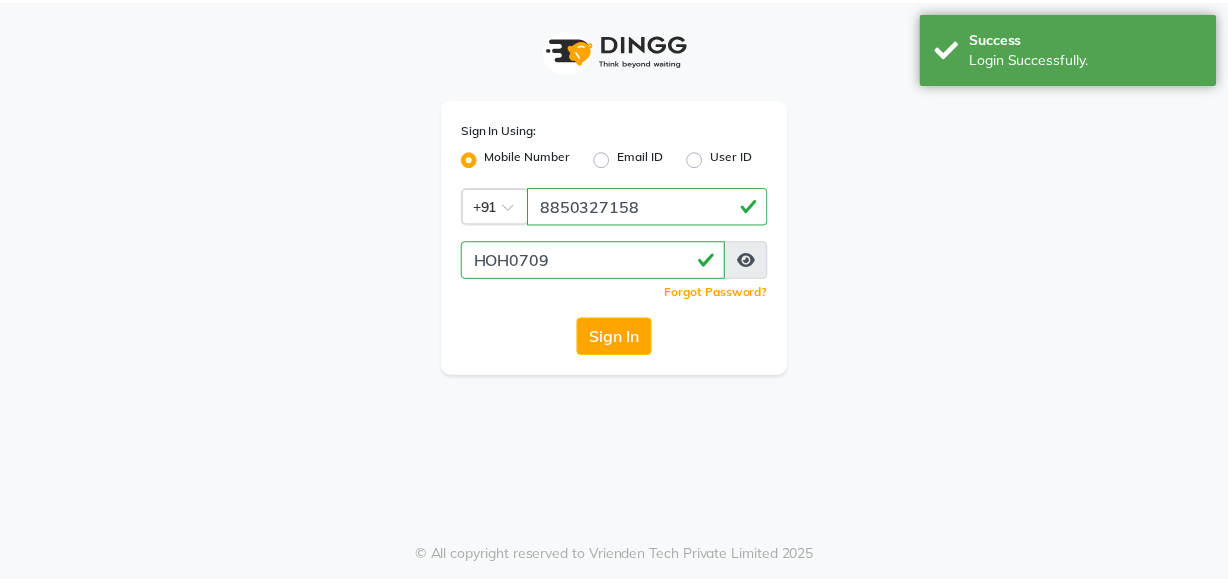 scroll, scrollTop: 0, scrollLeft: 0, axis: both 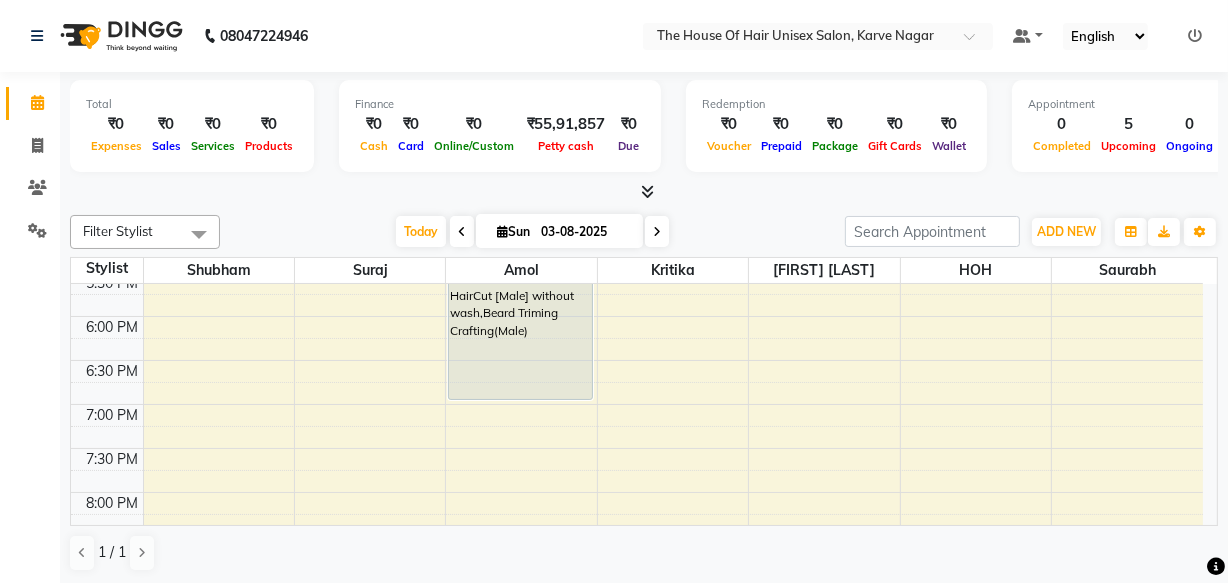 click on "7:00 AM 7:30 AM 8:00 AM 8:30 AM 9:00 AM 9:30 AM 10:00 AM 10:30 AM 11:00 AM 11:30 AM 12:00 PM 12:30 PM 1:00 PM 1:30 PM 2:00 PM 2:30 PM 3:00 PM 3:30 PM 4:00 PM 4:30 PM 5:00 PM 5:30 PM 6:00 PM 6:30 PM 7:00 PM 7:30 PM 8:00 PM 8:30 PM 9:00 PM 9:30 PM             [FIRST] [LAST], TK01, 10:00 AM-10:30 AM, HairCut [Male] without wash             [FIRST] [LAST], TK02, 03:30 PM-04:30 PM, Touch up (Female)             [FIRST] [LAST], TK04, 05:00 PM-07:00 PM, HairCut [Male] without wash,Beard Triming Crafting(Male)             [FIRST] [LAST], TK05, 10:00 AM-10:30 AM, HairCut [Male] without wash             [FIRST] [LAST], TK03, 02:00 PM-03:00 PM, HairCut [Male] without wash,Beard Triming Crafting(Male)" at bounding box center (637, 8) 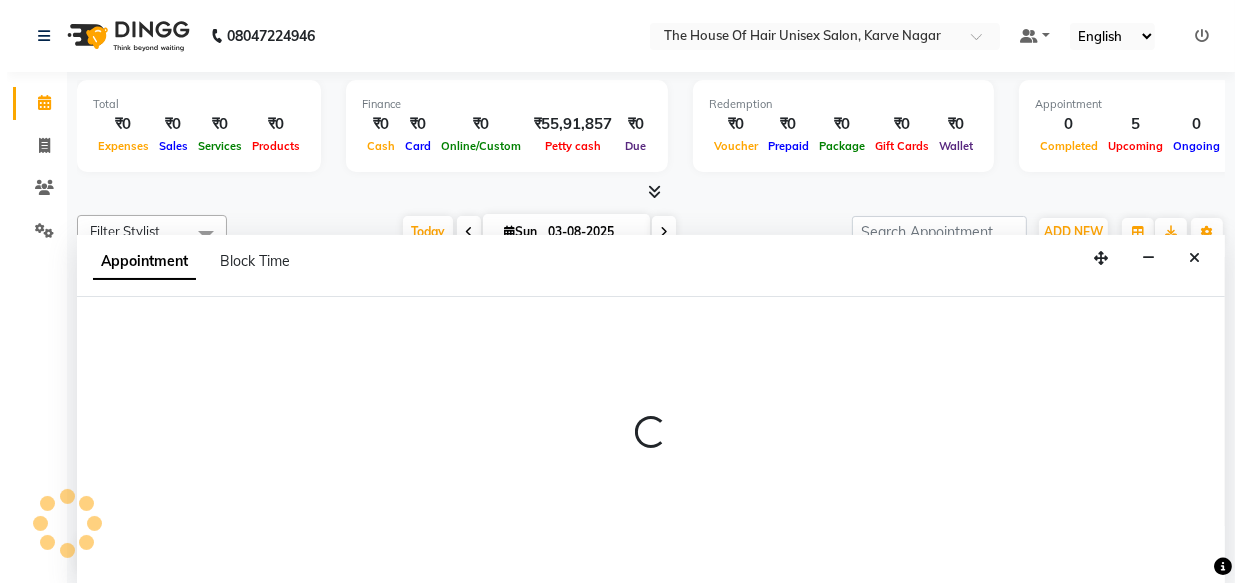 scroll, scrollTop: 0, scrollLeft: 0, axis: both 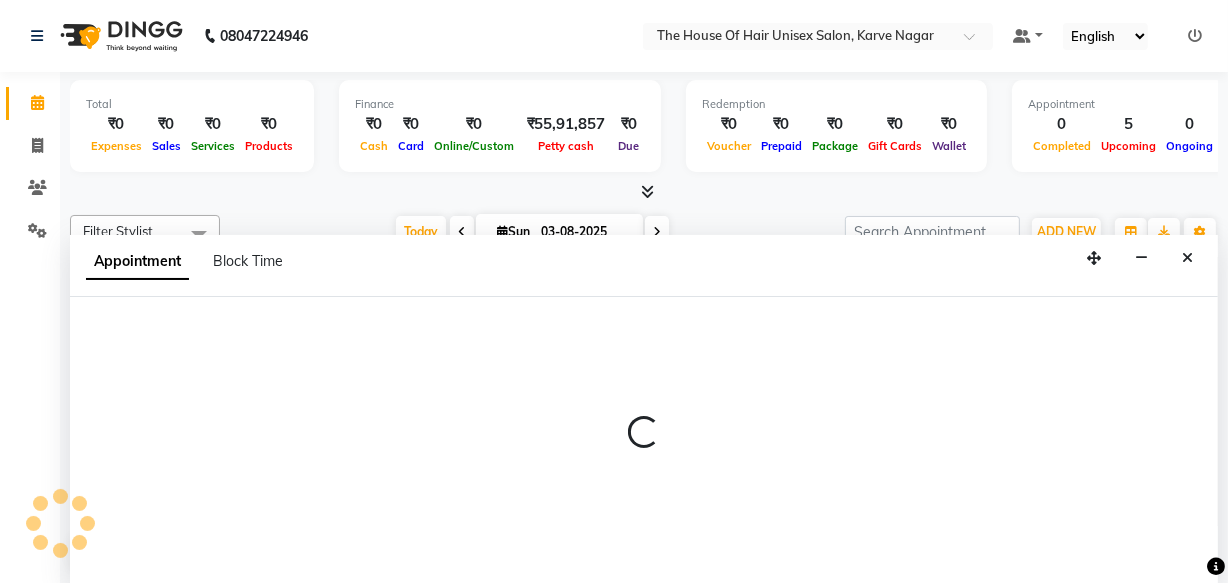 select on "85989" 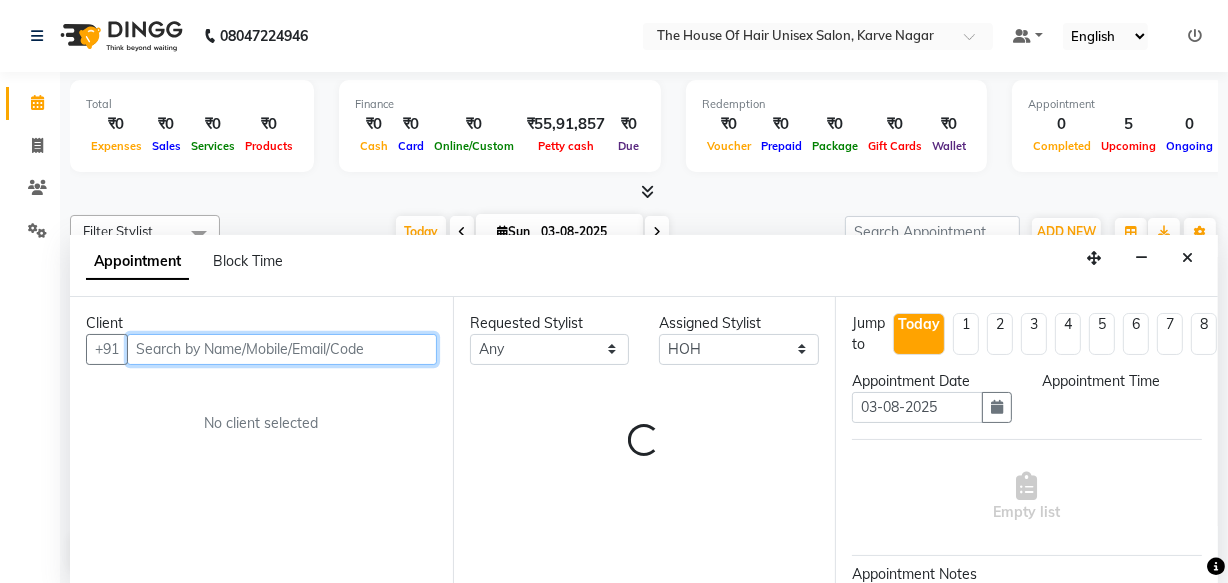 select on "1080" 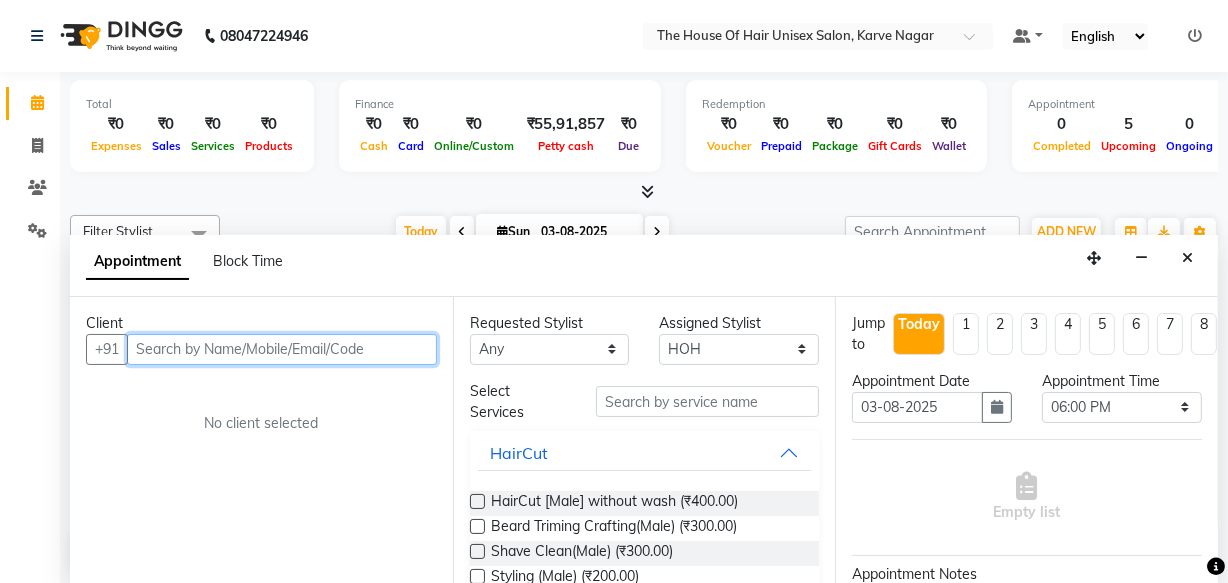 click at bounding box center [282, 349] 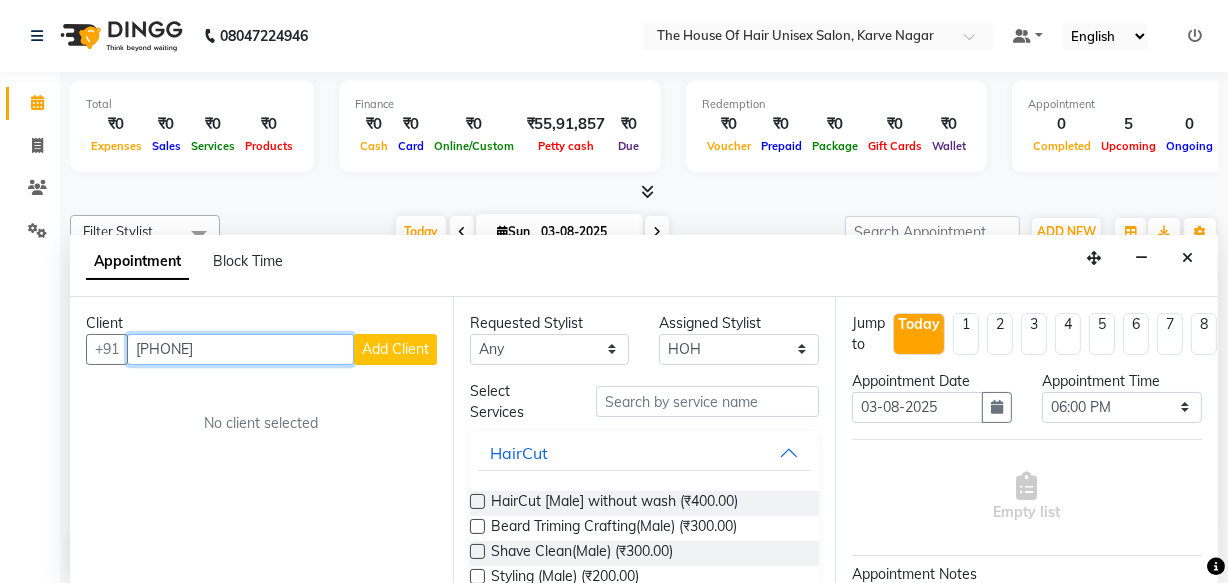 type on "[PHONE]" 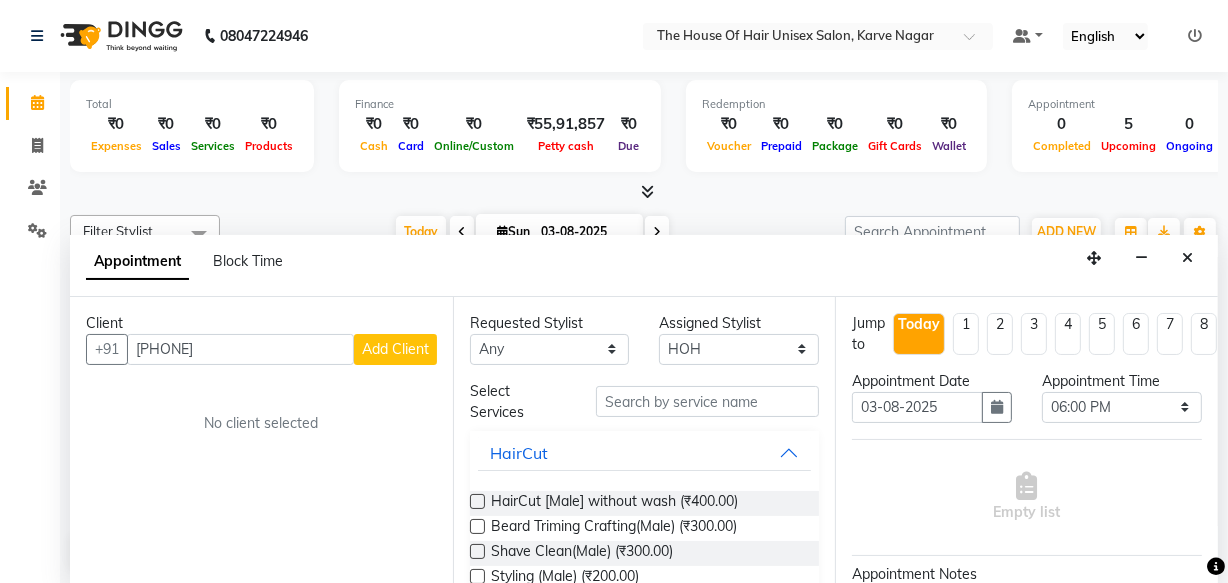 click on "Add Client" at bounding box center (395, 349) 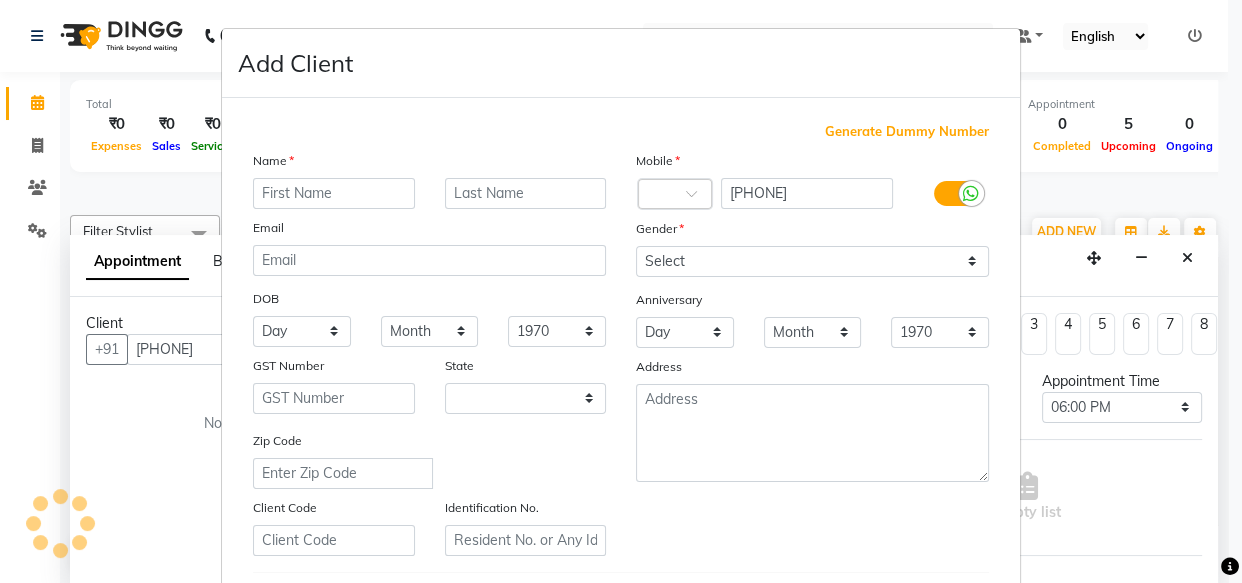 select on "22" 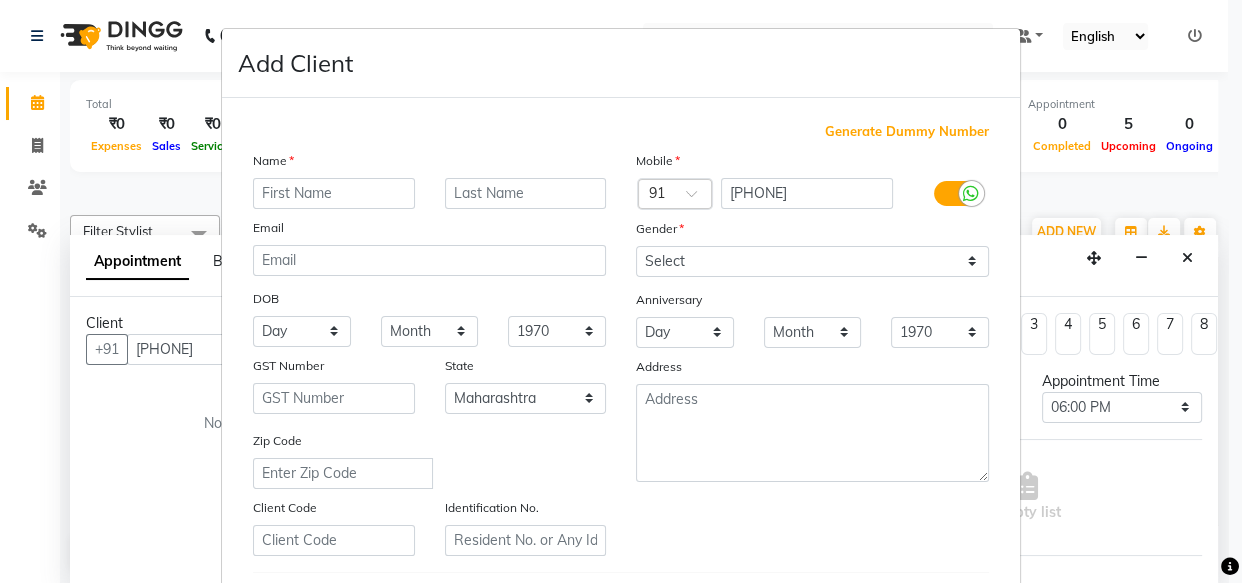 click at bounding box center (334, 193) 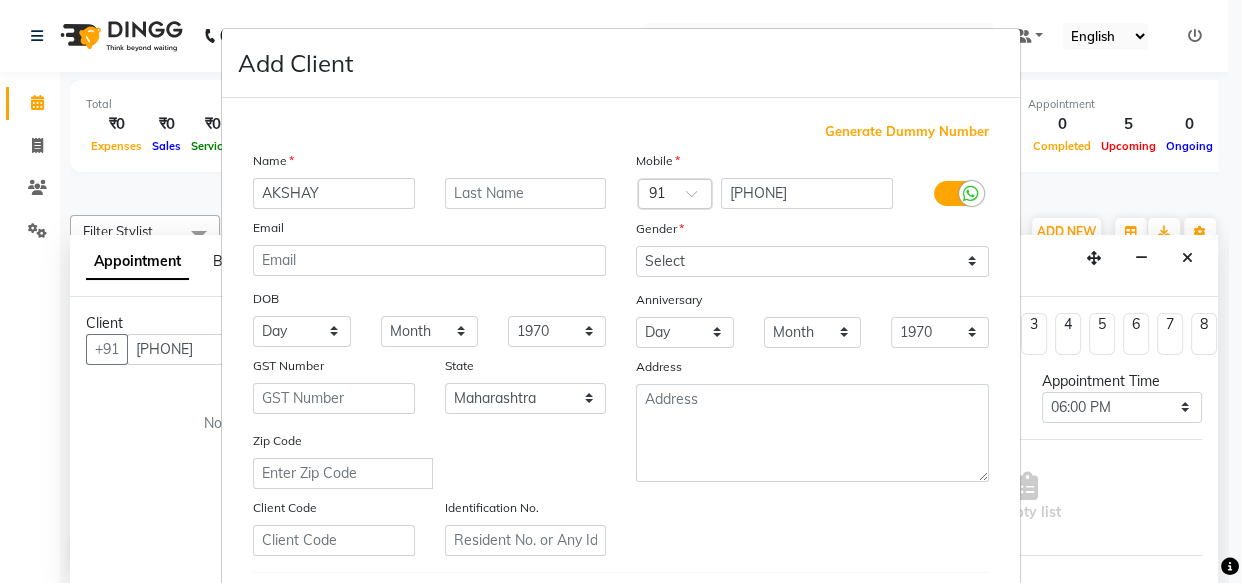 type on "AKSHAY" 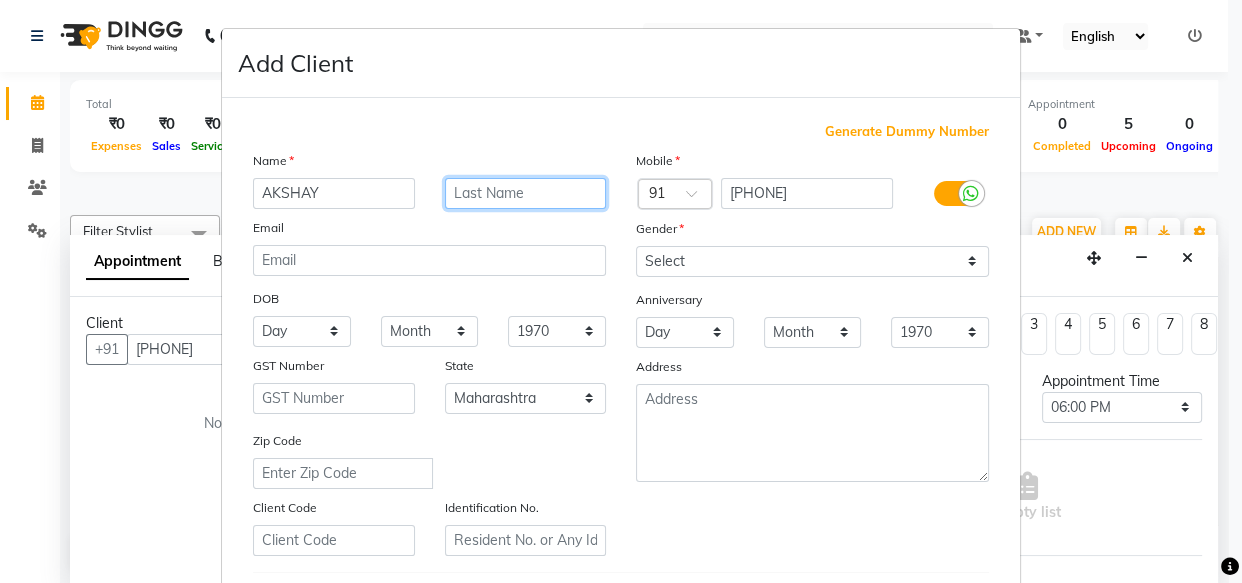 click at bounding box center (526, 193) 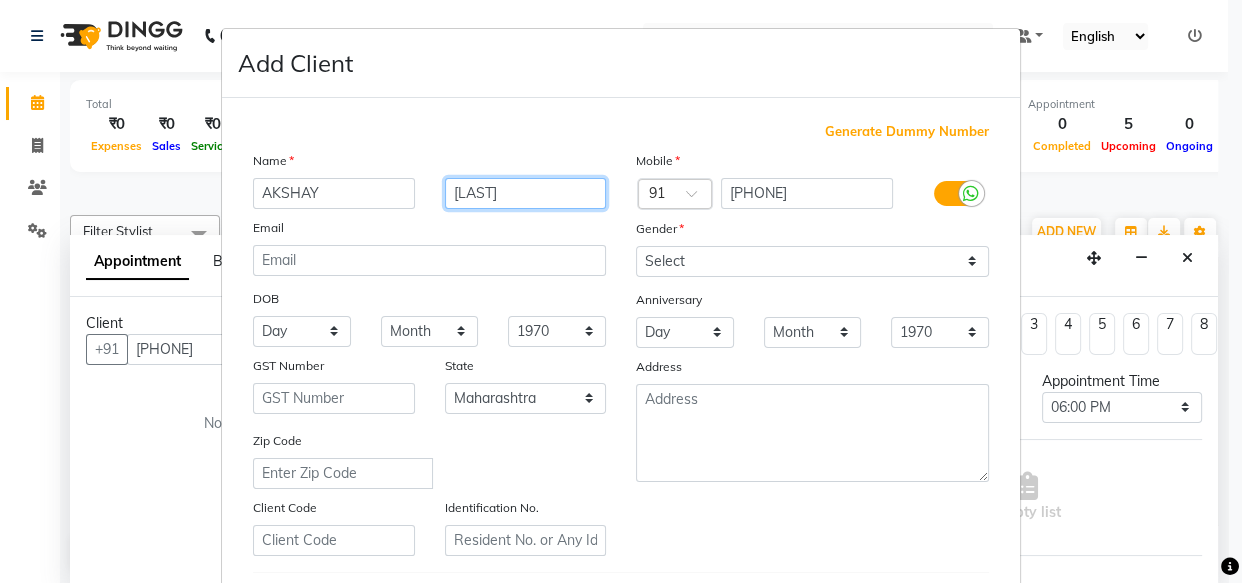 type on "[LAST]" 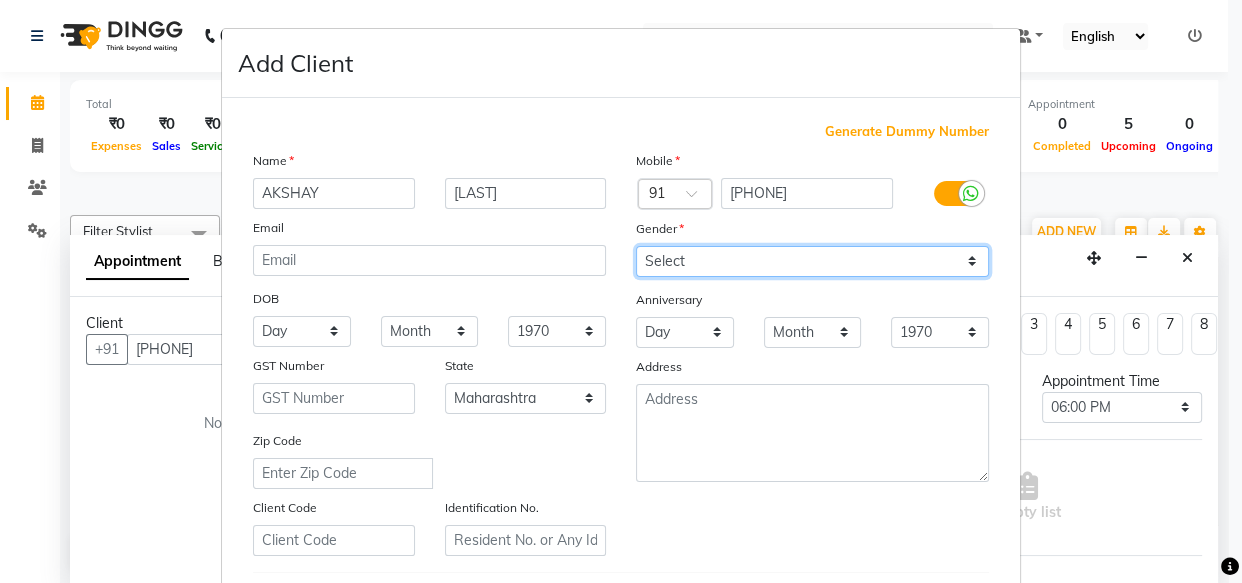 click on "Select Male Female Other Prefer Not To Say" at bounding box center [812, 261] 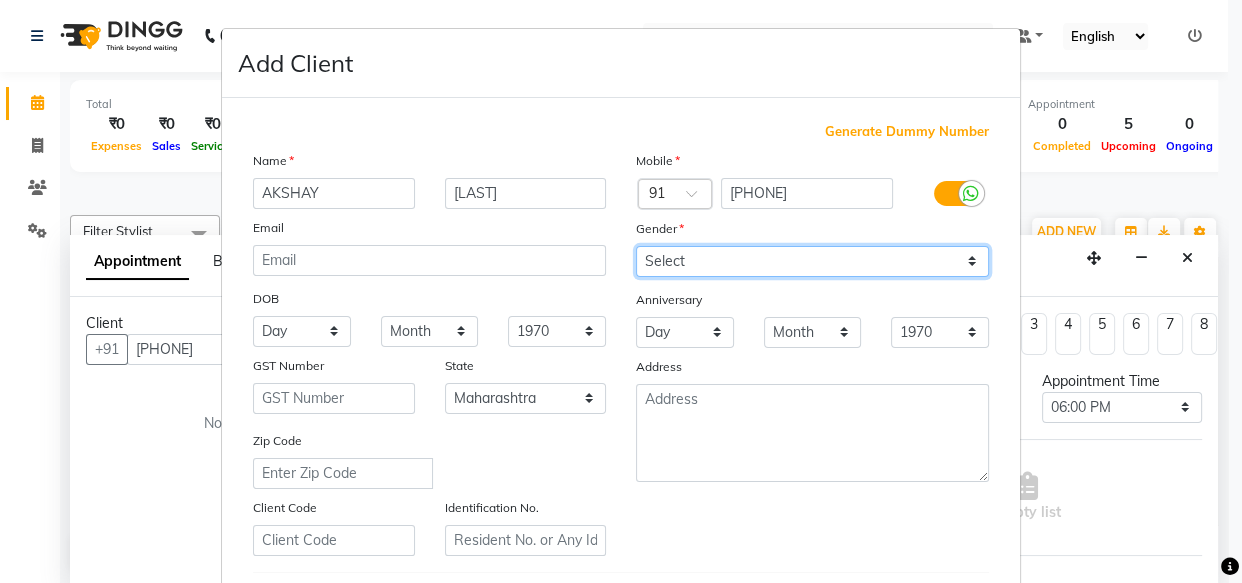 select on "male" 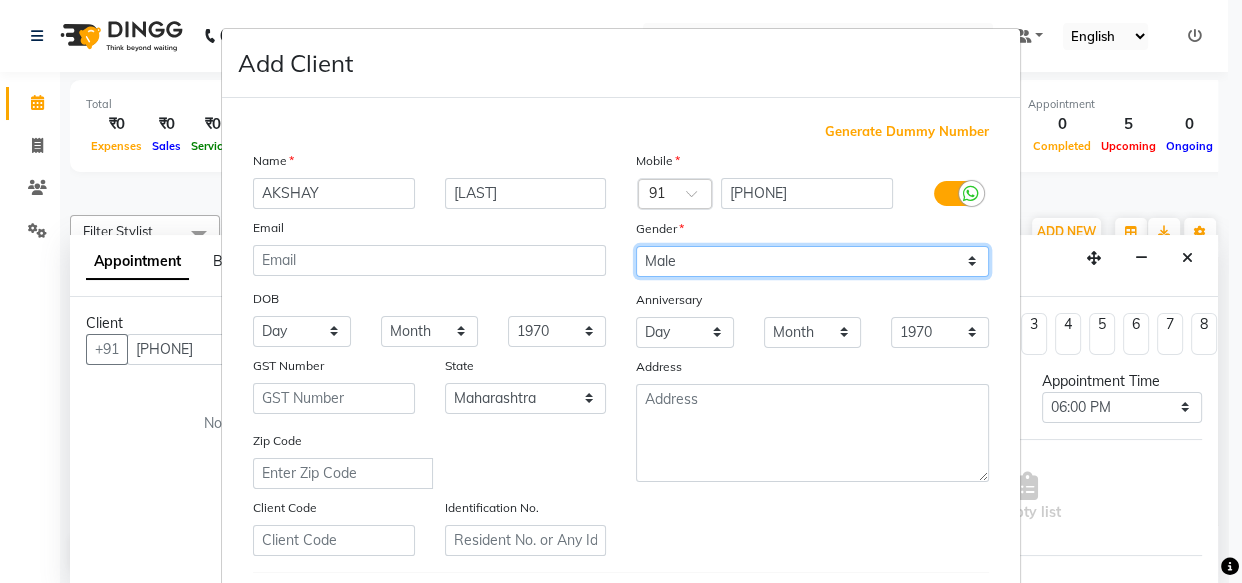 click on "Select Male Female Other Prefer Not To Say" at bounding box center (812, 261) 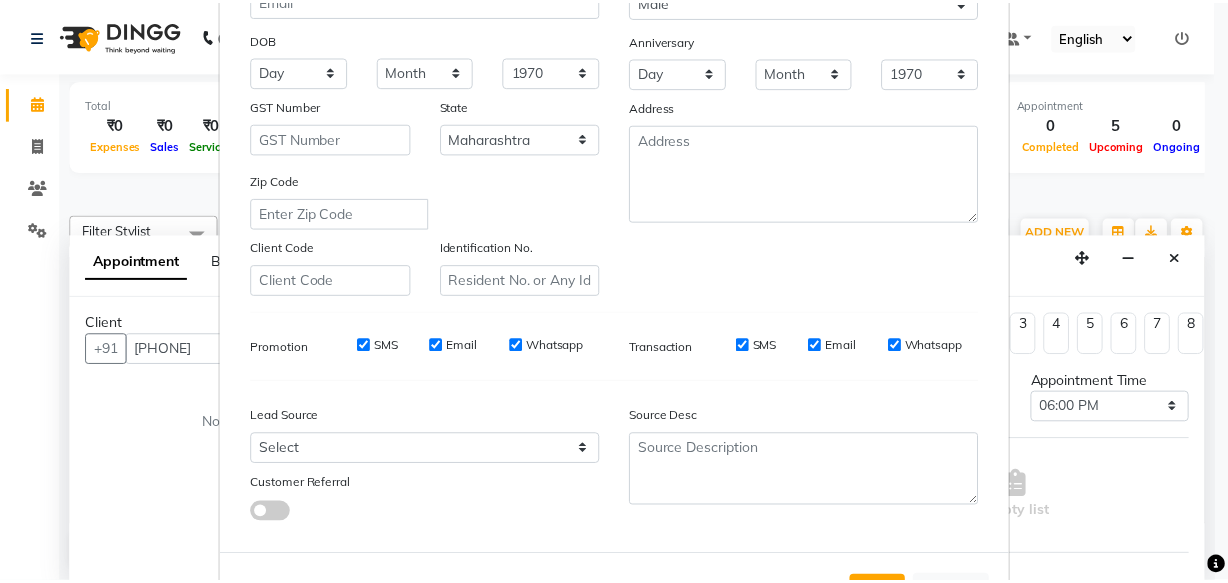 scroll, scrollTop: 346, scrollLeft: 0, axis: vertical 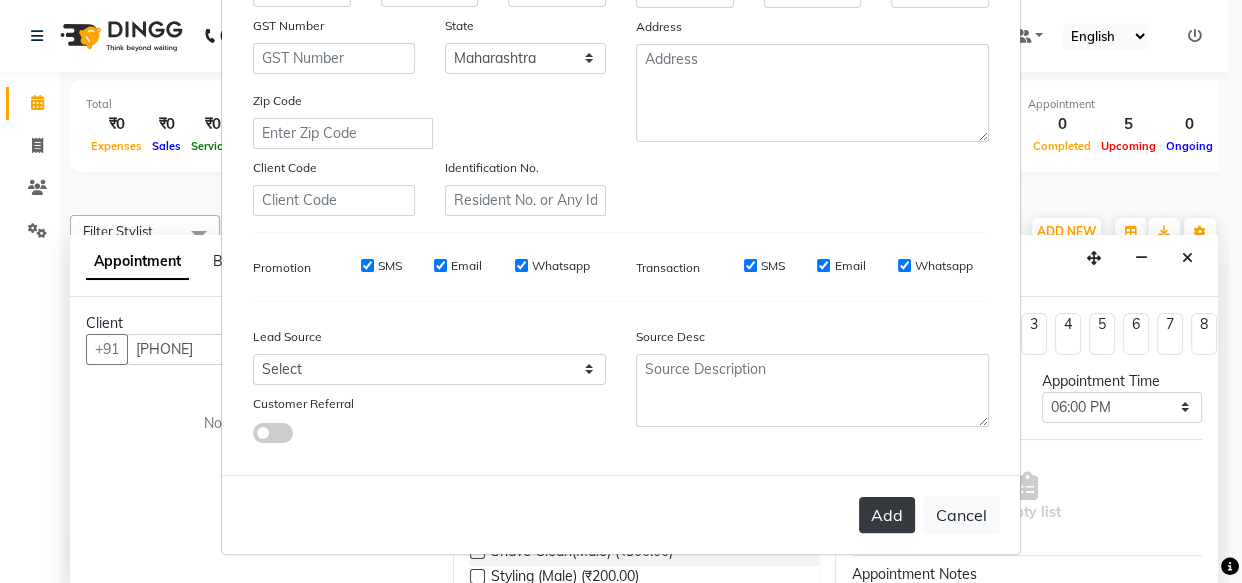 click on "Add" at bounding box center [887, 515] 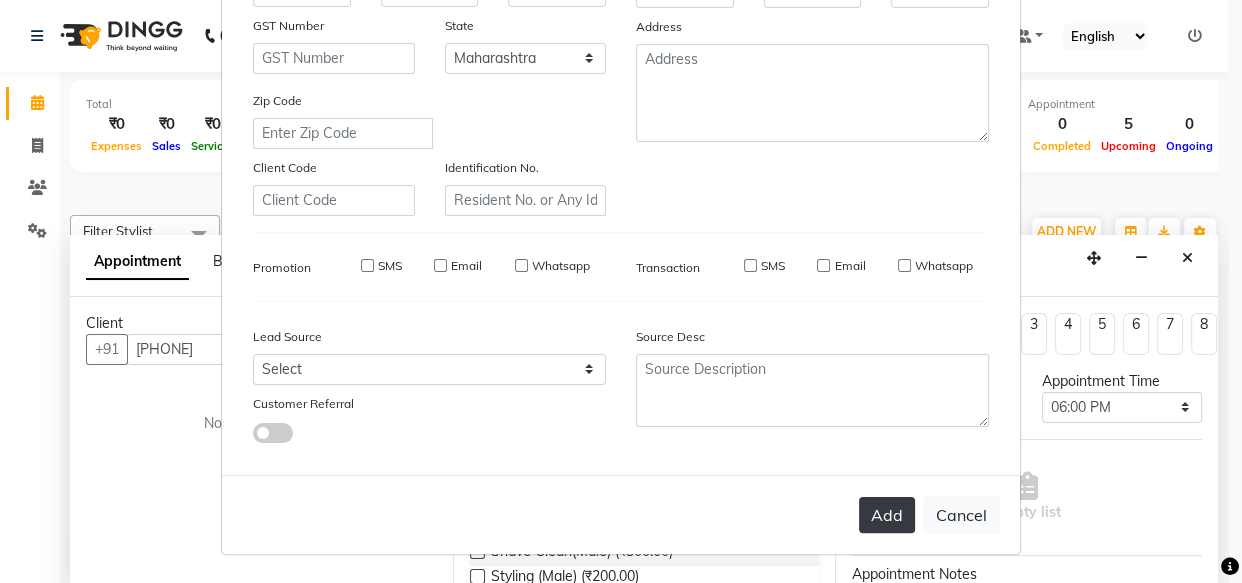type 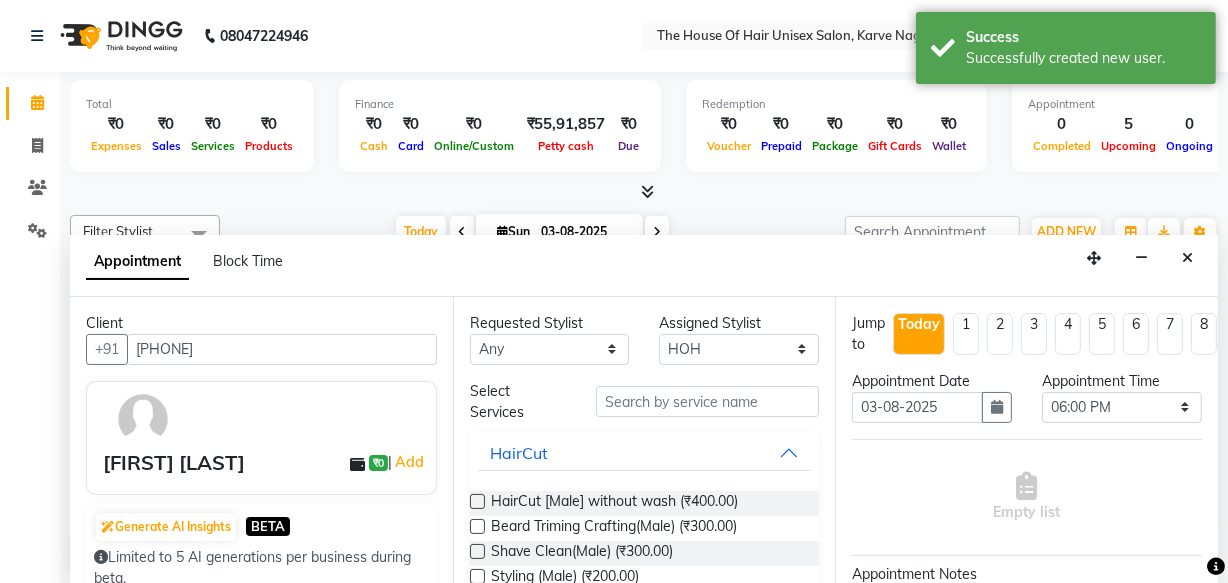 click at bounding box center [477, 501] 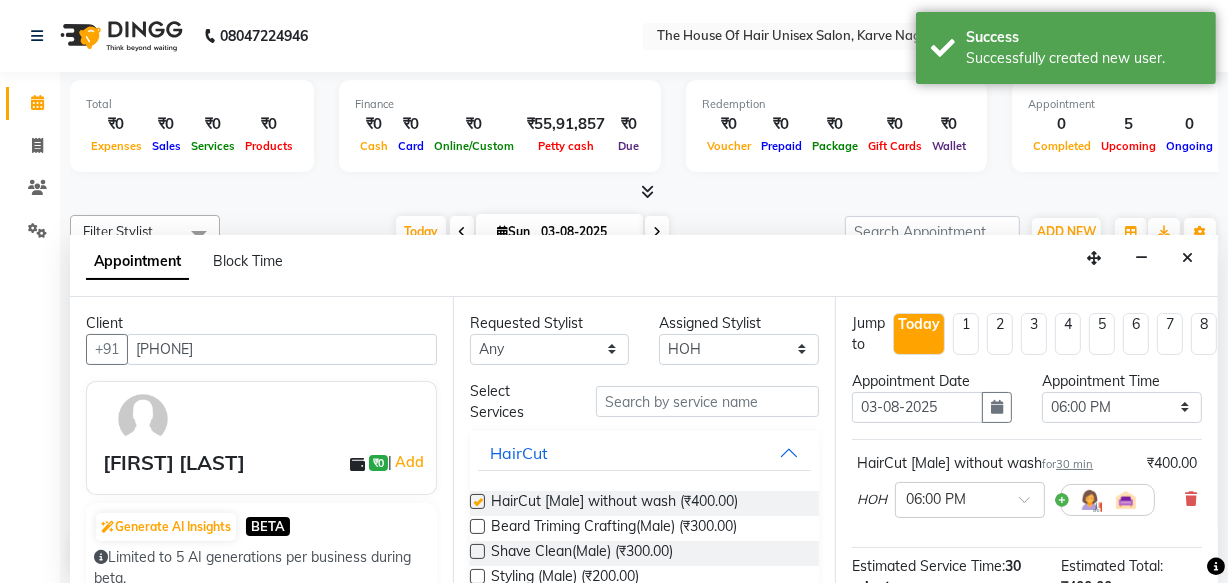 checkbox on "false" 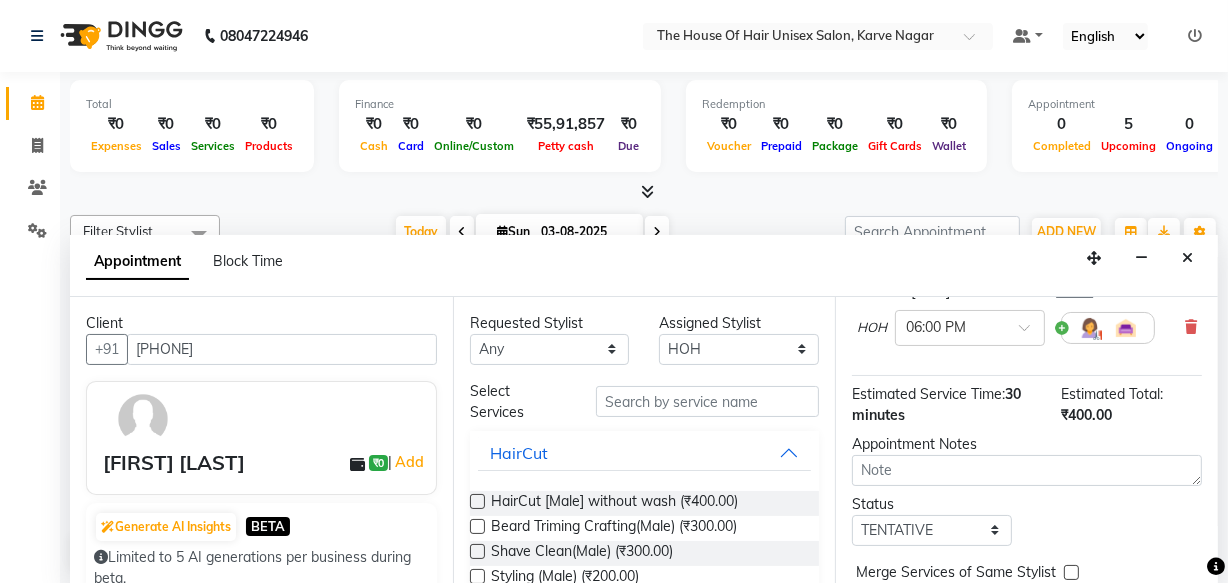scroll, scrollTop: 226, scrollLeft: 0, axis: vertical 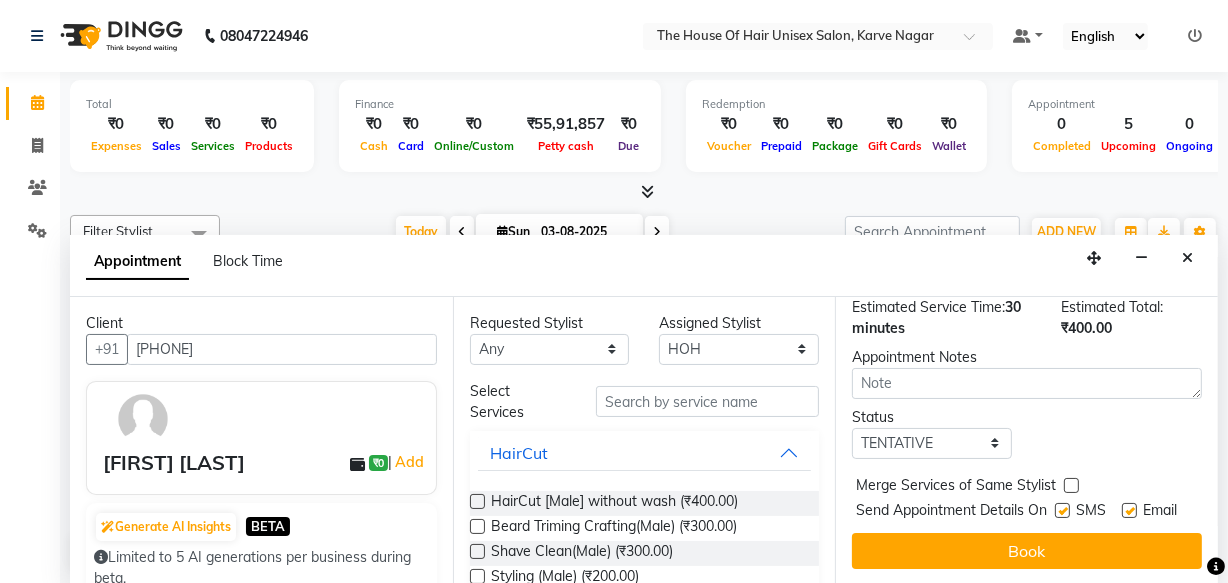 click at bounding box center (1071, 485) 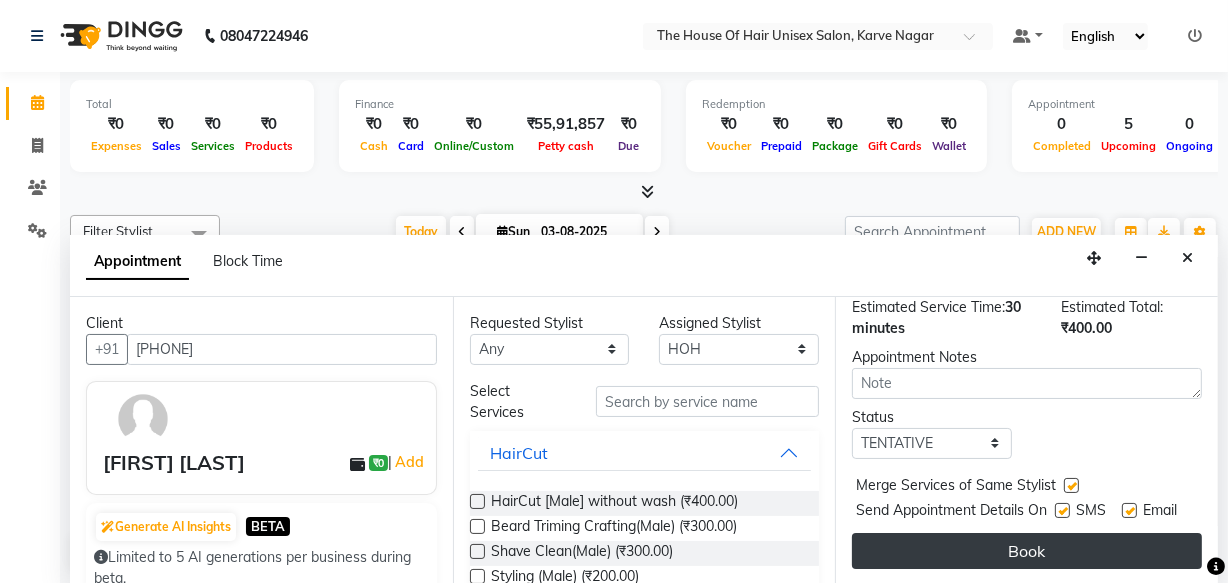 click on "Book" at bounding box center (1027, 551) 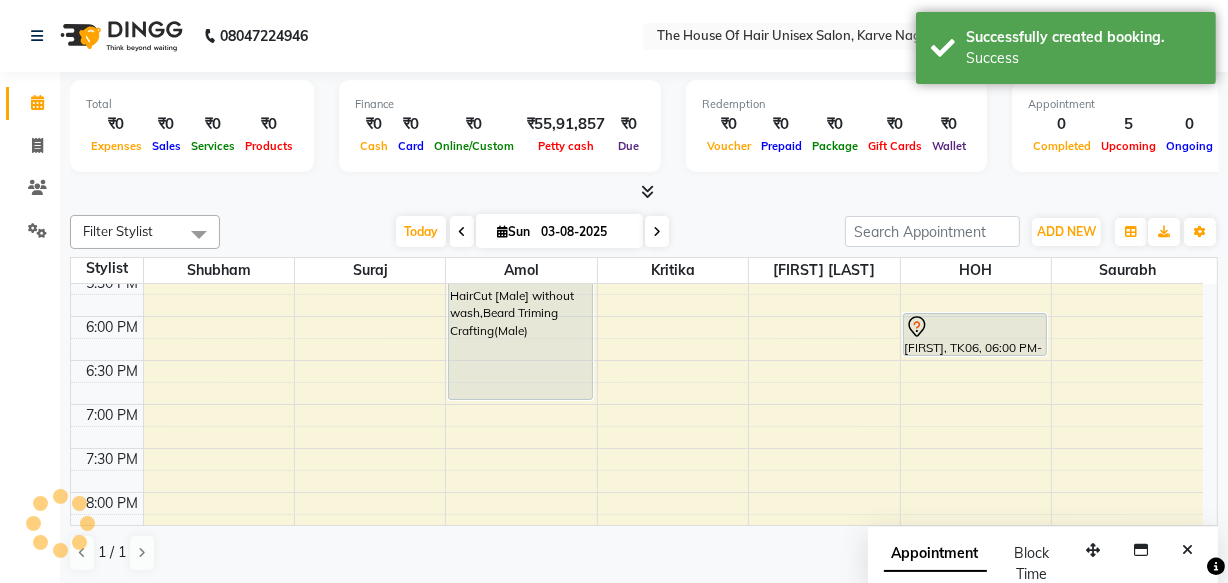 scroll, scrollTop: 0, scrollLeft: 0, axis: both 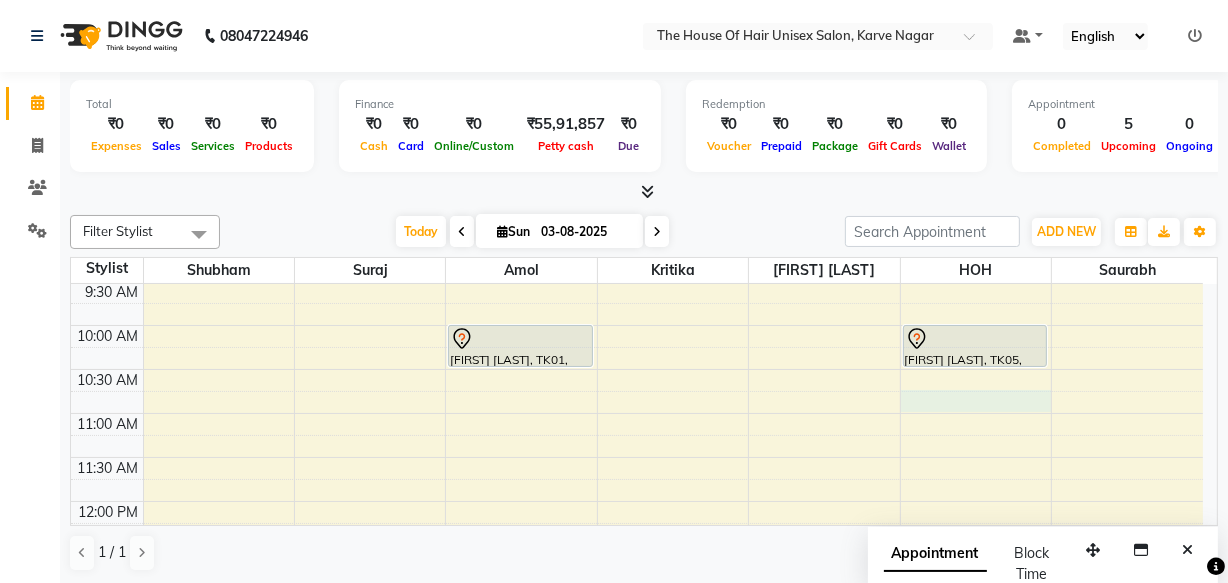 click on "7:00 AM 7:30 AM 8:00 AM 8:30 AM 9:00 AM 9:30 AM 10:00 AM 10:30 AM 11:00 AM 11:30 AM 12:00 PM 12:30 PM 1:00 PM 1:30 PM 2:00 PM 2:30 PM 3:00 PM 3:30 PM 4:00 PM 4:30 PM 5:00 PM 5:30 PM 6:00 PM 6:30 PM 7:00 PM 7:30 PM 8:00 PM 8:30 PM 9:00 PM 9:30 PM     [FIRST] [LAST], TK01, 10:00 AM-10:30 AM, HairCut [Male] without wash             [FIRST] [LAST], TK02, 03:30 PM-04:30 PM, Touch up (Female)             [FIRST] [LAST], TK04, 05:00 PM-07:00 PM, HairCut [Male] without wash,Beard Triming Crafting(Male)             [FIRST] [LAST], TK05, 10:00 AM-10:30 AM, HairCut [Male] without wash             [FIRST] [LAST], TK03, 02:00 PM-03:00 PM, HairCut [Male] without wash,Beard Triming Crafting(Male)             [FIRST] [LAST], TK06, 06:00 PM-06:30 PM, HairCut [Male] without wash" at bounding box center [637, 721] 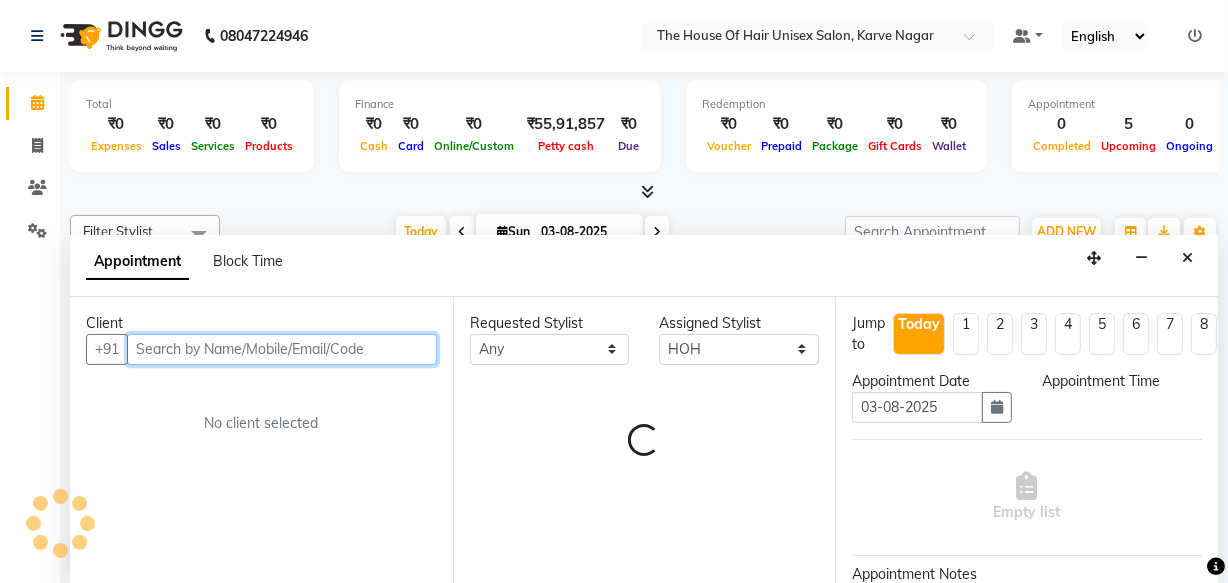 scroll, scrollTop: 0, scrollLeft: 0, axis: both 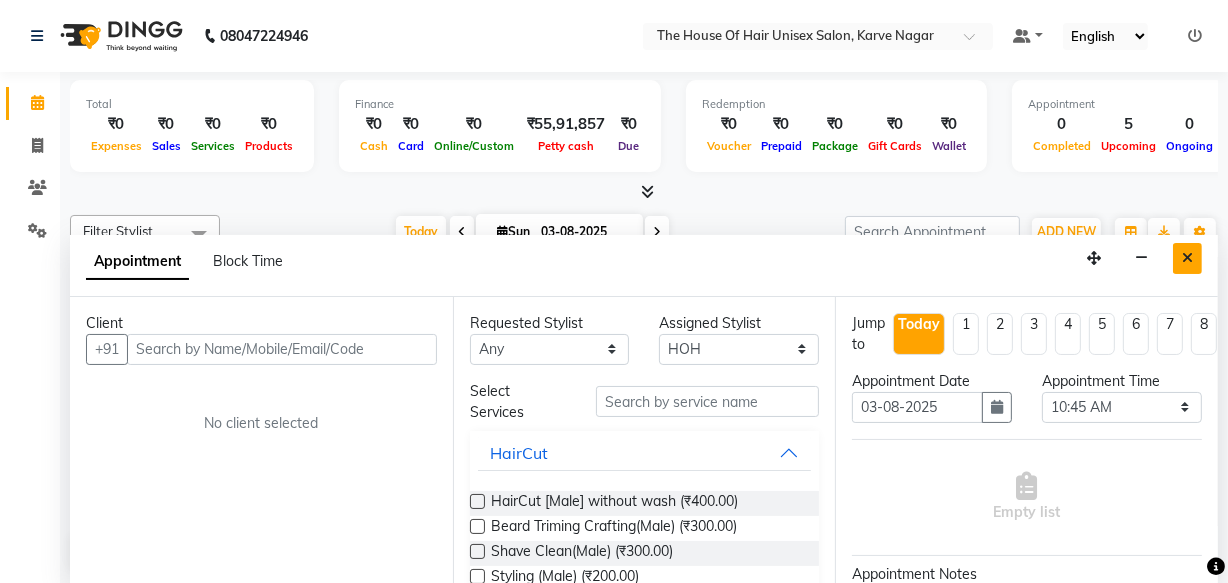 click at bounding box center [1187, 258] 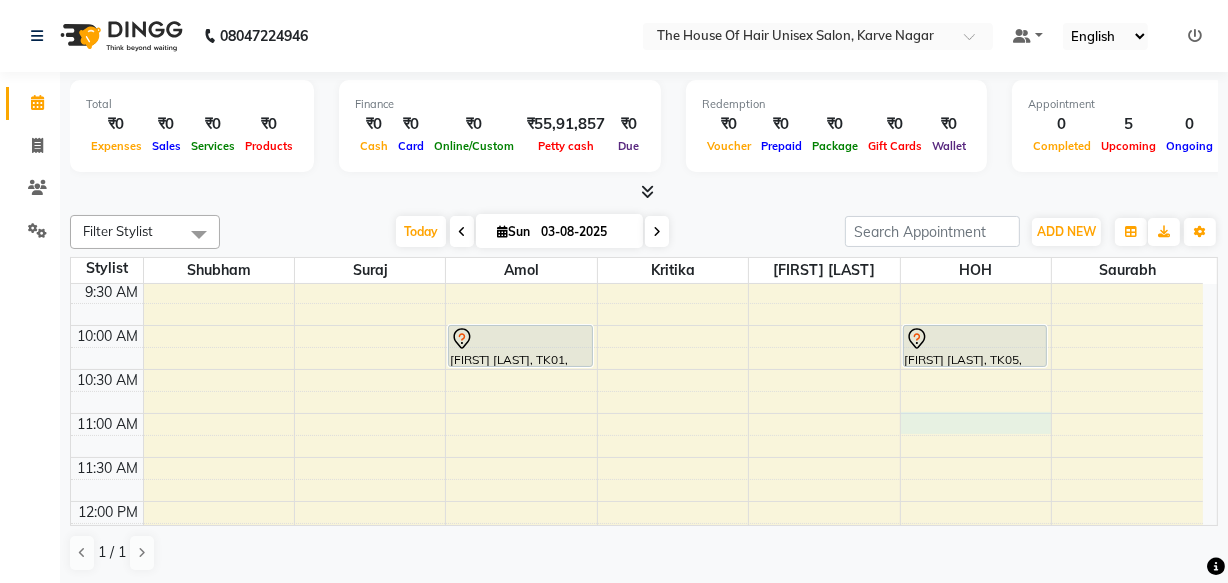 click on "7:00 AM 7:30 AM 8:00 AM 8:30 AM 9:00 AM 9:30 AM 10:00 AM 10:30 AM 11:00 AM 11:30 AM 12:00 PM 12:30 PM 1:00 PM 1:30 PM 2:00 PM 2:30 PM 3:00 PM 3:30 PM 4:00 PM 4:30 PM 5:00 PM 5:30 PM 6:00 PM 6:30 PM 7:00 PM 7:30 PM 8:00 PM 8:30 PM 9:00 PM 9:30 PM     [FIRST] [LAST], TK01, 10:00 AM-10:30 AM, HairCut [Male] without wash             [FIRST] [LAST], TK02, 03:30 PM-04:30 PM, Touch up (Female)             [FIRST] [LAST], TK04, 05:00 PM-07:00 PM, HairCut [Male] without wash,Beard Triming Crafting(Male)             [FIRST] [LAST], TK05, 10:00 AM-10:30 AM, HairCut [Male] without wash             [FIRST] [LAST], TK03, 02:00 PM-03:00 PM, HairCut [Male] without wash,Beard Triming Crafting(Male)             [FIRST] [LAST], TK06, 06:00 PM-06:30 PM, HairCut [Male] without wash" at bounding box center (637, 721) 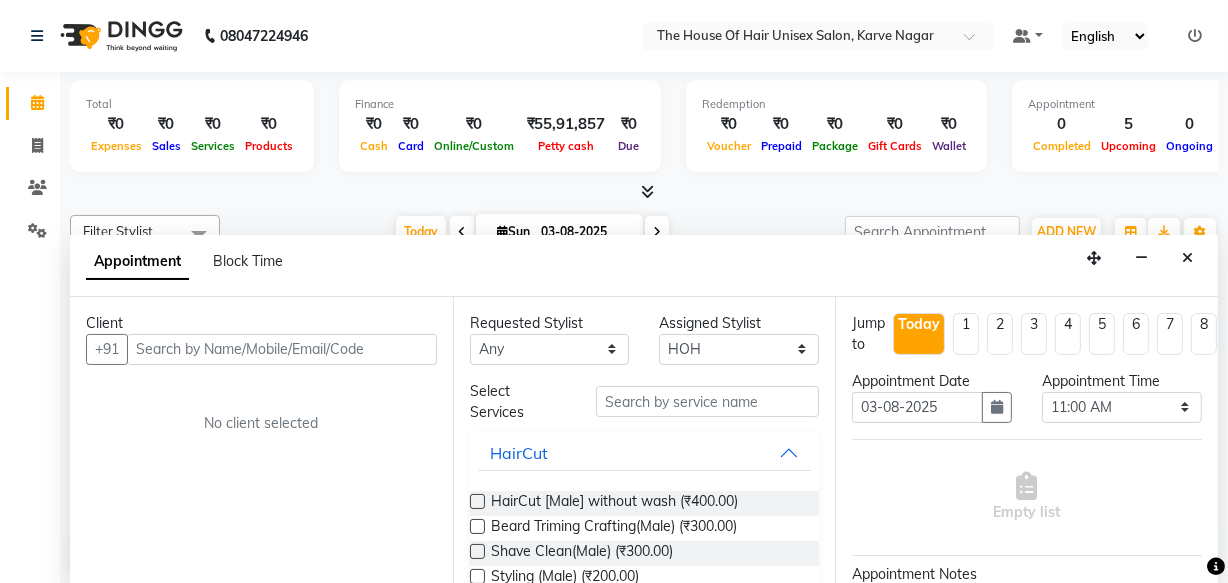 click at bounding box center [282, 349] 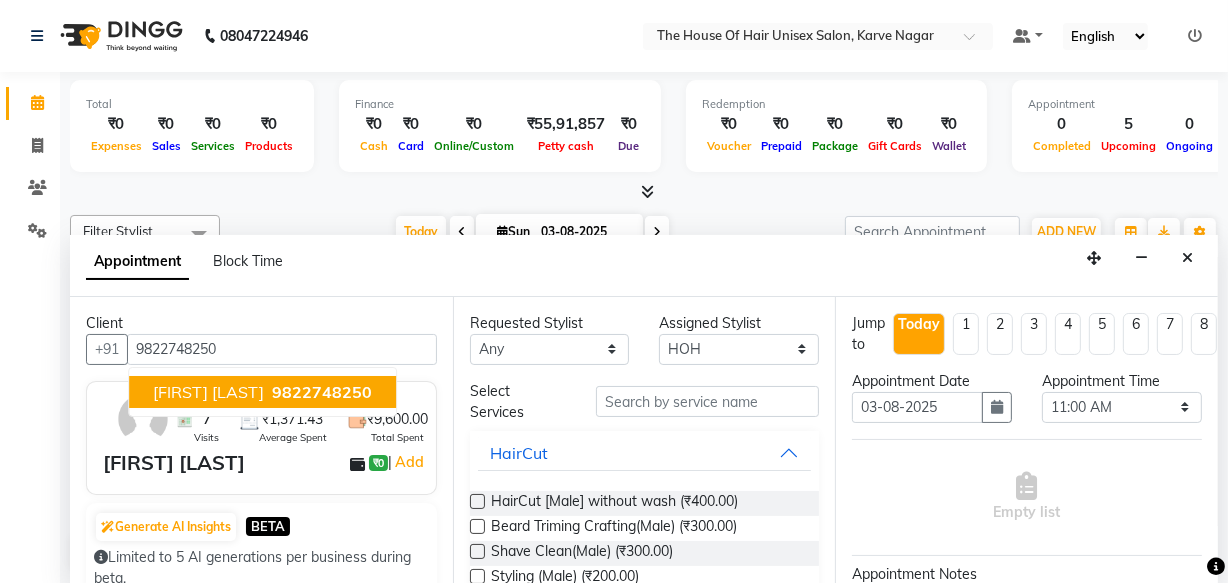 click on "9822748250" at bounding box center [322, 392] 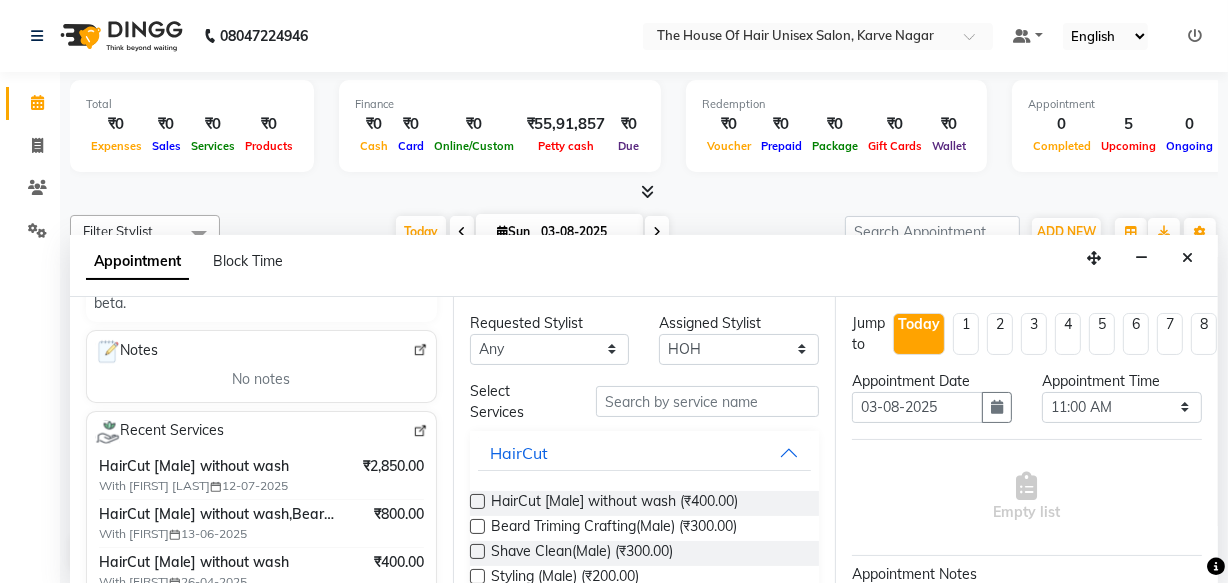 scroll, scrollTop: 279, scrollLeft: 0, axis: vertical 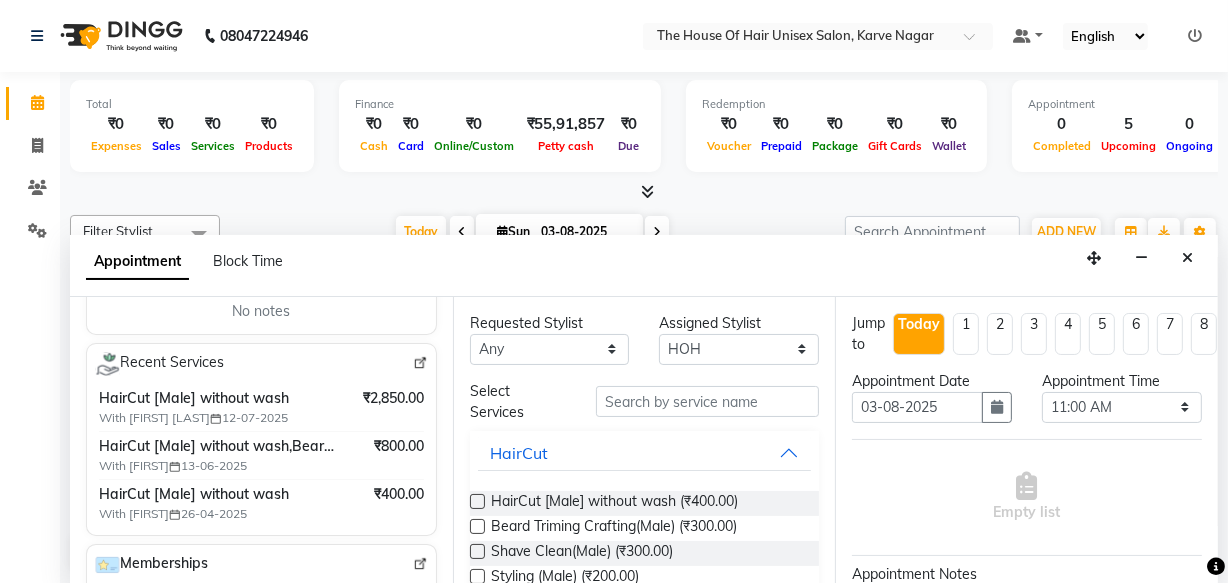 type on "9822748250" 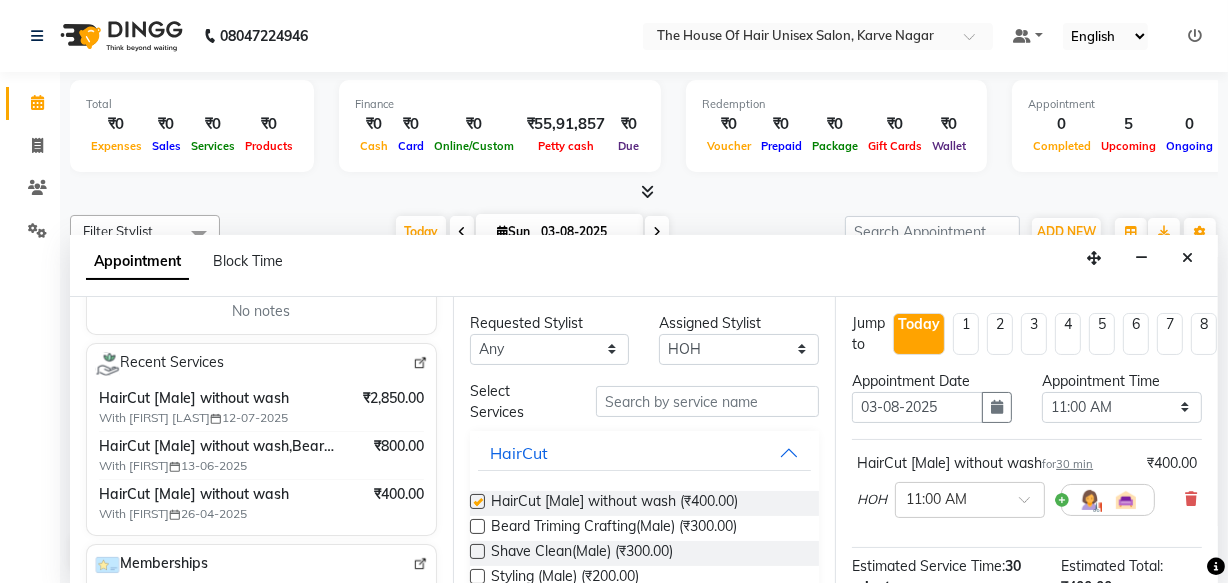 checkbox on "false" 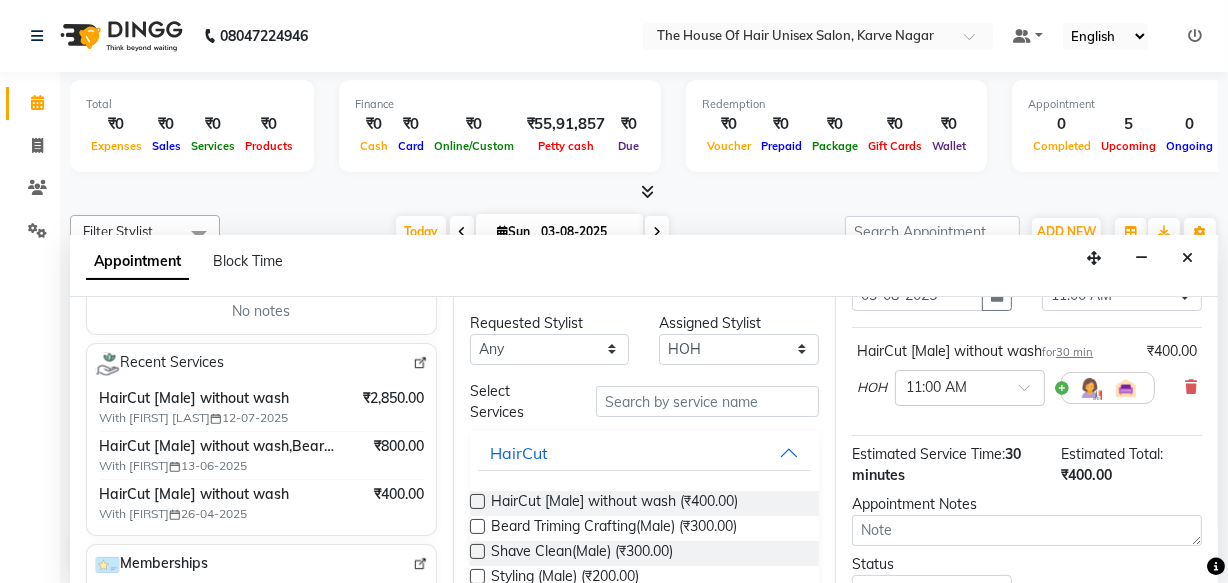 scroll, scrollTop: 185, scrollLeft: 0, axis: vertical 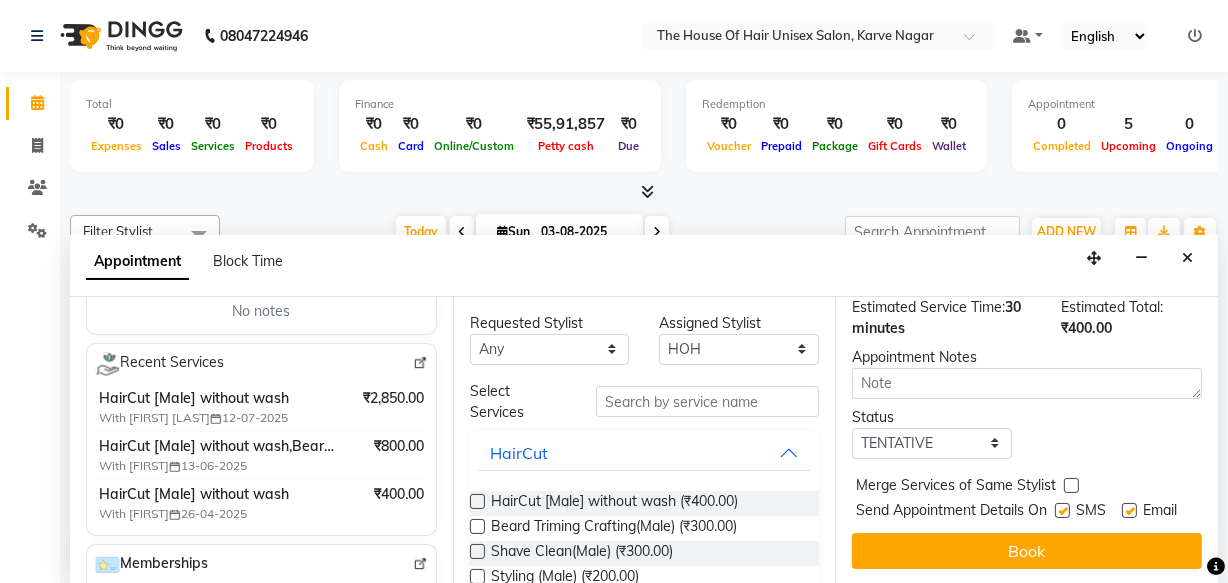 click at bounding box center [1071, 485] 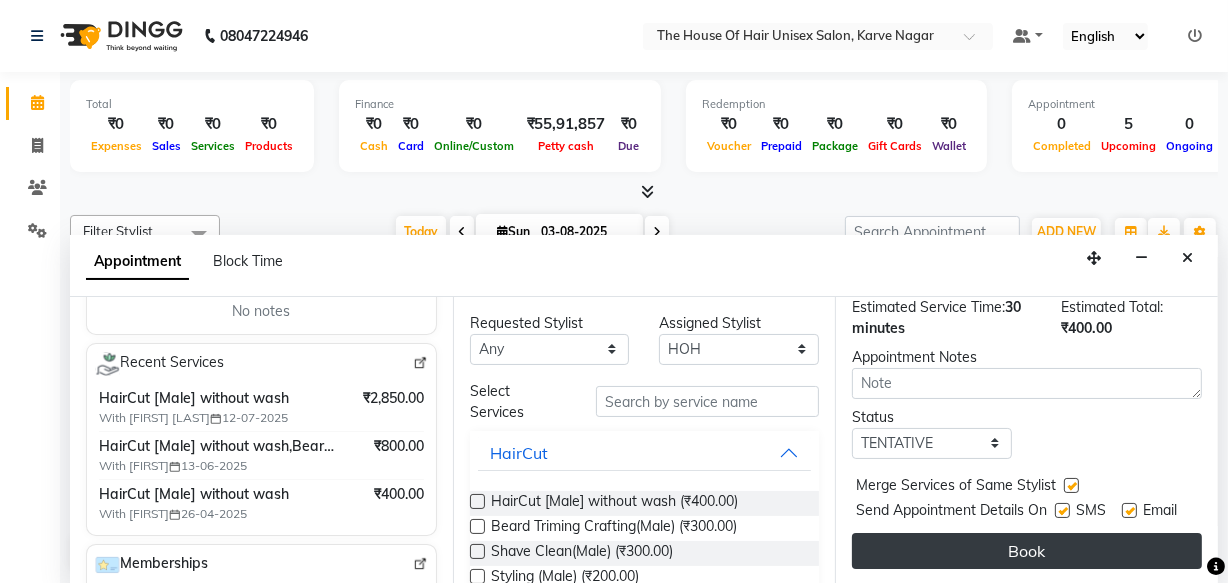 click on "Book" at bounding box center (1027, 551) 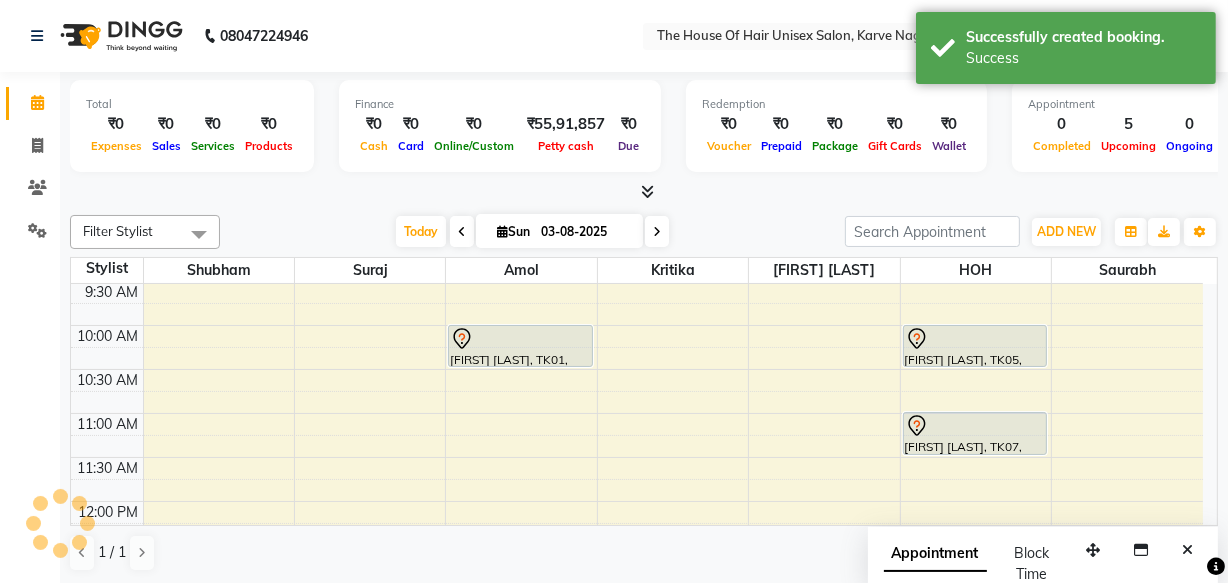 scroll, scrollTop: 0, scrollLeft: 0, axis: both 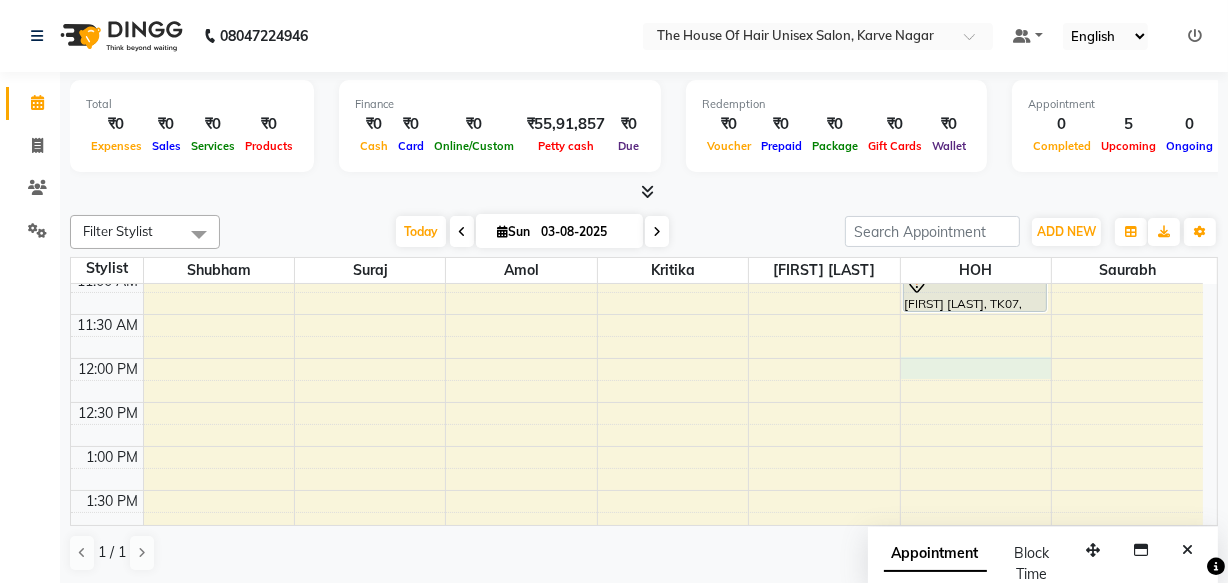 click on "7:00 AM 7:30 AM 8:00 AM 8:30 AM 9:00 AM 9:30 AM 10:00 AM 10:30 AM 11:00 AM 11:30 AM 12:00 PM 12:30 PM 1:00 PM 1:30 PM 2:00 PM 2:30 PM 3:00 PM 3:30 PM 4:00 PM 4:30 PM 5:00 PM 5:30 PM 6:00 PM 6:30 PM 7:00 PM 7:30 PM 8:00 PM 8:30 PM 9:00 PM 9:30 PM     [FIRST] [LAST], TK01, 10:00 AM-10:30 AM, HairCut [Male] without wash             [FIRST] [LAST], TK02, 03:30 PM-04:30 PM, Touch up (Female)             [FIRST] [LAST], TK04, 05:00 PM-07:00 PM, HairCut [Male] without wash,Beard Triming Crafting(Male)             [FIRST] [LAST], TK05, 10:00 AM-10:30 AM, HairCut [Male] without wash             [FIRST] [LAST], TK07, 11:00 AM-11:30 AM, HairCut [Male] without wash             [FIRST] [LAST], TK03, 02:00 PM-03:00 PM, HairCut [Male] without wash,Beard Triming Crafting(Male)             [FIRST] [LAST], TK06, 06:00 PM-06:30 PM, HairCut [Male] without wash" at bounding box center [637, 578] 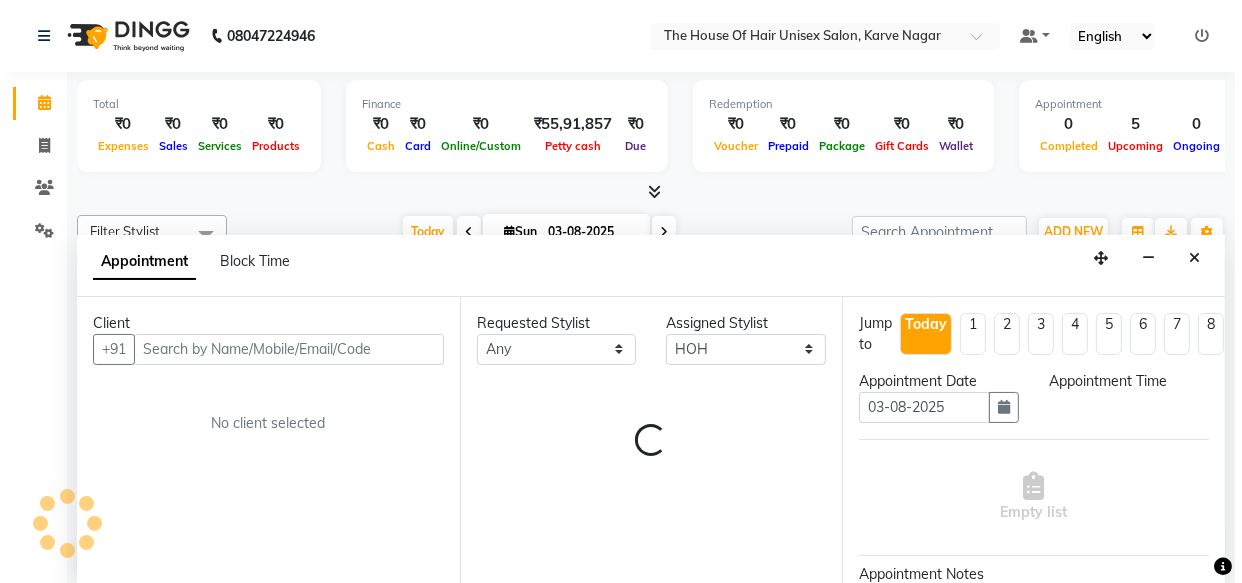 scroll, scrollTop: 0, scrollLeft: 0, axis: both 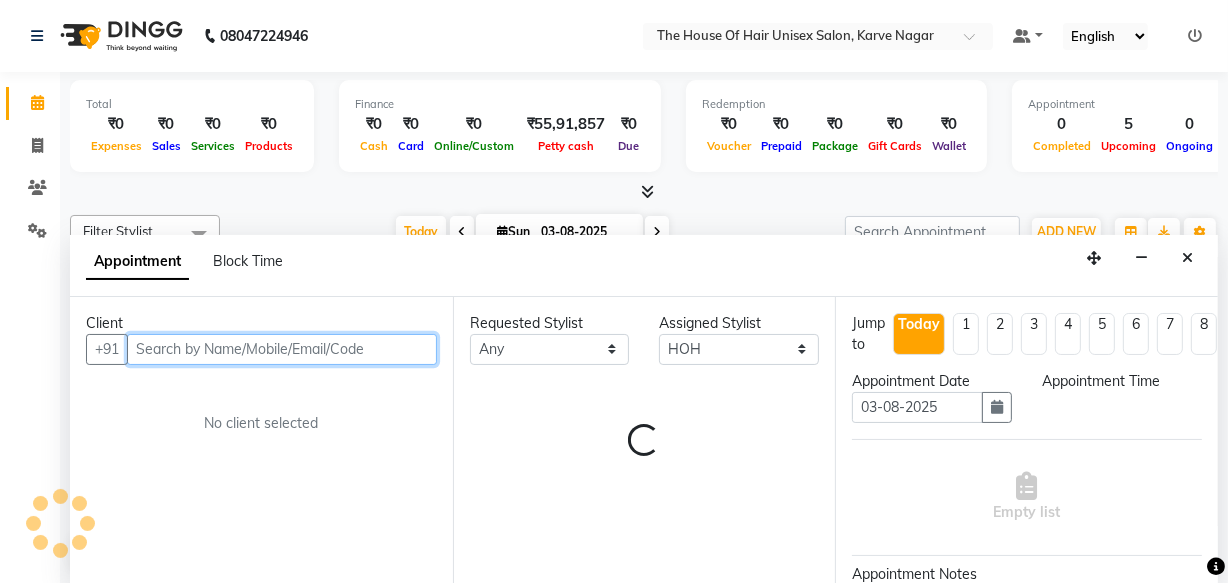 select on "720" 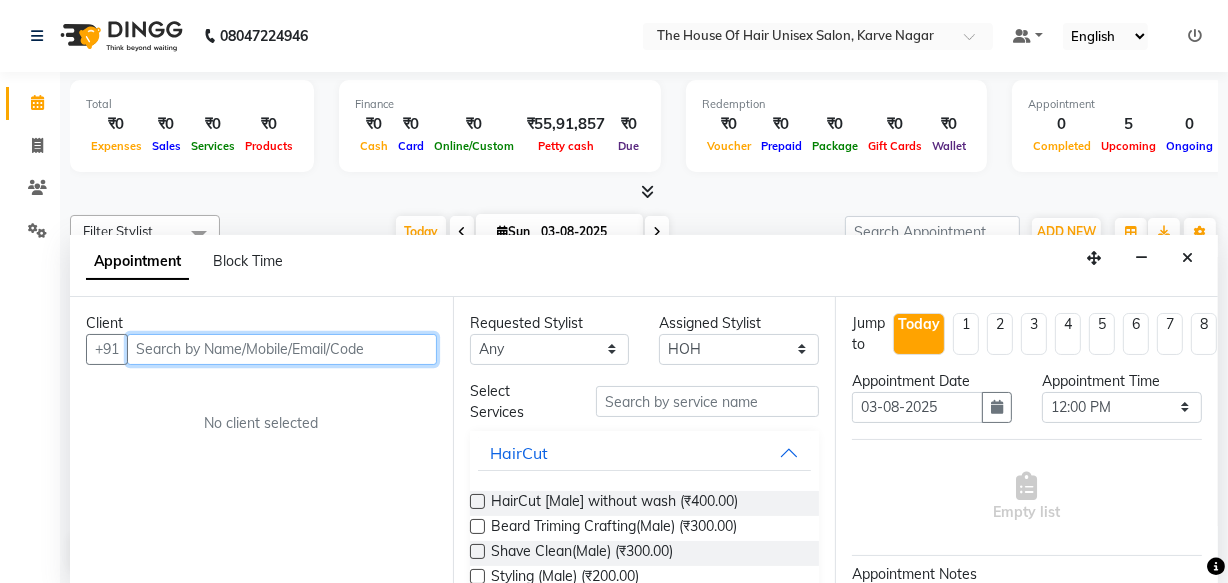 click at bounding box center (282, 349) 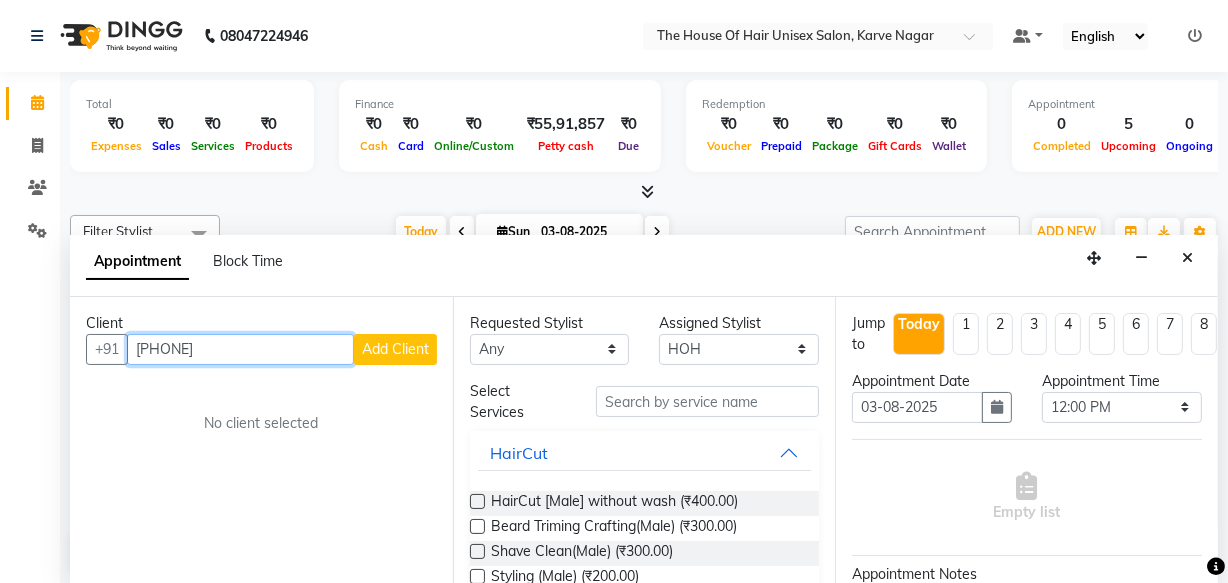 type on "[PHONE]" 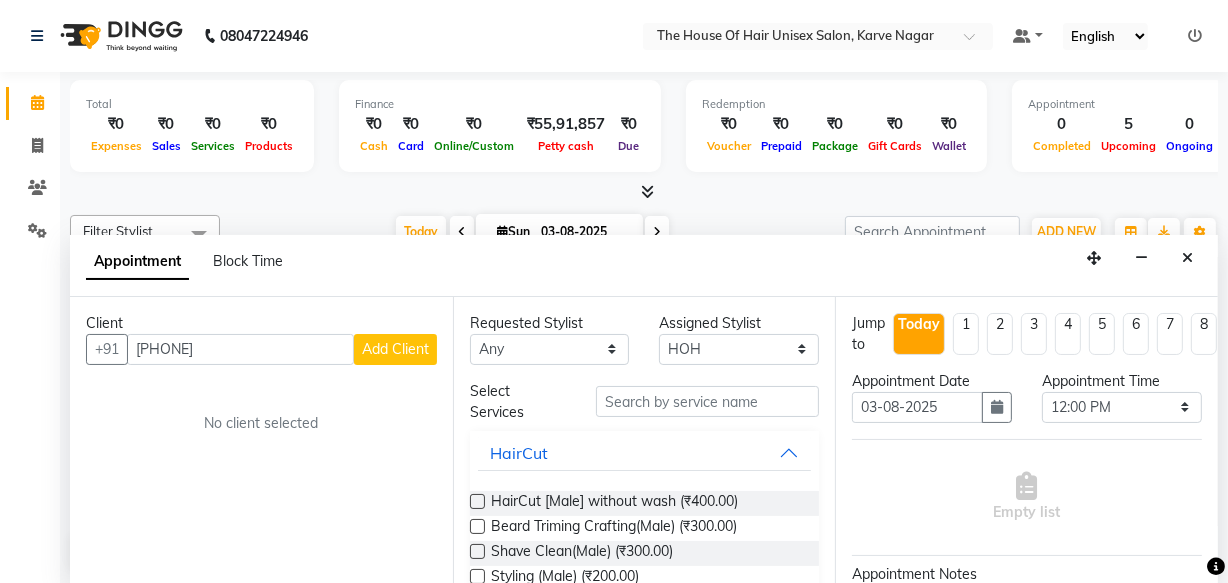 click on "Add Client" at bounding box center (395, 349) 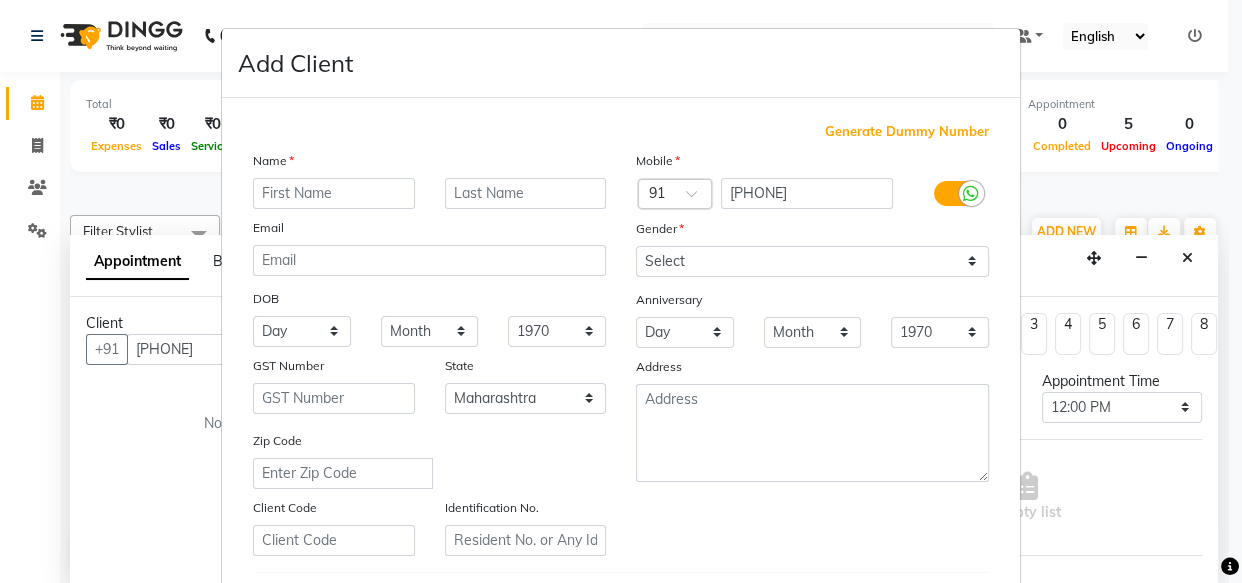 click at bounding box center (334, 193) 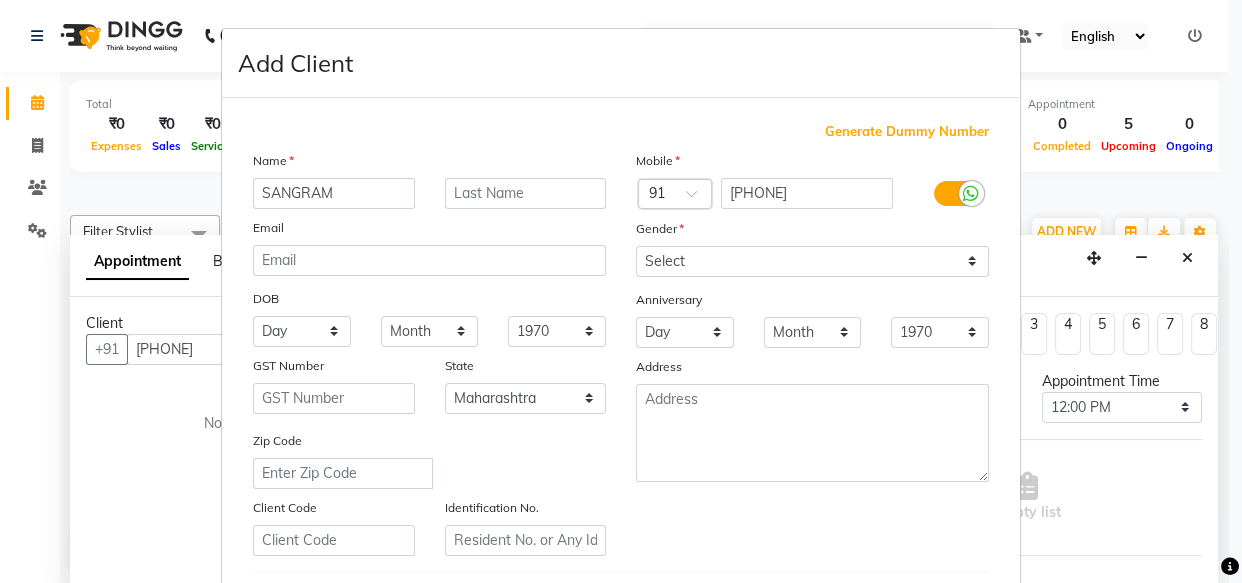 type on "SANGRAM" 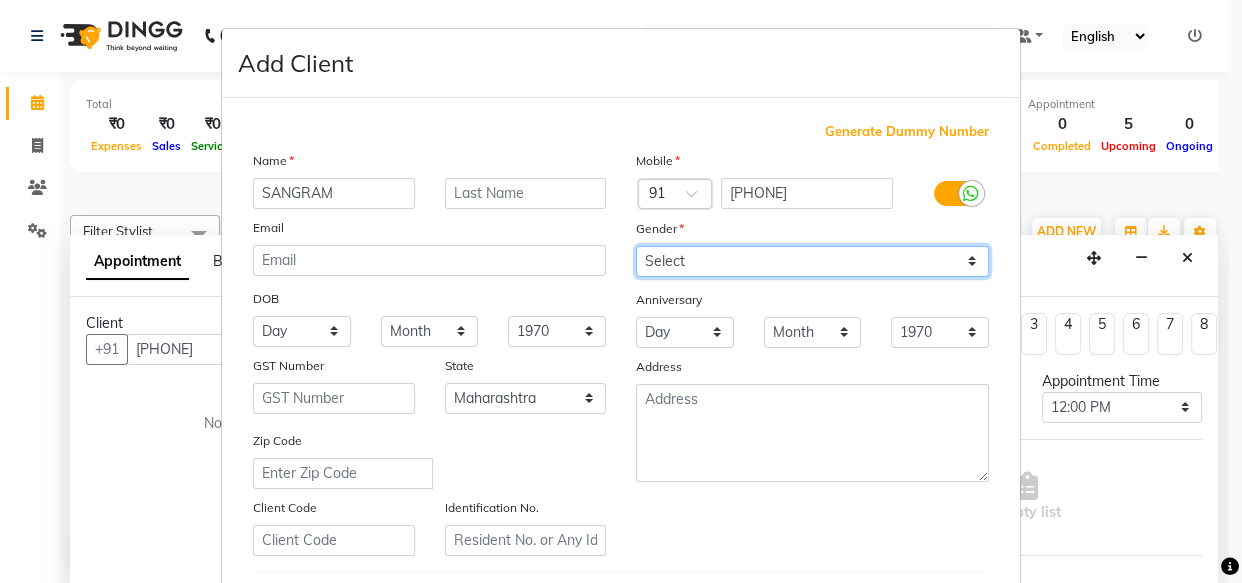 click on "Select Male Female Other Prefer Not To Say" at bounding box center [812, 261] 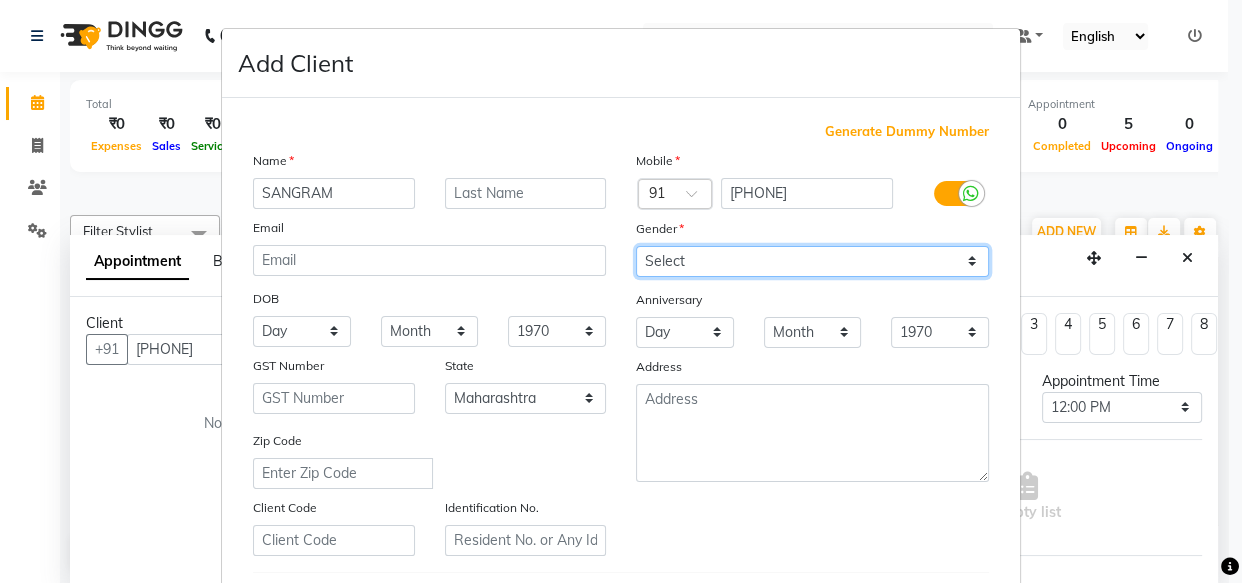 select on "male" 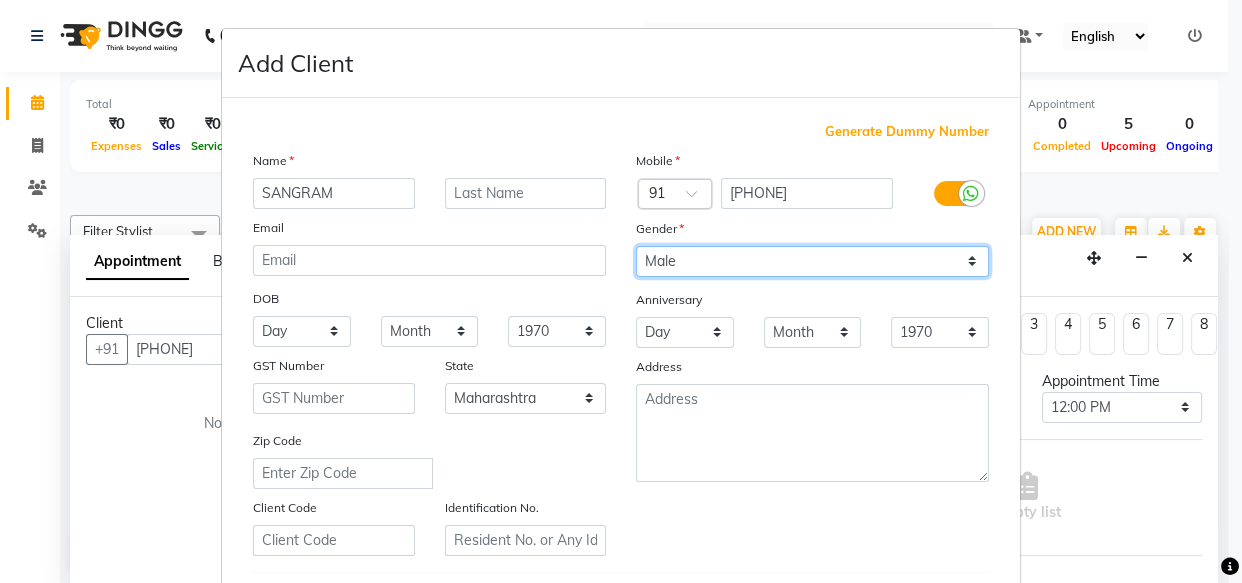 click on "Select Male Female Other Prefer Not To Say" at bounding box center (812, 261) 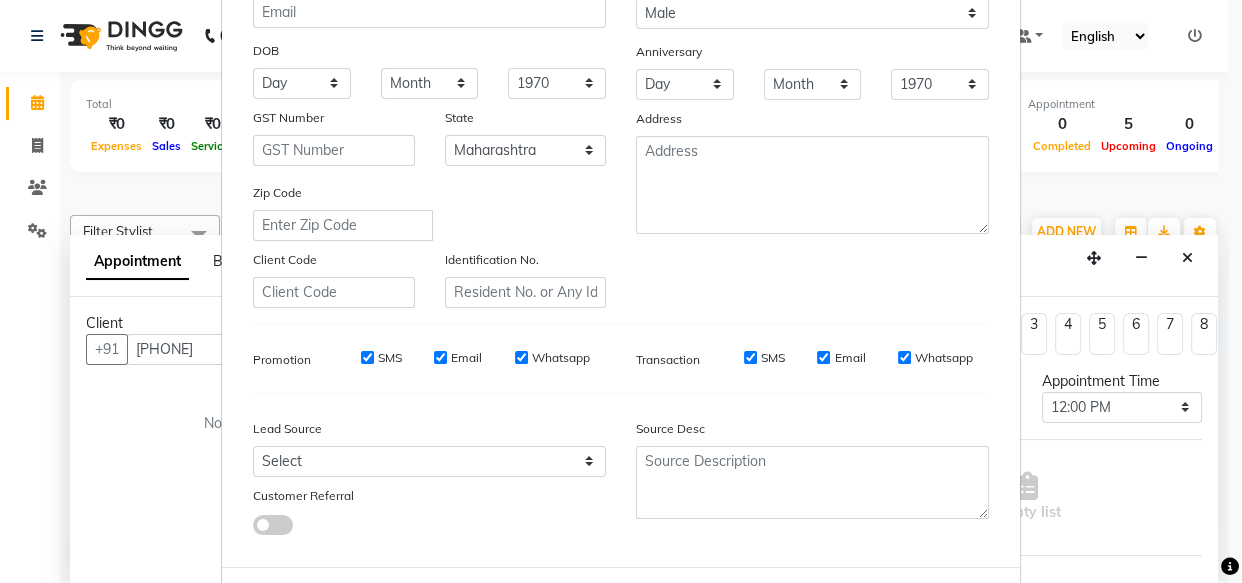 scroll, scrollTop: 263, scrollLeft: 0, axis: vertical 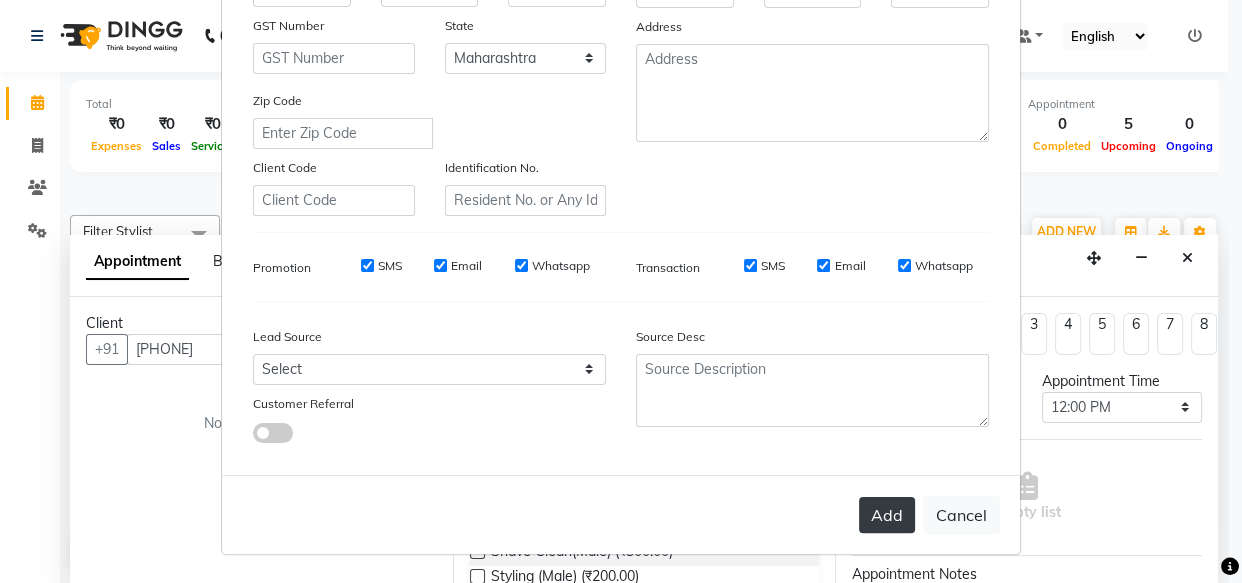 click on "Add" at bounding box center [887, 515] 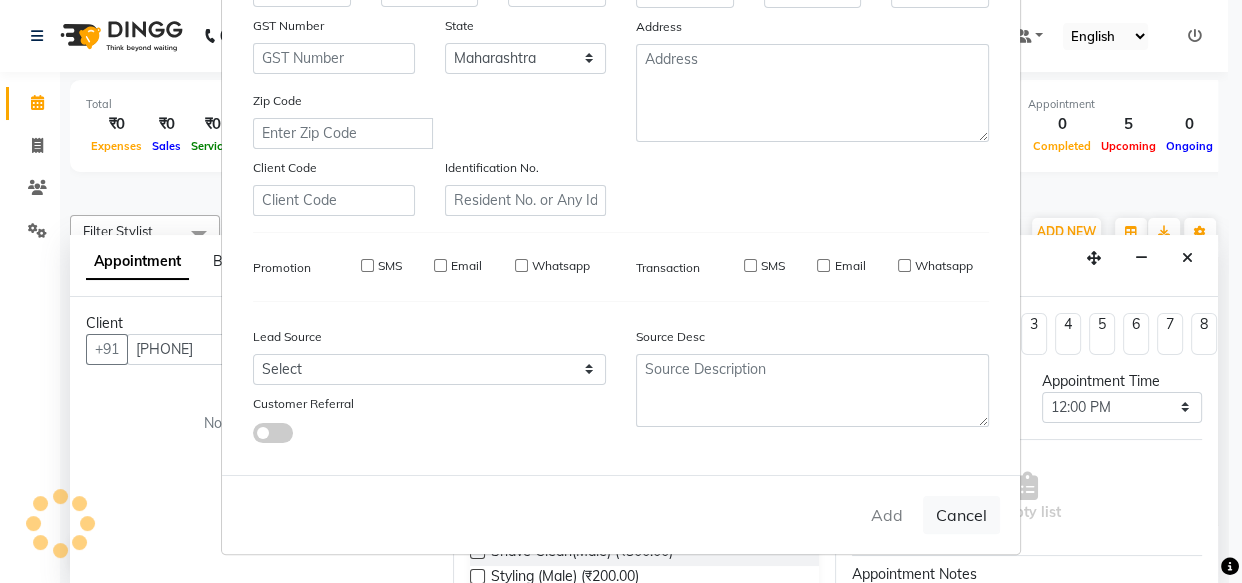 type 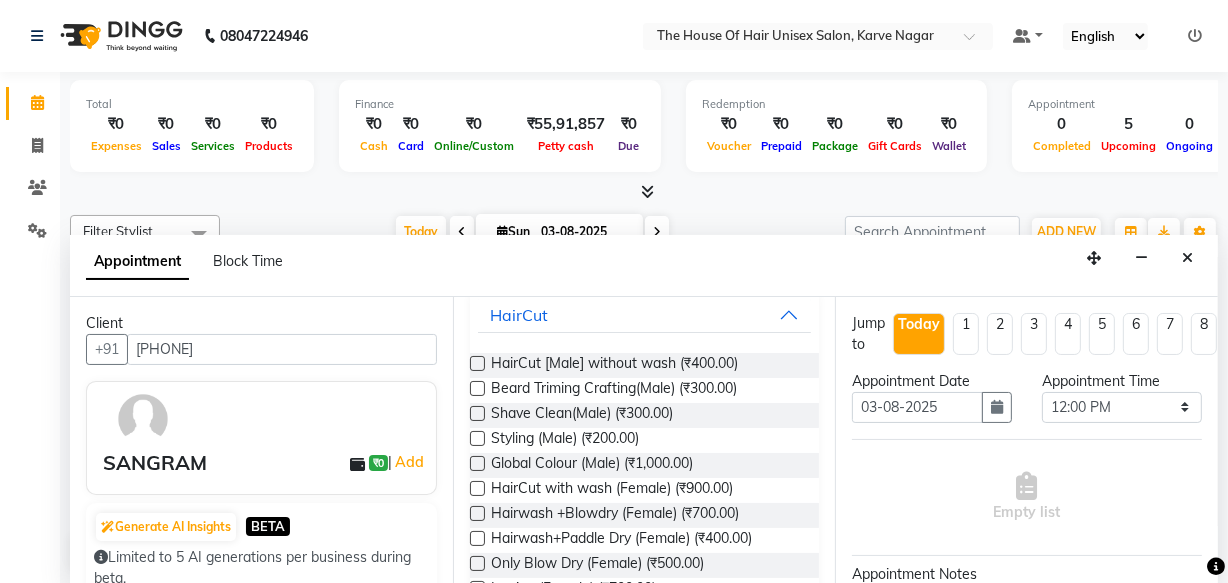 scroll, scrollTop: 149, scrollLeft: 0, axis: vertical 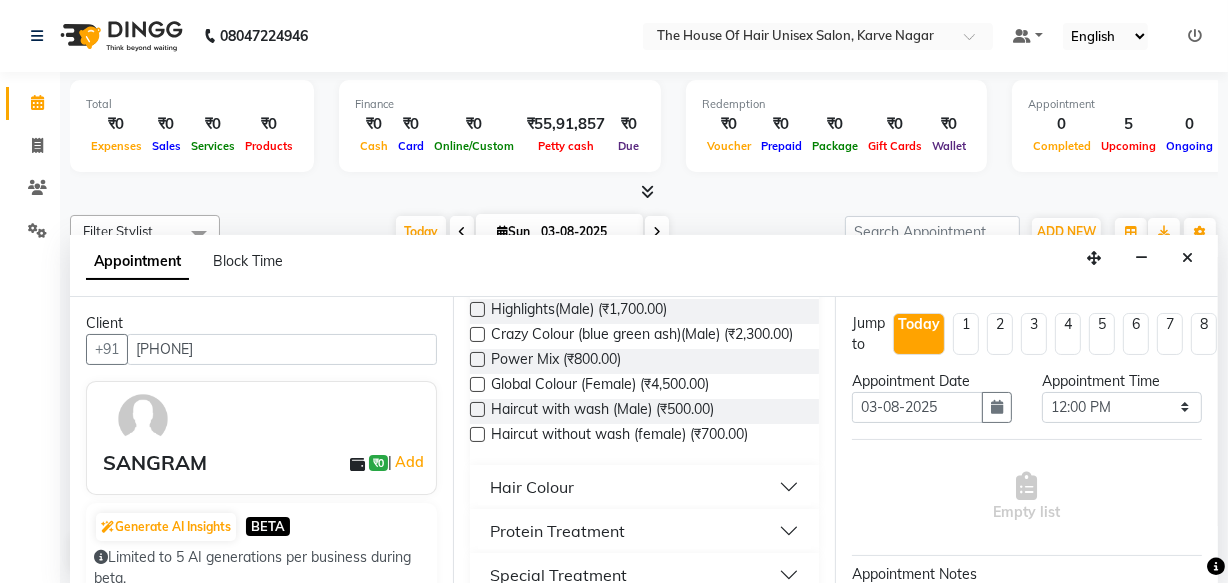 click at bounding box center (477, 409) 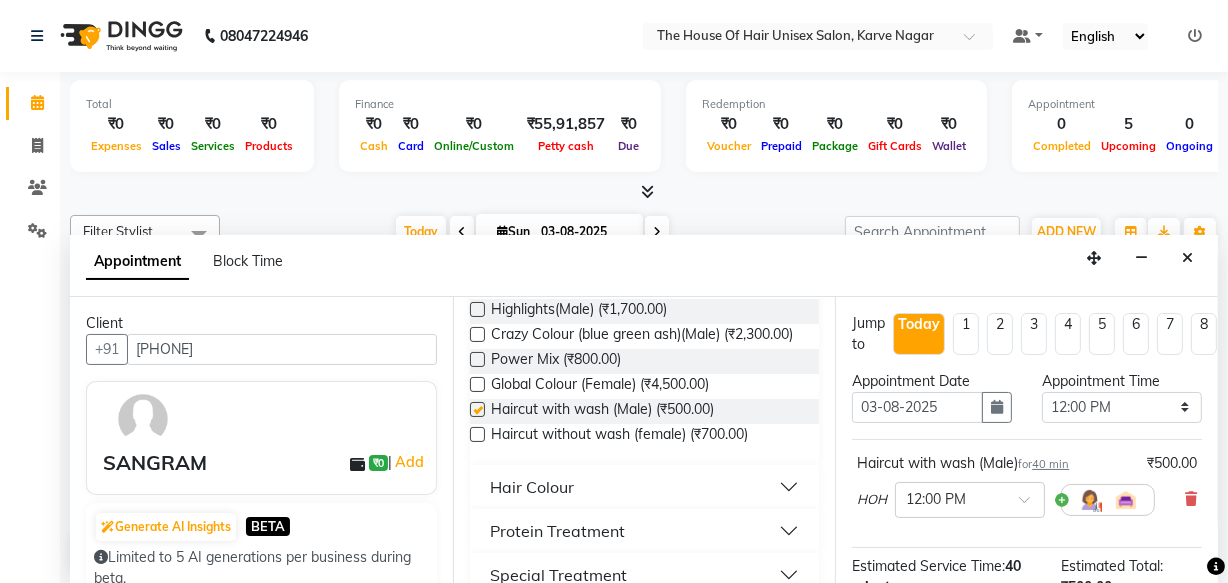 checkbox on "false" 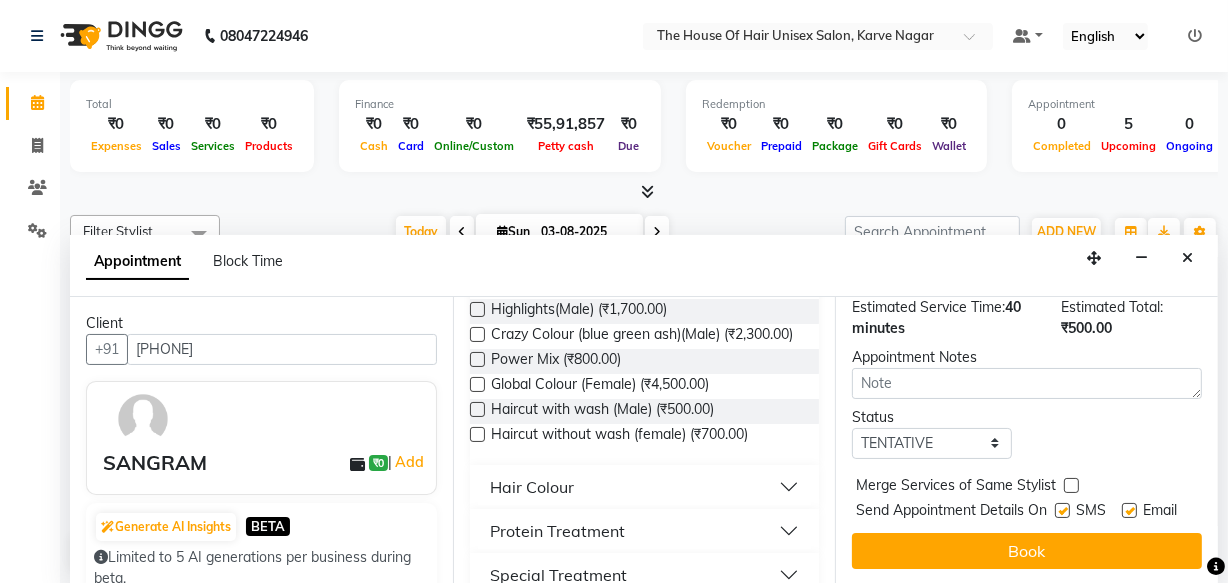 scroll, scrollTop: 289, scrollLeft: 0, axis: vertical 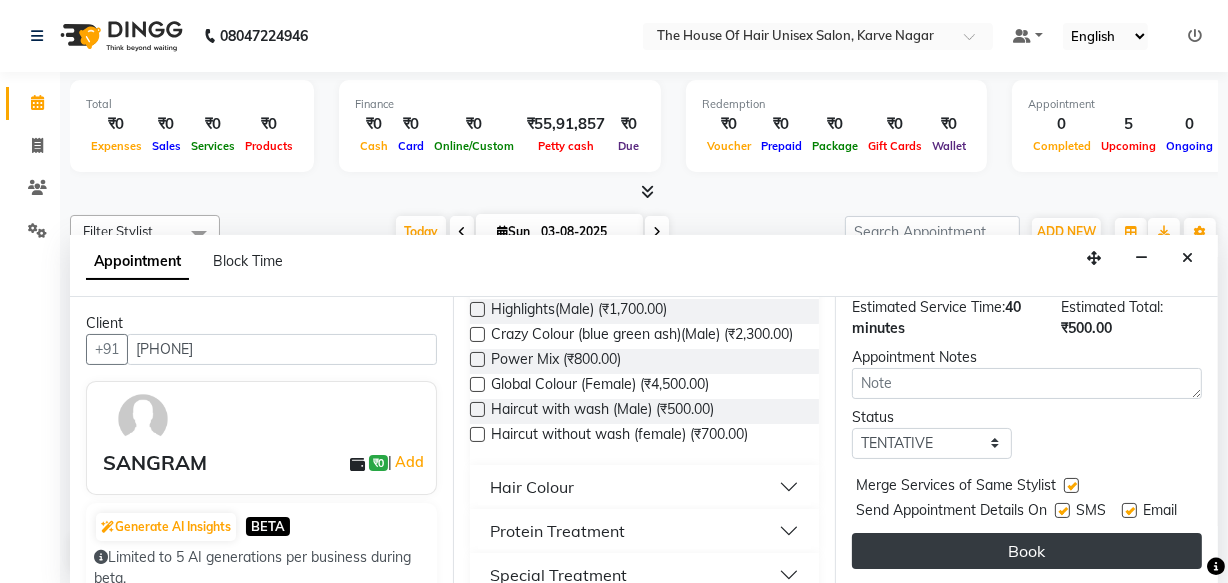 click on "Book" at bounding box center (1027, 551) 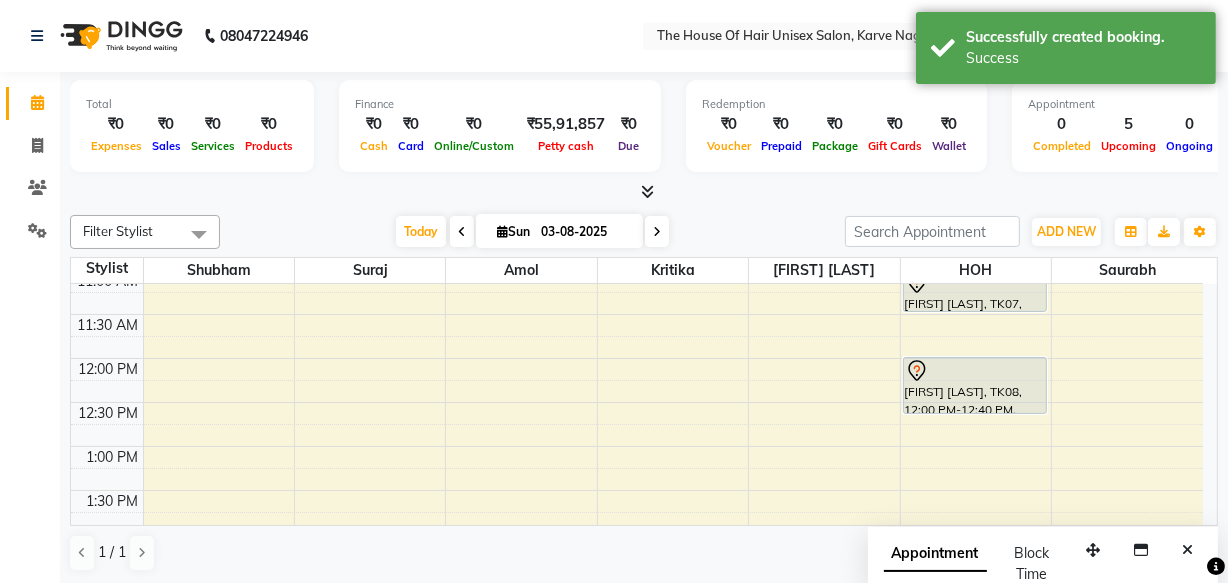 scroll, scrollTop: 0, scrollLeft: 0, axis: both 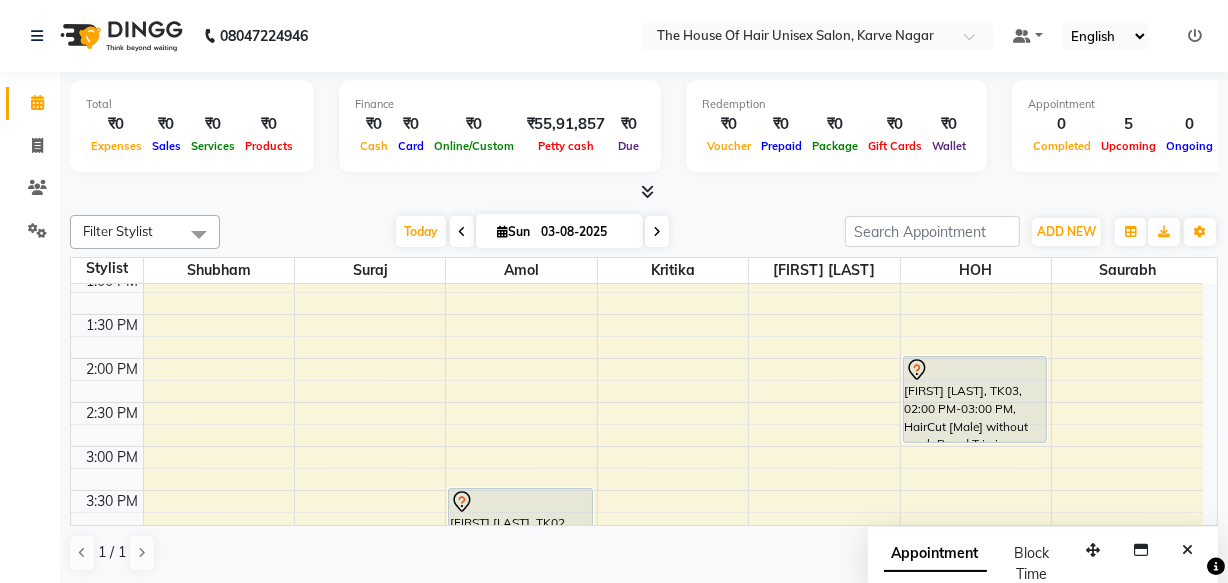click on "7:00 AM 7:30 AM 8:00 AM 8:30 AM 9:00 AM 9:30 AM 10:00 AM 10:30 AM 11:00 AM 11:30 AM 12:00 PM 12:30 PM 1:00 PM 1:30 PM 2:00 PM 2:30 PM 3:00 PM 3:30 PM 4:00 PM 4:30 PM 5:00 PM 5:30 PM 6:00 PM 6:30 PM 7:00 PM 7:30 PM 8:00 PM 8:30 PM 9:00 PM 9:30 PM             [FIRST] [LAST], TK01, 10:00 AM-10:30 AM, HairCut [Male] without wash             [FIRST] [LAST], TK02, 03:30 PM-04:30 PM, Touch up (Female)             [FIRST] [LAST], TK04, 05:00 PM-07:00 PM, HairCut [Male] without wash,Beard Triming Crafting(Male)             [FIRST] [LAST], TK05, 10:00 AM-10:30 AM, HairCut [Male] without wash             [FIRST] [LAST], TK07, 11:00 AM-11:30 AM, HairCut [Male] without wash             SANGRAM, TK08, 12:00 PM-12:40 PM, Haircut with wash (Male)             [FIRST] [LAST], TK03, 02:00 PM-03:00 PM, HairCut [Male] without wash,Beard Triming Crafting(Male)             [FIRST] [LAST], TK06, 06:00 PM-06:30 PM, HairCut [Male] without wash" at bounding box center (644, 404) 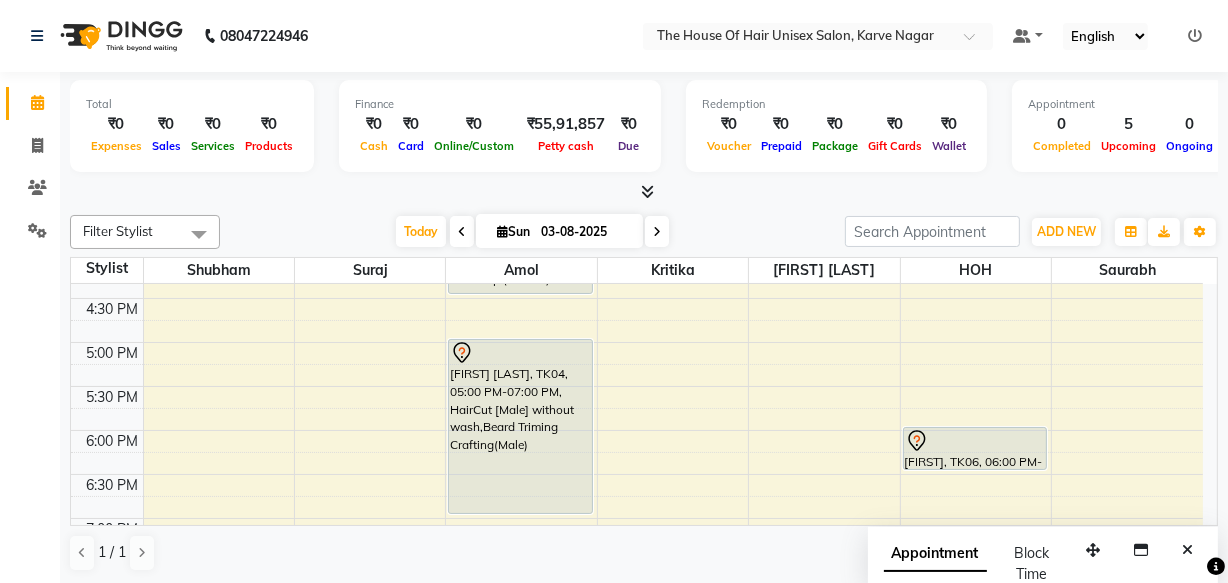 scroll, scrollTop: 827, scrollLeft: 0, axis: vertical 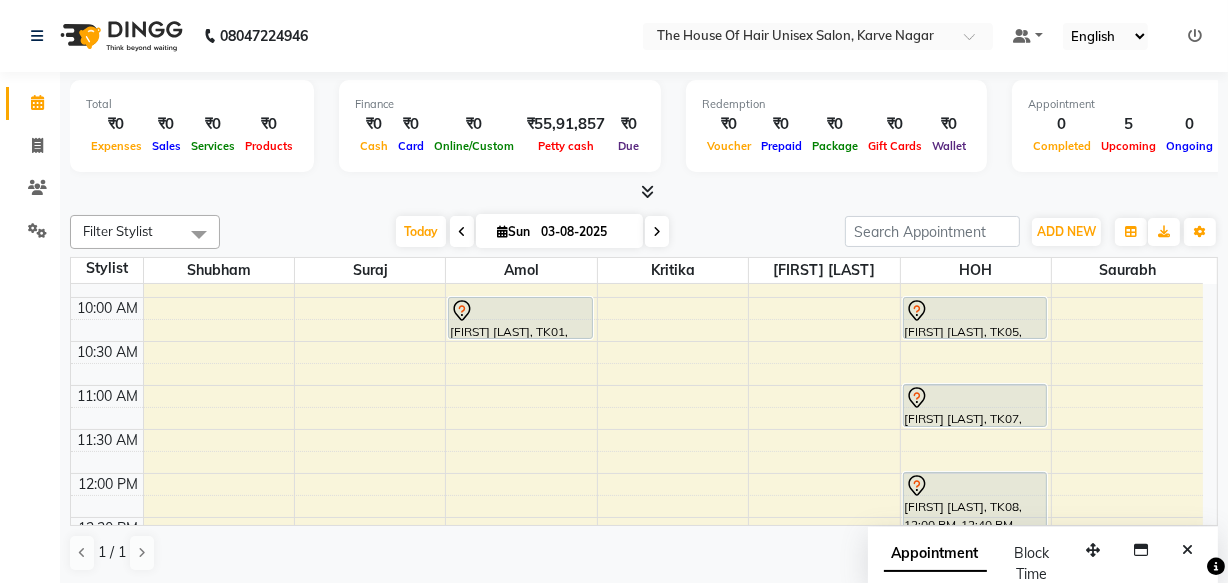 click on "7:00 AM 7:30 AM 8:00 AM 8:30 AM 9:00 AM 9:30 AM 10:00 AM 10:30 AM 11:00 AM 11:30 AM 12:00 PM 12:30 PM 1:00 PM 1:30 PM 2:00 PM 2:30 PM 3:00 PM 3:30 PM 4:00 PM 4:30 PM 5:00 PM 5:30 PM 6:00 PM 6:30 PM 7:00 PM 7:30 PM 8:00 PM 8:30 PM 9:00 PM 9:30 PM             [FIRST] [LAST], TK01, 10:00 AM-10:30 AM, HairCut [Male] without wash             [FIRST] [LAST], TK02, 03:30 PM-04:30 PM, Touch up (Female)             [FIRST] [LAST], TK04, 05:00 PM-07:00 PM, HairCut [Male] without wash,Beard Triming Crafting(Male)             [FIRST] [LAST], TK05, 10:00 AM-10:30 AM, HairCut [Male] without wash             [FIRST] [LAST], TK07, 11:00 AM-11:30 AM, HairCut [Male] without wash             SANGRAM, TK08, 12:00 PM-12:40 PM, Haircut with wash (Male)             [FIRST] [LAST], TK03, 02:00 PM-03:00 PM, HairCut [Male] without wash,Beard Triming Crafting(Male)             [FIRST] [LAST], TK06, 06:00 PM-06:30 PM, HairCut [Male] without wash" at bounding box center [637, 693] 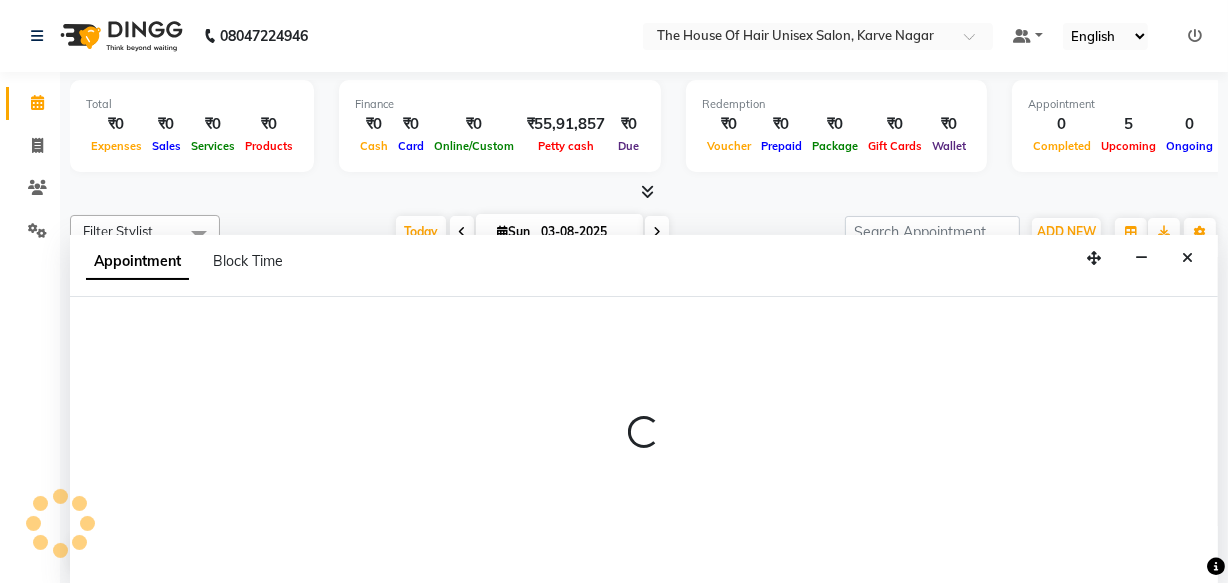 scroll, scrollTop: 0, scrollLeft: 0, axis: both 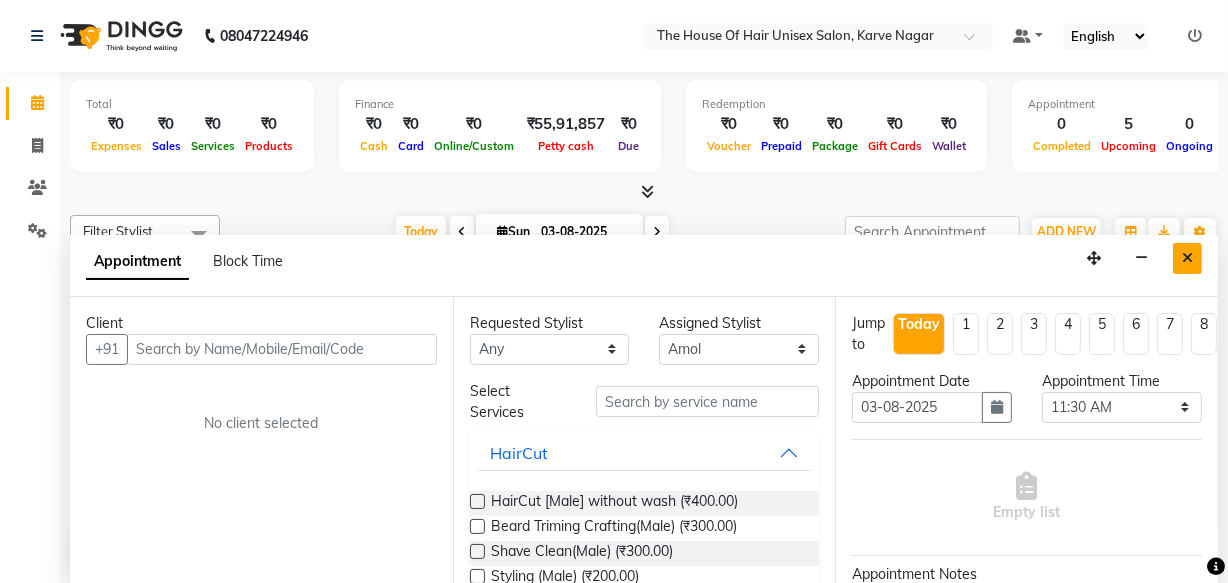click at bounding box center (1187, 258) 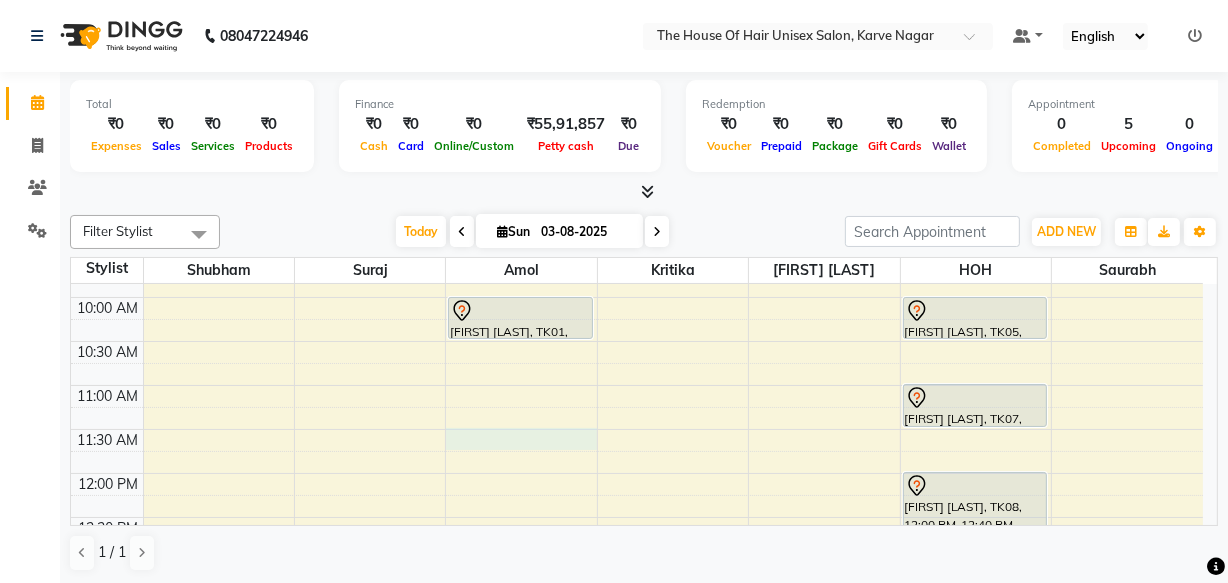 click on "7:00 AM 7:30 AM 8:00 AM 8:30 AM 9:00 AM 9:30 AM 10:00 AM 10:30 AM 11:00 AM 11:30 AM 12:00 PM 12:30 PM 1:00 PM 1:30 PM 2:00 PM 2:30 PM 3:00 PM 3:30 PM 4:00 PM 4:30 PM 5:00 PM 5:30 PM 6:00 PM 6:30 PM 7:00 PM 7:30 PM 8:00 PM 8:30 PM 9:00 PM 9:30 PM             [FIRST] [LAST], TK01, 10:00 AM-10:30 AM, HairCut [Male] without wash             [FIRST] [LAST], TK02, 03:30 PM-04:30 PM, Touch up (Female)             [FIRST] [LAST], TK04, 05:00 PM-07:00 PM, HairCut [Male] without wash,Beard Triming Crafting(Male)             [FIRST] [LAST], TK05, 10:00 AM-10:30 AM, HairCut [Male] without wash             [FIRST] [LAST], TK07, 11:00 AM-11:30 AM, HairCut [Male] without wash             SANGRAM, TK08, 12:00 PM-12:40 PM, Haircut with wash (Male)             [FIRST] [LAST], TK03, 02:00 PM-03:00 PM, HairCut [Male] without wash,Beard Triming Crafting(Male)             [FIRST] [LAST], TK06, 06:00 PM-06:30 PM, HairCut [Male] without wash" at bounding box center [637, 693] 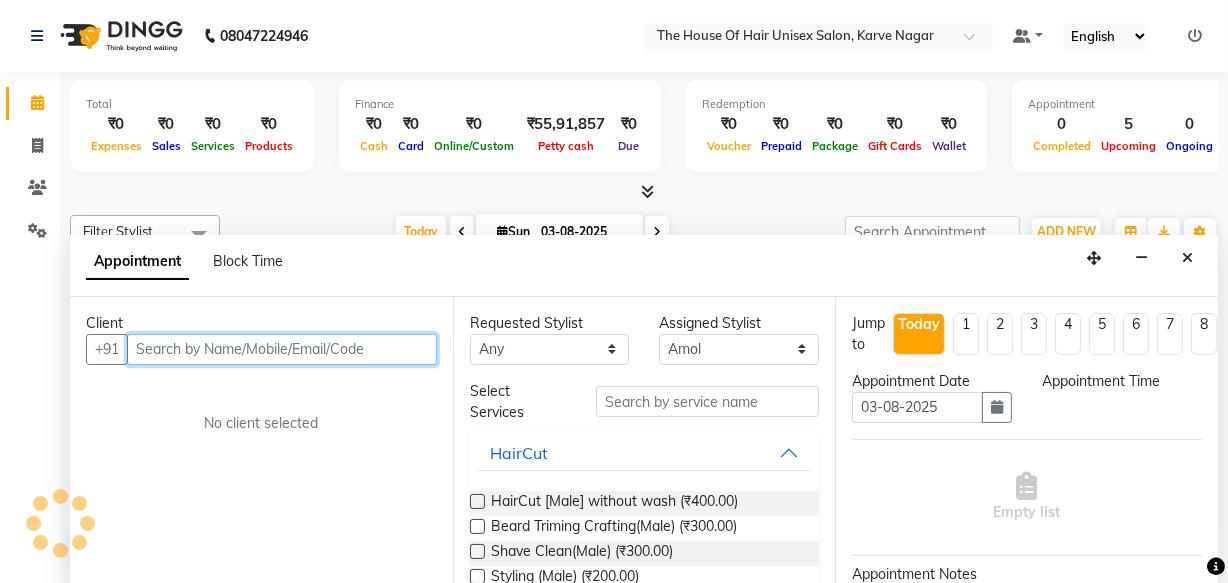 select on "690" 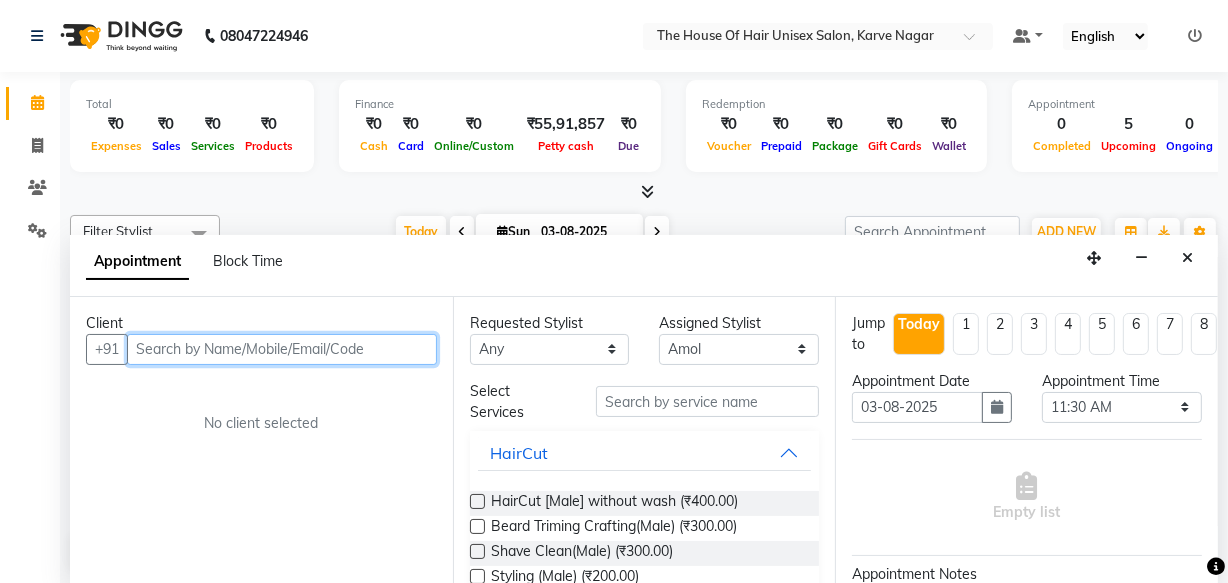 click at bounding box center [282, 349] 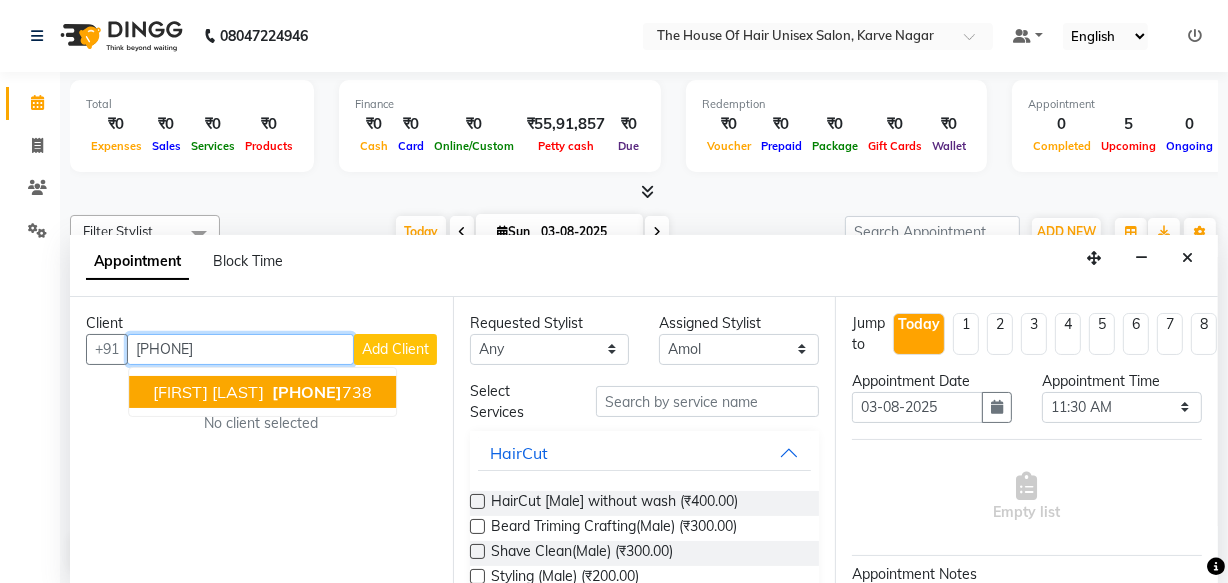 click on "[FIRST] [LAST]" at bounding box center [208, 392] 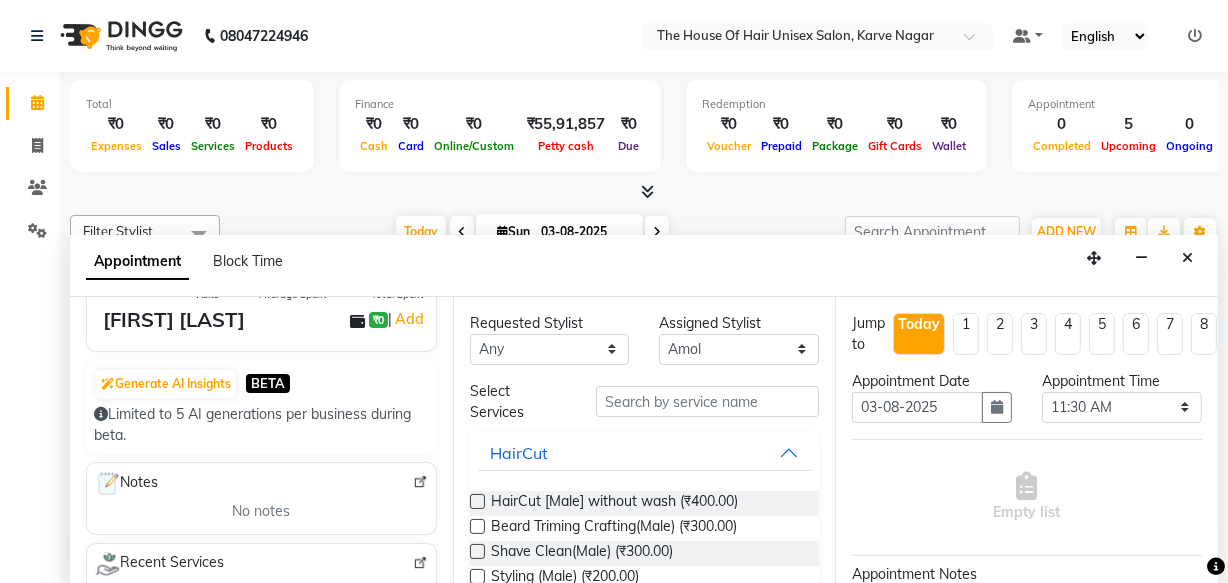 scroll, scrollTop: 140, scrollLeft: 0, axis: vertical 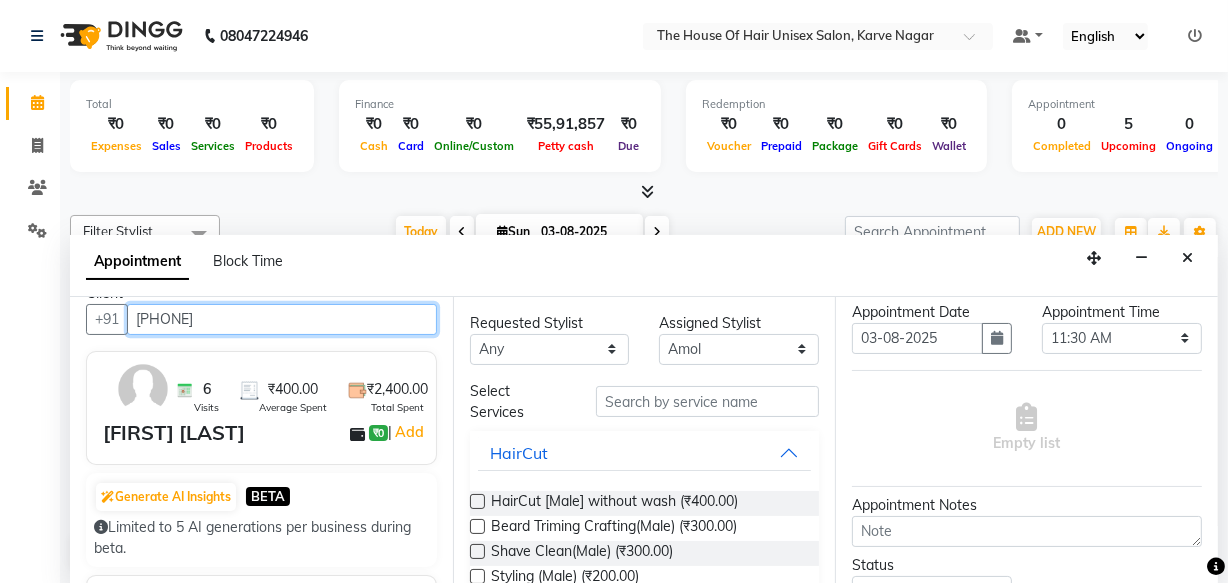type on "[PHONE]" 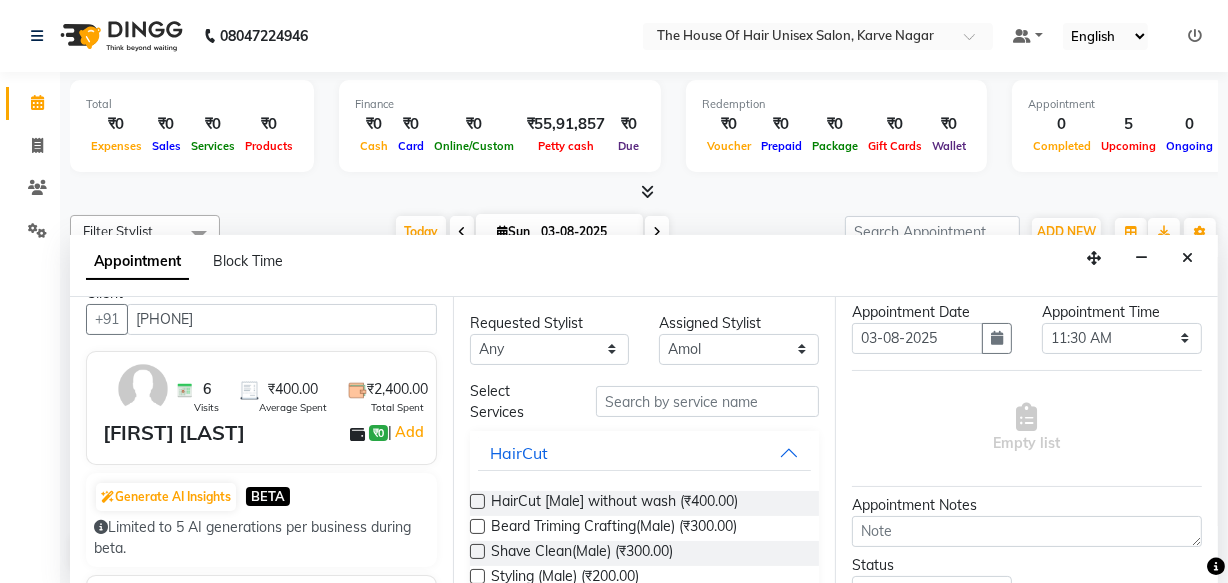 click at bounding box center [477, 501] 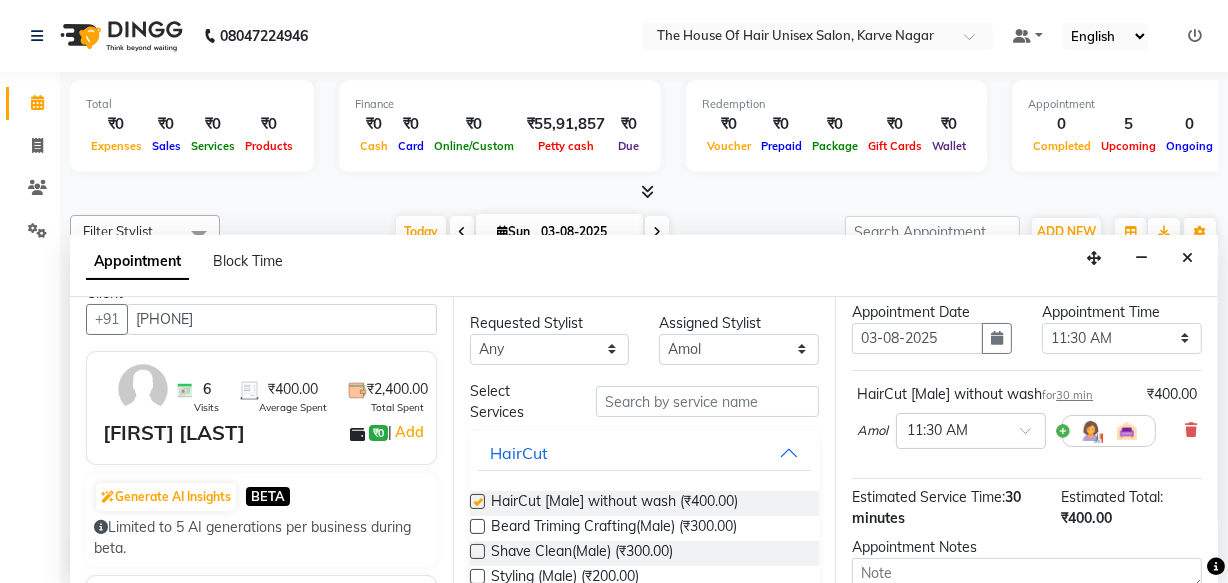 checkbox on "false" 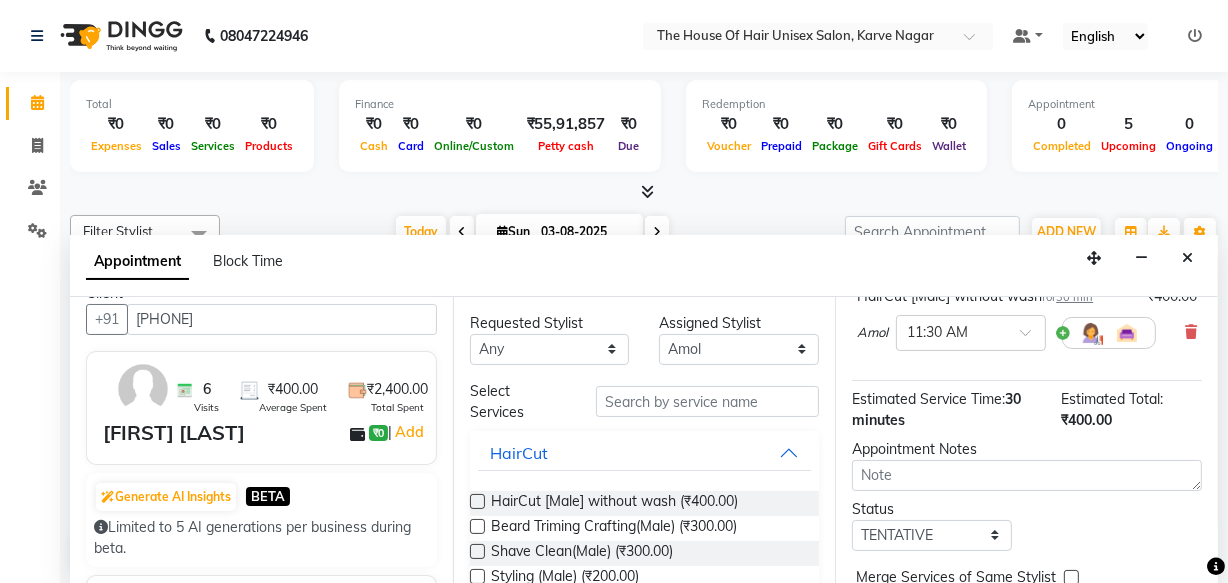 scroll, scrollTop: 289, scrollLeft: 0, axis: vertical 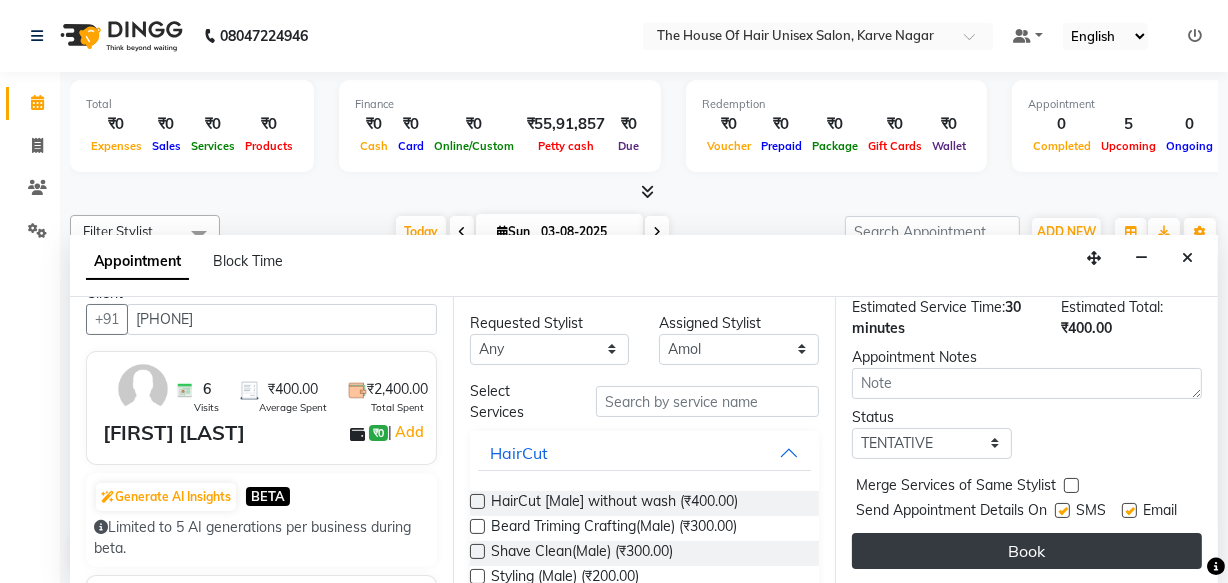 click on "Book" at bounding box center (1027, 551) 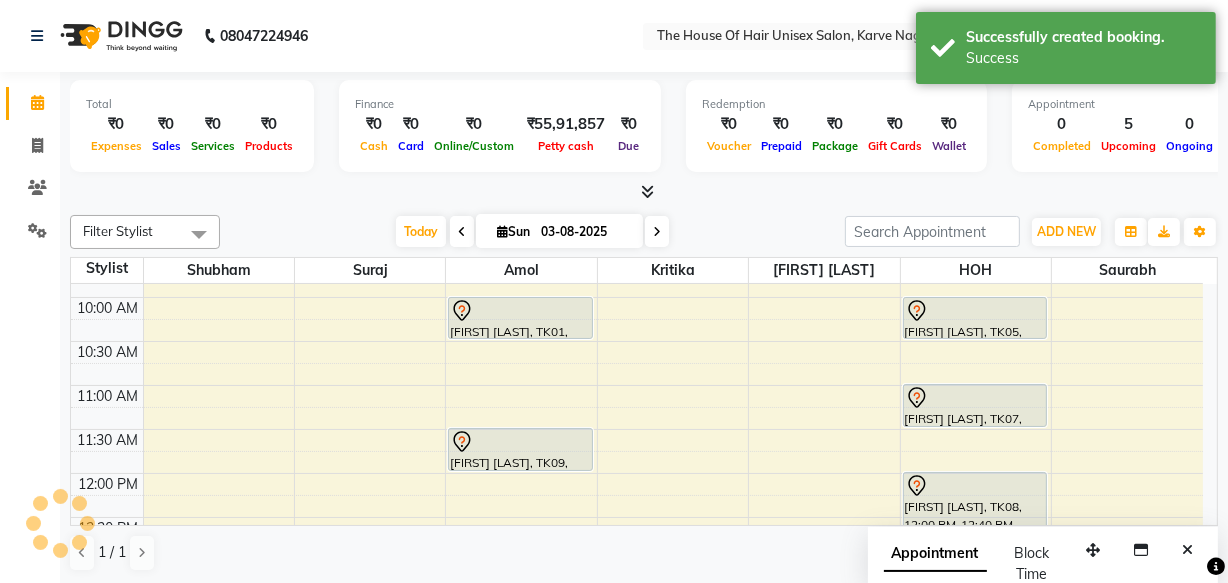 scroll, scrollTop: 0, scrollLeft: 0, axis: both 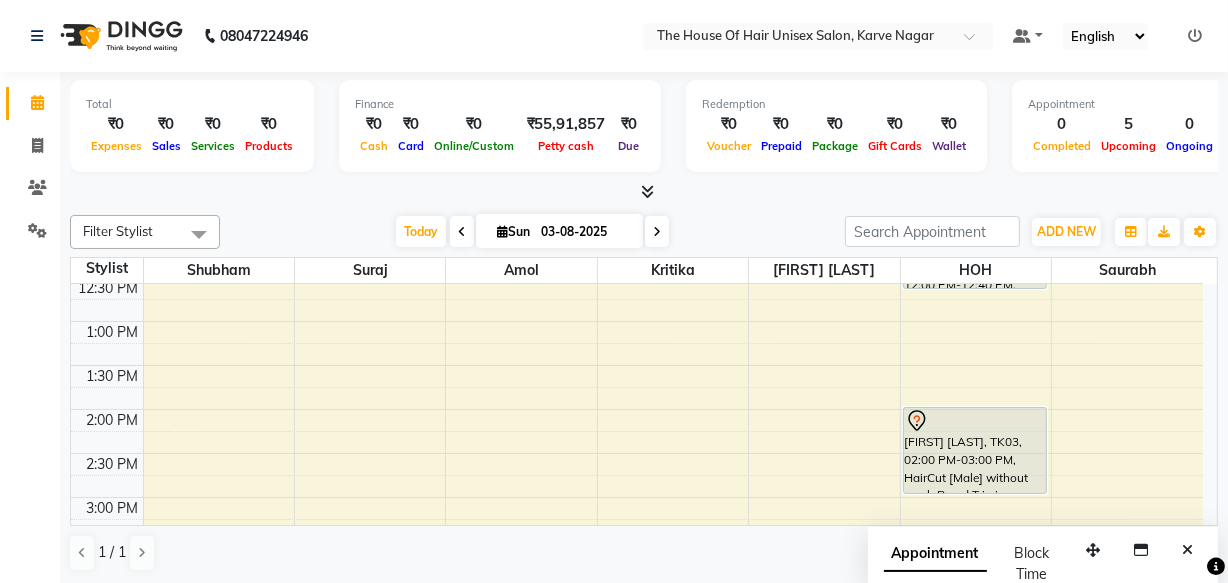 click on "7:00 AM 7:30 AM 8:00 AM 8:30 AM 9:00 AM 9:30 AM 10:00 AM 10:30 AM 11:00 AM 11:30 AM 12:00 PM 12:30 PM 1:00 PM 1:30 PM 2:00 PM 2:30 PM 3:00 PM 3:30 PM 4:00 PM 4:30 PM 5:00 PM 5:30 PM 6:00 PM 6:30 PM 7:00 PM 7:30 PM 8:00 PM 8:30 PM 9:00 PM 9:30 PM             [FIRST] [LAST], TK01, 10:00 AM-10:30 AM, HairCut [Male] without wash             [FIRST] [LAST], TK09, 11:30 AM-12:00 PM, HairCut [Male] without wash             [FIRST] [LAST], TK02, 03:30 PM-04:30 PM, Touch up (Female)             [FIRST] [LAST], TK04, 05:00 PM-07:00 PM, HairCut [Male] without wash,Beard Triming Crafting(Male)             [FIRST] [LAST], TK05, 10:00 AM-10:30 AM, HairCut [Male] without wash             [FIRST] [LAST], TK07, 11:00 AM-11:30 AM, HairCut [Male] without wash             [FIRST], TK08, 12:00 PM-12:40 PM, Haircut with wash (Male)             [FIRST] [LAST], TK03, 02:00 PM-03:00 PM, HairCut [Male] without wash,Beard Triming Crafting(Male)             [FIRST] [LAST], TK06, 06:00 PM-06:30 PM, HairCut [Male] without wash" at bounding box center (637, 453) 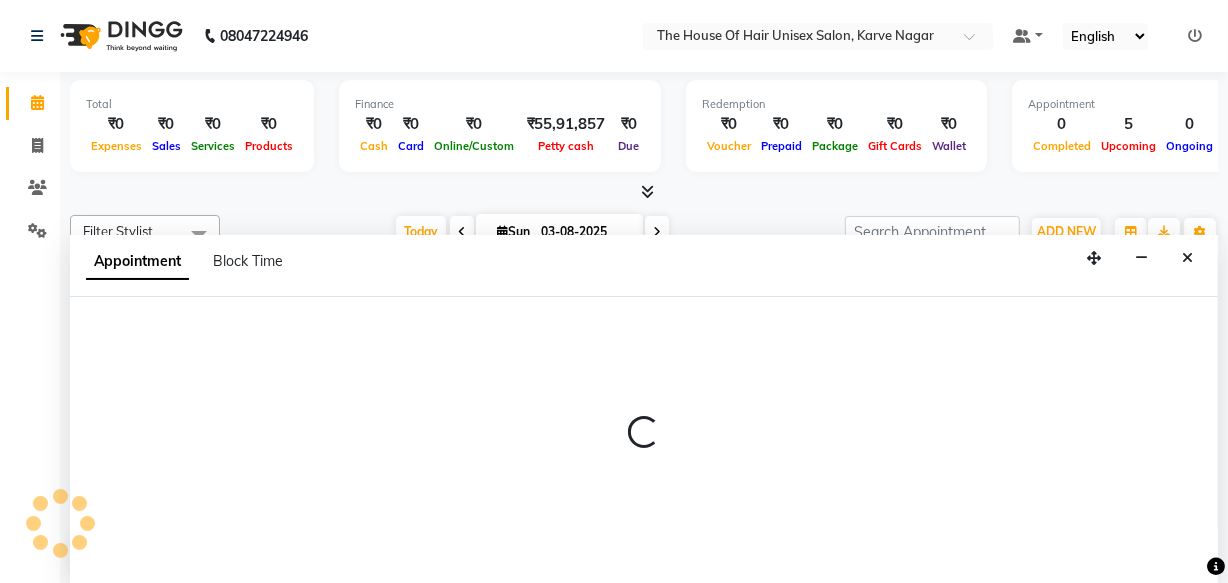 scroll, scrollTop: 0, scrollLeft: 0, axis: both 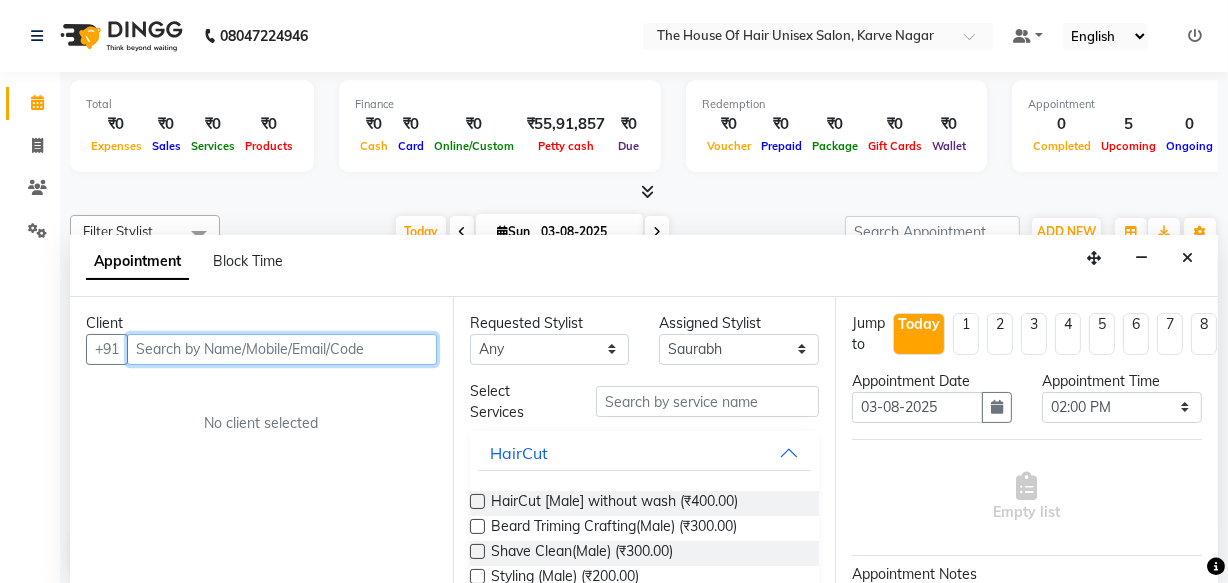click at bounding box center [282, 349] 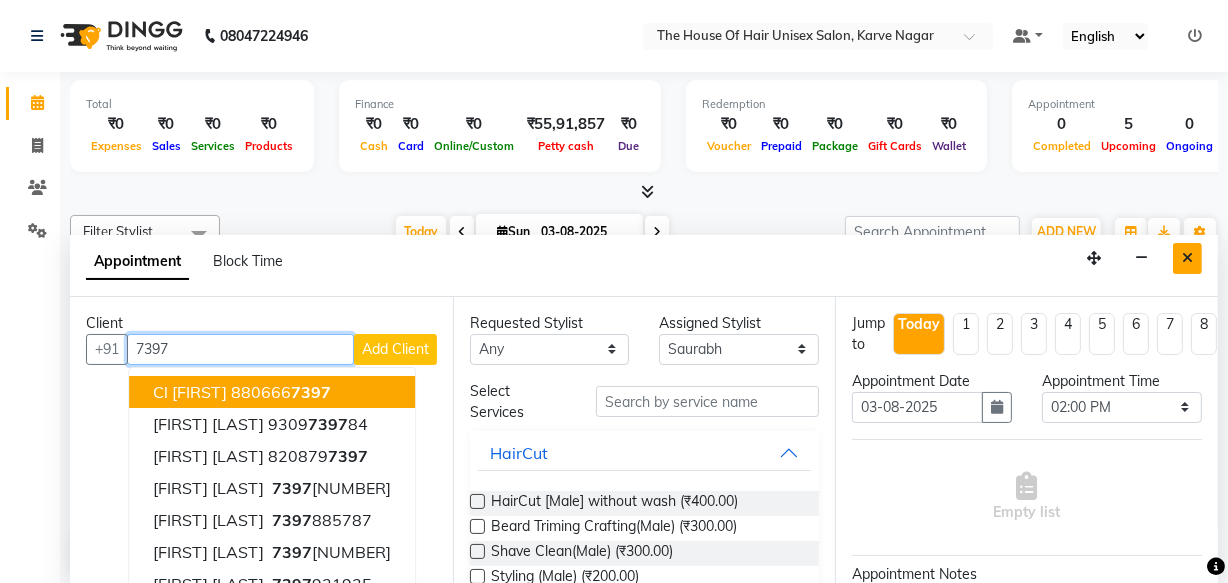 type on "7397" 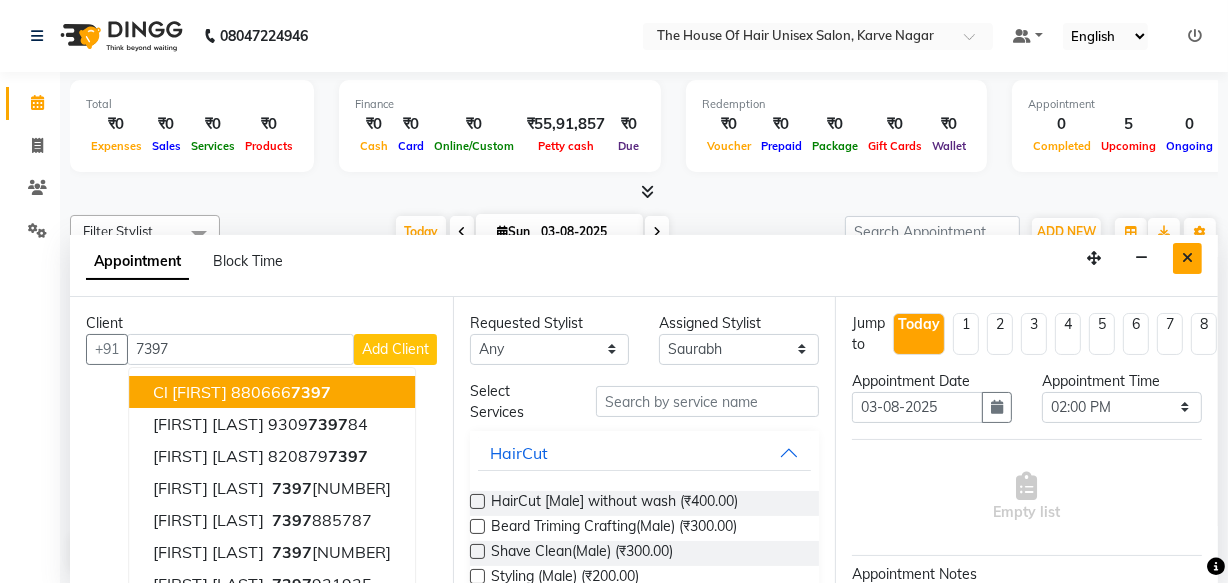 click at bounding box center [1187, 258] 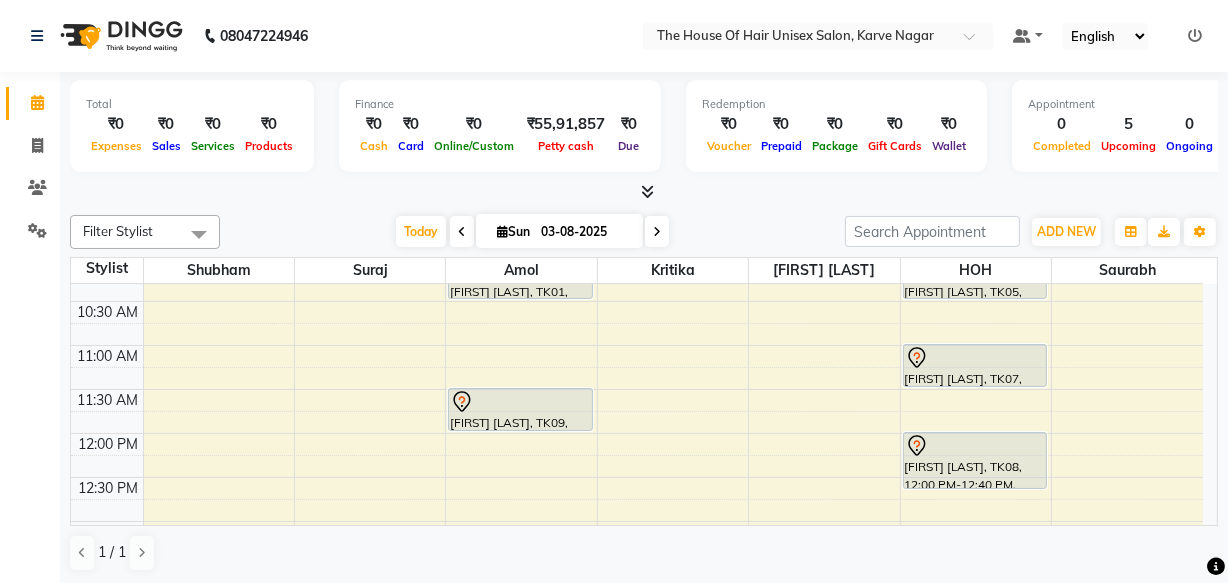 scroll, scrollTop: 285, scrollLeft: 0, axis: vertical 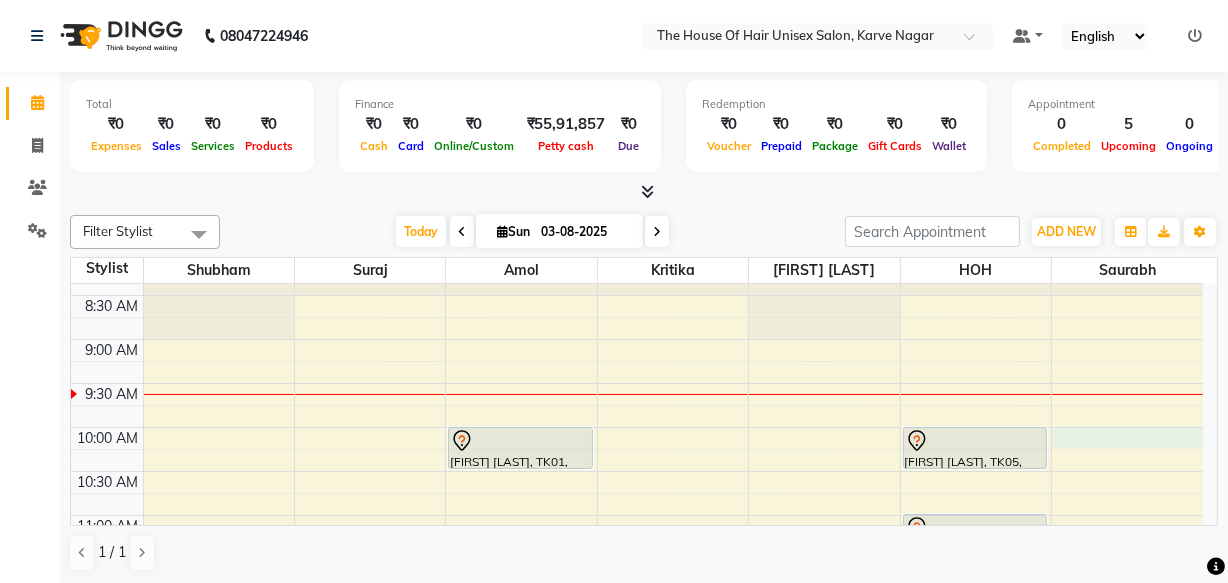 click on "7:00 AM 7:30 AM 8:00 AM 8:30 AM 9:00 AM 9:30 AM 10:00 AM 10:30 AM 11:00 AM 11:30 AM 12:00 PM 12:30 PM 1:00 PM 1:30 PM 2:00 PM 2:30 PM 3:00 PM 3:30 PM 4:00 PM 4:30 PM 5:00 PM 5:30 PM 6:00 PM 6:30 PM 7:00 PM 7:30 PM 8:00 PM 8:30 PM 9:00 PM 9:30 PM             [FIRST] [LAST], TK01, 10:00 AM-10:30 AM, HairCut [Male] without wash             [FIRST] [LAST], TK09, 11:30 AM-12:00 PM, HairCut [Male] without wash             [FIRST] [LAST], TK02, 03:30 PM-04:30 PM, Touch up (Female)             [FIRST] [LAST], TK04, 05:00 PM-07:00 PM, HairCut [Male] without wash,Beard Triming Crafting(Male)             [FIRST] [LAST], TK05, 10:00 AM-10:30 AM, HairCut [Male] without wash             [FIRST] [LAST], TK07, 11:00 AM-11:30 AM, HairCut [Male] without wash             [FIRST], TK08, 12:00 PM-12:40 PM, Haircut with wash (Male)             [FIRST] [LAST], TK03, 02:00 PM-03:00 PM, HairCut [Male] without wash,Beard Triming Crafting(Male)             [FIRST] [LAST], TK06, 06:00 PM-06:30 PM, HairCut [Male] without wash" at bounding box center [637, 823] 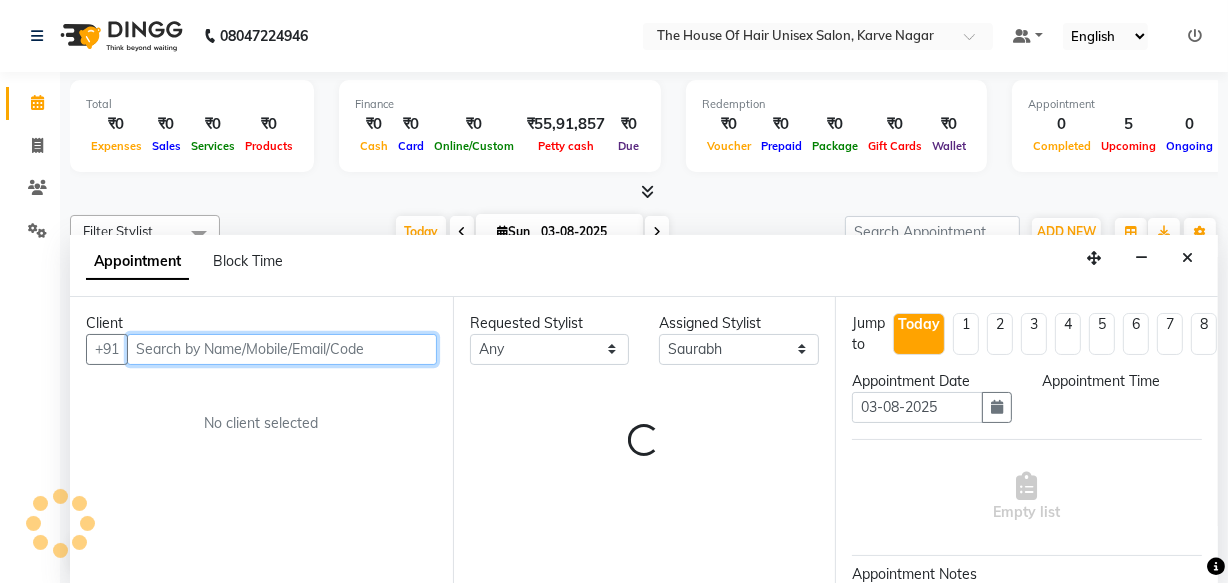 select on "600" 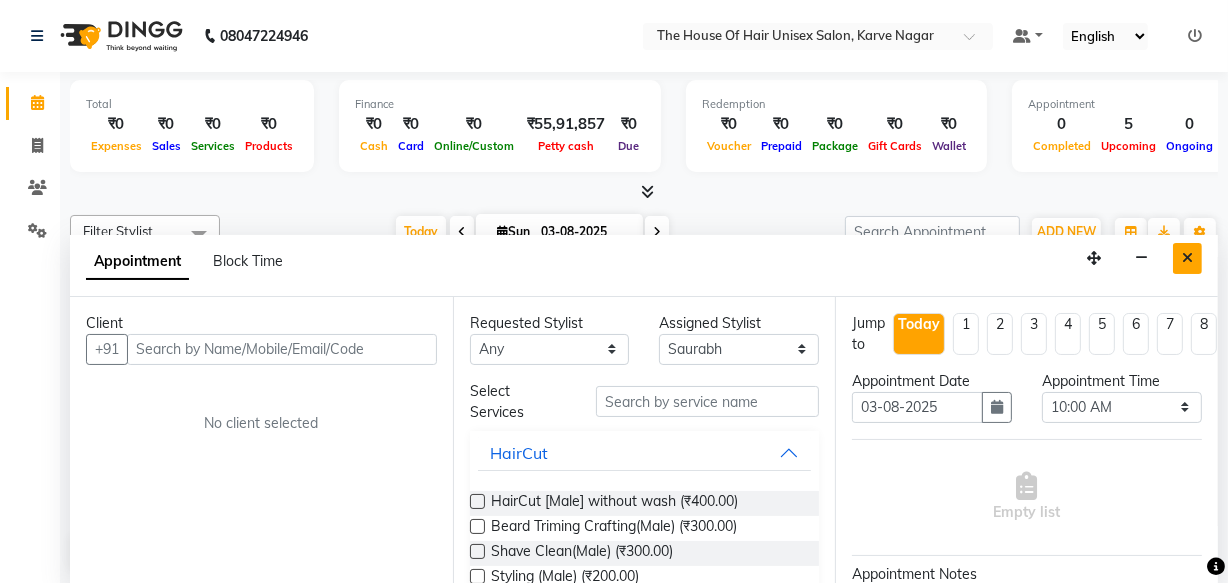 click at bounding box center [1187, 258] 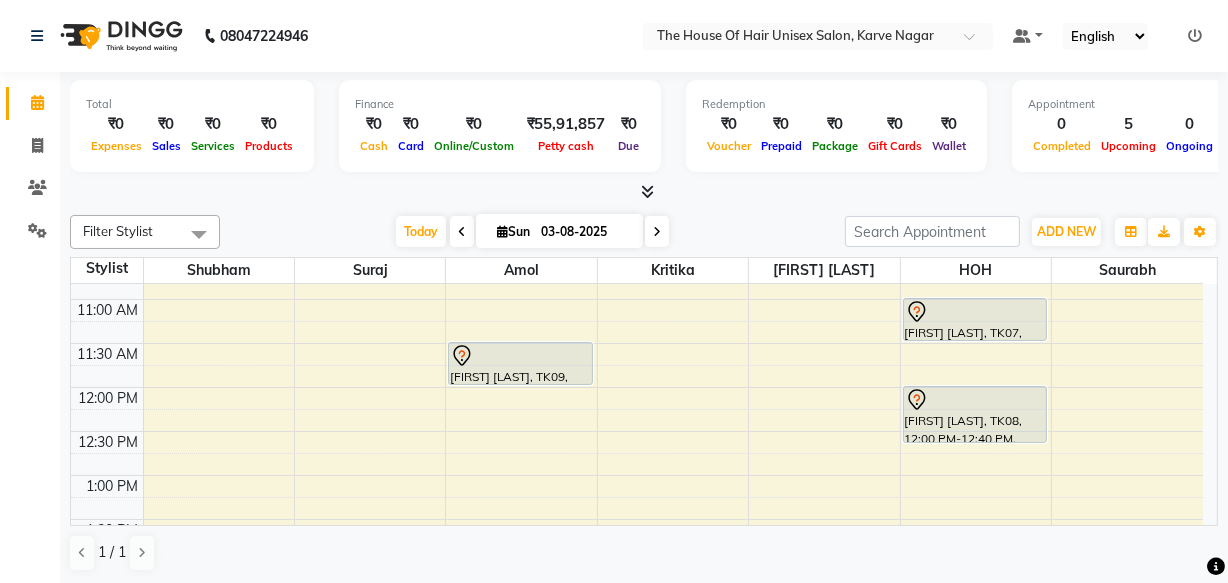 scroll, scrollTop: 353, scrollLeft: 0, axis: vertical 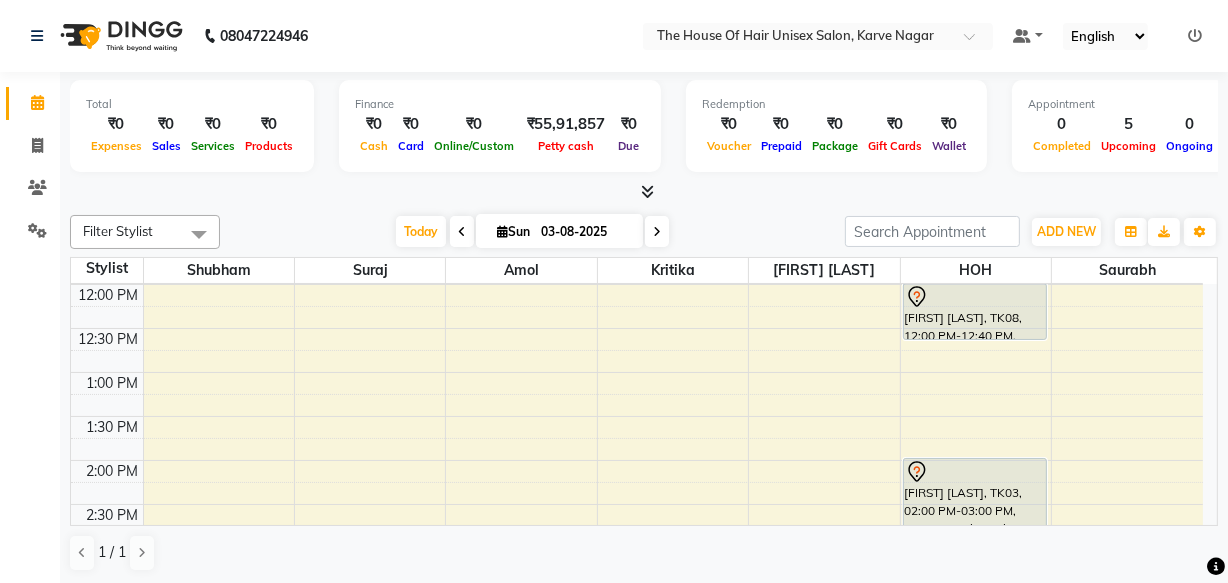 click on "7:00 AM 7:30 AM 8:00 AM 8:30 AM 9:00 AM 9:30 AM 10:00 AM 10:30 AM 11:00 AM 11:30 AM 12:00 PM 12:30 PM 1:00 PM 1:30 PM 2:00 PM 2:30 PM 3:00 PM 3:30 PM 4:00 PM 4:30 PM 5:00 PM 5:30 PM 6:00 PM 6:30 PM 7:00 PM 7:30 PM 8:00 PM 8:30 PM 9:00 PM 9:30 PM             [FIRST] [LAST], TK01, 10:00 AM-10:30 AM, HairCut [Male] without wash             [FIRST] [LAST], TK09, 11:30 AM-12:00 PM, HairCut [Male] without wash             [FIRST] [LAST], TK02, 03:30 PM-04:30 PM, Touch up (Female)             [FIRST] [LAST], TK04, 05:00 PM-07:00 PM, HairCut [Male] without wash,Beard Triming Crafting(Male)             [FIRST] [LAST], TK05, 10:00 AM-10:30 AM, HairCut [Male] without wash             [FIRST] [LAST], TK07, 11:00 AM-11:30 AM, HairCut [Male] without wash             [FIRST], TK08, 12:00 PM-12:40 PM, Haircut with wash (Male)             [FIRST] [LAST], TK03, 02:00 PM-03:00 PM, HairCut [Male] without wash,Beard Triming Crafting(Male)             [FIRST] [LAST], TK06, 06:00 PM-06:30 PM, HairCut [Male] without wash" at bounding box center [637, 504] 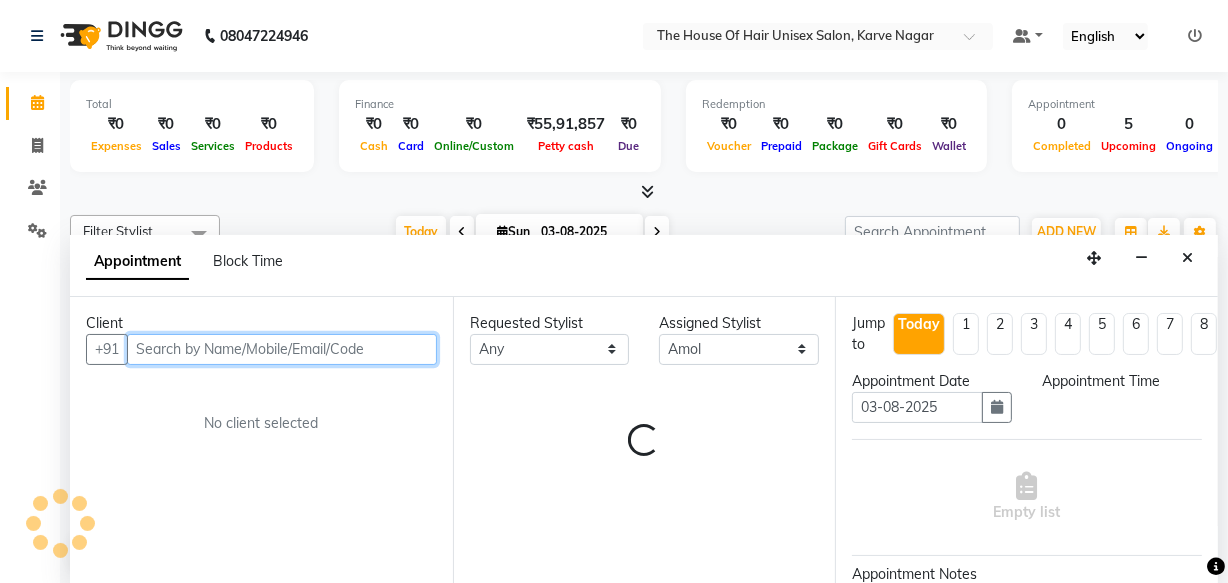 select on "840" 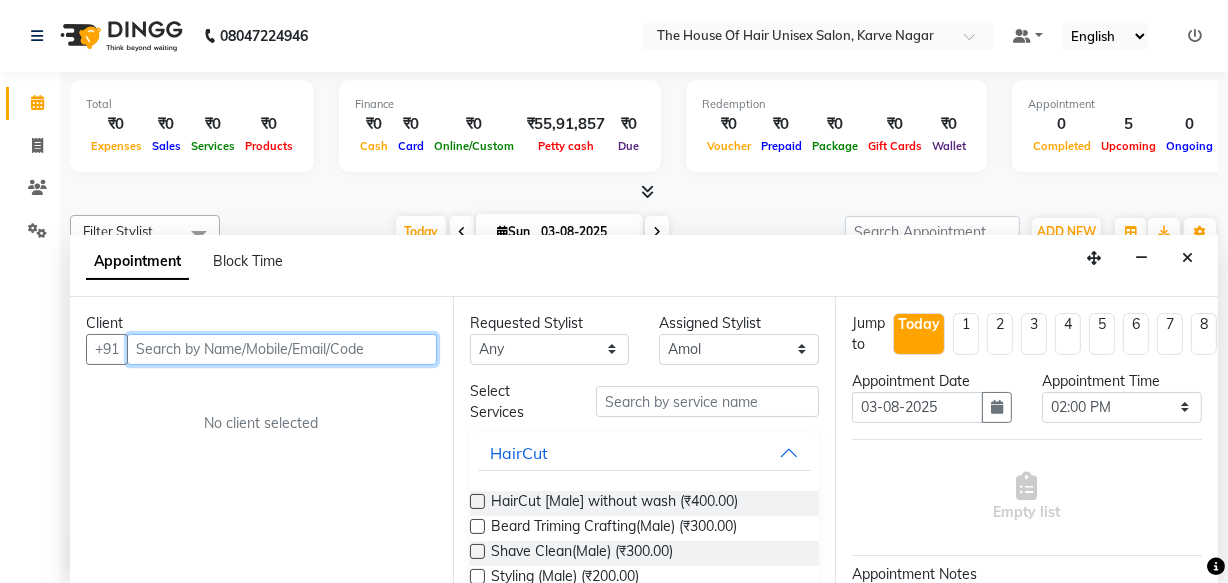 click at bounding box center [282, 349] 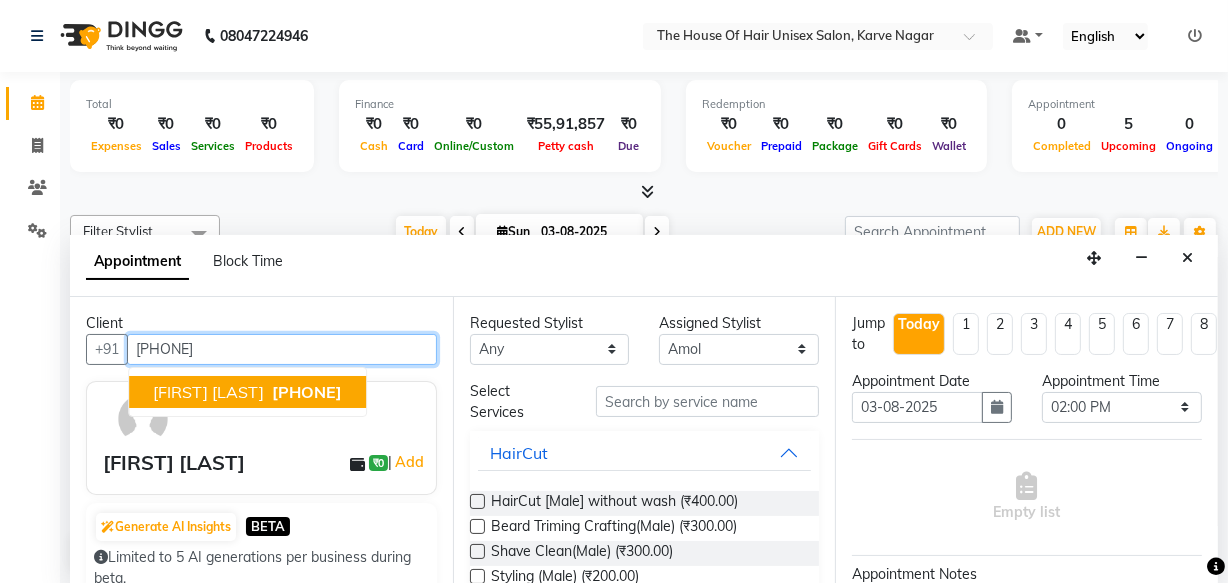 click on "[PHONE]" at bounding box center [307, 392] 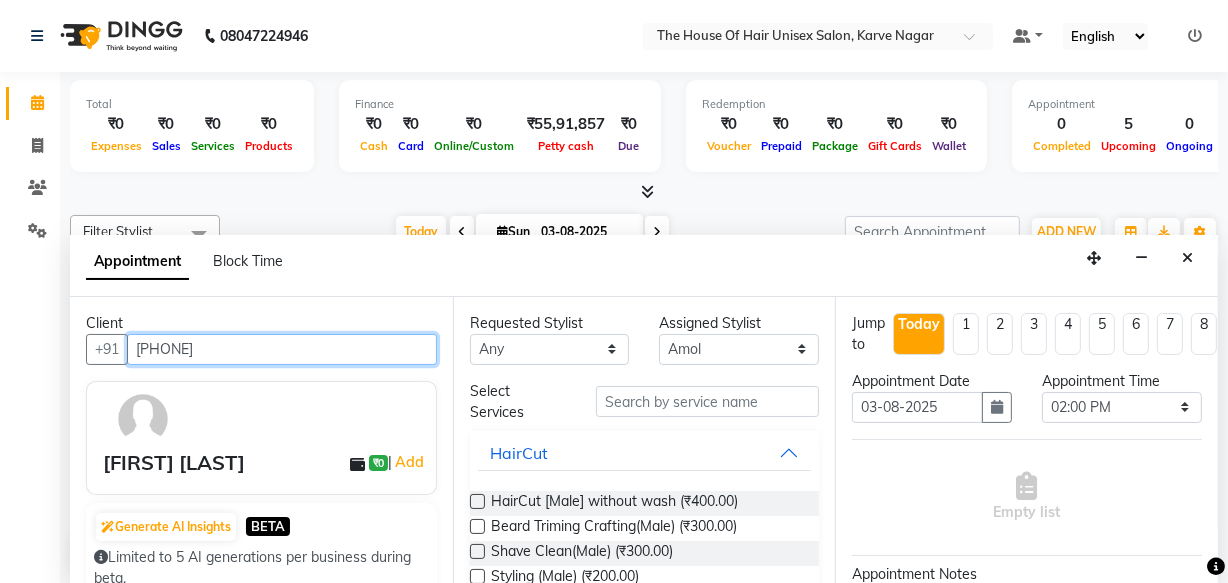 type on "[PHONE]" 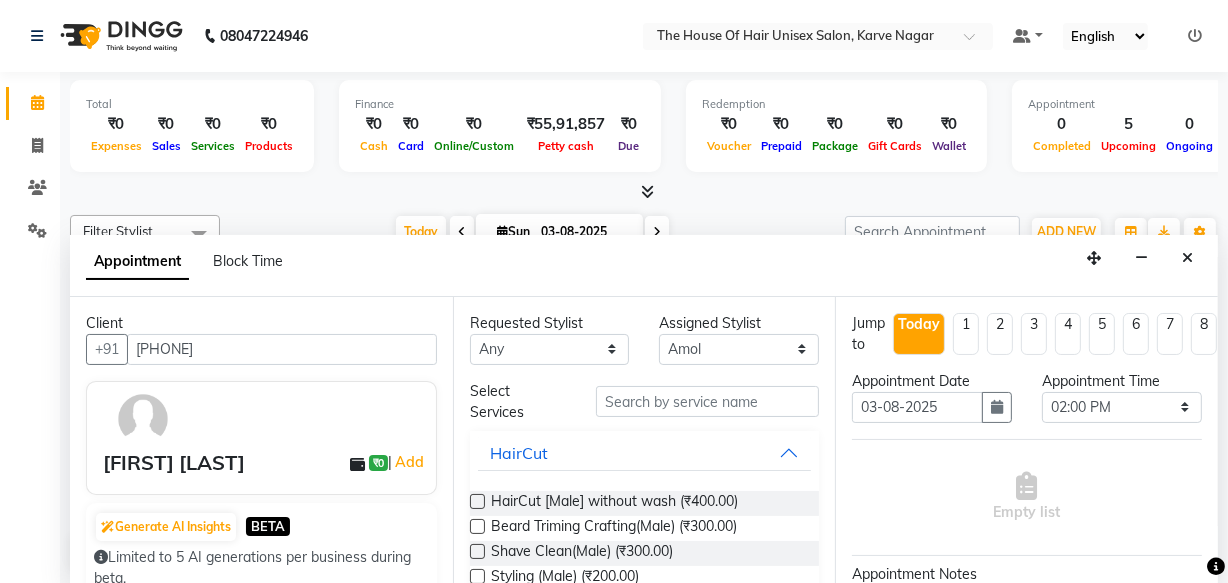 click at bounding box center [477, 501] 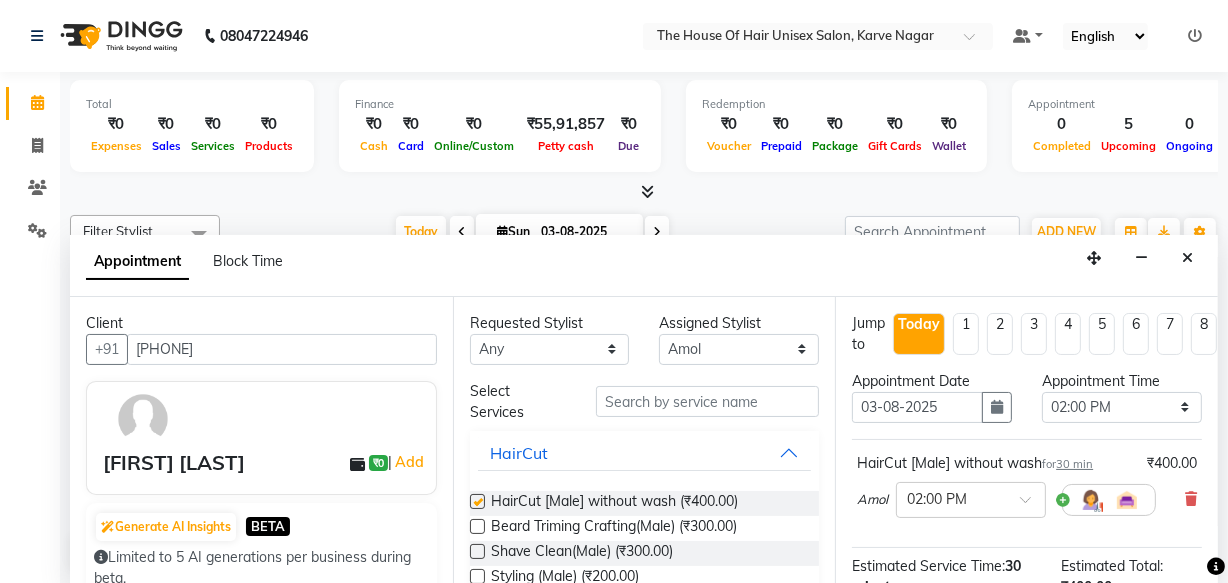 checkbox on "false" 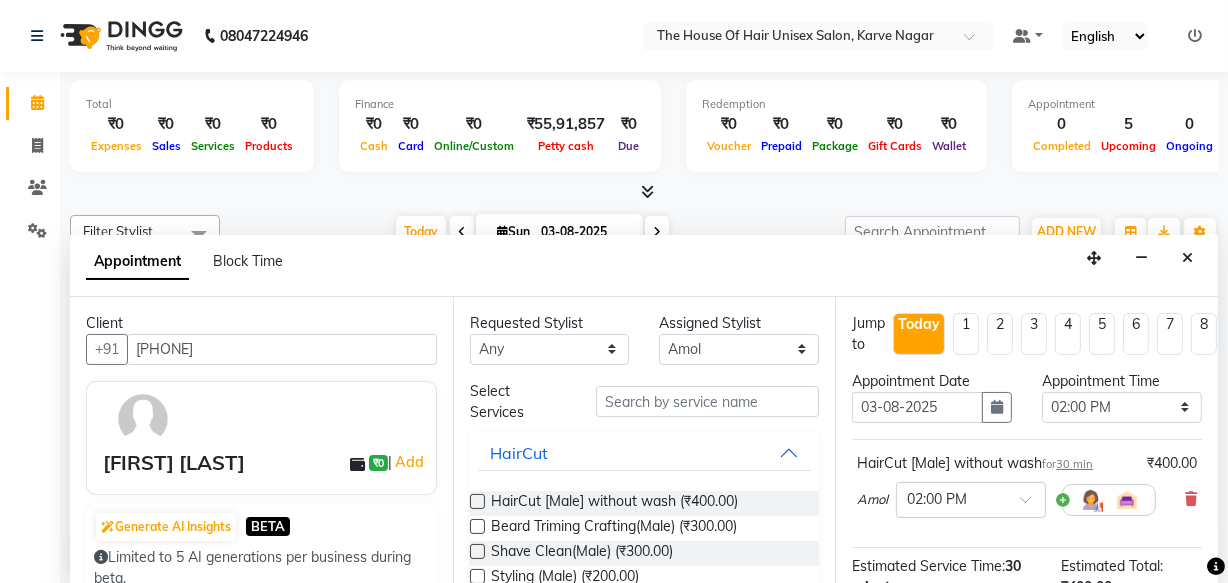 click at bounding box center (477, 526) 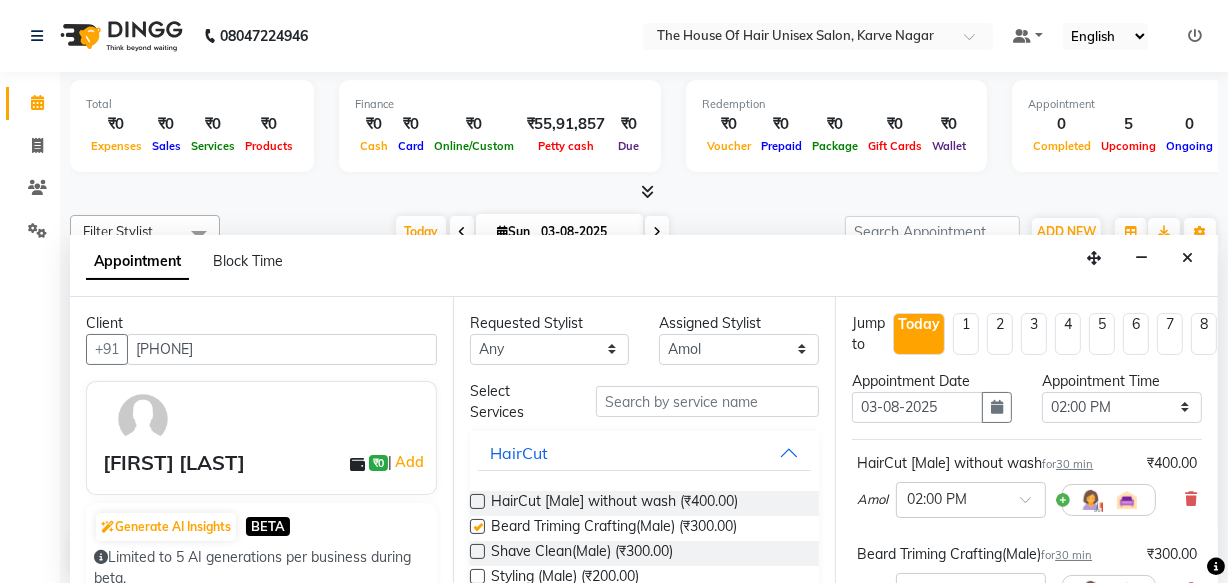 checkbox on "false" 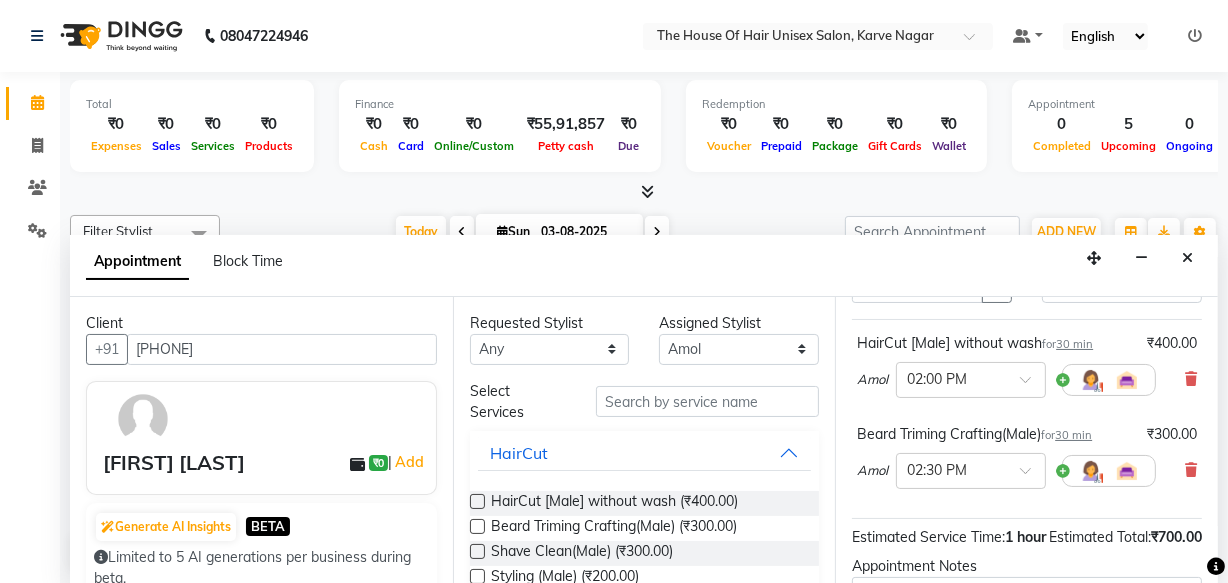 scroll, scrollTop: 155, scrollLeft: 0, axis: vertical 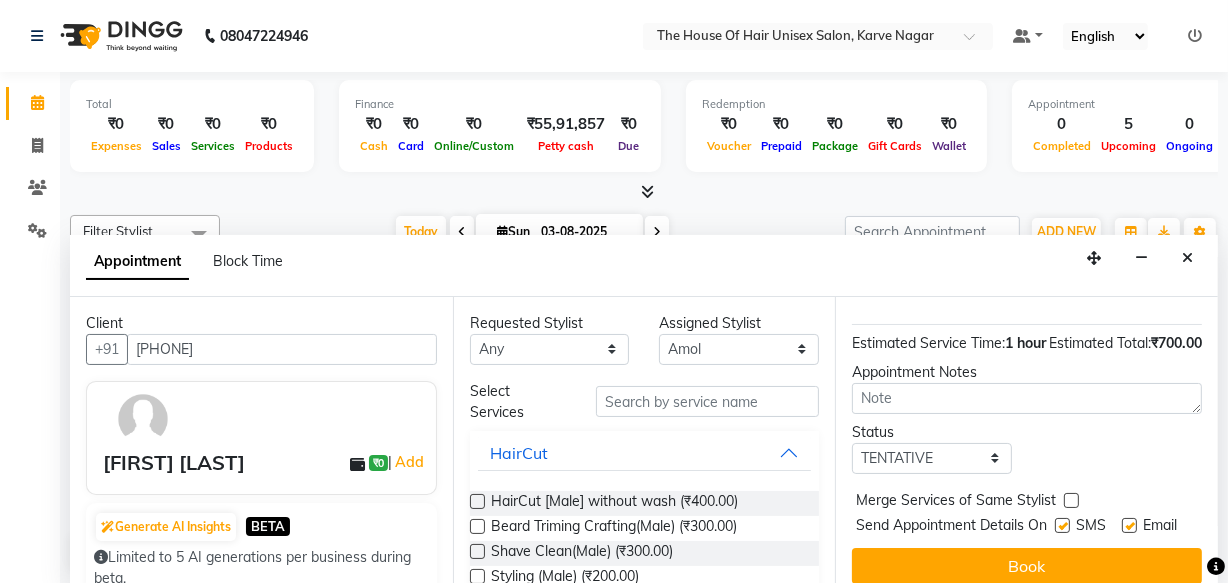 click at bounding box center [1071, 500] 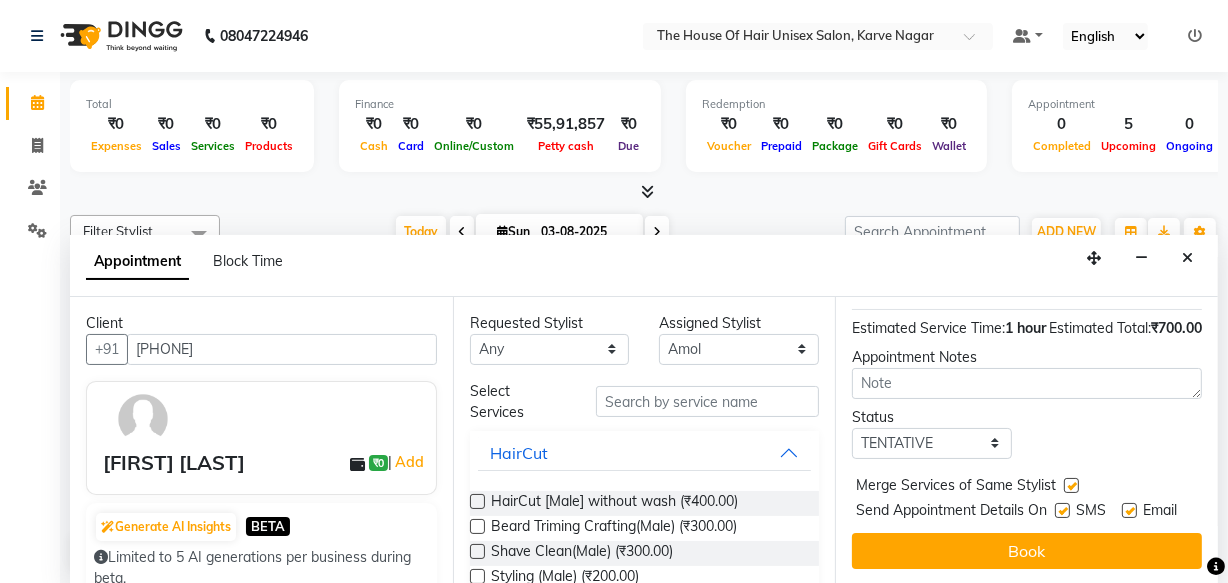 scroll, scrollTop: 380, scrollLeft: 0, axis: vertical 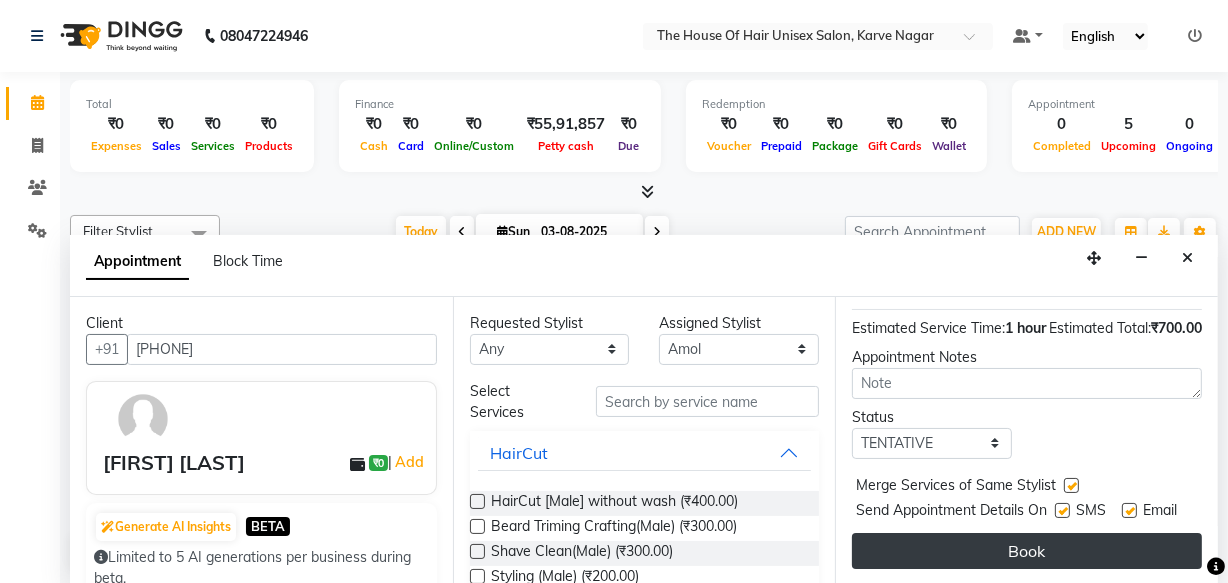 click on "Book" at bounding box center [1027, 551] 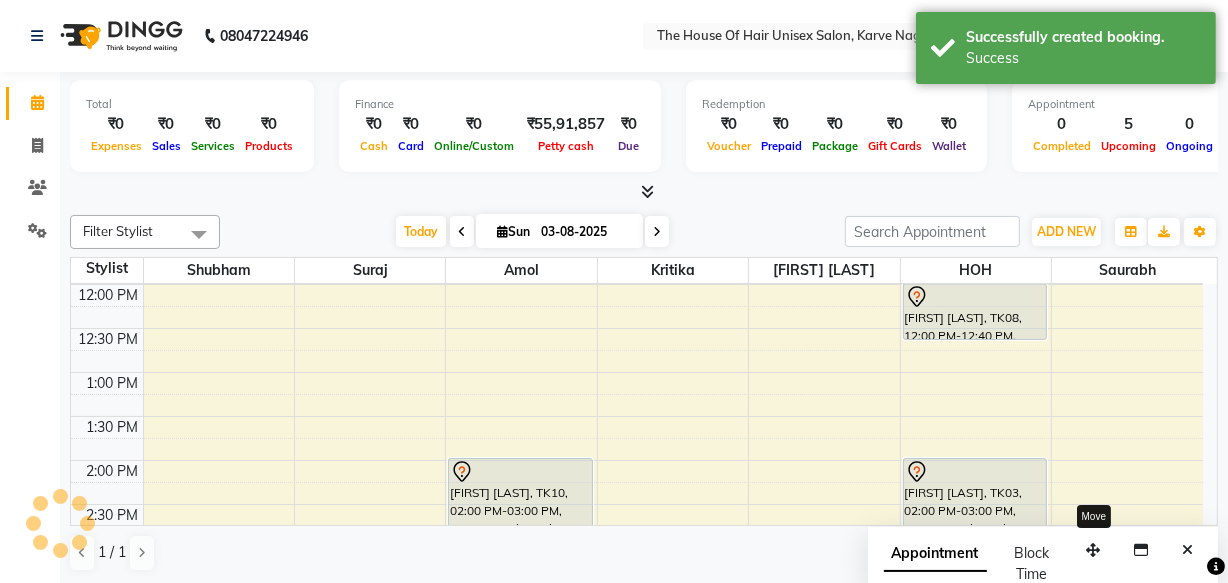 scroll, scrollTop: 0, scrollLeft: 0, axis: both 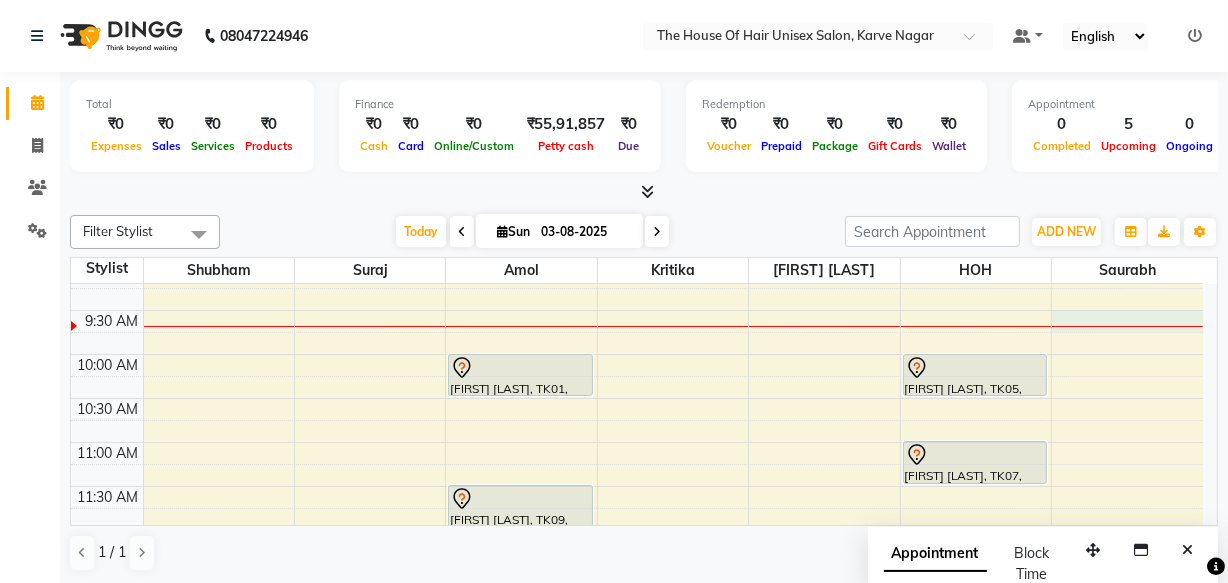 click on "7:00 AM 7:30 AM 8:00 AM 8:30 AM 9:00 AM 9:30 AM 10:00 AM 10:30 AM 11:00 AM 11:30 AM 12:00 PM 12:30 PM 1:00 PM 1:30 PM 2:00 PM 2:30 PM 3:00 PM 3:30 PM 4:00 PM 4:30 PM 5:00 PM 5:30 PM 6:00 PM 6:30 PM 7:00 PM 7:30 PM 8:00 PM 8:30 PM 9:00 PM 9:30 PM             [FIRST] [LAST], TK01, 10:00 AM-10:30 AM, HairCut [Male] without wash             [FIRST] [LAST], TK09, 11:30 AM-12:00 PM, HairCut [Male] without wash             [FIRST] [LAST], TK10, 02:00 PM-03:00 PM, HairCut [Male] without wash,Beard Triming Crafting(Male)             [FIRST] [LAST], TK02, 03:30 PM-04:30 PM, Touch up (Female)             [FIRST] [LAST], TK04, 05:00 PM-07:00 PM, HairCut [Male] without wash,Beard Triming Crafting(Male)             [FIRST] [LAST], TK05, 10:00 AM-10:30 AM, HairCut [Male] without wash             [FIRST] [LAST], TK07, 11:00 AM-11:30 AM, HairCut [Male] without wash             SANGRAM, TK08, 12:00 PM-12:40 PM, Haircut with wash (Male)                         [FIRST] [LAST], TK06, 06:00 PM-06:30 PM, HairCut [Male] without wash" at bounding box center (637, 750) 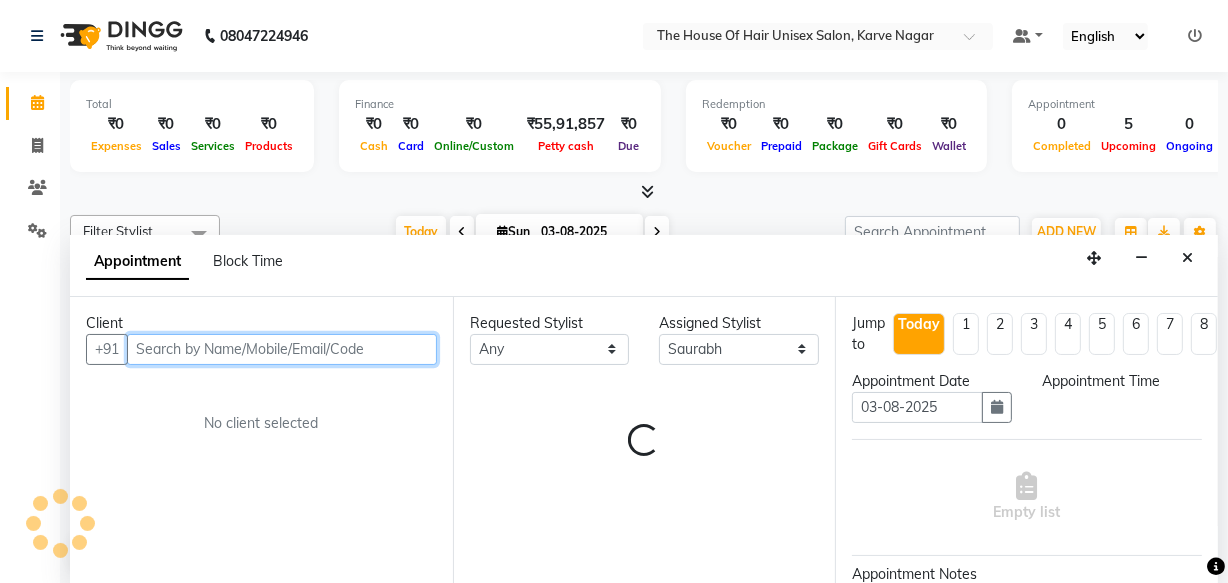 select on "570" 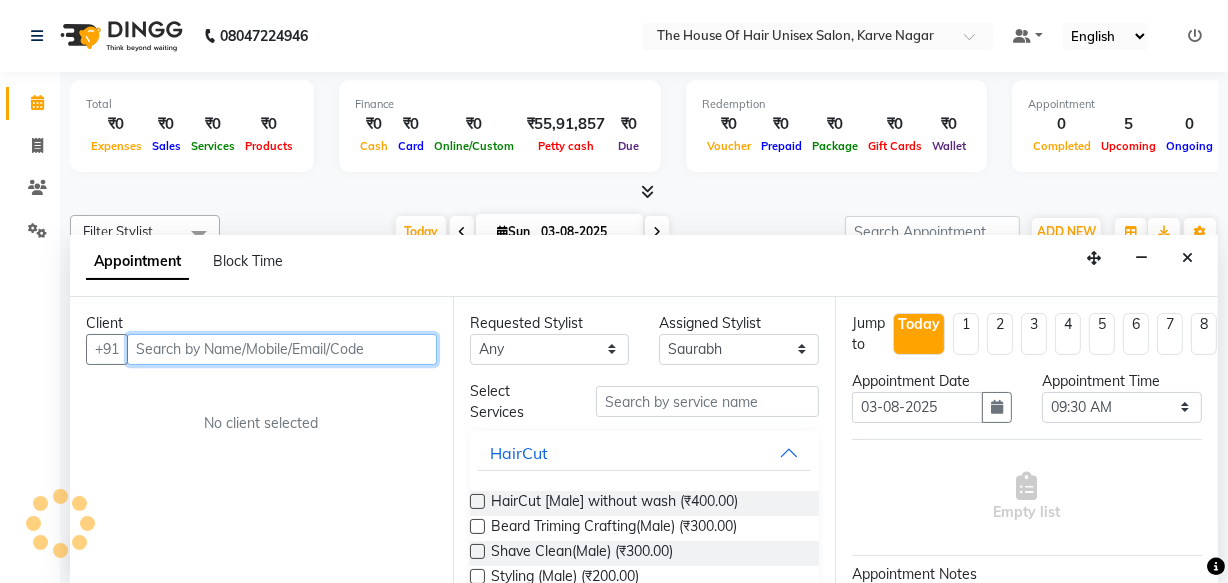 scroll, scrollTop: 0, scrollLeft: 0, axis: both 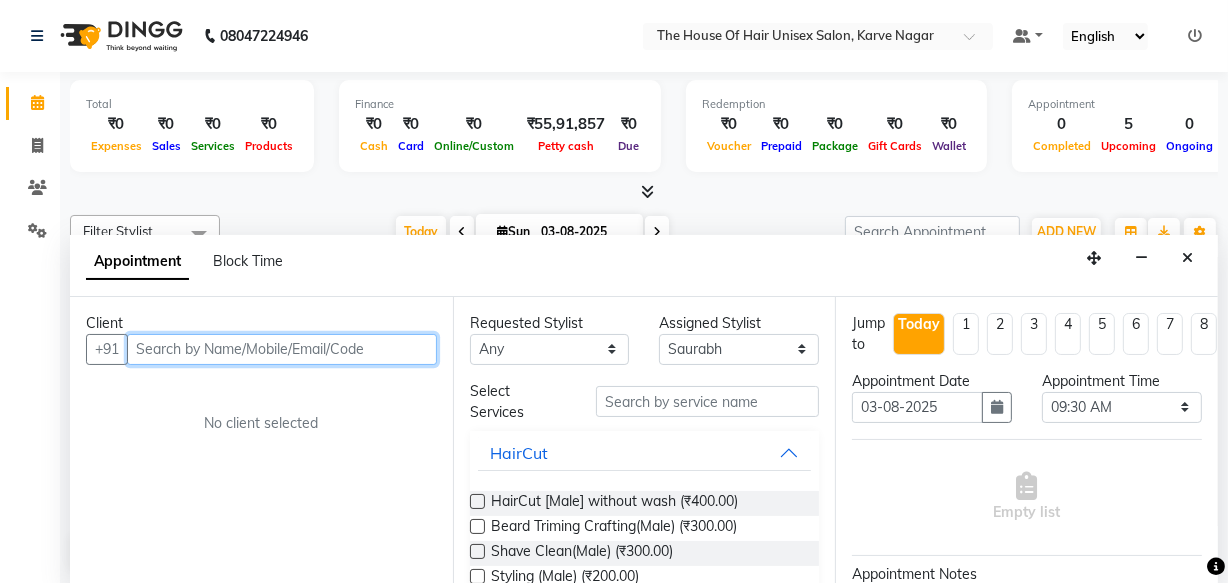 click at bounding box center [282, 349] 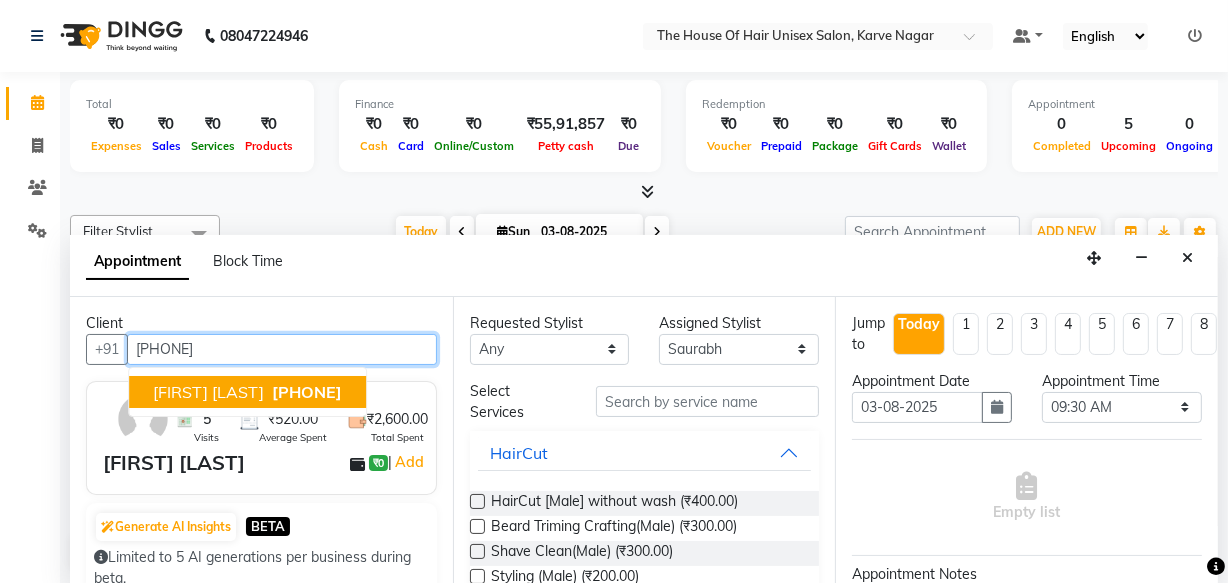 click on "[FIRST] [LAST]" at bounding box center [208, 392] 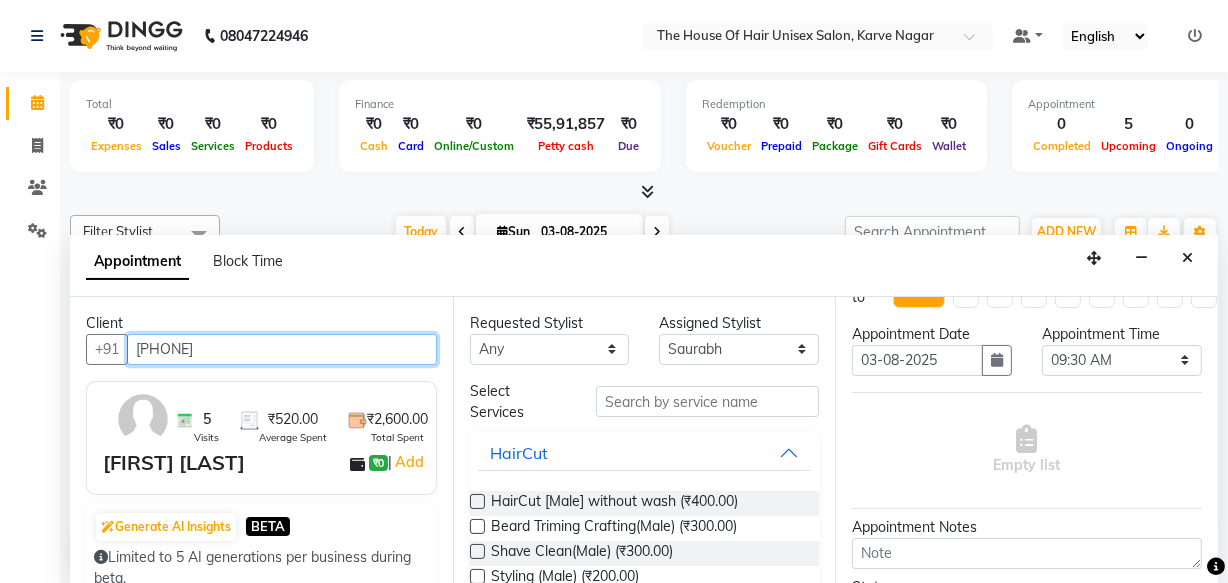 scroll, scrollTop: 51, scrollLeft: 0, axis: vertical 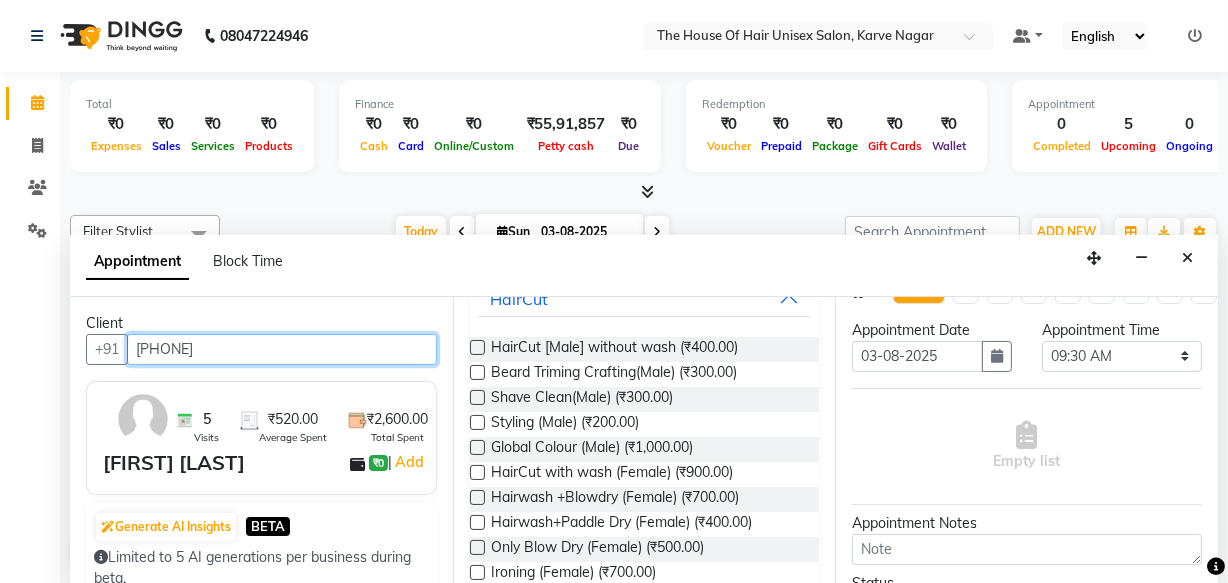 type on "[PHONE]" 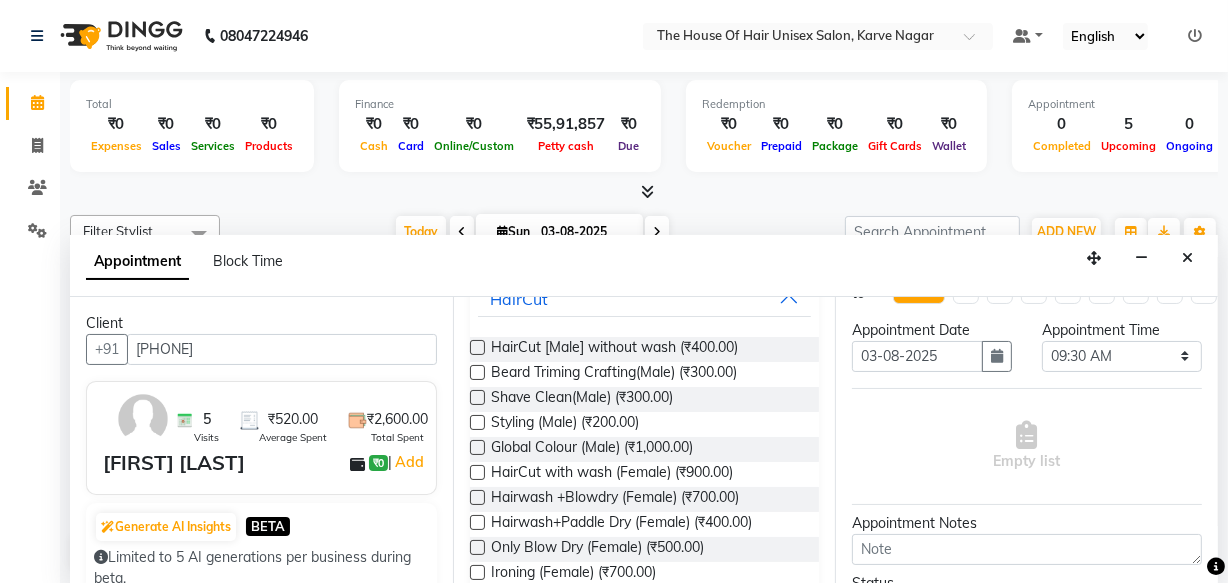 click at bounding box center (477, 347) 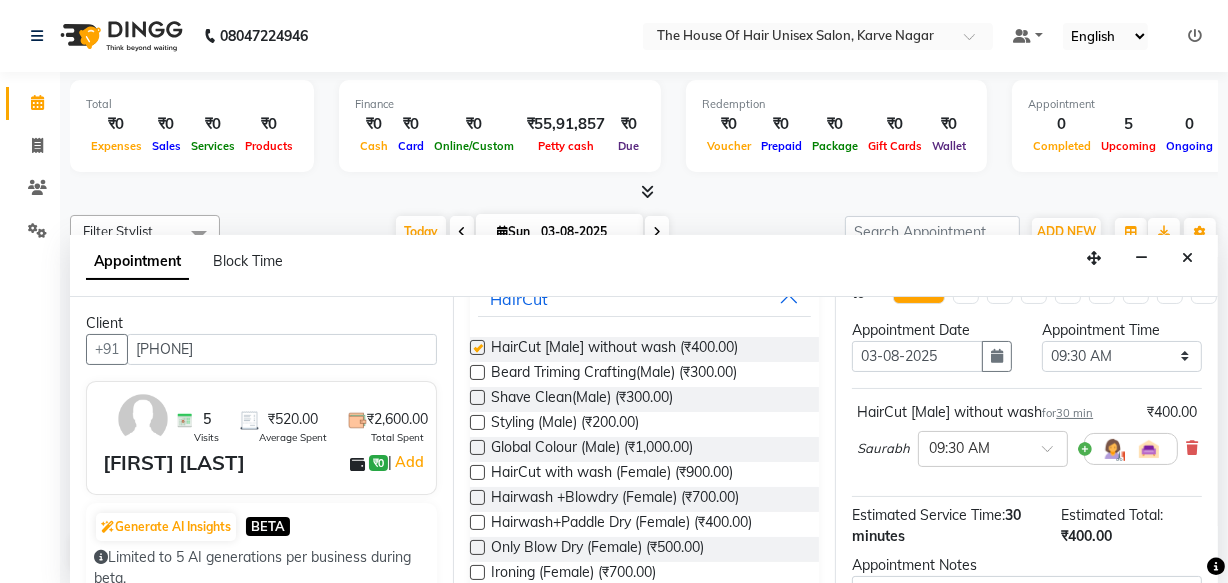 checkbox on "false" 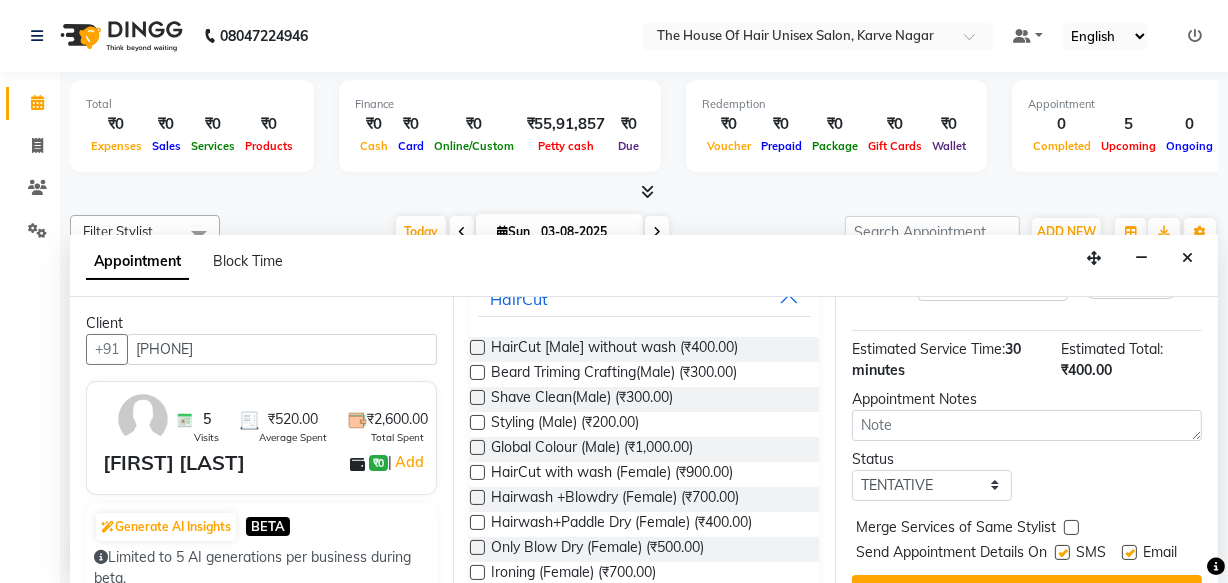 scroll, scrollTop: 224, scrollLeft: 0, axis: vertical 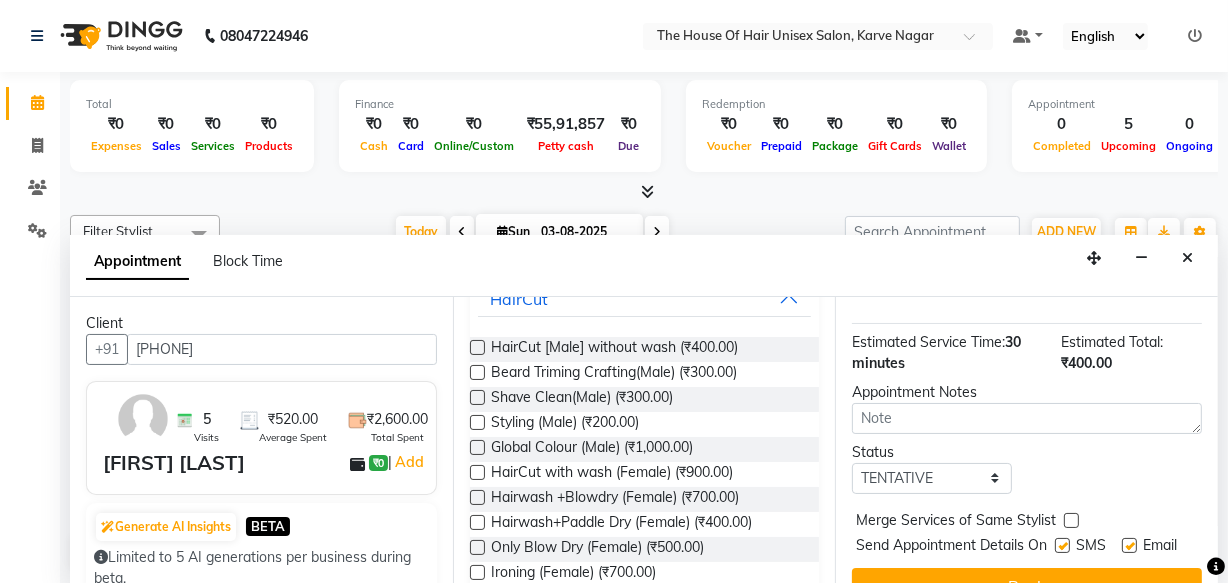 click at bounding box center [1071, 520] 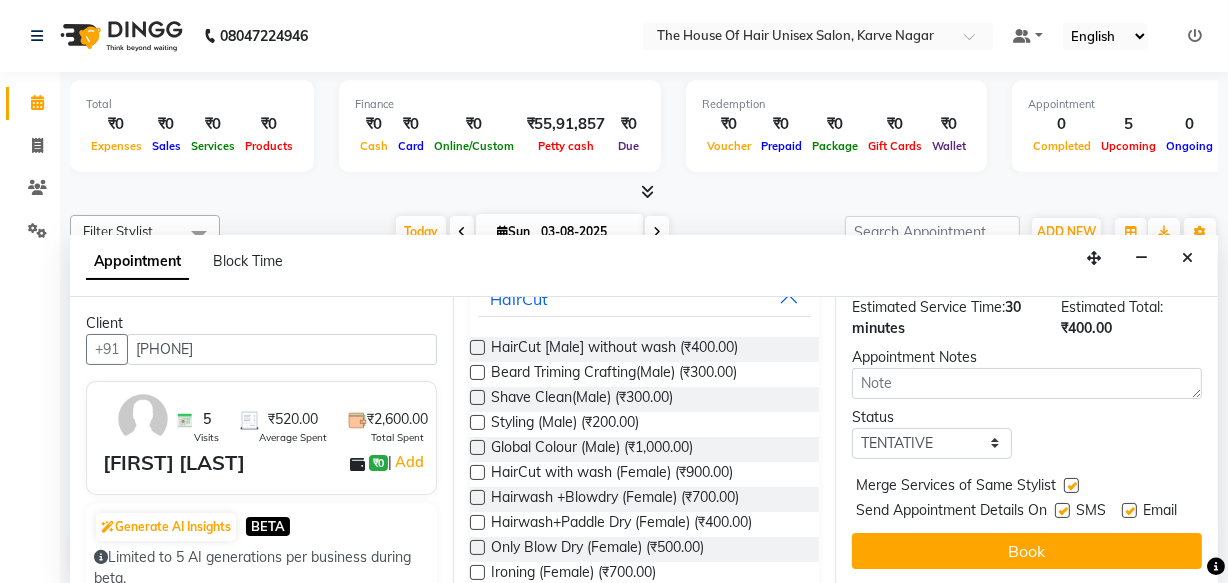 scroll, scrollTop: 289, scrollLeft: 0, axis: vertical 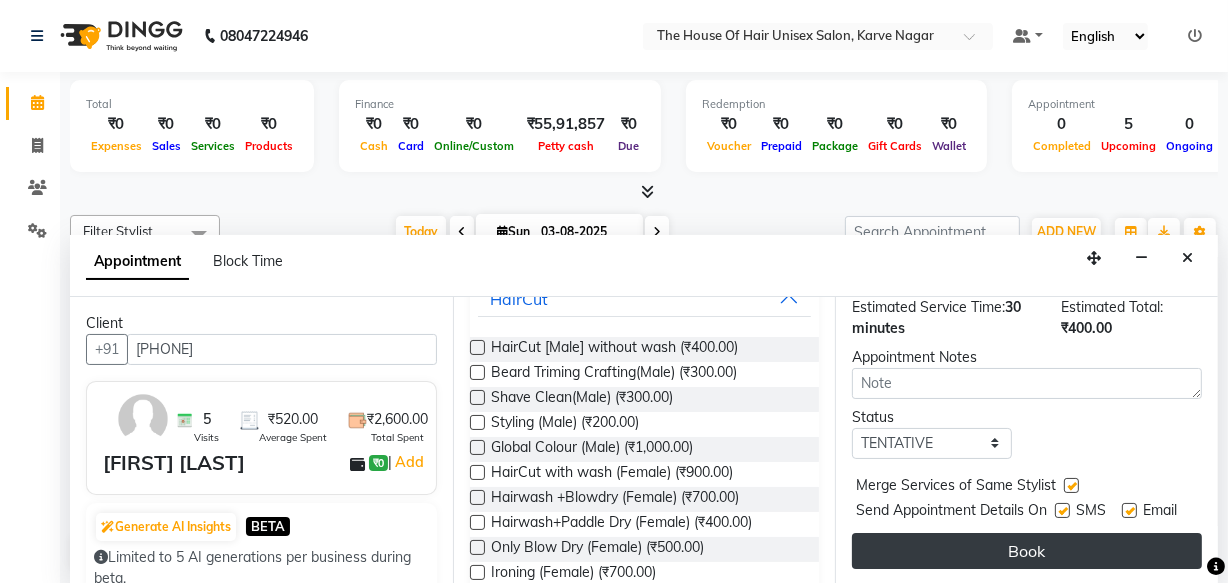 click on "Book" at bounding box center [1027, 551] 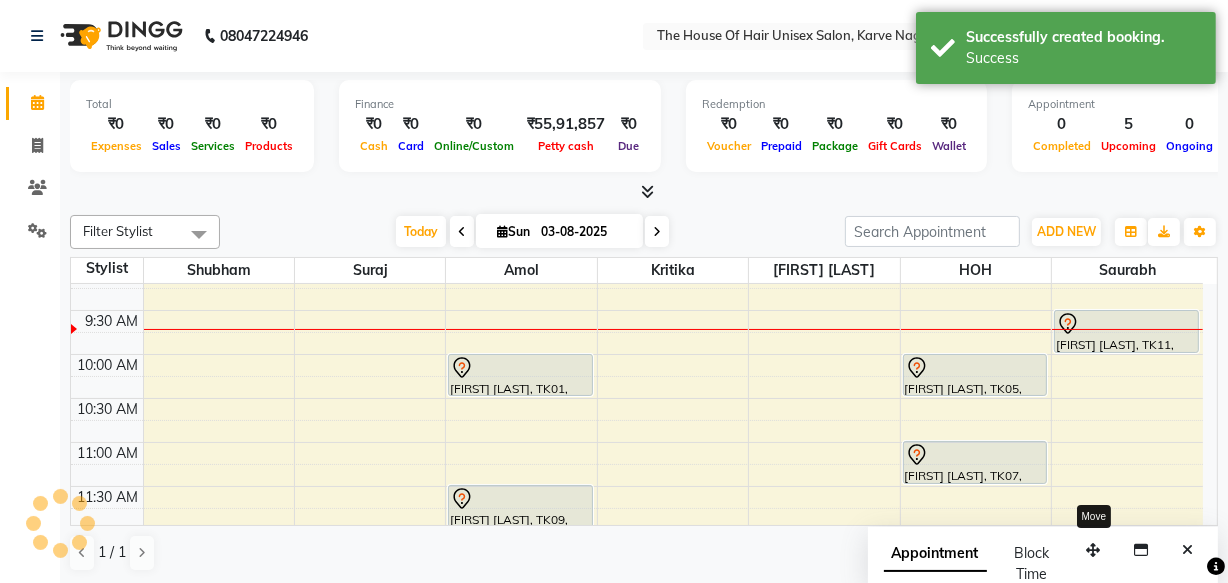 scroll, scrollTop: 0, scrollLeft: 0, axis: both 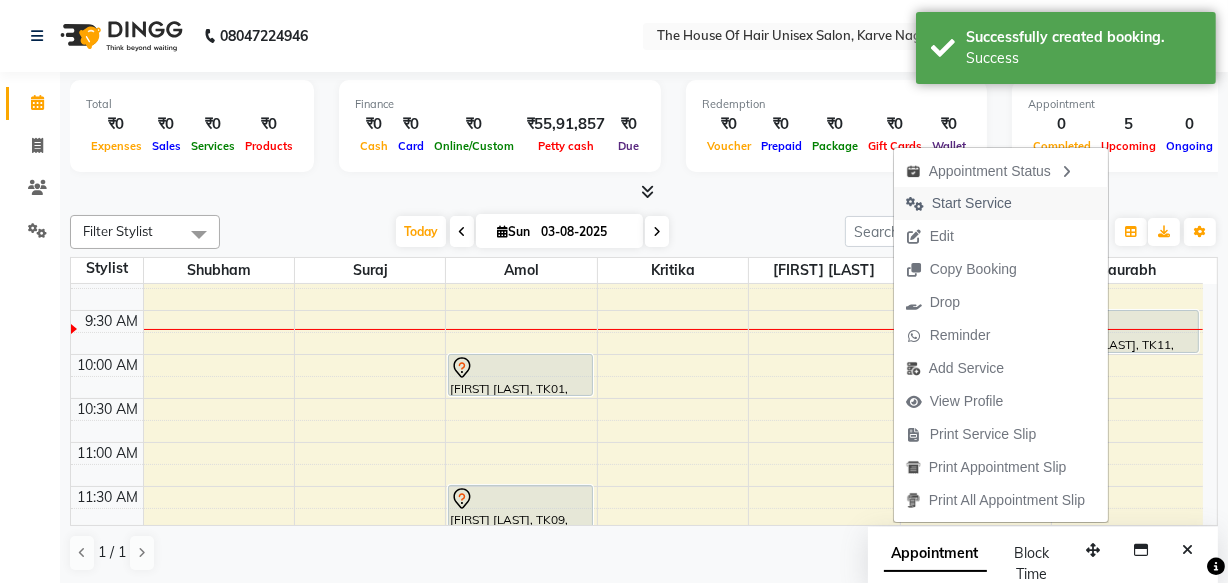 click on "Start Service" at bounding box center (959, 203) 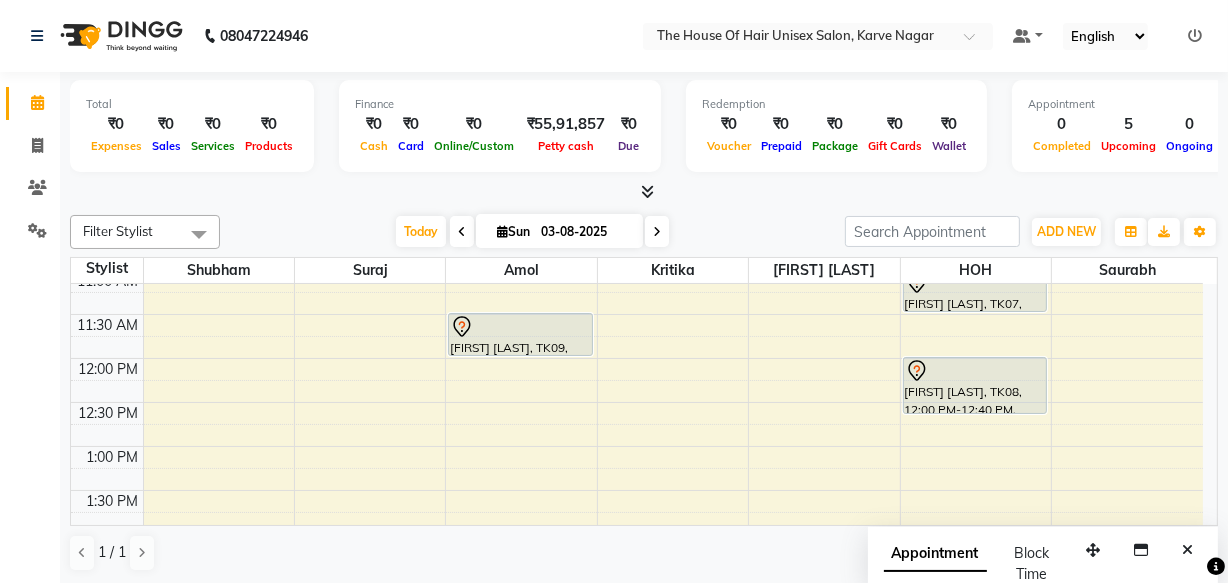 scroll, scrollTop: 388, scrollLeft: 0, axis: vertical 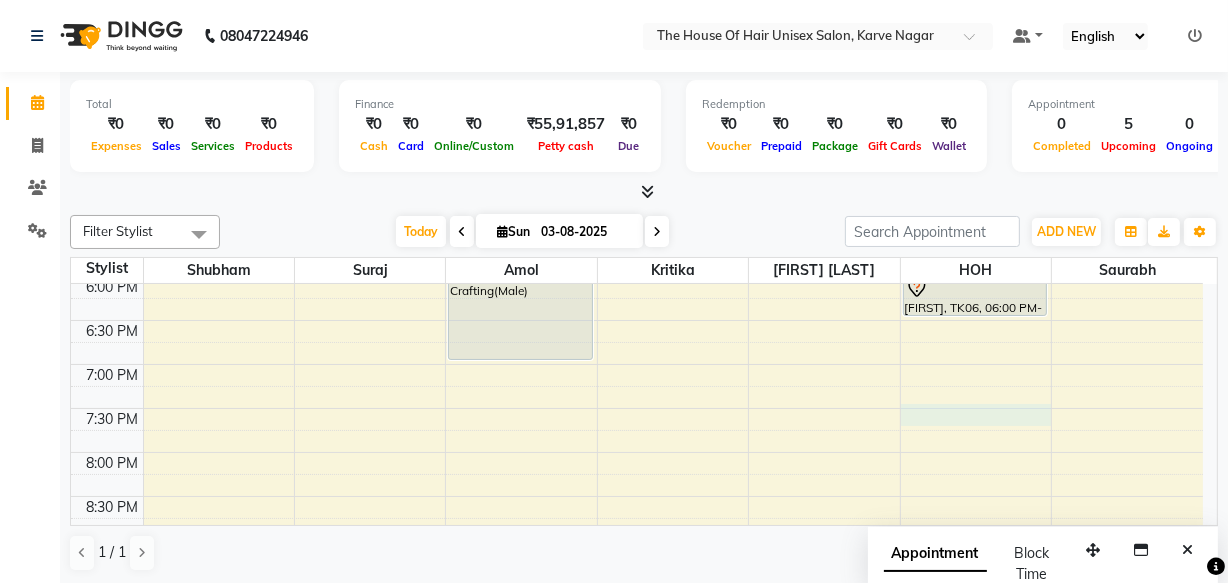 click on "7:00 AM 7:30 AM 8:00 AM 8:30 AM 9:00 AM 9:30 AM 10:00 AM 10:30 AM 11:00 AM 11:30 AM 12:00 PM 12:30 PM 1:00 PM 1:30 PM 2:00 PM 2:30 PM 3:00 PM 3:30 PM 4:00 PM 4:30 PM 5:00 PM 5:30 PM 6:00 PM 6:30 PM 7:00 PM 7:30 PM 8:00 PM 8:30 PM 9:00 PM 9:30 PM             [FIRST] [LAST], TK01, 10:00 AM-10:30 AM, HairCut [Male] without wash             [FIRST] [LAST], TK09, 11:30 AM-12:00 PM, HairCut [Male] without wash             [FIRST] [LAST], TK10, 02:00 PM-03:00 PM, HairCut [Male] without wash,Beard Triming Crafting(Male)             [FIRST] [LAST], TK02, 03:30 PM-04:30 PM, Touch up (Female)             [FIRST] [LAST], TK04, 05:00 PM-07:00 PM, HairCut [Male] without wash,Beard Triming Crafting(Male)             [FIRST] [LAST], TK05, 10:00 AM-10:30 AM, HairCut [Male] without wash             [FIRST] [LAST], TK07, 11:00 AM-11:30 AM, HairCut [Male] without wash             SANGRAM, TK08, 12:00 PM-12:40 PM, Haircut with wash (Male)                         [FIRST] [LAST], TK06, 06:00 PM-06:30 PM, HairCut [Male] without wash" at bounding box center [637, -32] 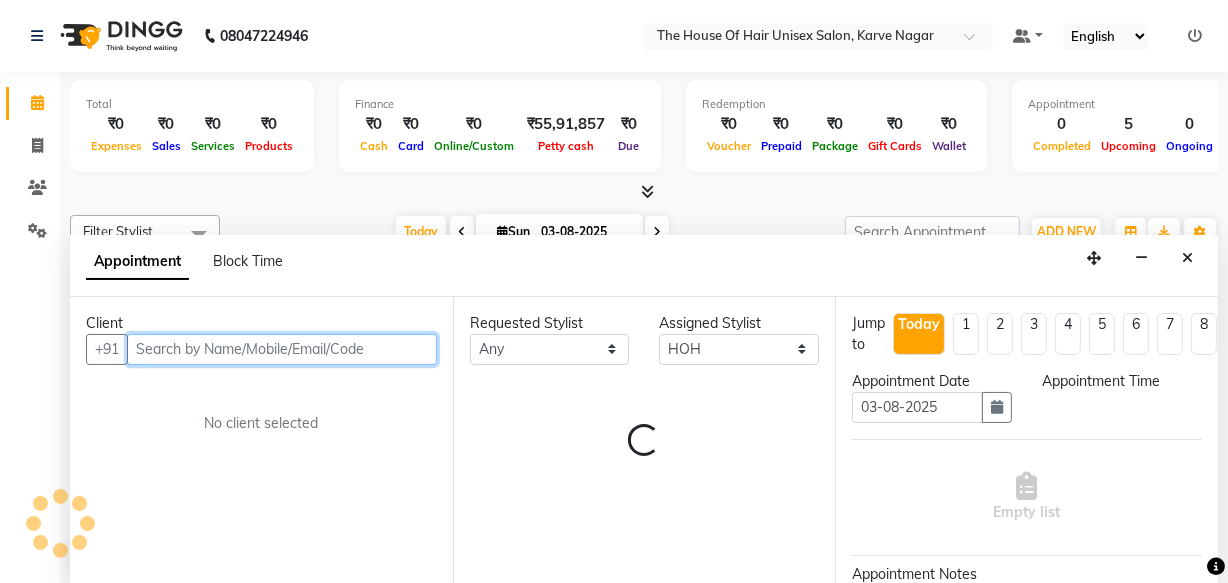 select on "1170" 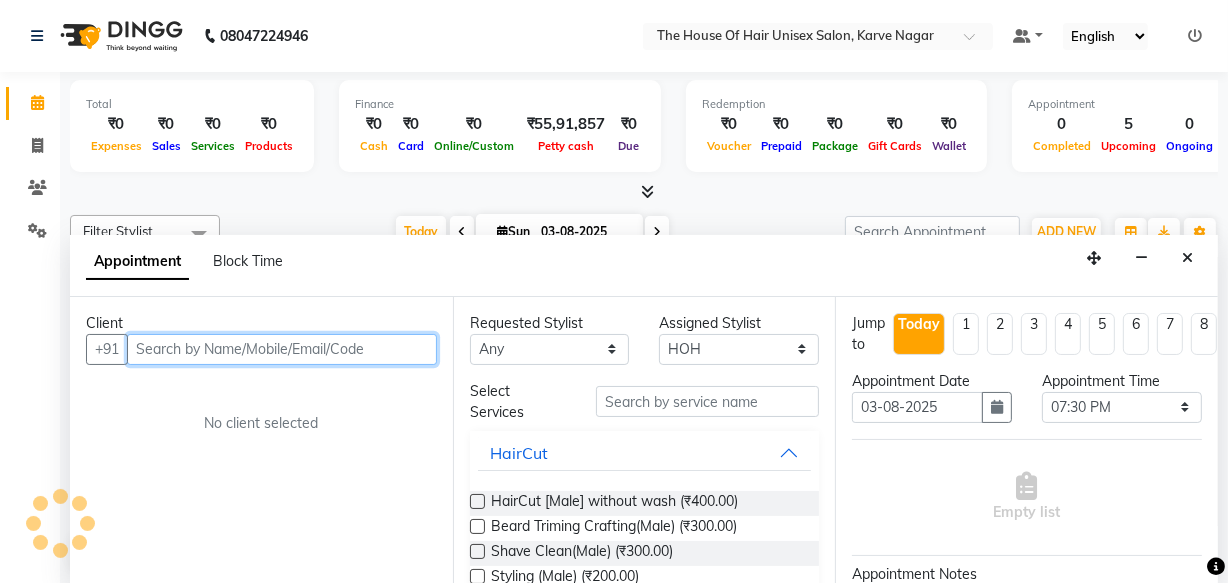 scroll, scrollTop: 0, scrollLeft: 0, axis: both 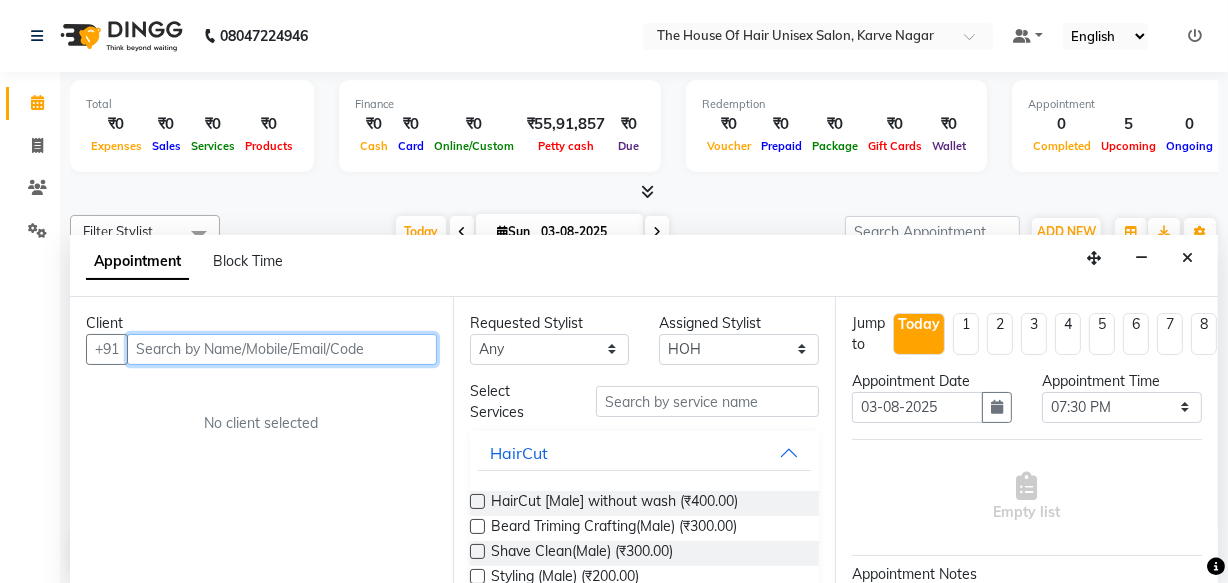 click at bounding box center [282, 349] 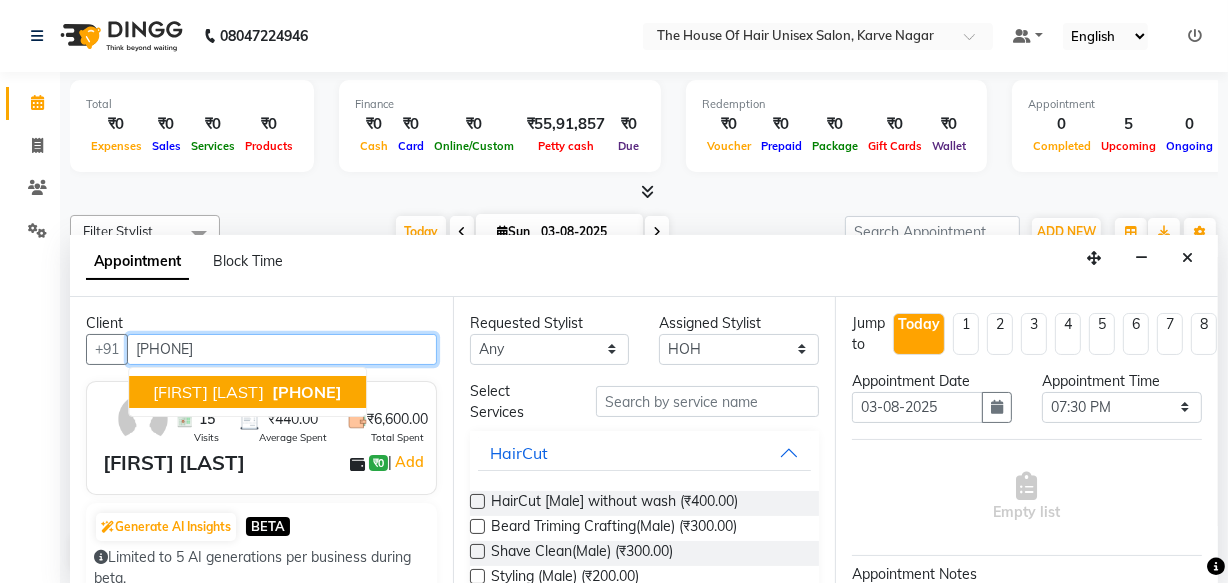 click on "[PHONE]" at bounding box center (307, 392) 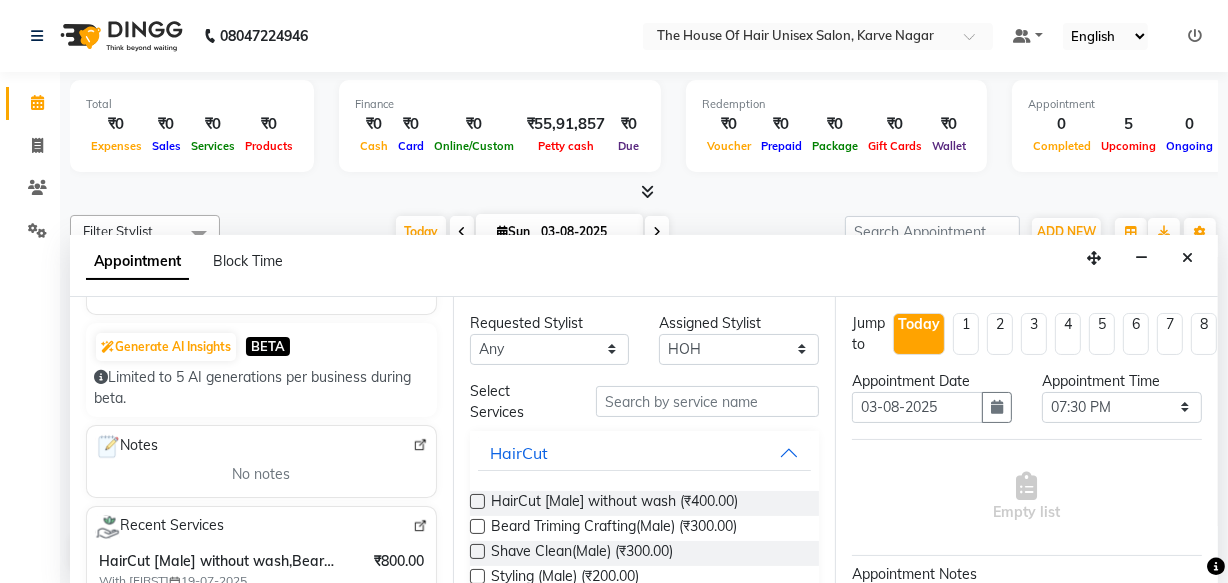 scroll, scrollTop: 187, scrollLeft: 0, axis: vertical 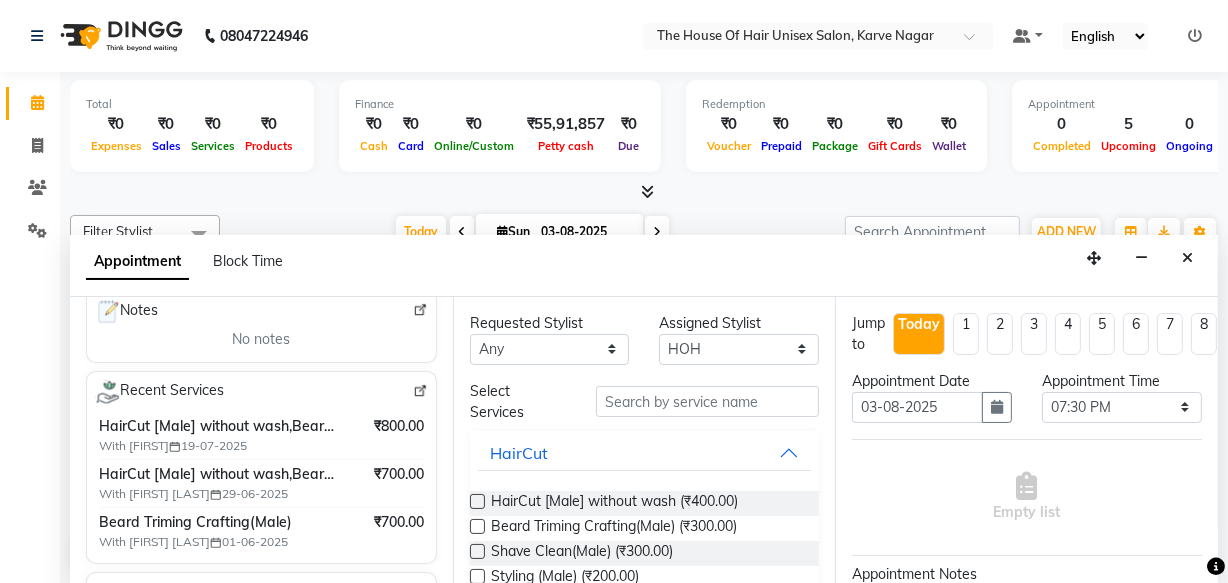 type on "[PHONE]" 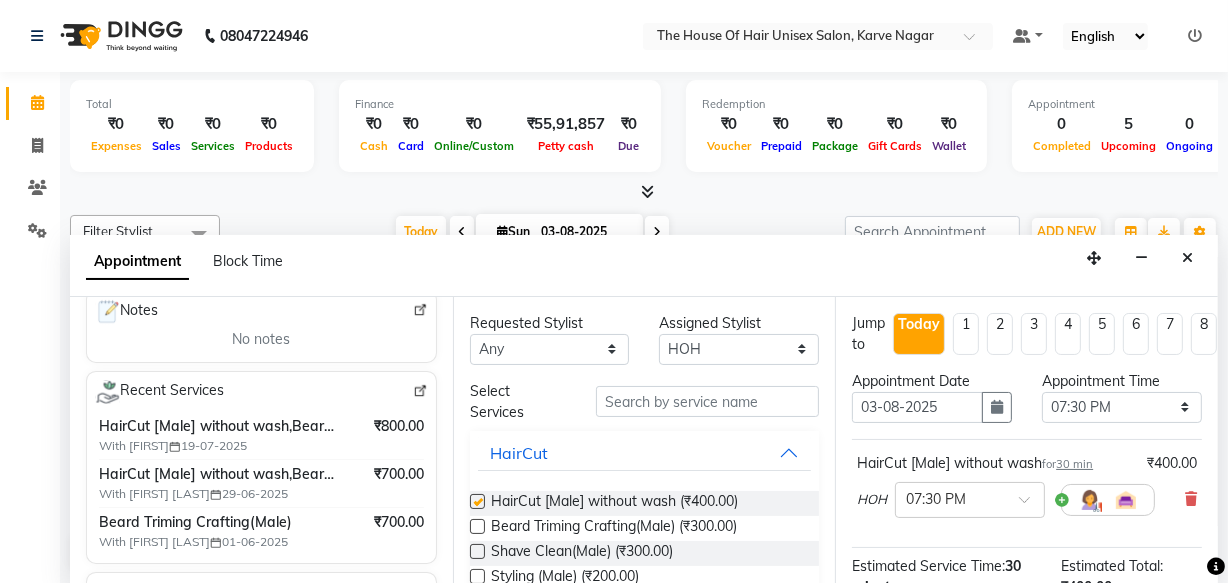 checkbox on "false" 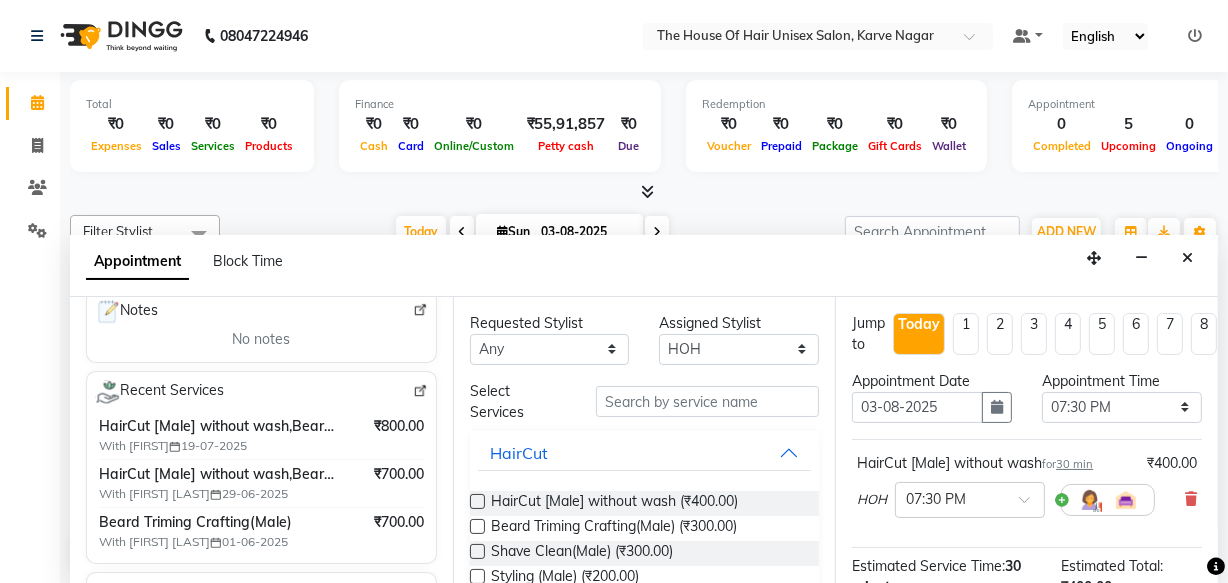 click at bounding box center [477, 526] 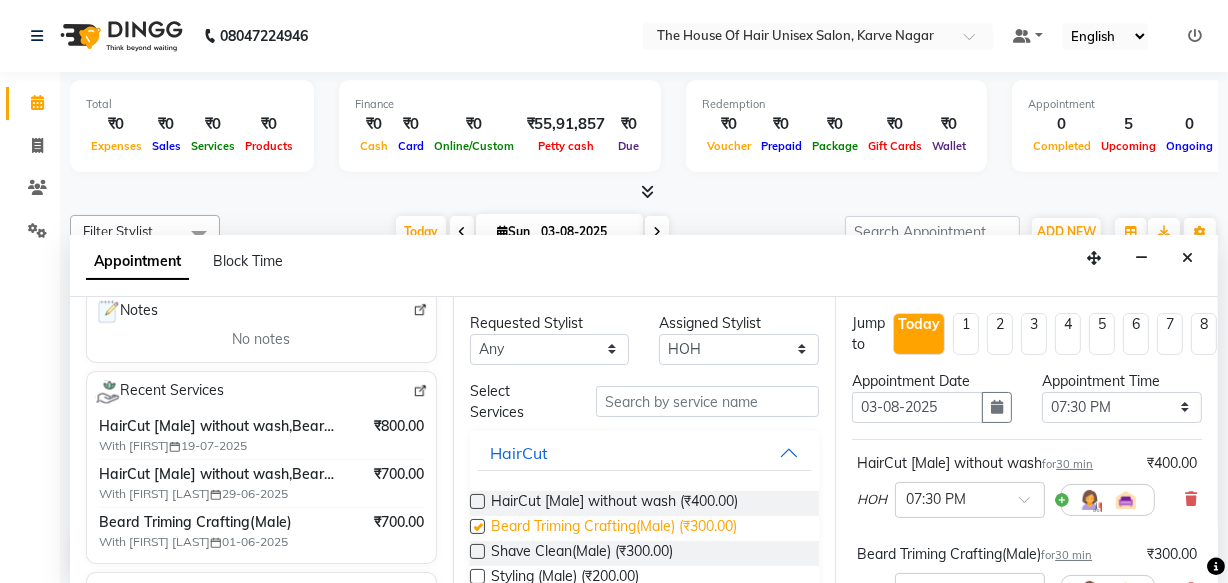 checkbox on "false" 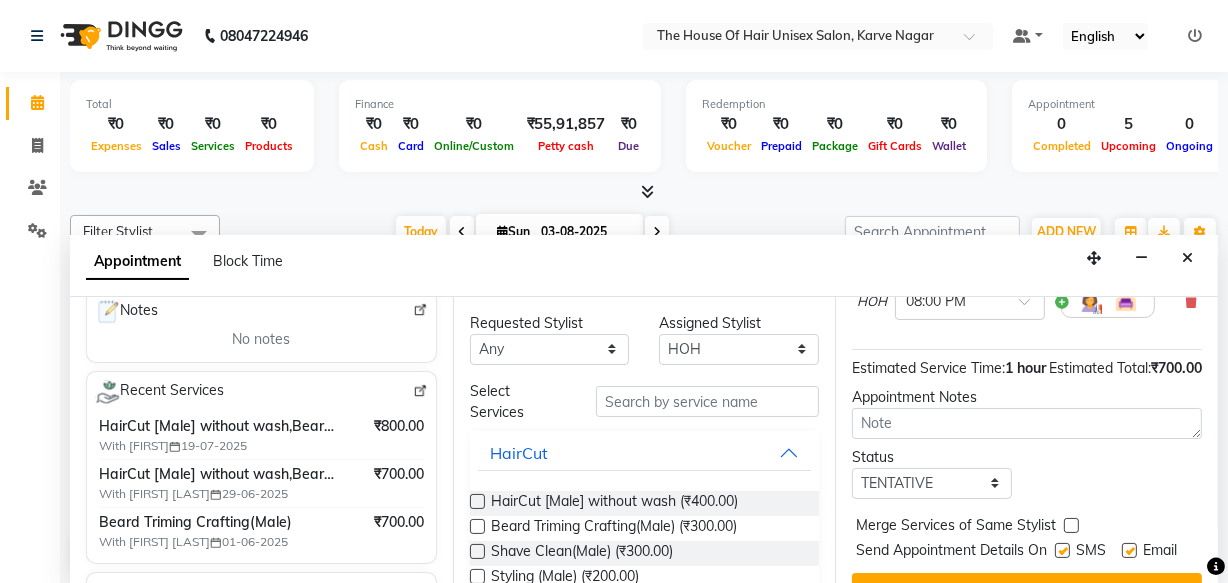 scroll, scrollTop: 314, scrollLeft: 0, axis: vertical 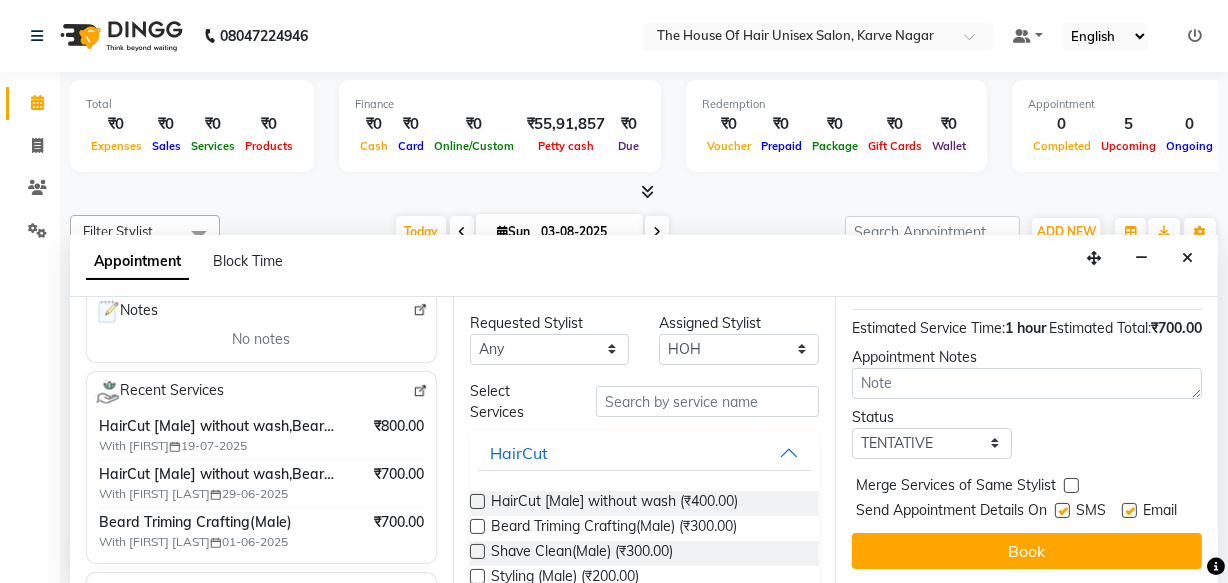 click at bounding box center [1071, 485] 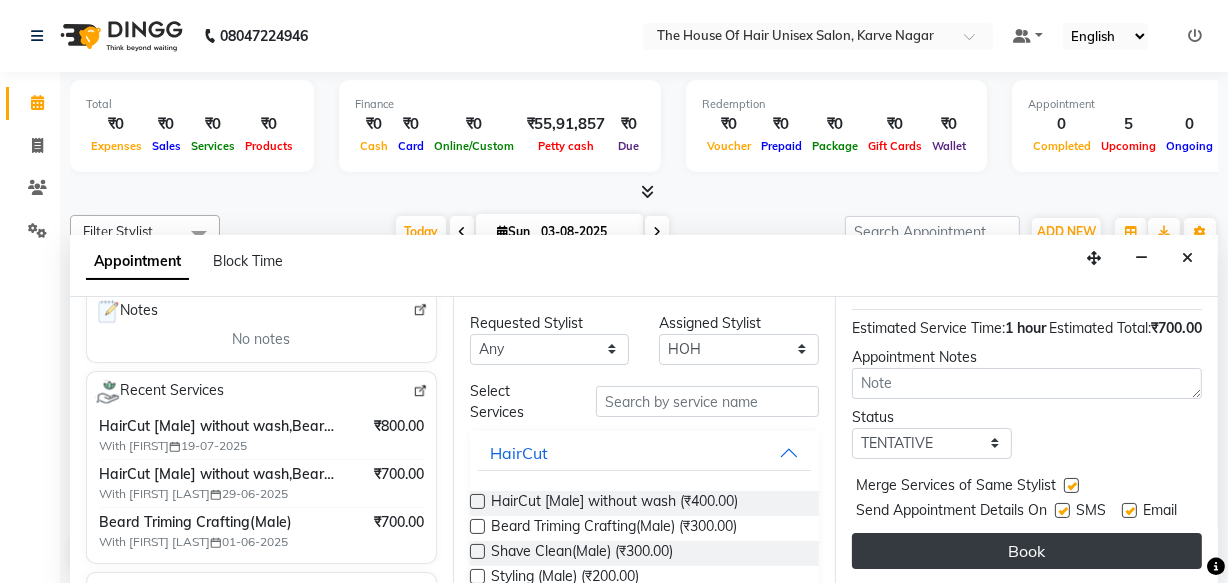 click on "Book" at bounding box center (1027, 551) 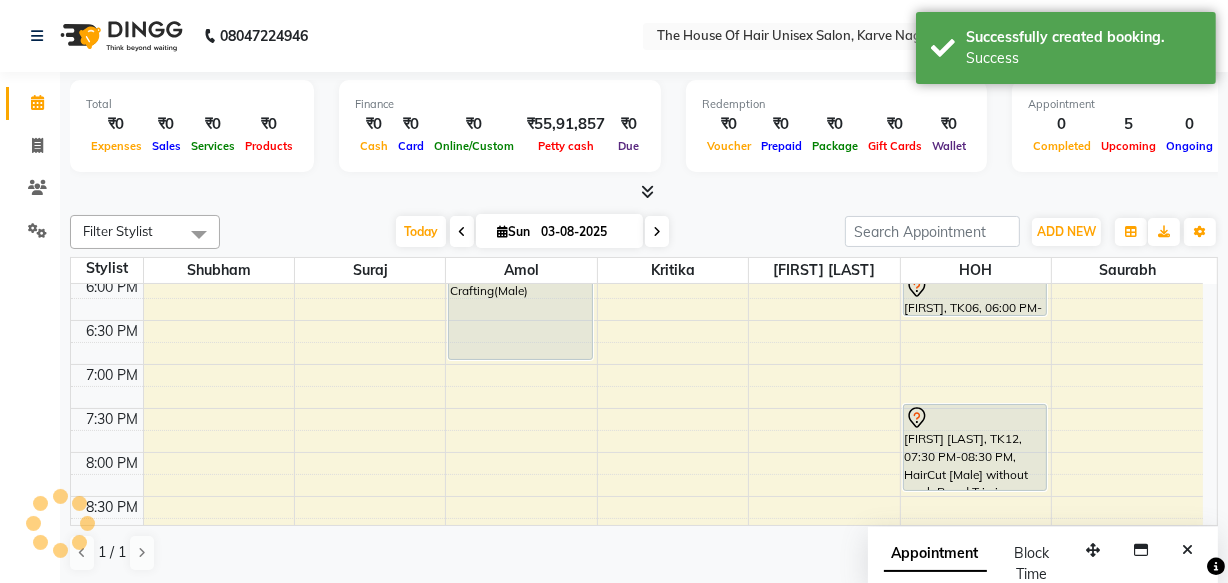 scroll, scrollTop: 0, scrollLeft: 0, axis: both 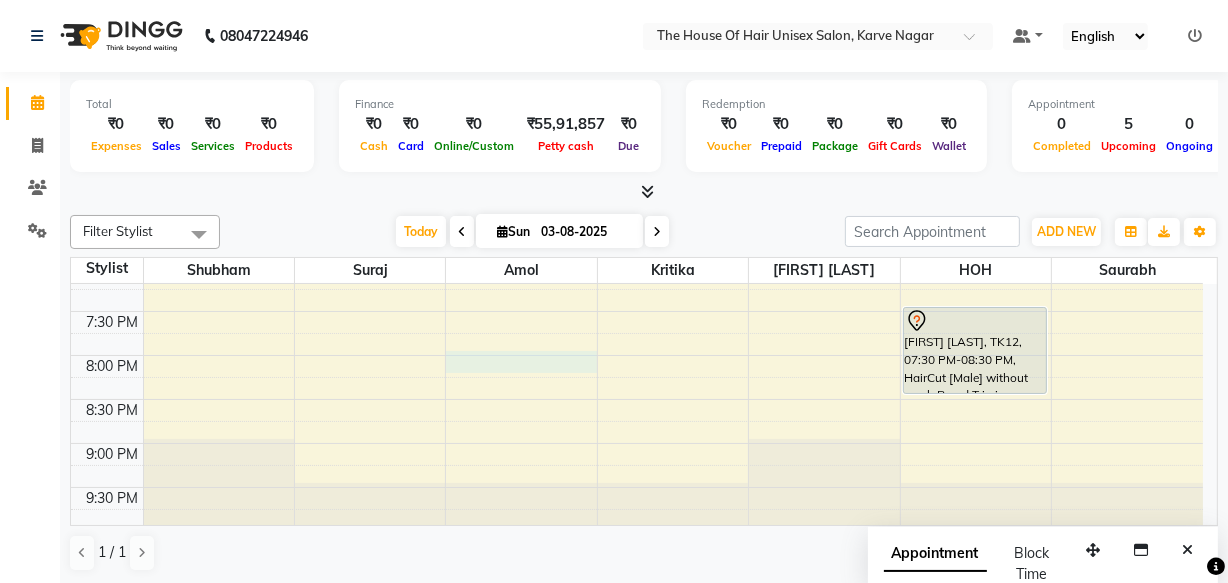 click on "7:00 AM 7:30 AM 8:00 AM 8:30 AM 9:00 AM 9:30 AM 10:00 AM 10:30 AM 11:00 AM 11:30 AM 12:00 PM 12:30 PM 1:00 PM 1:30 PM 2:00 PM 2:30 PM 3:00 PM 3:30 PM 4:00 PM 4:30 PM 5:00 PM 5:30 PM 6:00 PM 6:30 PM 7:00 PM 7:30 PM 8:00 PM 8:30 PM 9:00 PM 9:30 PM             [FIRST] [LAST], TK01, 10:00 AM-10:30 AM, HairCut [Male] without wash             [FIRST] [LAST], TK09, 11:30 AM-12:00 PM, HairCut [Male] without wash             [FIRST] [LAST], TK10, 02:00 PM-03:00 PM, HairCut [Male] without wash,Beard Triming Crafting(Male)             [FIRST] [LAST], TK02, 03:30 PM-04:30 PM, Touch up (Female)             [FIRST] [LAST], TK04, 05:00 PM-07:00 PM, HairCut [Male] without wash,Beard Triming Crafting(Male)             [FIRST] [LAST], TK05, 10:00 AM-10:30 AM, HairCut [Male] without wash             [FIRST] [LAST], TK07, 11:00 AM-11:30 AM, HairCut [Male] without wash             SANGRAM, TK08, 12:00 PM-12:40 PM, Haircut with wash (Male)                         [FIRST] [LAST], TK06, 06:00 PM-06:30 PM, HairCut [Male] without wash" at bounding box center [637, -129] 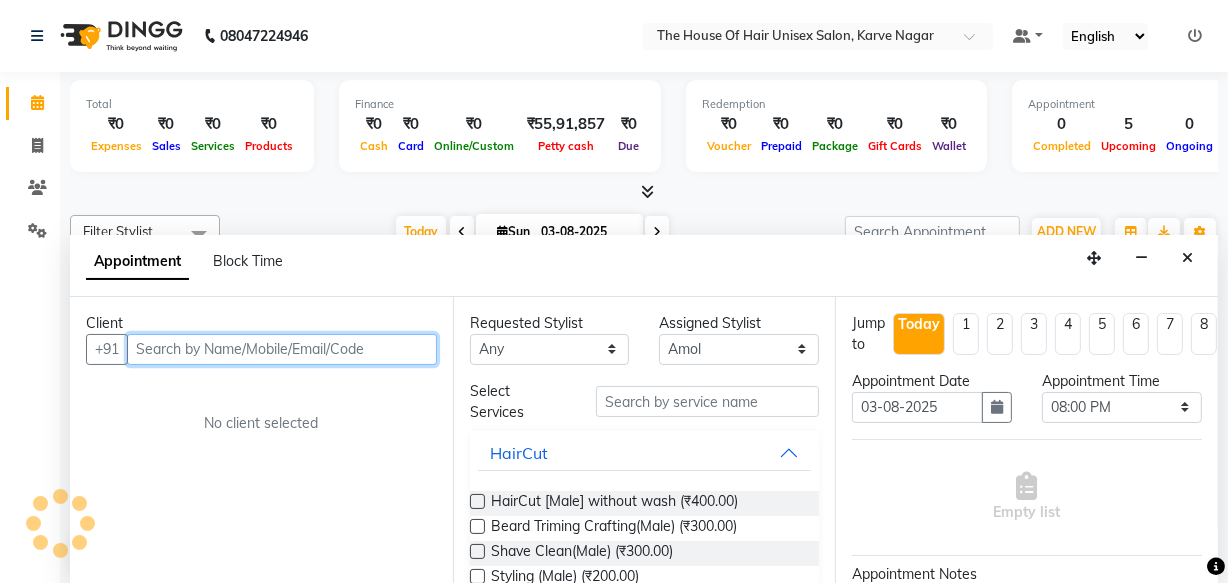 scroll, scrollTop: 0, scrollLeft: 0, axis: both 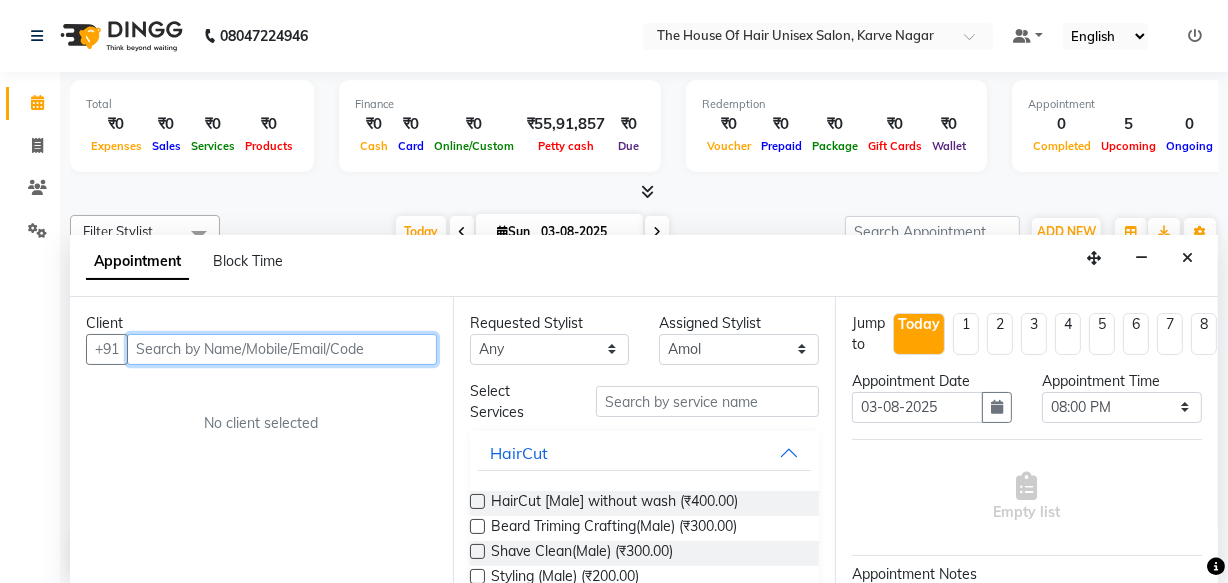click at bounding box center [282, 349] 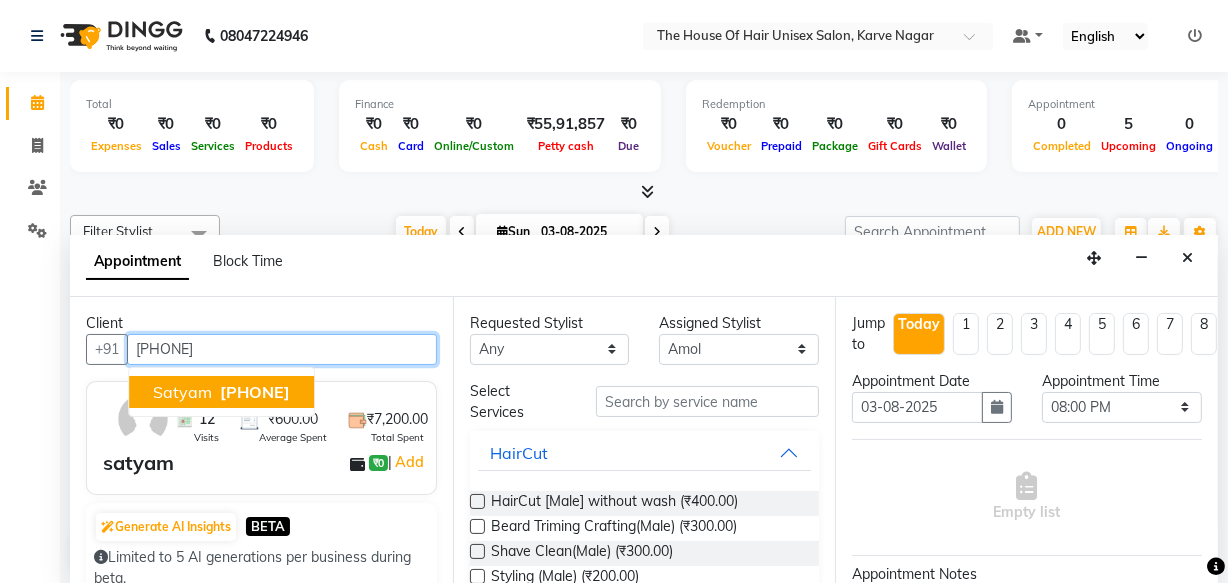 click on "[PHONE]" at bounding box center (255, 392) 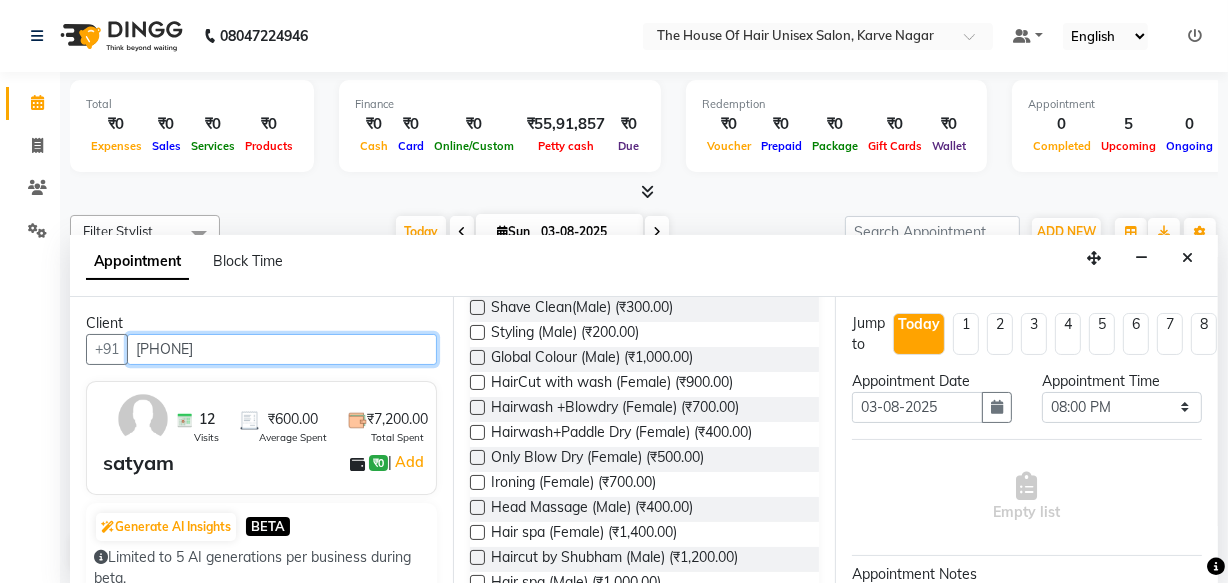 scroll, scrollTop: 250, scrollLeft: 0, axis: vertical 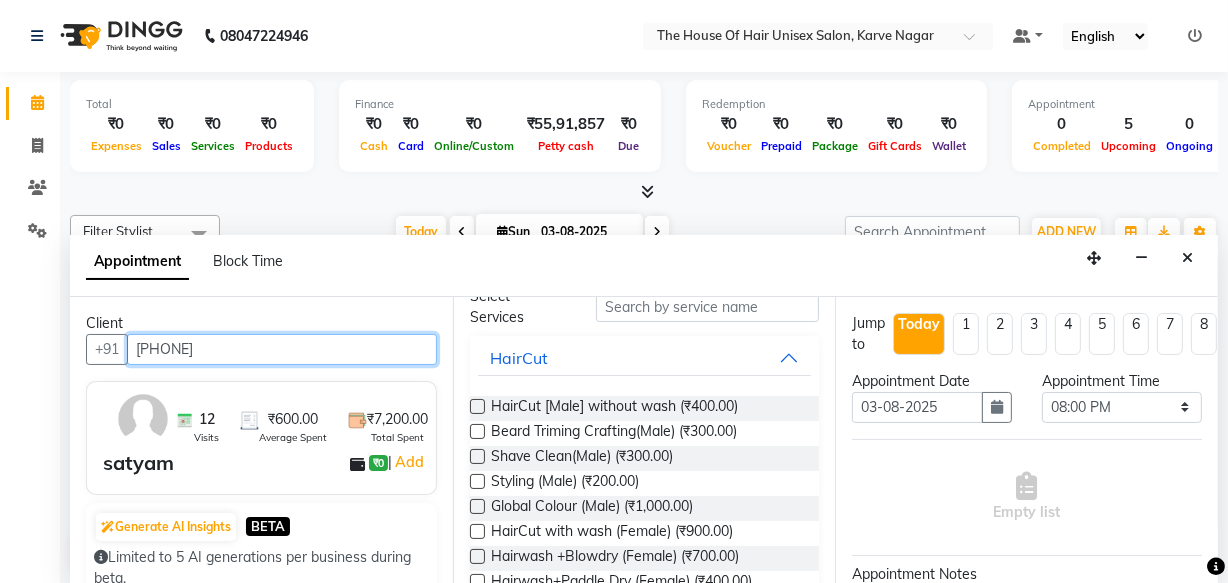 type on "[PHONE]" 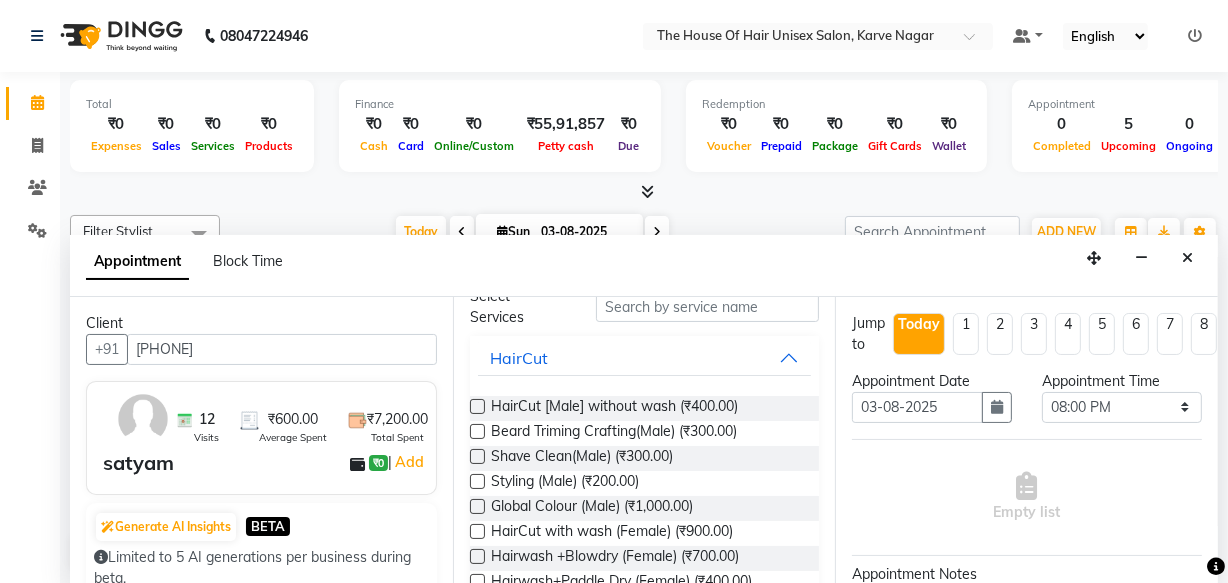 click at bounding box center (477, 406) 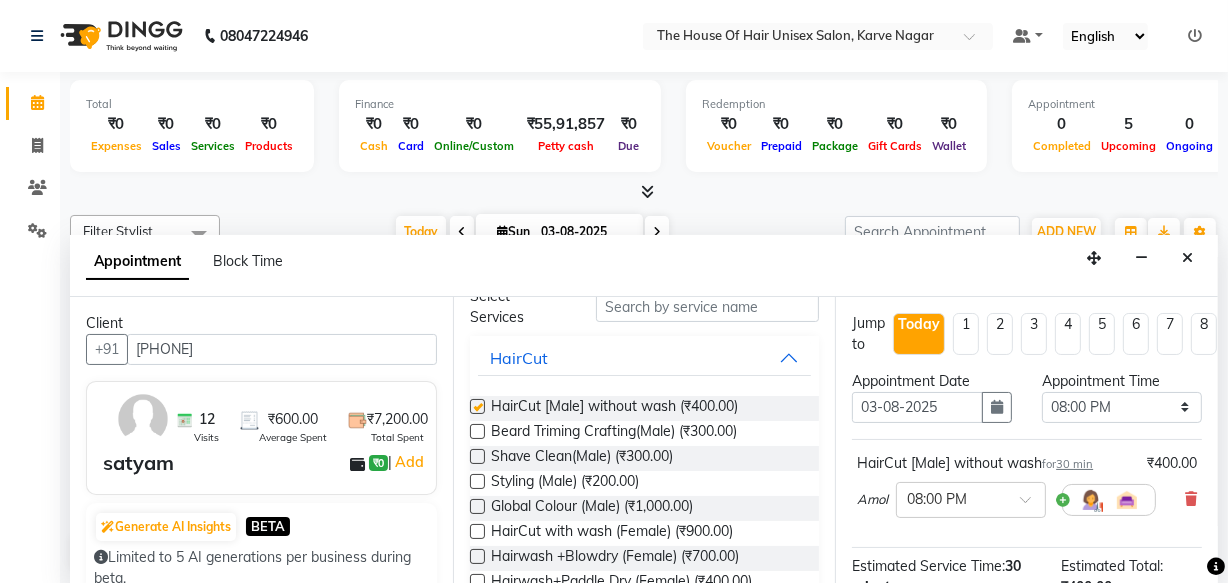 checkbox on "false" 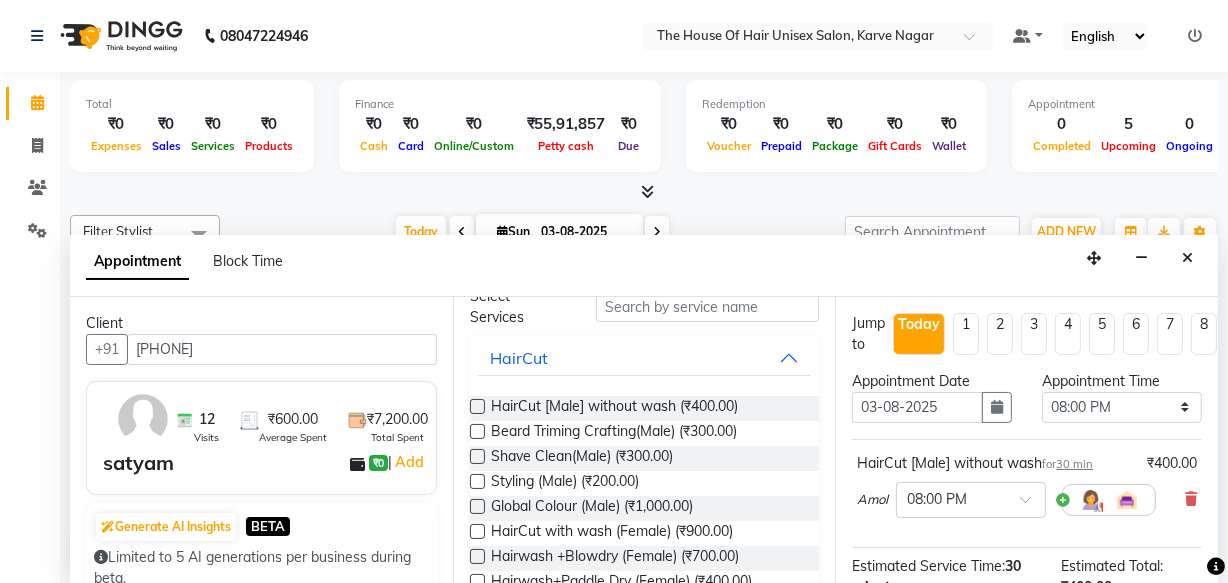 click at bounding box center (477, 431) 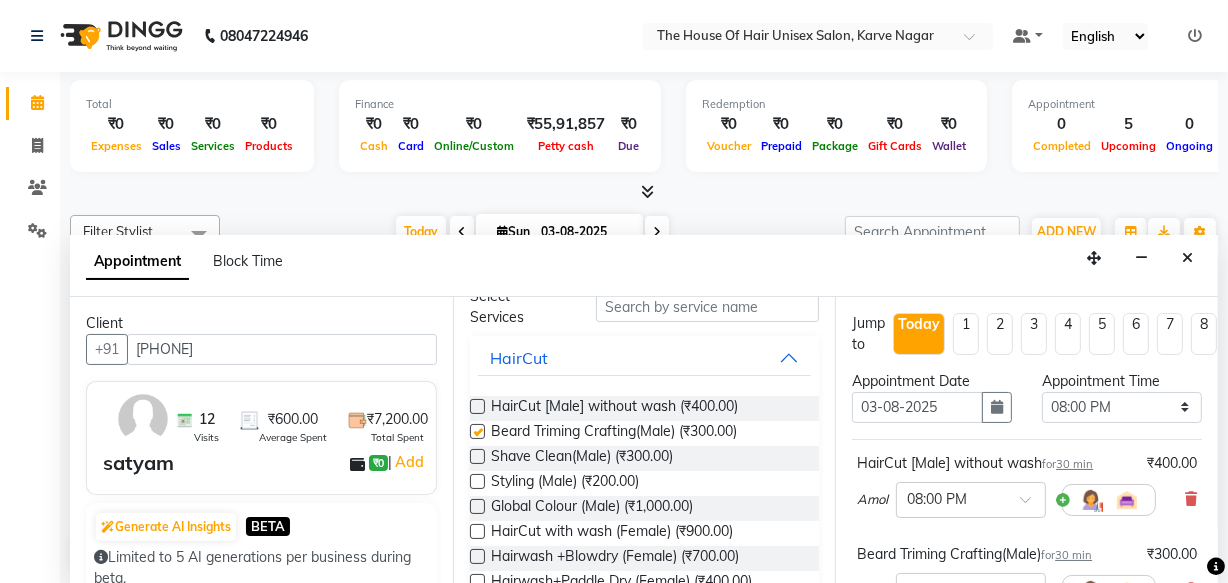 checkbox on "false" 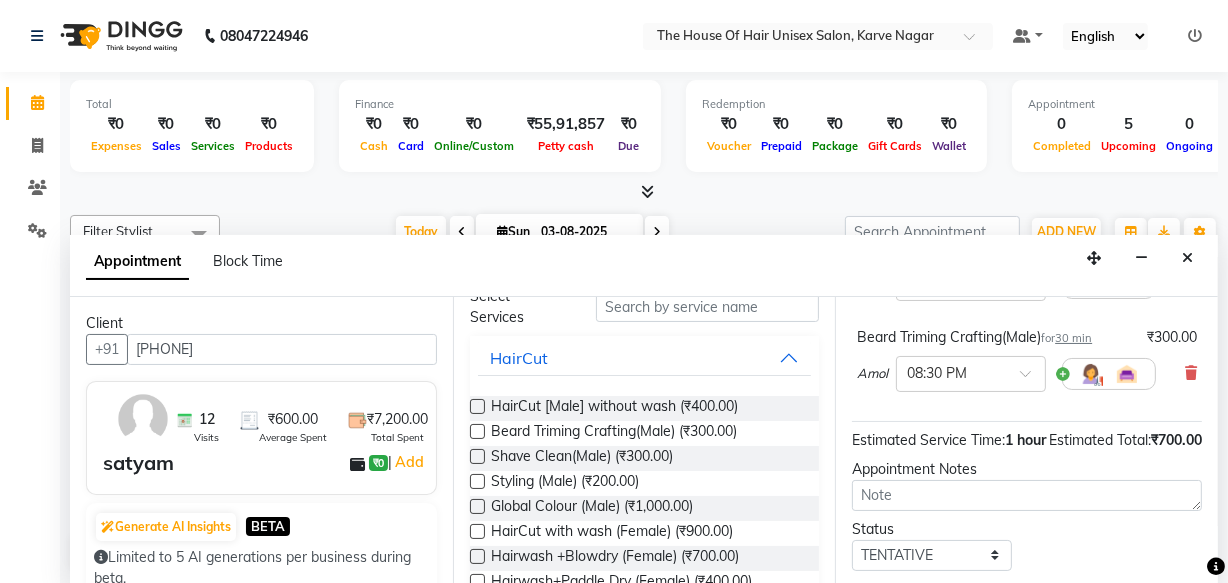 scroll, scrollTop: 264, scrollLeft: 0, axis: vertical 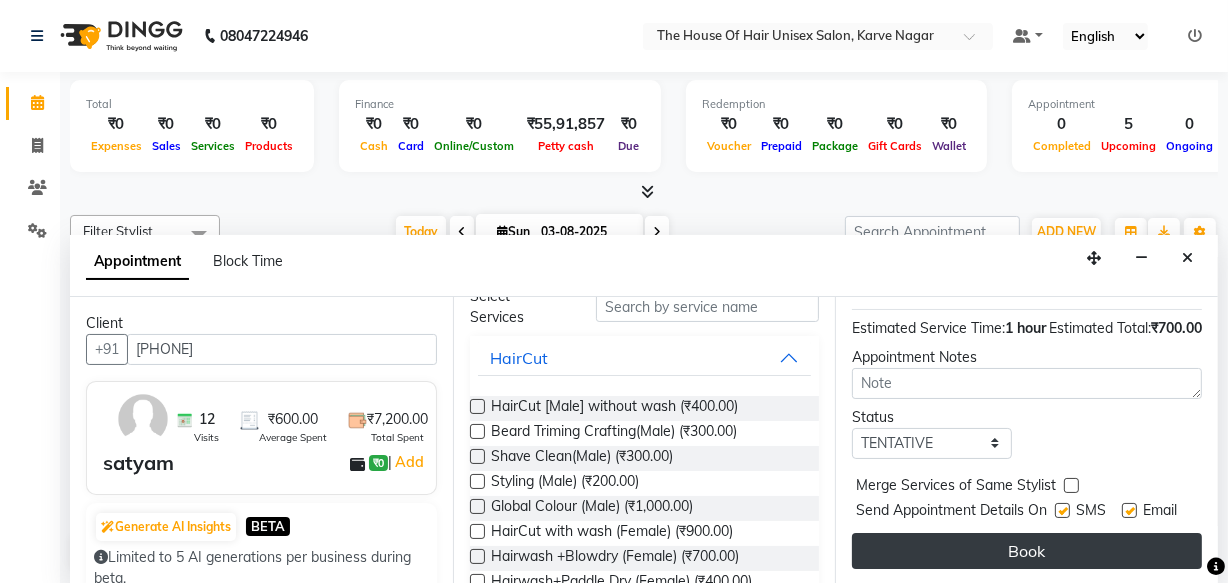click on "Book" at bounding box center [1027, 551] 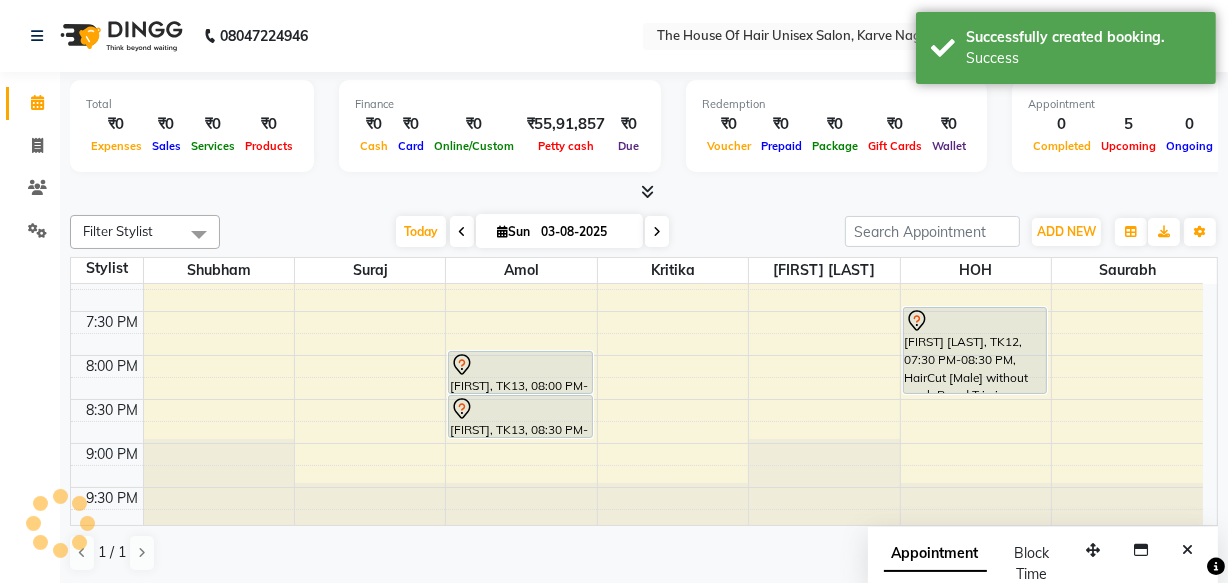 scroll, scrollTop: 0, scrollLeft: 0, axis: both 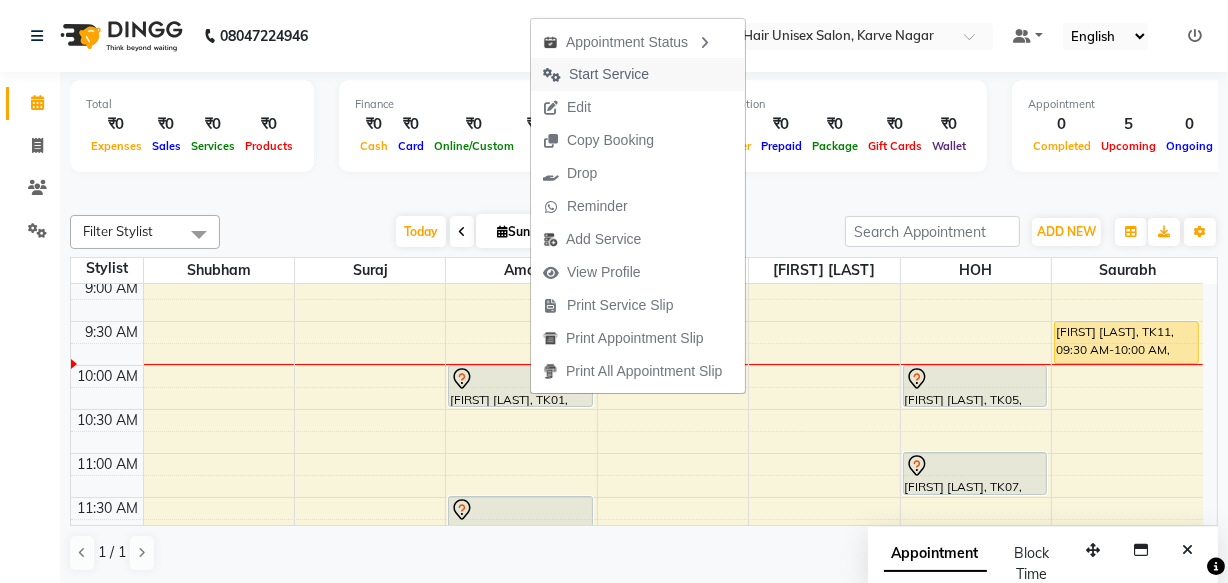 click on "Start Service" at bounding box center [609, 74] 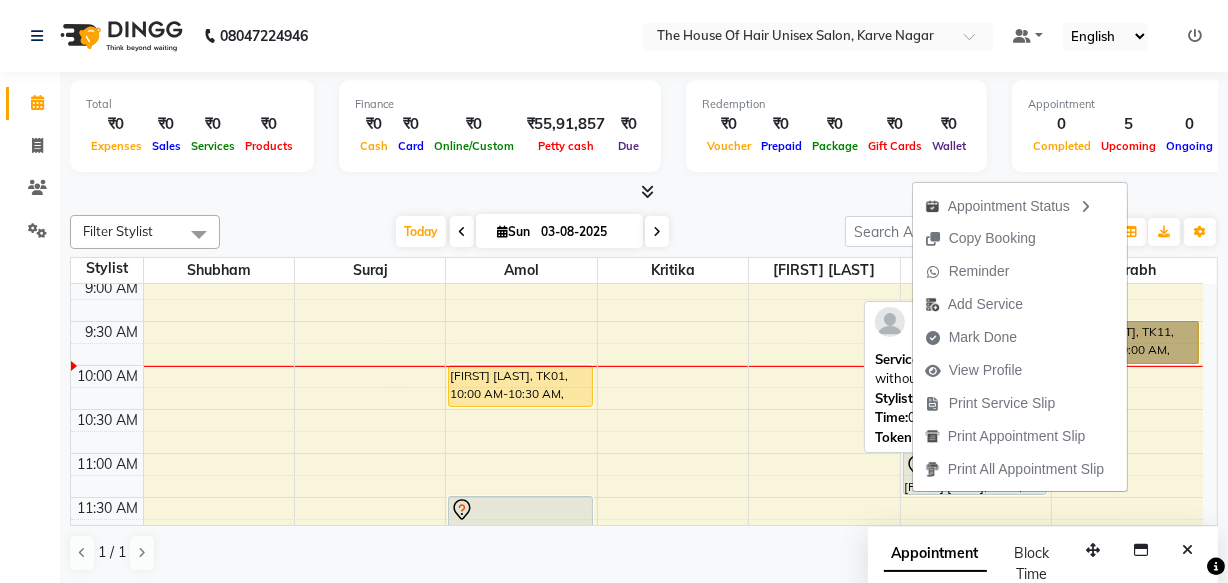 click on "[FIRST] [LAST], TK11, 09:30 AM-10:00 AM, HairCut [Male] without wash" at bounding box center [1126, 342] 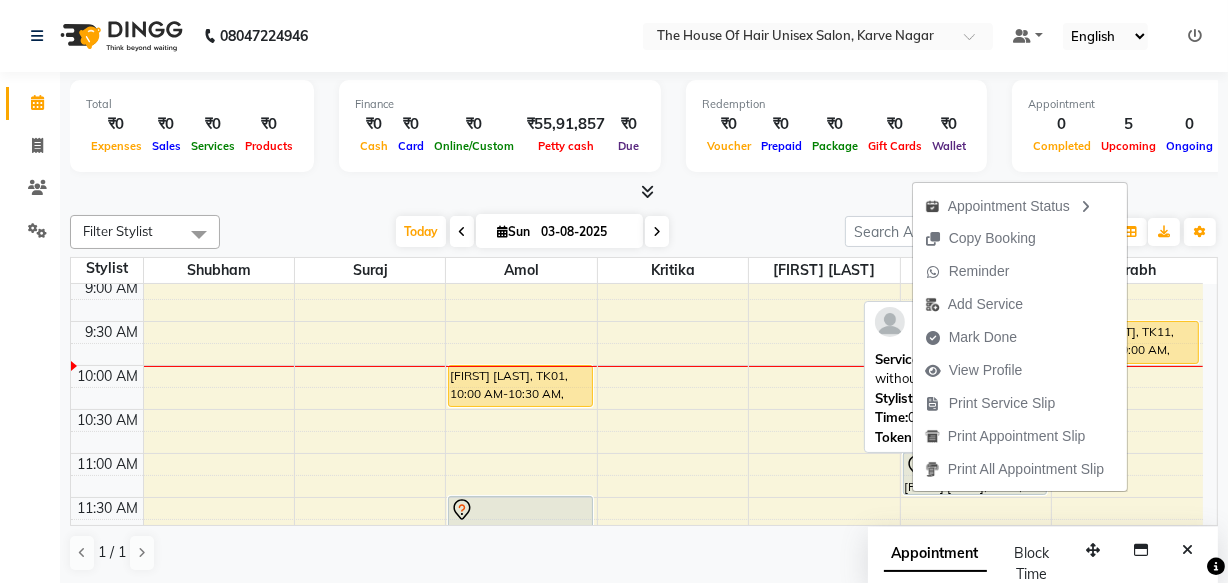 select on "1" 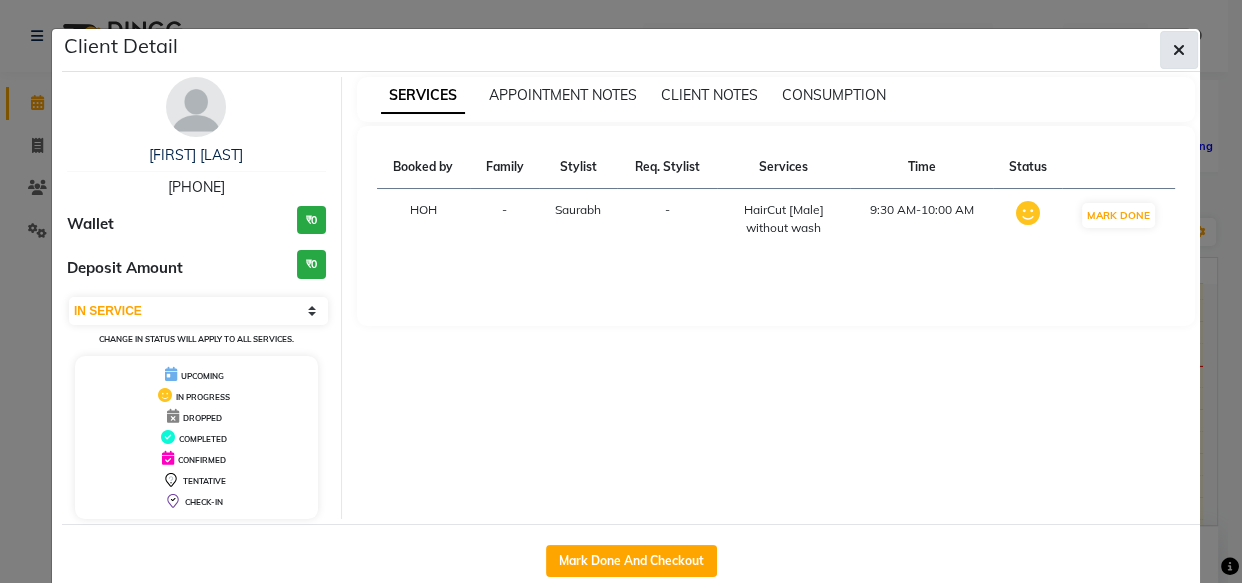 click 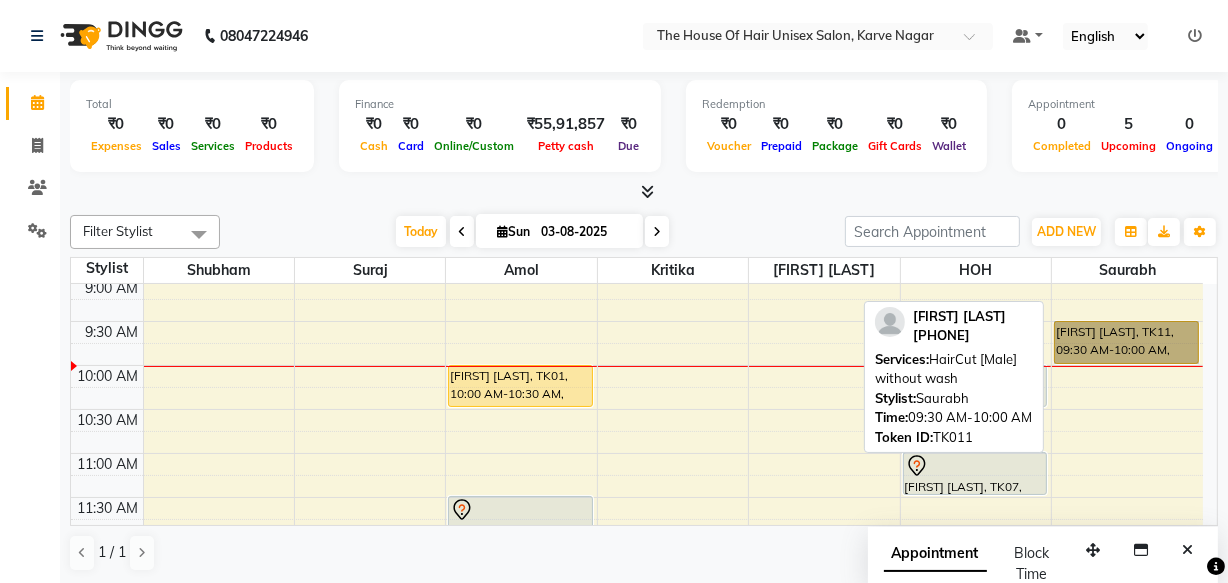 click on "[FIRST] [LAST], TK11, 09:30 AM-10:00 AM, HairCut [Male] without wash" at bounding box center [1126, 342] 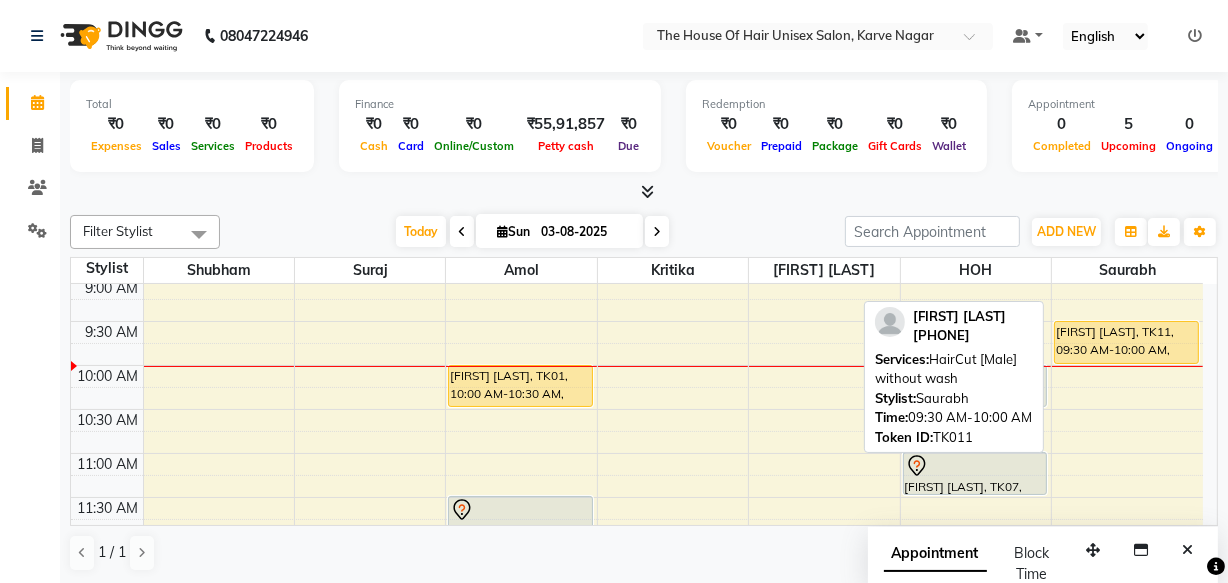 select on "1" 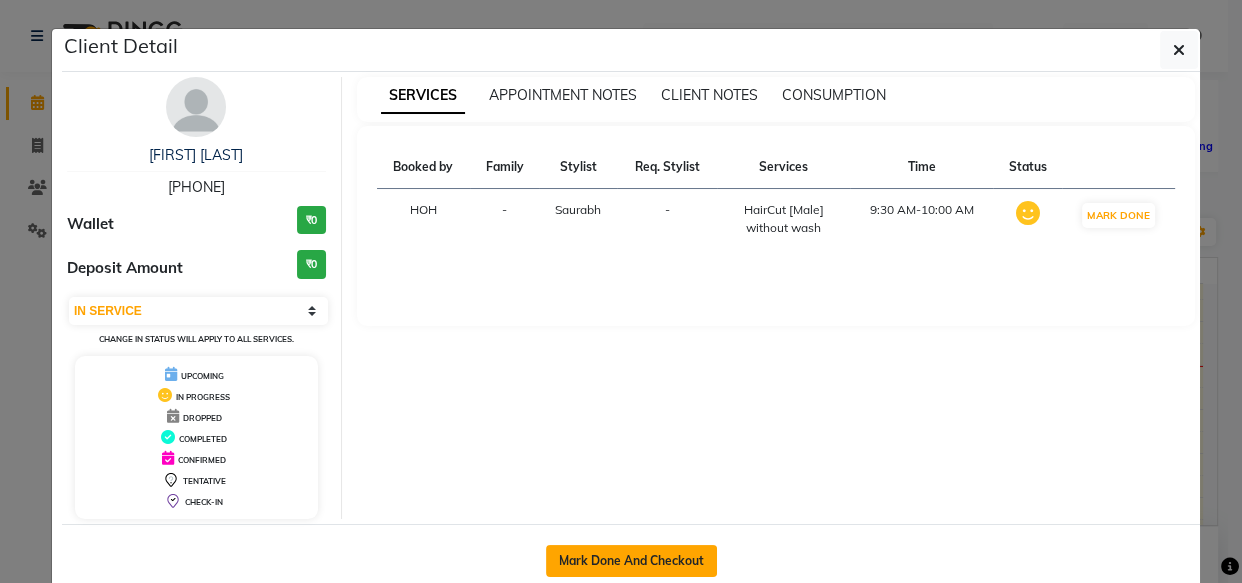 click on "Mark Done And Checkout" 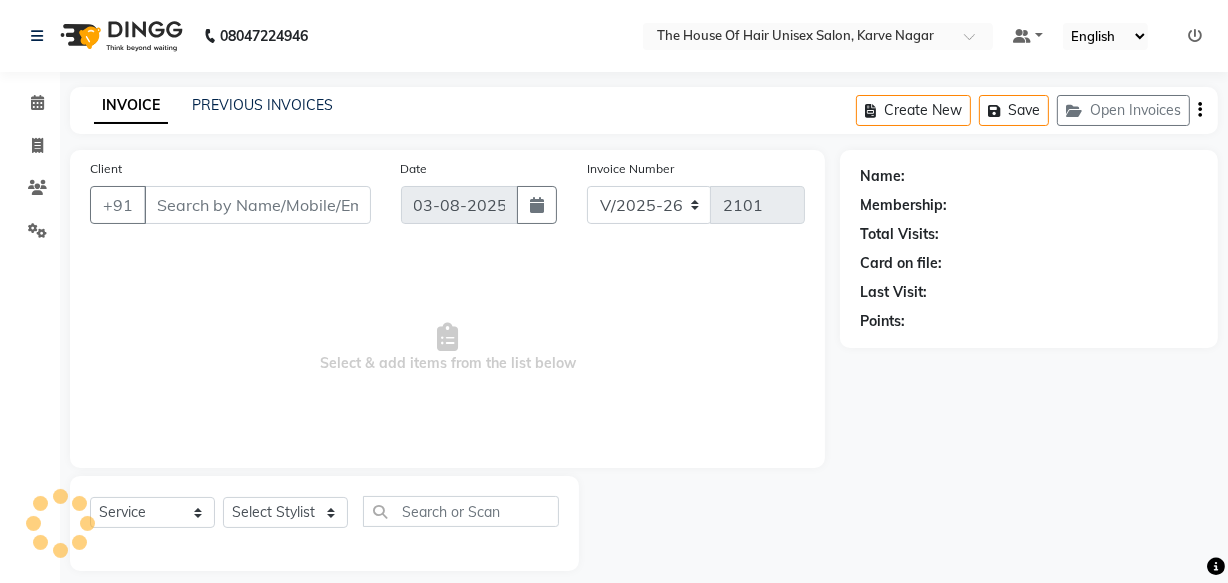 type on "[PHONE]" 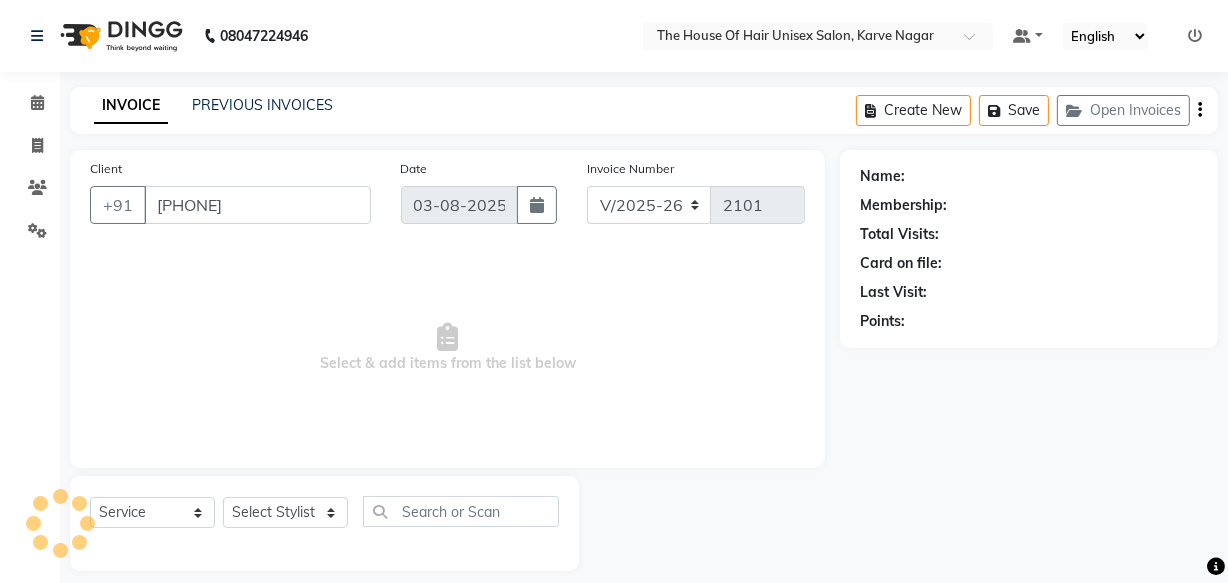 select on "86145" 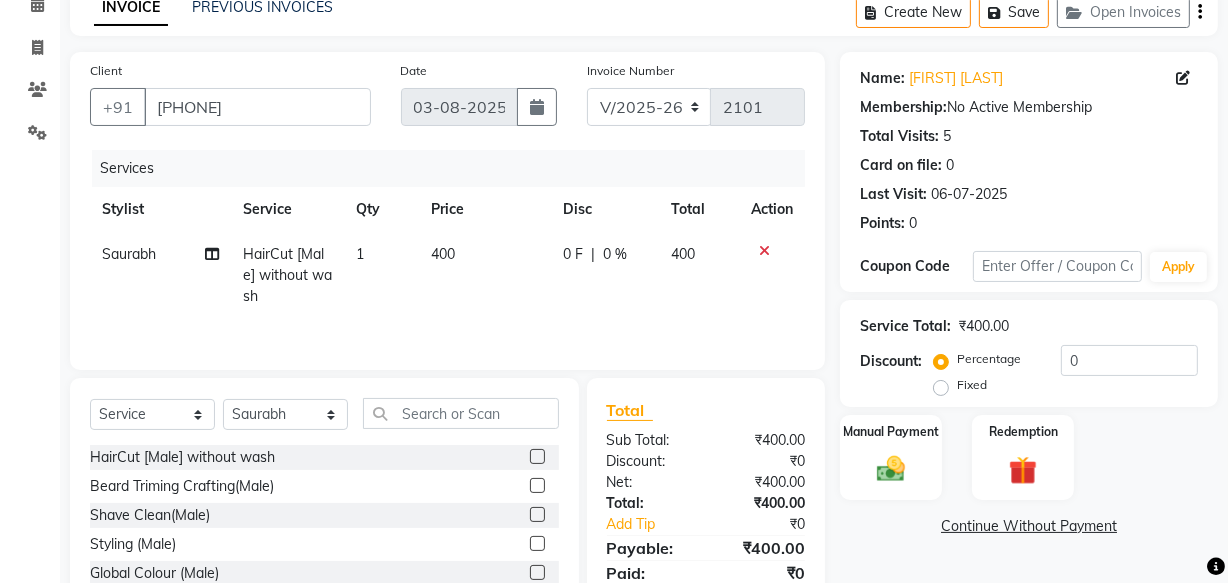 scroll, scrollTop: 100, scrollLeft: 0, axis: vertical 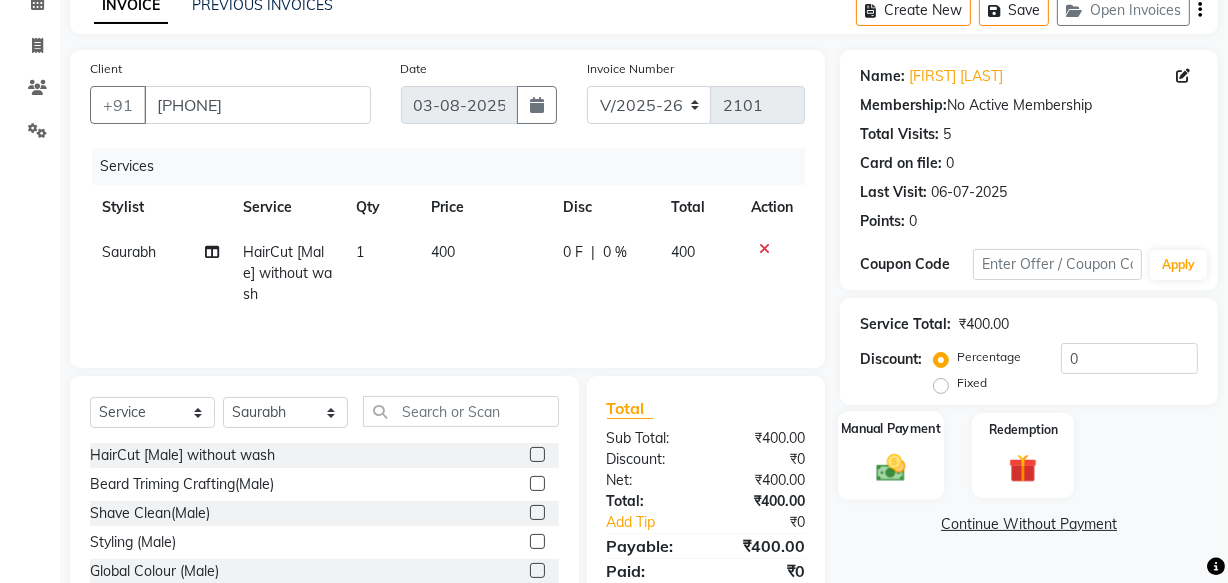 click 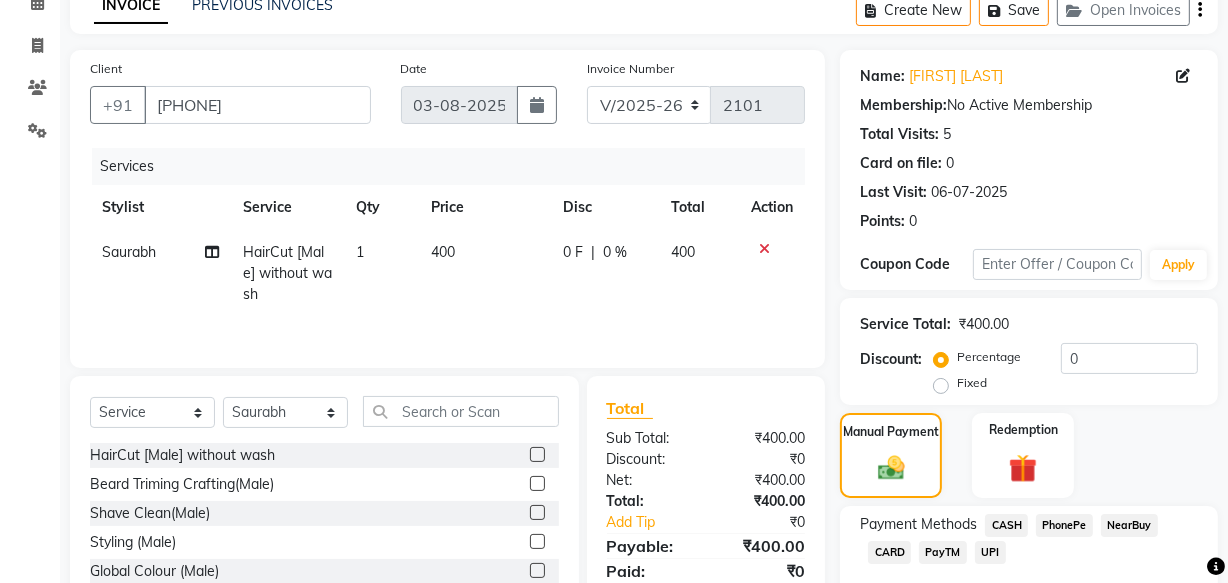 click on "CASH" 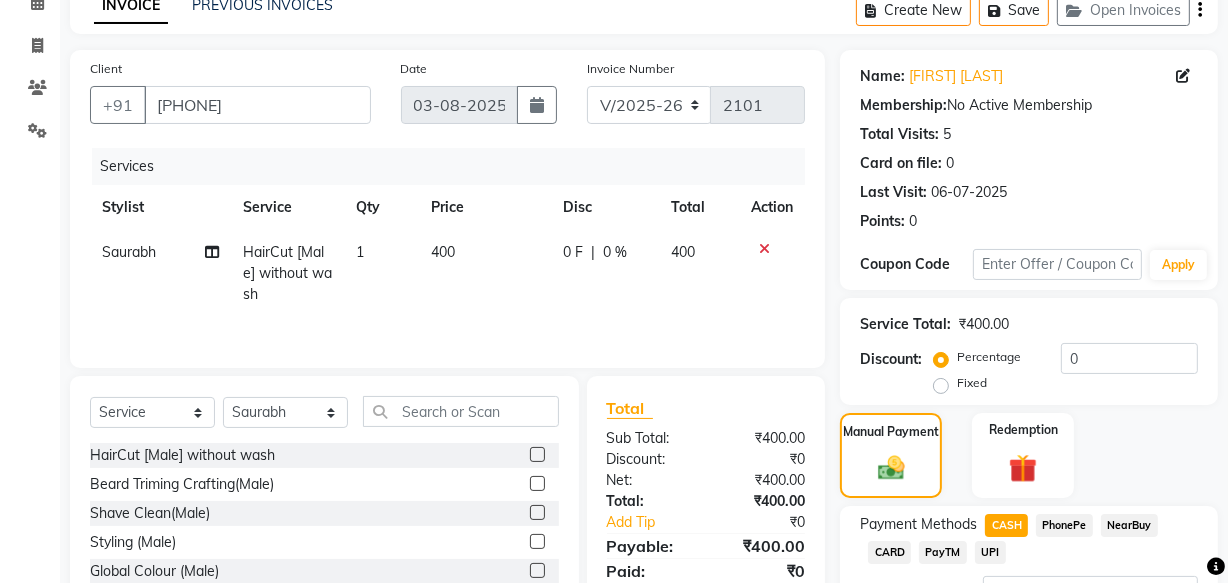 scroll, scrollTop: 244, scrollLeft: 0, axis: vertical 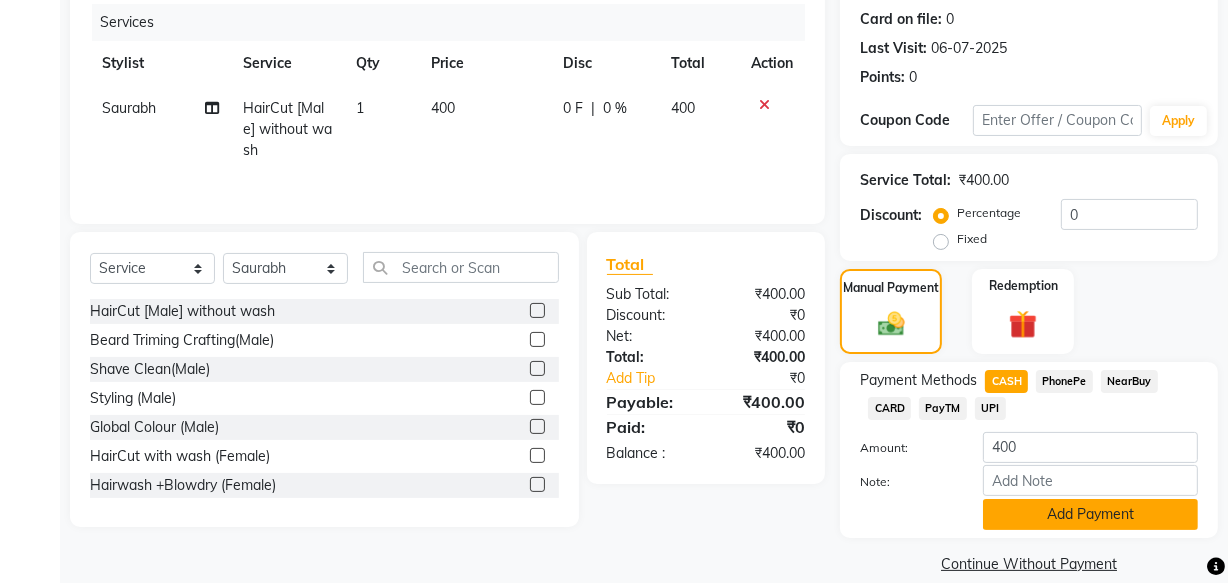 click on "Add Payment" 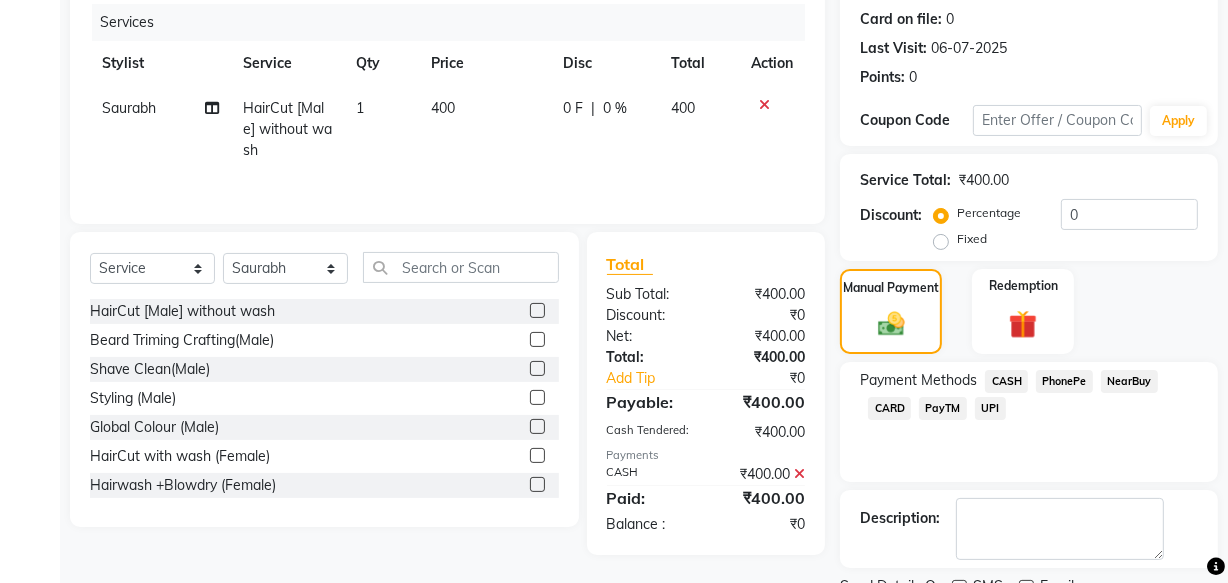scroll, scrollTop: 326, scrollLeft: 0, axis: vertical 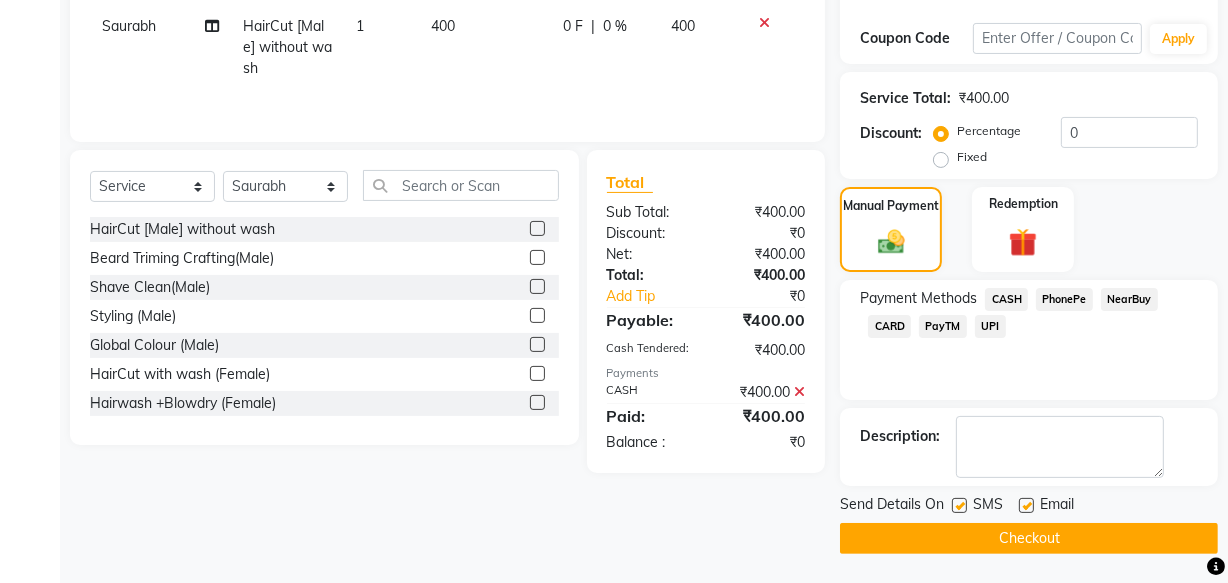click on "Checkout" 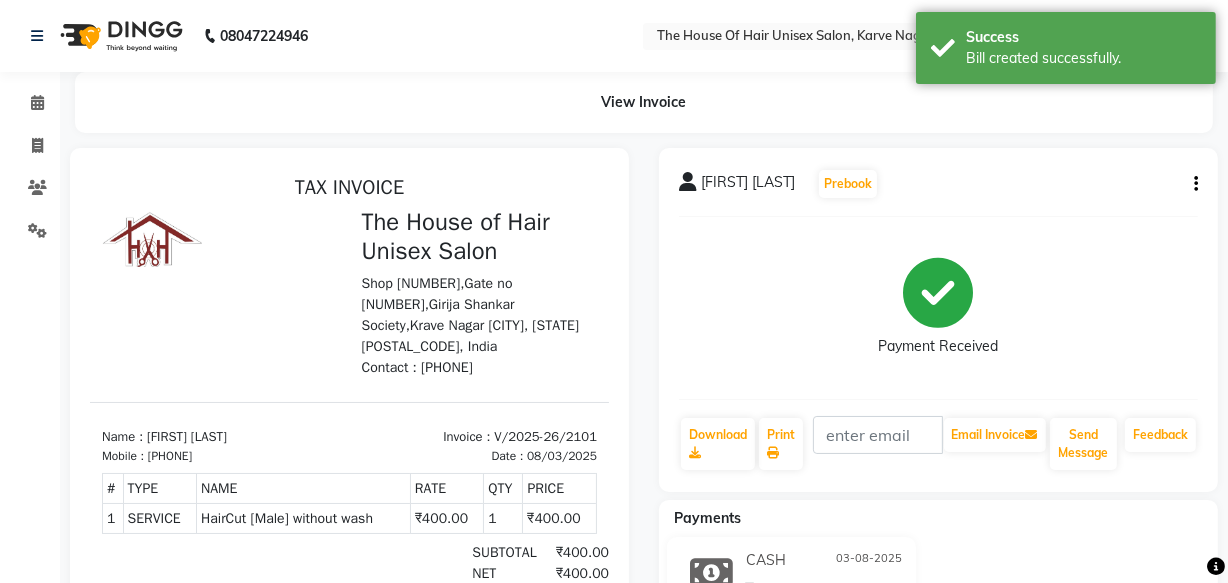 scroll, scrollTop: 0, scrollLeft: 0, axis: both 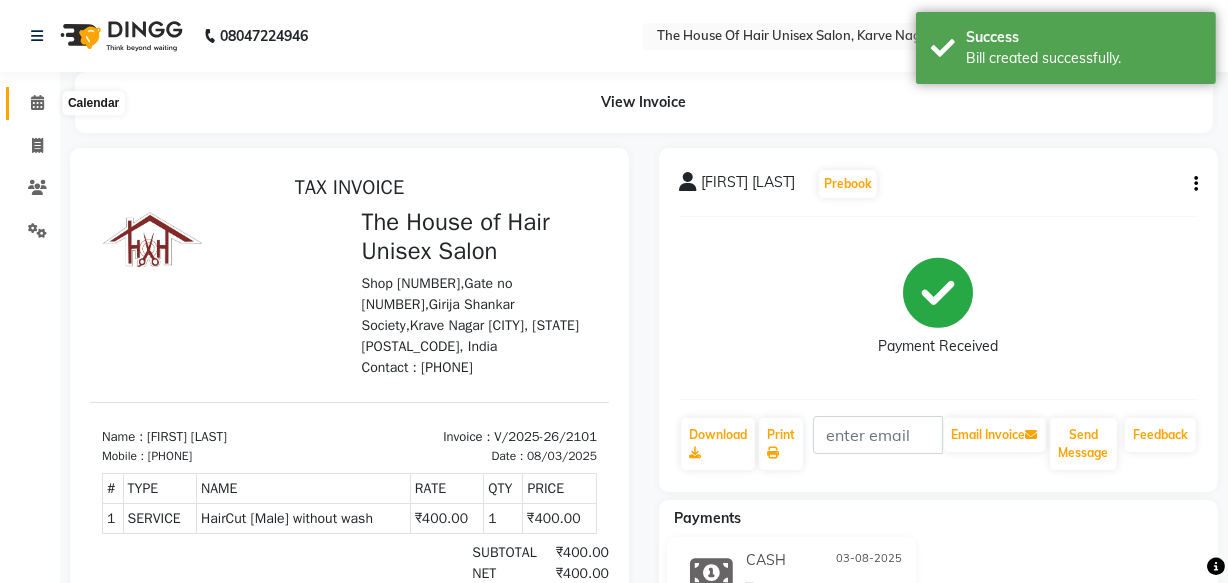 click 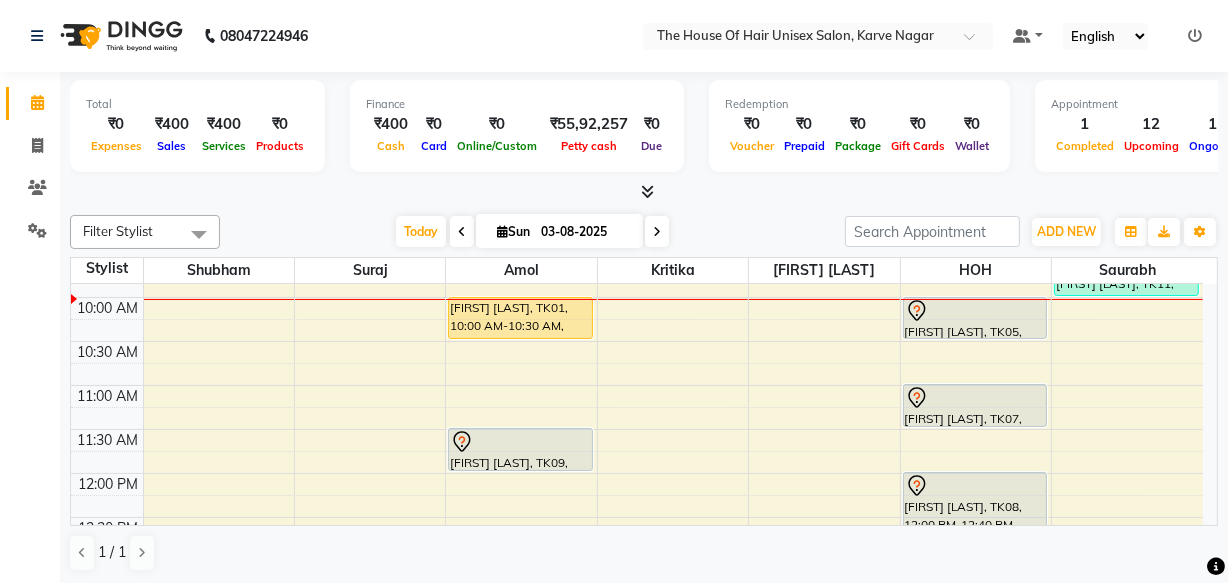 scroll, scrollTop: 217, scrollLeft: 0, axis: vertical 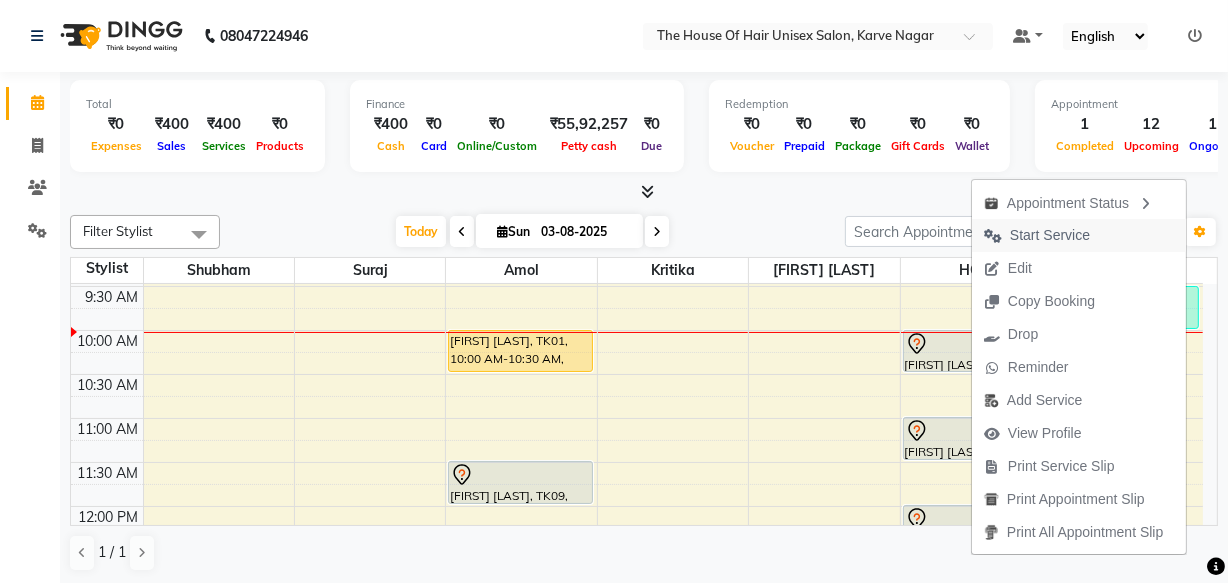 click on "Start Service" at bounding box center [1050, 235] 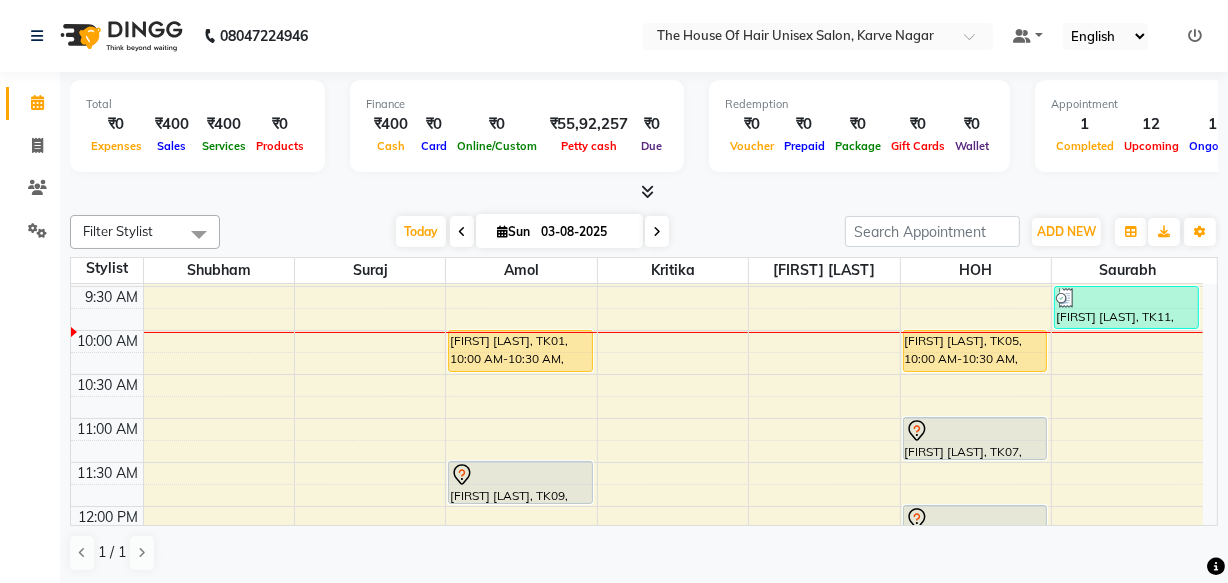 scroll, scrollTop: 0, scrollLeft: 0, axis: both 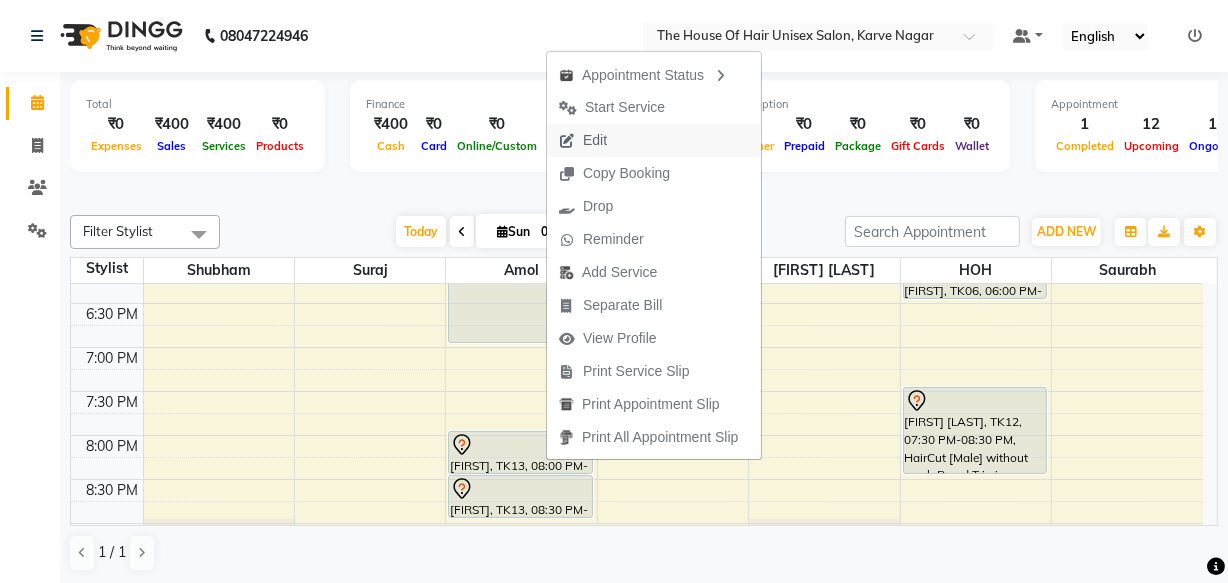 click on "Edit" at bounding box center (583, 140) 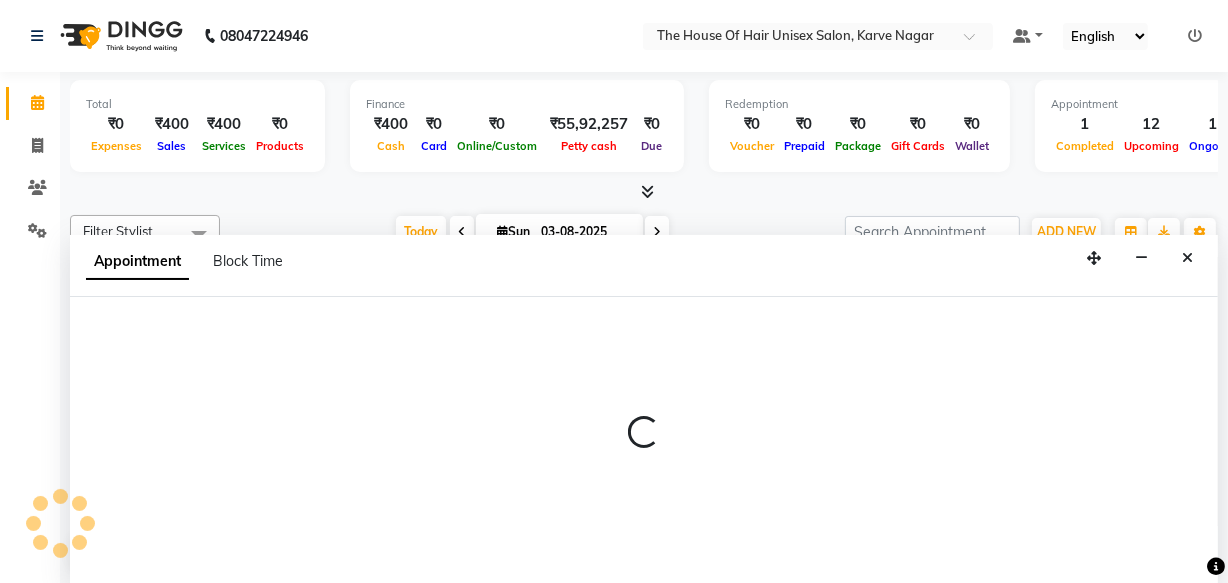 select on "13497" 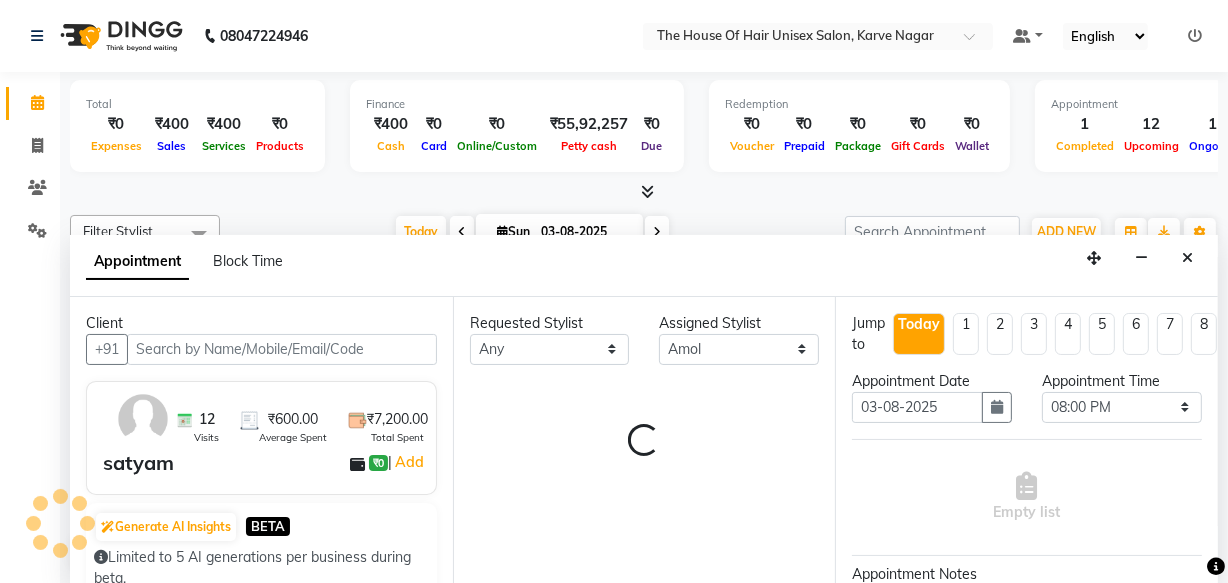 select on "160" 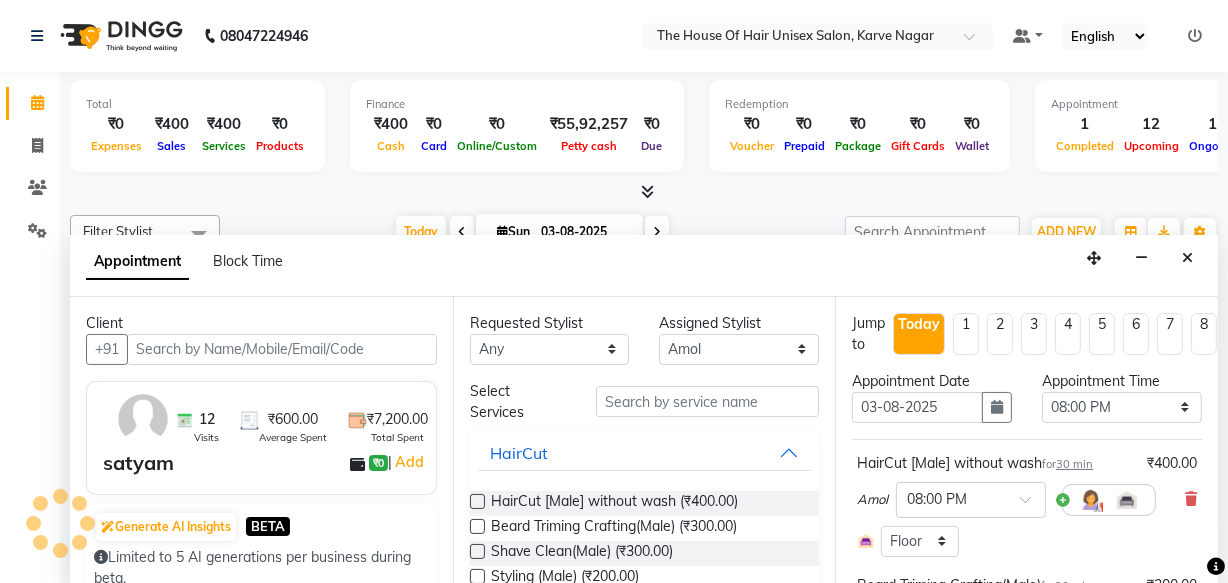 scroll, scrollTop: 263, scrollLeft: 0, axis: vertical 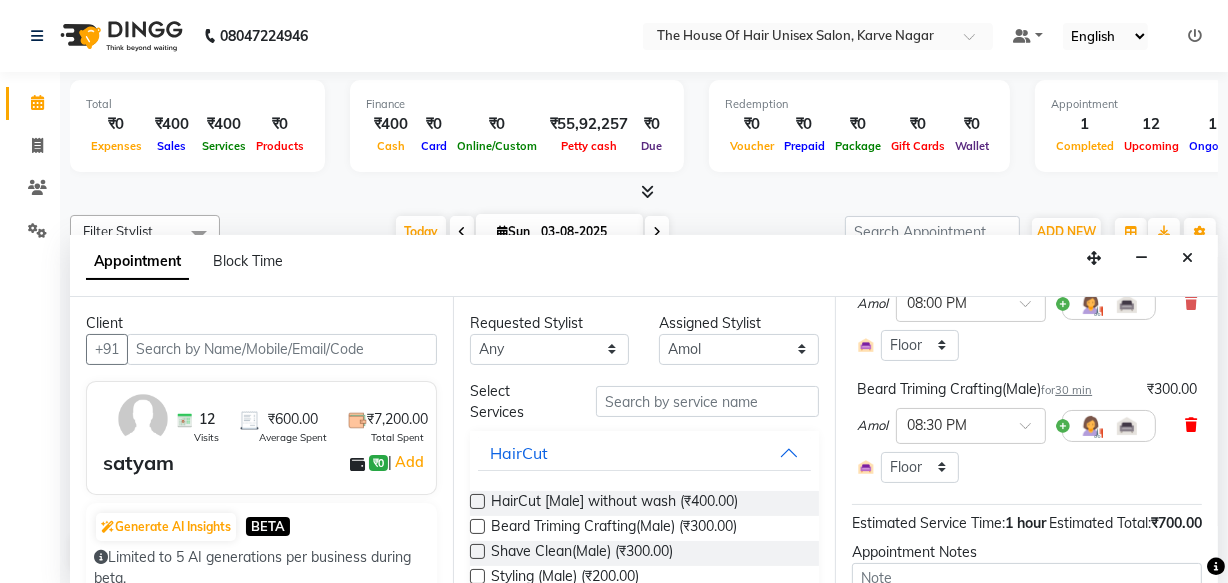 click at bounding box center (1191, 425) 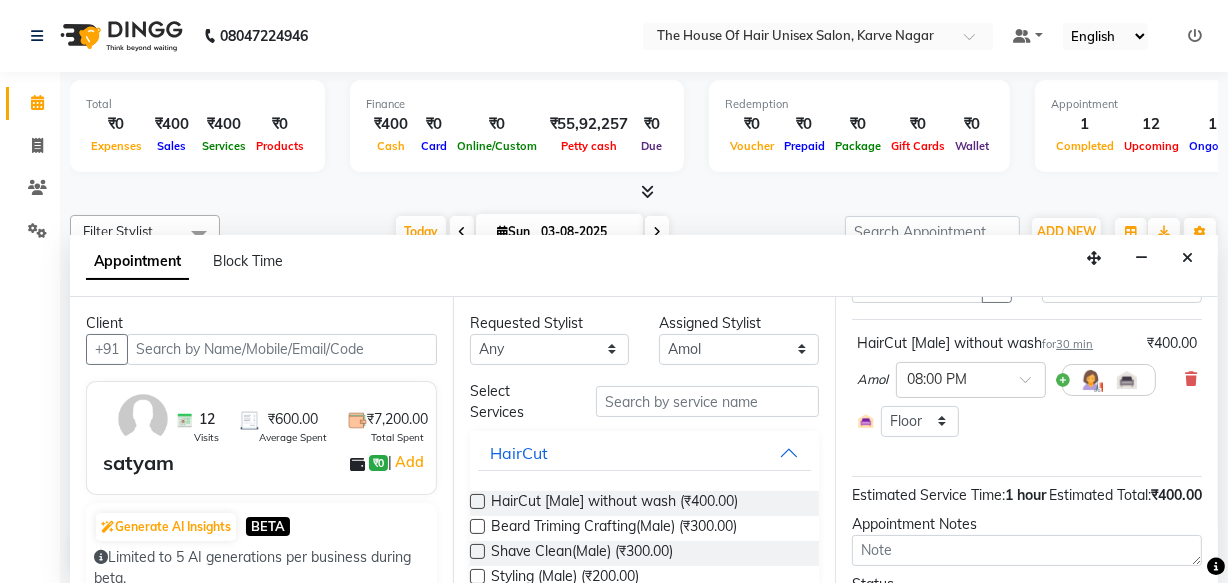 scroll, scrollTop: 263, scrollLeft: 0, axis: vertical 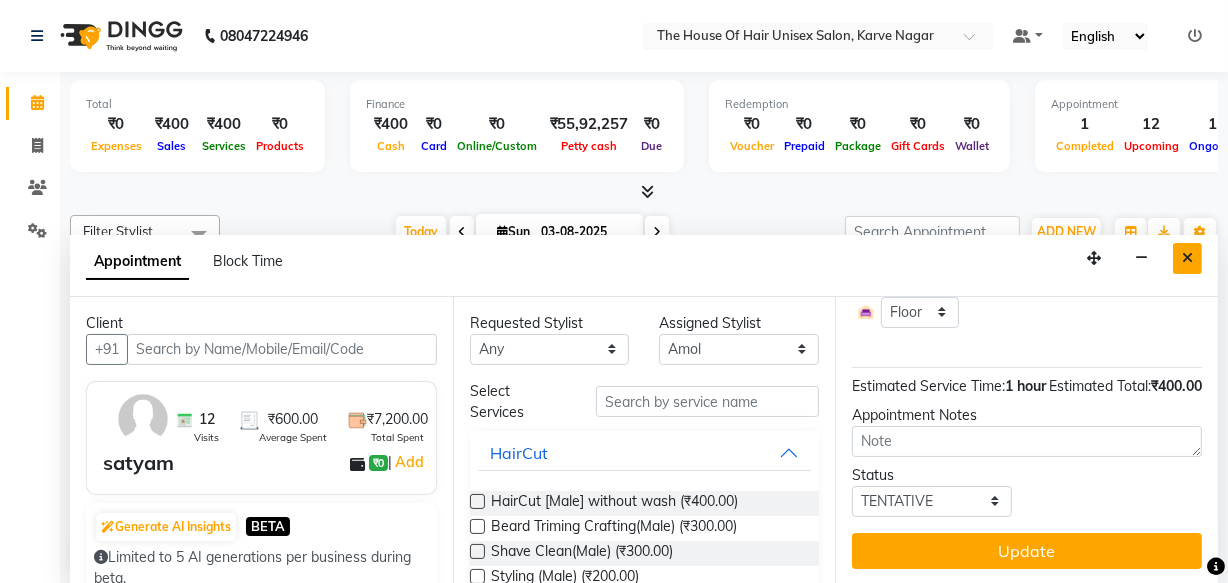 click at bounding box center (1187, 258) 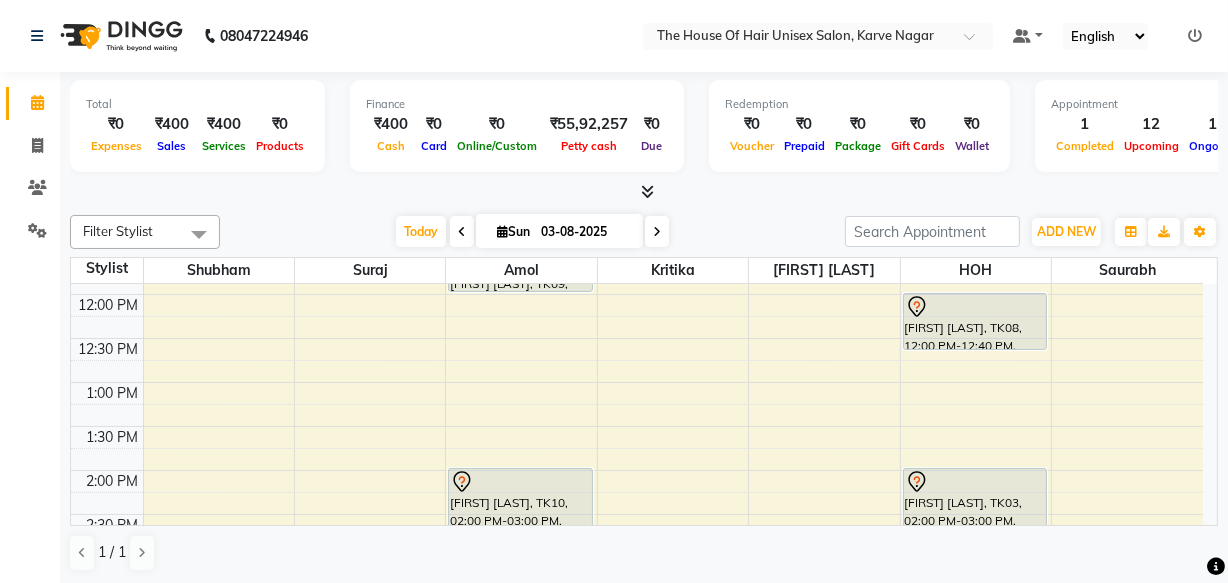 scroll, scrollTop: 434, scrollLeft: 0, axis: vertical 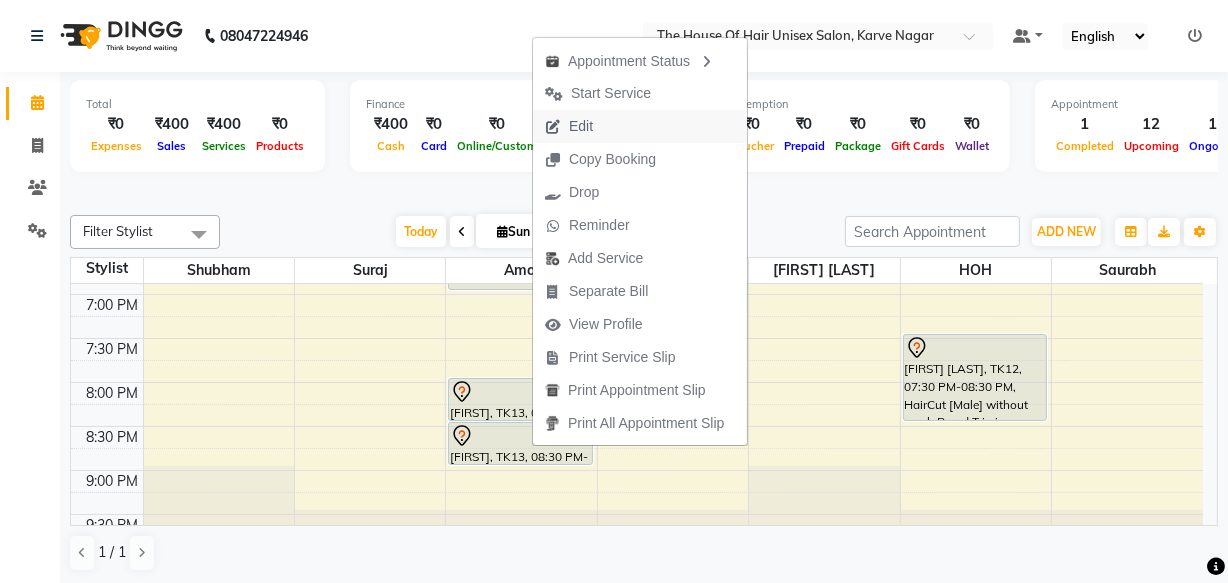 click on "Edit" at bounding box center [569, 126] 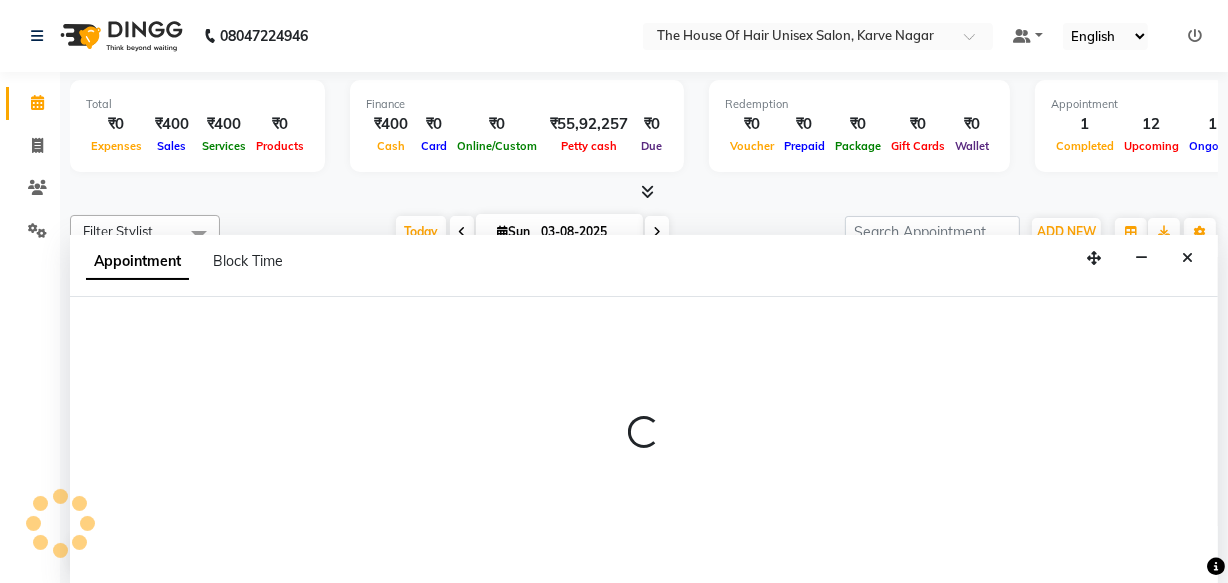 select on "13497" 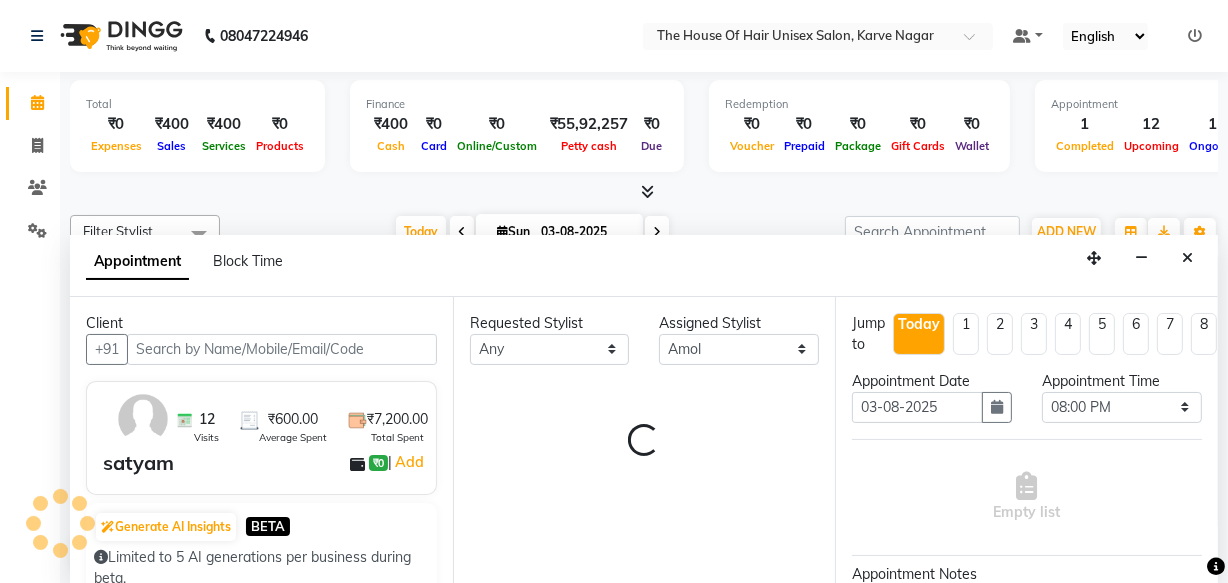 select on "160" 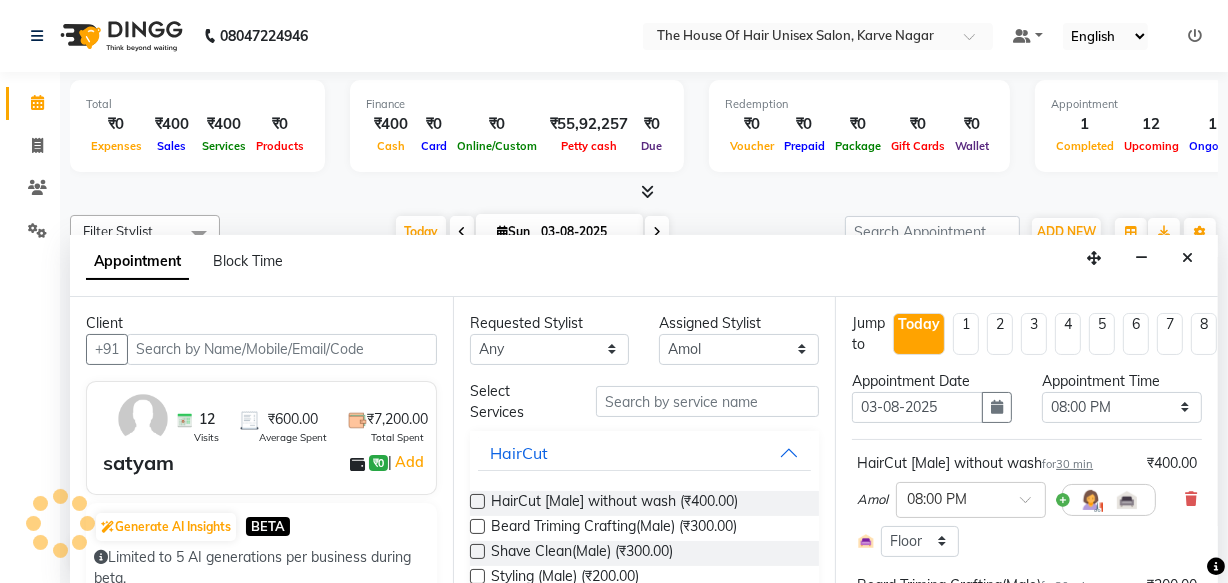 scroll, scrollTop: 263, scrollLeft: 0, axis: vertical 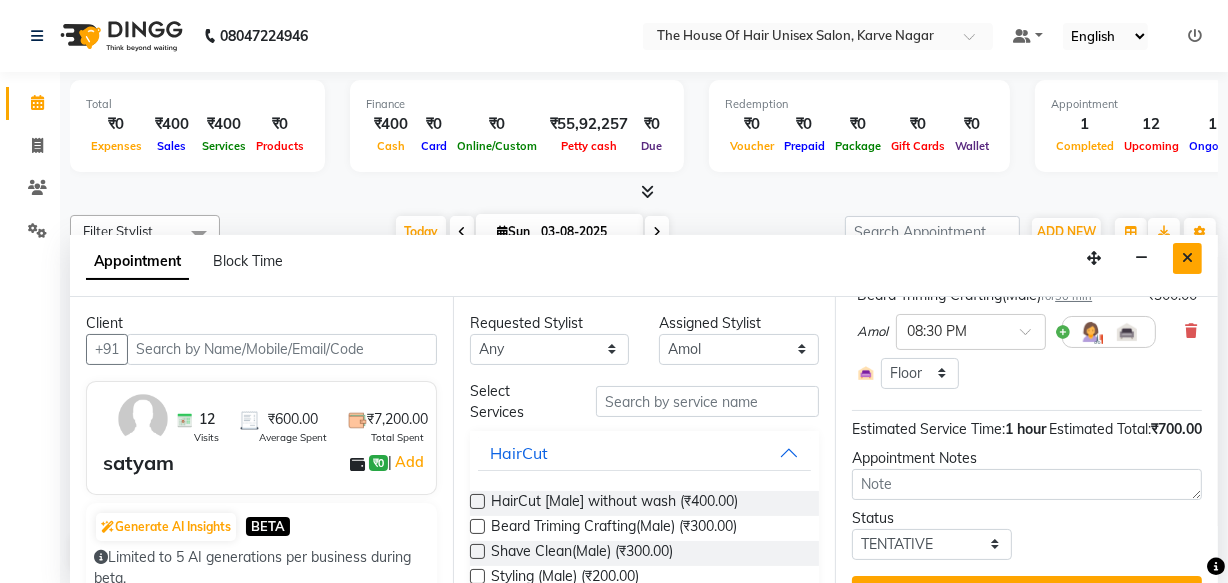click at bounding box center [1187, 258] 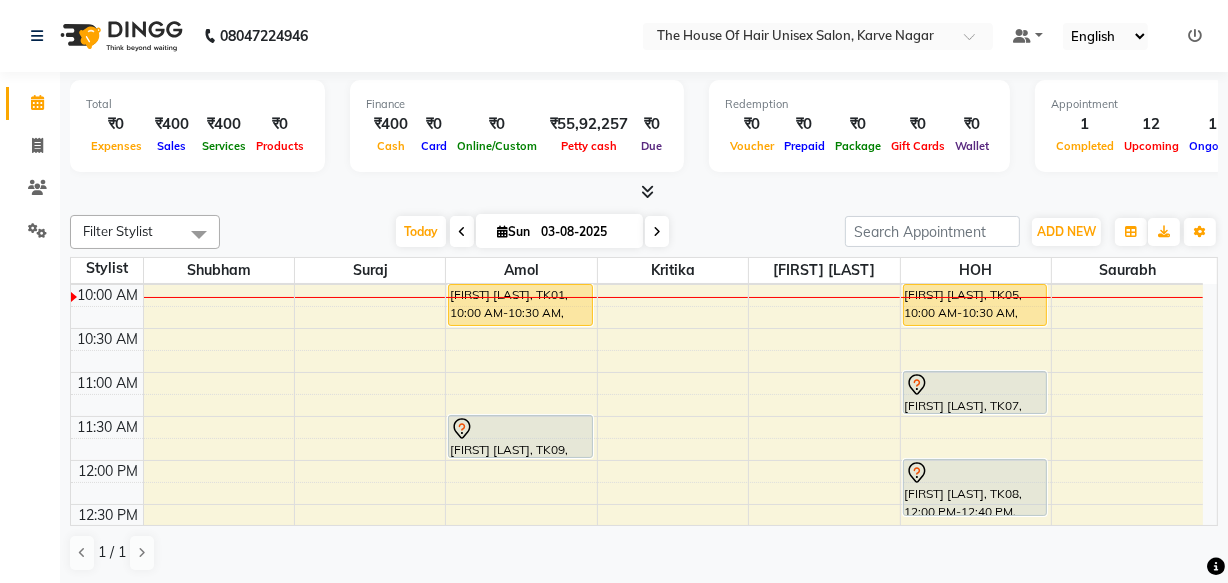 click on "7:00 AM 7:30 AM 8:00 AM 8:30 AM 9:00 AM 9:30 AM 10:00 AM 10:30 AM 11:00 AM 11:30 AM 12:00 PM 12:30 PM 1:00 PM 1:30 PM 2:00 PM 2:30 PM 3:00 PM 3:30 PM 4:00 PM 4:30 PM 5:00 PM 5:30 PM 6:00 PM 6:30 PM 7:00 PM 7:30 PM 8:00 PM 8:30 PM 9:00 PM 9:30 PM    [FIRST] [LAST], TK01, 10:00 AM-10:30 AM, HairCut [Male] without wash             [FIRST] [LAST], TK09, 11:30 AM-12:00 PM, HairCut [Male] without wash             [FIRST] [LAST], TK10, 02:00 PM-03:00 PM, HairCut [Male] without wash,Beard Triming Crafting(Male)             [FIRST] [LAST], TK02, 03:30 PM-04:30 PM, Touch up (Female)             [FIRST] [LAST], TK04, 05:00 PM-07:00 PM, HairCut [Male] without wash,Beard Triming Crafting(Male)             [FIRST], TK13, 08:00 PM-08:30 PM, HairCut [Male] without wash             [FIRST], TK13, 08:30 PM-09:00 PM, Beard Triming Crafting(Male)    [FIRST] [LAST], TK05, 10:00 AM-10:30 AM, HairCut [Male] without wash             [FIRST] [LAST], TK07, 11:00 AM-11:30 AM, HairCut [Male] without wash" at bounding box center (644, 404) 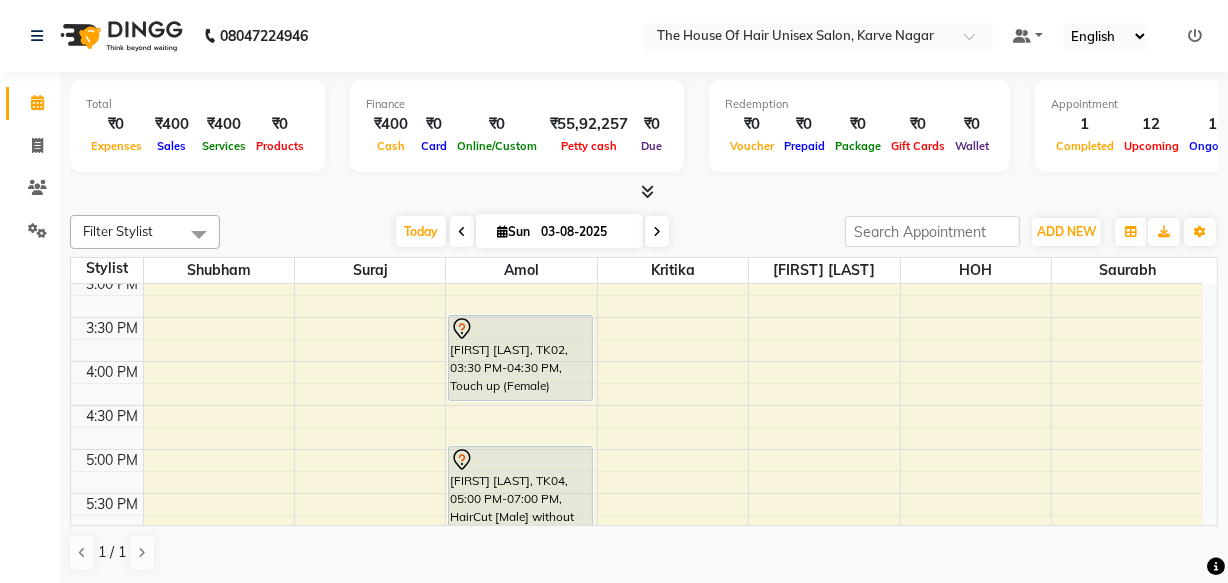 scroll, scrollTop: 725, scrollLeft: 0, axis: vertical 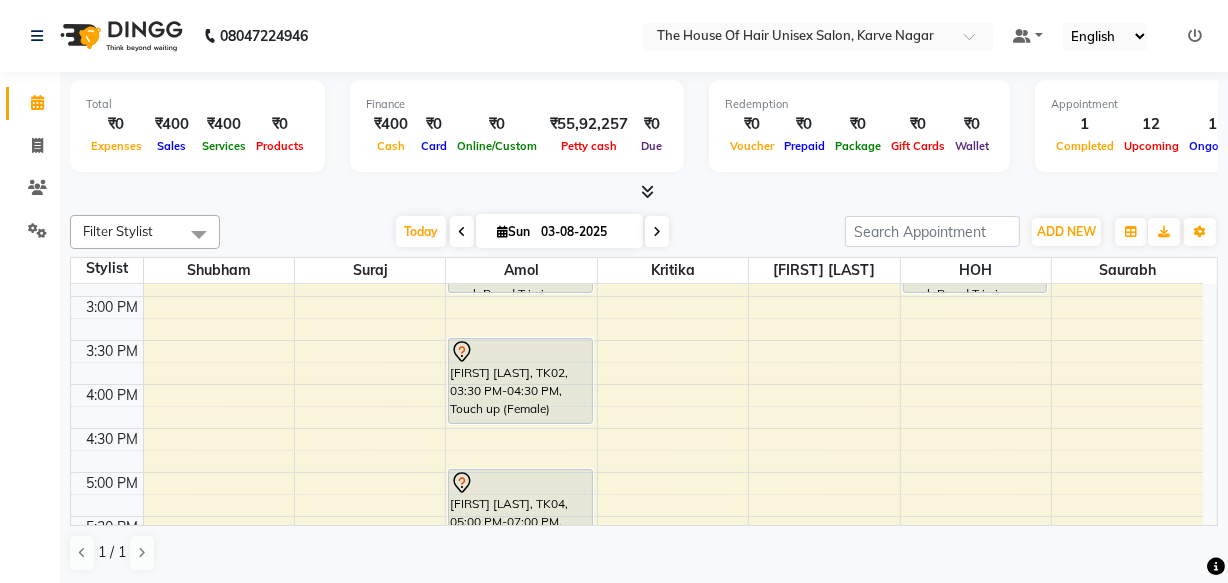 click on "7:00 AM 7:30 AM 8:00 AM 8:30 AM 9:00 AM 9:30 AM 10:00 AM 10:30 AM 11:00 AM 11:30 AM 12:00 PM 12:30 PM 1:00 PM 1:30 PM 2:00 PM 2:30 PM 3:00 PM 3:30 PM 4:00 PM 4:30 PM 5:00 PM 5:30 PM 6:00 PM 6:30 PM 7:00 PM 7:30 PM 8:00 PM 8:30 PM 9:00 PM 9:30 PM    [FIRST] [LAST], TK01, 10:00 AM-10:30 AM, HairCut [Male] without wash             [FIRST] [LAST], TK09, 11:30 AM-12:00 PM, HairCut [Male] without wash             [FIRST] [LAST], TK10, 02:00 PM-03:00 PM, HairCut [Male] without wash,Beard Triming Crafting(Male)             [FIRST] [LAST], TK02, 03:30 PM-04:30 PM, Touch up (Female)             [FIRST] [LAST], TK04, 05:00 PM-07:00 PM, HairCut [Male] without wash,Beard Triming Crafting(Male)             [FIRST], TK13, 08:00 PM-08:30 PM, HairCut [Male] without wash             [FIRST], TK13, 08:30 PM-09:00 PM, Beard Triming Crafting(Male)    [FIRST] [LAST], TK05, 10:00 AM-10:30 AM, HairCut [Male] without wash             [FIRST] [LAST], TK07, 11:00 AM-11:30 AM, HairCut [Male] without wash" at bounding box center (637, 252) 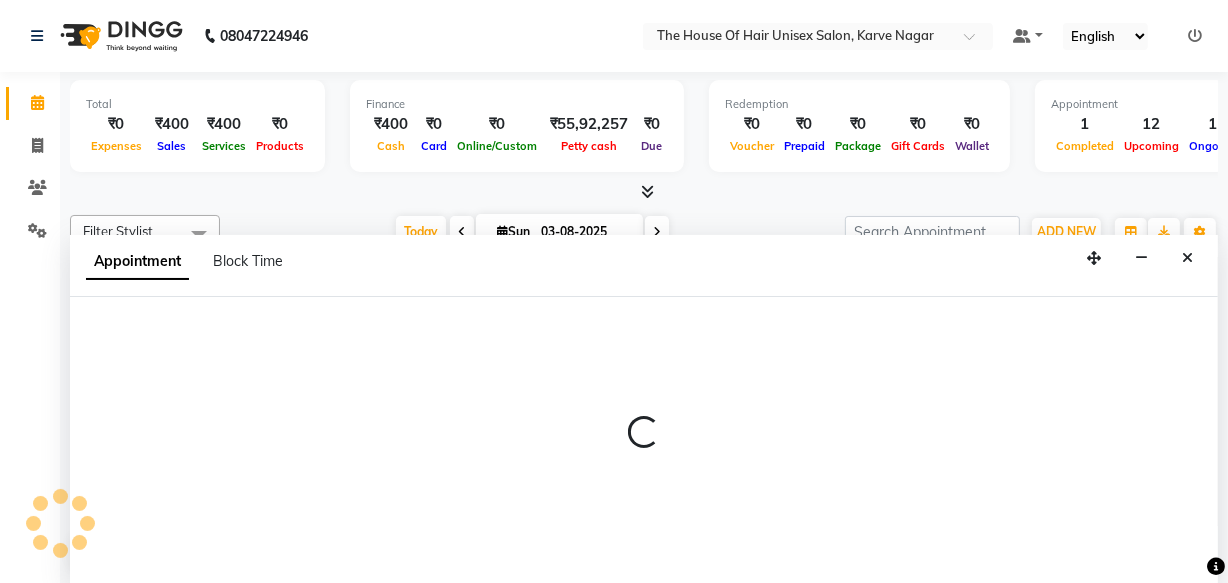 select on "85989" 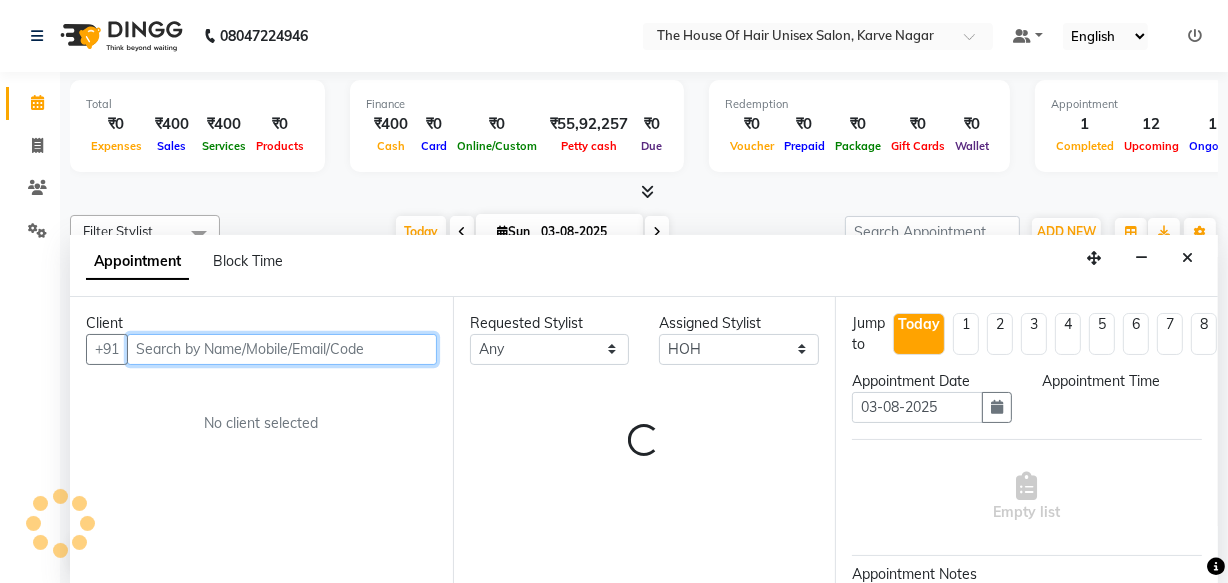 select on "945" 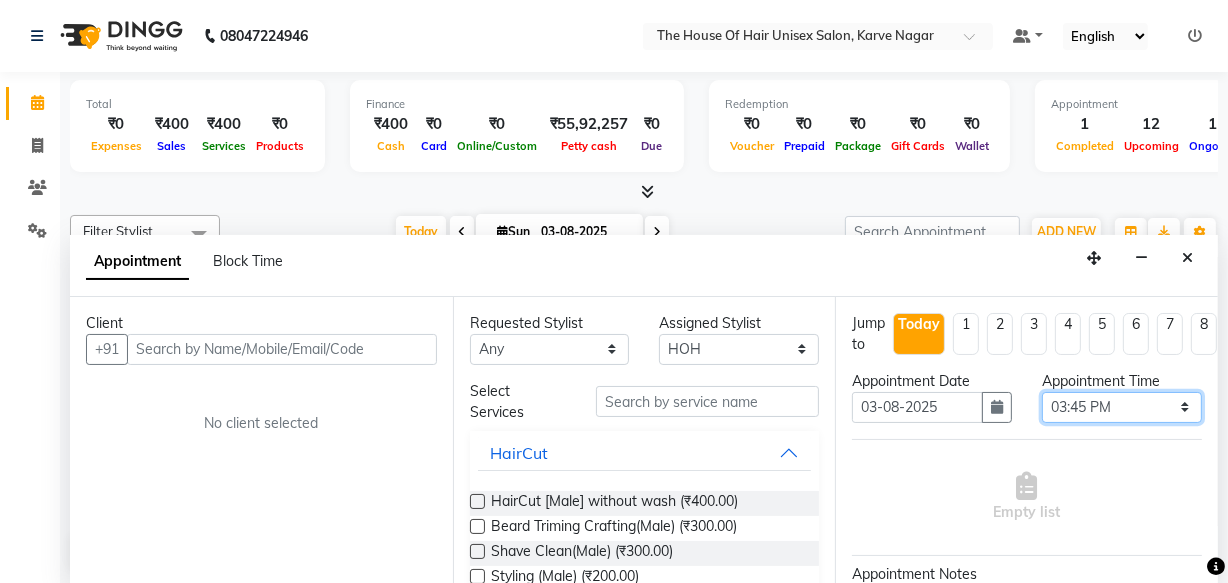 click on "Select 08:00 AM 08:15 AM 08:30 AM 08:45 AM 09:00 AM 09:15 AM 09:30 AM 09:45 AM 10:00 AM 10:15 AM 10:30 AM 10:45 AM 11:00 AM 11:15 AM 11:30 AM 11:45 AM 12:00 PM 12:15 PM 12:30 PM 12:45 PM 01:00 PM 01:15 PM 01:30 PM 01:45 PM 02:00 PM 02:15 PM 02:30 PM 02:45 PM 03:00 PM 03:15 PM 03:30 PM 03:45 PM 04:00 PM 04:15 PM 04:30 PM 04:45 PM 05:00 PM 05:15 PM 05:30 PM 05:45 PM 06:00 PM 06:15 PM 06:30 PM 06:45 PM 07:00 PM 07:15 PM 07:30 PM 07:45 PM 08:00 PM 08:15 PM 08:30 PM 08:45 PM 09:00 PM 09:15 PM 09:30 PM" at bounding box center [1122, 407] 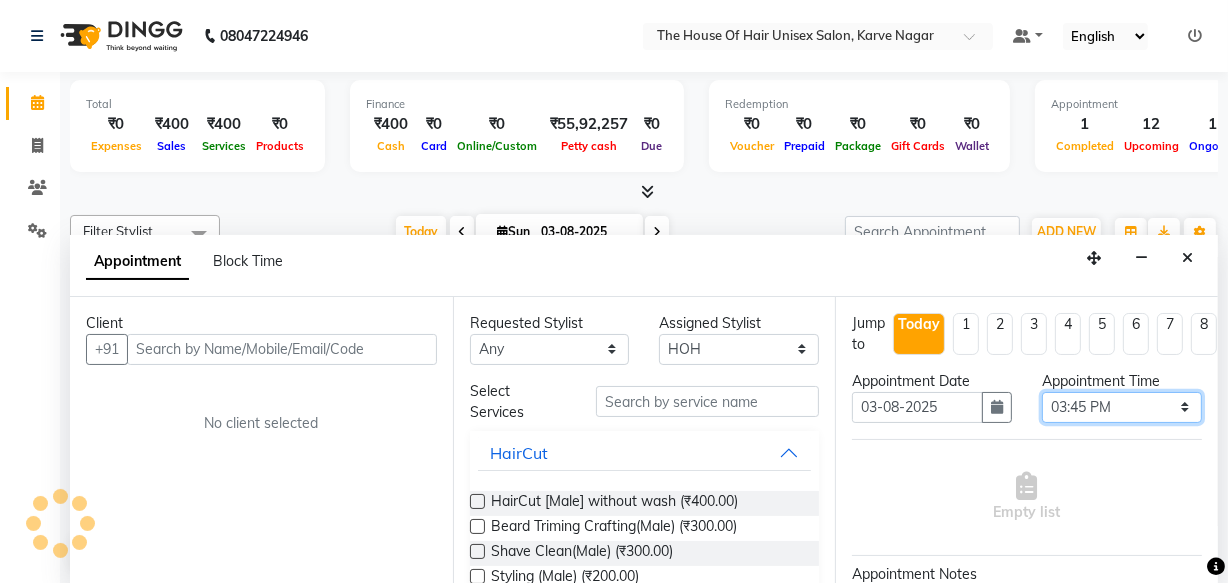 click on "Select 08:00 AM 08:15 AM 08:30 AM 08:45 AM 09:00 AM 09:15 AM 09:30 AM 09:45 AM 10:00 AM 10:15 AM 10:30 AM 10:45 AM 11:00 AM 11:15 AM 11:30 AM 11:45 AM 12:00 PM 12:15 PM 12:30 PM 12:45 PM 01:00 PM 01:15 PM 01:30 PM 01:45 PM 02:00 PM 02:15 PM 02:30 PM 02:45 PM 03:00 PM 03:15 PM 03:30 PM 03:45 PM 04:00 PM 04:15 PM 04:30 PM 04:45 PM 05:00 PM 05:15 PM 05:30 PM 05:45 PM 06:00 PM 06:15 PM 06:30 PM 06:45 PM 07:00 PM 07:15 PM 07:30 PM 07:45 PM 08:00 PM 08:15 PM 08:30 PM 08:45 PM 09:00 PM 09:15 PM 09:30 PM" at bounding box center [1122, 407] 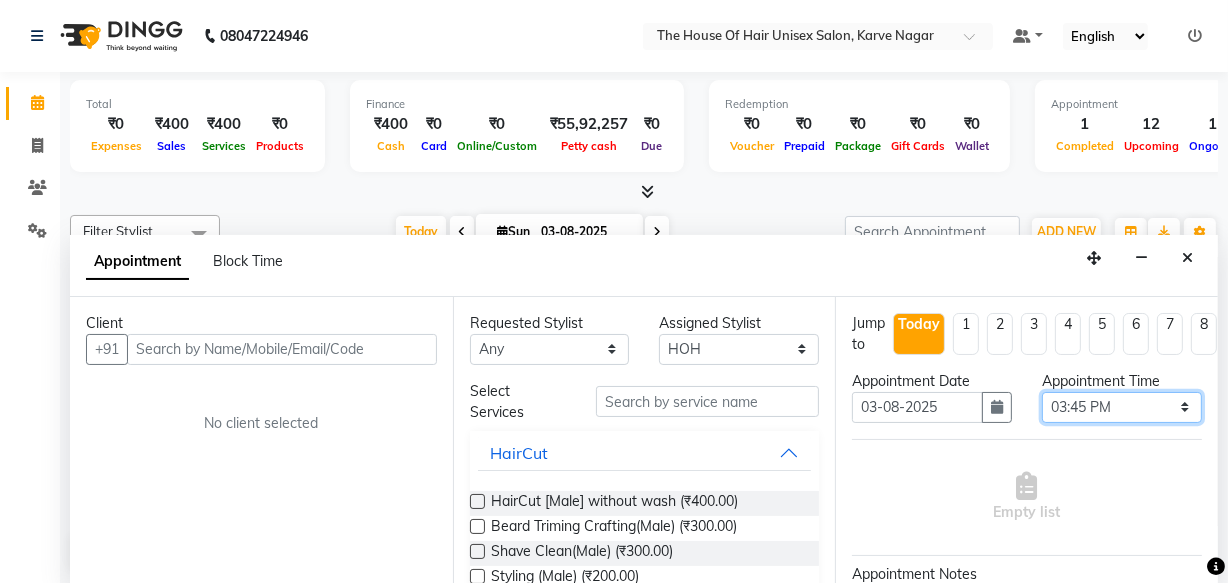 click on "Select 08:00 AM 08:15 AM 08:30 AM 08:45 AM 09:00 AM 09:15 AM 09:30 AM 09:45 AM 10:00 AM 10:15 AM 10:30 AM 10:45 AM 11:00 AM 11:15 AM 11:30 AM 11:45 AM 12:00 PM 12:15 PM 12:30 PM 12:45 PM 01:00 PM 01:15 PM 01:30 PM 01:45 PM 02:00 PM 02:15 PM 02:30 PM 02:45 PM 03:00 PM 03:15 PM 03:30 PM 03:45 PM 04:00 PM 04:15 PM 04:30 PM 04:45 PM 05:00 PM 05:15 PM 05:30 PM 05:45 PM 06:00 PM 06:15 PM 06:30 PM 06:45 PM 07:00 PM 07:15 PM 07:30 PM 07:45 PM 08:00 PM 08:15 PM 08:30 PM 08:45 PM 09:00 PM 09:15 PM 09:30 PM" at bounding box center (1122, 407) 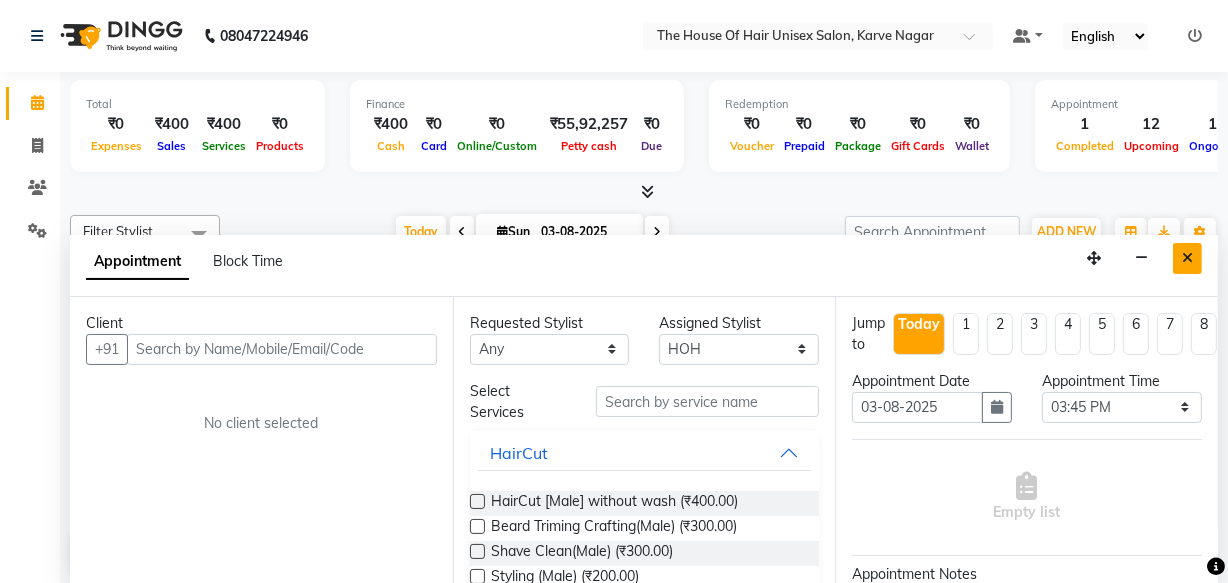 click at bounding box center [1187, 258] 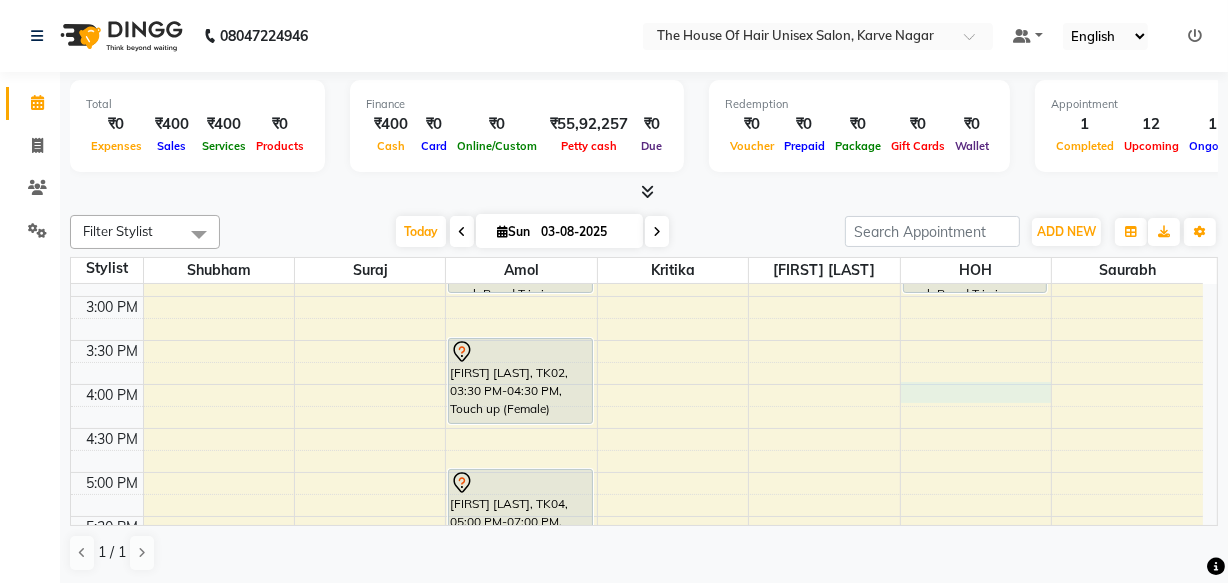 click on "7:00 AM 7:30 AM 8:00 AM 8:30 AM 9:00 AM 9:30 AM 10:00 AM 10:30 AM 11:00 AM 11:30 AM 12:00 PM 12:30 PM 1:00 PM 1:30 PM 2:00 PM 2:30 PM 3:00 PM 3:30 PM 4:00 PM 4:30 PM 5:00 PM 5:30 PM 6:00 PM 6:30 PM 7:00 PM 7:30 PM 8:00 PM 8:30 PM 9:00 PM 9:30 PM    [FIRST] [LAST], TK01, 10:00 AM-10:30 AM, HairCut [Male] without wash             [FIRST] [LAST], TK09, 11:30 AM-12:00 PM, HairCut [Male] without wash             [FIRST] [LAST], TK10, 02:00 PM-03:00 PM, HairCut [Male] without wash,Beard Triming Crafting(Male)             [FIRST] [LAST], TK02, 03:30 PM-04:30 PM, Touch up (Female)             [FIRST] [LAST], TK04, 05:00 PM-07:00 PM, HairCut [Male] without wash,Beard Triming Crafting(Male)             [FIRST], TK13, 08:00 PM-08:30 PM, HairCut [Male] without wash             [FIRST], TK13, 08:30 PM-09:00 PM, Beard Triming Crafting(Male)    [FIRST] [LAST], TK05, 10:00 AM-10:30 AM, HairCut [Male] without wash             [FIRST] [LAST], TK07, 11:00 AM-11:30 AM, HairCut [Male] without wash" at bounding box center (637, 252) 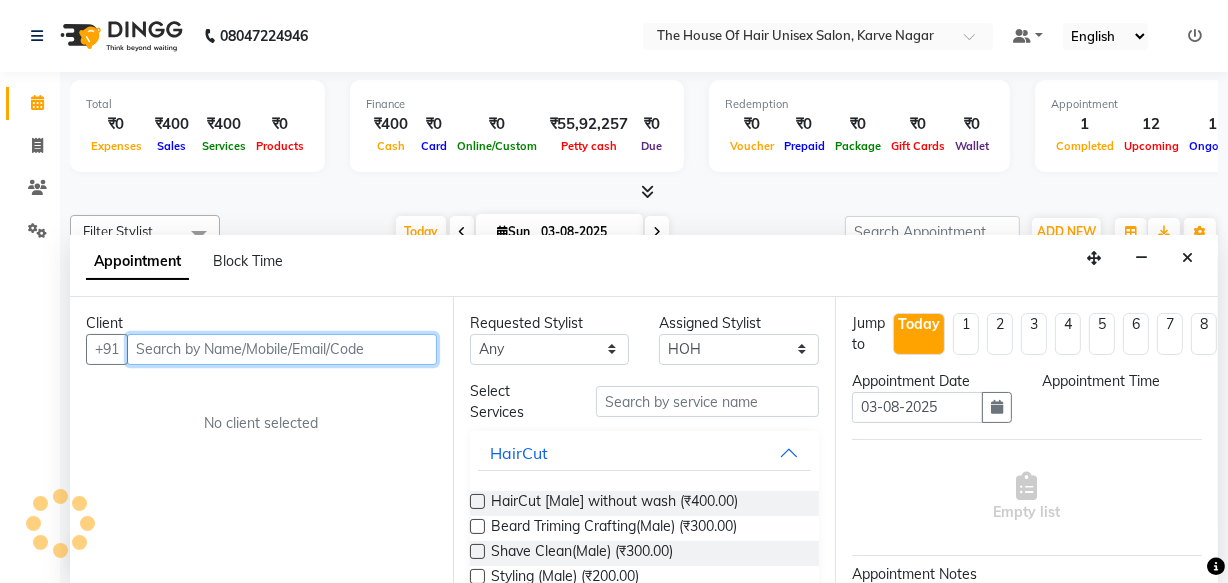 select on "960" 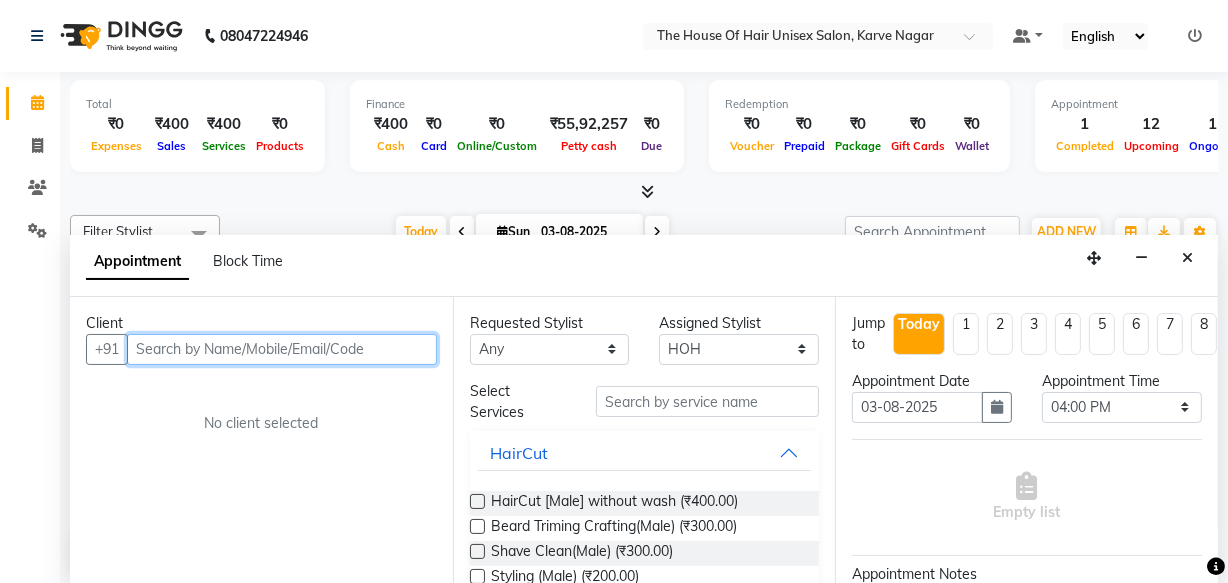 click at bounding box center [282, 349] 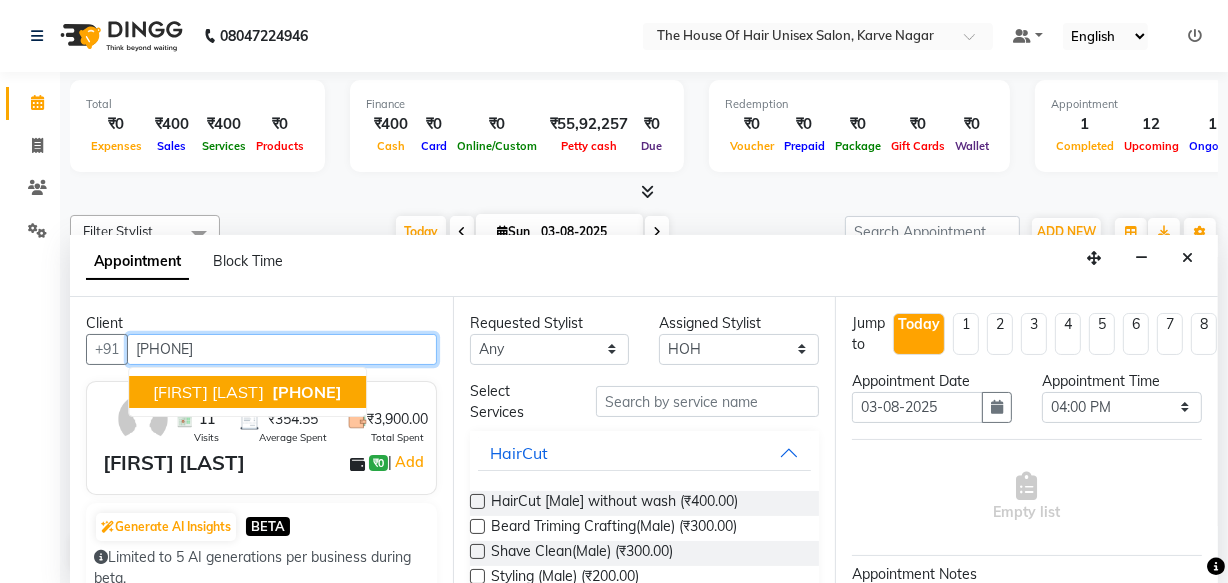 click on "[FIRST] [LAST]" at bounding box center [208, 392] 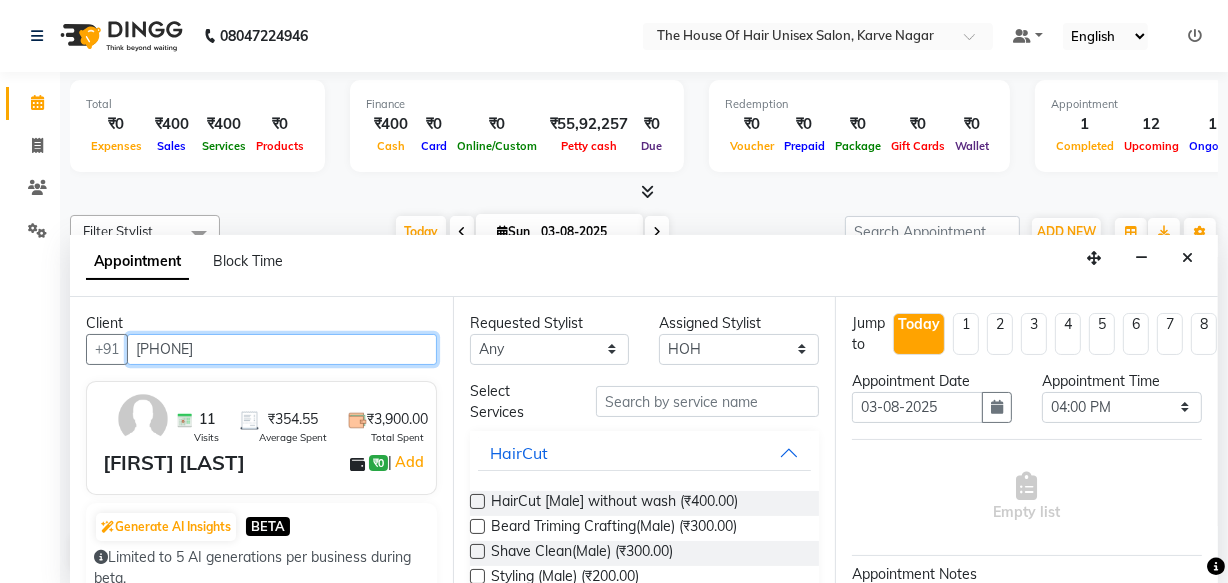 type on "[PHONE]" 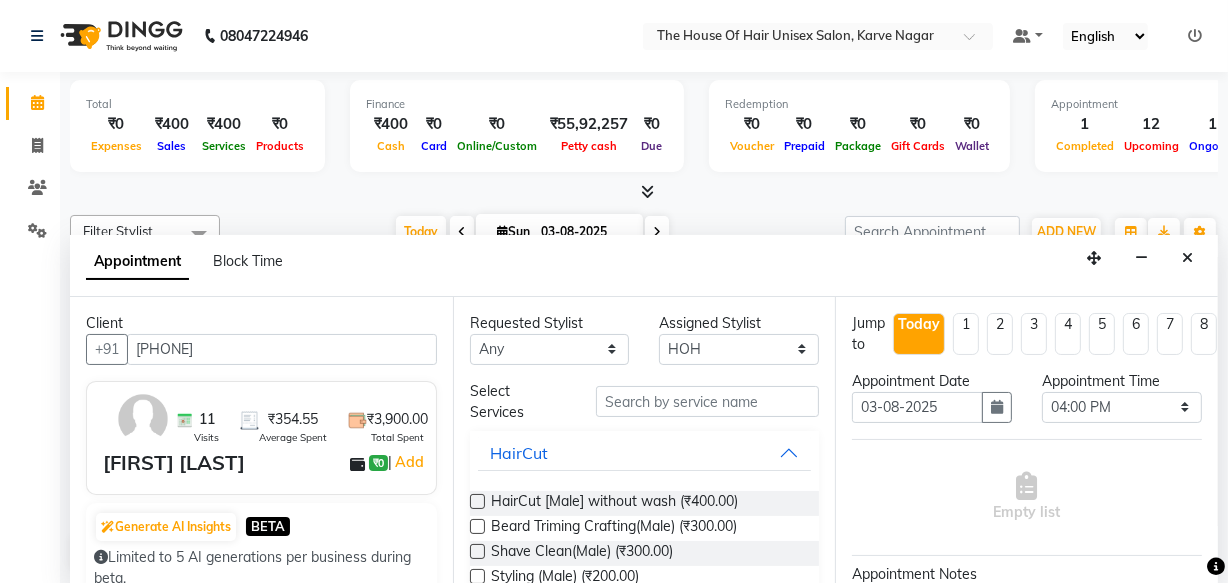 click at bounding box center (477, 501) 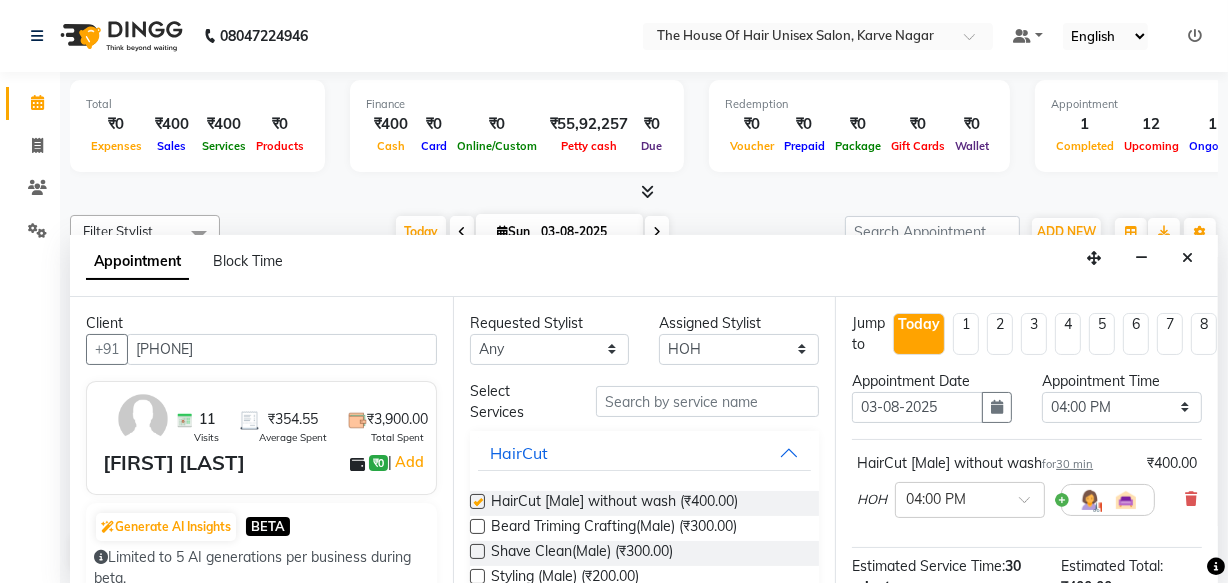 checkbox on "false" 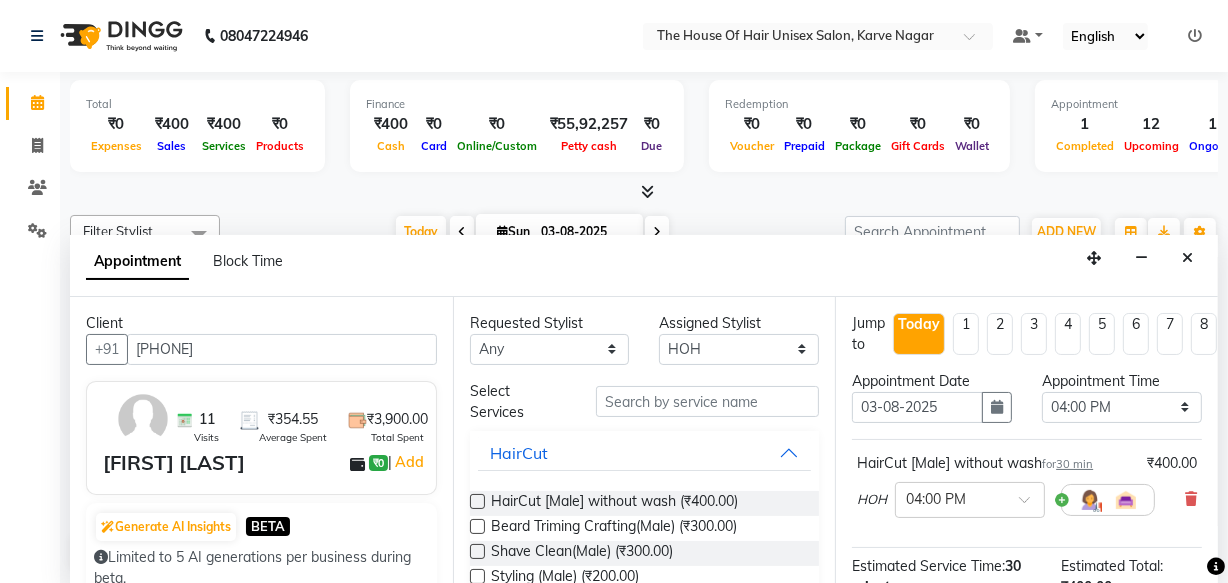 click at bounding box center [477, 526] 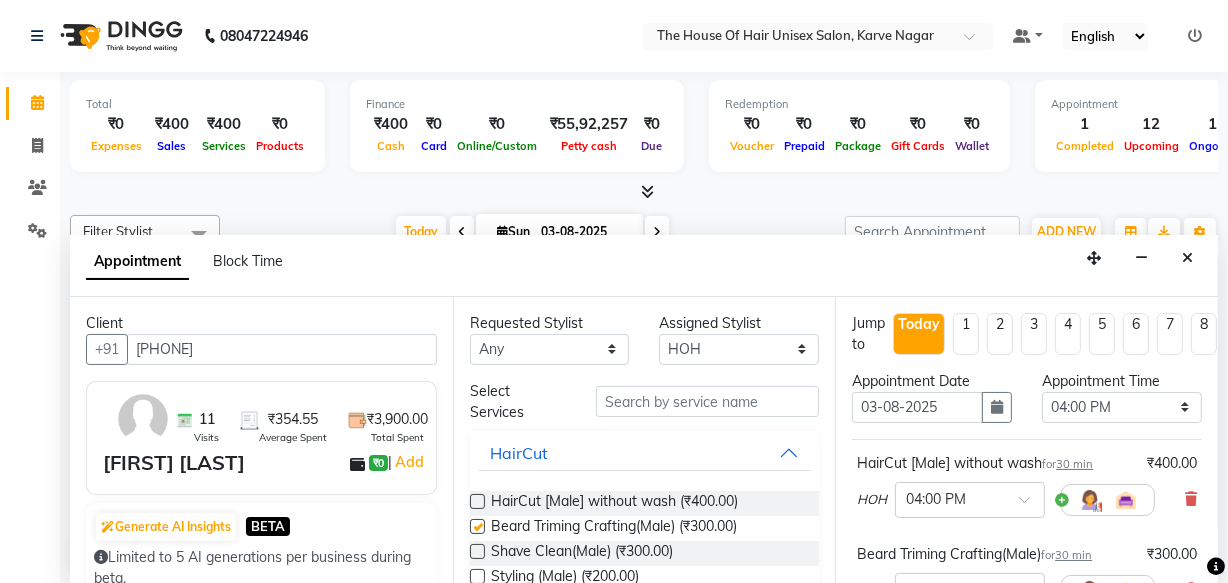 checkbox on "false" 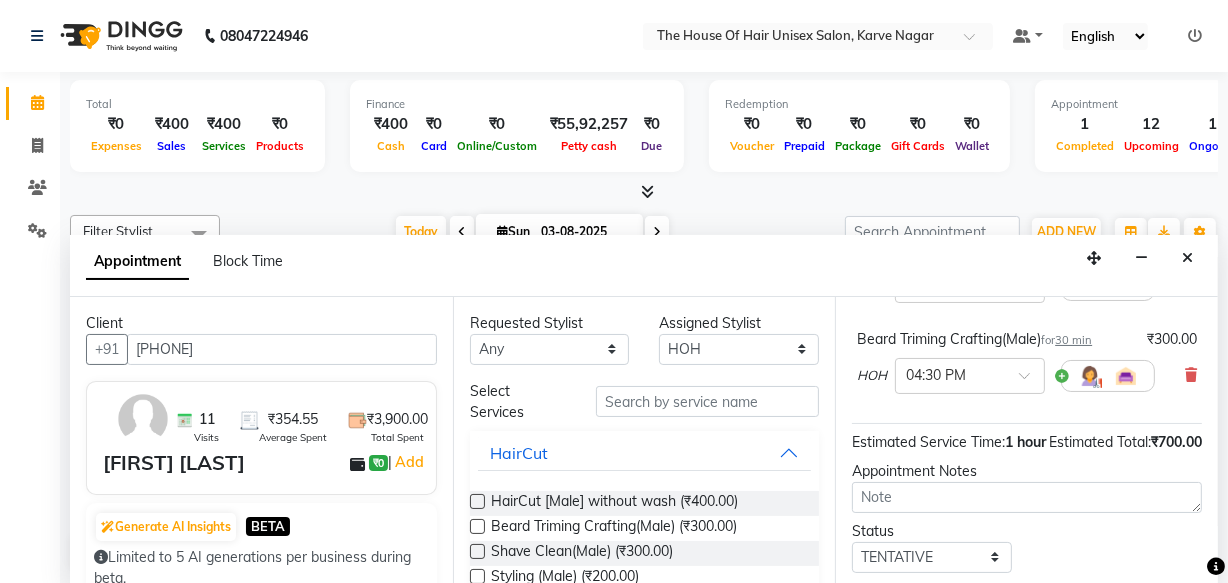 scroll, scrollTop: 261, scrollLeft: 0, axis: vertical 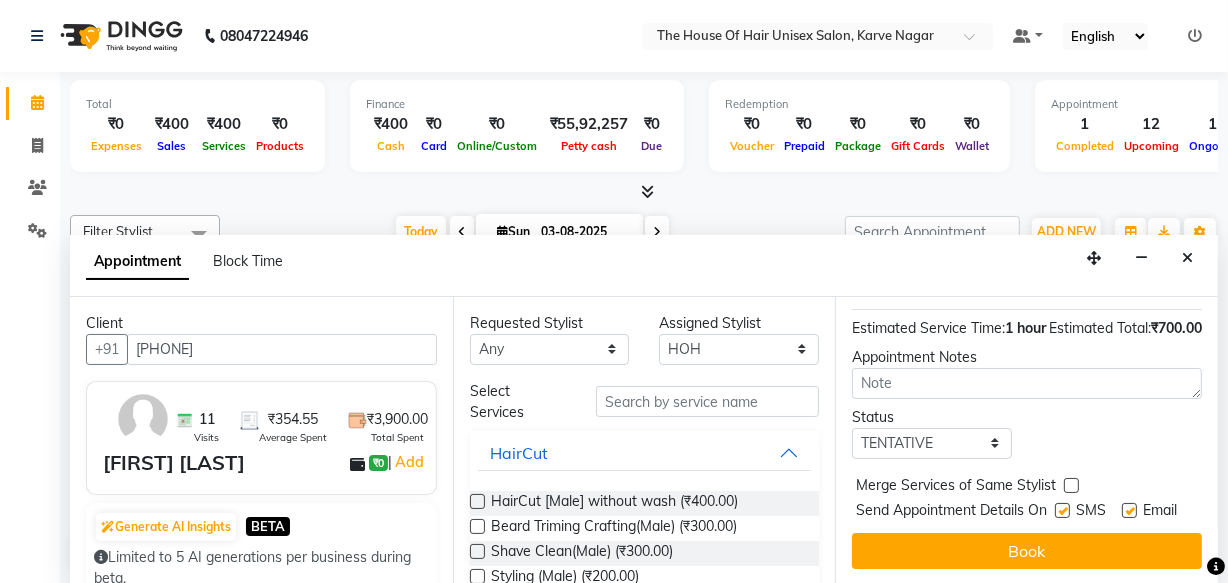 click at bounding box center [1071, 485] 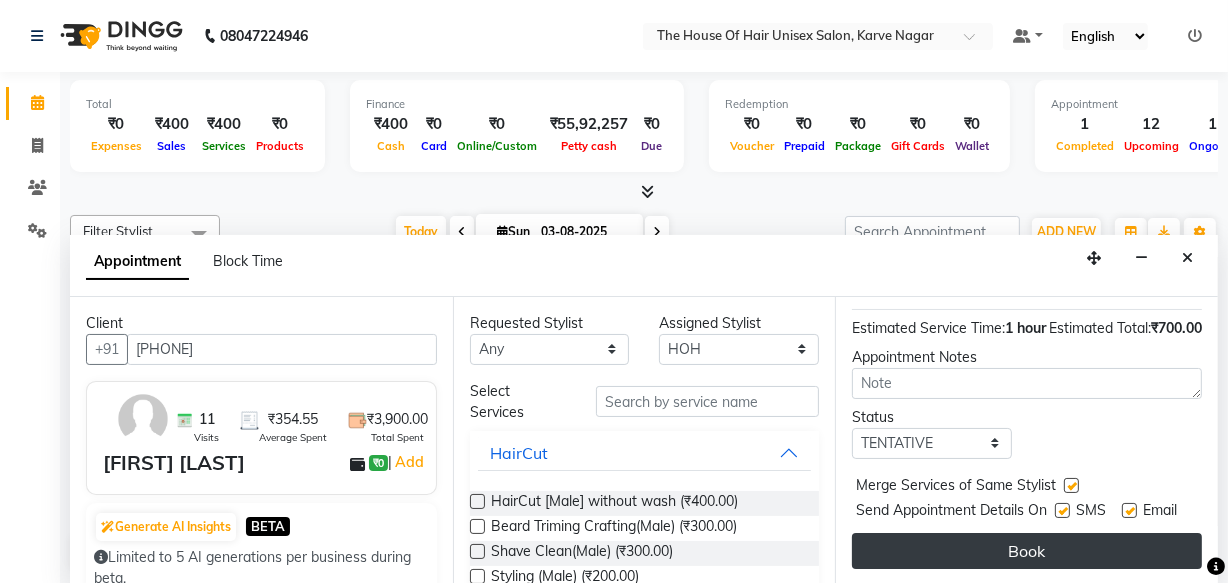 click on "Book" at bounding box center (1027, 551) 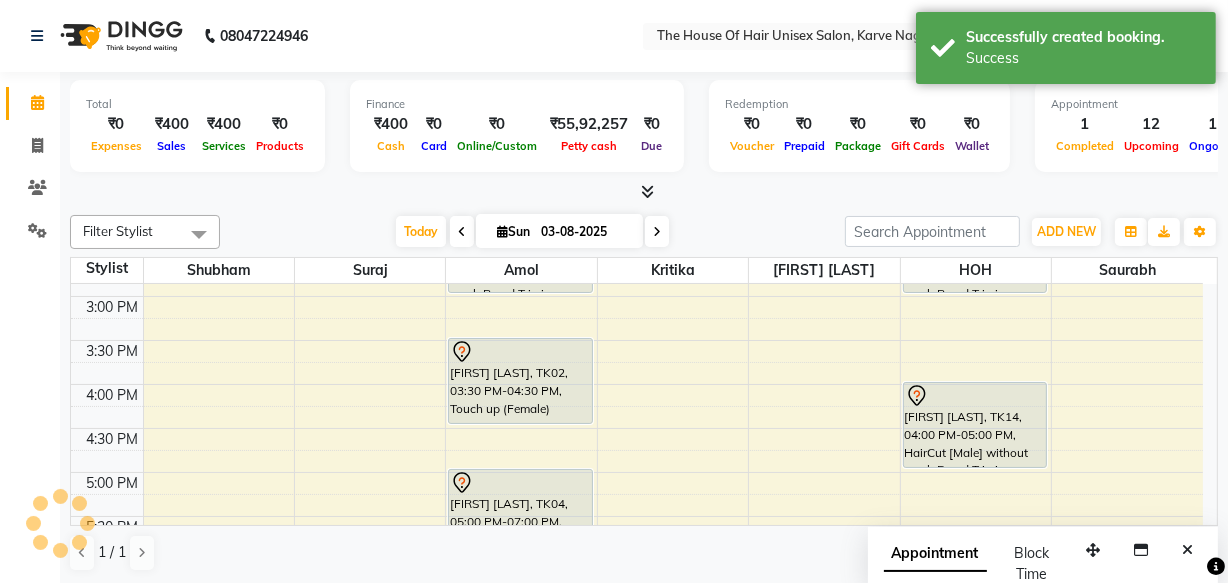 scroll, scrollTop: 0, scrollLeft: 0, axis: both 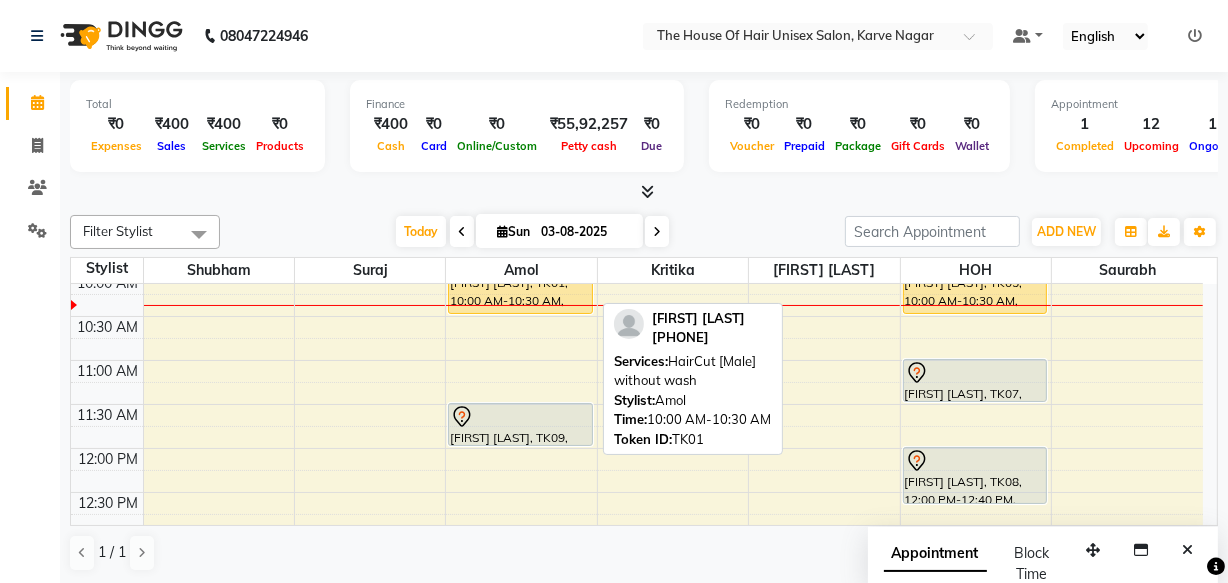 click on "[FIRST] [LAST], TK01, 10:00 AM-10:30 AM, HairCut [Male] without wash" at bounding box center (520, 293) 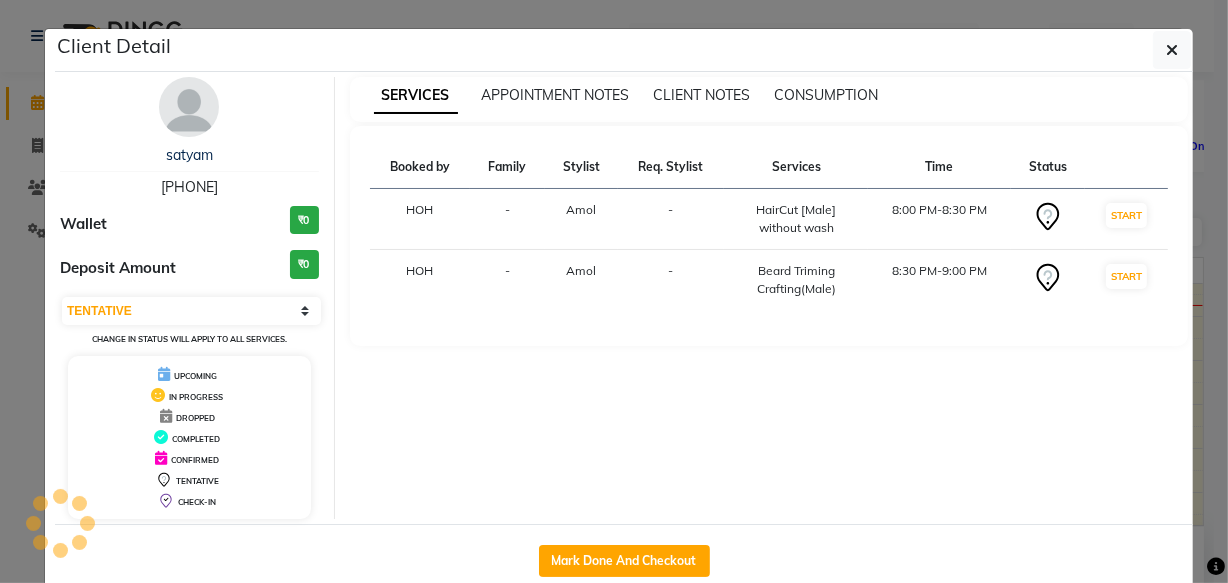 select on "1" 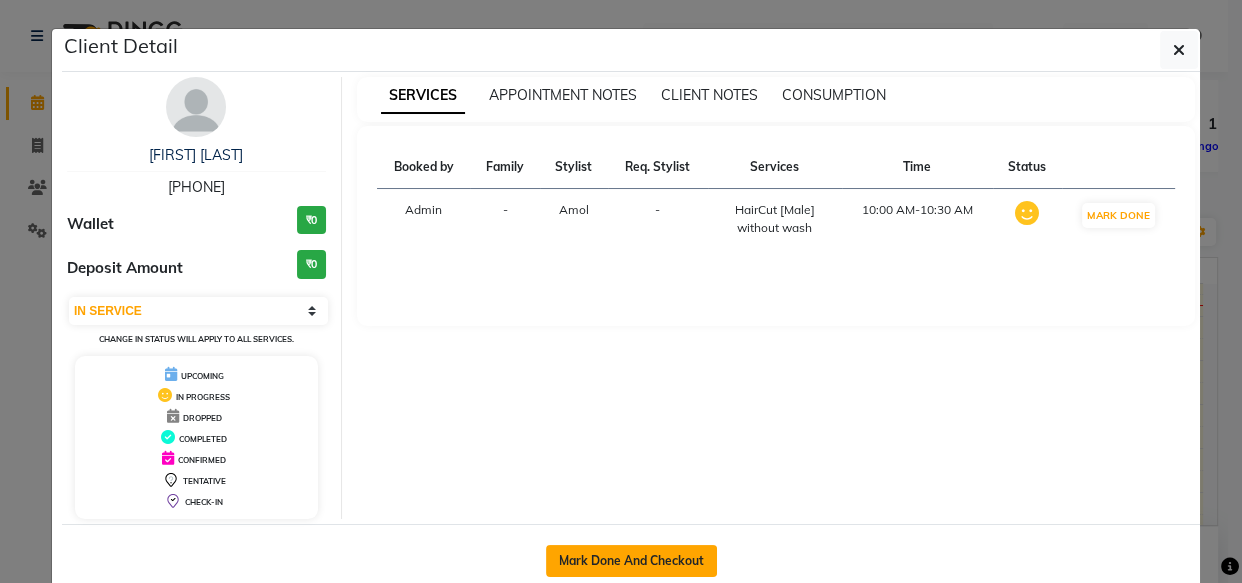 click on "Mark Done And Checkout" 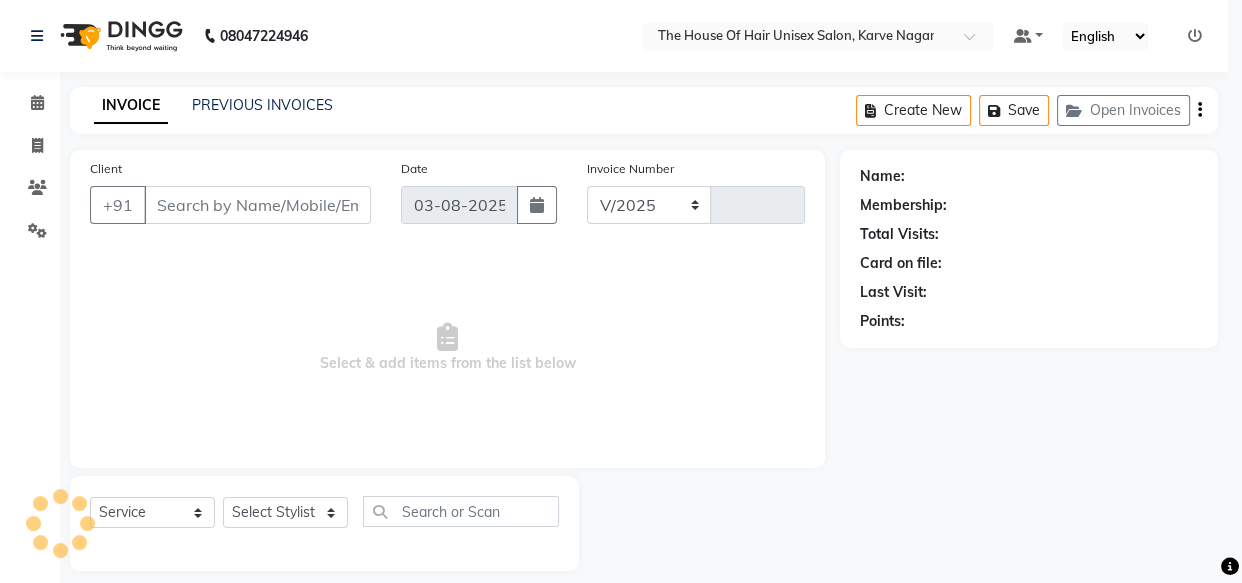 select on "598" 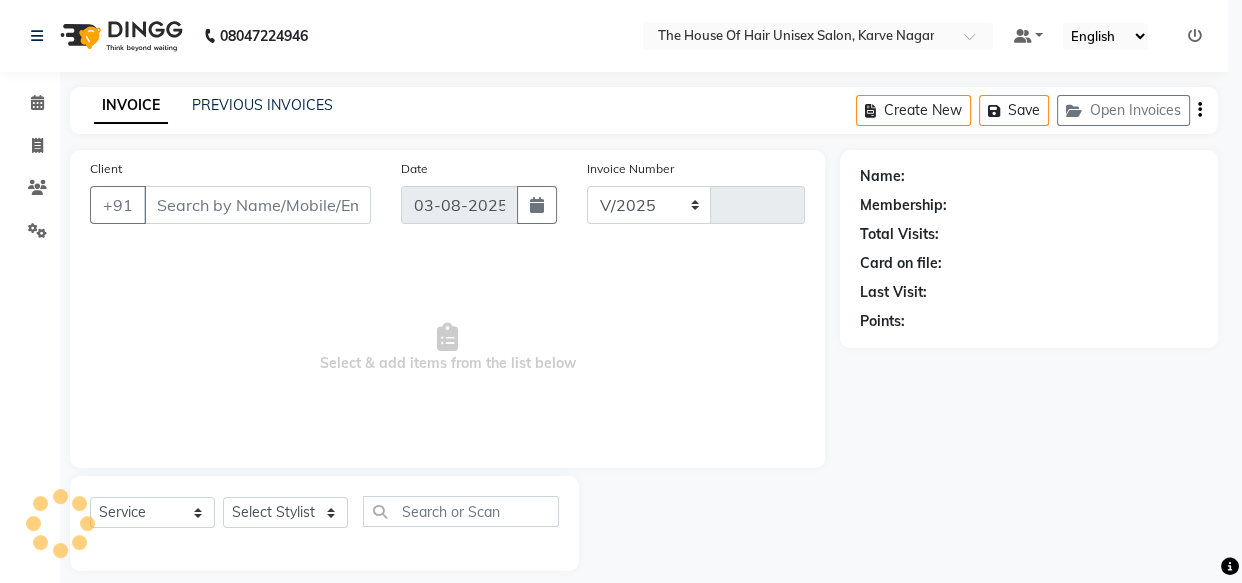 type on "2102" 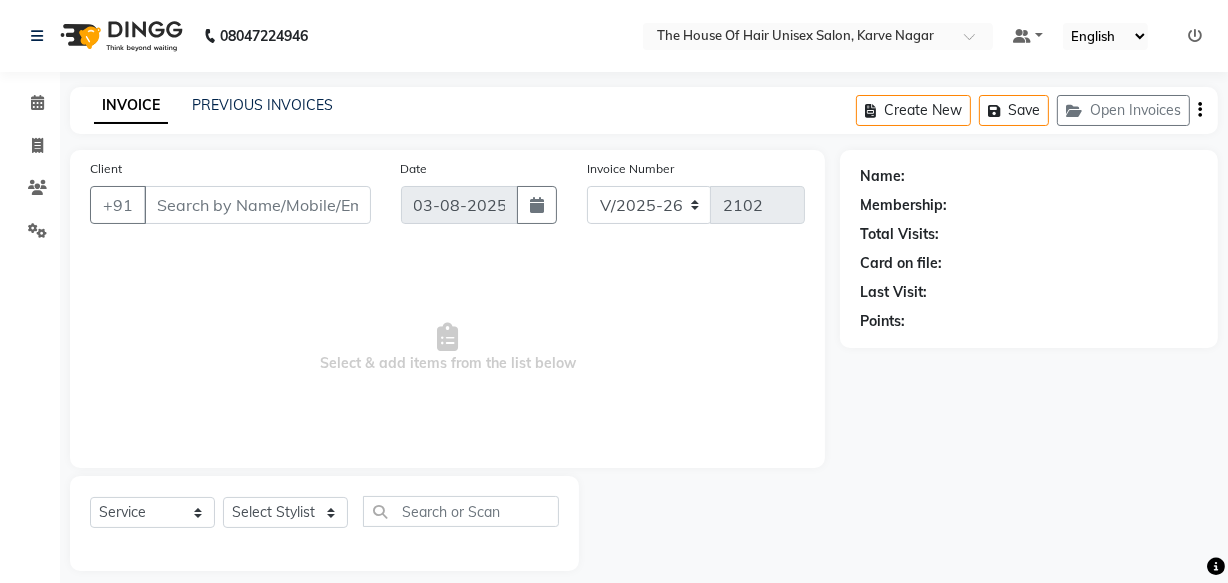 type on "[PHONE]" 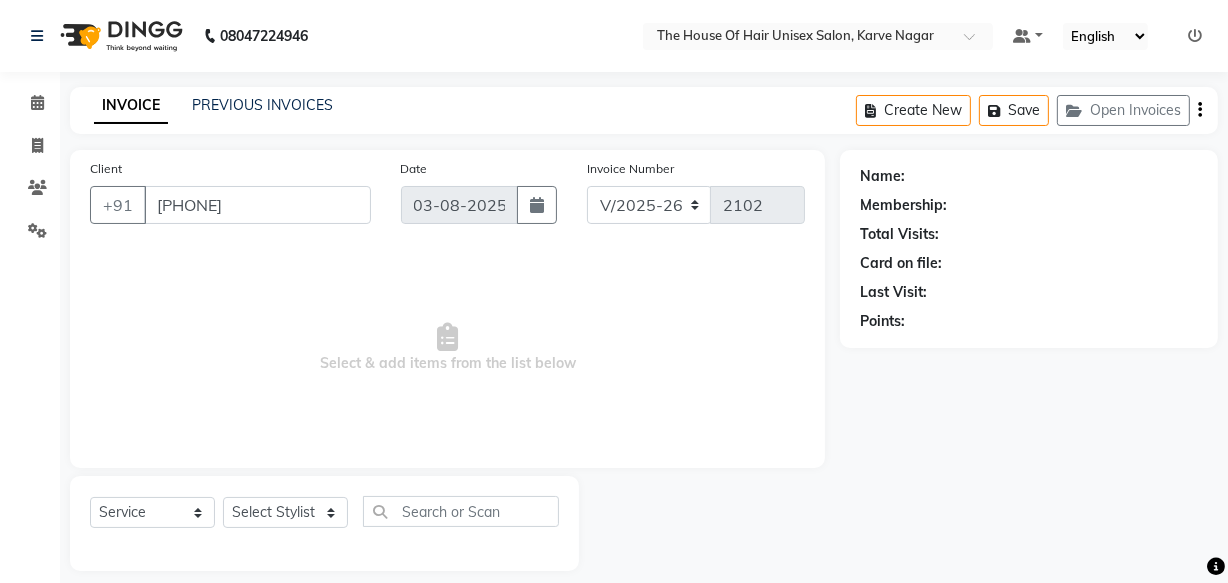 select on "13497" 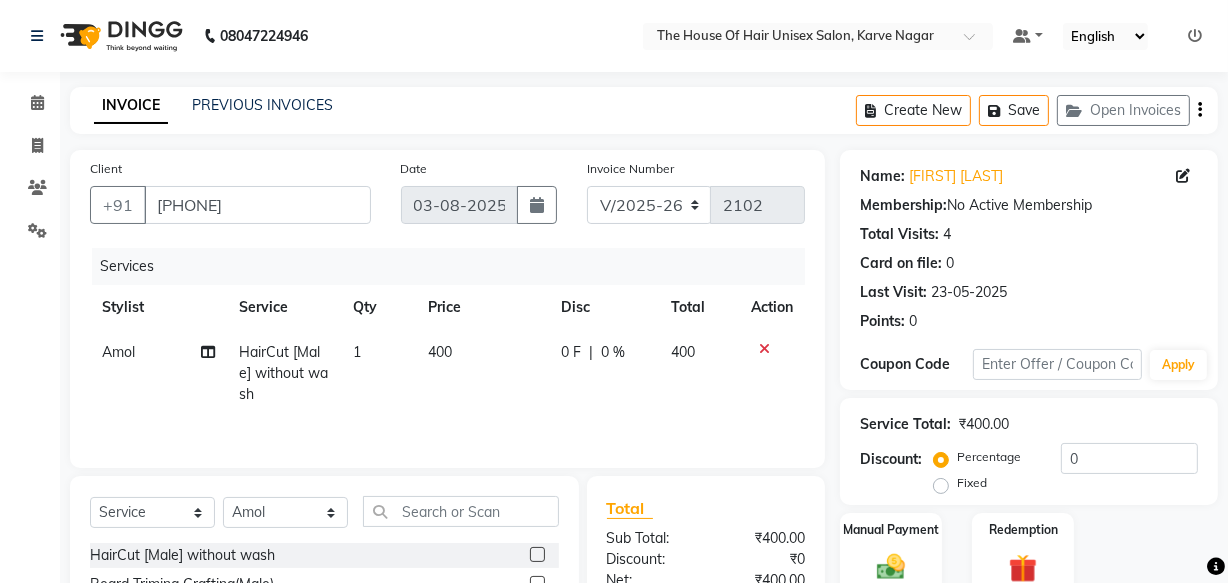 scroll, scrollTop: 180, scrollLeft: 0, axis: vertical 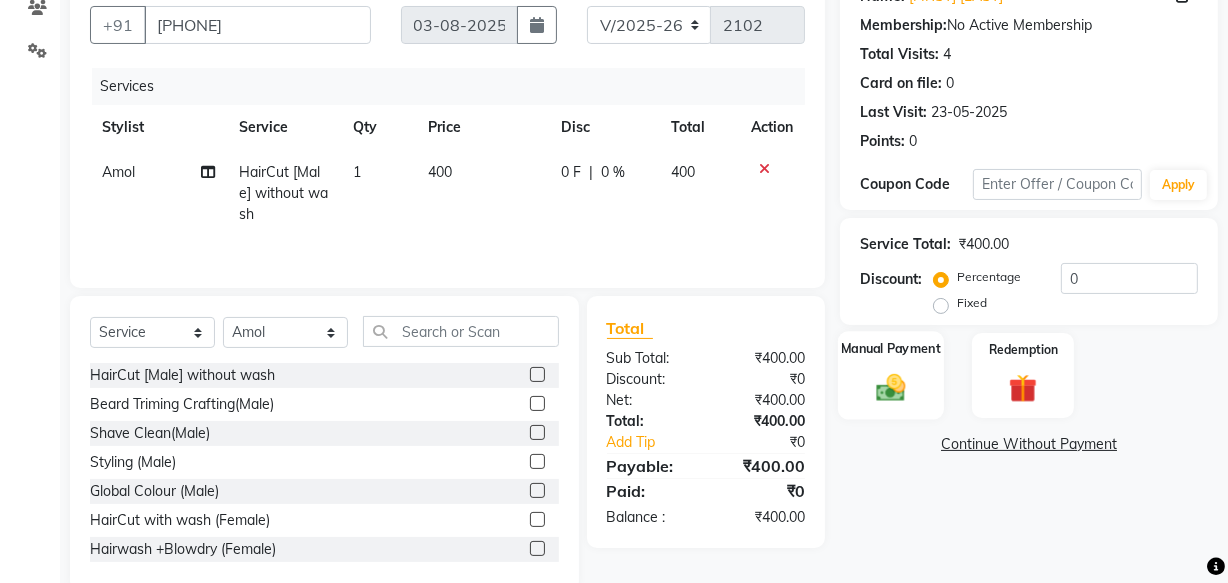 click 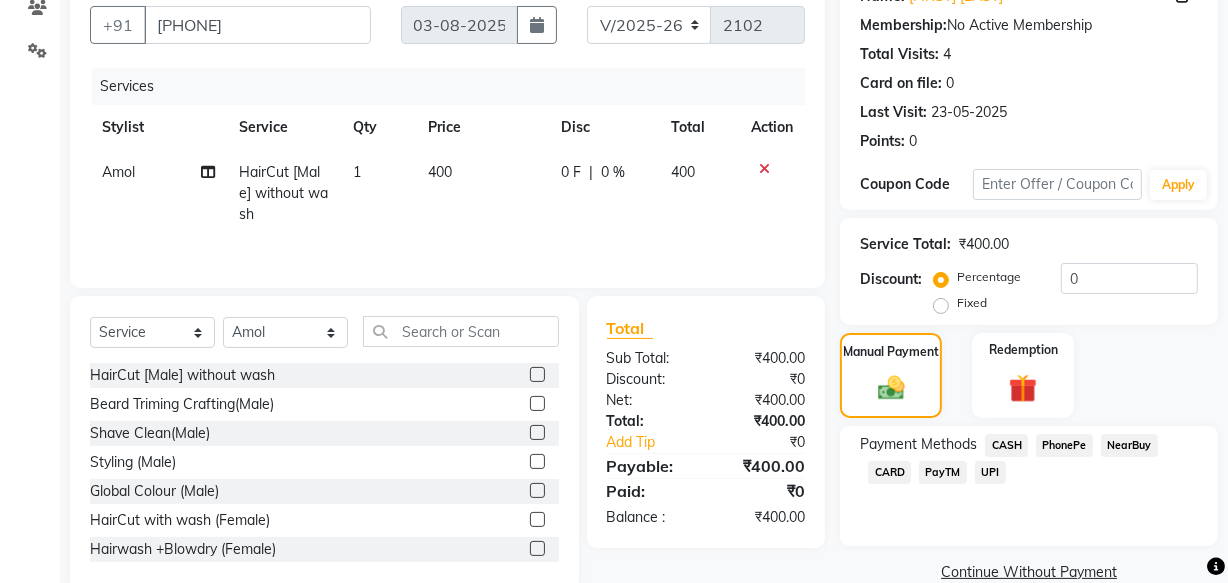 click on "CASH" 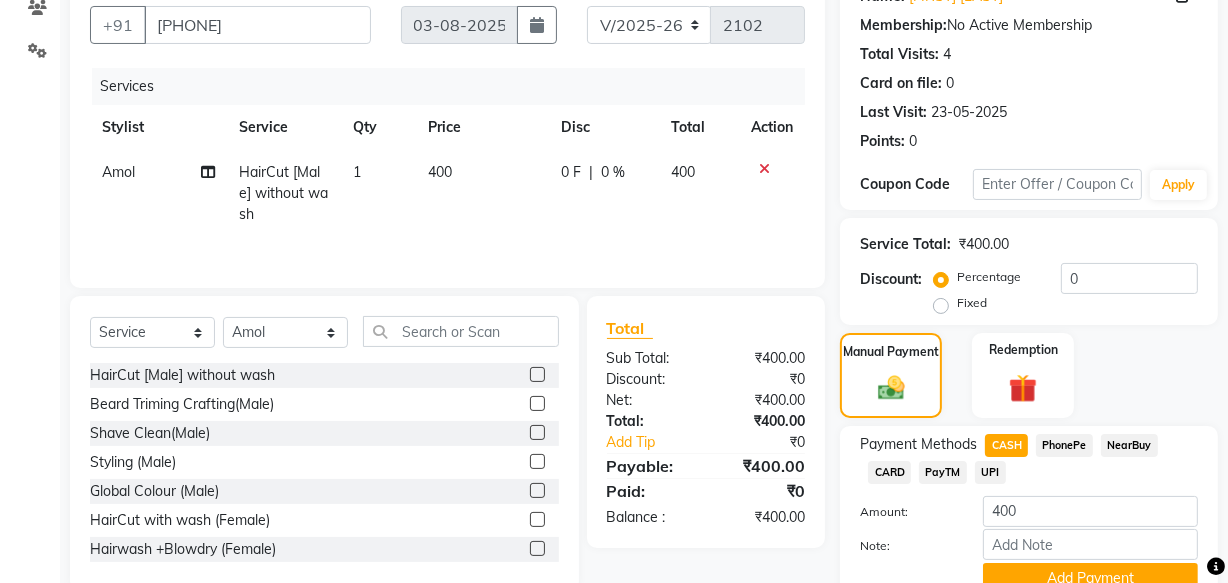 scroll, scrollTop: 270, scrollLeft: 0, axis: vertical 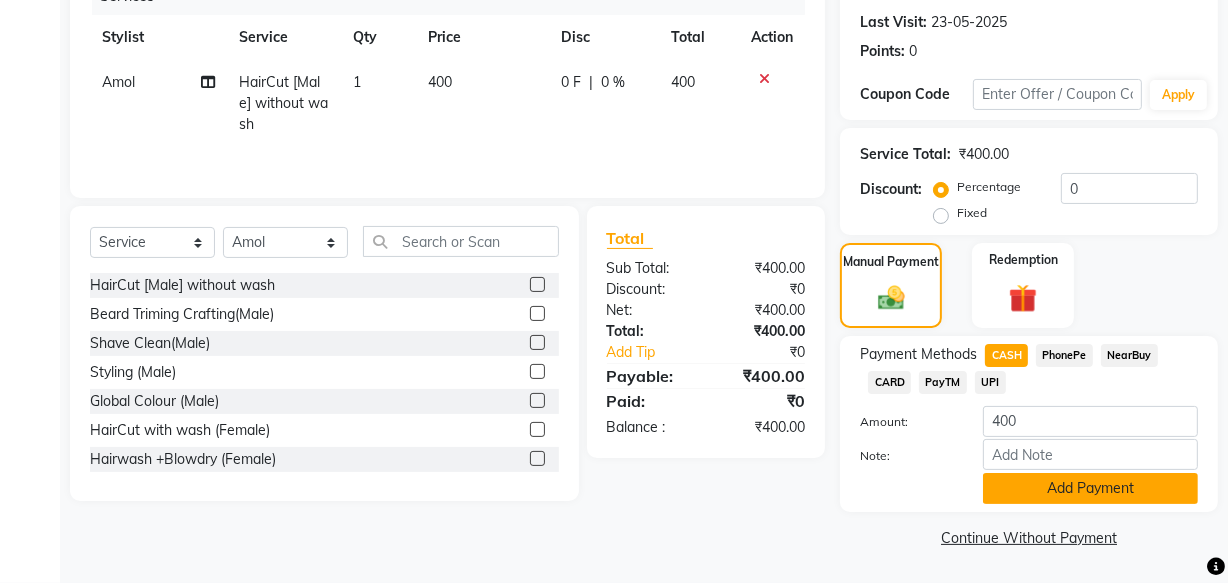 click on "Add Payment" 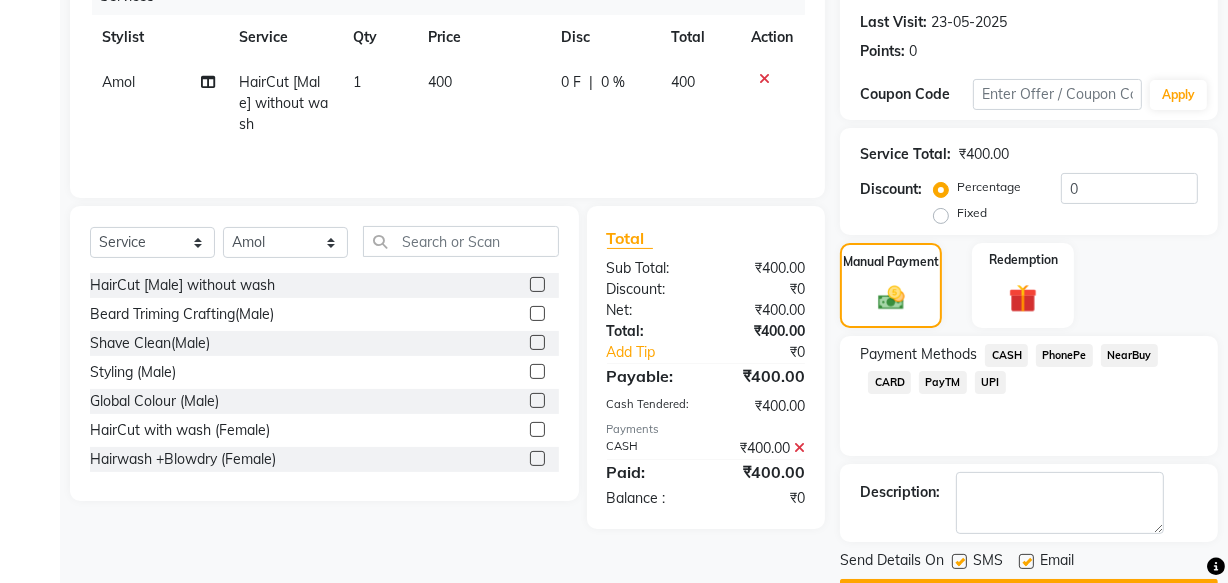 scroll, scrollTop: 326, scrollLeft: 0, axis: vertical 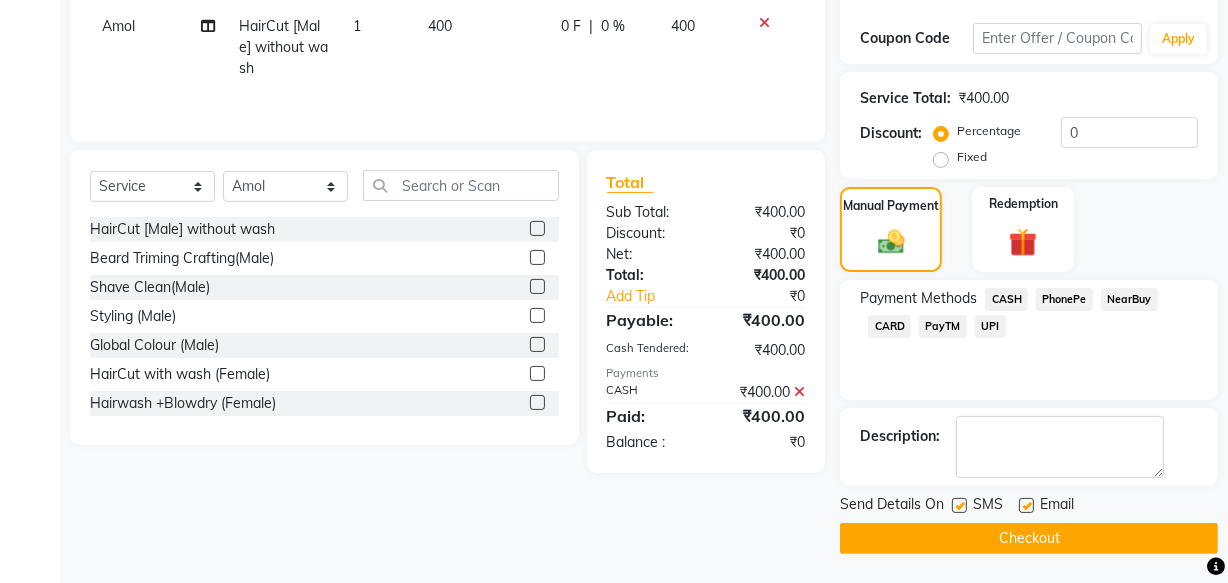 click on "Checkout" 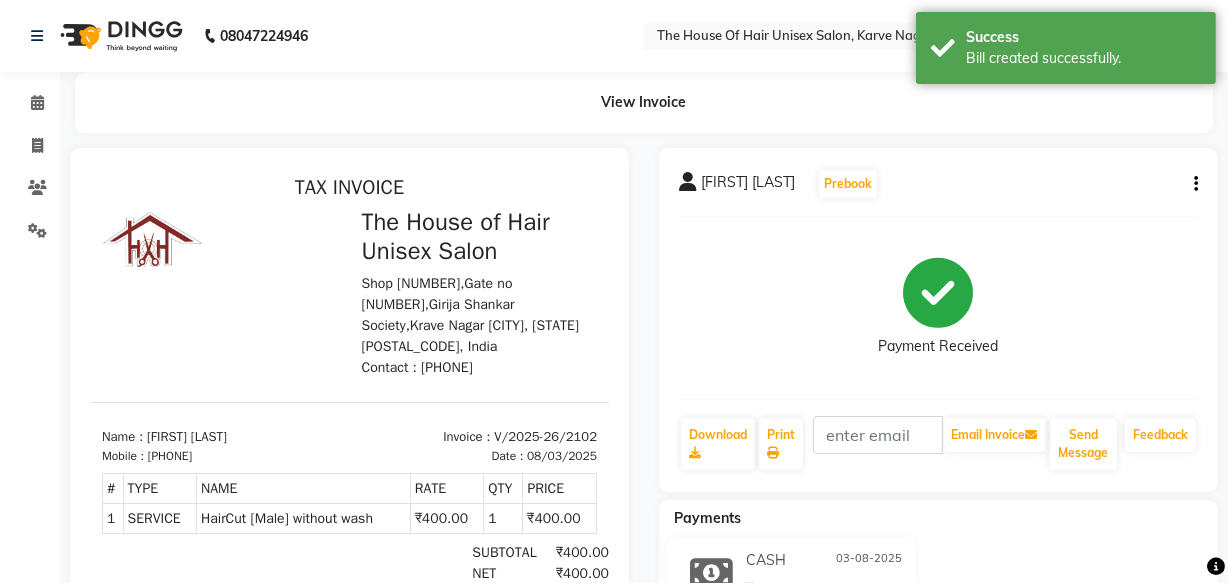 scroll, scrollTop: 0, scrollLeft: 0, axis: both 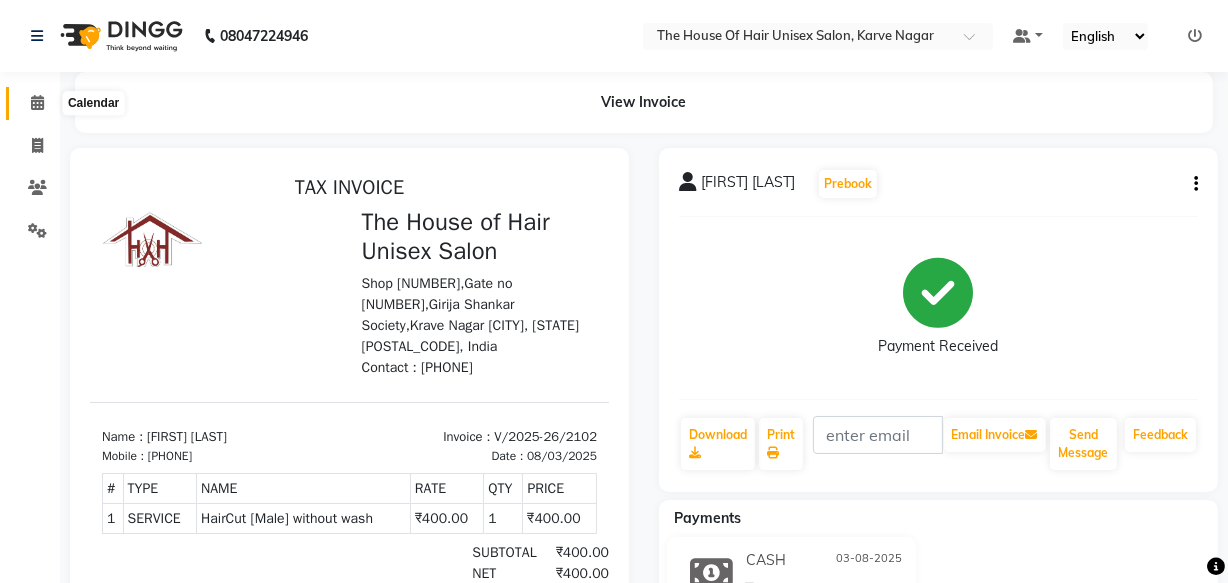 click 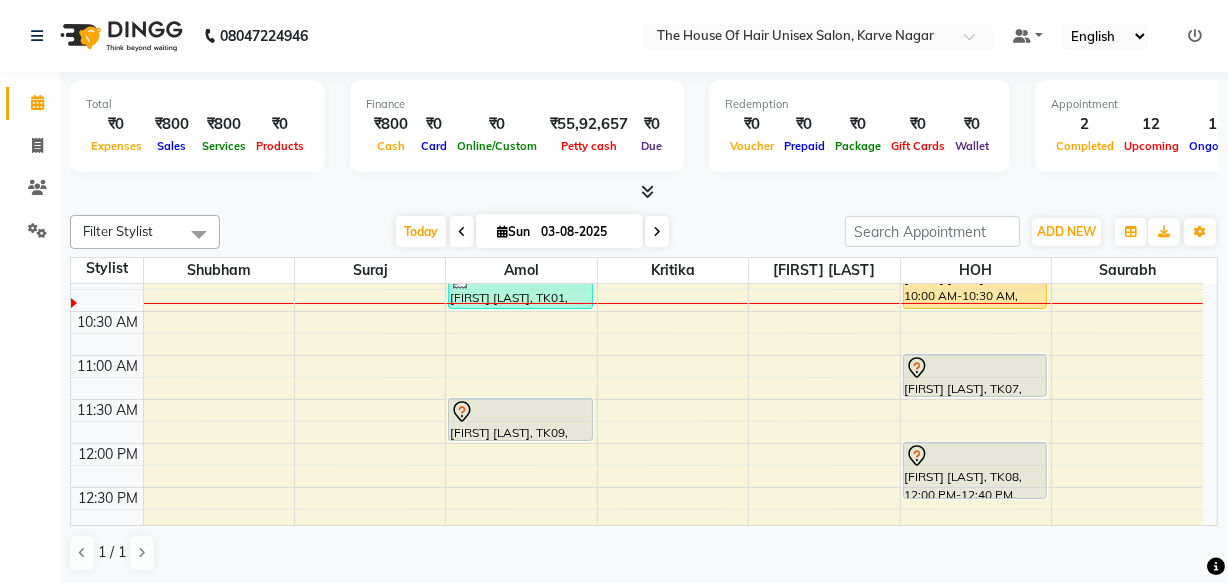 scroll, scrollTop: 268, scrollLeft: 0, axis: vertical 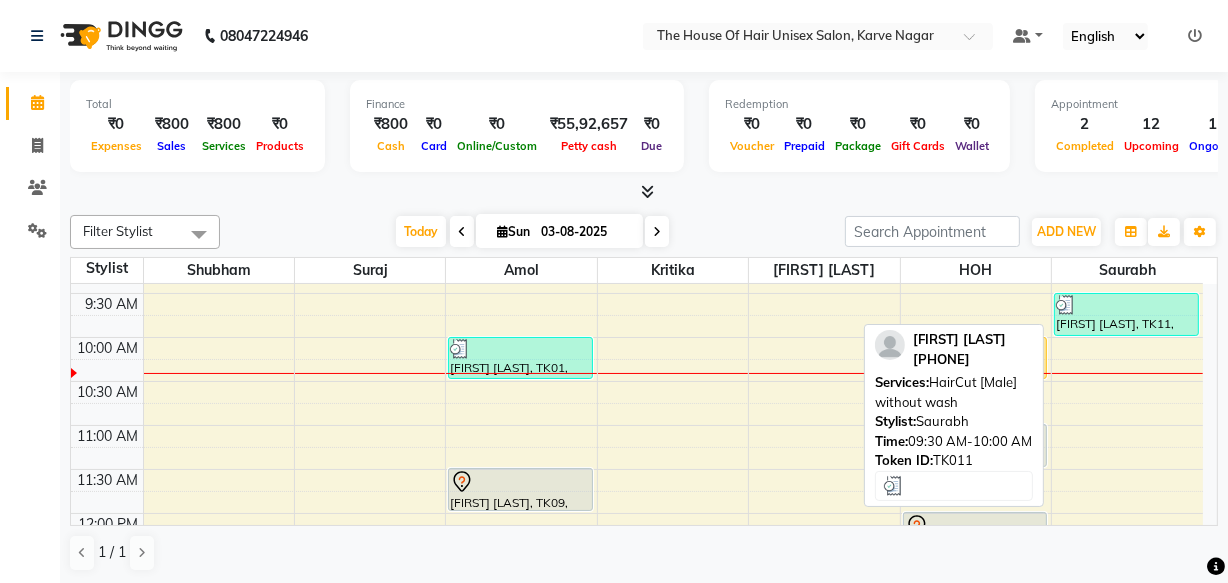 click on "[FIRST] [LAST], TK11, 09:30 AM-10:00 AM, HairCut [Male] without wash" at bounding box center (1126, 314) 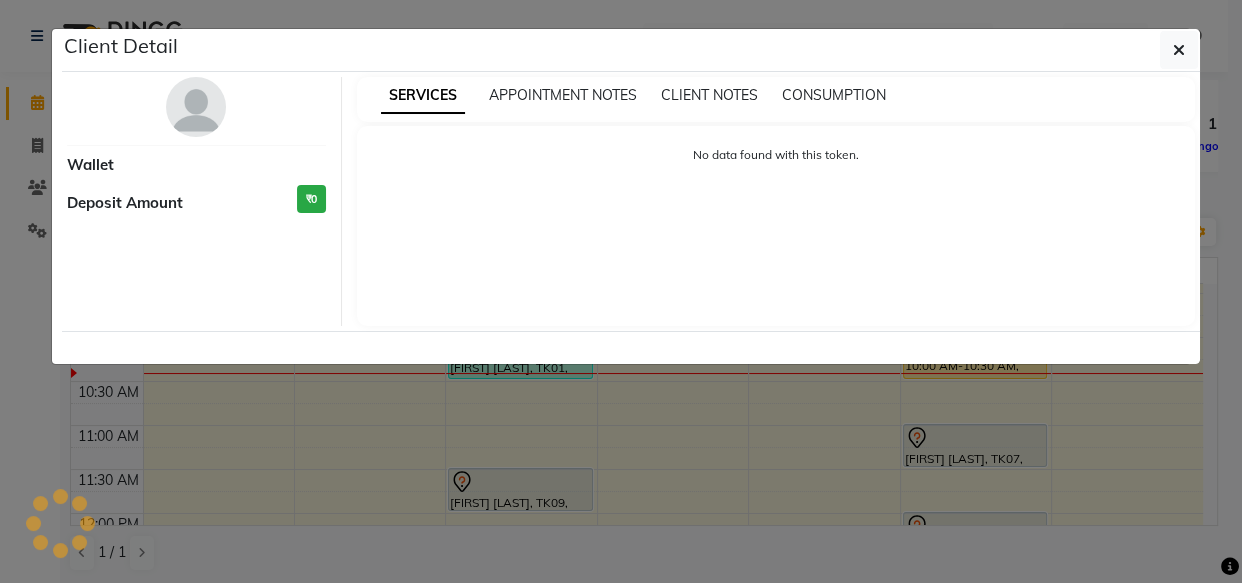 select on "3" 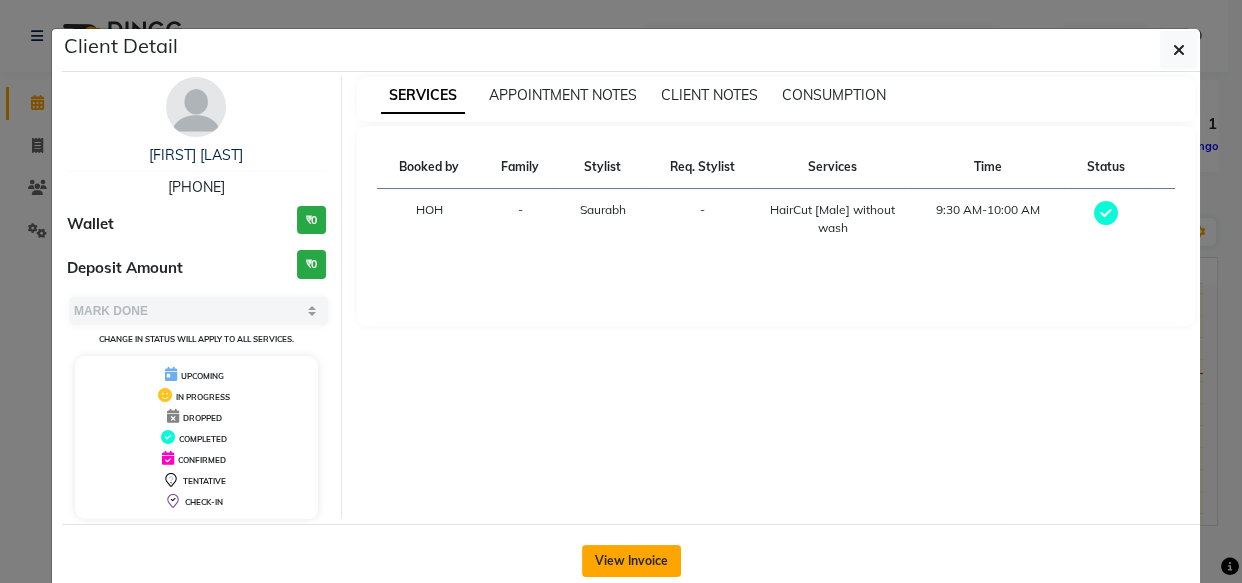 click on "View Invoice" 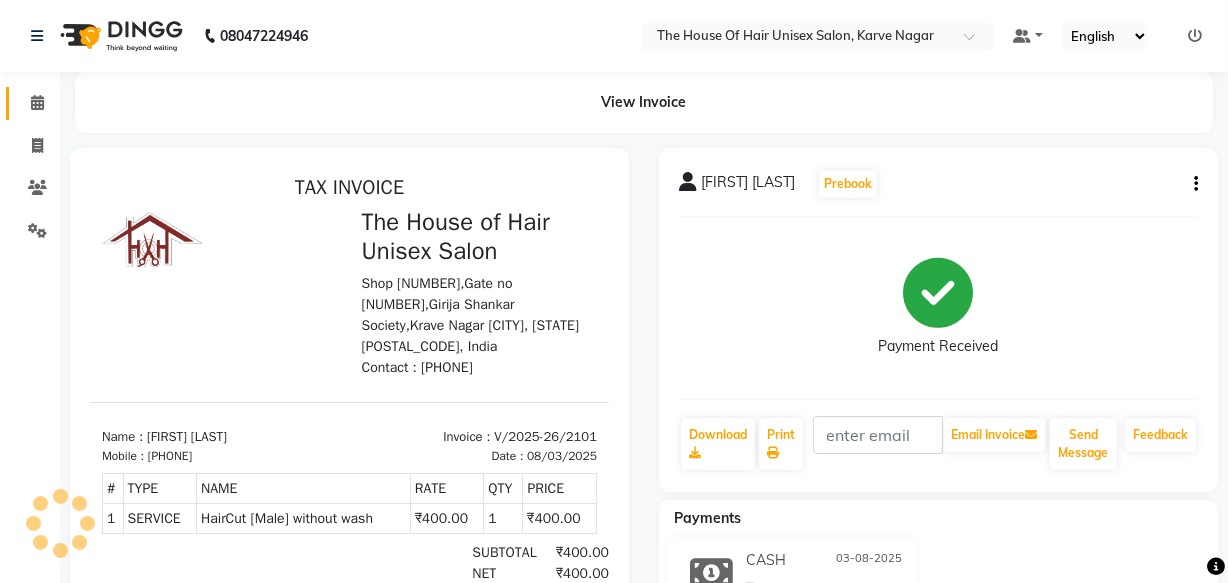 scroll, scrollTop: 0, scrollLeft: 0, axis: both 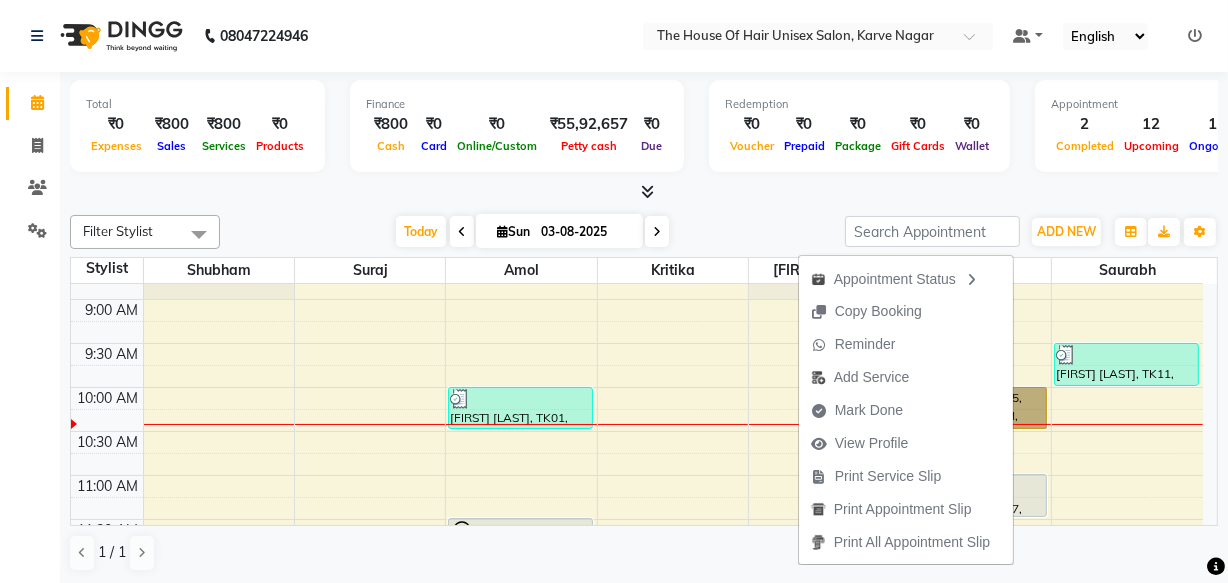 click on "7:00 AM 7:30 AM 8:00 AM 8:30 AM 9:00 AM 9:30 AM 10:00 AM 10:30 AM 11:00 AM 11:30 AM 12:00 PM 12:30 PM 1:00 PM 1:30 PM 2:00 PM 2:30 PM 3:00 PM 3:30 PM 4:00 PM 4:30 PM 5:00 PM 5:30 PM 6:00 PM 6:30 PM 7:00 PM 7:30 PM 8:00 PM 8:30 PM 9:00 PM 9:30 PM     [FIRST] [LAST], TK01, 10:00 AM-10:30 AM, HairCut [Male] without wash             [FIRST] [LAST], TK09, 11:30 AM-12:00 PM, HairCut [Male] without wash             [FIRST] [LAST], TK10, 02:00 PM-03:00 PM, HairCut [Male] without wash,Beard Triming Crafting(Male)             [FIRST] [LAST], TK02, 03:30 PM-04:30 PM, Touch up (Female)             [FIRST] [LAST], TK04, 05:00 PM-07:00 PM, HairCut [Male] without wash,Beard Triming Crafting(Male)             [FIRST], TK13, 08:00 PM-08:30 PM, HairCut [Male] without wash             [FIRST], TK13, 08:30 PM-09:00 PM, Beard Triming Crafting(Male)    [FIRST] [LAST], TK05, 10:00 AM-10:30 AM, HairCut [Male] without wash             [FIRST] [LAST], TK07, 11:00 AM-11:30 AM, HairCut [Male] without wash" at bounding box center (637, 783) 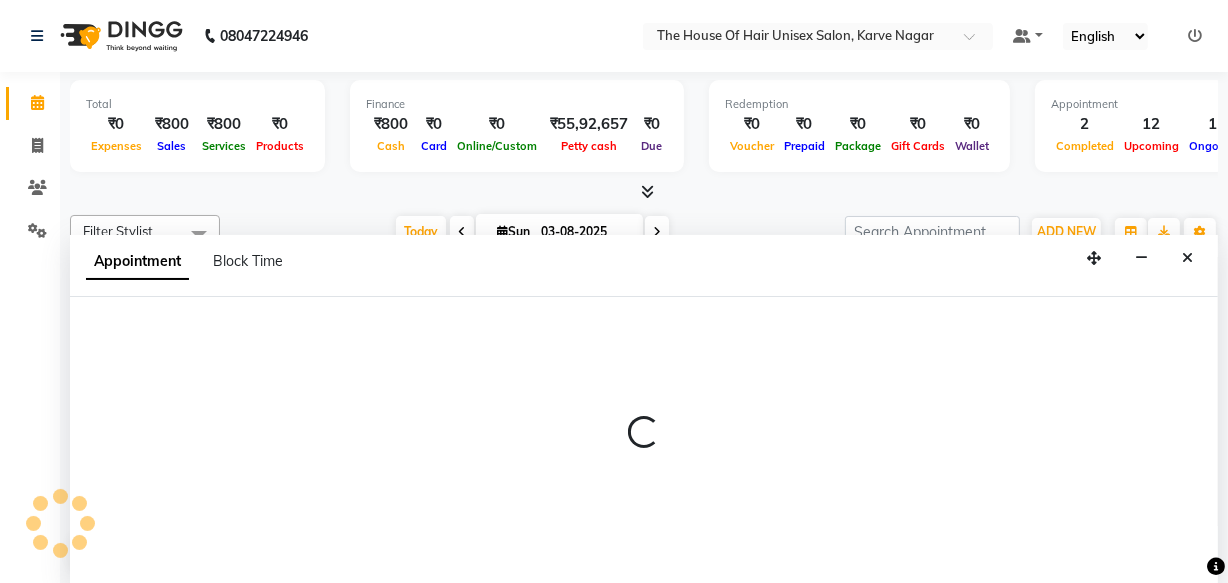 scroll, scrollTop: 0, scrollLeft: 0, axis: both 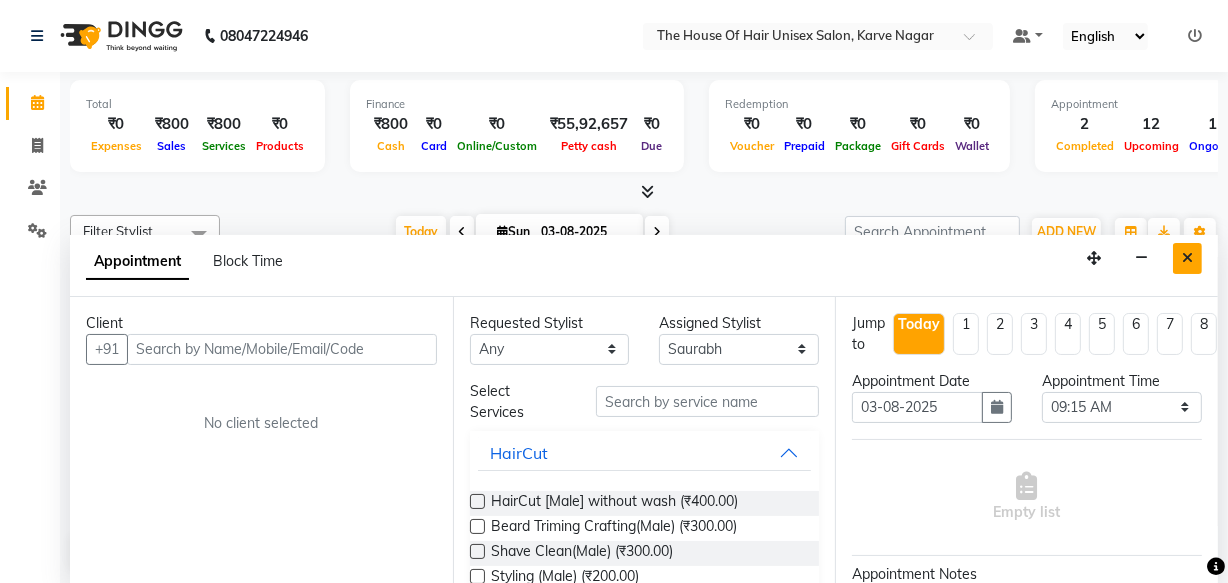 click at bounding box center [1187, 258] 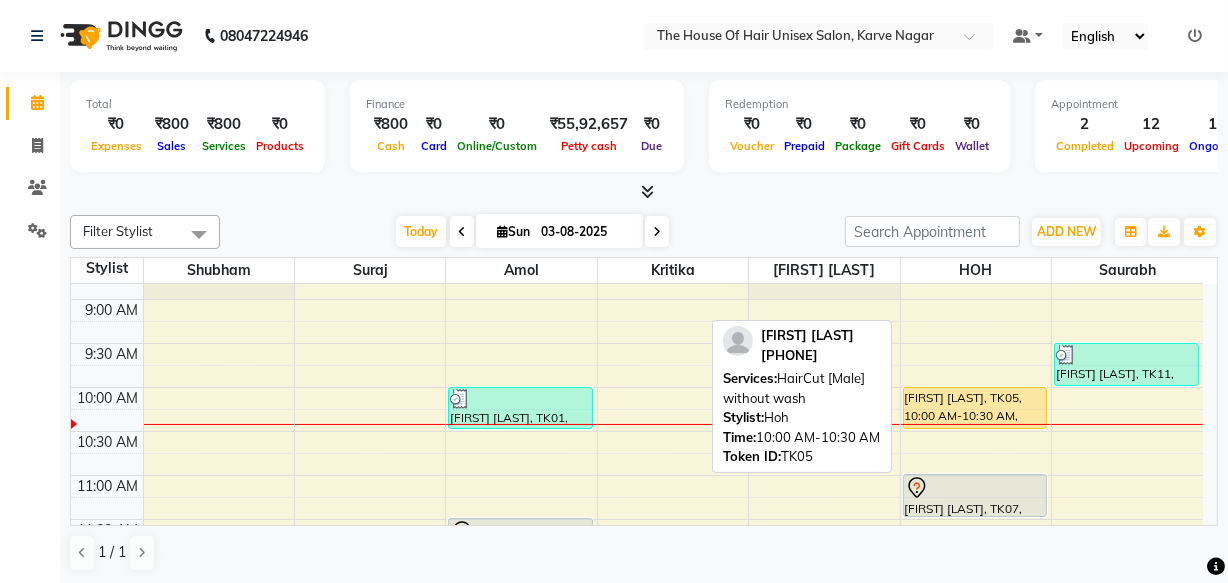 click on "[FIRST] [LAST], TK05, 10:00 AM-10:30 AM, HairCut [Male] without wash" at bounding box center [975, 408] 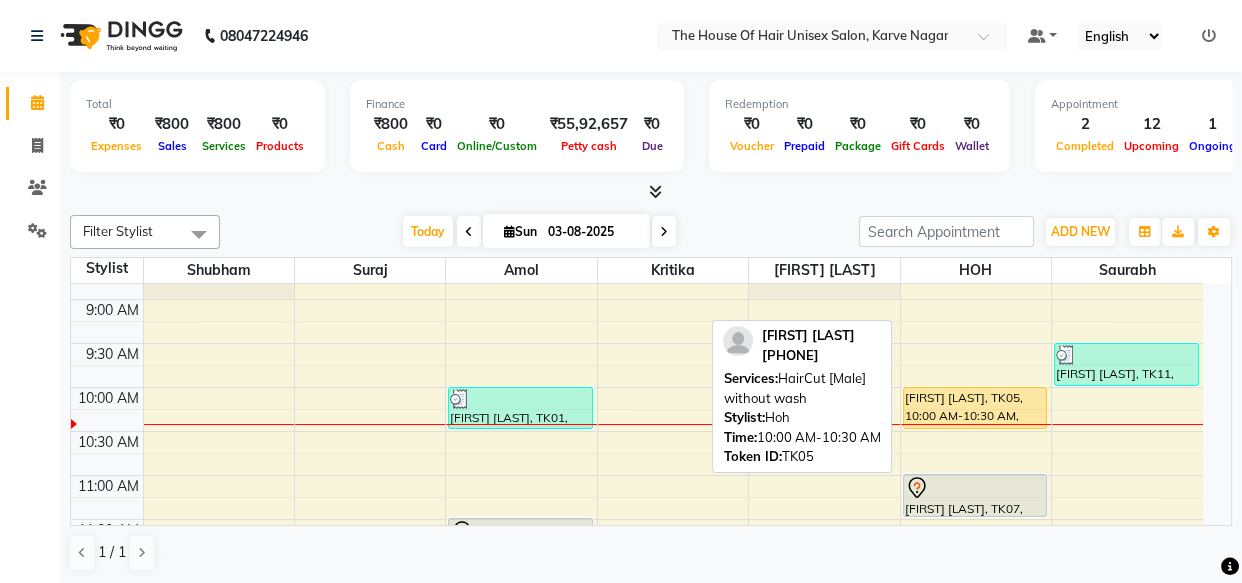 select on "1" 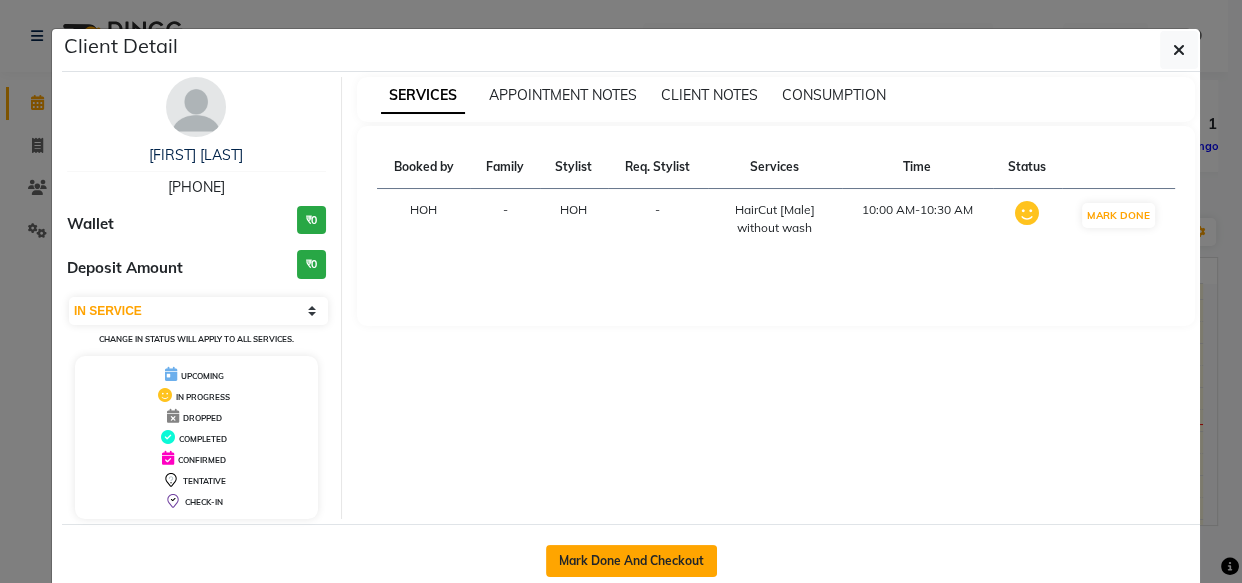 click on "Mark Done And Checkout" 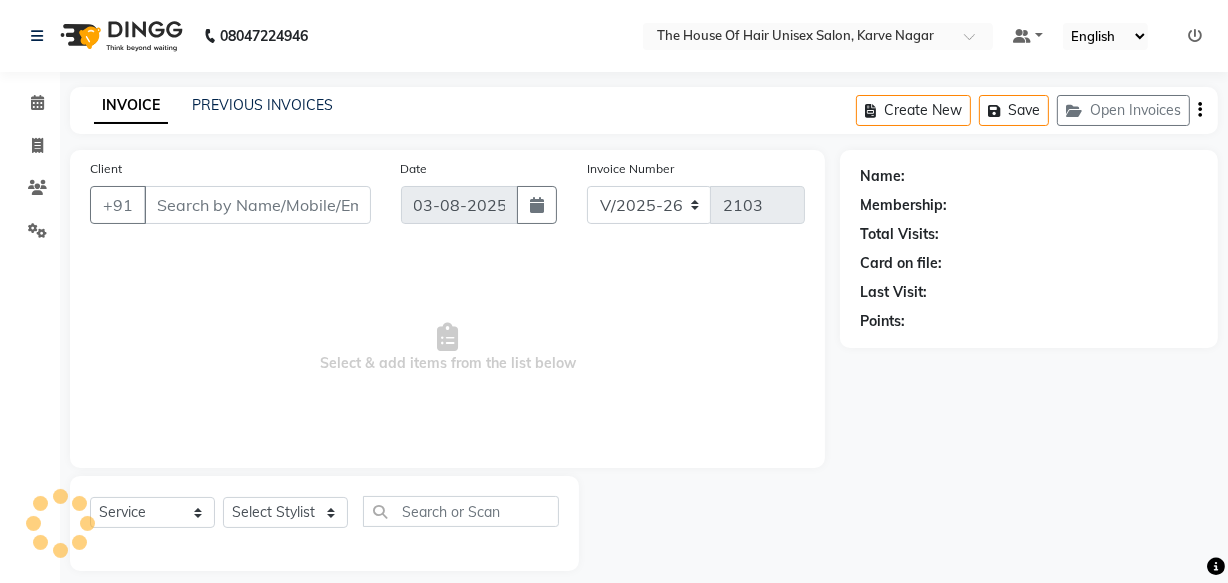 type on "[PHONE]" 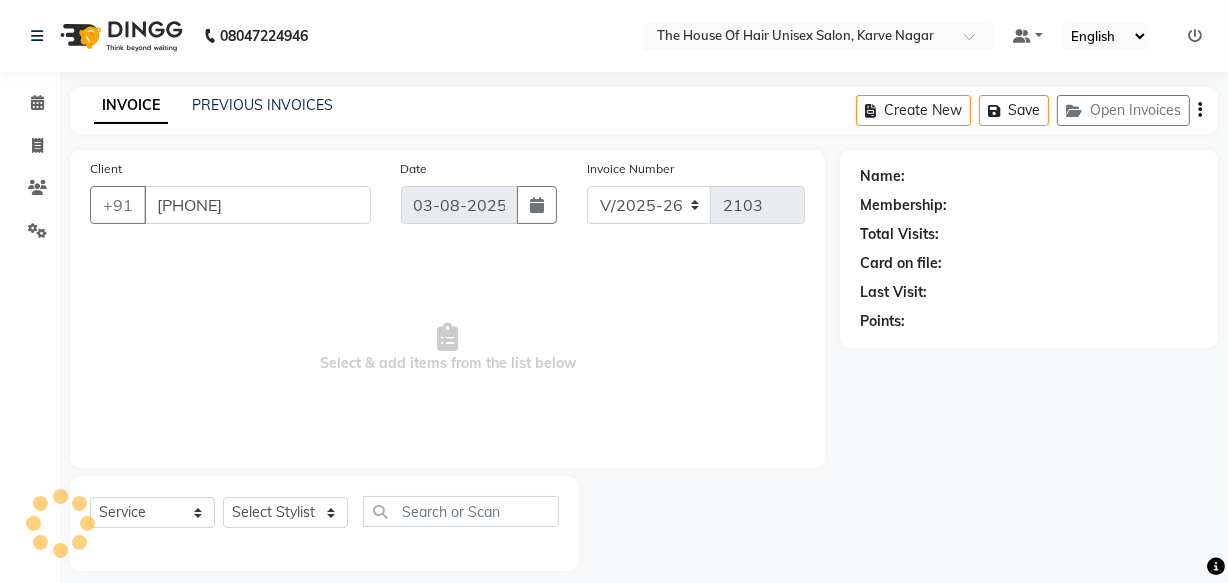 select on "85989" 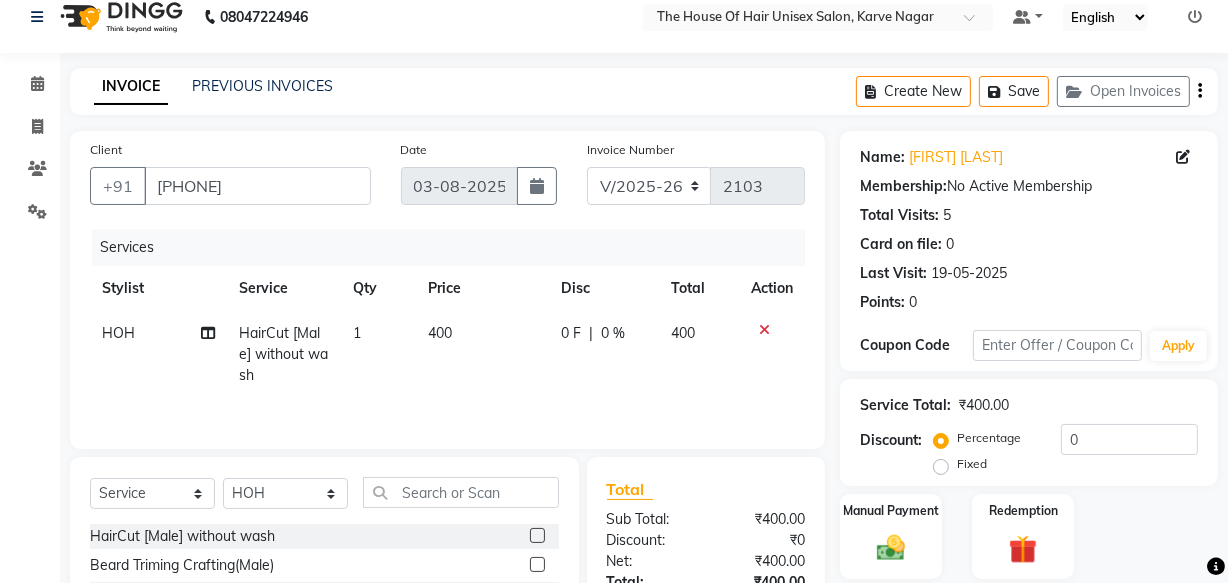 scroll, scrollTop: 93, scrollLeft: 0, axis: vertical 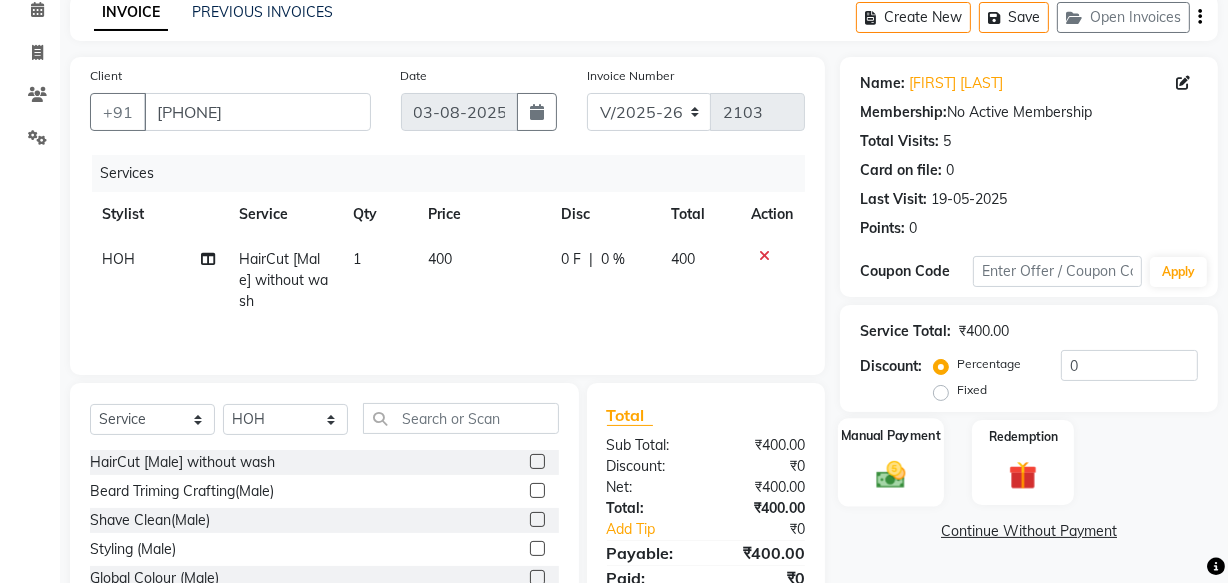 click 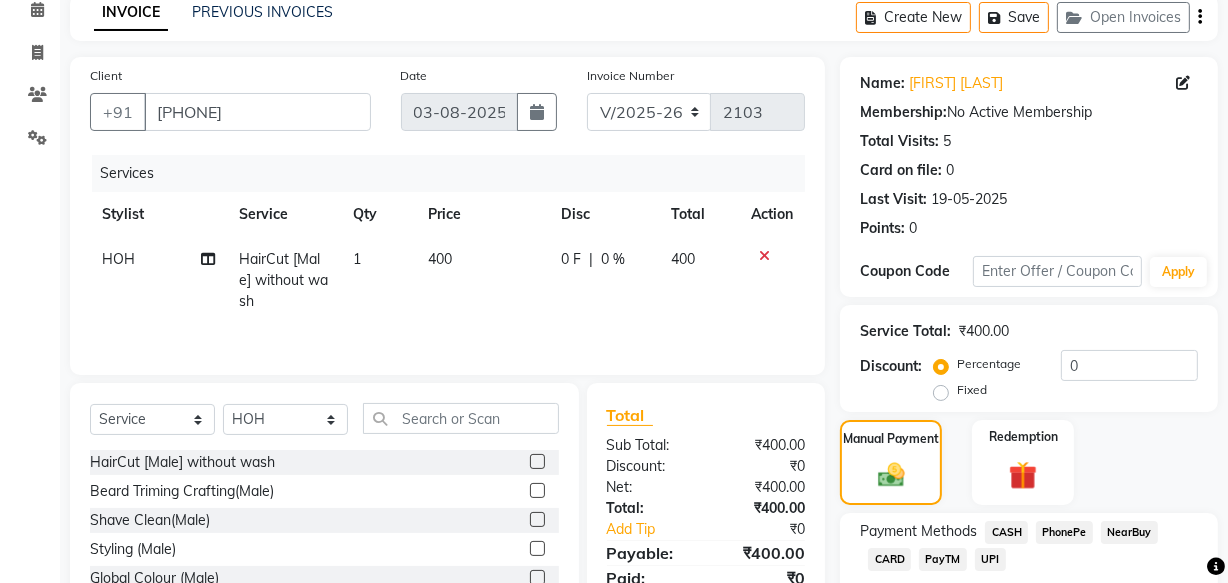 click on "UPI" 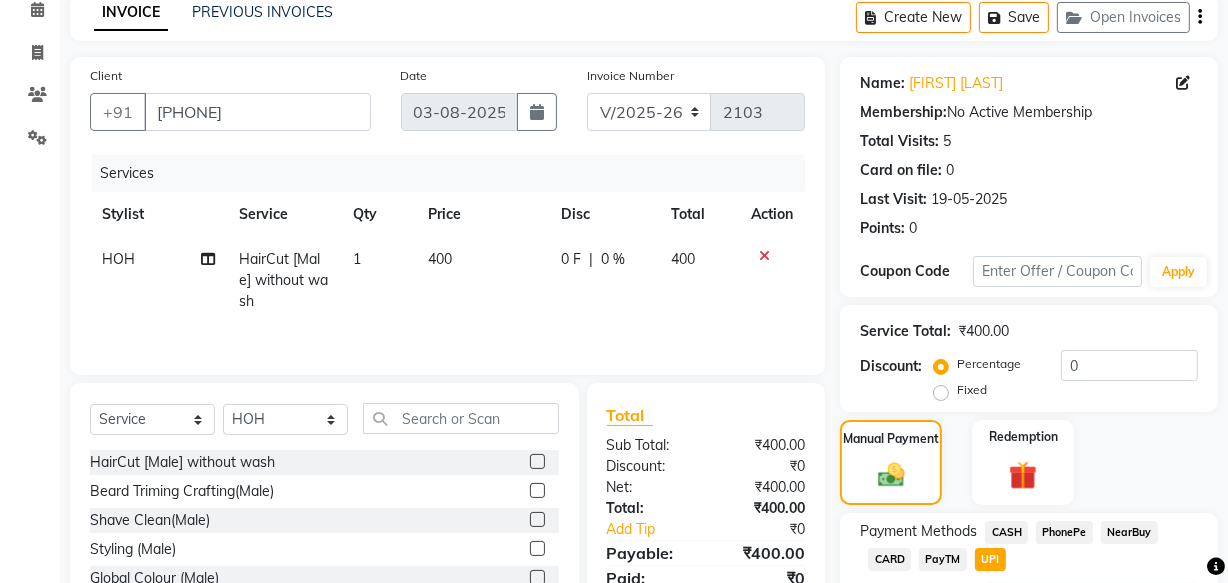 scroll, scrollTop: 270, scrollLeft: 0, axis: vertical 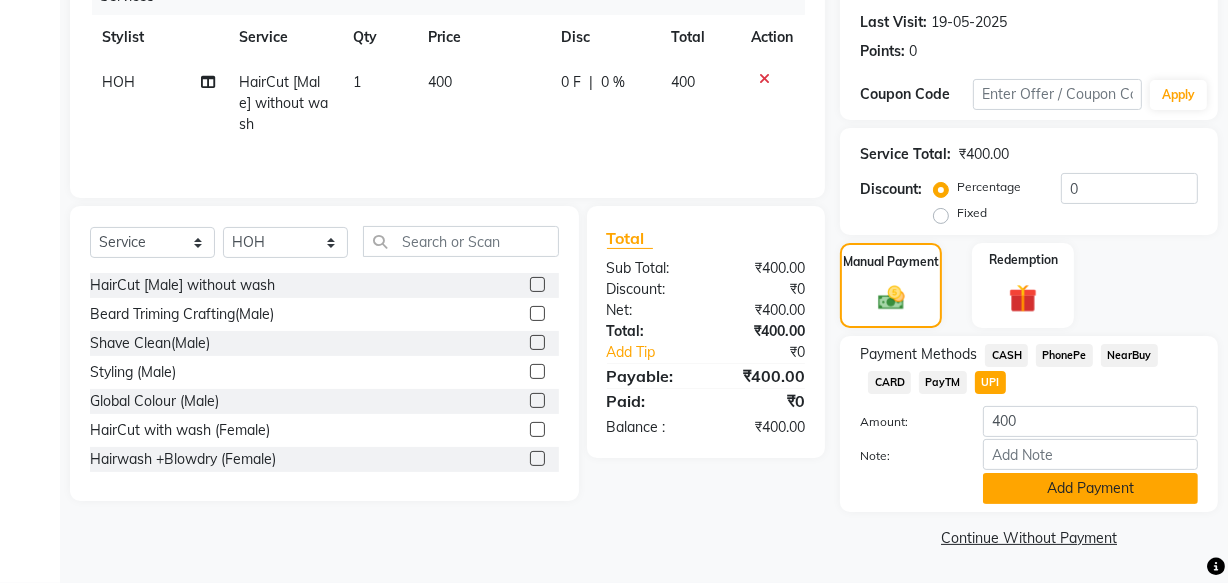 click on "Add Payment" 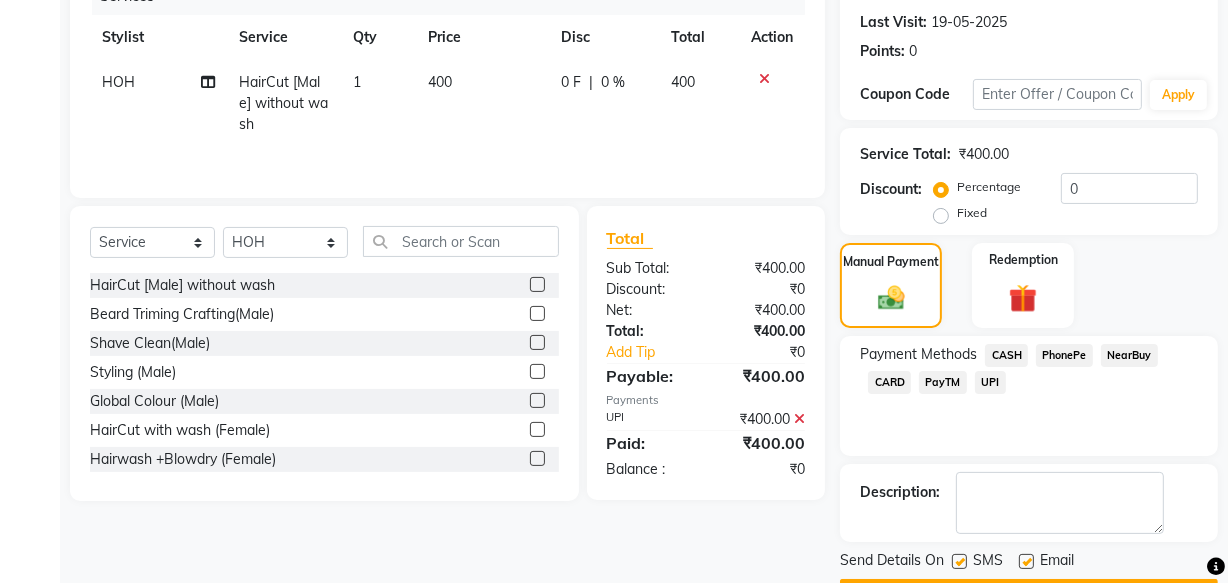 scroll, scrollTop: 326, scrollLeft: 0, axis: vertical 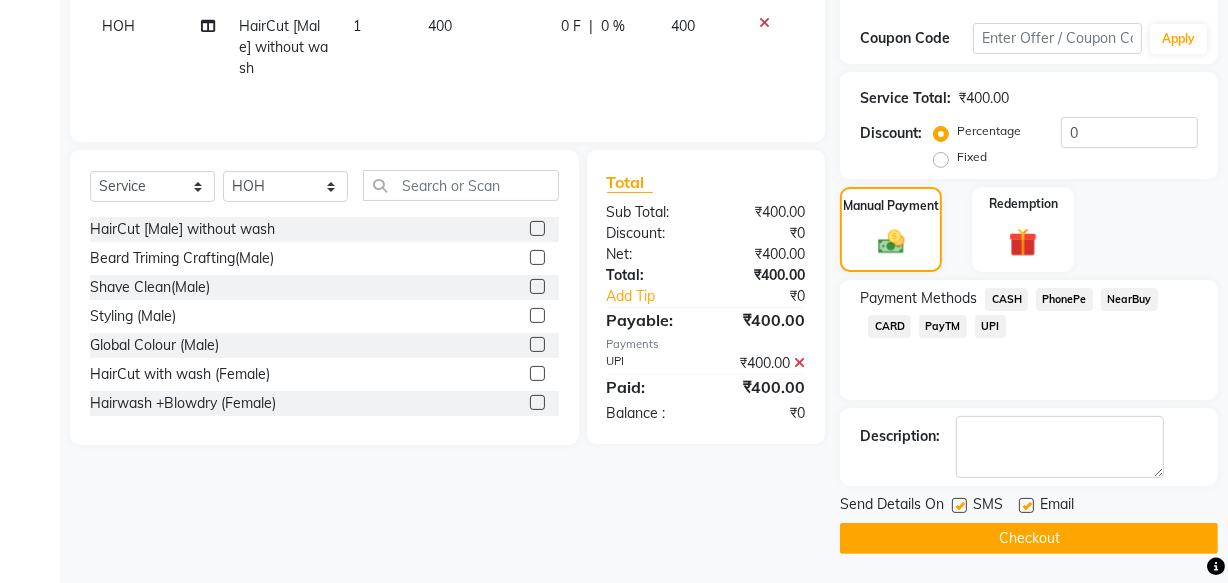 click on "Checkout" 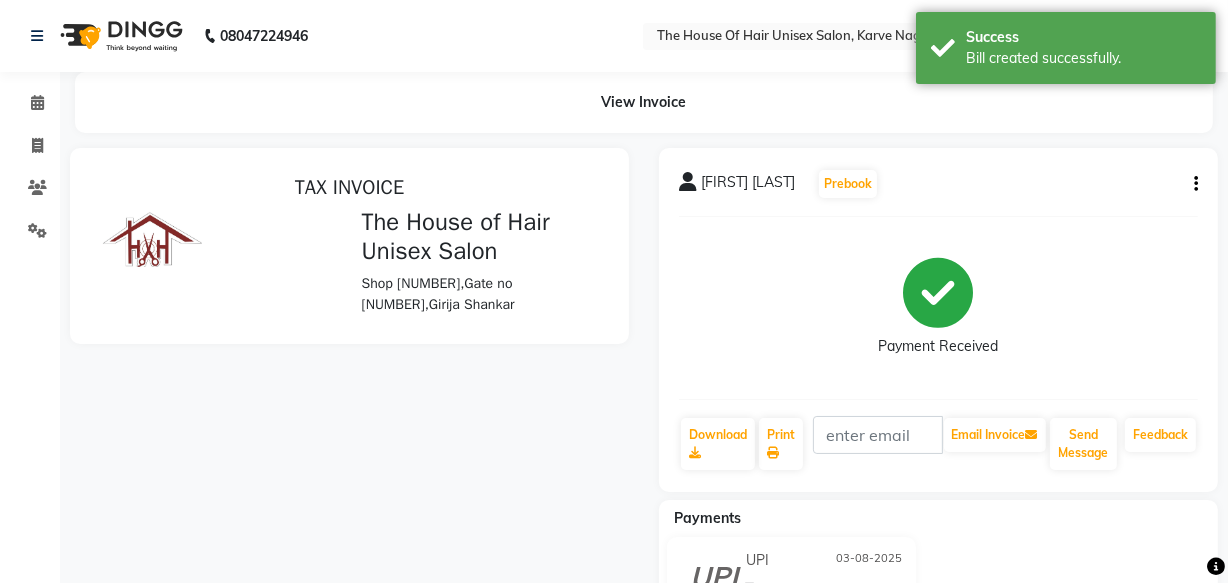 scroll, scrollTop: 0, scrollLeft: 0, axis: both 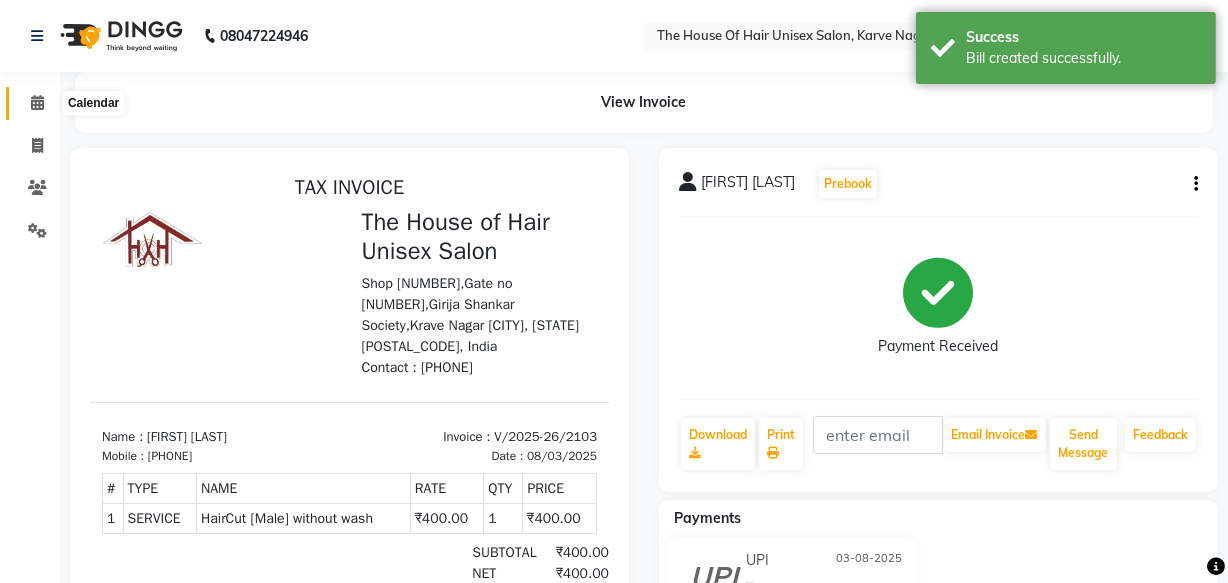 click 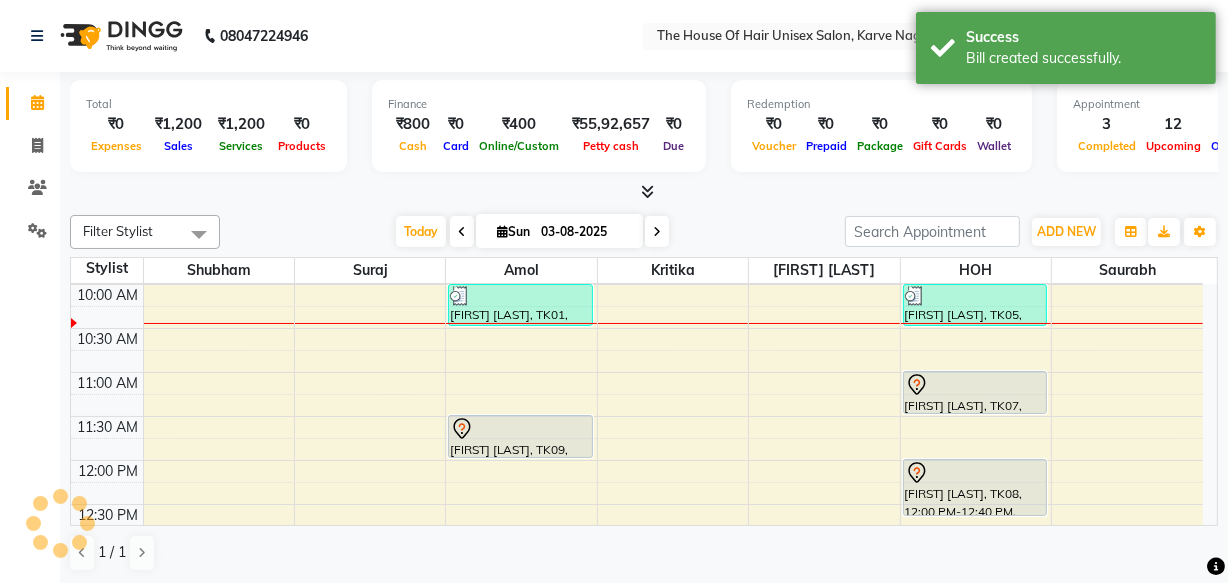 scroll, scrollTop: 263, scrollLeft: 0, axis: vertical 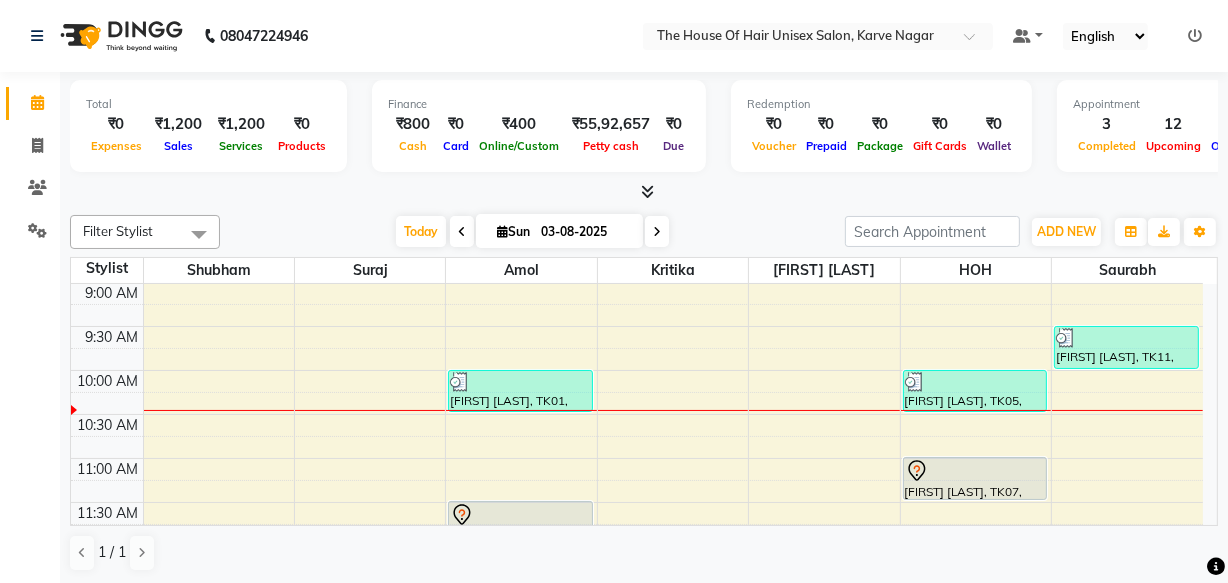 drag, startPoint x: 957, startPoint y: 393, endPoint x: 1073, endPoint y: 384, distance: 116.34862 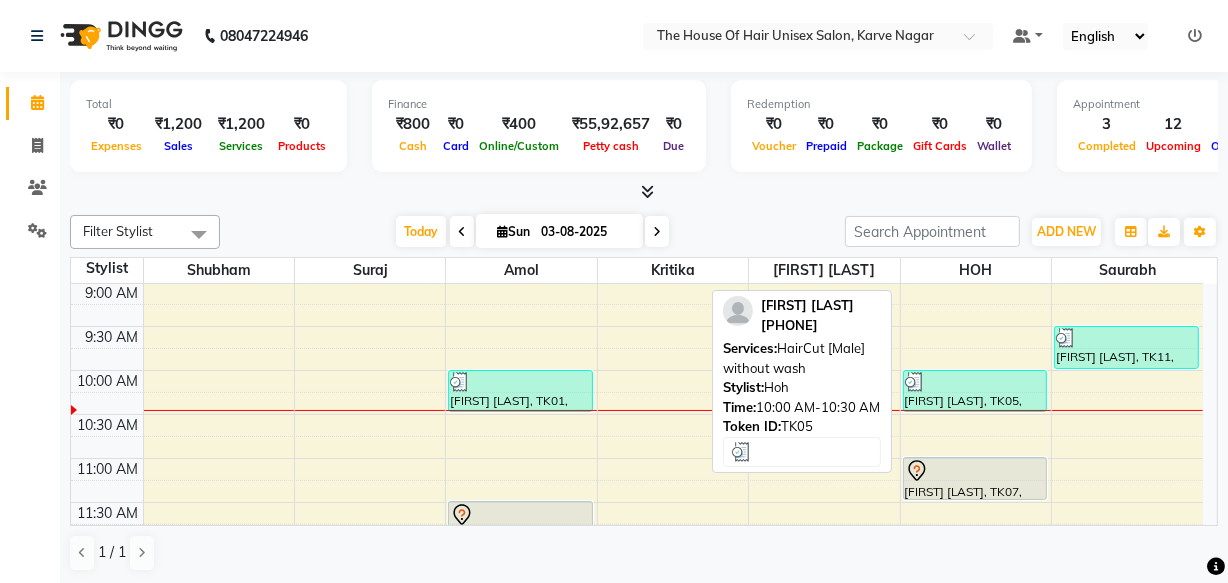 drag, startPoint x: 954, startPoint y: 380, endPoint x: 984, endPoint y: 384, distance: 30.265491 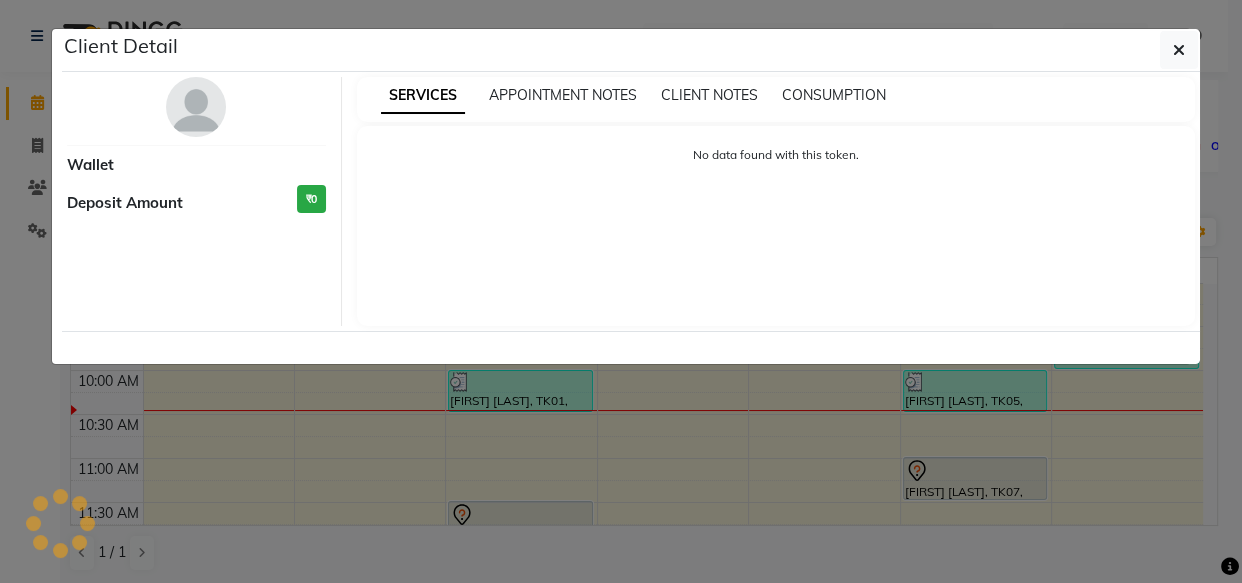 select on "3" 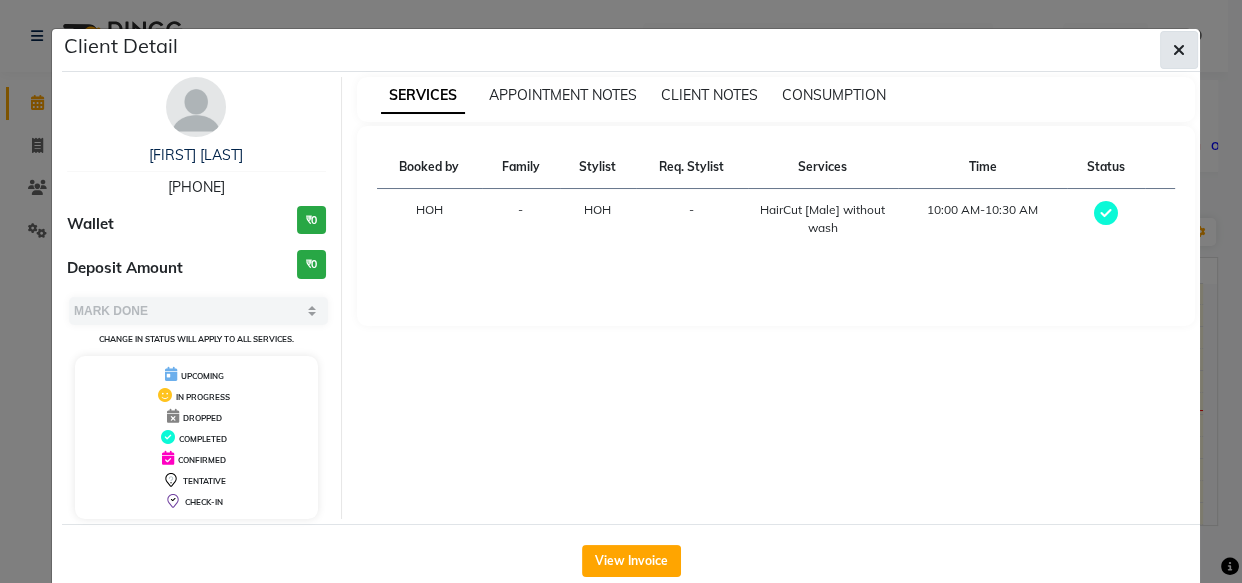 click 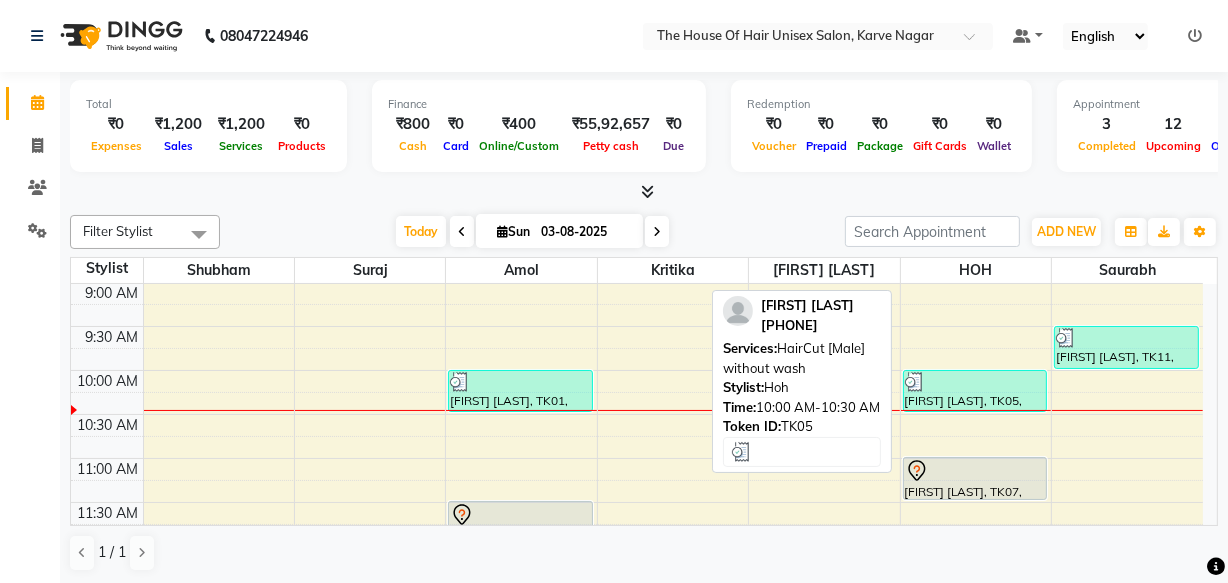 click on "[FIRST] [LAST], TK05, 10:00 AM-10:30 AM, HairCut [Male] without wash" at bounding box center [975, 391] 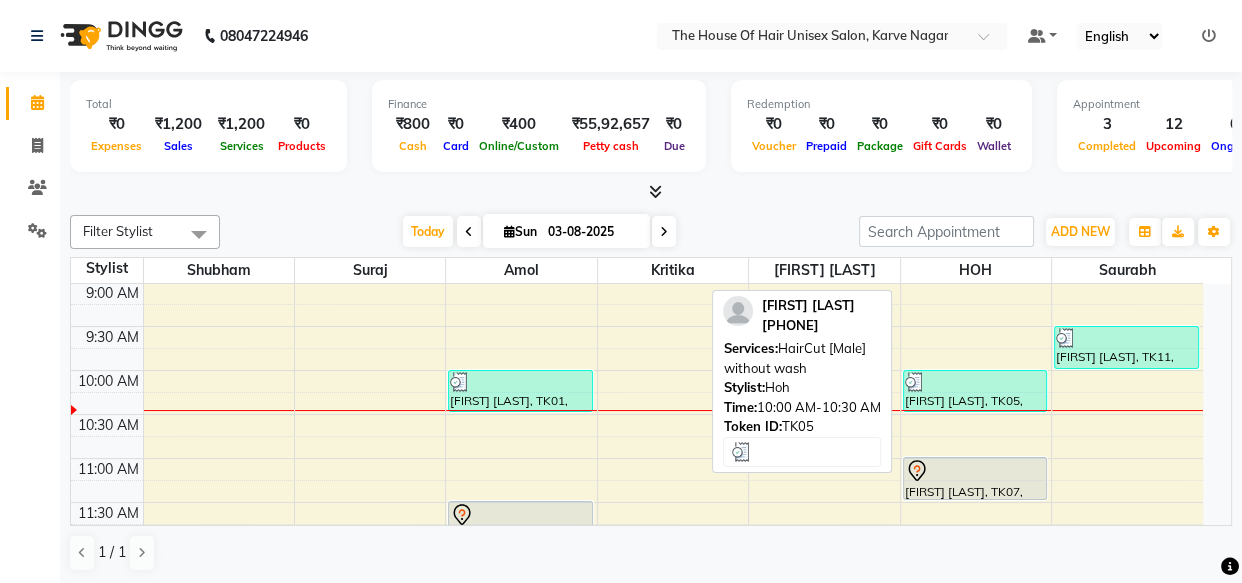 select on "3" 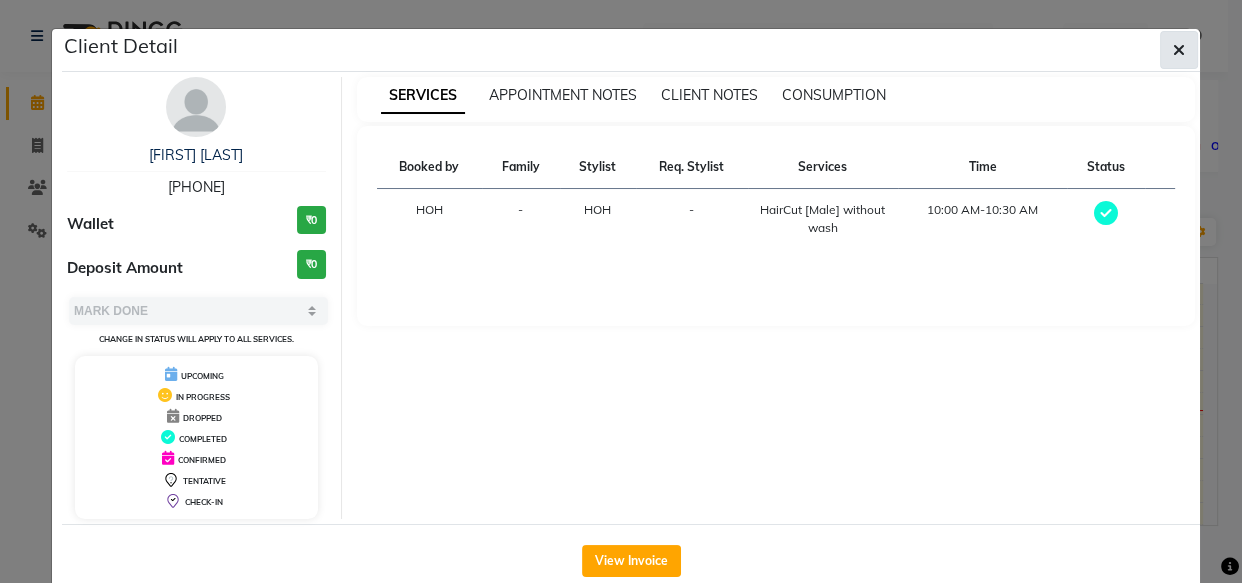 click 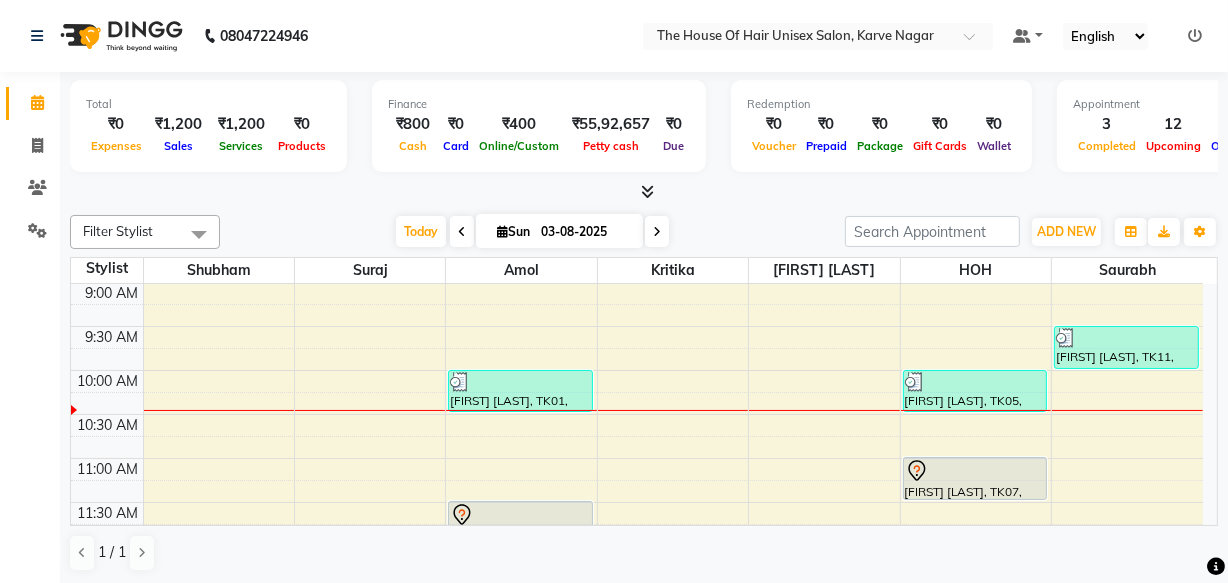 drag, startPoint x: 953, startPoint y: 389, endPoint x: 1062, endPoint y: 393, distance: 109.07337 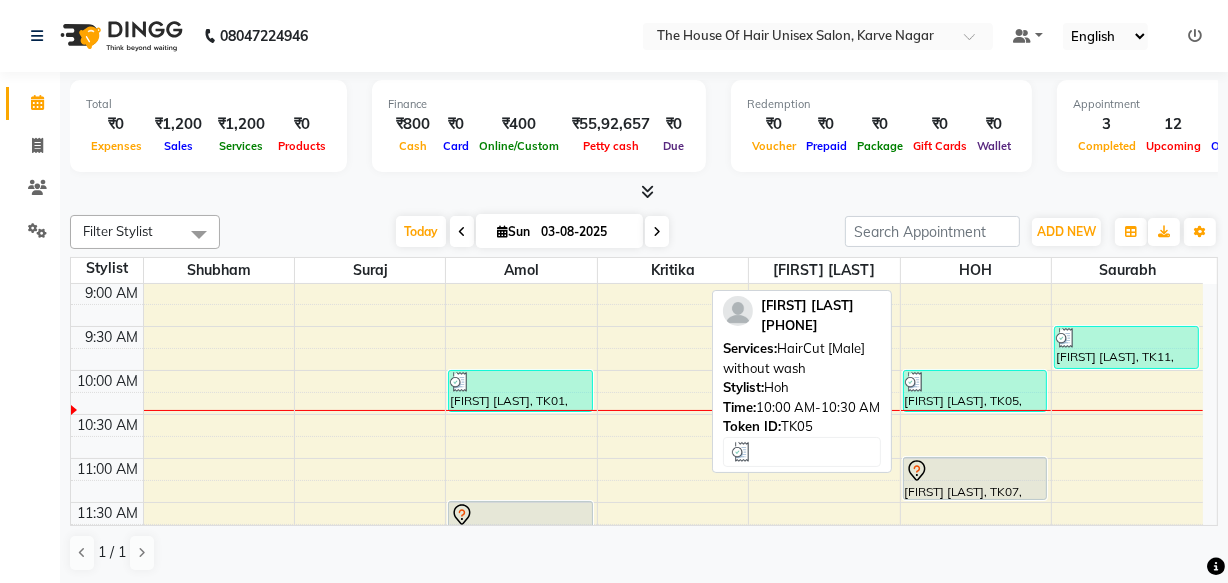 click on "[FIRST] [LAST], TK05, 10:00 AM-10:30 AM, HairCut [Male] without wash" at bounding box center (975, 391) 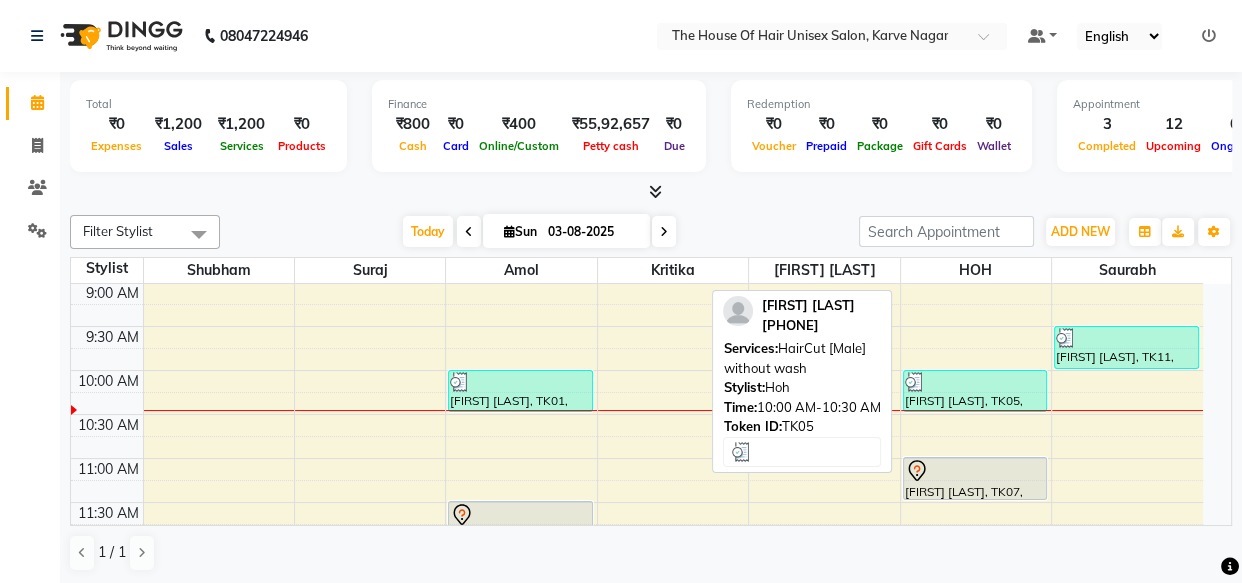 select on "3" 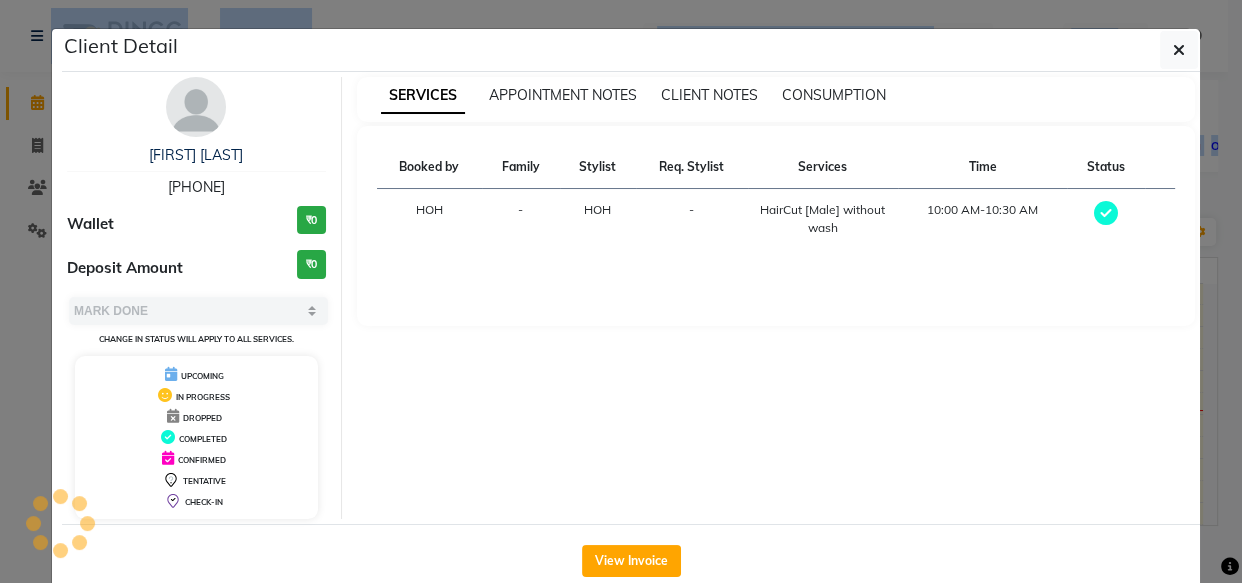 click on "SERVICES APPOINTMENT NOTES CLIENT NOTES CONSUMPTION Booked by Family Stylist Req. Stylist Services Time Status  HOH  - HOH -  HairCut [Male] without wash   10:00 AM-10:30 AM" at bounding box center [776, 298] 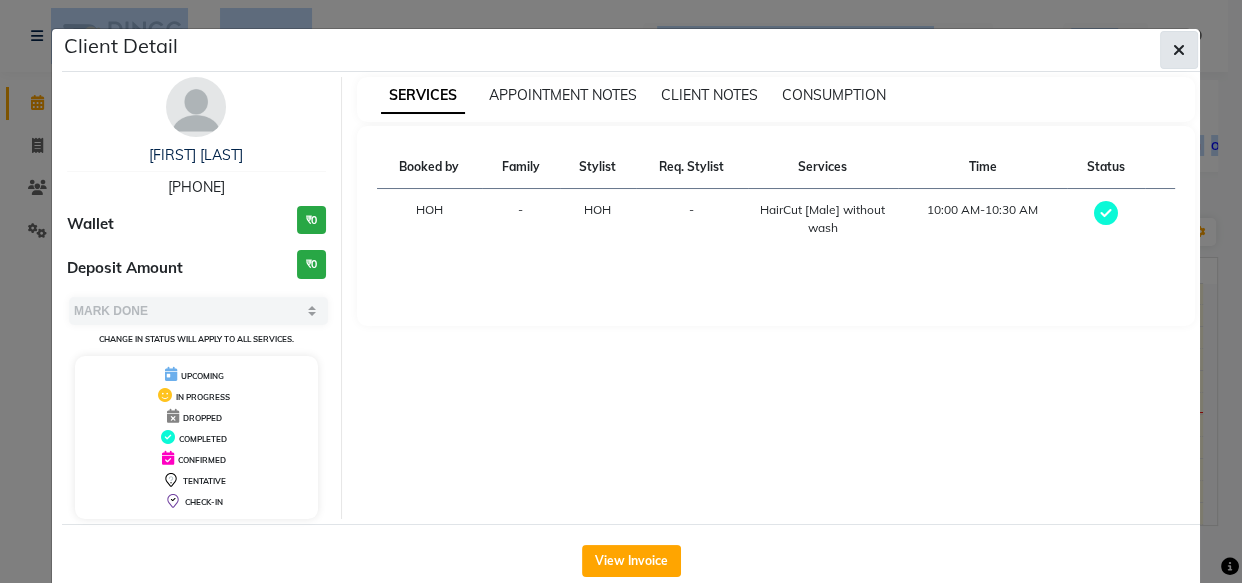 click 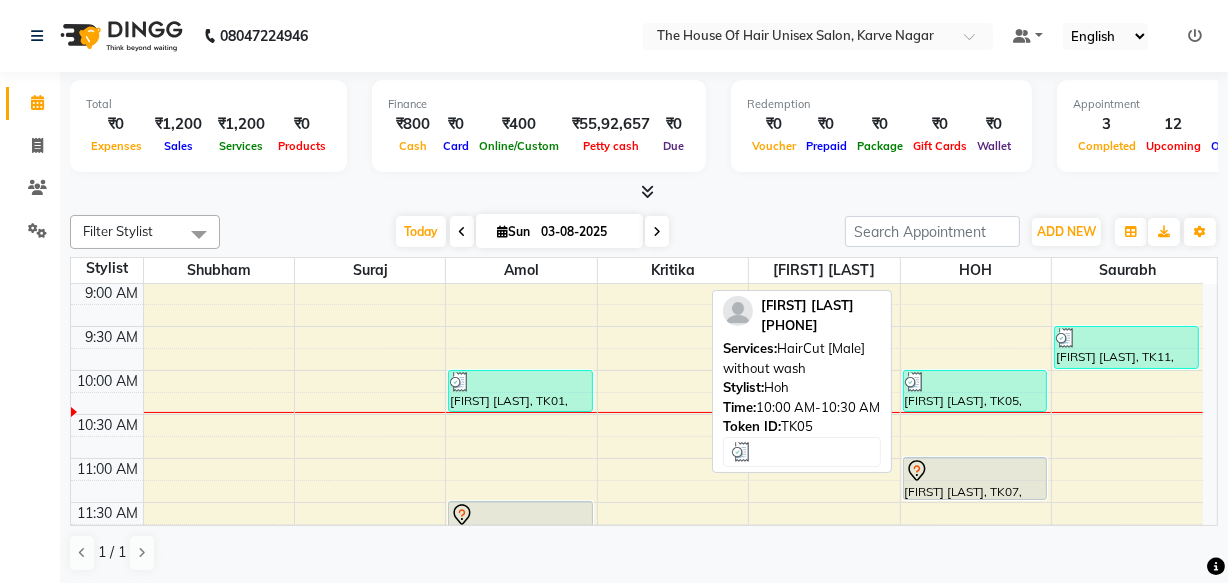 click at bounding box center [975, 382] 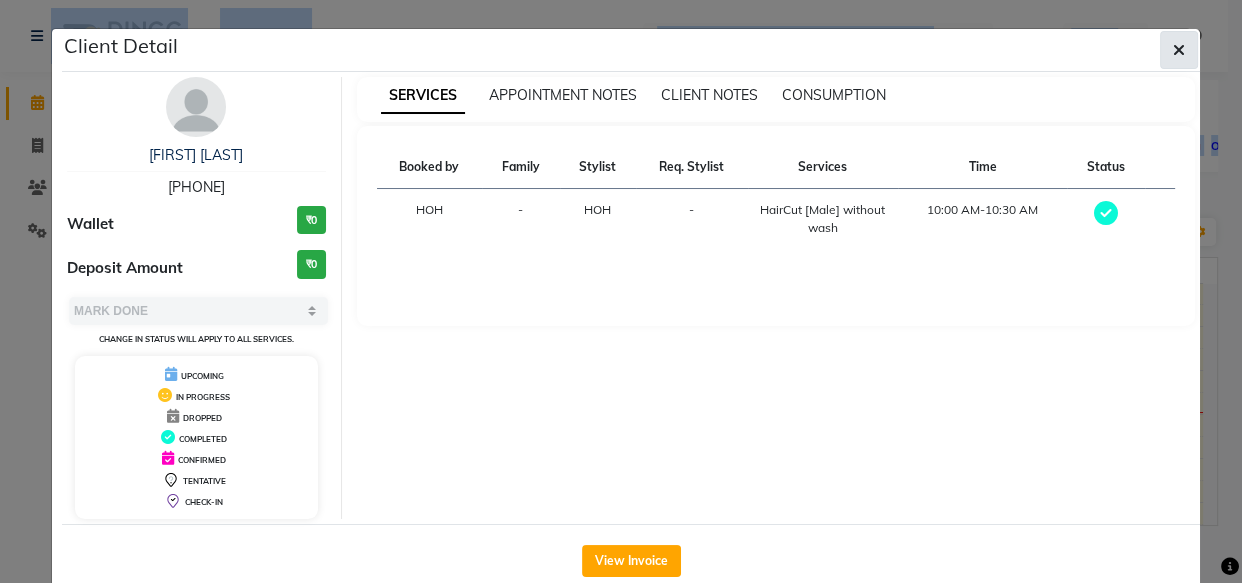 click 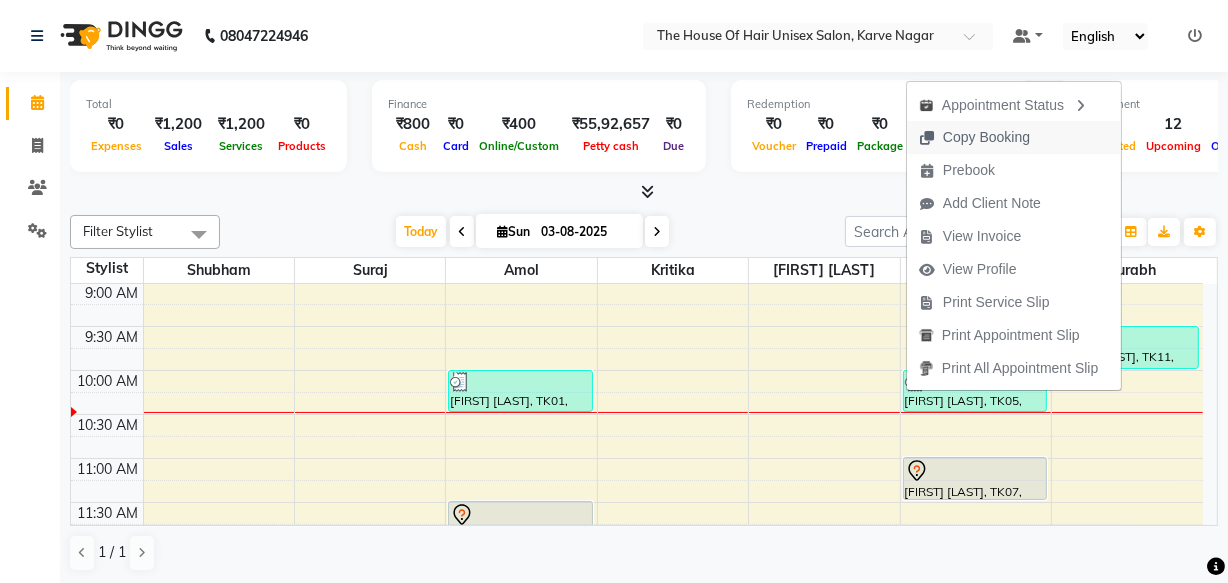 click on "Copy Booking" at bounding box center (986, 137) 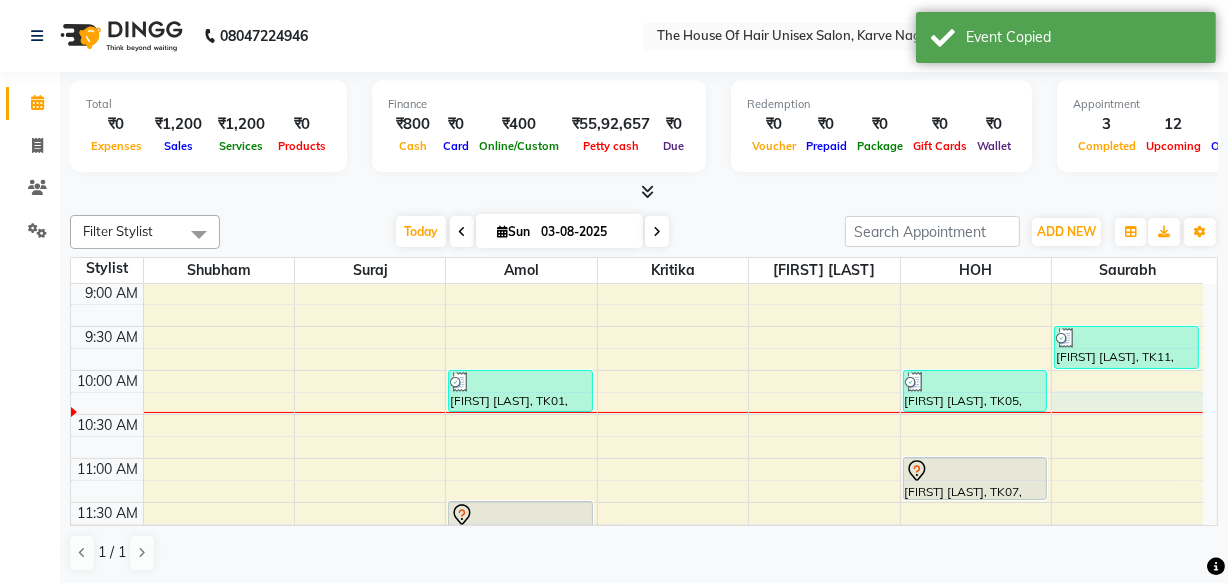 click on "7:00 AM 7:30 AM 8:00 AM 8:30 AM 9:00 AM 9:30 AM 10:00 AM 10:30 AM 11:00 AM 11:30 AM 12:00 PM 12:30 PM 1:00 PM 1:30 PM 2:00 PM 2:30 PM 3:00 PM 3:30 PM 4:00 PM 4:30 PM 5:00 PM 5:30 PM 6:00 PM 6:30 PM 7:00 PM 7:30 PM 8:00 PM 8:30 PM 9:00 PM 9:30 PM     [FIRST] [LAST], TK01, 10:00 AM-10:30 AM, HairCut [Male] without wash             [FIRST] [LAST], TK09, 11:30 AM-12:00 PM, HairCut [Male] without wash             [FIRST] [LAST], TK10, 02:00 PM-03:00 PM, HairCut [Male] without wash,Beard Triming Crafting(Male)             [FIRST] [LAST], TK02, 03:30 PM-04:30 PM, Touch up (Female)             [FIRST] [LAST], TK04, 05:00 PM-07:00 PM, HairCut [Male] without wash,Beard Triming Crafting(Male)             [FIRST], TK13, 08:00 PM-08:30 PM, HairCut [Male] without wash             [FIRST], TK13, 08:30 PM-09:00 PM, Beard Triming Crafting(Male)     [FIRST] [LAST], TK05, 10:00 AM-10:30 AM, HairCut [Male] without wash             [FIRST] [LAST], TK07, 11:00 AM-11:30 AM, HairCut [Male] without wash" at bounding box center (637, 766) 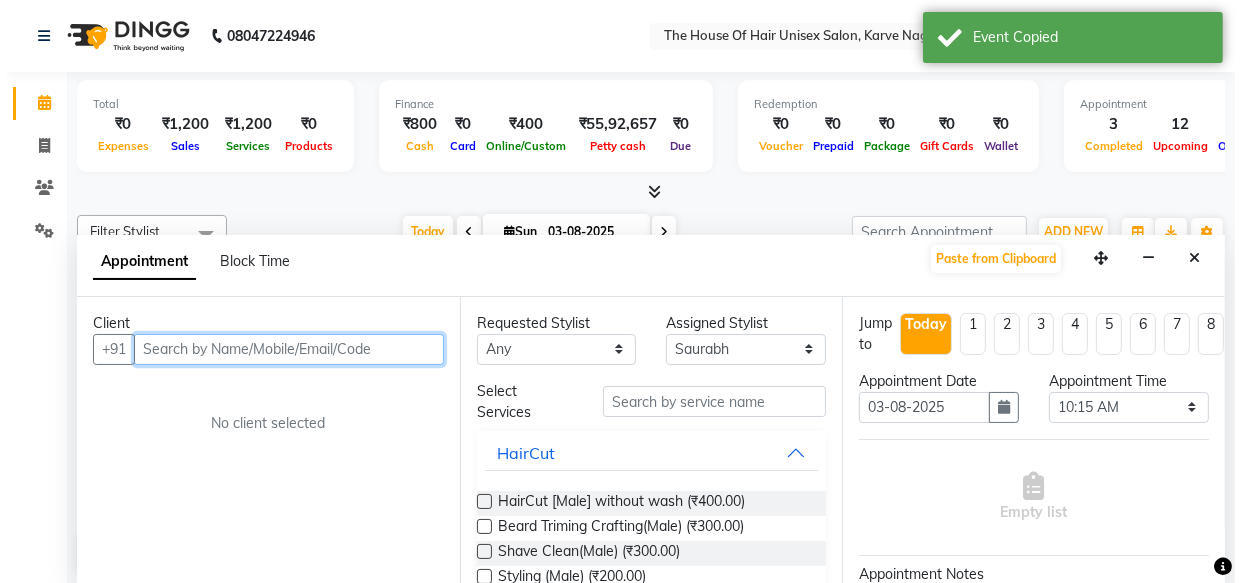 scroll, scrollTop: 0, scrollLeft: 0, axis: both 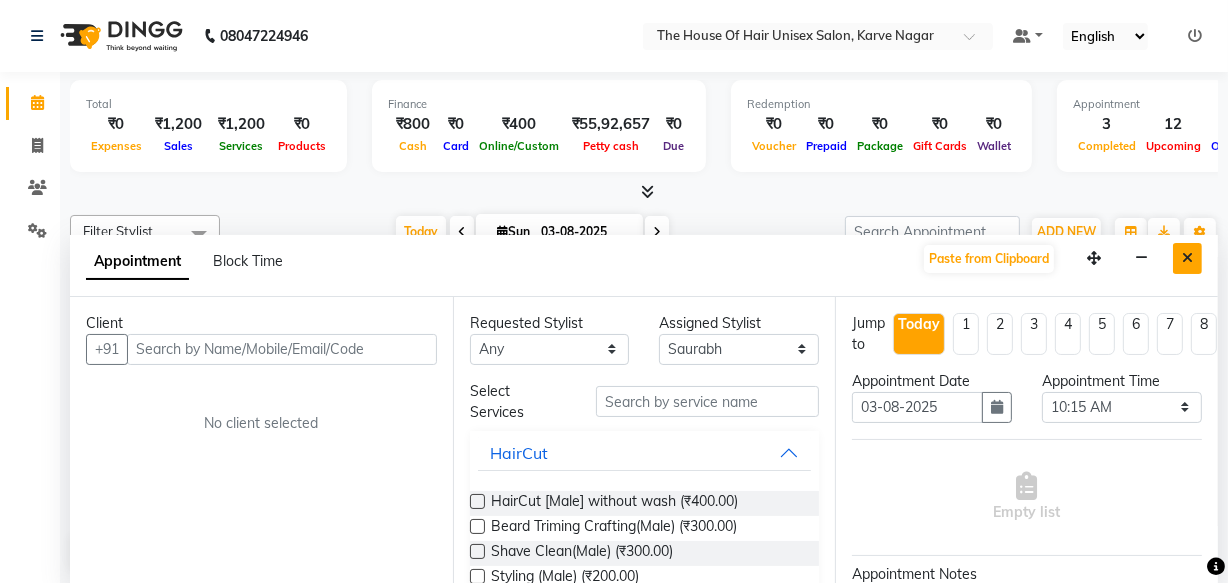 click at bounding box center [1187, 258] 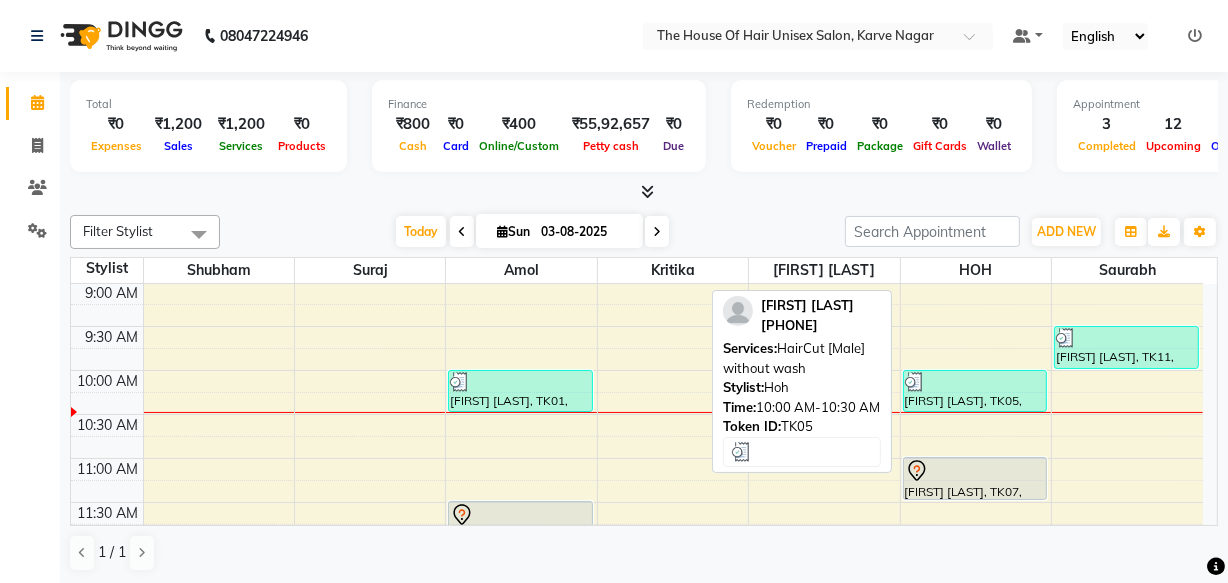 click on "[FIRST] [LAST], TK05, 10:00 AM-10:30 AM, HairCut [Male] without wash" at bounding box center (975, 391) 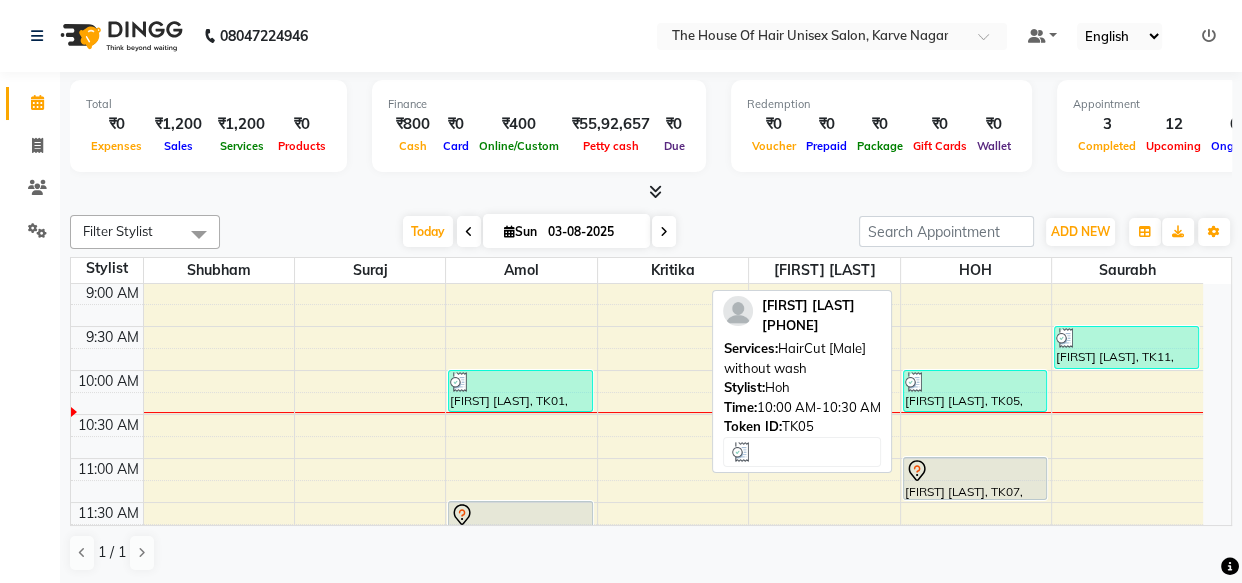 select on "3" 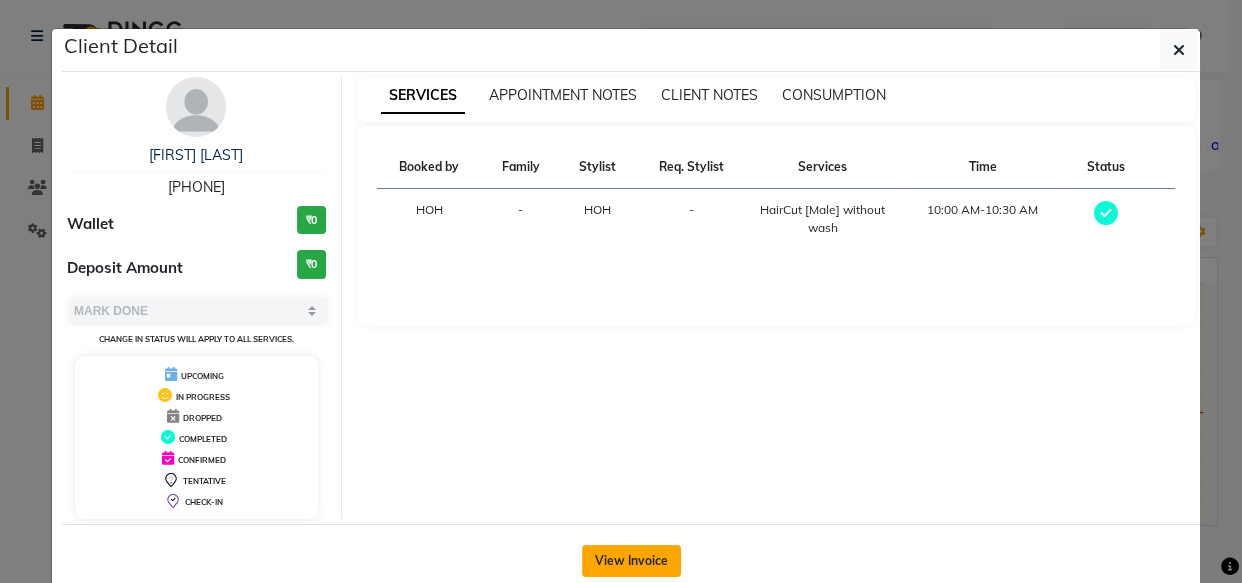 click on "View Invoice" 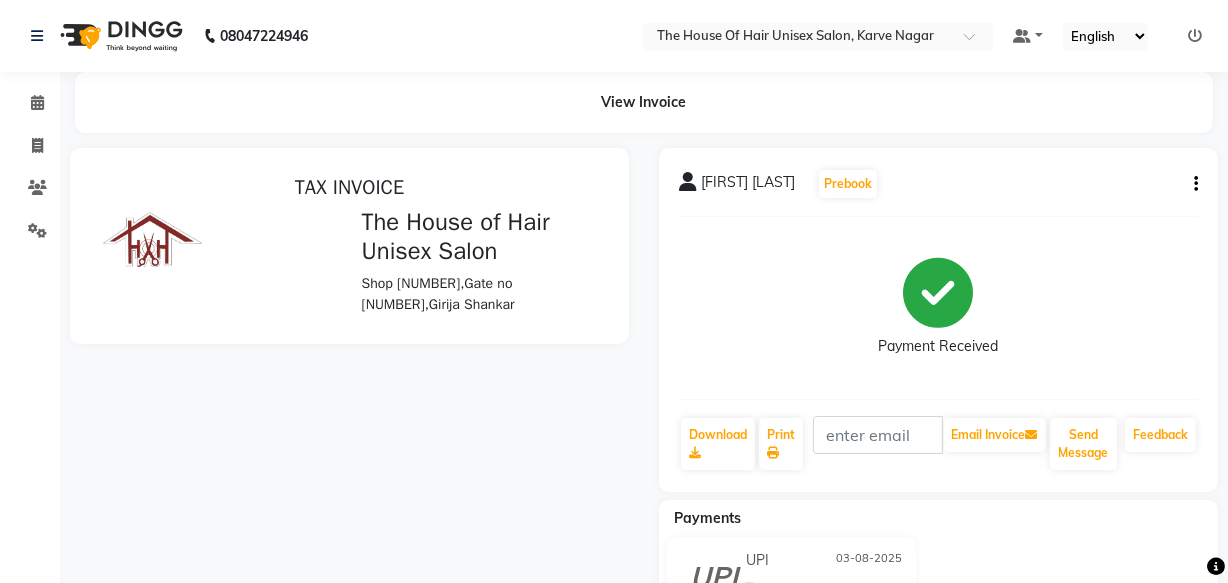 scroll, scrollTop: 0, scrollLeft: 0, axis: both 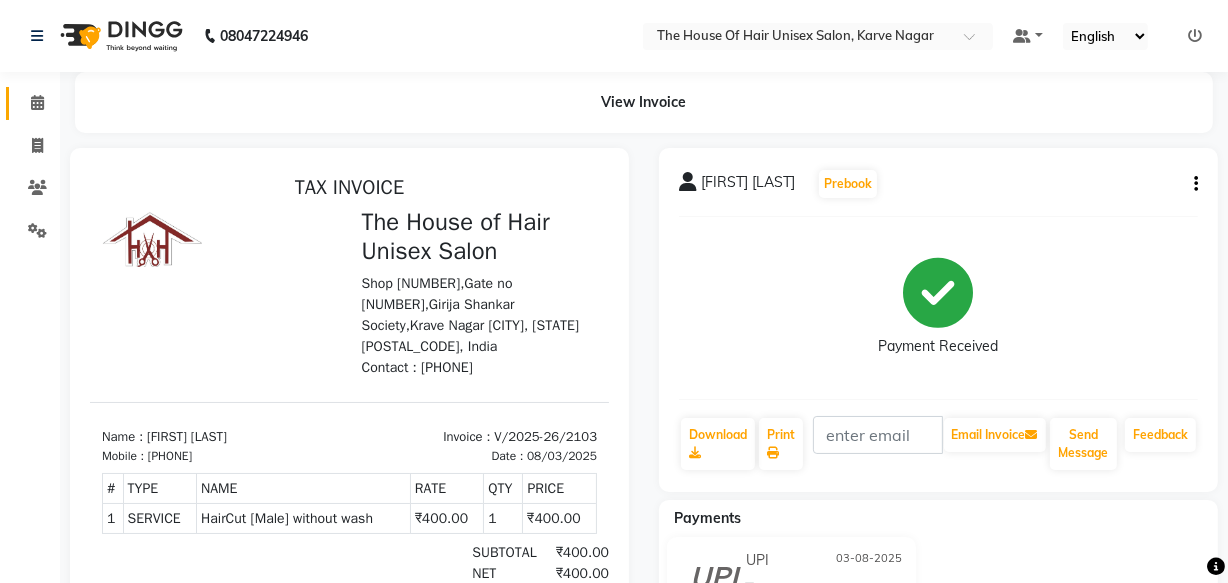click 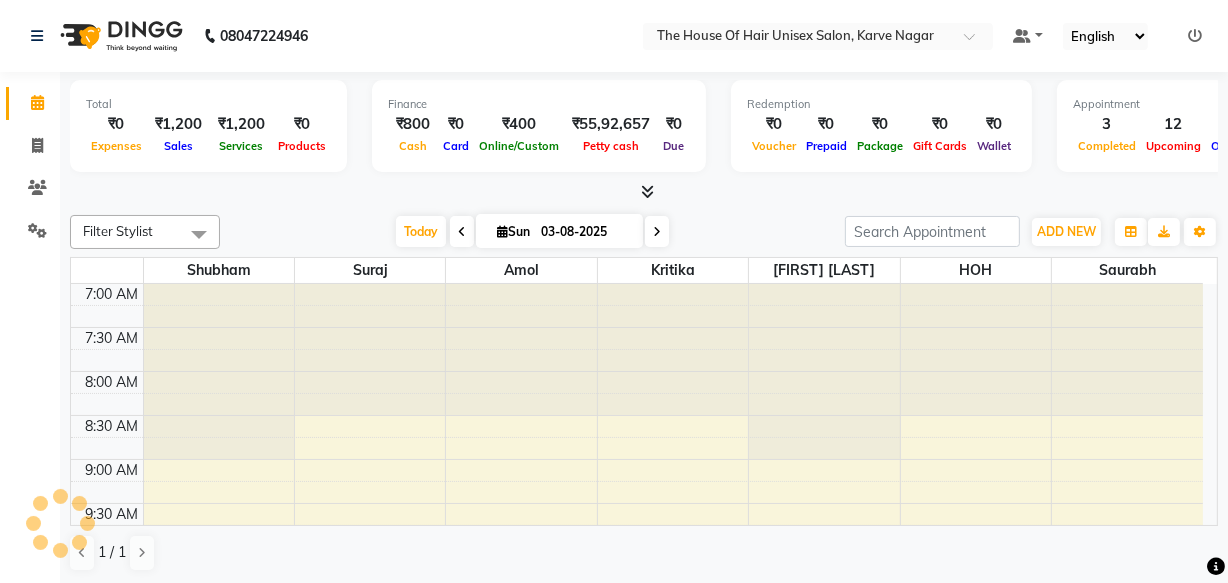 scroll, scrollTop: 0, scrollLeft: 0, axis: both 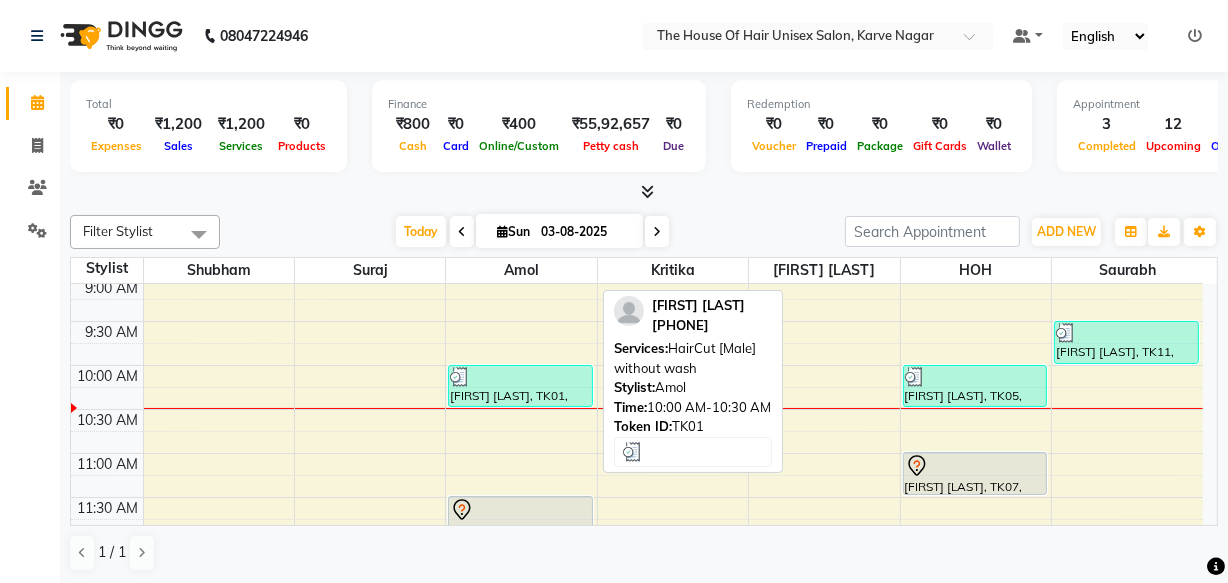 click on "[FIRST] [LAST], TK01, 10:00 AM-10:30 AM, HairCut [Male] without wash" at bounding box center (520, 386) 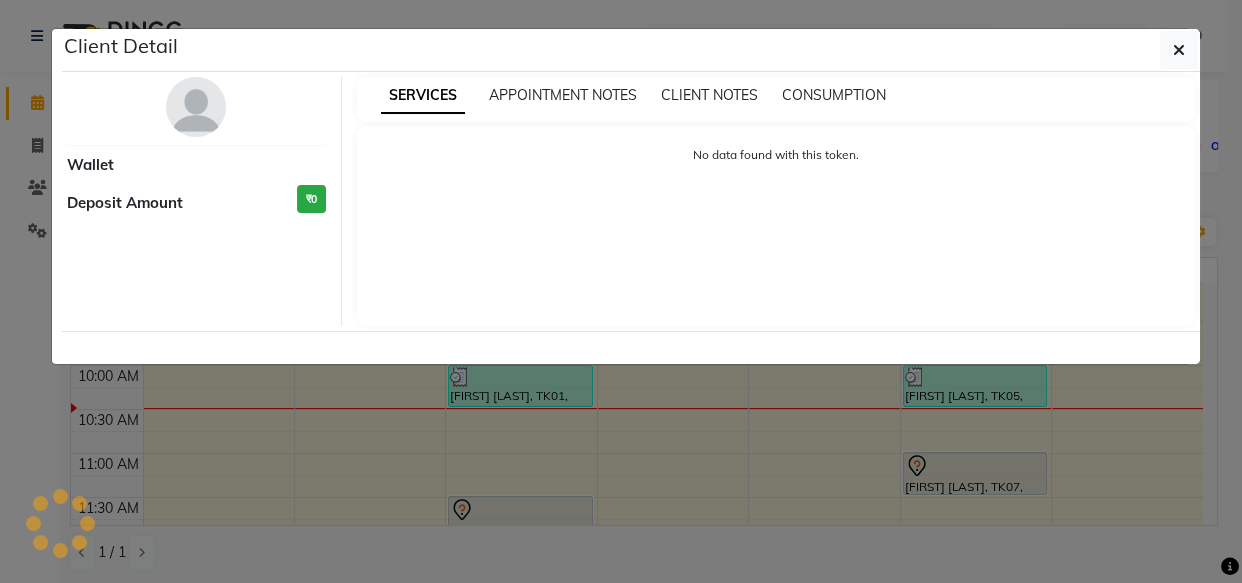 select on "3" 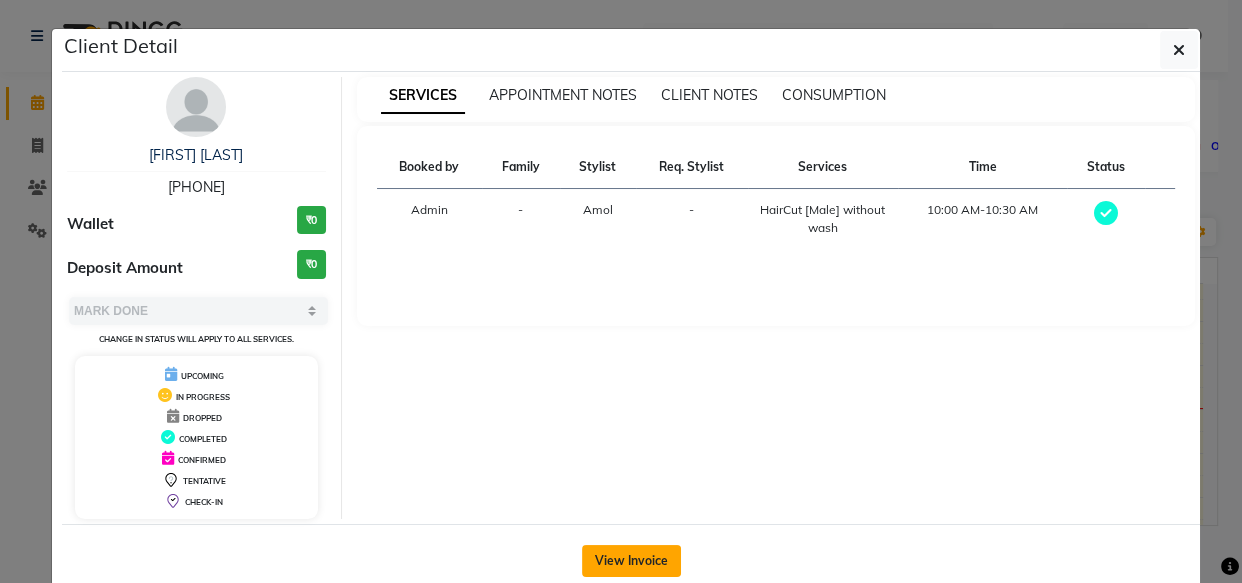 click on "View Invoice" 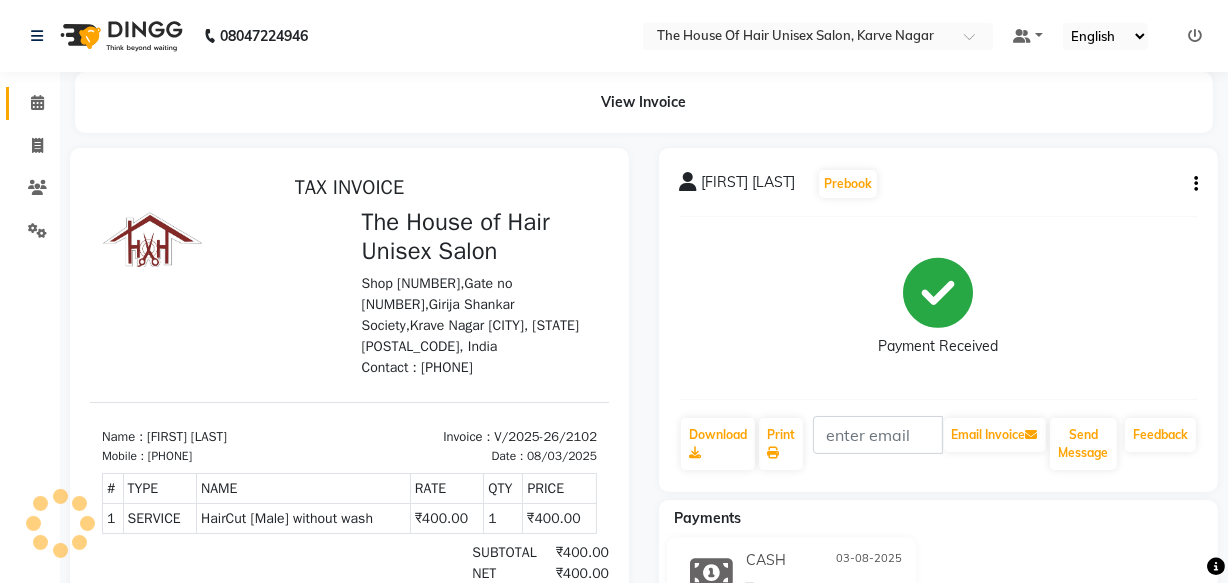 scroll, scrollTop: 0, scrollLeft: 0, axis: both 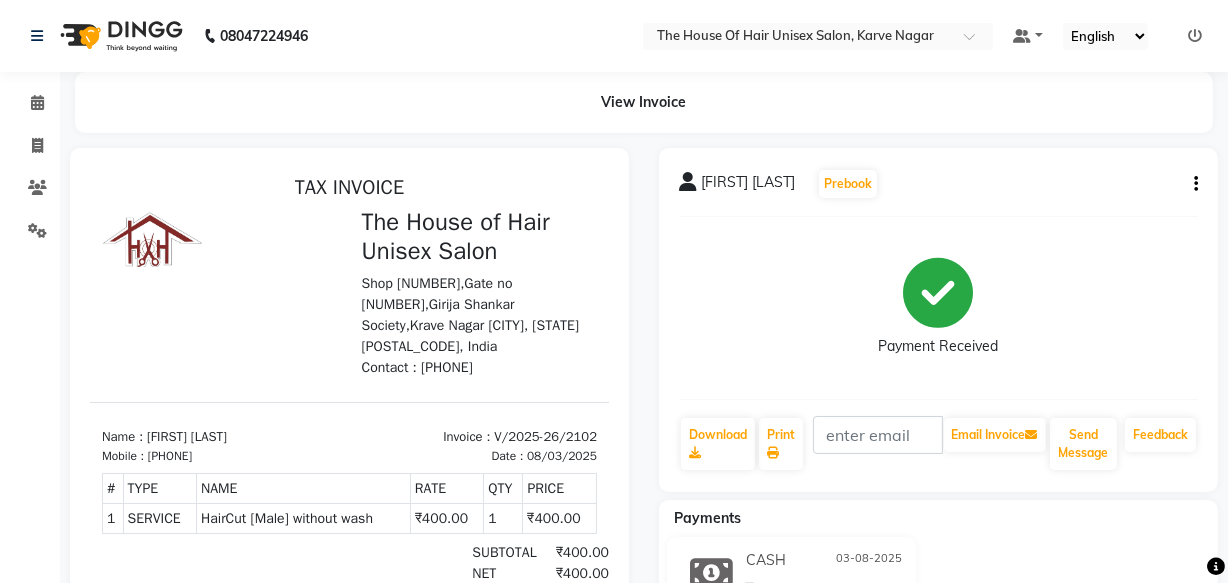 click on "Calendar" 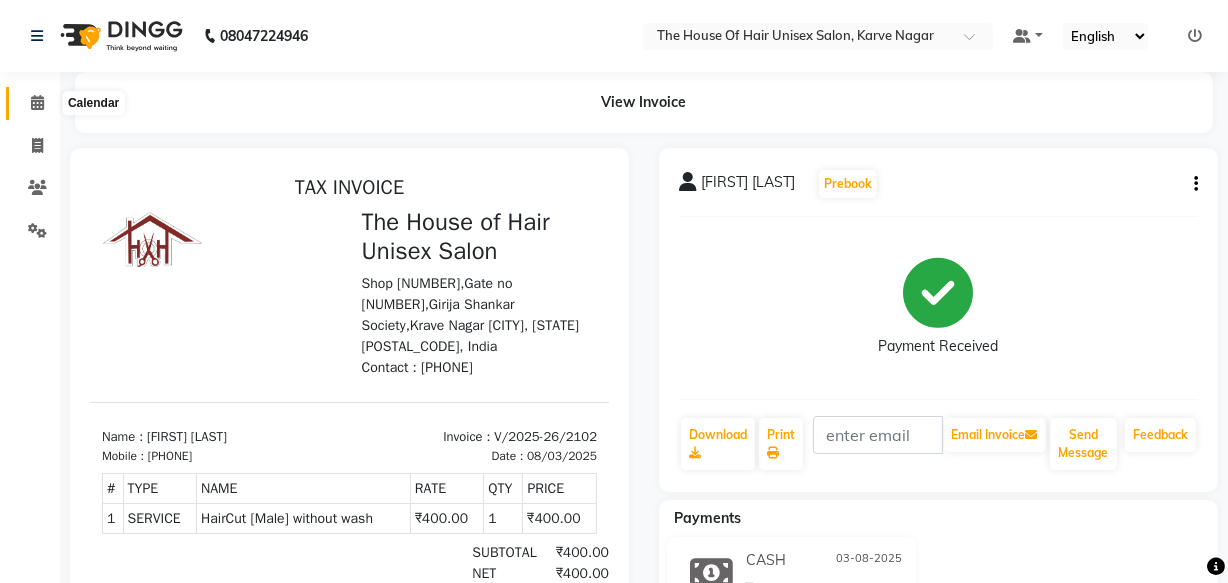 click 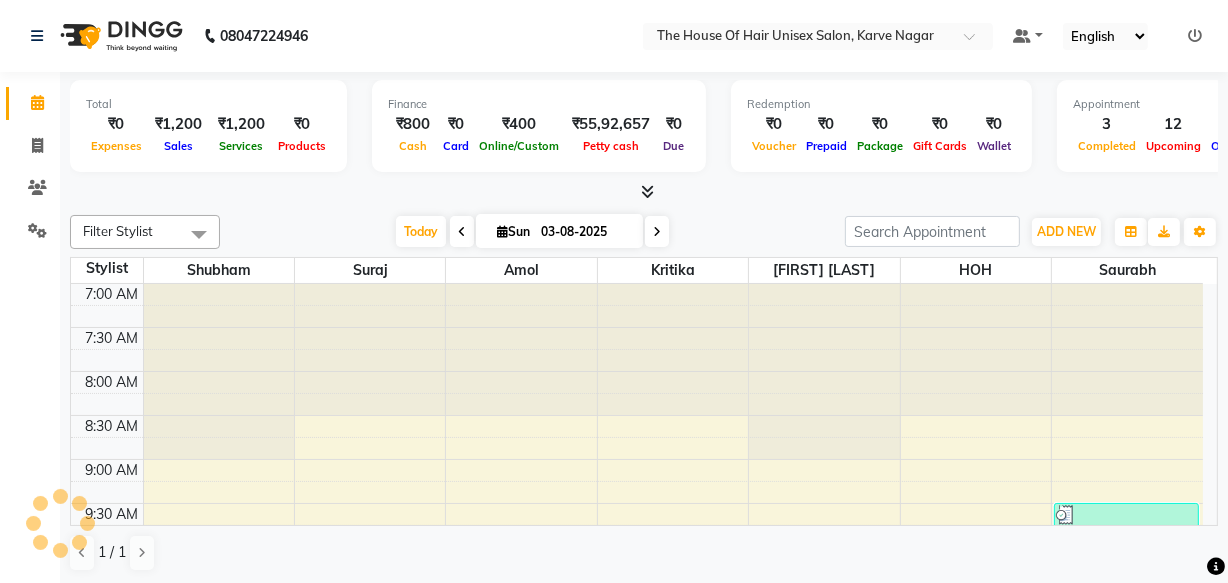 scroll, scrollTop: 263, scrollLeft: 0, axis: vertical 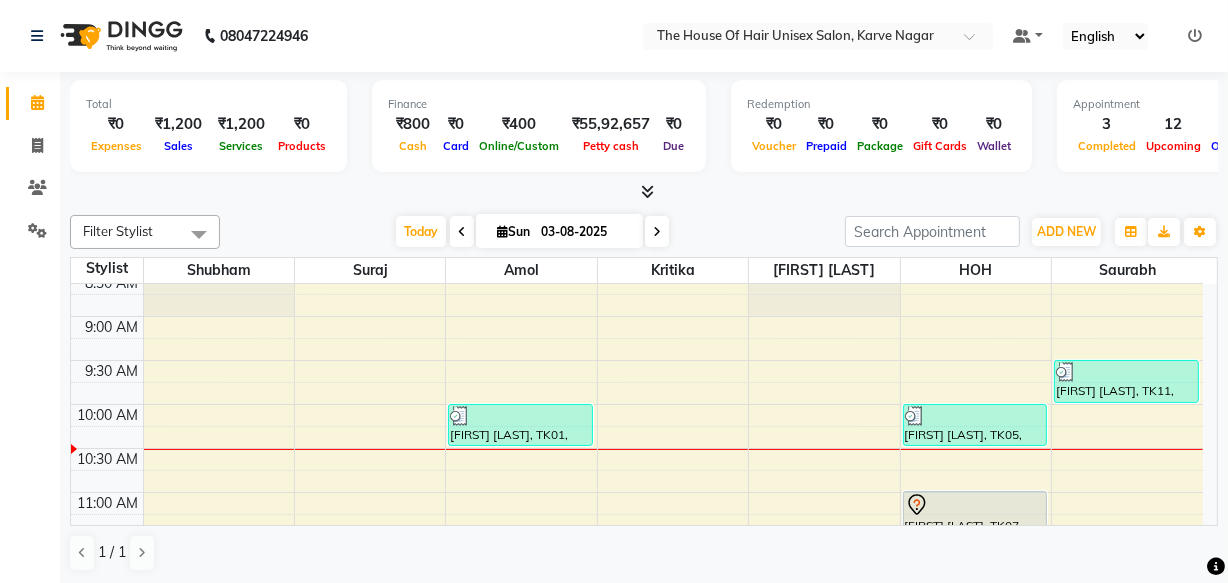 drag, startPoint x: 973, startPoint y: 423, endPoint x: 1127, endPoint y: 404, distance: 155.16765 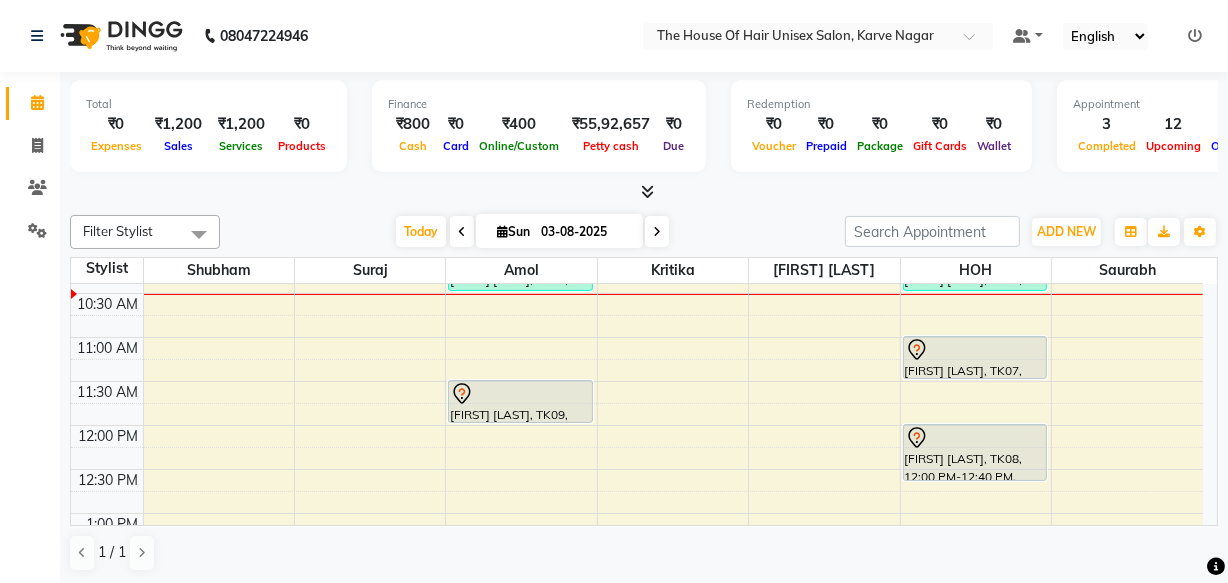 scroll, scrollTop: 303, scrollLeft: 0, axis: vertical 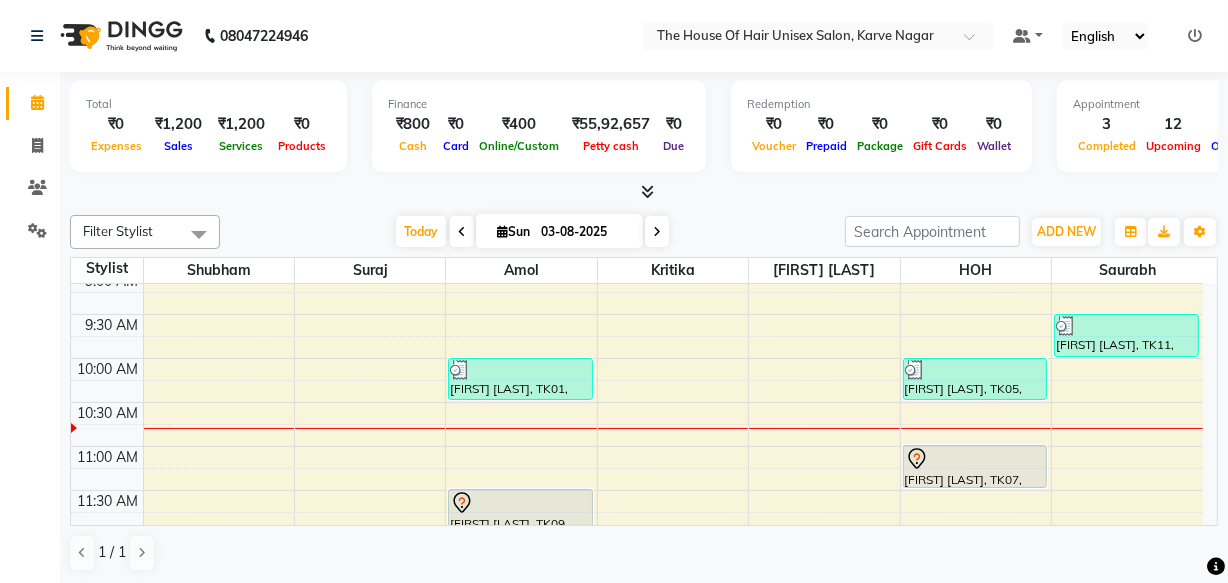 click on "7:00 AM 7:30 AM 8:00 AM 8:30 AM 9:00 AM 9:30 AM 10:00 AM 10:30 AM 11:00 AM 11:30 AM 12:00 PM 12:30 PM 1:00 PM 1:30 PM 2:00 PM 2:30 PM 3:00 PM 3:30 PM 4:00 PM 4:30 PM 5:00 PM 5:30 PM 6:00 PM 6:30 PM 7:00 PM 7:30 PM 8:00 PM 8:30 PM 9:00 PM 9:30 PM     [FIRST] [LAST], TK01, 10:00 AM-10:30 AM, HairCut [Male] without wash             [FIRST] [LAST], TK09, 11:30 AM-12:00 PM, HairCut [Male] without wash             [FIRST] [LAST], TK10, 02:00 PM-03:00 PM, HairCut [Male] without wash,Beard Triming Crafting(Male)             [FIRST] [LAST], TK02, 03:30 PM-04:30 PM, Touch up (Female)             [FIRST] [LAST], TK04, 05:00 PM-07:00 PM, HairCut [Male] without wash,Beard Triming Crafting(Male)             [FIRST], TK13, 08:00 PM-08:30 PM, HairCut [Male] without wash             [FIRST], TK13, 08:30 PM-09:00 PM, Beard Triming Crafting(Male)     [FIRST] [LAST], TK05, 10:00 AM-10:30 AM, HairCut [Male] without wash             [FIRST] [LAST], TK07, 11:00 AM-11:30 AM, HairCut [Male] without wash" at bounding box center [644, 404] 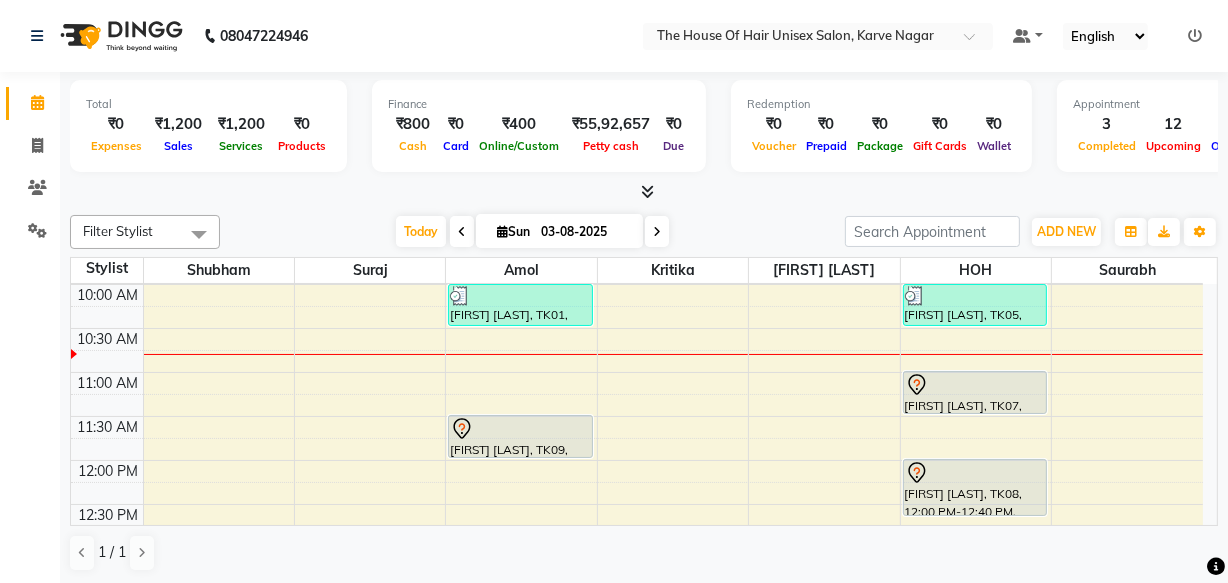scroll, scrollTop: 269, scrollLeft: 0, axis: vertical 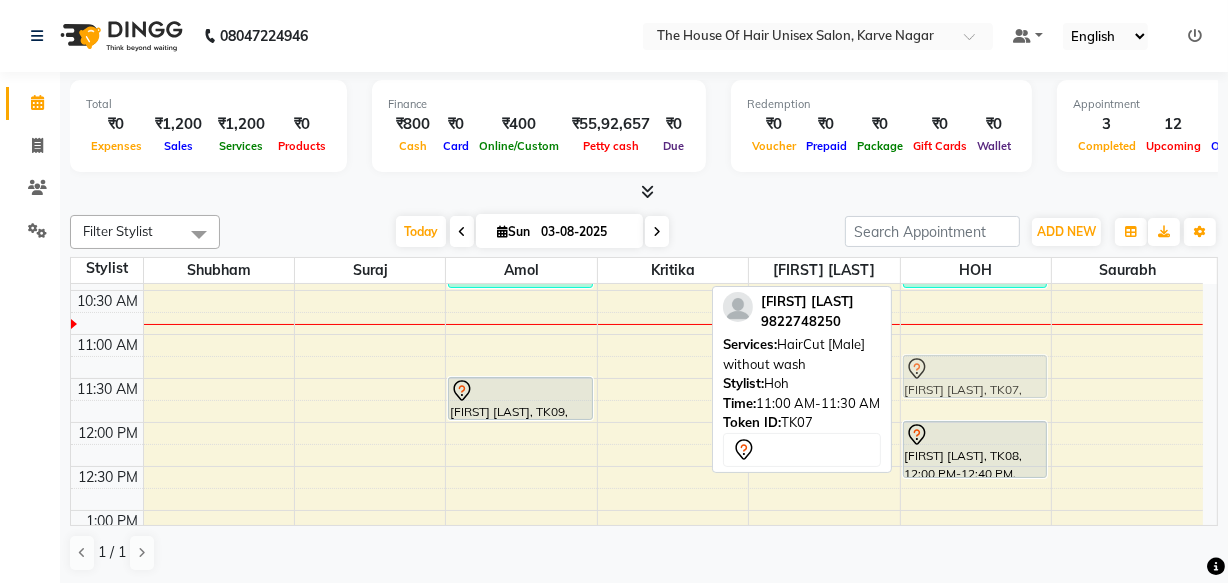 drag, startPoint x: 947, startPoint y: 333, endPoint x: 947, endPoint y: 345, distance: 12 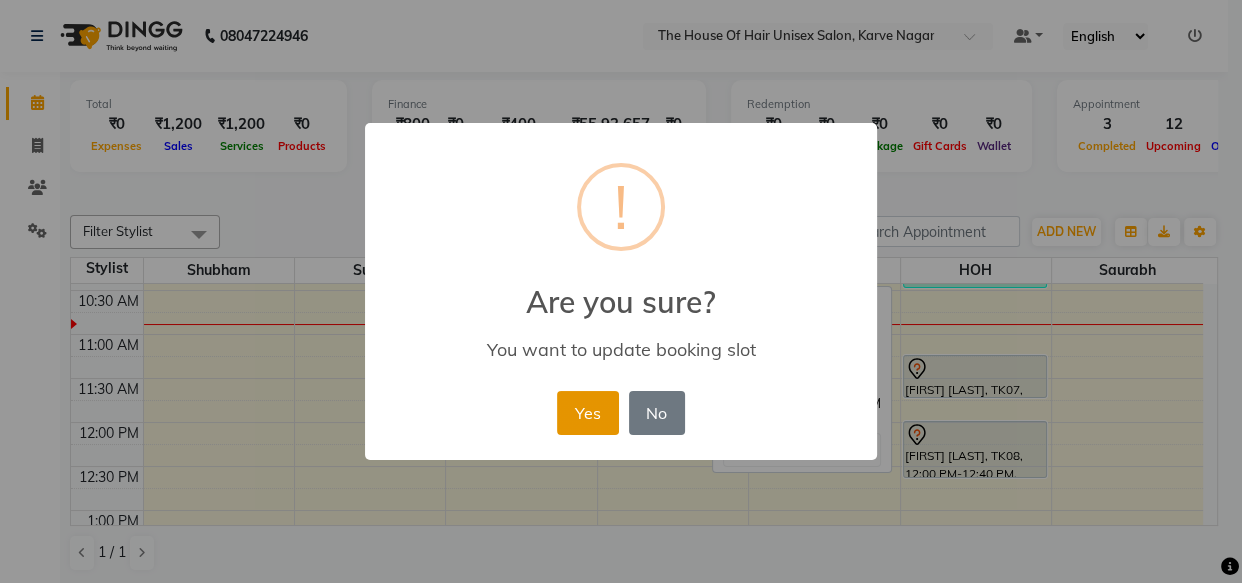 click on "Yes" at bounding box center [587, 413] 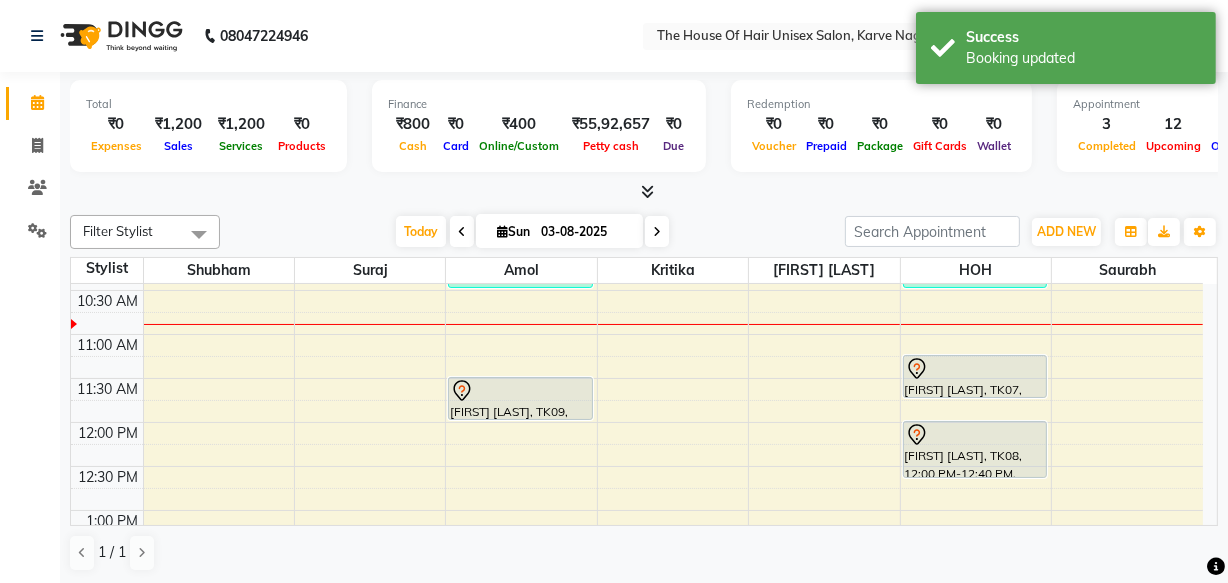 click on "7:00 AM 7:30 AM 8:00 AM 8:30 AM 9:00 AM 9:30 AM 10:00 AM 10:30 AM 11:00 AM 11:30 AM 12:00 PM 12:30 PM 1:00 PM 1:30 PM 2:00 PM 2:30 PM 3:00 PM 3:30 PM 4:00 PM 4:30 PM 5:00 PM 5:30 PM 6:00 PM 6:30 PM 7:00 PM 7:30 PM 8:00 PM 8:30 PM 9:00 PM 9:30 PM     [FIRST] [LAST], TK01, 10:00 AM-10:30 AM, HairCut [Male] without wash             [FIRST] [LAST], TK09, 11:30 AM-12:00 PM, HairCut [Male] without wash             [FIRST] [LAST], TK10, 02:00 PM-03:00 PM, HairCut [Male] without wash,Beard Triming Crafting(Male)             [FIRST] [LAST], TK02, 03:30 PM-04:30 PM, Touch up (Female)             [FIRST] [LAST], TK04, 05:00 PM-07:00 PM, HairCut [Male] without wash,Beard Triming Crafting(Male)             [FIRST], TK13, 08:00 PM-08:30 PM, HairCut [Male] without wash             [FIRST], TK13, 08:30 PM-09:00 PM, Beard Triming Crafting(Male)     [FIRST] [LAST], TK05, 10:00 AM-10:30 AM, HairCut [Male] without wash             [FIRST] [LAST], TK07, 11:15 AM-11:45 AM, HairCut [Male] without wash" at bounding box center [637, 642] 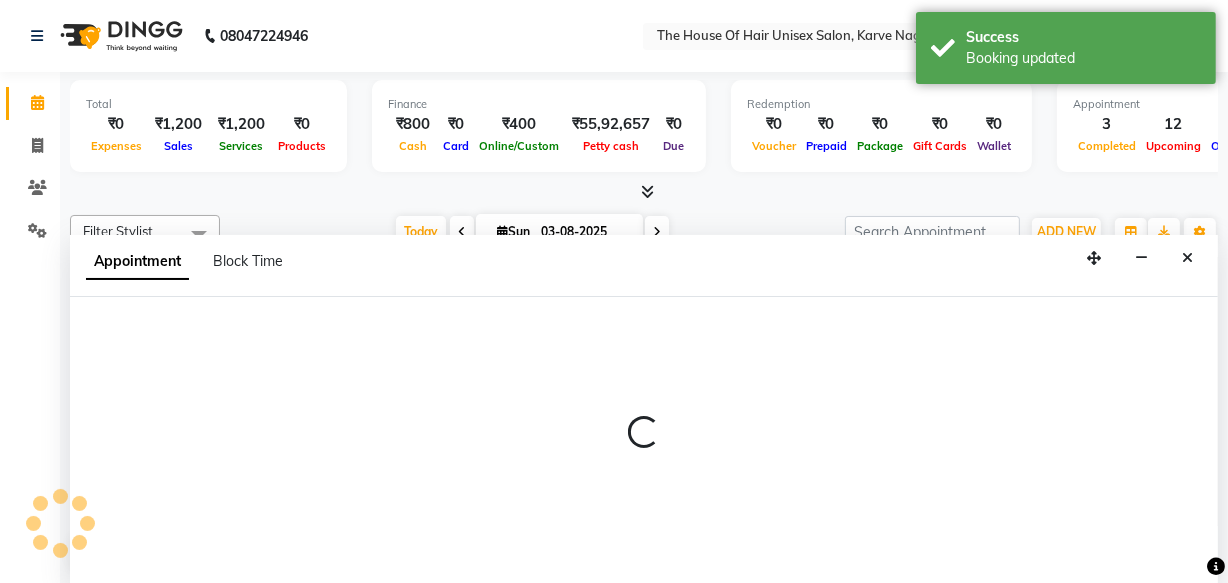 select on "85989" 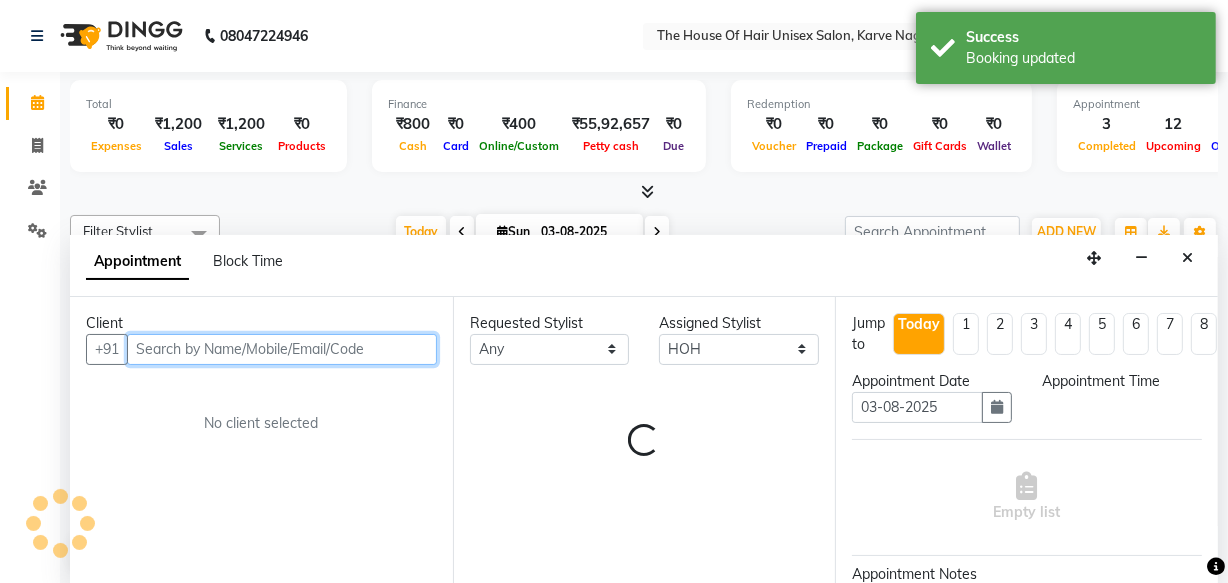 select on "645" 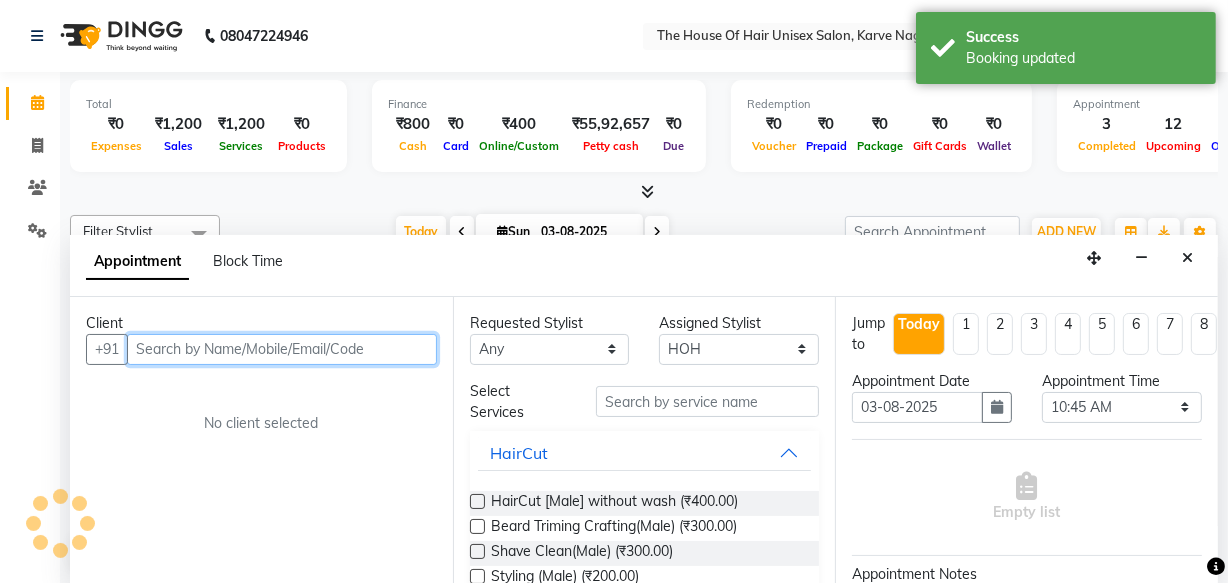 scroll, scrollTop: 0, scrollLeft: 0, axis: both 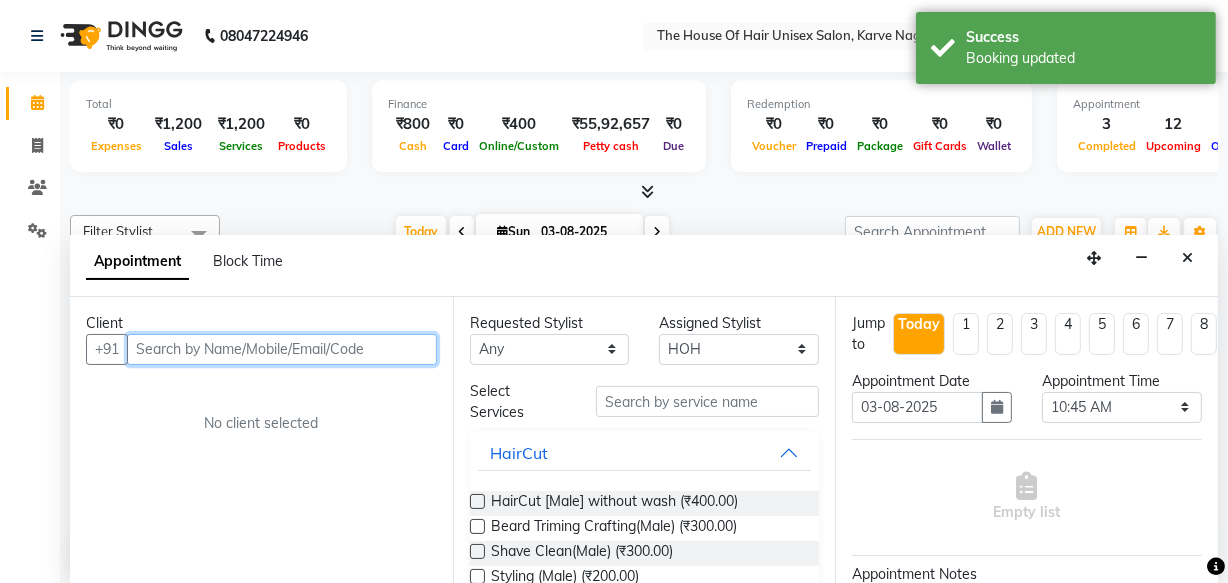 click at bounding box center [282, 349] 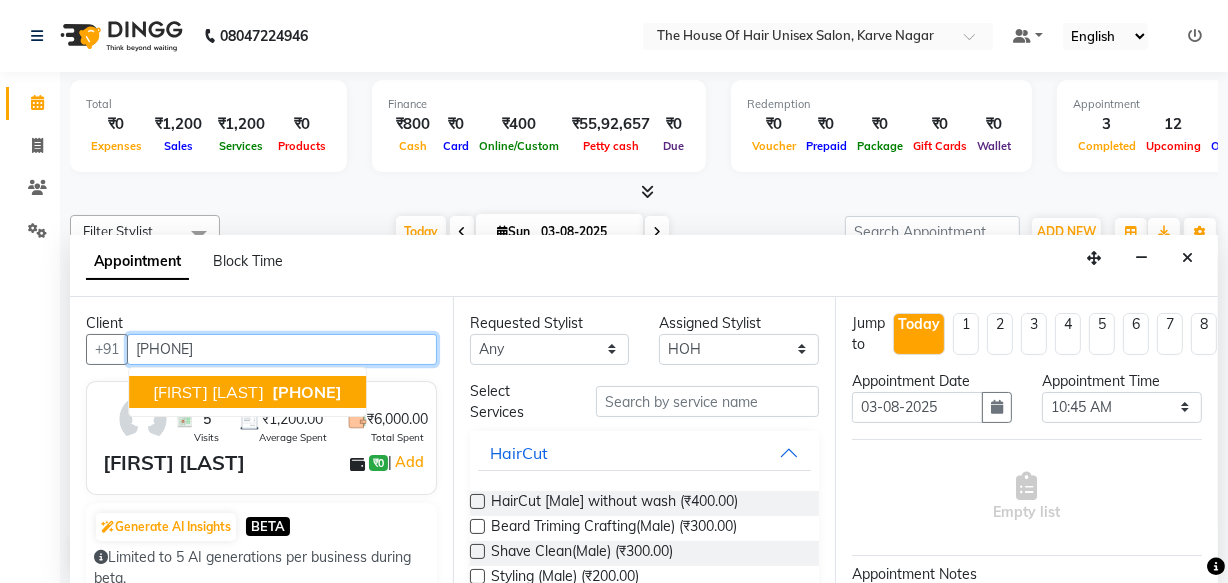 click on "[PHONE]" at bounding box center [307, 392] 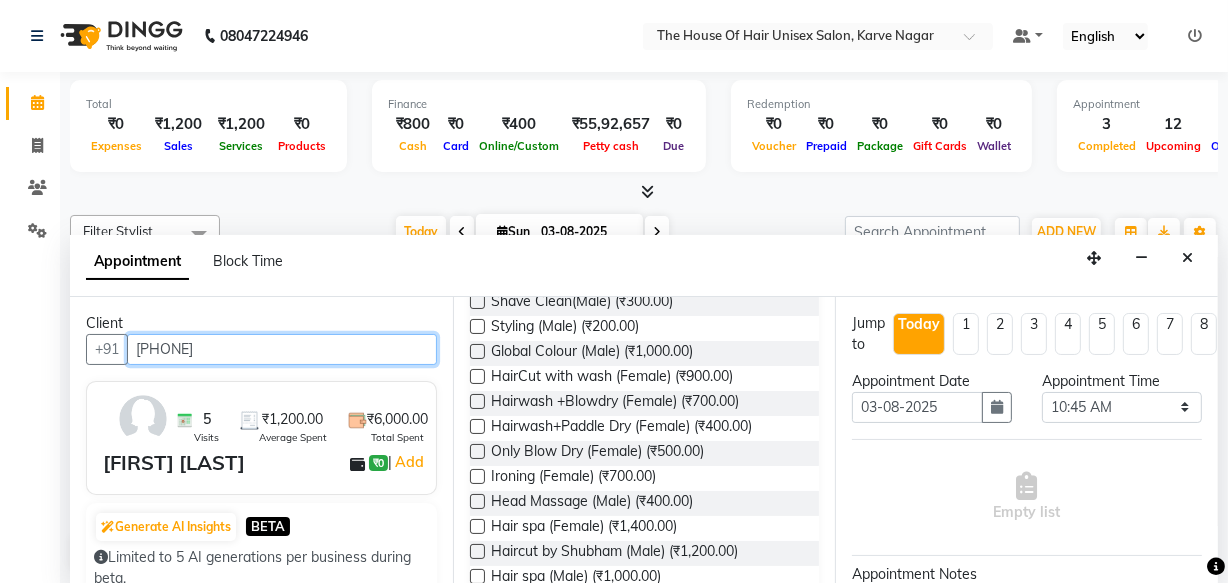 scroll, scrollTop: 345, scrollLeft: 0, axis: vertical 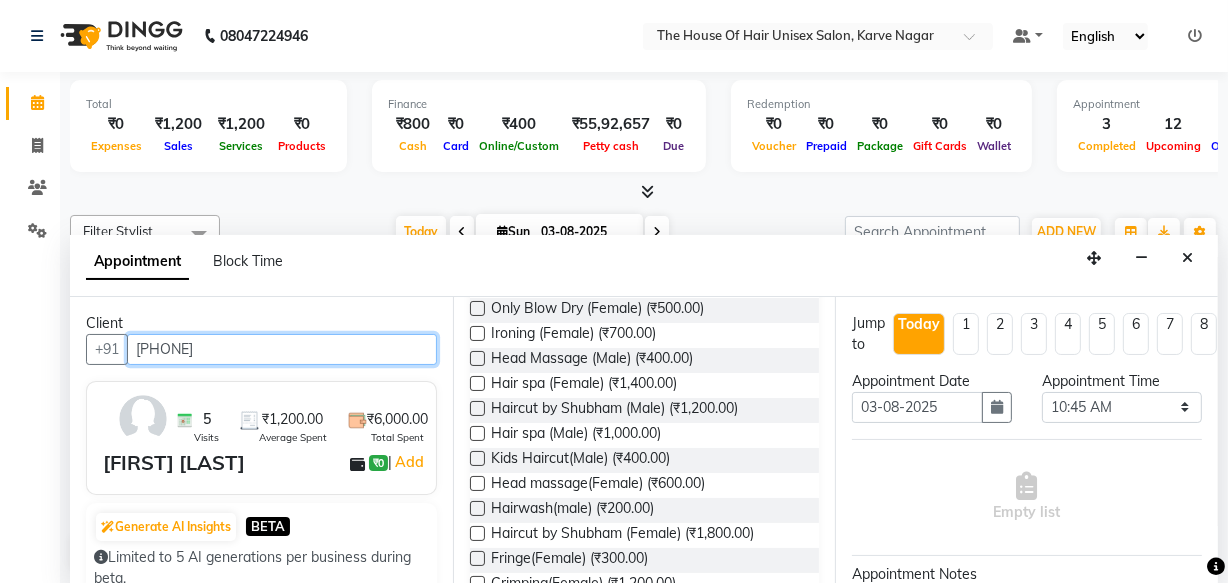 type on "[PHONE]" 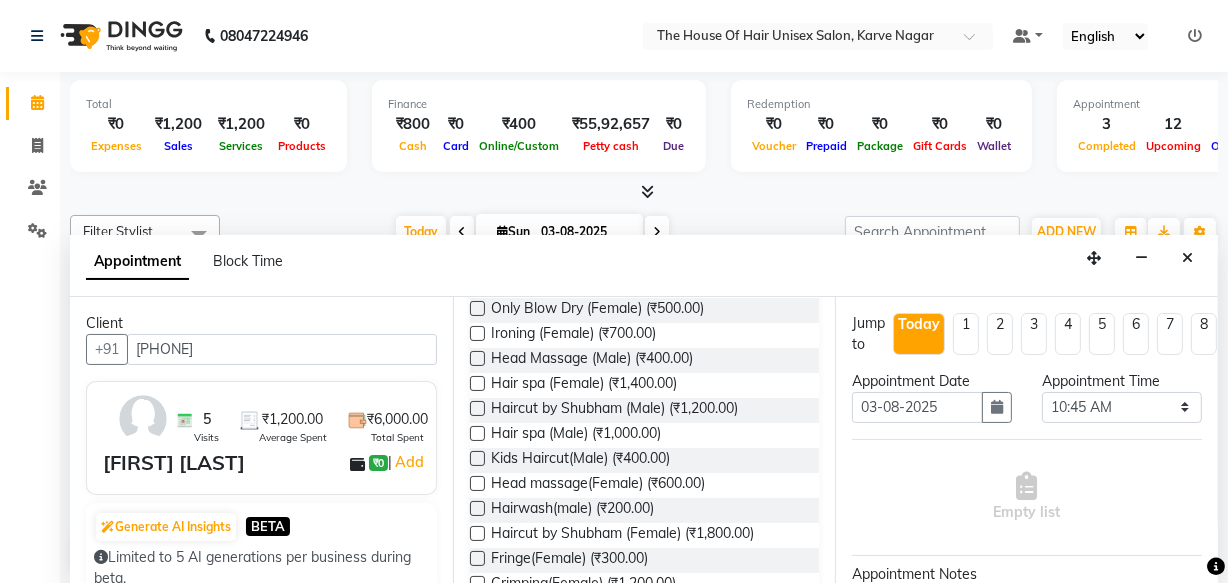 click at bounding box center [477, 458] 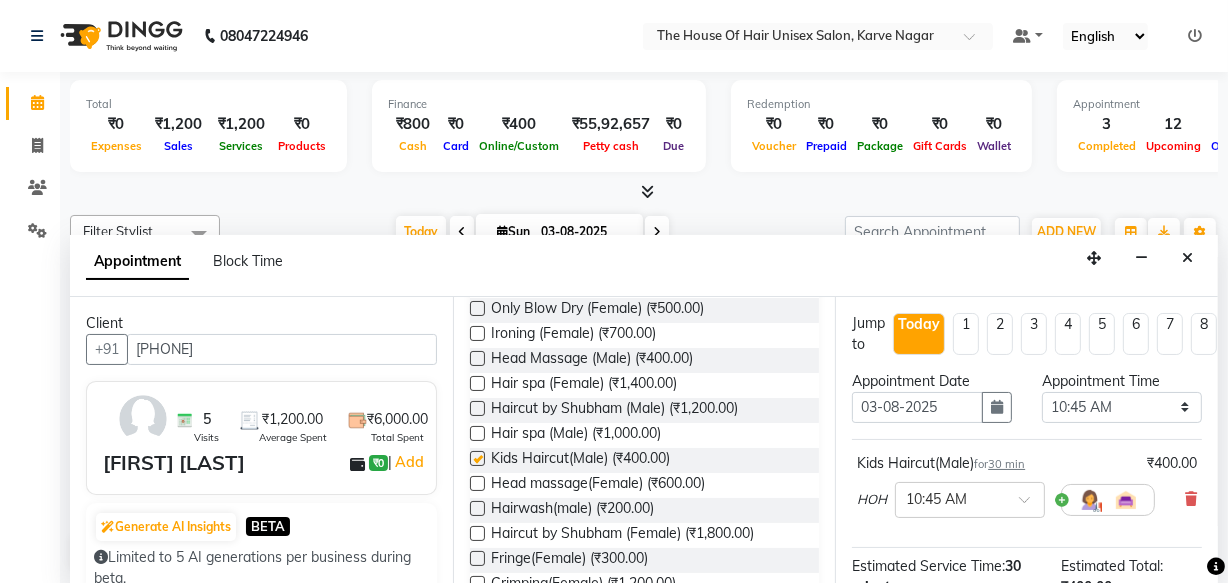 checkbox on "false" 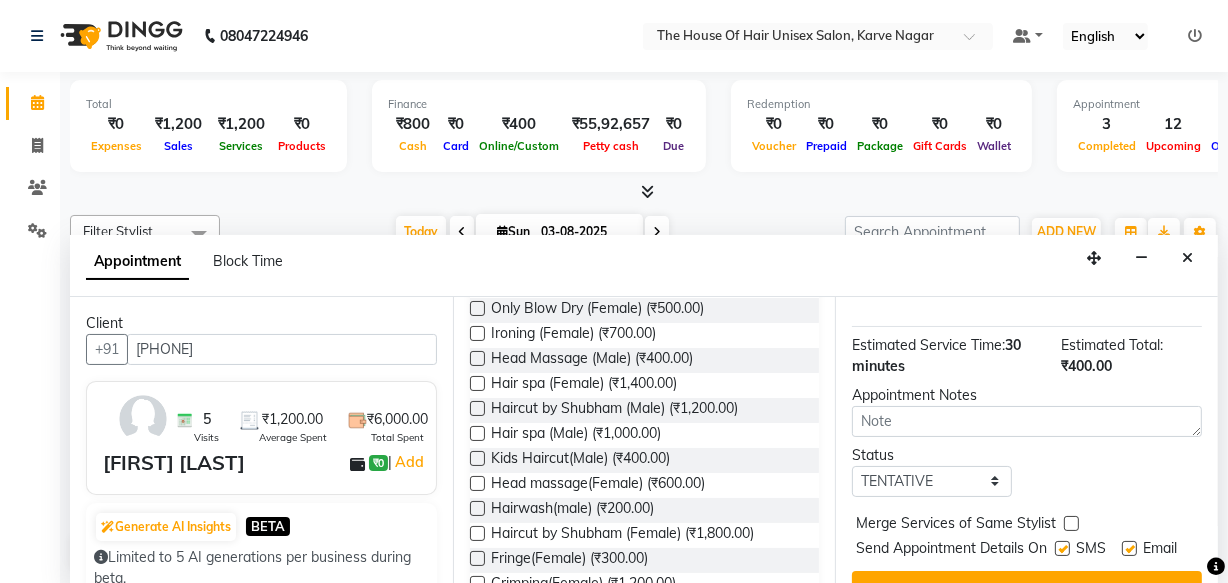 scroll, scrollTop: 247, scrollLeft: 0, axis: vertical 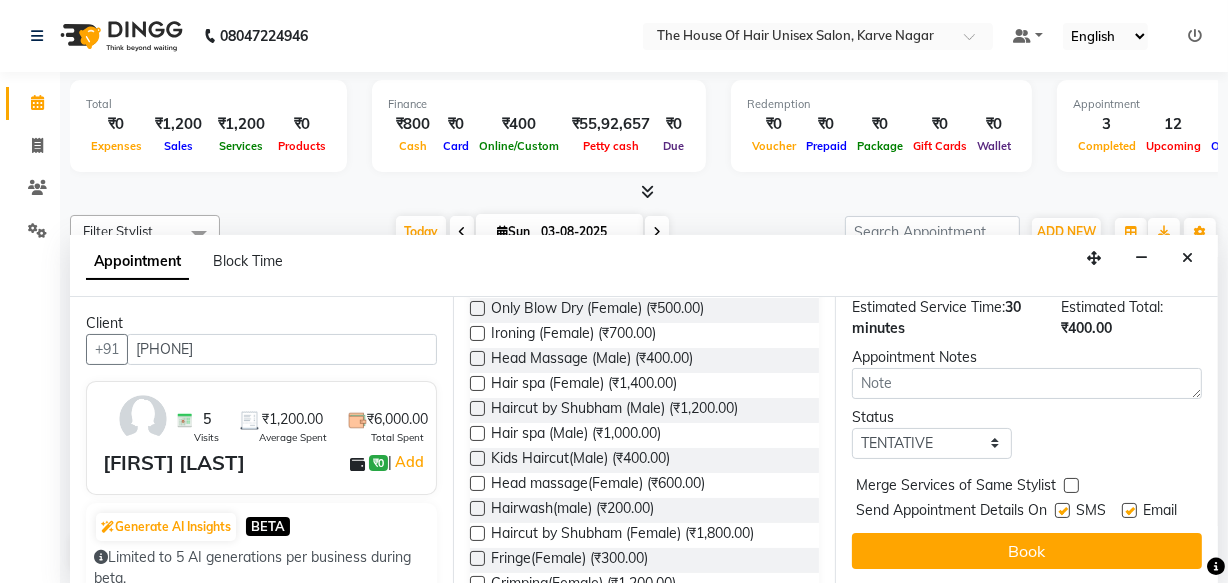 click at bounding box center (1071, 485) 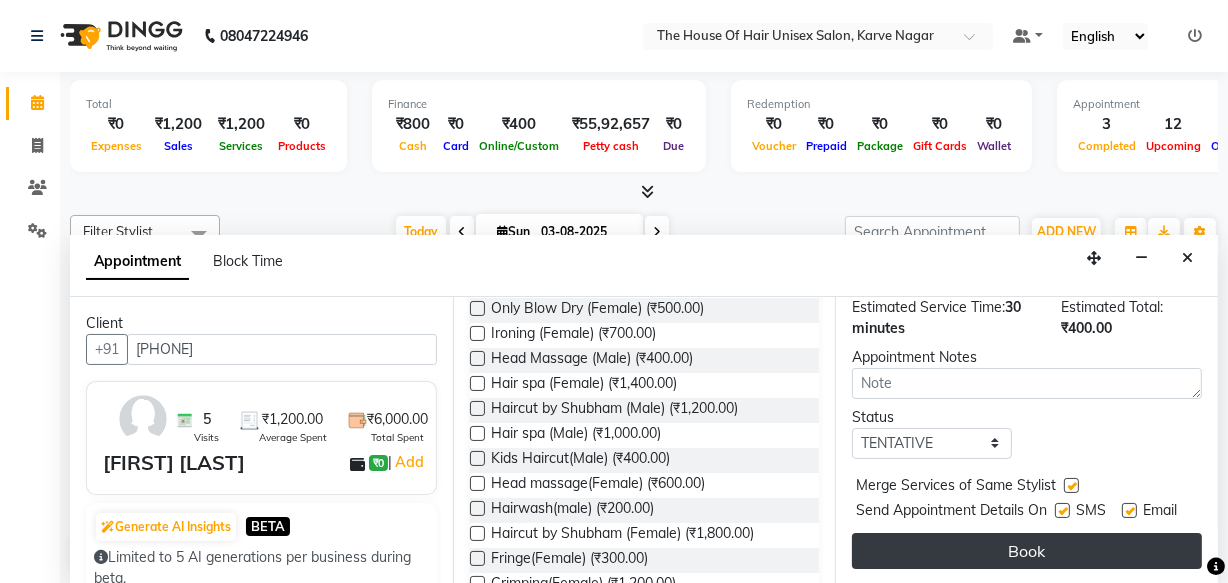 click on "Book" at bounding box center [1027, 551] 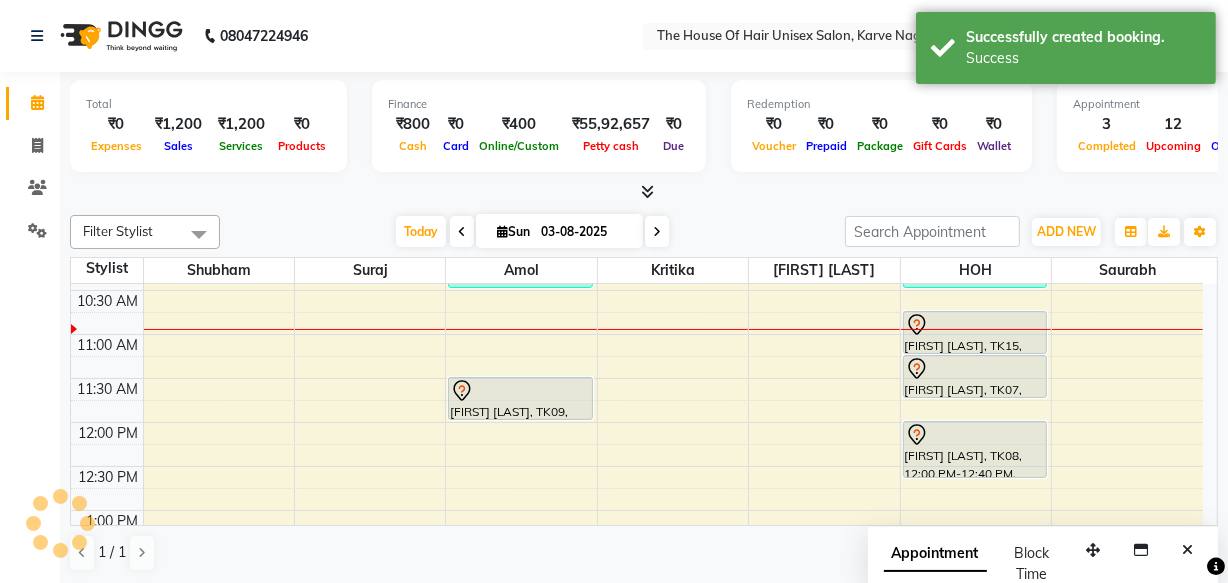 scroll, scrollTop: 0, scrollLeft: 0, axis: both 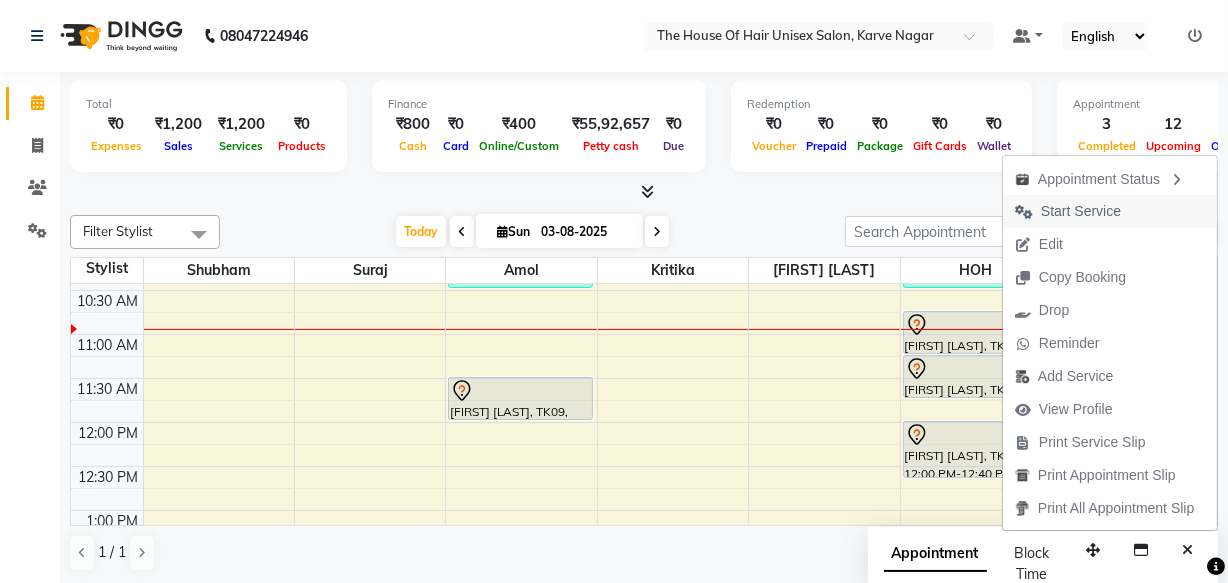 click on "Start Service" at bounding box center [1081, 211] 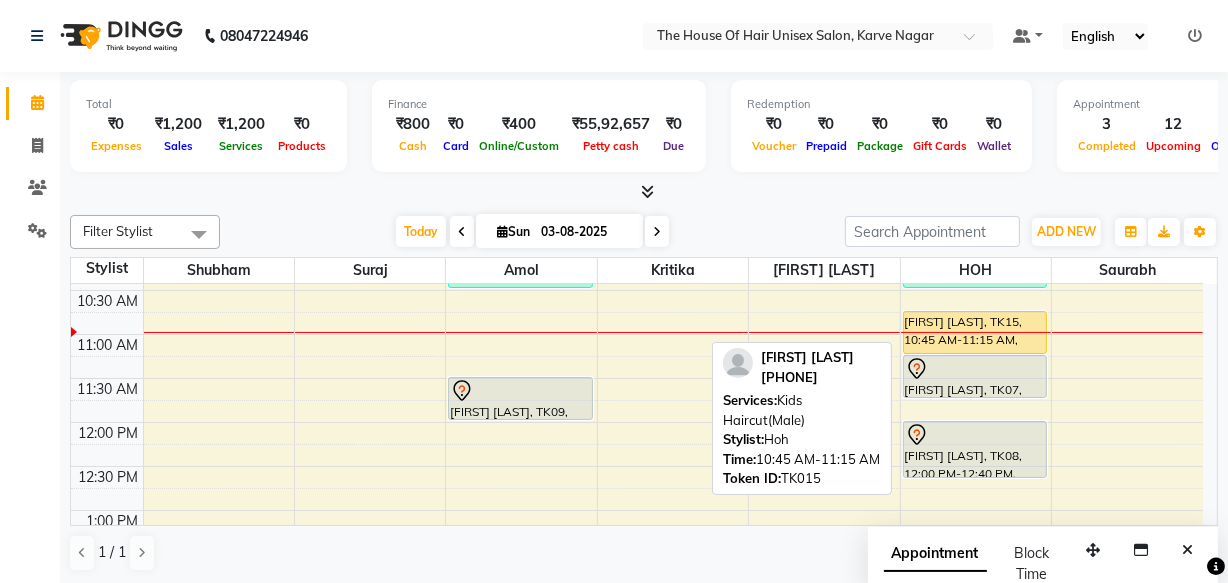 click on "[FIRST] [LAST], TK15, 10:45 AM-11:15 AM, Kids Haircut(Male)" at bounding box center (975, 332) 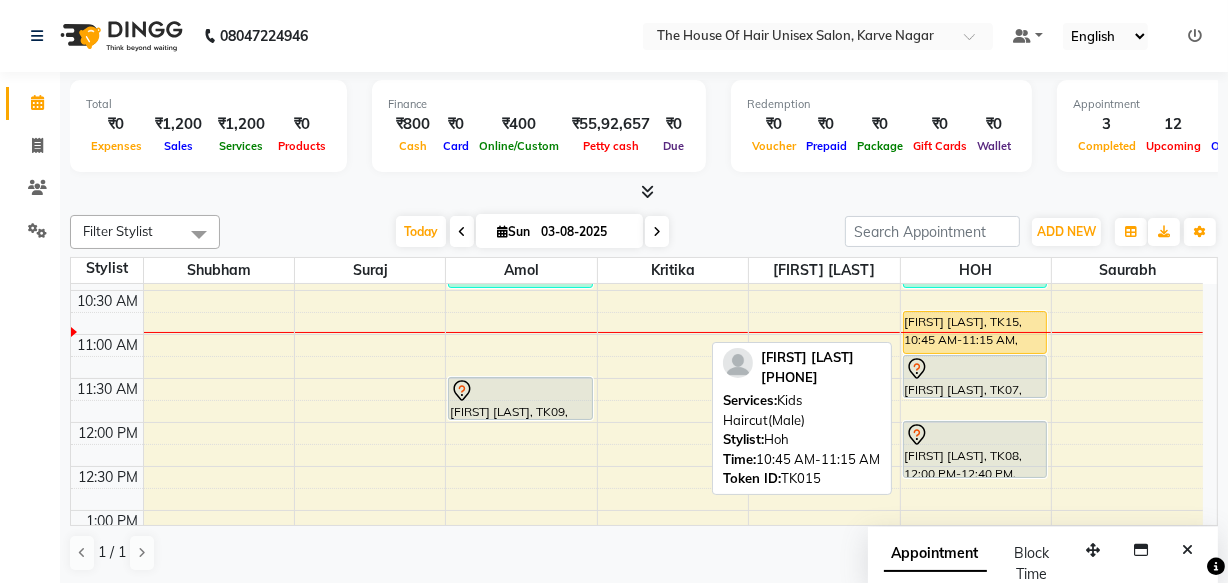click on "[FIRST] [LAST], TK15, 10:45 AM-11:15 AM, Kids Haircut(Male)" at bounding box center [975, 332] 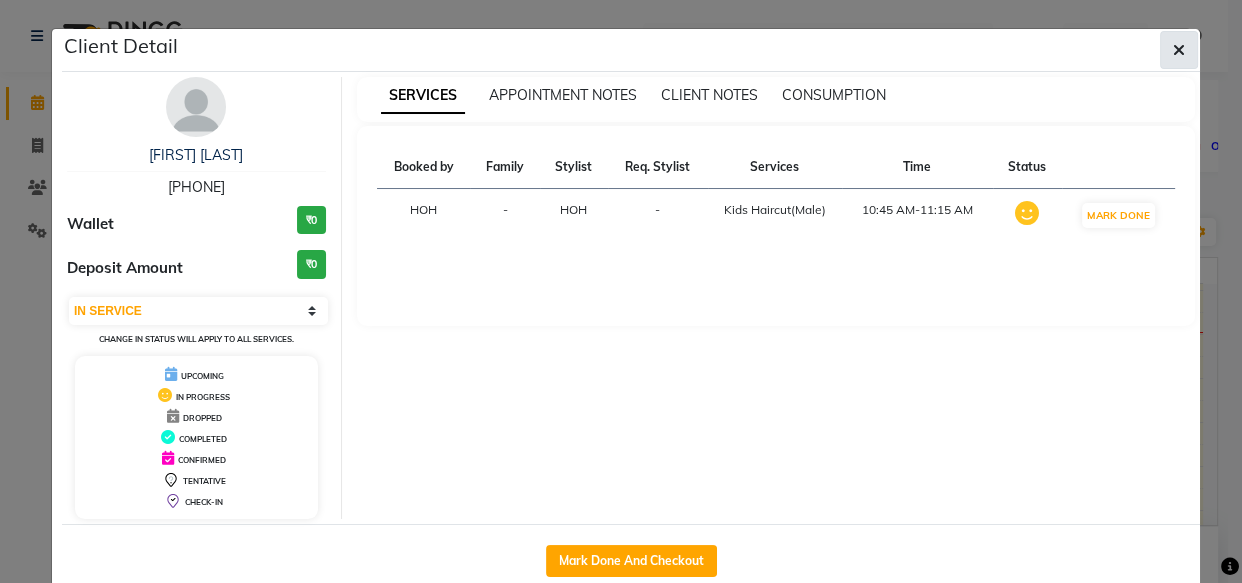 click 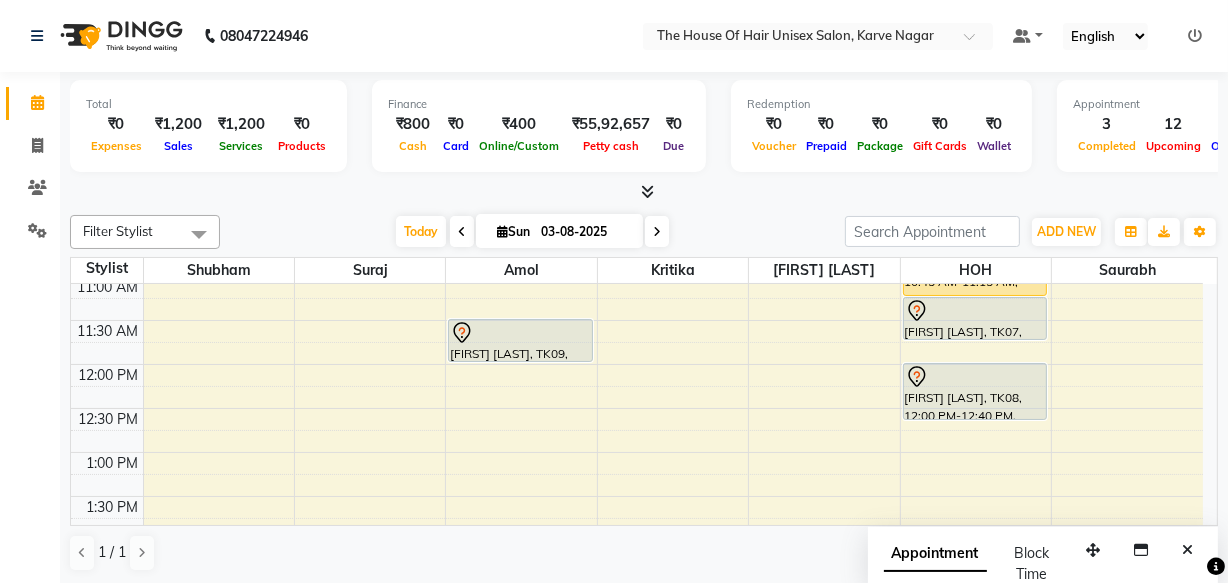 scroll, scrollTop: 279, scrollLeft: 0, axis: vertical 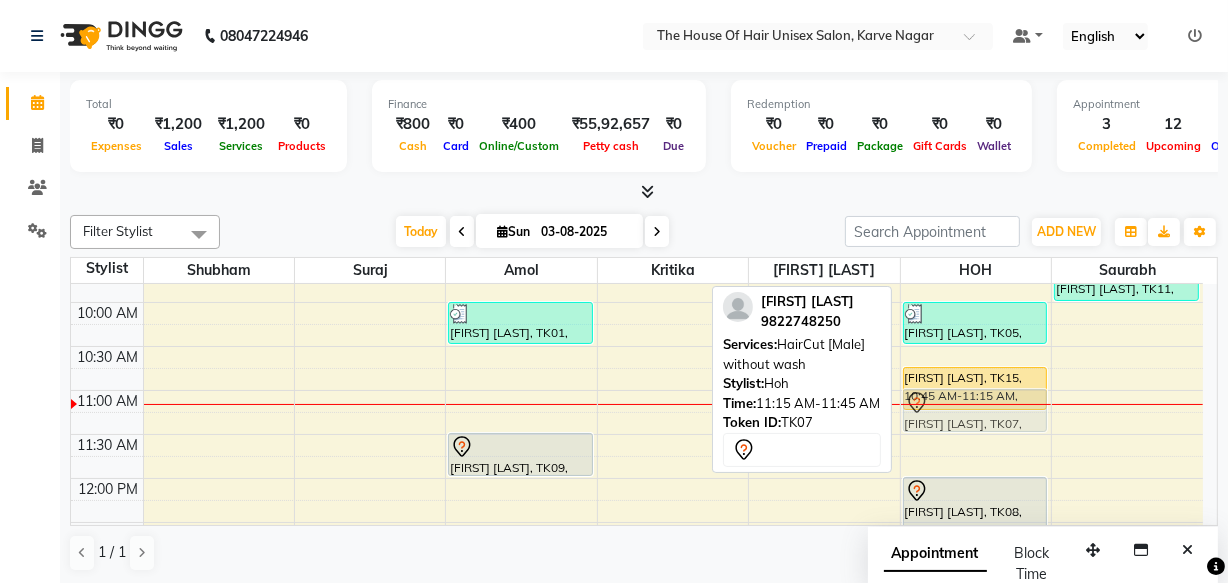 drag, startPoint x: 970, startPoint y: 428, endPoint x: 969, endPoint y: 415, distance: 13.038404 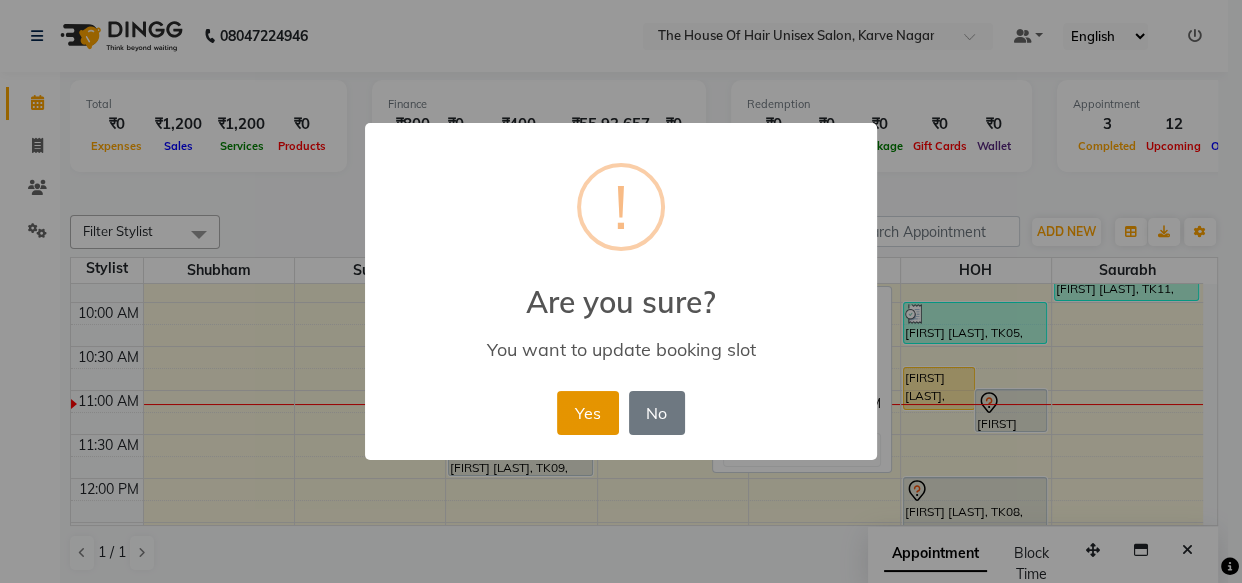 click on "Yes" at bounding box center [587, 413] 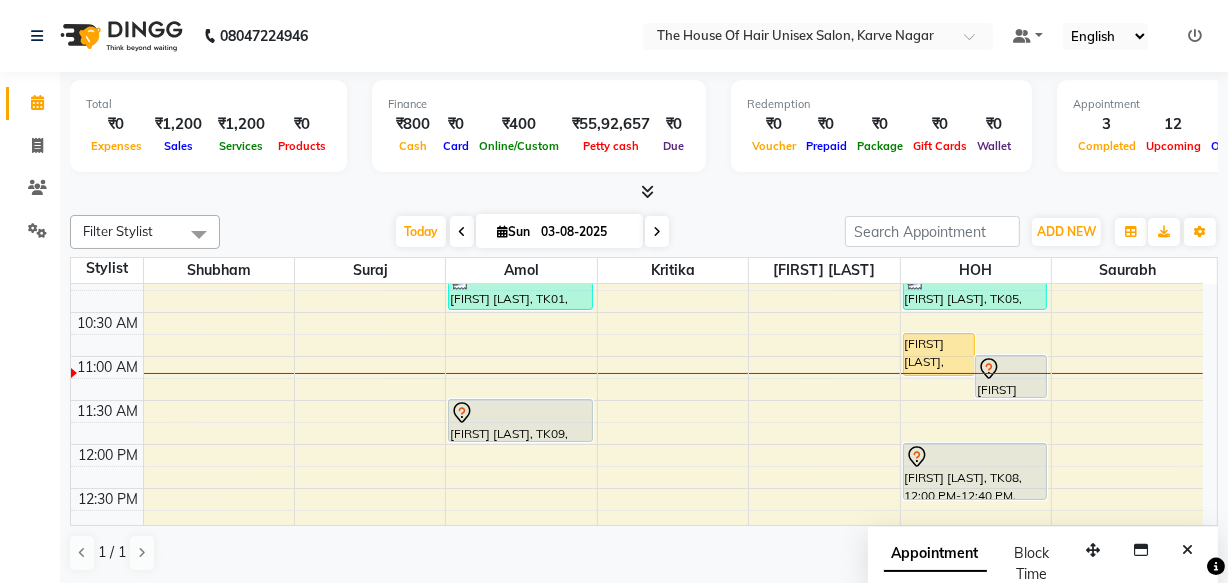 scroll, scrollTop: 268, scrollLeft: 0, axis: vertical 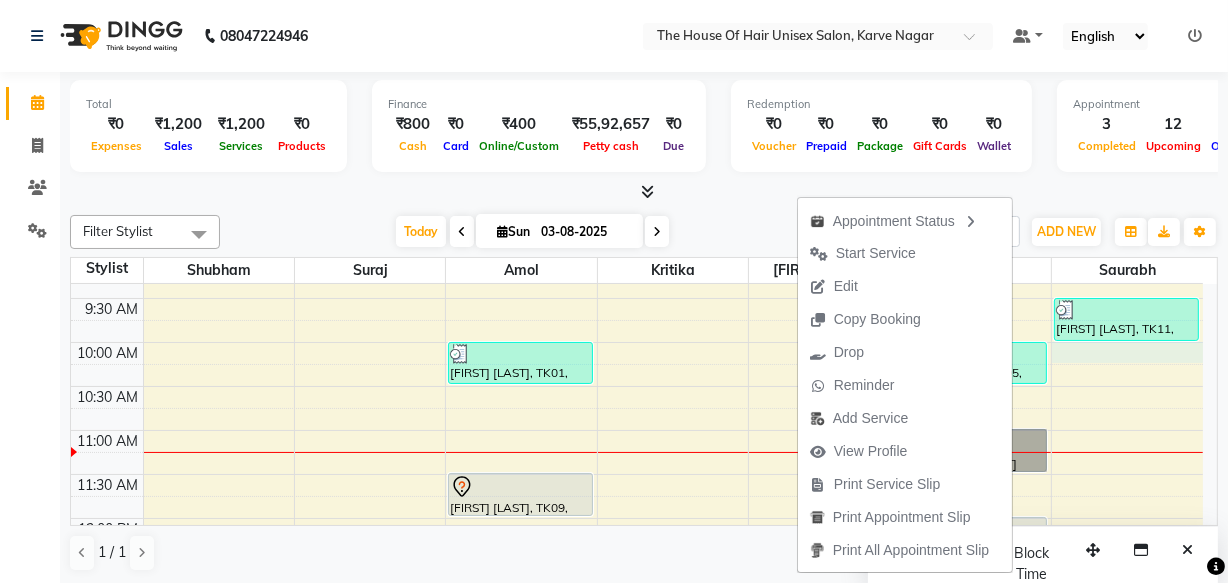 click on "7:00 AM 7:30 AM 8:00 AM 8:30 AM 9:00 AM 9:30 AM 10:00 AM 10:30 AM 11:00 AM 11:30 AM 12:00 PM 12:30 PM 1:00 PM 1:30 PM 2:00 PM 2:30 PM 3:00 PM 3:30 PM 4:00 PM 4:30 PM 5:00 PM 5:30 PM 6:00 PM 6:30 PM 7:00 PM 7:30 PM 8:00 PM 8:30 PM 9:00 PM 9:30 PM     [FIRST] [LAST], TK01, 10:00 AM-10:30 AM, HairCut [Male] without wash             [FIRST] [LAST], TK09, 11:30 AM-12:00 PM, HairCut [Male] without wash             [FIRST] [LAST], TK10, 02:00 PM-03:00 PM, HairCut [Male] without wash,Beard Triming Crafting(Male)             [FIRST] [LAST], TK02, 03:30 PM-04:30 PM, Touch up (Female)             [FIRST] [LAST], TK04, 05:00 PM-07:00 PM, HairCut [Male] without wash,Beard Triming Crafting(Male)             [FIRST], TK13, 08:00 PM-08:30 PM, HairCut [Male] without wash             [FIRST], TK13, 08:30 PM-09:00 PM, Beard Triming Crafting(Male)    [FIRST] [LAST], TK15, 10:45 AM-11:15 AM, Kids Haircut(Male)             [FIRST] [LAST], TK07, 11:00 AM-11:30 AM, HairCut [Male] without wash" at bounding box center (637, 738) 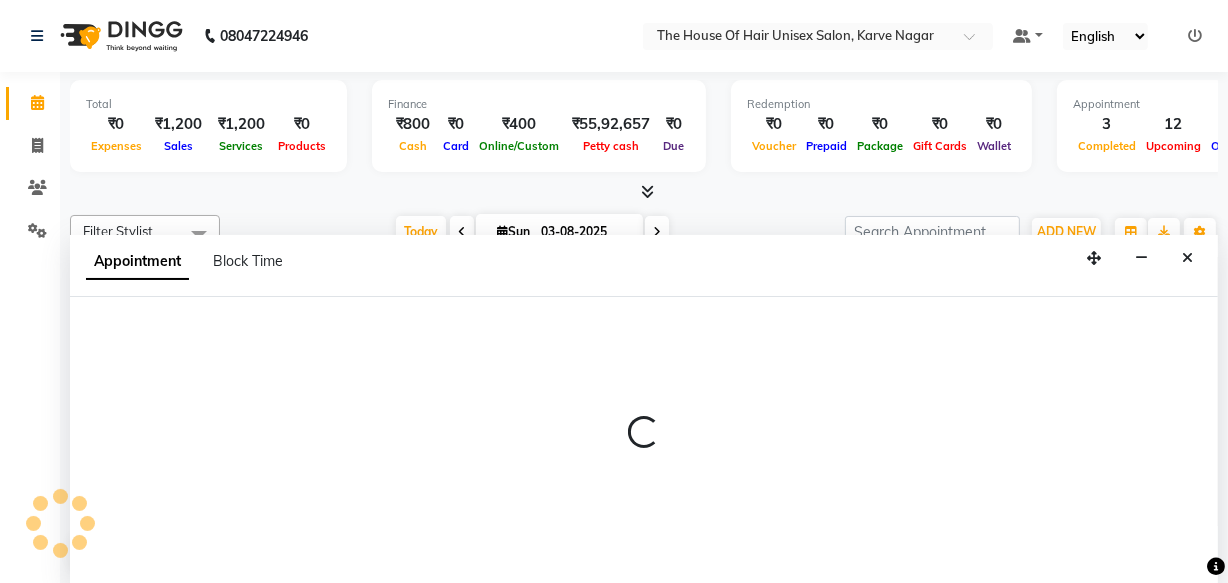 select on "86145" 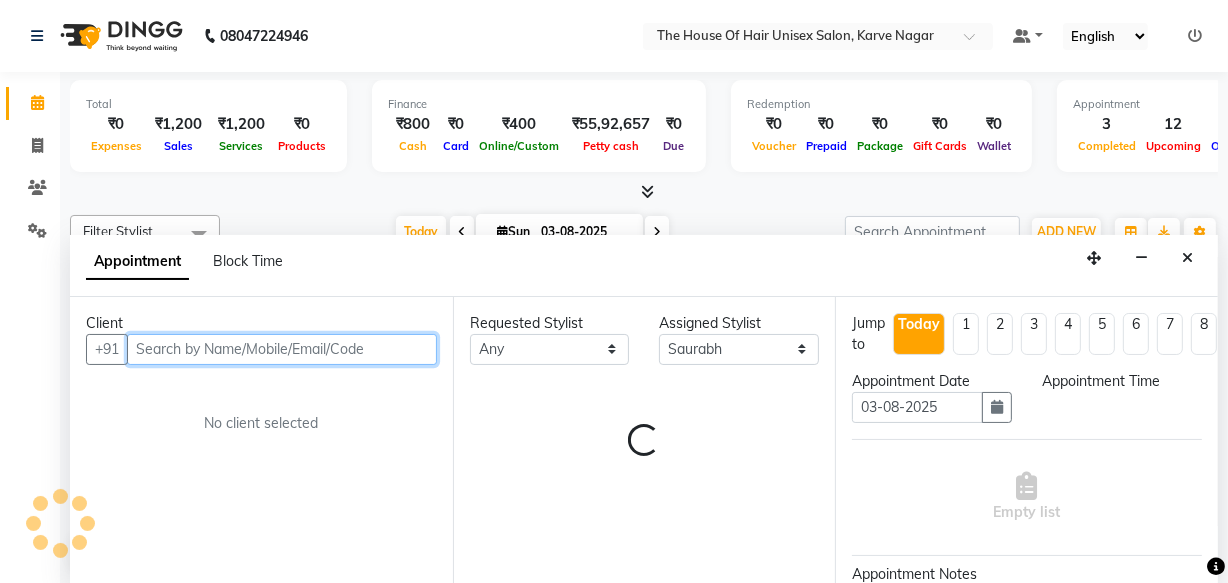 scroll, scrollTop: 0, scrollLeft: 0, axis: both 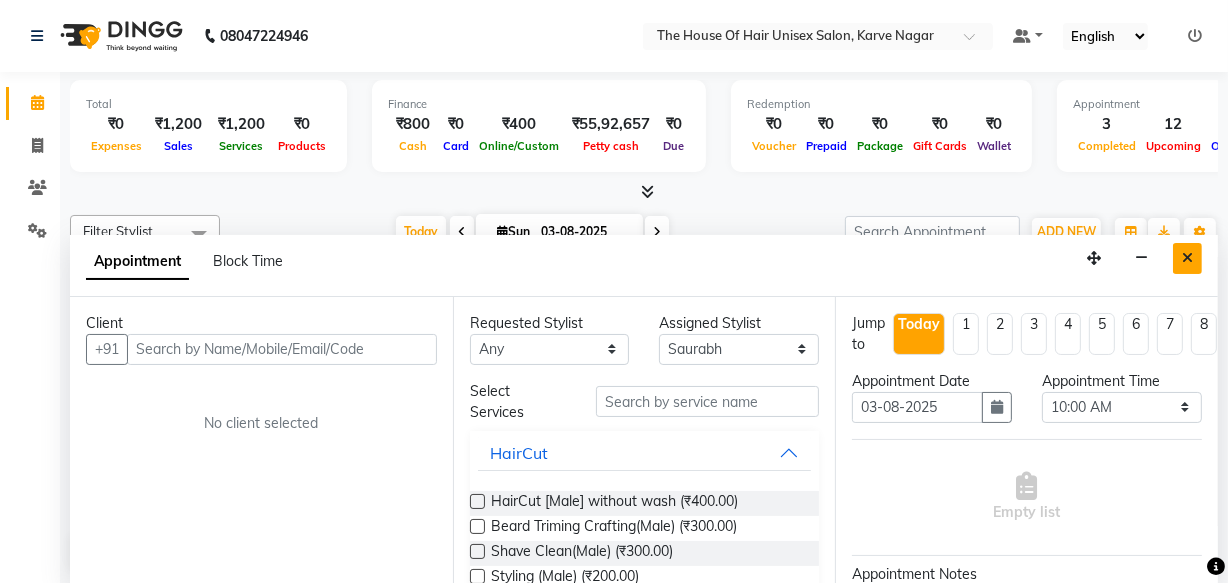 click at bounding box center [1187, 258] 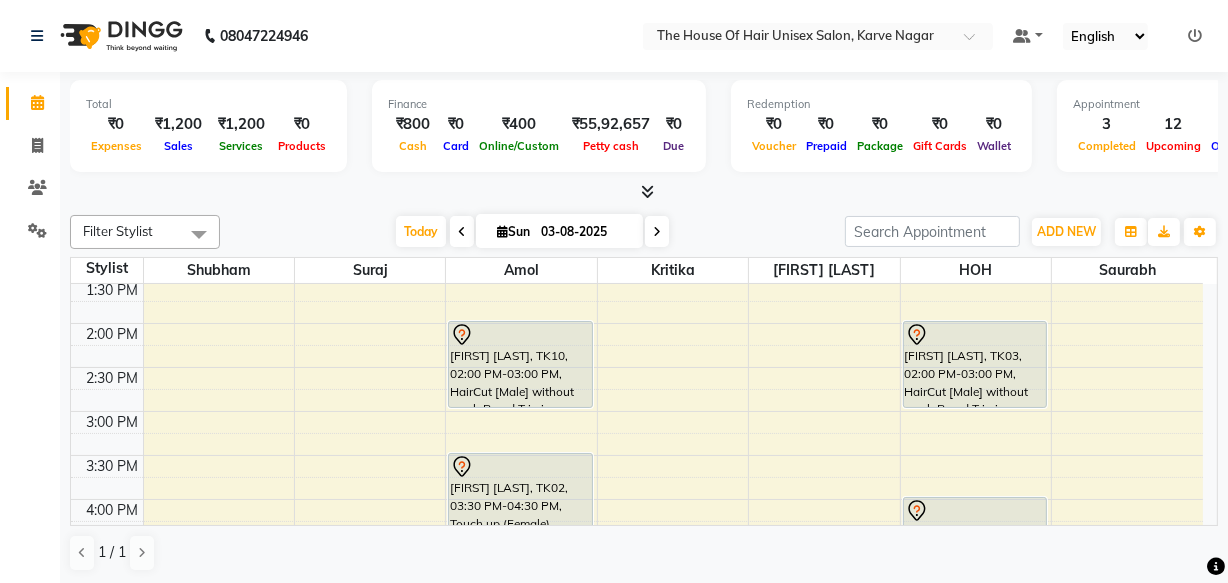 scroll, scrollTop: 570, scrollLeft: 0, axis: vertical 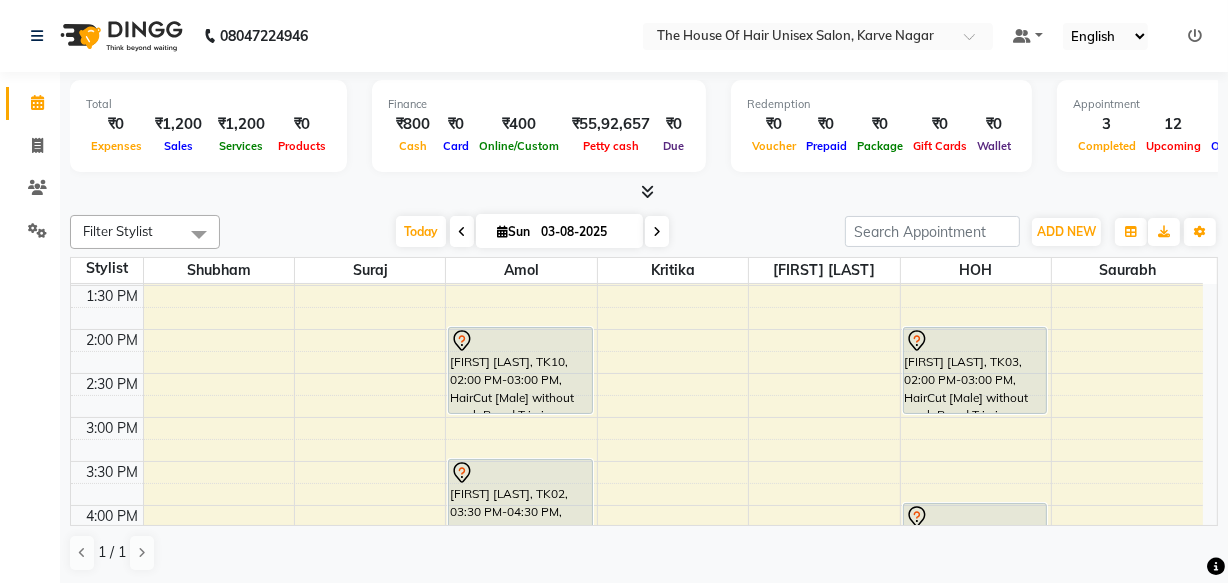 drag, startPoint x: 1181, startPoint y: 417, endPoint x: 1205, endPoint y: 405, distance: 26.832815 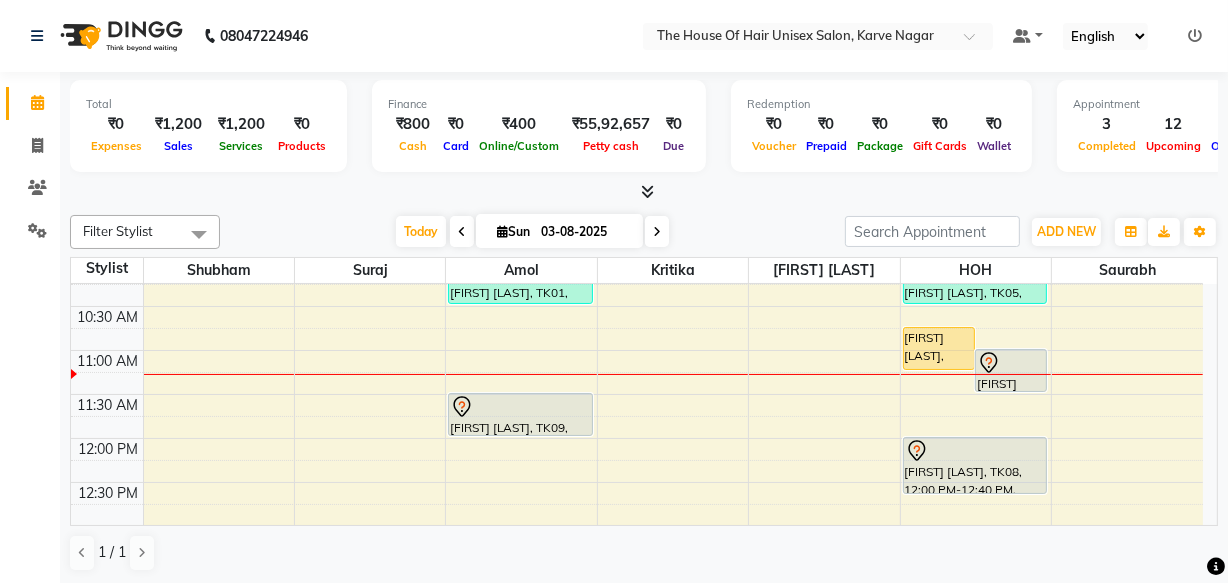 scroll, scrollTop: 290, scrollLeft: 0, axis: vertical 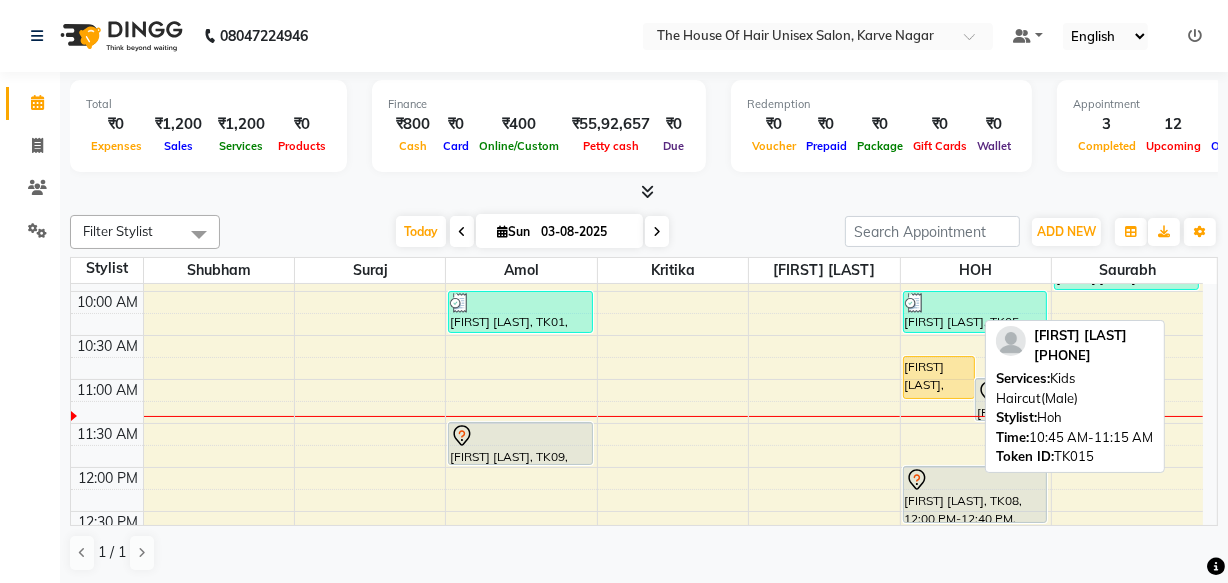 click on "[FIRST] [LAST], TK15, 10:45 AM-11:15 AM, Kids Haircut(Male)" at bounding box center (939, 377) 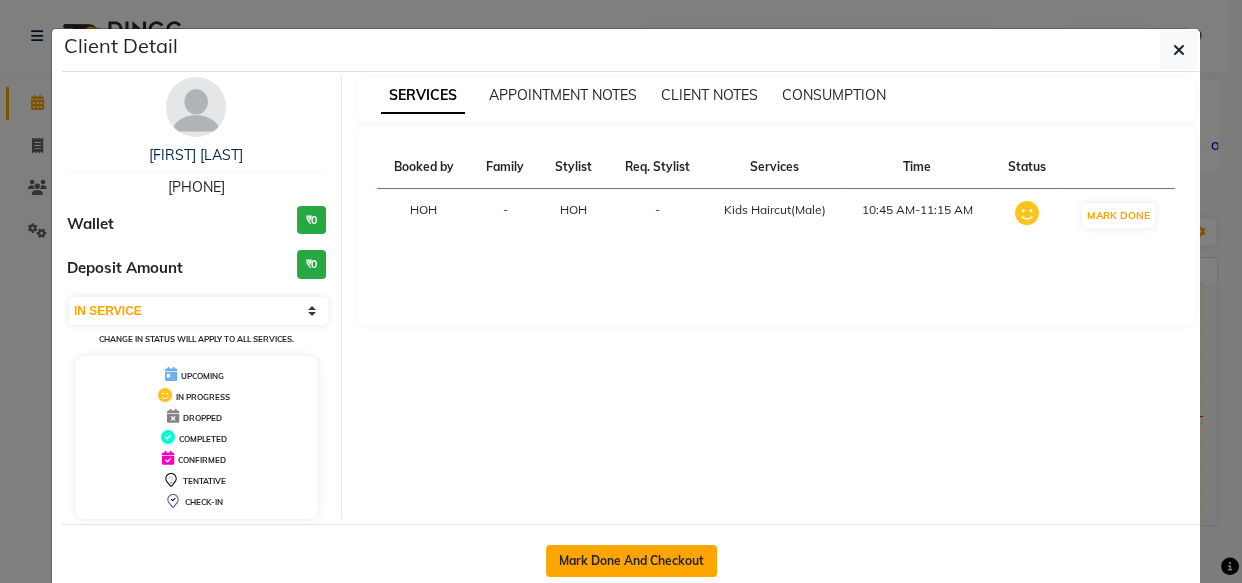 click on "Mark Done And Checkout" 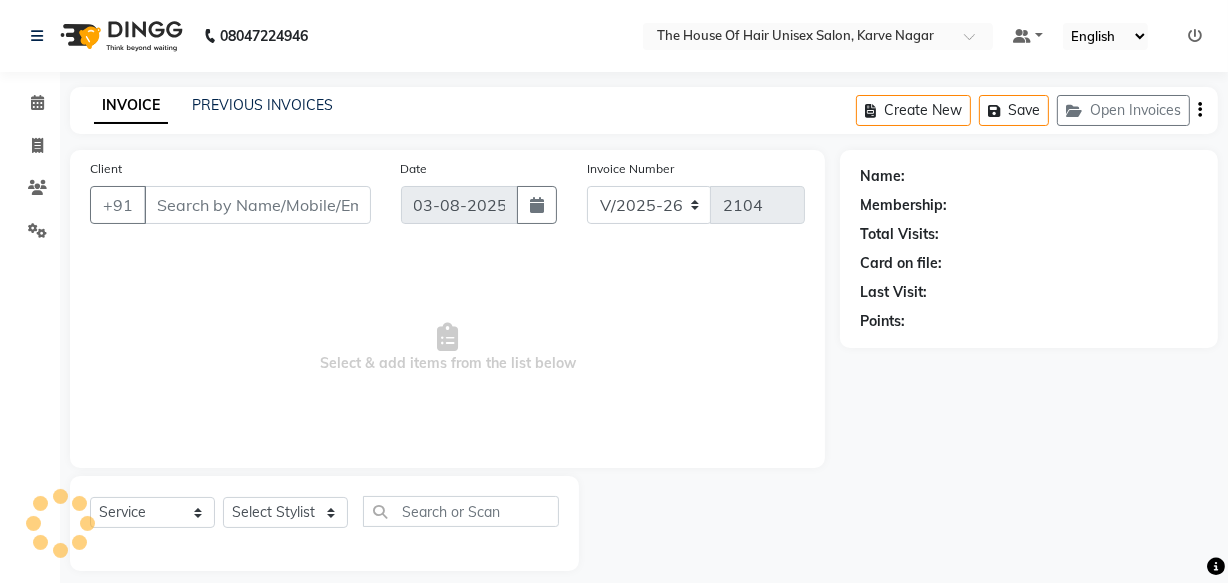 type on "[PHONE]" 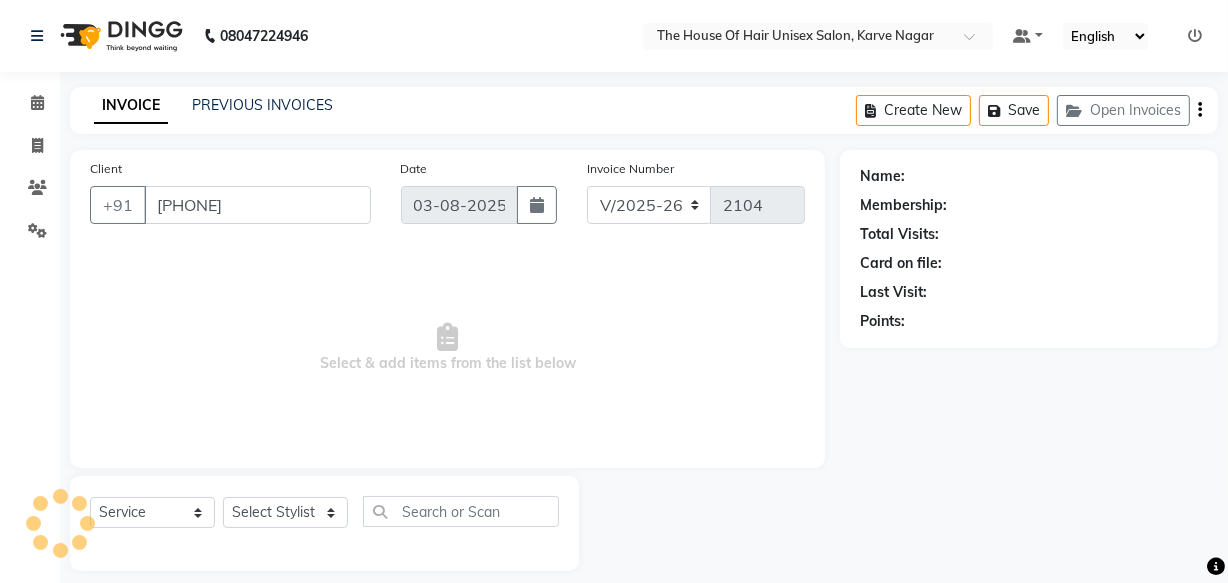 select on "85989" 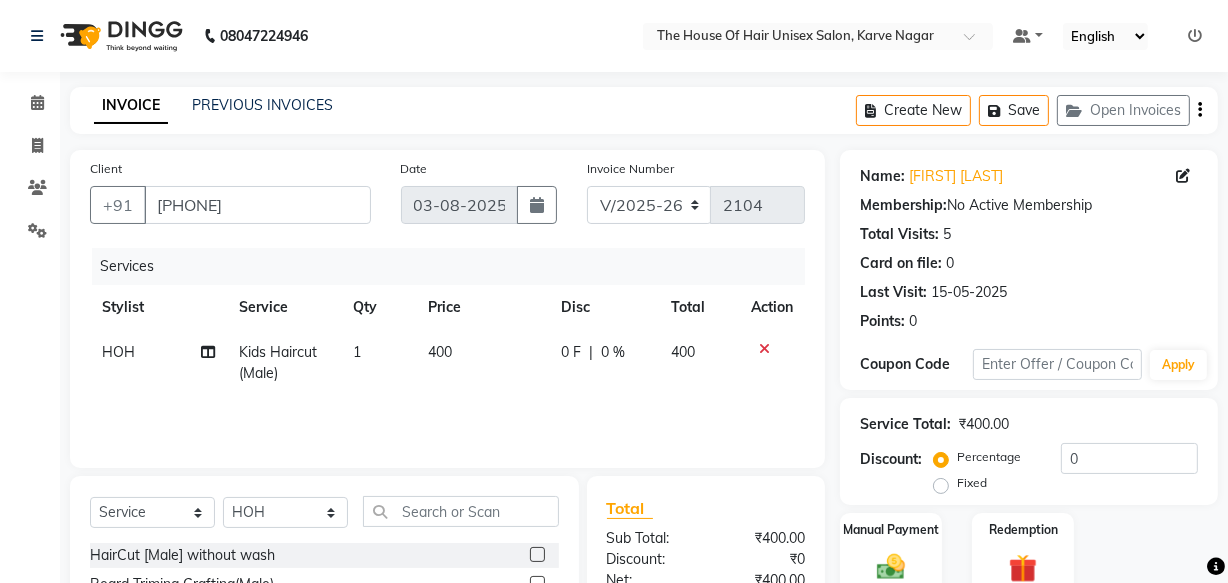 scroll, scrollTop: 92, scrollLeft: 0, axis: vertical 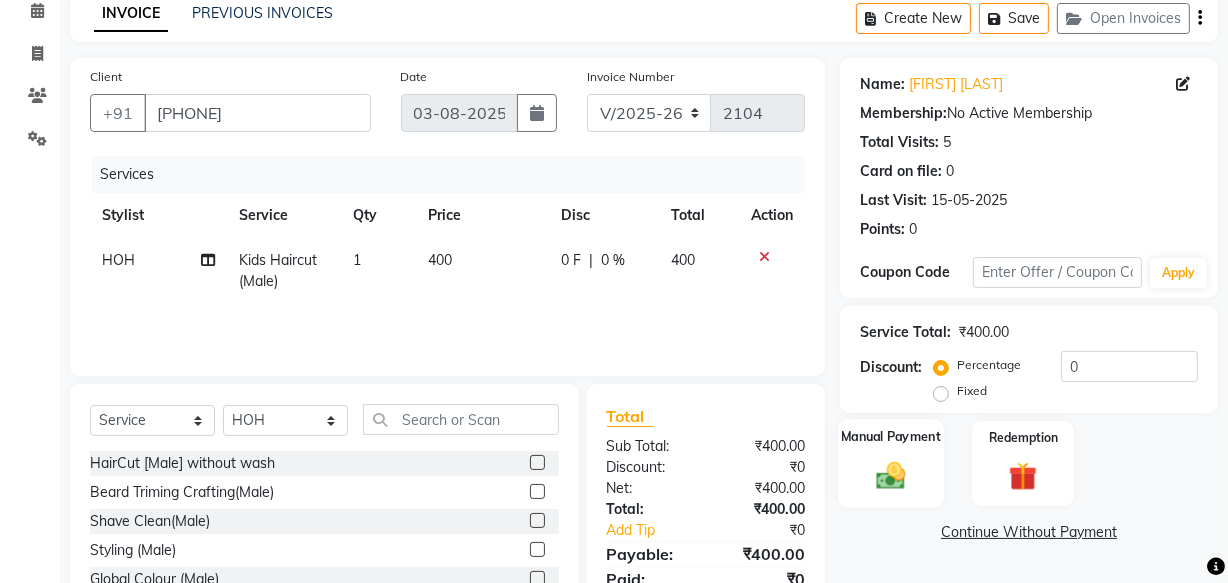 click on "Manual Payment" 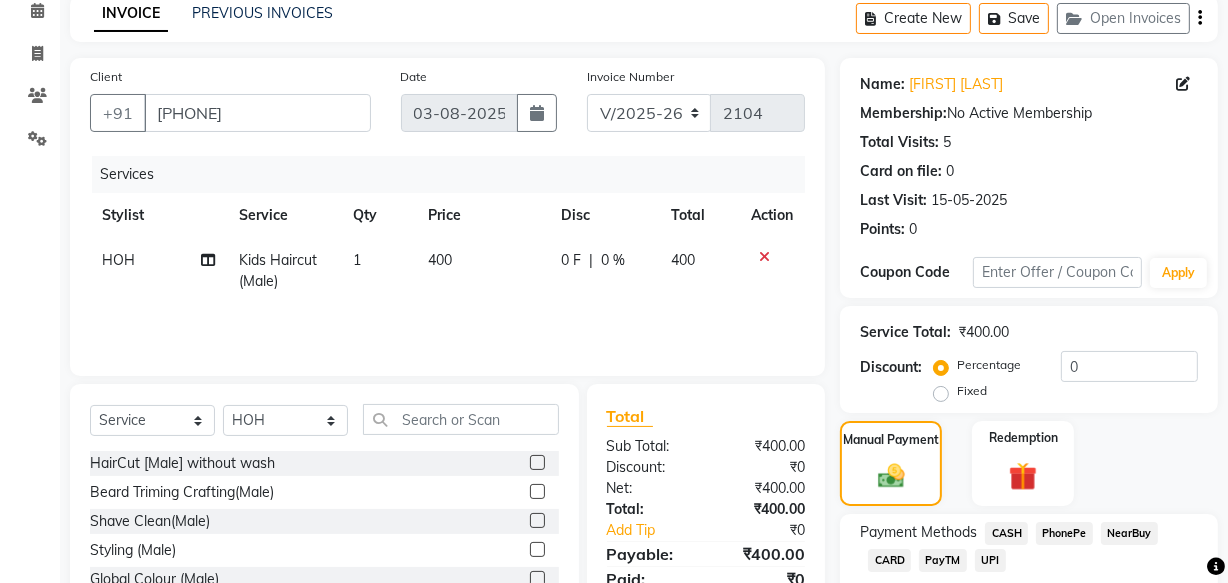 click on "CASH" 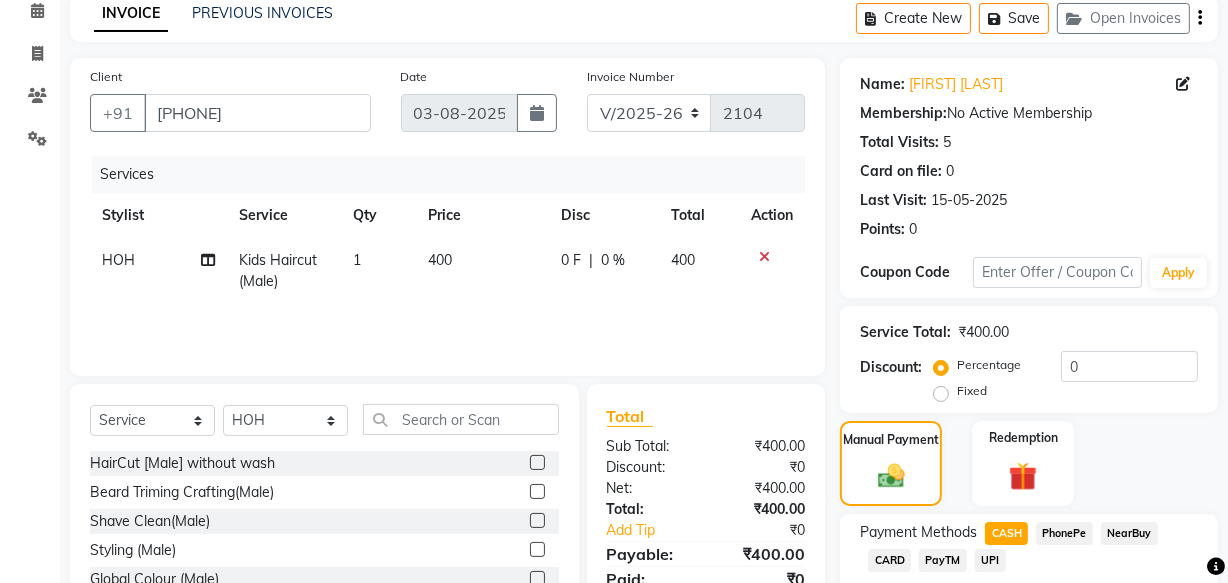 scroll, scrollTop: 270, scrollLeft: 0, axis: vertical 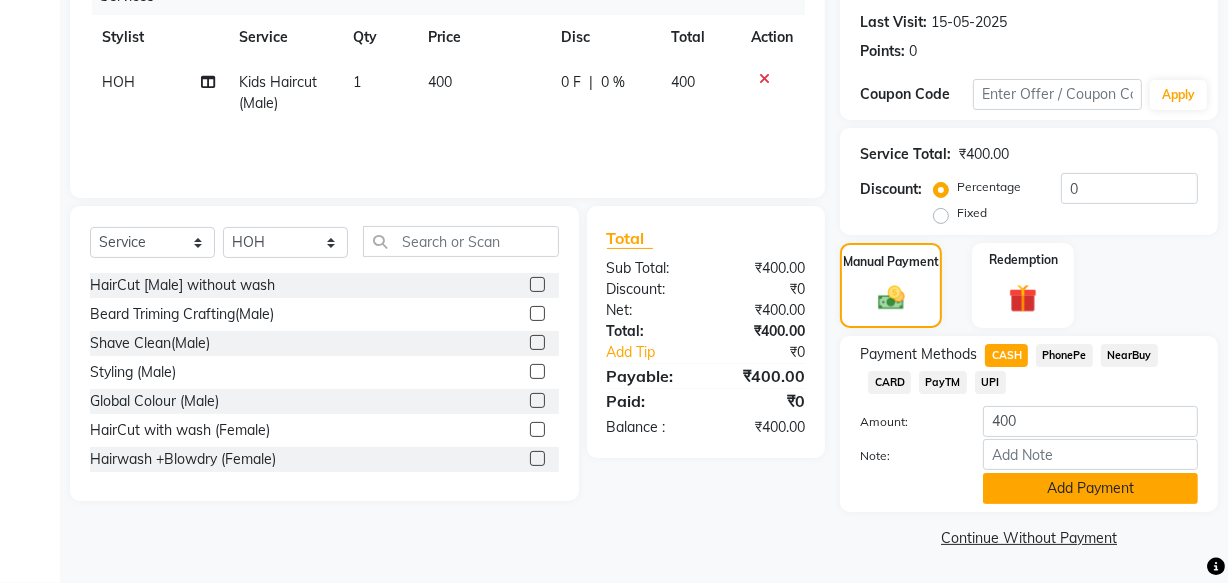 click on "Add Payment" 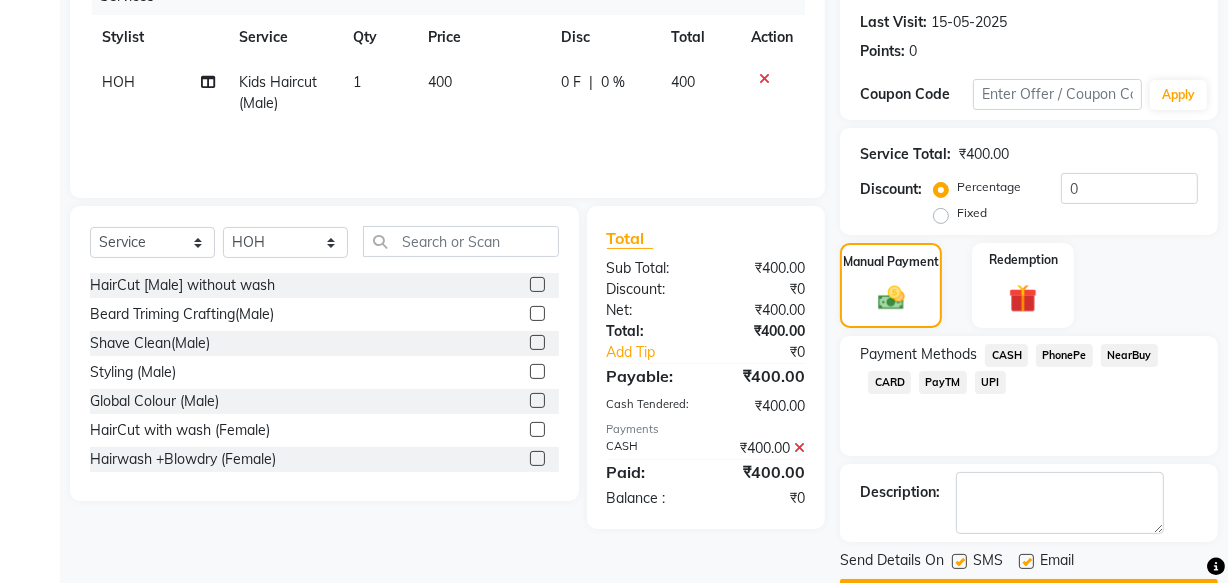 scroll, scrollTop: 326, scrollLeft: 0, axis: vertical 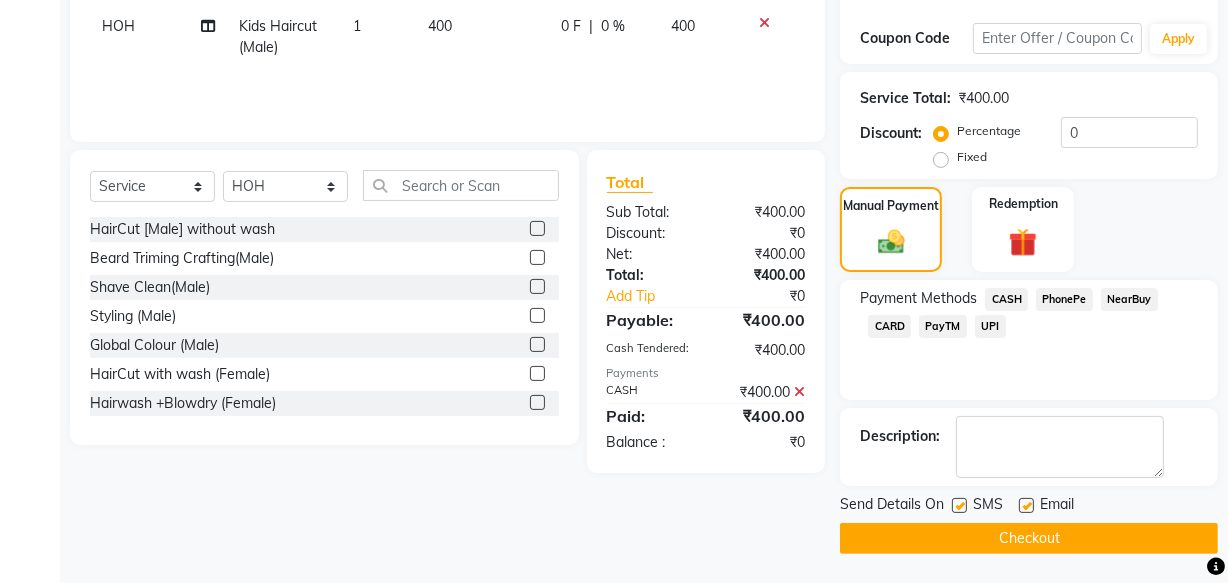 click on "Checkout" 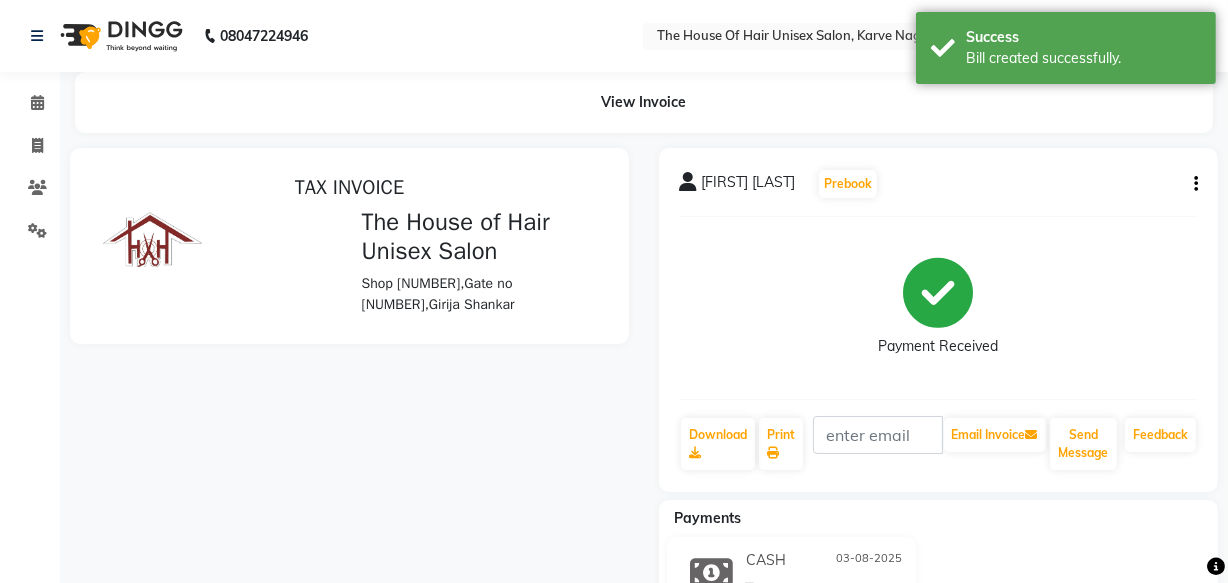 scroll, scrollTop: 0, scrollLeft: 0, axis: both 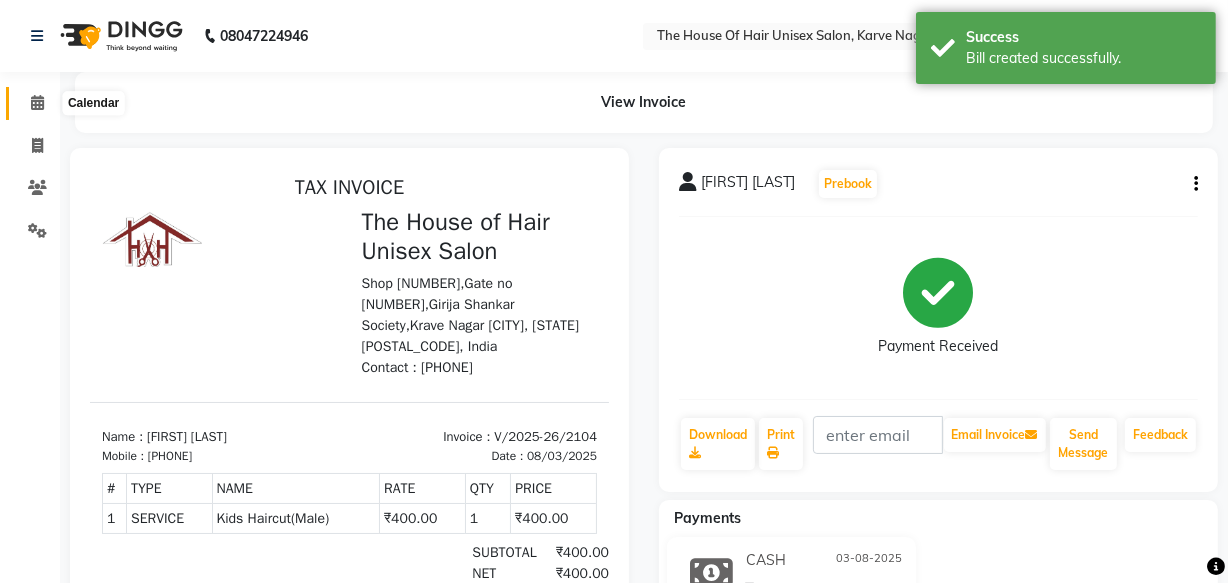 click 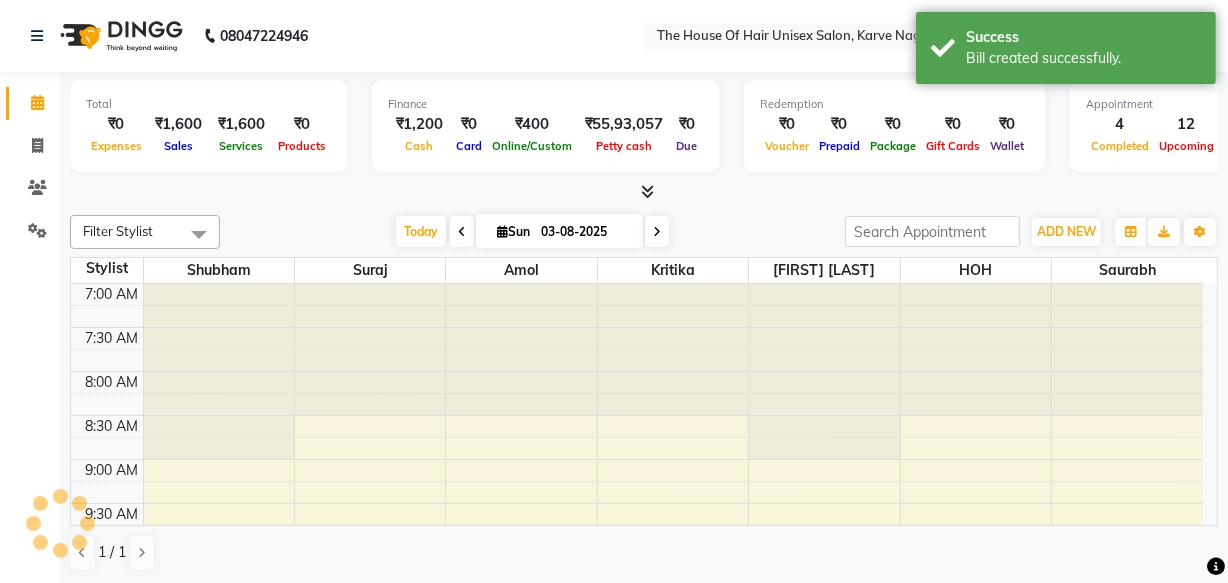 scroll, scrollTop: 0, scrollLeft: 0, axis: both 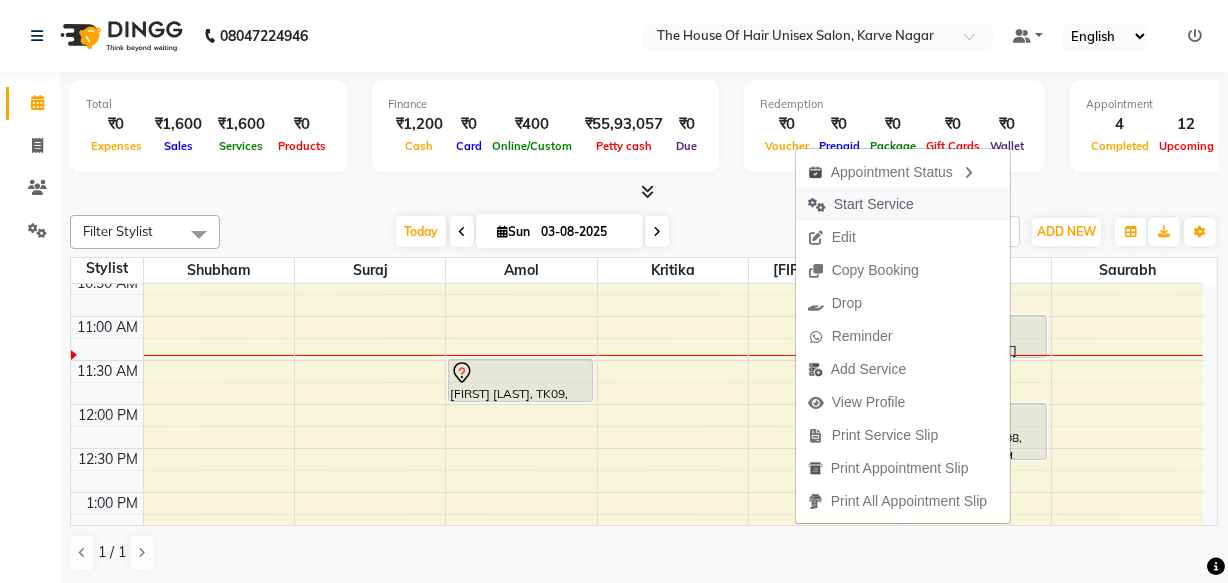 click on "Start Service" at bounding box center (874, 204) 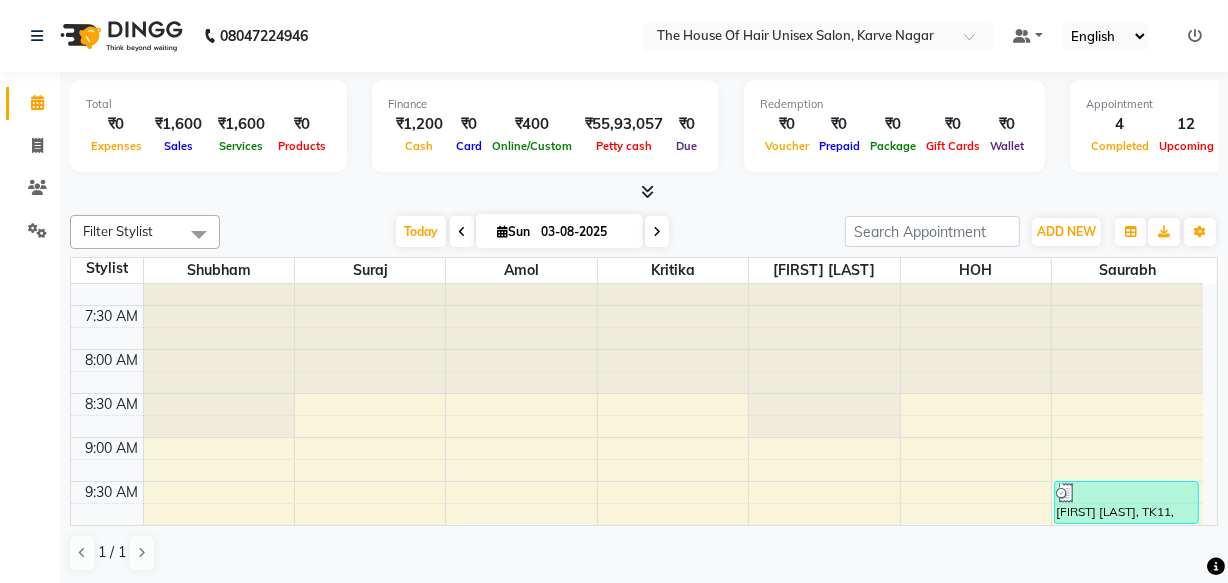 scroll, scrollTop: 0, scrollLeft: 0, axis: both 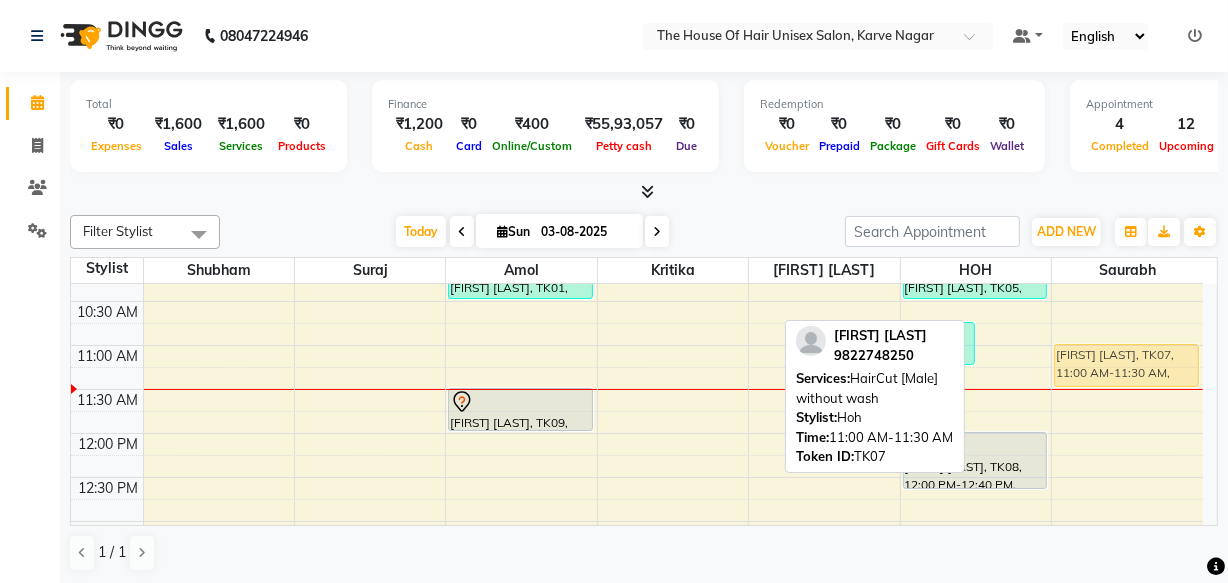 drag, startPoint x: 1019, startPoint y: 348, endPoint x: 1097, endPoint y: 338, distance: 78.63841 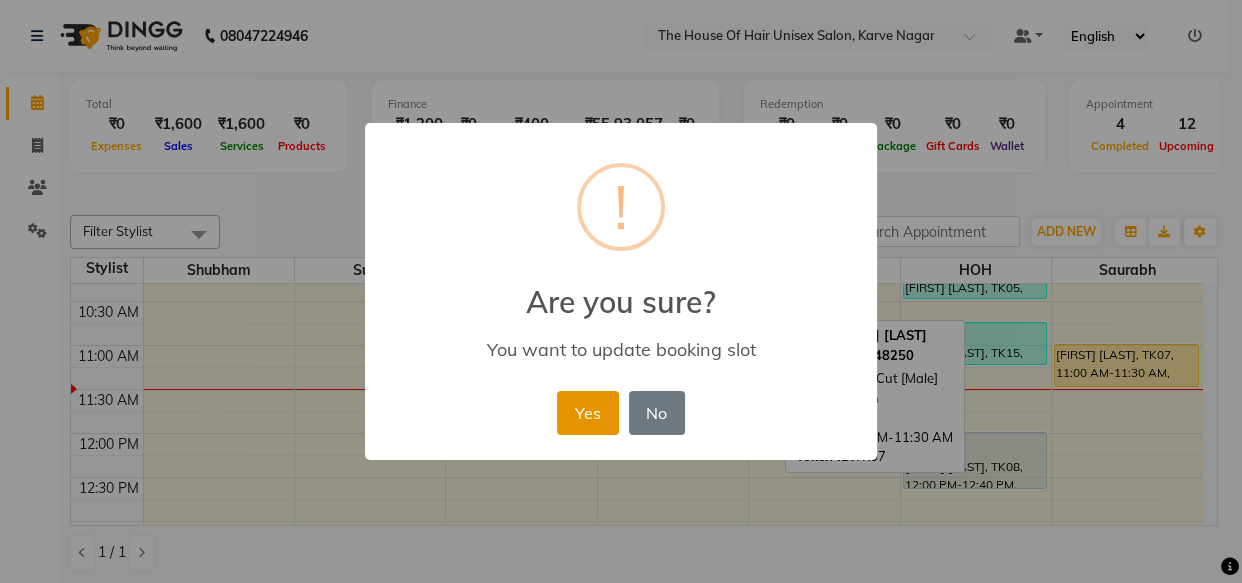 click on "Yes" at bounding box center [587, 413] 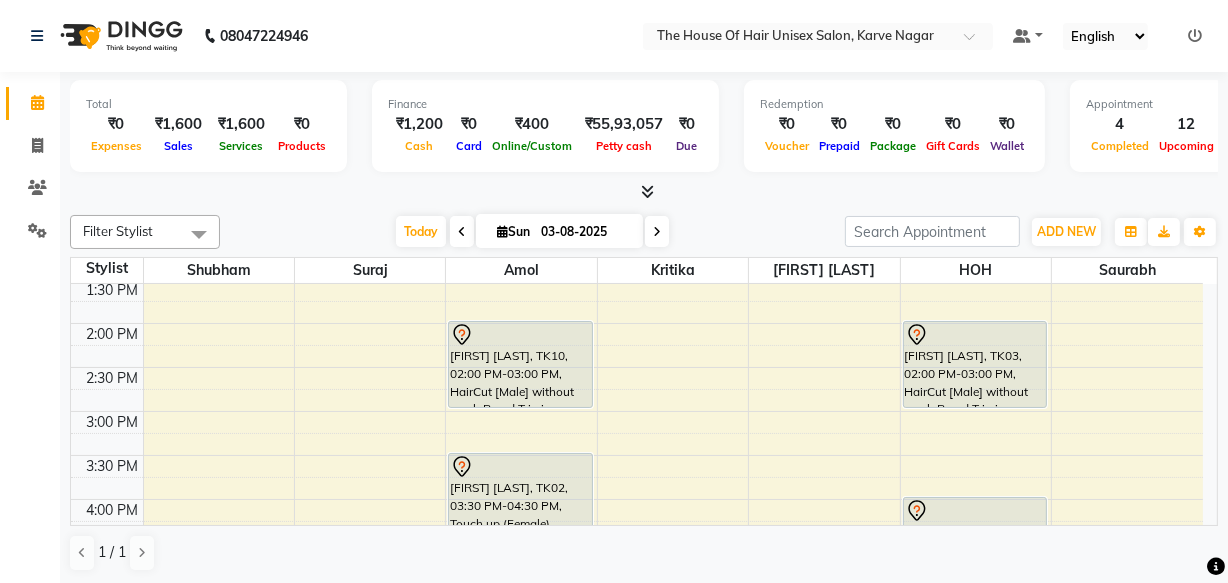 scroll, scrollTop: 548, scrollLeft: 0, axis: vertical 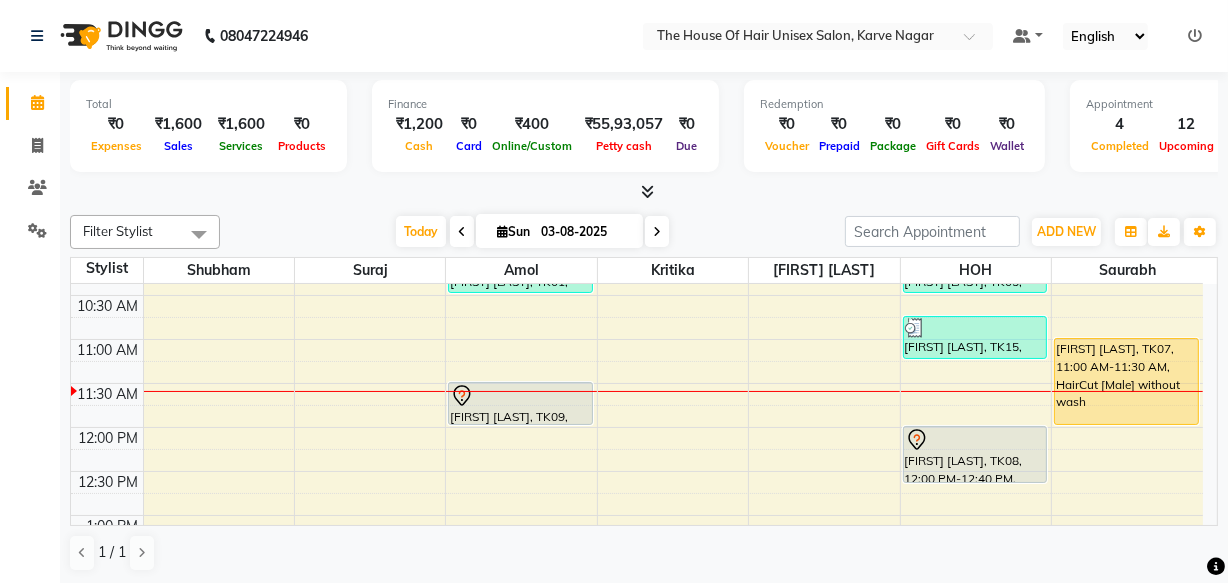 drag, startPoint x: 1141, startPoint y: 377, endPoint x: 1139, endPoint y: 405, distance: 28.071337 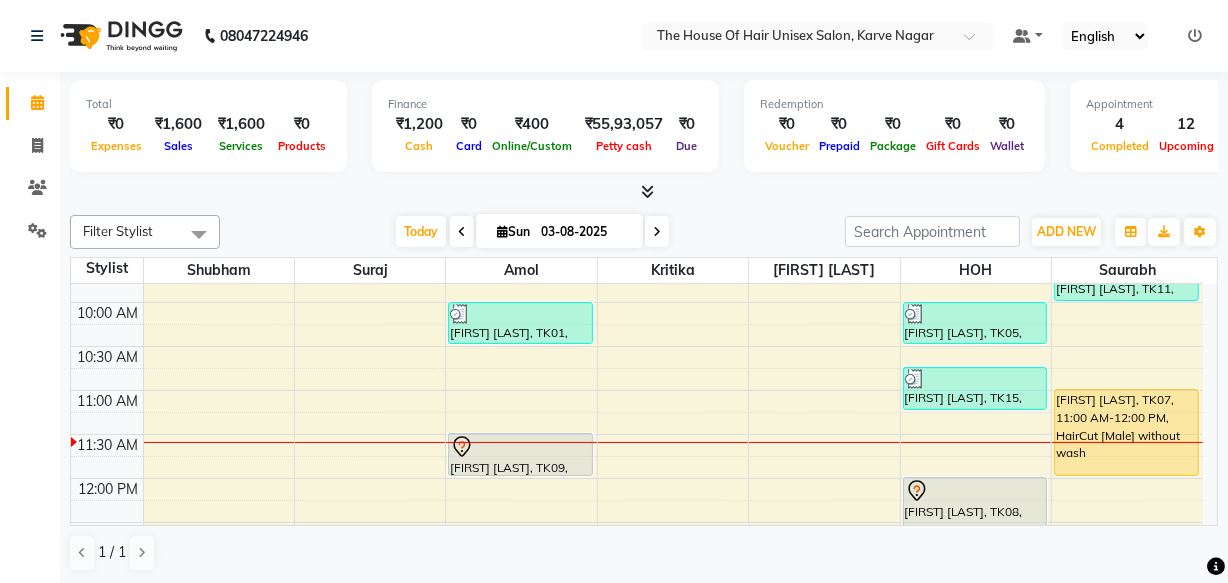 scroll, scrollTop: 250, scrollLeft: 0, axis: vertical 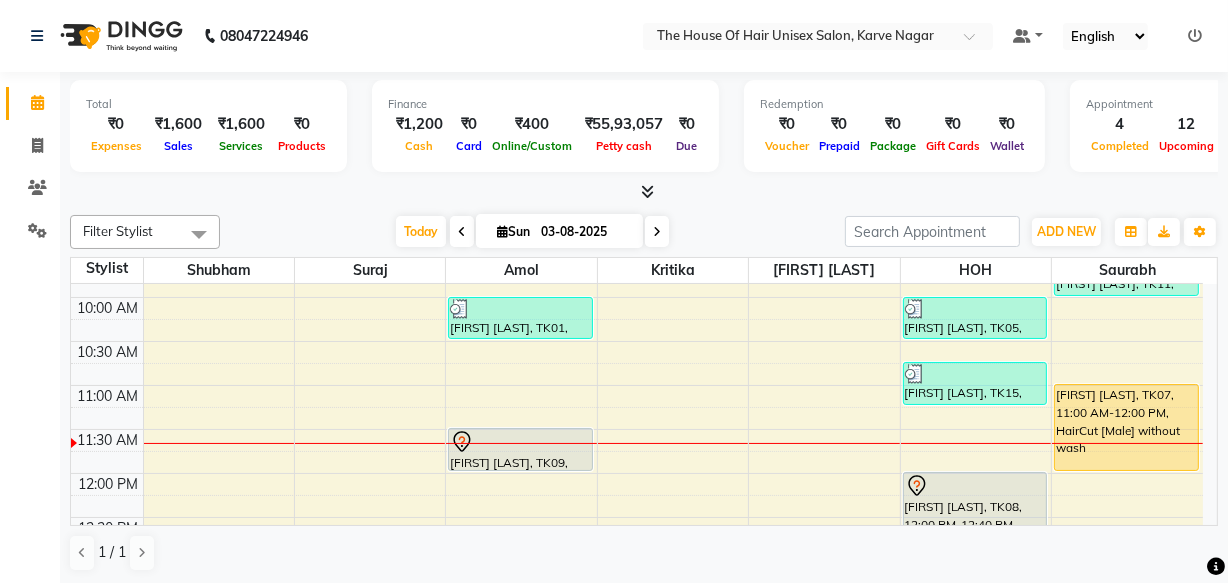 click on "7:00 AM 7:30 AM 8:00 AM 8:30 AM 9:00 AM 9:30 AM 10:00 AM 10:30 AM 11:00 AM 11:30 AM 12:00 PM 12:30 PM 1:00 PM 1:30 PM 2:00 PM 2:30 PM 3:00 PM 3:30 PM 4:00 PM 4:30 PM 5:00 PM 5:30 PM 6:00 PM 6:30 PM 7:00 PM 7:30 PM 8:00 PM 8:30 PM 9:00 PM 9:30 PM     [FIRST] [LAST], TK01, 10:00 AM-10:30 AM, HairCut [Male] without wash             [FIRST] [LAST], TK09, 11:30 AM-12:00 PM, HairCut [Male] without wash             [FIRST] [LAST], TK10, 02:00 PM-03:00 PM, HairCut [Male] without wash,Beard Triming Crafting(Male)             [FIRST] [LAST], TK02, 03:30 PM-04:30 PM, Touch up (Female)             [FIRST] [LAST], TK04, 05:00 PM-07:00 PM, HairCut [Male] without wash,Beard Triming Crafting(Male)             [FIRST], TK13, 08:00 PM-08:30 PM, HairCut [Male] without wash             [FIRST], TK13, 08:30 PM-09:00 PM, Beard Triming Crafting(Male)     [FIRST] [LAST], TK05, 10:00 AM-10:30 AM, HairCut [Male] without wash             [FIRST] [LAST], TK07, 11:00 AM-11:30 AM, HairCut [Male] without wash" at bounding box center [637, 693] 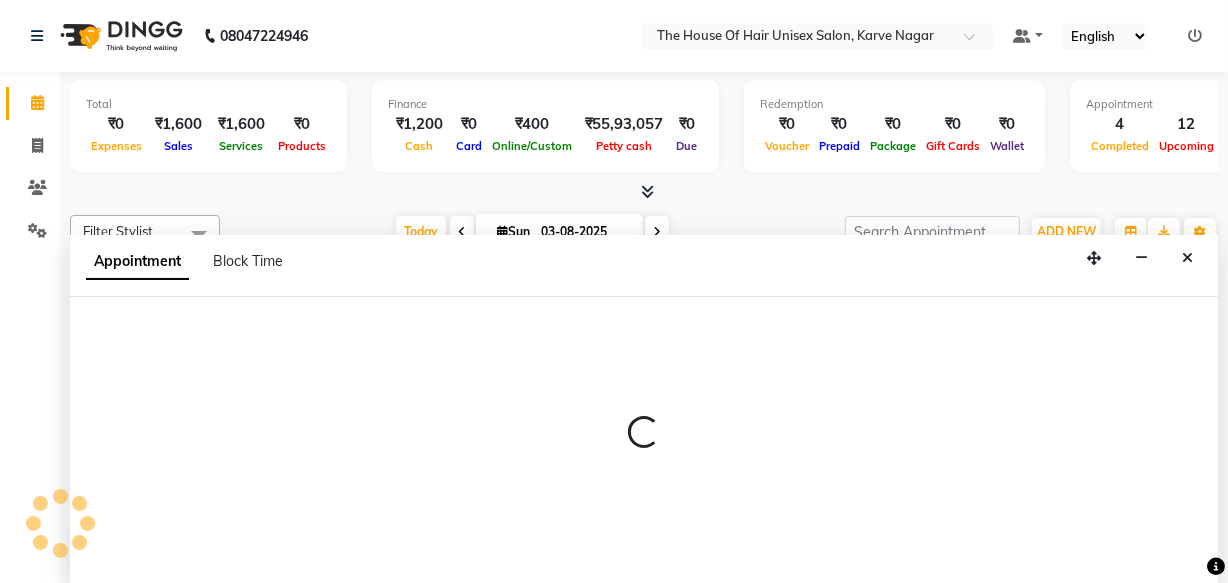 select on "86145" 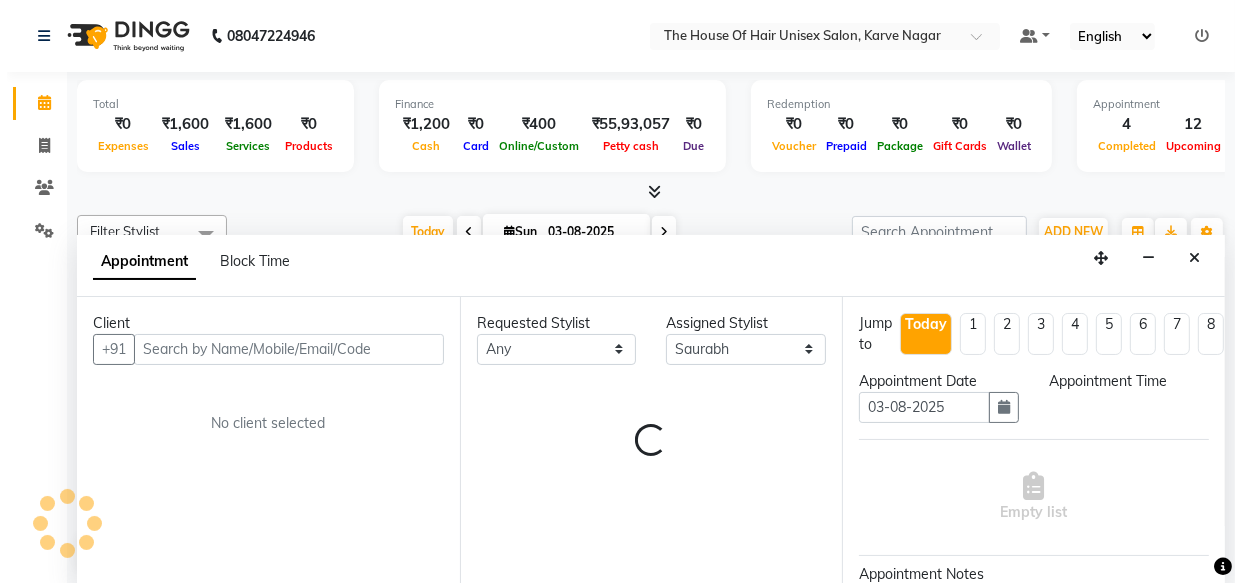 scroll, scrollTop: 0, scrollLeft: 0, axis: both 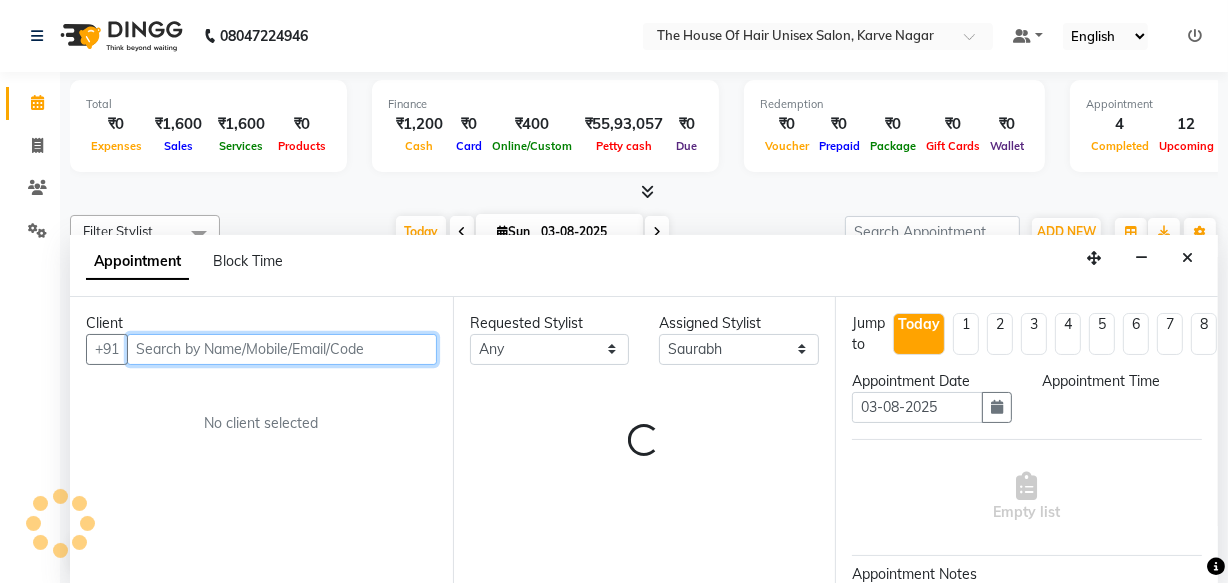 select on "720" 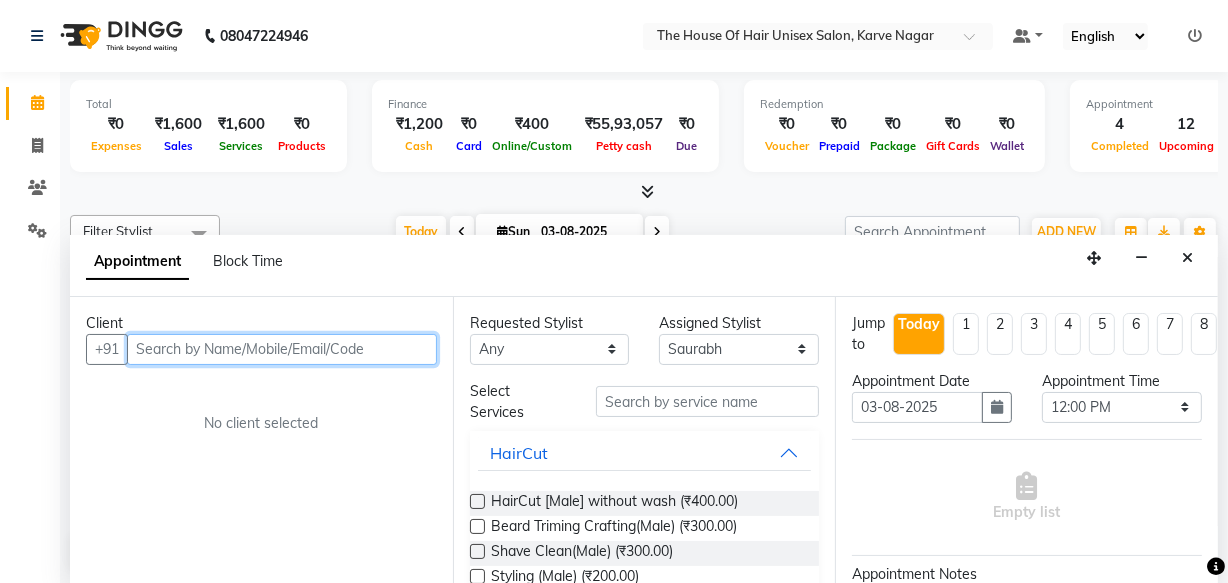 click at bounding box center (282, 349) 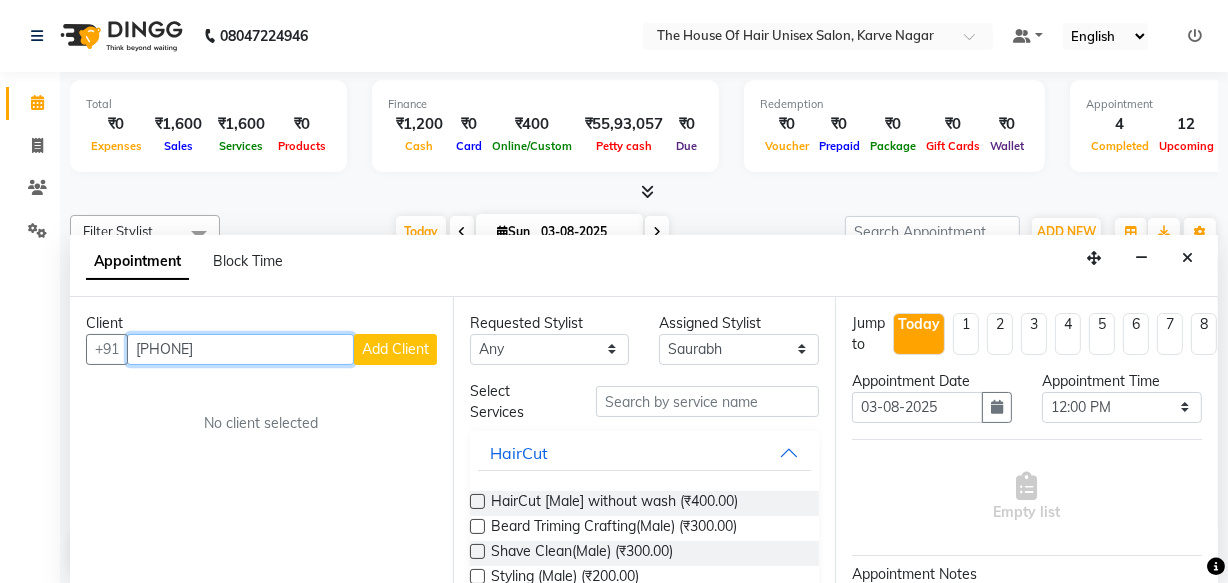 type on "[PHONE]" 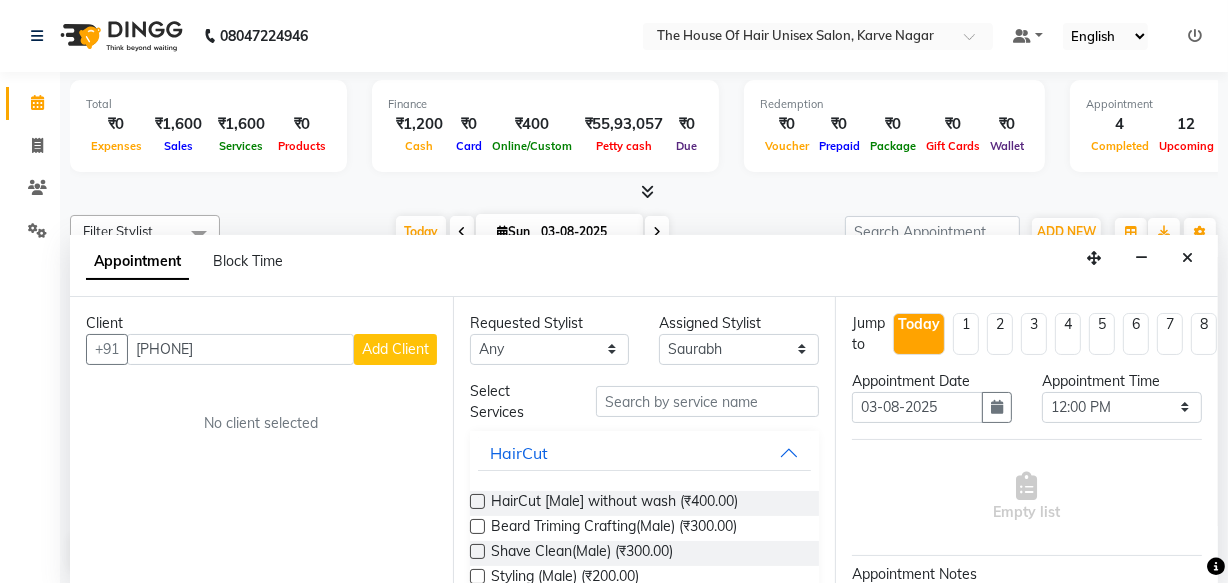 click on "Add Client" at bounding box center [395, 349] 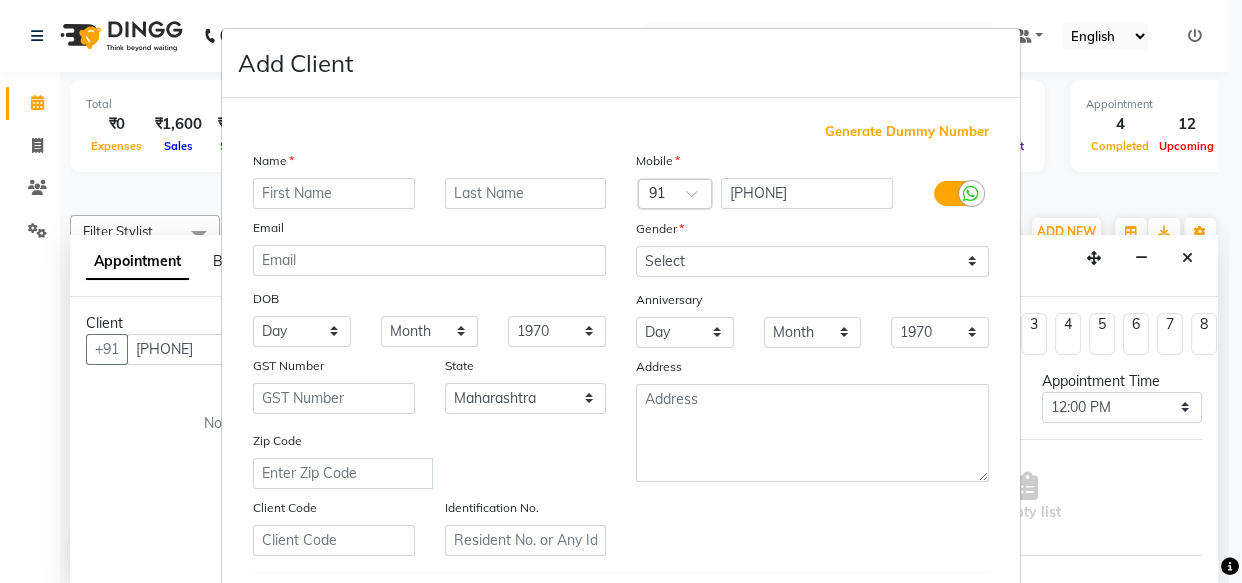 click at bounding box center [334, 193] 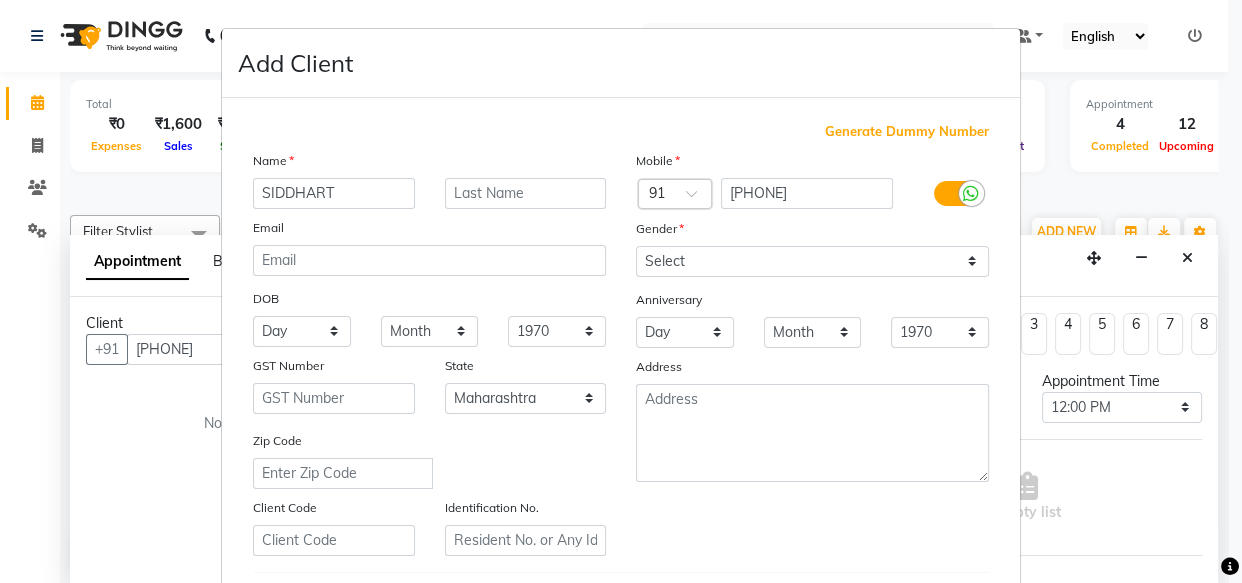 type on "SIDDHART" 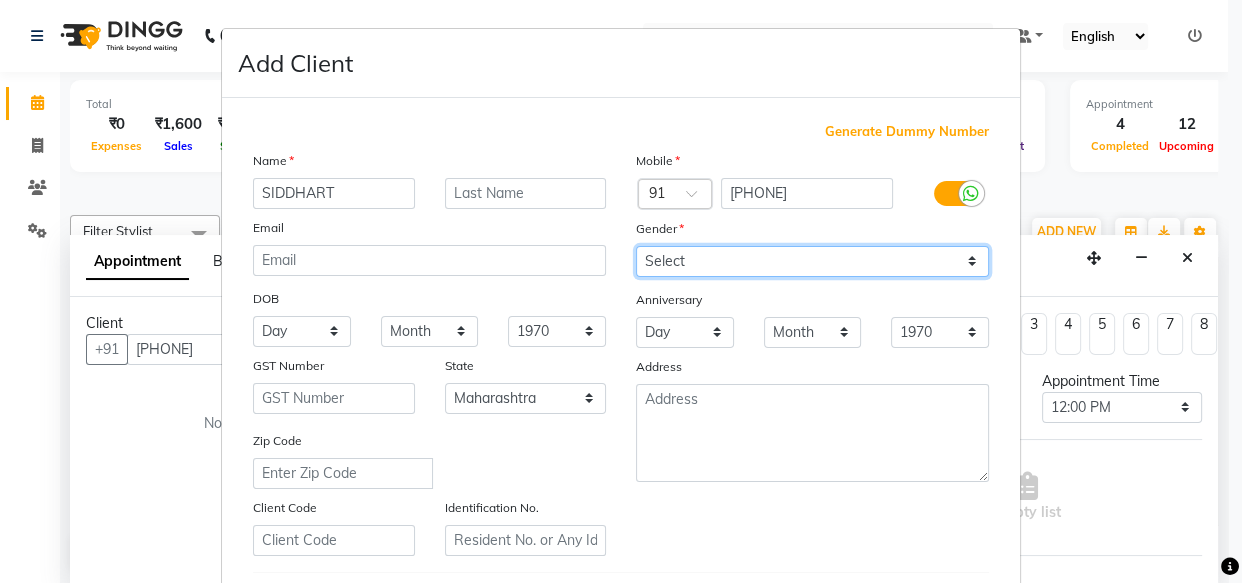 click on "Select Male Female Other Prefer Not To Say" at bounding box center (812, 261) 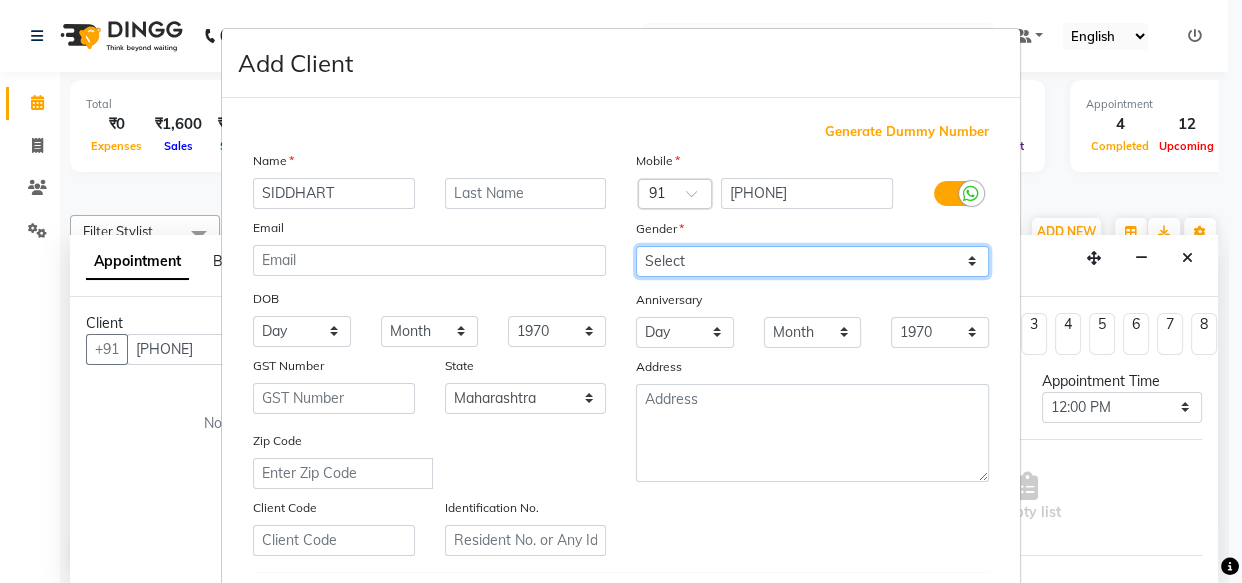 select on "male" 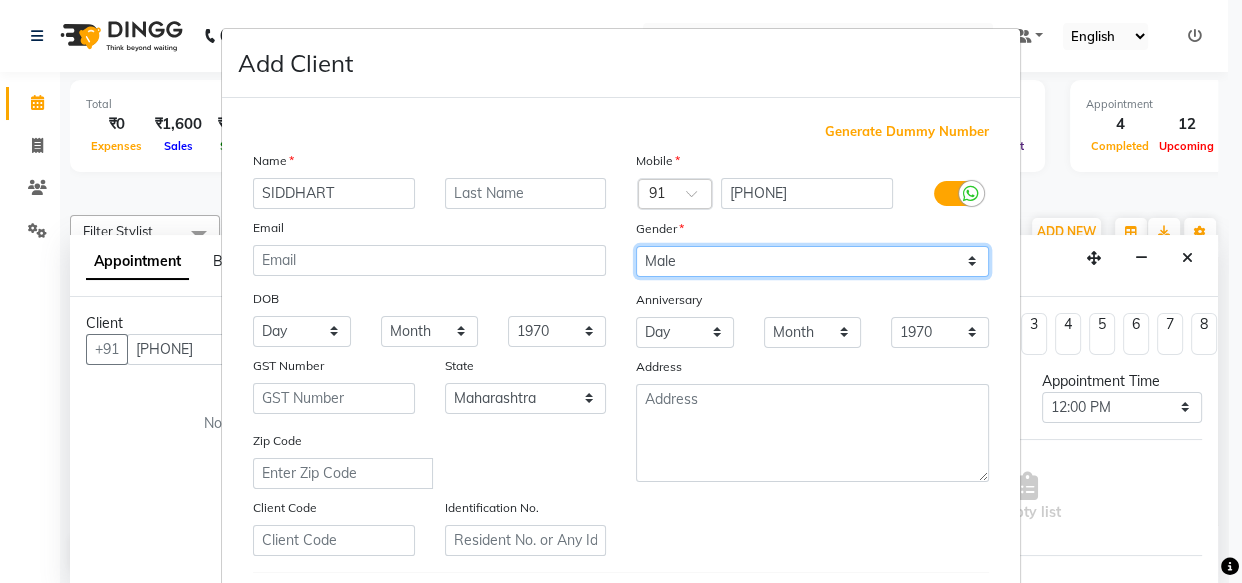 click on "Select Male Female Other Prefer Not To Say" at bounding box center [812, 261] 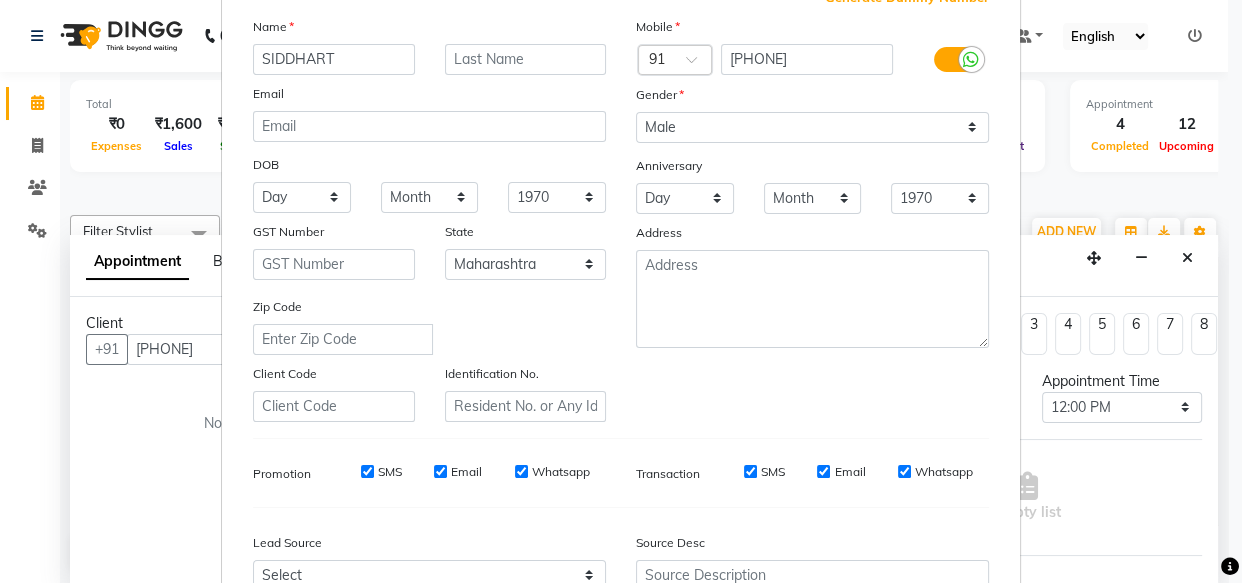scroll, scrollTop: 170, scrollLeft: 0, axis: vertical 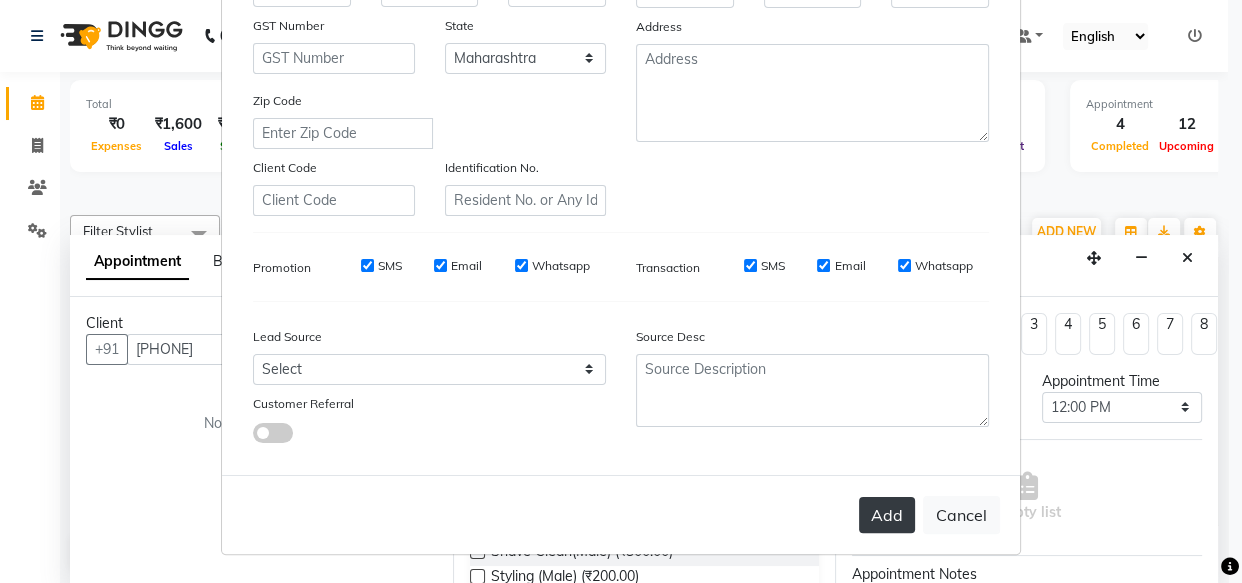 click on "Add" at bounding box center (887, 515) 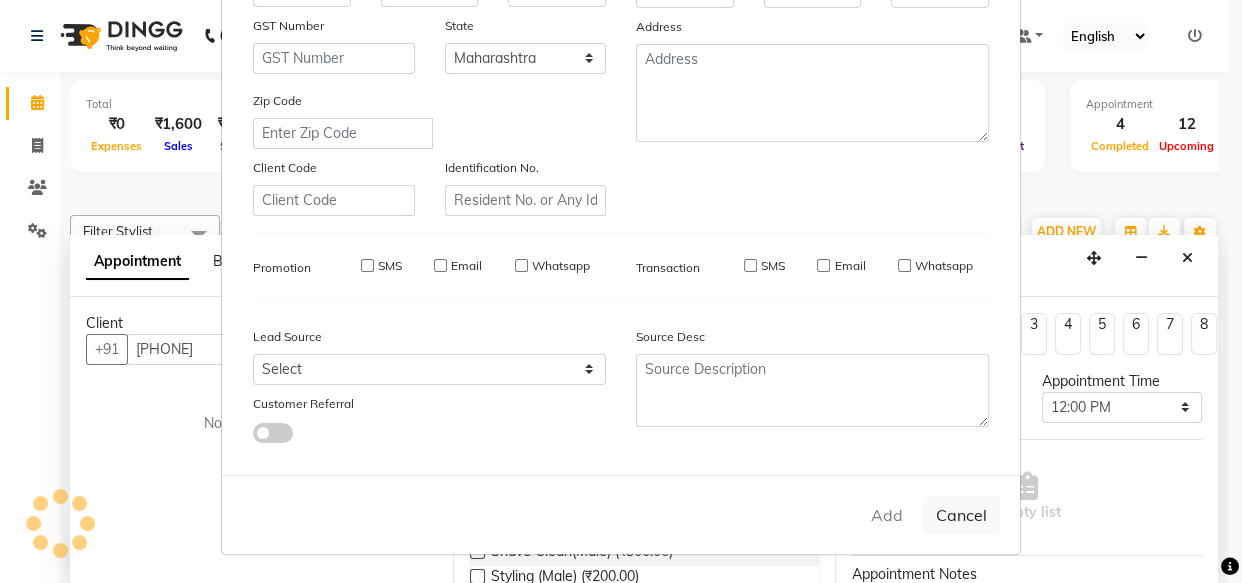 type 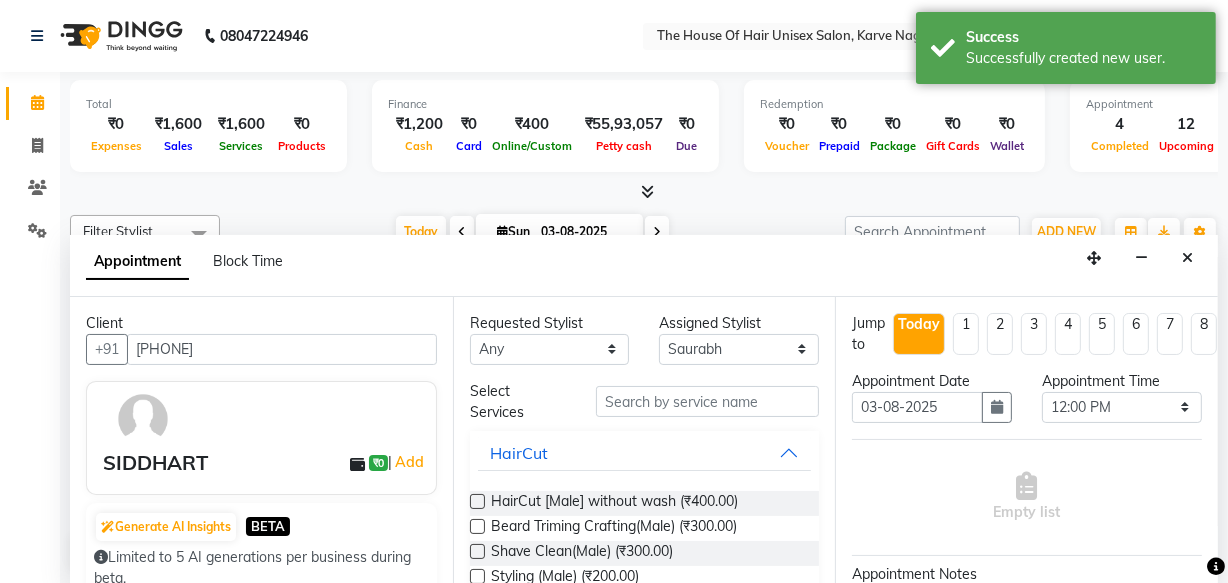 click at bounding box center (477, 501) 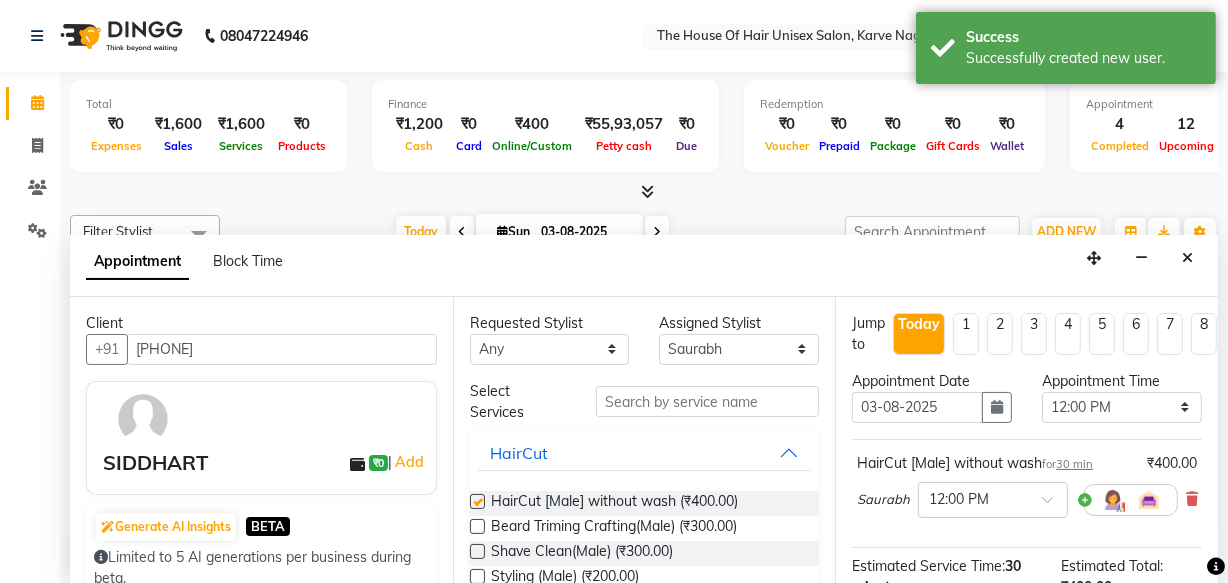 checkbox on "false" 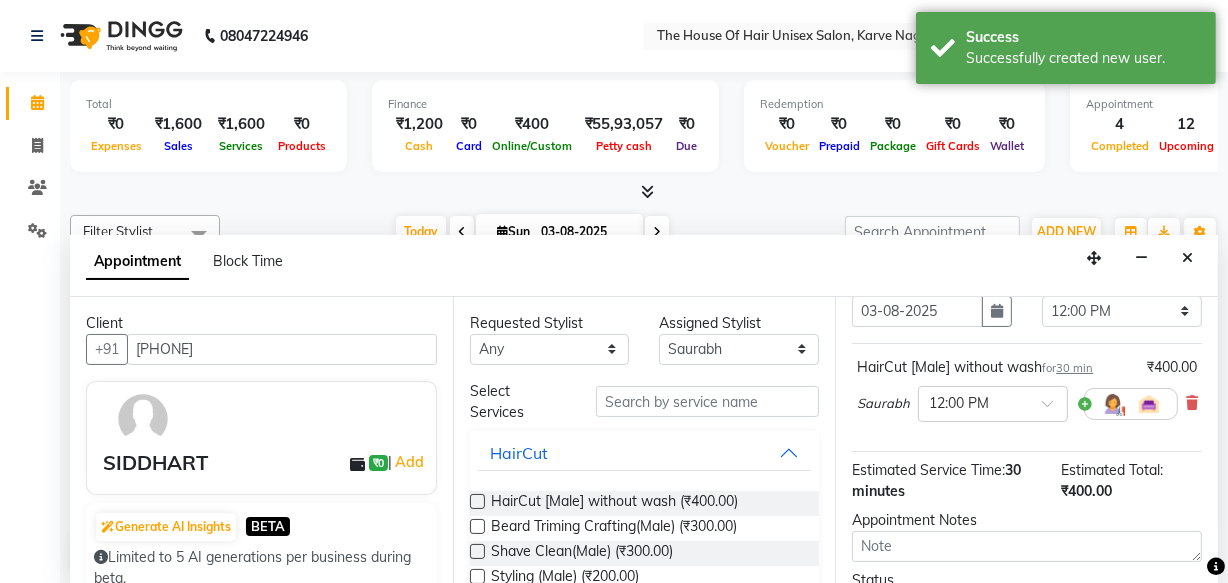 scroll, scrollTop: 289, scrollLeft: 0, axis: vertical 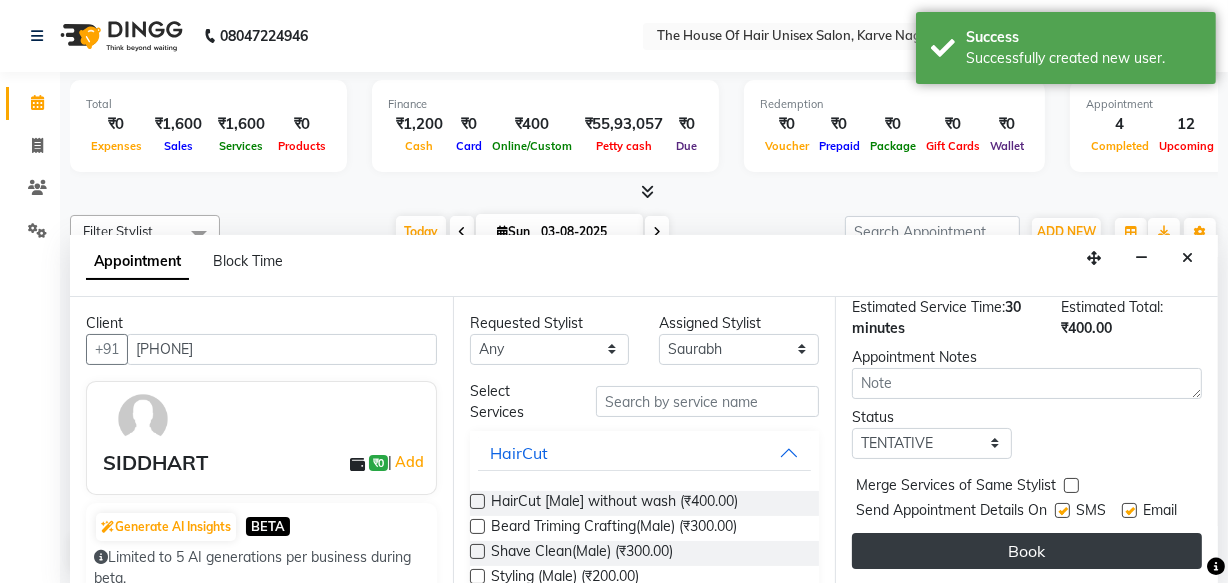 click on "Book" at bounding box center (1027, 551) 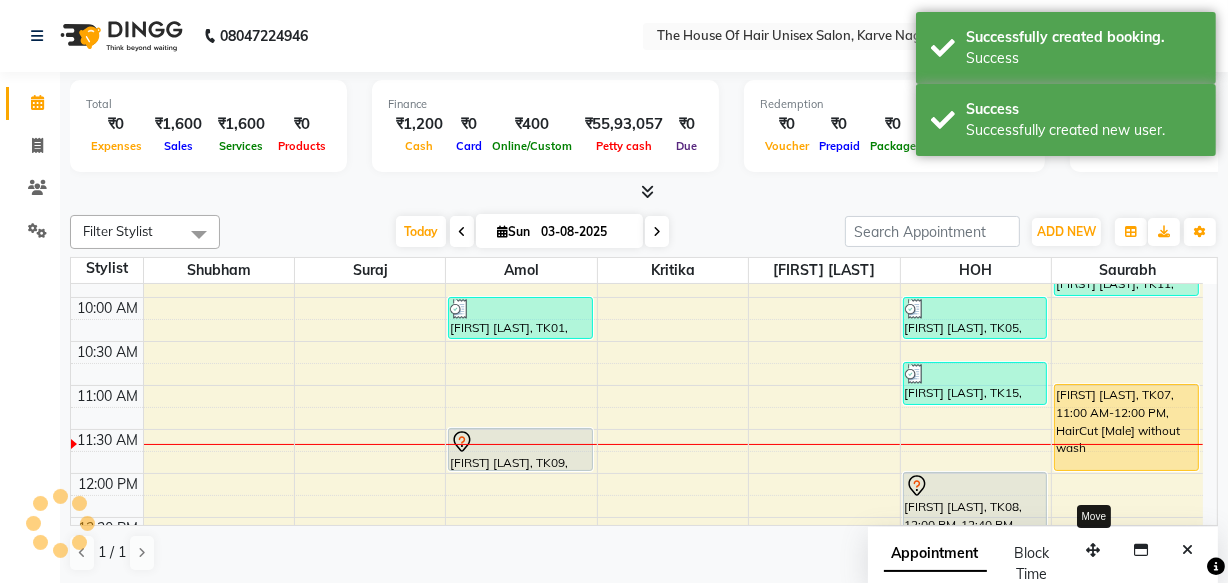 scroll, scrollTop: 0, scrollLeft: 0, axis: both 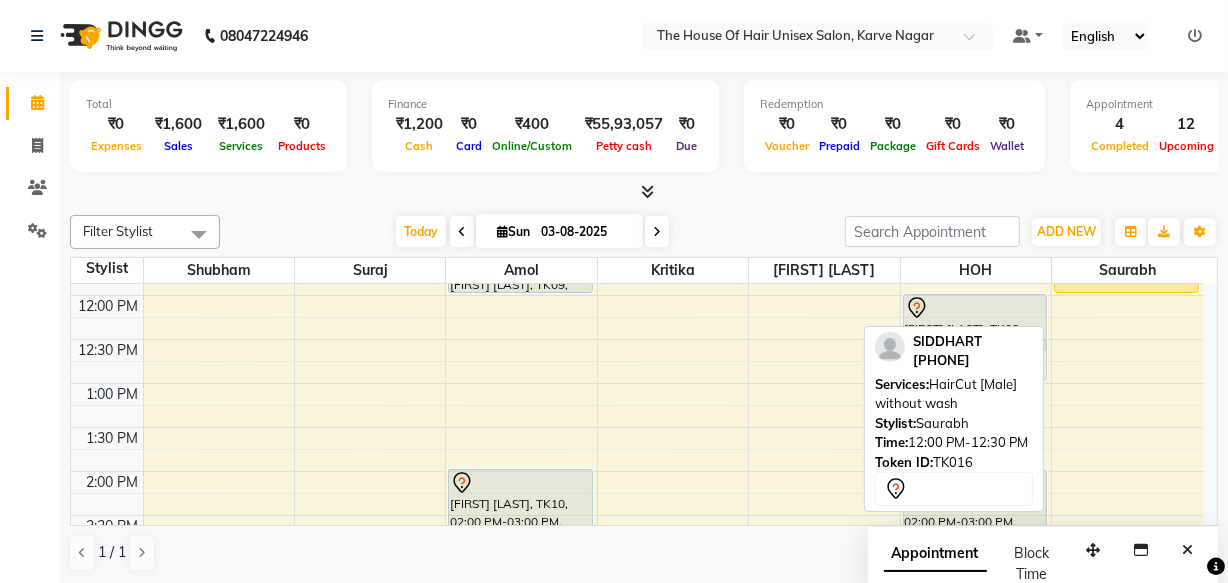 drag, startPoint x: 1133, startPoint y: 312, endPoint x: 1040, endPoint y: 361, distance: 105.11898 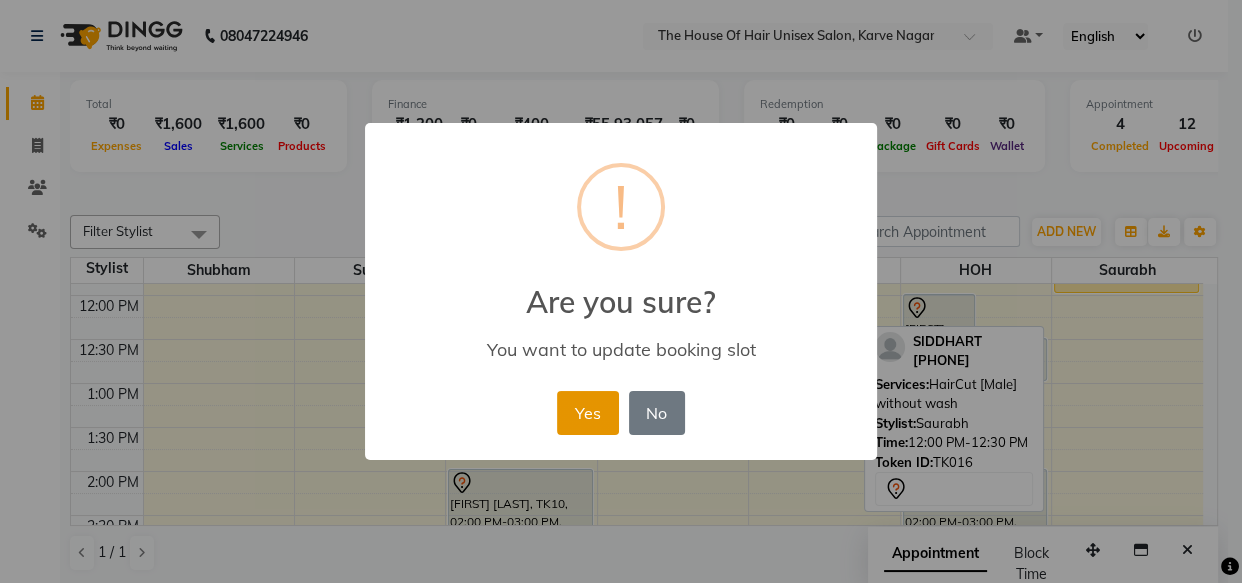 click on "Yes" at bounding box center (587, 413) 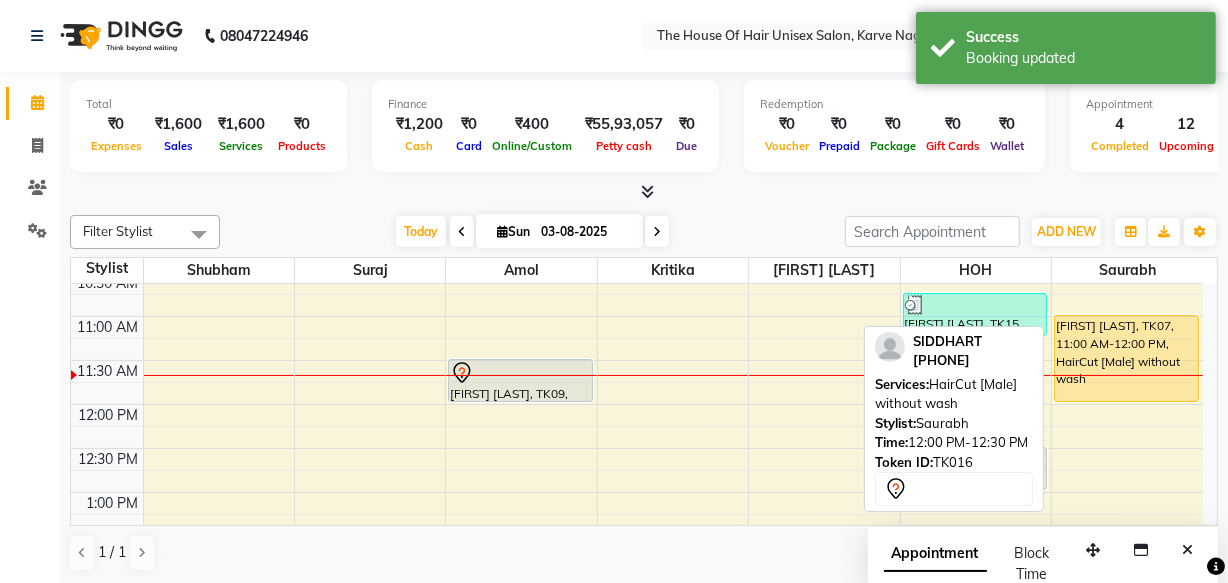 scroll, scrollTop: 313, scrollLeft: 0, axis: vertical 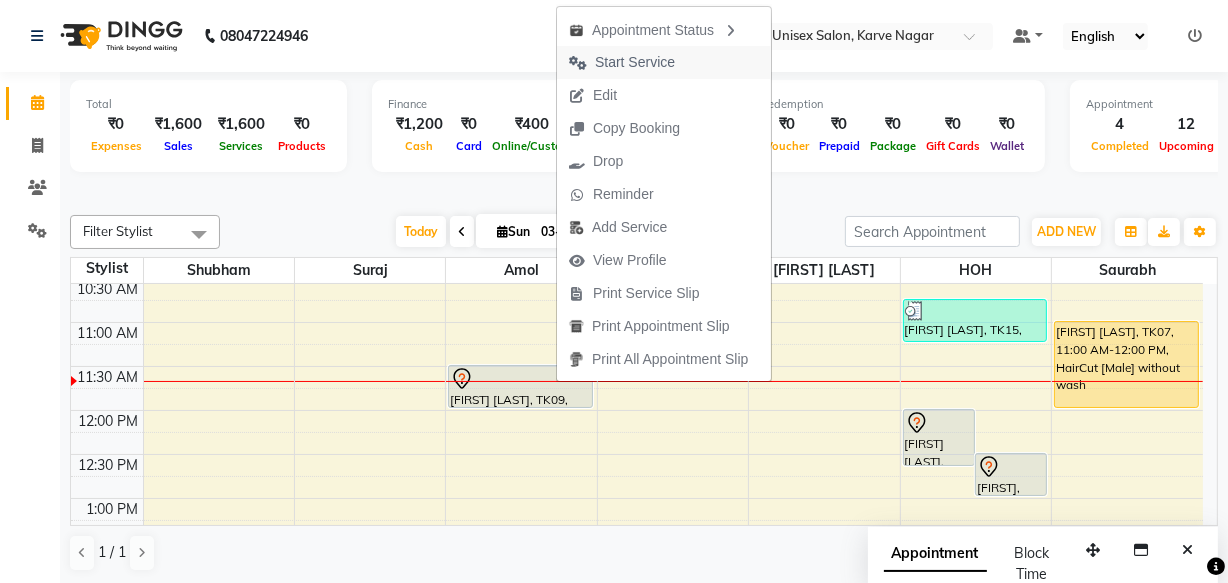 click on "Start Service" at bounding box center (635, 62) 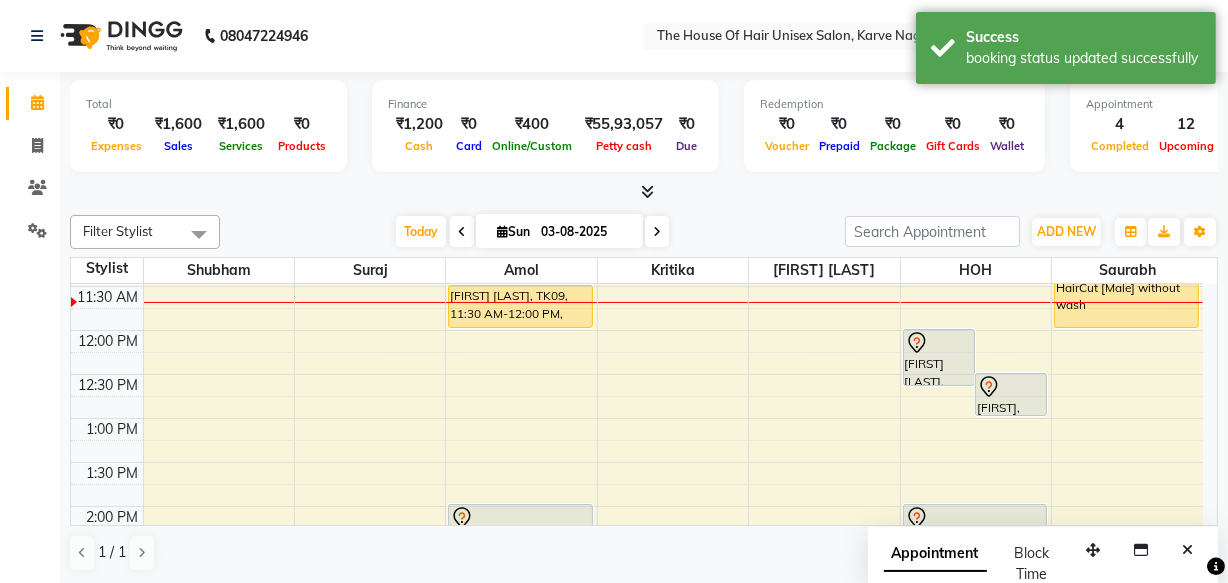 scroll, scrollTop: 399, scrollLeft: 0, axis: vertical 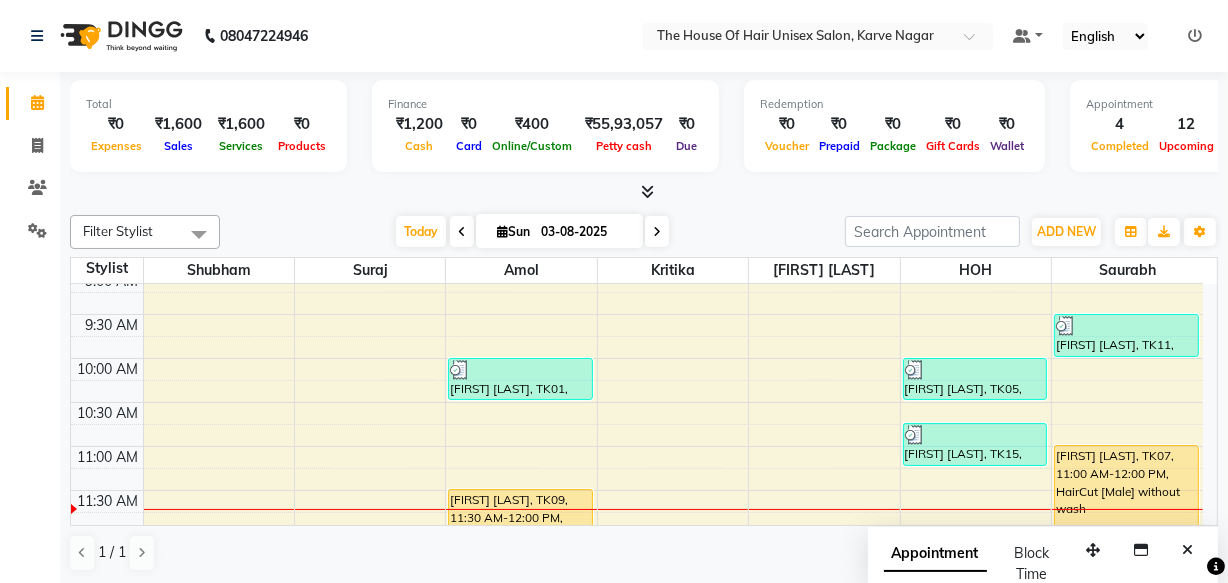 click at bounding box center (657, 232) 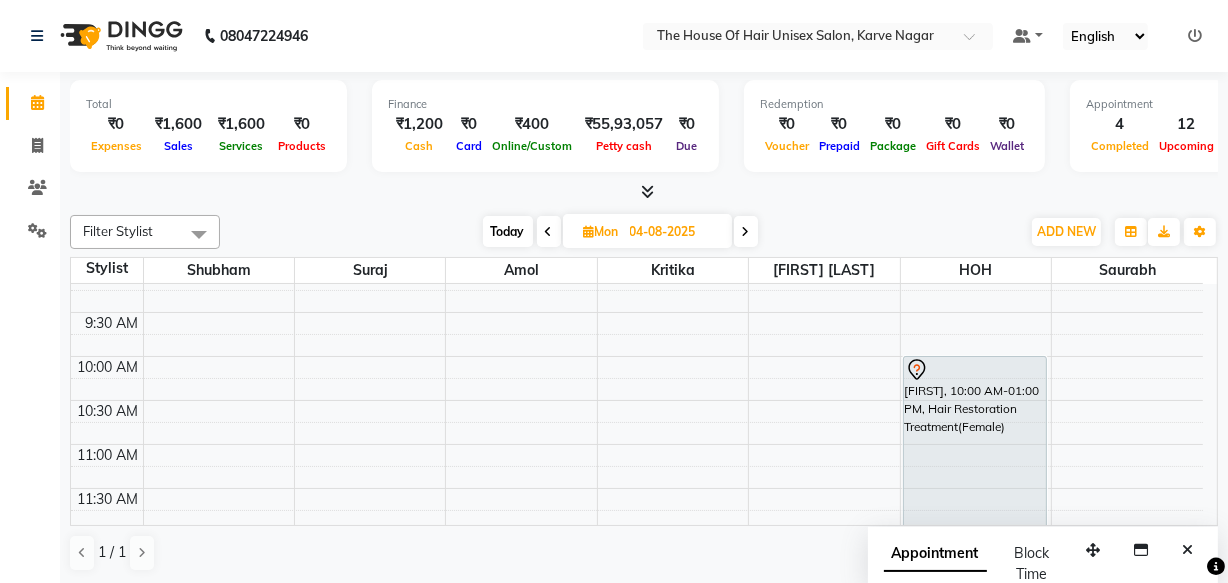 scroll, scrollTop: 196, scrollLeft: 0, axis: vertical 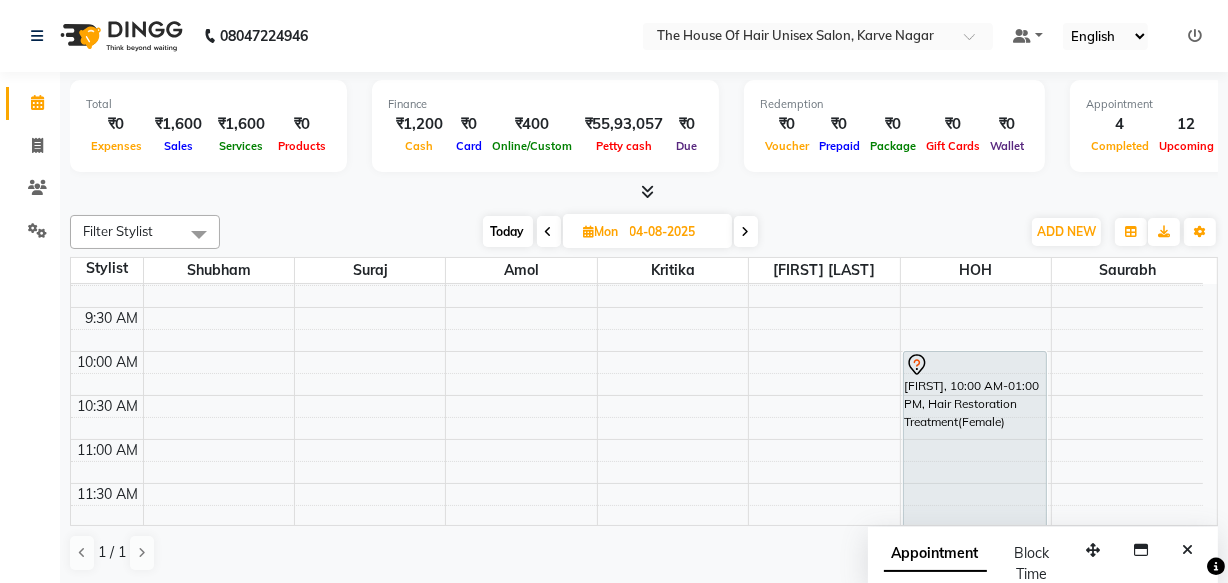 click on "Today" at bounding box center (508, 231) 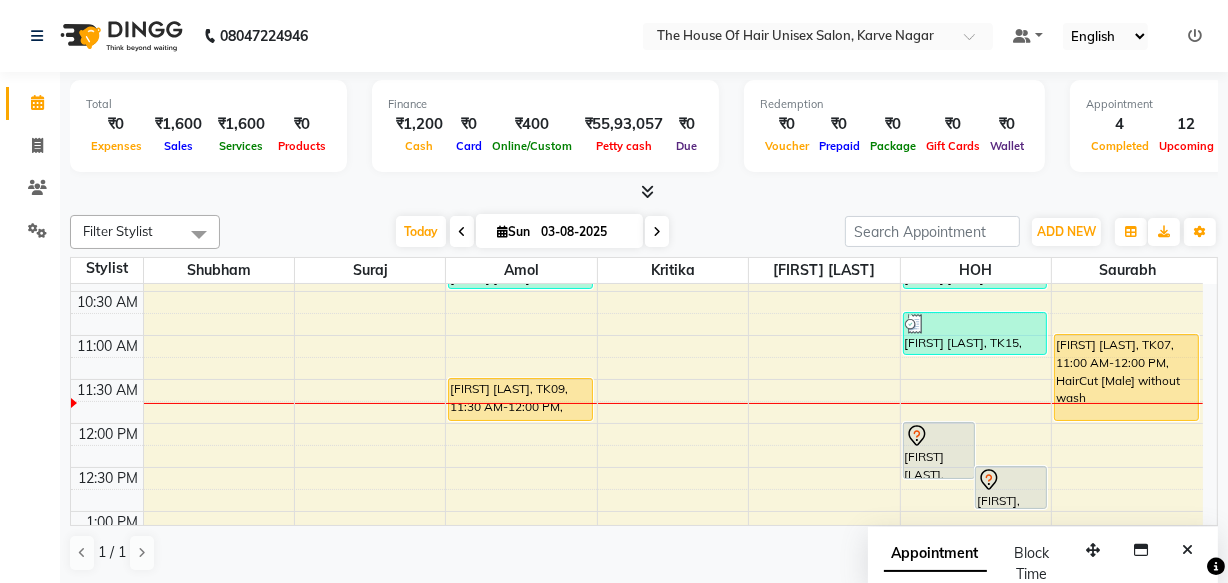 scroll, scrollTop: 301, scrollLeft: 0, axis: vertical 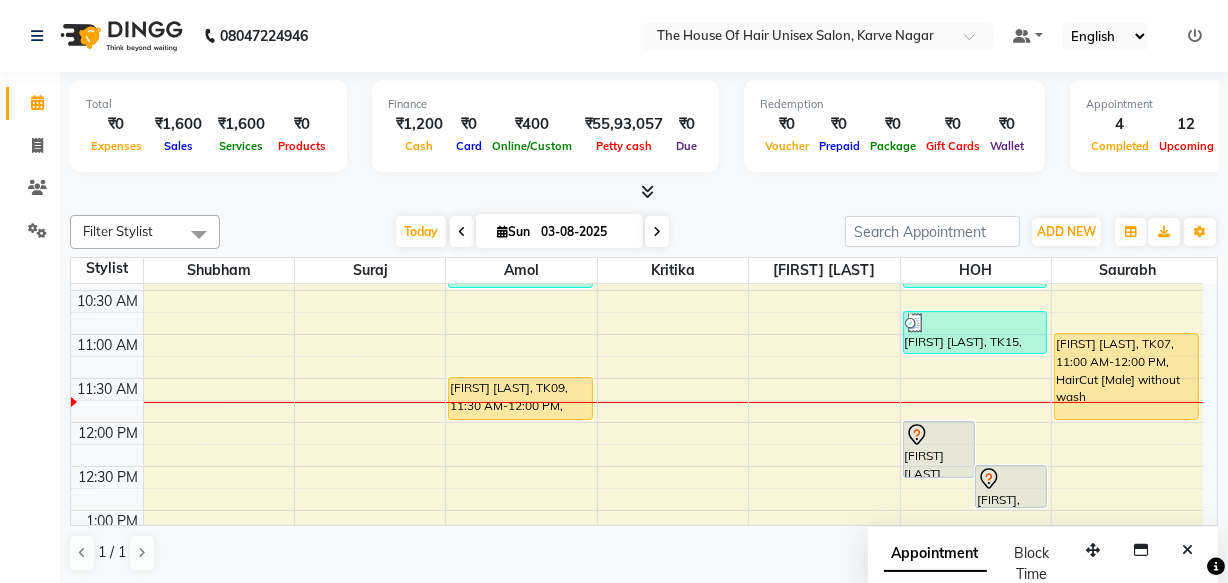 click at bounding box center (657, 232) 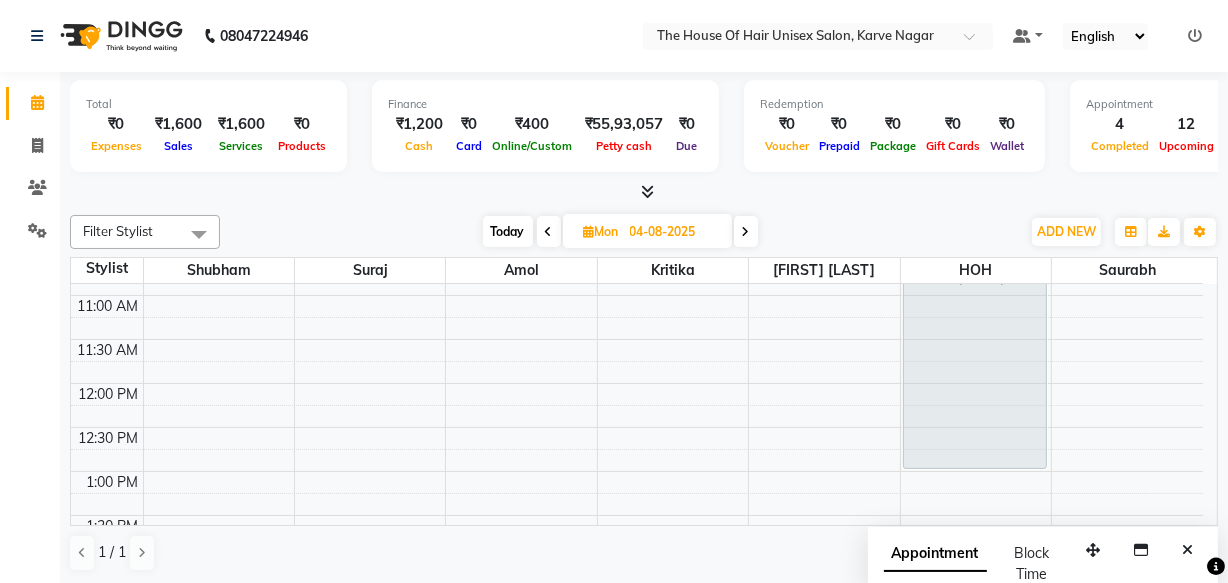 scroll, scrollTop: 350, scrollLeft: 0, axis: vertical 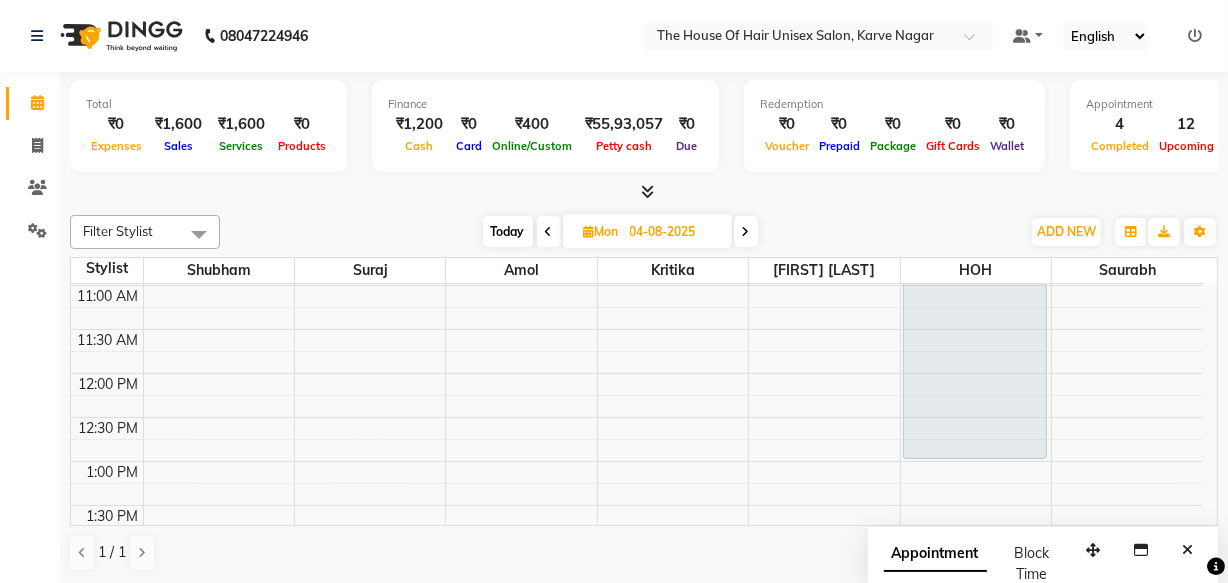 click on "Today" at bounding box center (508, 231) 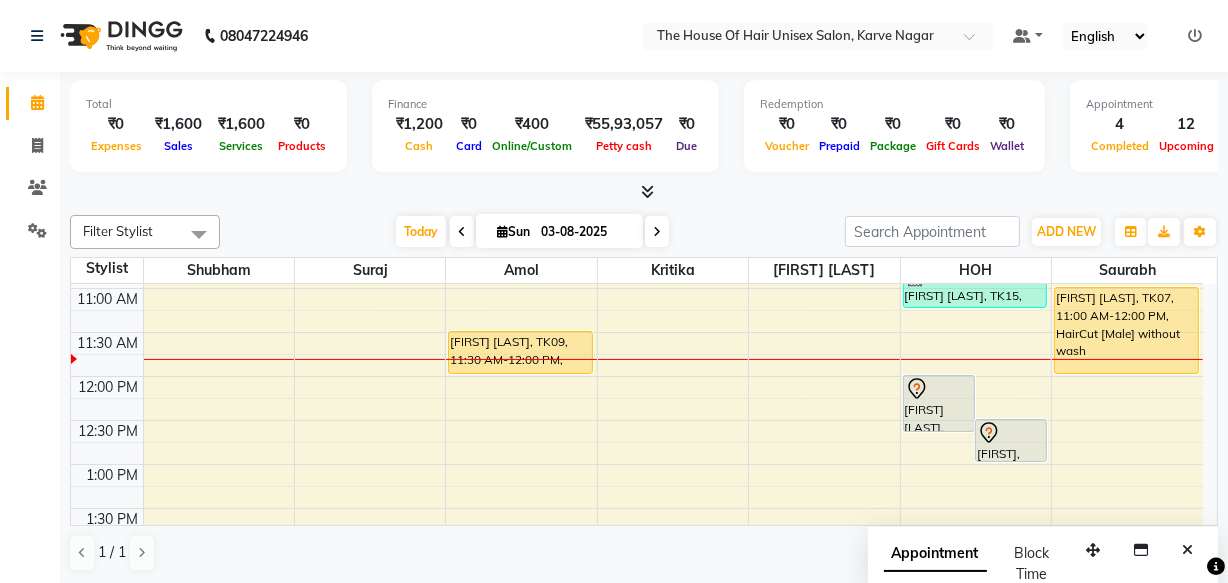 scroll, scrollTop: 268, scrollLeft: 0, axis: vertical 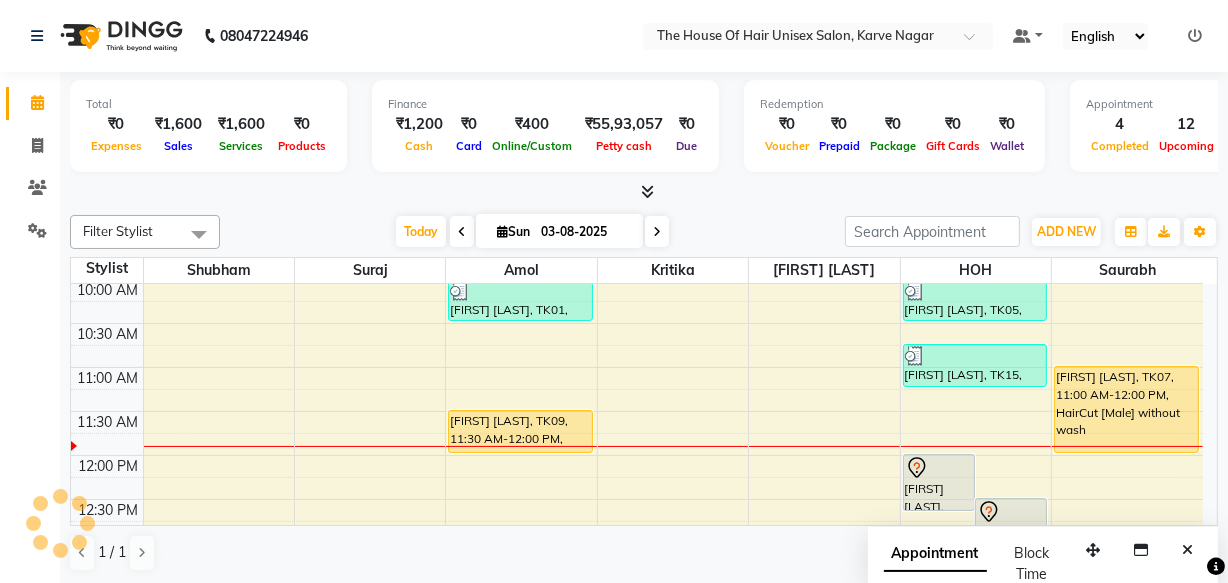 click on "7:00 AM 7:30 AM 8:00 AM 8:30 AM 9:00 AM 9:30 AM 10:00 AM 10:30 AM 11:00 AM 11:30 AM 12:00 PM 12:30 PM 1:00 PM 1:30 PM 2:00 PM 2:30 PM 3:00 PM 3:30 PM 4:00 PM 4:30 PM 5:00 PM 5:30 PM 6:00 PM 6:30 PM 7:00 PM 7:30 PM 8:00 PM 8:30 PM 9:00 PM 9:30 PM     [FIRST] [LAST], TK01, 10:00 AM-10:30 AM, HairCut [Male] without wash    [FIRST] [LAST], TK09, 11:30 AM-12:00 PM, HairCut [Male] without wash             [FIRST] [LAST], TK10, 02:00 PM-03:00 PM, HairCut [Male] without wash,Beard Triming Crafting(Male)             [FIRST] [LAST], TK02, 03:30 PM-04:30 PM, Touch up (Female)             [FIRST] [LAST], TK04, 05:00 PM-07:00 PM, HairCut [Male] without wash,Beard Triming Crafting(Male)             [FIRST], TK13, 08:00 PM-08:30 PM, HairCut [Male] without wash             [FIRST], TK13, 08:30 PM-09:00 PM, Beard Triming Crafting(Male)             SANGRAM, TK08, 12:00 PM-12:40 PM, Haircut with wash (Male)             [FIRST] [LAST], TK16, 12:30 PM-01:00 PM, HairCut [Male] without wash" at bounding box center [637, 675] 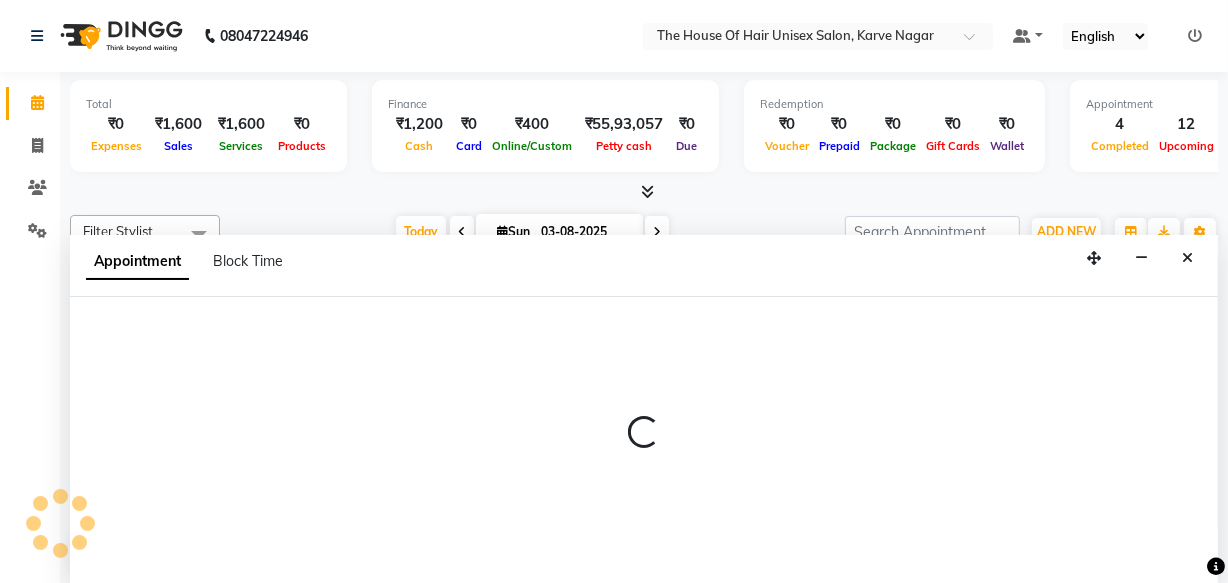 scroll, scrollTop: 0, scrollLeft: 0, axis: both 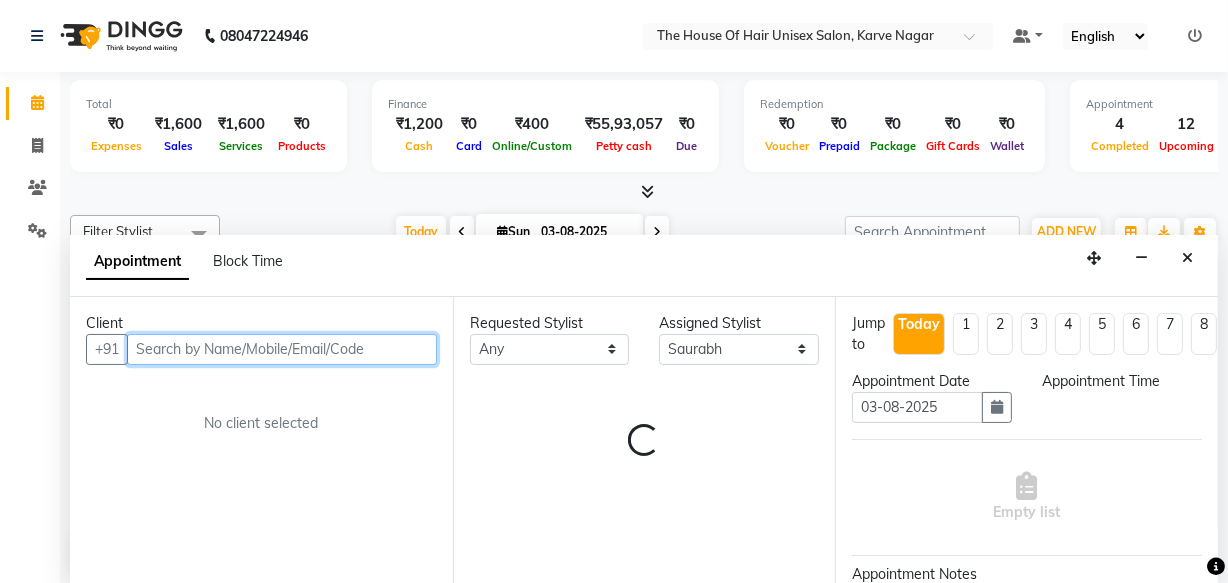 select on "735" 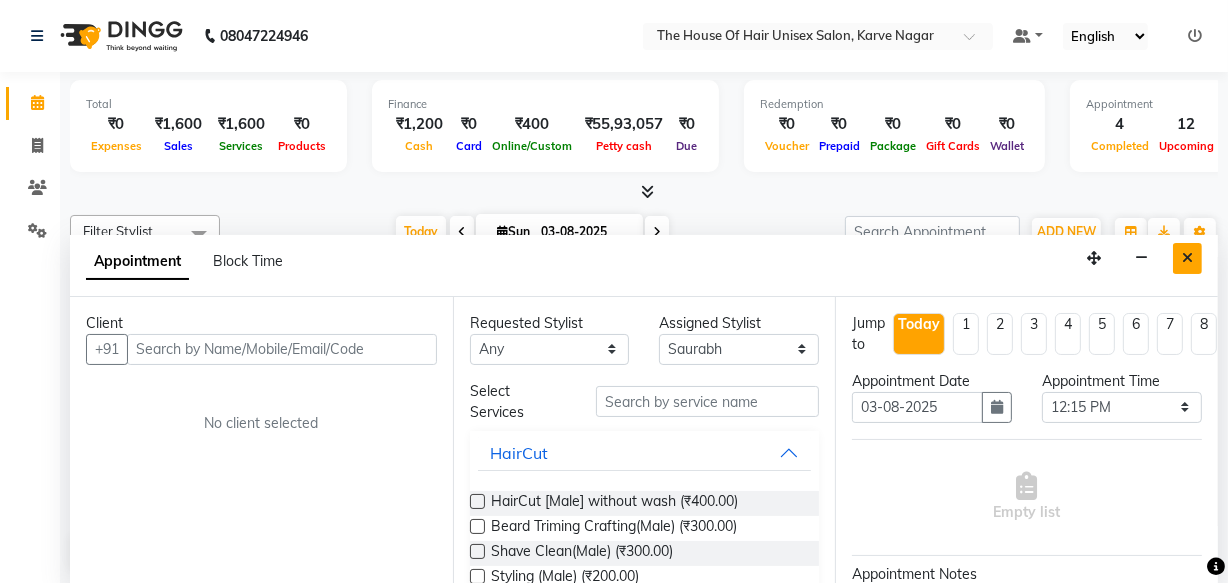 click at bounding box center [1187, 258] 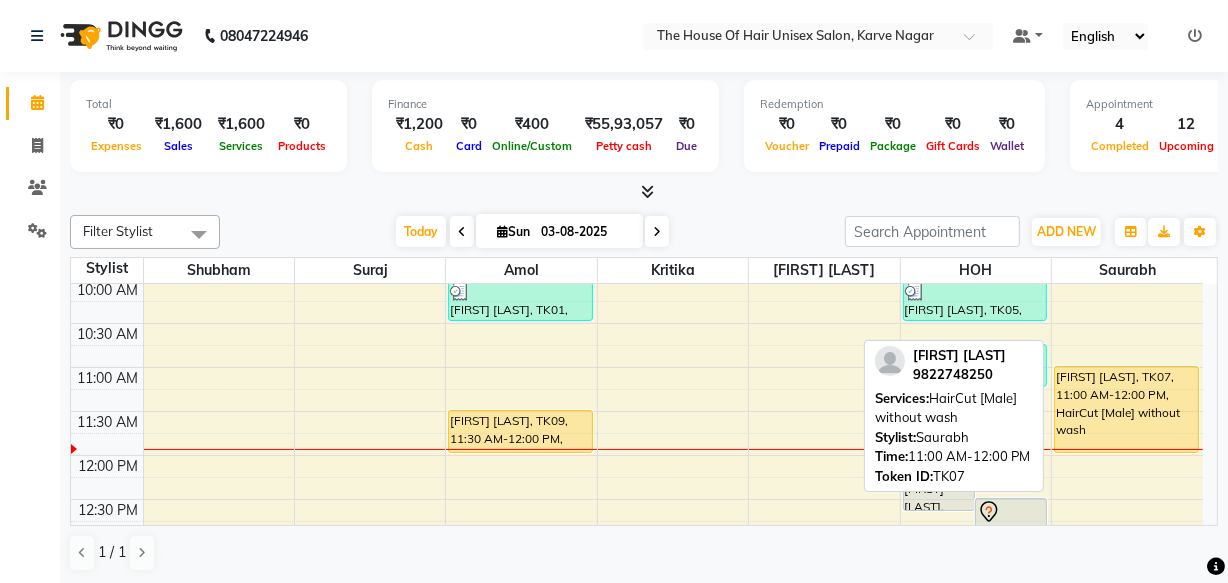 click on "[FIRST] [LAST], TK07, 11:00 AM-12:00 PM, HairCut [Male] without wash" at bounding box center (1126, 409) 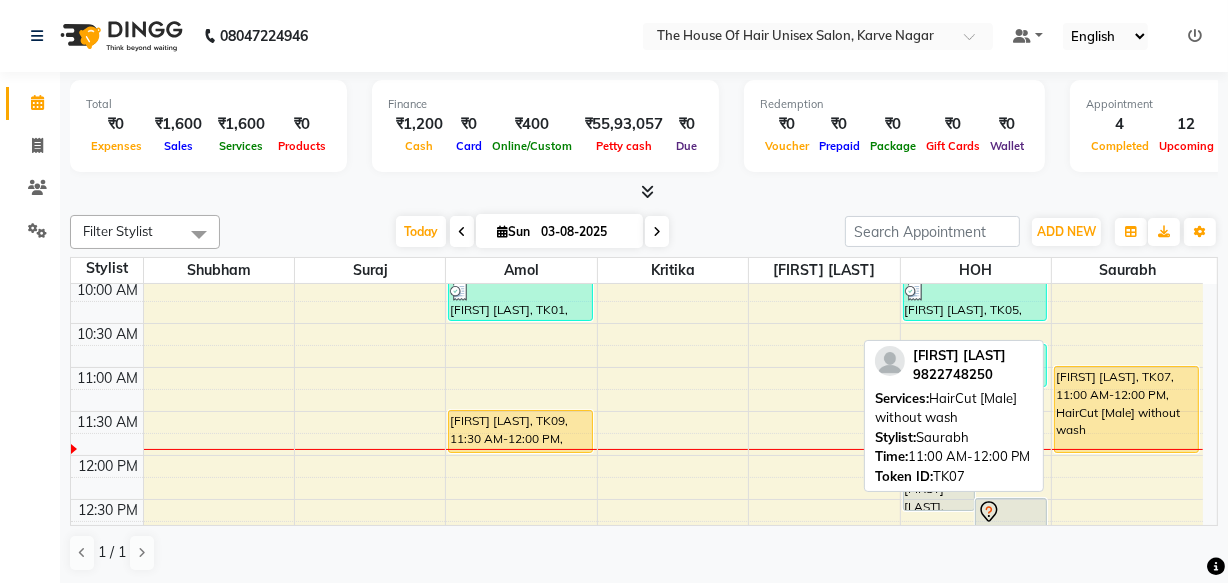 click on "[FIRST] [LAST], TK07, 11:00 AM-12:00 PM, HairCut [Male] without wash" at bounding box center [1126, 409] 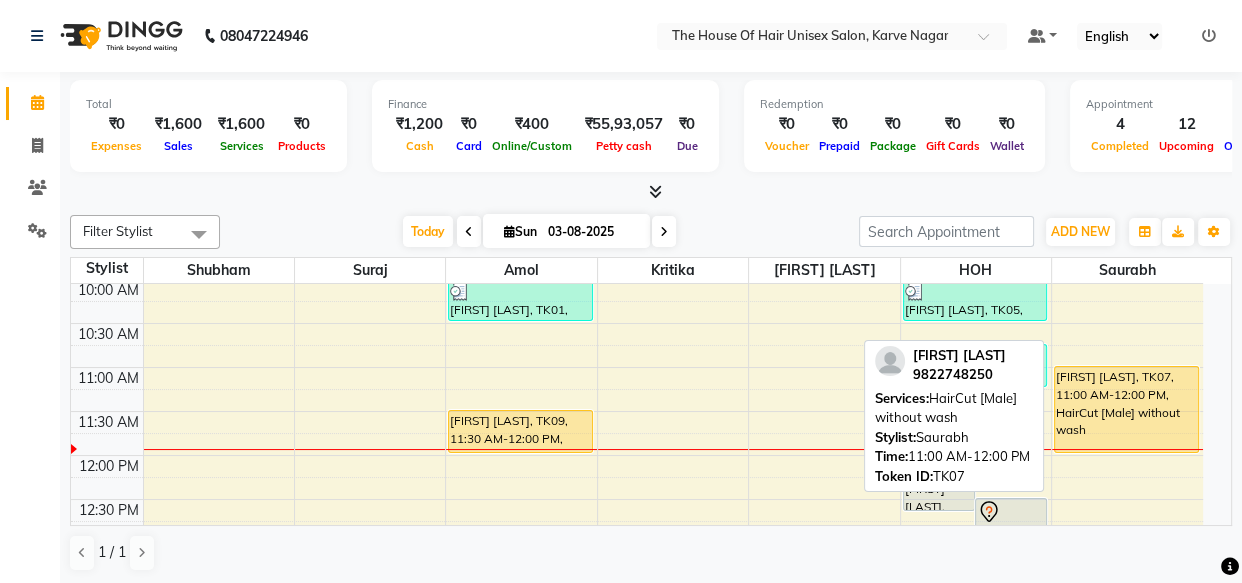 select on "1" 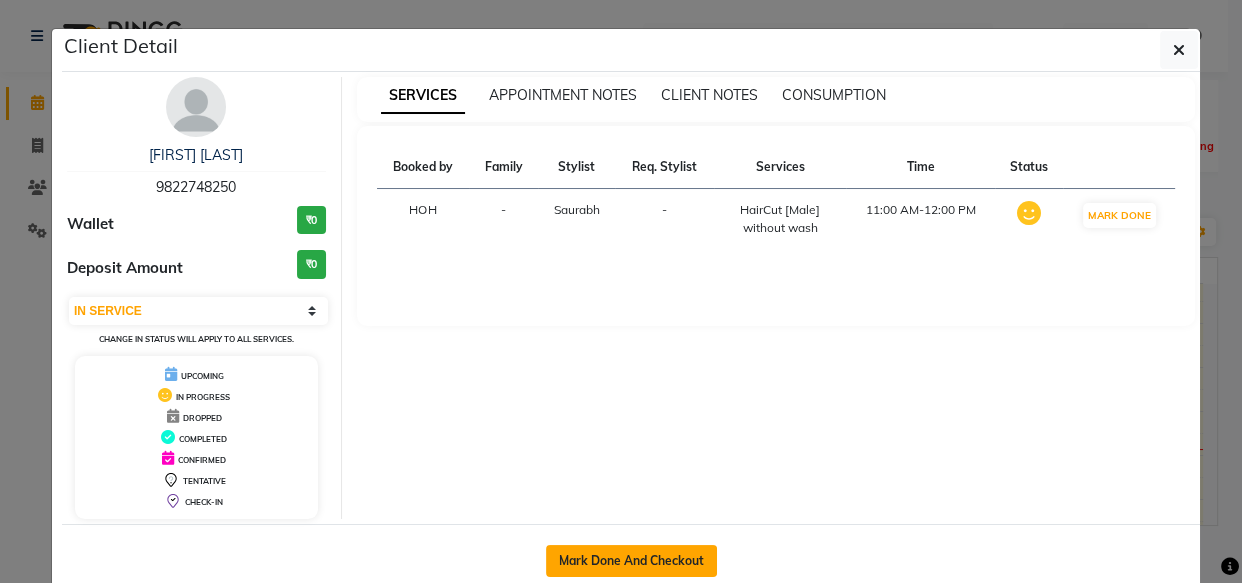 click on "Mark Done And Checkout" 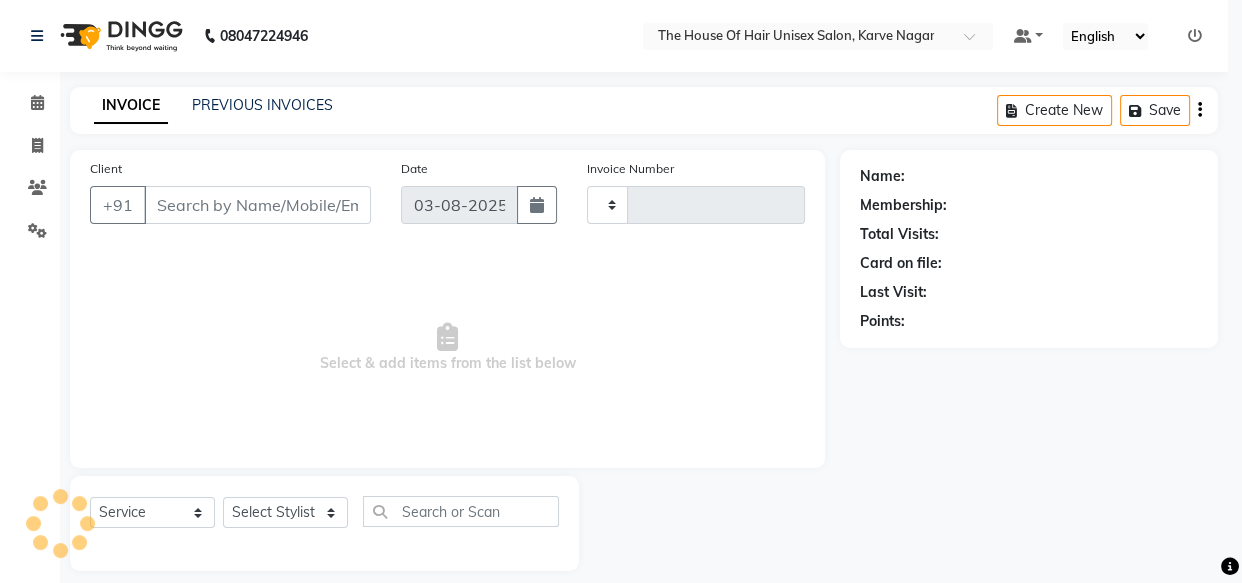 select on "3" 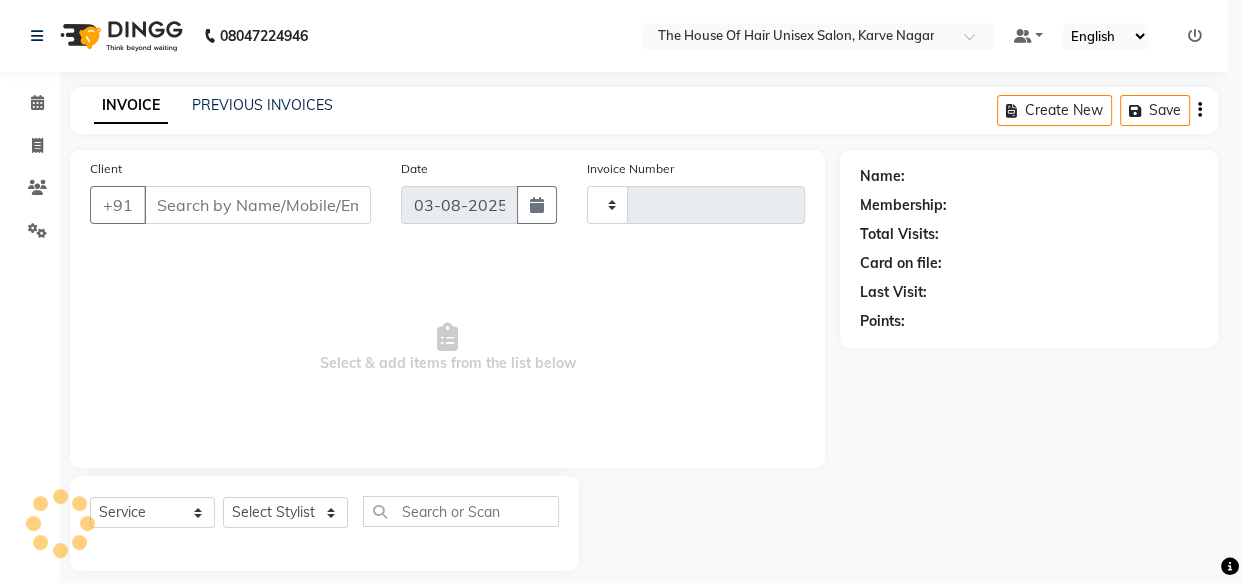 type on "2105" 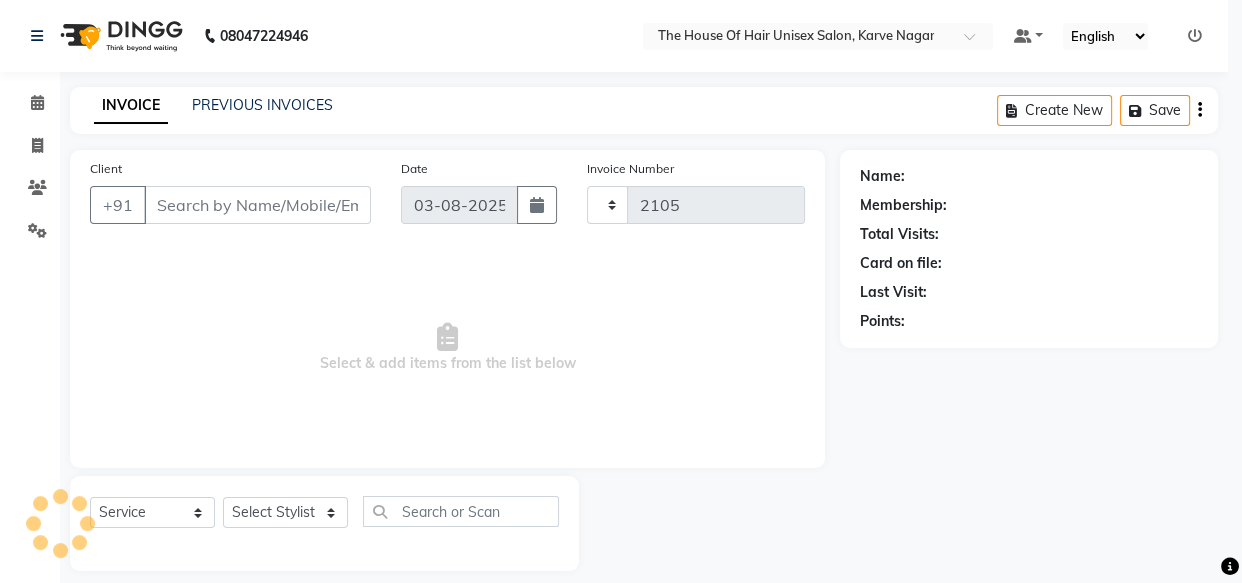 select on "598" 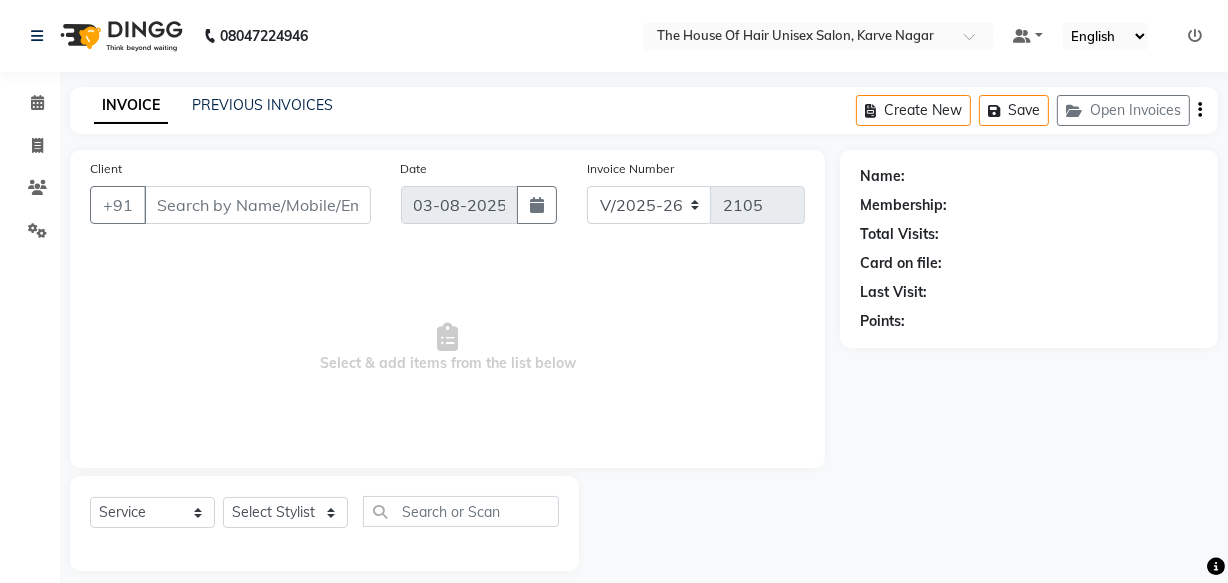 type on "9822748250" 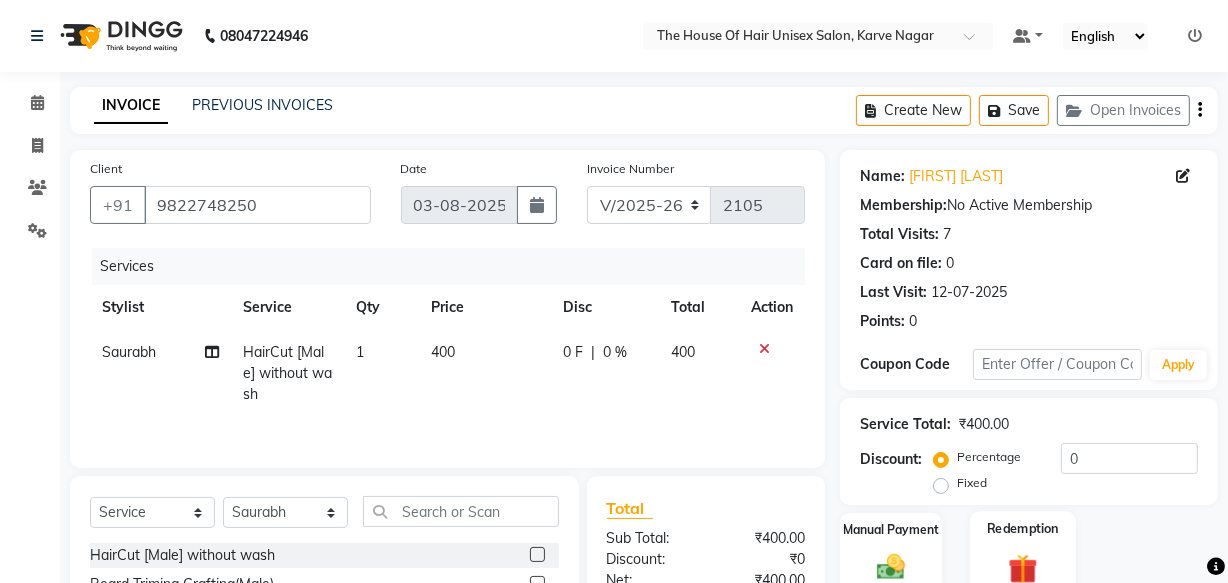 scroll, scrollTop: 105, scrollLeft: 0, axis: vertical 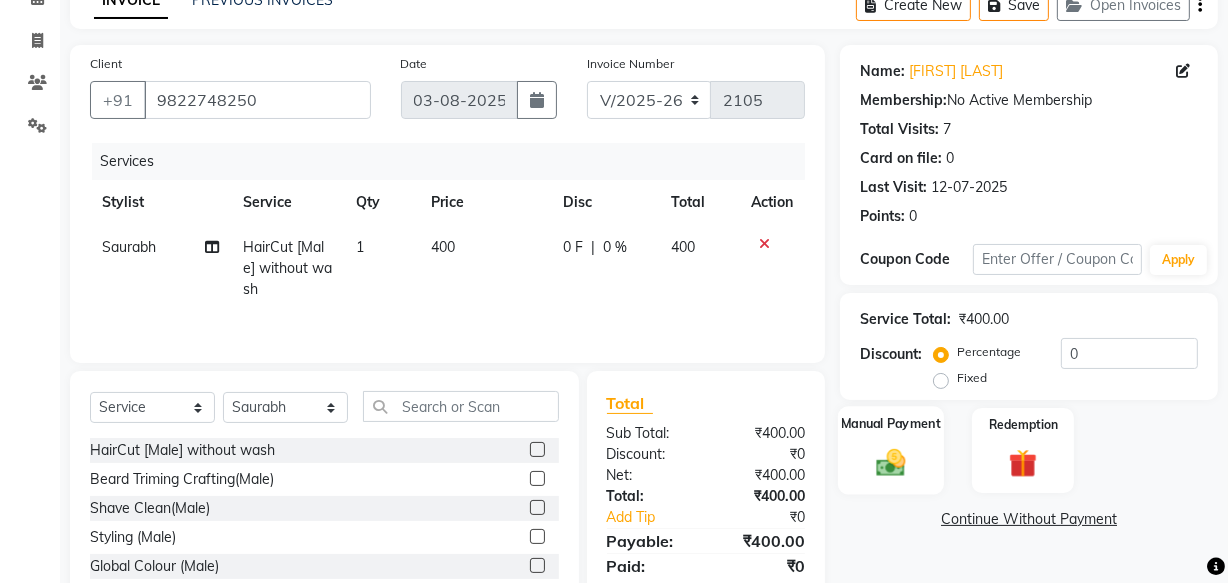 click 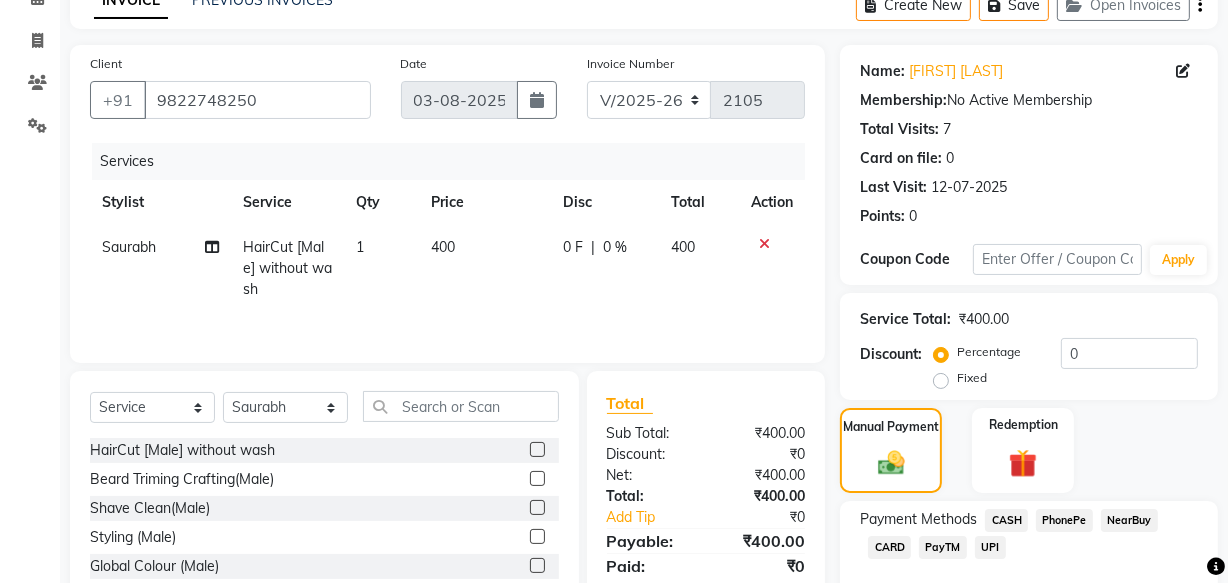 click on "UPI" 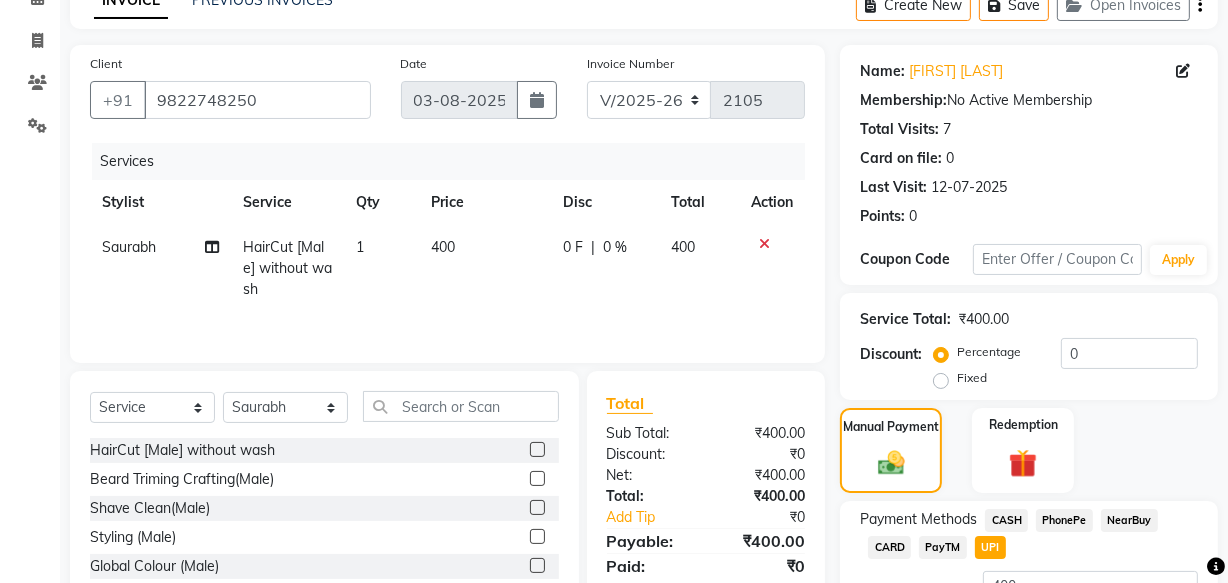 scroll, scrollTop: 249, scrollLeft: 0, axis: vertical 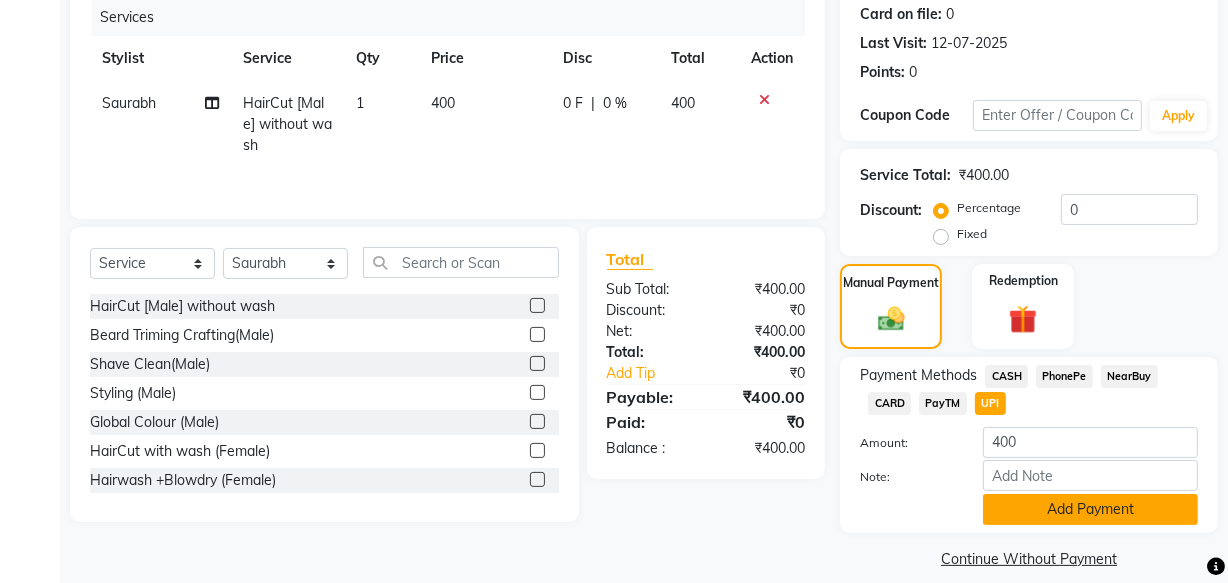 click on "Add Payment" 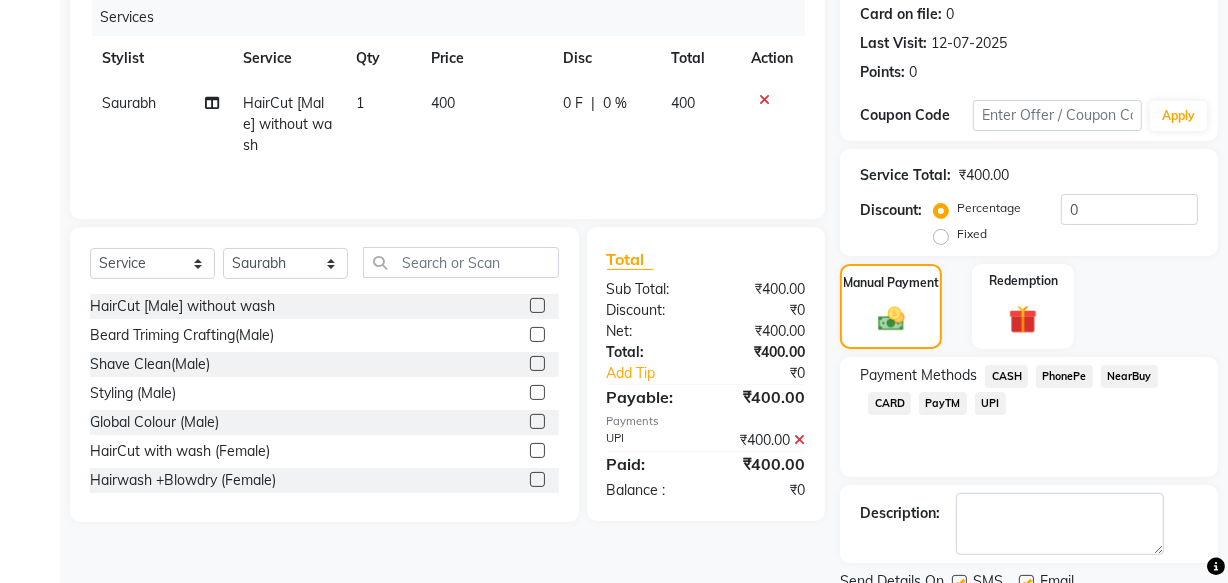 scroll, scrollTop: 321, scrollLeft: 0, axis: vertical 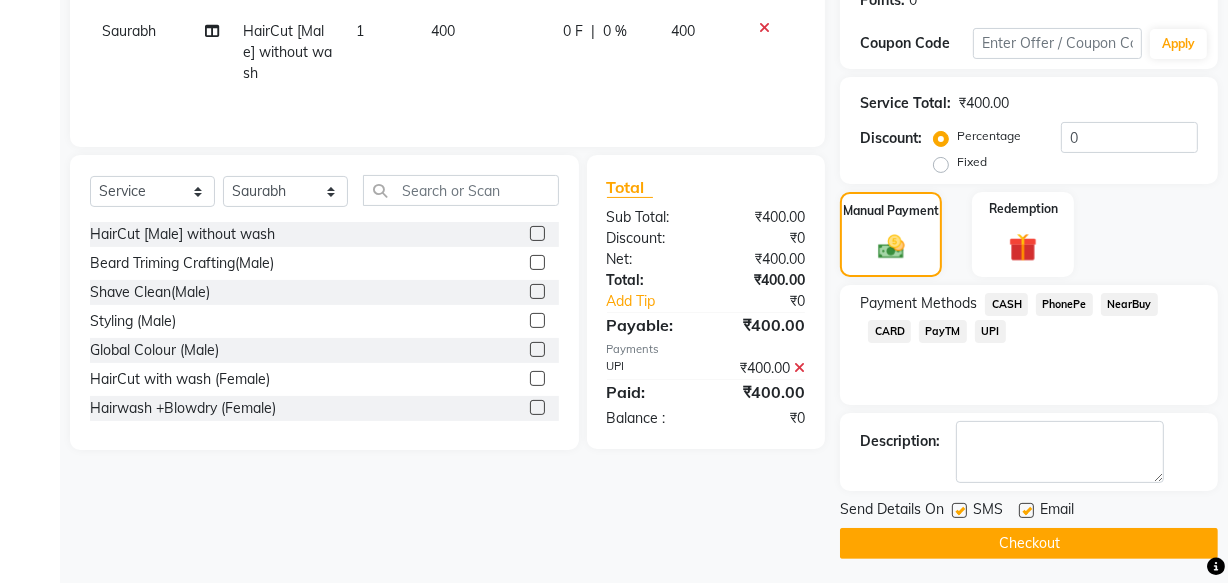 click on "Checkout" 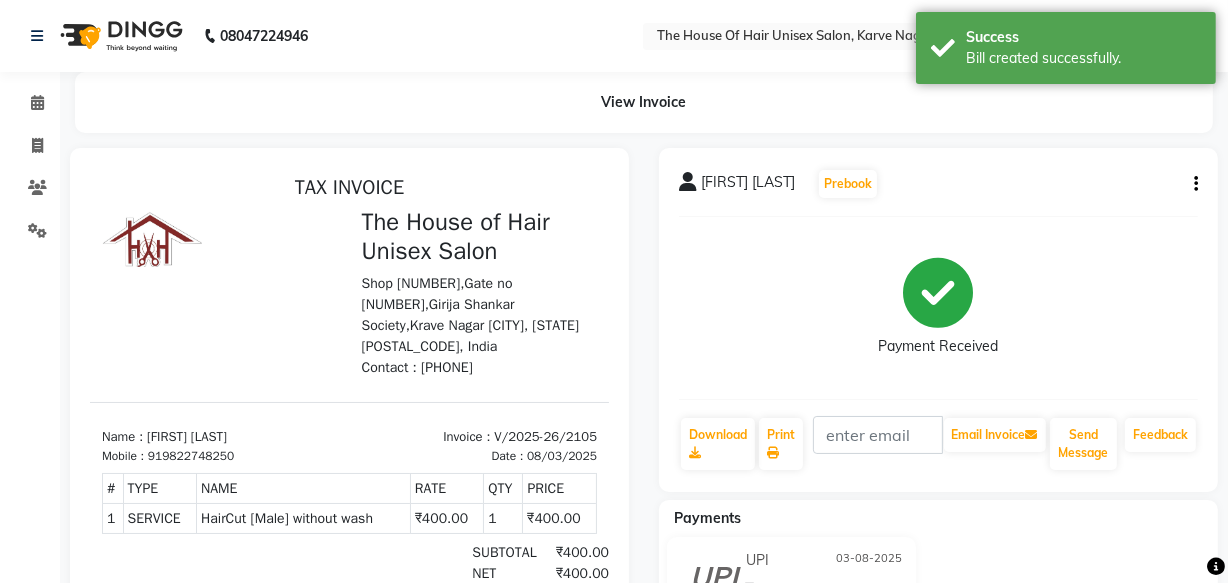 scroll, scrollTop: 0, scrollLeft: 0, axis: both 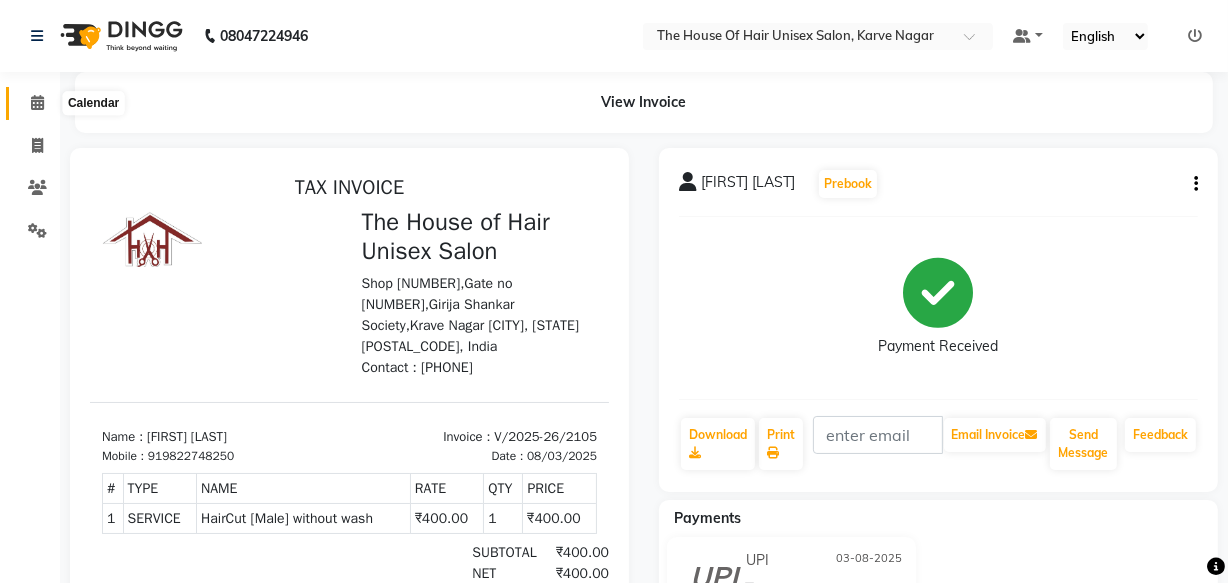 click 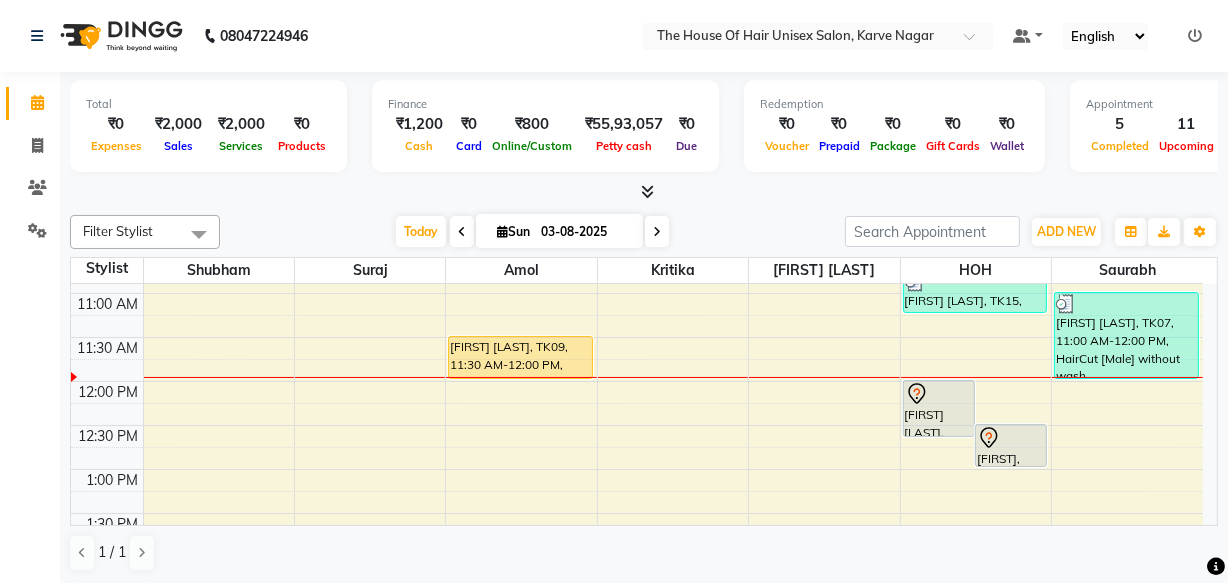 scroll, scrollTop: 330, scrollLeft: 0, axis: vertical 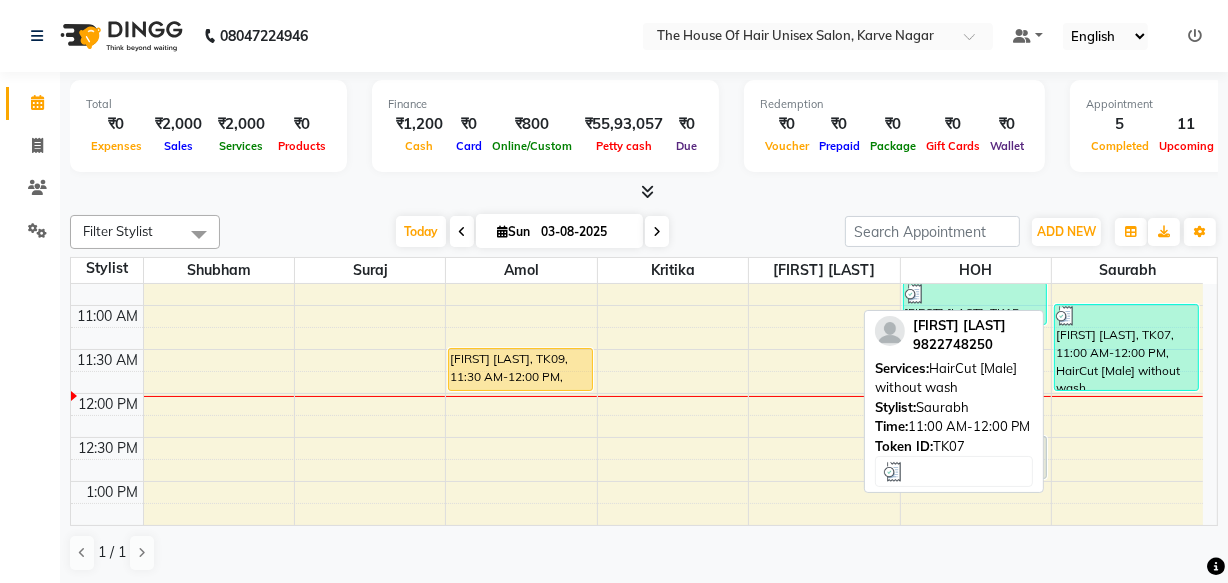 click on "[FIRST] [LAST], TK07, 11:00 AM-12:00 PM, HairCut [Male] without wash" at bounding box center [1126, 347] 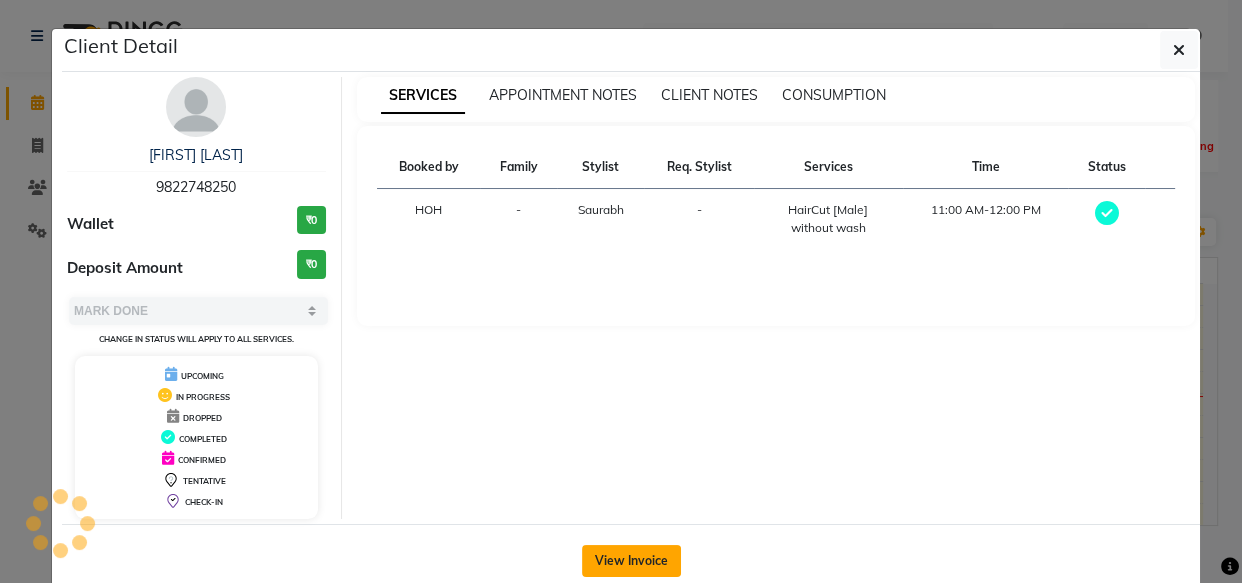 click on "View Invoice" 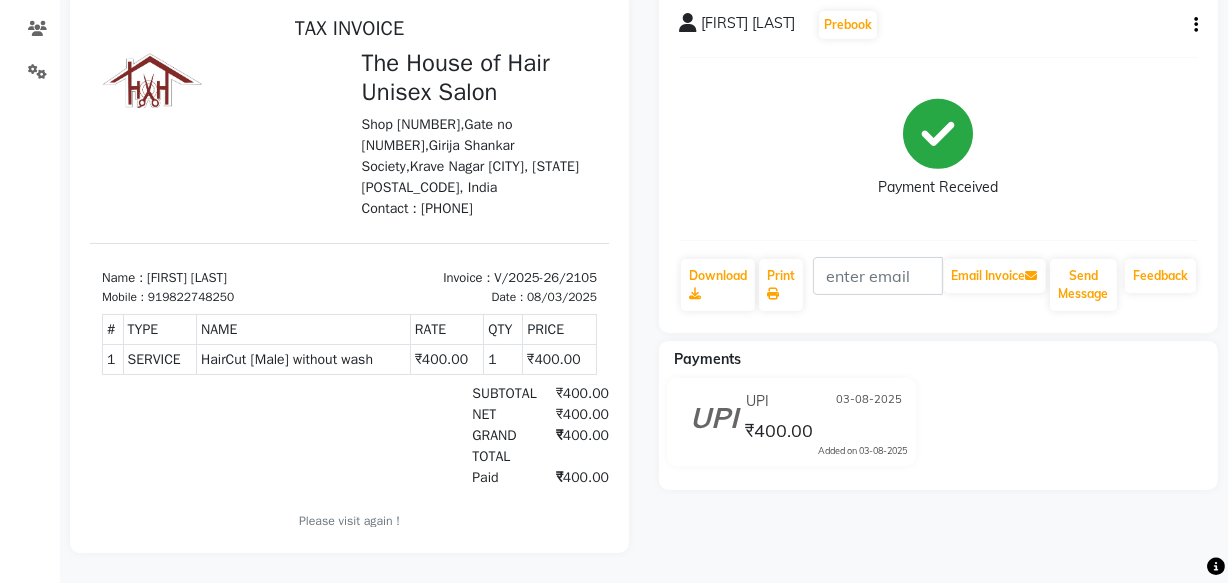 scroll, scrollTop: 0, scrollLeft: 0, axis: both 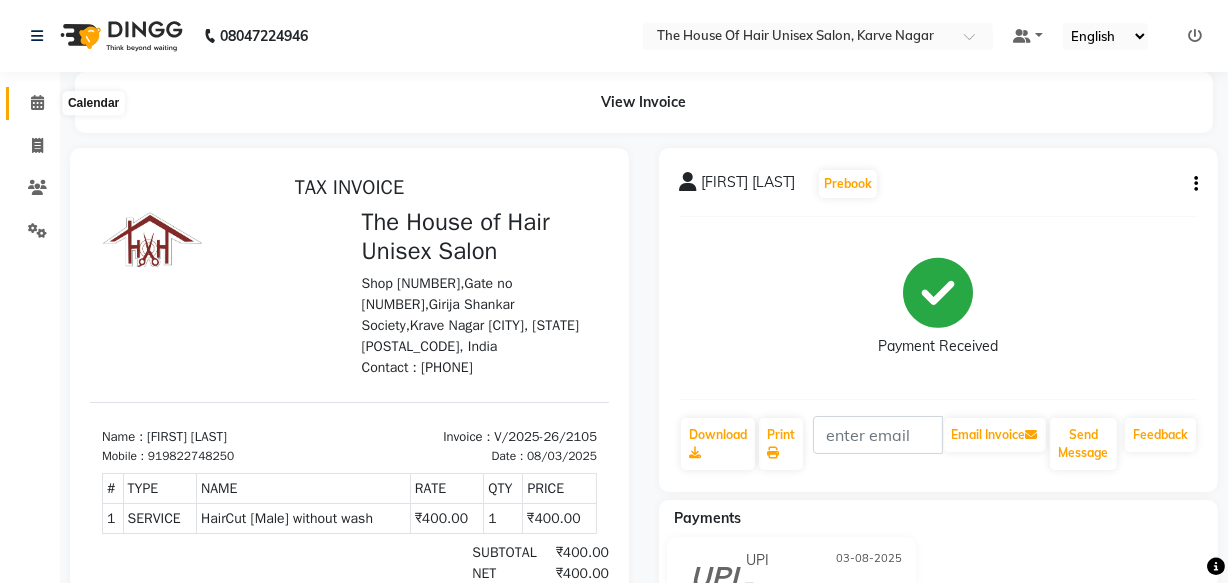 click 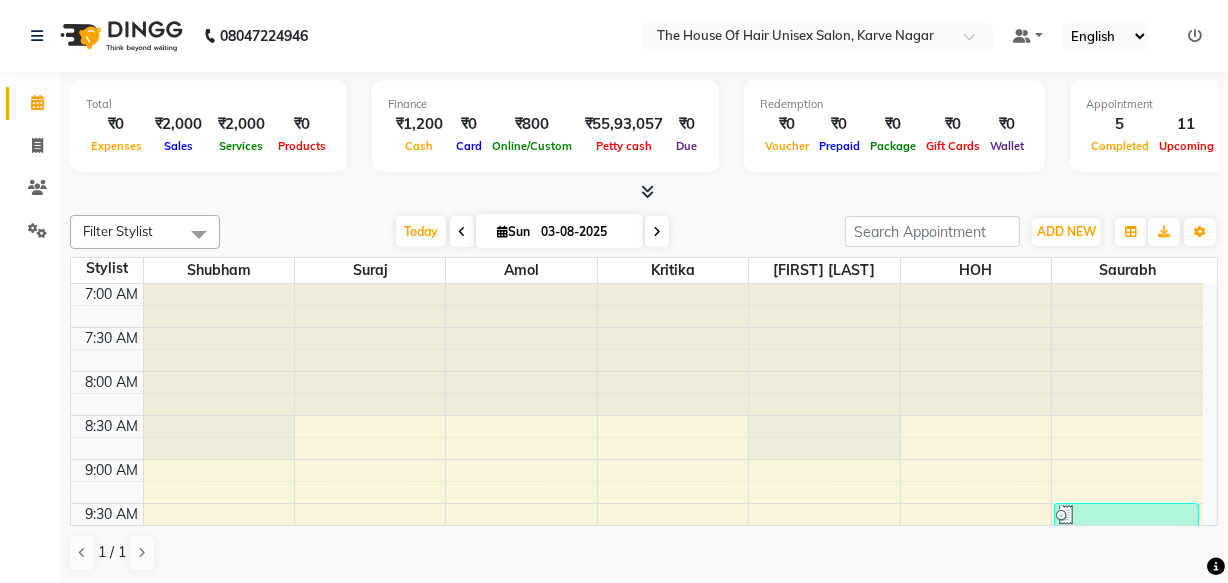 scroll, scrollTop: 0, scrollLeft: 0, axis: both 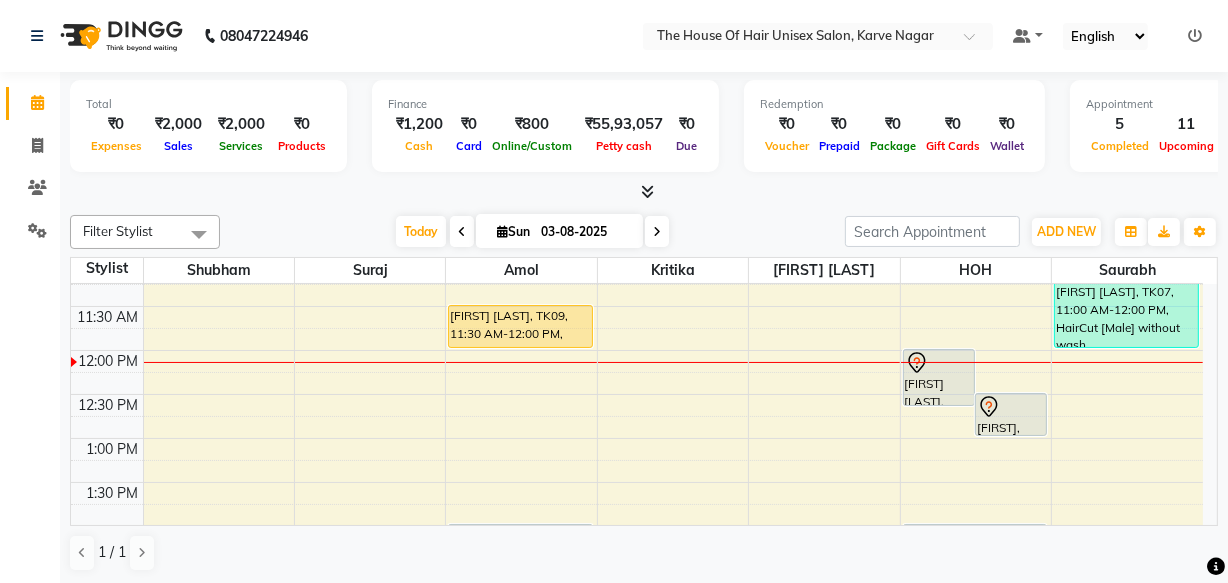 click on "7:00 AM 7:30 AM 8:00 AM 8:30 AM 9:00 AM 9:30 AM 10:00 AM 10:30 AM 11:00 AM 11:30 AM 12:00 PM 12:30 PM 1:00 PM 1:30 PM 2:00 PM 2:30 PM 3:00 PM 3:30 PM 4:00 PM 4:30 PM 5:00 PM 5:30 PM 6:00 PM 6:30 PM 7:00 PM 7:30 PM 8:00 PM 8:30 PM 9:00 PM 9:30 PM     [FIRST] [LAST], TK01, 10:00 AM-10:30 AM, HairCut [Male] without wash    [FIRST] [LAST], TK09, 11:30 AM-12:00 PM, HairCut [Male] without wash             [FIRST] [LAST], TK10, 02:00 PM-03:00 PM, HairCut [Male] without wash,Beard Triming Crafting(Male)             [FIRST] [LAST], TK02, 03:30 PM-04:30 PM, Touch up (Female)             [FIRST] [LAST], TK04, 05:00 PM-07:00 PM, HairCut [Male] without wash,Beard Triming Crafting(Male)             [FIRST], TK13, 08:00 PM-08:30 PM, HairCut [Male] without wash             [FIRST], TK13, 08:30 PM-09:00 PM, Beard Triming Crafting(Male)             SANGRAM, TK08, 12:00 PM-12:40 PM, Haircut with wash (Male)             [FIRST] [LAST], TK16, 12:30 PM-01:00 PM, HairCut [Male] without wash" at bounding box center [637, 570] 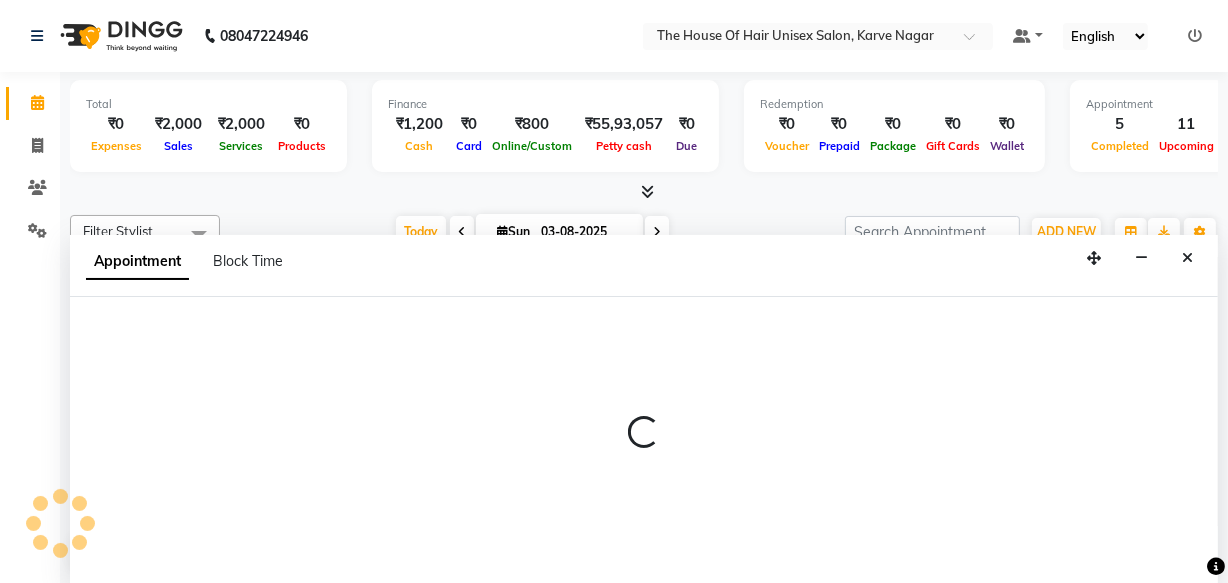 select on "85989" 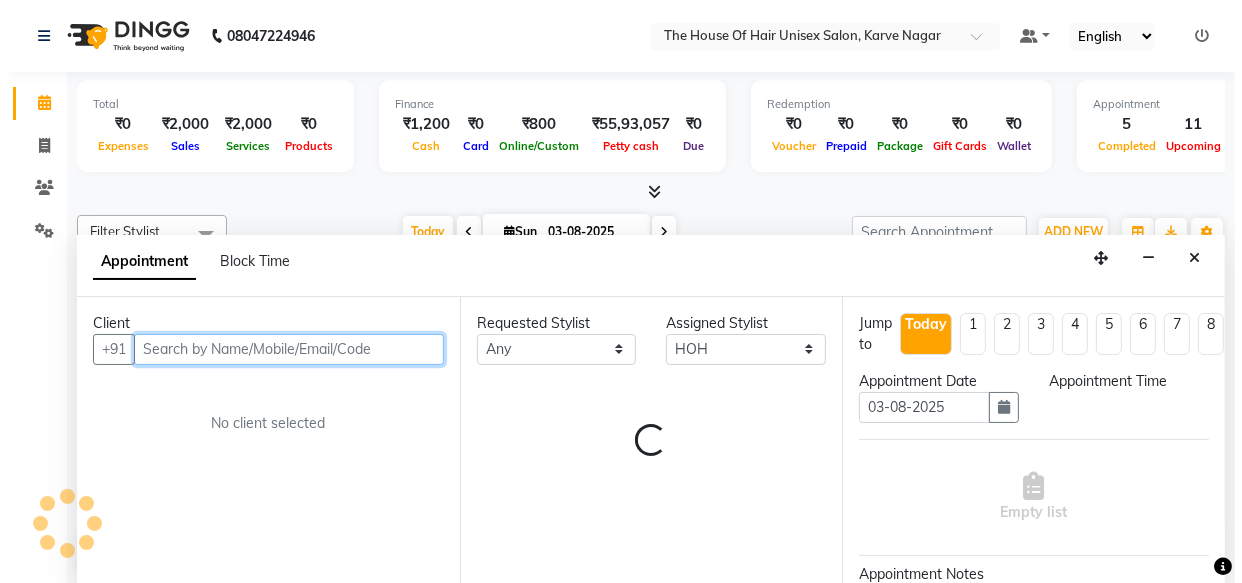 type 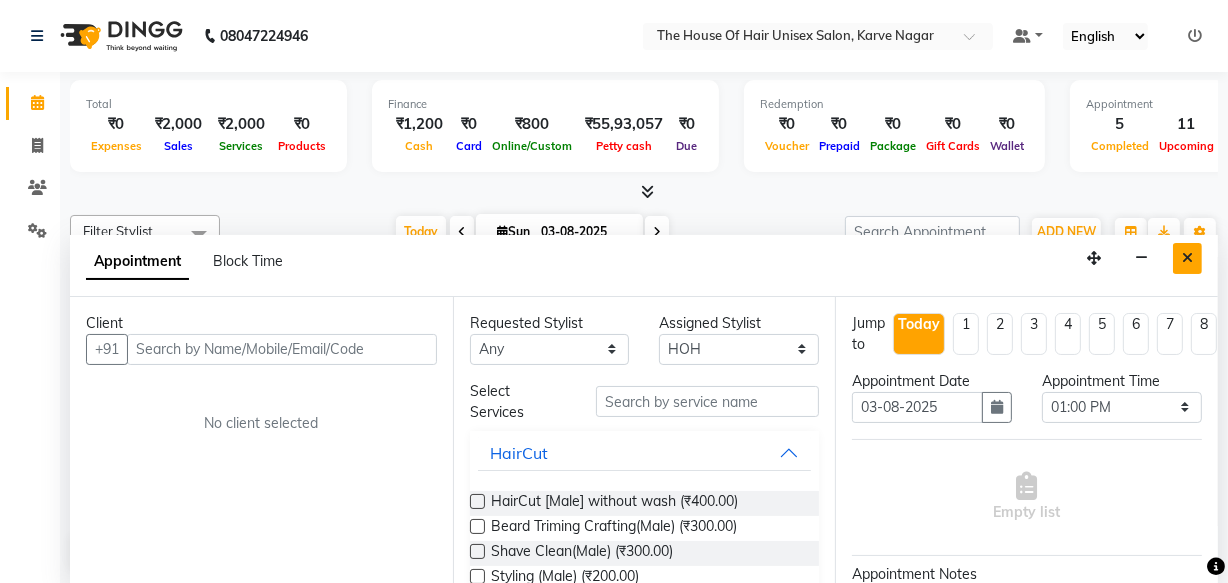 click at bounding box center (1187, 258) 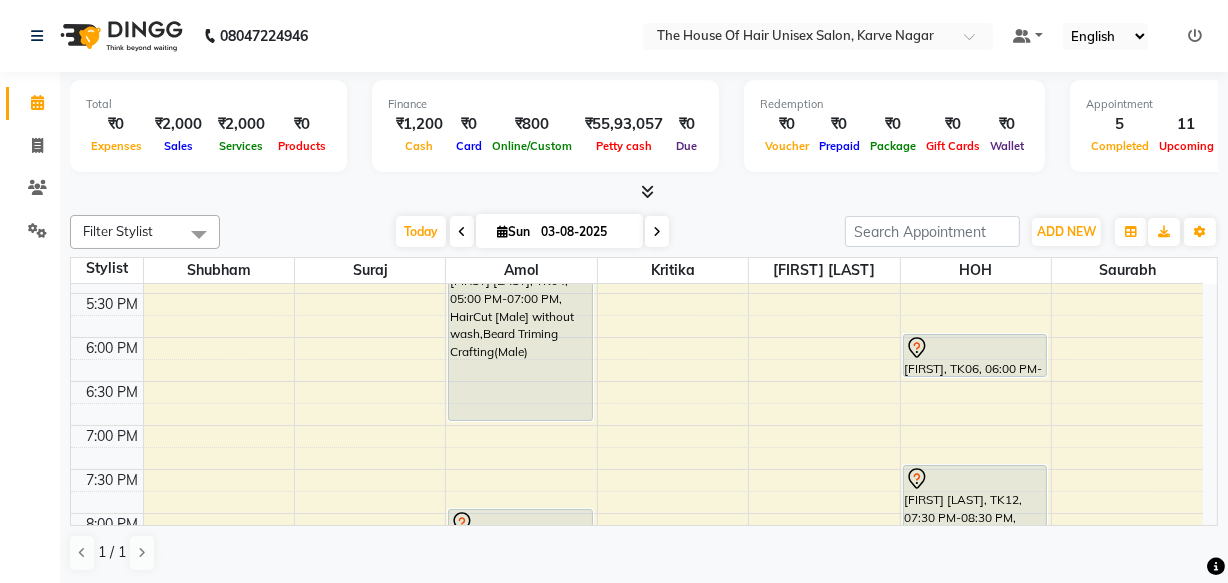 scroll, scrollTop: 915, scrollLeft: 0, axis: vertical 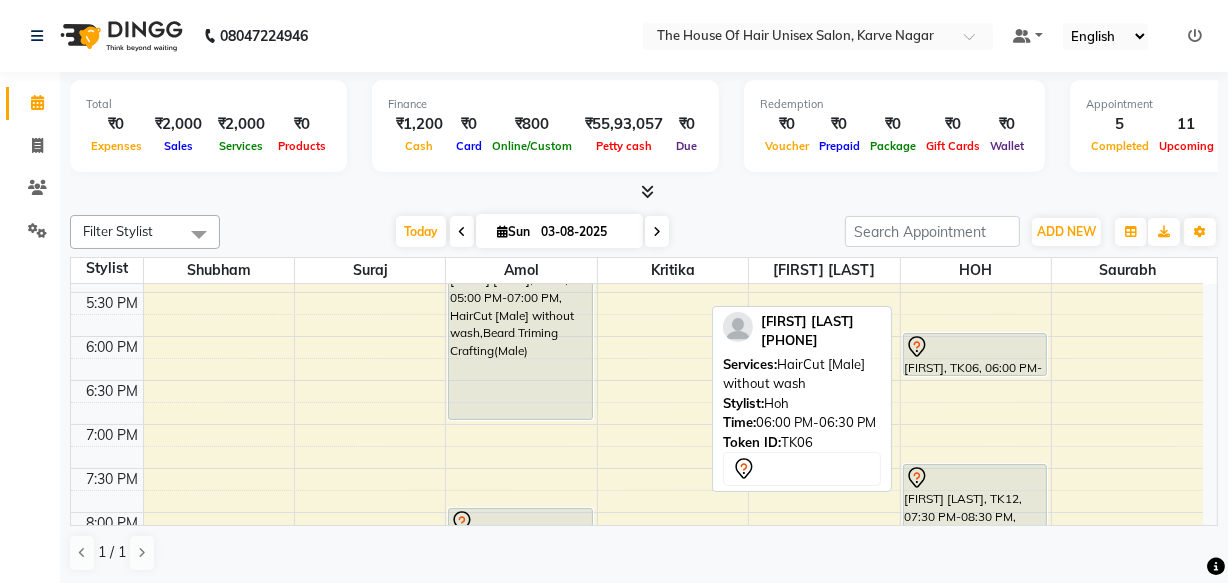 click on "[FIRST], TK06, 06:00 PM-06:30 PM, HairCut [Male] without wash" at bounding box center [975, 354] 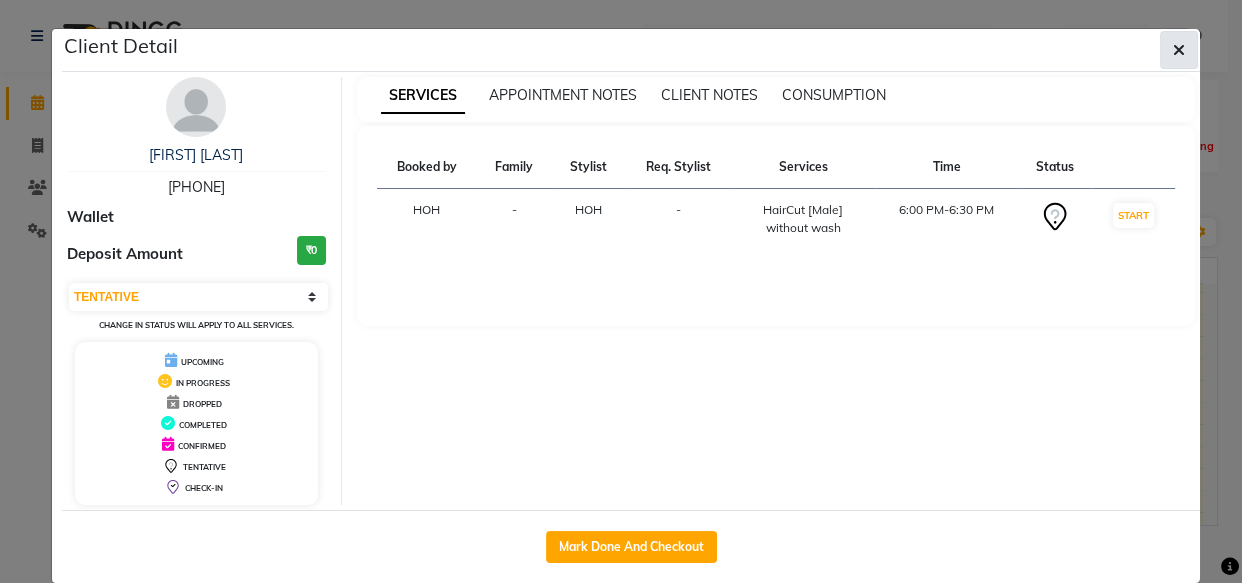 click 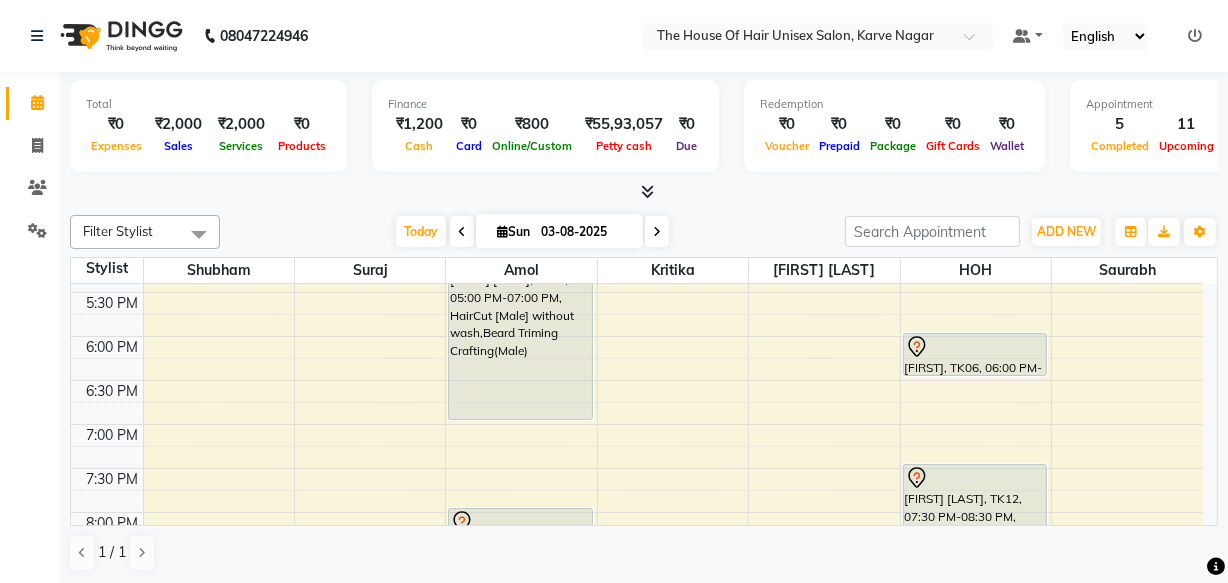 click on "7:00 AM 7:30 AM 8:00 AM 8:30 AM 9:00 AM 9:30 AM 10:00 AM 10:30 AM 11:00 AM 11:30 AM 12:00 PM 12:30 PM 1:00 PM 1:30 PM 2:00 PM 2:30 PM 3:00 PM 3:30 PM 4:00 PM 4:30 PM 5:00 PM 5:30 PM 6:00 PM 6:30 PM 7:00 PM 7:30 PM 8:00 PM 8:30 PM 9:00 PM 9:30 PM     [FIRST] [LAST], TK01, 10:00 AM-10:30 AM, HairCut [Male] without wash    [FIRST] [LAST], TK09, 11:30 AM-12:00 PM, HairCut [Male] without wash             [FIRST] [LAST], TK10, 02:00 PM-03:00 PM, HairCut [Male] without wash,Beard Triming Crafting(Male)             [FIRST] [LAST], TK02, 03:30 PM-04:30 PM, Touch up (Female)             [FIRST] [LAST], TK04, 05:00 PM-07:00 PM, HairCut [Male] without wash,Beard Triming Crafting(Male)             [FIRST], TK13, 08:00 PM-08:30 PM, HairCut [Male] without wash             [FIRST], TK13, 08:30 PM-09:00 PM, Beard Triming Crafting(Male)             SANGRAM, TK08, 12:00 PM-12:40 PM, Haircut with wash (Male)             [FIRST] [LAST], TK16, 12:30 PM-01:00 PM, HairCut [Male] without wash" at bounding box center [637, 28] 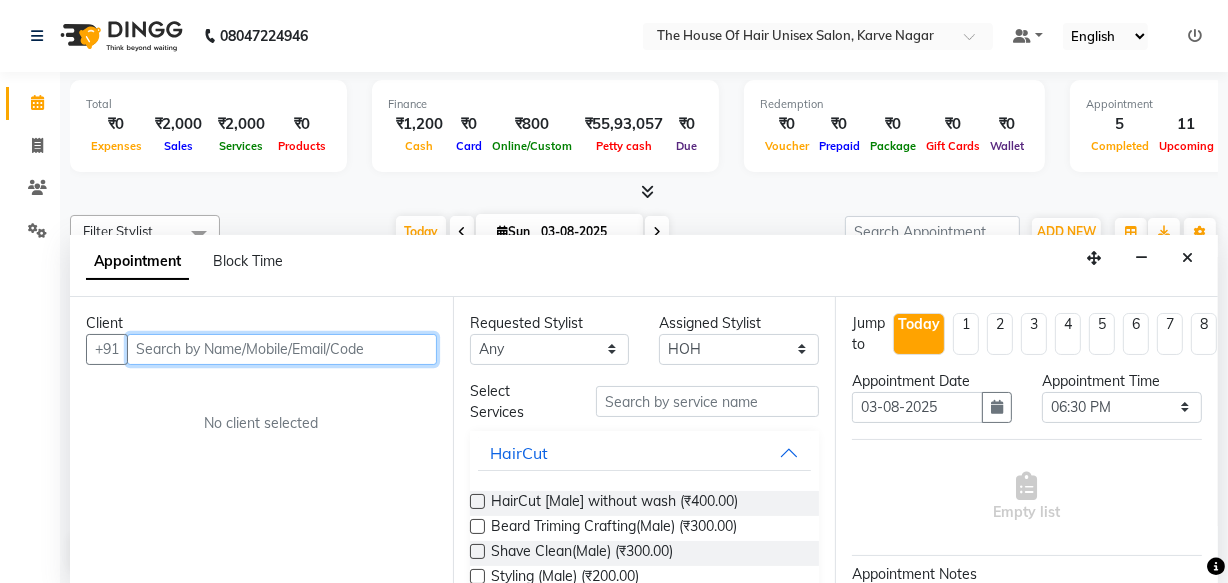 click at bounding box center (282, 349) 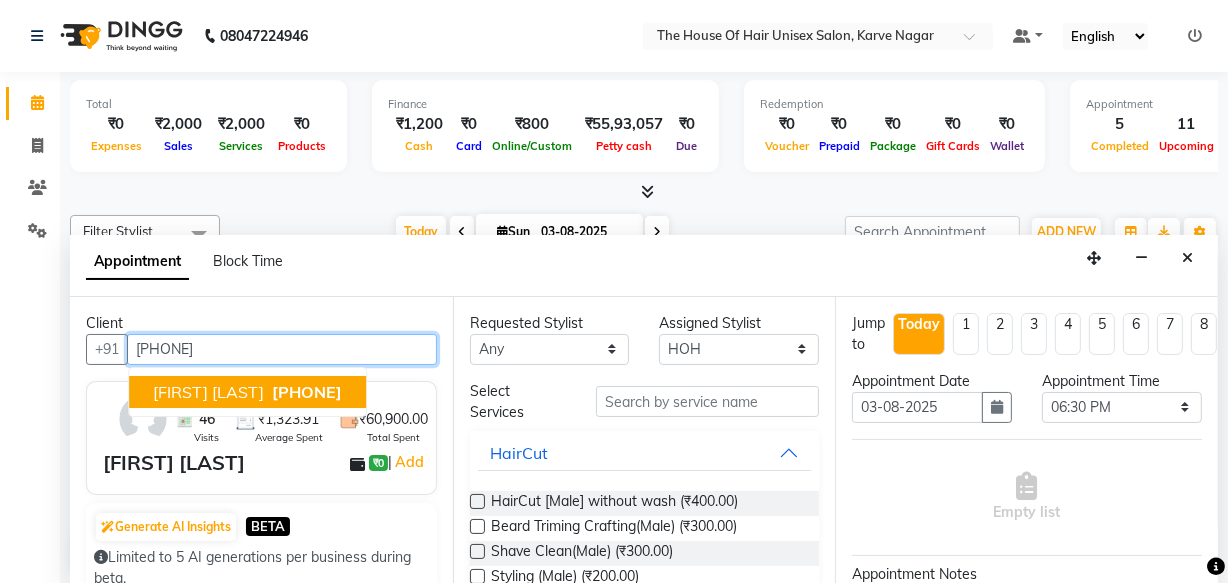 click on "[PHONE]" at bounding box center (307, 392) 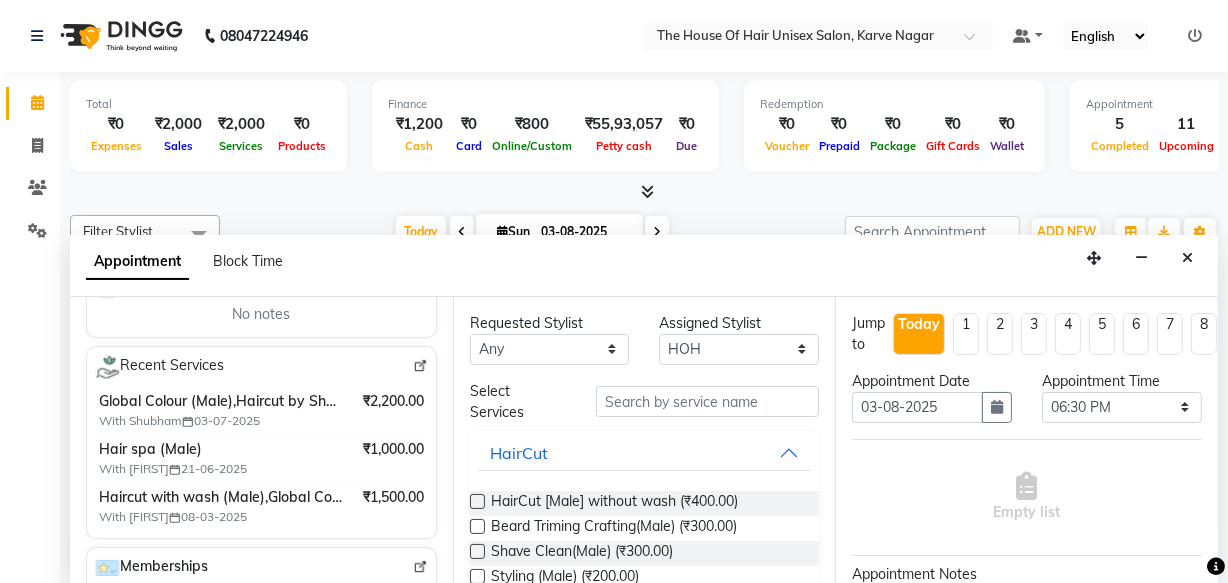 scroll, scrollTop: 340, scrollLeft: 0, axis: vertical 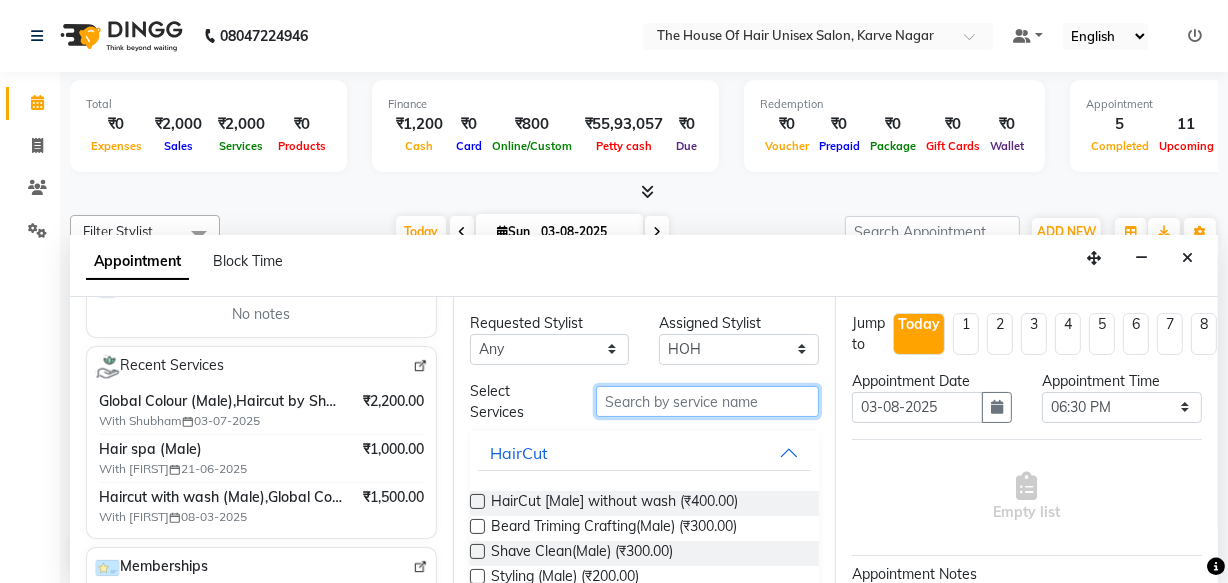 click at bounding box center [707, 401] 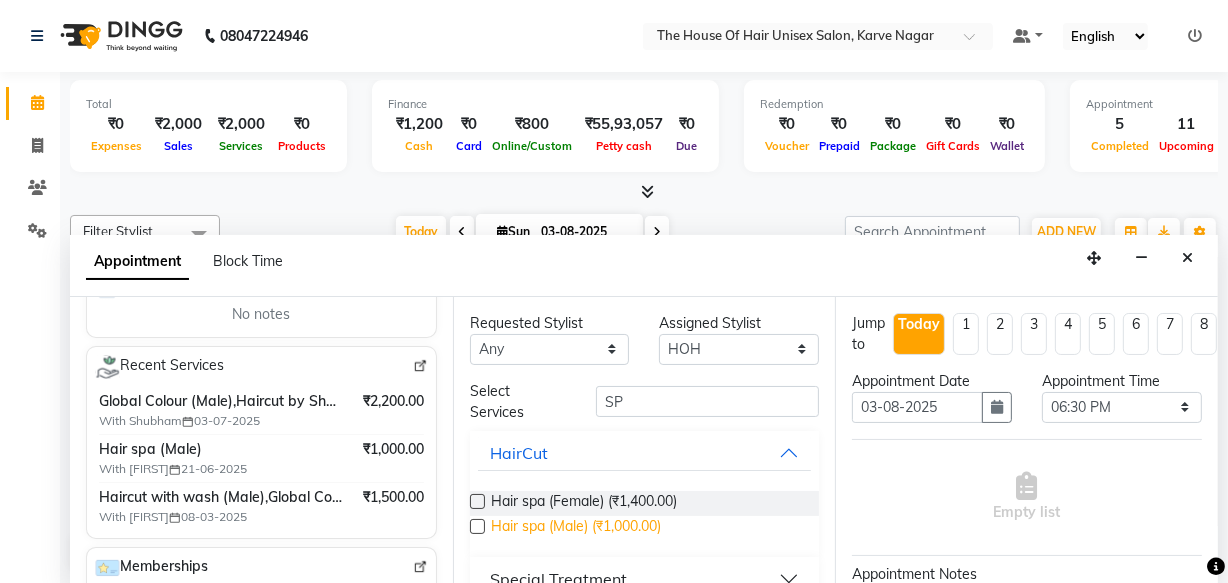 click on "Hair spa (Male) (₹1,000.00)" at bounding box center (576, 528) 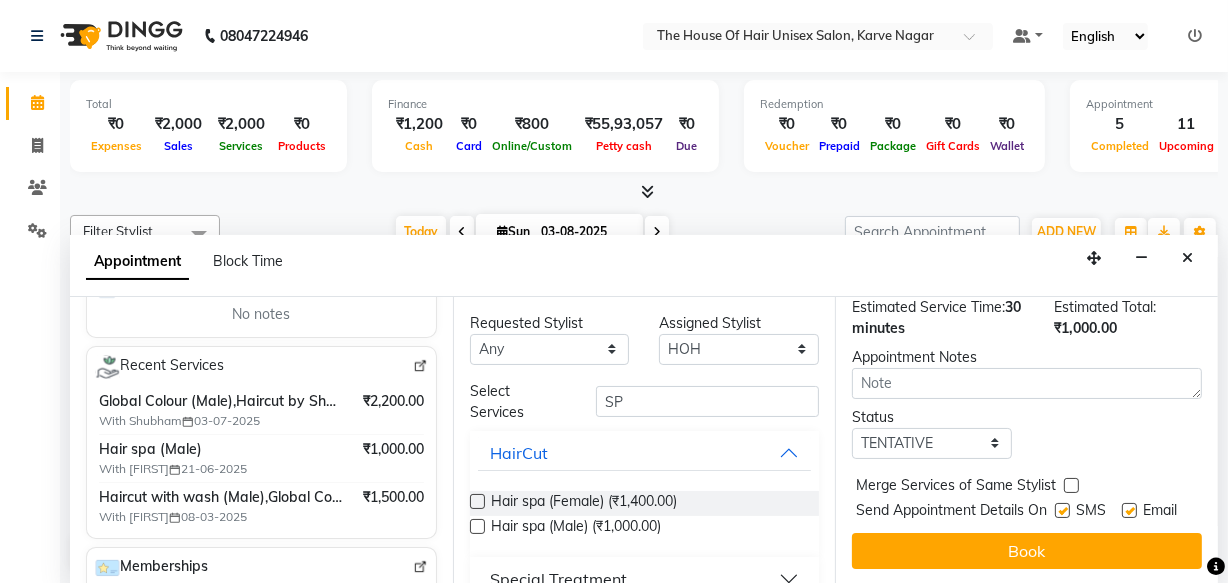 scroll, scrollTop: 289, scrollLeft: 0, axis: vertical 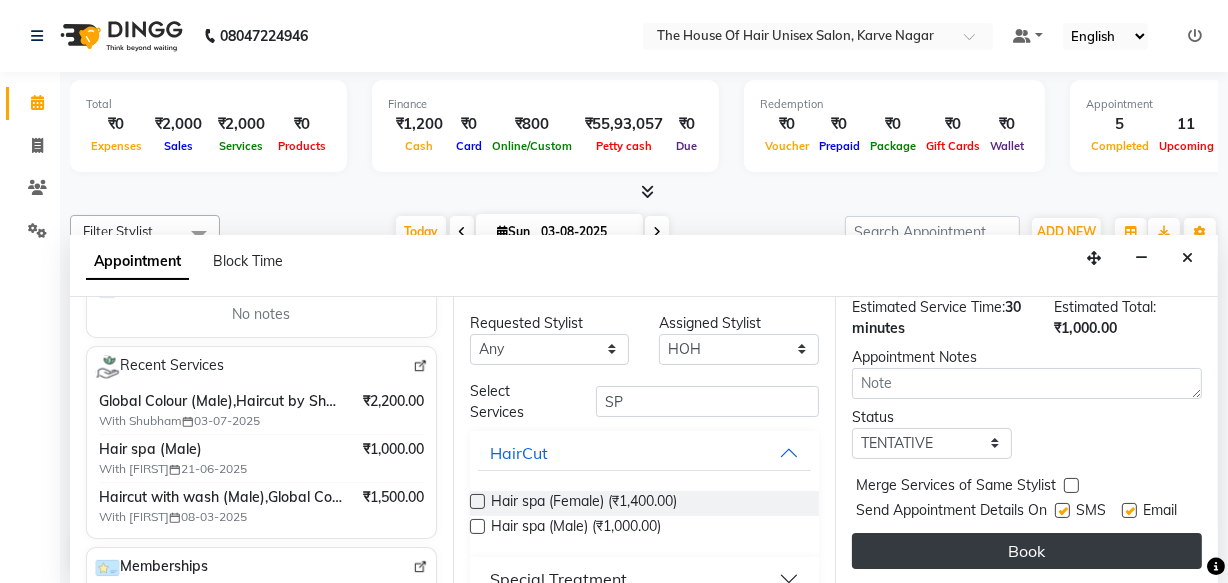 click on "Book" at bounding box center [1027, 551] 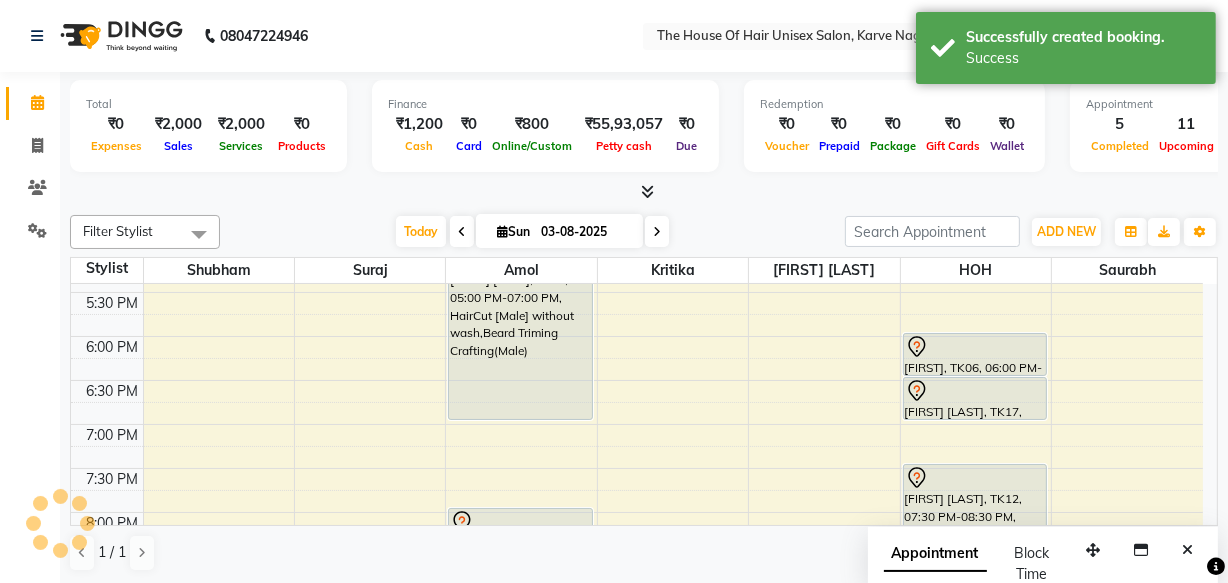 scroll, scrollTop: 0, scrollLeft: 0, axis: both 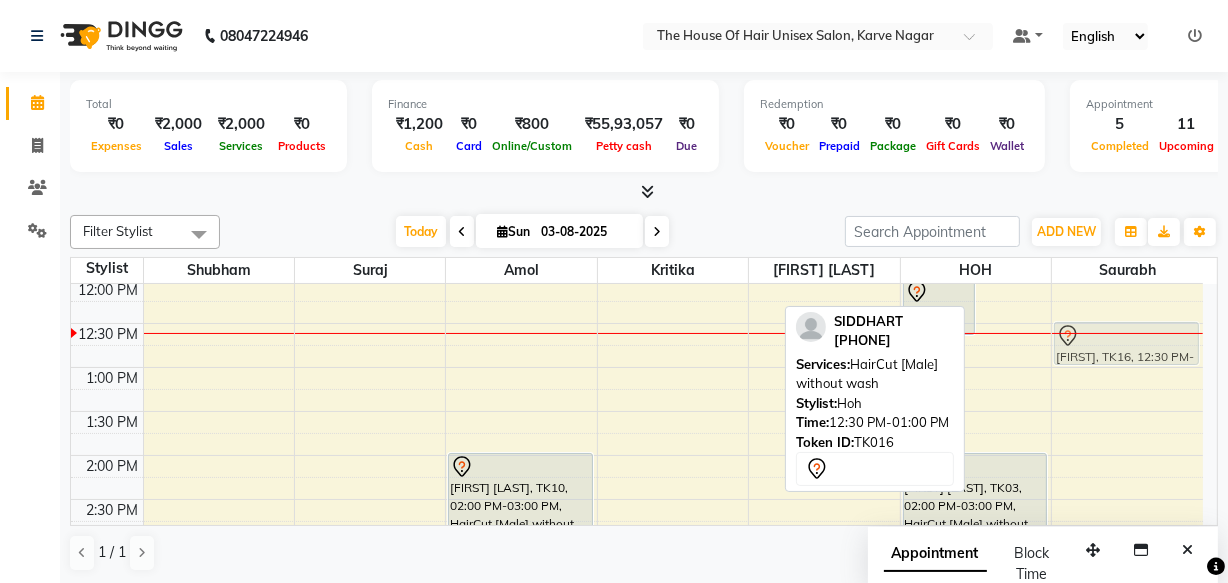 drag, startPoint x: 1013, startPoint y: 340, endPoint x: 1114, endPoint y: 348, distance: 101.31634 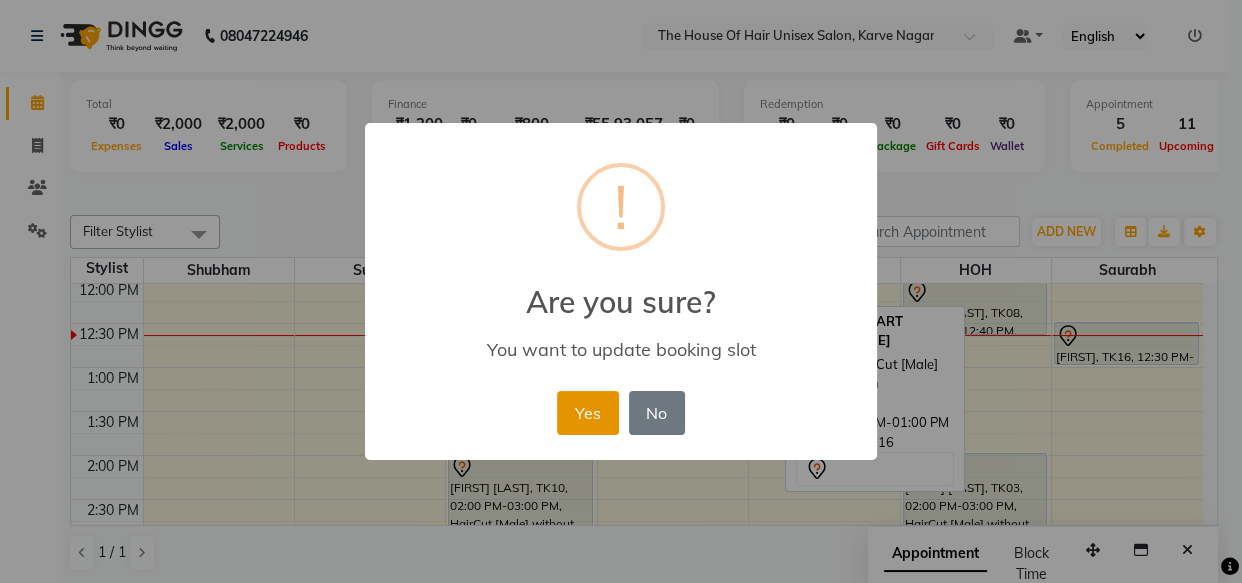 click on "Yes" at bounding box center (587, 413) 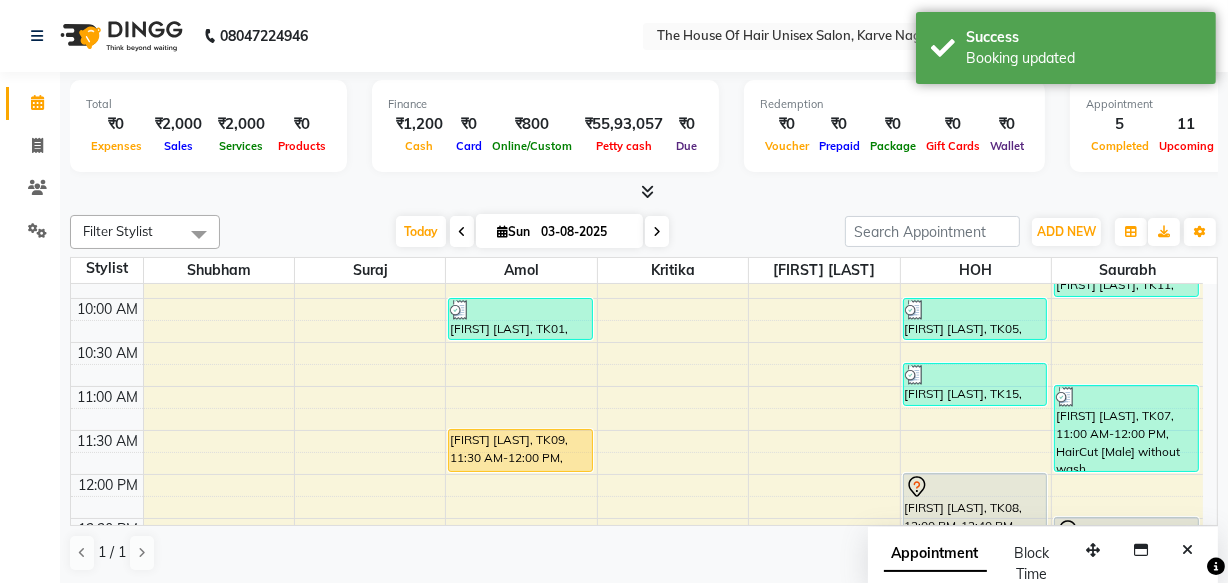scroll, scrollTop: 248, scrollLeft: 0, axis: vertical 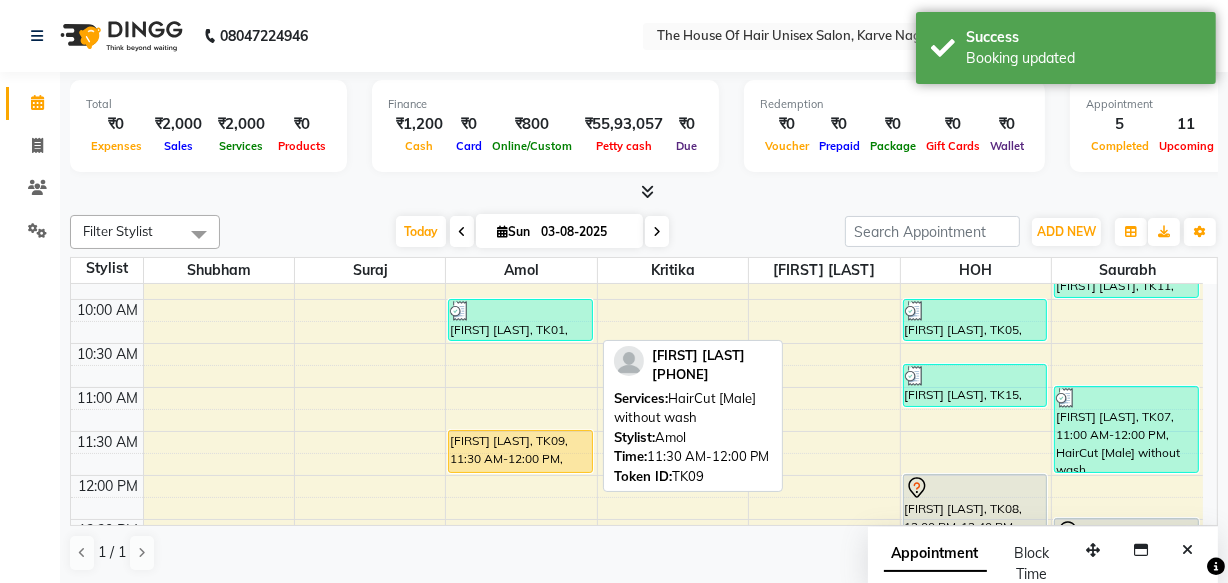 click on "[FIRST] [LAST], TK09, 11:30 AM-12:00 PM, HairCut [Male] without wash" at bounding box center [520, 451] 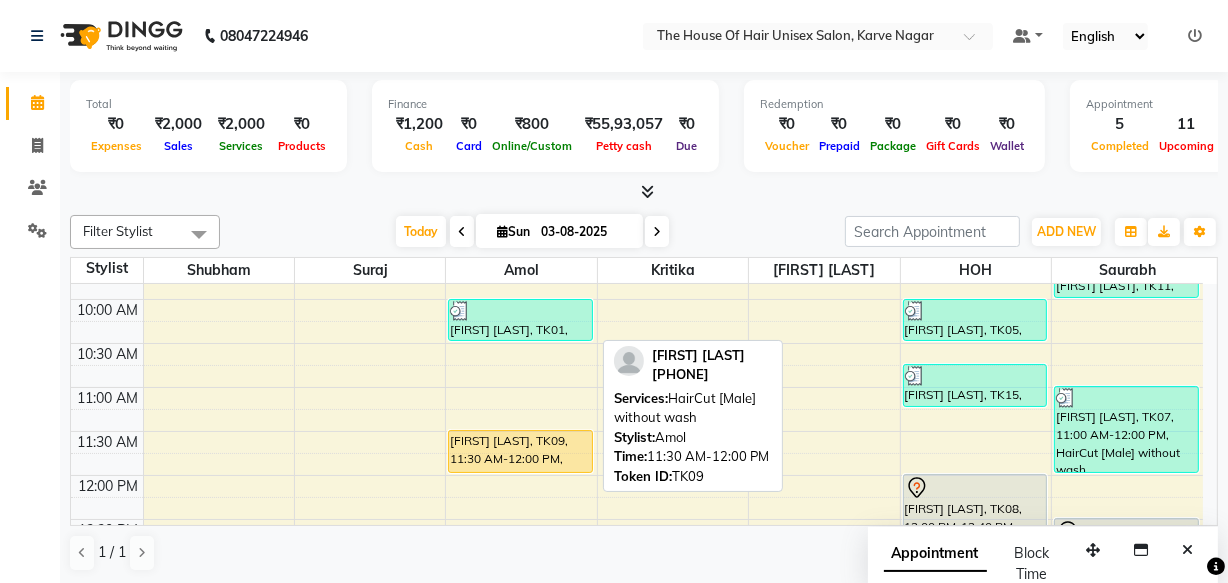 click on "[FIRST] [LAST], TK09, 11:30 AM-12:00 PM, HairCut [Male] without wash" at bounding box center [520, 451] 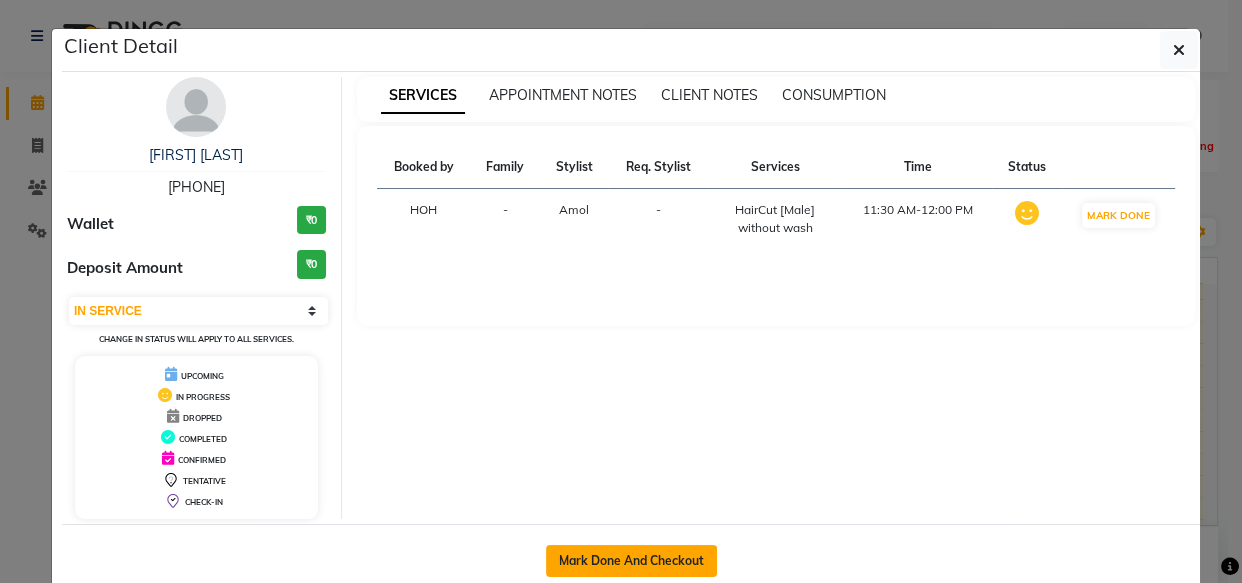 click on "Mark Done And Checkout" 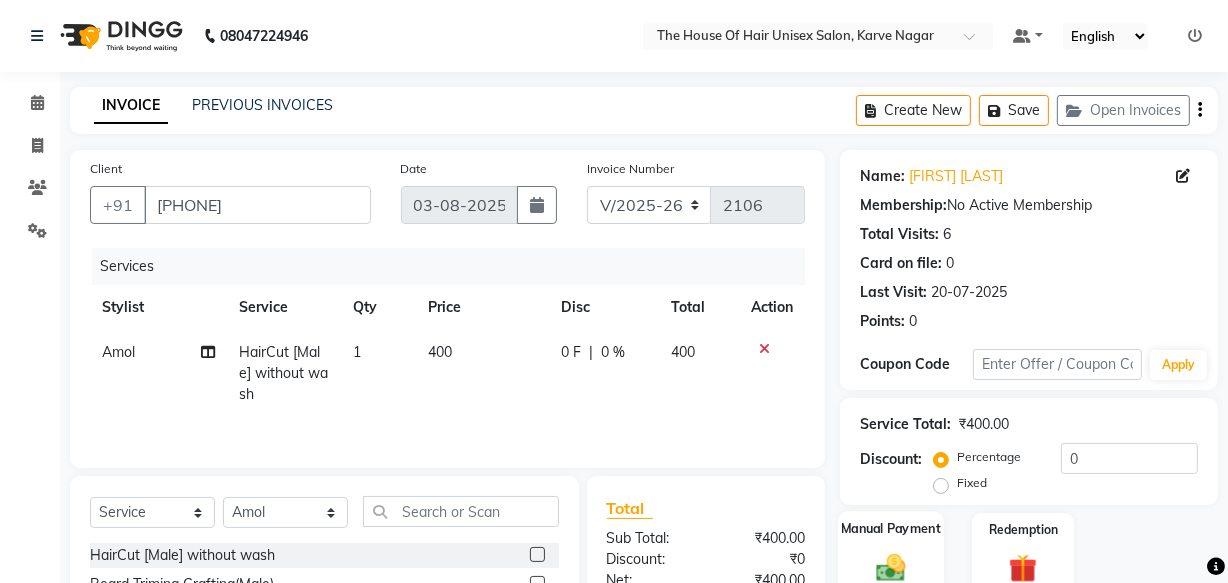scroll, scrollTop: 125, scrollLeft: 0, axis: vertical 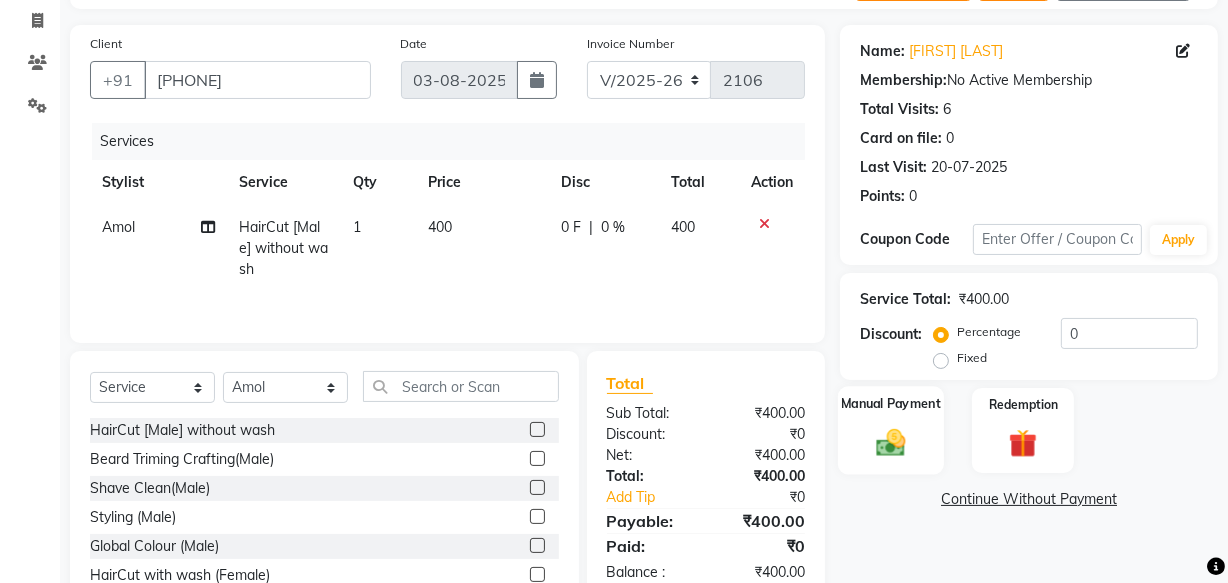 click 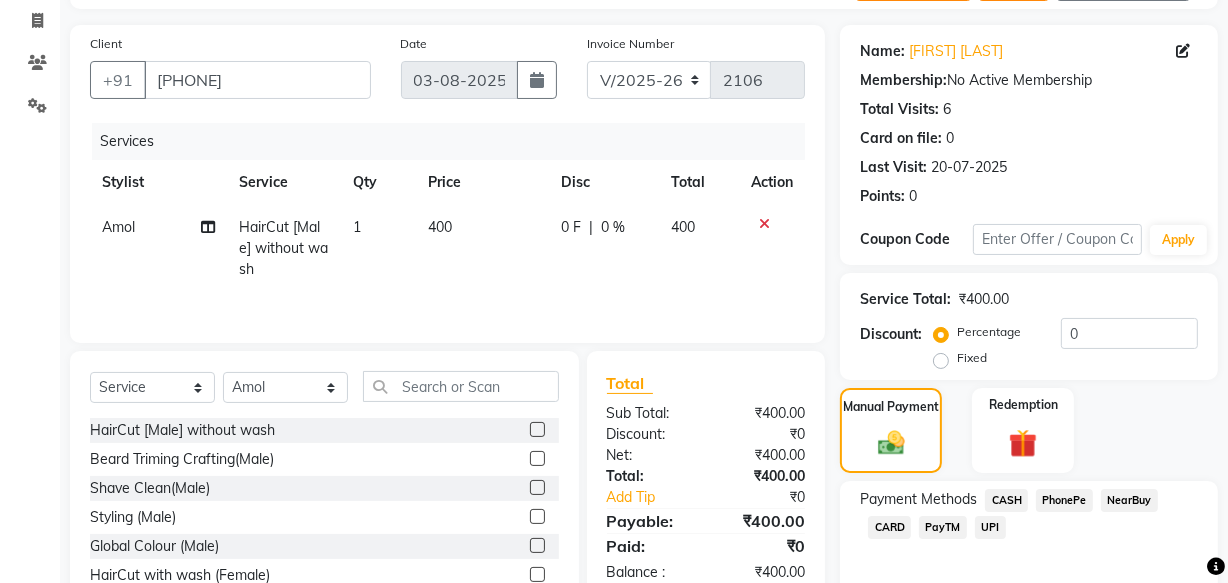click on "CASH" 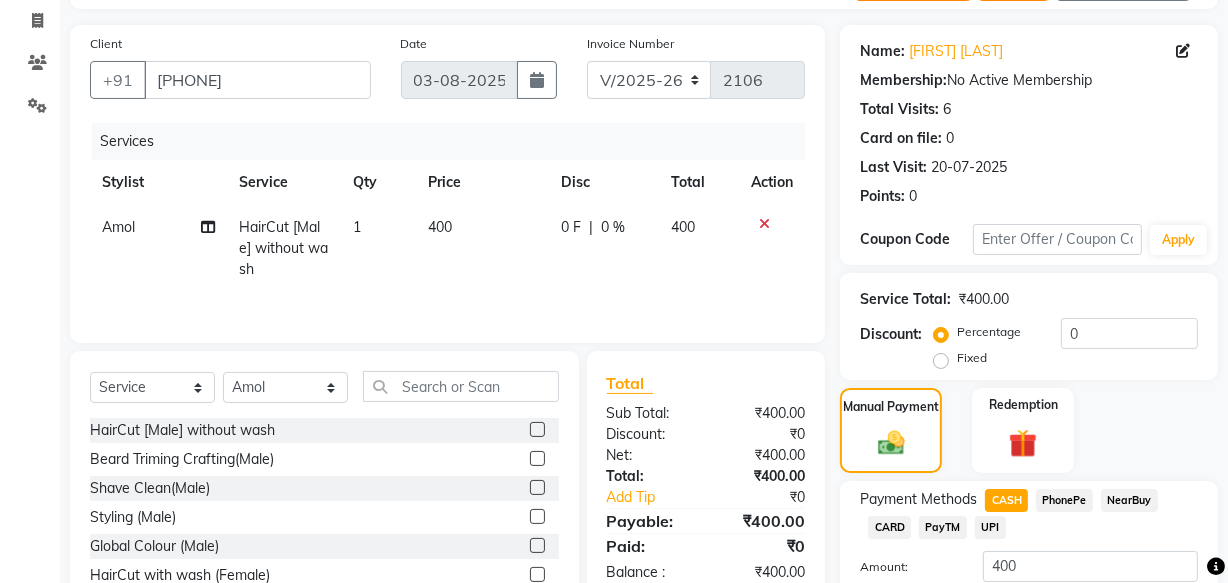 scroll, scrollTop: 270, scrollLeft: 0, axis: vertical 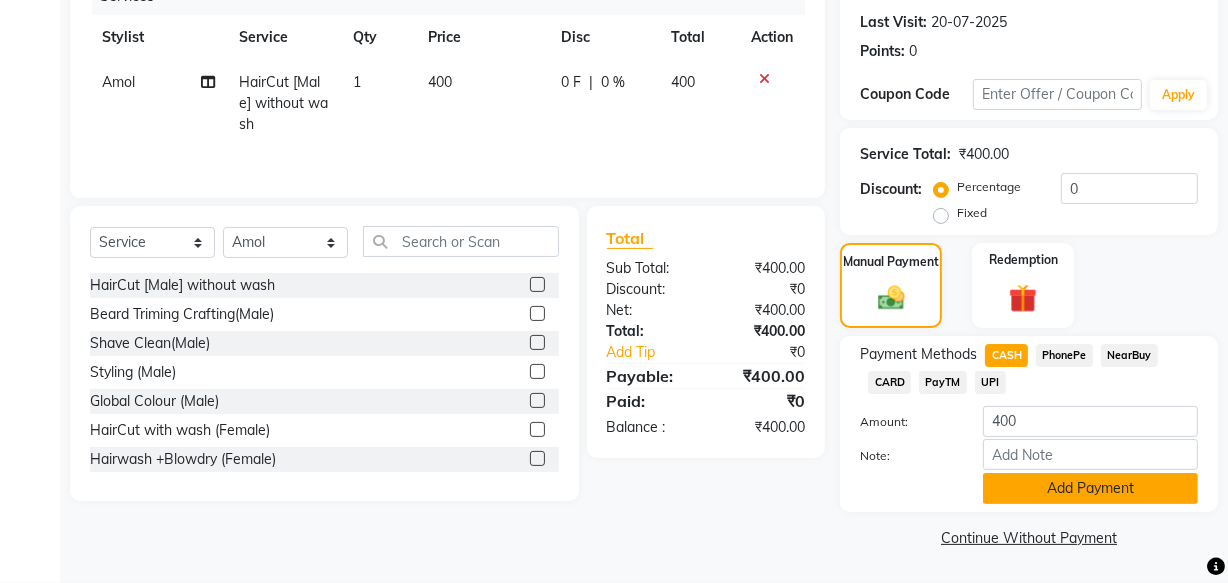 click on "Add Payment" 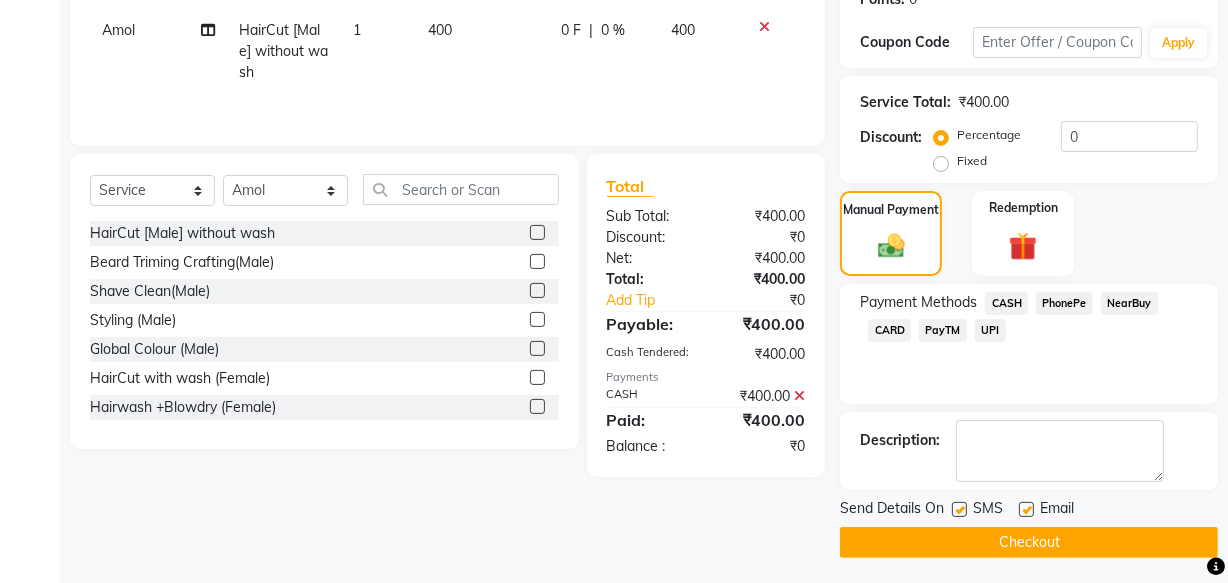 scroll, scrollTop: 326, scrollLeft: 0, axis: vertical 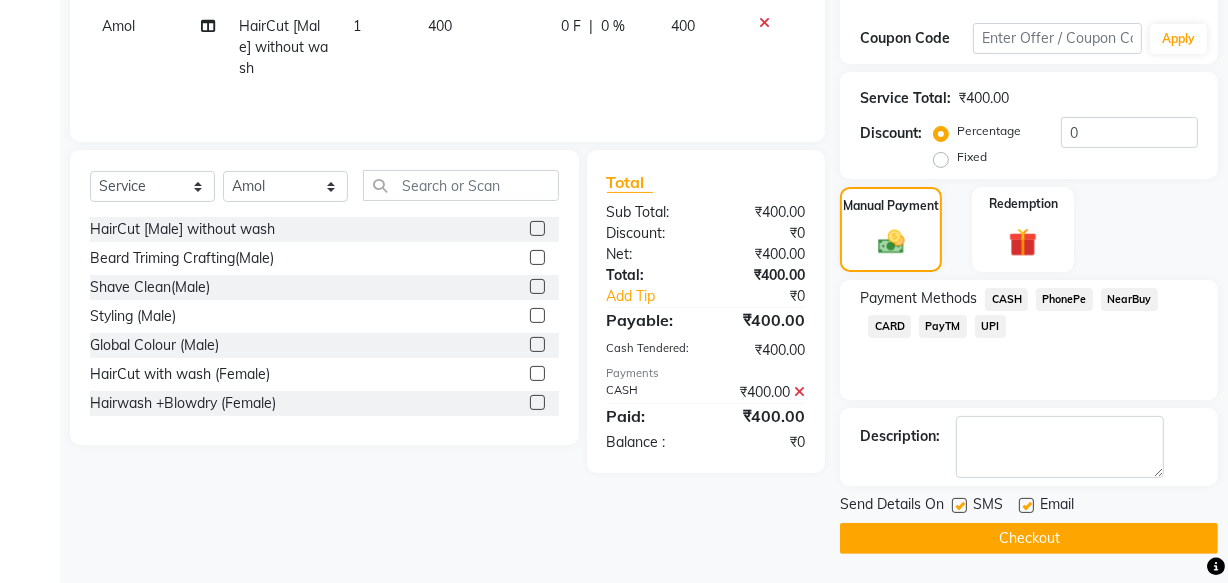 click on "Checkout" 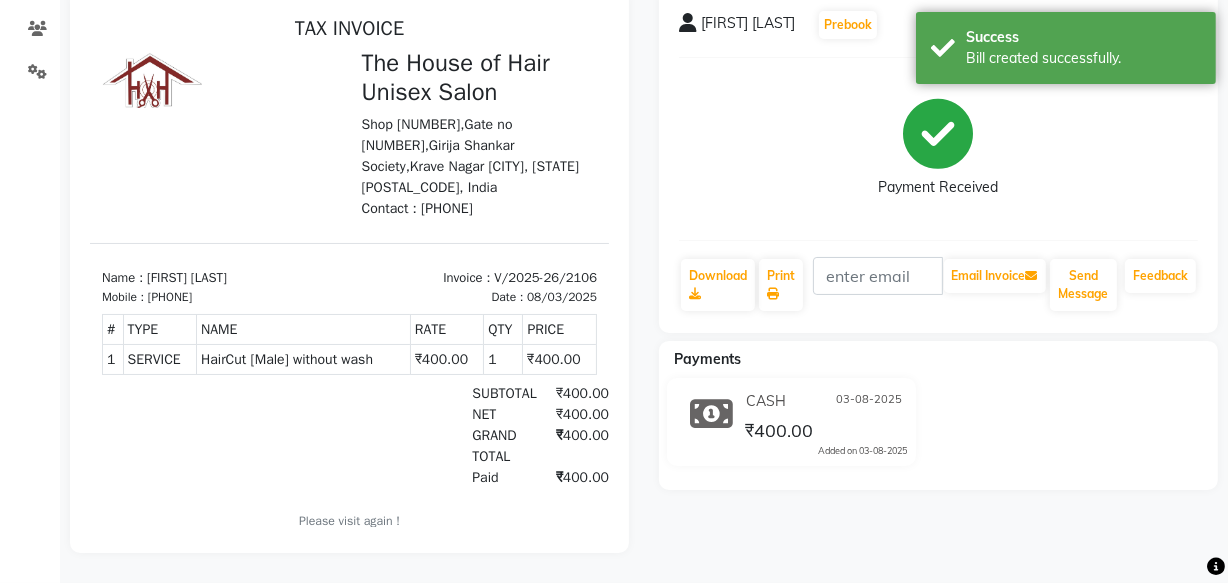 scroll, scrollTop: 0, scrollLeft: 0, axis: both 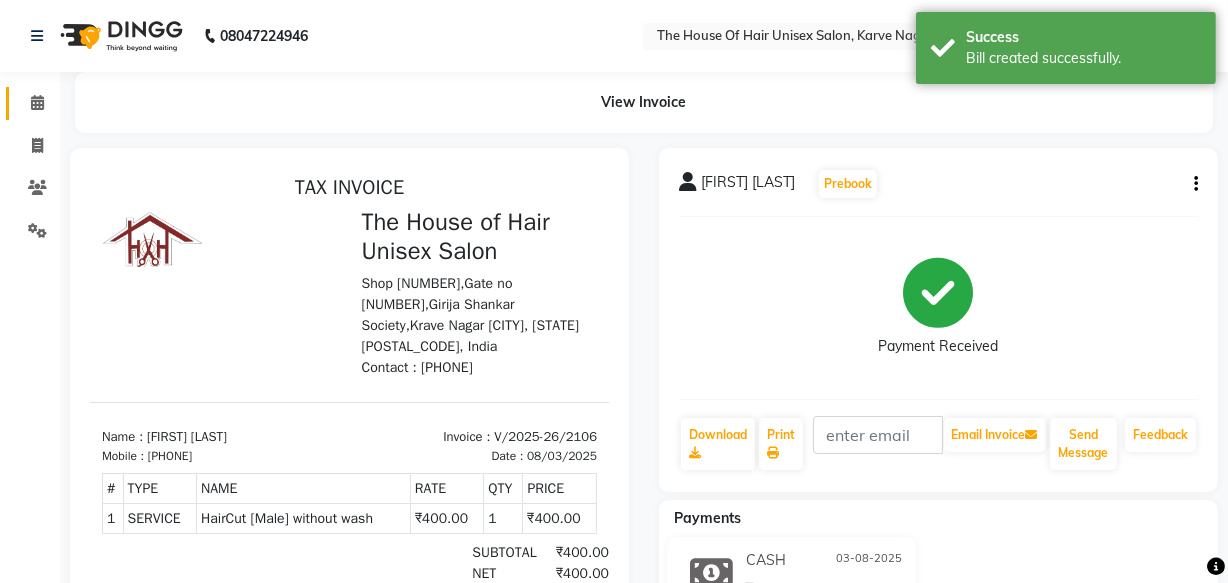 click 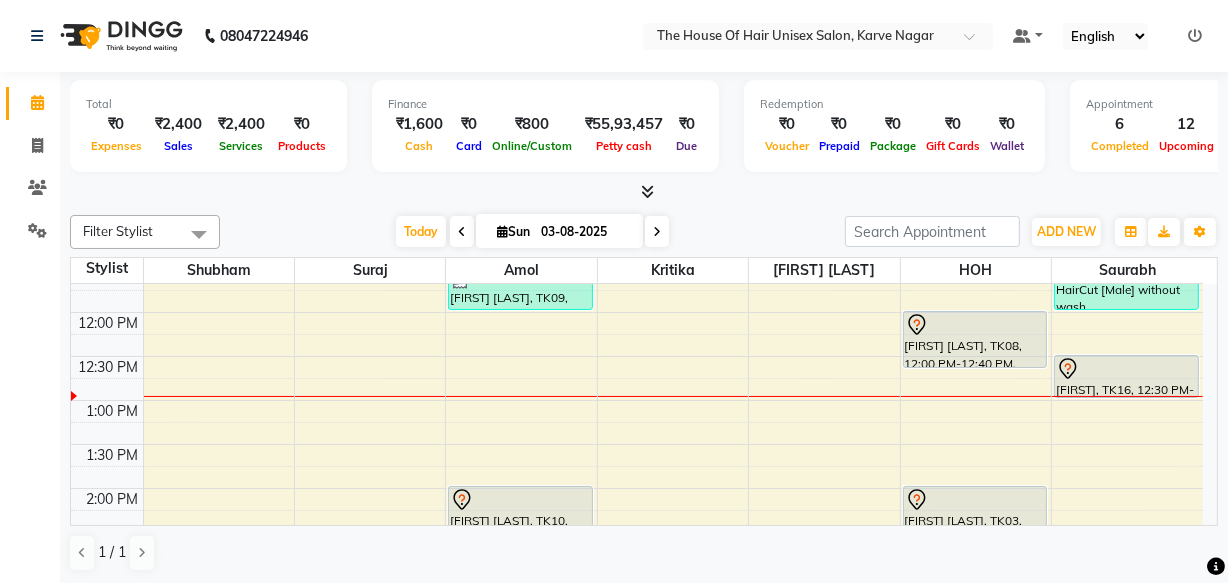 scroll, scrollTop: 389, scrollLeft: 0, axis: vertical 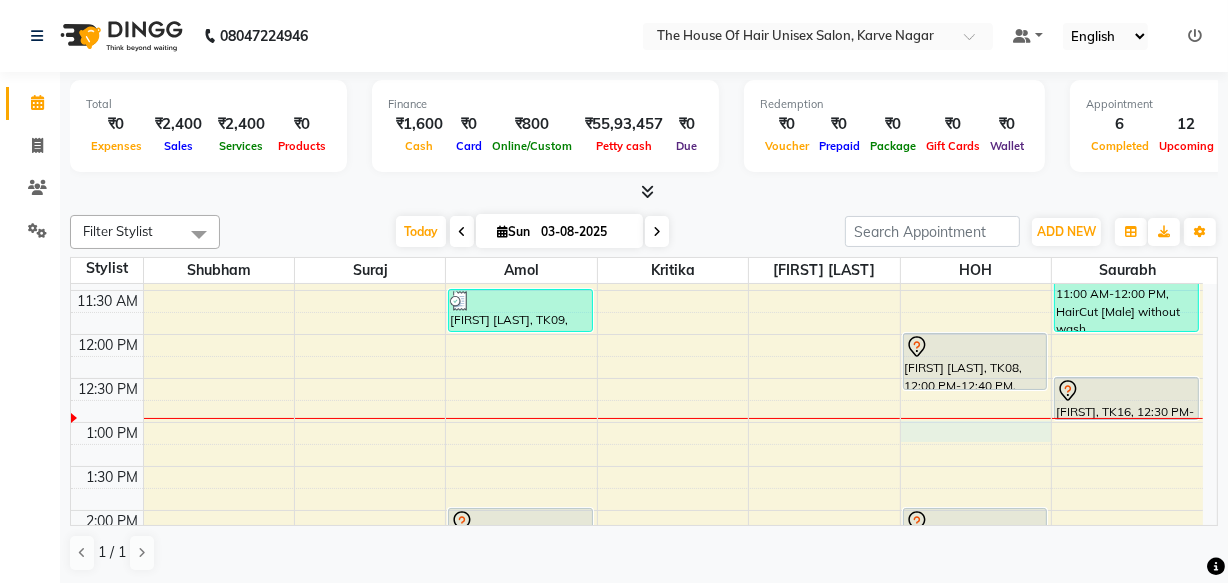 click on "7:00 AM 7:30 AM 8:00 AM 8:30 AM 9:00 AM 9:30 AM 10:00 AM 10:30 AM 11:00 AM 11:30 AM 12:00 PM 12:30 PM 1:00 PM 1:30 PM 2:00 PM 2:30 PM 3:00 PM 3:30 PM 4:00 PM 4:30 PM 5:00 PM 5:30 PM 6:00 PM 6:30 PM 7:00 PM 7:30 PM 8:00 PM 8:30 PM 9:00 PM 9:30 PM     [FIRST] [LAST], TK01, 10:00 AM-10:30 AM, HairCut [Male] without wash     [FIRST] [LAST], TK09, 11:30 AM-12:00 PM, HairCut [Male] without wash             [FIRST] [LAST], TK10, 02:00 PM-03:00 PM, HairCut [Male] without wash,Beard Triming Crafting(Male)             [FIRST] [LAST], TK02, 03:30 PM-04:30 PM, Touch up (Female)             [FIRST] [LAST], TK04, 05:00 PM-07:00 PM, HairCut [Male] without wash,Beard Triming Crafting(Male)             [FIRST], TK13, 08:00 PM-08:30 PM, HairCut [Male] without wash             [FIRST], TK13, 08:30 PM-09:00 PM, Beard Triming Crafting(Male)     [FIRST] [LAST], TK05, 10:00 AM-10:30 AM, HairCut [Male] without wash     [FIRST] [LAST], TK15, 10:45 AM-11:15 AM, Kids Haircut(Male)" at bounding box center [637, 554] 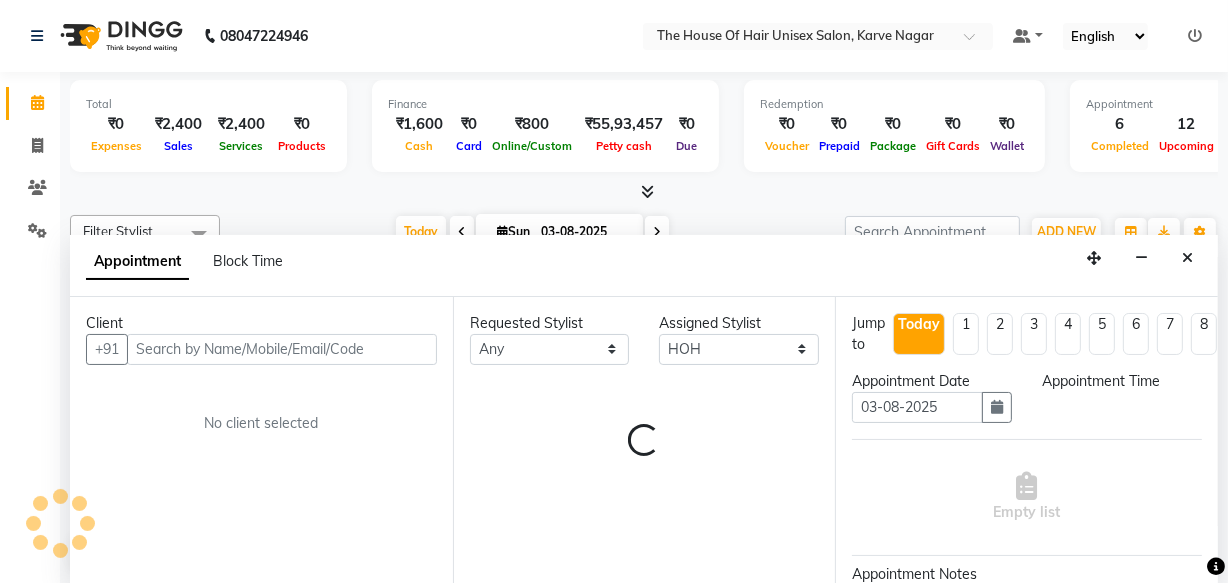 scroll, scrollTop: 0, scrollLeft: 0, axis: both 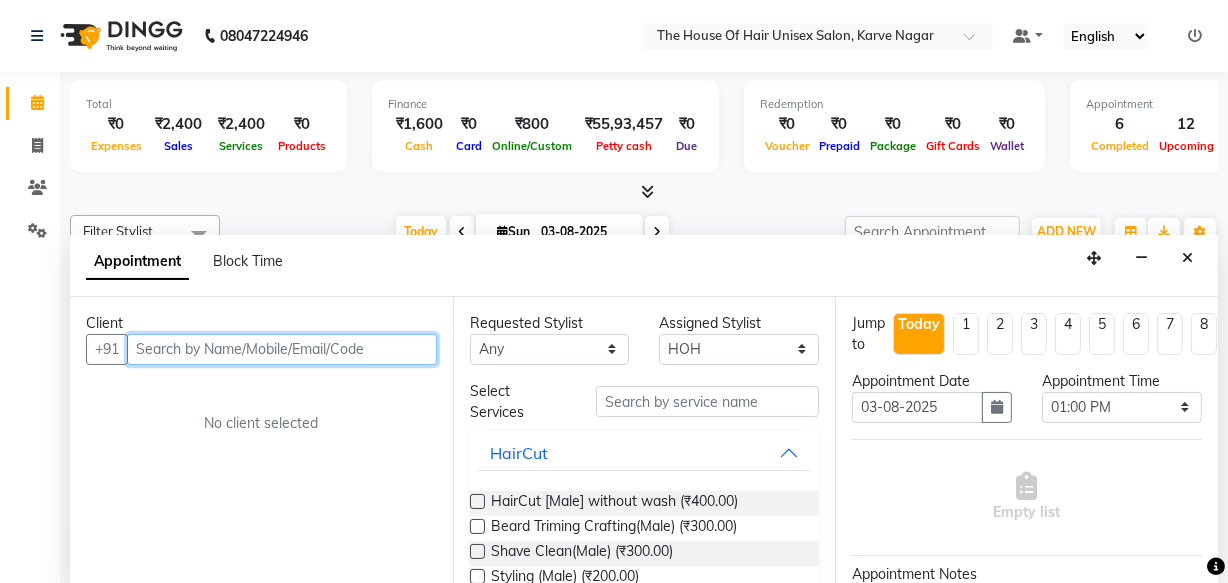 click at bounding box center [282, 349] 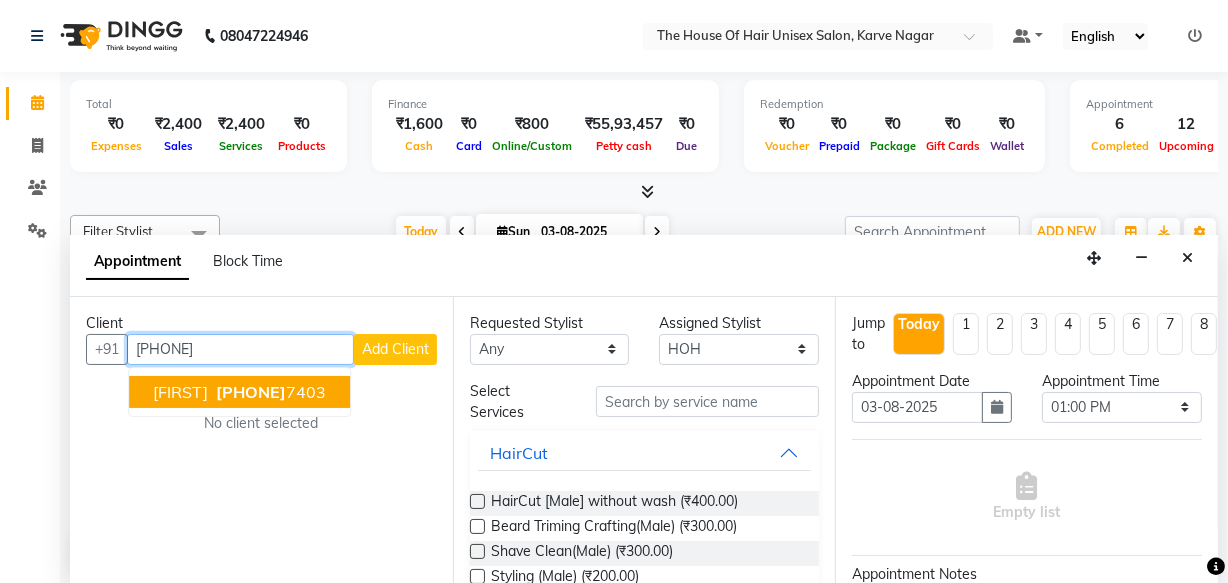 click on "[PHONE] [PHONE]" at bounding box center (269, 392) 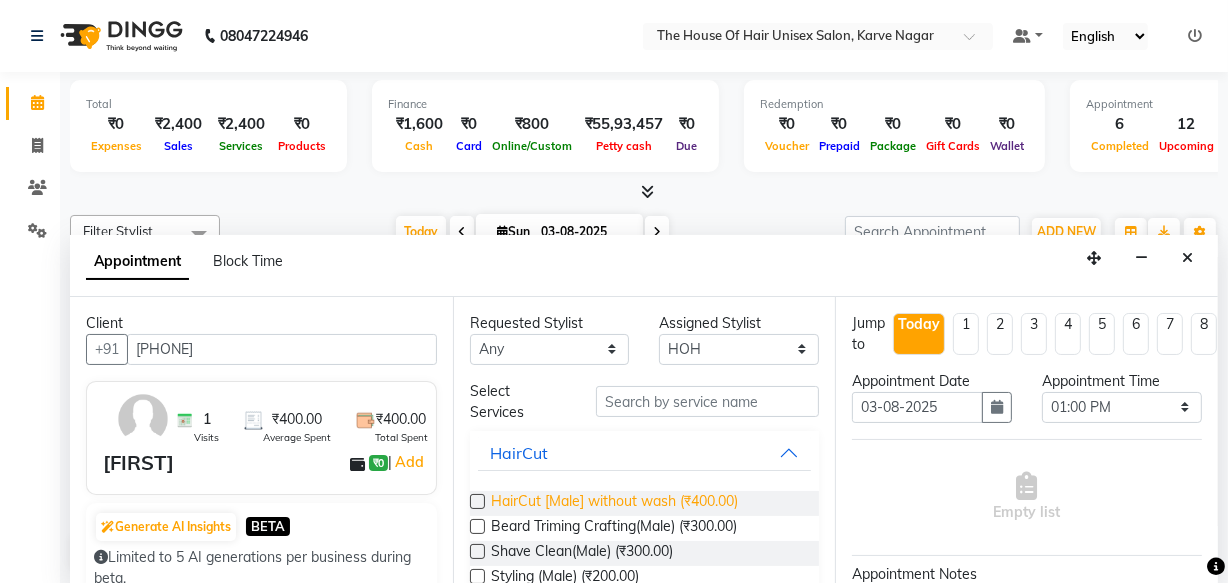 click on "HairCut [Male] without wash (₹400.00)" at bounding box center [614, 503] 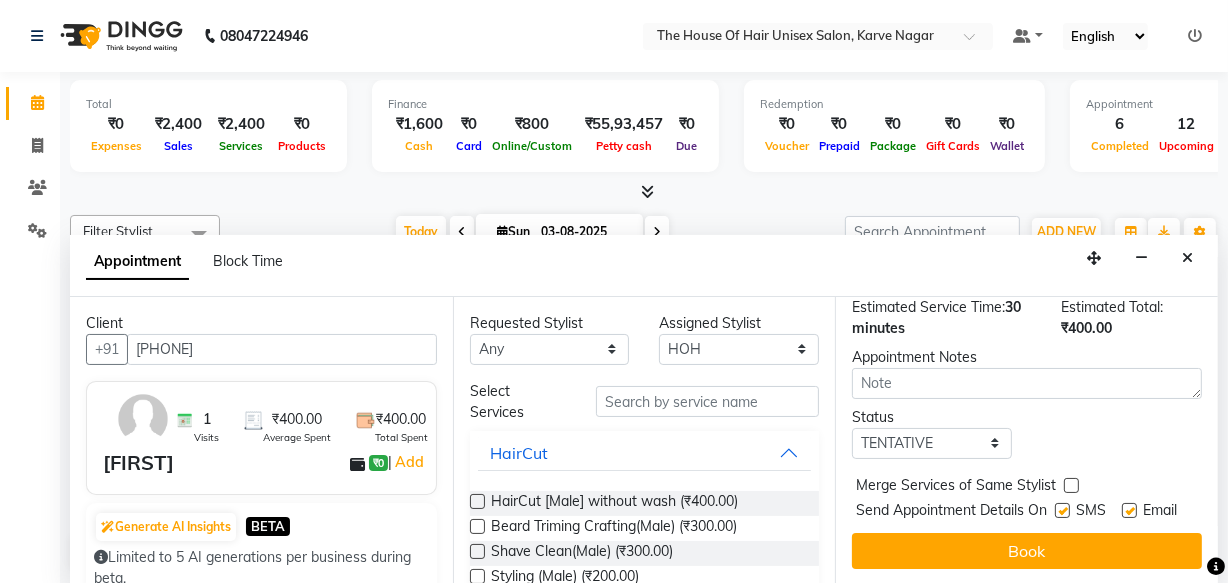 scroll, scrollTop: 289, scrollLeft: 0, axis: vertical 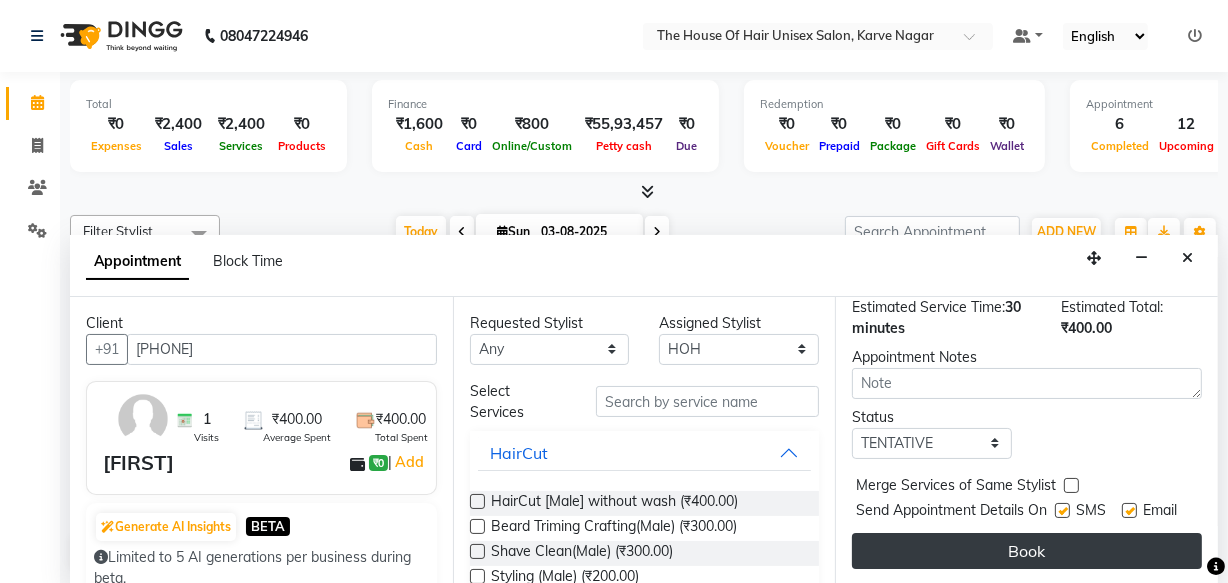 click on "Book" at bounding box center [1027, 551] 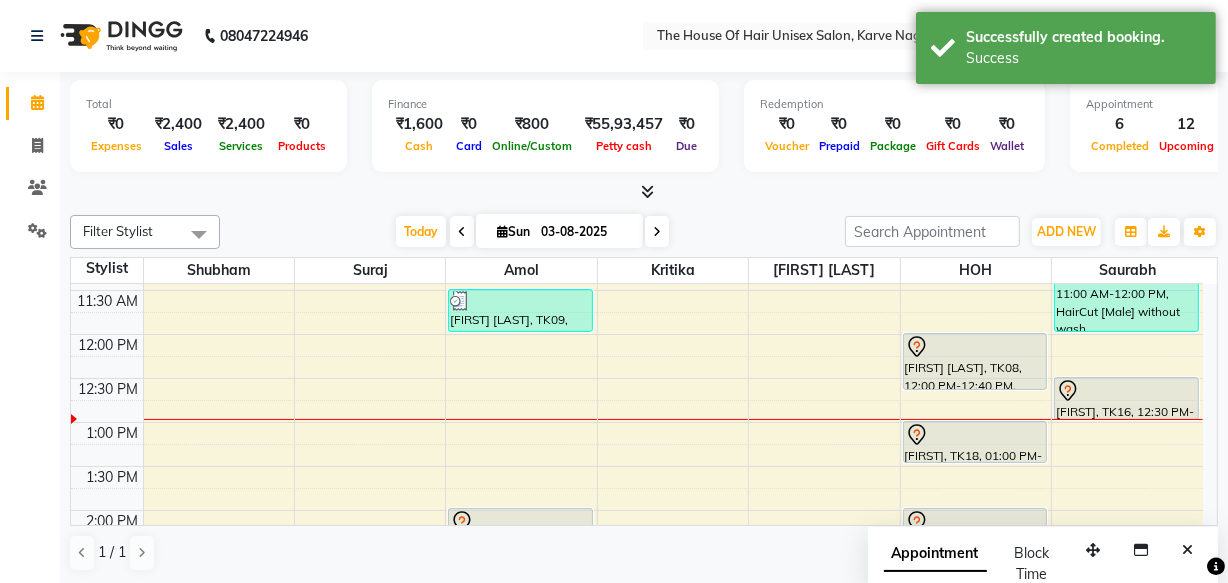 scroll, scrollTop: 0, scrollLeft: 0, axis: both 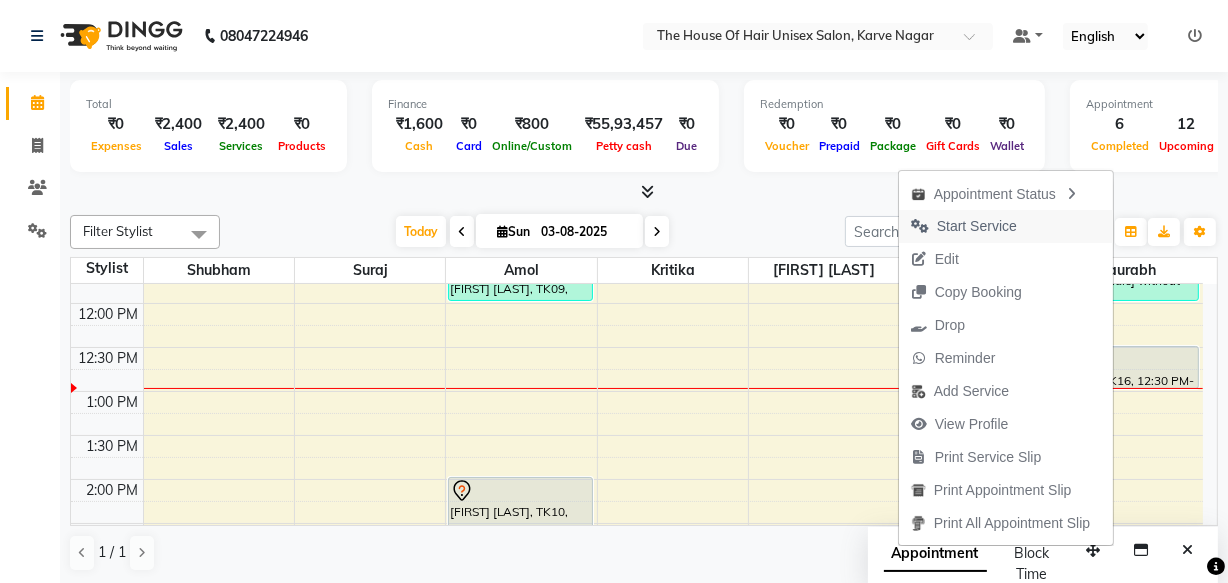 click on "Start Service" at bounding box center [977, 226] 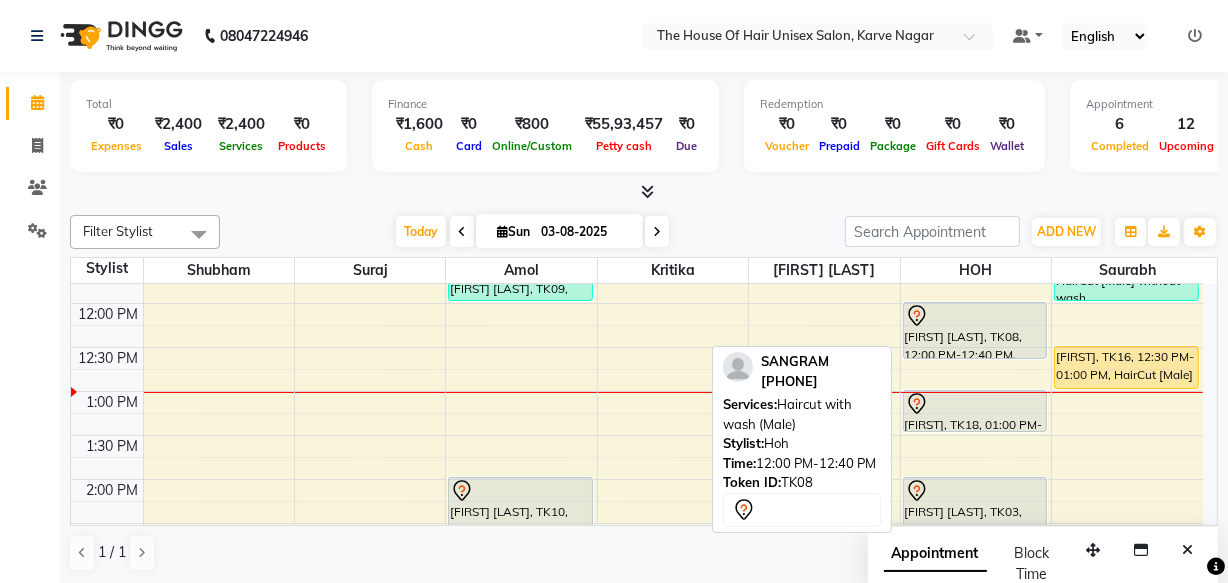 click on "[FIRST] [LAST], TK08, 12:00 PM-12:40 PM, Haircut with wash (Male)" at bounding box center (975, 330) 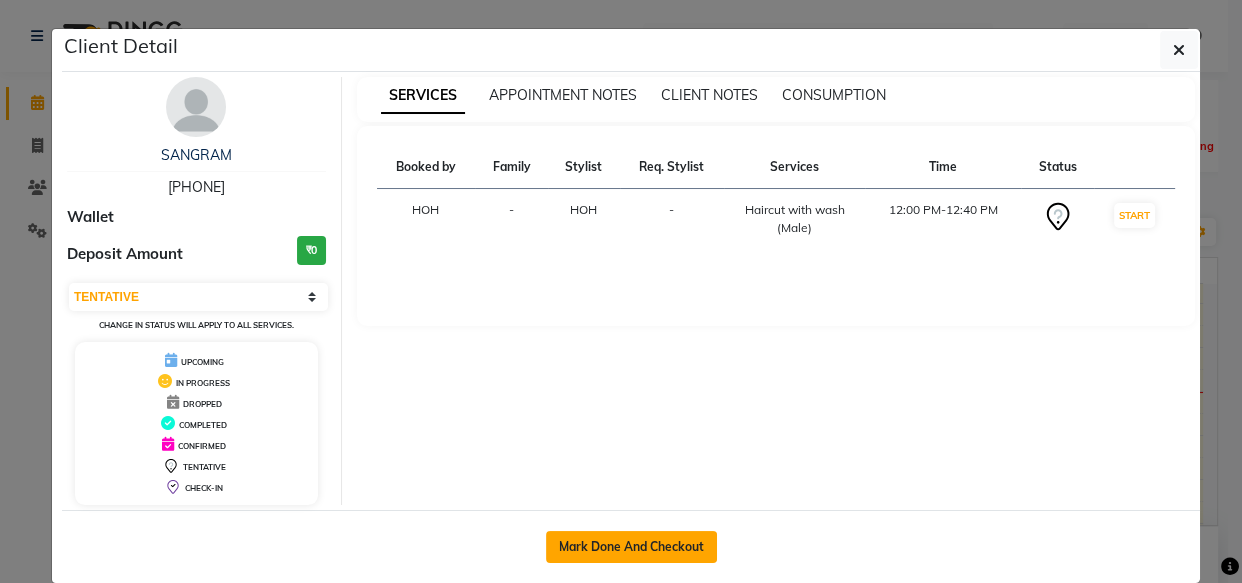 click on "Mark Done And Checkout" 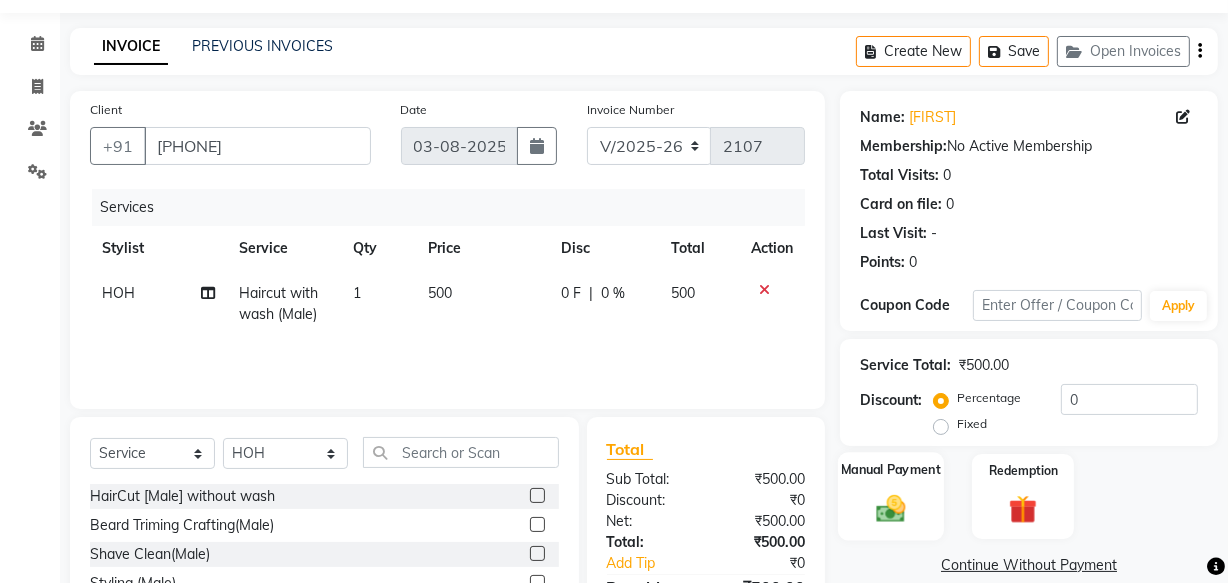 scroll, scrollTop: 146, scrollLeft: 0, axis: vertical 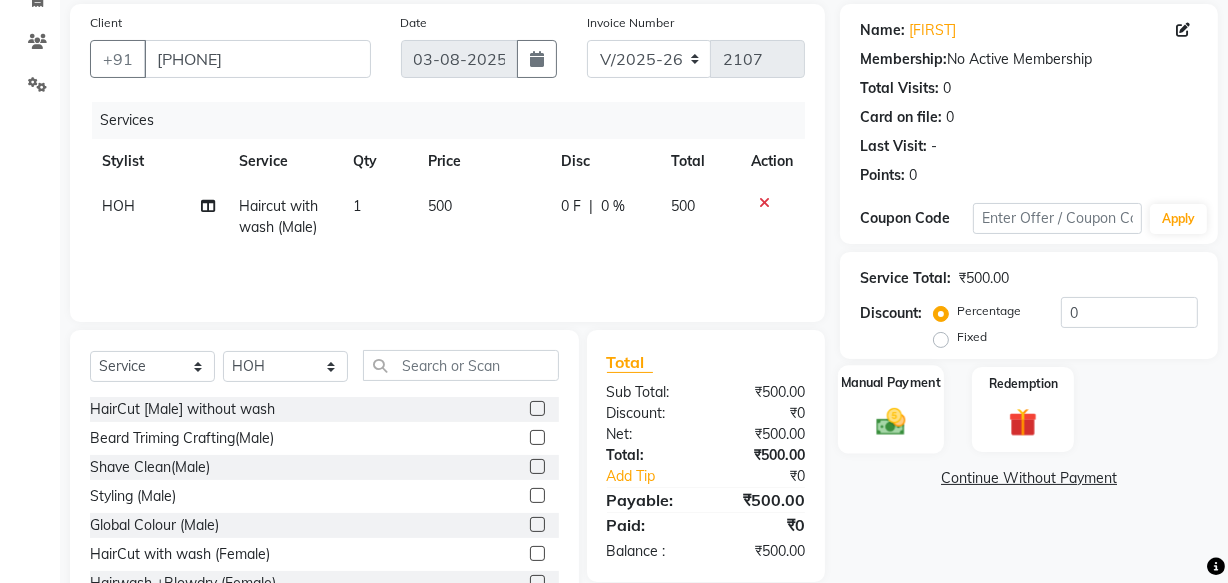 click 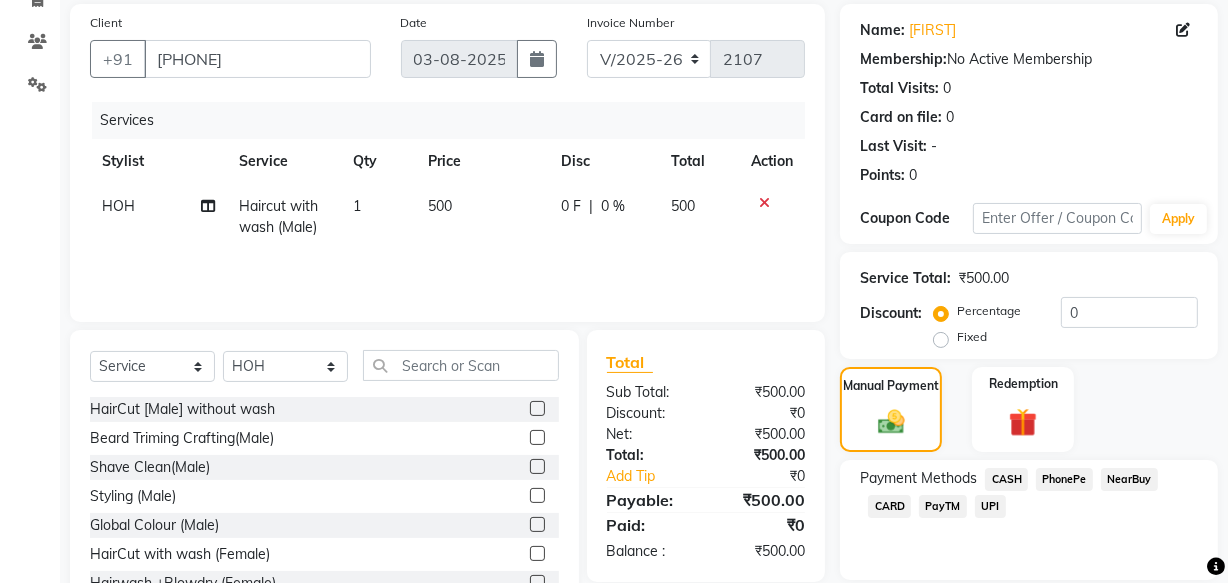 click on "CASH" 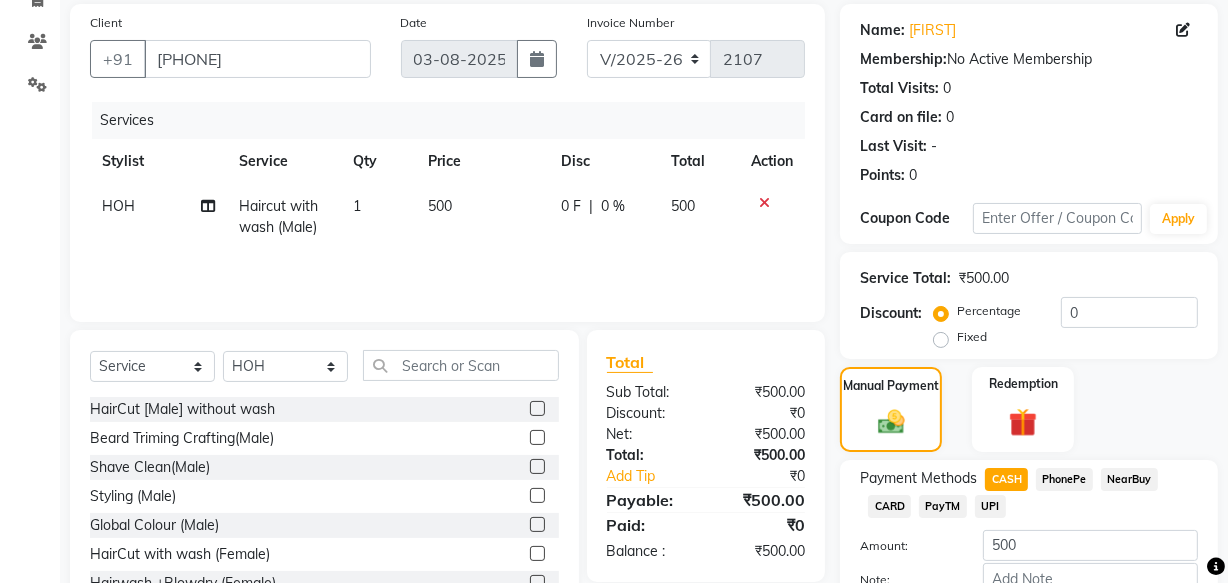 scroll, scrollTop: 270, scrollLeft: 0, axis: vertical 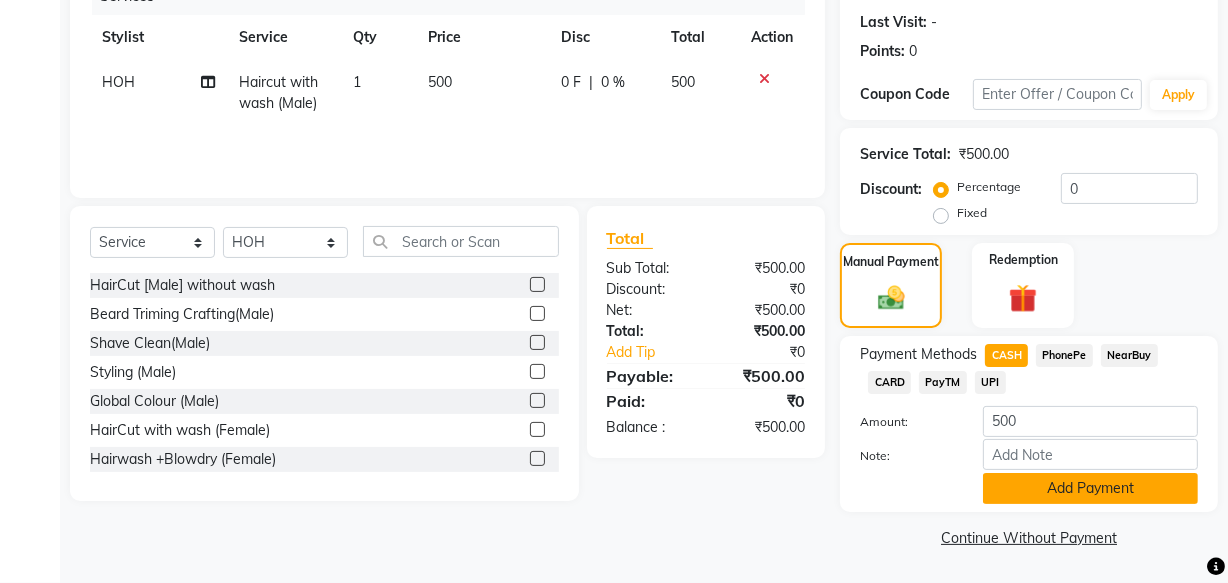 click on "Add Payment" 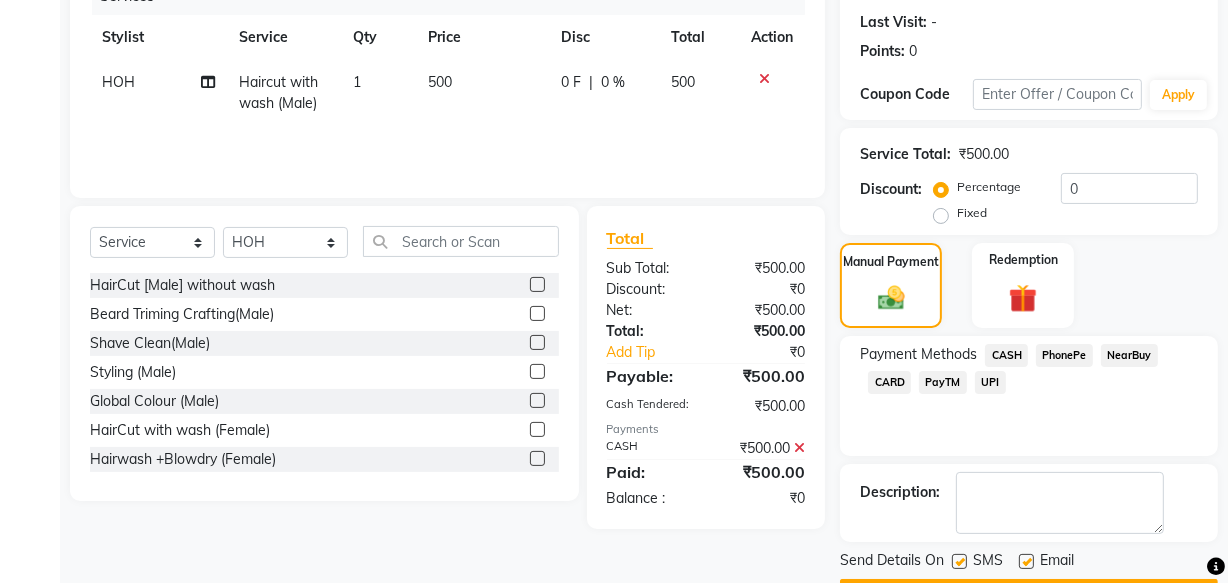 scroll, scrollTop: 326, scrollLeft: 0, axis: vertical 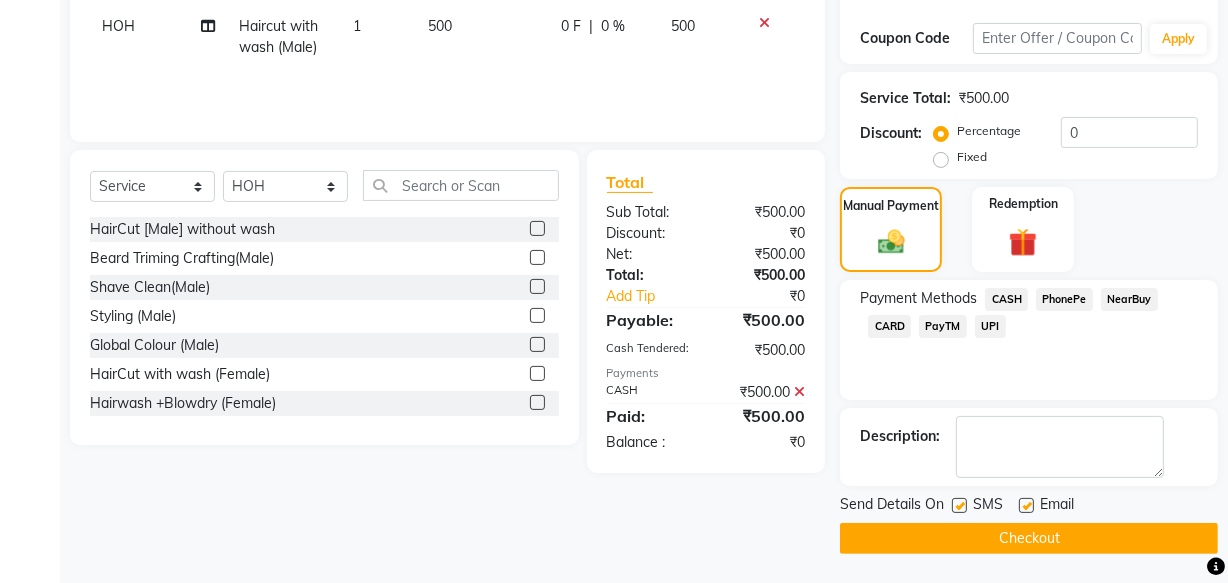 click on "Checkout" 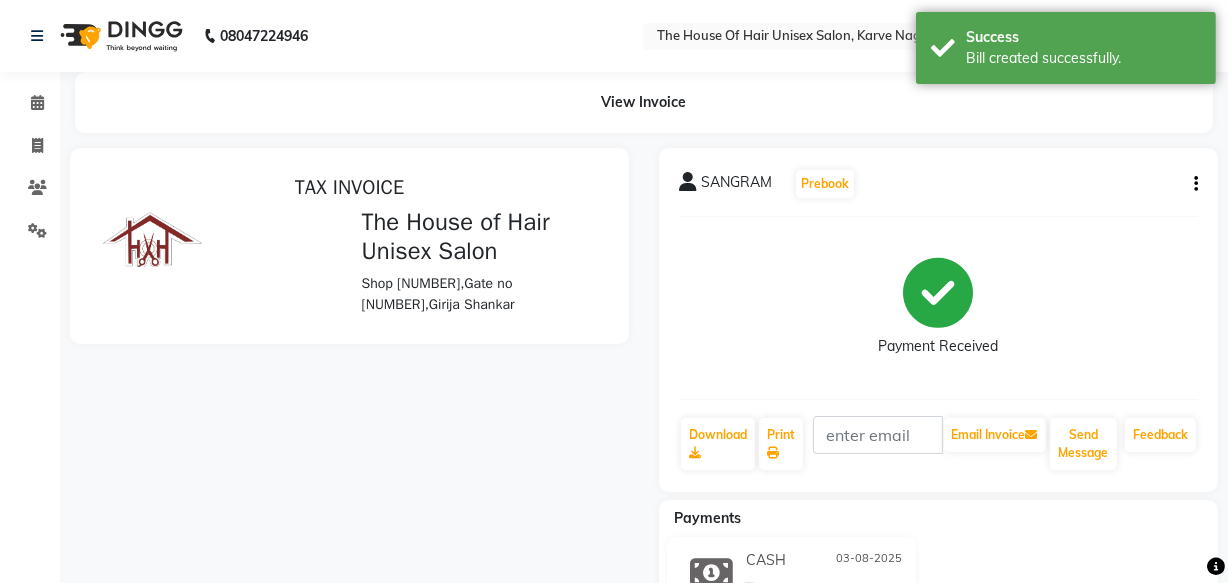 scroll, scrollTop: 0, scrollLeft: 0, axis: both 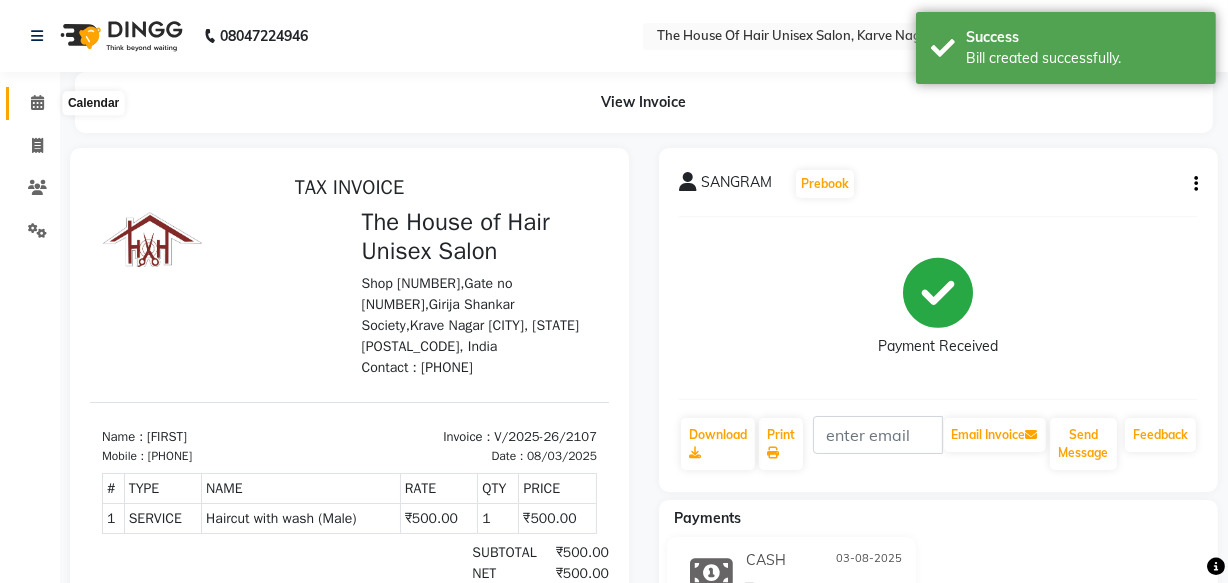 click 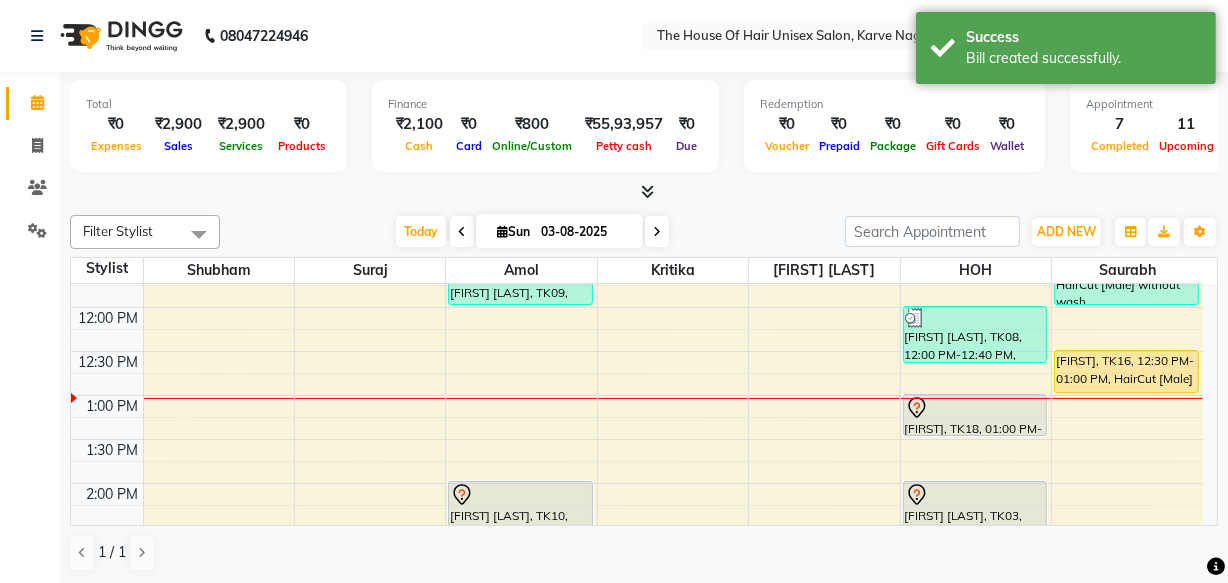 scroll, scrollTop: 403, scrollLeft: 0, axis: vertical 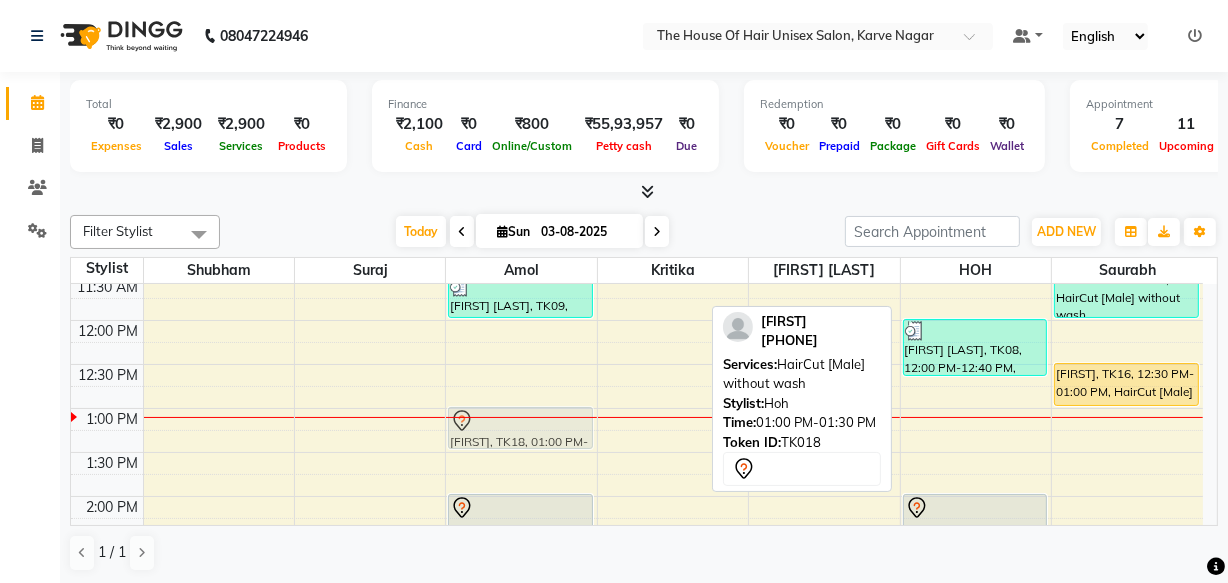 drag, startPoint x: 1015, startPoint y: 427, endPoint x: 529, endPoint y: 426, distance: 486.00104 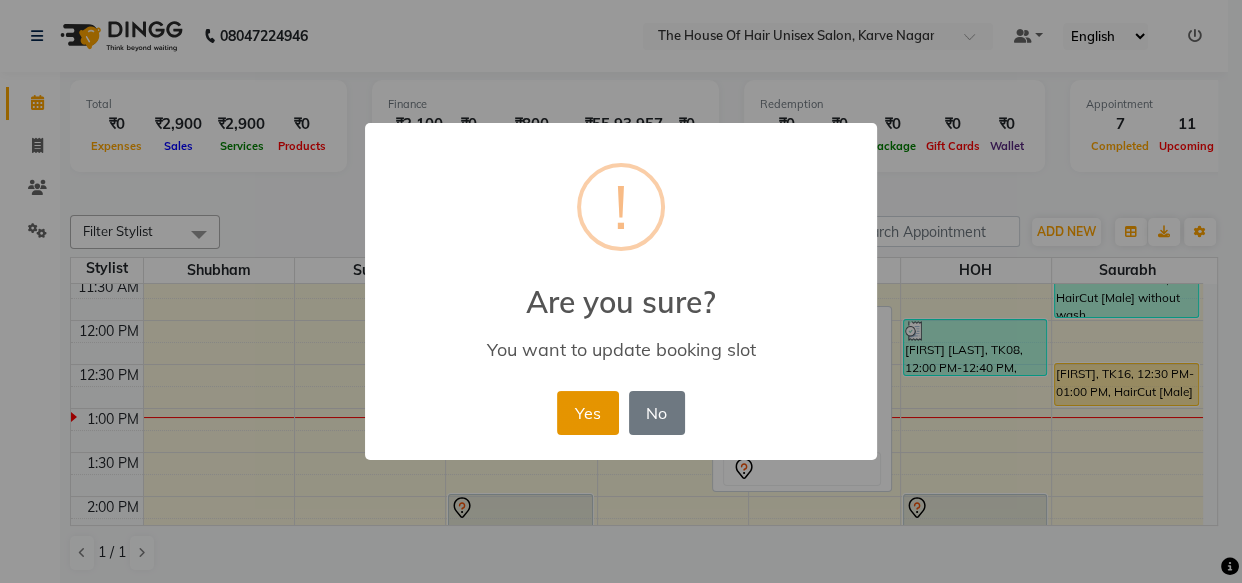 click on "Yes" at bounding box center [587, 413] 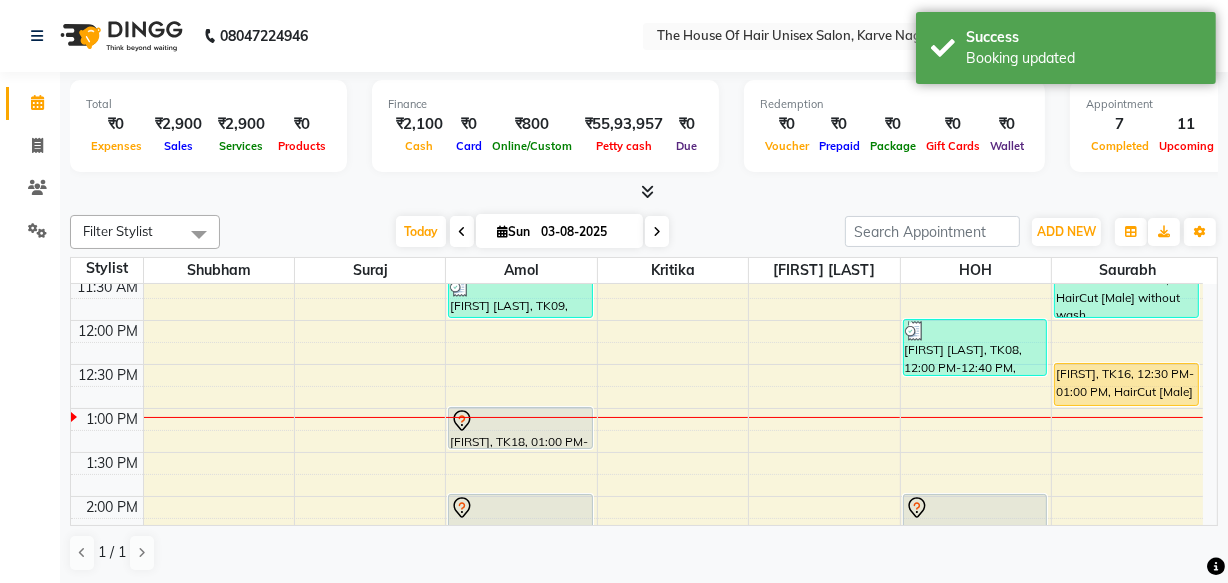 click on "7:00 AM 7:30 AM 8:00 AM 8:30 AM 9:00 AM 9:30 AM 10:00 AM 10:30 AM 11:00 AM 11:30 AM 12:00 PM 12:30 PM 1:00 PM 1:30 PM 2:00 PM 2:30 PM 3:00 PM 3:30 PM 4:00 PM 4:30 PM 5:00 PM 5:30 PM 6:00 PM 6:30 PM 7:00 PM 7:30 PM 8:00 PM 8:30 PM 9:00 PM 9:30 PM     [FIRST] [LAST], TK01, 10:00 AM-10:30 AM, HairCut [Male] without wash     [FIRST] [LAST], TK09, 11:30 AM-12:00 PM, HairCut [Male] without wash             [FIRST], TK18, 01:00 PM-01:30 PM, HairCut [Male] without wash             [FIRST] [LAST], TK10, 02:00 PM-03:00 PM, HairCut [Male] without wash,Beard Triming Crafting(Male)             [FIRST] [LAST], TK02, 03:30 PM-04:30 PM, Touch up (Female)             [FIRST] [LAST], TK04, 05:00 PM-07:00 PM, HairCut [Male] without wash,Beard Triming Crafting(Male)             [FIRST], TK13, 08:00 PM-08:30 PM, HairCut [Male] without wash             [FIRST], TK13, 08:30 PM-09:00 PM, Beard Triming Crafting(Male)     [FIRST] [LAST], TK05, 10:00 AM-10:30 AM, HairCut [Male] without wash" at bounding box center [637, 540] 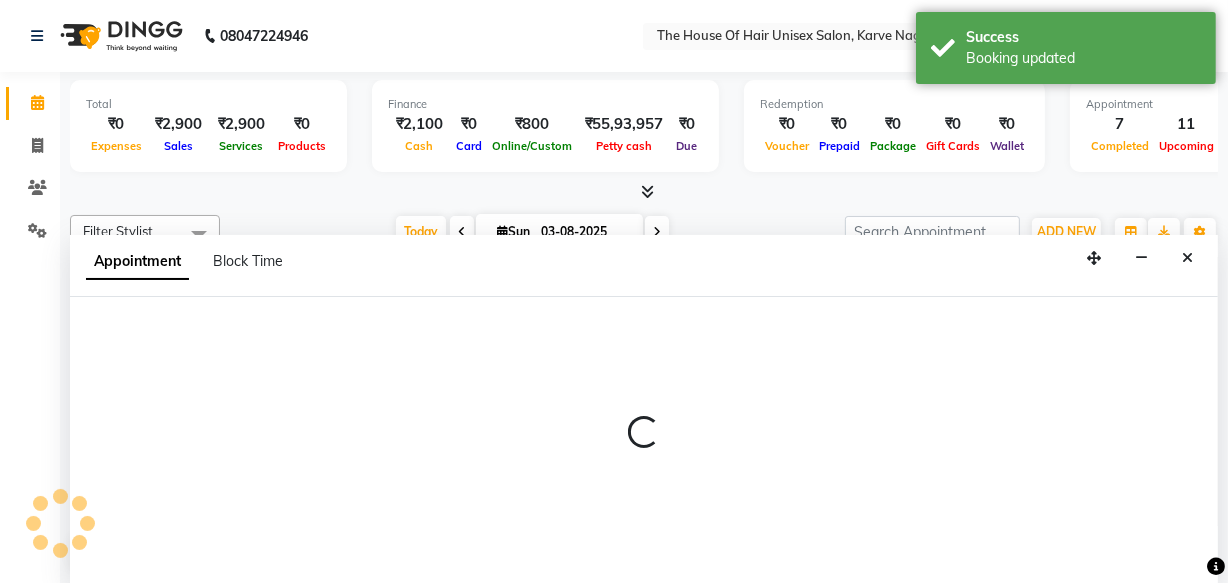 scroll, scrollTop: 0, scrollLeft: 0, axis: both 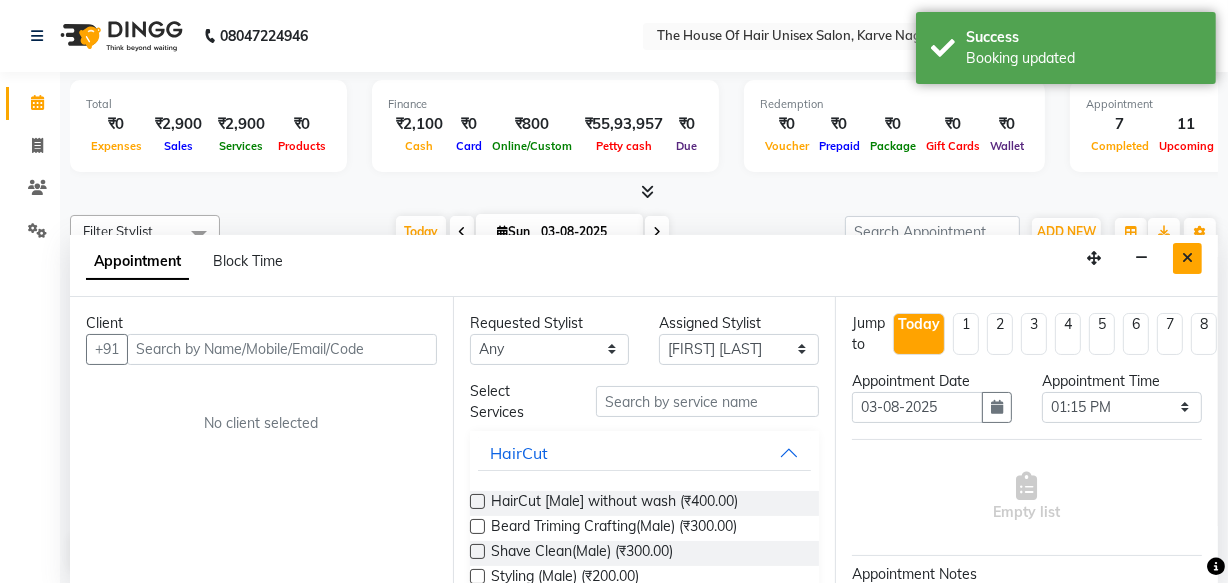 click at bounding box center (1187, 258) 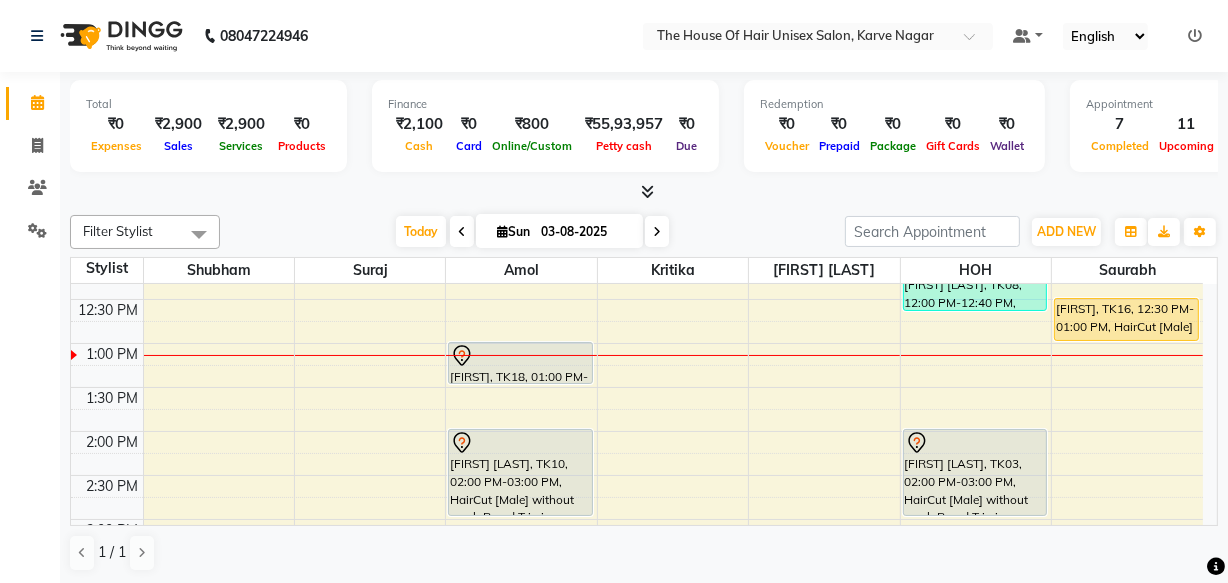 scroll, scrollTop: 470, scrollLeft: 0, axis: vertical 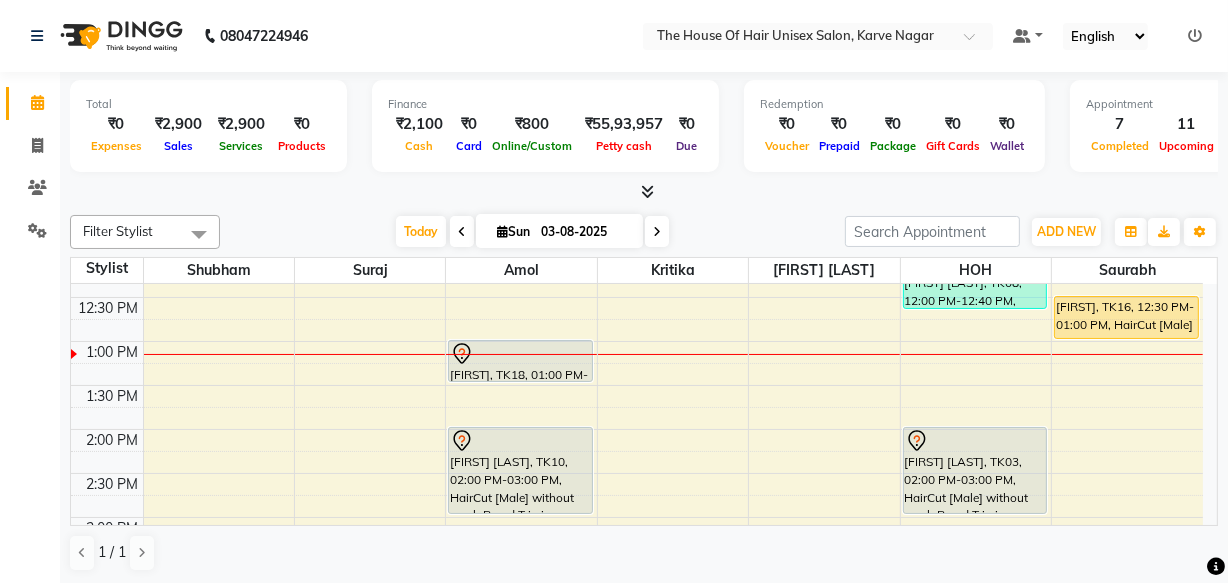 click on "7:00 AM 7:30 AM 8:00 AM 8:30 AM 9:00 AM 9:30 AM 10:00 AM 10:30 AM 11:00 AM 11:30 AM 12:00 PM 12:30 PM 1:00 PM 1:30 PM 2:00 PM 2:30 PM 3:00 PM 3:30 PM 4:00 PM 4:30 PM 5:00 PM 5:30 PM 6:00 PM 6:30 PM 7:00 PM 7:30 PM 8:00 PM 8:30 PM 9:00 PM 9:30 PM     [FIRST] [LAST], TK01, 10:00 AM-10:30 AM, HairCut [Male] without wash     [FIRST] [LAST], TK09, 11:30 AM-12:00 PM, HairCut [Male] without wash             [FIRST], TK18, 01:00 PM-01:30 PM, HairCut [Male] without wash             [FIRST] [LAST], TK10, 02:00 PM-03:00 PM, HairCut [Male] without wash,Beard Triming Crafting(Male)             [FIRST] [LAST], TK02, 03:30 PM-04:30 PM, Touch up (Female)             [FIRST] [LAST], TK04, 05:00 PM-07:00 PM, HairCut [Male] without wash,Beard Triming Crafting(Male)             [FIRST], TK13, 08:00 PM-08:30 PM, HairCut [Male] without wash             [FIRST], TK13, 08:30 PM-09:00 PM, Beard Triming Crafting(Male)     [FIRST] [LAST], TK05, 10:00 AM-10:30 AM, HairCut [Male] without wash" at bounding box center [637, 473] 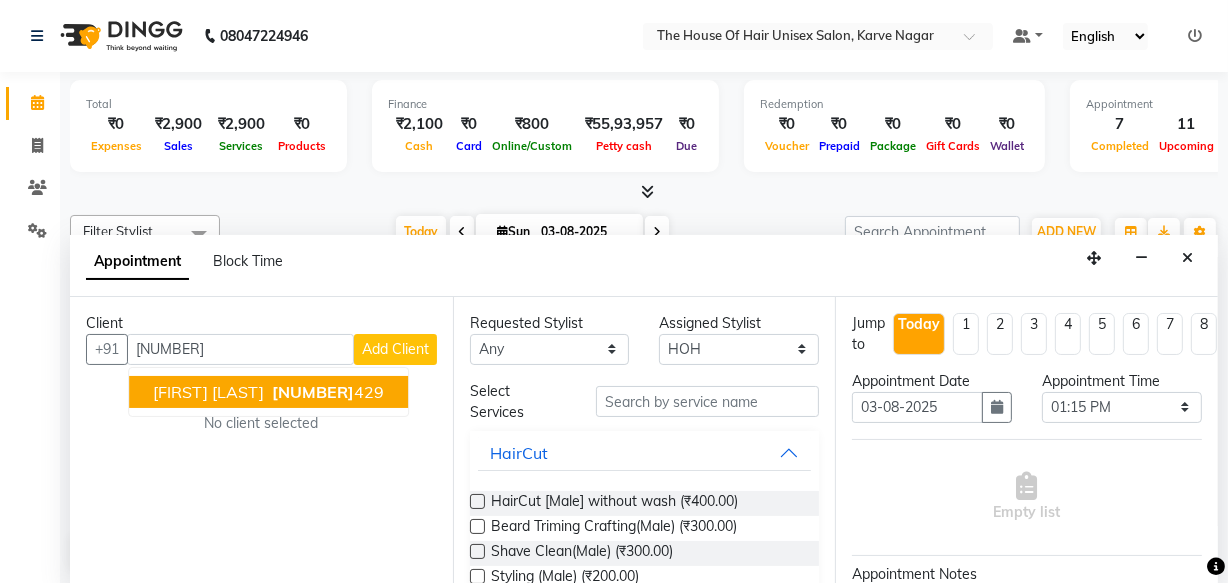click on "[PHONE]" at bounding box center [326, 392] 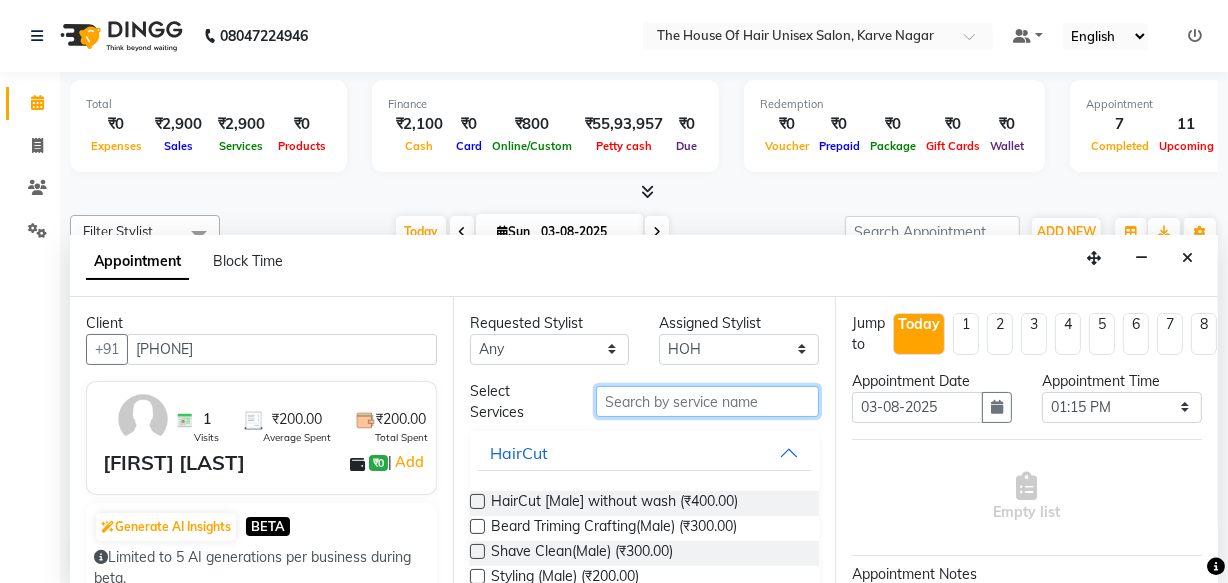 click at bounding box center (707, 401) 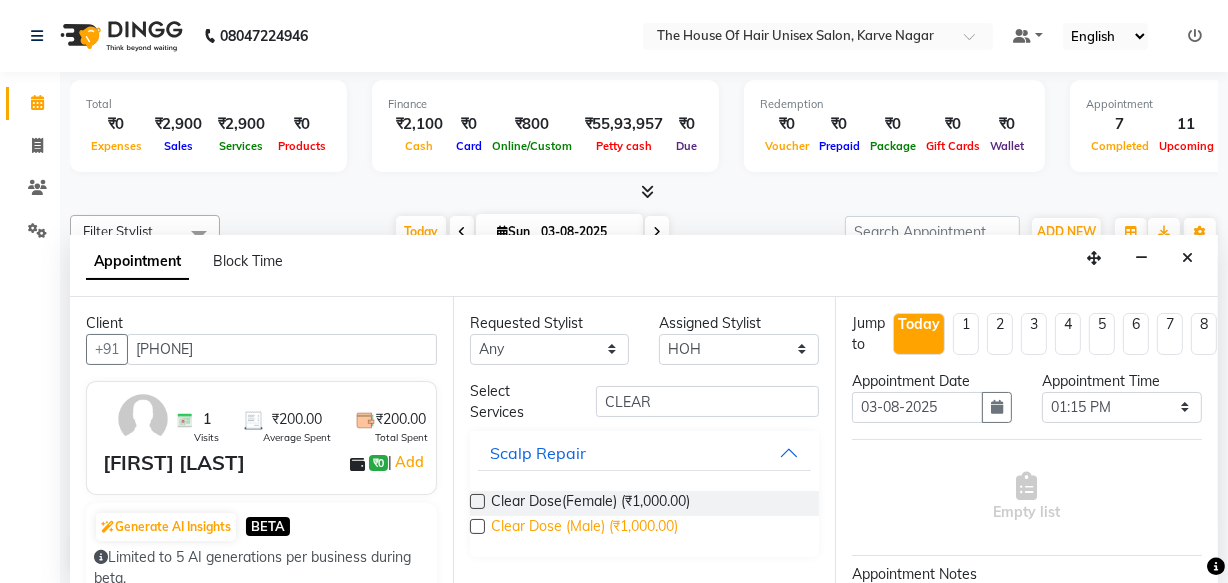 click on "Clear Dose (Male) (₹1,000.00)" at bounding box center (584, 528) 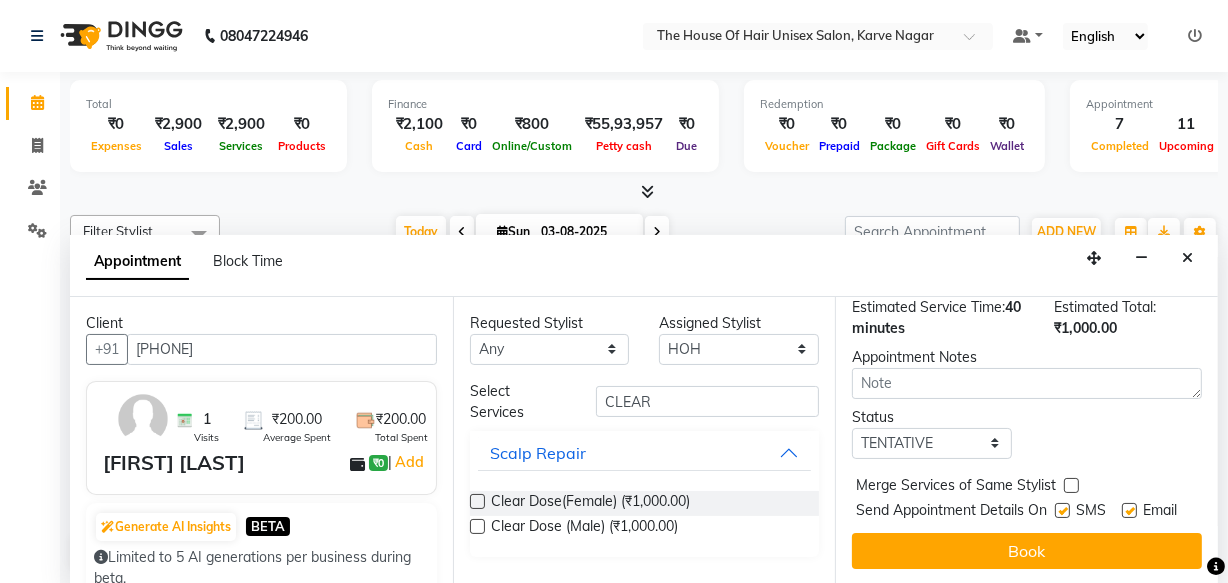 scroll, scrollTop: 289, scrollLeft: 0, axis: vertical 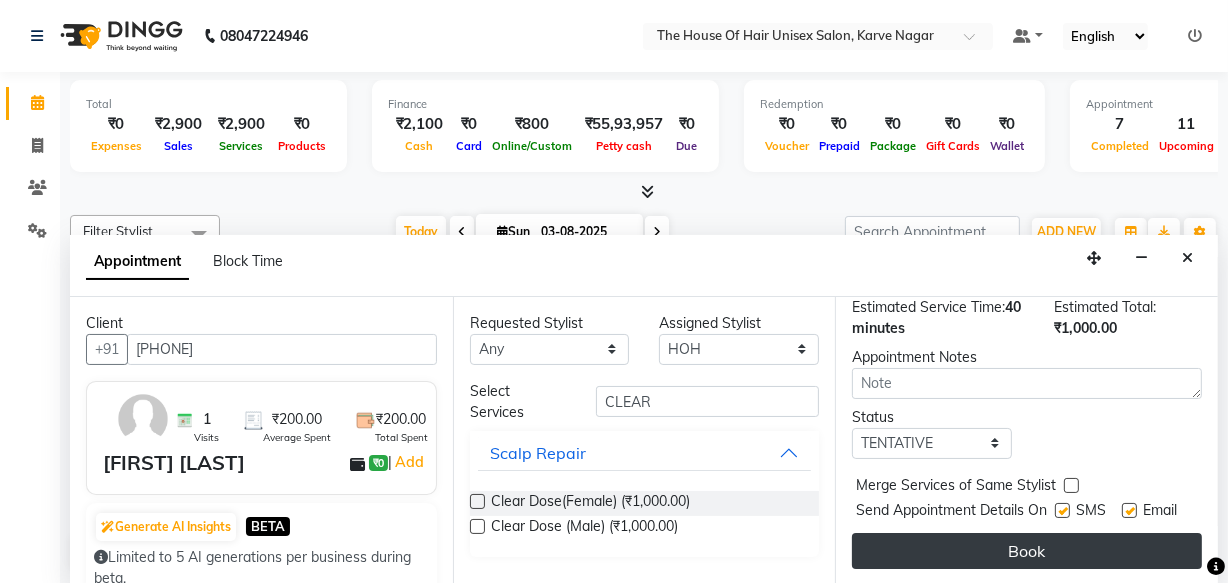 click on "Book" at bounding box center [1027, 551] 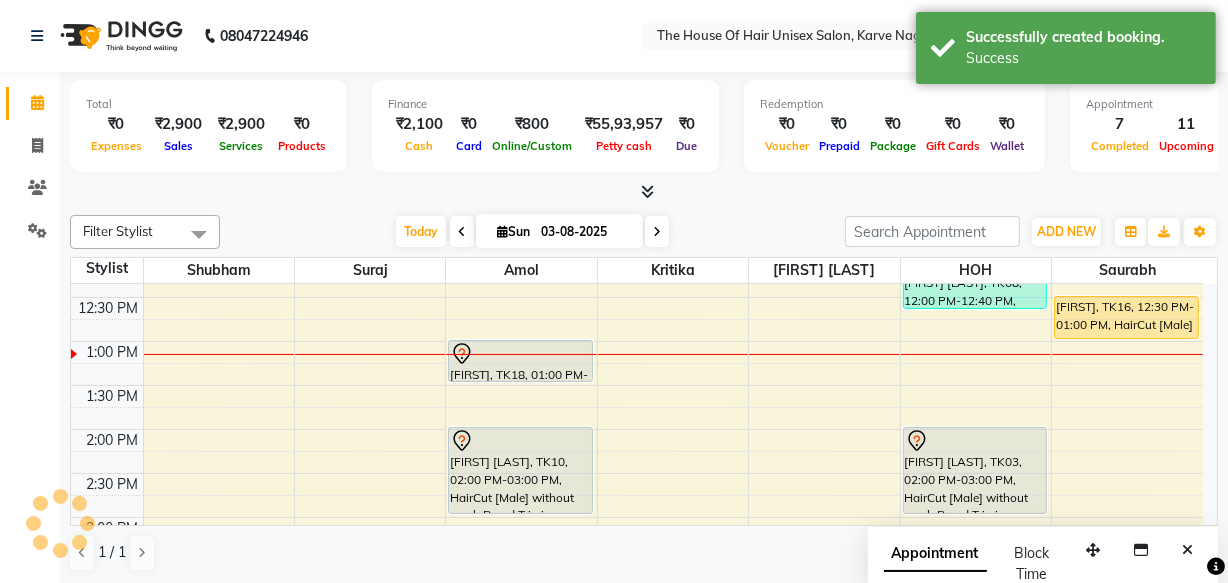 scroll, scrollTop: 0, scrollLeft: 0, axis: both 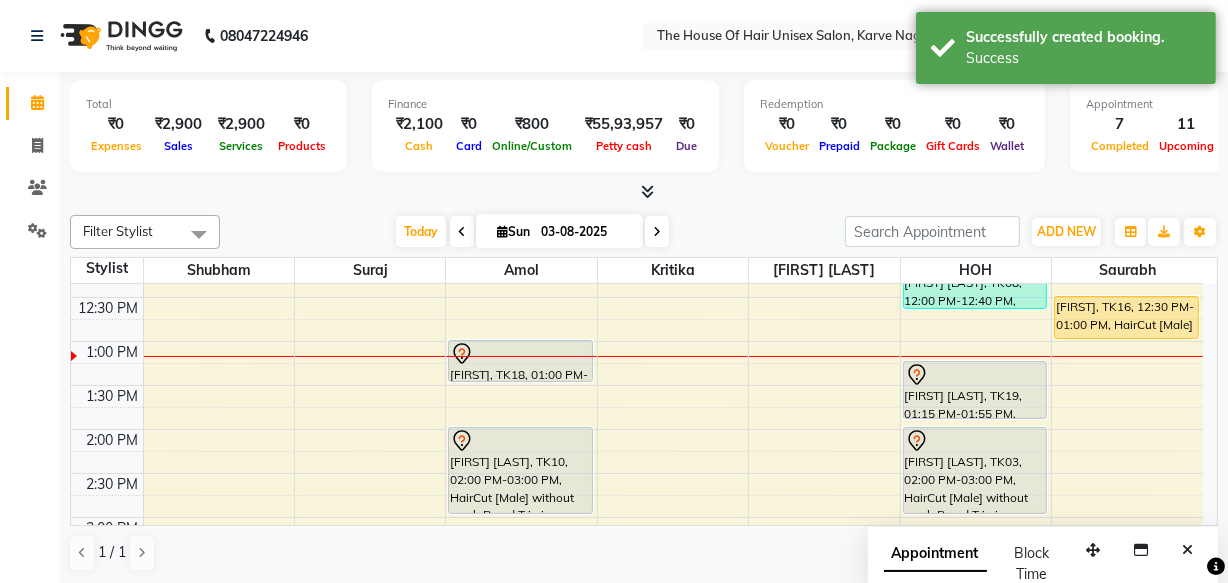 click on "7:00 AM 7:30 AM 8:00 AM 8:30 AM 9:00 AM 9:30 AM 10:00 AM 10:30 AM 11:00 AM 11:30 AM 12:00 PM 12:30 PM 1:00 PM 1:30 PM 2:00 PM 2:30 PM 3:00 PM 3:30 PM 4:00 PM 4:30 PM 5:00 PM 5:30 PM 6:00 PM 6:30 PM 7:00 PM 7:30 PM 8:00 PM 8:30 PM 9:00 PM 9:30 PM     [FIRST] [LAST], TK01, 10:00 AM-10:30 AM, HairCut [Male] without wash     [FIRST] [LAST], TK09, 11:30 AM-12:00 PM, HairCut [Male] without wash             [FIRST], TK18, 01:00 PM-01:30 PM, HairCut [Male] without wash             [FIRST] [LAST], TK10, 02:00 PM-03:00 PM, HairCut [Male] without wash,Beard Triming Crafting(Male)             [FIRST] [LAST], TK02, 03:30 PM-04:30 PM, Touch up (Female)             [FIRST] [LAST], TK04, 05:00 PM-07:00 PM, HairCut [Male] without wash,Beard Triming Crafting(Male)             [FIRST], TK13, 08:00 PM-08:30 PM, HairCut [Male] without wash             [FIRST], TK13, 08:30 PM-09:00 PM, Beard Triming Crafting(Male)     [FIRST] [LAST], TK05, 10:00 AM-10:30 AM, HairCut [Male] without wash" at bounding box center [637, 473] 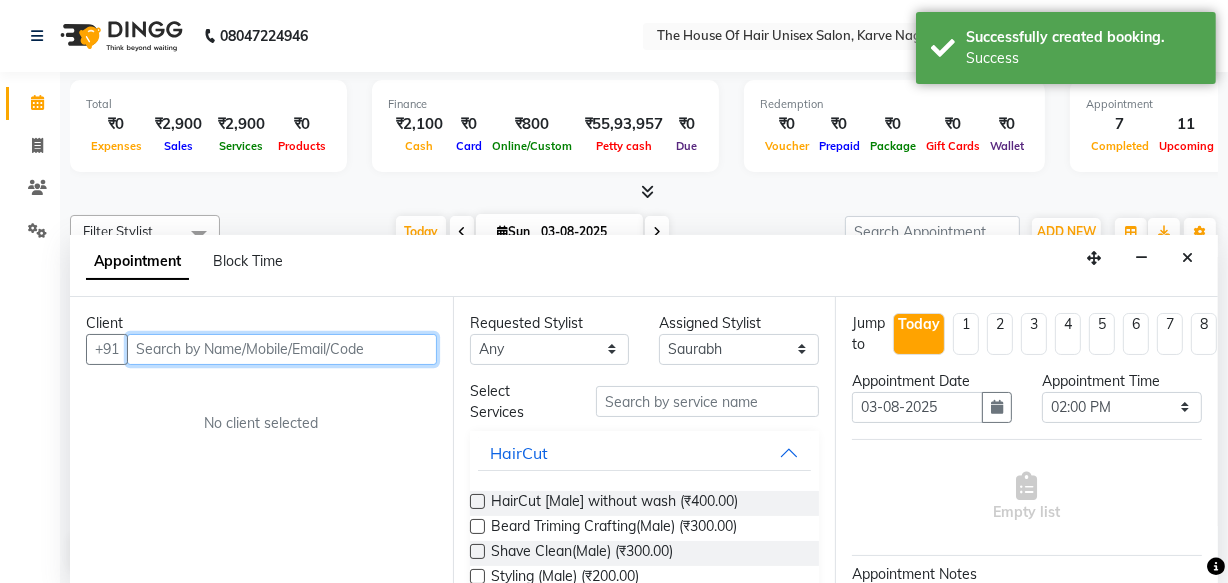 scroll, scrollTop: 0, scrollLeft: 0, axis: both 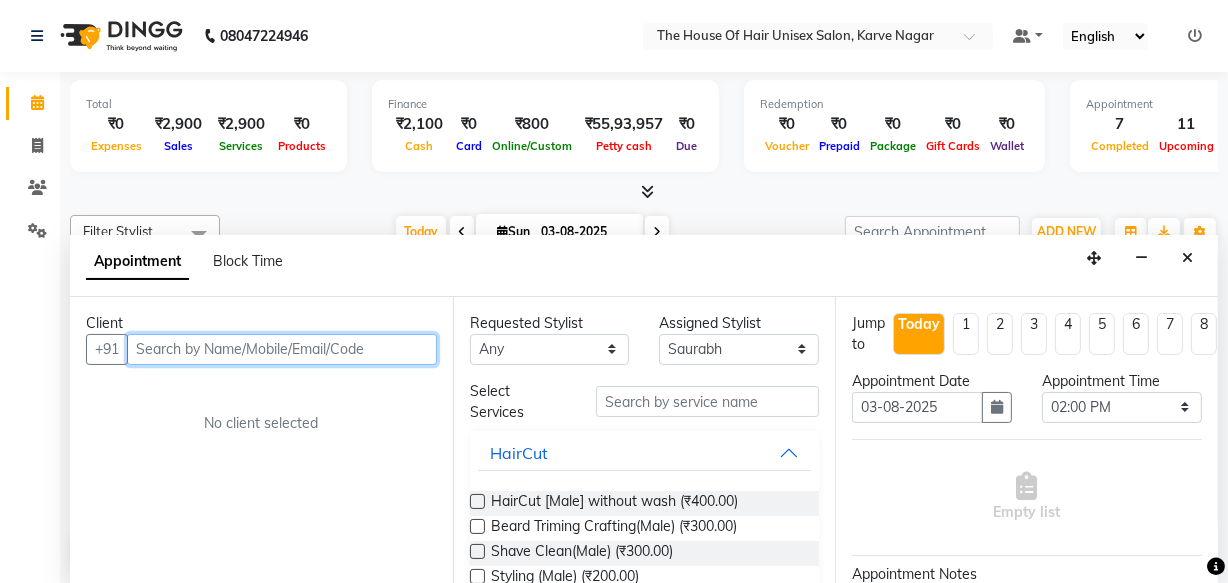 click at bounding box center (282, 349) 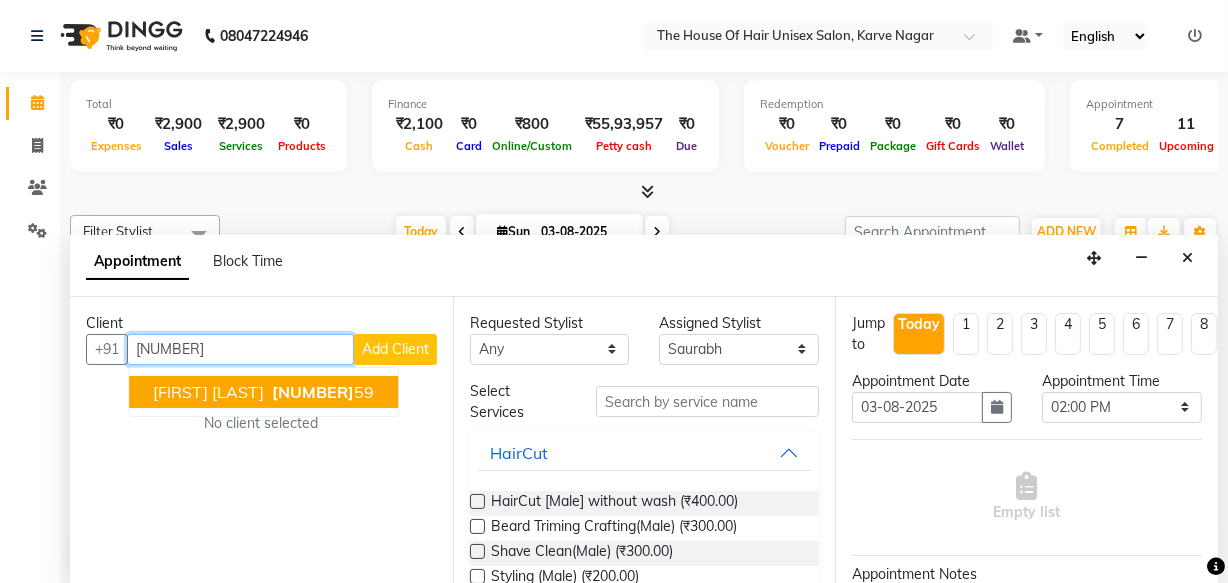 click on "[FIRST] [LAST] [PHONE]" at bounding box center [263, 392] 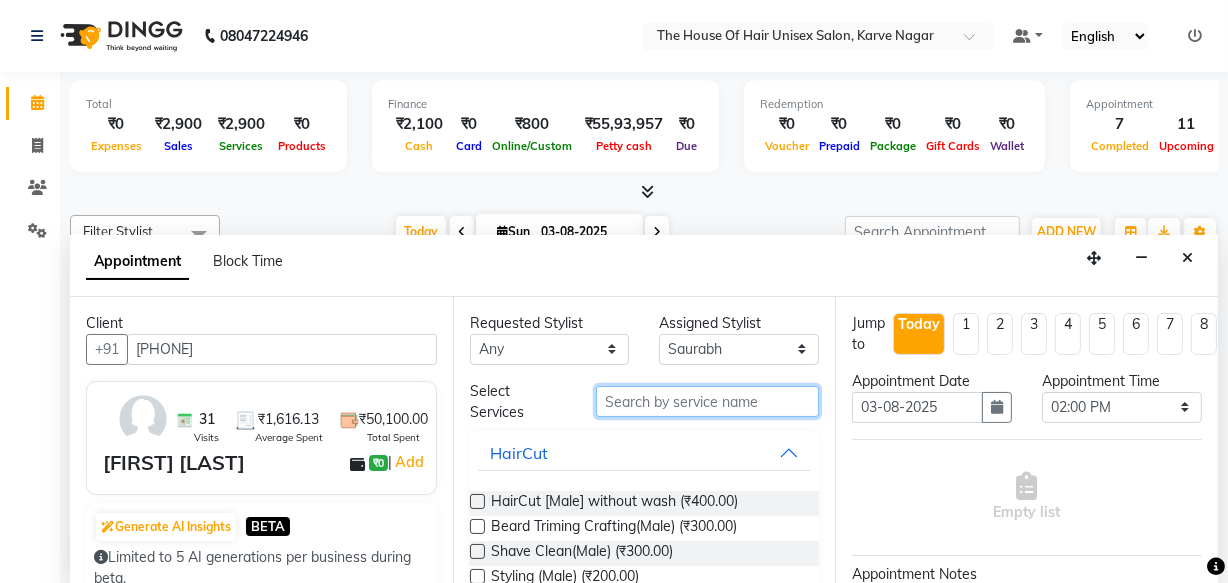 click at bounding box center (707, 401) 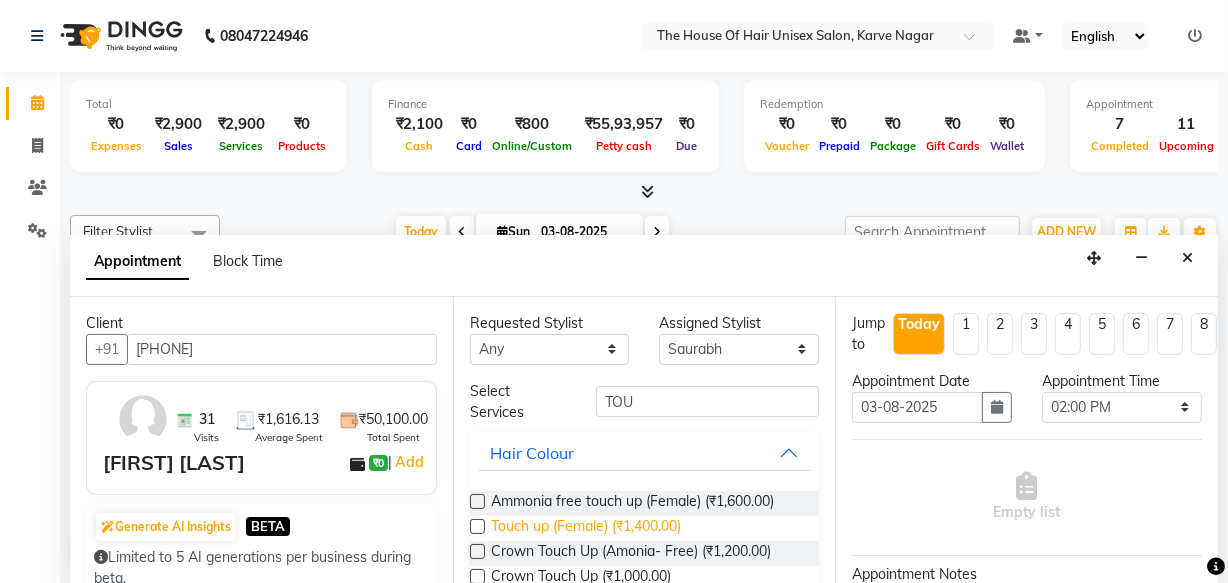 click on "Touch up (Female) (₹1,400.00)" at bounding box center [586, 528] 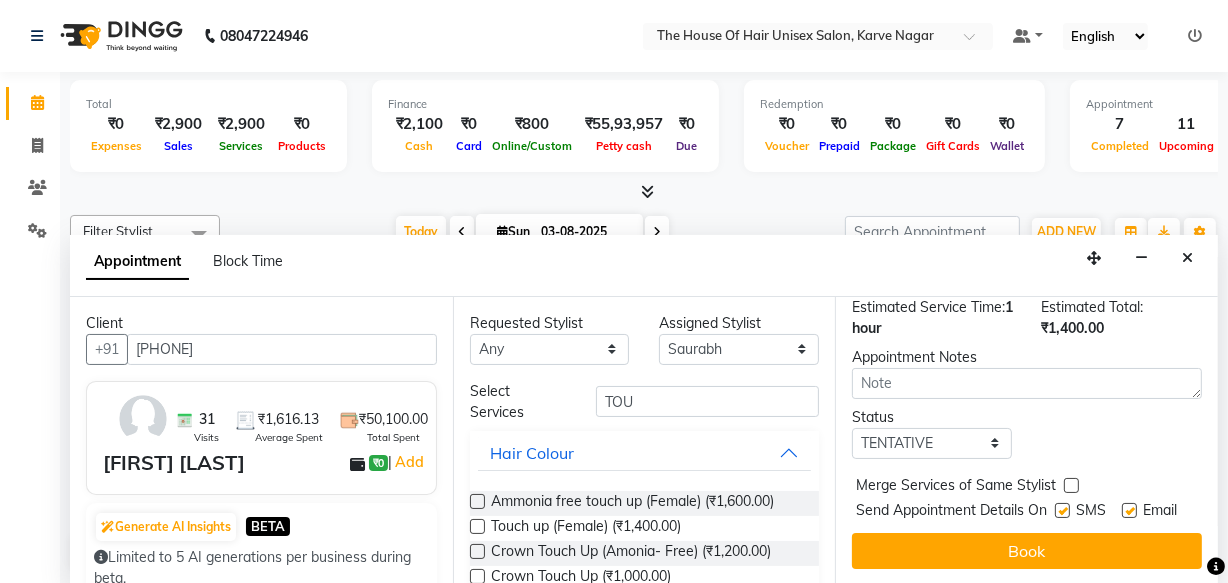 scroll, scrollTop: 287, scrollLeft: 0, axis: vertical 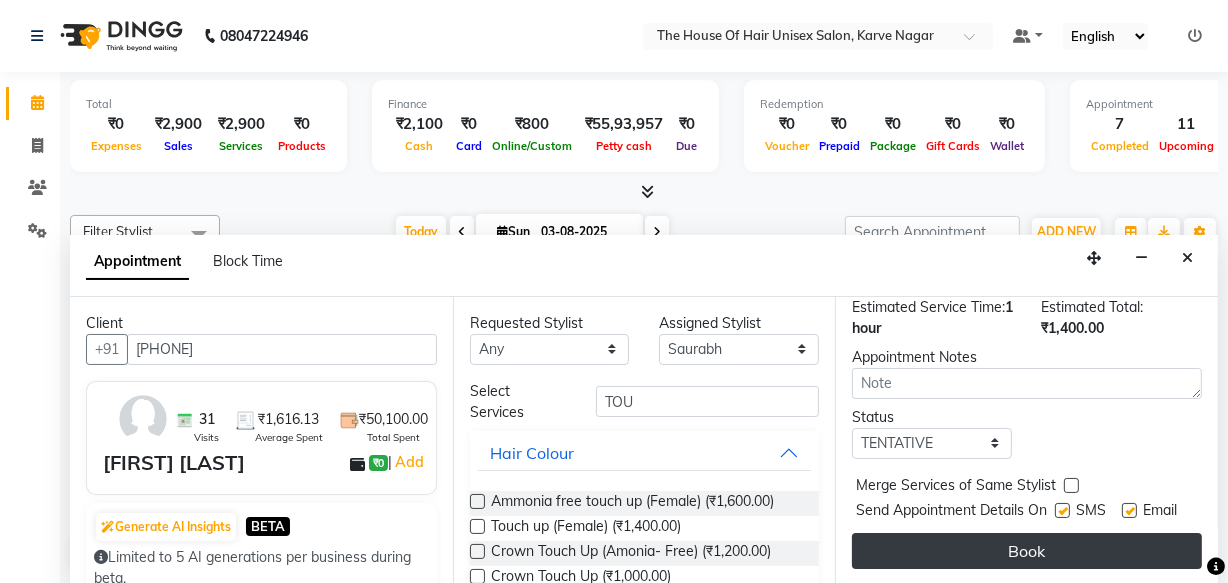 click on "Book" at bounding box center [1027, 551] 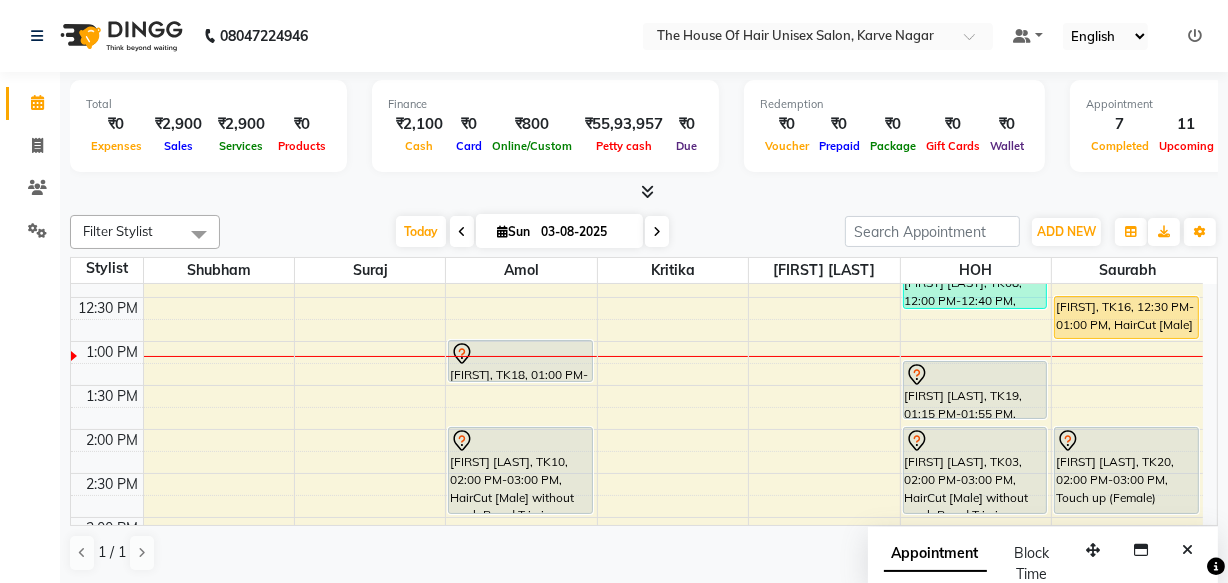 scroll, scrollTop: 0, scrollLeft: 0, axis: both 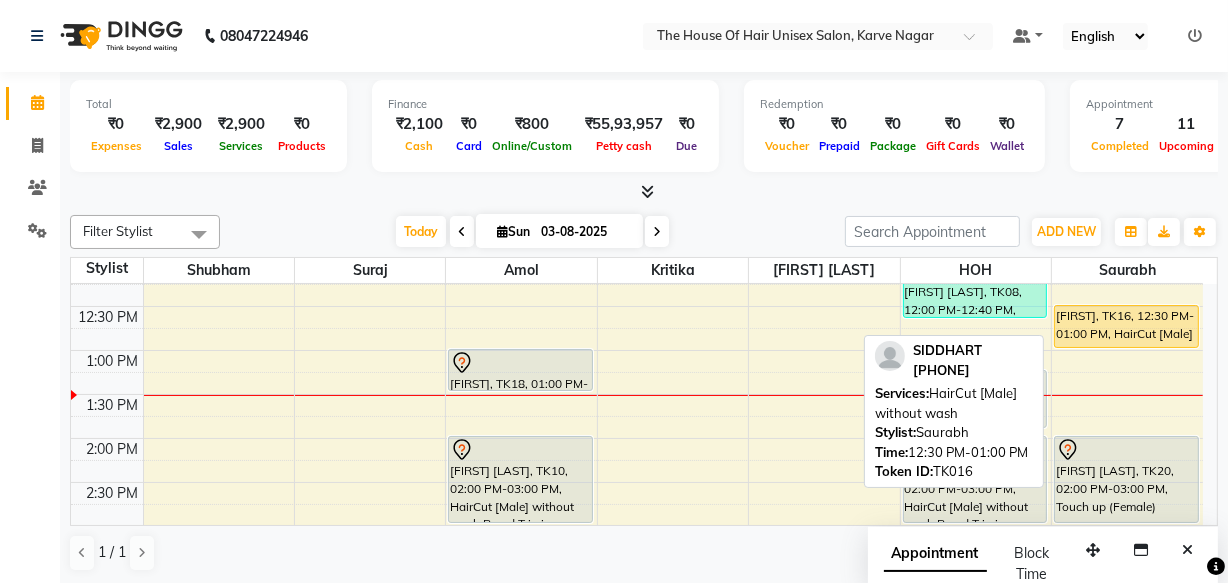 click on "[FIRST], TK16, 12:30 PM-01:00 PM, HairCut [Male] without wash" at bounding box center [1126, 326] 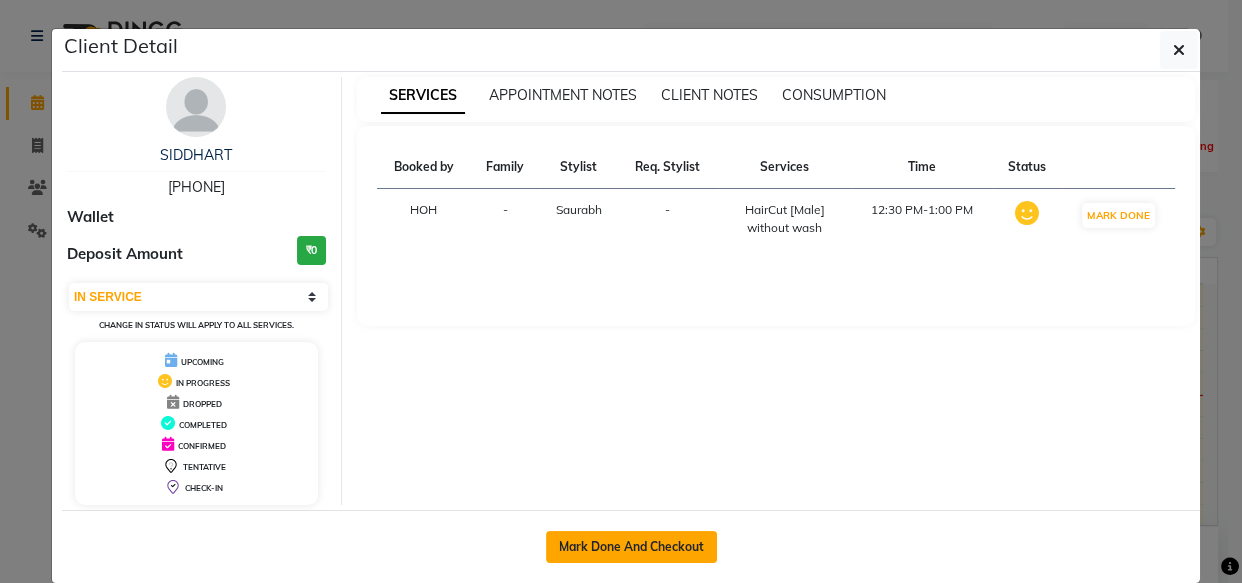 click on "Mark Done And Checkout" 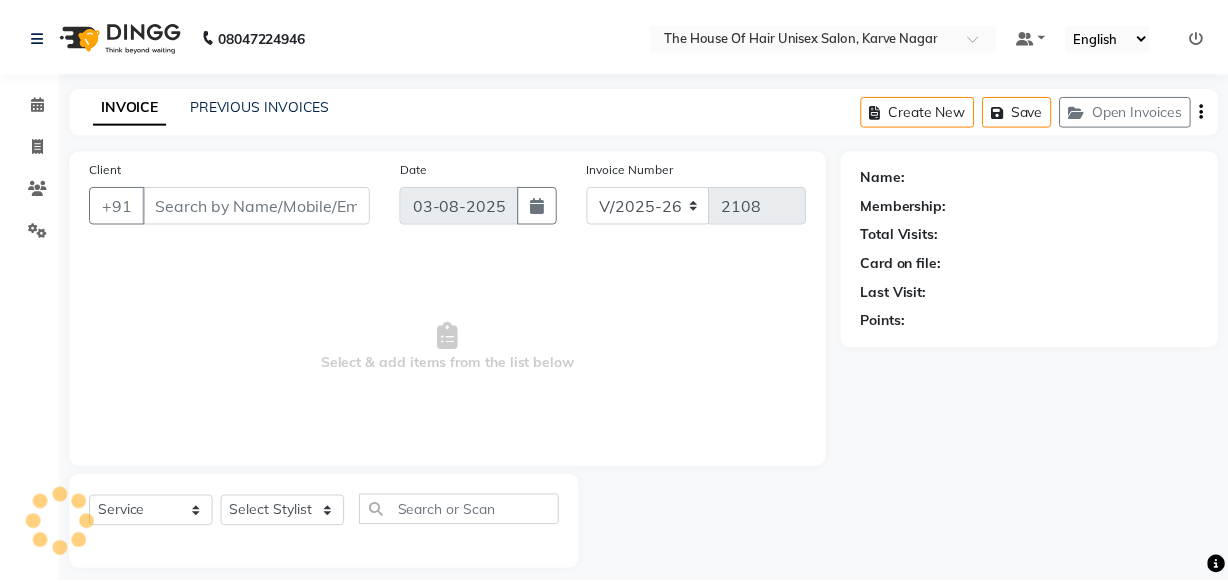 scroll, scrollTop: 0, scrollLeft: 0, axis: both 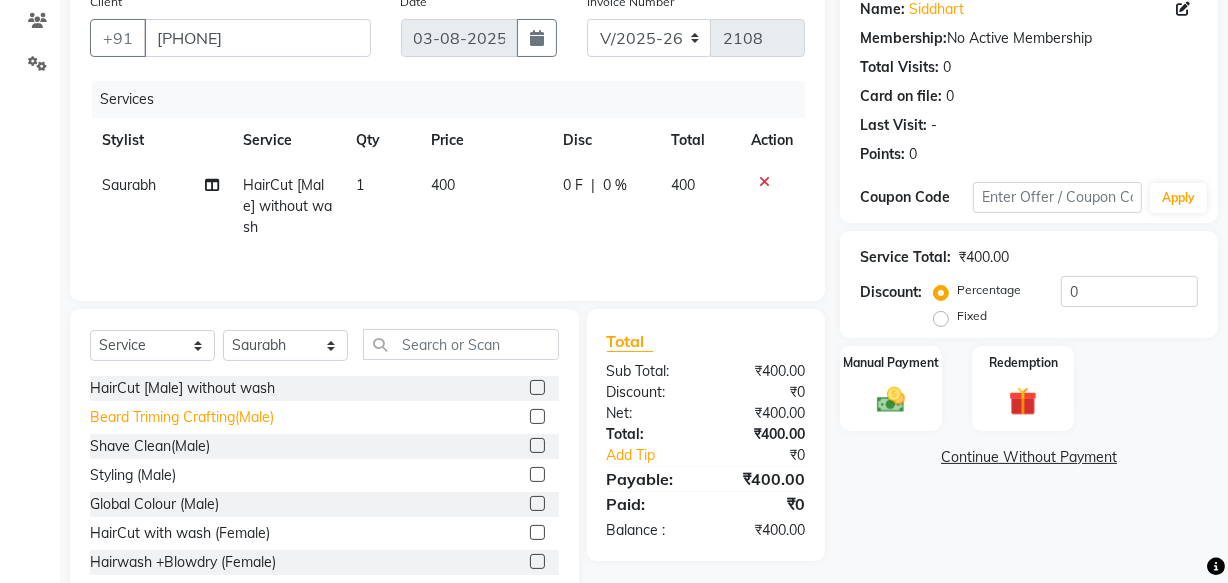 click on "Beard Triming Crafting(Male)" 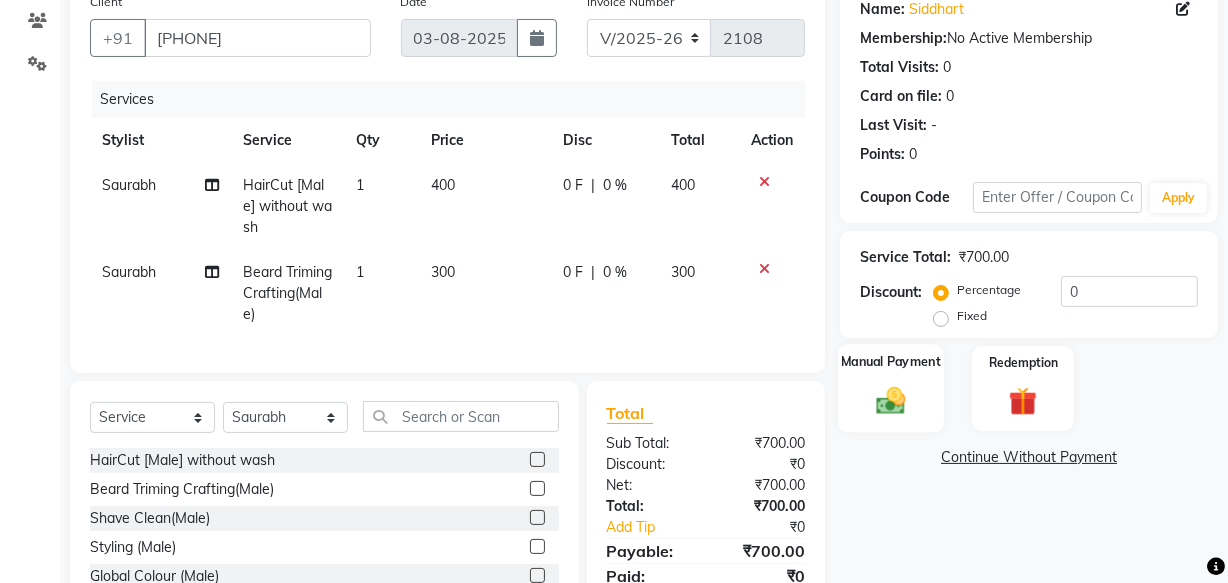 click 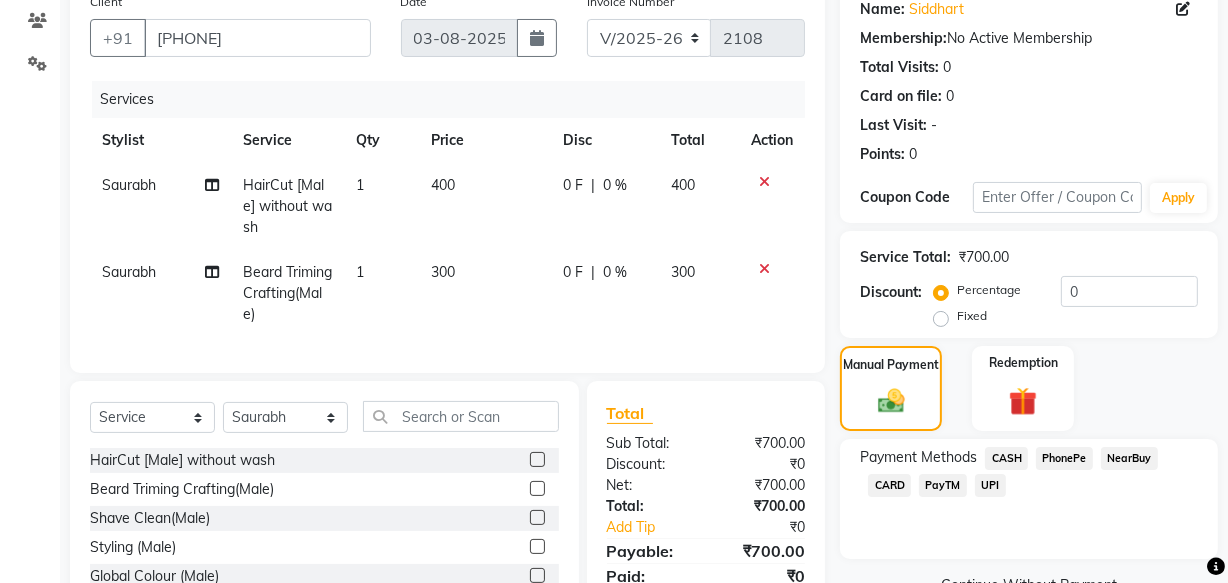 click on "CARD" 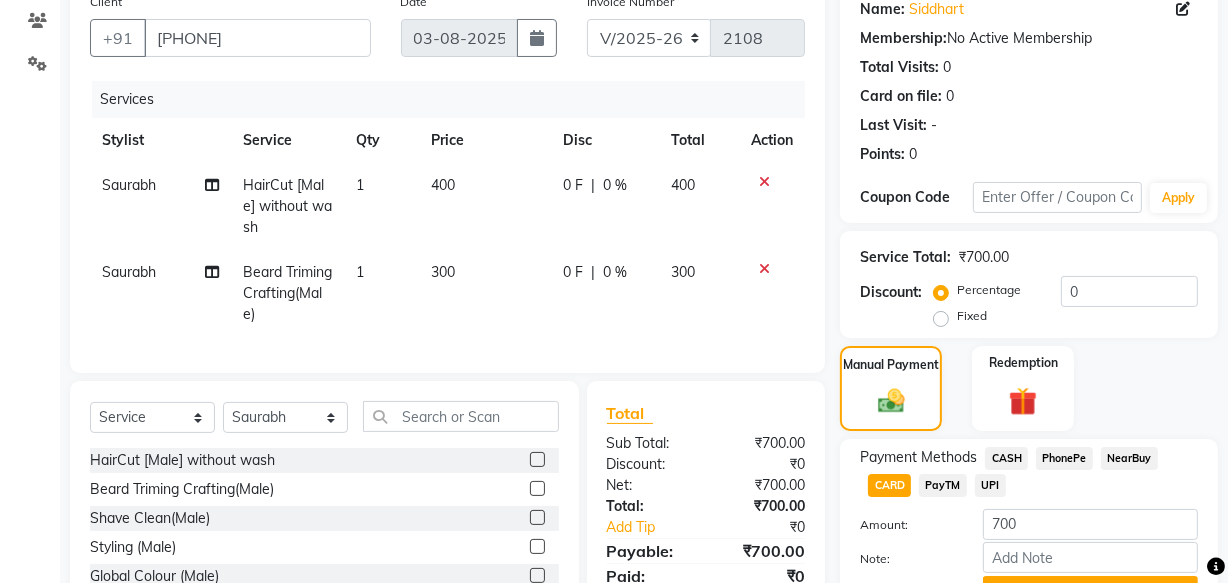 scroll, scrollTop: 261, scrollLeft: 0, axis: vertical 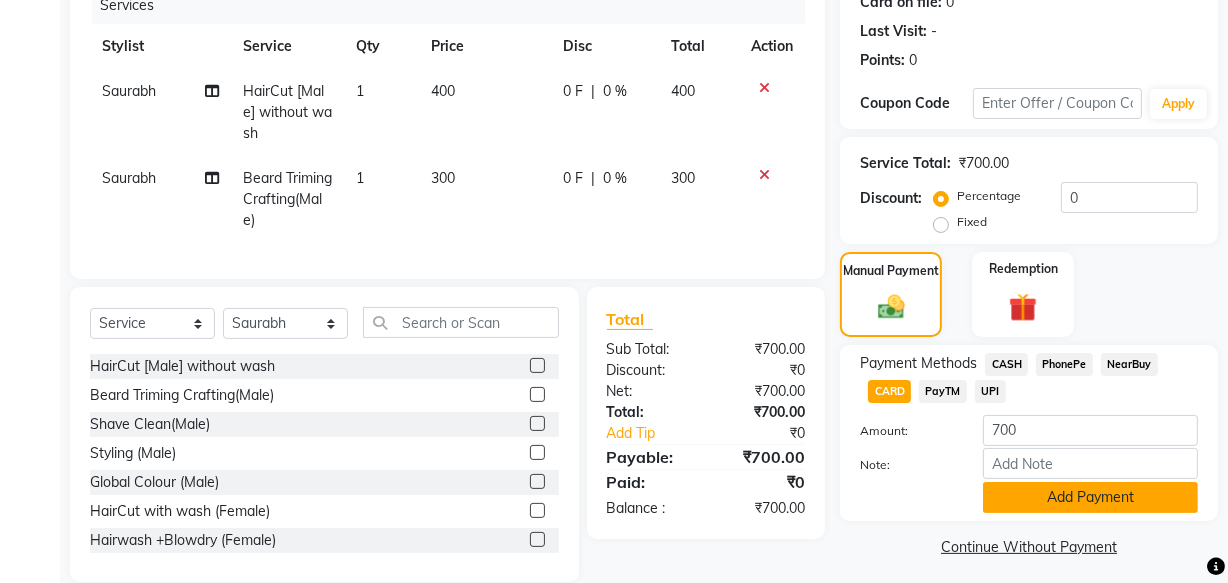 click on "Add Payment" 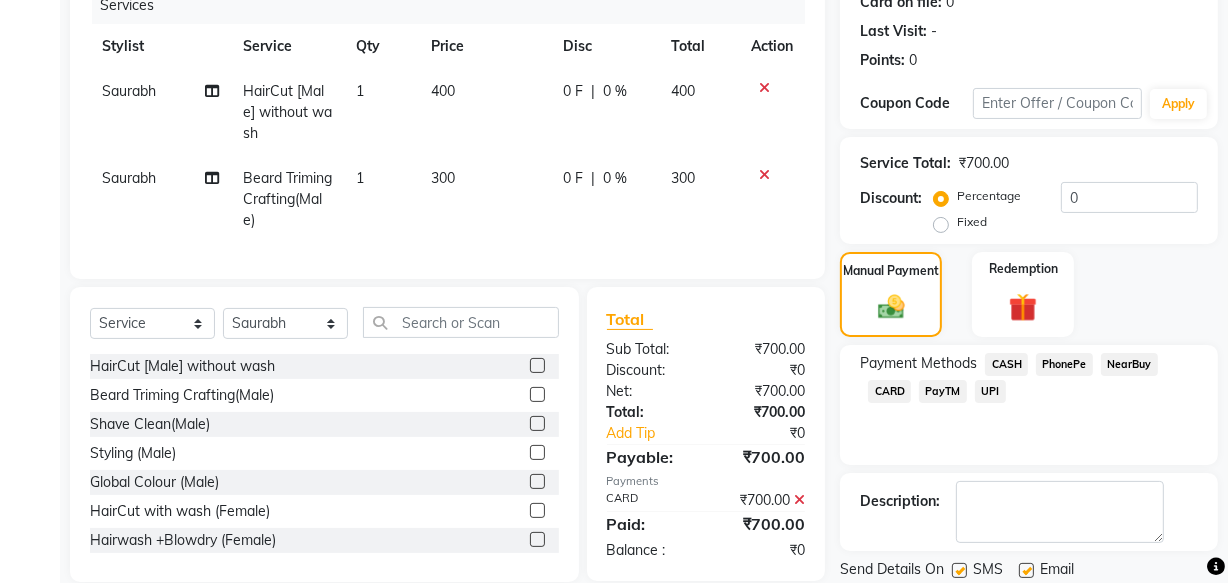 scroll, scrollTop: 326, scrollLeft: 0, axis: vertical 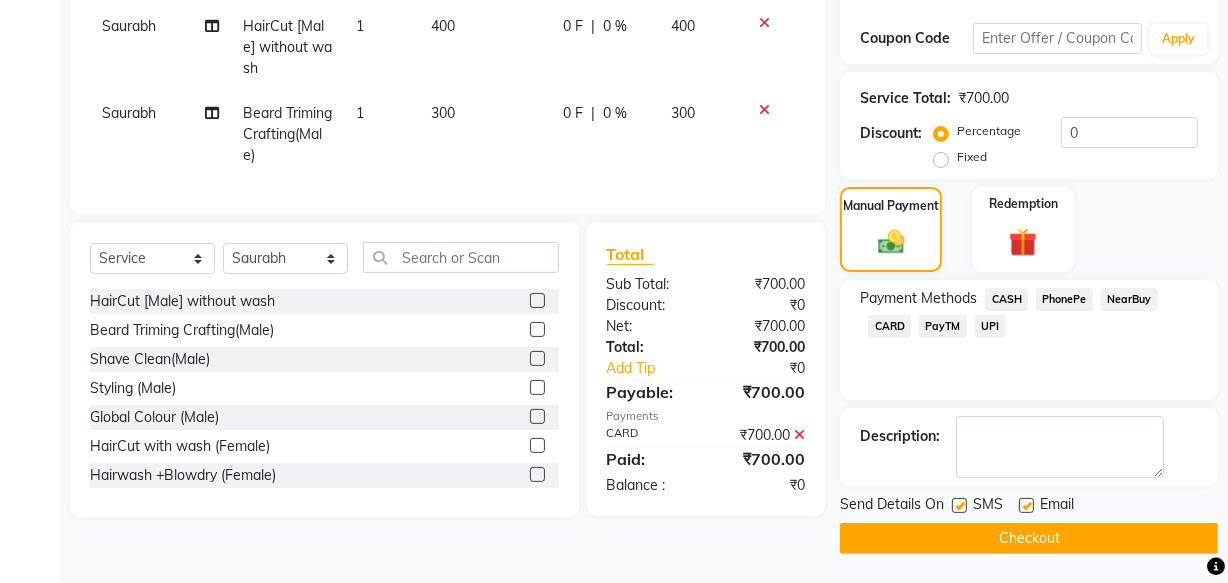 click on "Checkout" 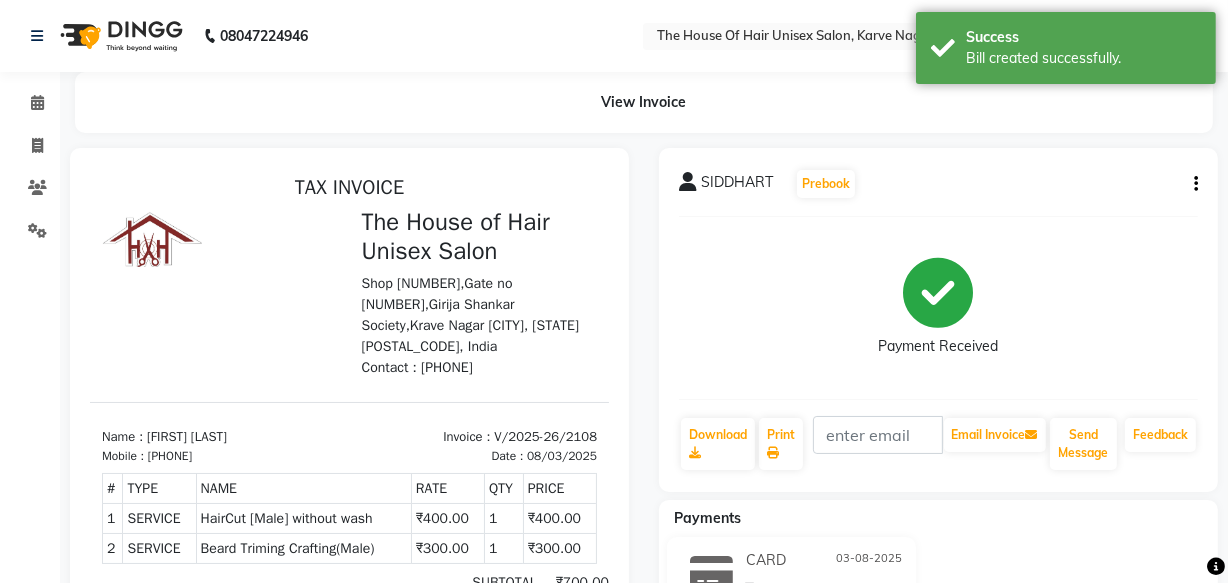 scroll, scrollTop: 0, scrollLeft: 0, axis: both 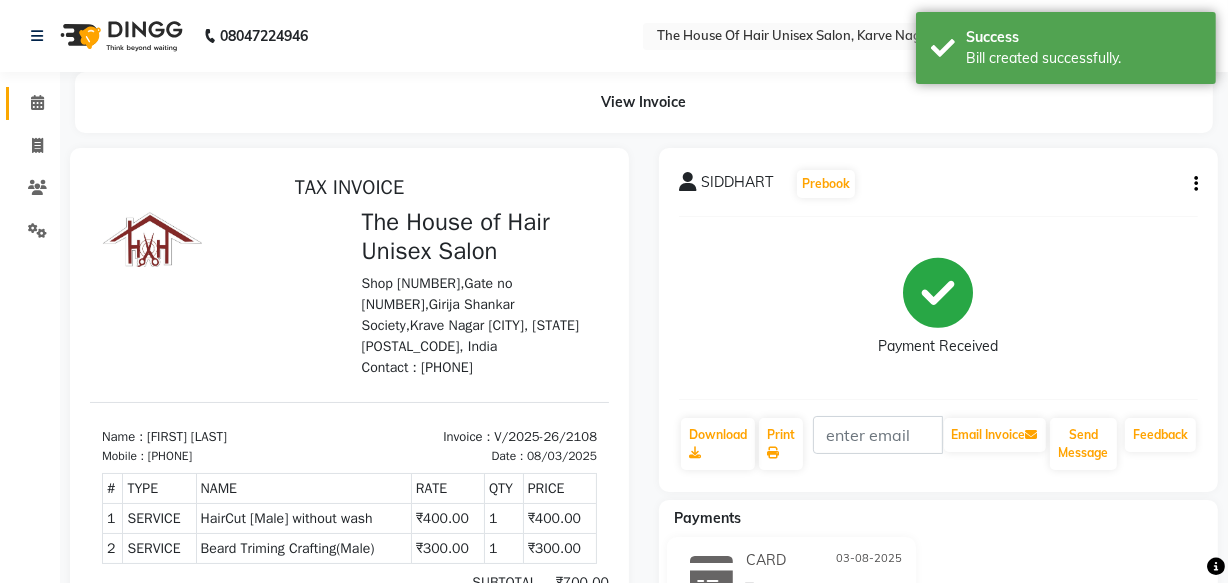 click 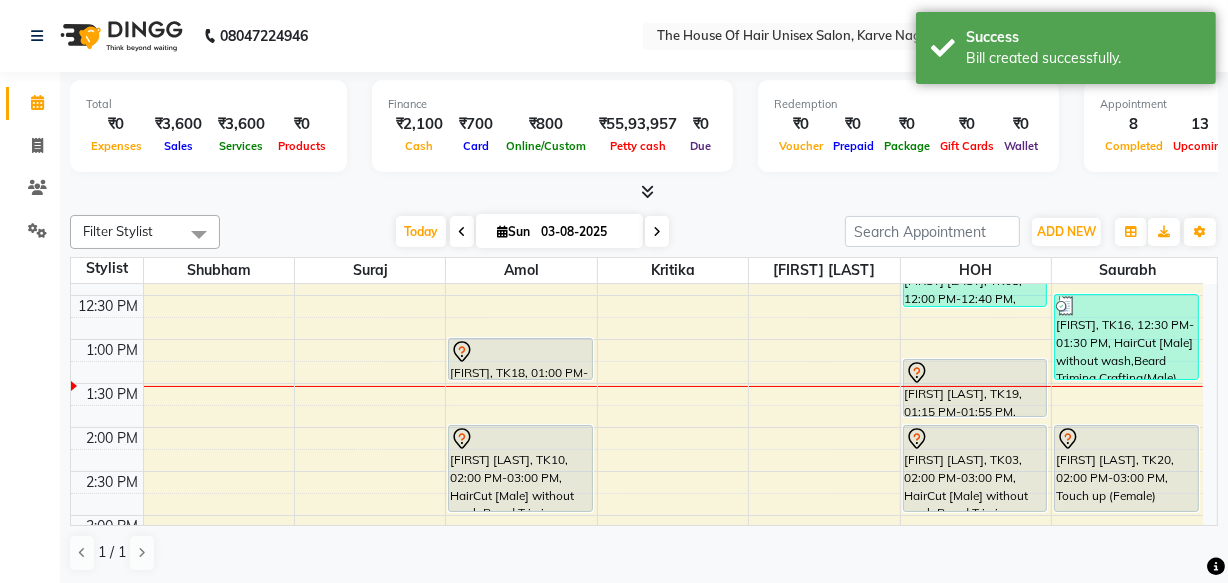 scroll, scrollTop: 473, scrollLeft: 0, axis: vertical 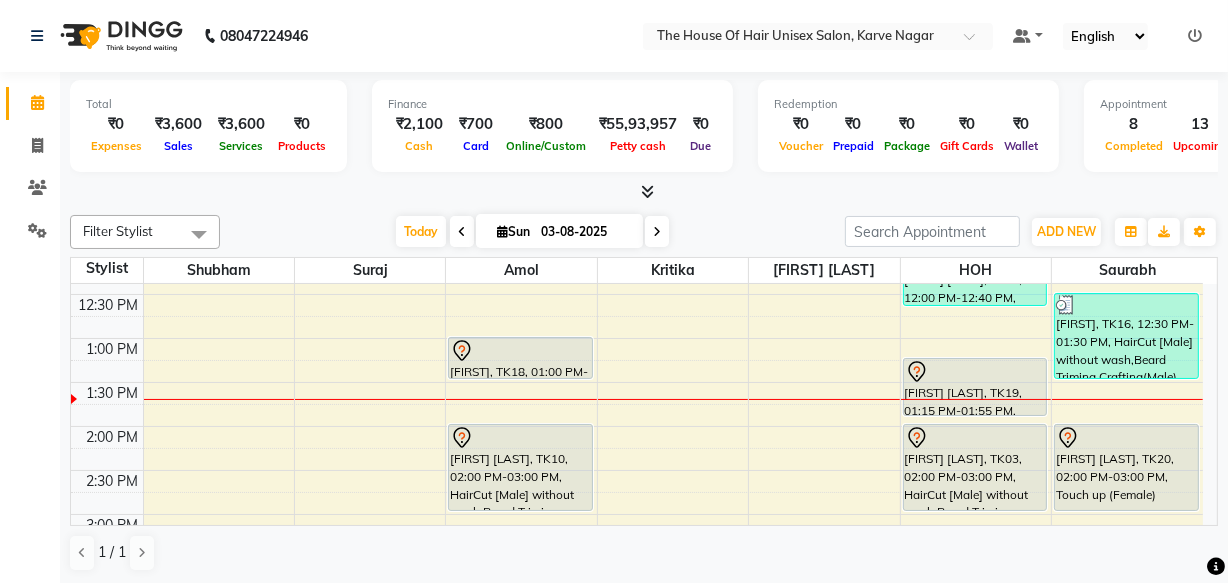 drag, startPoint x: 812, startPoint y: 402, endPoint x: 1135, endPoint y: 332, distance: 330.4981 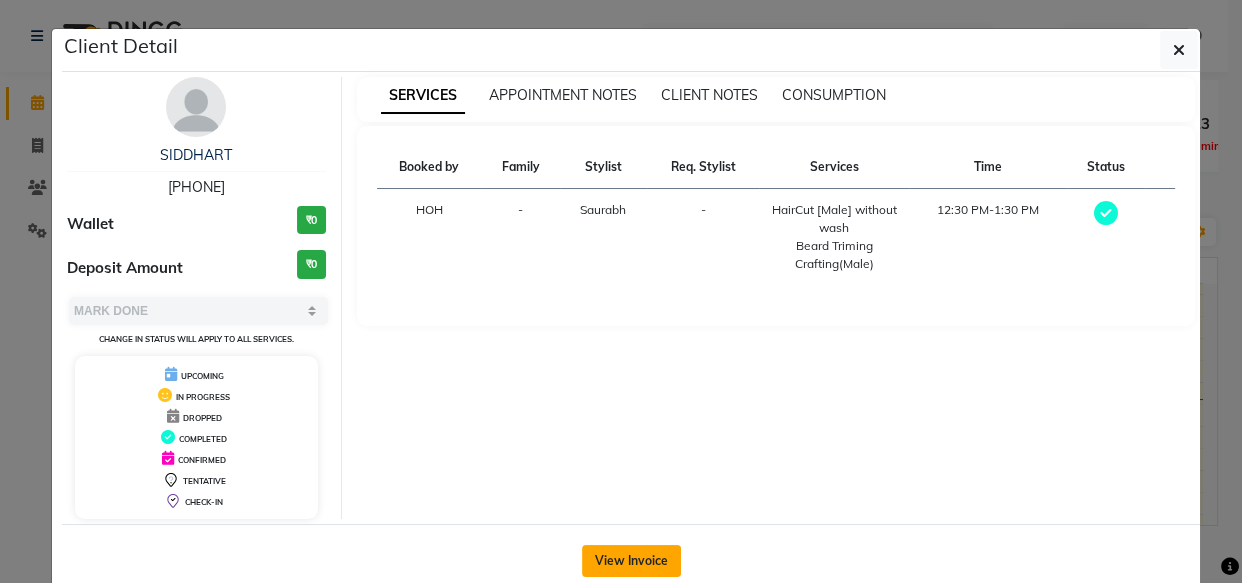 click on "View Invoice" 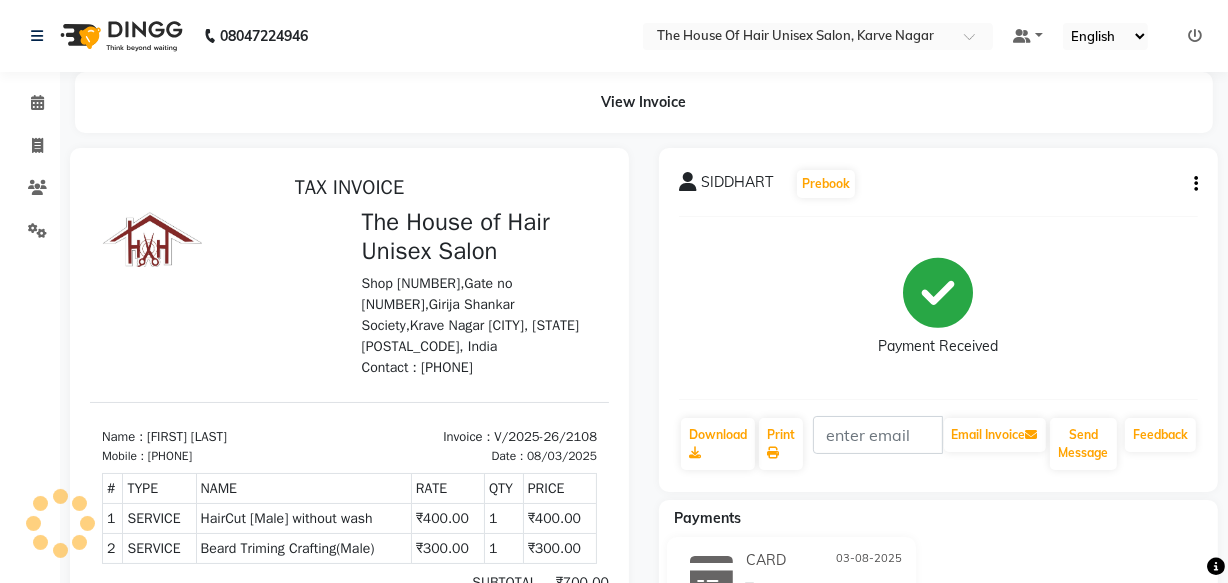 scroll, scrollTop: 0, scrollLeft: 0, axis: both 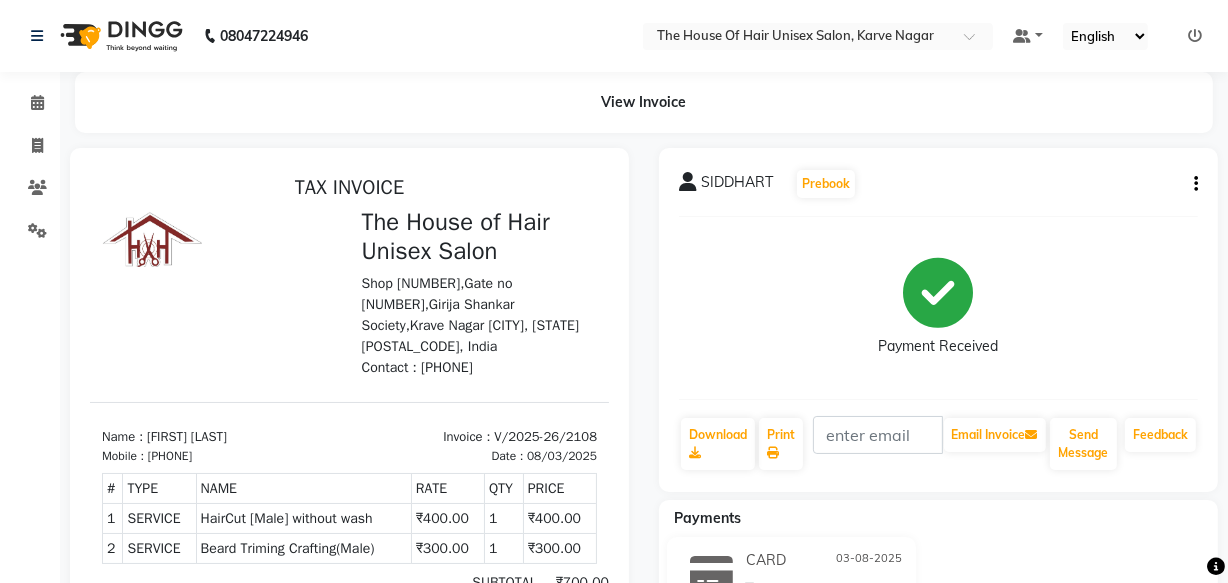 click at bounding box center [349, 445] 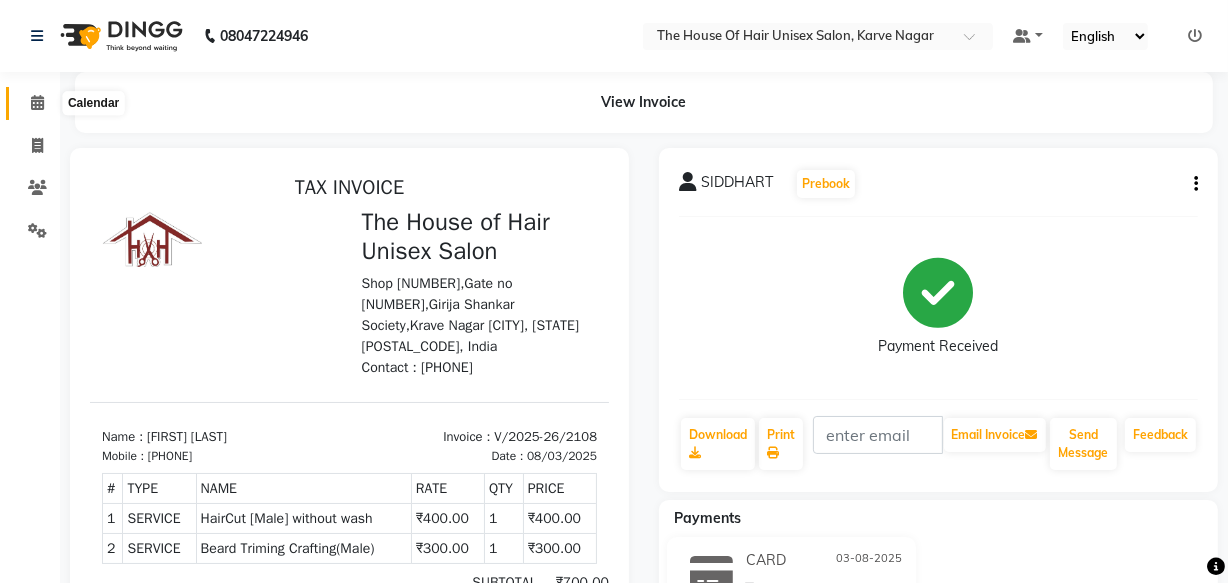 click 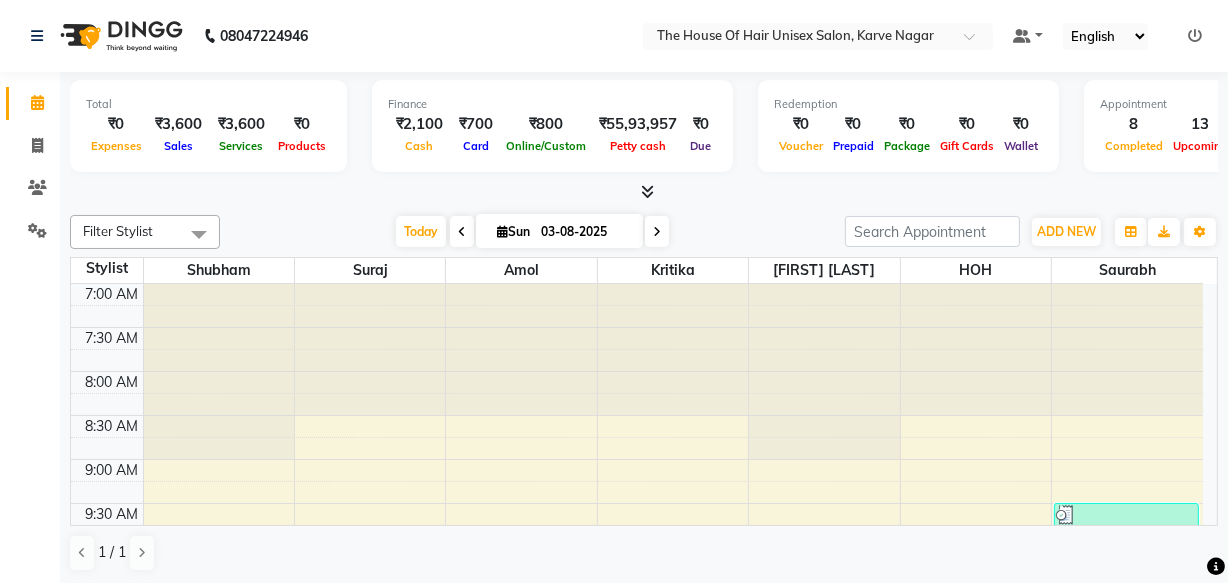 click at bounding box center [824, 371] 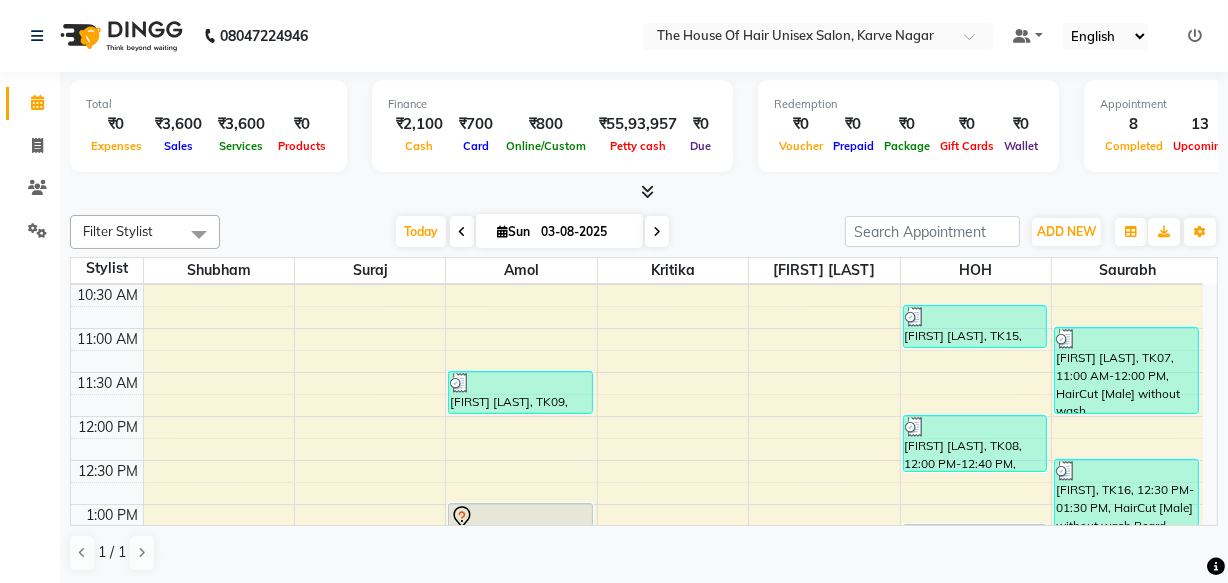 scroll, scrollTop: 306, scrollLeft: 0, axis: vertical 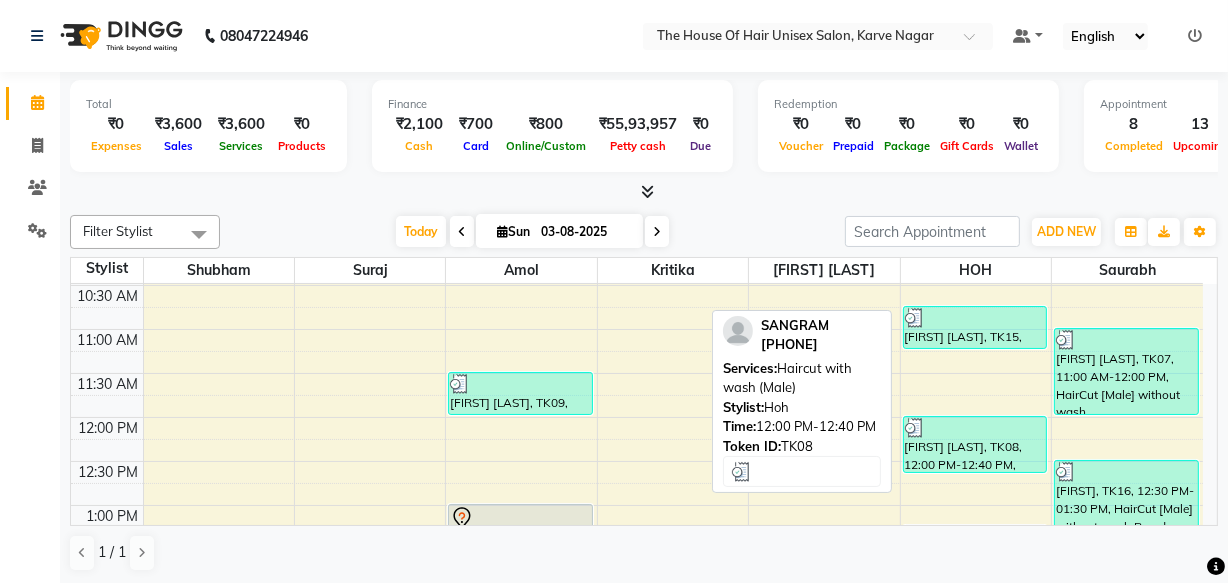 click on "[FIRST] [LAST], TK08, 12:00 PM-12:40 PM, Haircut with wash (Male)" at bounding box center (975, 444) 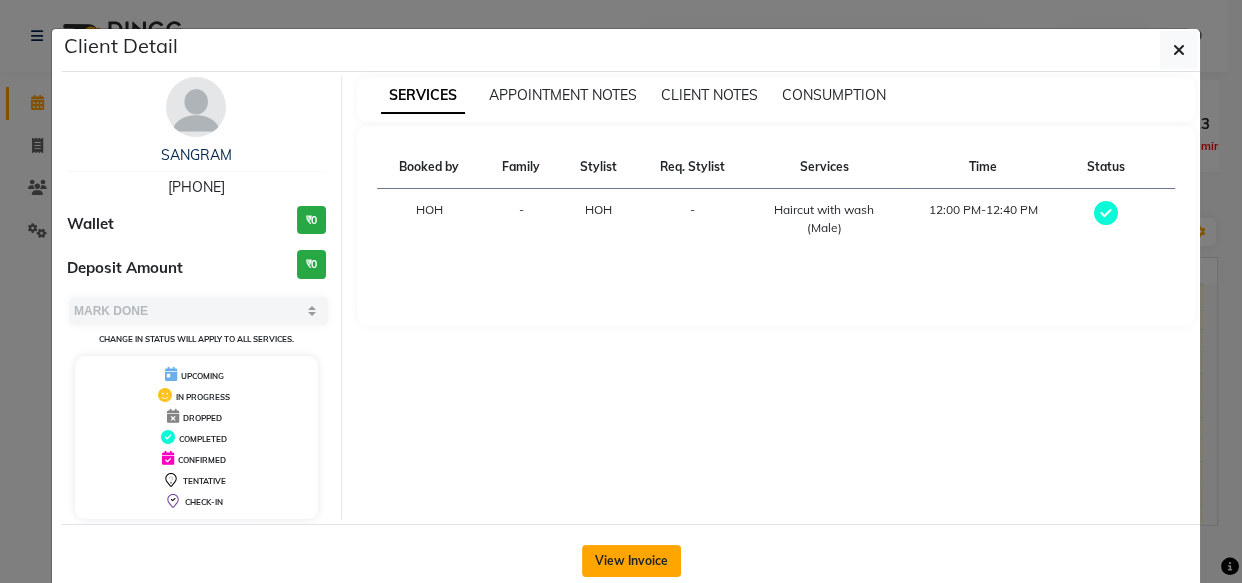 click on "View Invoice" 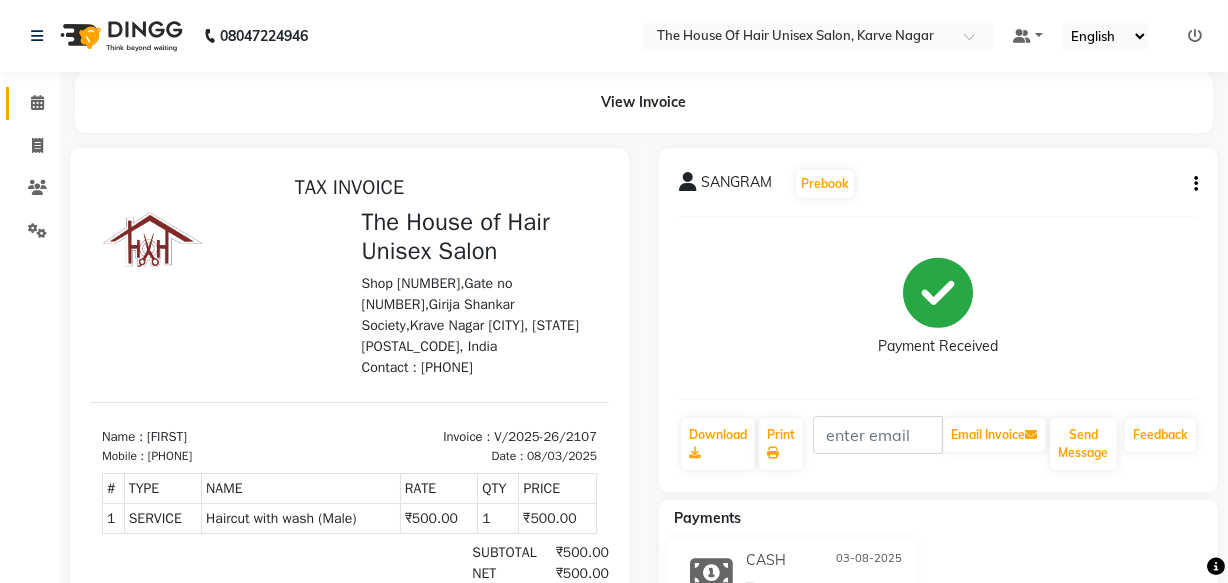 scroll, scrollTop: 94, scrollLeft: 0, axis: vertical 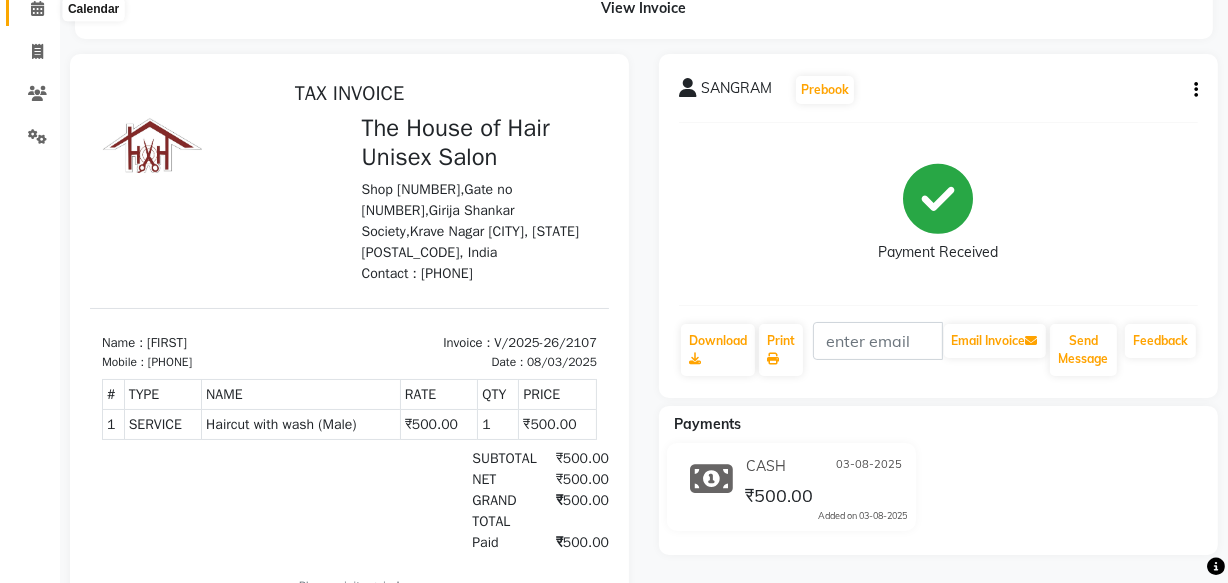 click 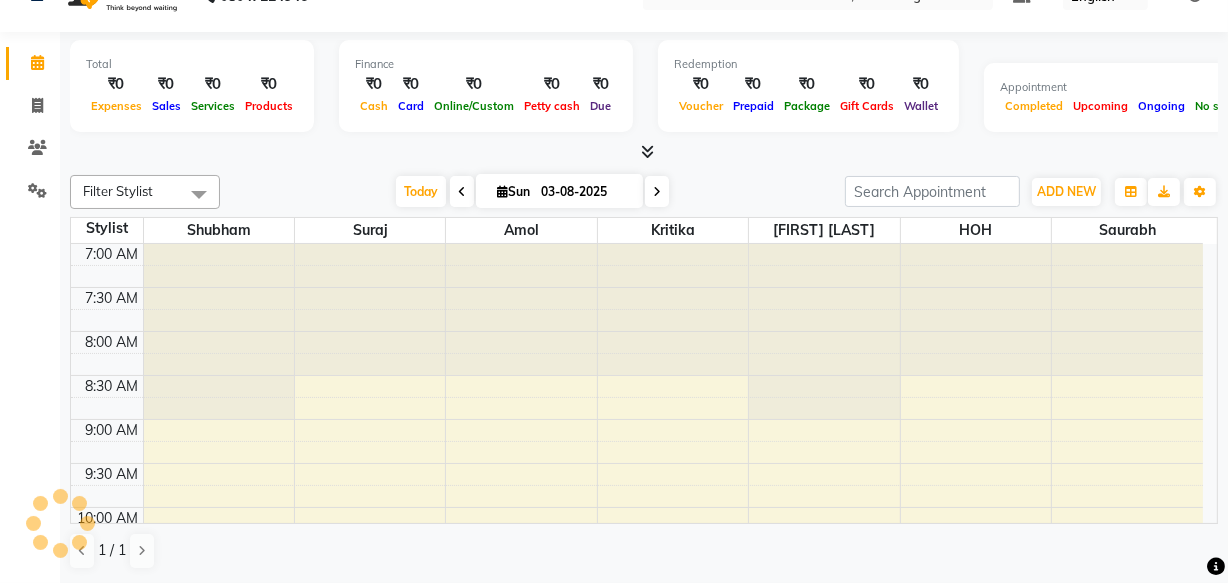 scroll, scrollTop: 0, scrollLeft: 0, axis: both 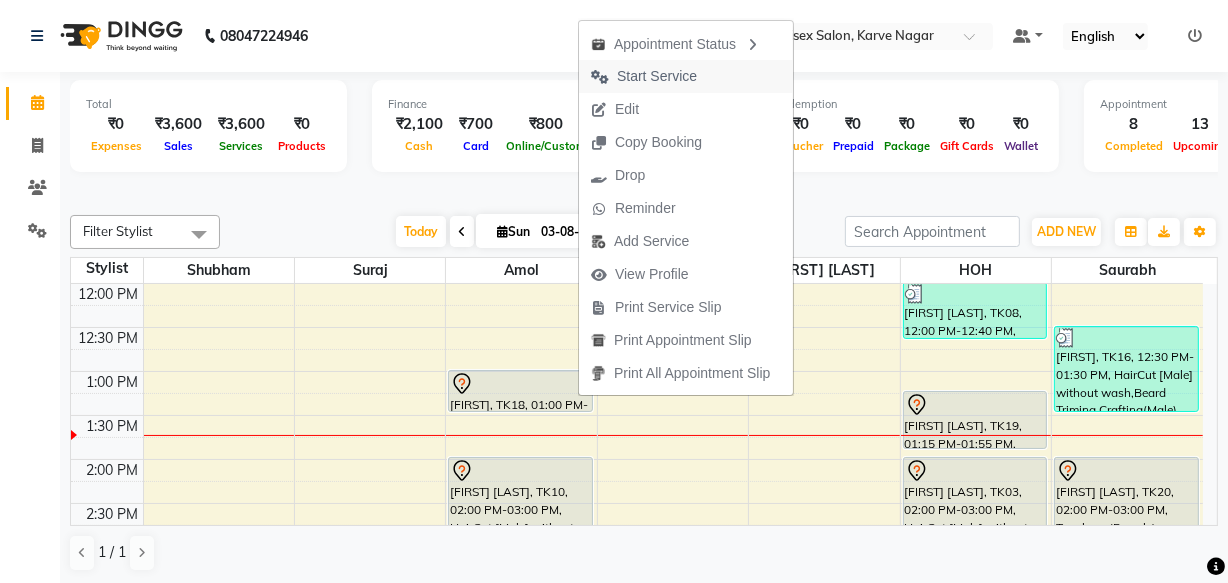 click on "Start Service" at bounding box center (657, 76) 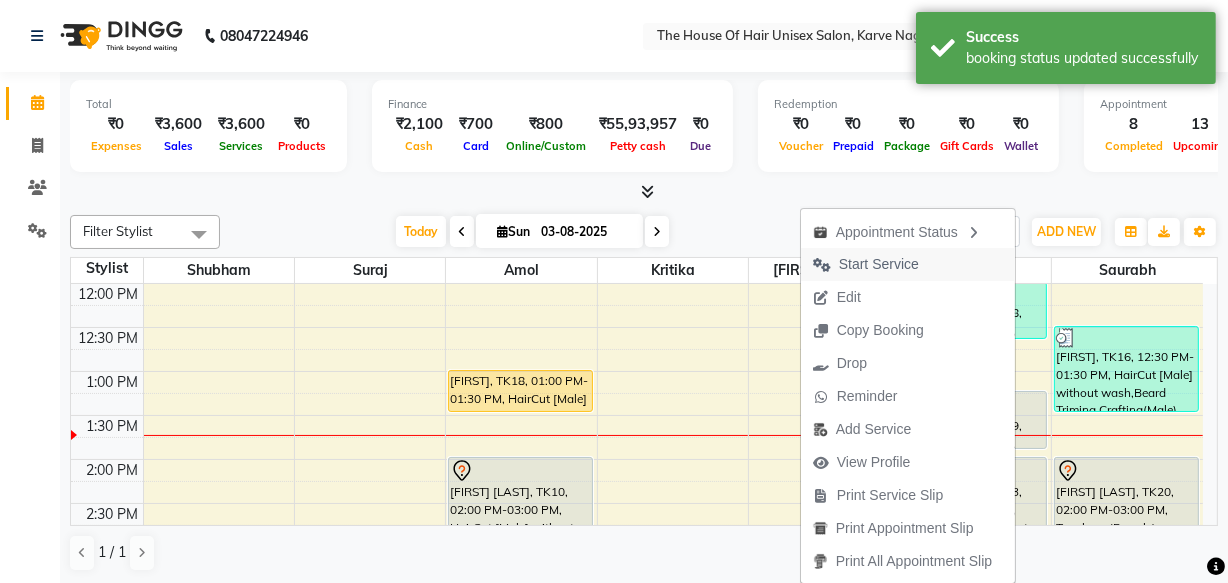 click on "Start Service" at bounding box center [879, 264] 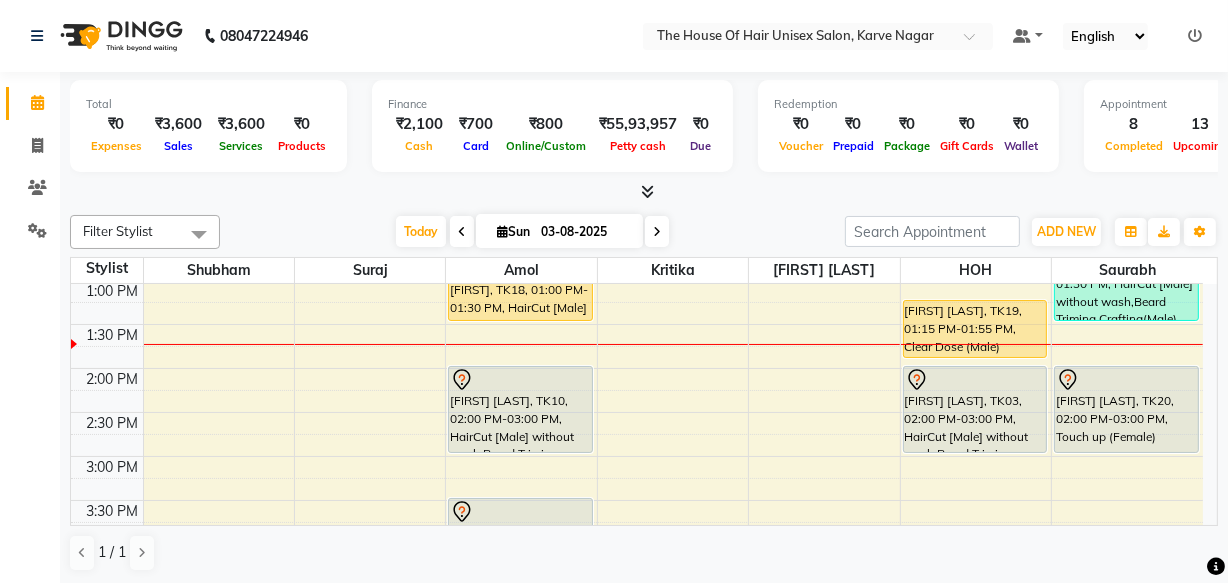 scroll, scrollTop: 532, scrollLeft: 0, axis: vertical 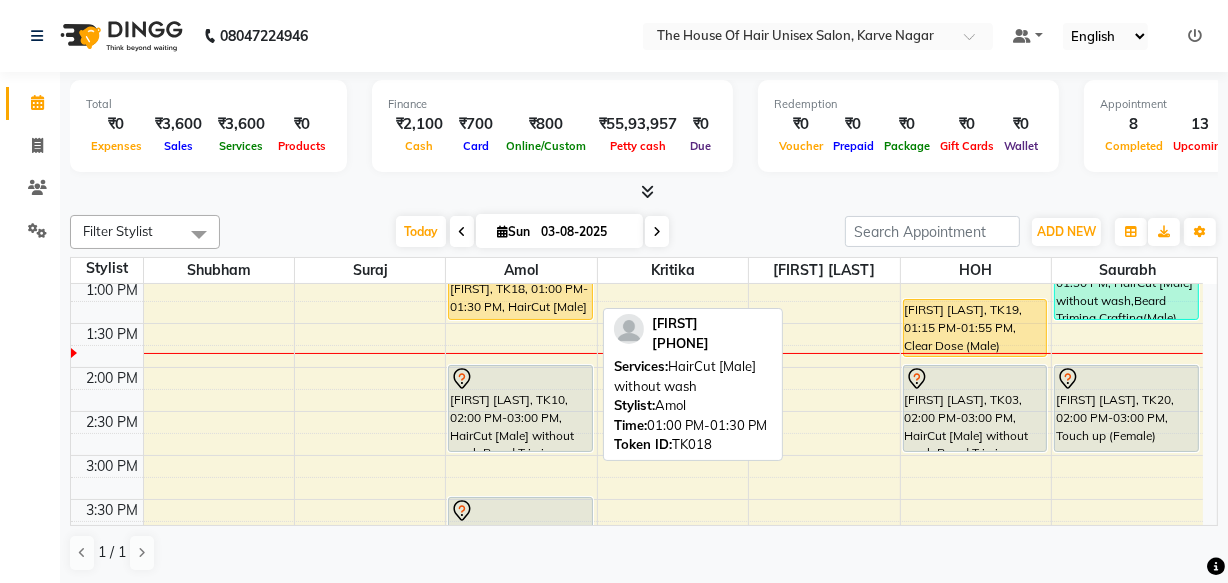 click on "[FIRST], TK18, 01:00 PM-01:30 PM, HairCut [Male] without wash" at bounding box center (520, 299) 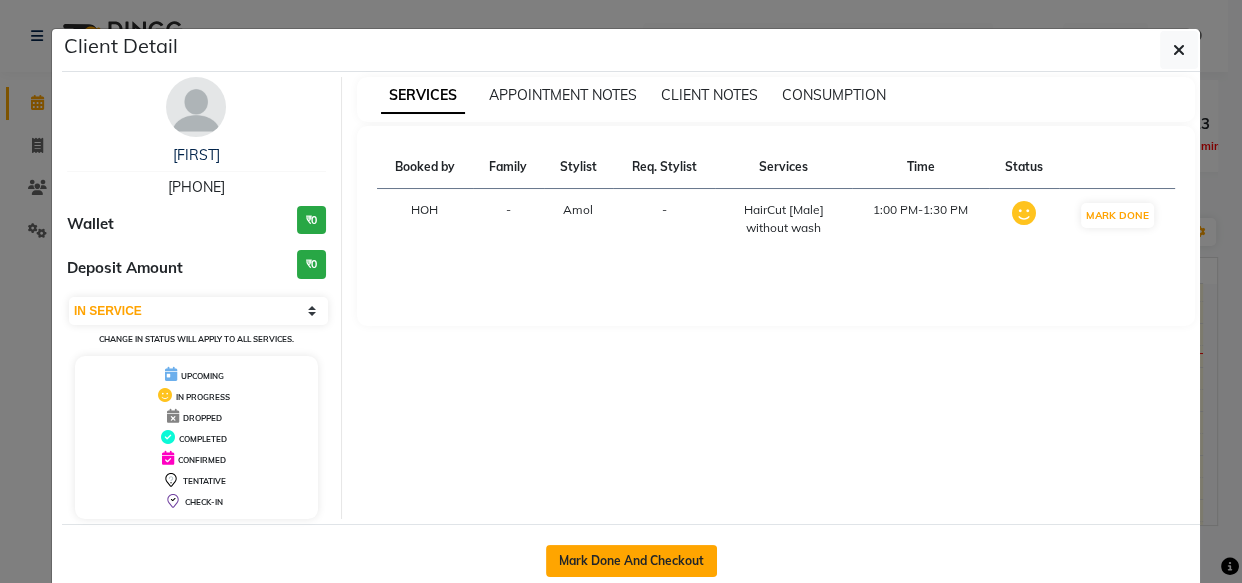 click on "Mark Done And Checkout" 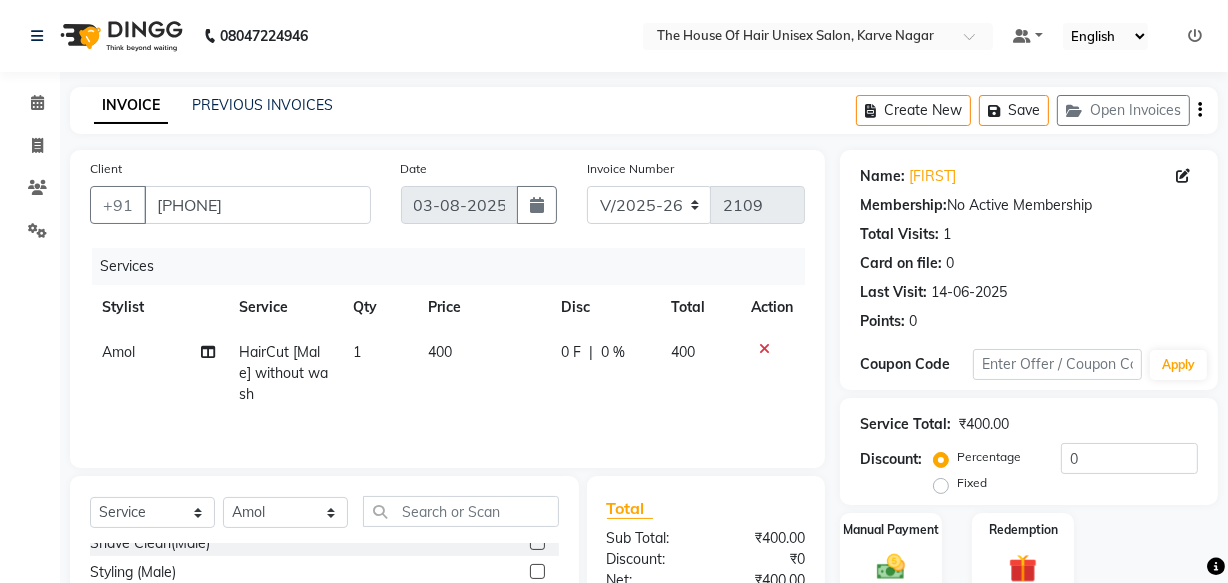 scroll, scrollTop: 70, scrollLeft: 0, axis: vertical 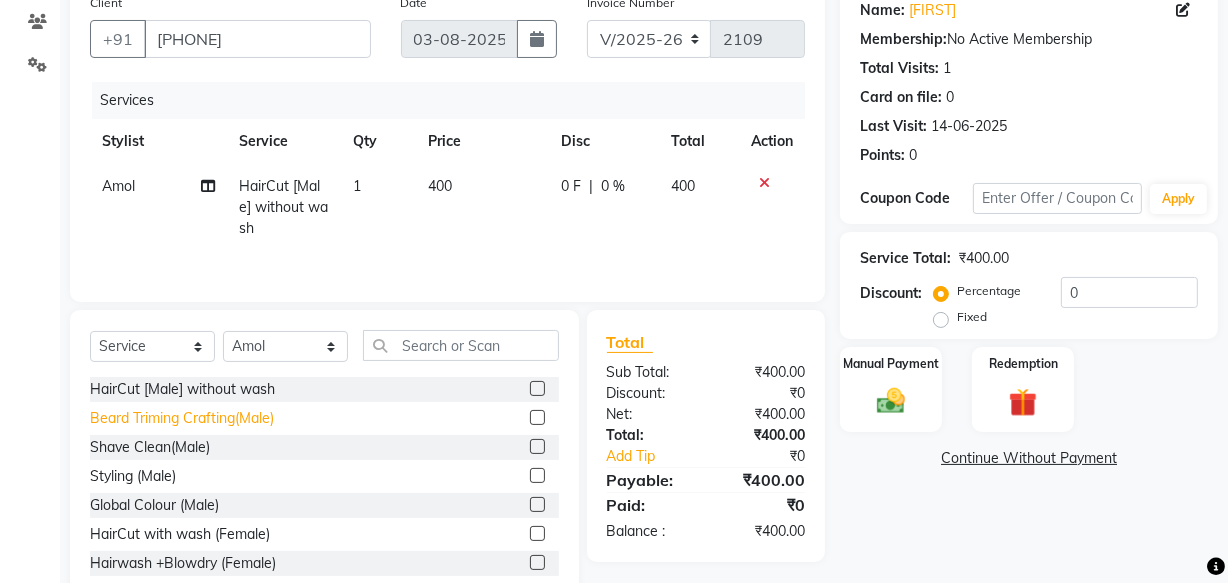click on "Beard Triming Crafting(Male)" 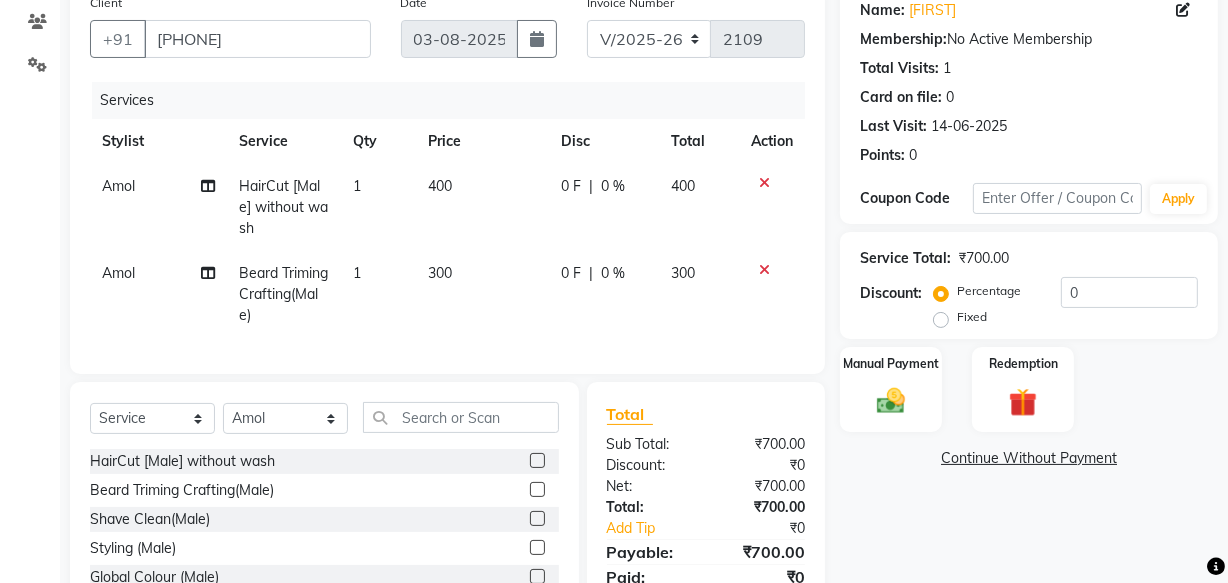 click on "400" 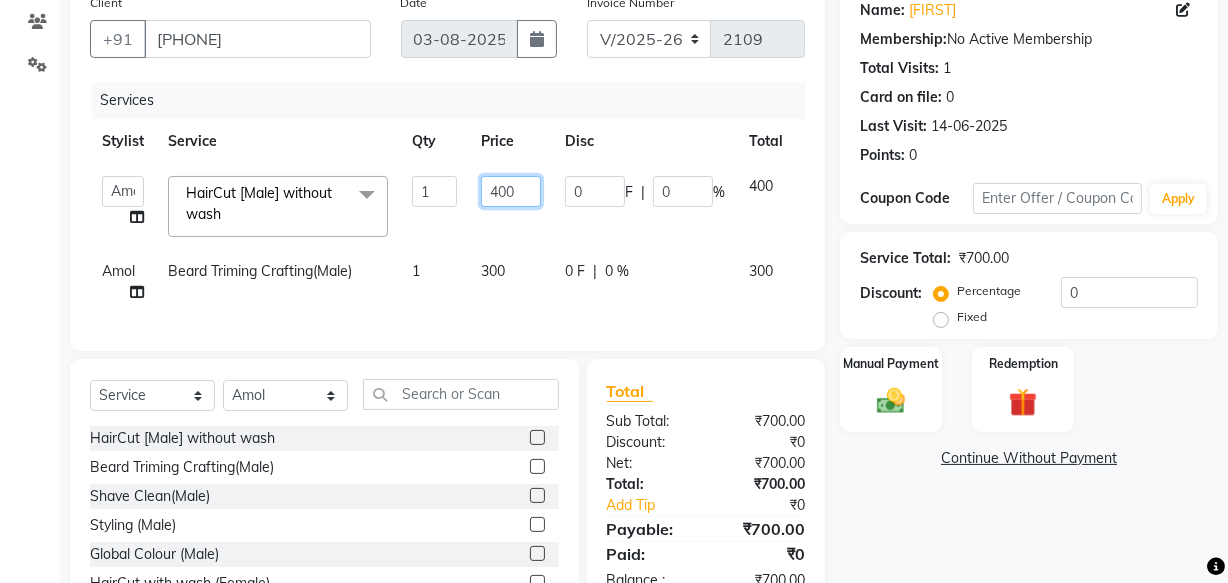 click on "400" 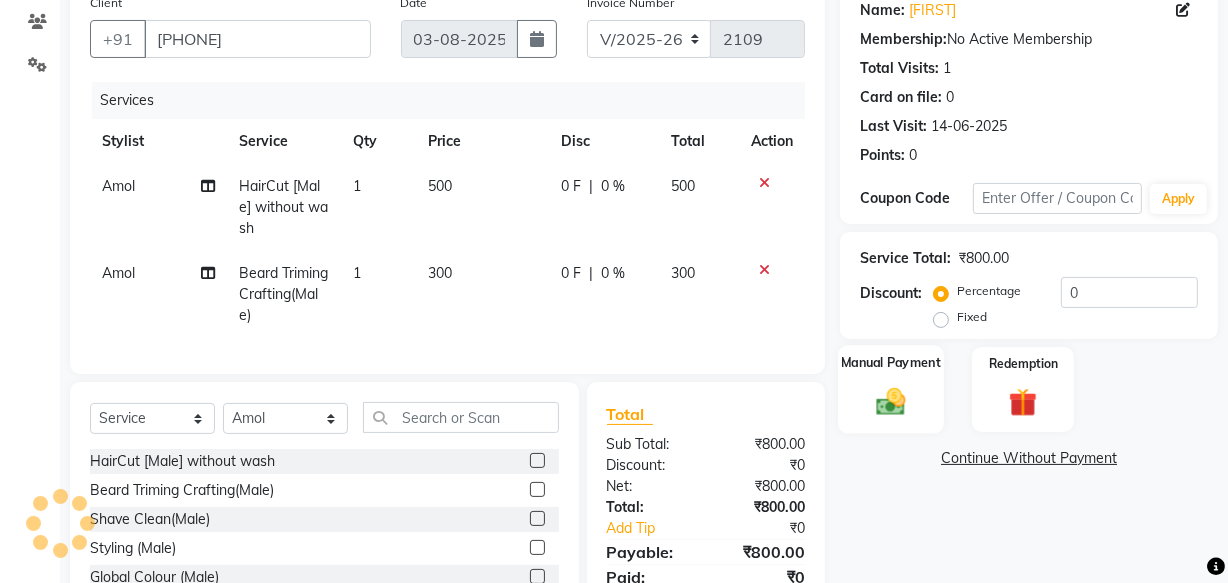 click 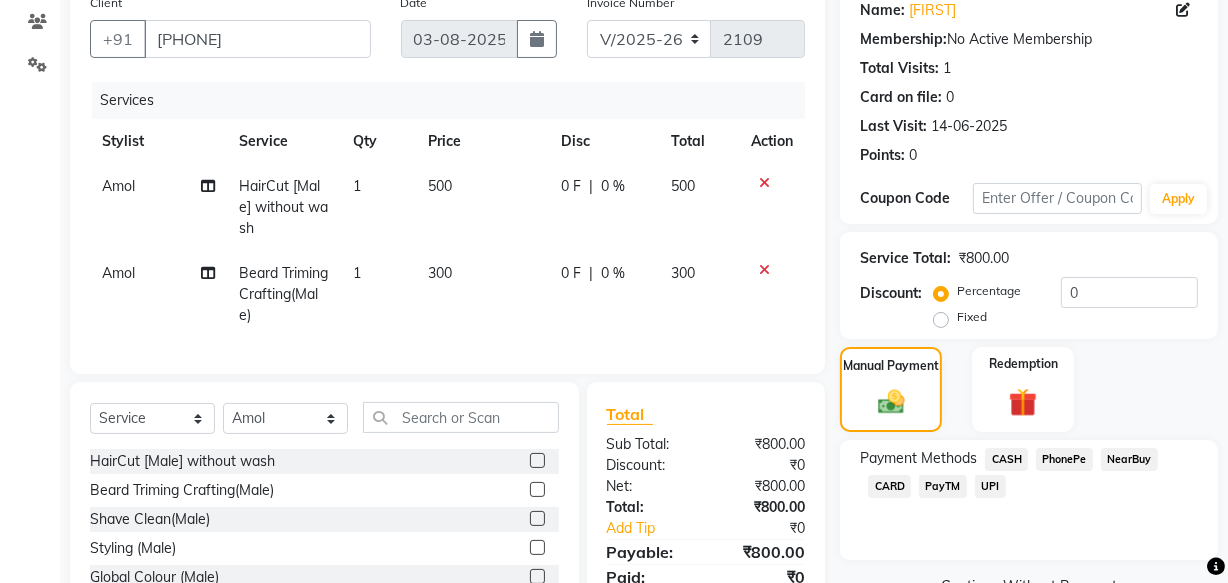 click on "UPI" 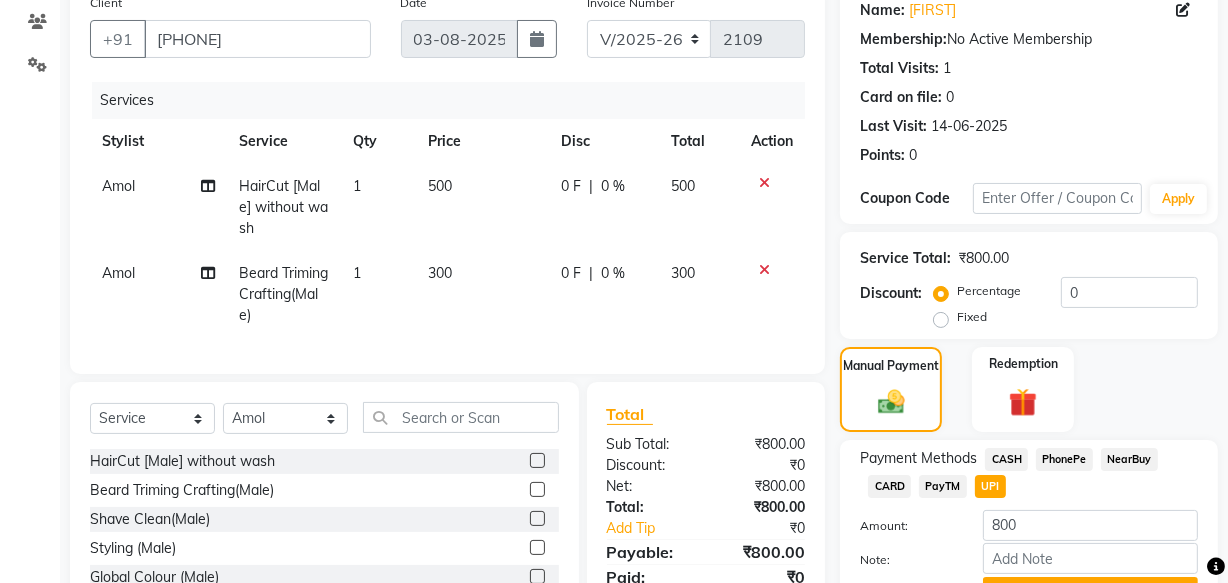 scroll, scrollTop: 304, scrollLeft: 0, axis: vertical 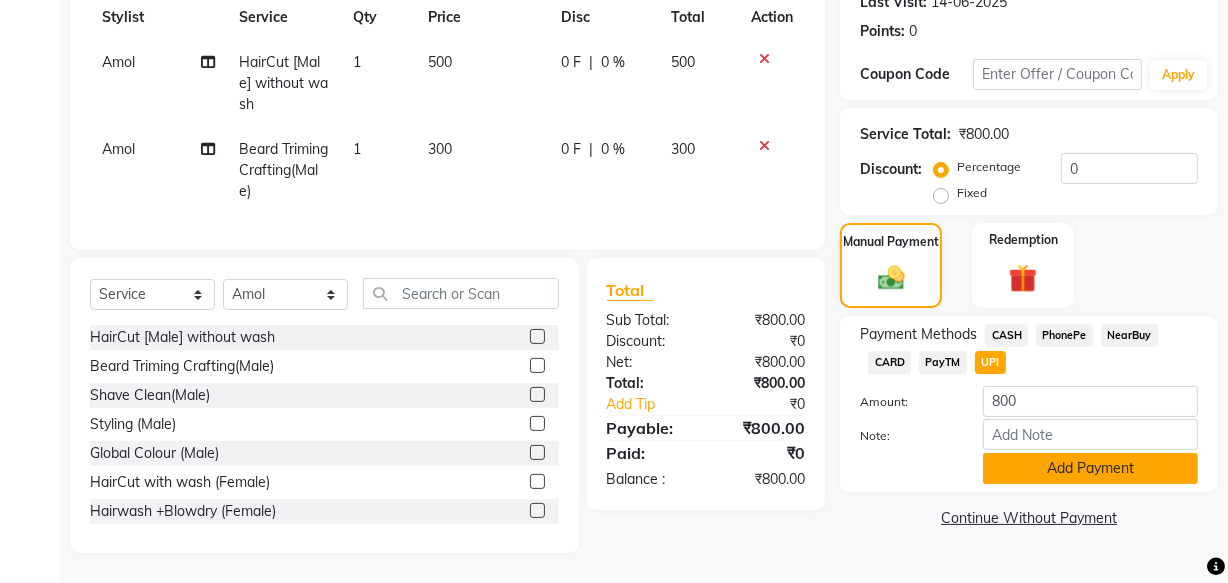 click on "Add Payment" 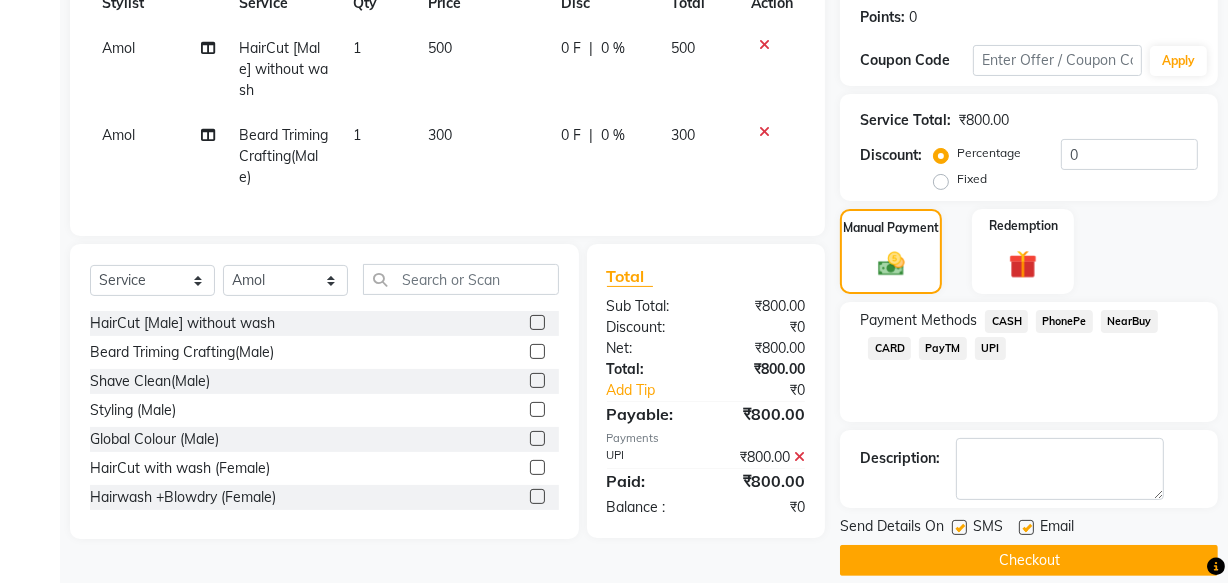 scroll, scrollTop: 326, scrollLeft: 0, axis: vertical 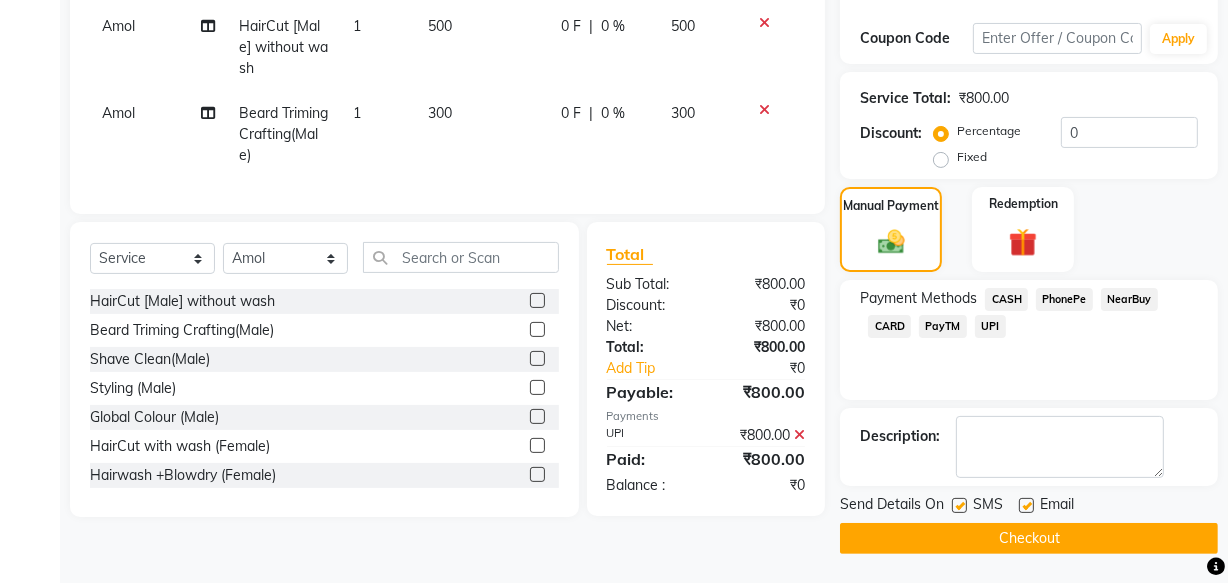 click on "Checkout" 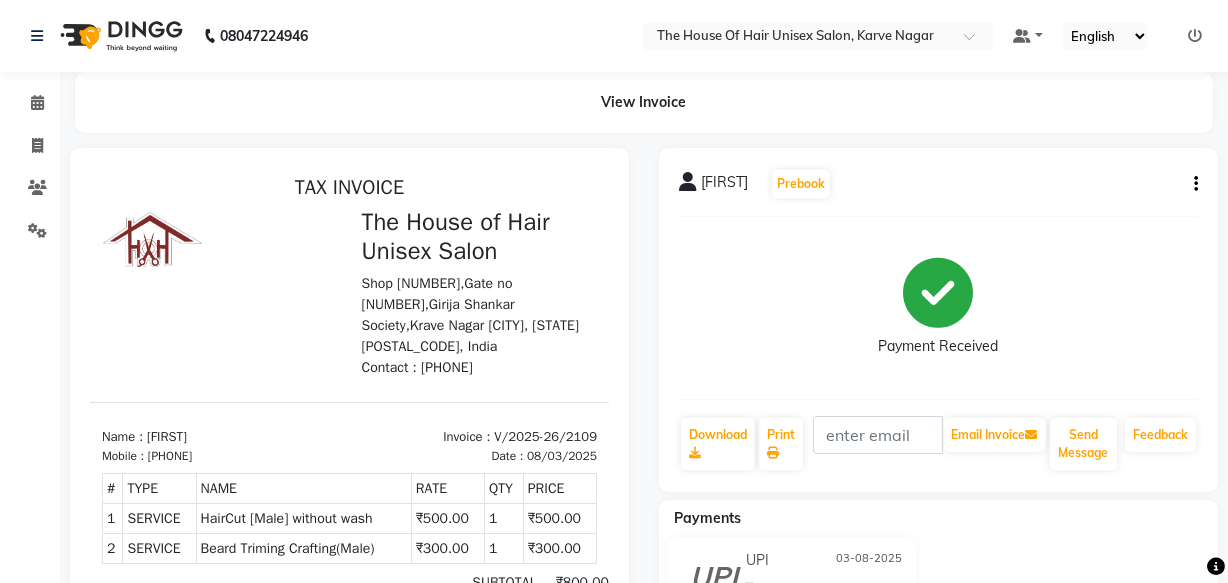 scroll, scrollTop: 78, scrollLeft: 0, axis: vertical 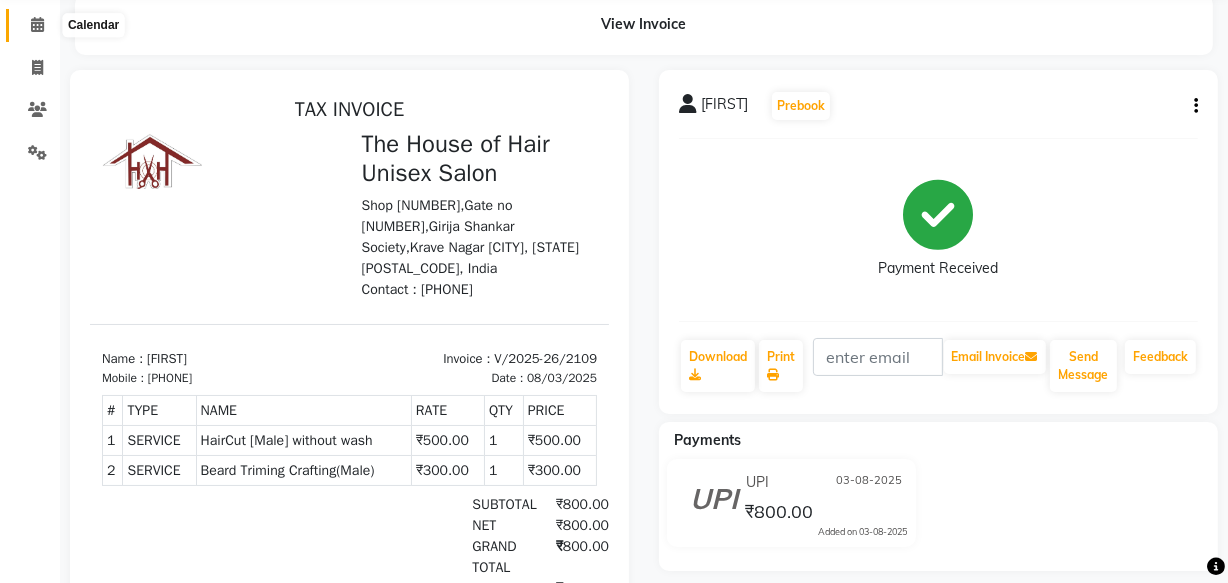 click 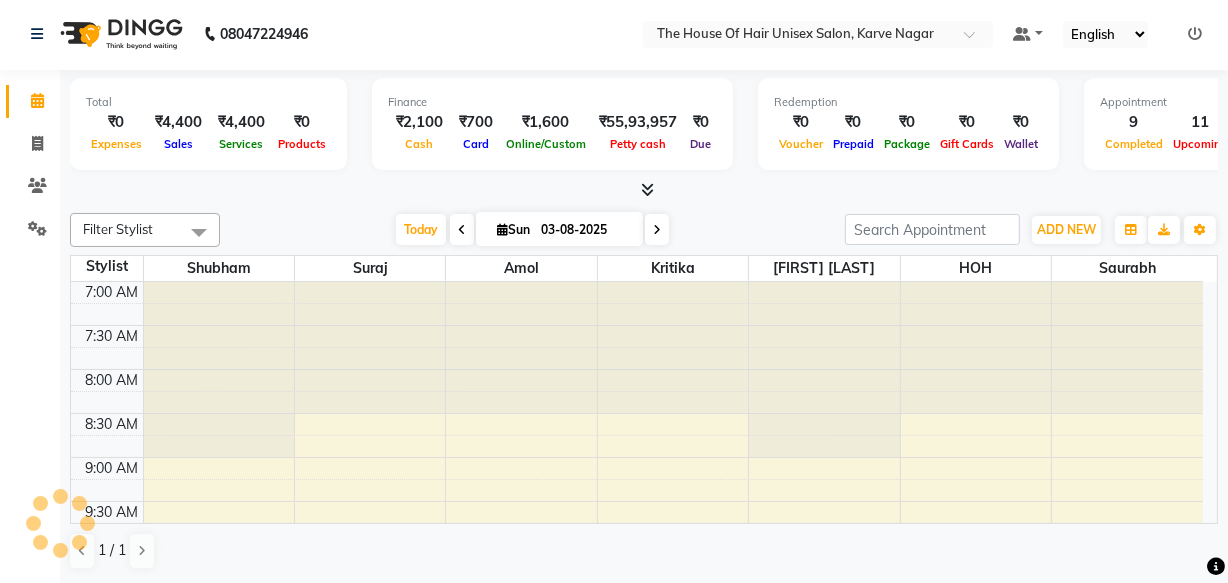scroll, scrollTop: 0, scrollLeft: 0, axis: both 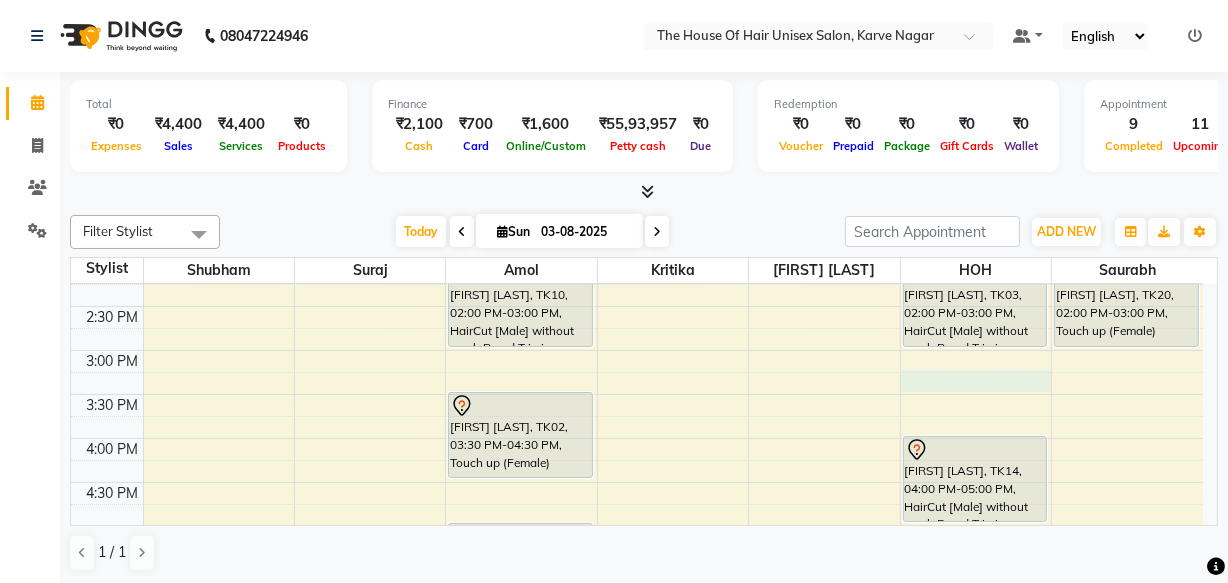 click on "7:00 AM 7:30 AM 8:00 AM 8:30 AM 9:00 AM 9:30 AM 10:00 AM 10:30 AM 11:00 AM 11:30 AM 12:00 PM 12:30 PM 1:00 PM 1:30 PM 2:00 PM 2:30 PM 3:00 PM 3:30 PM 4:00 PM 4:30 PM 5:00 PM 5:30 PM 6:00 PM 6:30 PM 7:00 PM 7:30 PM 8:00 PM 8:30 PM 9:00 PM 9:30 PM     [FIRST] [LAST], TK01, 10:00 AM-10:30 AM, HairCut [Male] without wash     [FIRST] [LAST], TK09, 11:30 AM-12:00 PM, HairCut [Male] without wash     [FIRST] [LAST], TK10, 02:00 PM-03:00 PM, HairCut [Male] without wash,Beard Triming Crafting(Male)             [FIRST] [LAST], TK02, 03:30 PM-04:30 PM, Touch up (Female)             [FIRST] [LAST], TK04, 05:00 PM-07:00 PM, HairCut [Male] without wash,Beard Triming Crafting(Male)             [FIRST], TK13, 08:00 PM-08:30 PM, HairCut [Male] without wash             [FIRST], TK13, 08:30 PM-09:00 PM, Beard Triming Crafting(Male)     [FIRST] [LAST], TK05, 10:00 AM-10:30 AM, HairCut [Male] without wash" at bounding box center (637, 306) 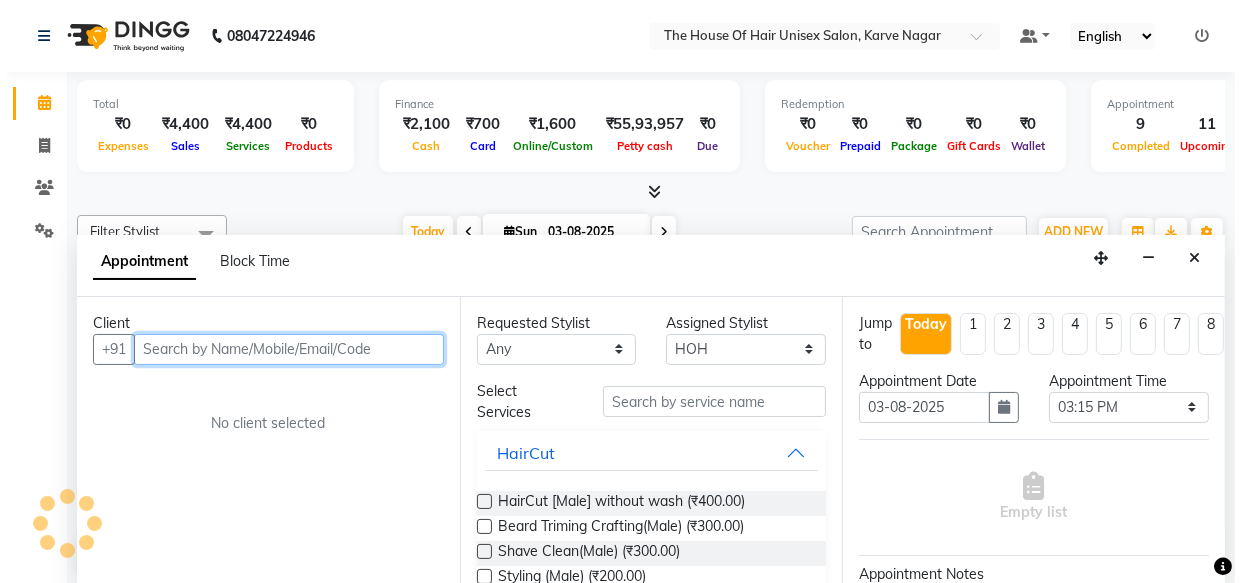 scroll, scrollTop: 0, scrollLeft: 0, axis: both 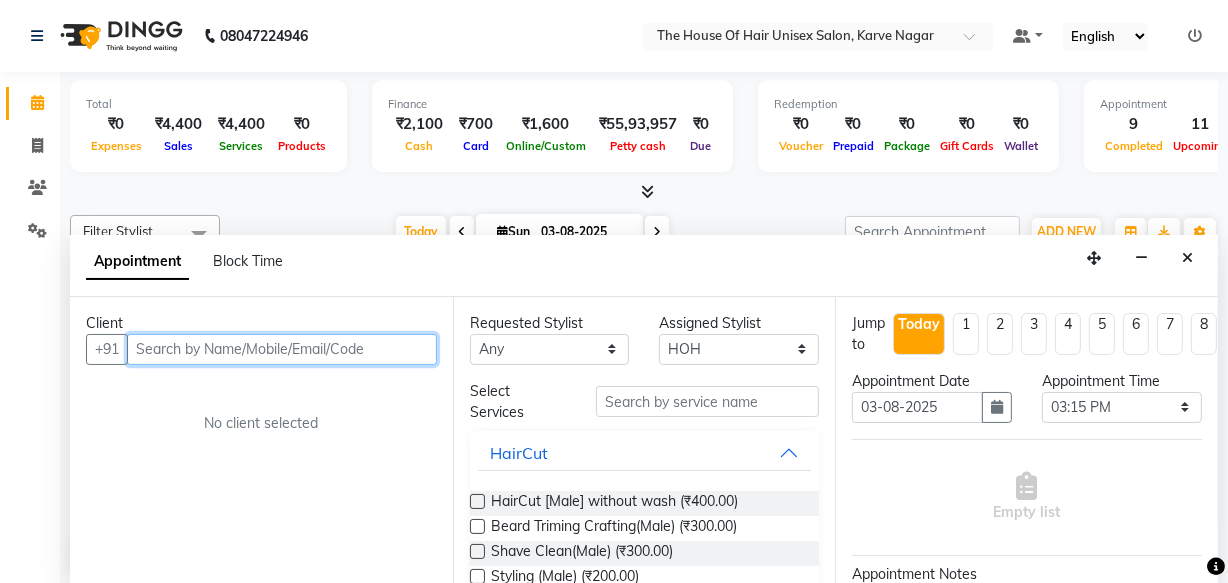click at bounding box center (282, 349) 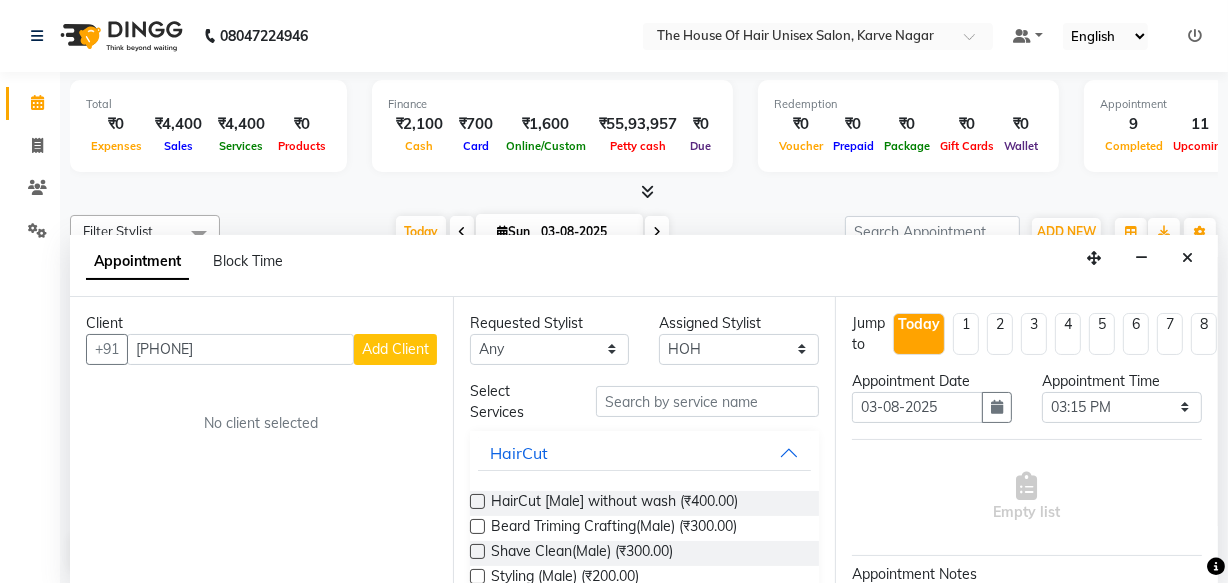 click on "Add Client" at bounding box center (395, 349) 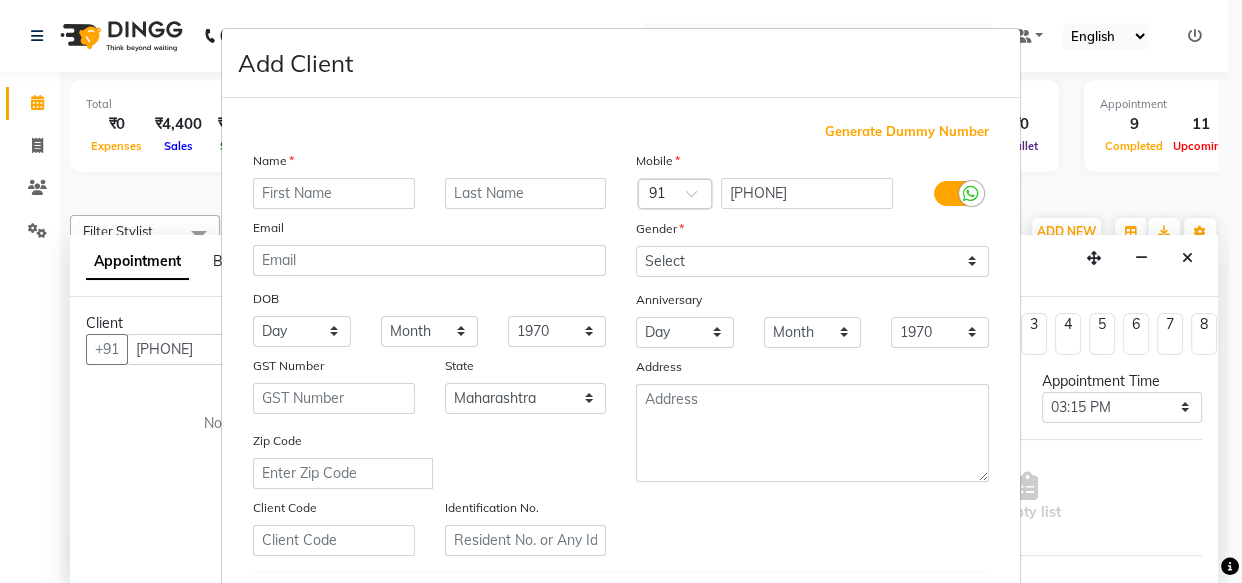 click at bounding box center (334, 193) 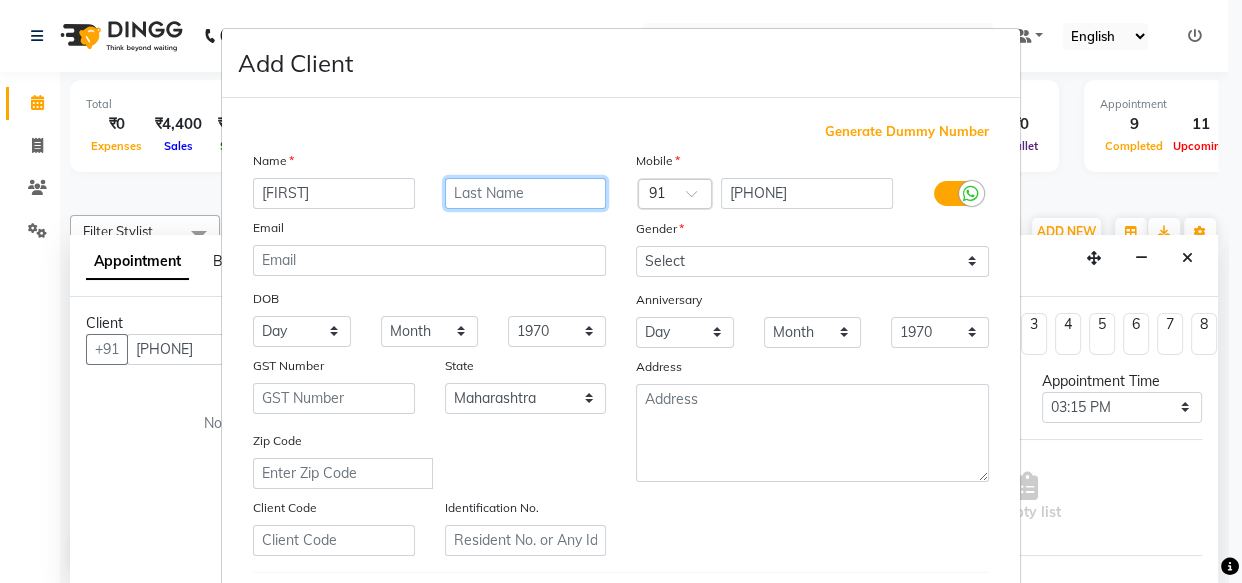 click at bounding box center [526, 193] 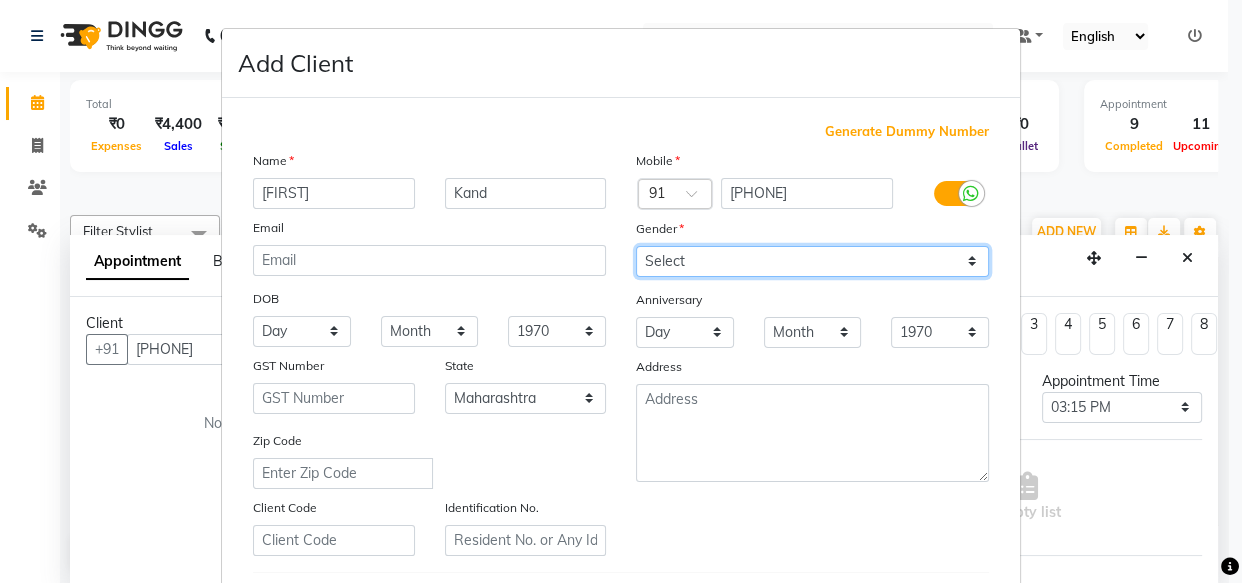 click on "Select Male Female Other Prefer Not To Say" at bounding box center [812, 261] 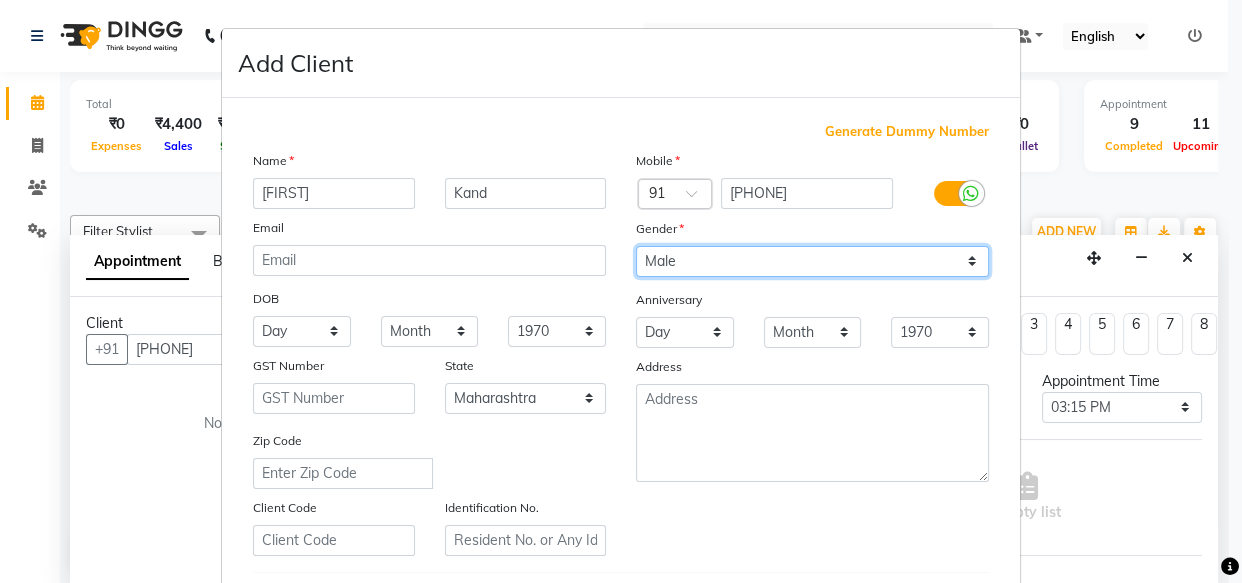 click on "Select Male Female Other Prefer Not To Say" at bounding box center [812, 261] 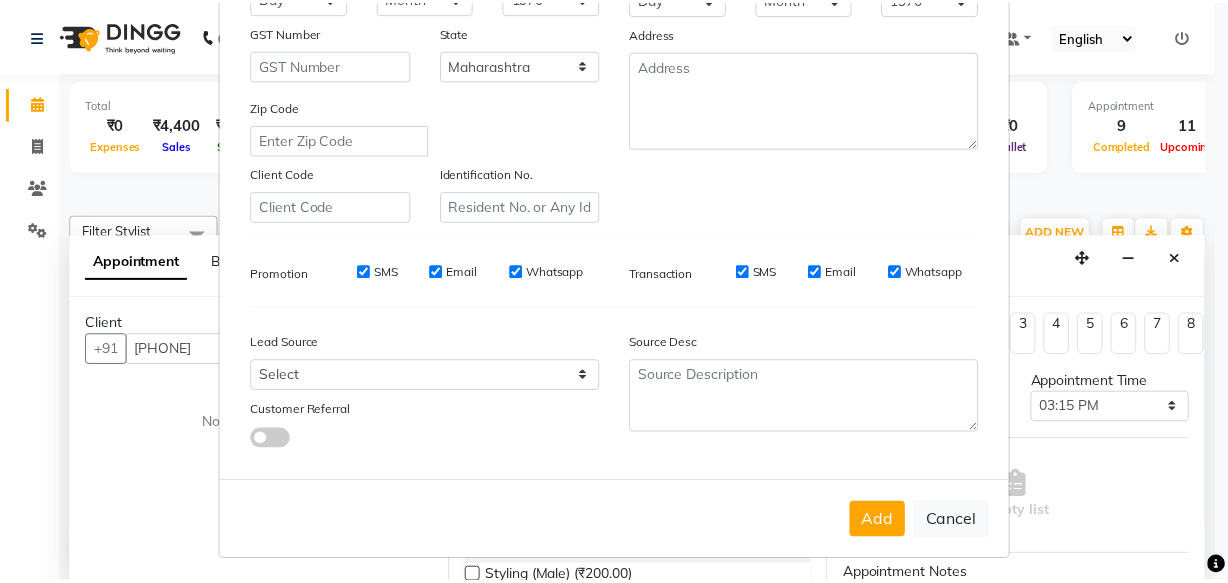 scroll, scrollTop: 346, scrollLeft: 0, axis: vertical 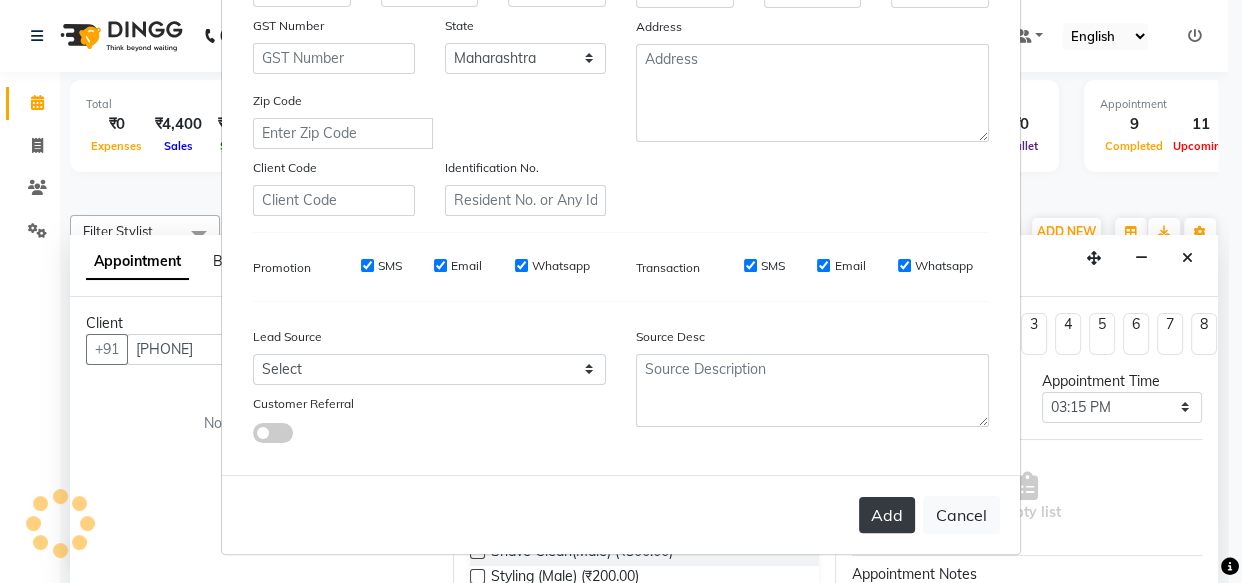 click on "Add" at bounding box center [887, 515] 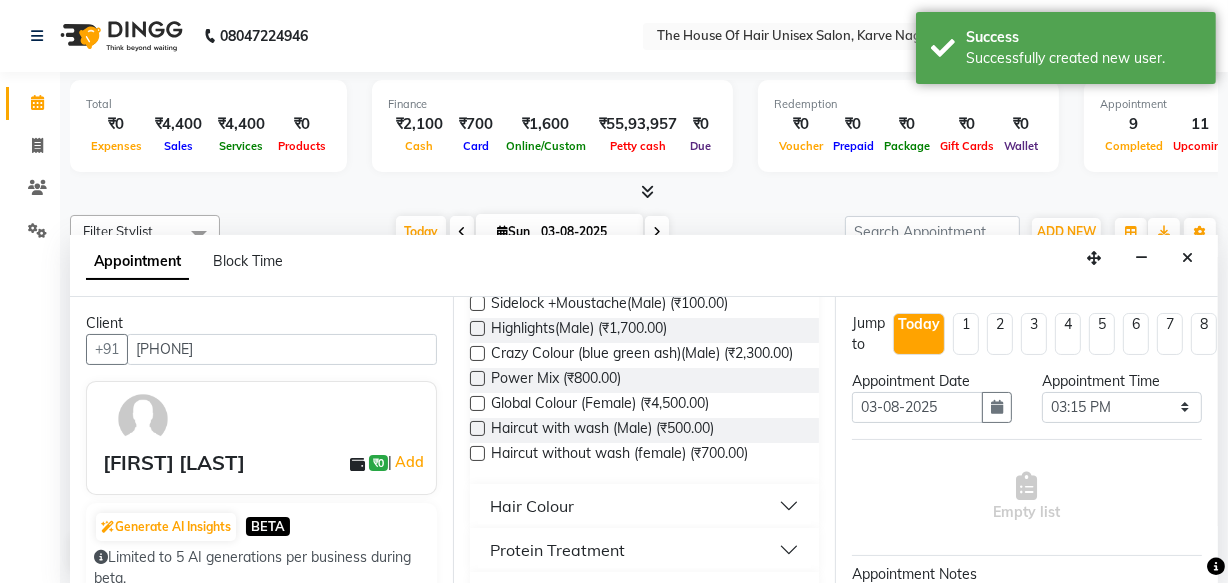 scroll, scrollTop: 998, scrollLeft: 0, axis: vertical 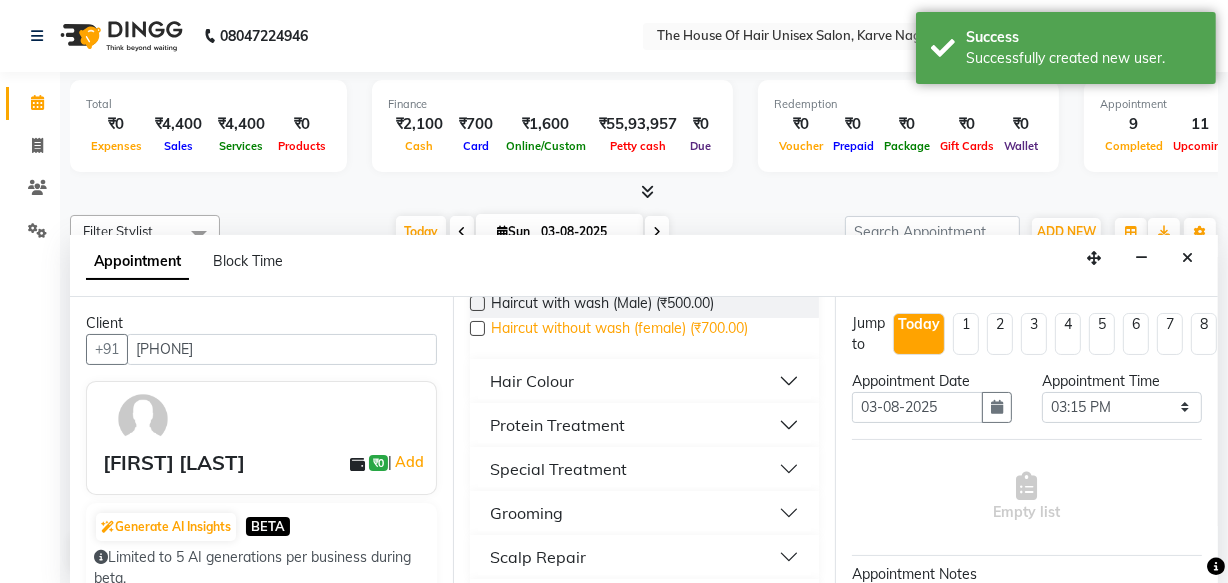 click on "Haircut without wash (female) (₹700.00)" at bounding box center [619, 330] 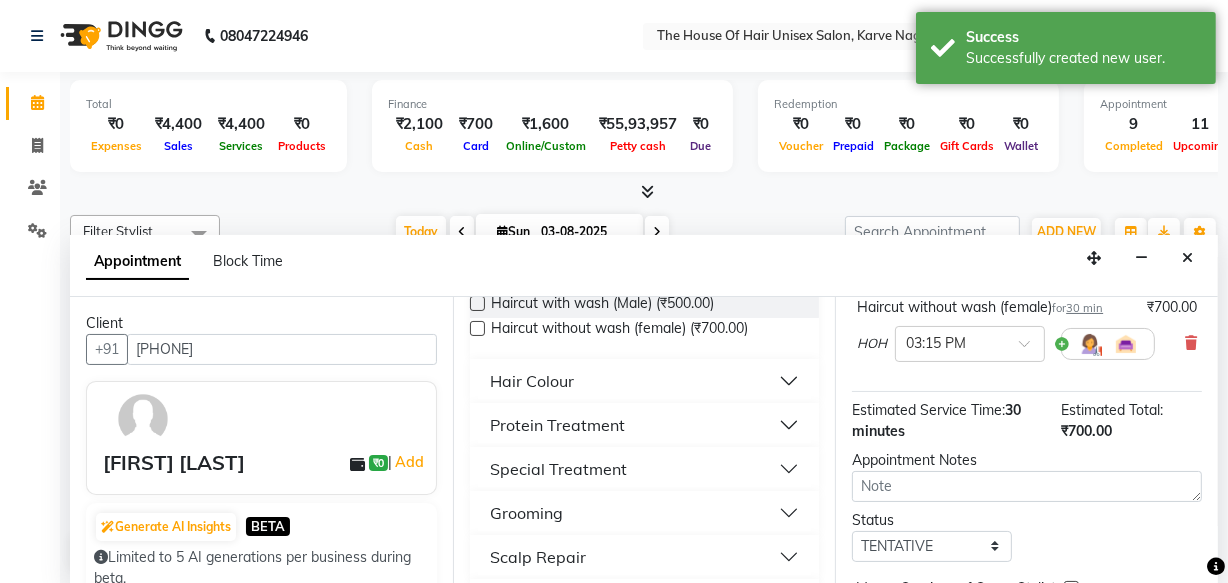 scroll, scrollTop: 289, scrollLeft: 0, axis: vertical 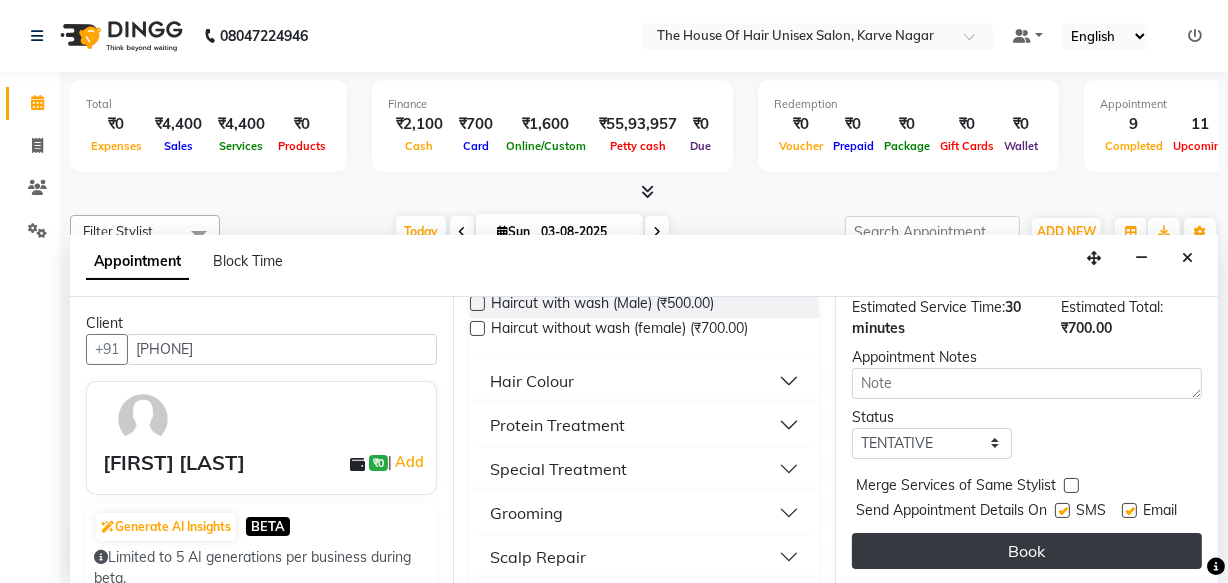 click on "Book" at bounding box center [1027, 551] 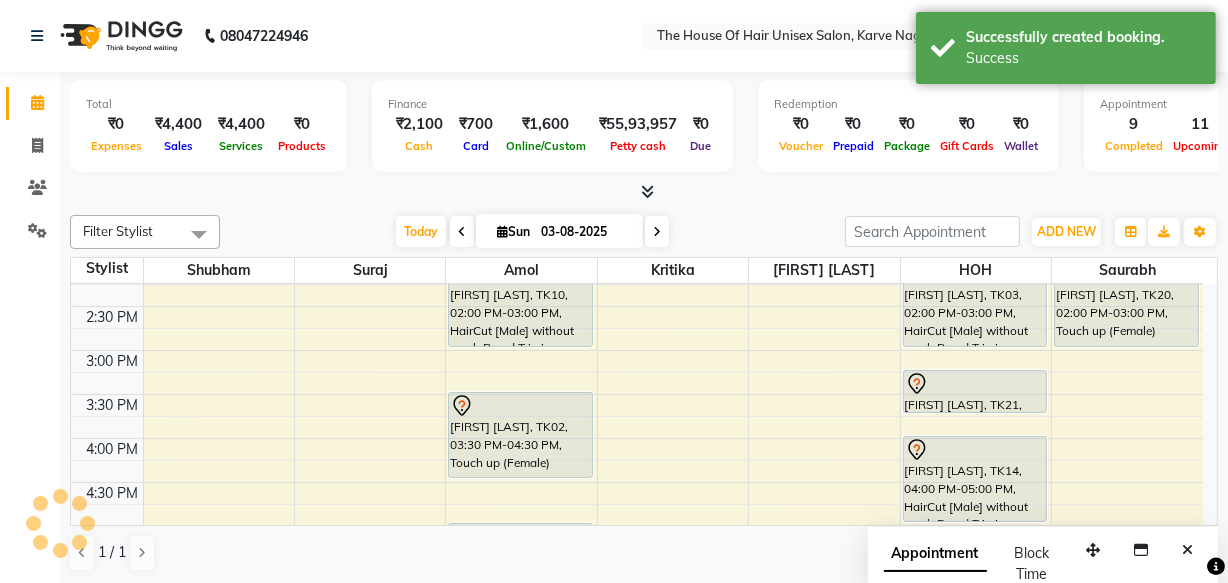 scroll, scrollTop: 0, scrollLeft: 0, axis: both 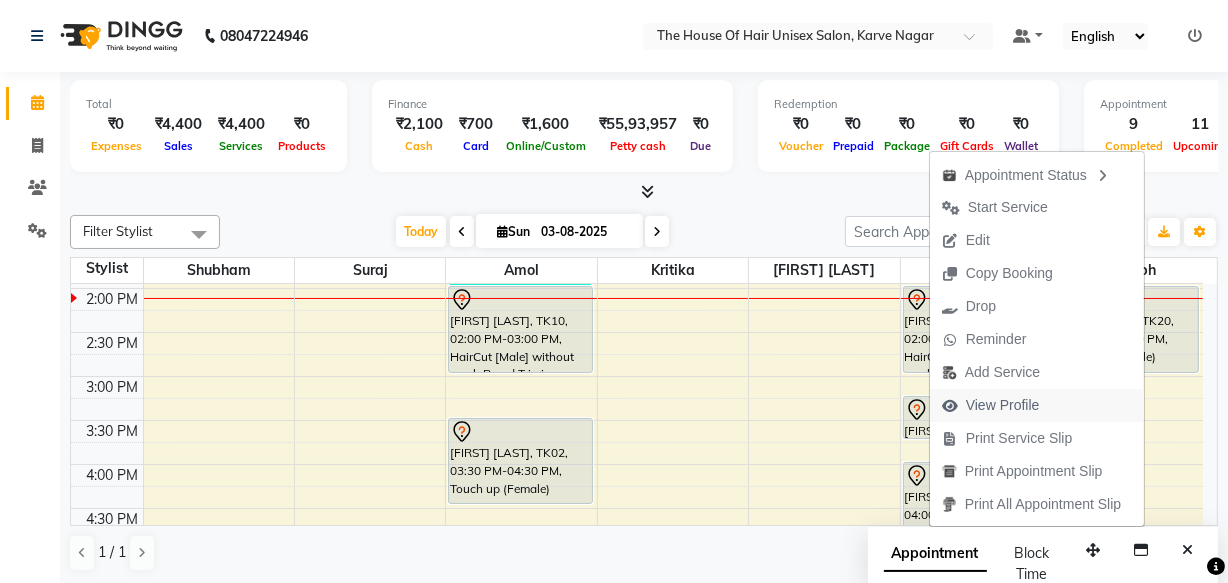 click on "View Profile" at bounding box center (1003, 405) 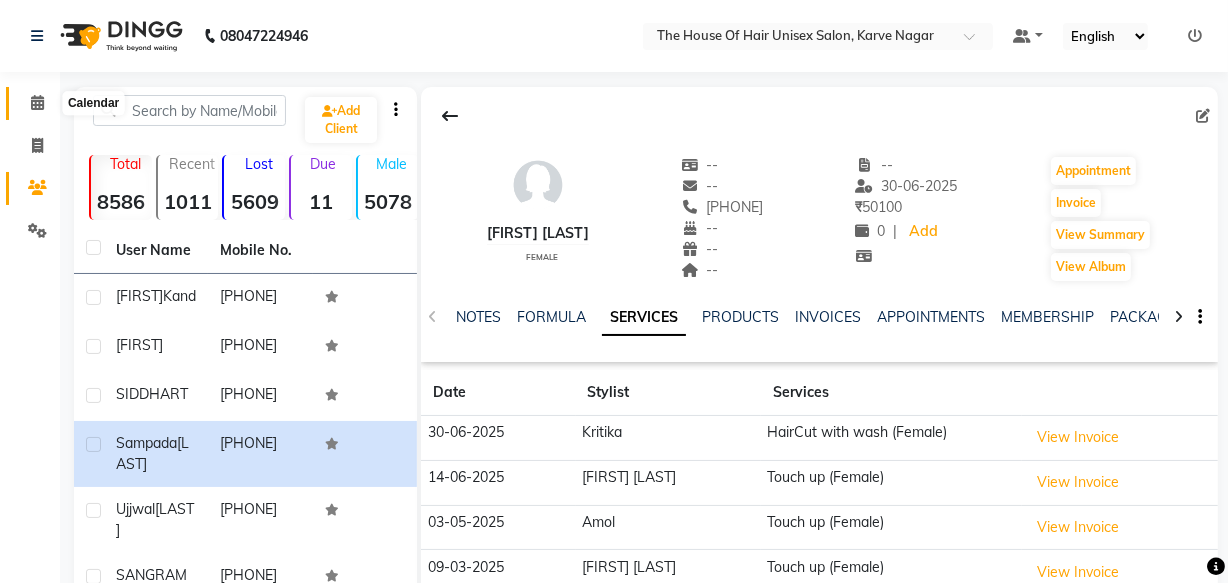 click 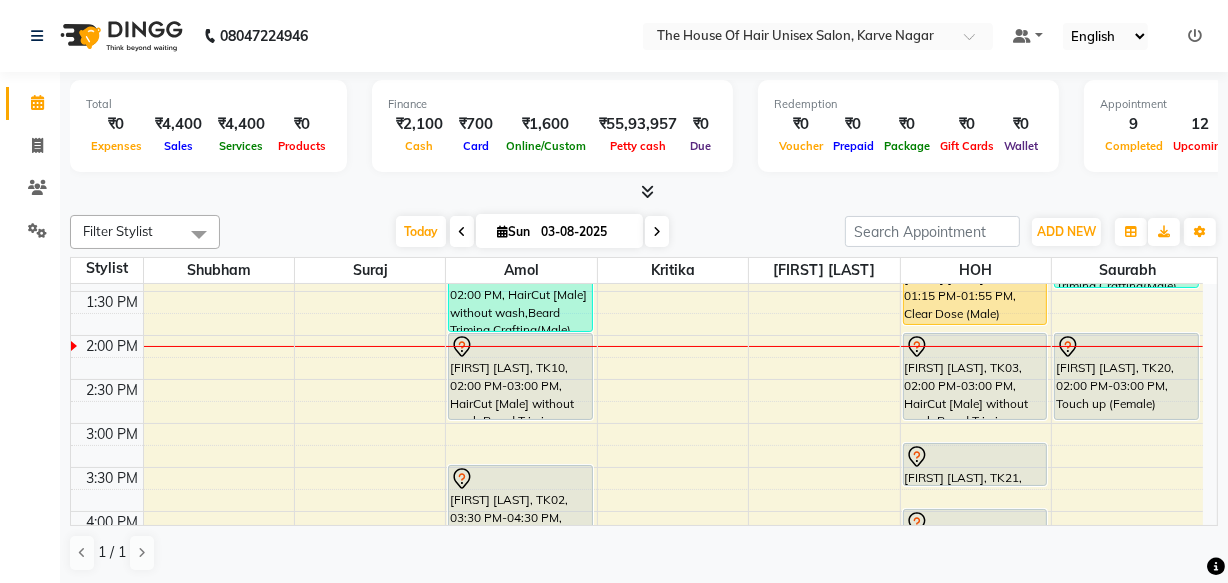 scroll, scrollTop: 565, scrollLeft: 0, axis: vertical 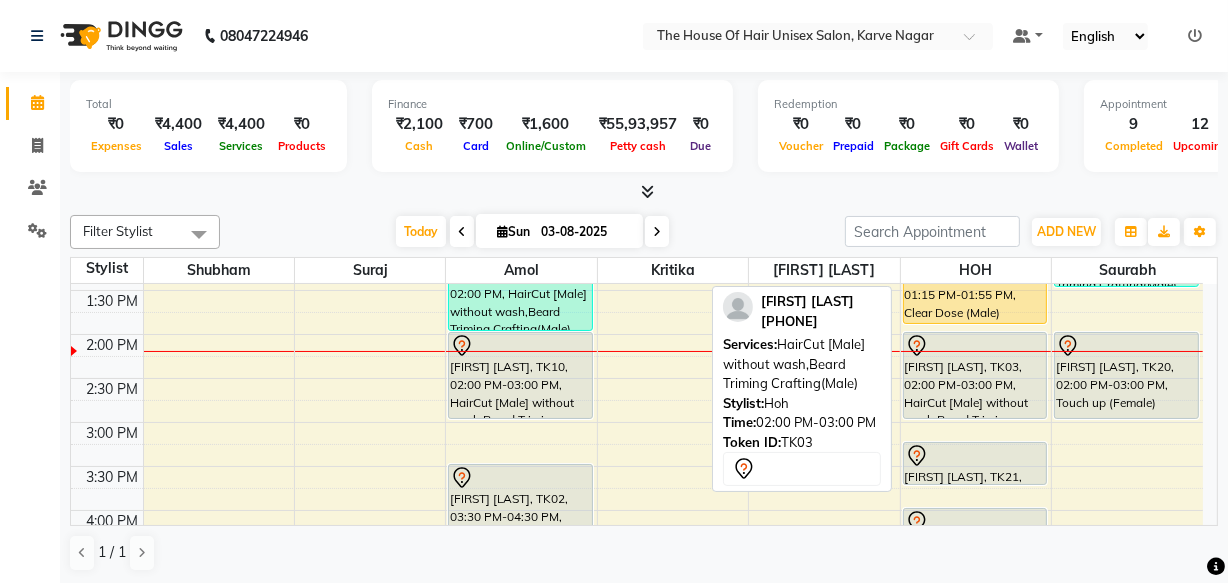 click on "[FIRST] [LAST], TK03, 02:00 PM-03:00 PM, HairCut [Male] without wash,Beard Triming Crafting(Male)" at bounding box center (975, 375) 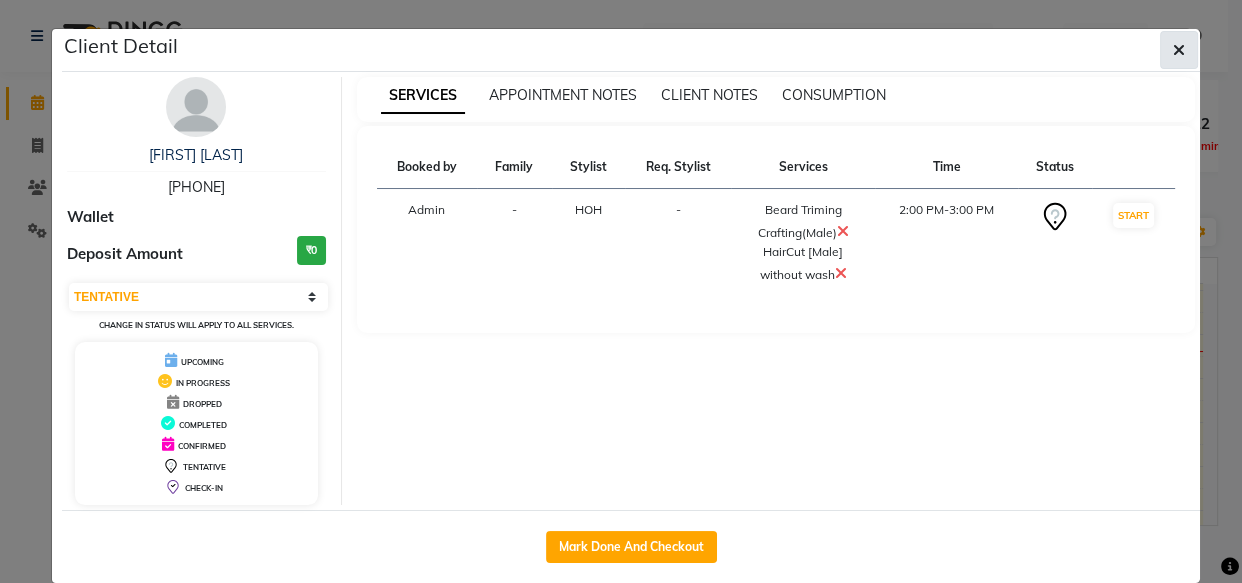 click 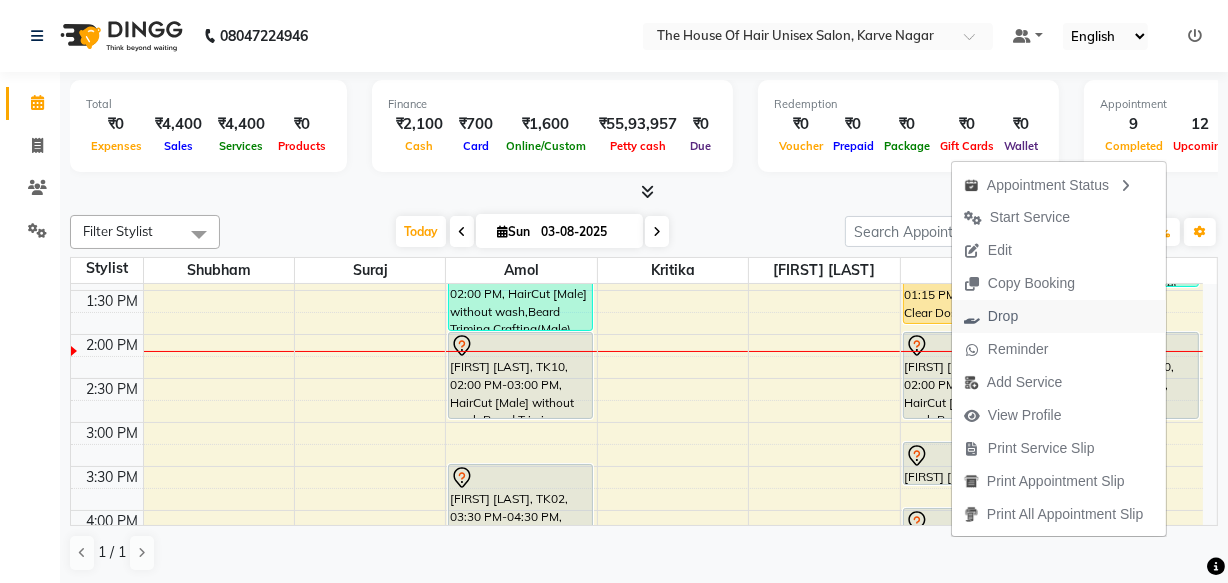 click on "Drop" at bounding box center (1003, 316) 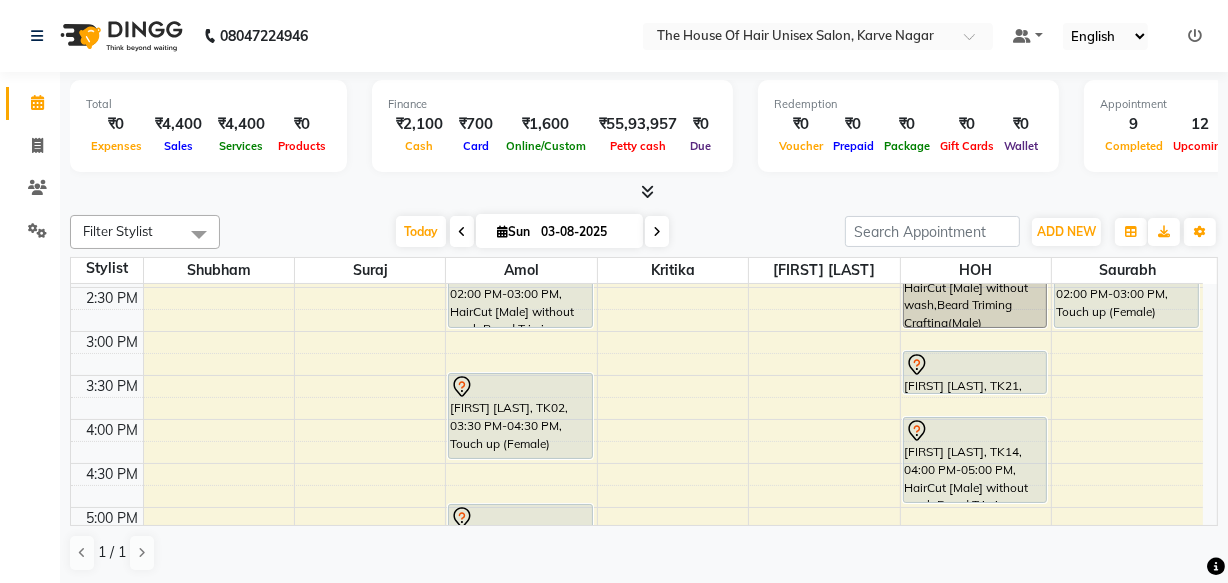 scroll, scrollTop: 668, scrollLeft: 0, axis: vertical 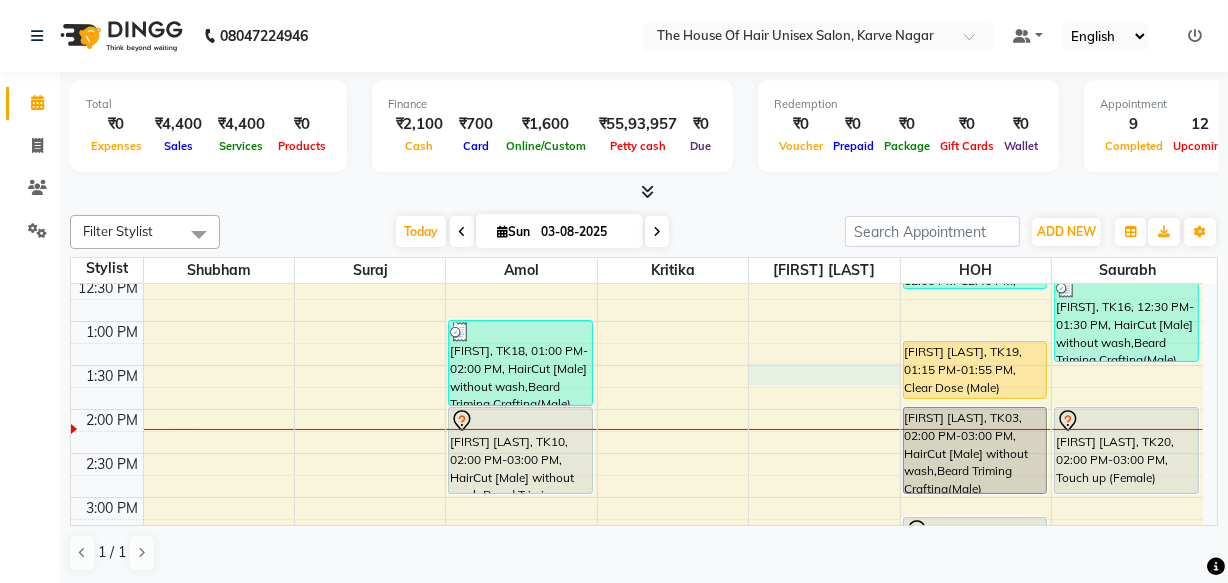 click on "7:00 AM 7:30 AM 8:00 AM 8:30 AM 9:00 AM 9:30 AM 10:00 AM 10:30 AM 11:00 AM 11:30 AM 12:00 PM 12:30 PM 1:00 PM 1:30 PM 2:00 PM 2:30 PM 3:00 PM 3:30 PM 4:00 PM 4:30 PM 5:00 PM 5:30 PM 6:00 PM 6:30 PM 7:00 PM 7:30 PM 8:00 PM 8:30 PM 9:00 PM 9:30 PM     [FIRST] [LAST], TK01, 10:00 AM-10:30 AM, HairCut [Male] without wash     [FIRST] [LAST], TK09, 11:30 AM-12:00 PM, HairCut [Male] without wash     [FIRST] [LAST], TK10, 02:00 PM-03:00 PM, HairCut [Male] without wash,Beard Triming Crafting(Male)             [FIRST] [LAST], TK02, 03:30 PM-04:30 PM, Touch up (Female)             [FIRST] [LAST], TK04, 05:00 PM-07:00 PM, HairCut [Male] without wash,Beard Triming Crafting(Male)             [FIRST], TK13, 08:00 PM-08:30 PM, HairCut [Male] without wash             [FIRST], TK13, 08:30 PM-09:00 PM, Beard Triming Crafting(Male)     [FIRST] [LAST], TK05, 10:00 AM-10:30 AM, HairCut [Male] without wash" at bounding box center (637, 453) 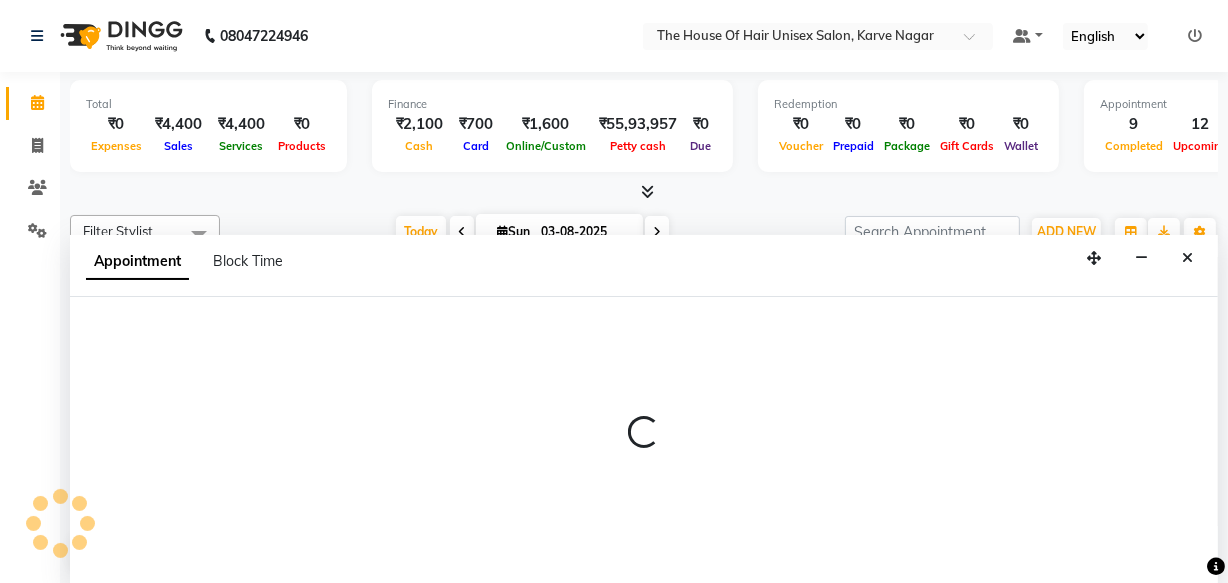 scroll, scrollTop: 0, scrollLeft: 0, axis: both 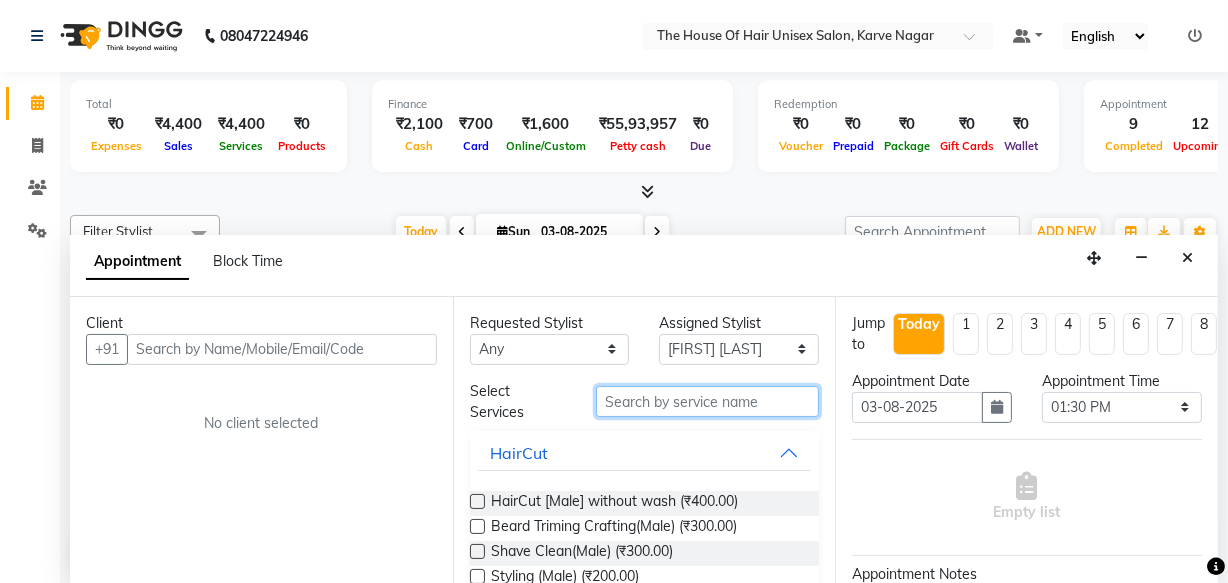 click at bounding box center (707, 401) 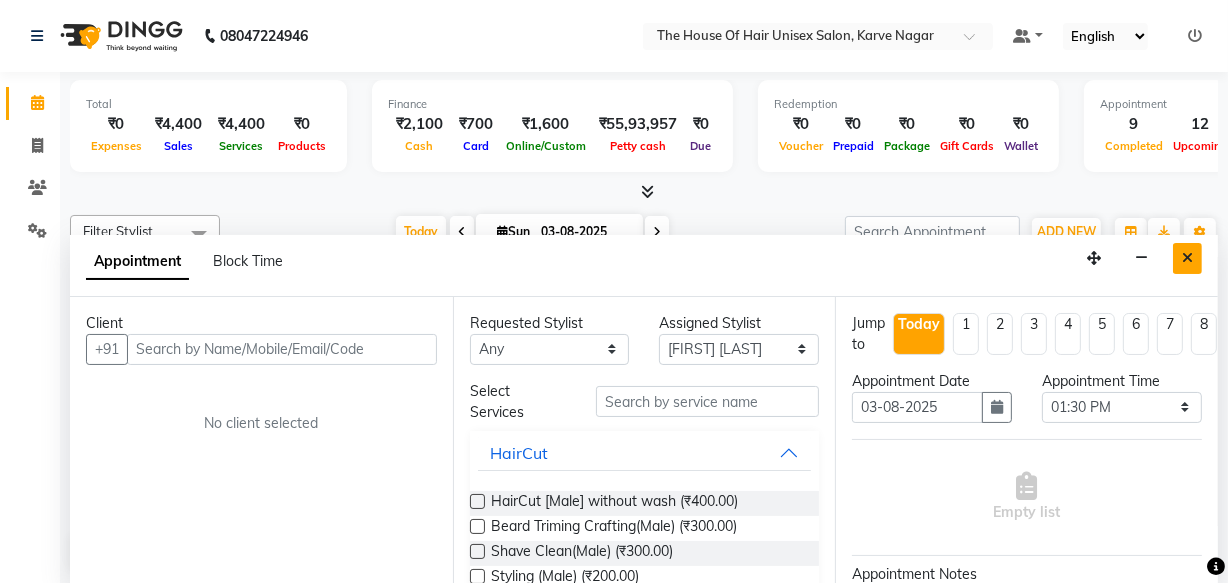 click at bounding box center [1187, 258] 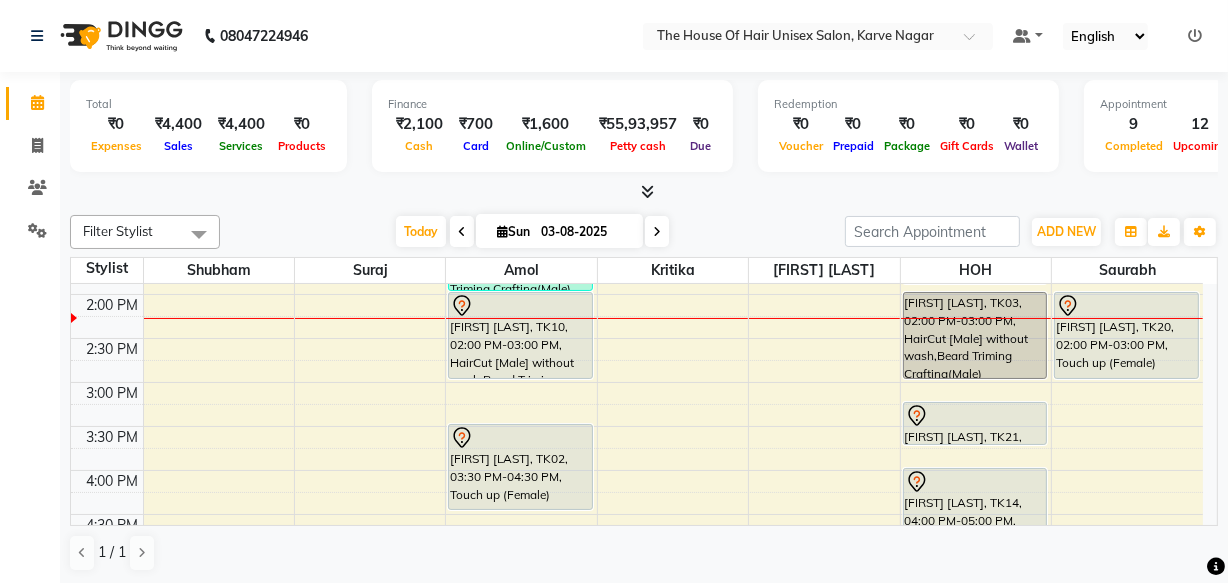 scroll, scrollTop: 610, scrollLeft: 0, axis: vertical 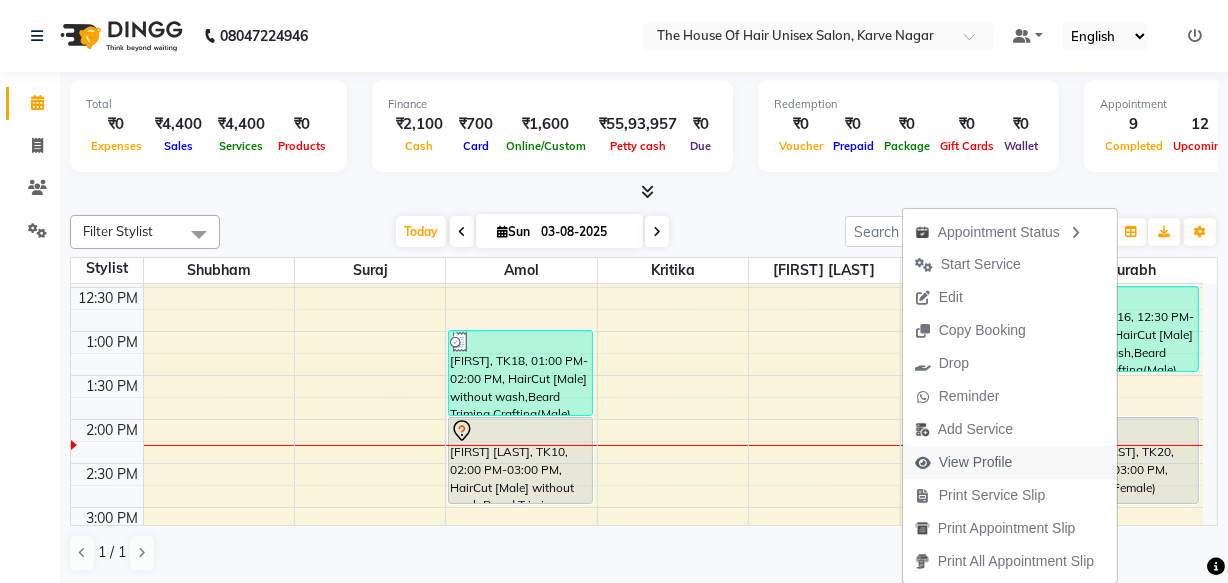 click on "View Profile" at bounding box center [976, 462] 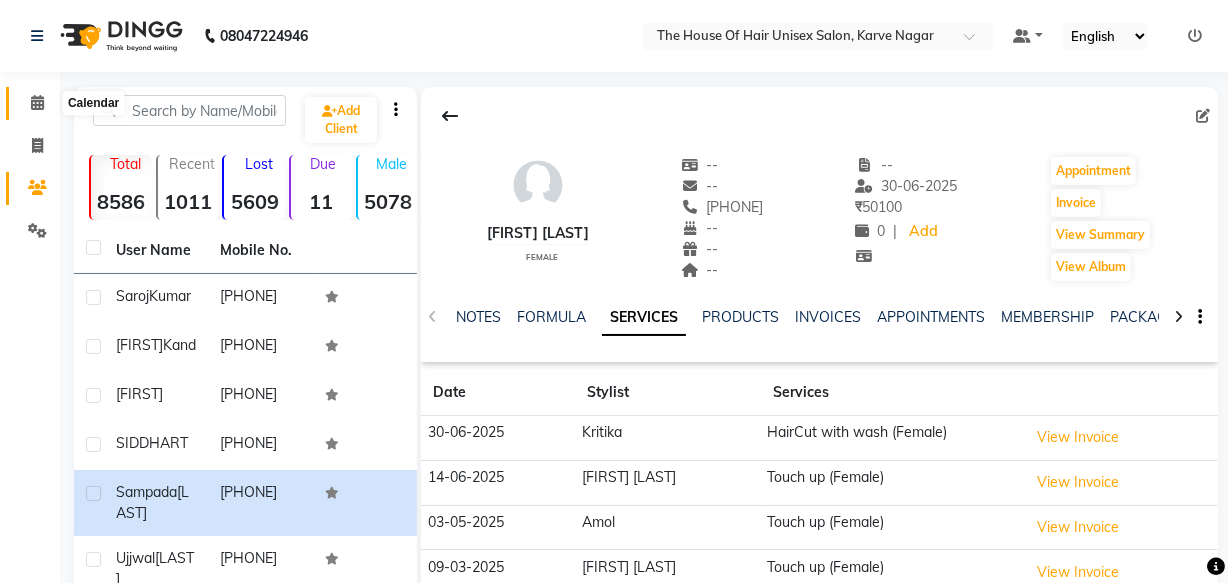 click 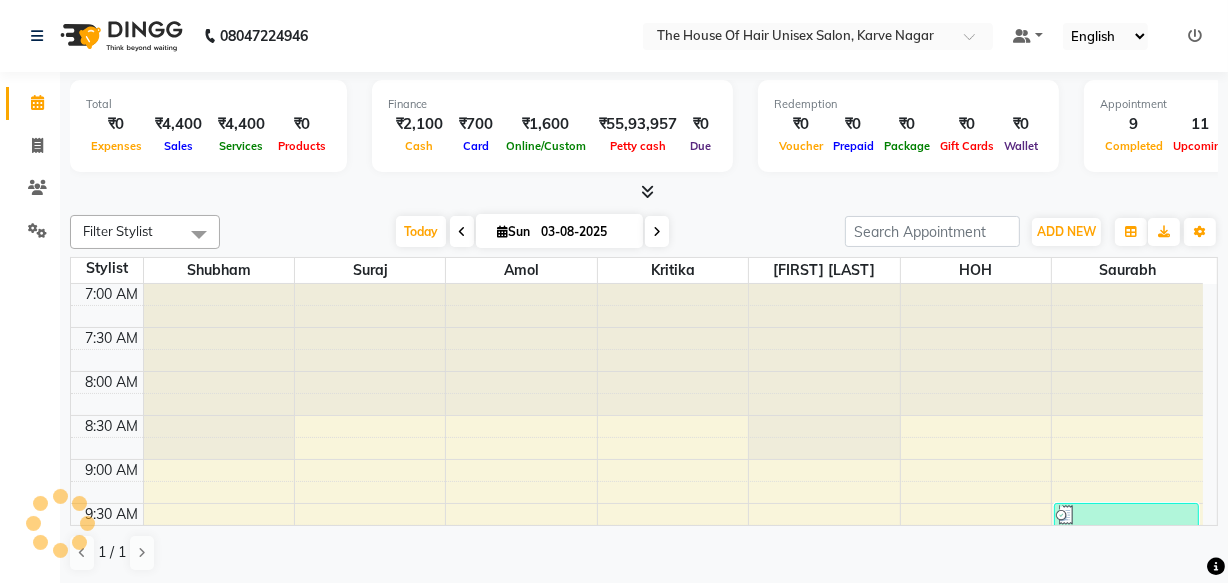 scroll, scrollTop: 0, scrollLeft: 0, axis: both 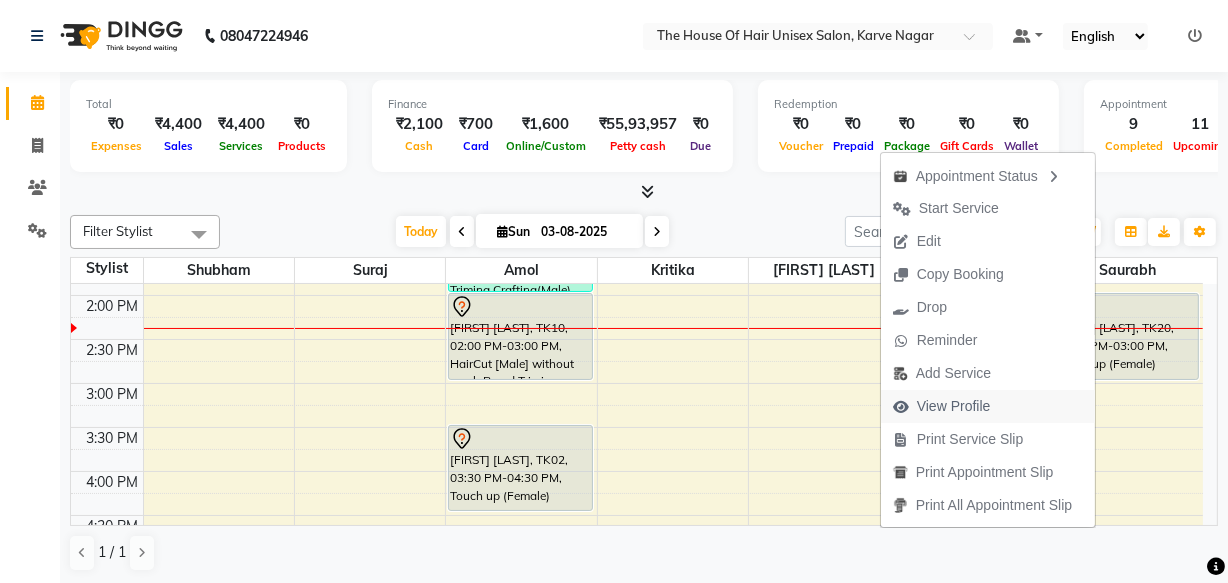 click on "View Profile" at bounding box center (954, 406) 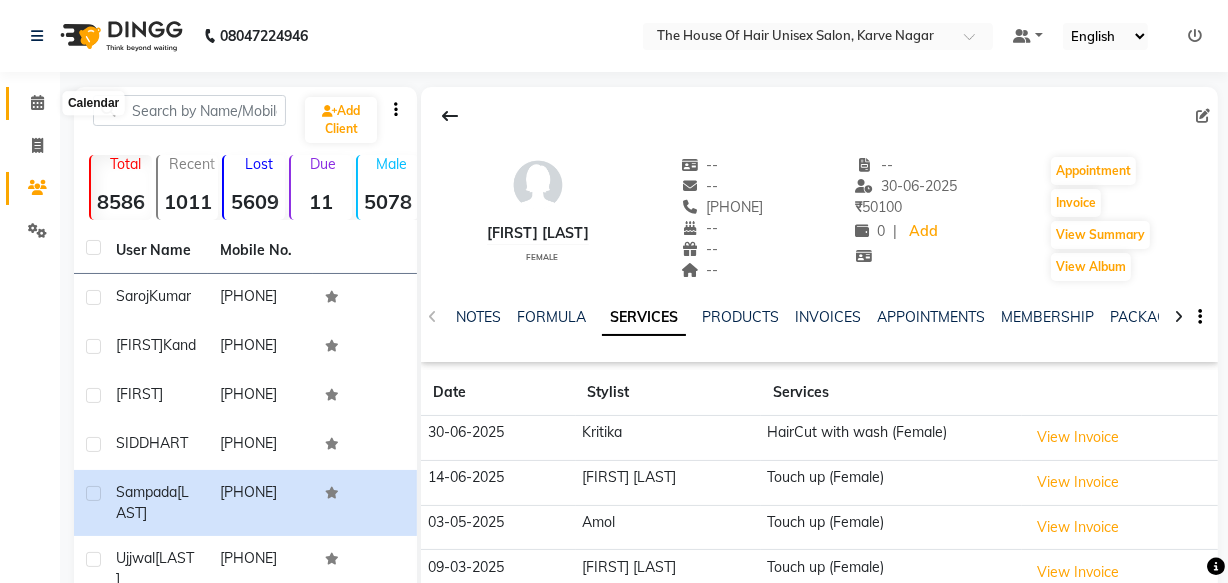 click 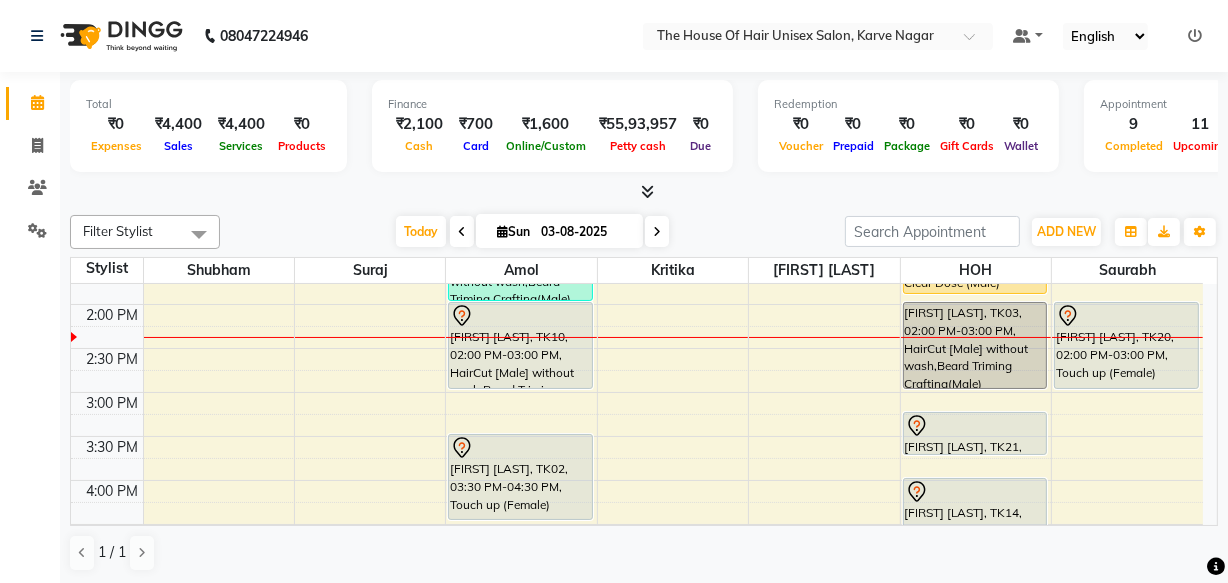 scroll, scrollTop: 618, scrollLeft: 0, axis: vertical 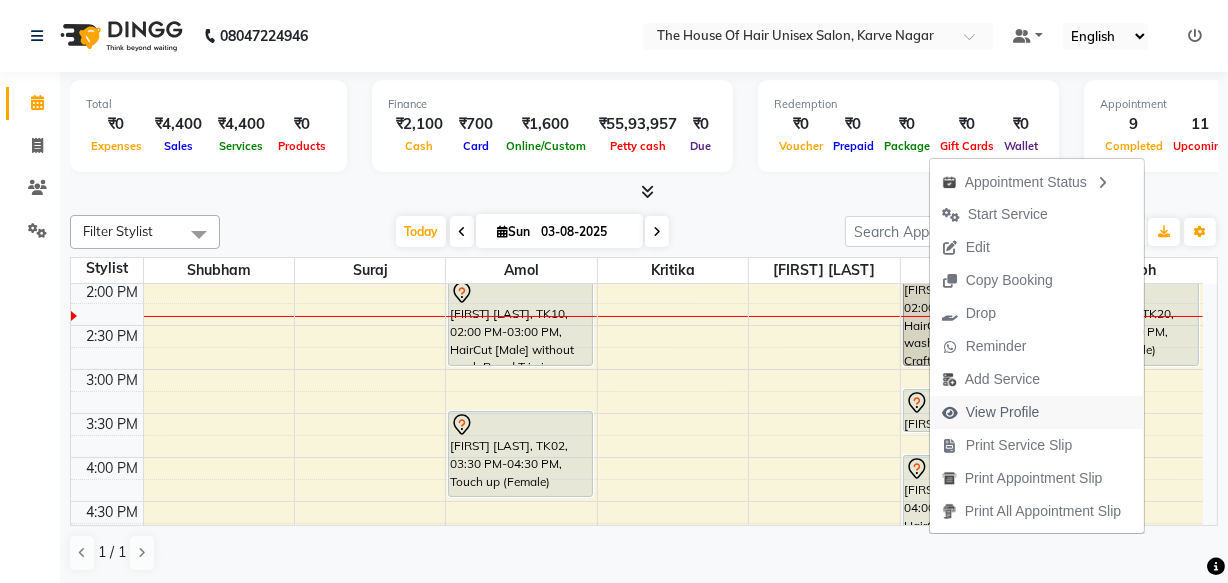 click on "View Profile" at bounding box center [1003, 412] 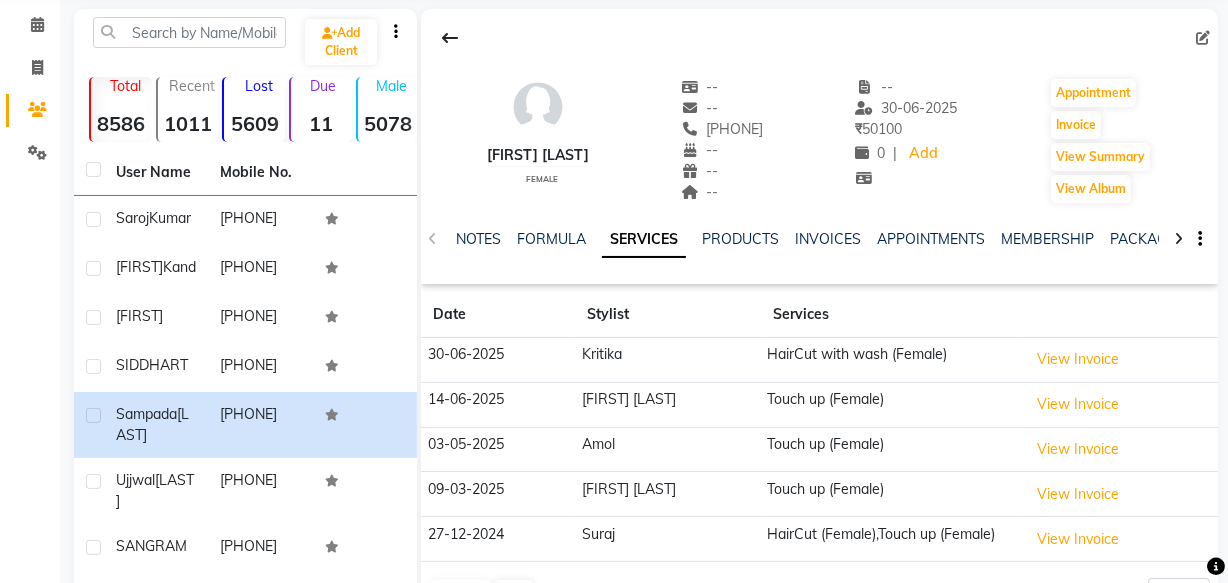 scroll, scrollTop: 79, scrollLeft: 0, axis: vertical 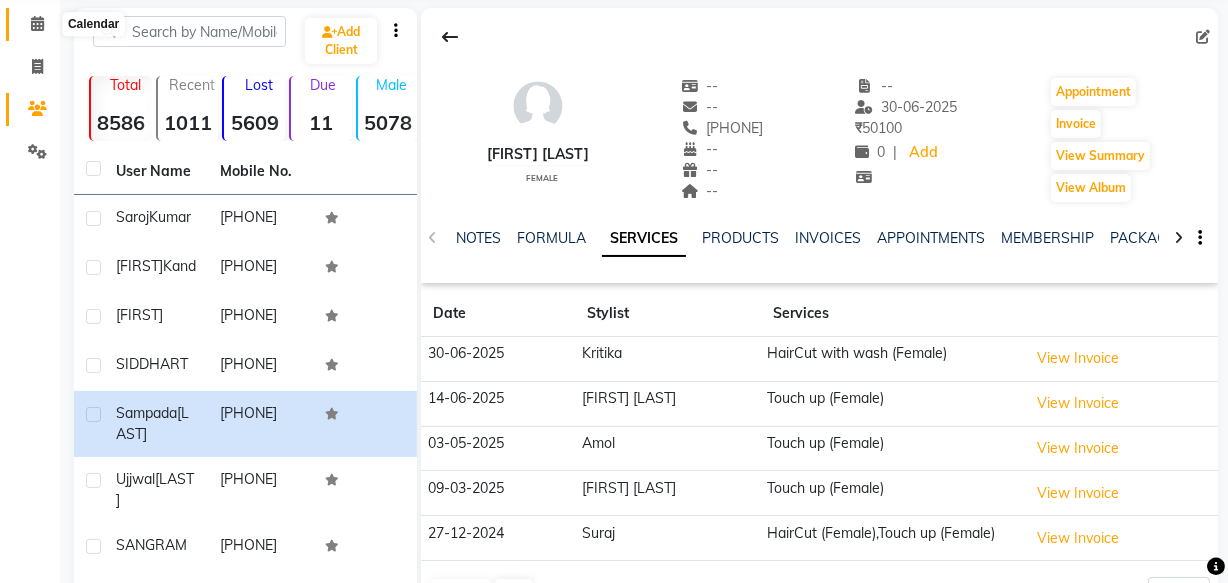 click 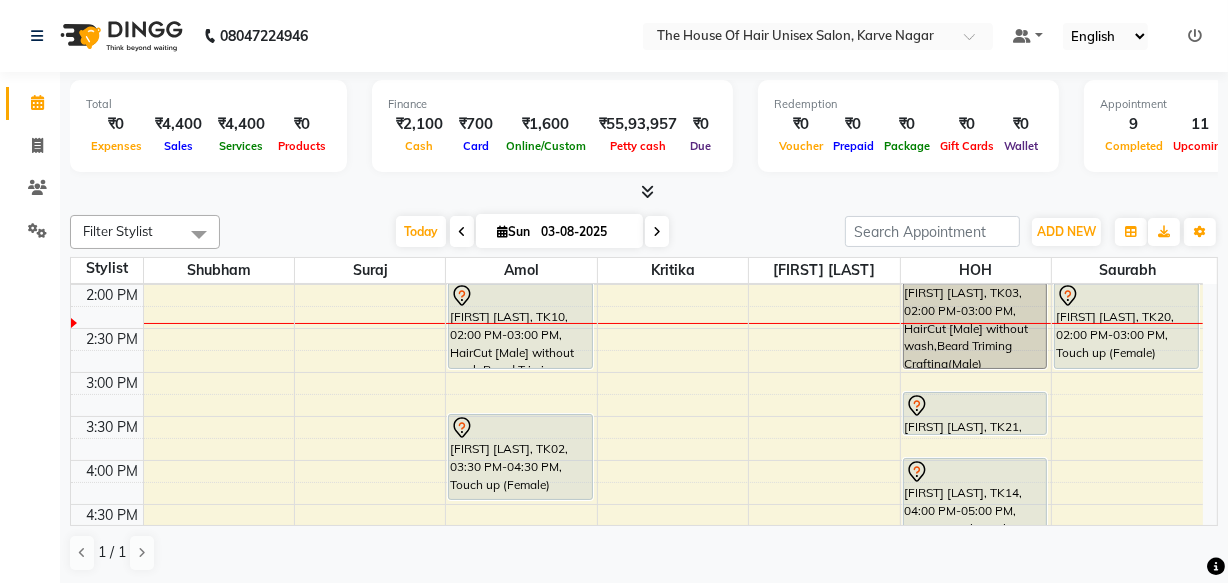 scroll, scrollTop: 615, scrollLeft: 0, axis: vertical 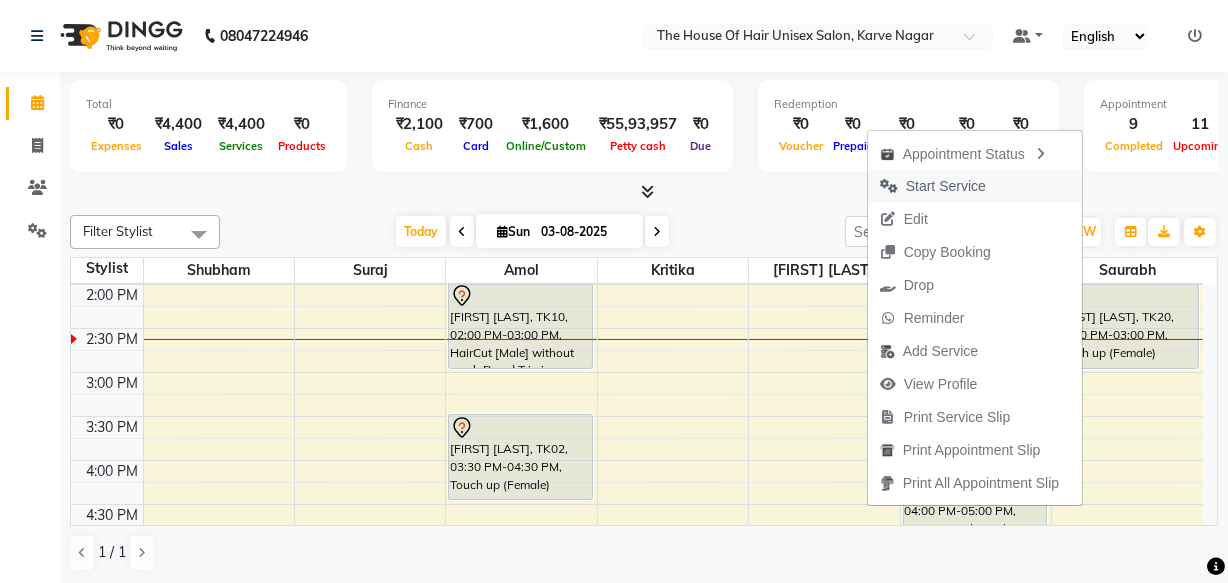 click on "Start Service" at bounding box center (975, 186) 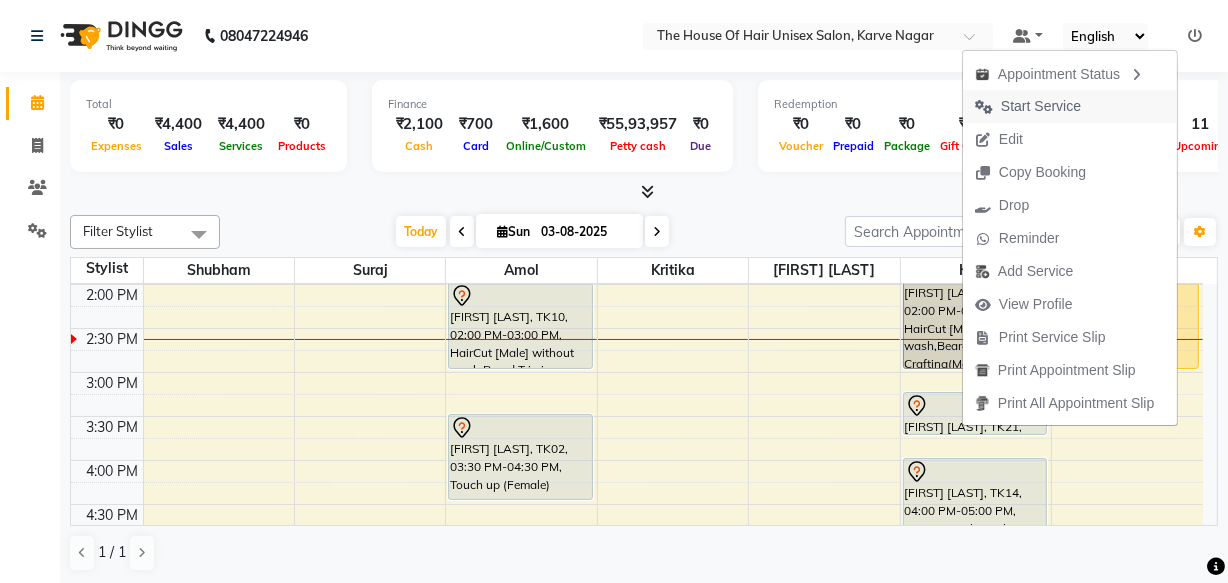 click on "Start Service" at bounding box center [1041, 106] 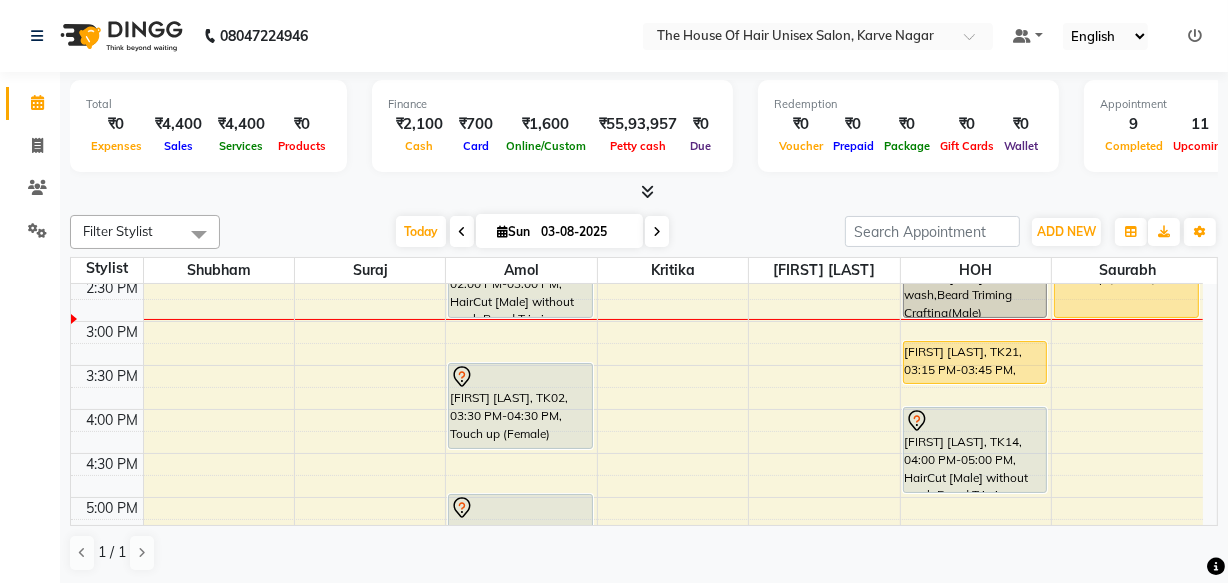 scroll, scrollTop: 638, scrollLeft: 0, axis: vertical 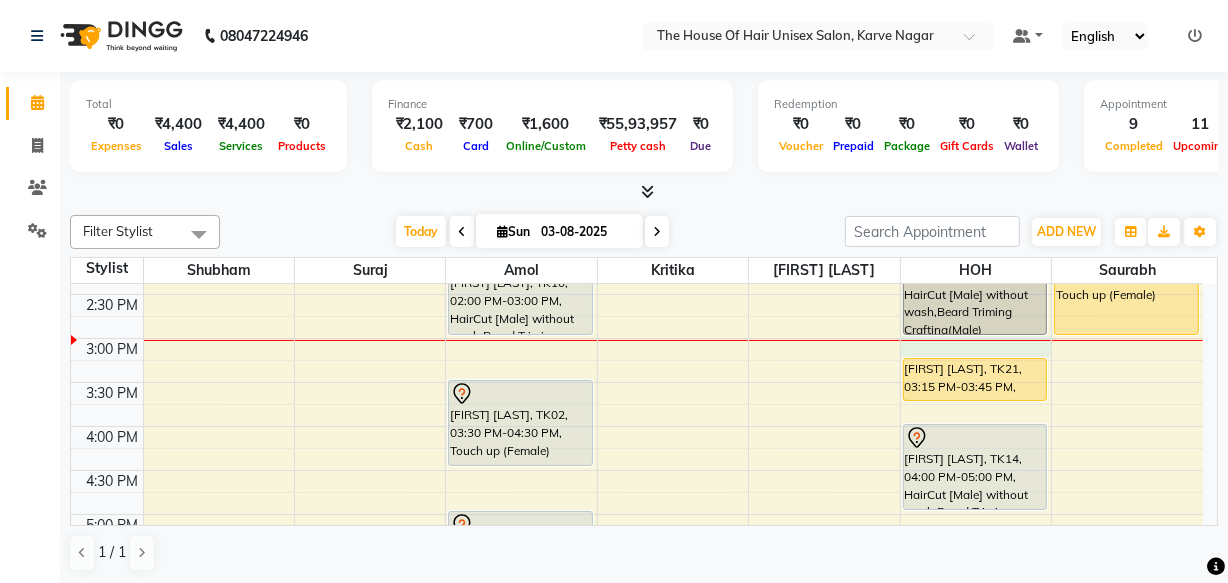 click on "7:00 AM 7:30 AM 8:00 AM 8:30 AM 9:00 AM 9:30 AM 10:00 AM 10:30 AM 11:00 AM 11:30 AM 12:00 PM 12:30 PM 1:00 PM 1:30 PM 2:00 PM 2:30 PM 3:00 PM 3:30 PM 4:00 PM 4:30 PM 5:00 PM 5:30 PM 6:00 PM 6:30 PM 7:00 PM 7:30 PM 8:00 PM 8:30 PM 9:00 PM 9:30 PM     [FIRST] [LAST], TK01, 10:00 AM-10:30 AM, HairCut [Male] without wash     [FIRST] [LAST], TK09, 11:30 AM-12:00 PM, HairCut [Male] without wash     [FIRST] [LAST], TK10, 02:00 PM-03:00 PM, HairCut [Male] without wash,Beard Triming Crafting(Male)             [FIRST] [LAST], TK02, 03:30 PM-04:30 PM, Touch up (Female)             [FIRST] [LAST], TK04, 05:00 PM-07:00 PM, HairCut [Male] without wash,Beard Triming Crafting(Male)             [FIRST], TK13, 08:00 PM-08:30 PM, HairCut [Male] without wash             [FIRST], TK13, 08:30 PM-09:00 PM, Beard Triming Crafting(Male)     [FIRST] [LAST], TK05, 10:00 AM-10:30 AM, HairCut [Male] without wash" at bounding box center [637, 294] 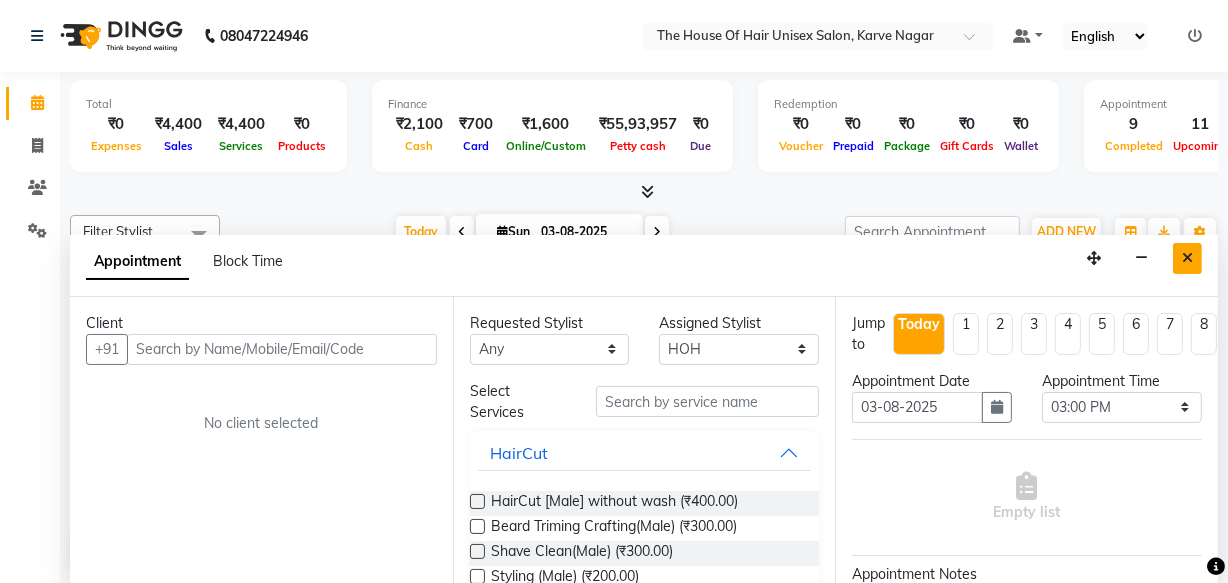 click at bounding box center (1187, 258) 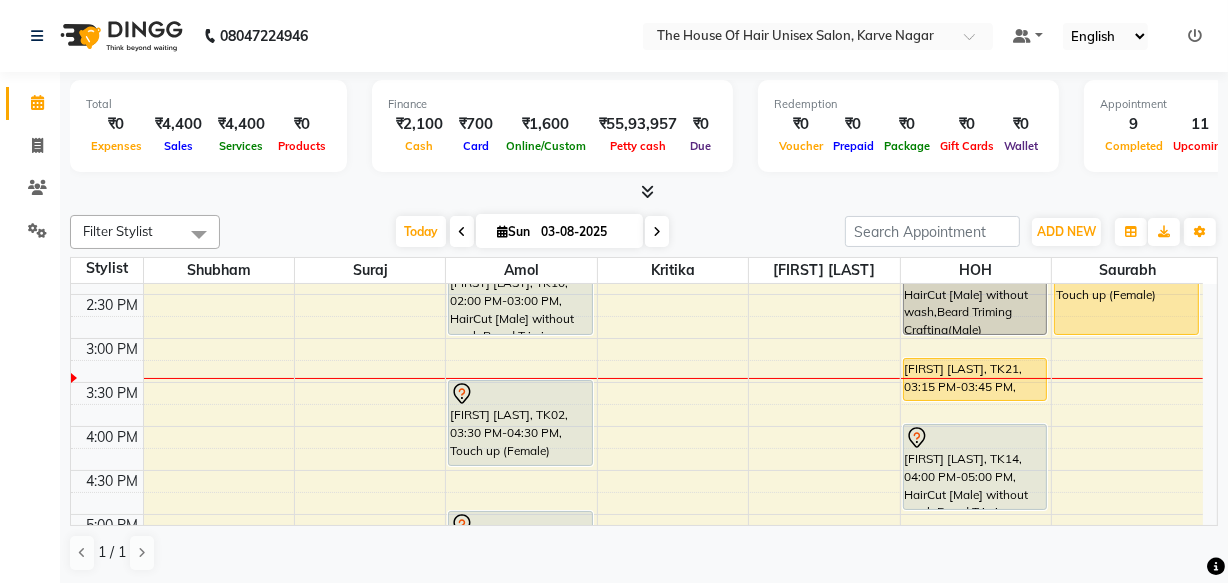 scroll, scrollTop: 0, scrollLeft: 0, axis: both 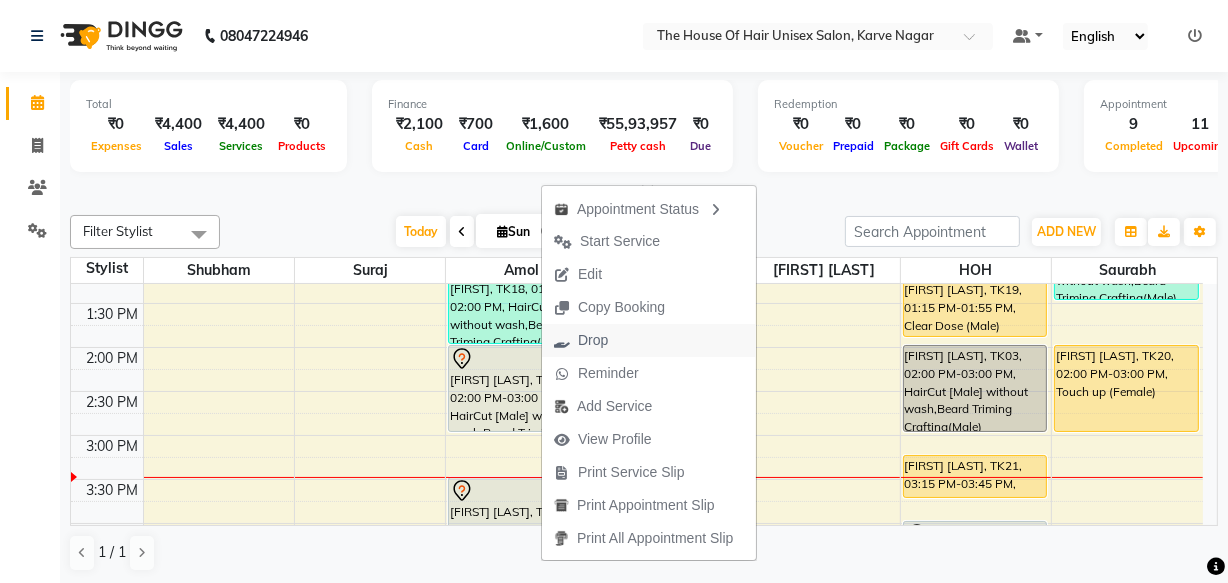 click on "Drop" at bounding box center [593, 340] 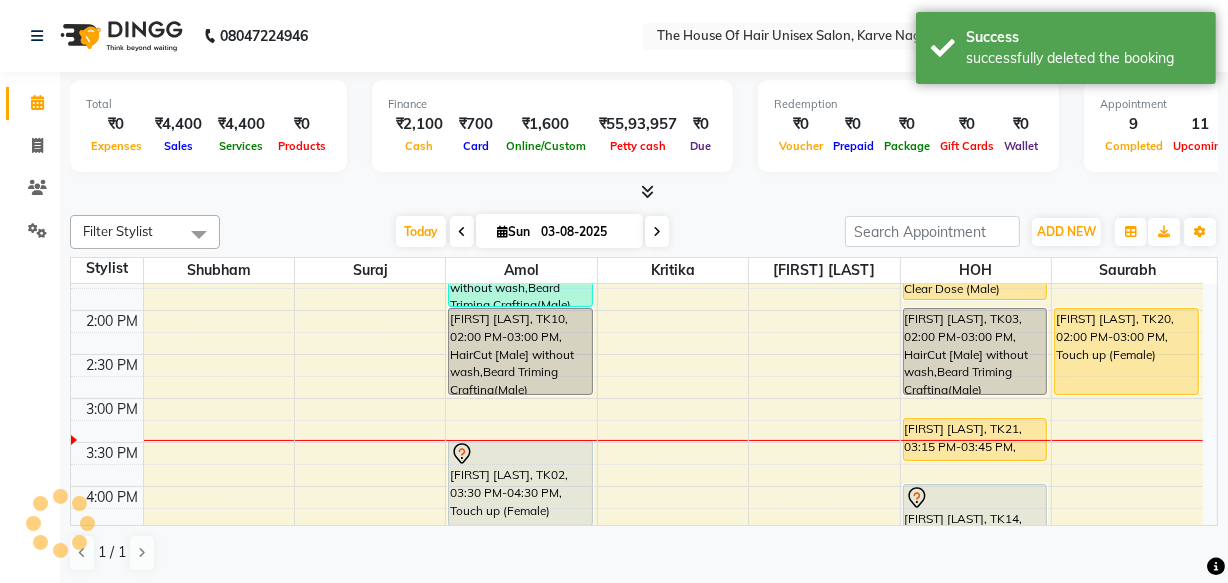 scroll, scrollTop: 585, scrollLeft: 0, axis: vertical 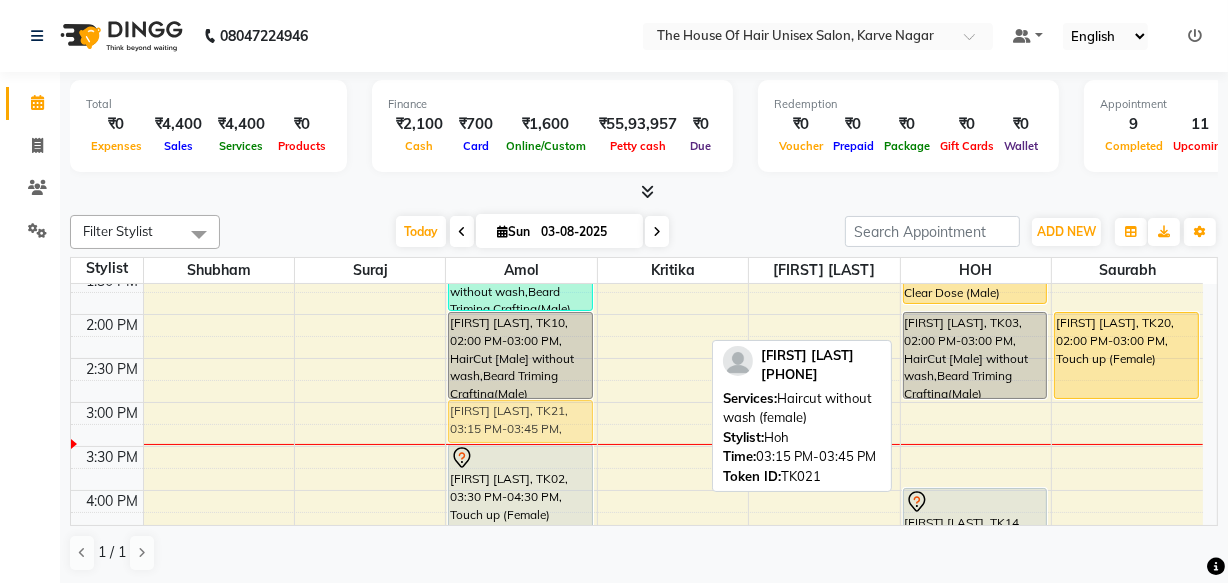 drag, startPoint x: 947, startPoint y: 429, endPoint x: 550, endPoint y: 416, distance: 397.2128 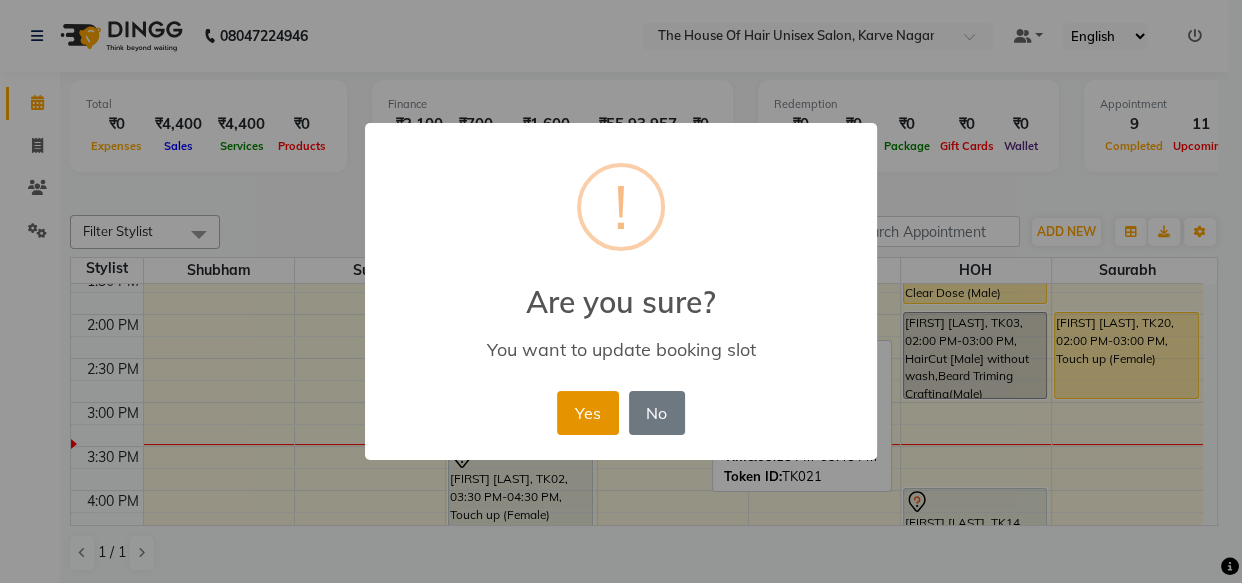 click on "Yes" at bounding box center [587, 413] 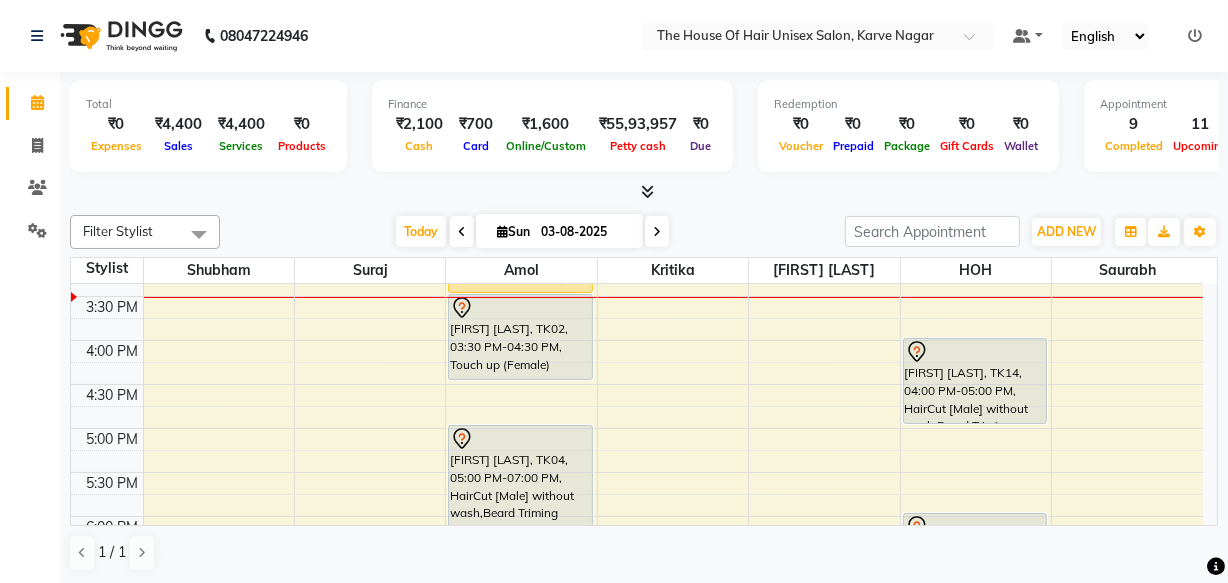 scroll, scrollTop: 739, scrollLeft: 0, axis: vertical 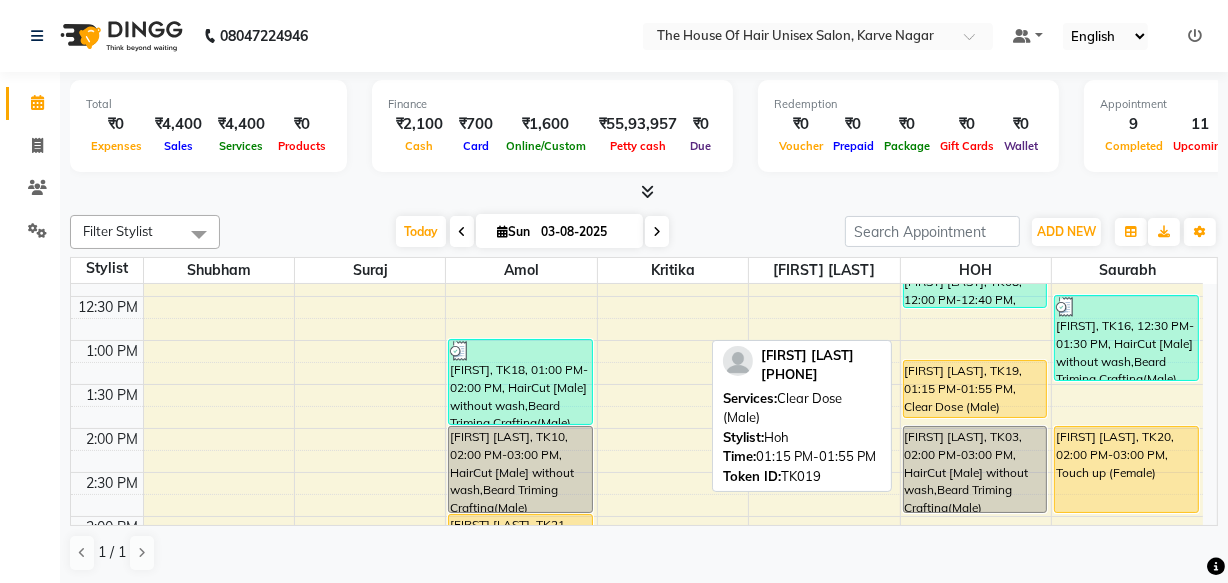 click on "[FIRST] [LAST], TK19, 01:15 PM-01:55 PM, Clear Dose (Male)" at bounding box center [975, 389] 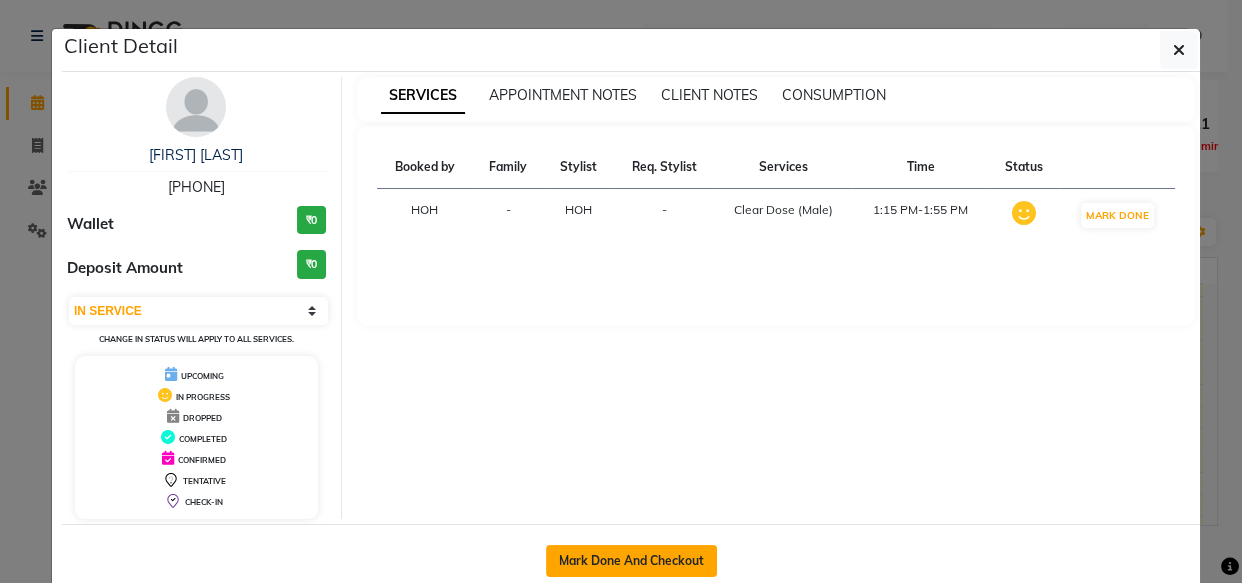 click on "Mark Done And Checkout" 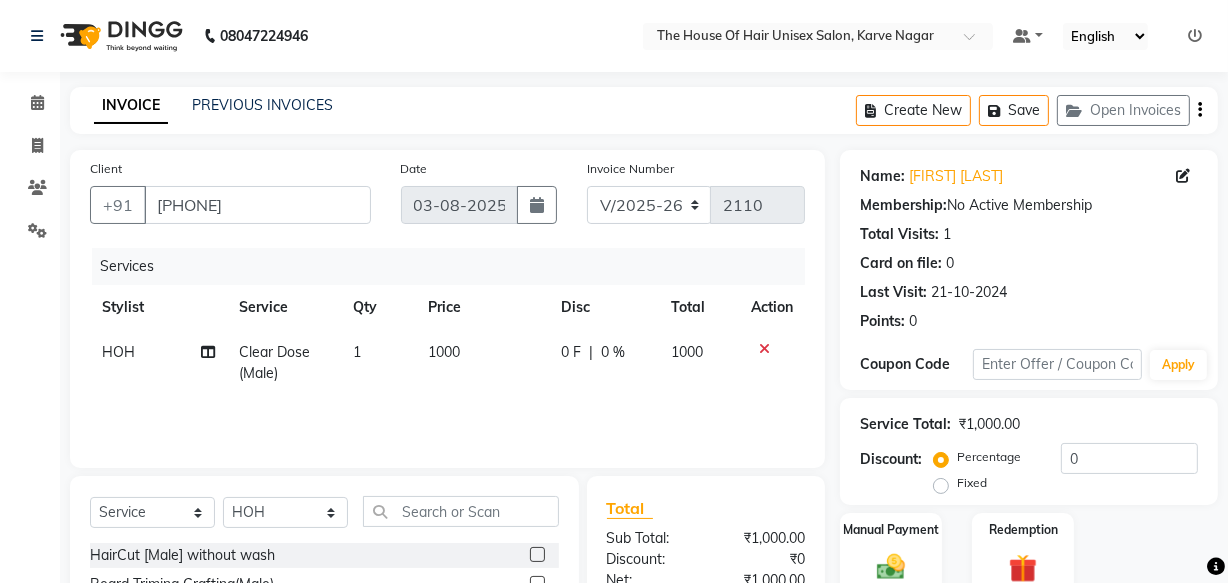 scroll, scrollTop: 121, scrollLeft: 0, axis: vertical 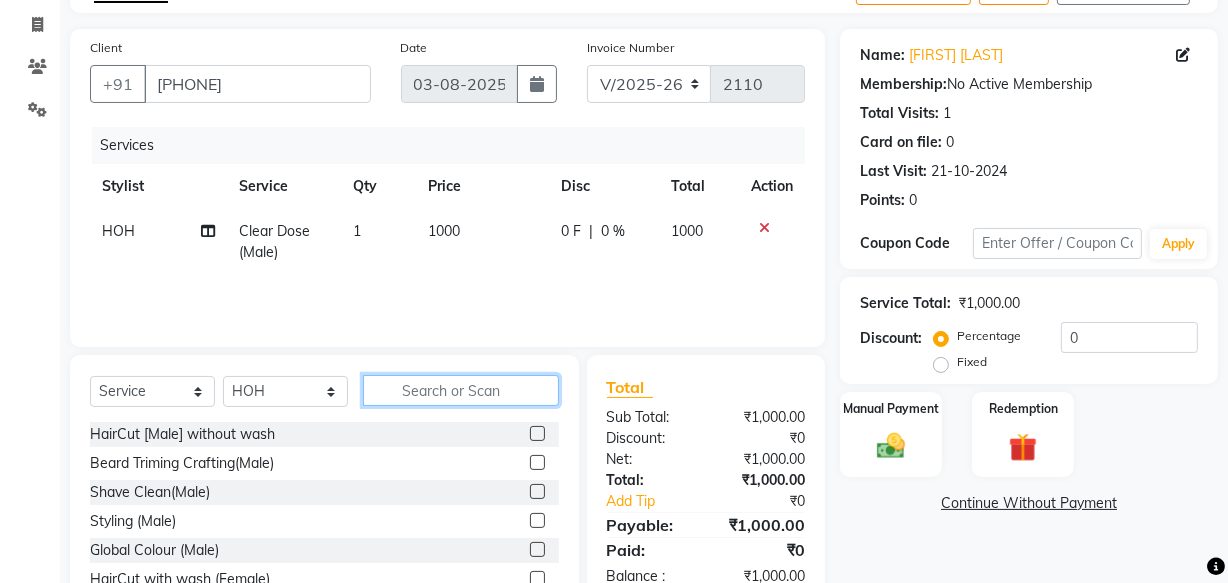 click 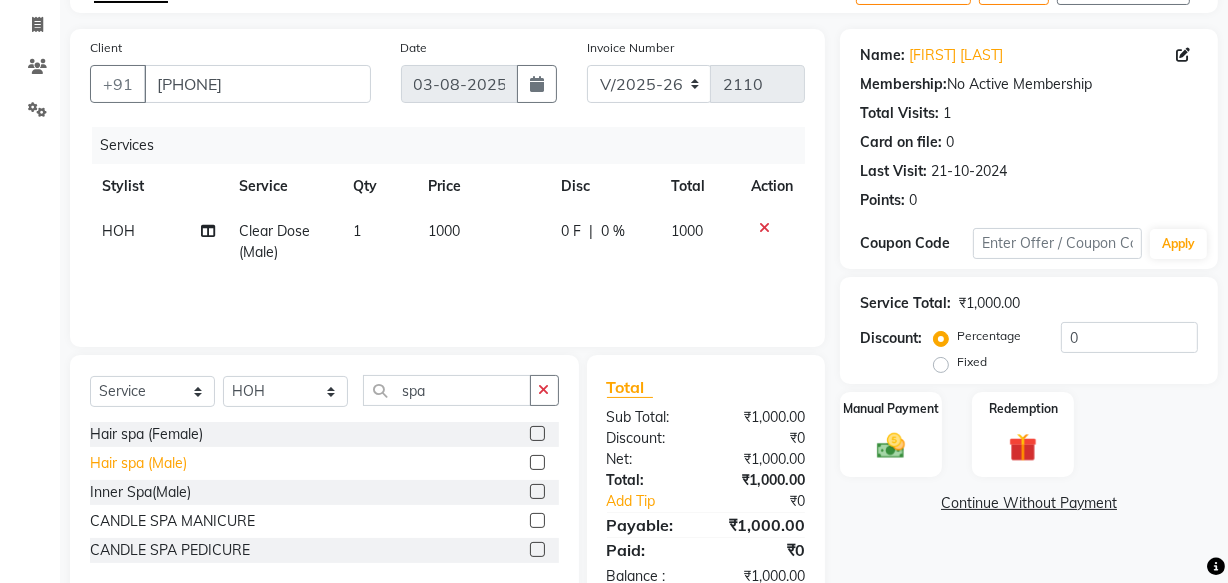 click on "Hair spa (Male)" 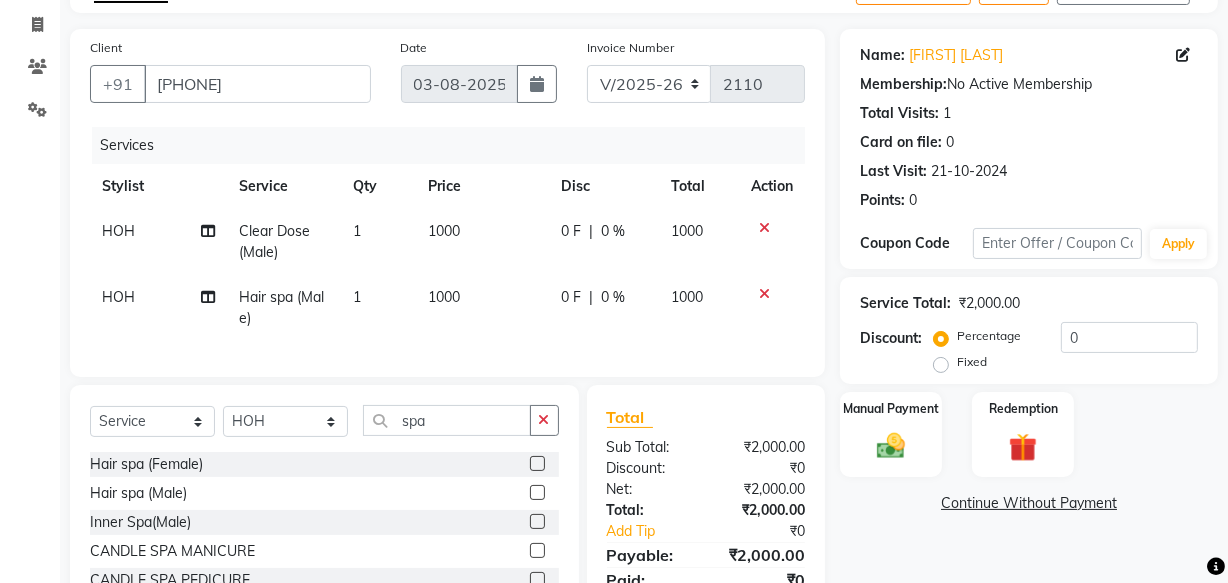 click on "1000" 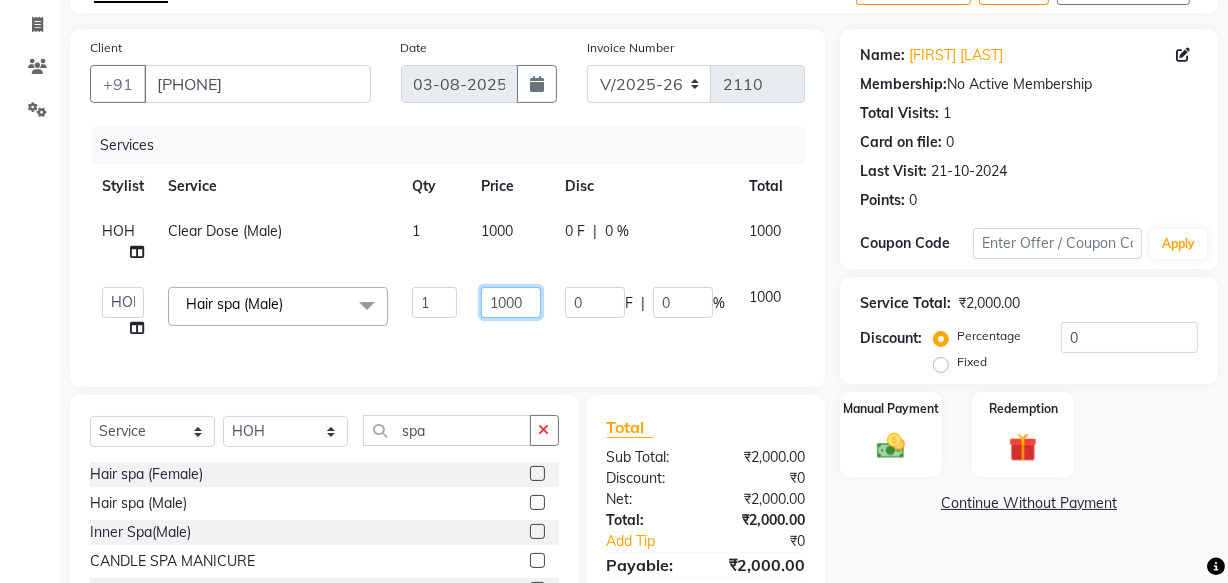 click on "1000" 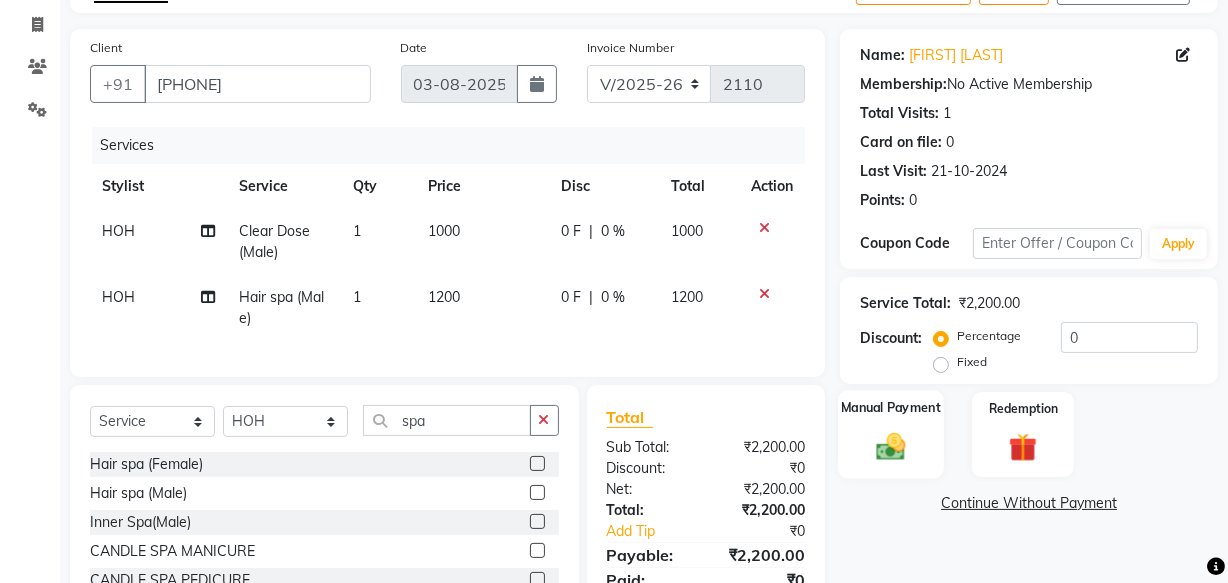 click on "Manual Payment" 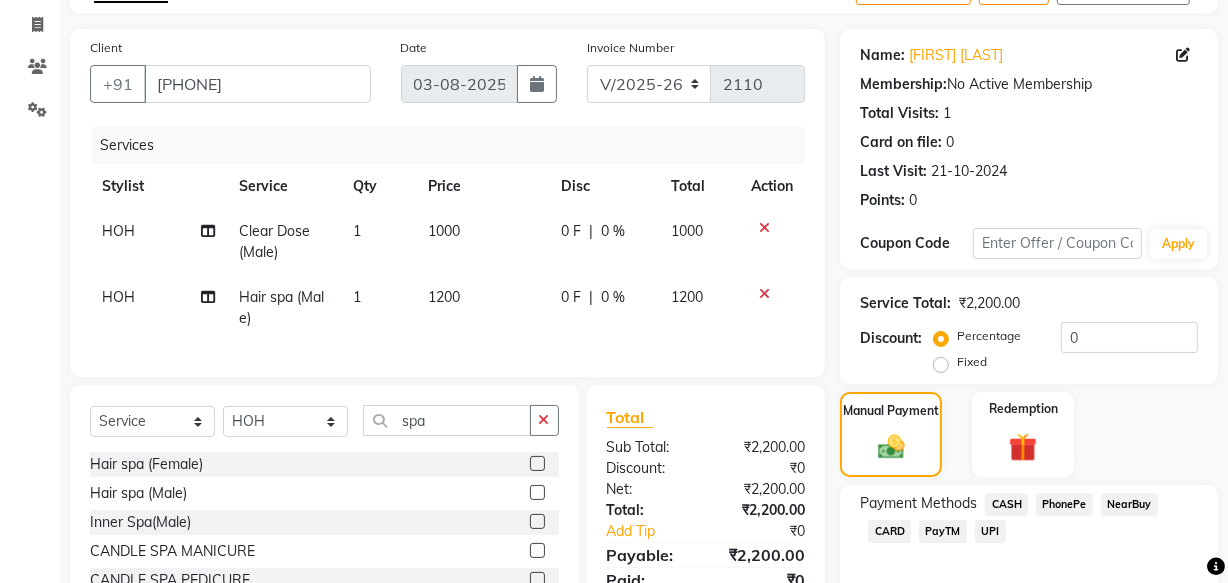 click on "CASH" 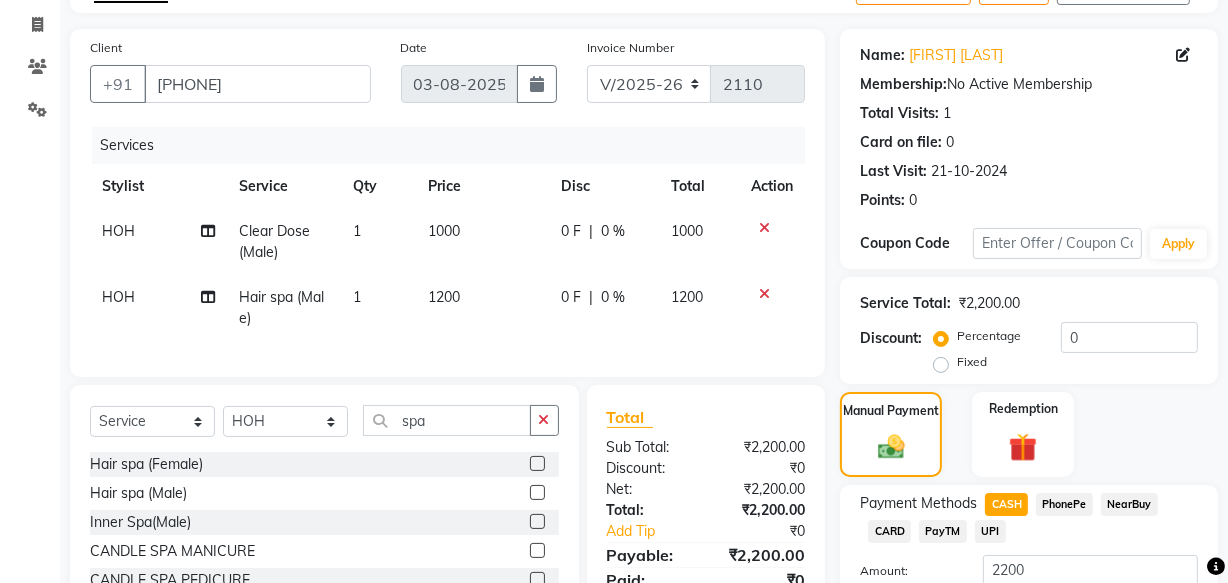 scroll, scrollTop: 258, scrollLeft: 0, axis: vertical 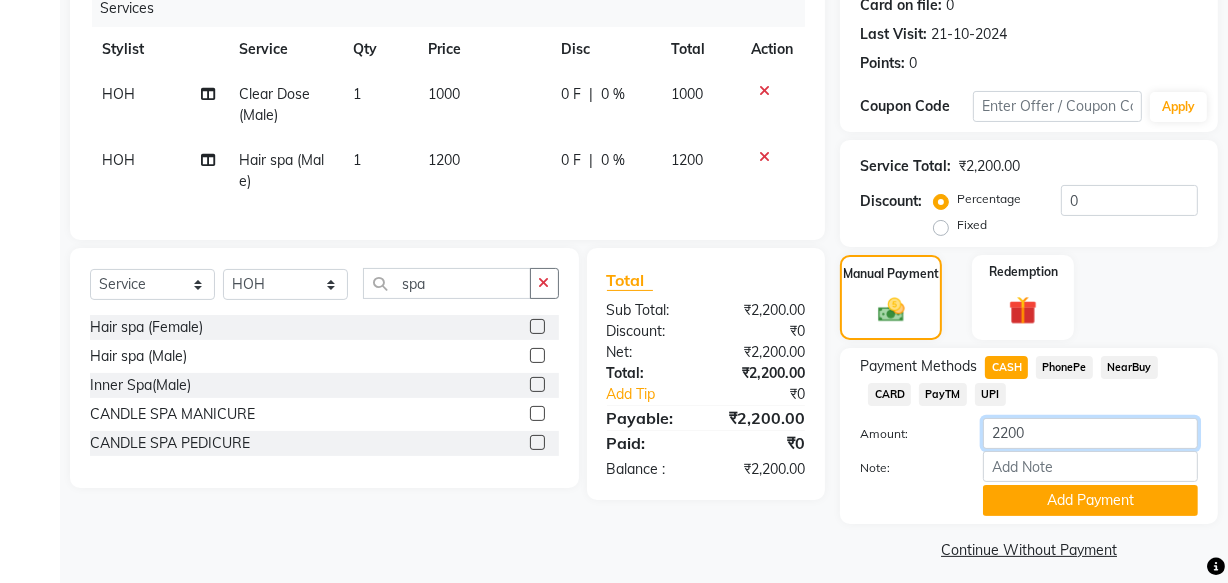 click on "2200" 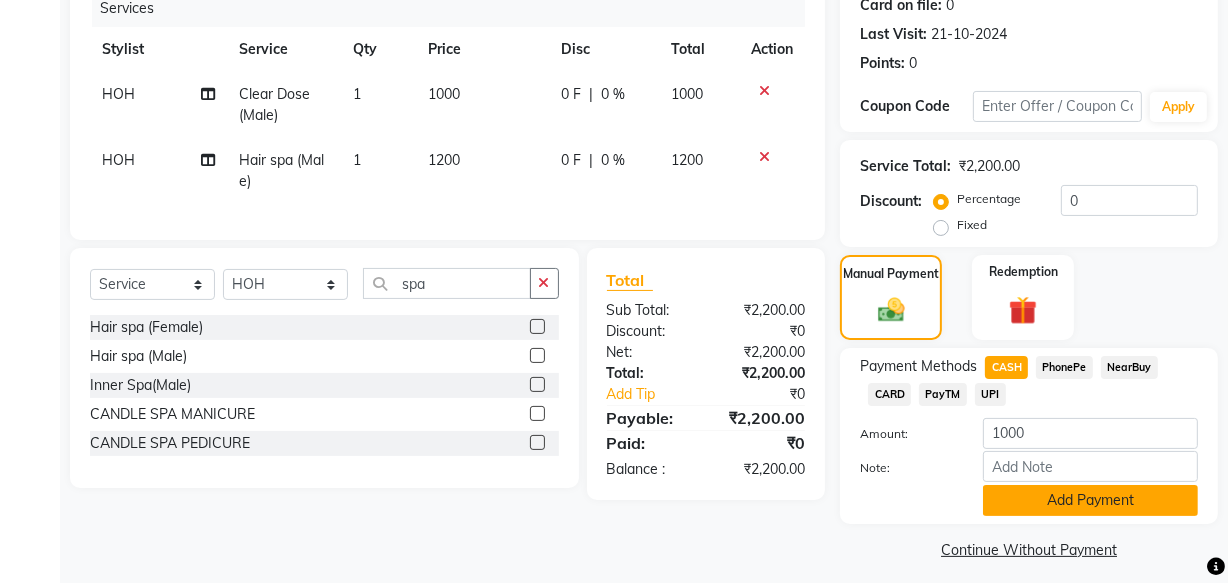 click on "Add Payment" 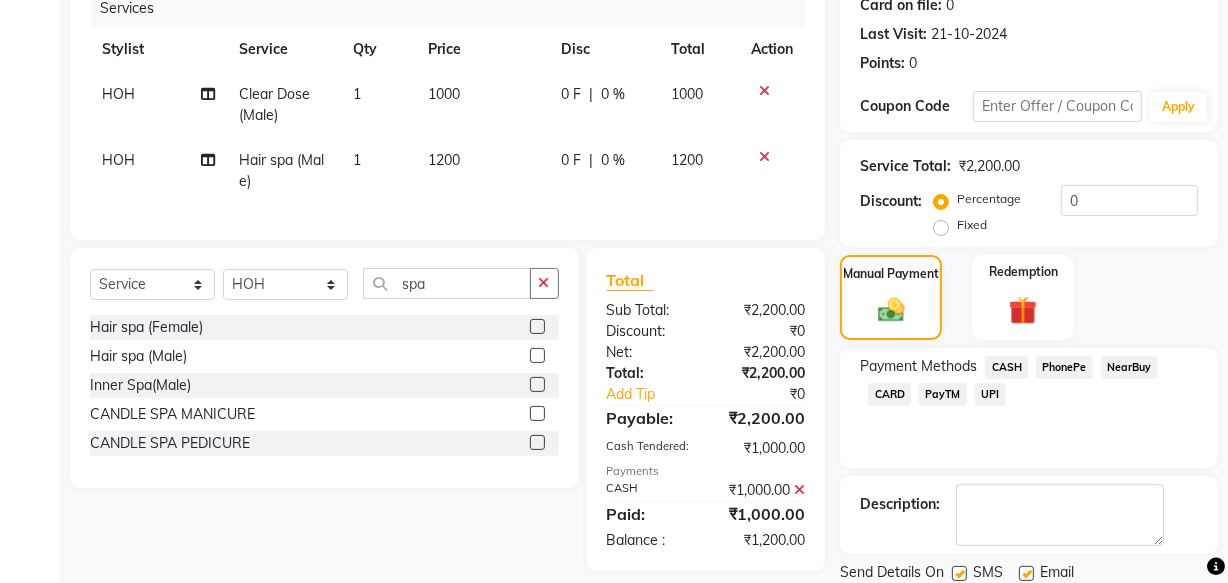 click on "UPI" 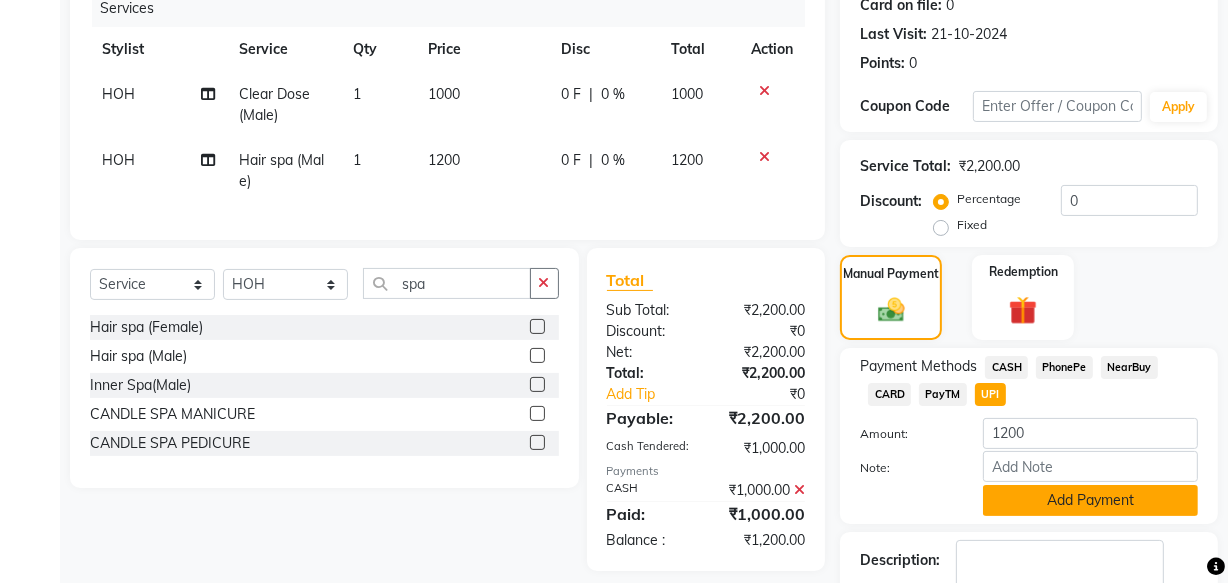 click on "Add Payment" 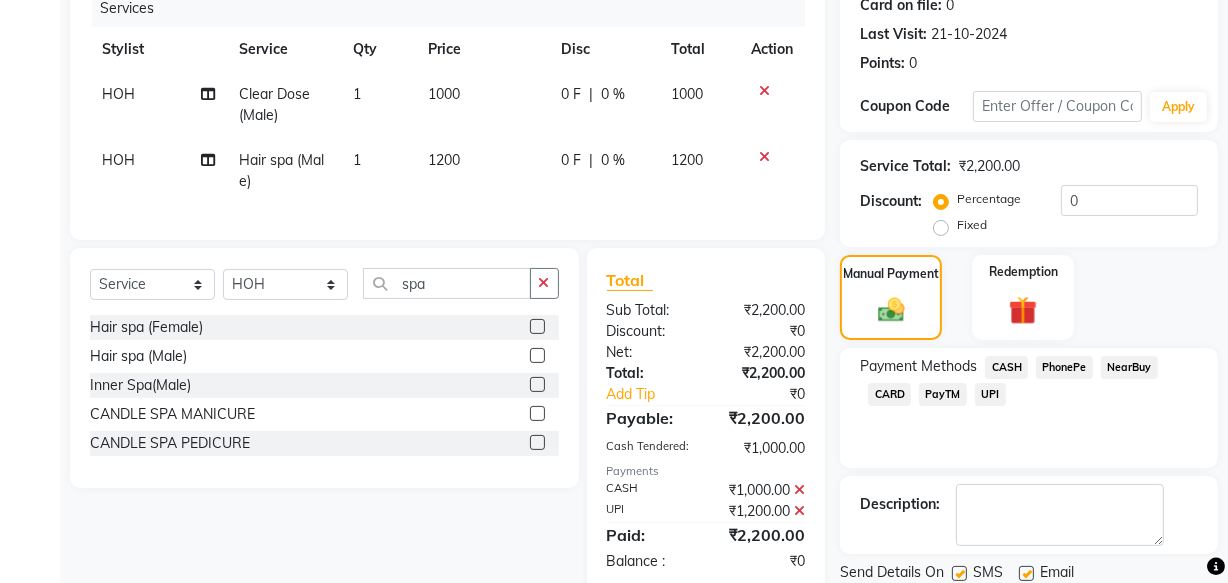 scroll, scrollTop: 326, scrollLeft: 0, axis: vertical 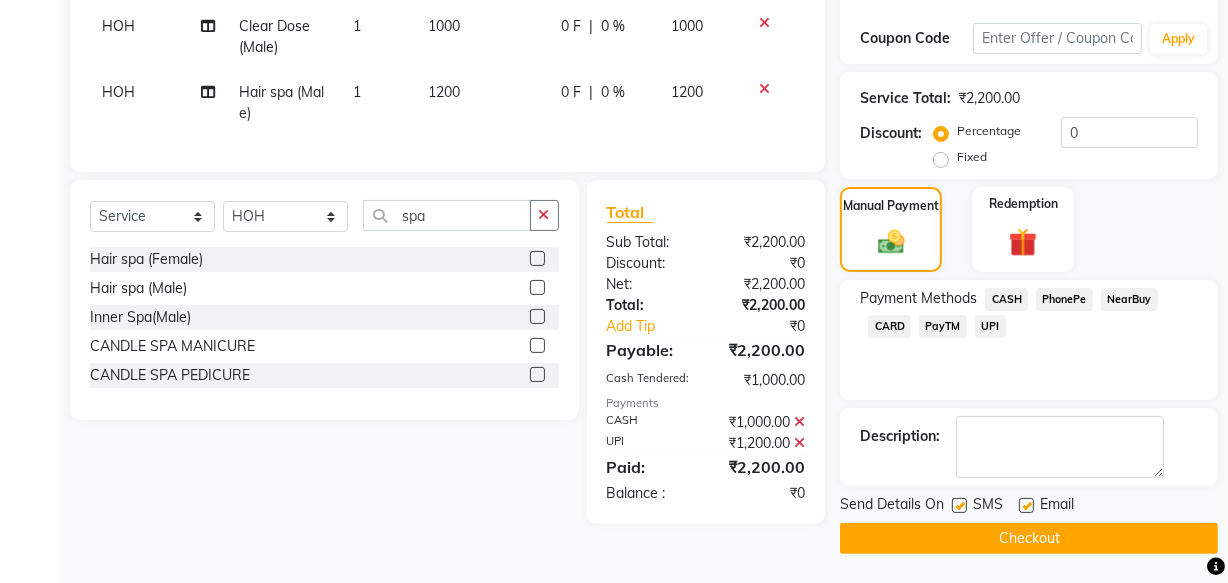 click on "Checkout" 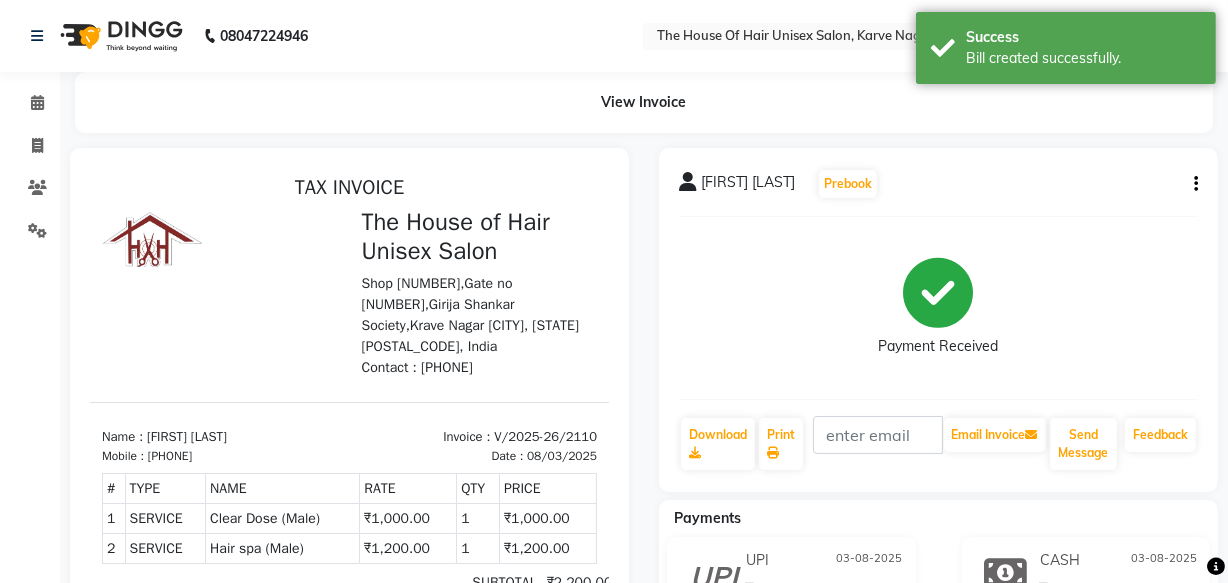 scroll, scrollTop: 120, scrollLeft: 0, axis: vertical 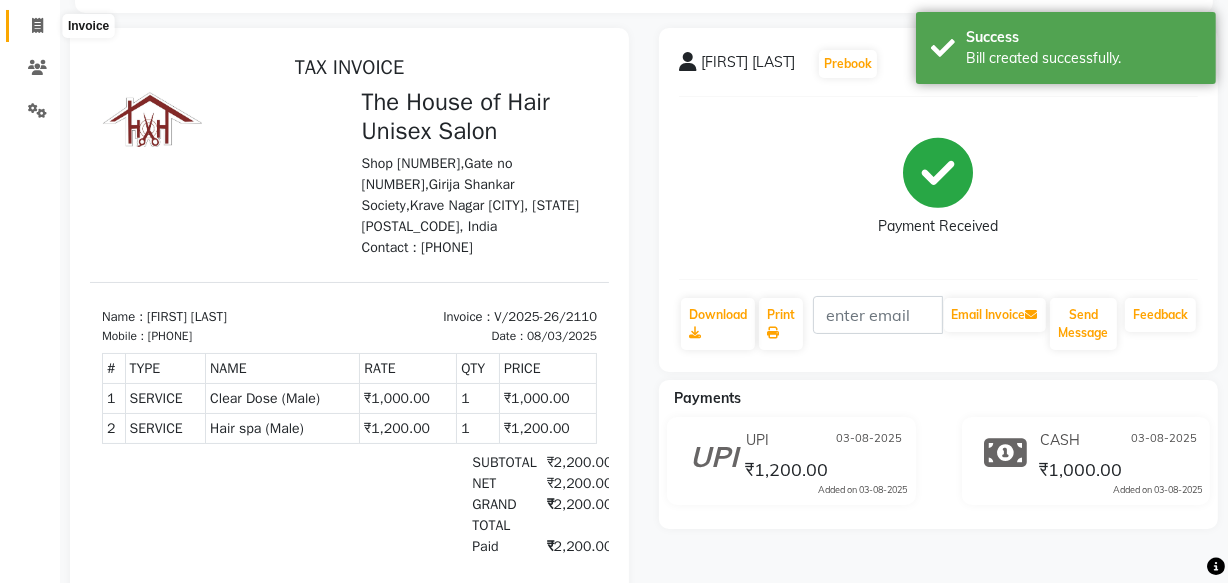 click 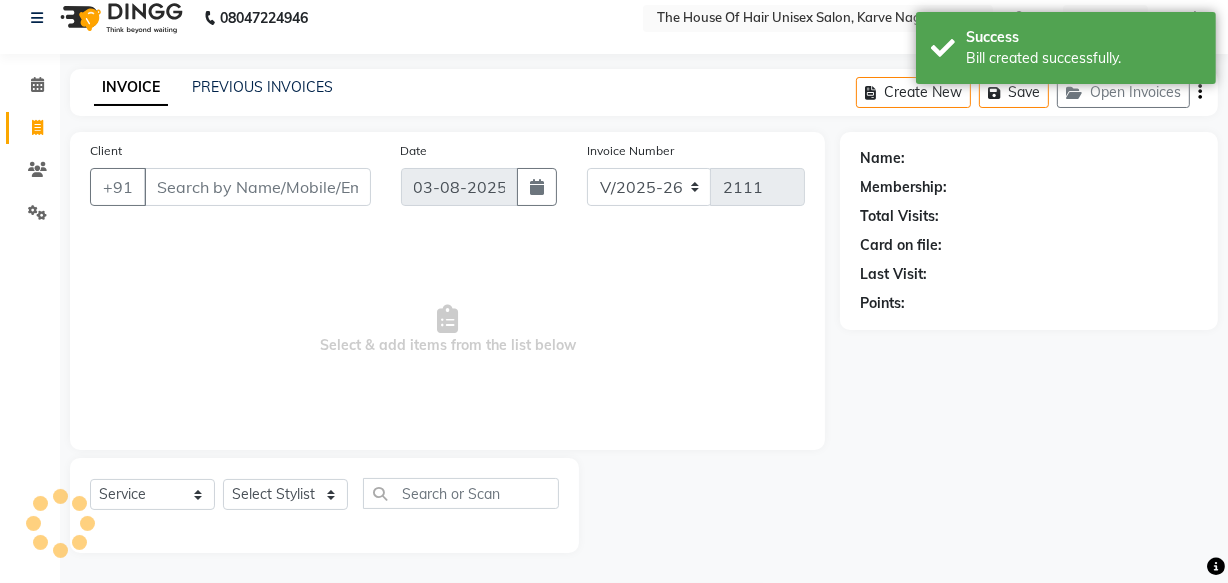 scroll, scrollTop: 19, scrollLeft: 0, axis: vertical 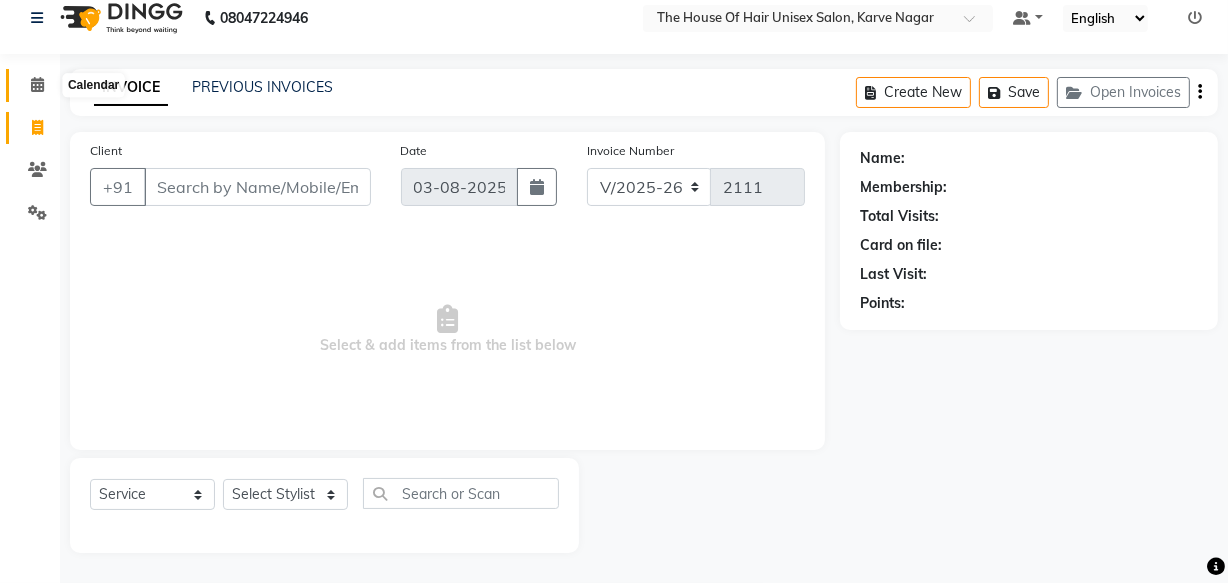 click 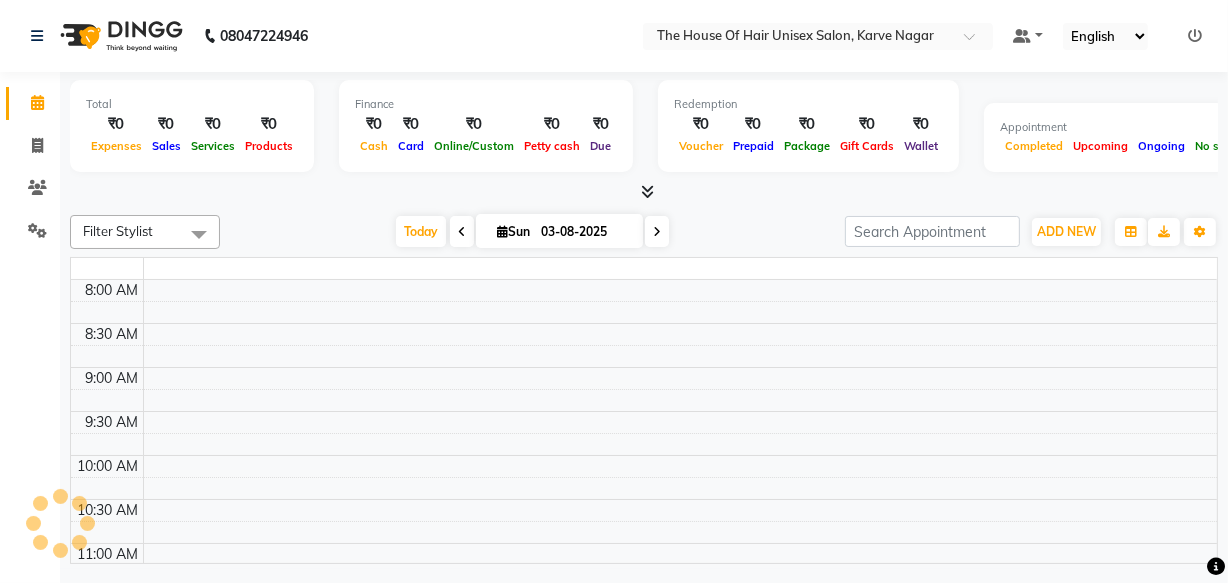 scroll, scrollTop: 0, scrollLeft: 0, axis: both 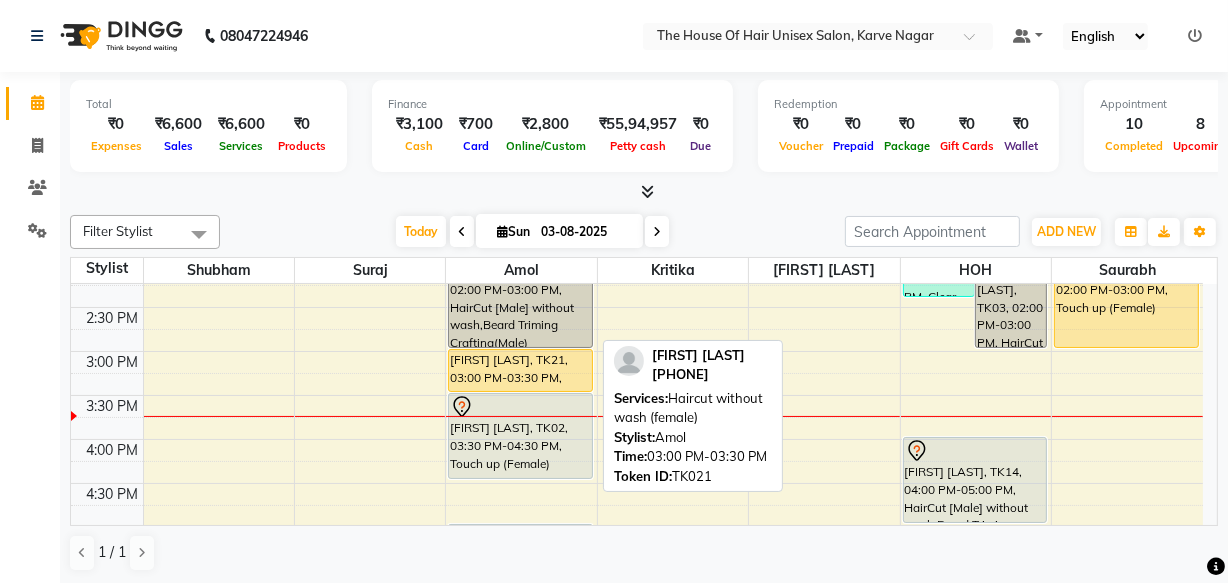click on "[FIRST] [LAST], TK21, 03:00 PM-03:30 PM, Haircut without wash (female)" at bounding box center (520, 370) 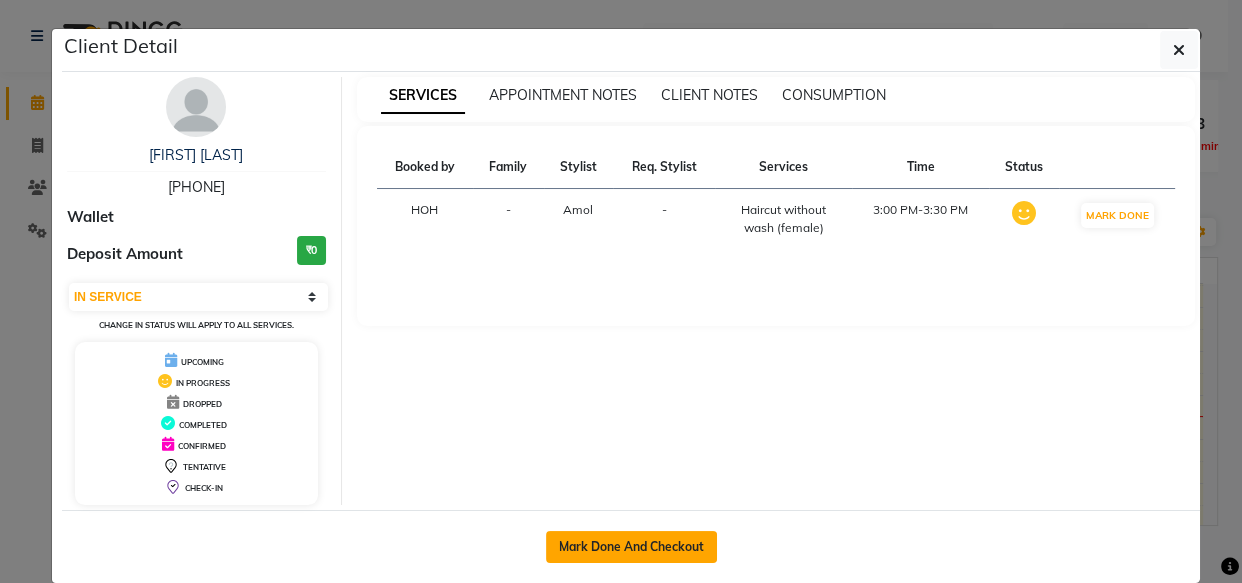 click on "Mark Done And Checkout" 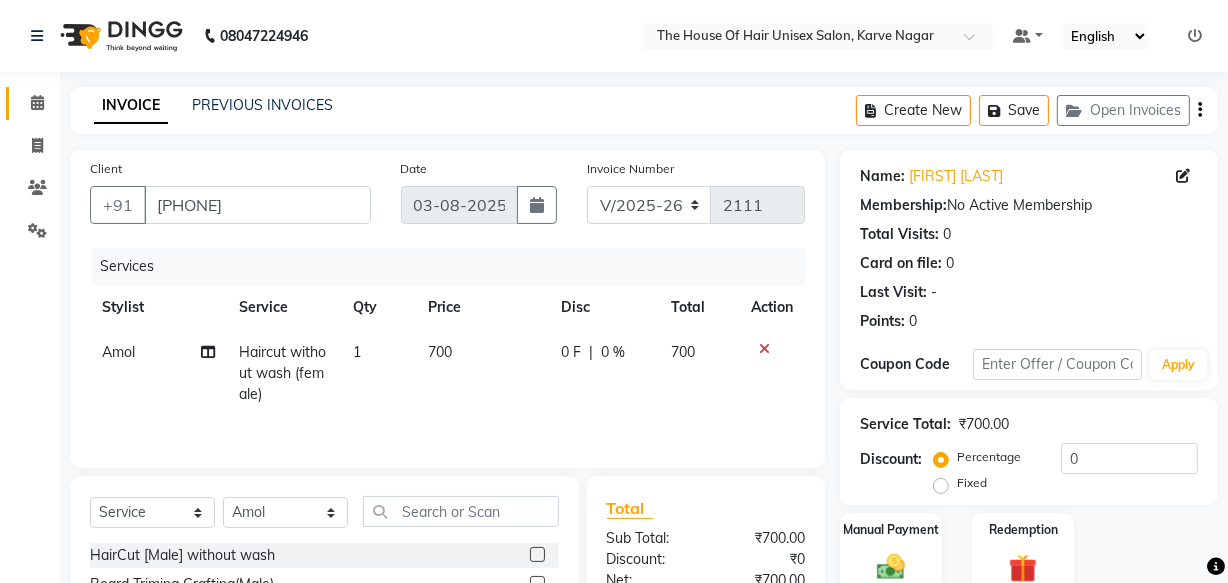 scroll, scrollTop: 212, scrollLeft: 0, axis: vertical 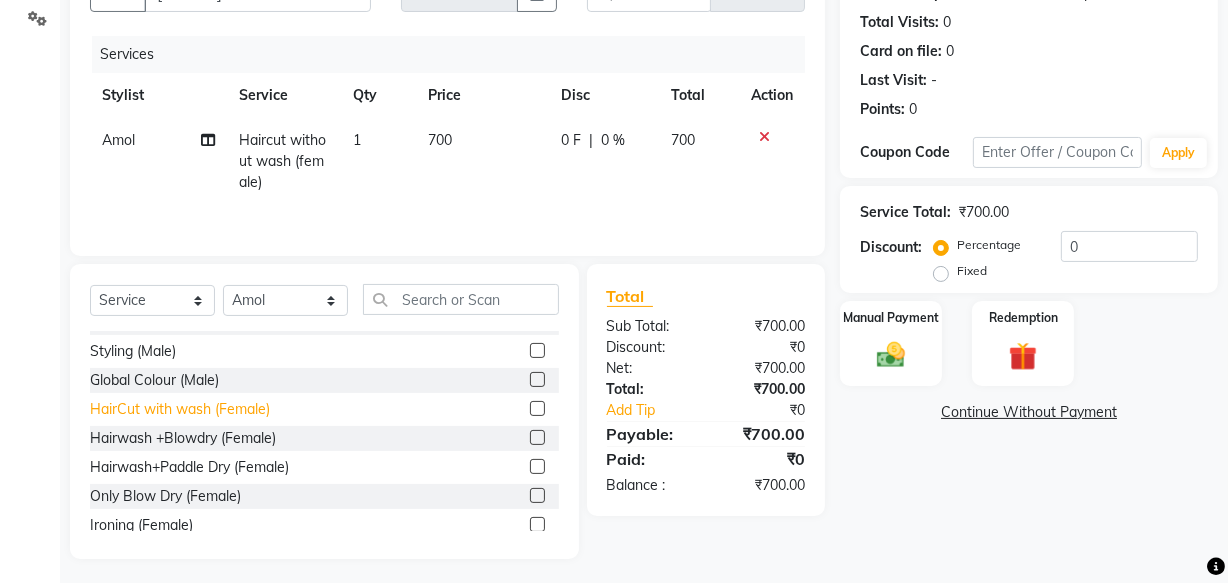 click on "HairCut with wash (Female)" 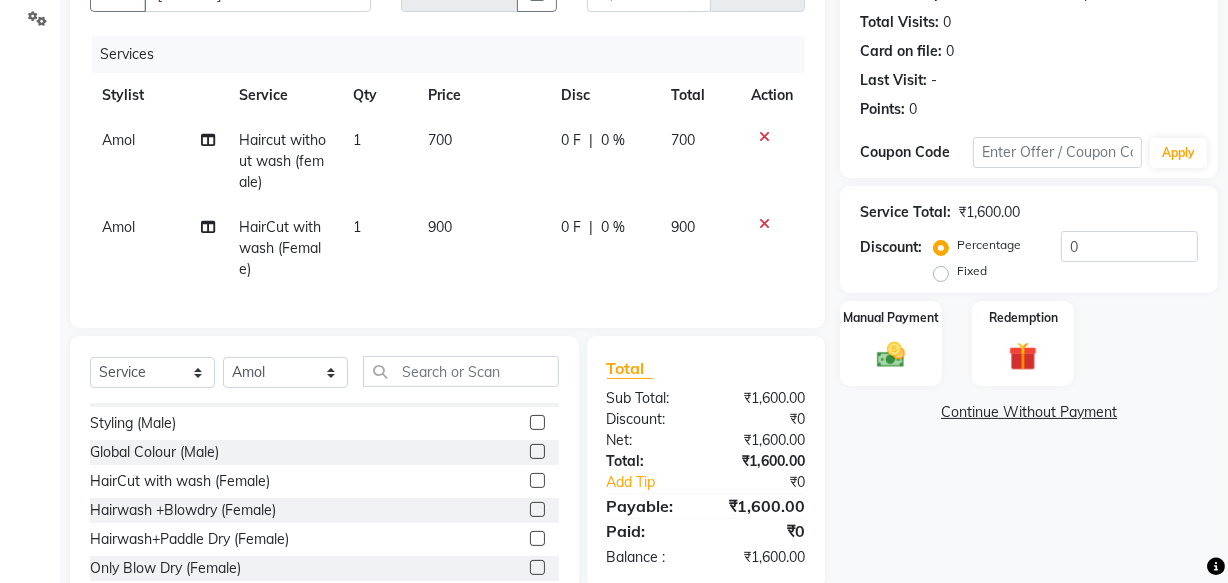 click 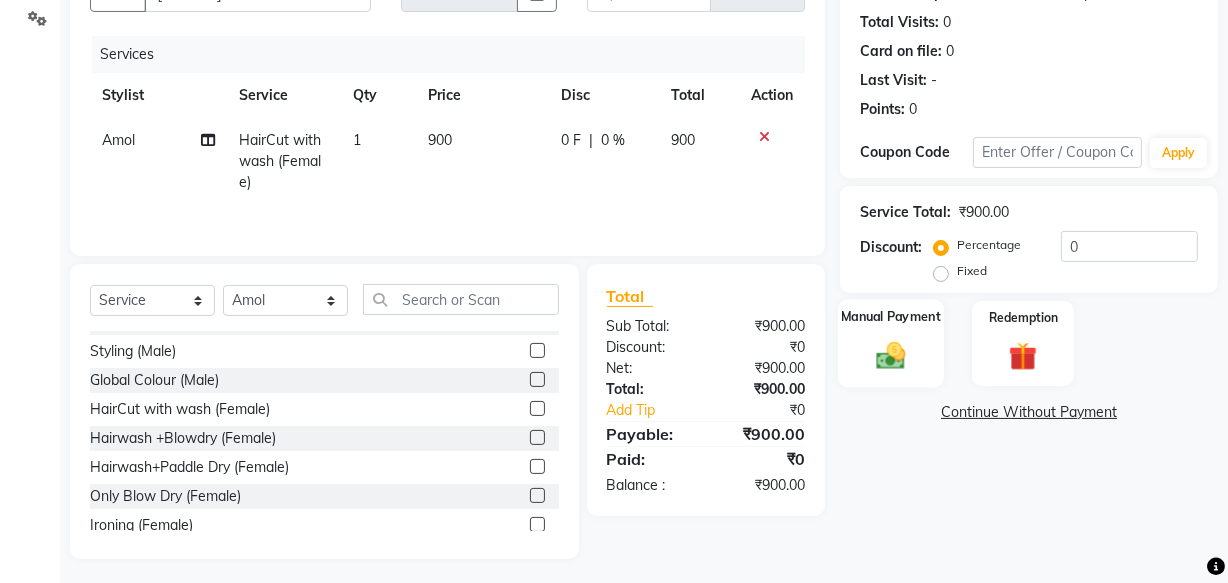 click 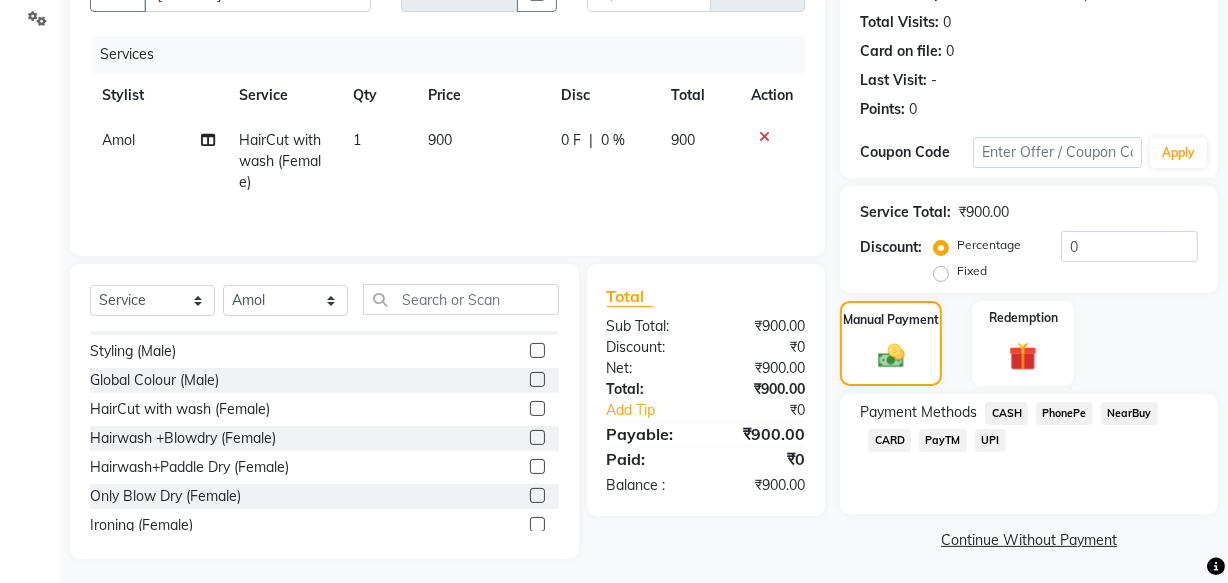 click on "CASH" 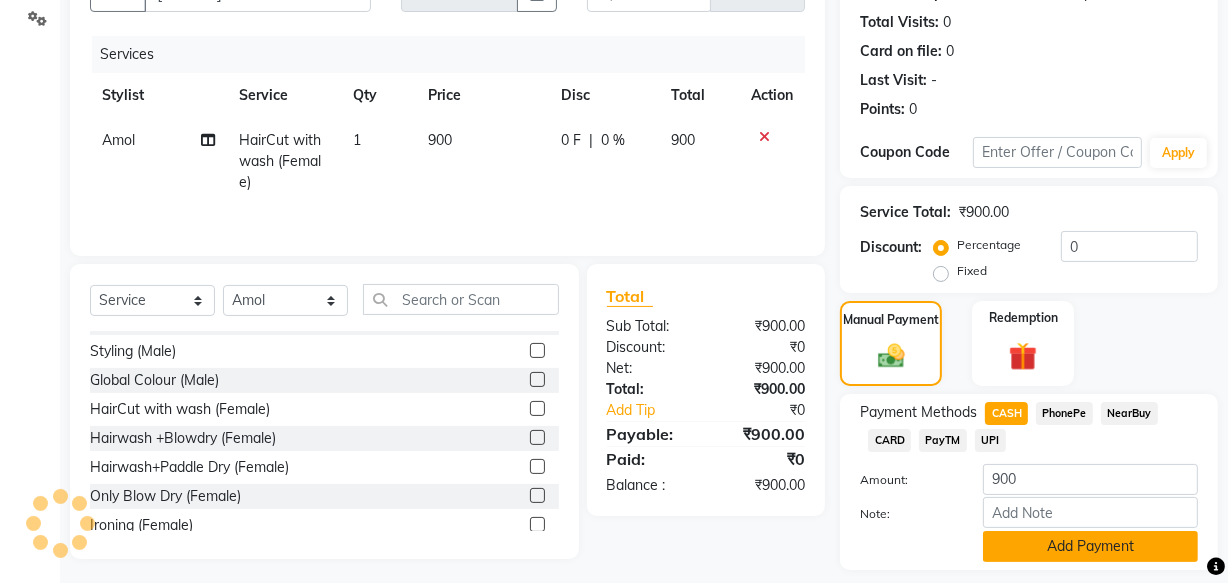 scroll, scrollTop: 268, scrollLeft: 0, axis: vertical 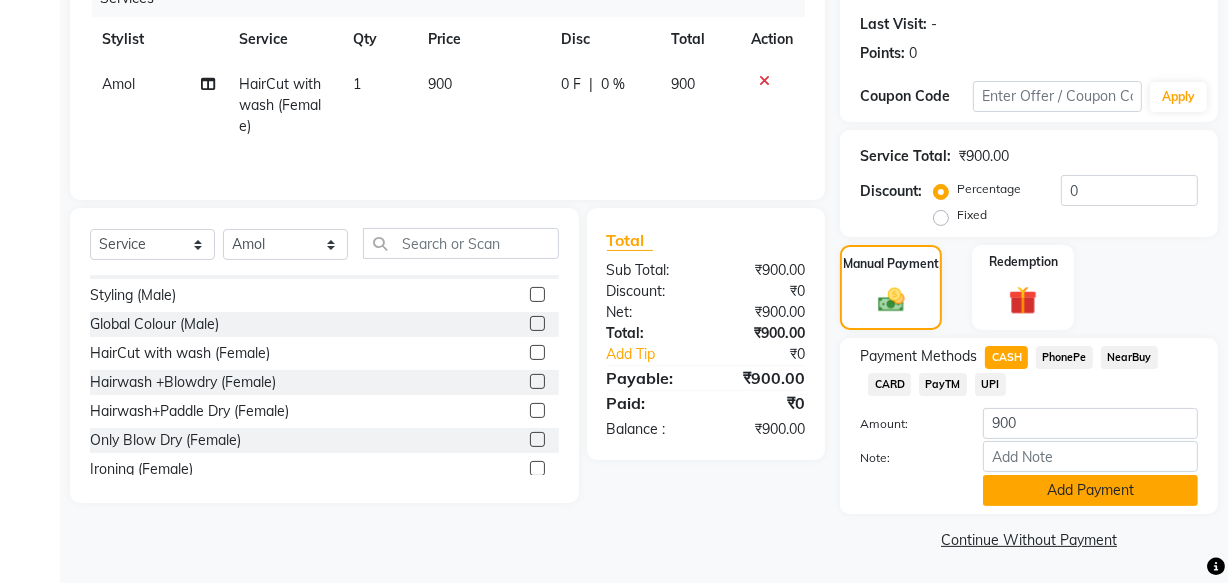 click on "Add Payment" 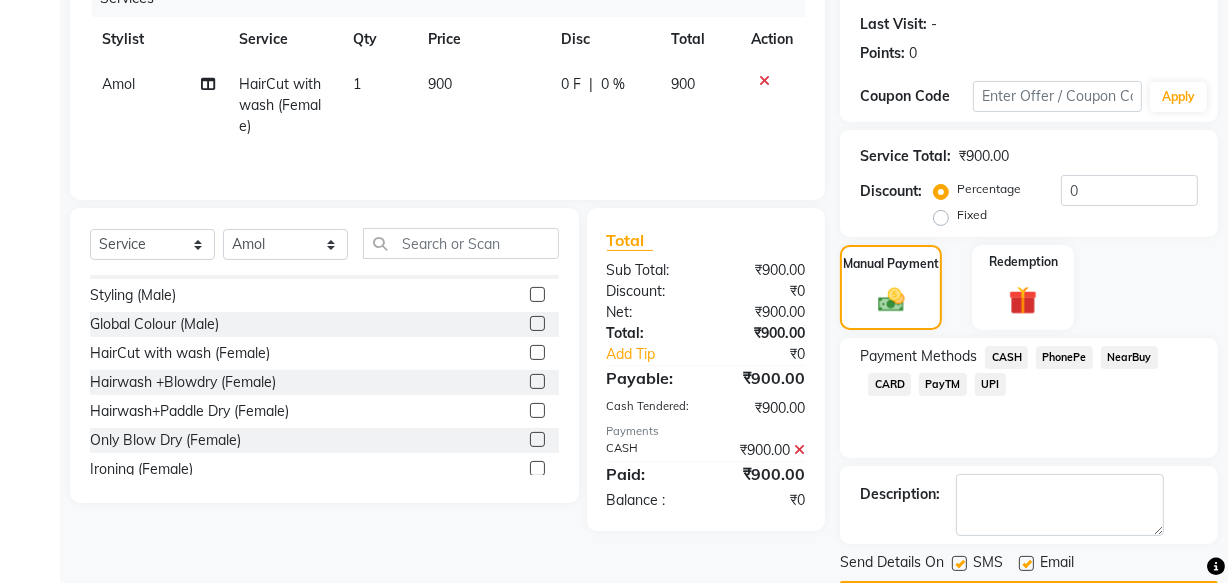 scroll, scrollTop: 326, scrollLeft: 0, axis: vertical 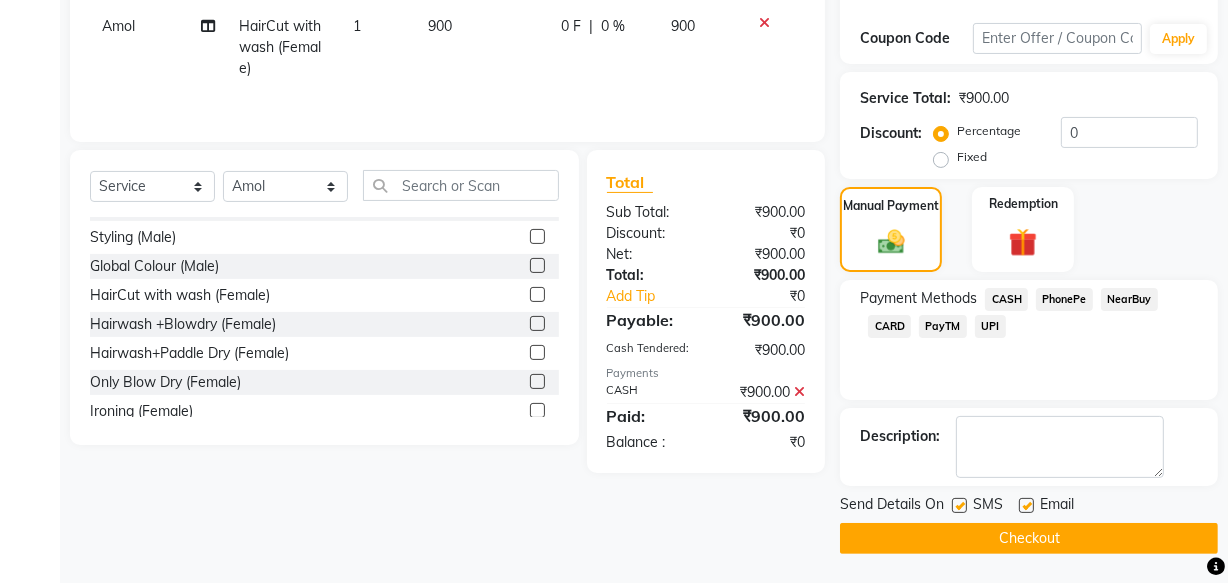 click on "Checkout" 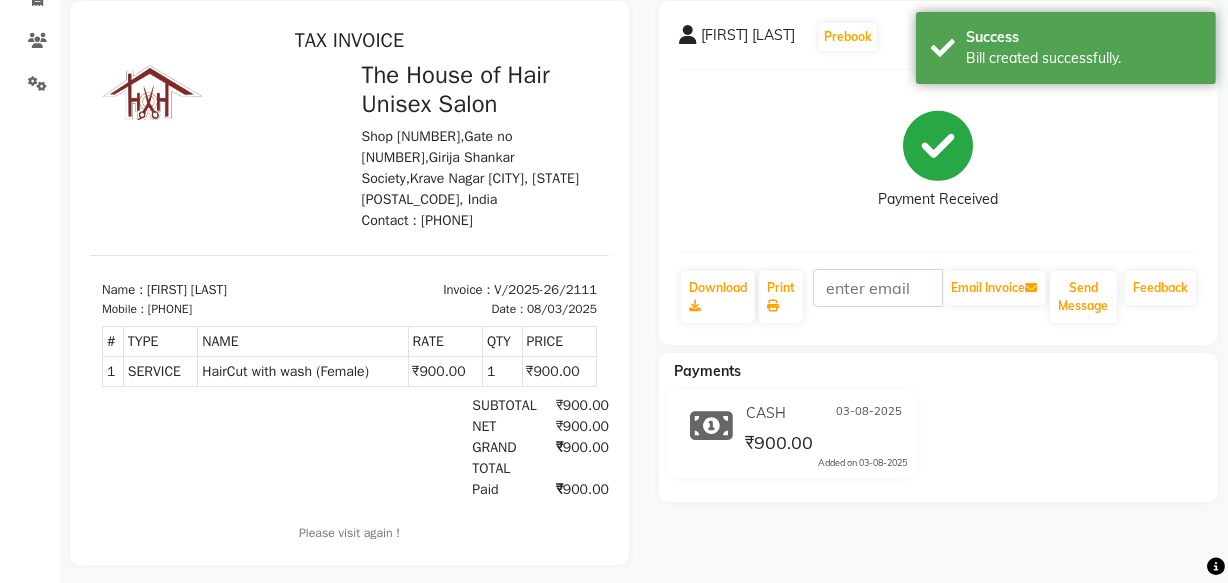 scroll, scrollTop: 0, scrollLeft: 0, axis: both 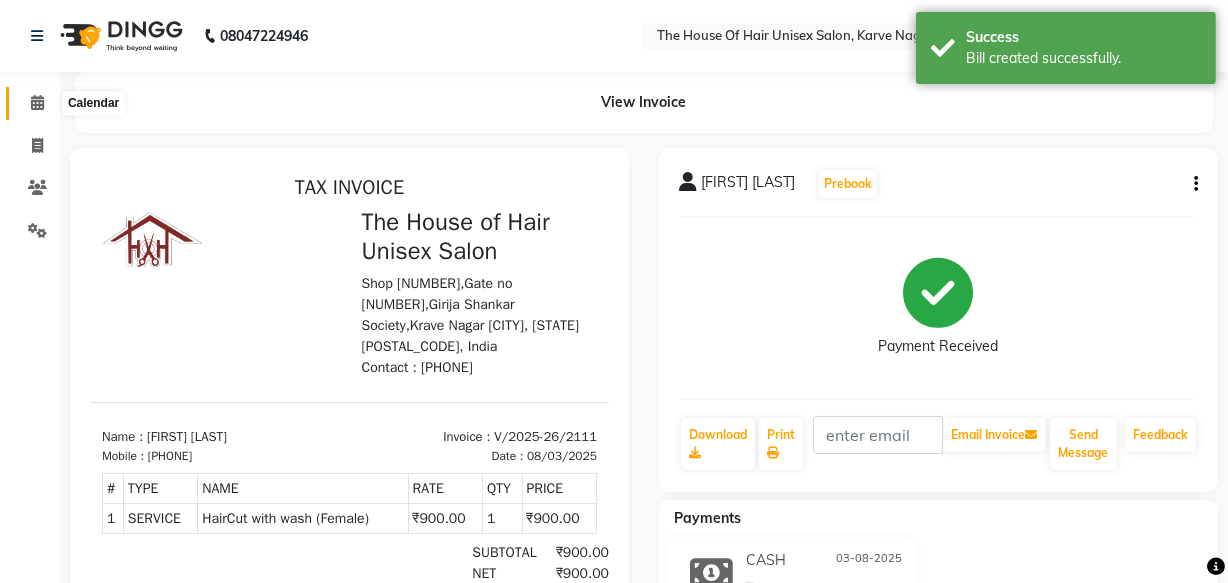 click 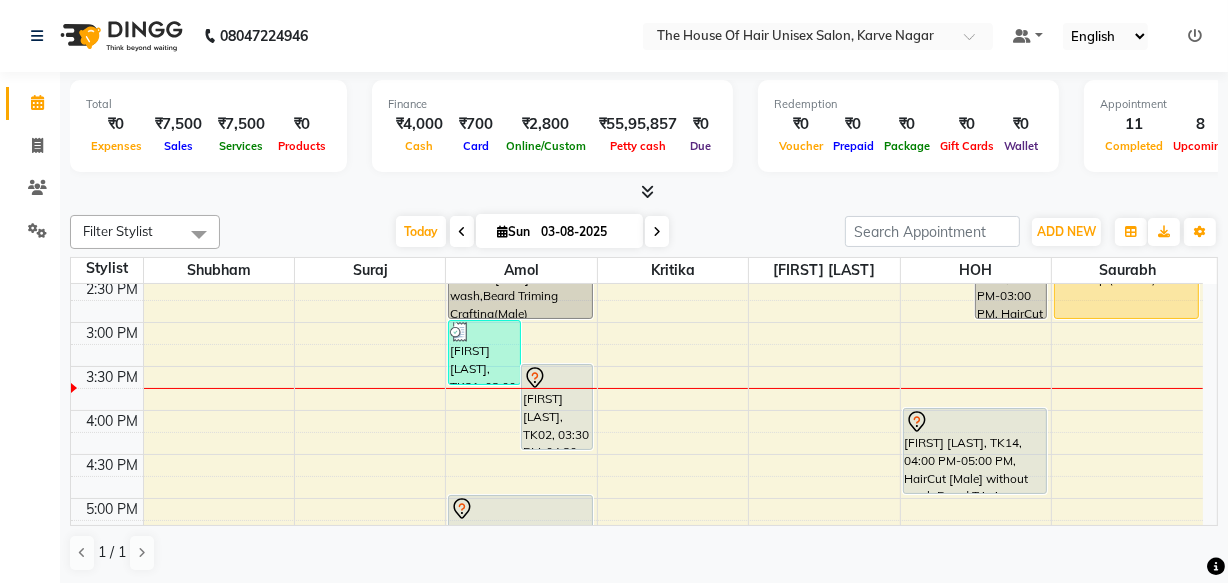 scroll, scrollTop: 664, scrollLeft: 0, axis: vertical 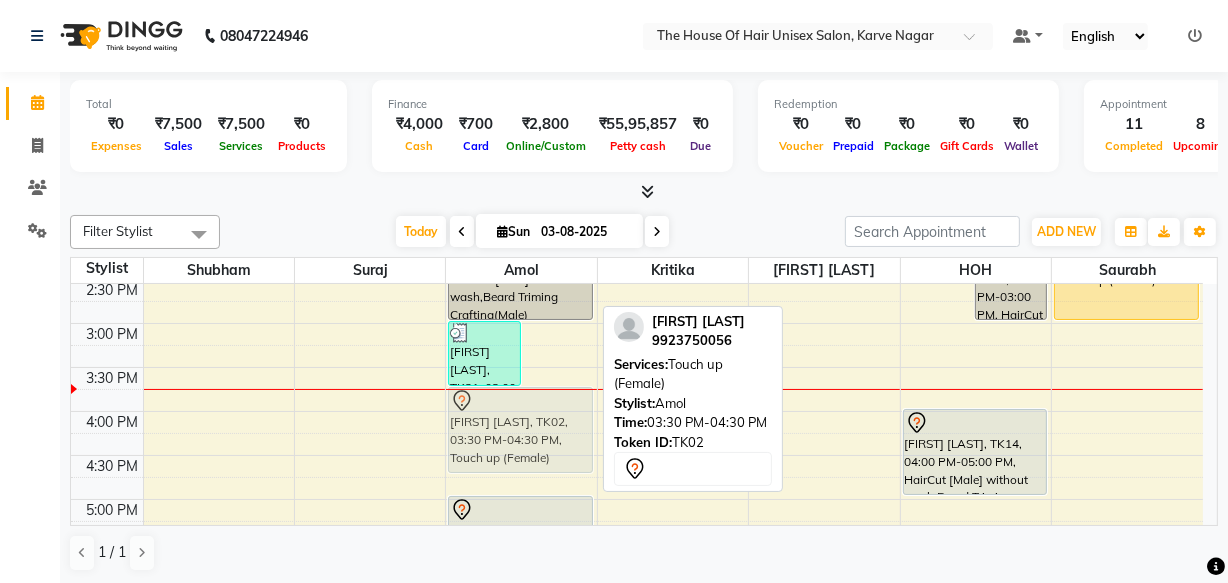 drag, startPoint x: 545, startPoint y: 398, endPoint x: 548, endPoint y: 416, distance: 18.248287 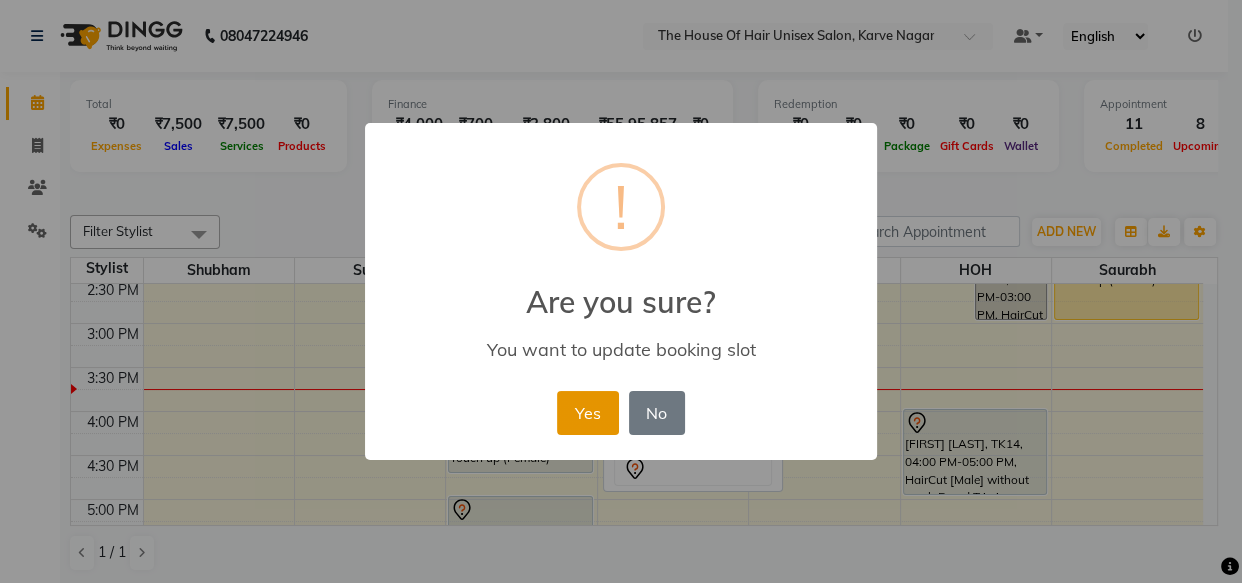 click on "Yes" at bounding box center [587, 413] 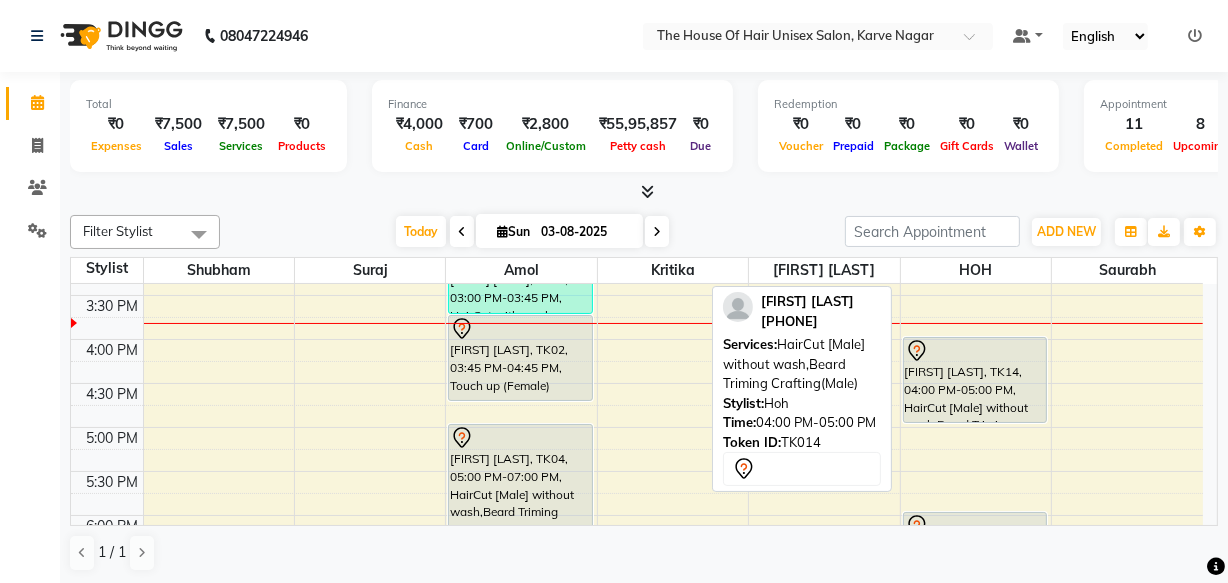 scroll, scrollTop: 738, scrollLeft: 0, axis: vertical 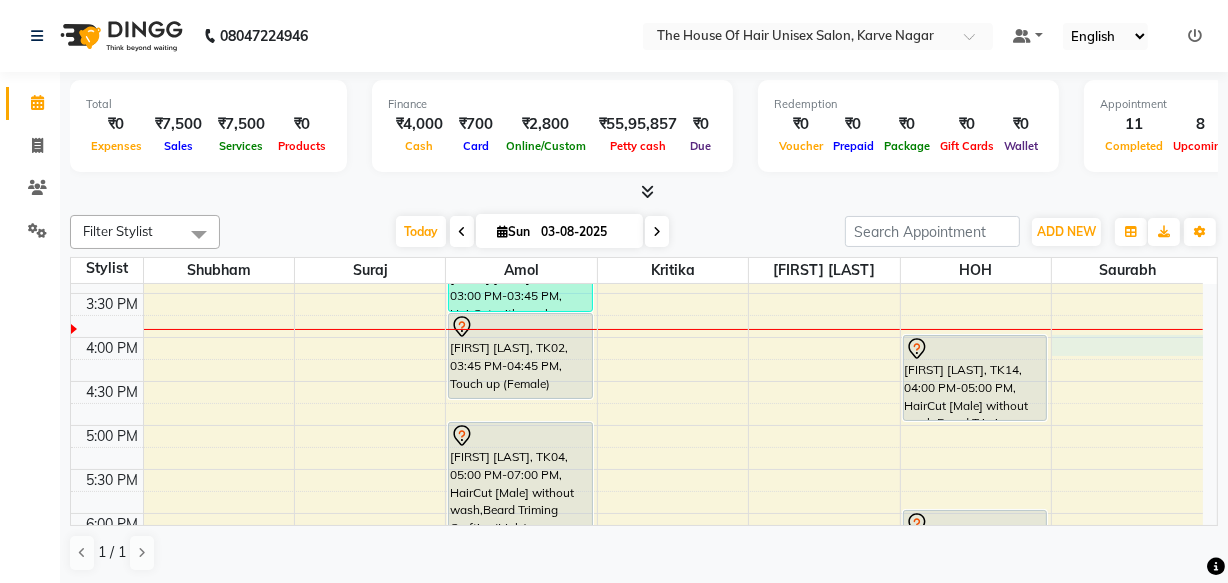 click on "7:00 AM 7:30 AM 8:00 AM 8:30 AM 9:00 AM 9:30 AM 10:00 AM 10:30 AM 11:00 AM 11:30 AM 12:00 PM 12:30 PM 1:00 PM 1:30 PM 2:00 PM 2:30 PM 3:00 PM 3:30 PM 4:00 PM 4:30 PM 5:00 PM 5:30 PM 6:00 PM 6:30 PM 7:00 PM 7:30 PM 8:00 PM 8:30 PM 9:00 PM 9:30 PM     [FIRST] [LAST], TK01, 10:00 AM-10:30 AM, HairCut [Male] without wash     [FIRST] [LAST], TK09, 11:30 AM-12:00 PM, HairCut [Male] without wash     [FIRST], TK18, 01:00 PM-02:00 PM, HairCut [Male] without wash,Beard Triming Crafting(Male)    [FIRST] [LAST], TK10, 02:00 PM-03:00 PM, HairCut [Male] without wash,Beard Triming Crafting(Male)     [FIRST] [LAST], TK21, 03:00 PM-03:45 PM, HairCut with wash (Female)             [FIRST] [LAST], TK02, 03:45 PM-04:45 PM, Touch up (Female)             [FIRST] [LAST], TK04, 05:00 PM-07:00 PM, HairCut [Male] without wash,Beard Triming Crafting(Male)             [FIRST], TK13, 08:00 PM-08:30 PM, HairCut [Male] without wash             [FIRST], TK13, 08:30 PM-09:00 PM, Beard Triming Crafting(Male)" at bounding box center [637, 205] 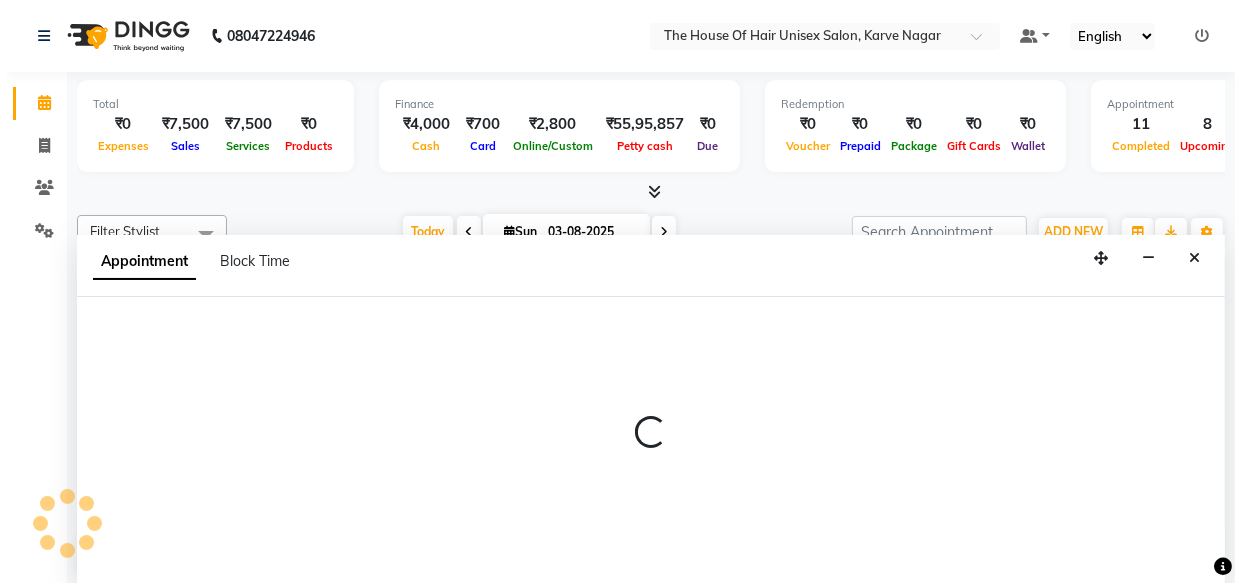 scroll, scrollTop: 0, scrollLeft: 0, axis: both 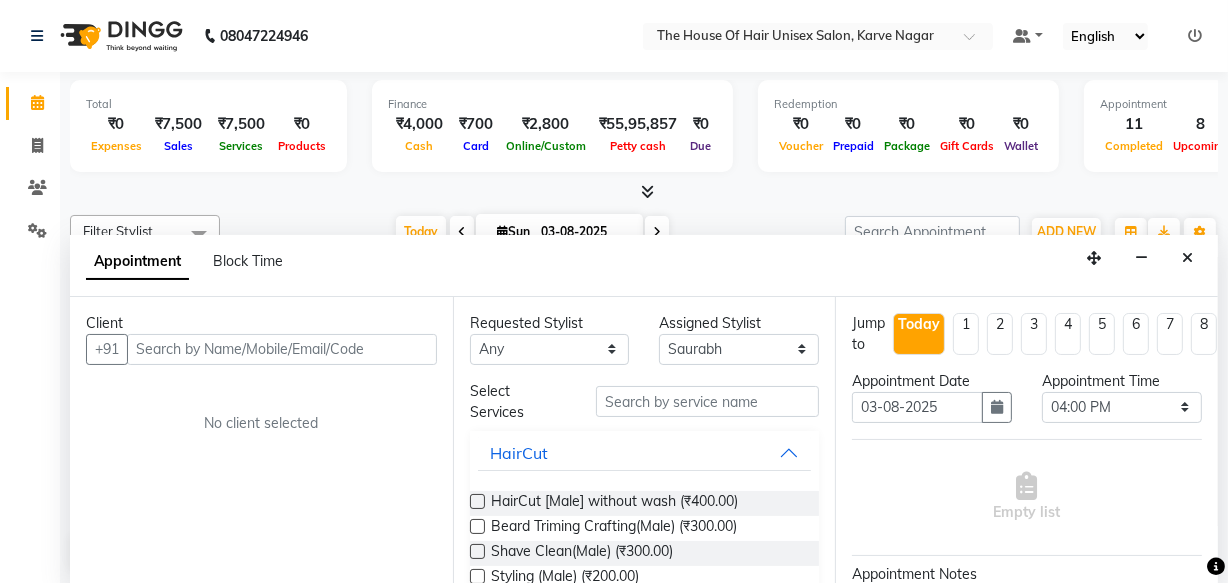 click at bounding box center (282, 349) 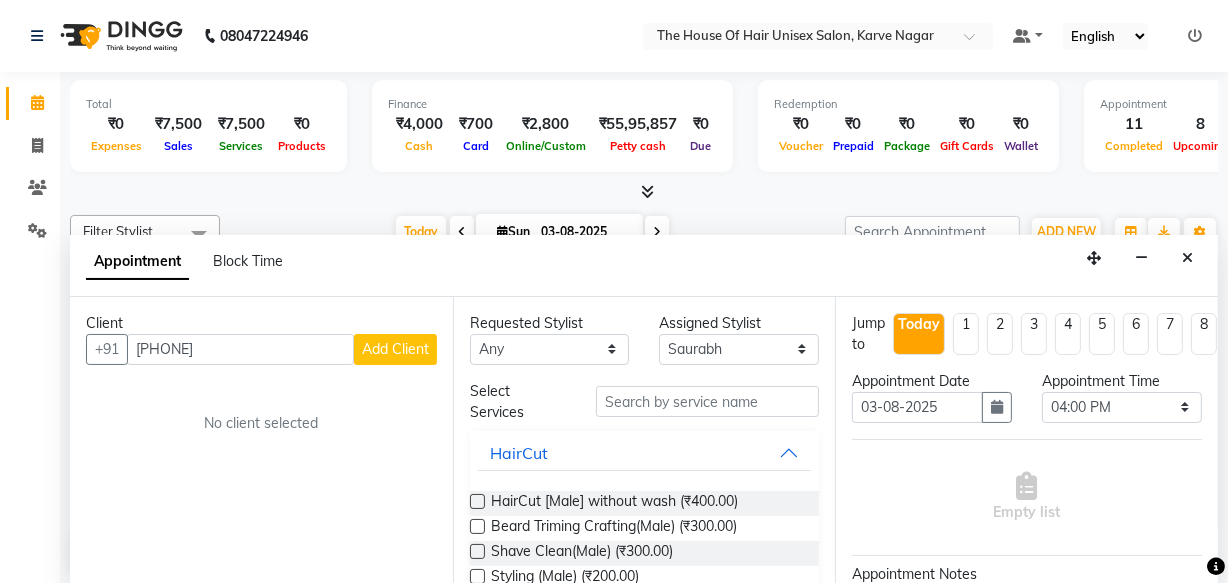 click on "Add Client" at bounding box center (395, 349) 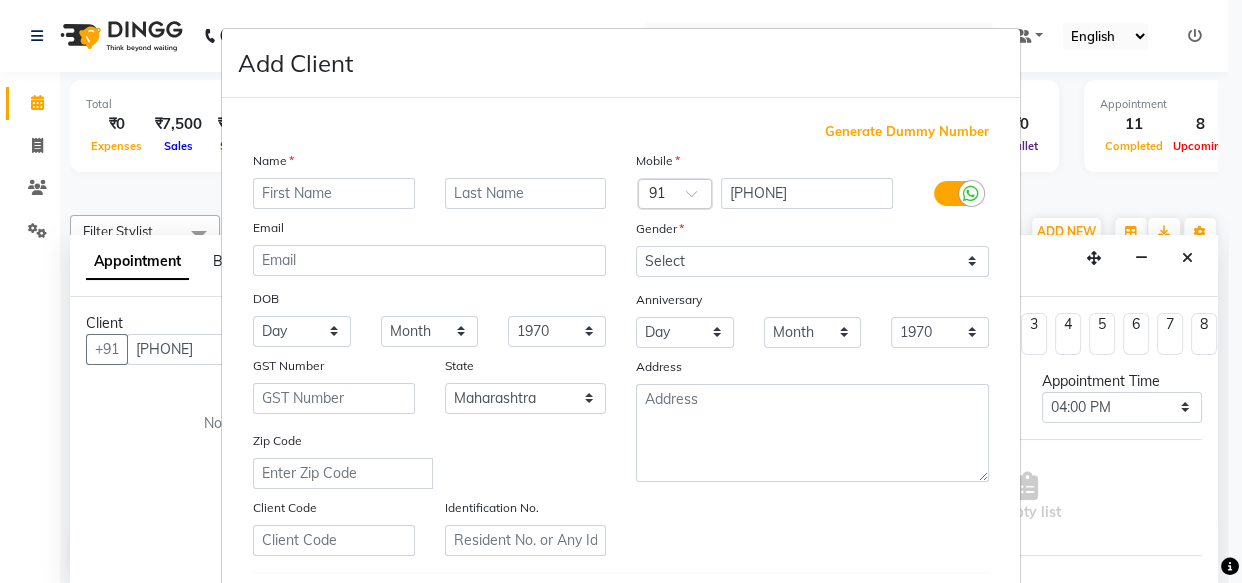 click at bounding box center (334, 193) 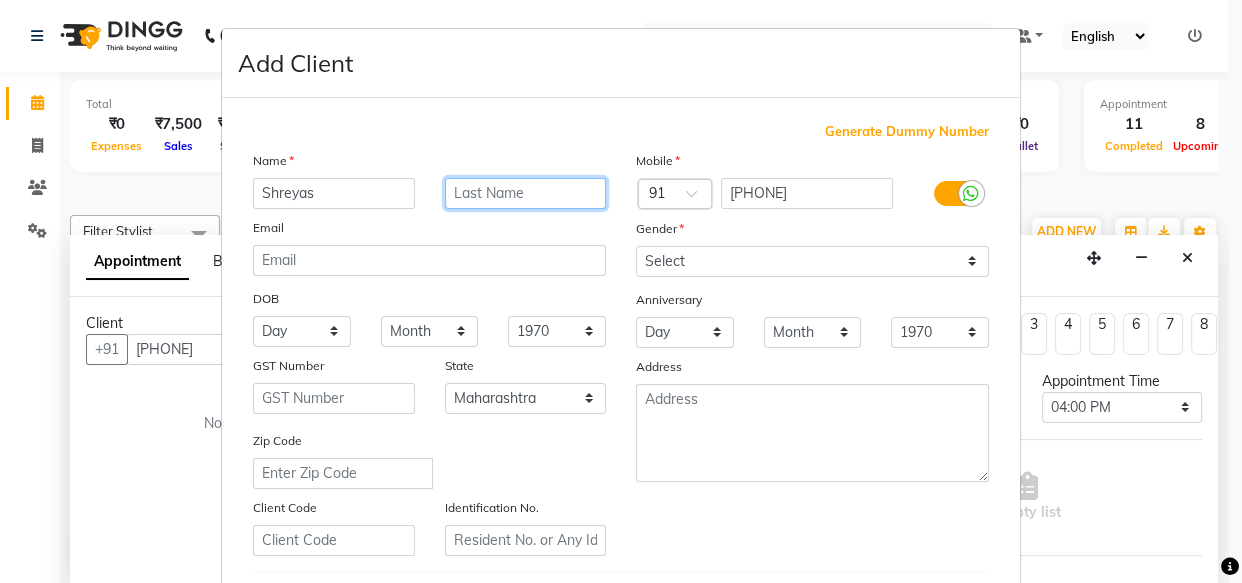 click at bounding box center [526, 193] 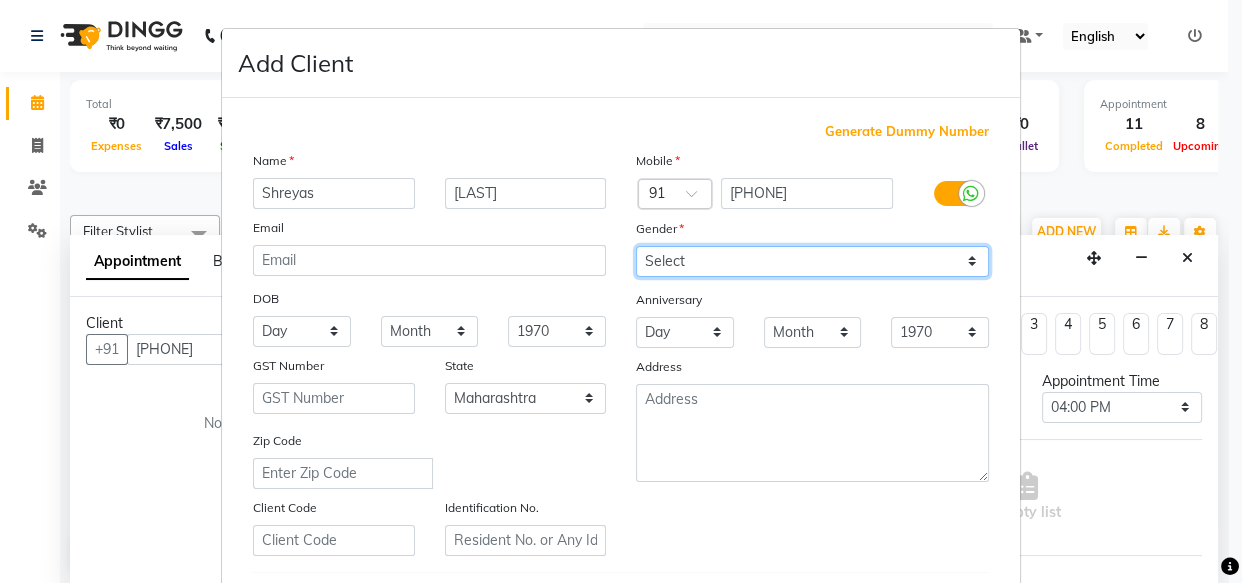 click on "Select Male Female Other Prefer Not To Say" at bounding box center [812, 261] 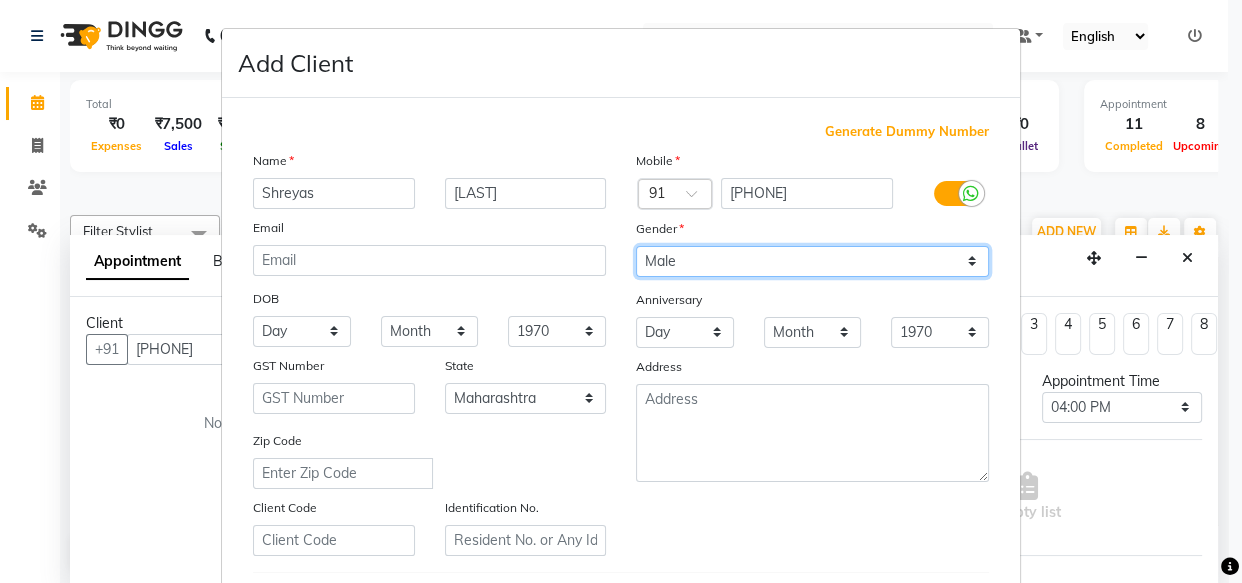click on "Select Male Female Other Prefer Not To Say" at bounding box center [812, 261] 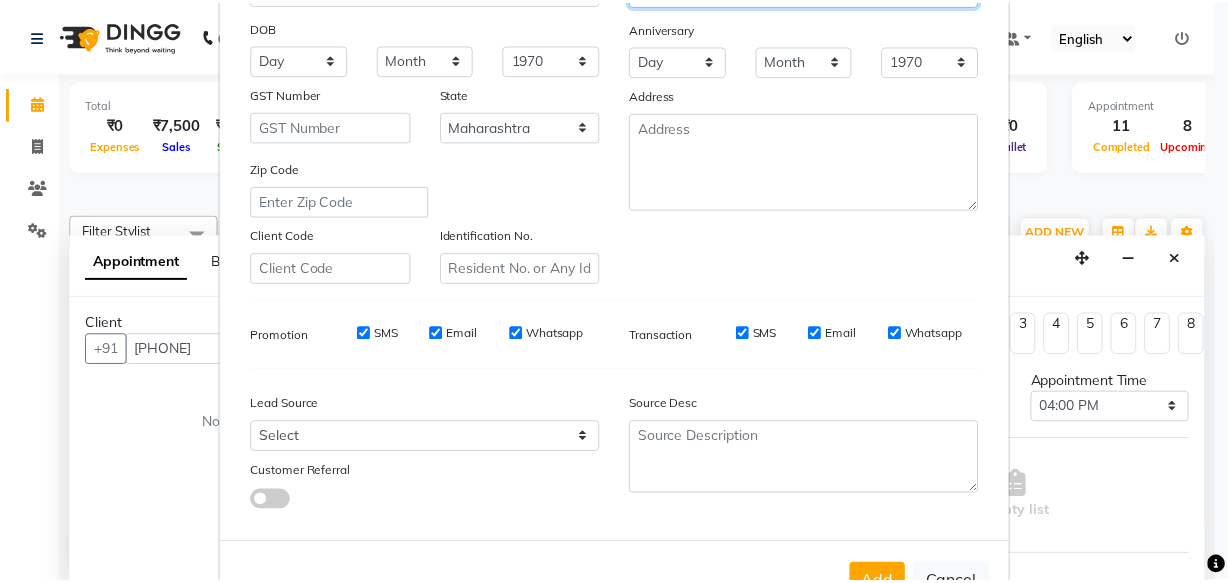 scroll, scrollTop: 346, scrollLeft: 0, axis: vertical 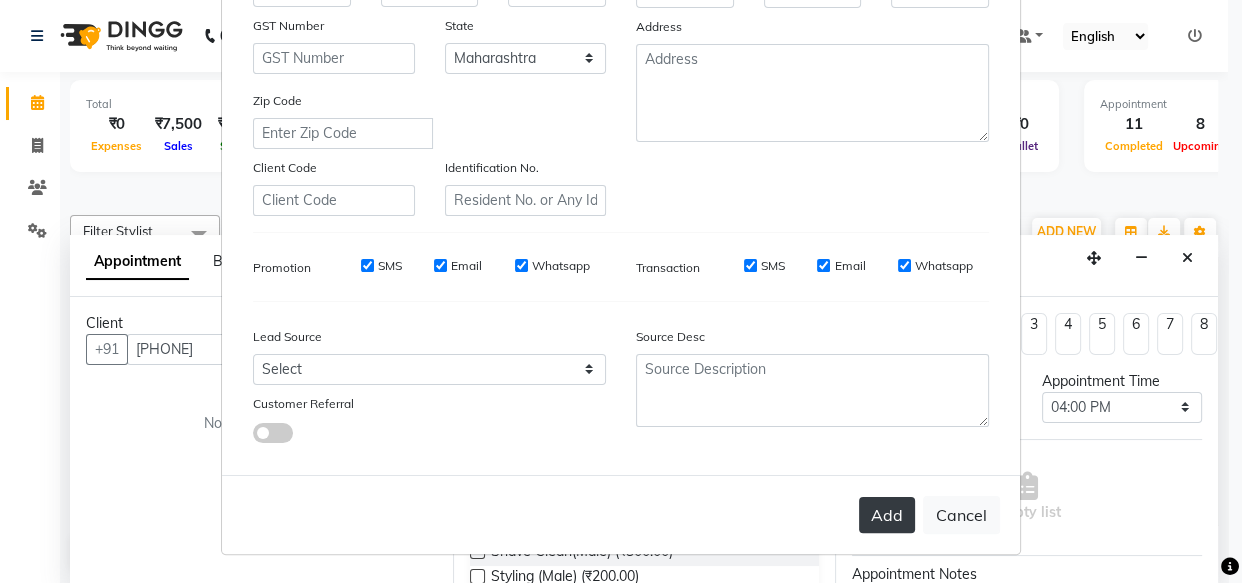 click on "Add" at bounding box center [887, 515] 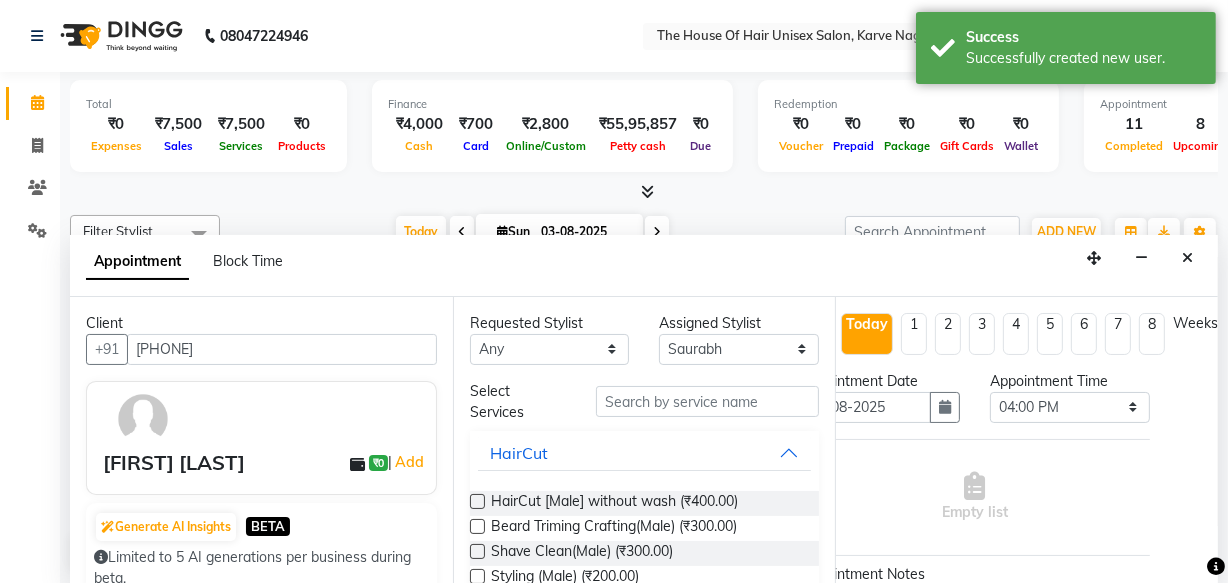 scroll, scrollTop: 0, scrollLeft: 65, axis: horizontal 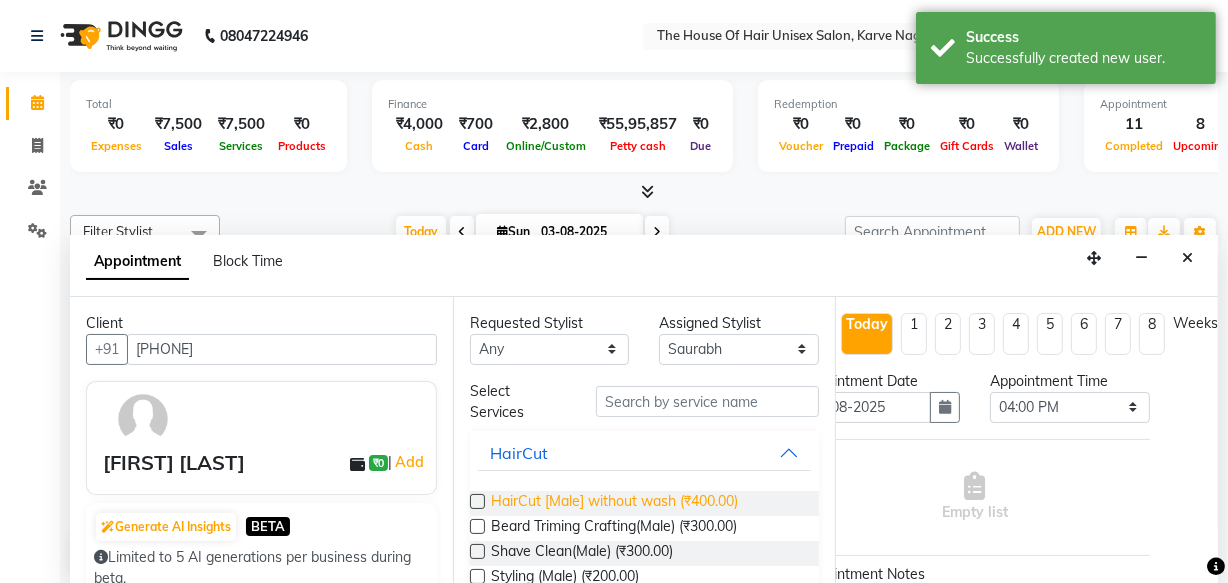 click on "HairCut [Male] without wash (₹400.00)" at bounding box center (614, 503) 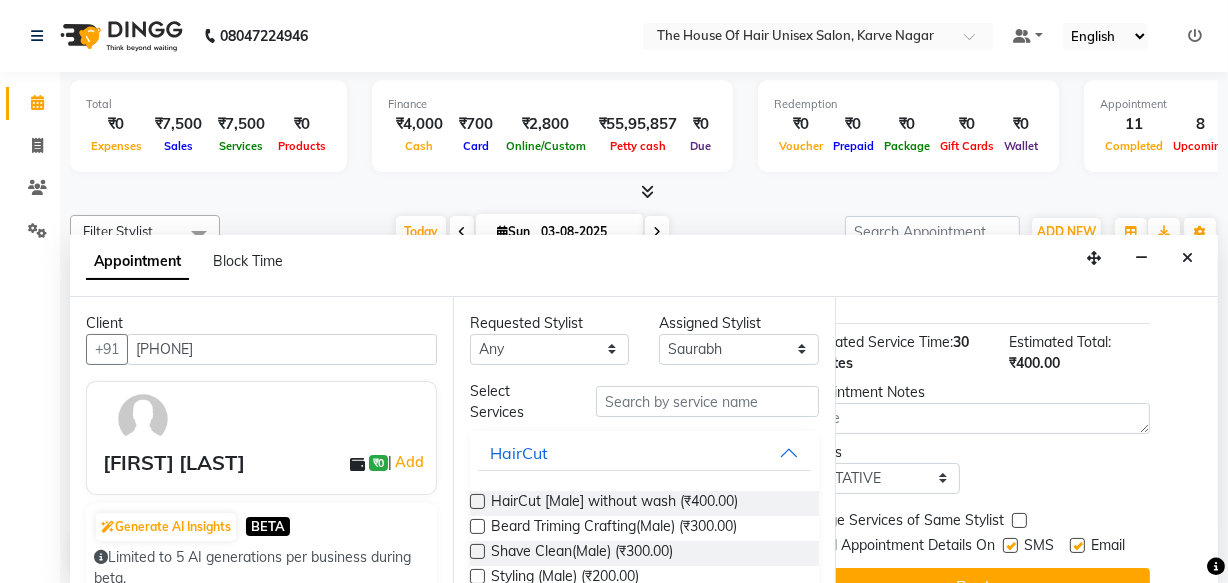 scroll, scrollTop: 233, scrollLeft: 65, axis: both 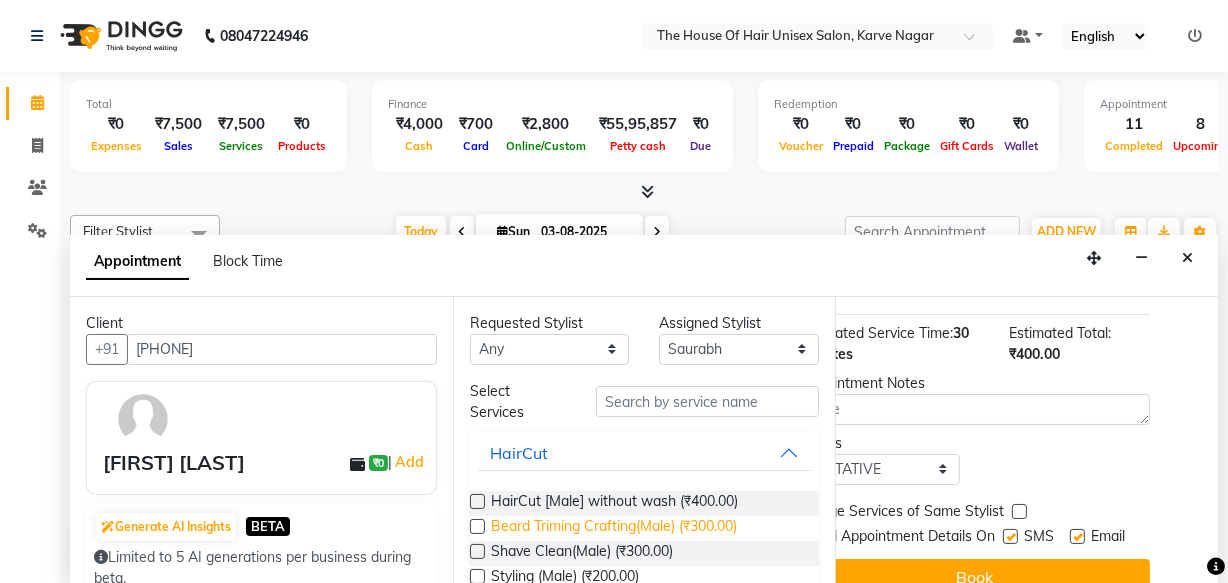 click on "Beard Triming Crafting(Male) (₹300.00)" at bounding box center [614, 528] 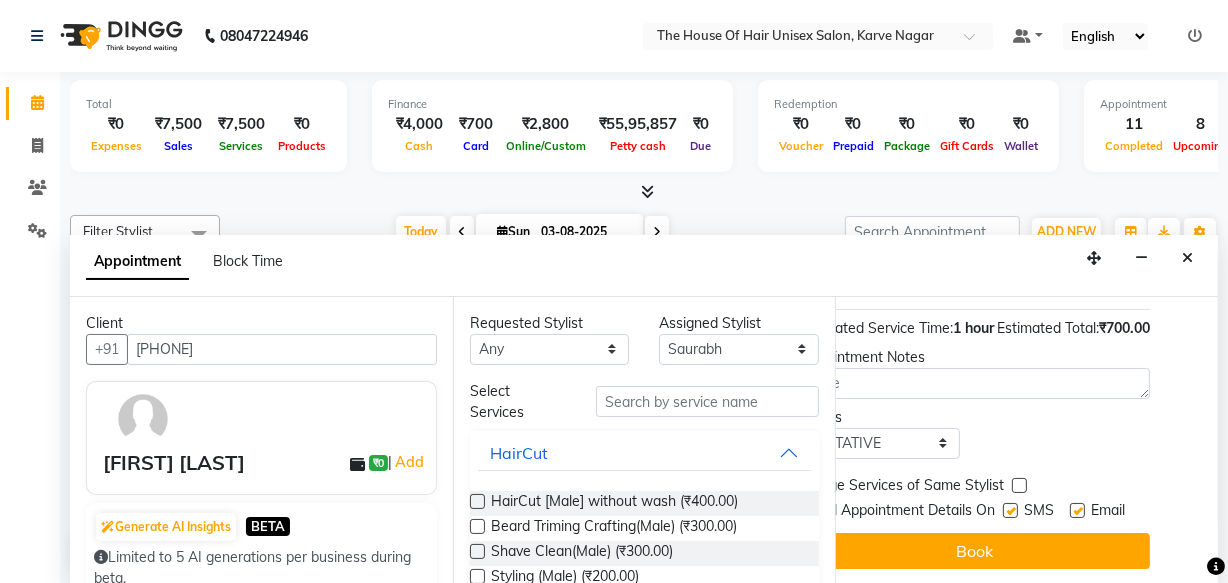scroll, scrollTop: 349, scrollLeft: 65, axis: both 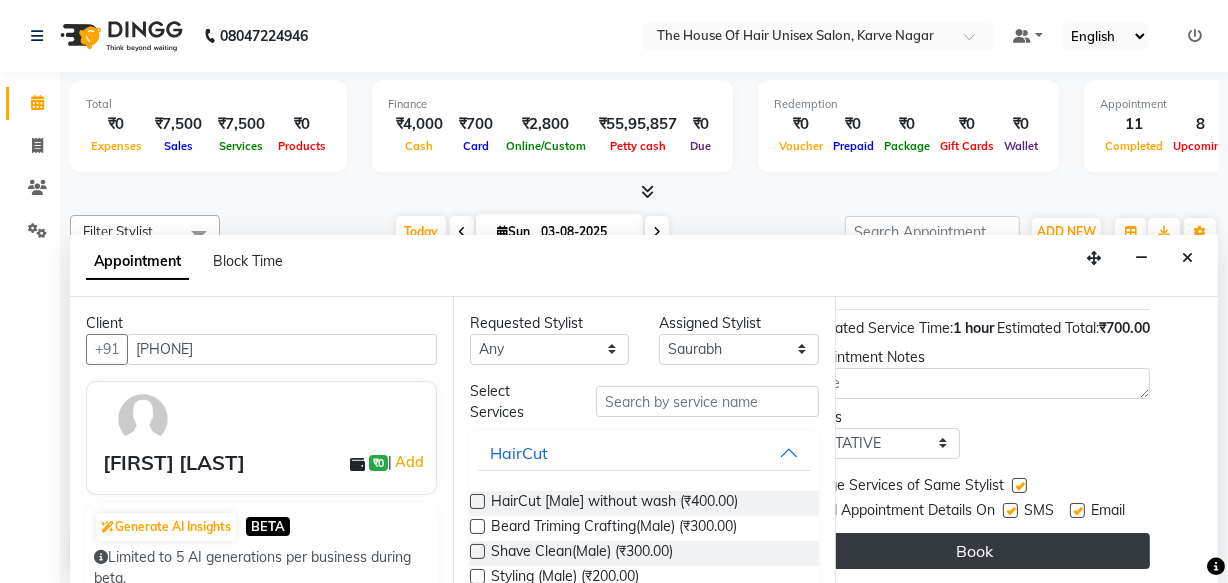click on "Book" at bounding box center (975, 551) 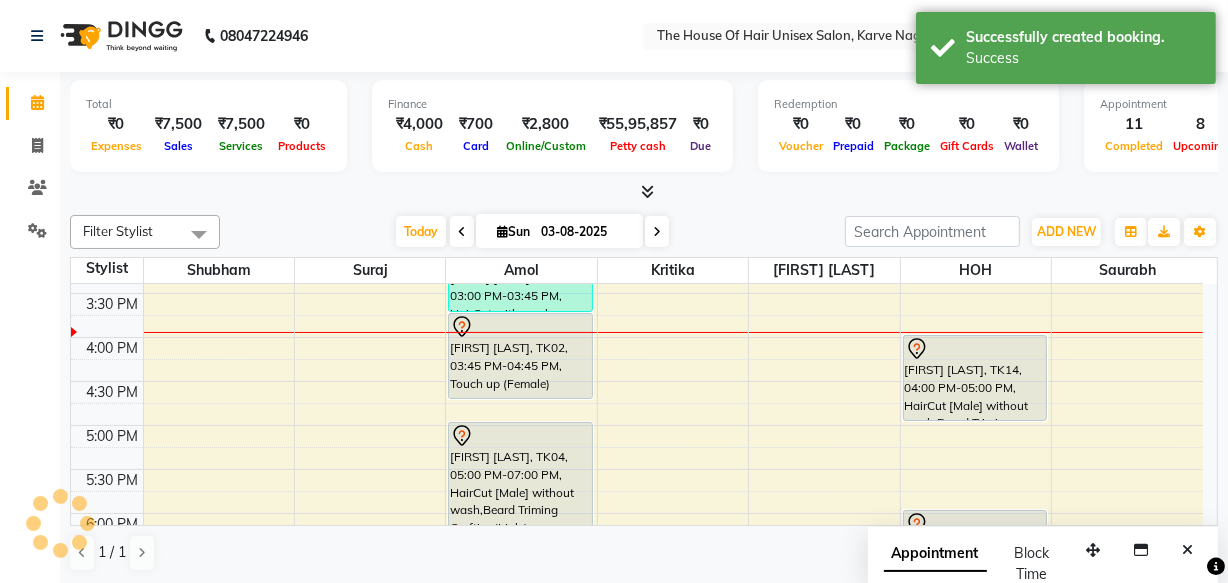 scroll, scrollTop: 0, scrollLeft: 0, axis: both 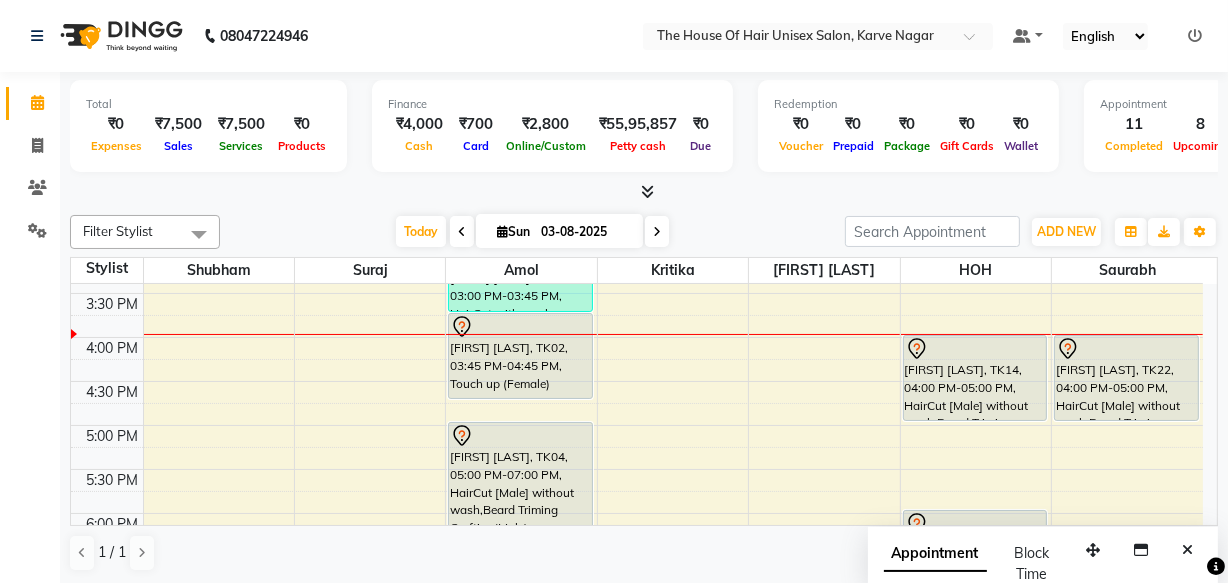 click on "Total  ₹0  Expenses ₹7,500  Sales ₹7,500  Services ₹0  Products Finance  ₹4,000  Cash ₹700  Card ₹2,800  Online/Custom ₹55,95,857 Petty cash ₹0 Due  Redemption  ₹0 Voucher ₹0 Prepaid ₹0 Package ₹0  Gift Cards ₹0  Wallet  Appointment  11 Completed 8 Upcoming 1 Ongoing 0 No show  Other sales  ₹0  Packages ₹0  Memberships ₹0  Vouchers ₹0  Prepaids ₹0  Gift Cards Filter Stylist Select All [NAME] [NAME] HOH [NAME] [NAME] [NAME] [NAME] Today  Sun 03-08-2025 Toggle Dropdown Add Appointment Add Invoice Add Attendance Add Client Add Transaction Toggle Dropdown Add Appointment Add Invoice Add Attendance Add Client ADD NEW Toggle Dropdown Add Appointment Add Invoice Add Attendance Add Client Add Transaction Filter Stylist Select All [NAME] [NAME] HOH [NAME] [NAME] [NAME] [NAME] Group By  Staff View   Room View  View as Vertical  Vertical - Week View  Horizontal  Horizontal - Week View  List  Toggle Dropdown Calendar Settings Manage Tags   Arrange Stylists   Reset Stylists" 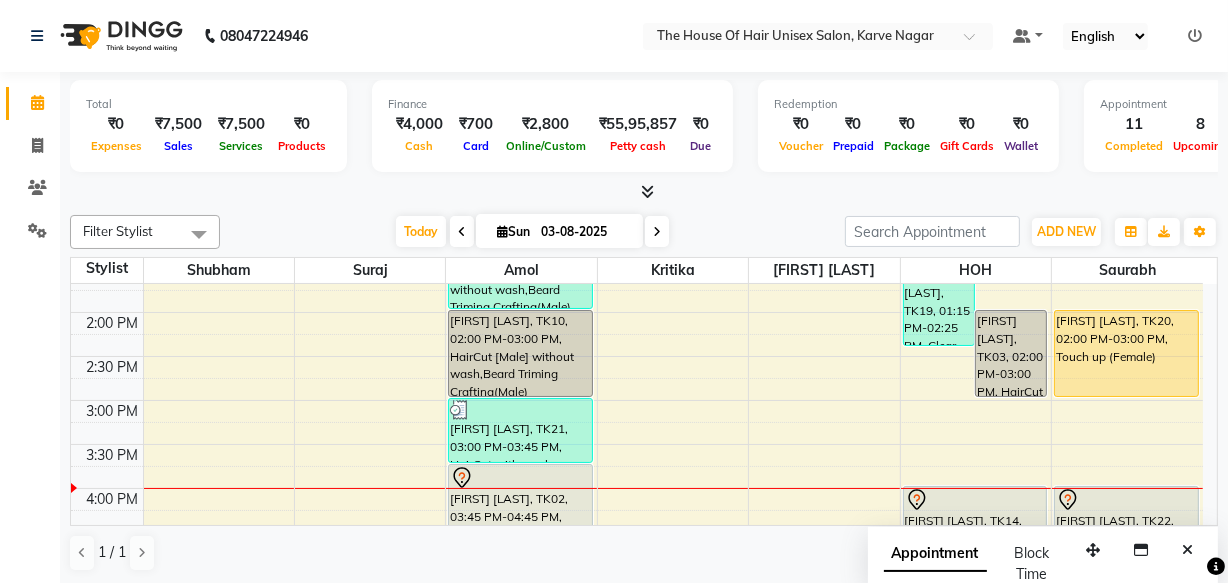scroll, scrollTop: 570, scrollLeft: 0, axis: vertical 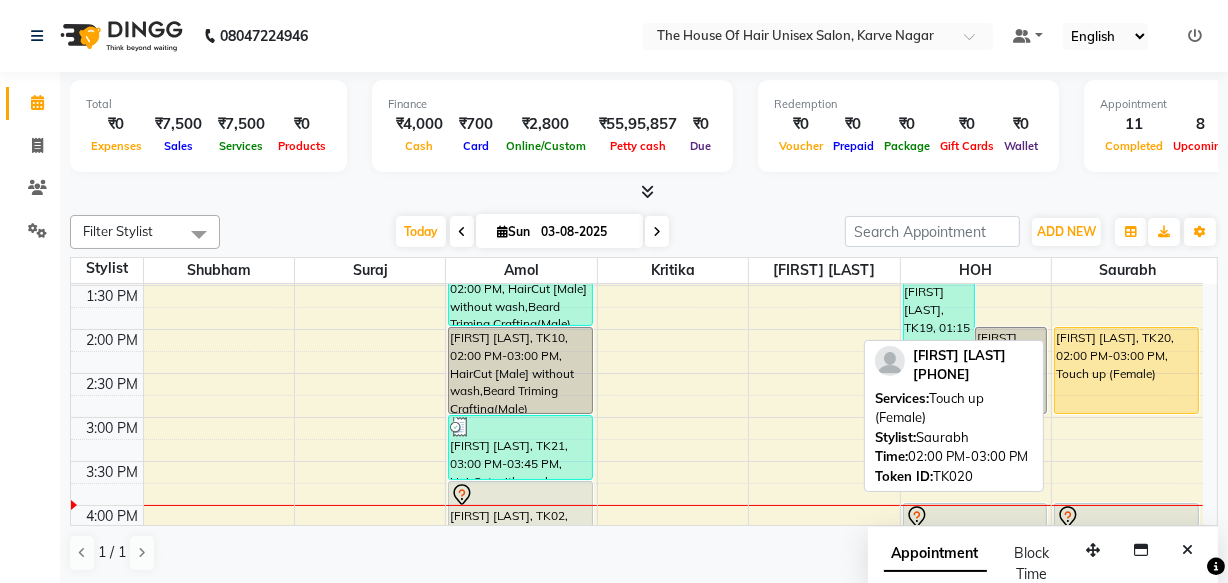 click on "[FIRST] [LAST], TK20, 02:00 PM-03:00 PM, Touch up (Female)" at bounding box center (1126, 370) 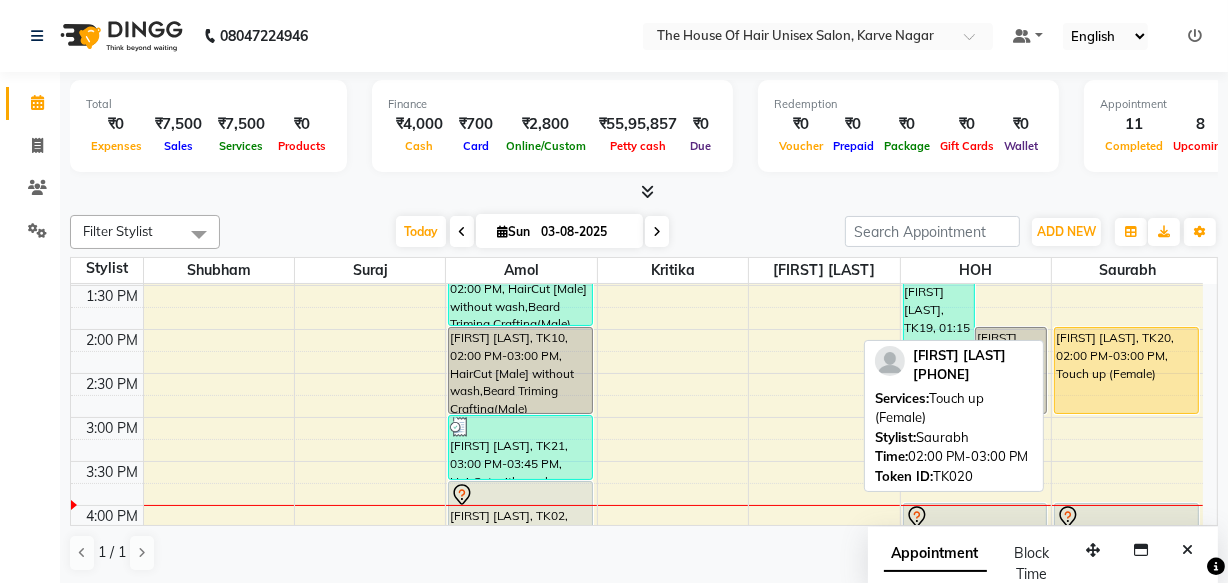 click on "[FIRST] [LAST], TK20, 02:00 PM-03:00 PM, Touch up (Female)" at bounding box center [1126, 370] 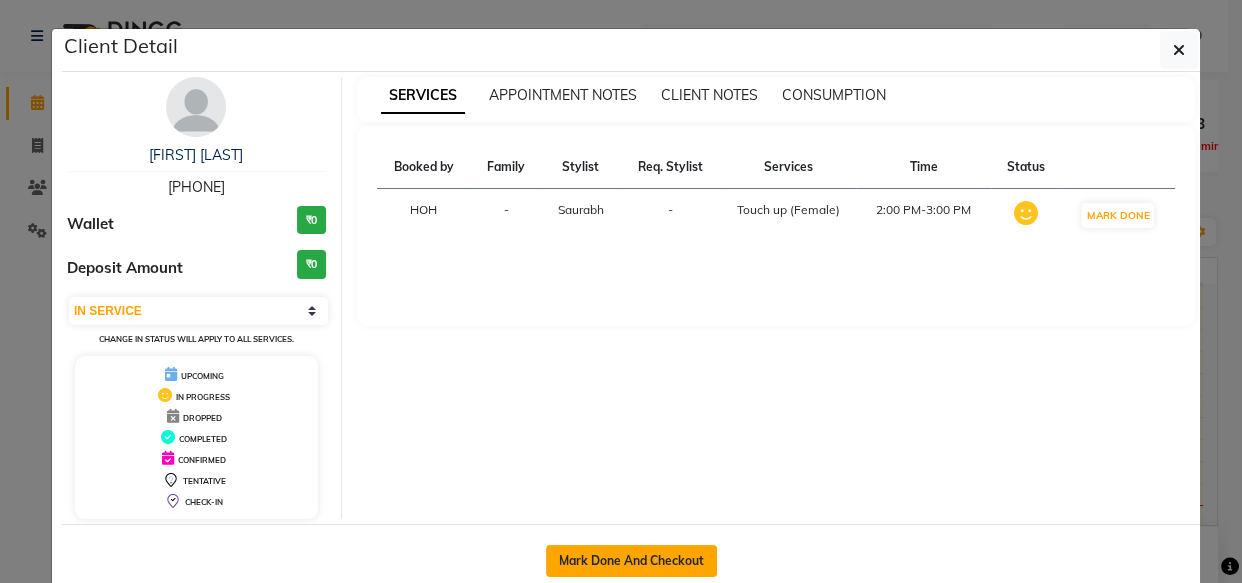 click on "Mark Done And Checkout" 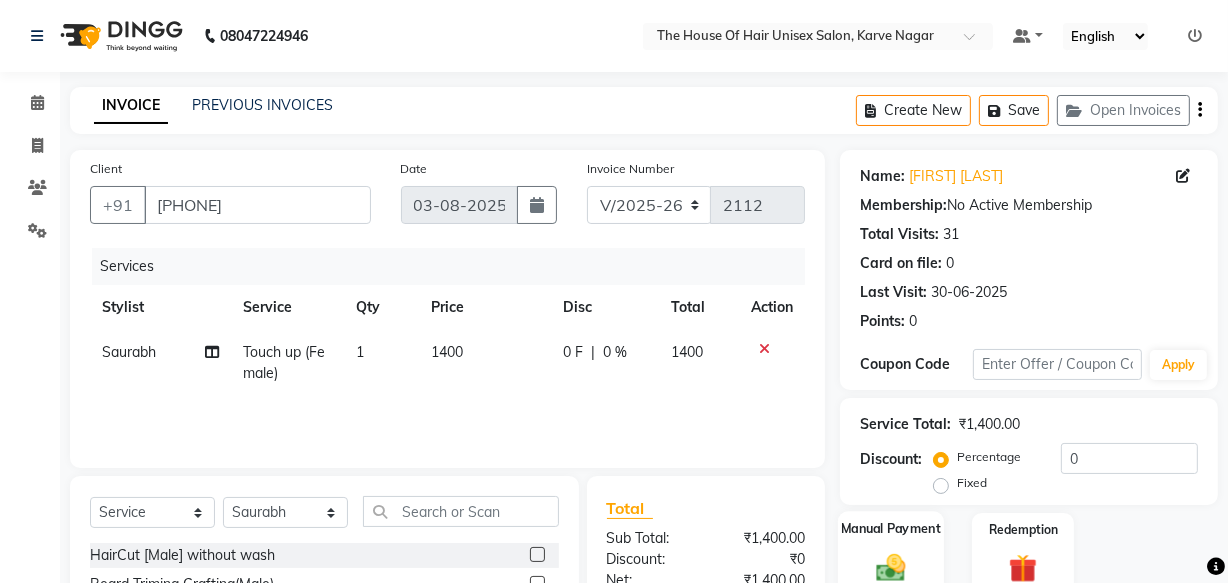 scroll, scrollTop: 162, scrollLeft: 0, axis: vertical 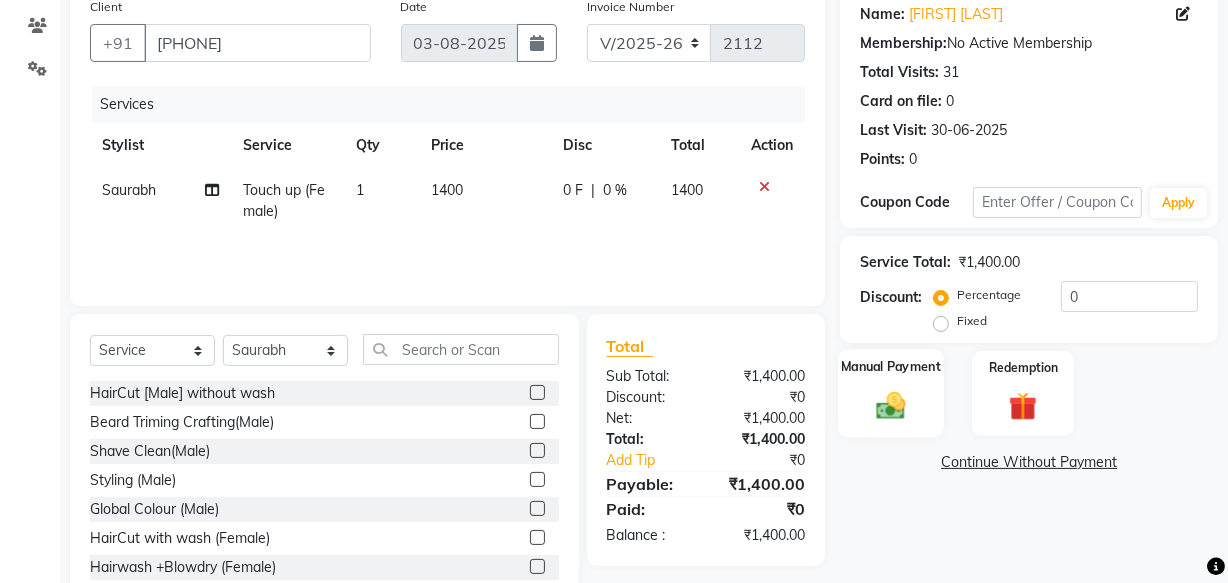 click 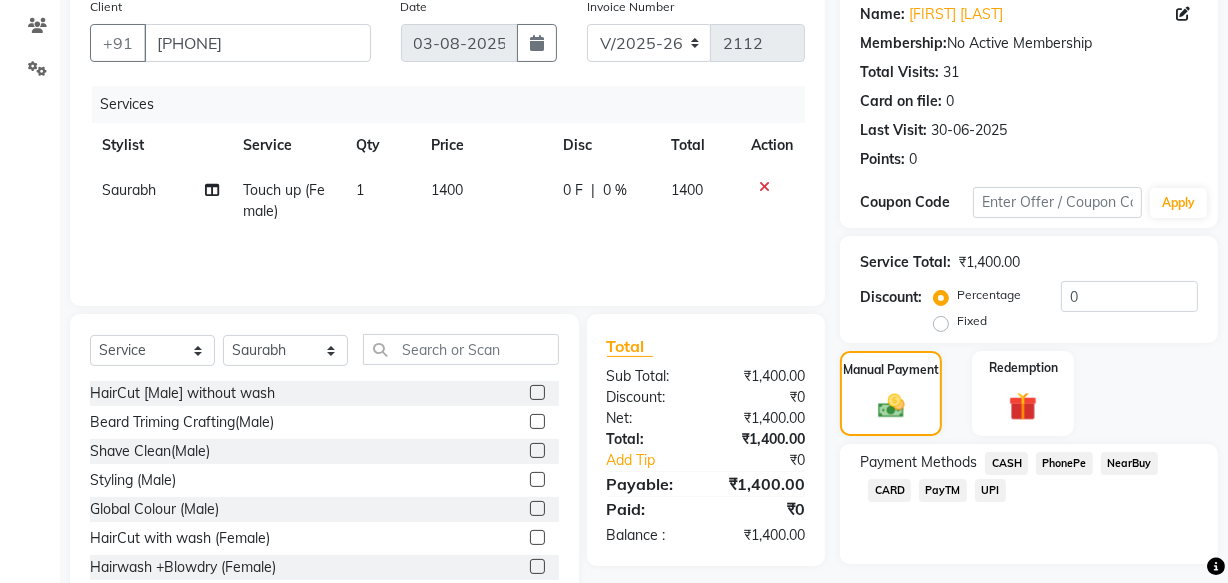 click on "UPI" 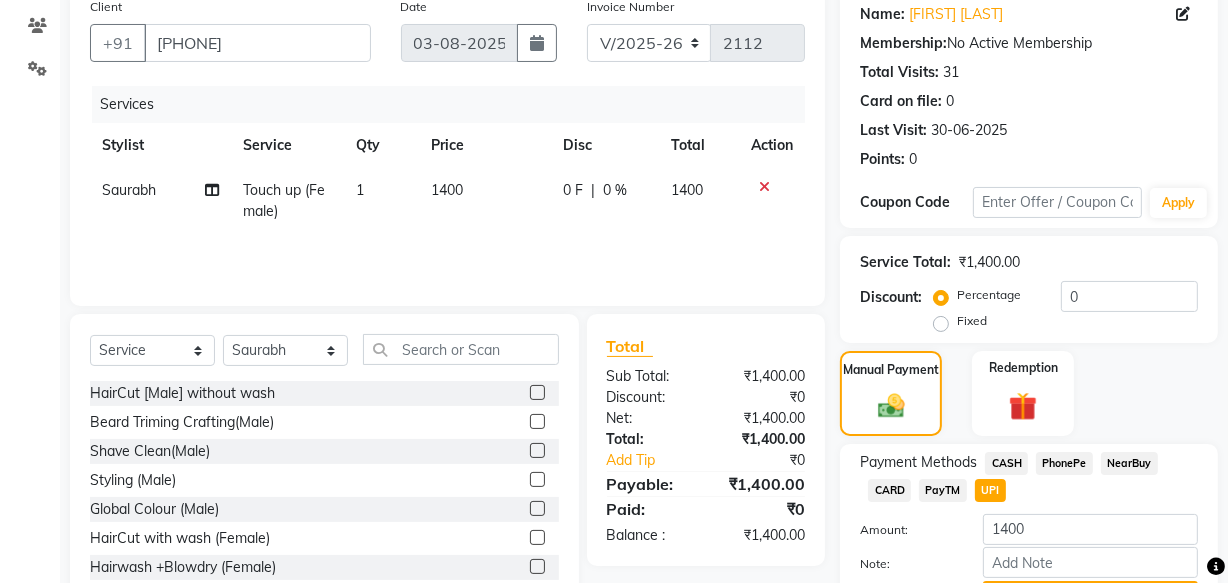 scroll, scrollTop: 270, scrollLeft: 0, axis: vertical 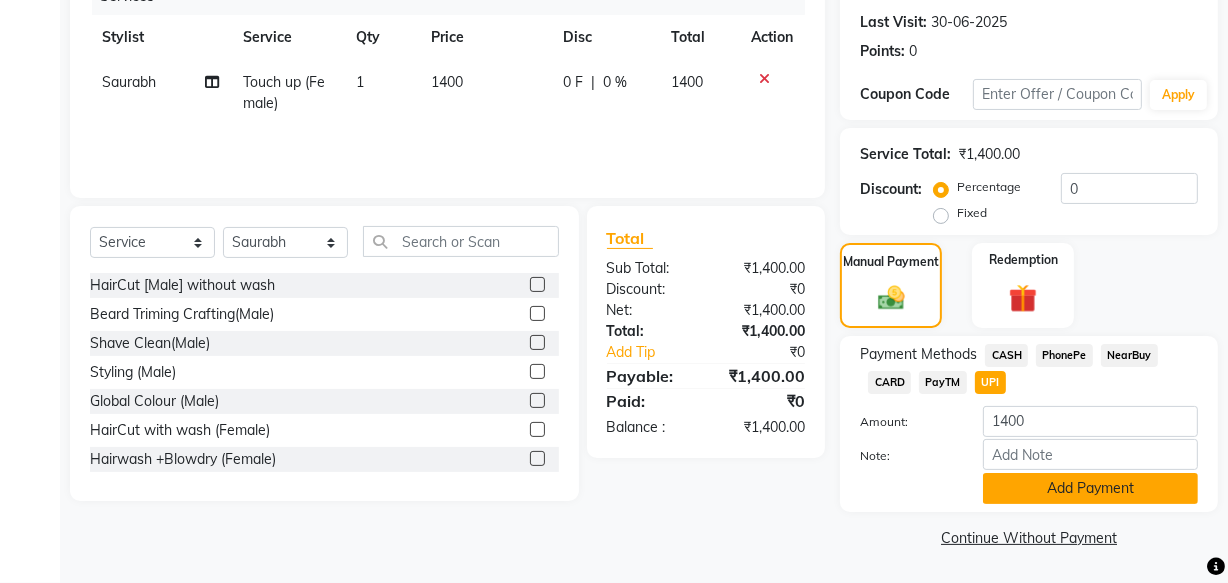 click on "Add Payment" 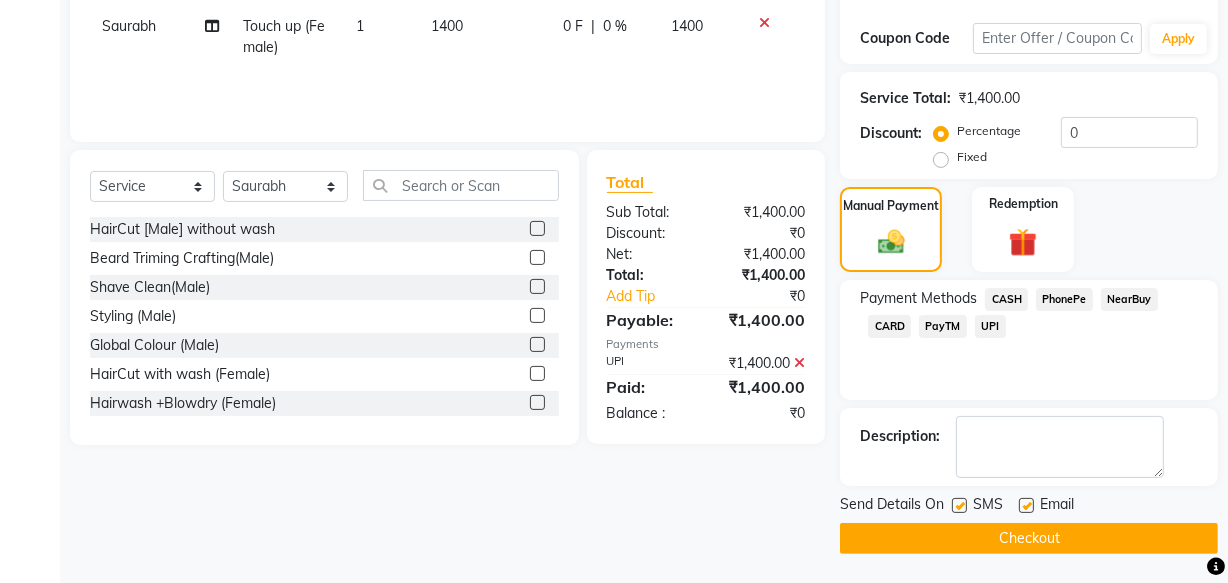 scroll, scrollTop: 325, scrollLeft: 0, axis: vertical 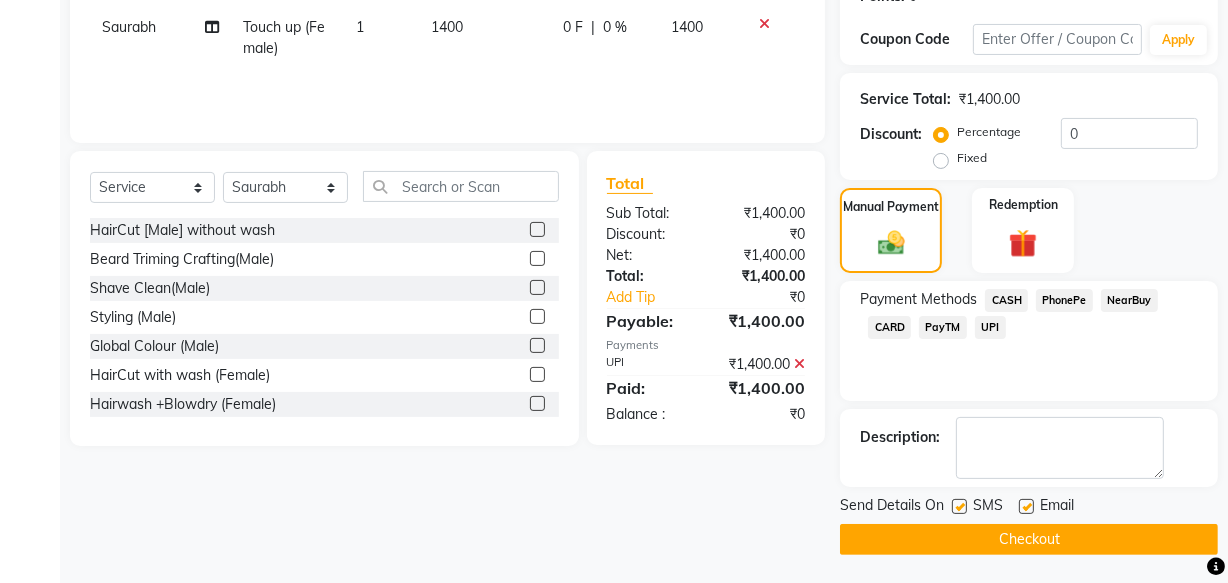 click on "Checkout" 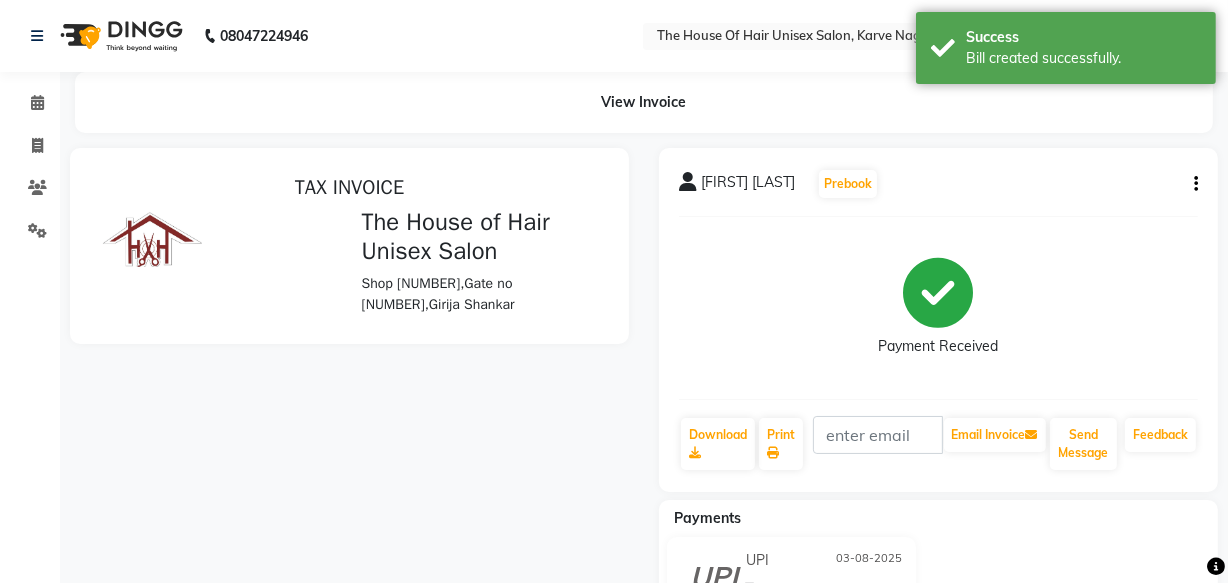 scroll, scrollTop: 0, scrollLeft: 0, axis: both 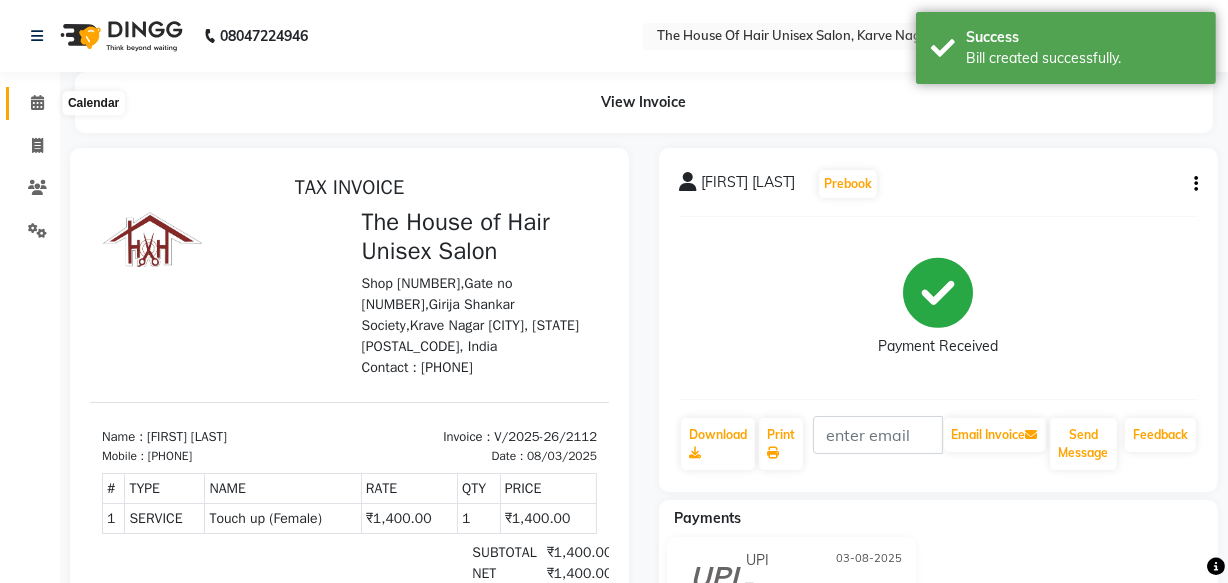 click 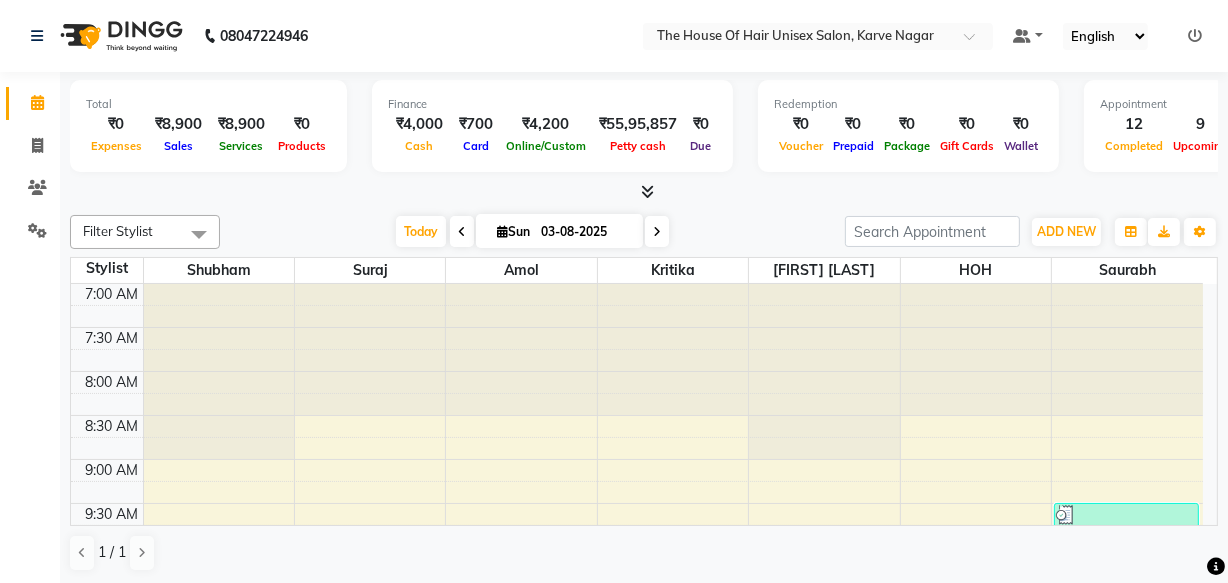 scroll, scrollTop: 0, scrollLeft: 0, axis: both 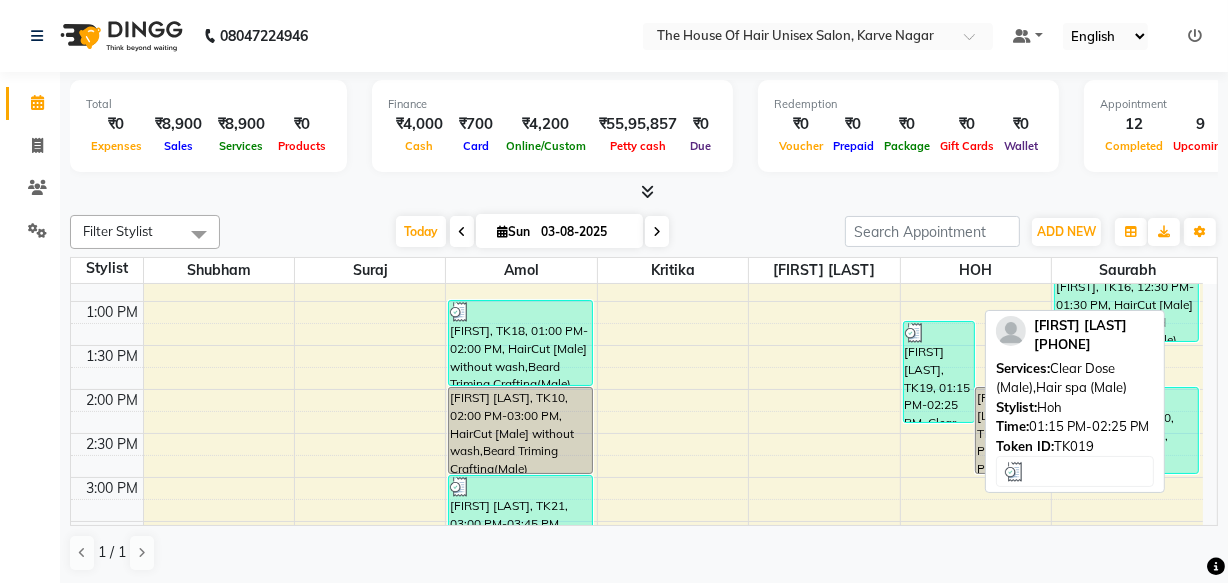 click on "[FIRST] [LAST], TK19, 01:15 PM-02:25 PM, Clear Dose (Male),Hair spa (Male)" at bounding box center [939, 372] 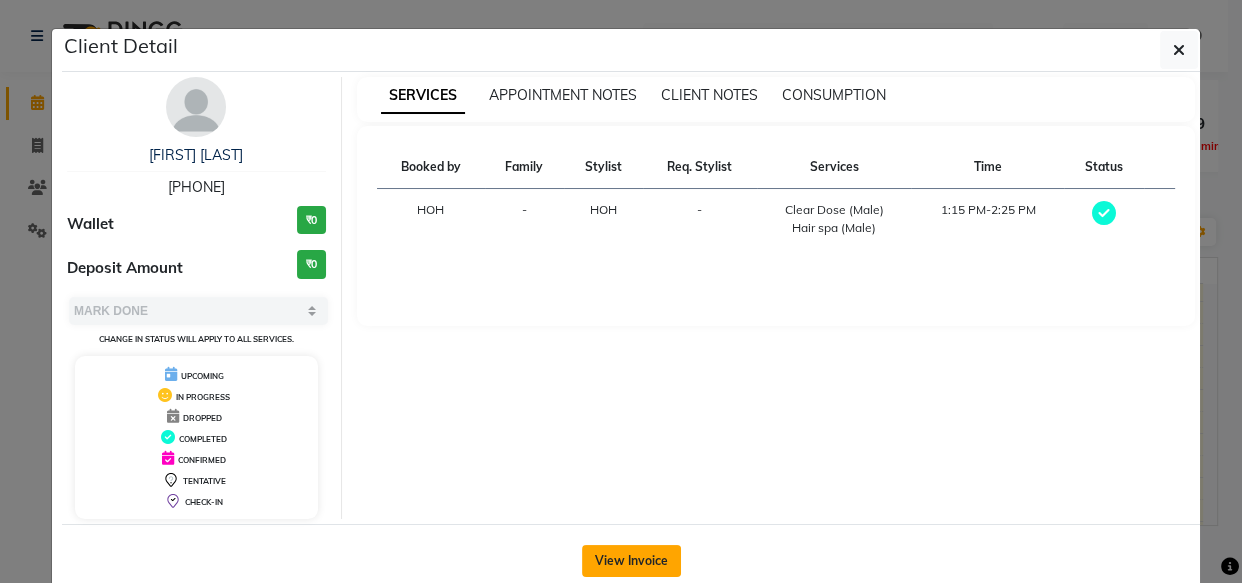 click on "View Invoice" 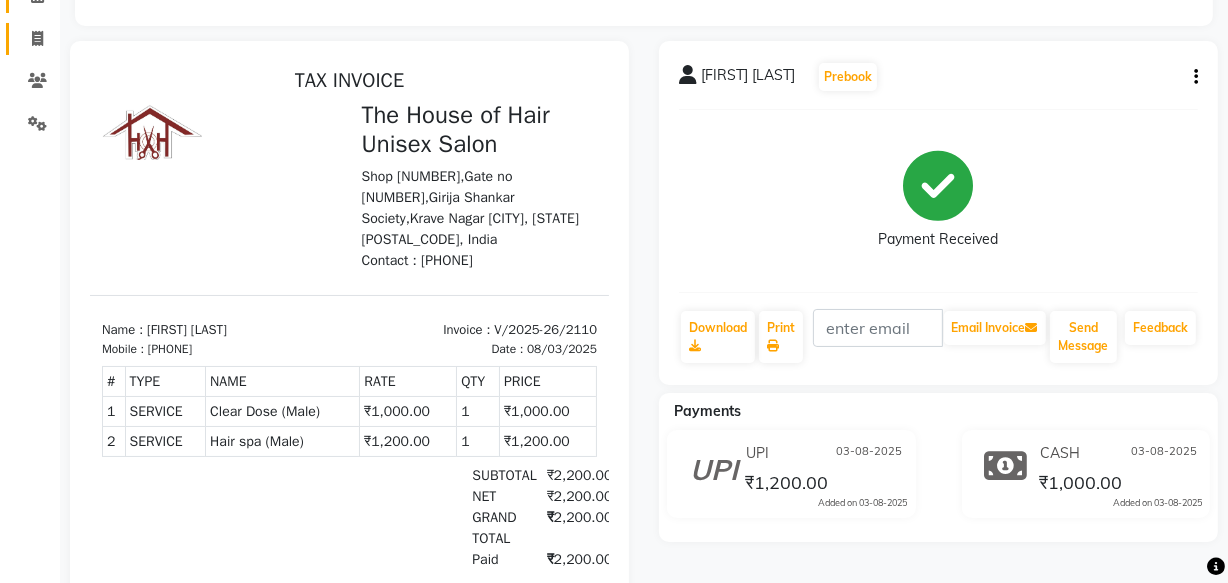 scroll, scrollTop: 43, scrollLeft: 0, axis: vertical 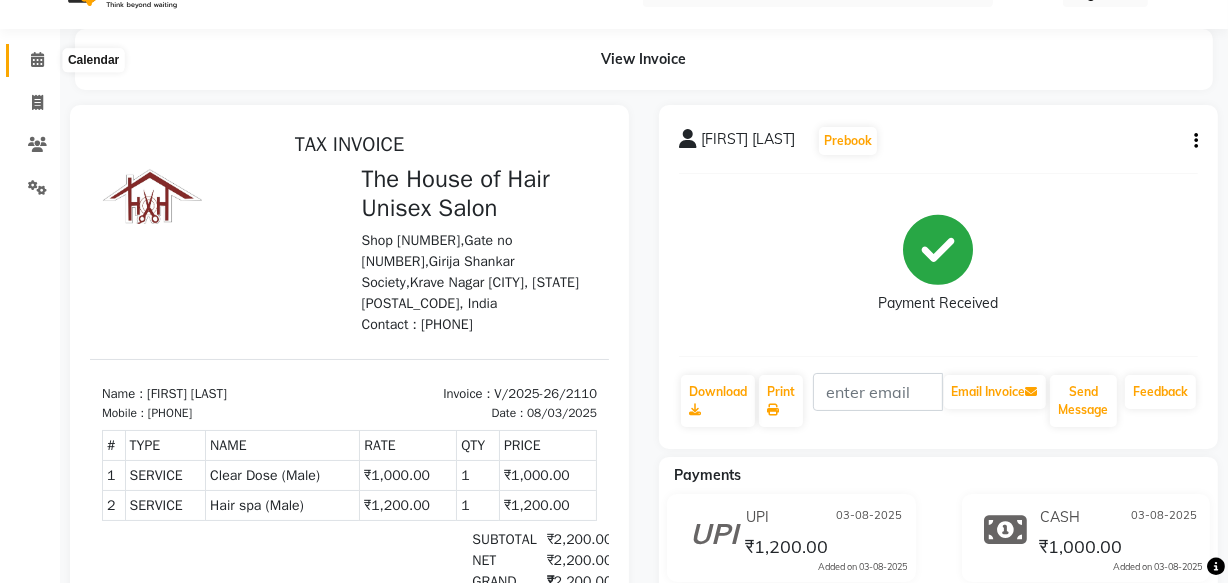 click 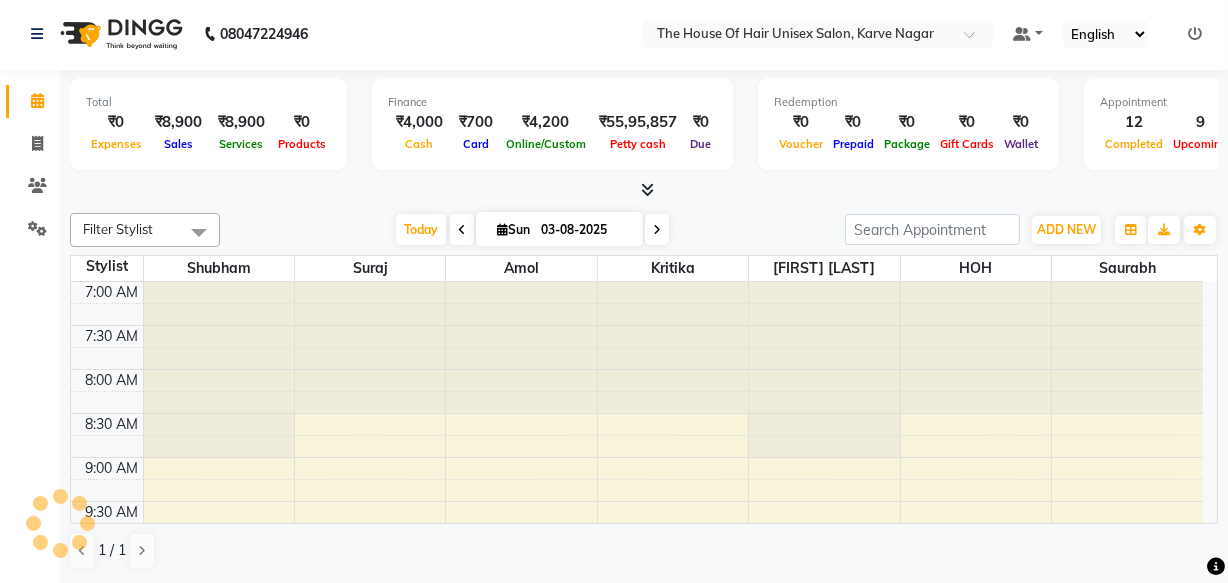 scroll, scrollTop: 0, scrollLeft: 0, axis: both 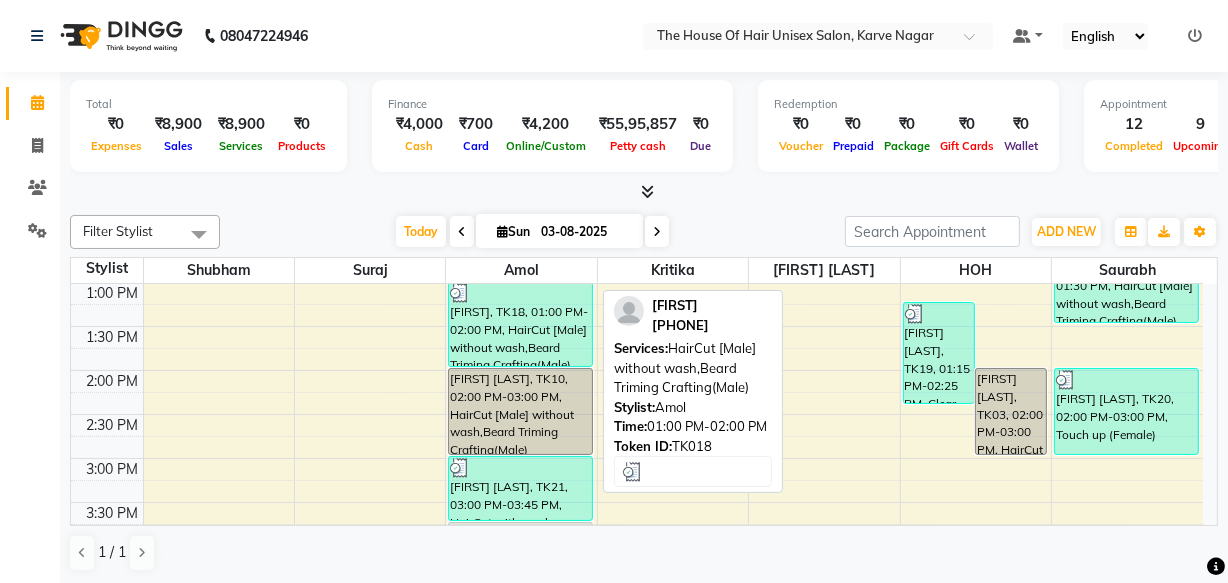 click on "[FIRST], TK18, 01:00 PM-02:00 PM, HairCut [Male] without wash,Beard Triming Crafting(Male)" at bounding box center (520, 324) 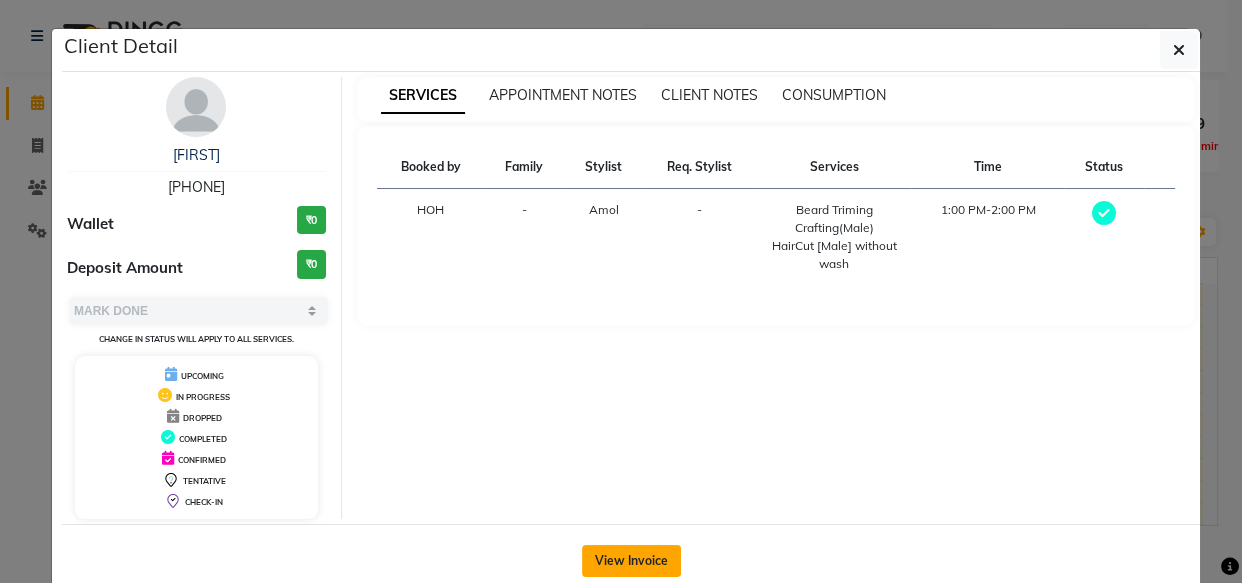 click on "View Invoice" 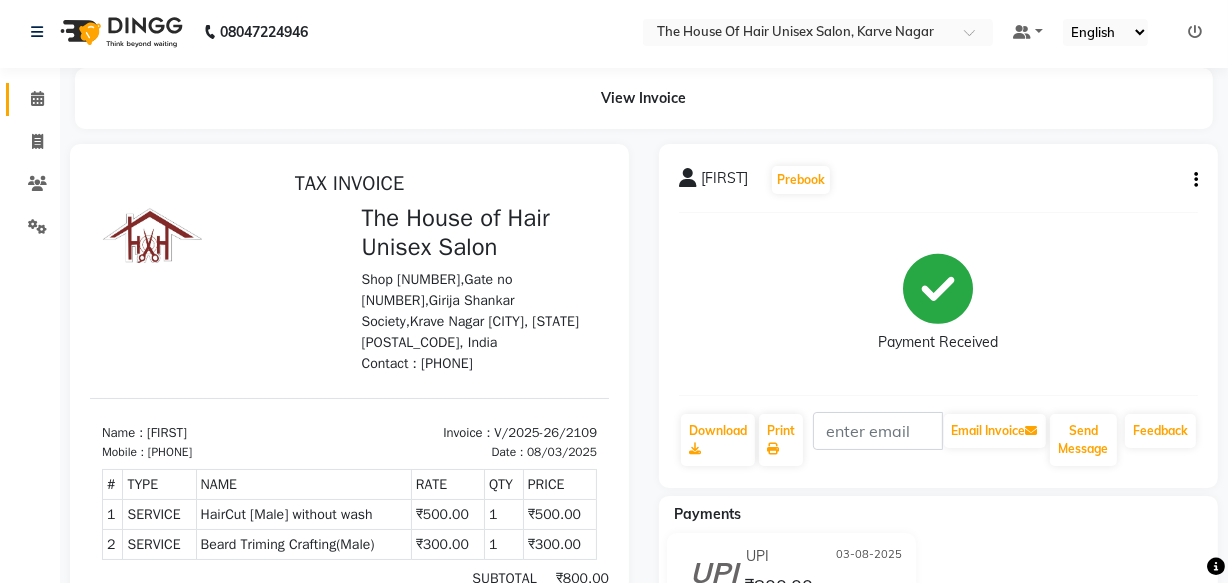 scroll, scrollTop: 0, scrollLeft: 0, axis: both 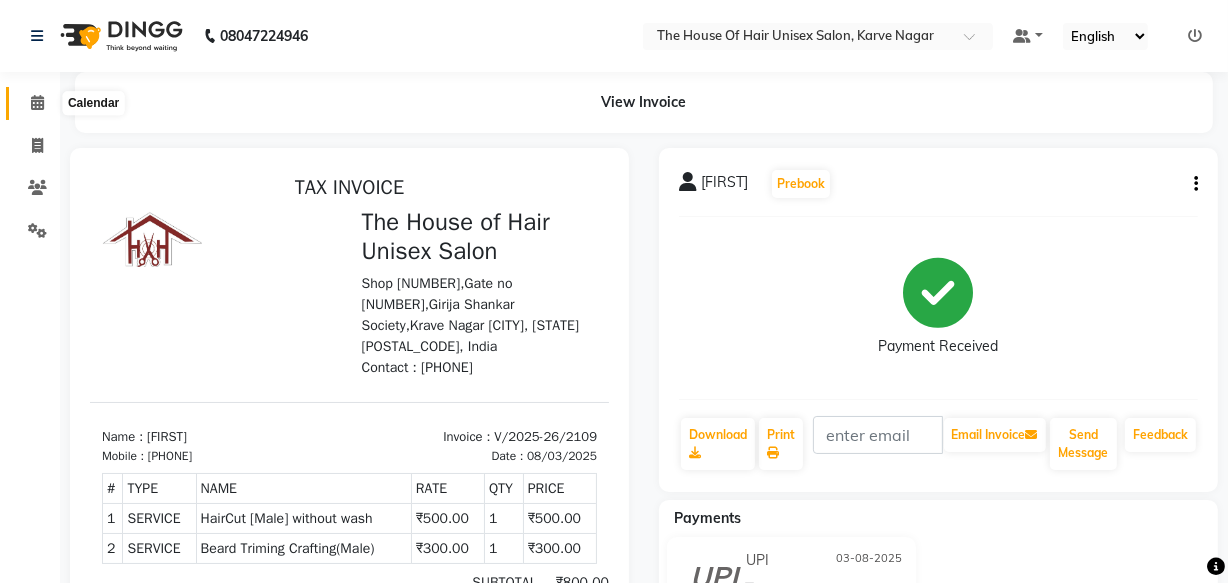 click 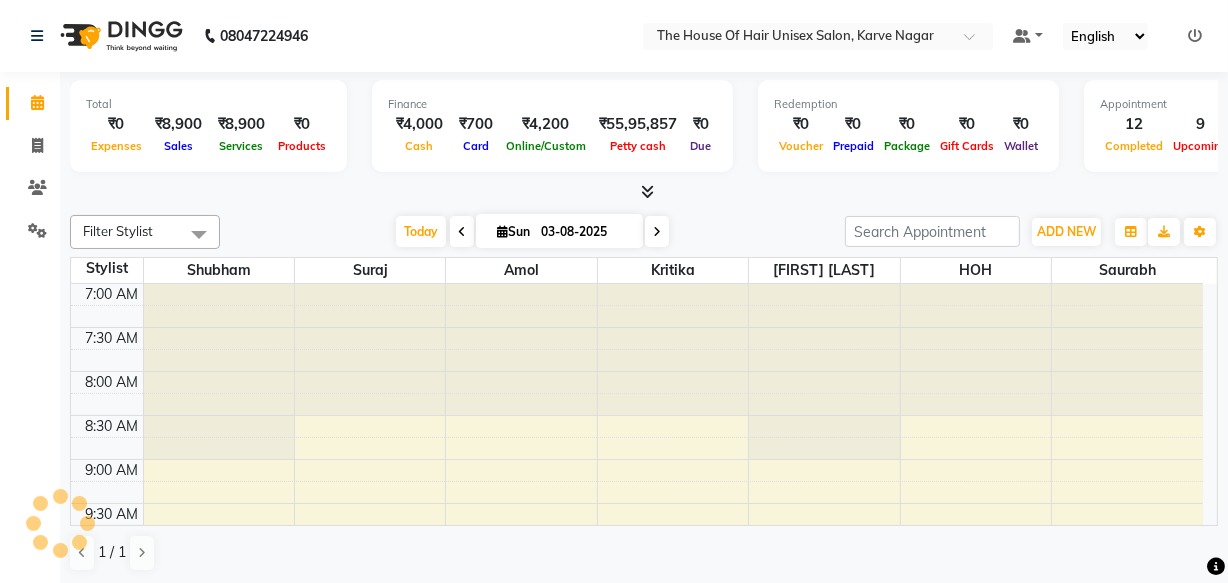 scroll, scrollTop: 0, scrollLeft: 0, axis: both 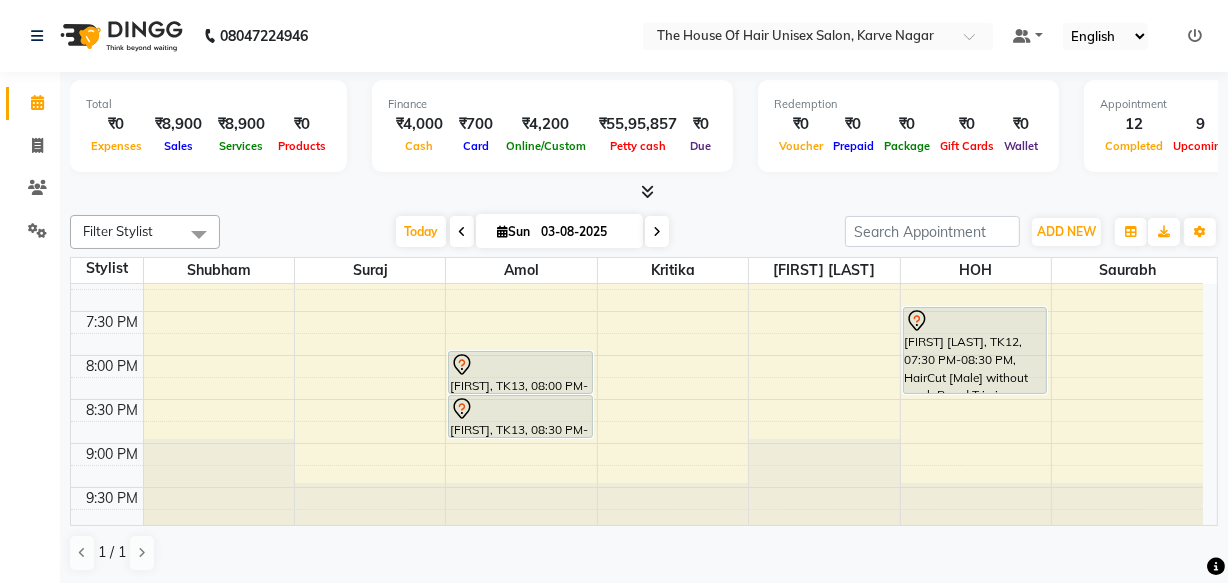 click on "7:00 AM 7:30 AM 8:00 AM 8:30 AM 9:00 AM 9:30 AM 10:00 AM 10:30 AM 11:00 AM 11:30 AM 12:00 PM 12:30 PM 1:00 PM 1:30 PM 2:00 PM 2:30 PM 3:00 PM 3:30 PM 4:00 PM 4:30 PM 5:00 PM 5:30 PM 6:00 PM 6:30 PM 7:00 PM 7:30 PM 8:00 PM 8:30 PM 9:00 PM 9:30 PM     [FIRST] [LAST], TK01, 10:00 AM-10:30 AM, HairCut [Male] without wash     [FIRST] [LAST], TK09, 11:30 AM-12:00 PM, HairCut [Male] without wash     [FIRST], TK18, 01:00 PM-02:00 PM, HairCut [Male] without wash,Beard Triming Crafting(Male)    [FIRST] [LAST], TK10, 02:00 PM-03:00 PM, HairCut [Male] without wash,Beard Triming Crafting(Male)     [FIRST] [LAST], TK21, 03:00 PM-03:45 PM, HairCut with wash (Female)             [FIRST] [LAST], TK02, 03:45 PM-04:45 PM, Touch up (Female)             [FIRST] [LAST], TK04, 05:00 PM-07:00 PM, HairCut [Male] without wash,Beard Triming Crafting(Male)             [FIRST], TK13, 08:00 PM-08:30 PM, HairCut [Male] without wash             [FIRST], TK13, 08:30 PM-09:00 PM, Beard Triming Crafting(Male)" at bounding box center [637, -129] 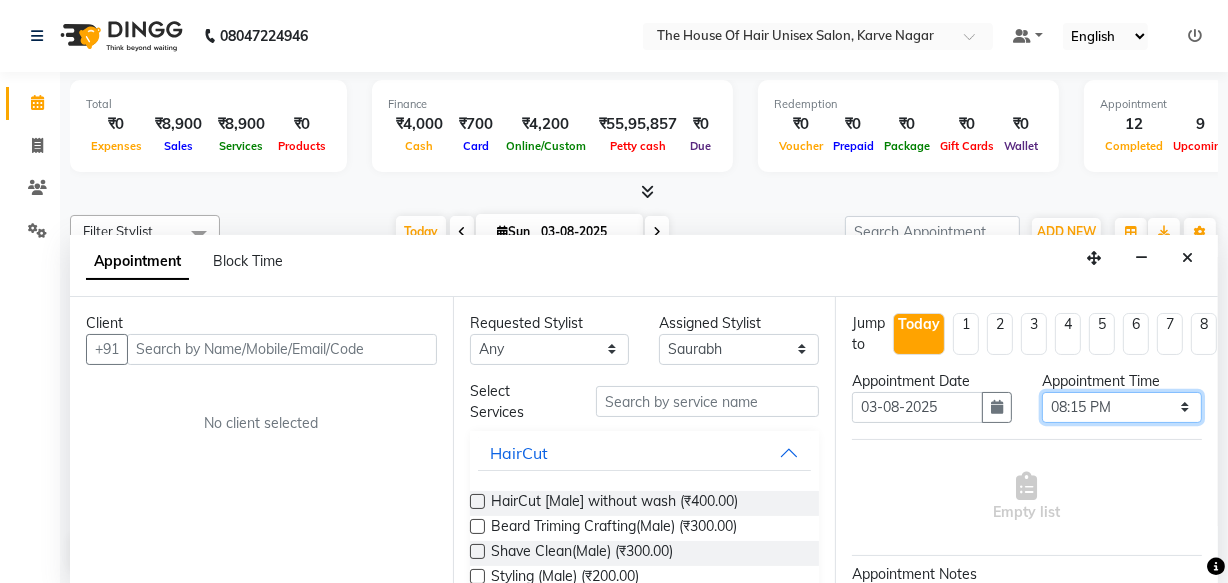 click on "Select 08:00 AM 08:15 AM 08:30 AM 08:45 AM 09:00 AM 09:15 AM 09:30 AM 09:45 AM 10:00 AM 10:15 AM 10:30 AM 10:45 AM 11:00 AM 11:15 AM 11:30 AM 11:45 AM 12:00 PM 12:15 PM 12:30 PM 12:45 PM 01:00 PM 01:15 PM 01:30 PM 01:45 PM 02:00 PM 02:15 PM 02:30 PM 02:45 PM 03:00 PM 03:15 PM 03:30 PM 03:45 PM 04:00 PM 04:15 PM 04:30 PM 04:45 PM 05:00 PM 05:15 PM 05:30 PM 05:45 PM 06:00 PM 06:15 PM 06:30 PM 06:45 PM 07:00 PM 07:15 PM 07:30 PM 07:45 PM 08:00 PM 08:15 PM 08:30 PM 08:45 PM 09:00 PM 09:15 PM 09:30 PM" at bounding box center [1122, 407] 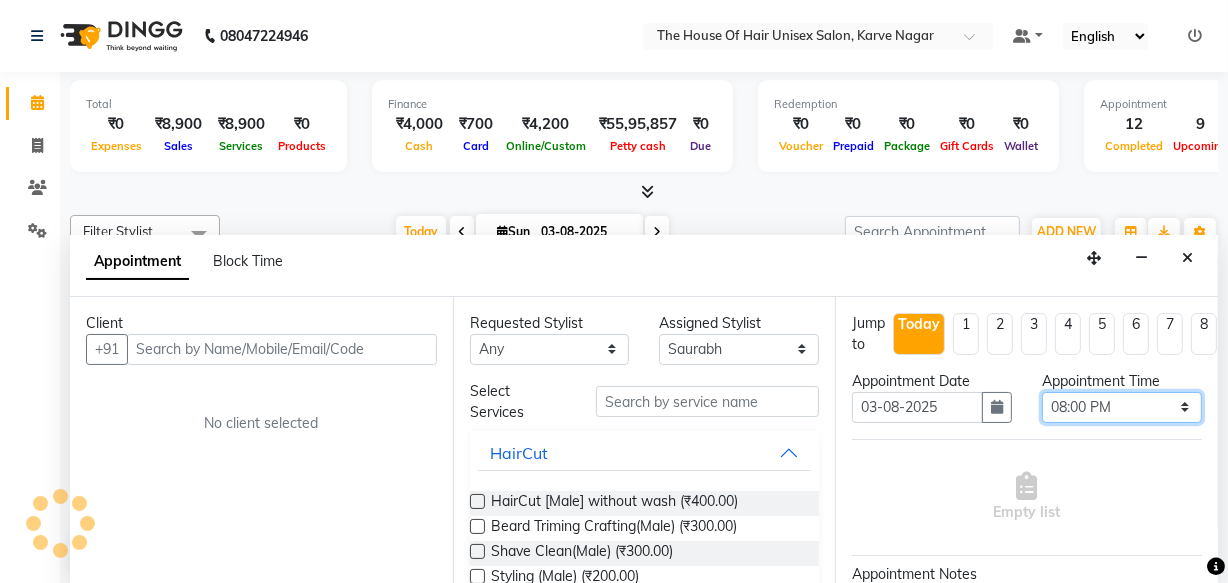 click on "Select 08:00 AM 08:15 AM 08:30 AM 08:45 AM 09:00 AM 09:15 AM 09:30 AM 09:45 AM 10:00 AM 10:15 AM 10:30 AM 10:45 AM 11:00 AM 11:15 AM 11:30 AM 11:45 AM 12:00 PM 12:15 PM 12:30 PM 12:45 PM 01:00 PM 01:15 PM 01:30 PM 01:45 PM 02:00 PM 02:15 PM 02:30 PM 02:45 PM 03:00 PM 03:15 PM 03:30 PM 03:45 PM 04:00 PM 04:15 PM 04:30 PM 04:45 PM 05:00 PM 05:15 PM 05:30 PM 05:45 PM 06:00 PM 06:15 PM 06:30 PM 06:45 PM 07:00 PM 07:15 PM 07:30 PM 07:45 PM 08:00 PM 08:15 PM 08:30 PM 08:45 PM 09:00 PM 09:15 PM 09:30 PM" at bounding box center [1122, 407] 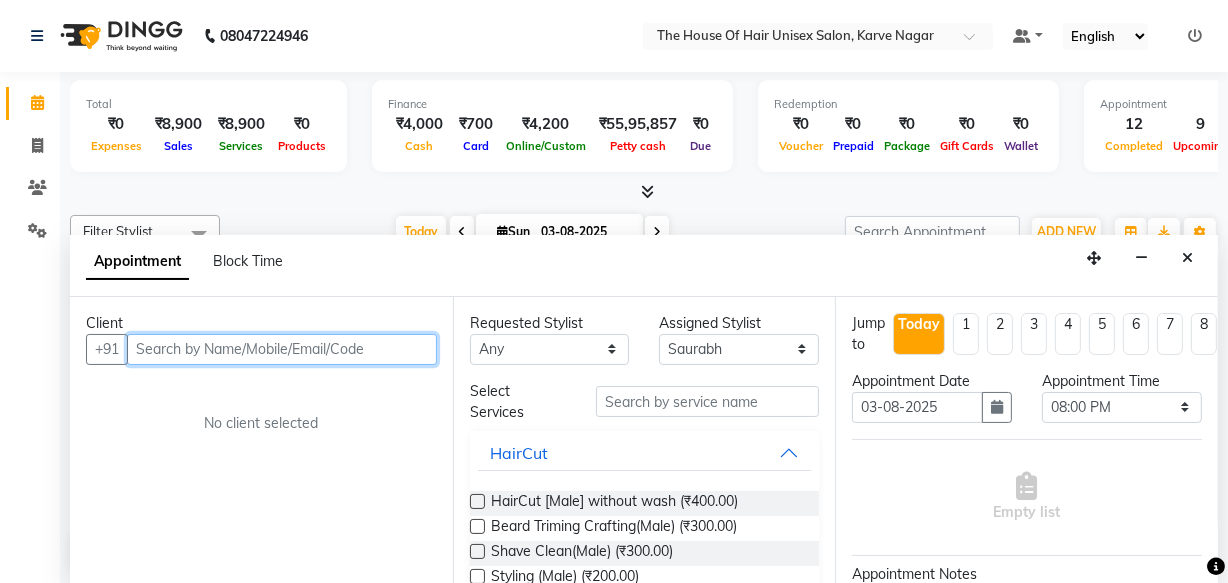 click at bounding box center (282, 349) 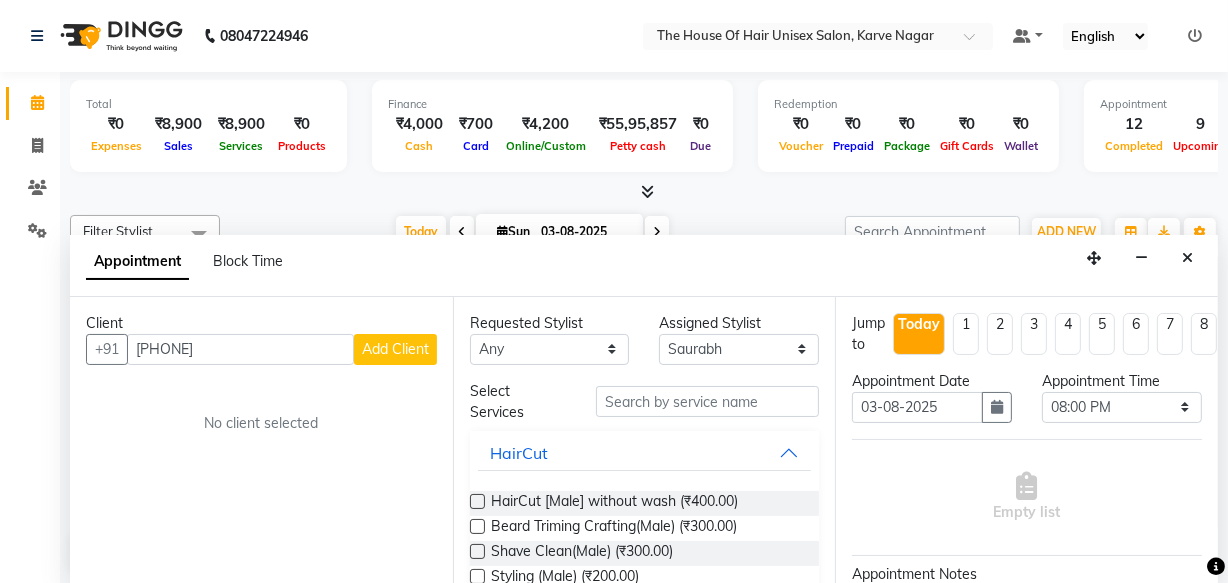 click on "Add Client" at bounding box center (395, 349) 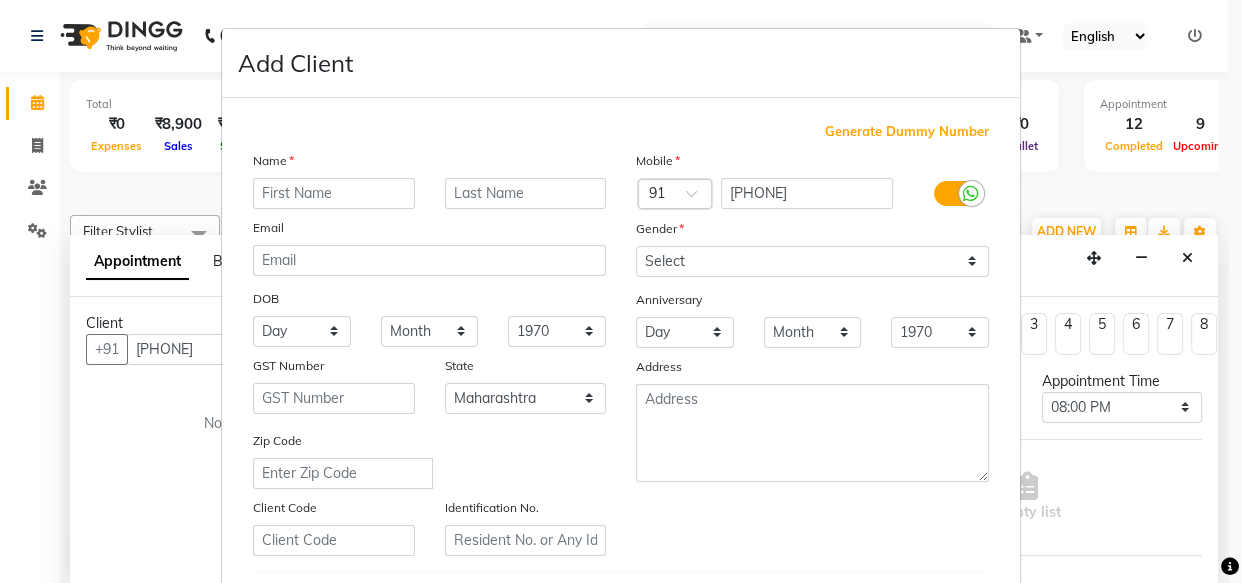 click at bounding box center [334, 193] 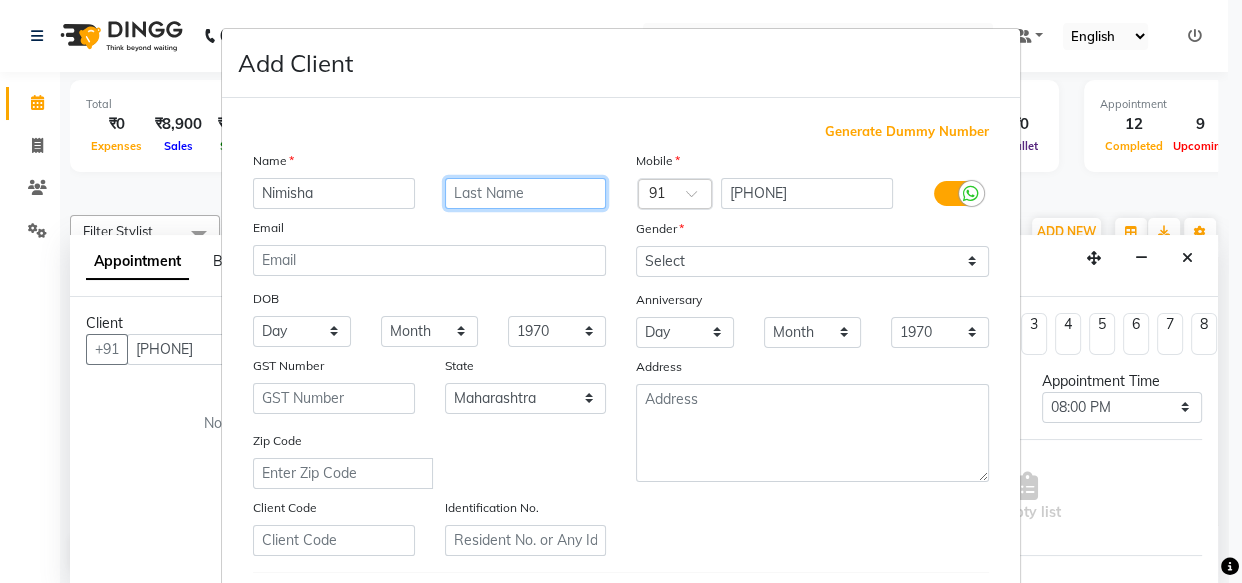 click at bounding box center (526, 193) 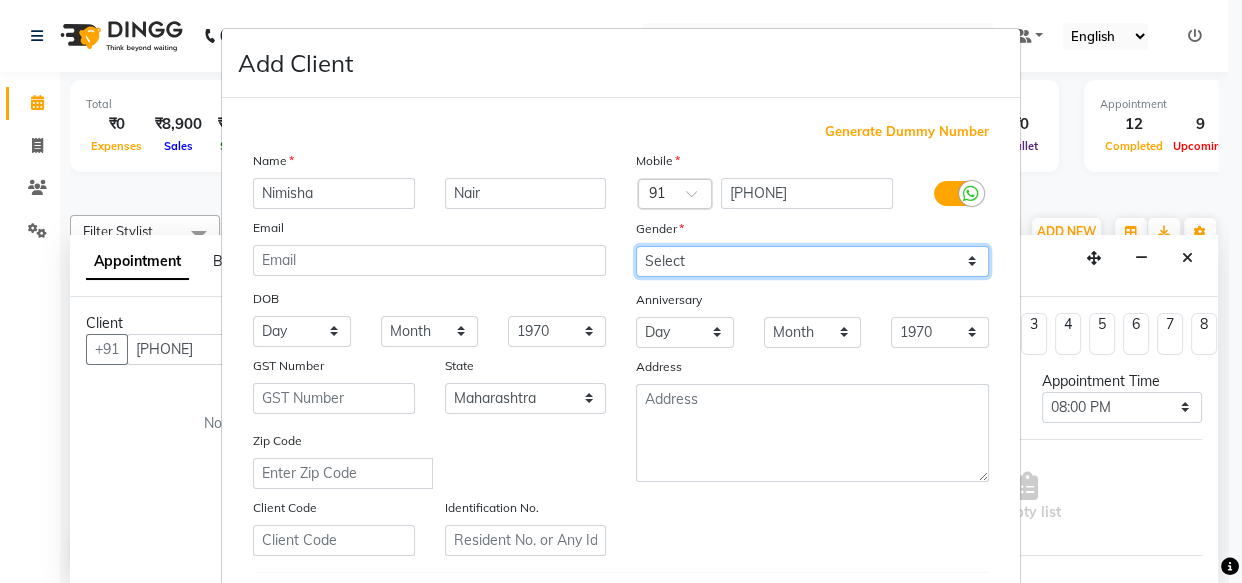 click on "Select Male Female Other Prefer Not To Say" at bounding box center (812, 261) 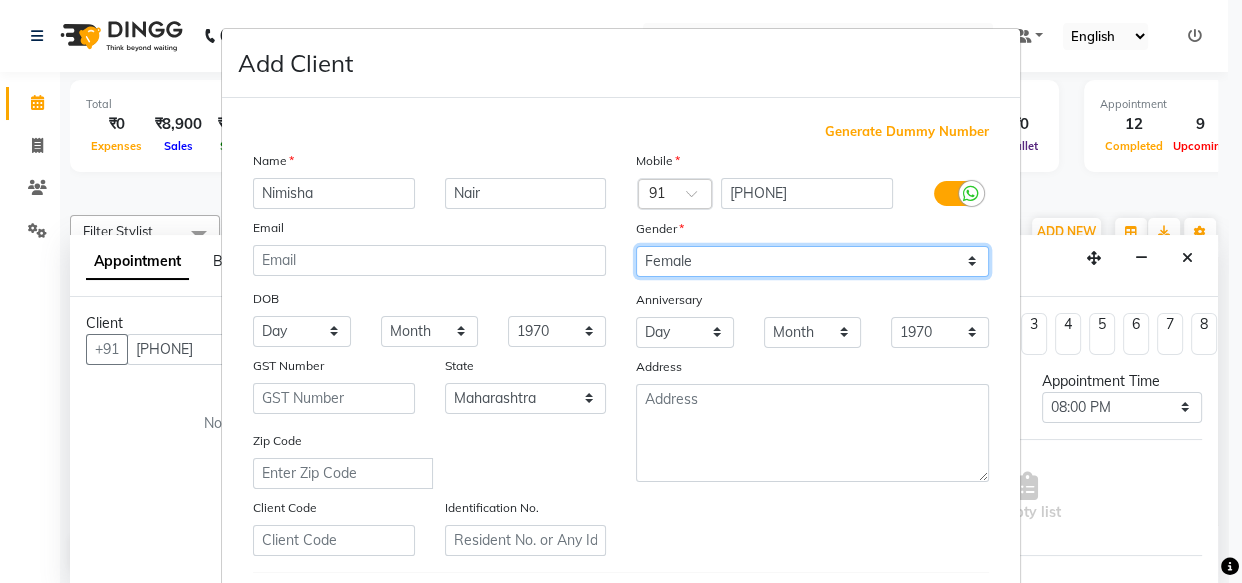 click on "Select Male Female Other Prefer Not To Say" at bounding box center (812, 261) 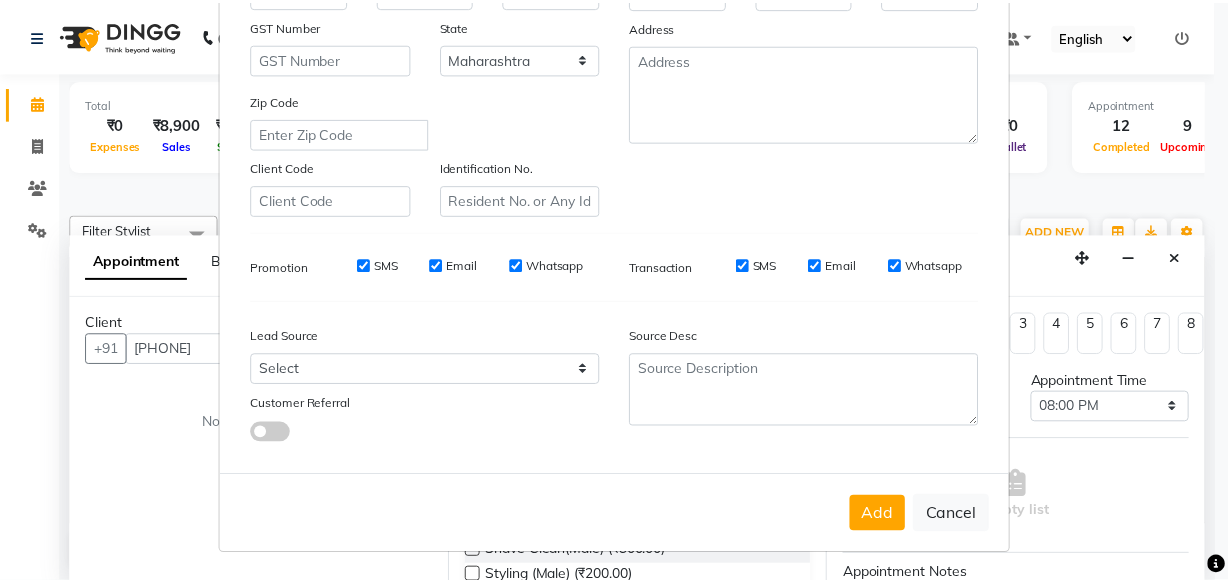 scroll, scrollTop: 346, scrollLeft: 0, axis: vertical 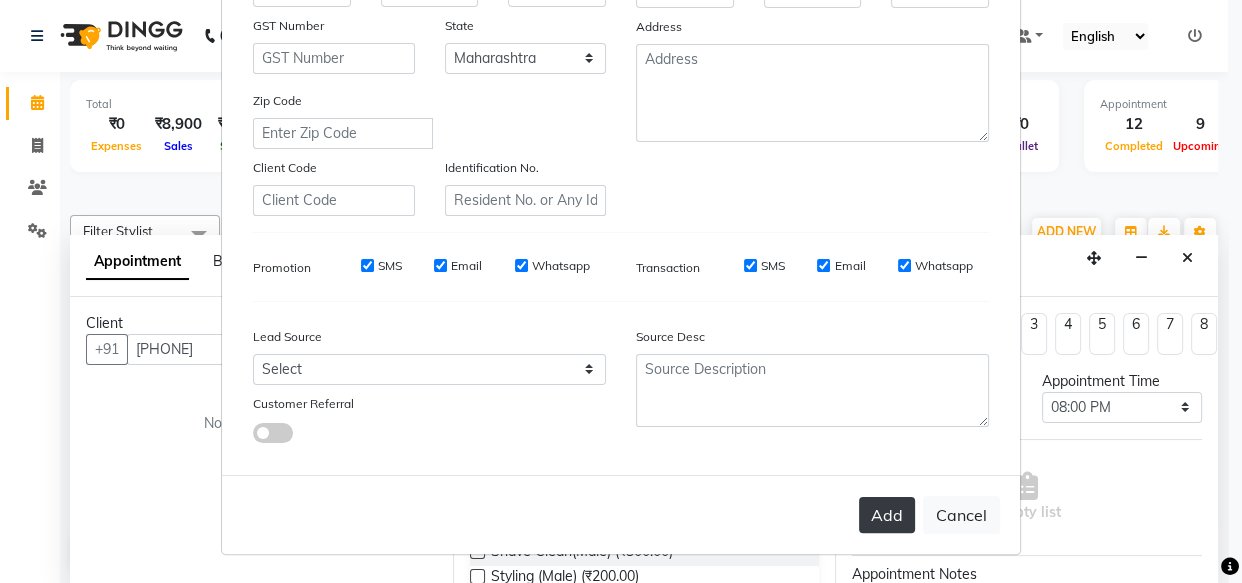 click on "Add" at bounding box center [887, 515] 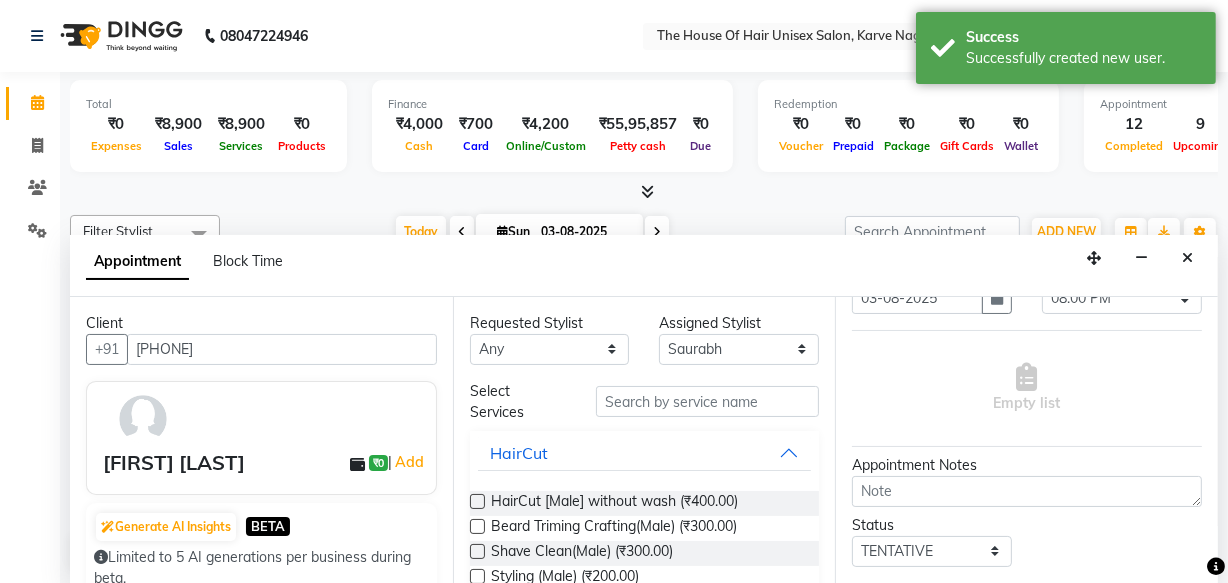 scroll, scrollTop: 107, scrollLeft: 0, axis: vertical 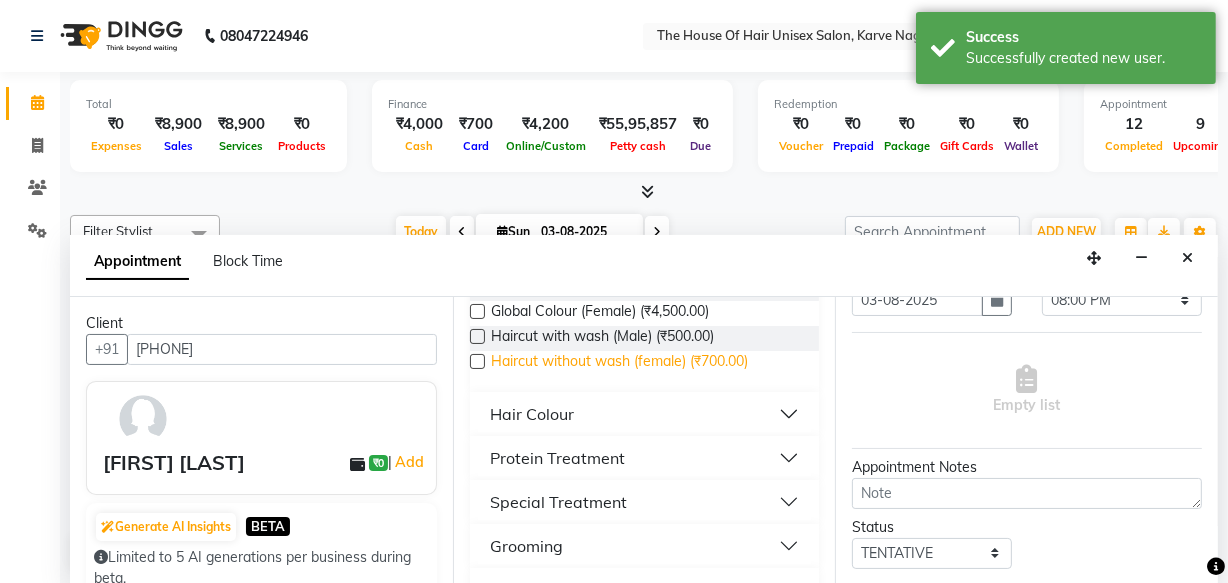 click on "Haircut without wash (female) (₹700.00)" at bounding box center [619, 363] 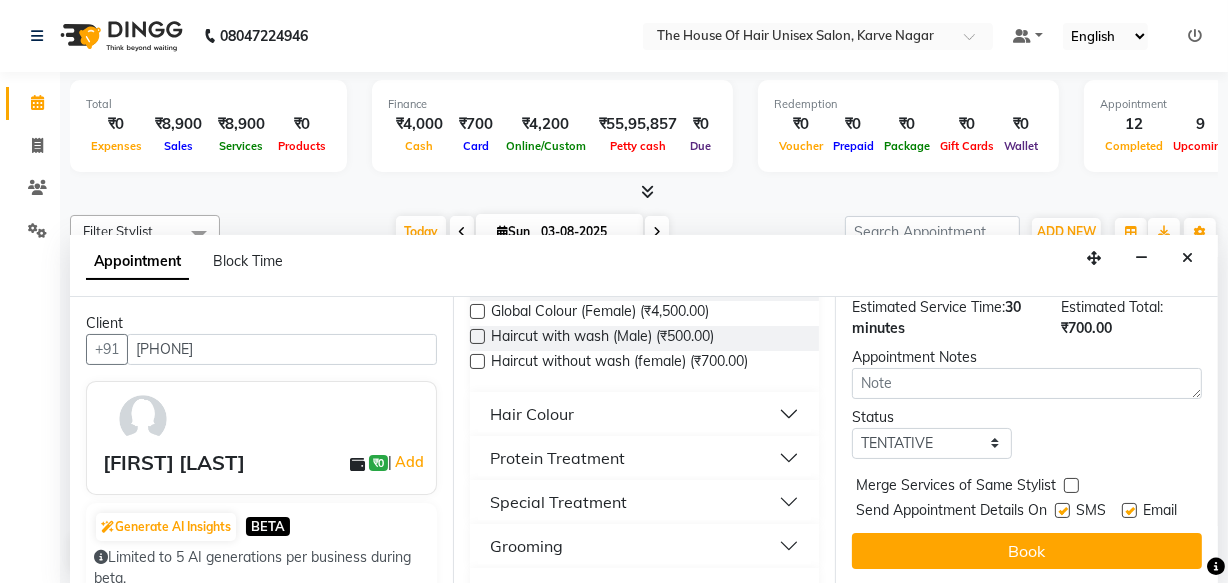 scroll, scrollTop: 289, scrollLeft: 0, axis: vertical 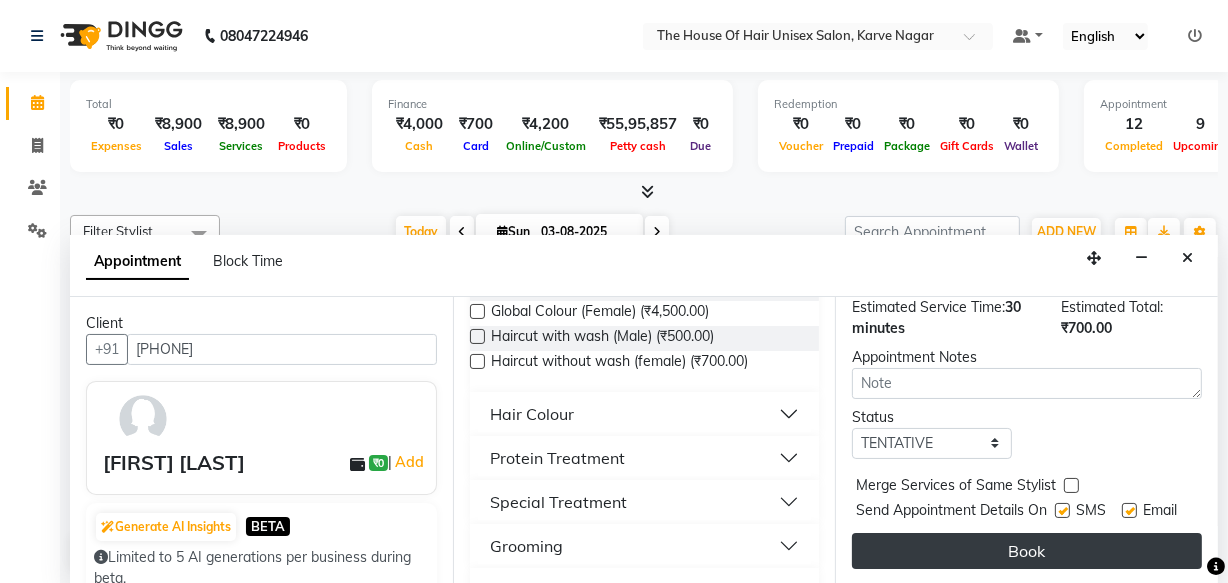 click on "Book" at bounding box center (1027, 551) 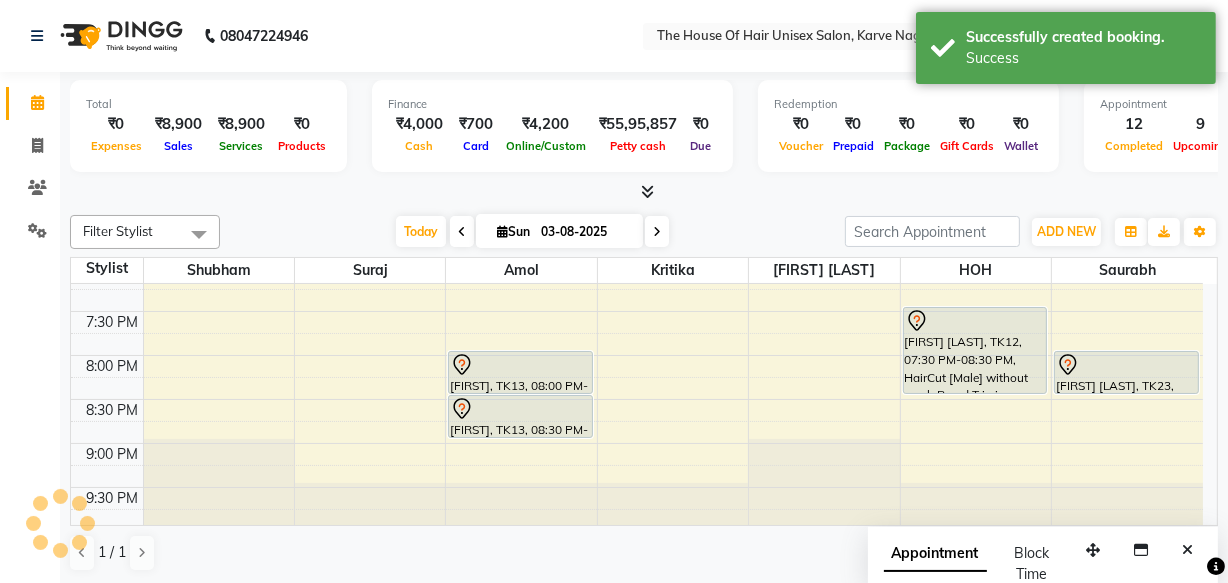 scroll, scrollTop: 0, scrollLeft: 0, axis: both 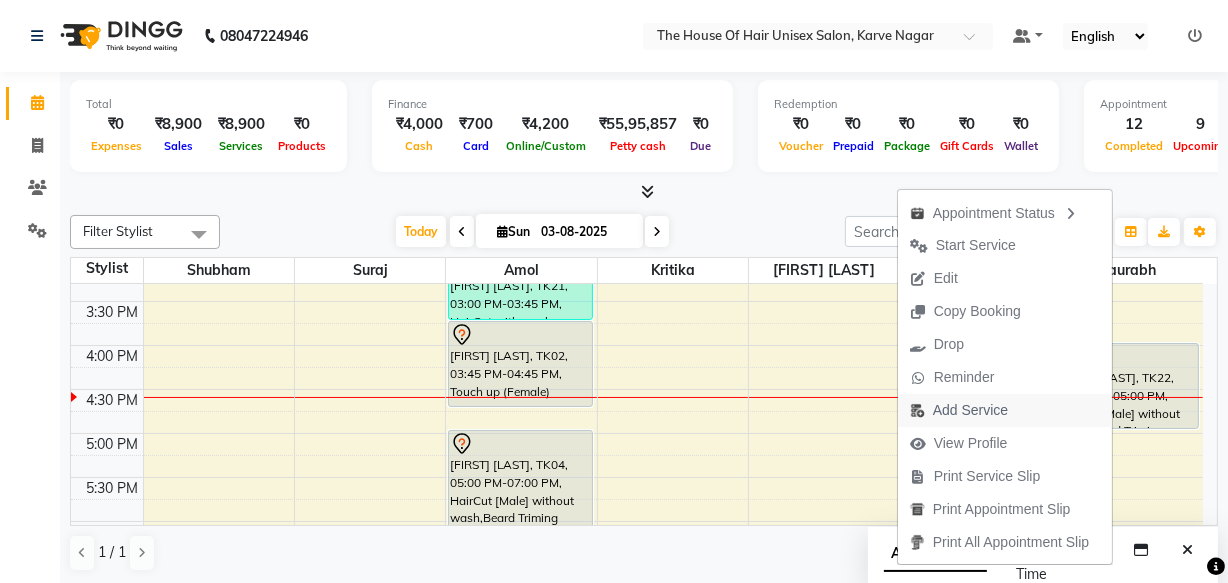 click on "Add Service" at bounding box center [970, 410] 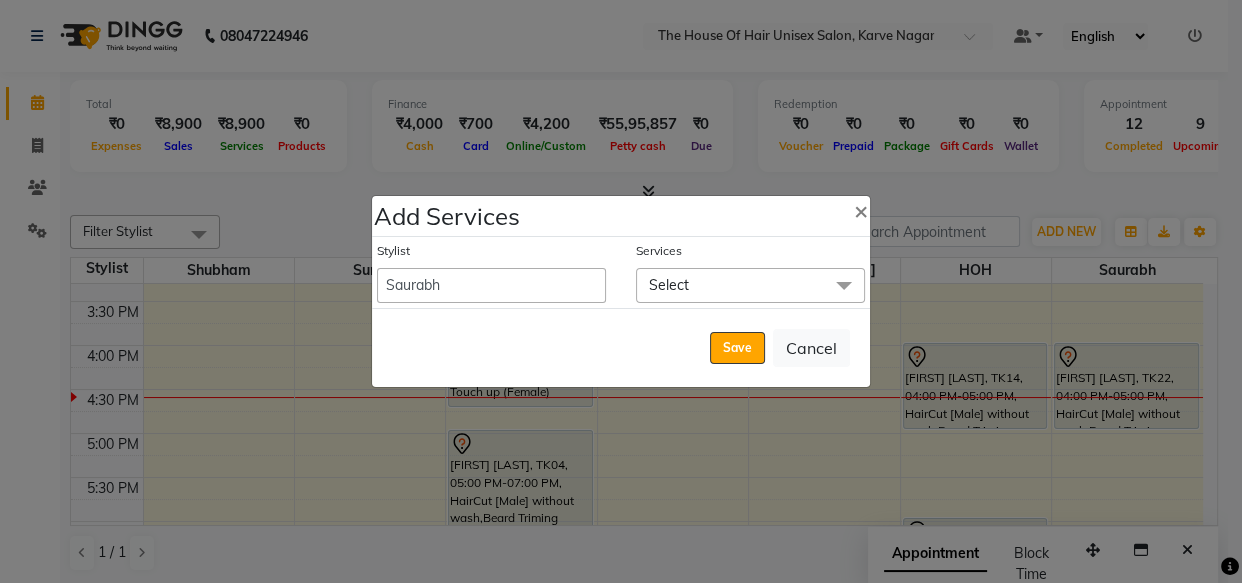 click 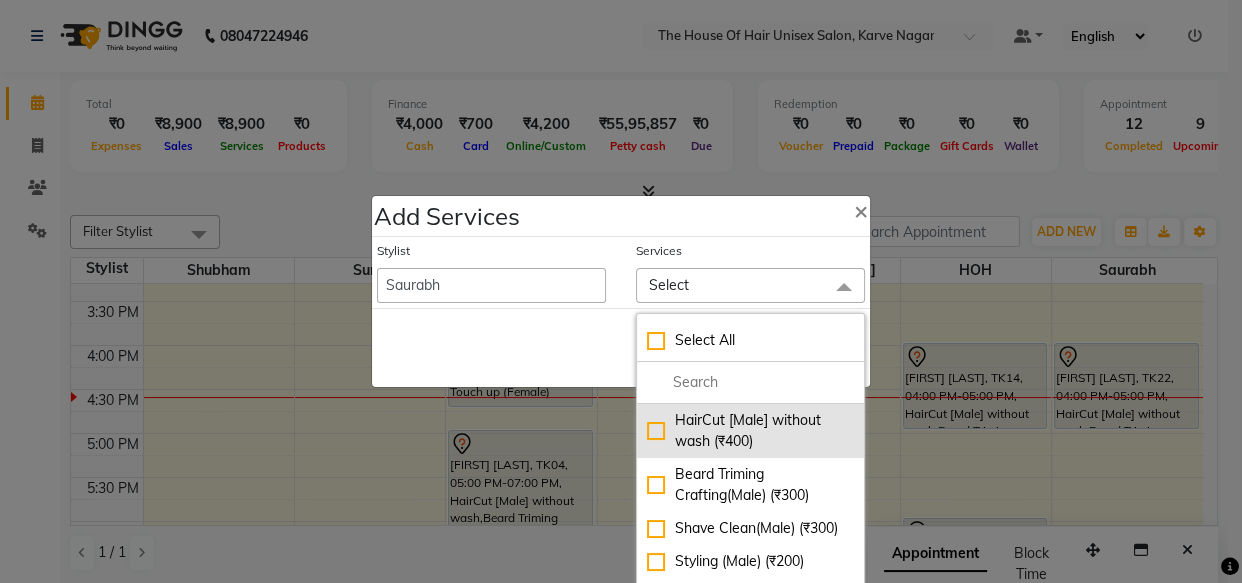 click on "HairCut [Male] without wash (₹400)" 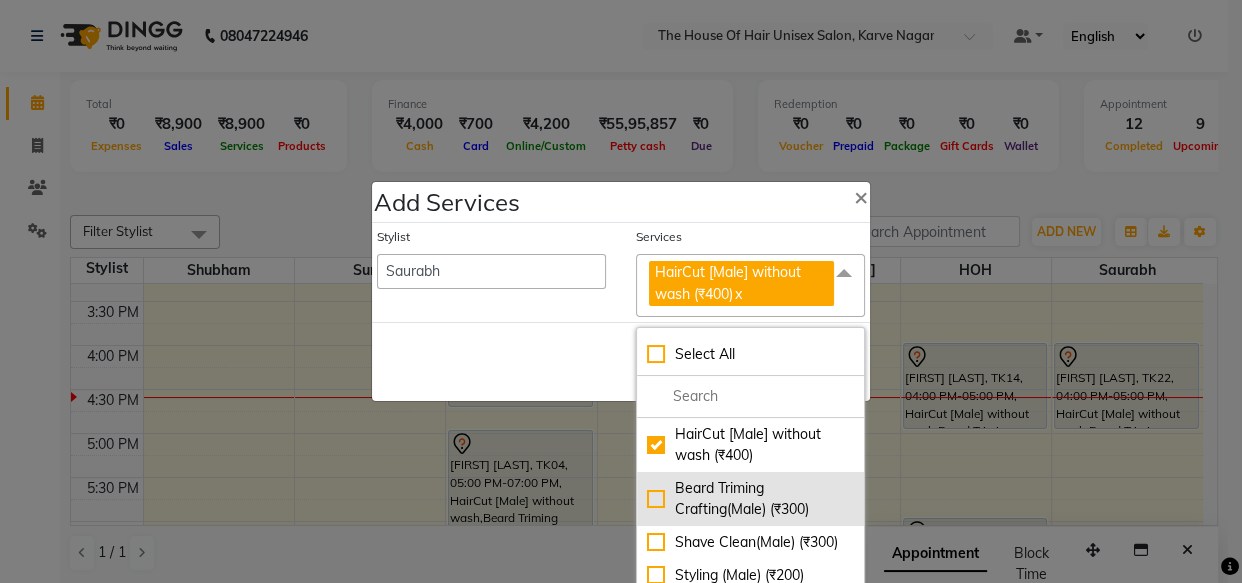 click on "Beard Triming Crafting(Male) (₹300)" 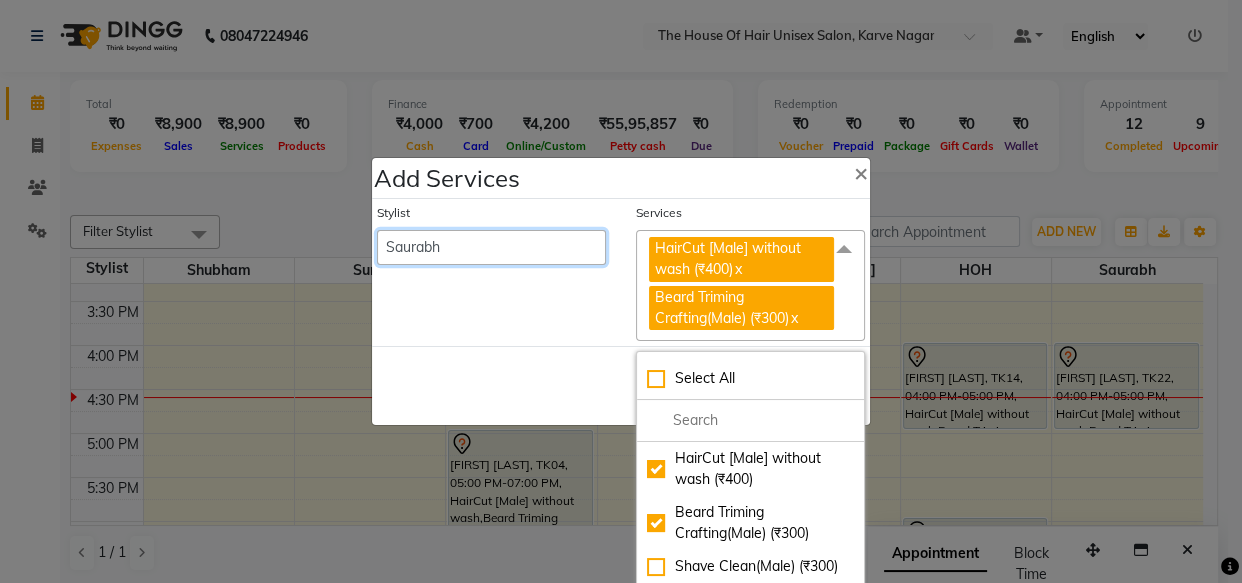 click on "With [FIRST]   [FIRST]   HOH   [FIRST]   [FIRST]   [FIRST]   [FIRST]" at bounding box center [491, 247] 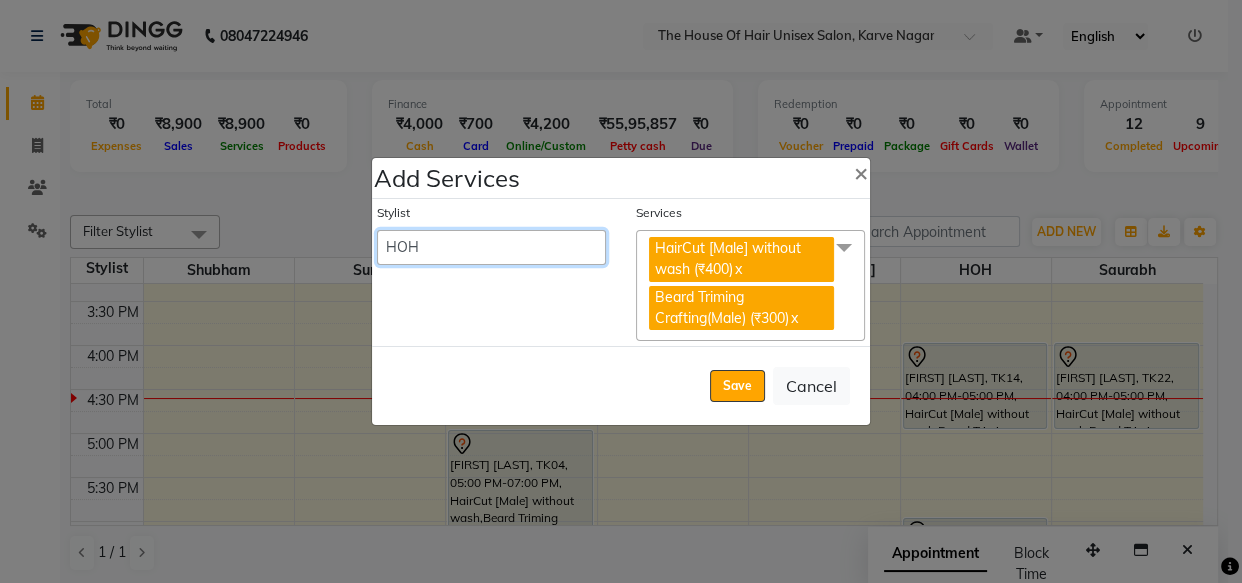 click on "With [FIRST]   [FIRST]   HOH   [FIRST]   [FIRST]   [FIRST]   [FIRST]" at bounding box center (491, 247) 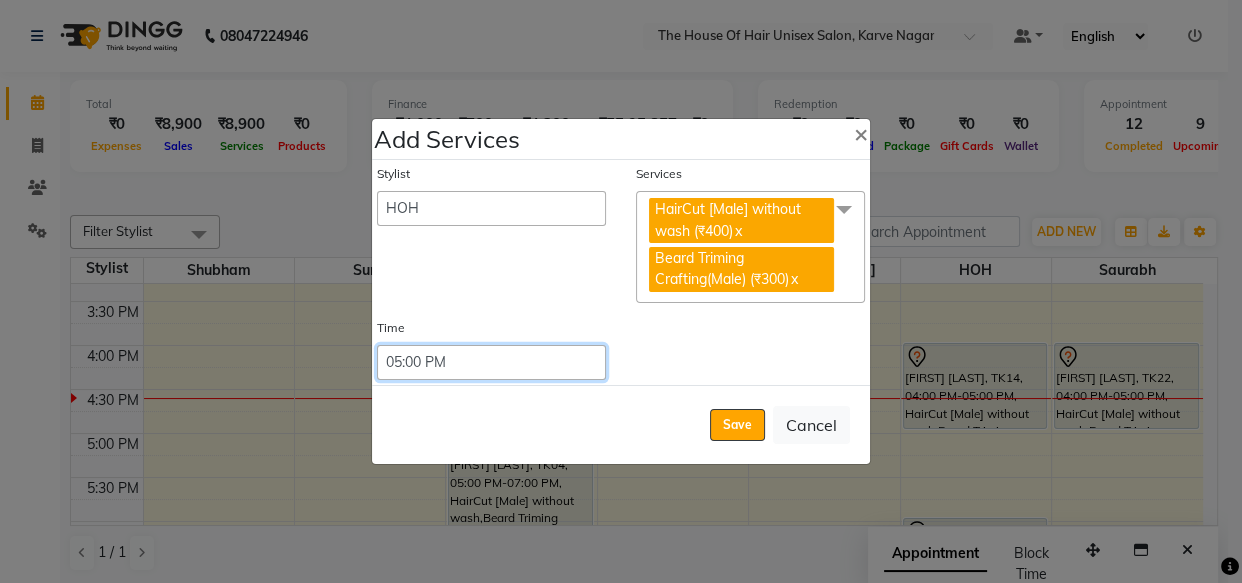 click on "Select 09:00 AM  09:15 AM  09:30 AM  09:45 AM  10:00 AM  10:15 AM  10:30 AM  10:45 AM  11:00 AM  11:15 AM  11:30 AM  11:45 AM  12:00 PM  12:15 PM  12:30 PM  12:45 PM  01:00 PM  01:15 PM  01:30 PM  01:45 PM  02:00 PM  02:15 PM  02:30 PM  02:45 PM  03:00 PM  03:15 PM  03:30 PM  03:45 PM  04:00 PM  04:15 PM  04:30 PM  04:45 PM  05:00 PM  05:15 PM  05:30 PM  05:45 PM  06:00 PM  06:15 PM  06:30 PM  06:45 PM  07:00 PM  07:15 PM  07:30 PM  07:45 PM  08:00 PM  08:15 PM  08:30 PM  08:45 PM  09:00 PM  09:15 PM  09:30 PM  09:45 PM  10:00 PM  10:15 PM  10:30 PM  10:45 PM  11:00 PM  11:15 PM  11:30 PM  11:45 PM  12:00 PM  12:15 PM  12:30 PM  12:45 PM" at bounding box center (491, 362) 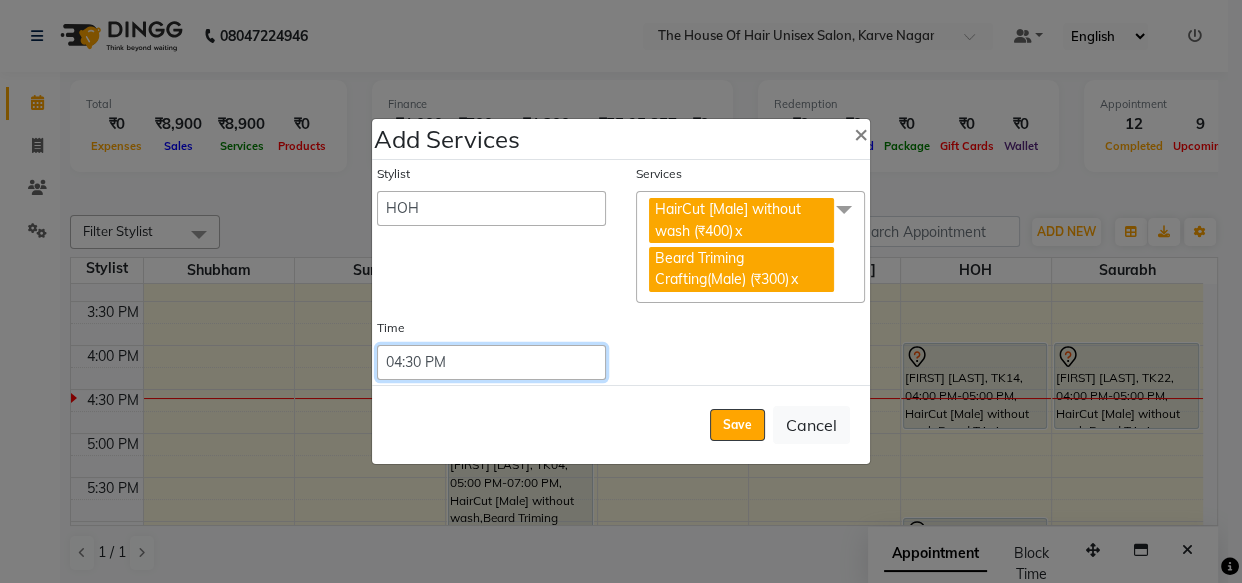 click on "Select 09:00 AM  09:15 AM  09:30 AM  09:45 AM  10:00 AM  10:15 AM  10:30 AM  10:45 AM  11:00 AM  11:15 AM  11:30 AM  11:45 AM  12:00 PM  12:15 PM  12:30 PM  12:45 PM  01:00 PM  01:15 PM  01:30 PM  01:45 PM  02:00 PM  02:15 PM  02:30 PM  02:45 PM  03:00 PM  03:15 PM  03:30 PM  03:45 PM  04:00 PM  04:15 PM  04:30 PM  04:45 PM  05:00 PM  05:15 PM  05:30 PM  05:45 PM  06:00 PM  06:15 PM  06:30 PM  06:45 PM  07:00 PM  07:15 PM  07:30 PM  07:45 PM  08:00 PM  08:15 PM  08:30 PM  08:45 PM  09:00 PM  09:15 PM  09:30 PM  09:45 PM  10:00 PM  10:15 PM  10:30 PM  10:45 PM  11:00 PM  11:15 PM  11:30 PM  11:45 PM  12:00 PM  12:15 PM  12:30 PM  12:45 PM" at bounding box center [491, 362] 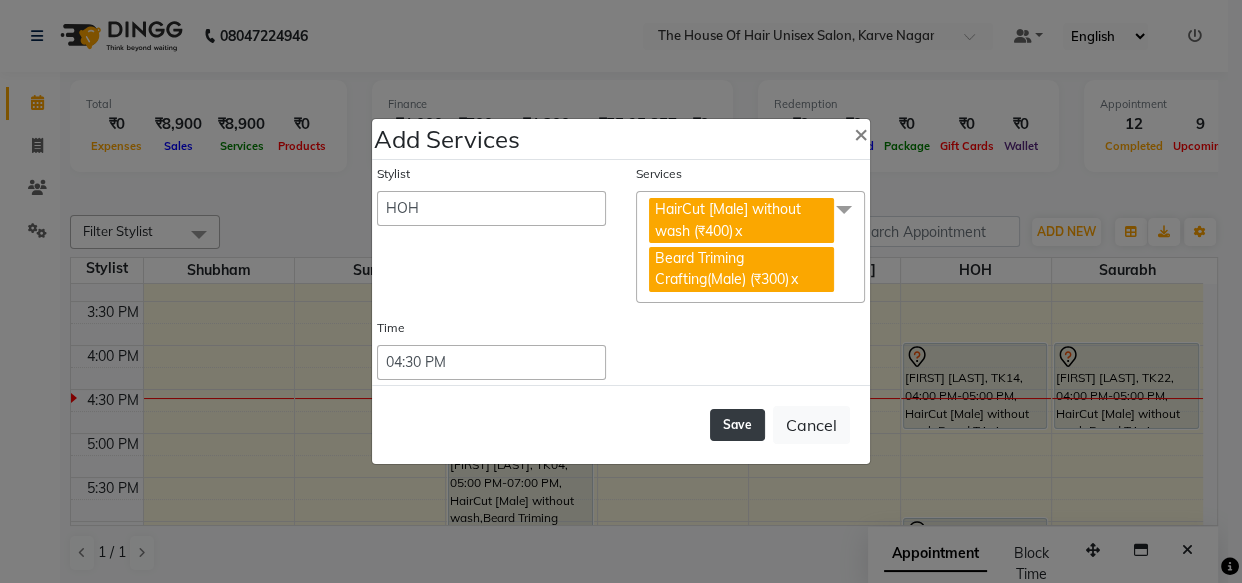 click on "Save" 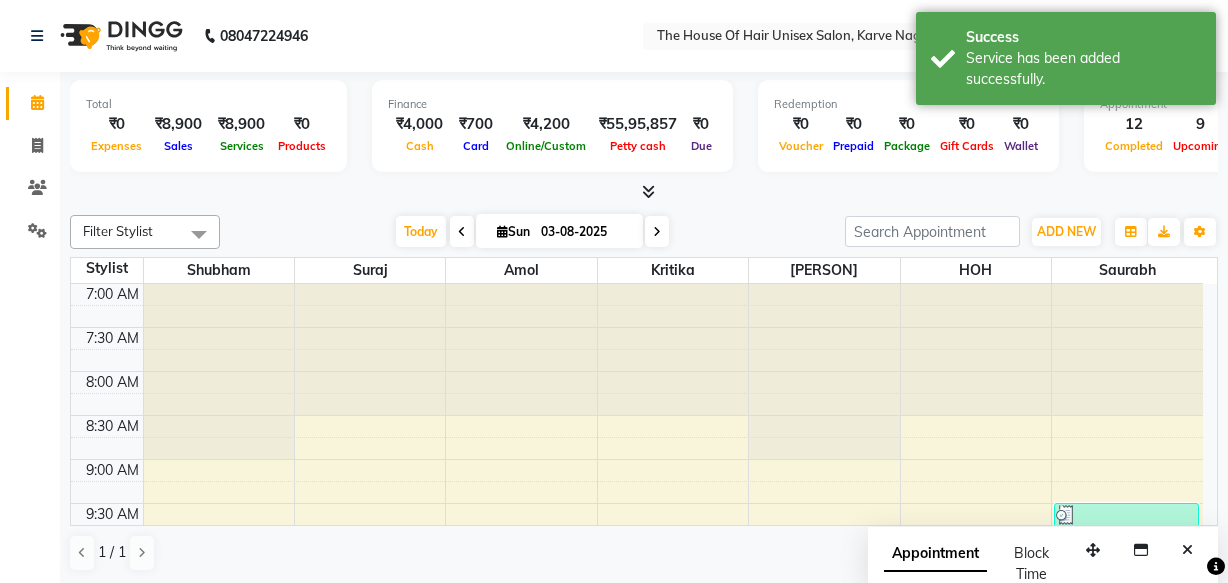 scroll, scrollTop: 0, scrollLeft: 0, axis: both 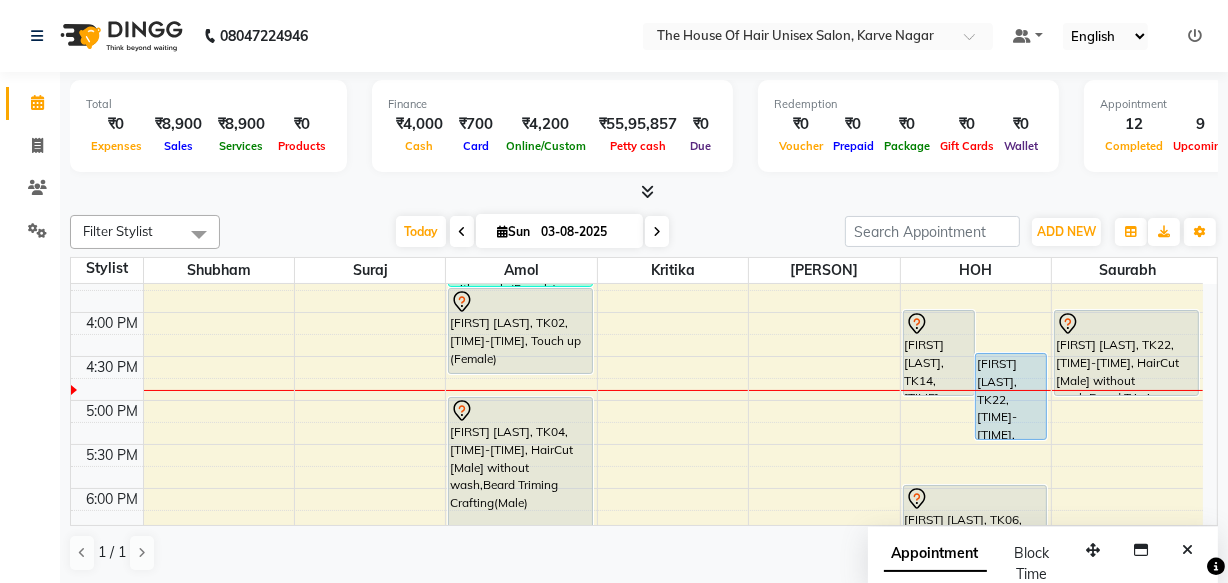 click on "[TIME] [TIME] [TIME] [TIME] [TIME] [TIME] [TIME] [TIME] [TIME] [TIME] [TIME] [TIME] [TIME] [TIME] [TIME] [TIME] [TIME] [TIME] [TIME] [TIME] [TIME] [TIME] [TIME] [TIME] [TIME] [TIME] [TIME] [TIME] [TIME] [TIME]     [FIRST] [LAST], TK01, [TIME]-[TIME], HairCut [Male] without wash     [FIRST] [LAST], TK09, [TIME]-[TIME], HairCut [Male] without wash     [FIRST], TK18, [TIME]-[TIME], HairCut [Male] without wash,Beard Triming Crafting(Male)    [FIRST] [LAST], TK10, [TIME]-[TIME], HairCut [Male] without wash,Beard Triming Crafting(Male)     [FIRST] [LAST], TK21, [TIME]-[TIME], HairCut with wash (Female)             [FIRST] [LAST], TK02, [TIME]-[TIME], Touch up (Female)             [FIRST] [LAST], TK04, [TIME]-[TIME], HairCut [Male] without wash,Beard Triming Crafting(Male)             [FIRST], TK13, [TIME]-[TIME], HairCut [Male] without wash             [FIRST], TK13, [TIME]-[TIME], Beard Triming Crafting(Male)" at bounding box center (637, 180) 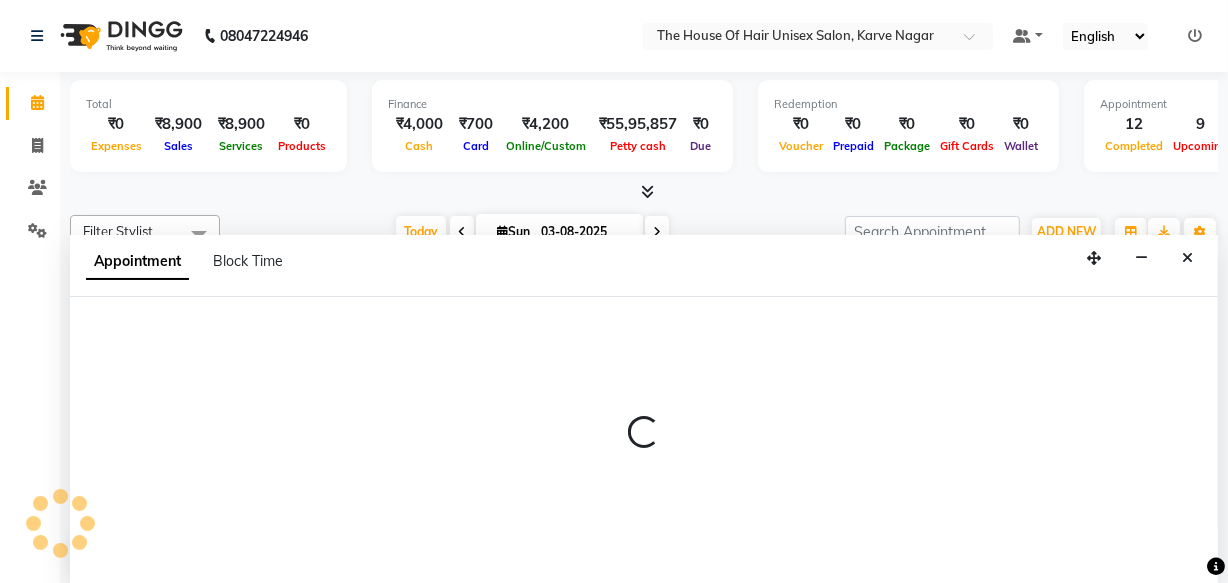 scroll, scrollTop: 0, scrollLeft: 0, axis: both 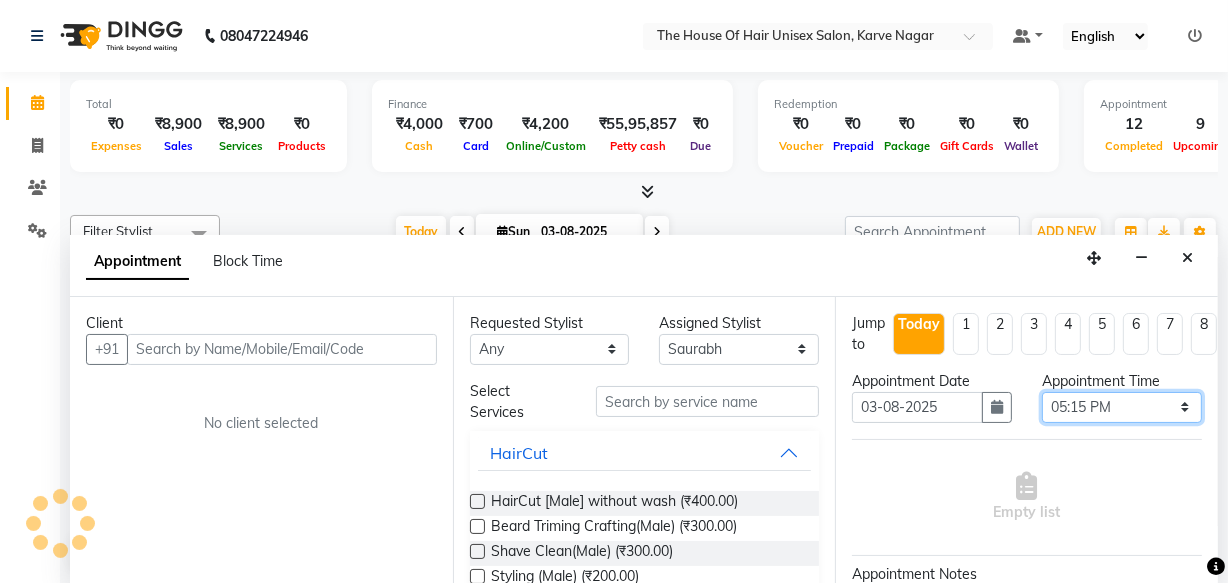 click on "Select 08:00 AM 08:15 AM 08:30 AM 08:45 AM 09:00 AM 09:15 AM 09:30 AM 09:45 AM 10:00 AM 10:15 AM 10:30 AM 10:45 AM 11:00 AM 11:15 AM 11:30 AM 11:45 AM 12:00 PM 12:15 PM 12:30 PM 12:45 PM 01:00 PM 01:15 PM 01:30 PM 01:45 PM 02:00 PM 02:15 PM 02:30 PM 02:45 PM 03:00 PM 03:15 PM 03:30 PM 03:45 PM 04:00 PM 04:15 PM 04:30 PM 04:45 PM 05:00 PM 05:15 PM 05:30 PM 05:45 PM 06:00 PM 06:15 PM 06:30 PM 06:45 PM 07:00 PM 07:15 PM 07:30 PM 07:45 PM 08:00 PM 08:15 PM 08:30 PM 08:45 PM 09:00 PM 09:15 PM 09:30 PM" at bounding box center (1122, 407) 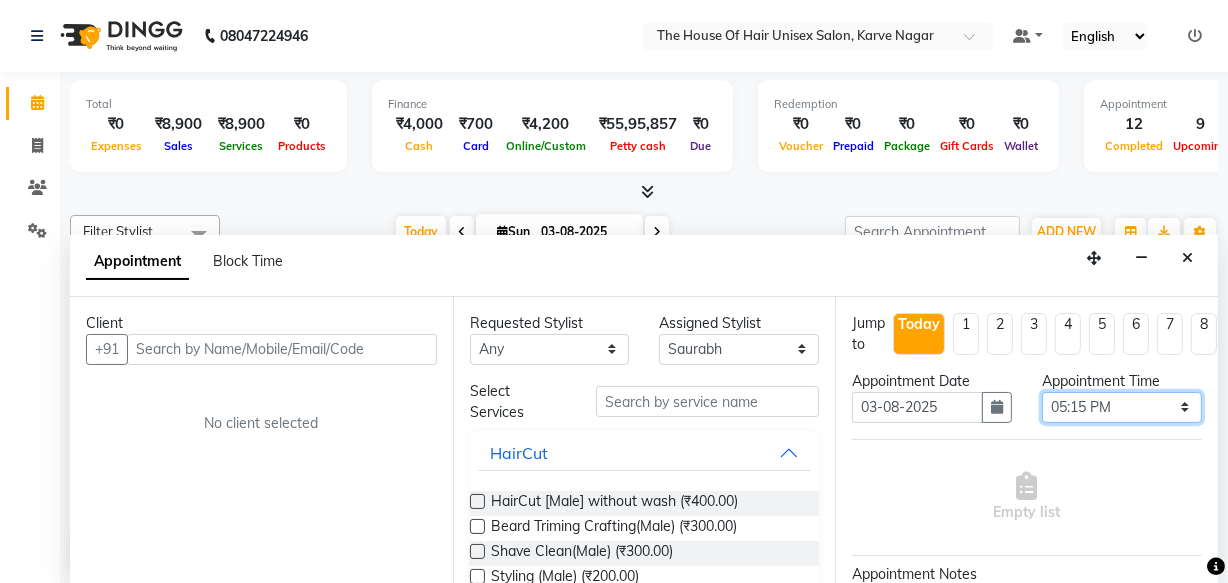 select on "1020" 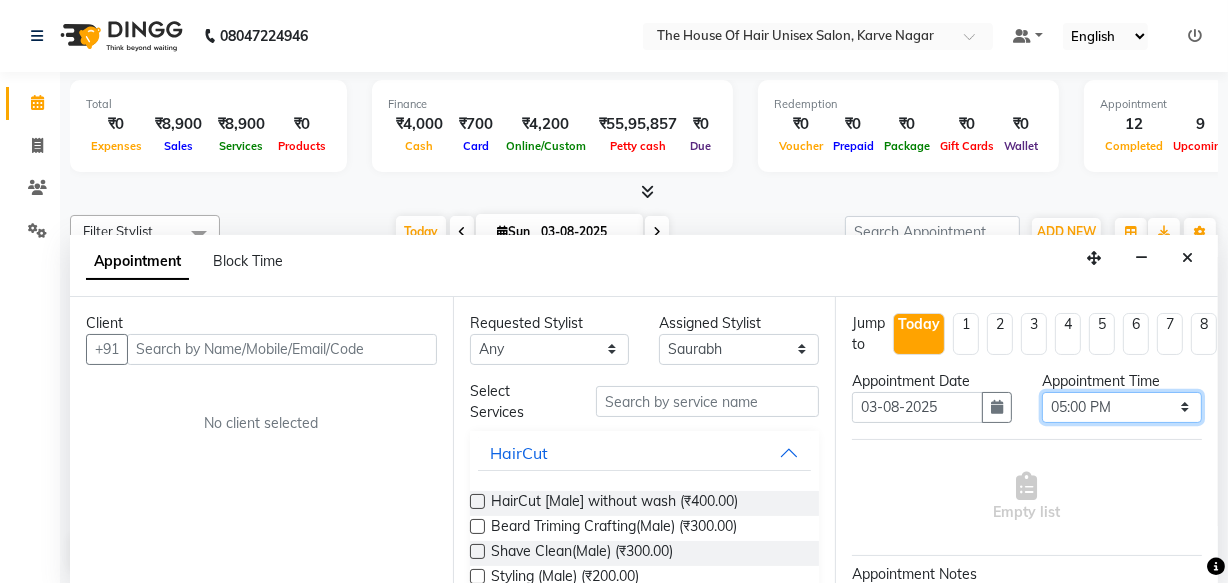 click on "Select 08:00 AM 08:15 AM 08:30 AM 08:45 AM 09:00 AM 09:15 AM 09:30 AM 09:45 AM 10:00 AM 10:15 AM 10:30 AM 10:45 AM 11:00 AM 11:15 AM 11:30 AM 11:45 AM 12:00 PM 12:15 PM 12:30 PM 12:45 PM 01:00 PM 01:15 PM 01:30 PM 01:45 PM 02:00 PM 02:15 PM 02:30 PM 02:45 PM 03:00 PM 03:15 PM 03:30 PM 03:45 PM 04:00 PM 04:15 PM 04:30 PM 04:45 PM 05:00 PM 05:15 PM 05:30 PM 05:45 PM 06:00 PM 06:15 PM 06:30 PM 06:45 PM 07:00 PM 07:15 PM 07:30 PM 07:45 PM 08:00 PM 08:15 PM 08:30 PM 08:45 PM 09:00 PM 09:15 PM 09:30 PM" at bounding box center [1122, 407] 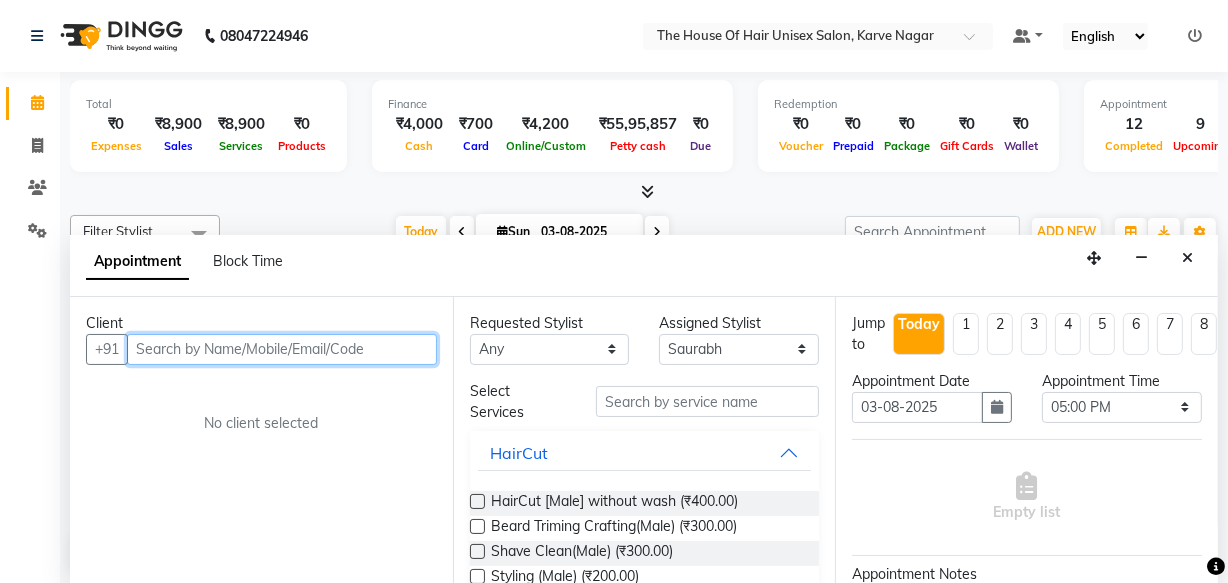 click at bounding box center (282, 349) 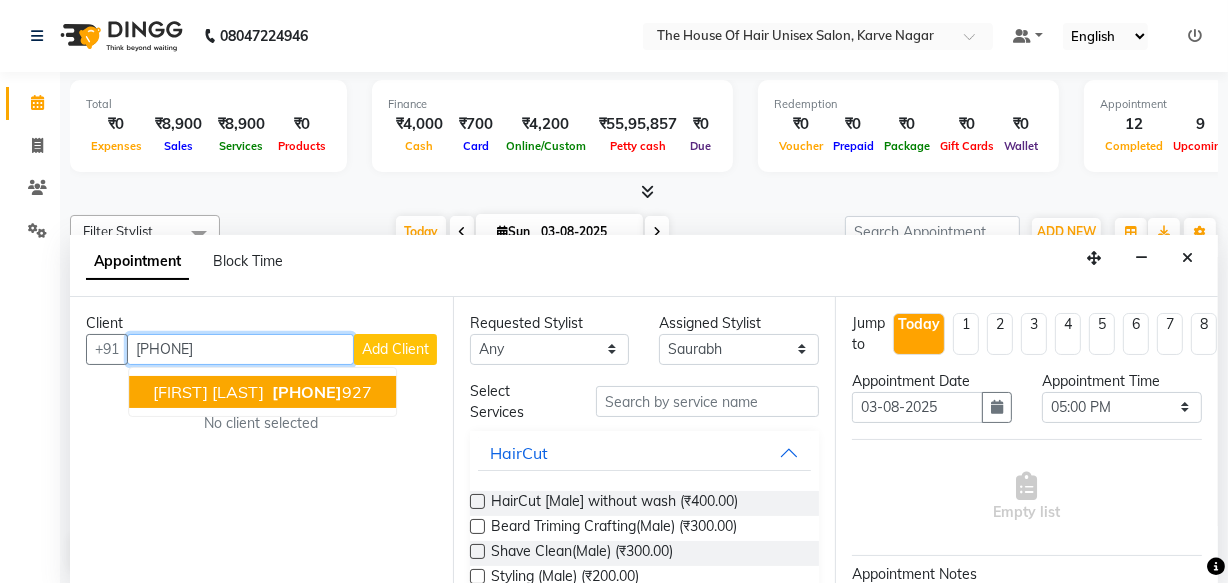 click on "SHUBHANKAR GAIKWAD" at bounding box center (208, 392) 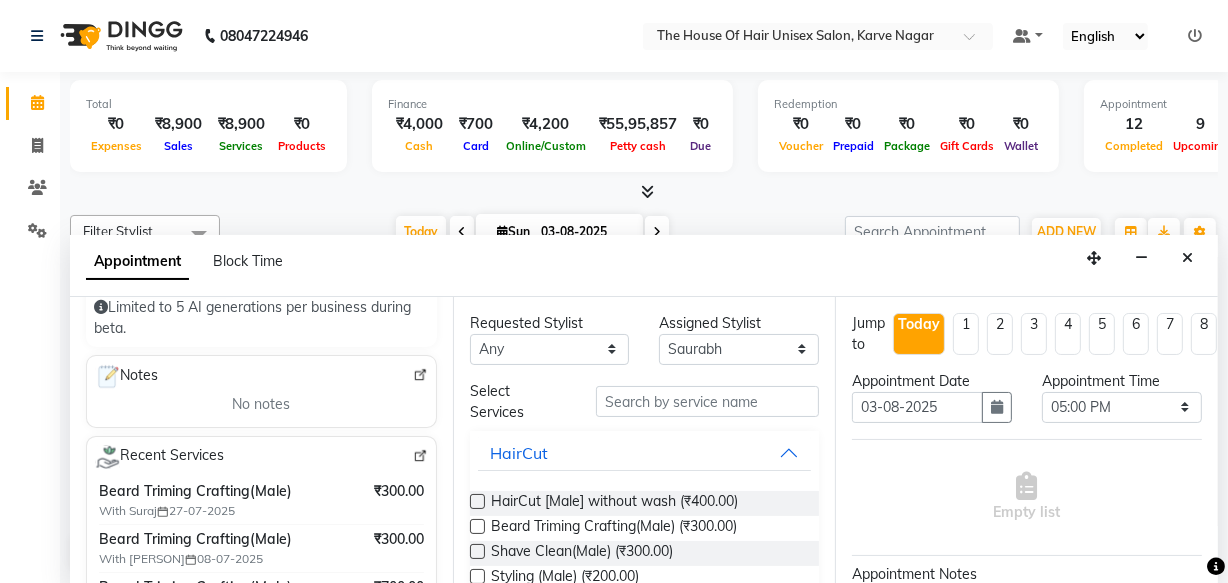 scroll, scrollTop: 249, scrollLeft: 0, axis: vertical 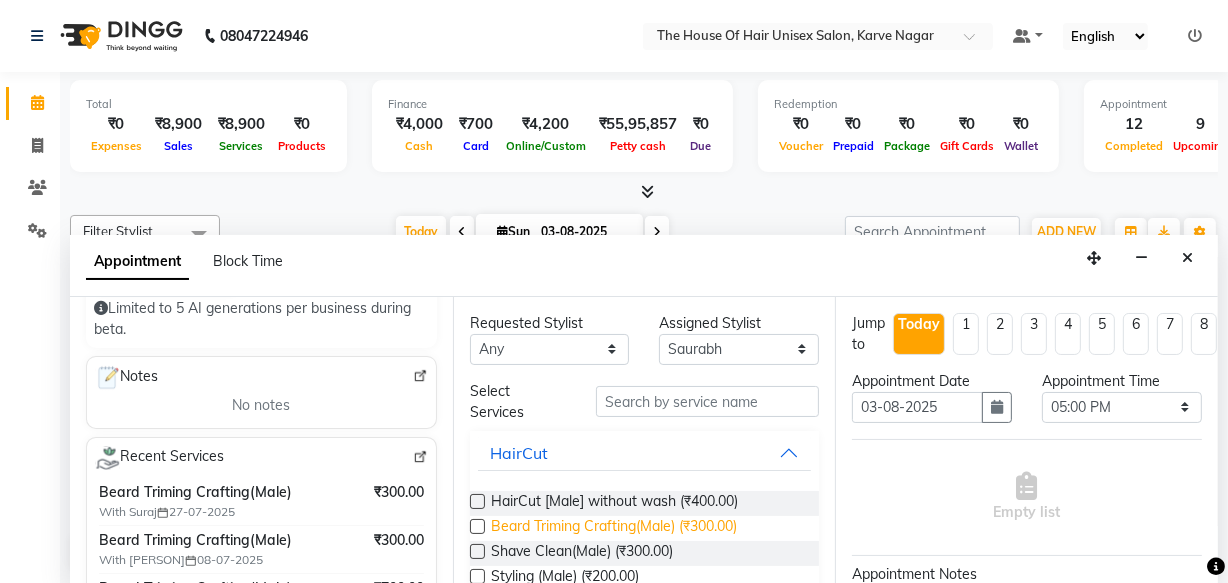 type on "8007941927" 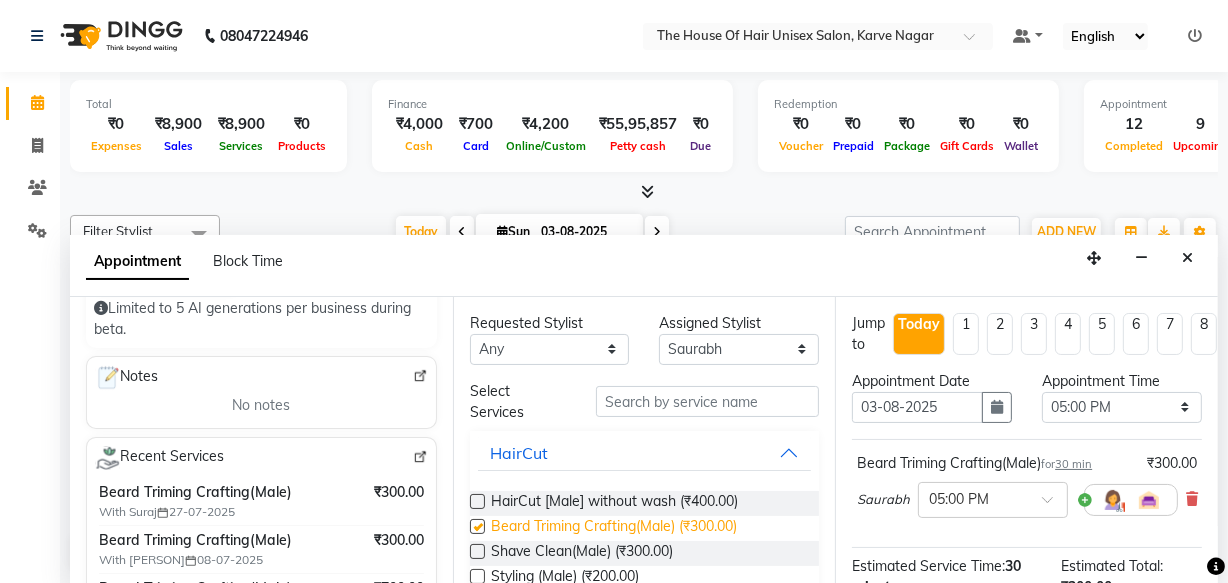 checkbox on "false" 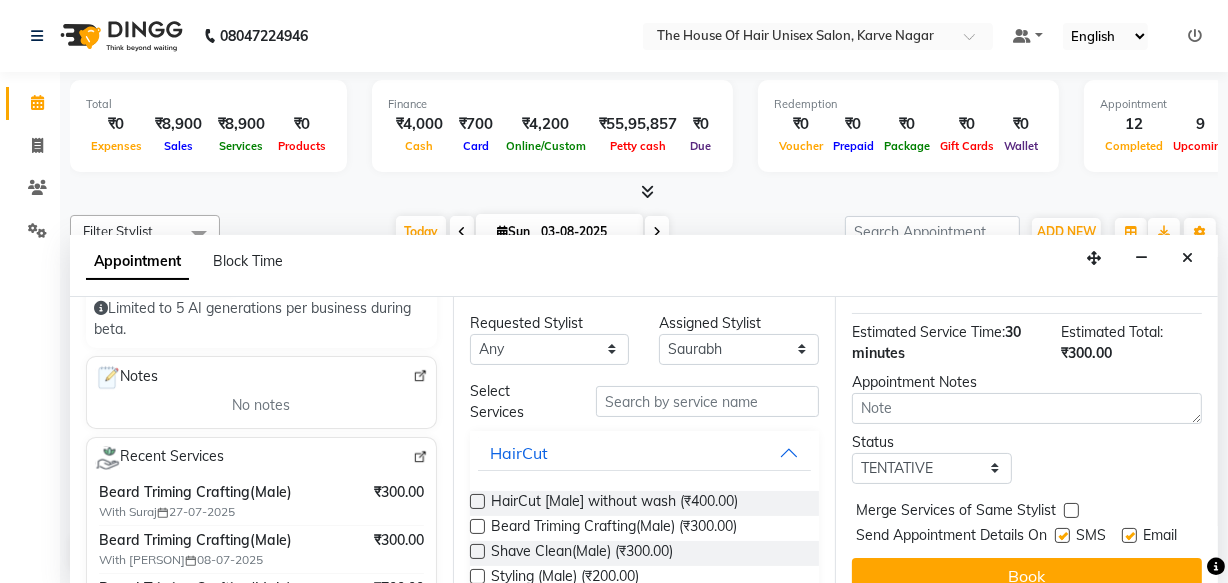 scroll, scrollTop: 289, scrollLeft: 0, axis: vertical 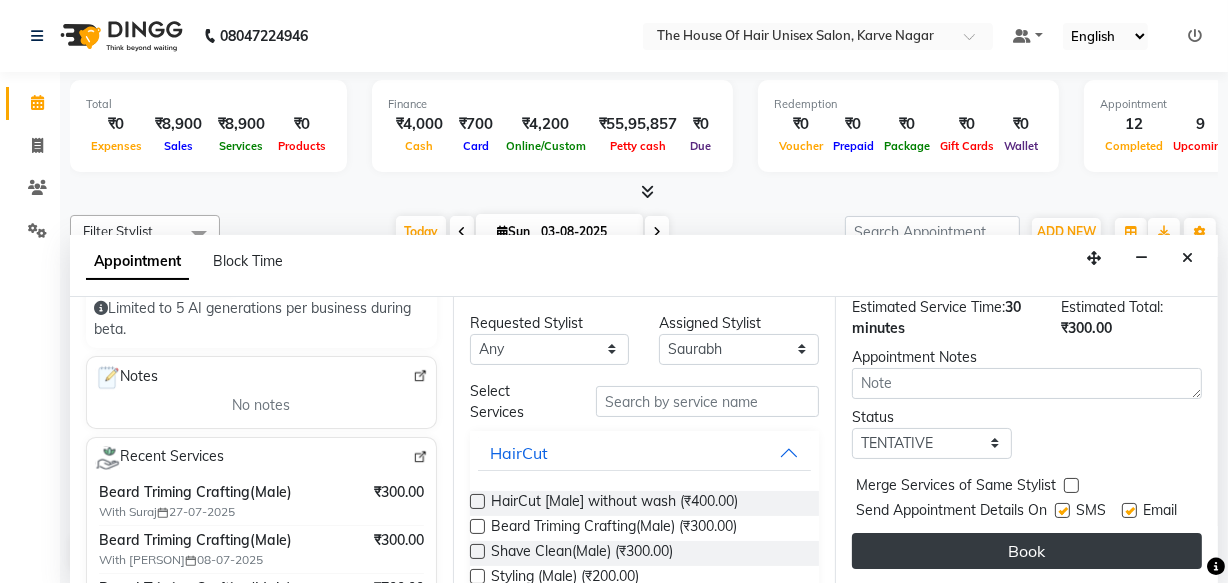 click on "Book" at bounding box center [1027, 551] 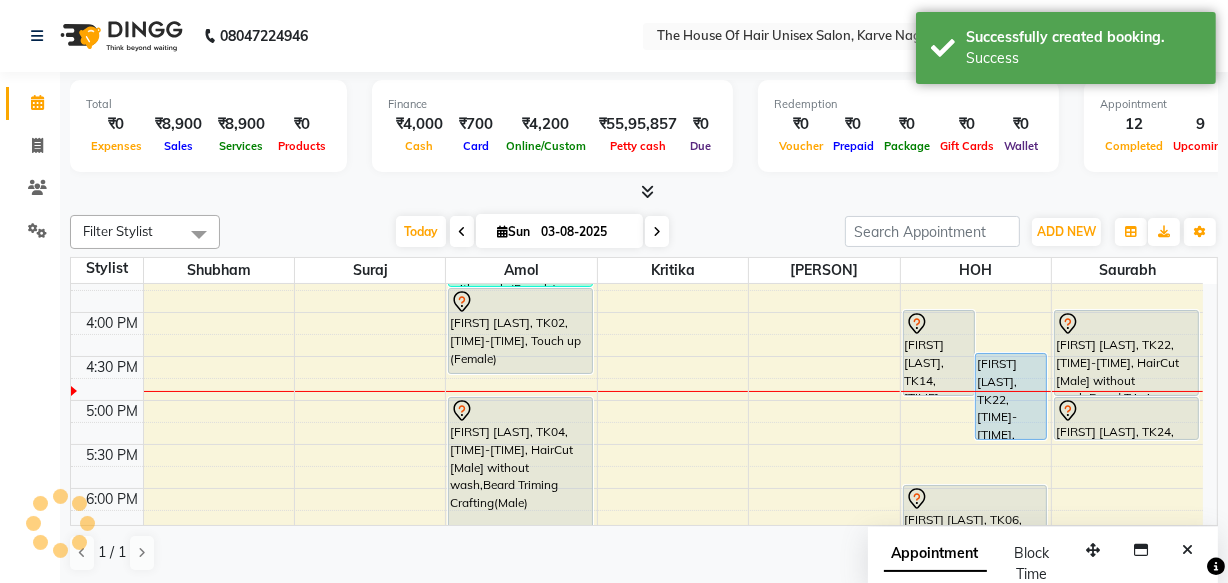 scroll, scrollTop: 0, scrollLeft: 0, axis: both 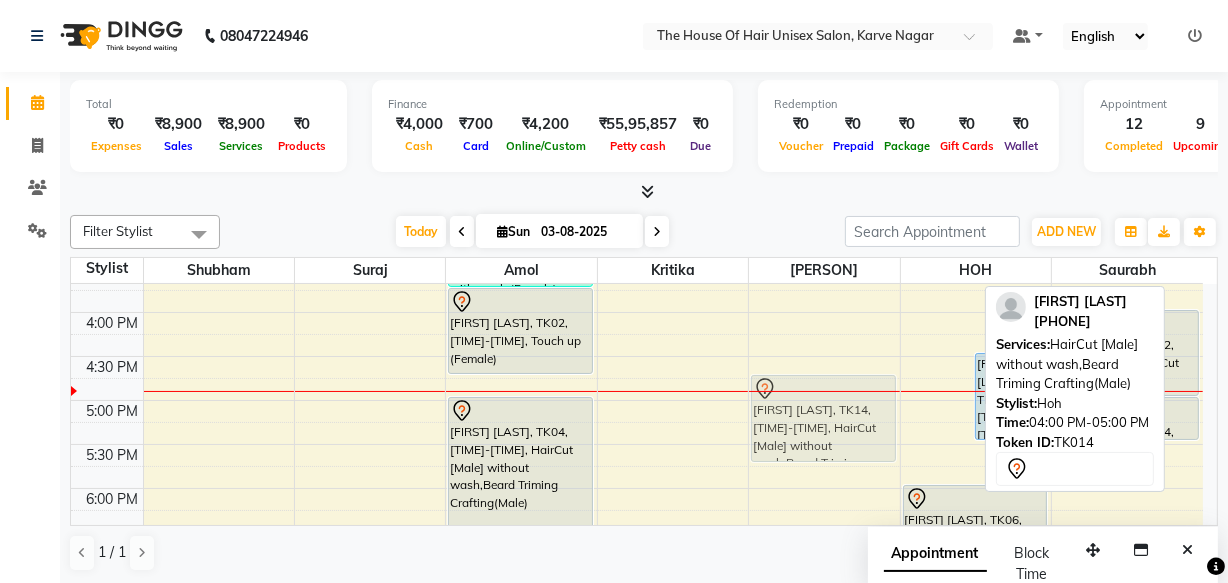 drag, startPoint x: 924, startPoint y: 352, endPoint x: 855, endPoint y: 412, distance: 91.43851 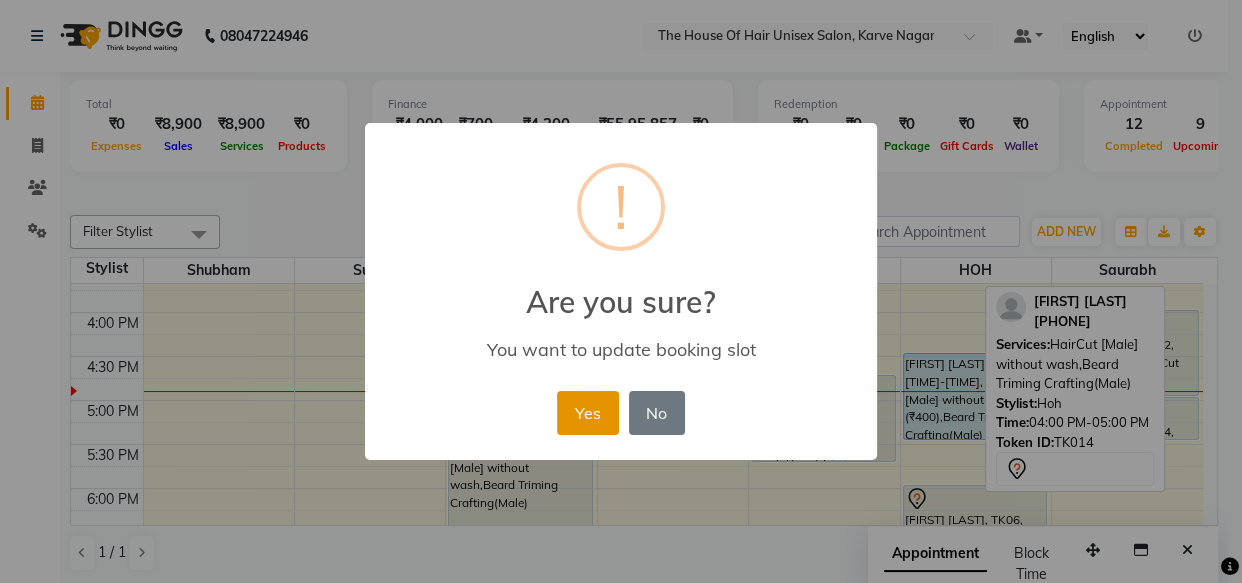 click on "Yes" at bounding box center (587, 413) 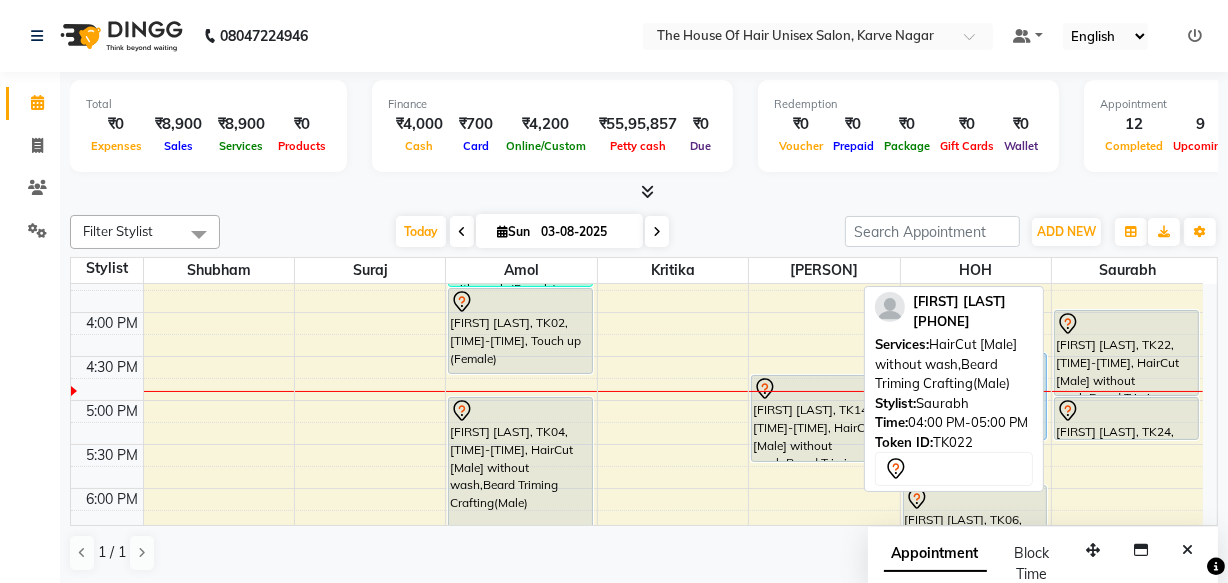 click on "[FIRST] [LAST], TK22, 04:00 PM-05:00 PM, HairCut [Male] without wash,Beard Triming Crafting(Male)" at bounding box center (1126, 353) 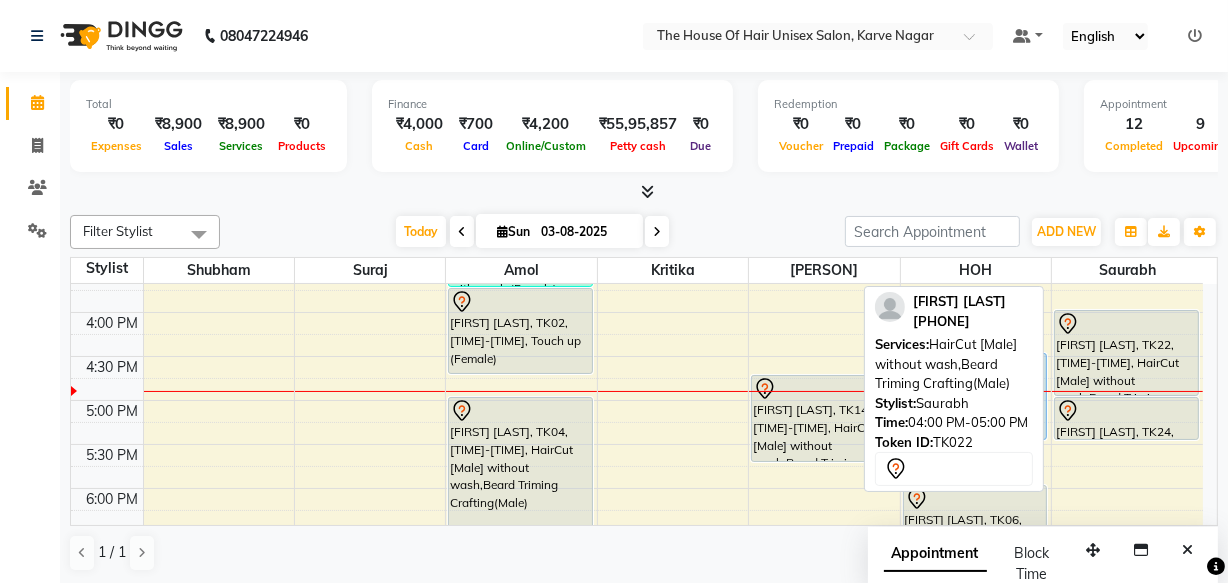 click on "[FIRST] [LAST], TK22, 04:00 PM-05:00 PM, HairCut [Male] without wash,Beard Triming Crafting(Male)" at bounding box center (1126, 353) 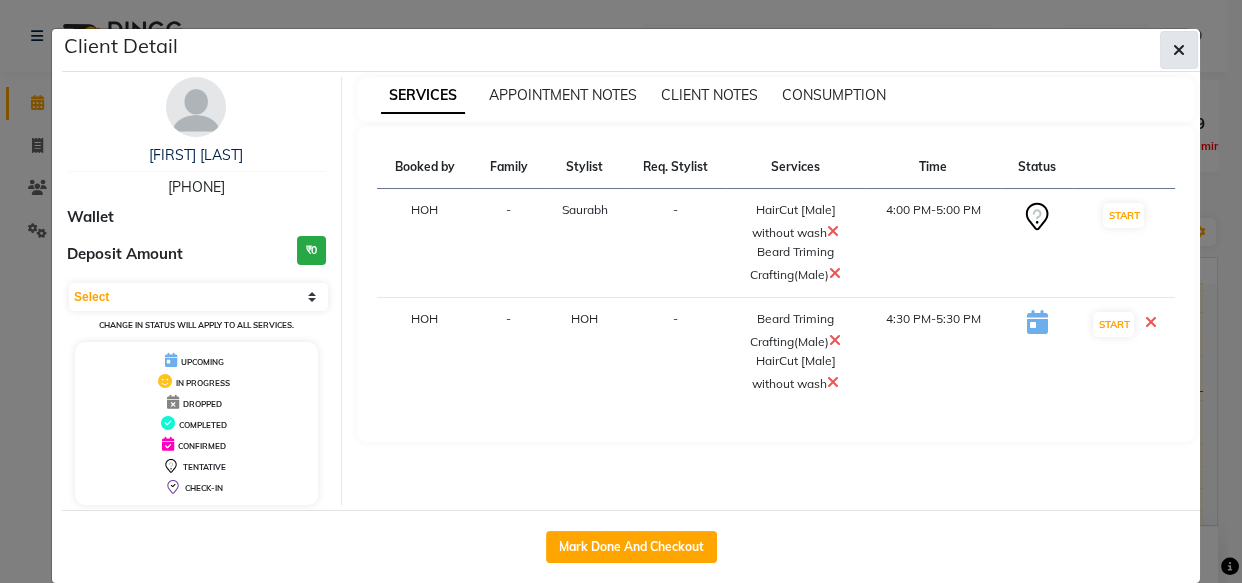 click 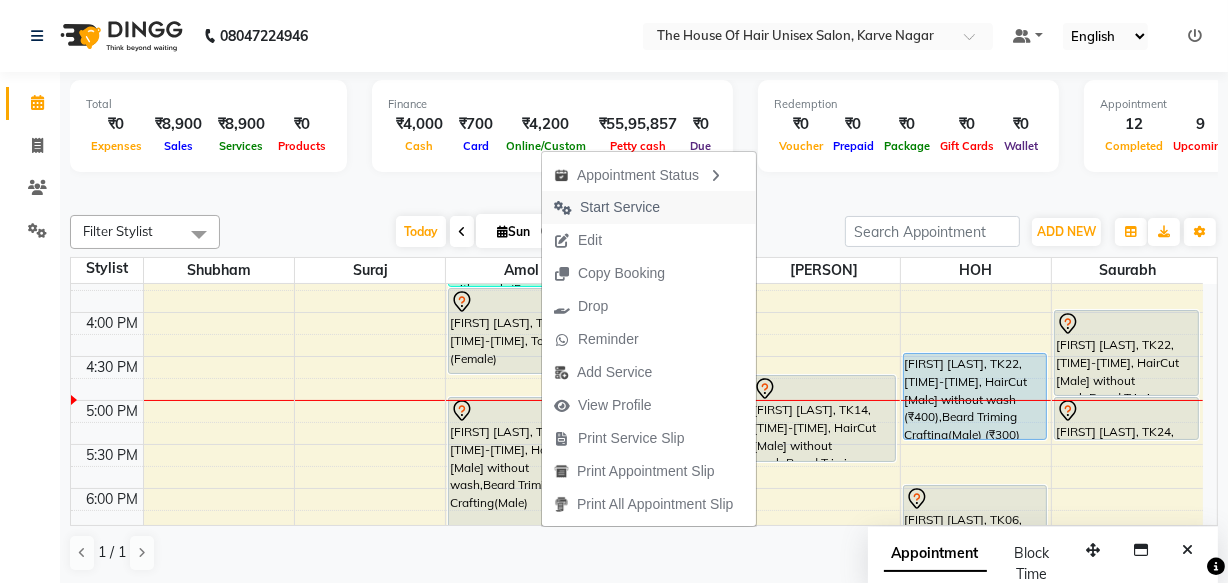 click on "Start Service" at bounding box center (620, 207) 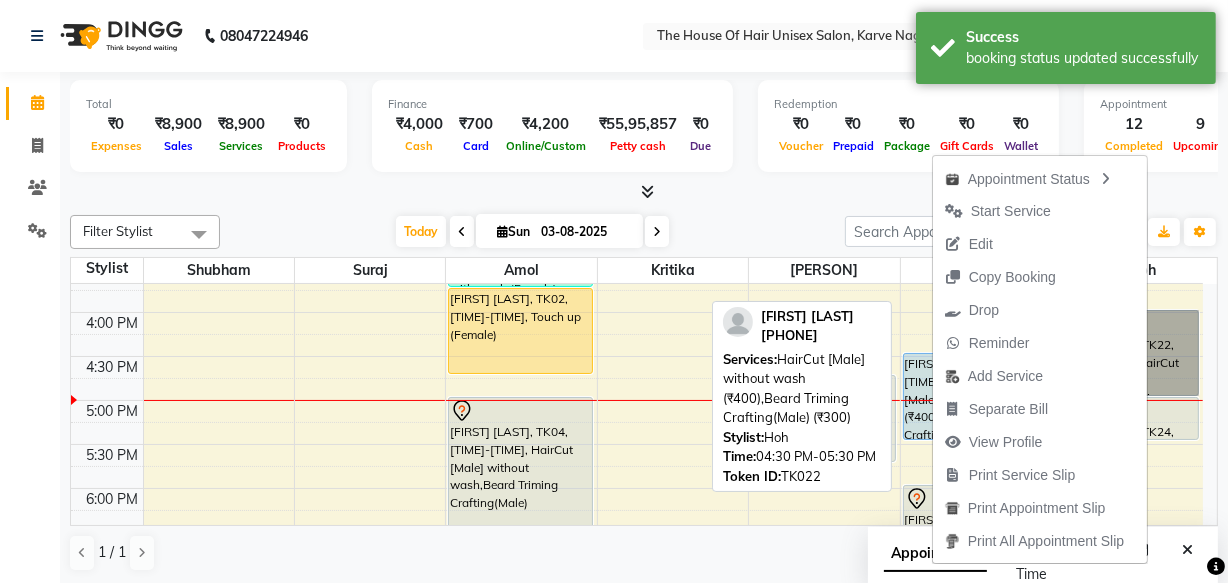 click on "[FIRST] [LAST], TK22, 04:30 PM-05:30 PM, HairCut [Male] without wash (₹400),Beard Triming Crafting(Male) (₹300)" at bounding box center (975, 396) 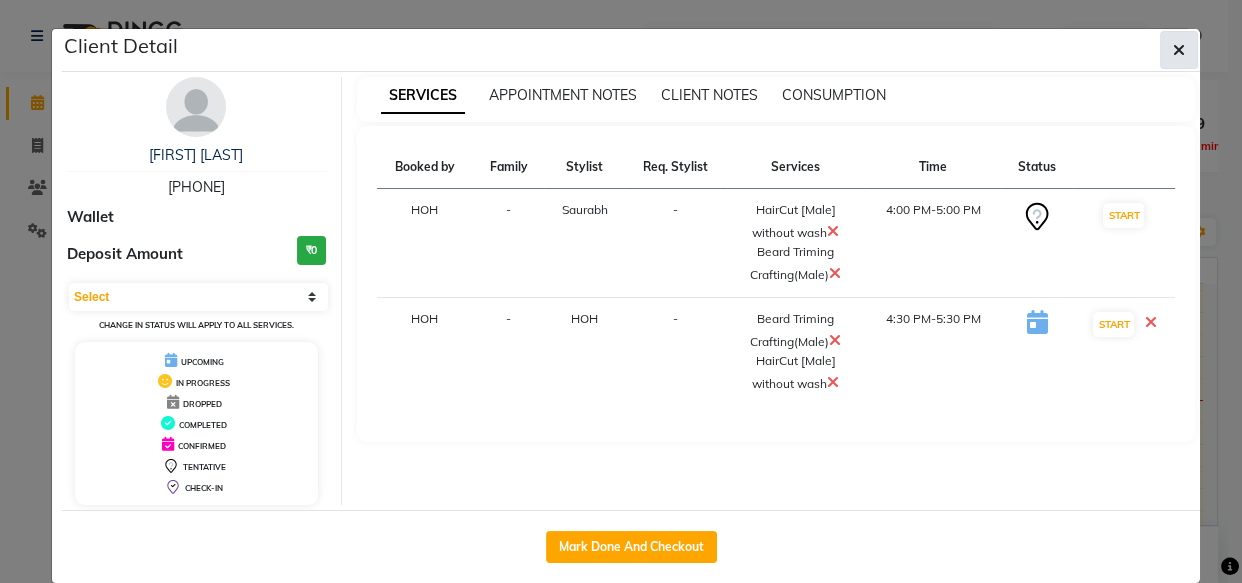 click 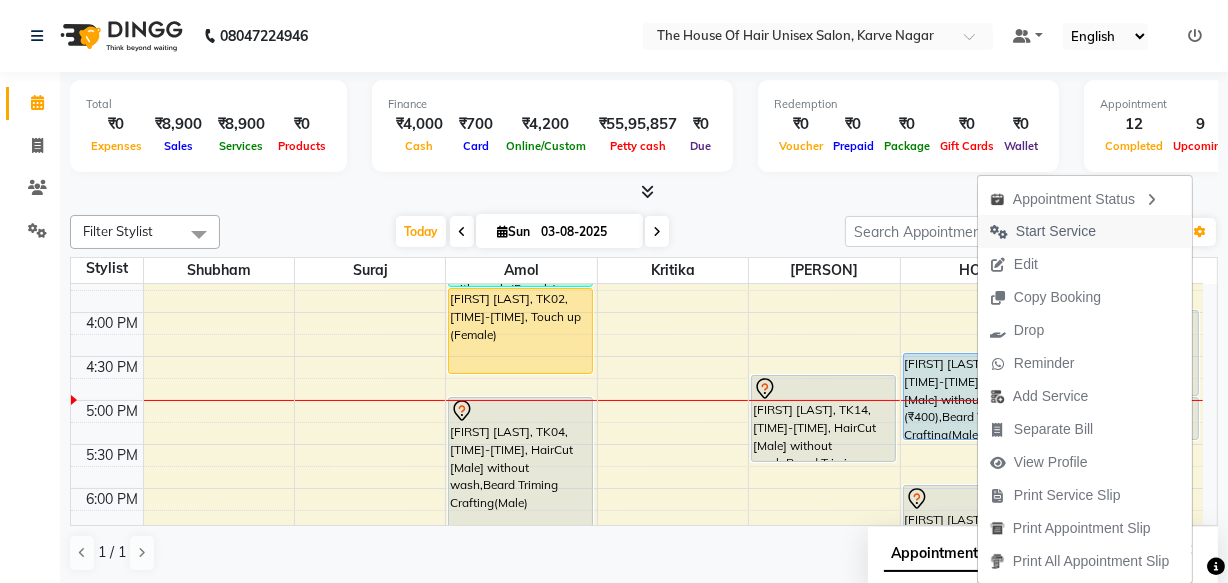 click on "Start Service" at bounding box center (1056, 231) 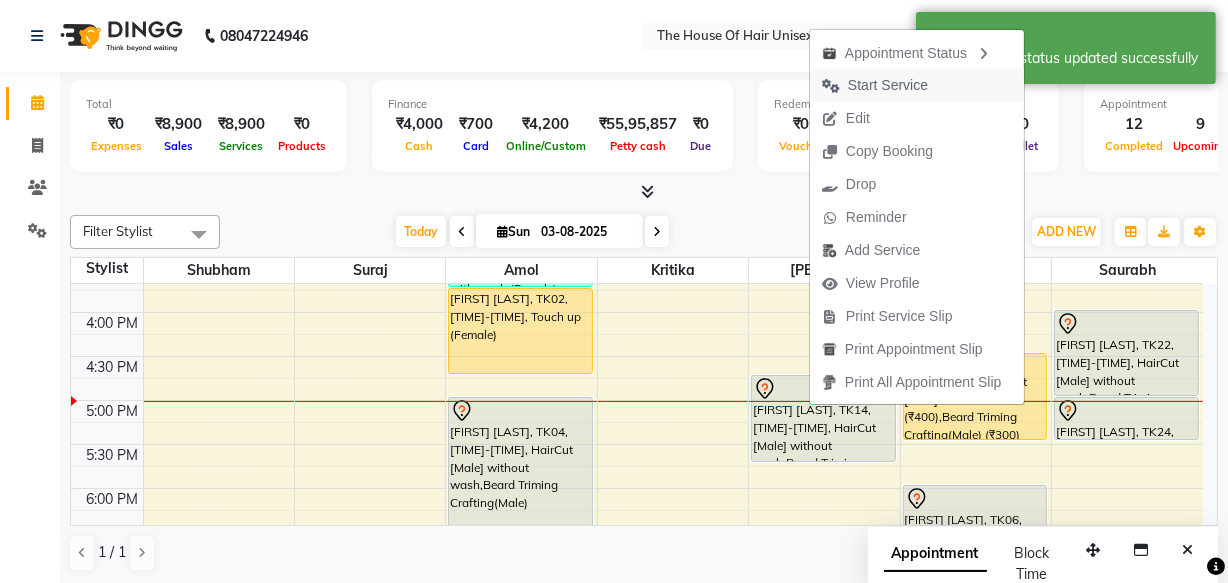 click on "Start Service" at bounding box center (888, 85) 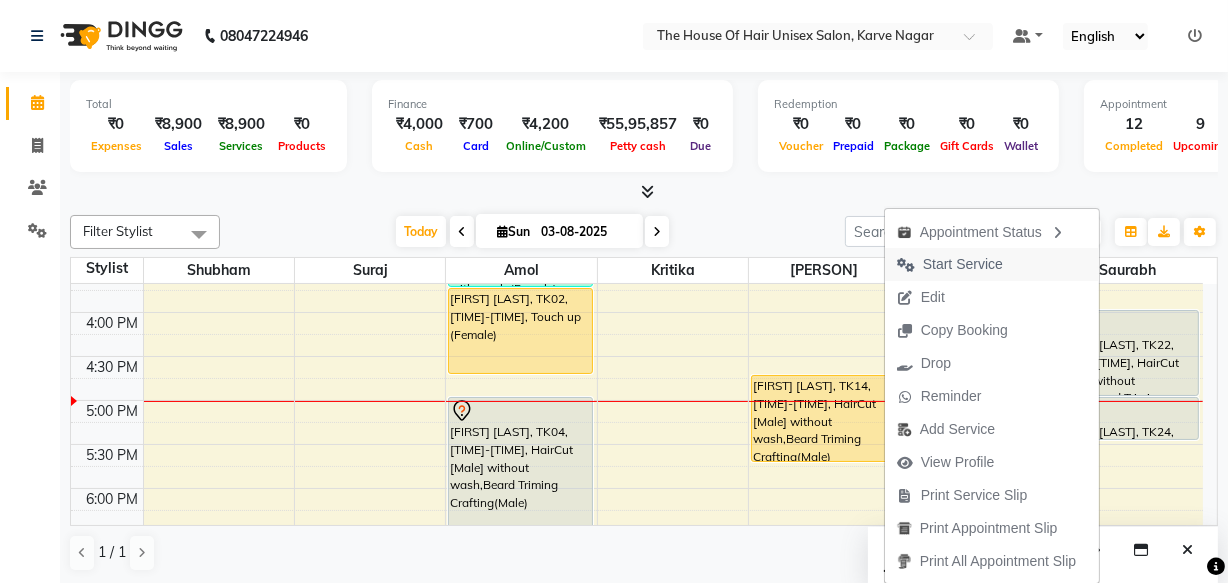 click on "Start Service" at bounding box center (963, 264) 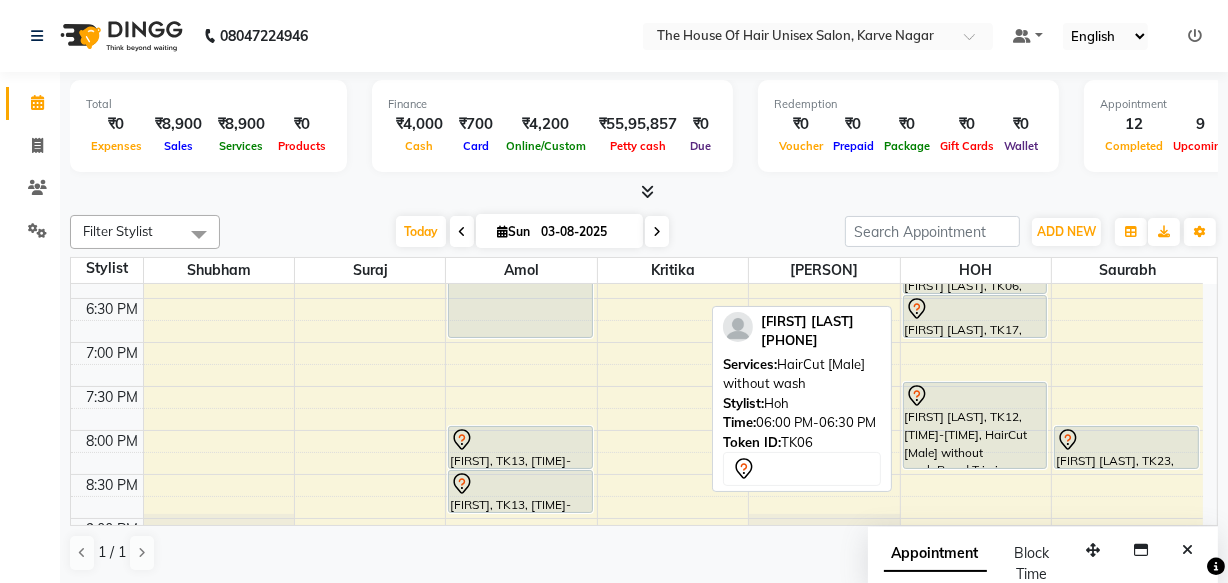 scroll, scrollTop: 1072, scrollLeft: 0, axis: vertical 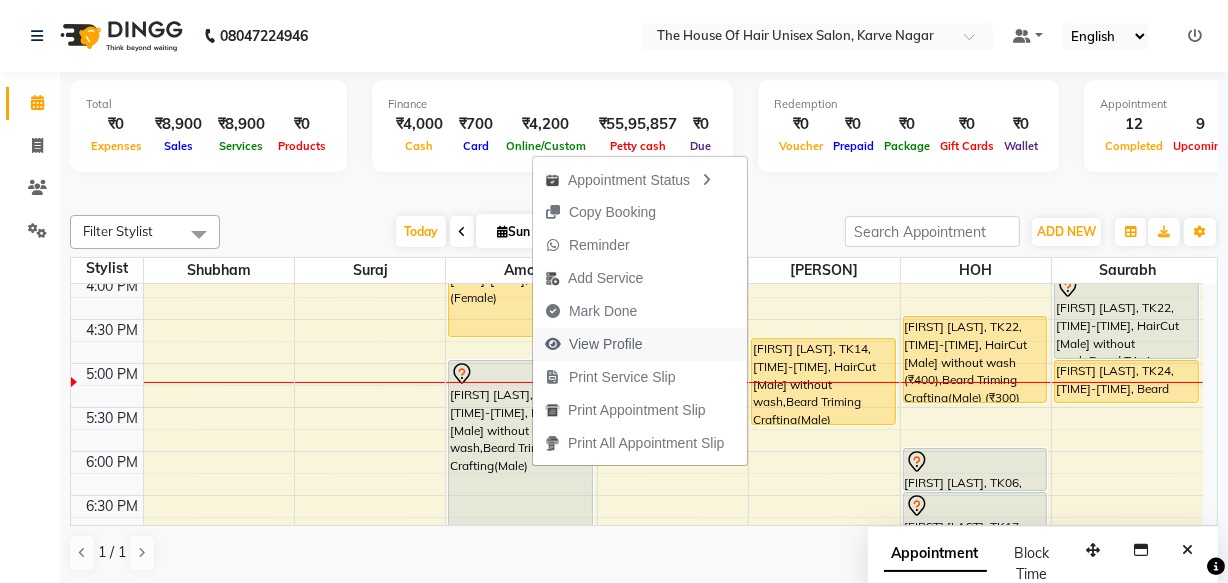 click on "View Profile" at bounding box center [606, 344] 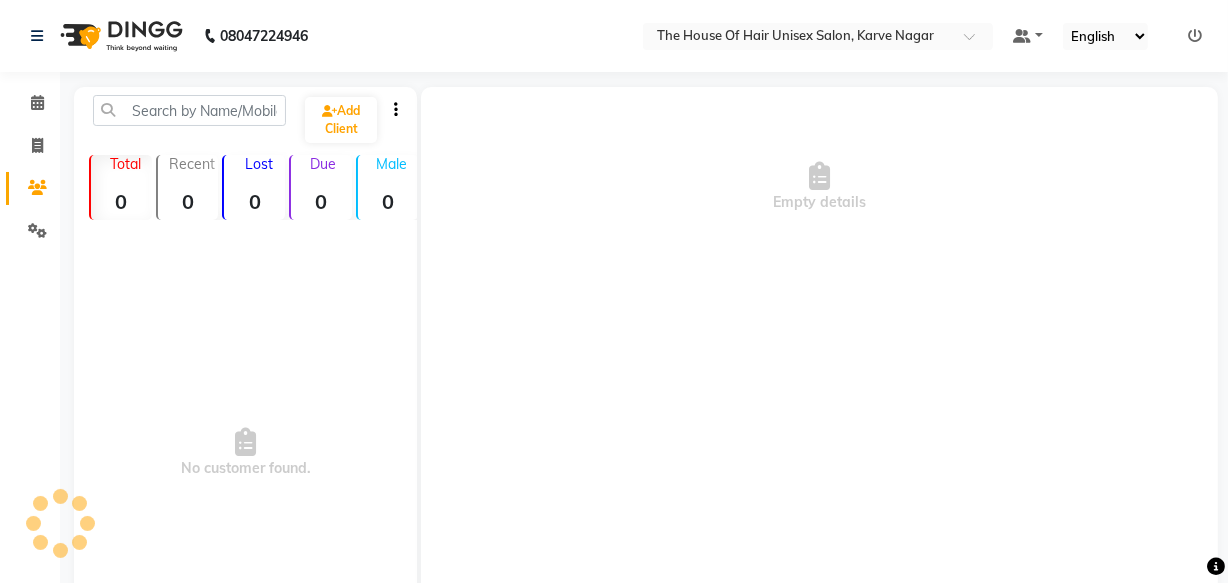 scroll, scrollTop: 0, scrollLeft: 0, axis: both 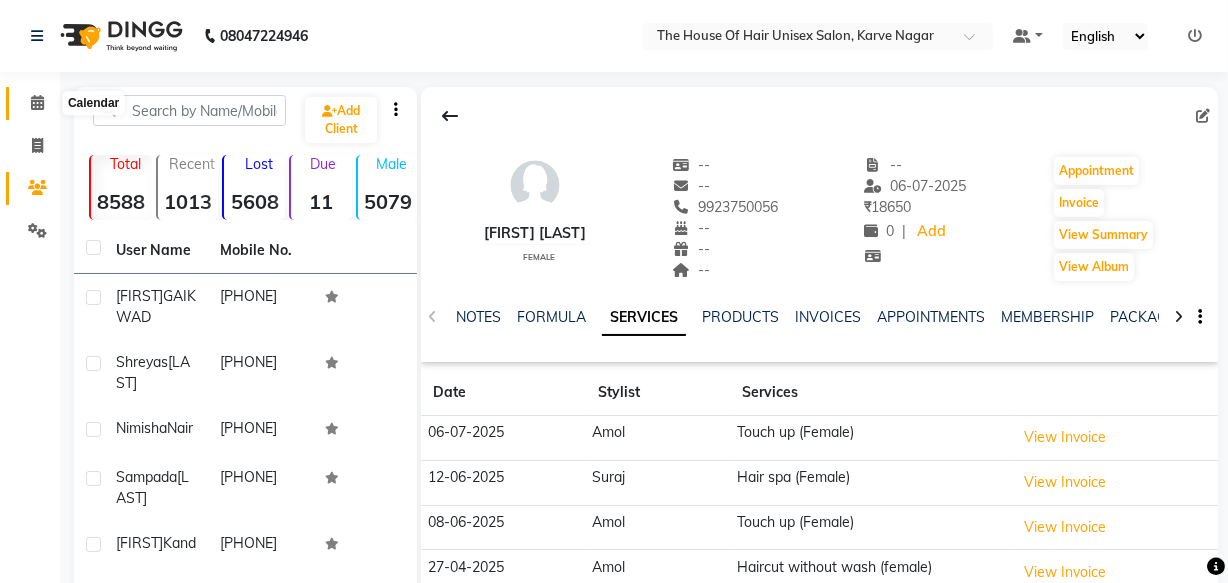 click 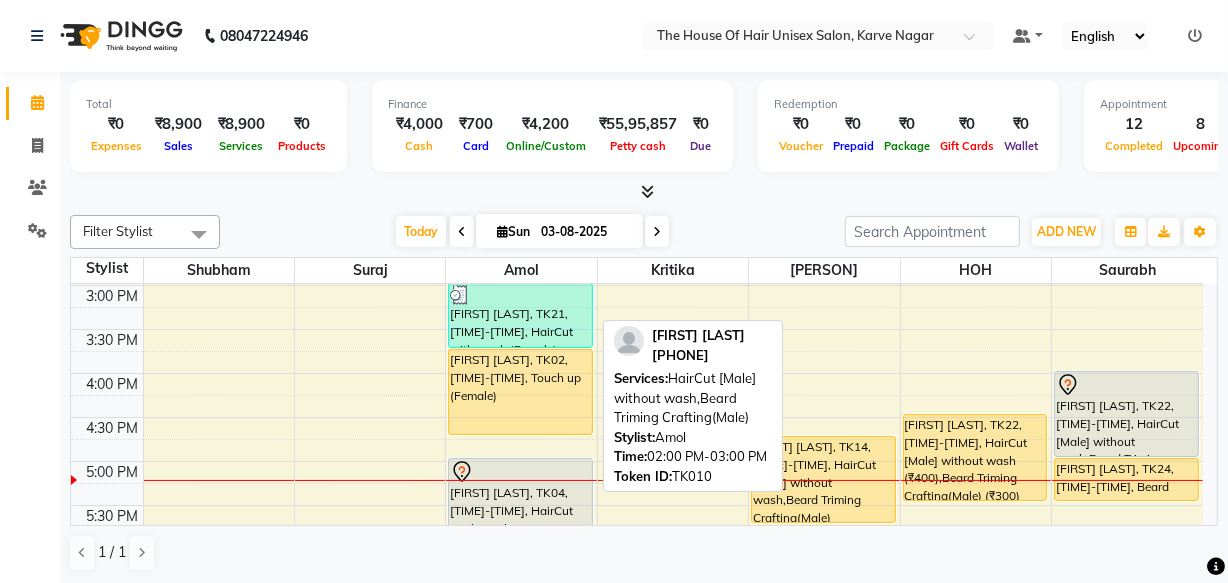 scroll, scrollTop: 710, scrollLeft: 0, axis: vertical 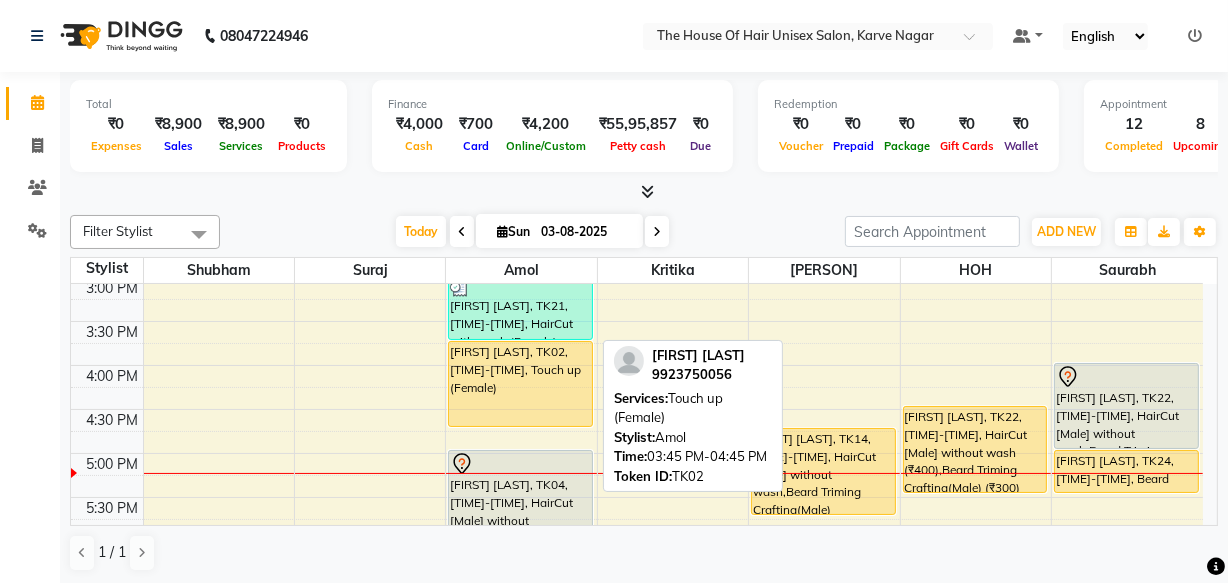 click on "[FIRST] [LAST], TK02, 03:45 PM-04:45 PM, Touch up (Female)" at bounding box center (520, 384) 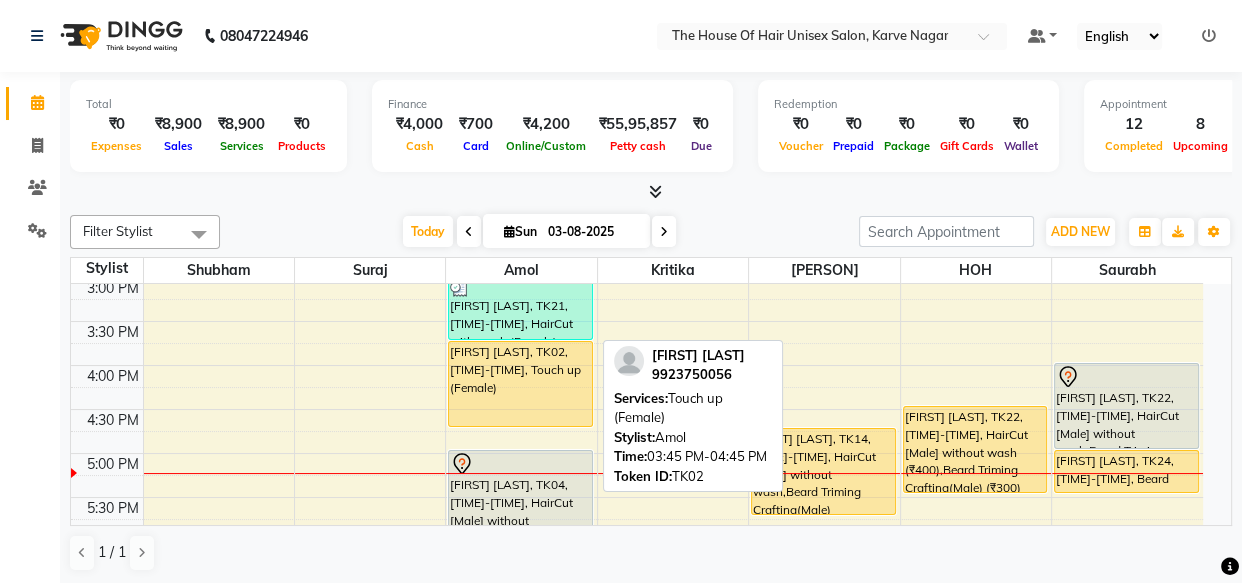 select on "1" 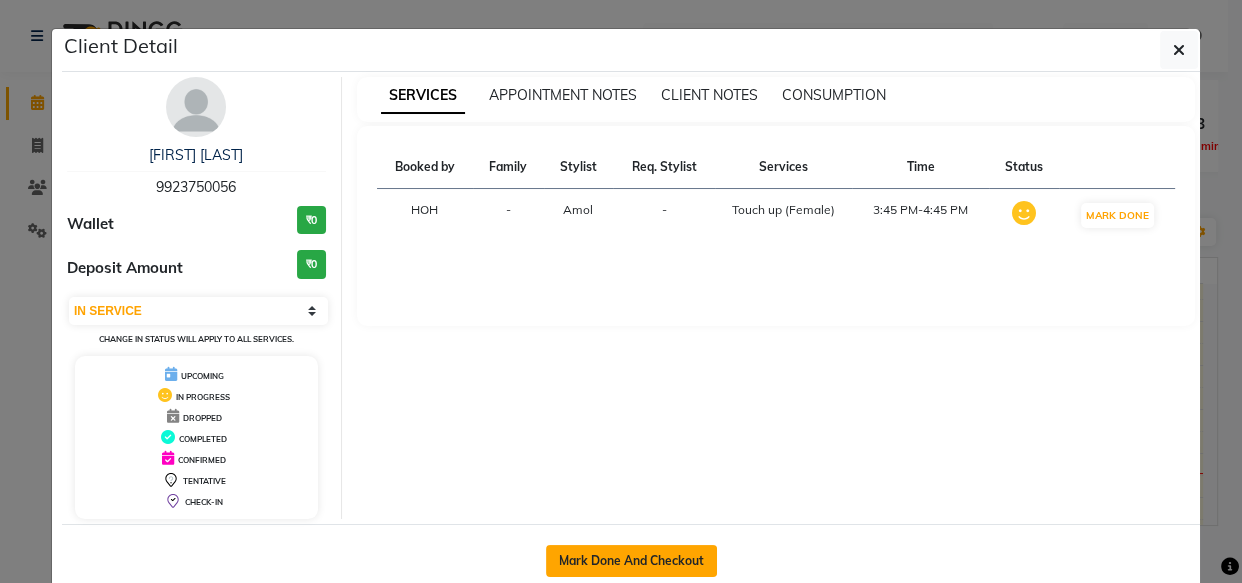 click on "Mark Done And Checkout" 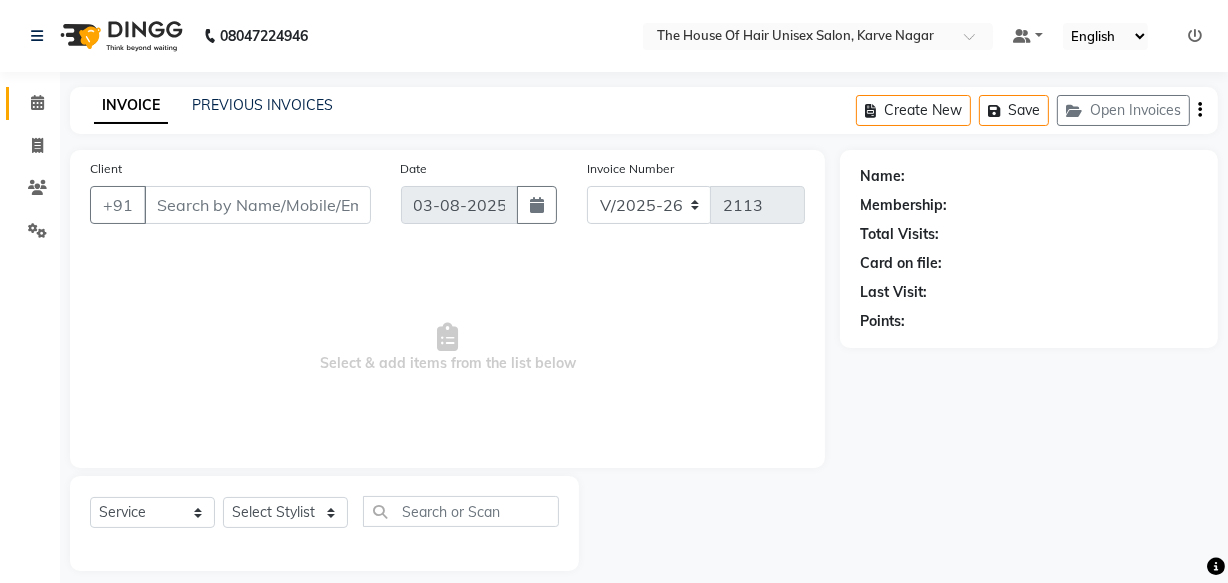 type on "9923750056" 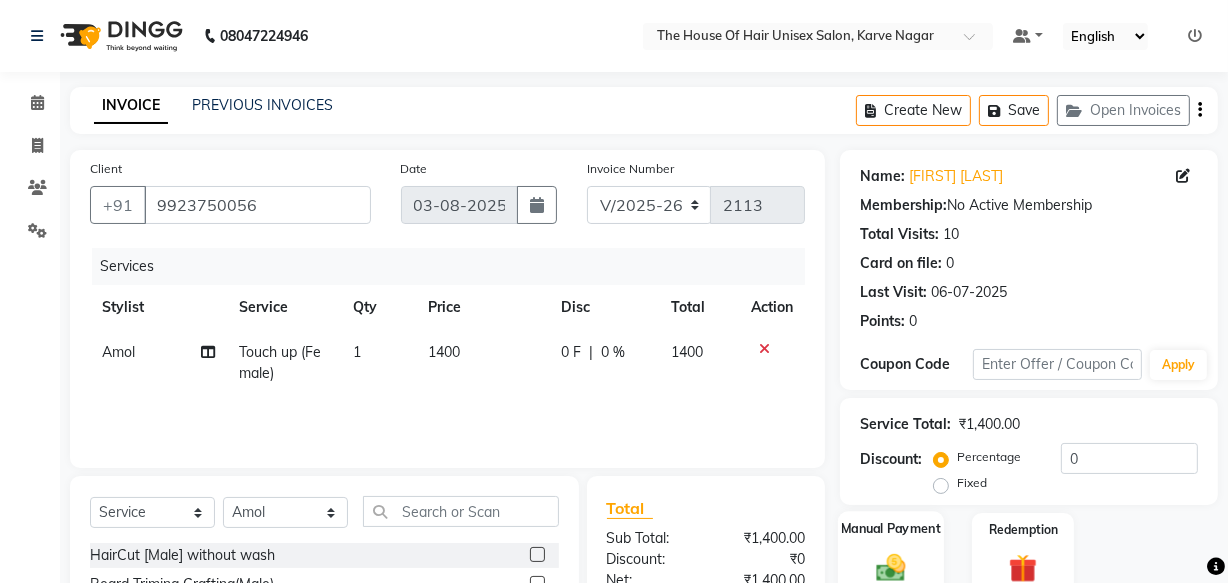 click on "Manual Payment" 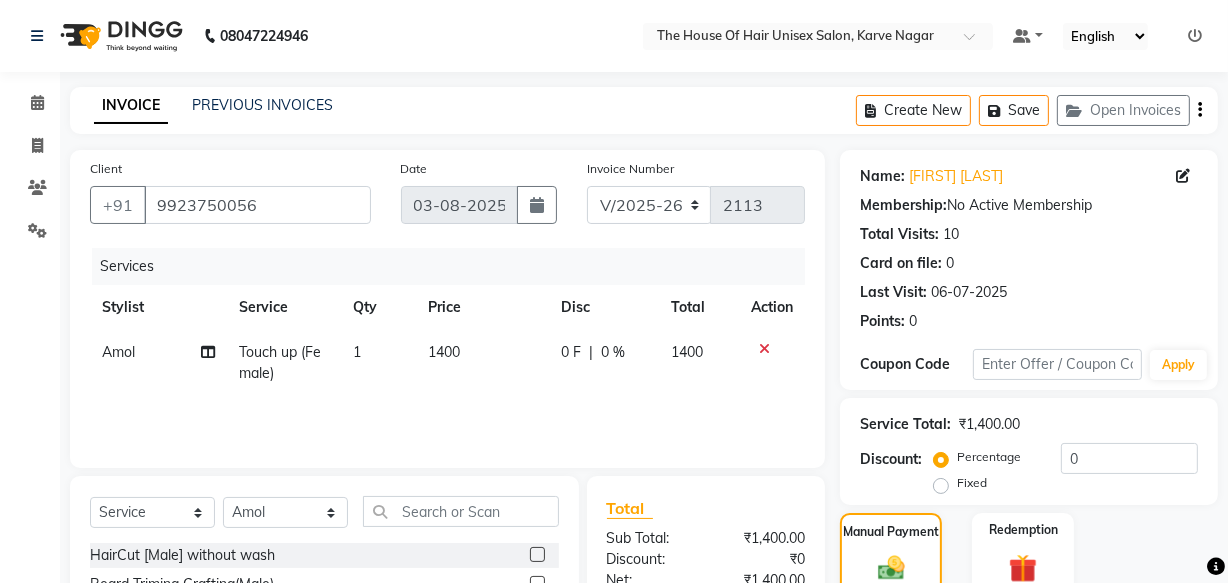 scroll, scrollTop: 219, scrollLeft: 0, axis: vertical 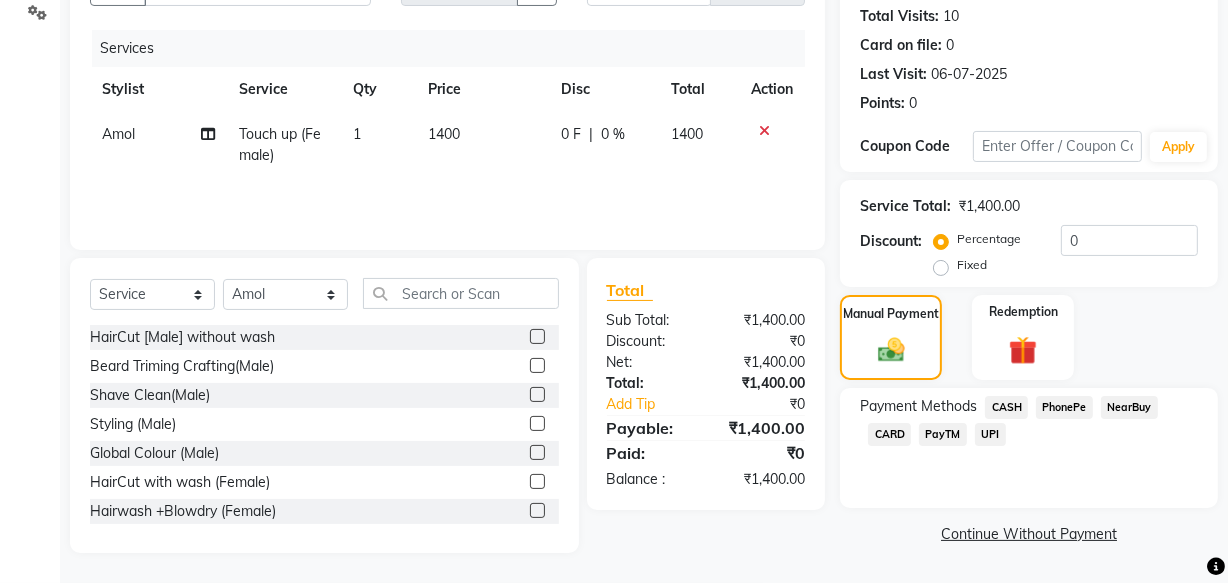 click on "UPI" 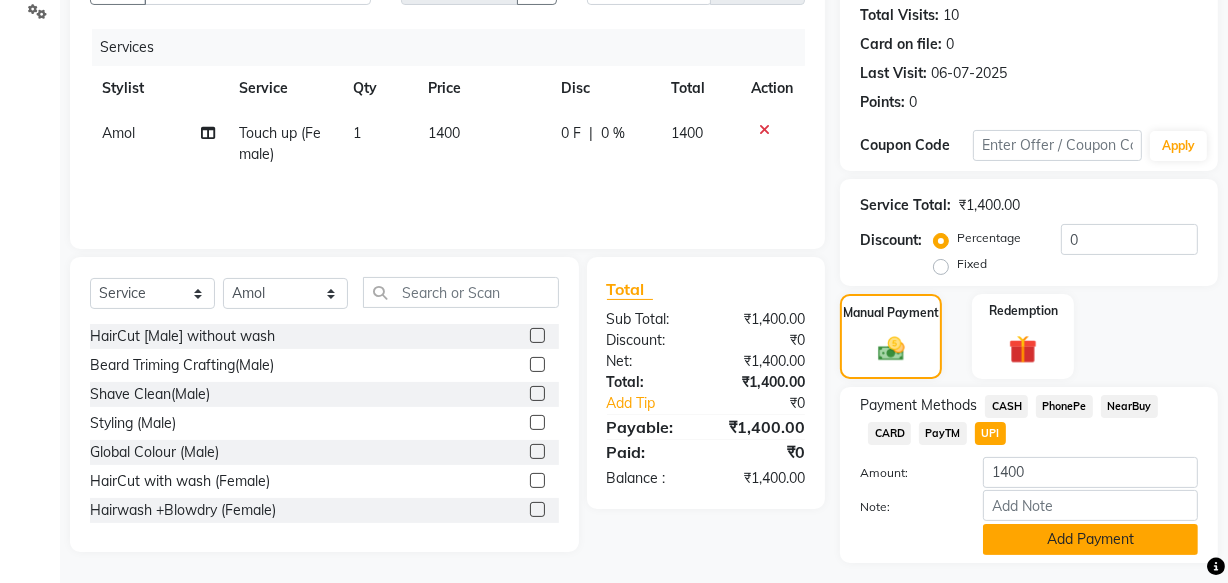 click on "Add Payment" 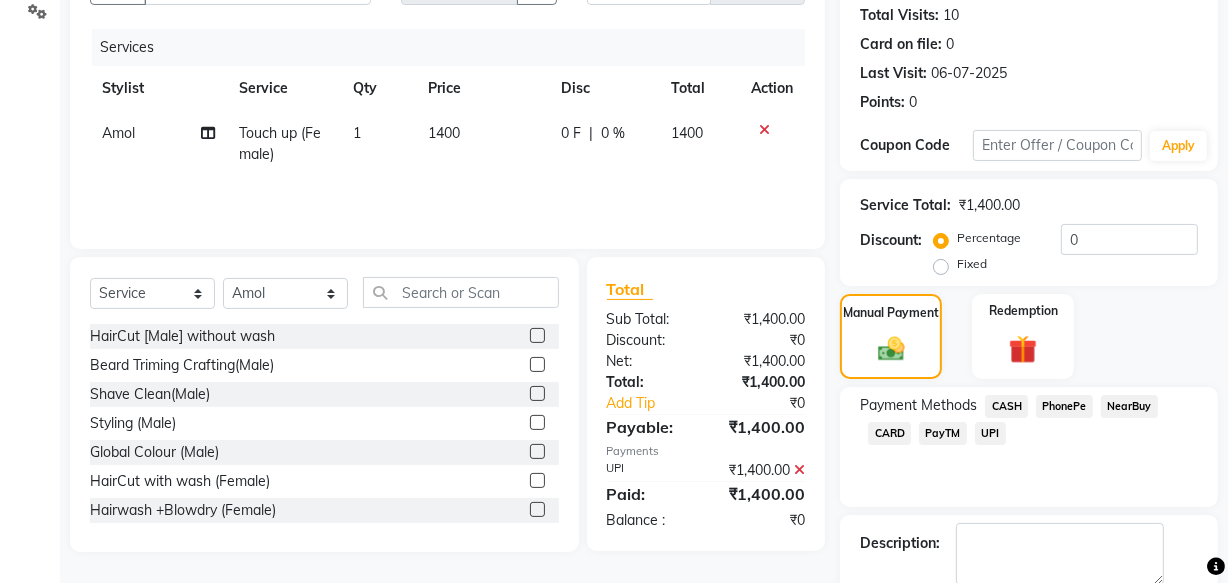 scroll, scrollTop: 326, scrollLeft: 0, axis: vertical 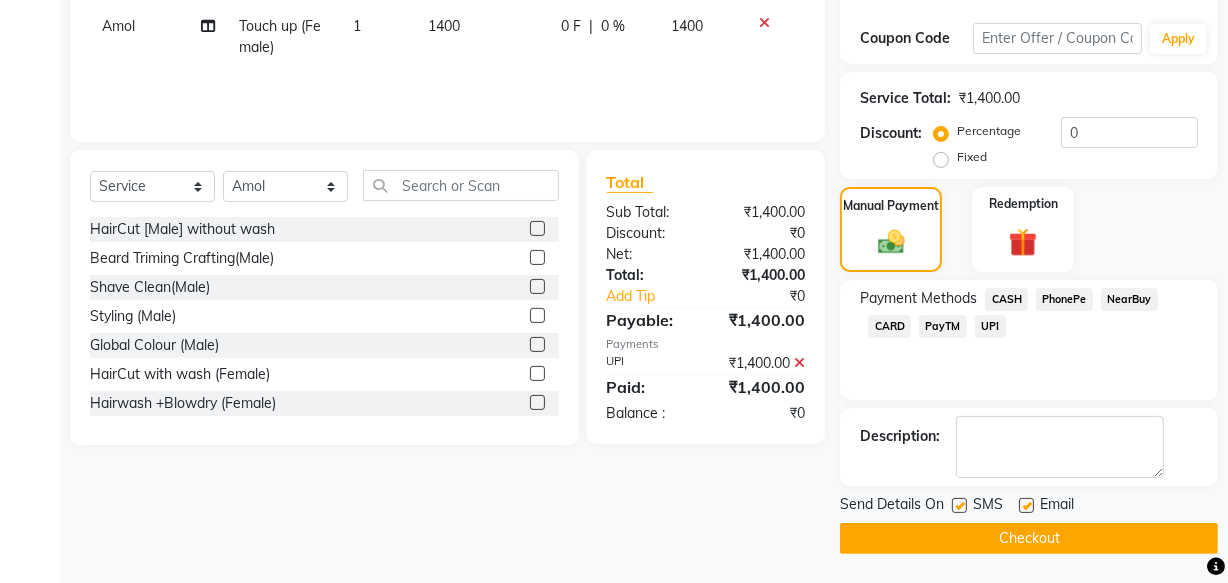 click on "Checkout" 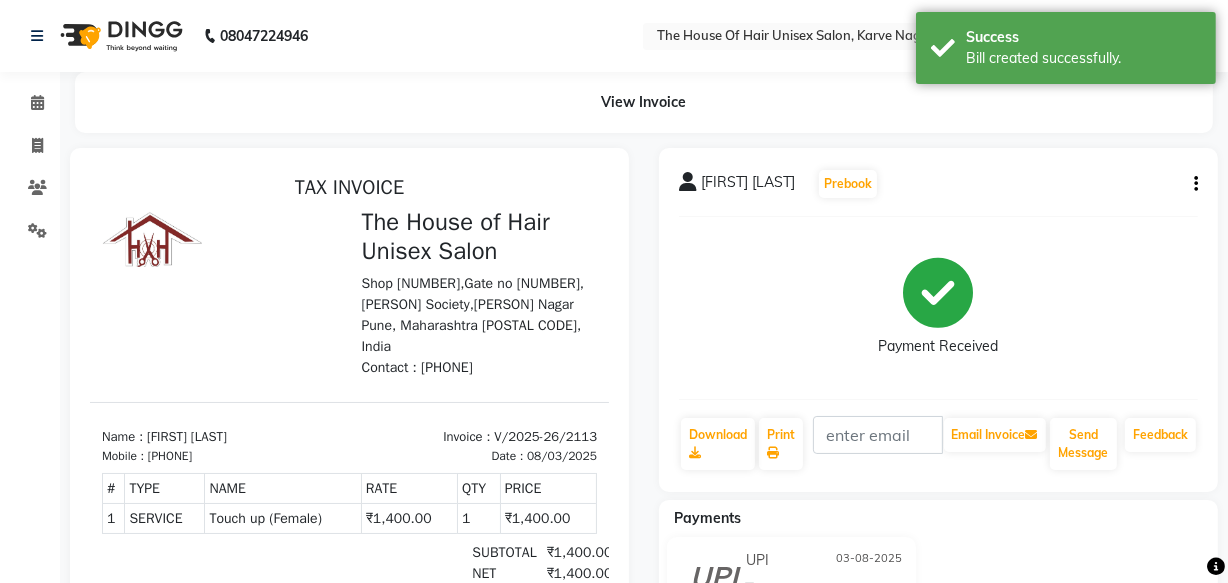 scroll, scrollTop: 0, scrollLeft: 0, axis: both 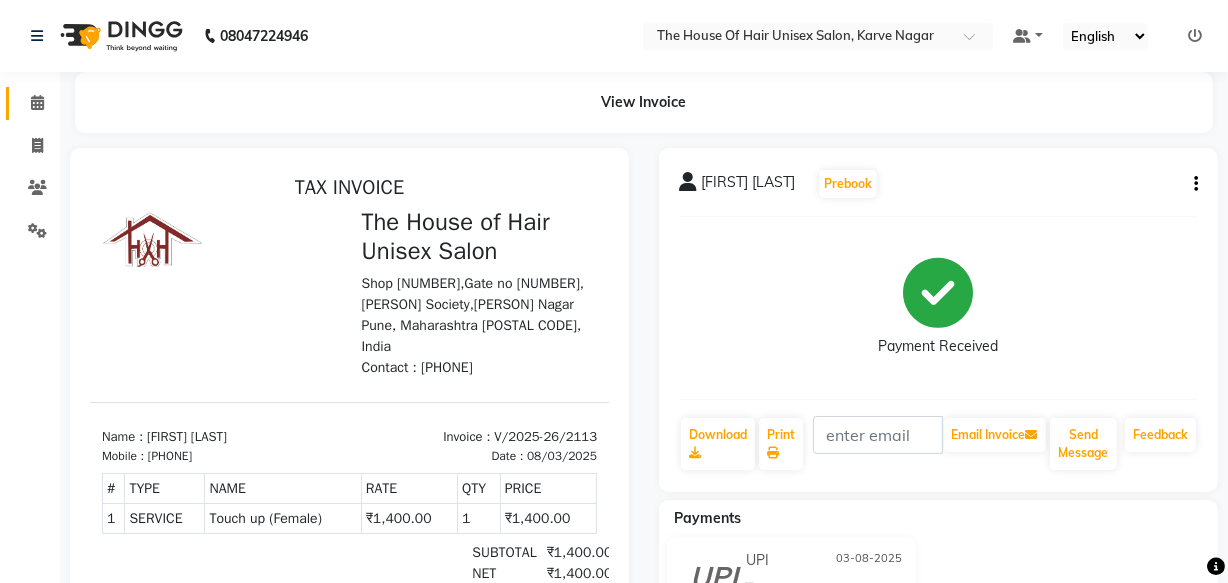 click 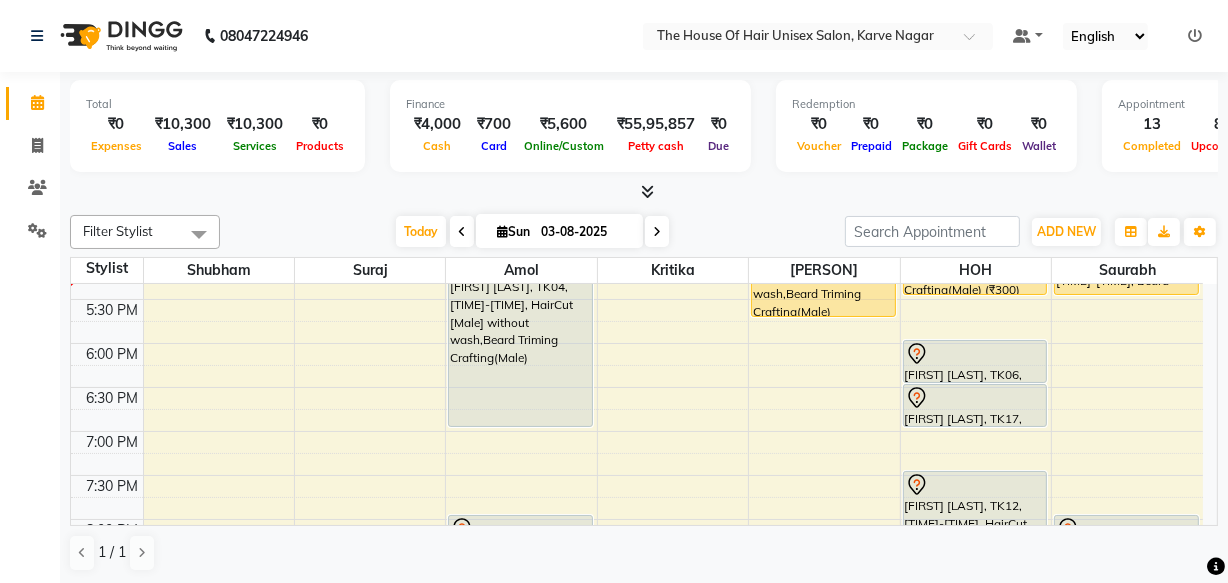 scroll, scrollTop: 907, scrollLeft: 0, axis: vertical 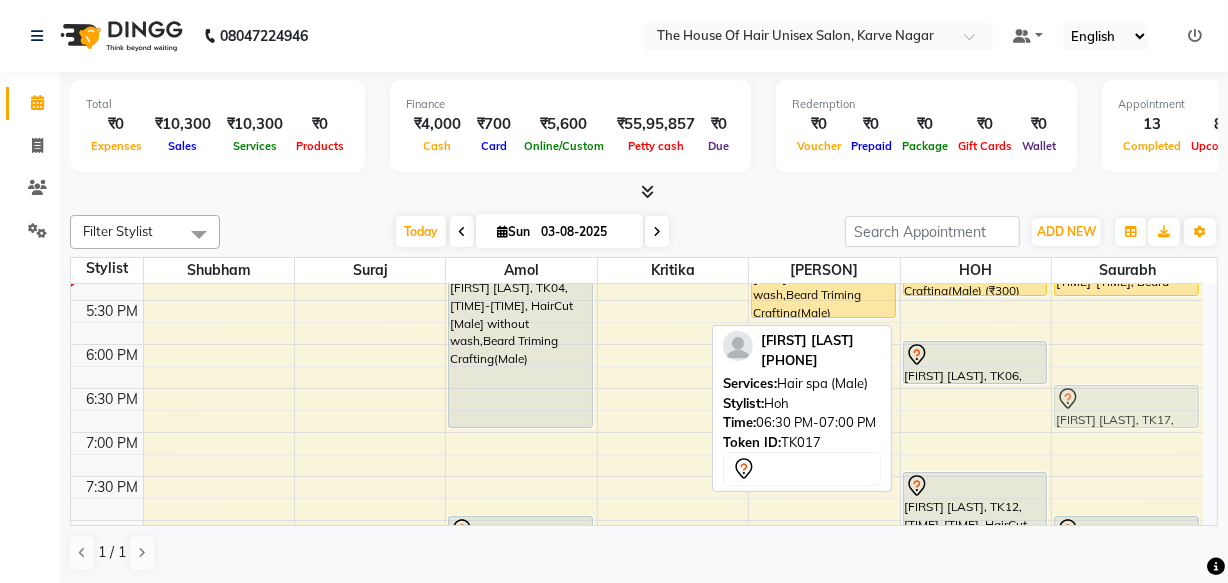 drag, startPoint x: 974, startPoint y: 406, endPoint x: 1091, endPoint y: 414, distance: 117.273186 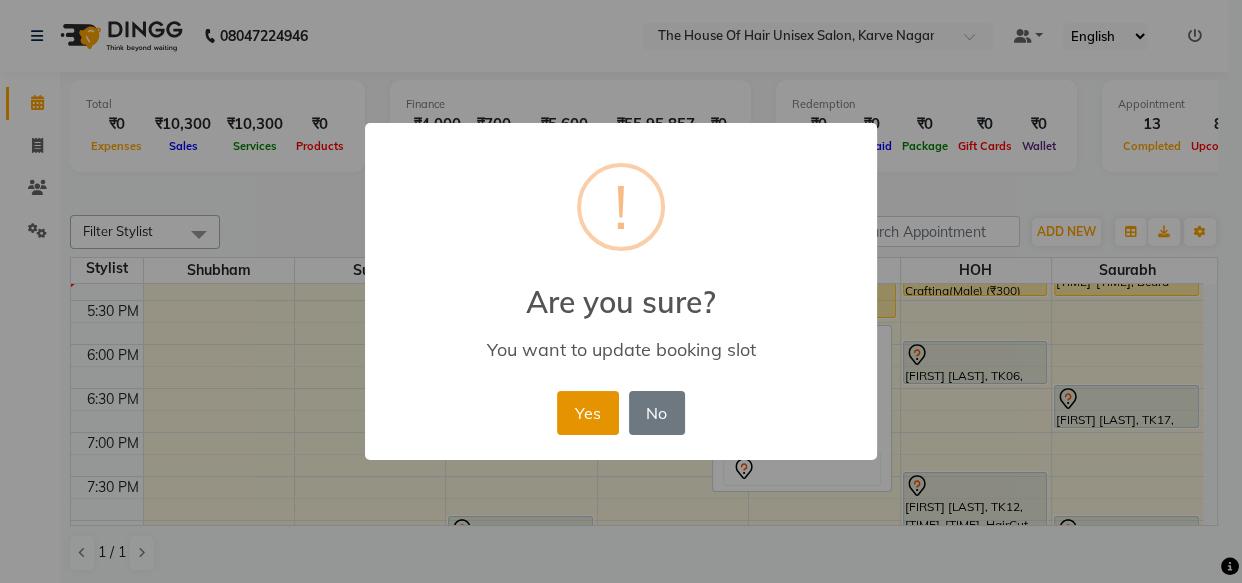 click on "Yes" at bounding box center [587, 413] 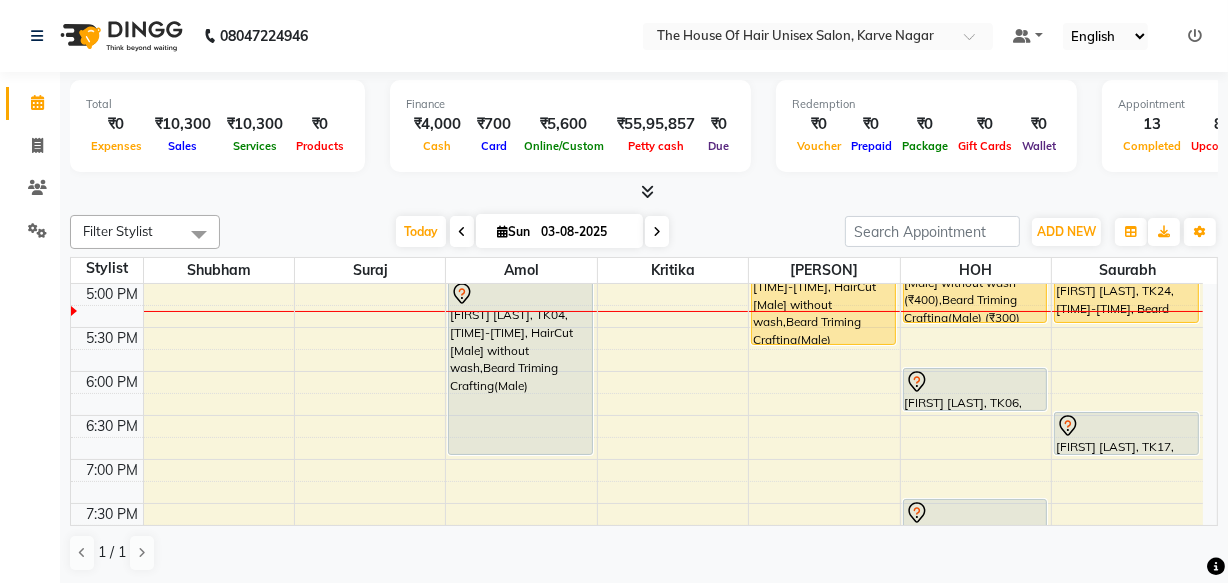 scroll, scrollTop: 882, scrollLeft: 0, axis: vertical 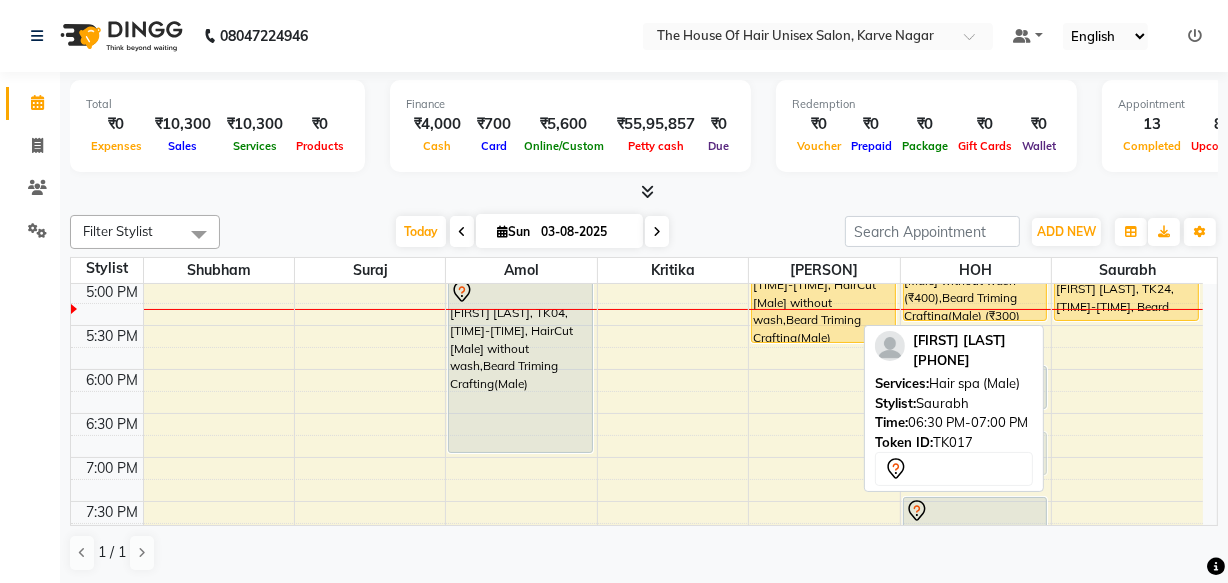 drag, startPoint x: 1148, startPoint y: 432, endPoint x: 1030, endPoint y: 445, distance: 118.71394 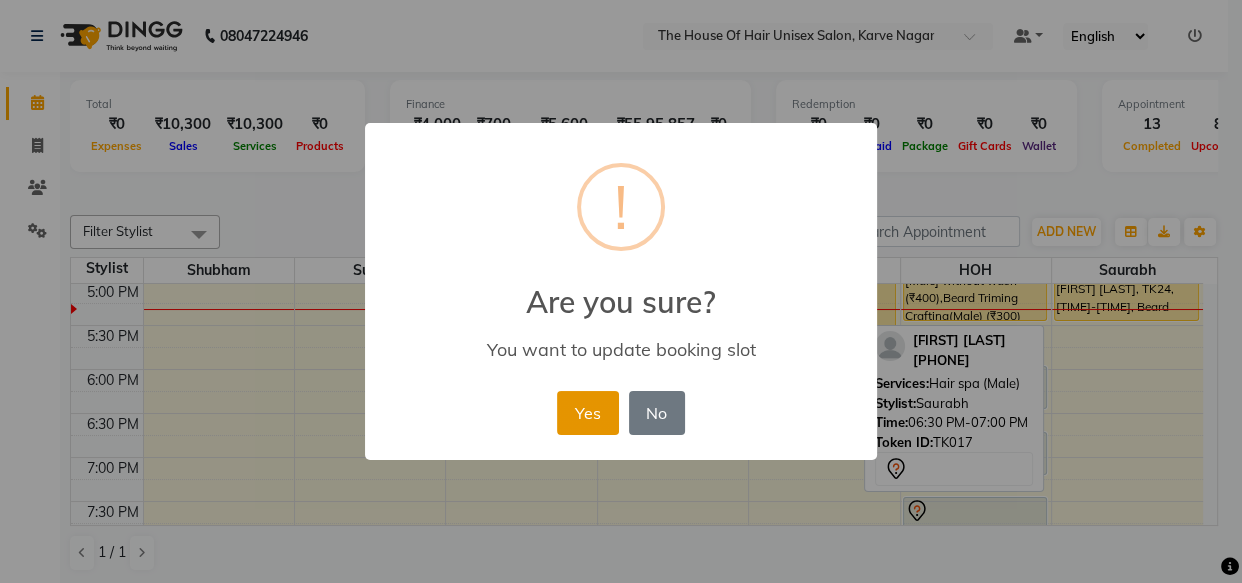 click on "Yes" at bounding box center [587, 413] 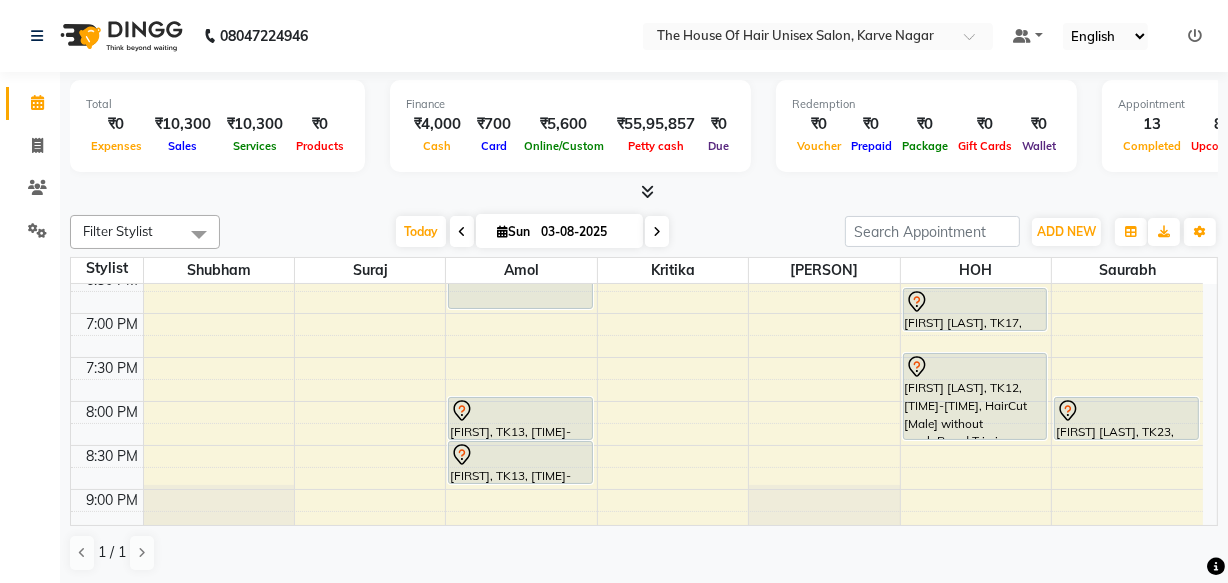 scroll, scrollTop: 1064, scrollLeft: 0, axis: vertical 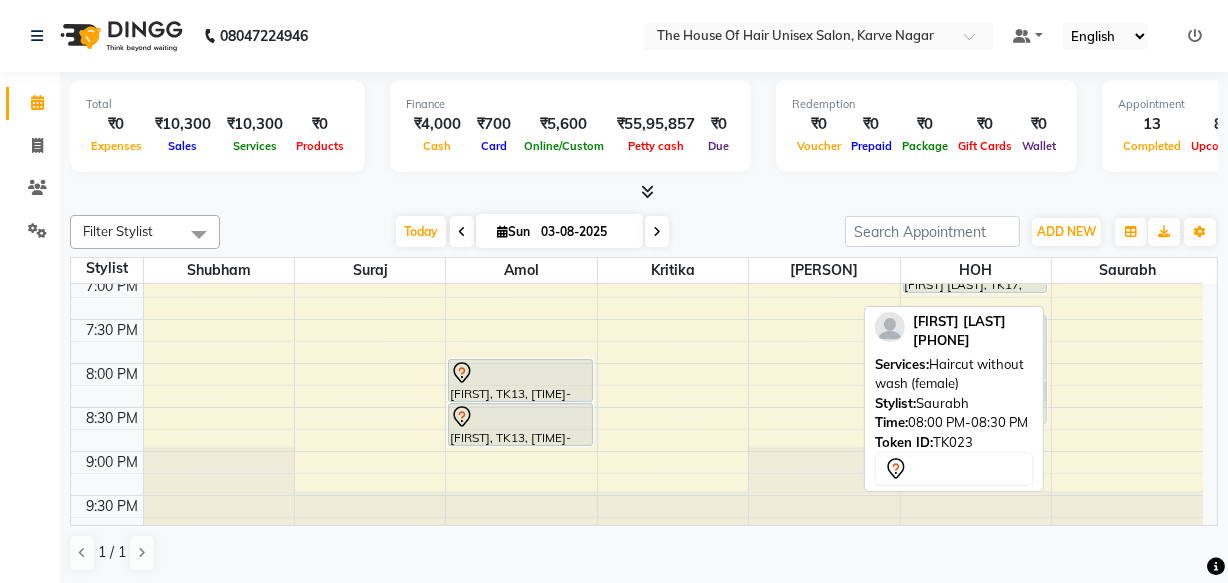 drag, startPoint x: 1113, startPoint y: 379, endPoint x: 1031, endPoint y: 406, distance: 86.33076 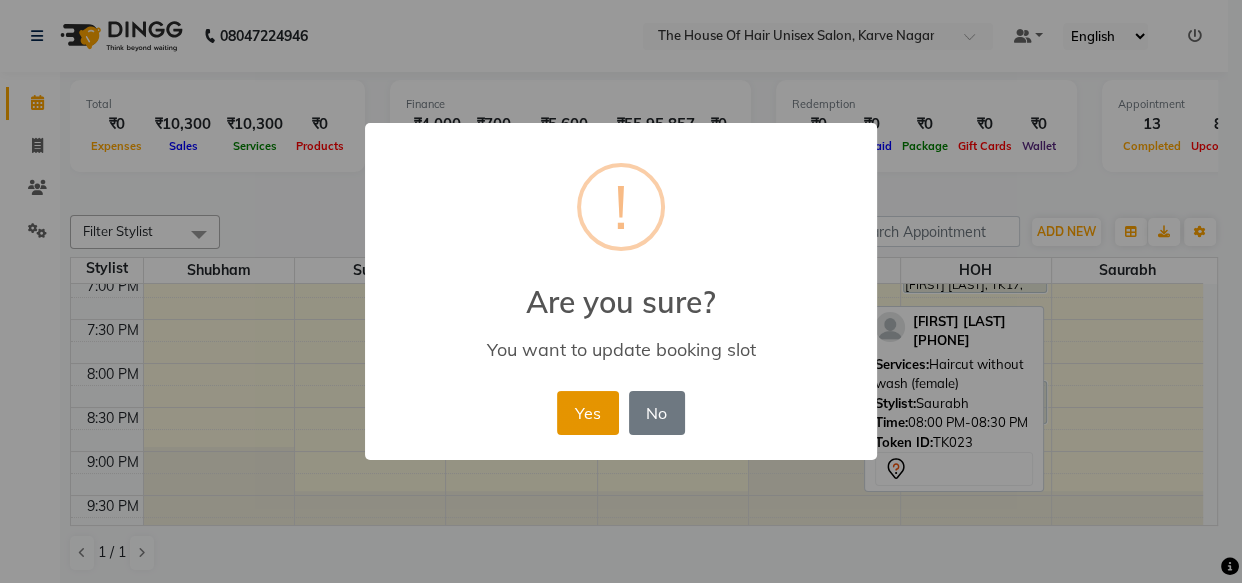 click on "Yes" at bounding box center [587, 413] 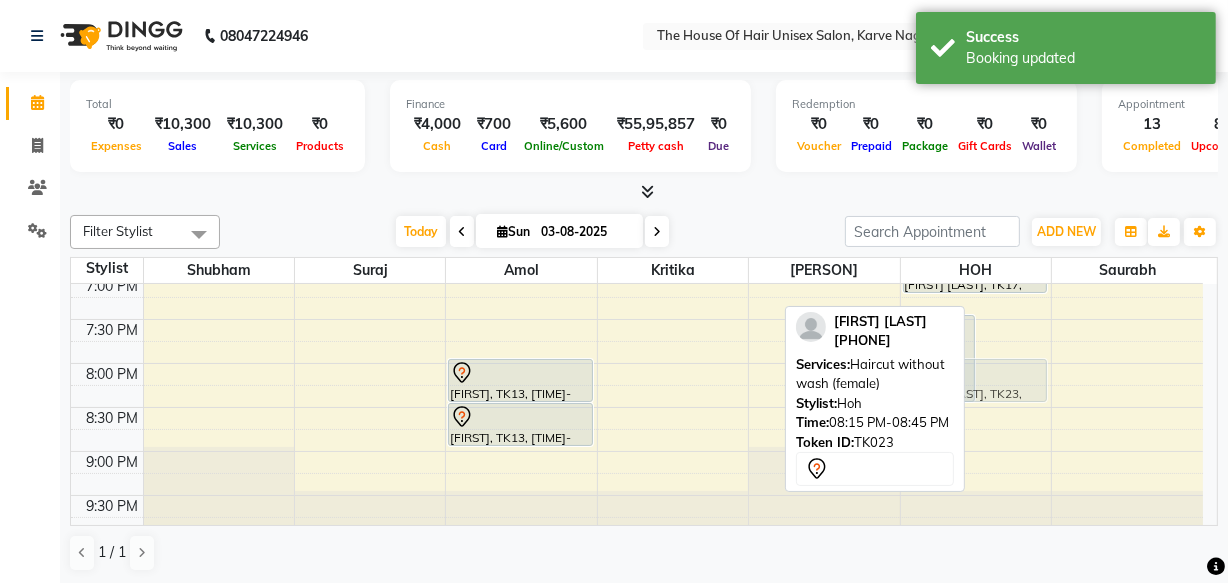 drag, startPoint x: 1007, startPoint y: 404, endPoint x: 1005, endPoint y: 390, distance: 14.142136 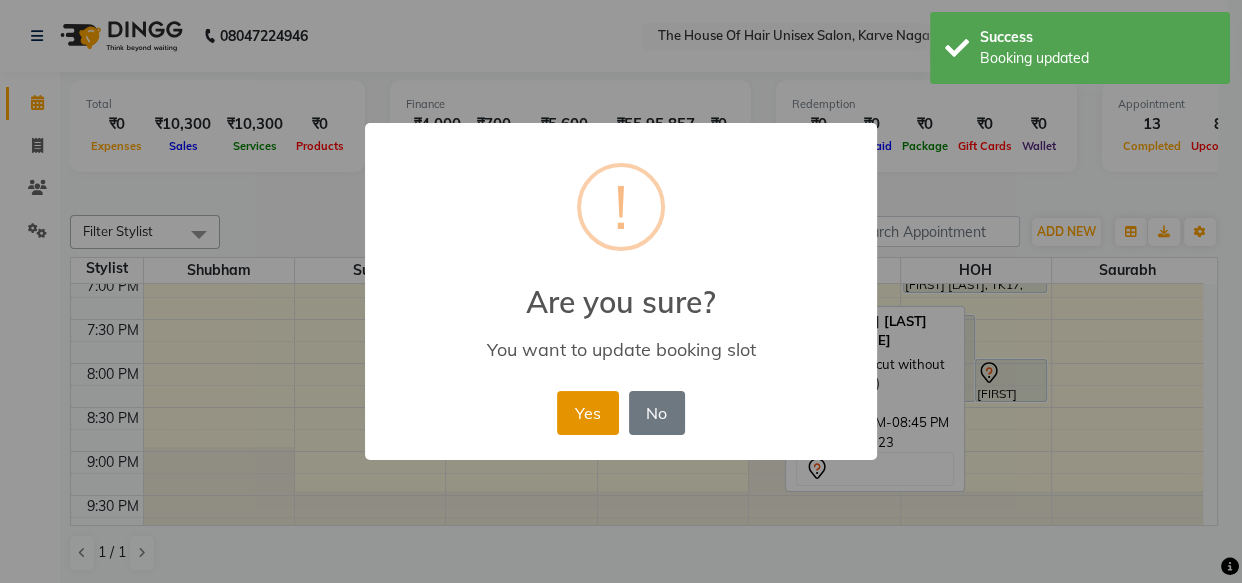 click on "Yes" at bounding box center (587, 413) 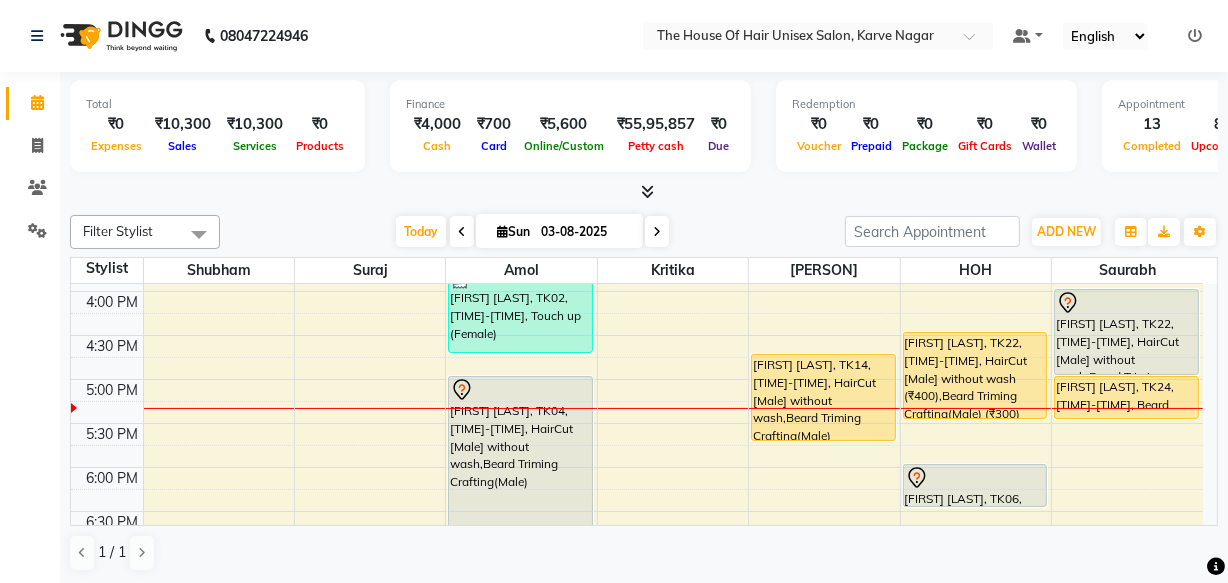 scroll, scrollTop: 775, scrollLeft: 0, axis: vertical 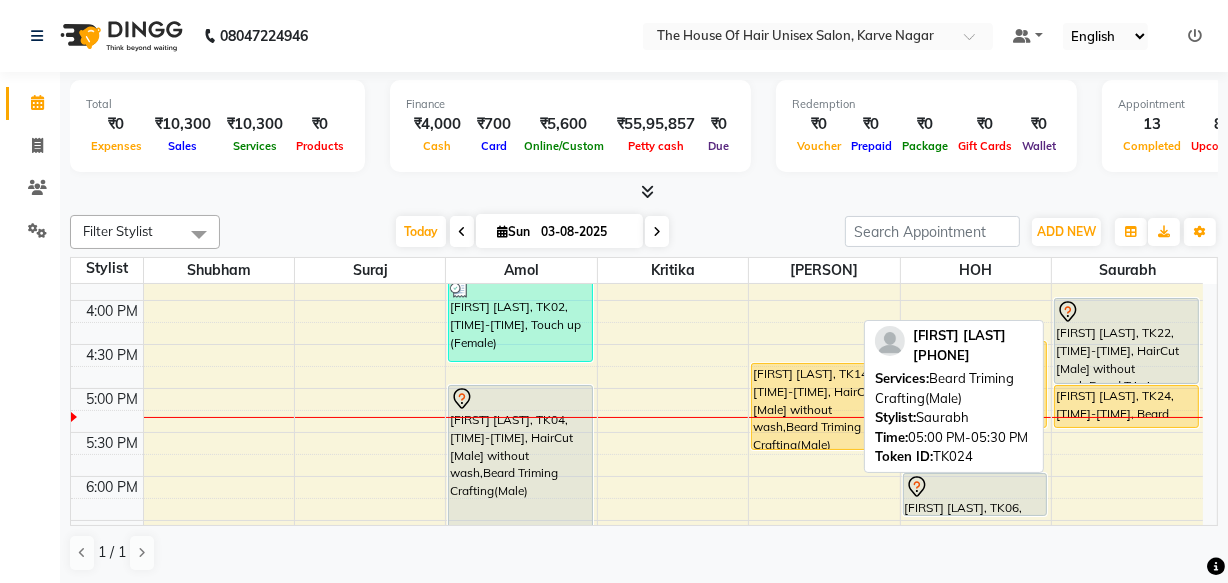 click on "SHUBHANKAR GAIKWAD, TK24, 05:00 PM-05:30 PM, Beard Triming Crafting(Male)" at bounding box center [1126, 406] 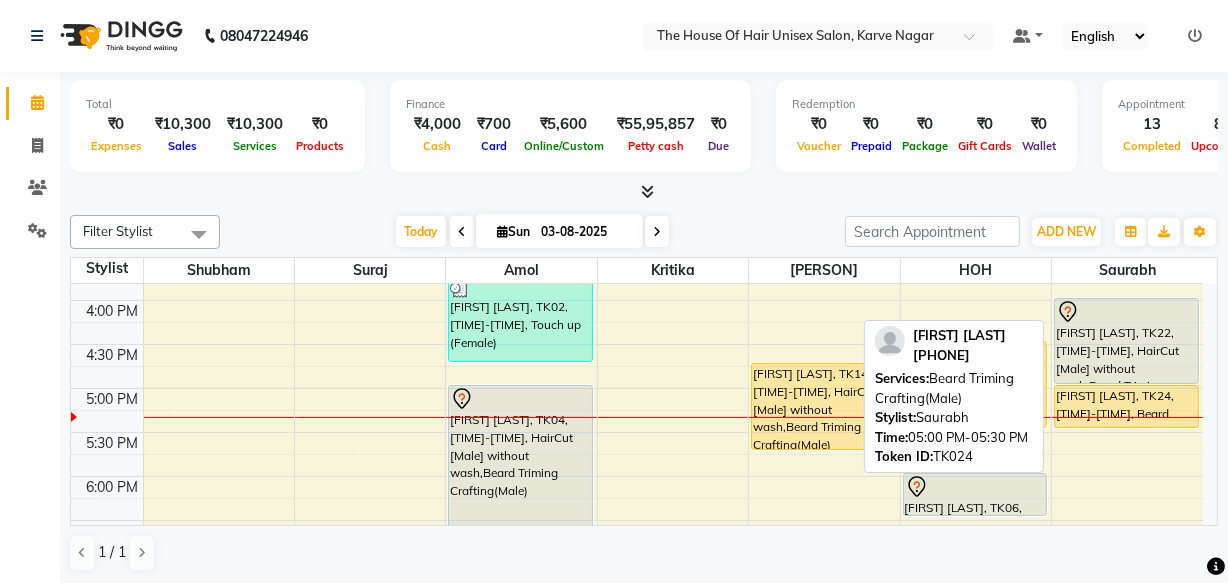 click on "SHUBHANKAR GAIKWAD, TK24, 05:00 PM-05:30 PM, Beard Triming Crafting(Male)" at bounding box center (1126, 406) 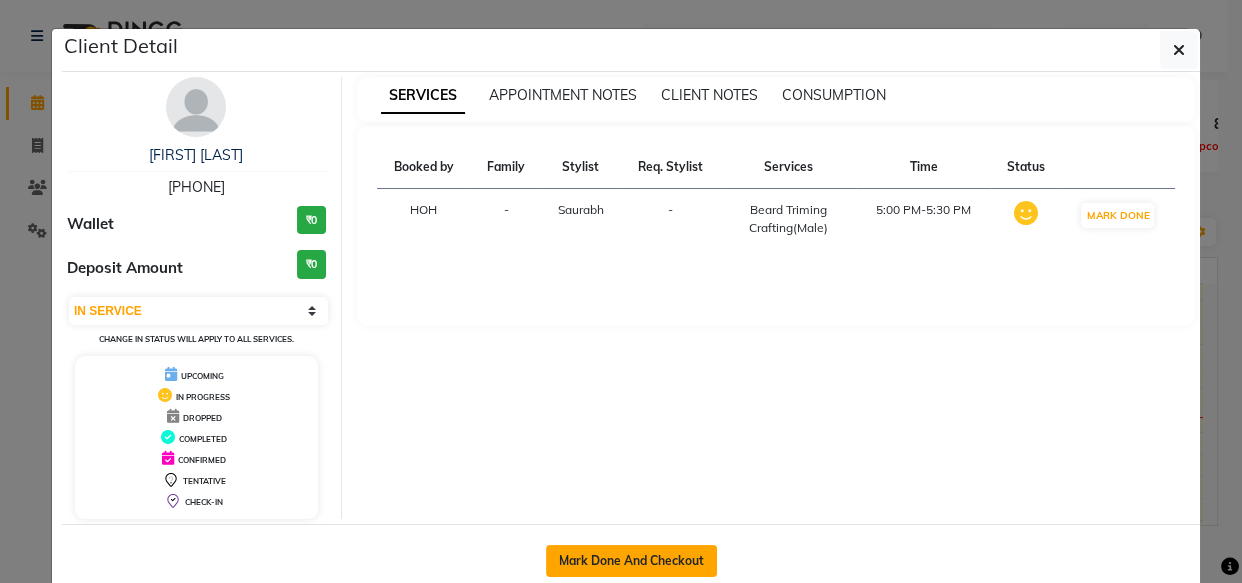 click on "Mark Done And Checkout" 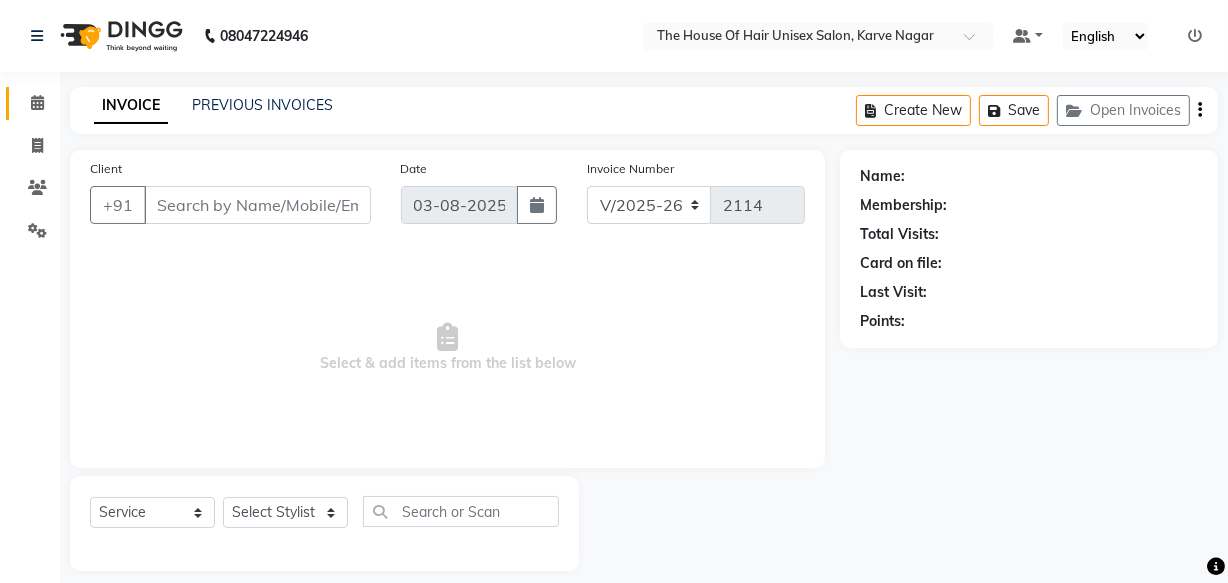 type on "8007941927" 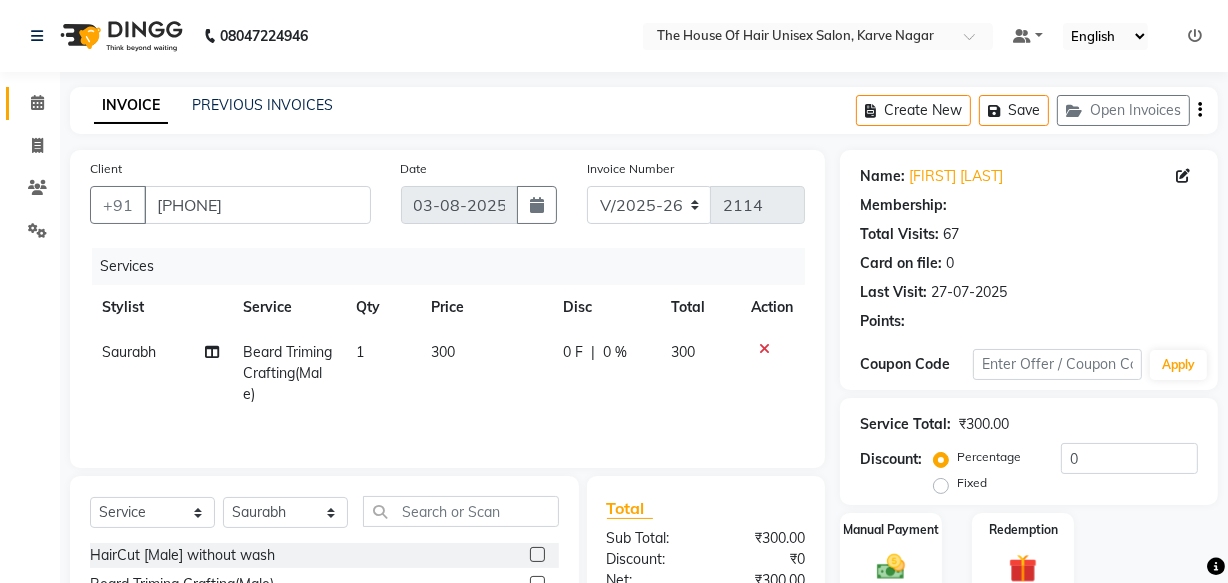 scroll, scrollTop: 19, scrollLeft: 0, axis: vertical 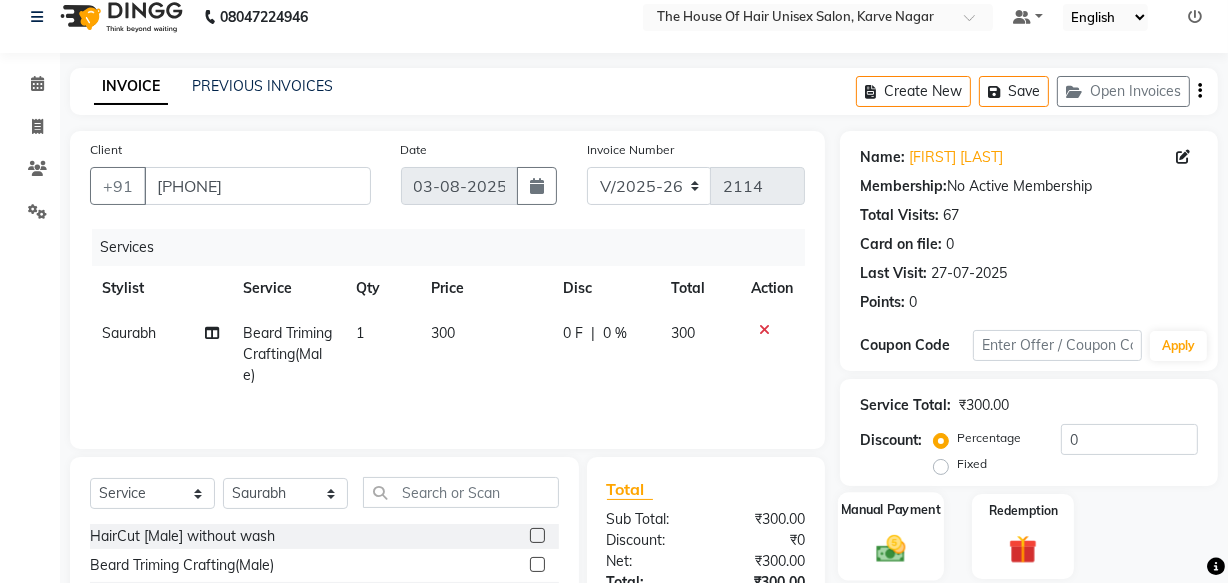 click 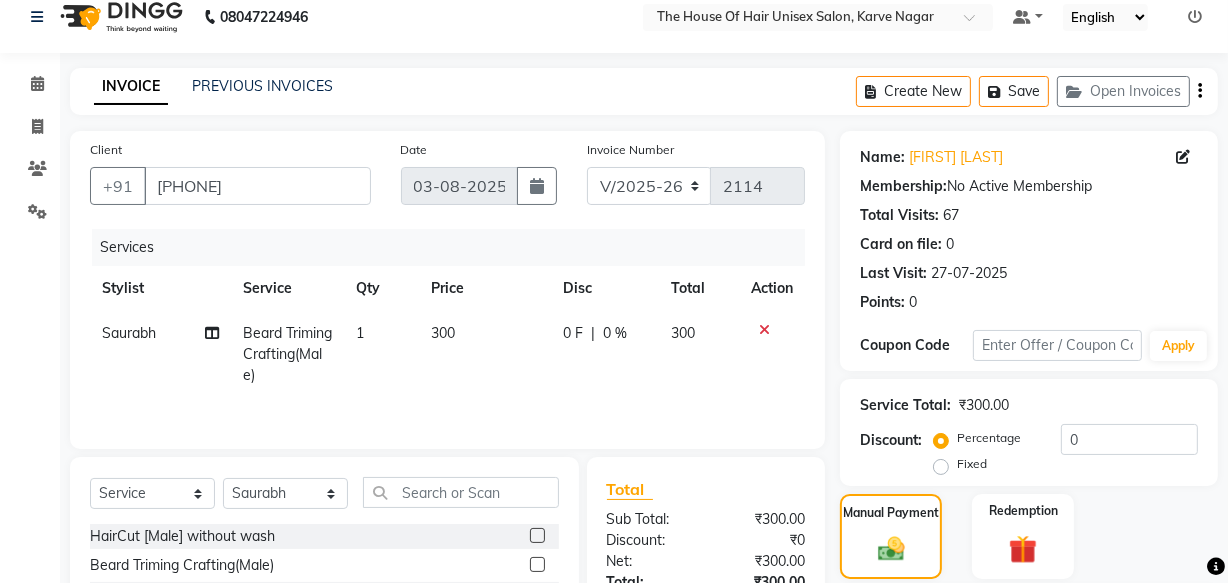 scroll, scrollTop: 219, scrollLeft: 0, axis: vertical 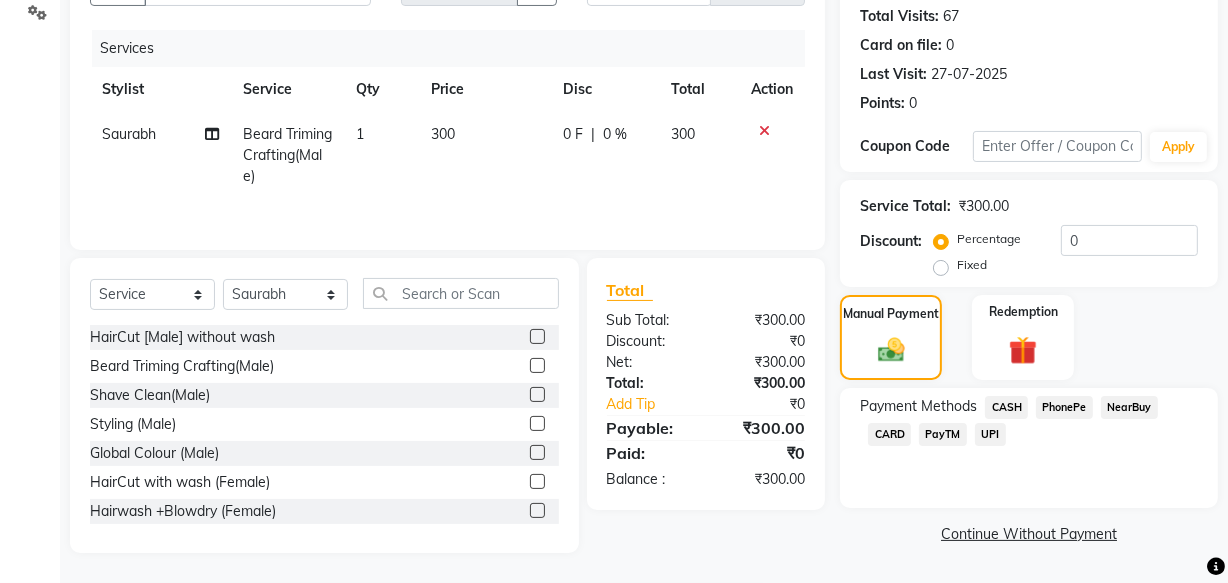 click on "CASH" 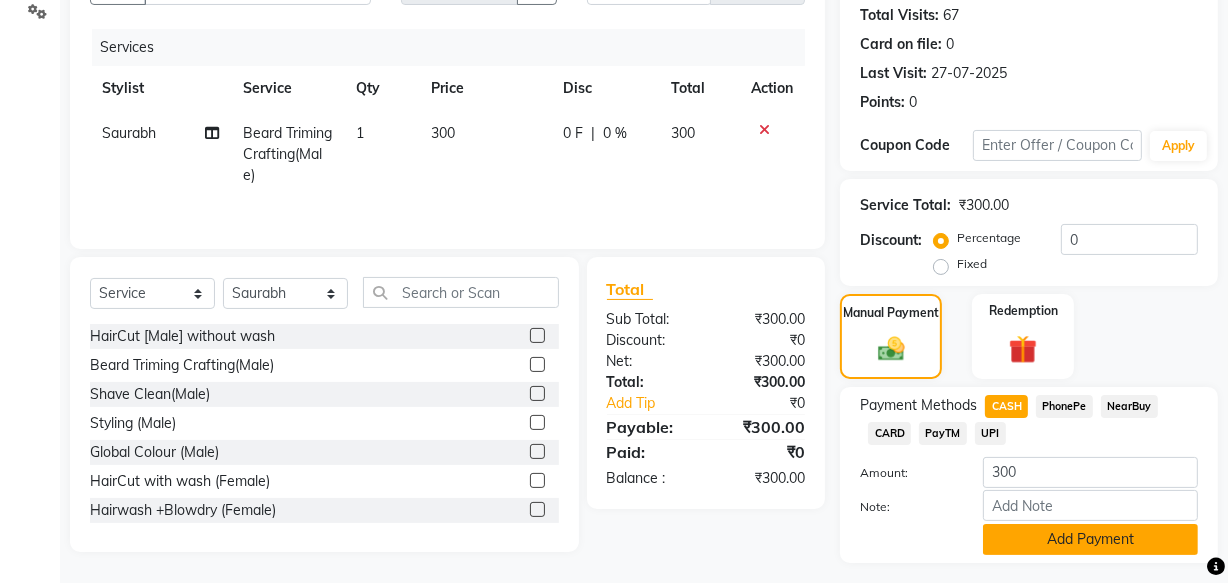 click on "Add Payment" 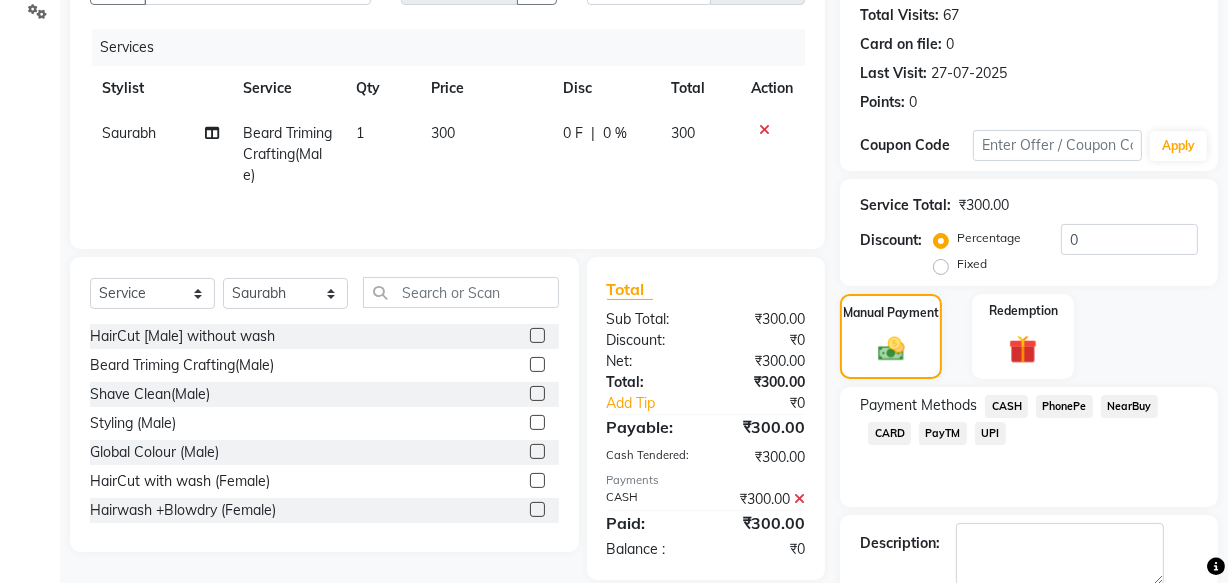 scroll, scrollTop: 326, scrollLeft: 0, axis: vertical 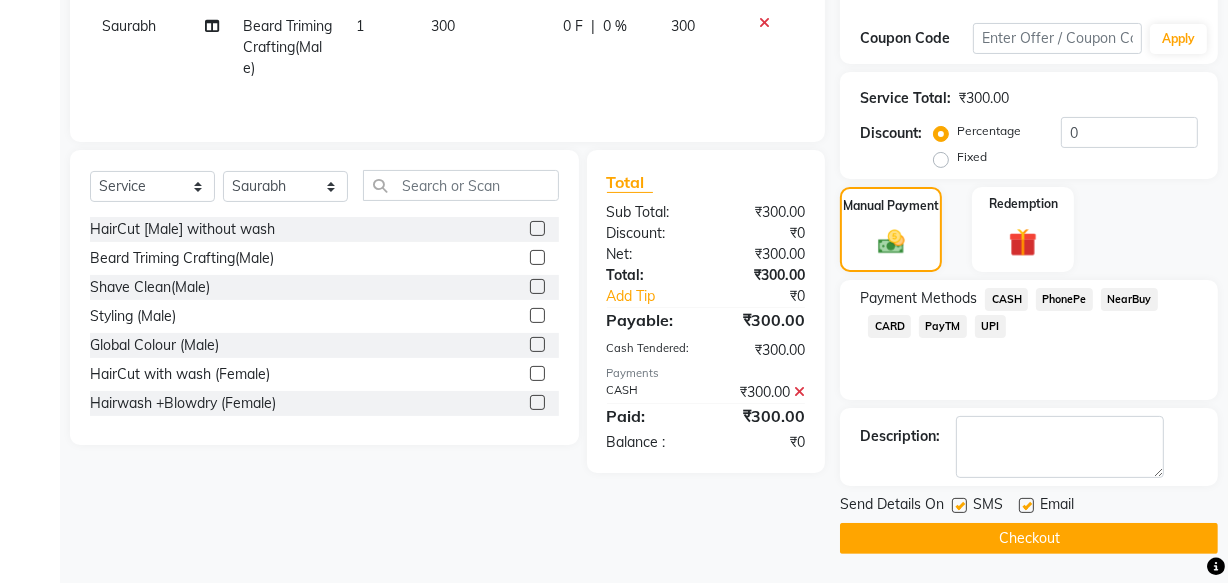 click on "Checkout" 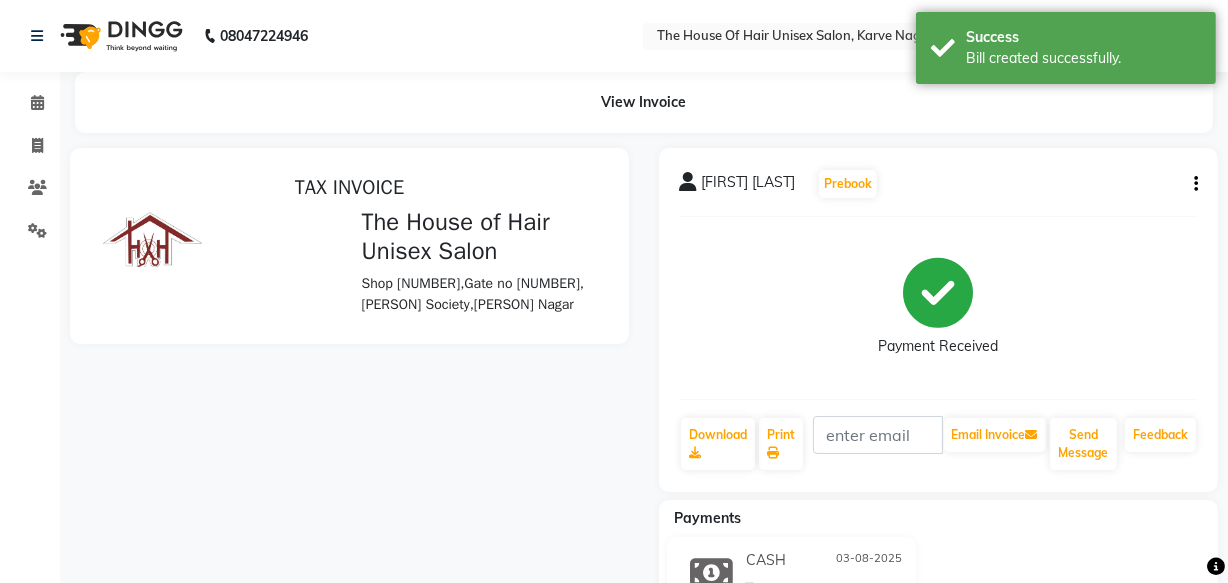 scroll, scrollTop: 0, scrollLeft: 0, axis: both 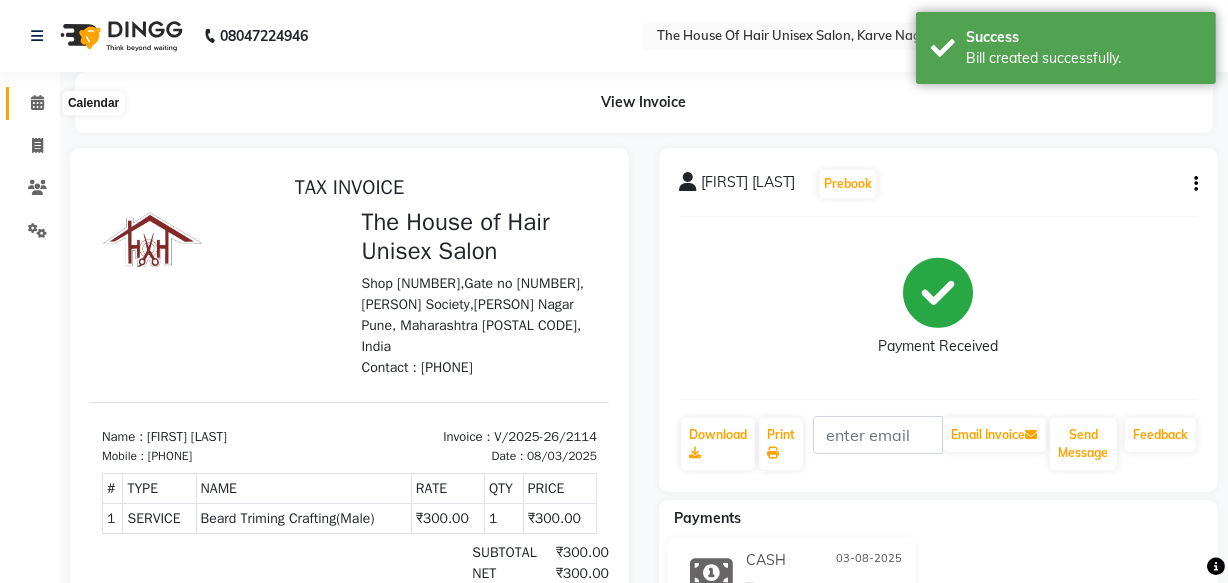 click 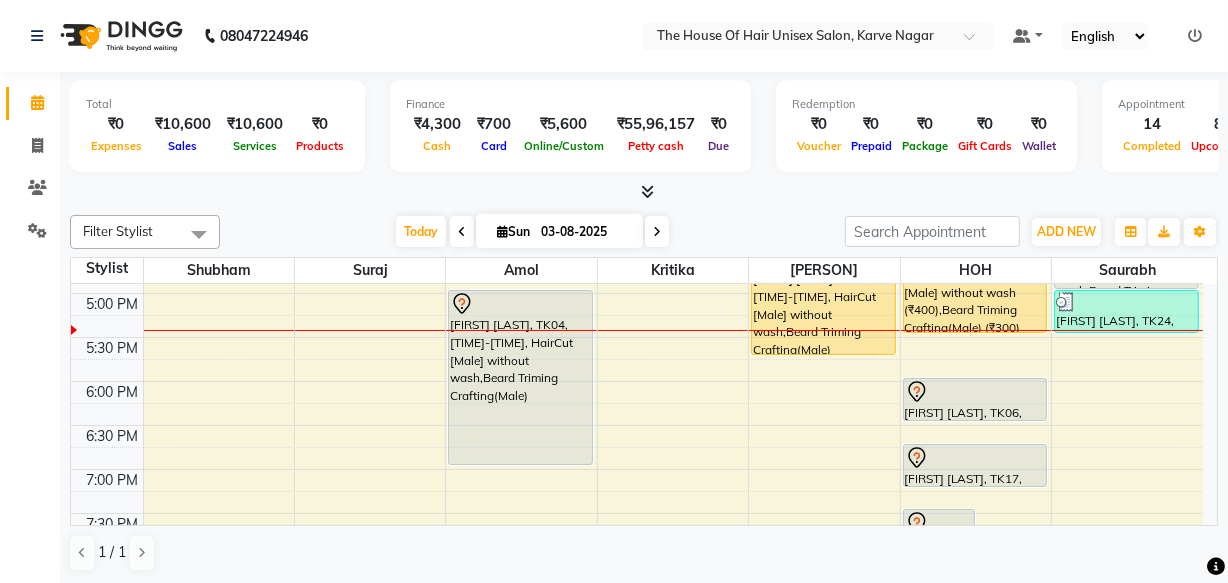 scroll, scrollTop: 866, scrollLeft: 0, axis: vertical 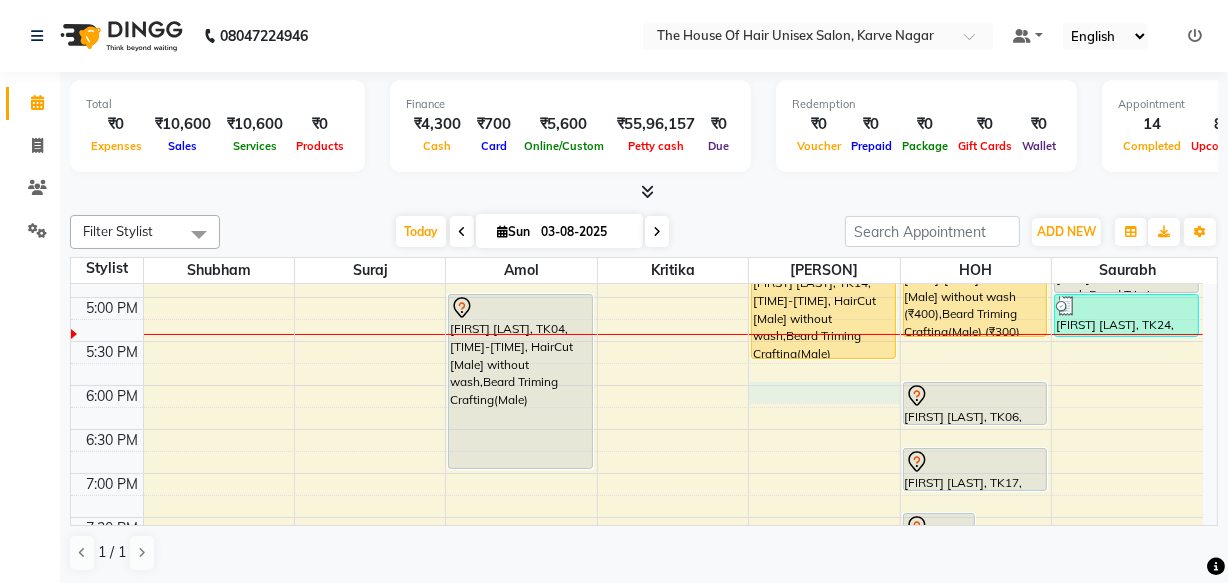 click on "7:00 AM 7:30 AM 8:00 AM 8:30 AM 9:00 AM 9:30 AM 10:00 AM 10:30 AM 11:00 AM 11:30 AM 12:00 PM 12:30 PM 1:00 PM 1:30 PM 2:00 PM 2:30 PM 3:00 PM 3:30 PM 4:00 PM 4:30 PM 5:00 PM 5:30 PM 6:00 PM 6:30 PM 7:00 PM 7:30 PM 8:00 PM 8:30 PM 9:00 PM 9:30 PM     jaysingh jagdale, TK01, 10:00 AM-10:30 AM, HairCut [Male] without wash     Prashant Kulkarni, TK09, 11:30 AM-12:00 PM, HairCut [Male] without wash     Jotri, TK18, 01:00 PM-02:00 PM, HairCut [Male] without wash,Beard Triming Crafting(Male)    Dhruv Shah, TK10, 02:00 PM-03:00 PM, HairCut [Male] without wash,Beard Triming Crafting(Male)     Smruti Kand, TK21, 03:00 PM-03:45 PM, HairCut with wash (Female)     neha mane, TK02, 03:45 PM-04:45 PM, Touch up (Female)             abhinav lambe, TK04, 05:00 PM-07:00 PM, HairCut [Male] without wash,Beard Triming Crafting(Male)             satyam, TK13, 08:00 PM-08:30 PM, HairCut [Male] without wash             satyam, TK13, 08:30 PM-09:00 PM, Beard Triming Crafting(Male)" at bounding box center (637, 77) 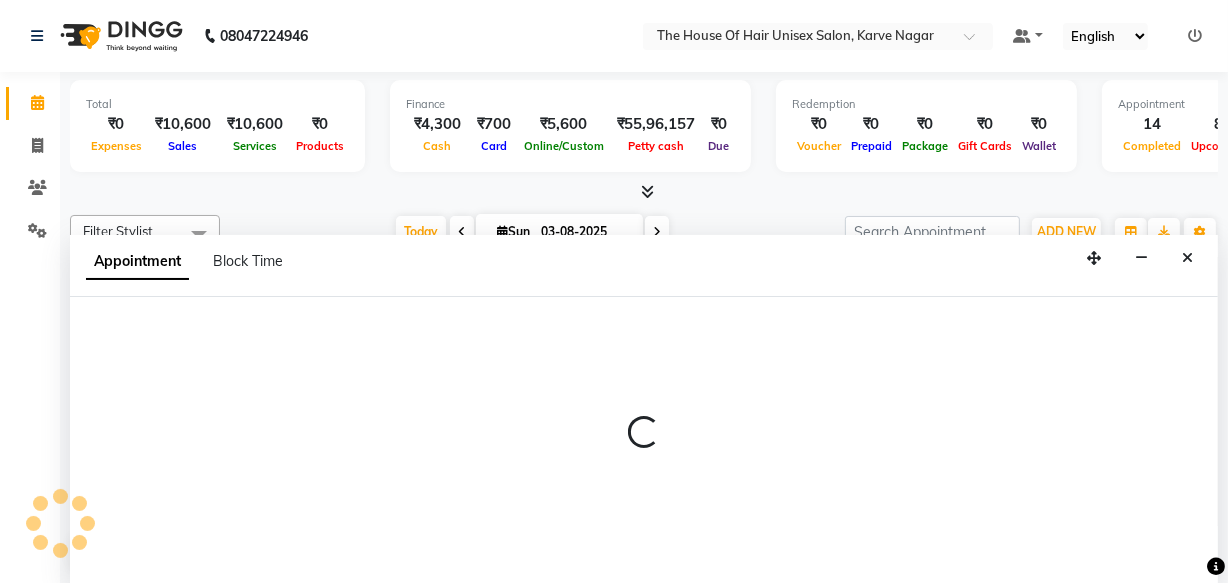 scroll, scrollTop: 0, scrollLeft: 0, axis: both 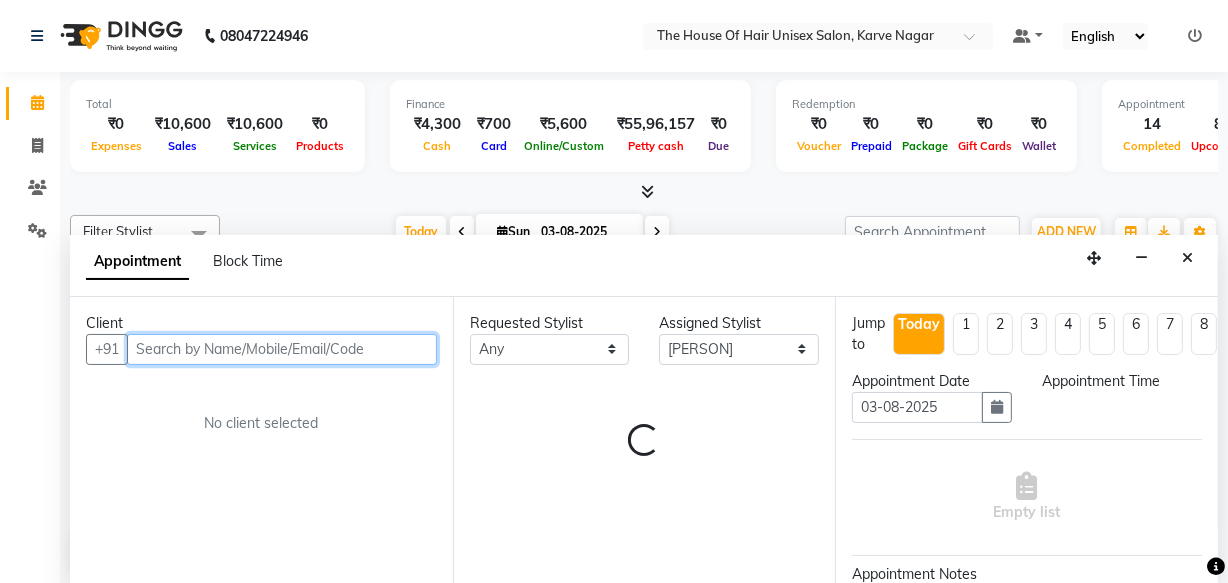 select on "1080" 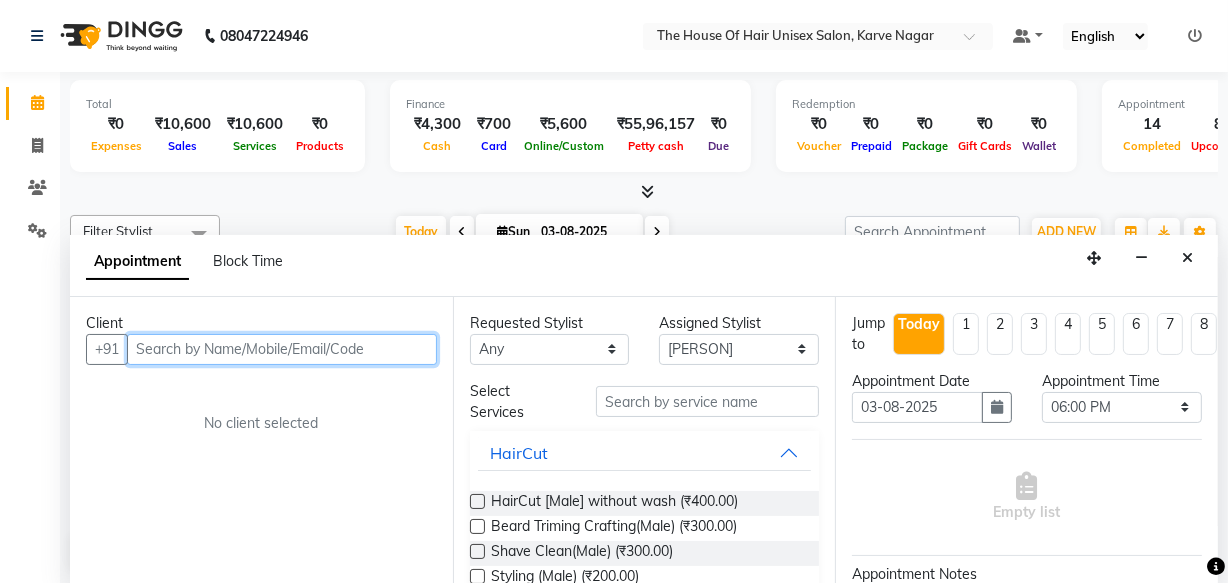 click at bounding box center (282, 349) 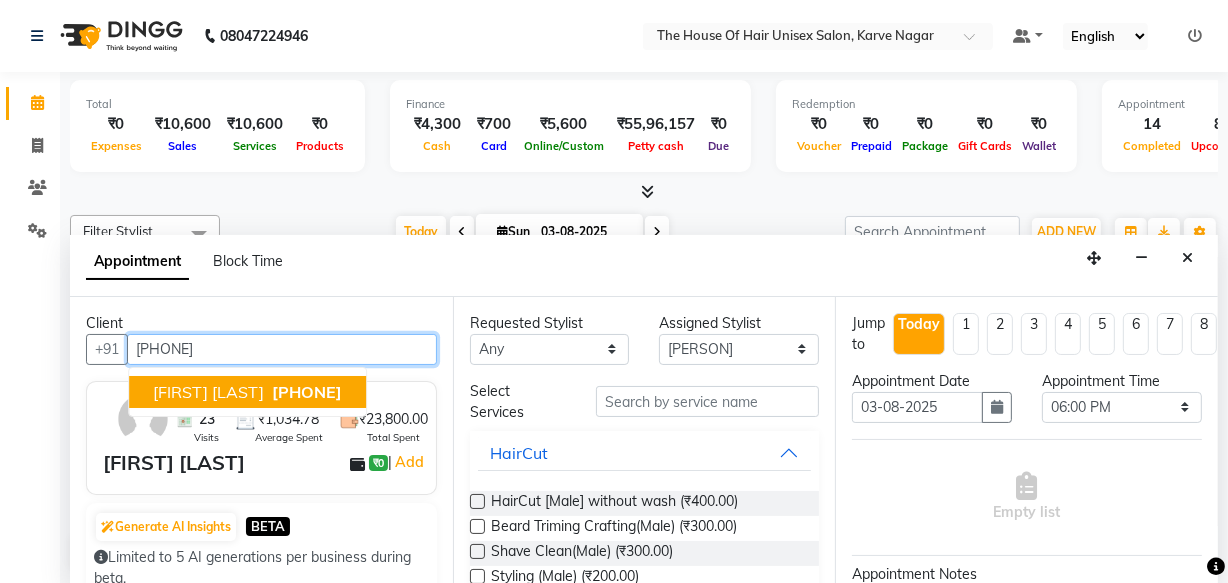 click on "9970288359" at bounding box center (307, 392) 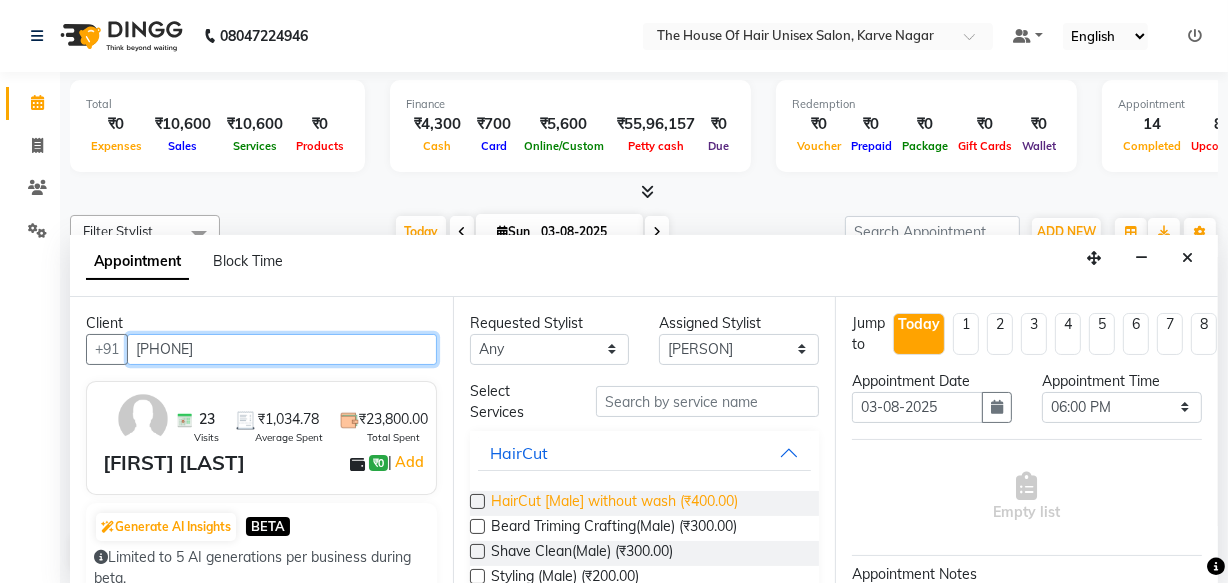 type on "9970288359" 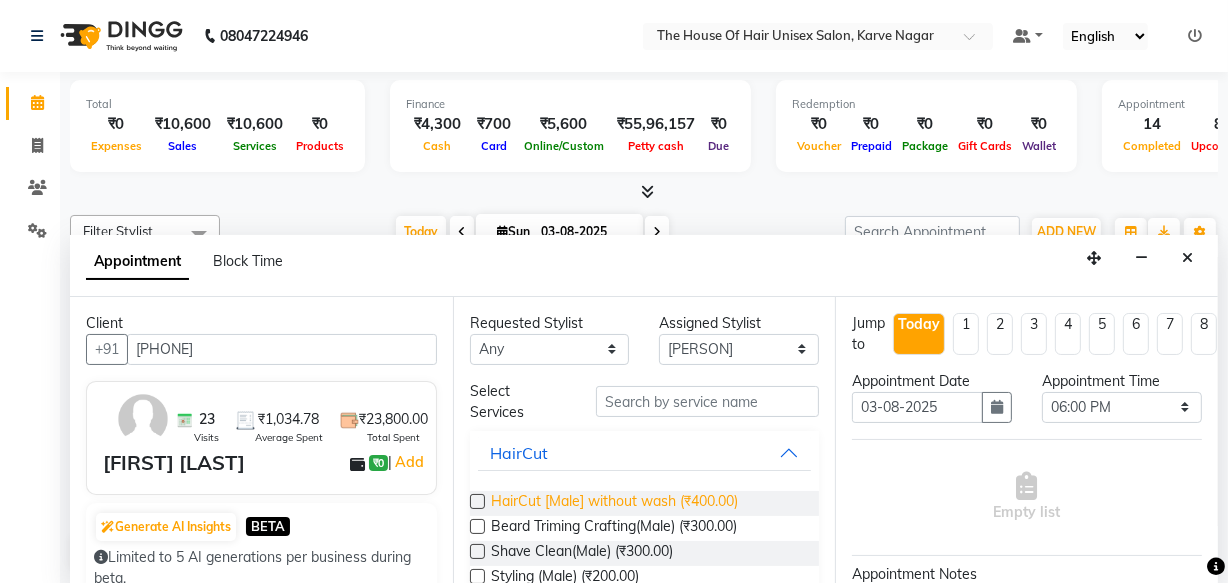 click on "HairCut [Male] without wash (₹400.00)" at bounding box center (614, 503) 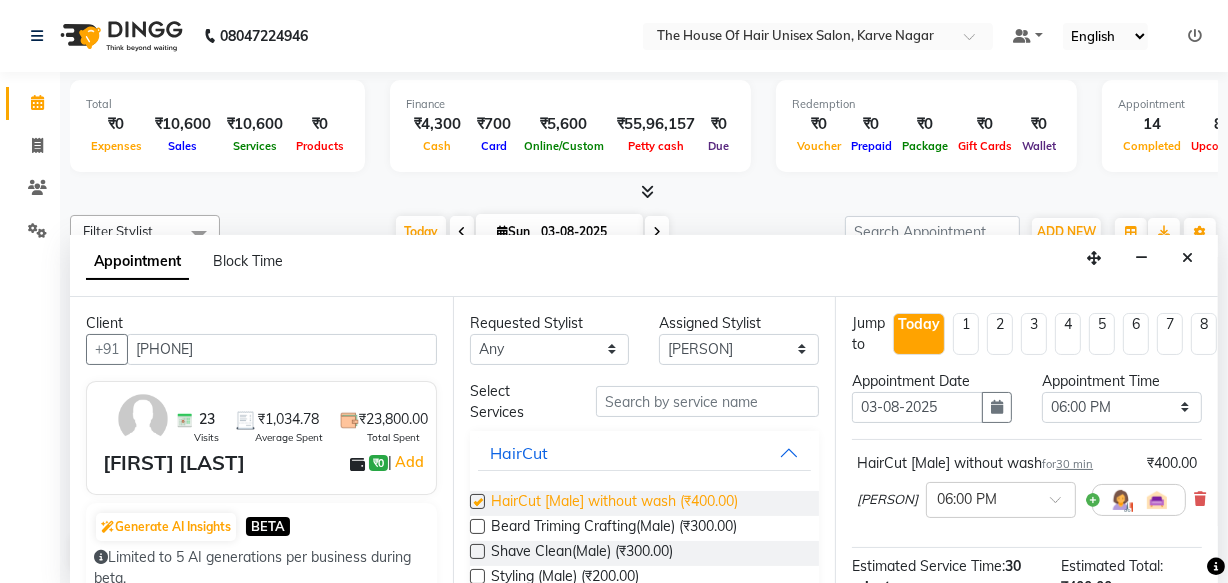 checkbox on "false" 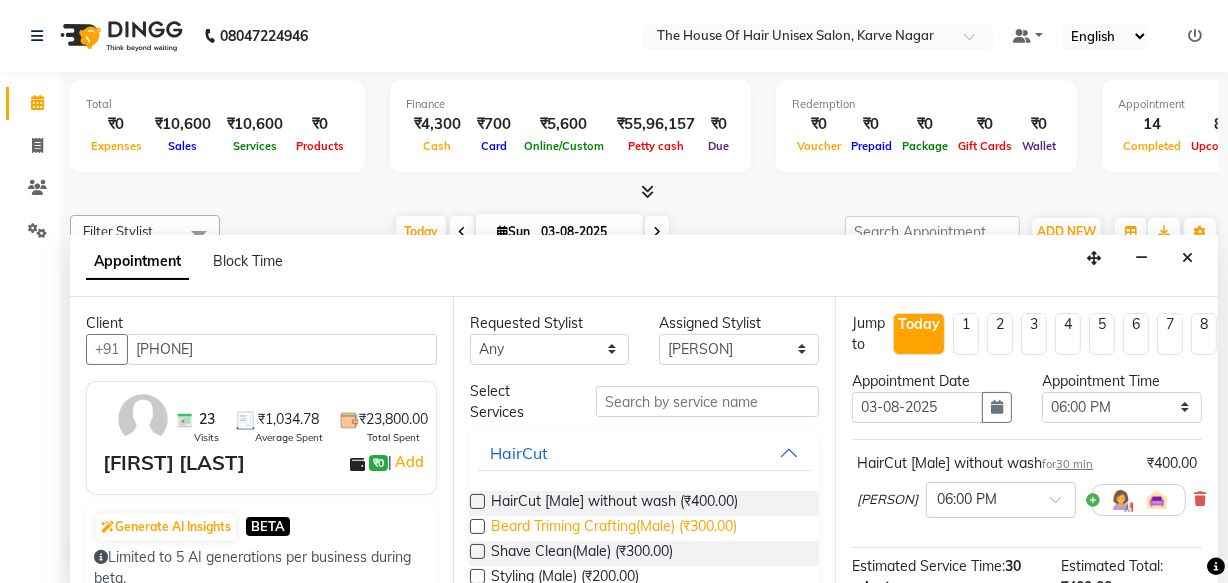 click on "Beard Triming Crafting(Male) (₹300.00)" at bounding box center [614, 528] 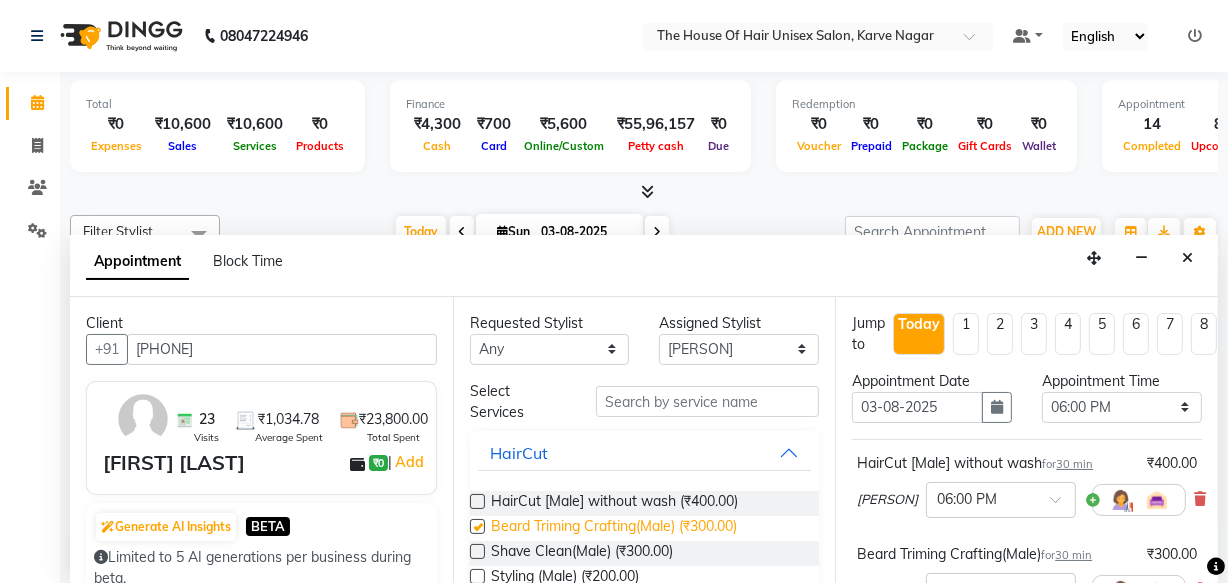 checkbox on "false" 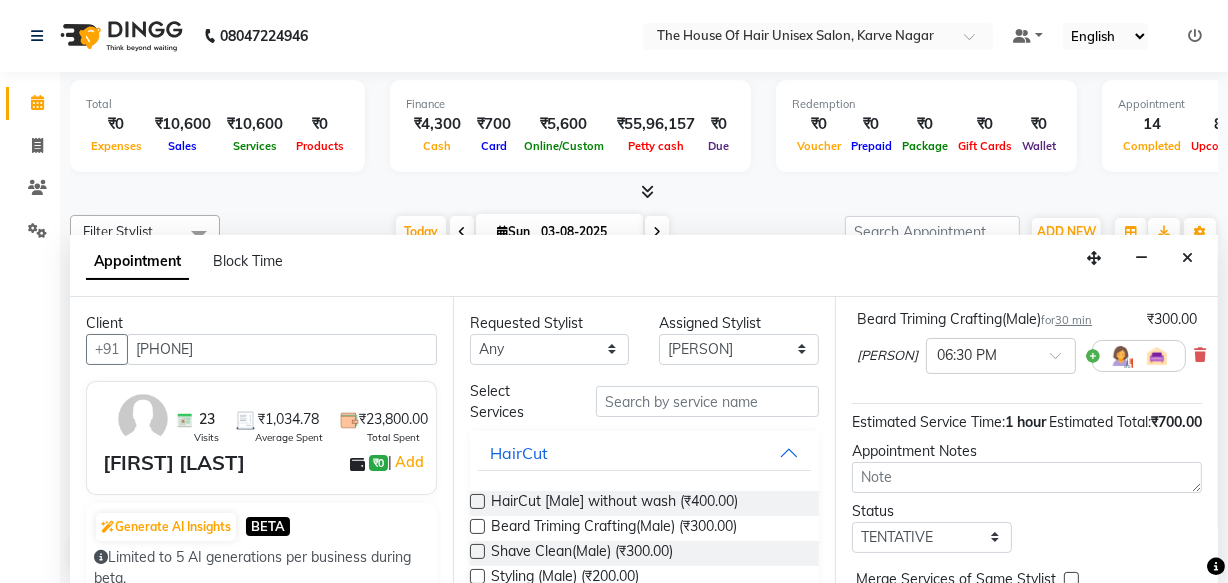 scroll, scrollTop: 352, scrollLeft: 0, axis: vertical 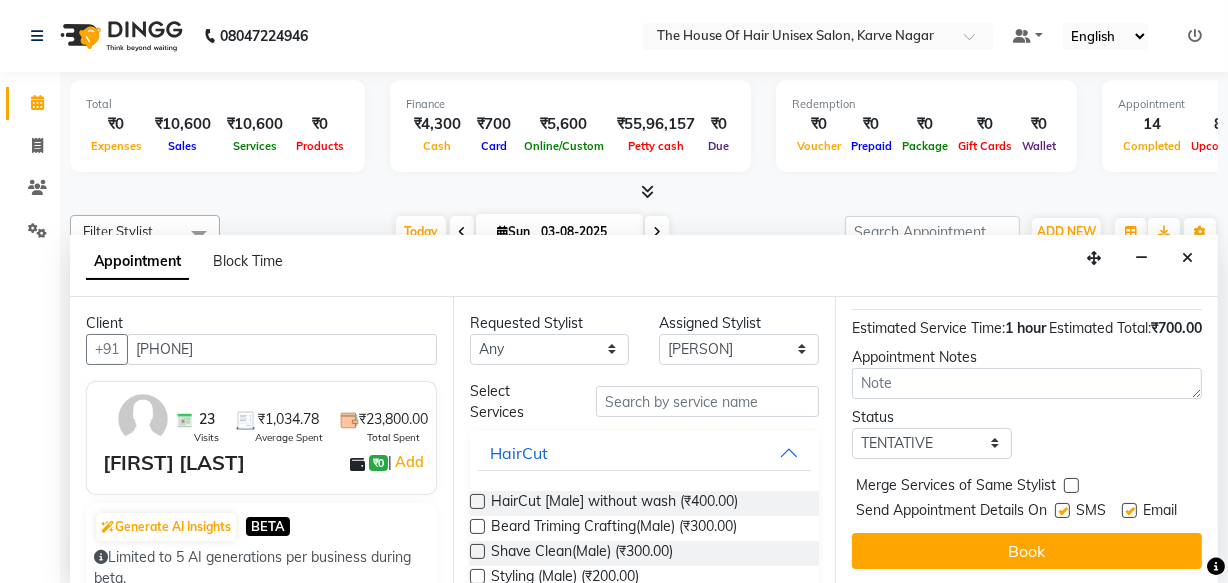 click at bounding box center (1071, 485) 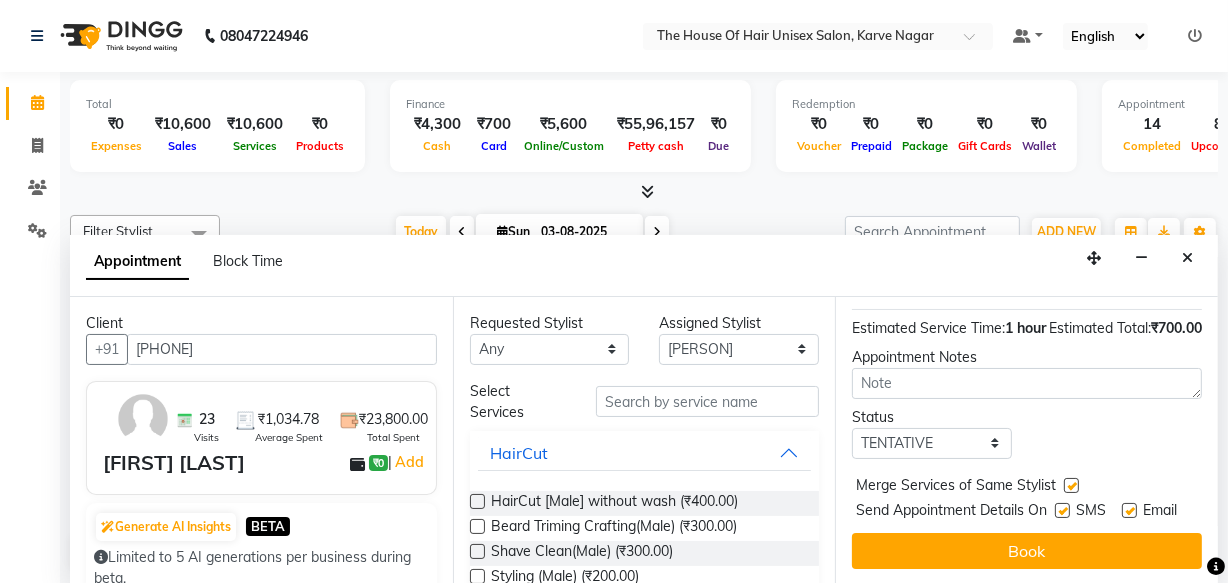 scroll, scrollTop: 386, scrollLeft: 0, axis: vertical 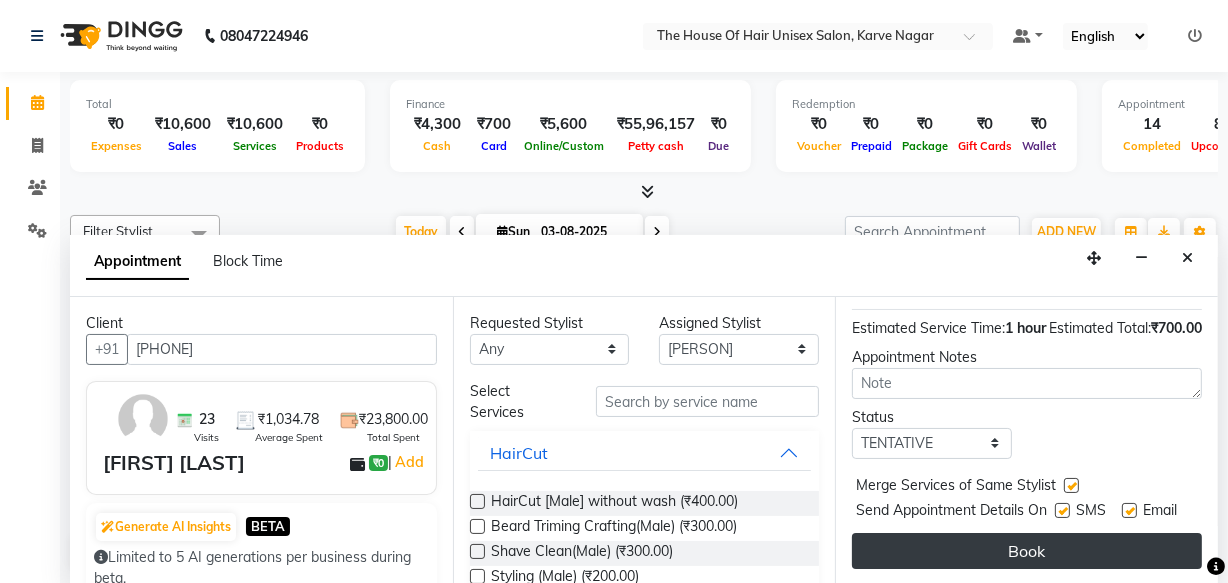 click on "Book" at bounding box center [1027, 551] 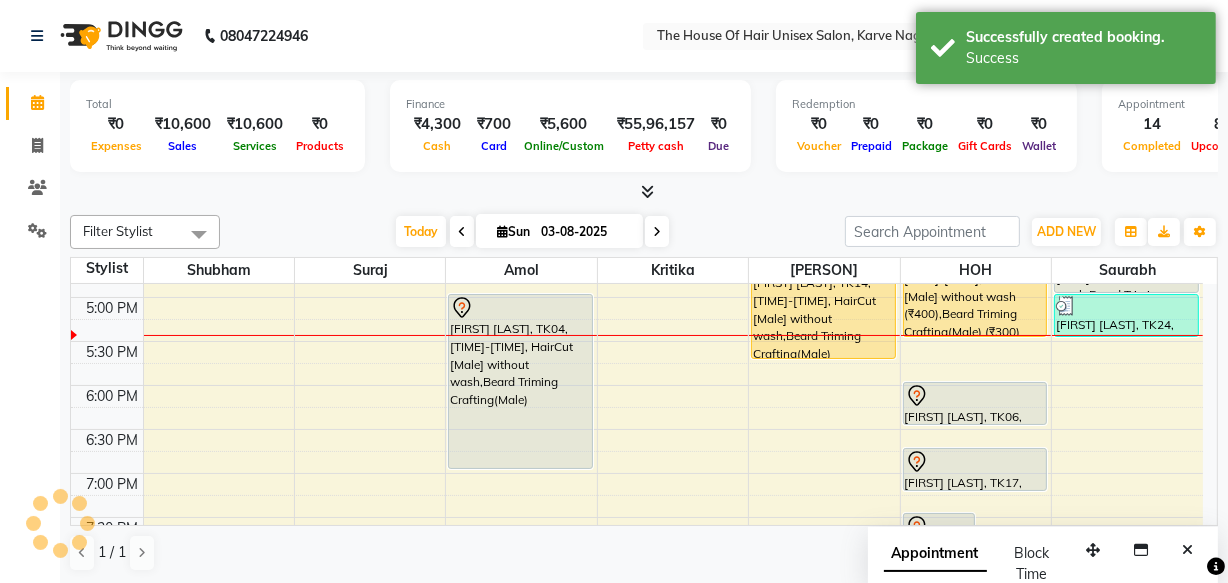 scroll, scrollTop: 0, scrollLeft: 0, axis: both 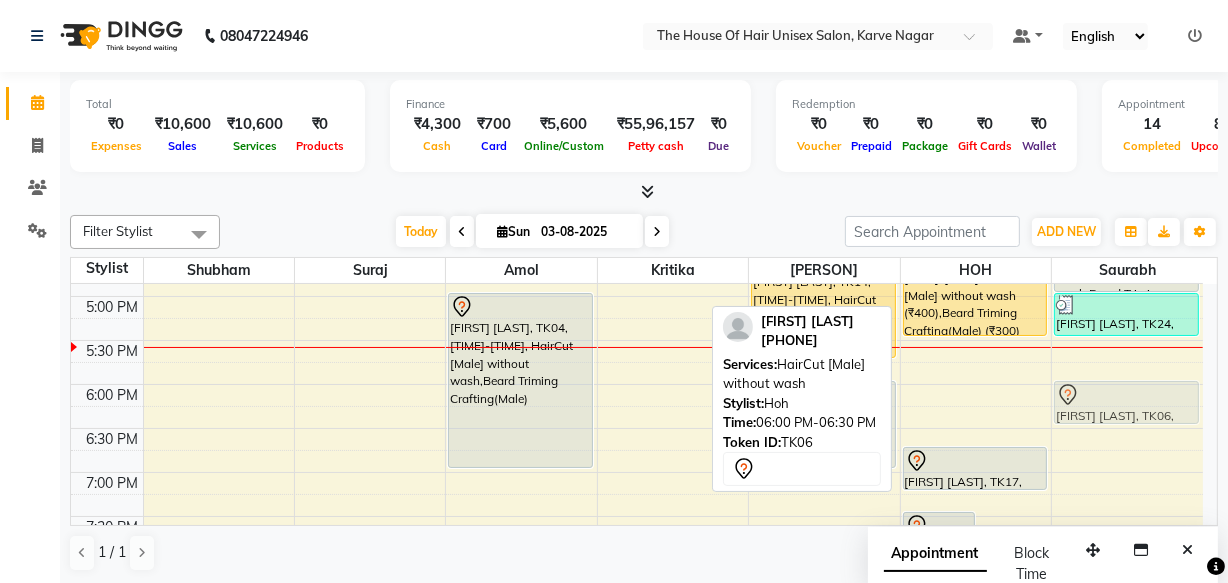 drag, startPoint x: 984, startPoint y: 398, endPoint x: 1085, endPoint y: 403, distance: 101.12369 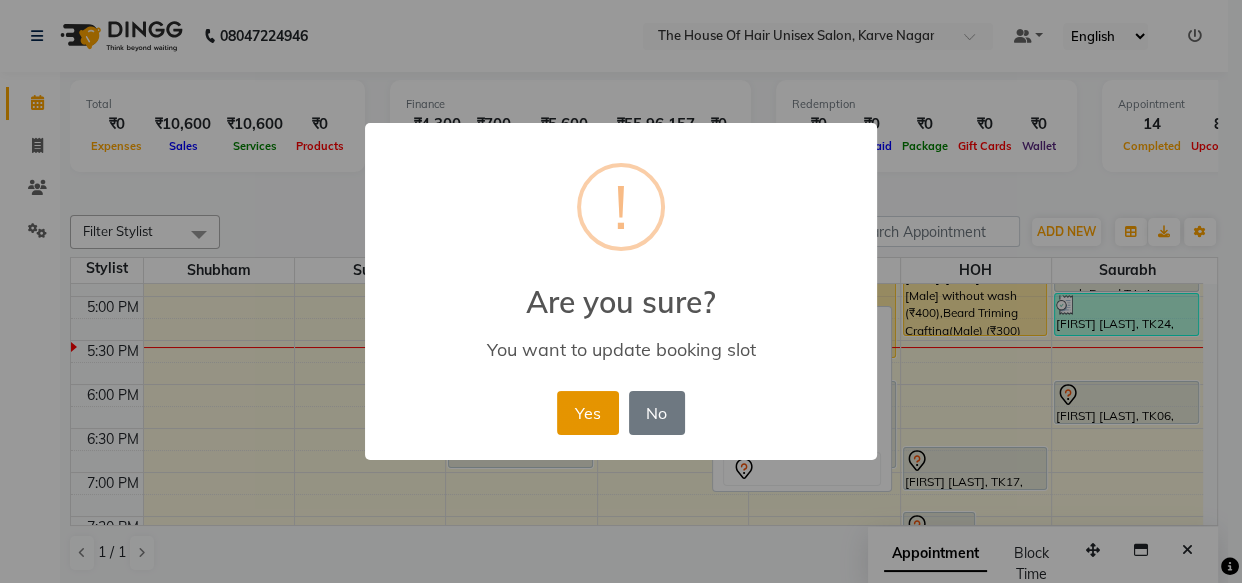 click on "Yes" at bounding box center (587, 413) 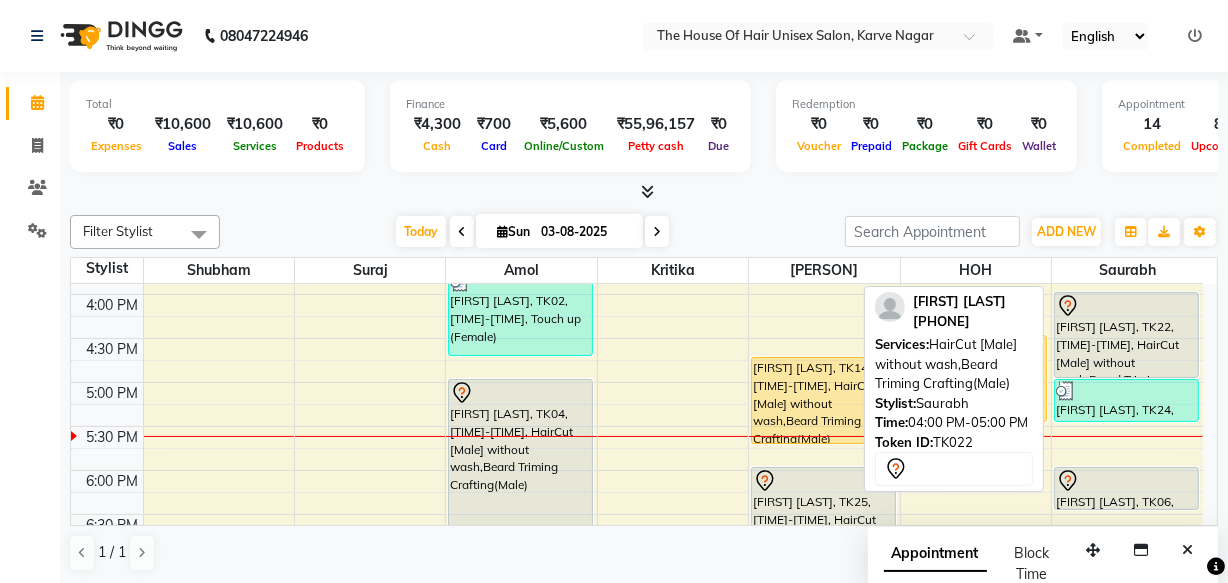 scroll, scrollTop: 780, scrollLeft: 0, axis: vertical 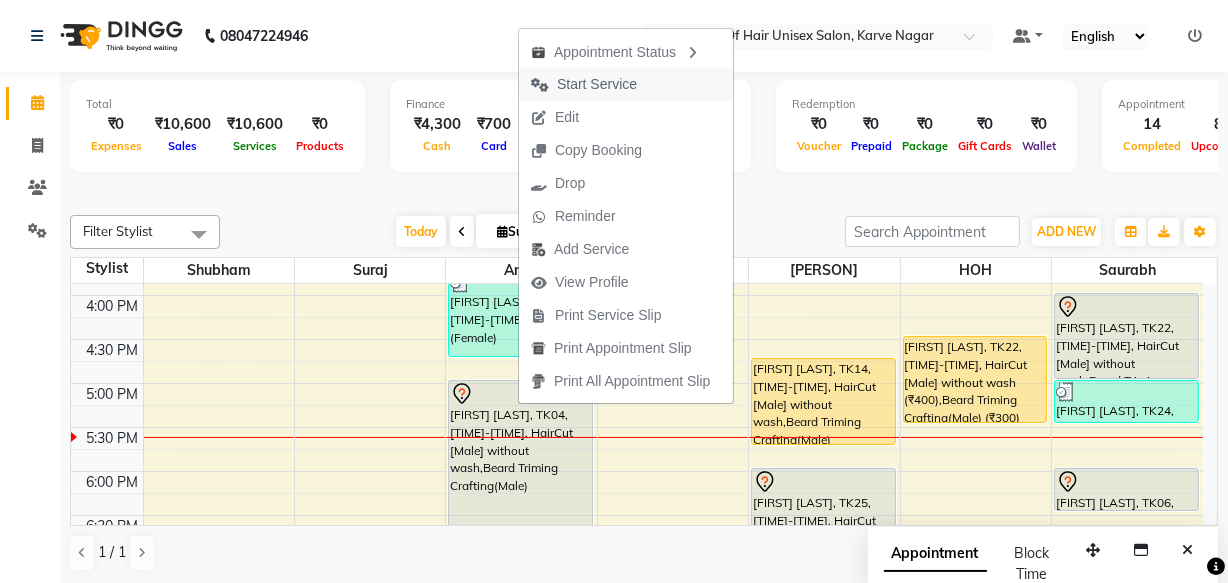 click on "Start Service" at bounding box center [597, 84] 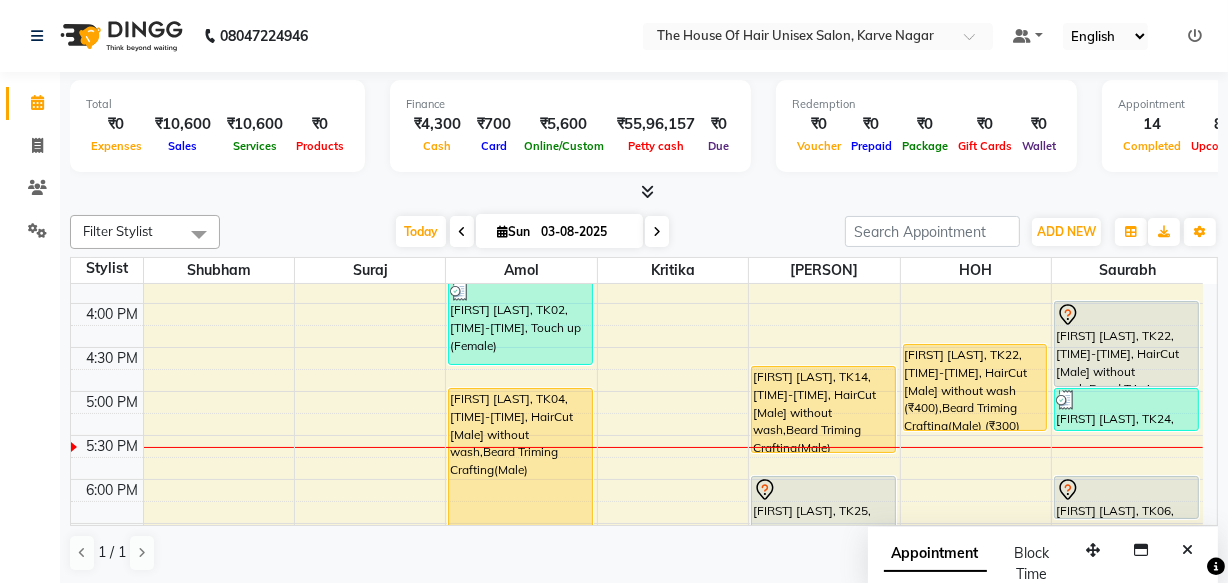 scroll, scrollTop: 771, scrollLeft: 0, axis: vertical 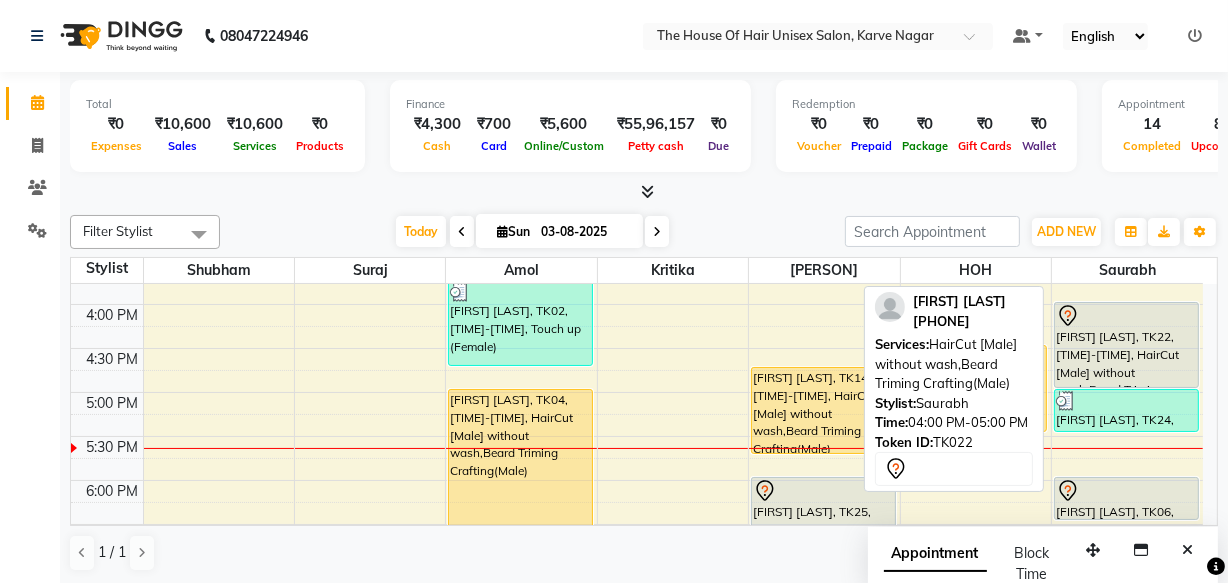 click on "[FIRST] [LAST], TK22, 04:00 PM-05:00 PM, HairCut [Male] without wash,Beard Triming Crafting(Male)" at bounding box center [1126, 345] 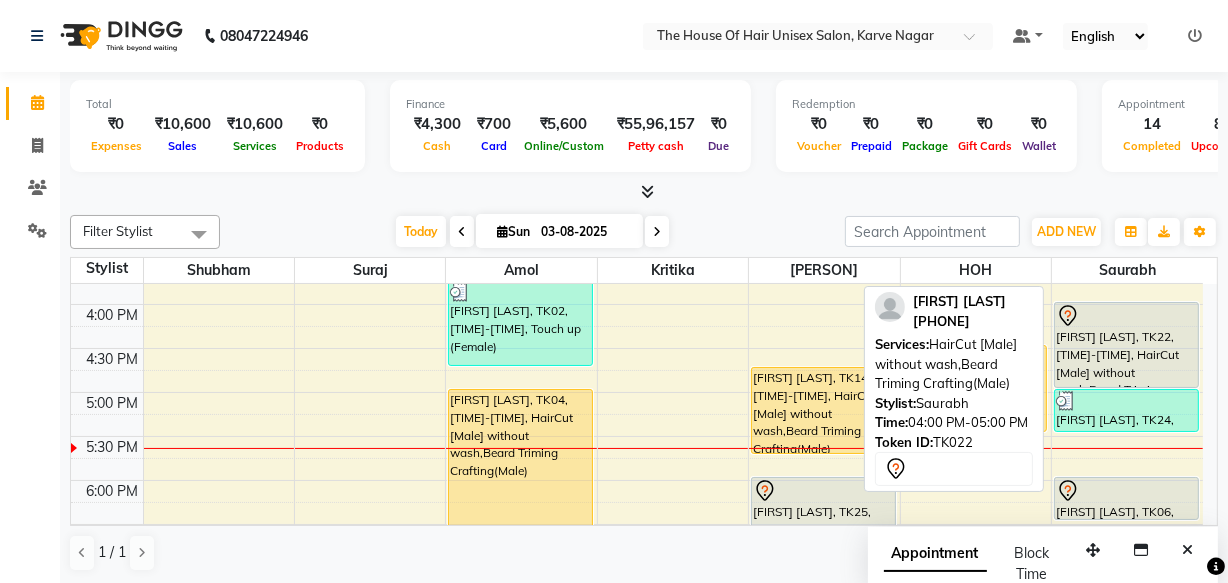 click on "[FIRST] [LAST], TK22, 04:00 PM-05:00 PM, HairCut [Male] without wash,Beard Triming Crafting(Male)" at bounding box center [1126, 345] 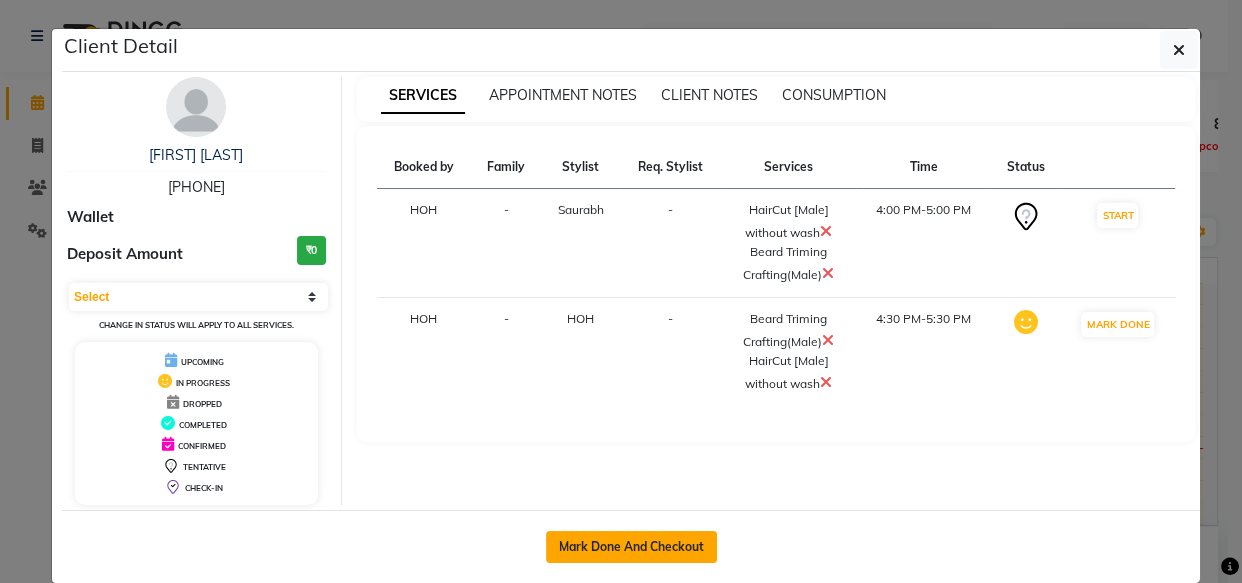 click on "Mark Done And Checkout" 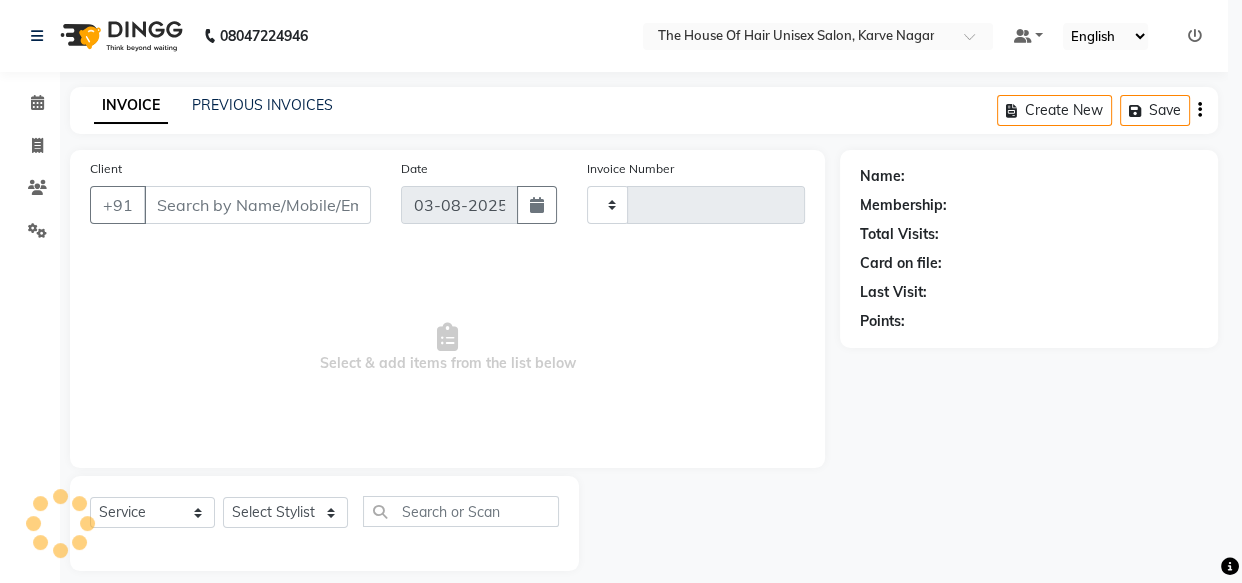 type on "2115" 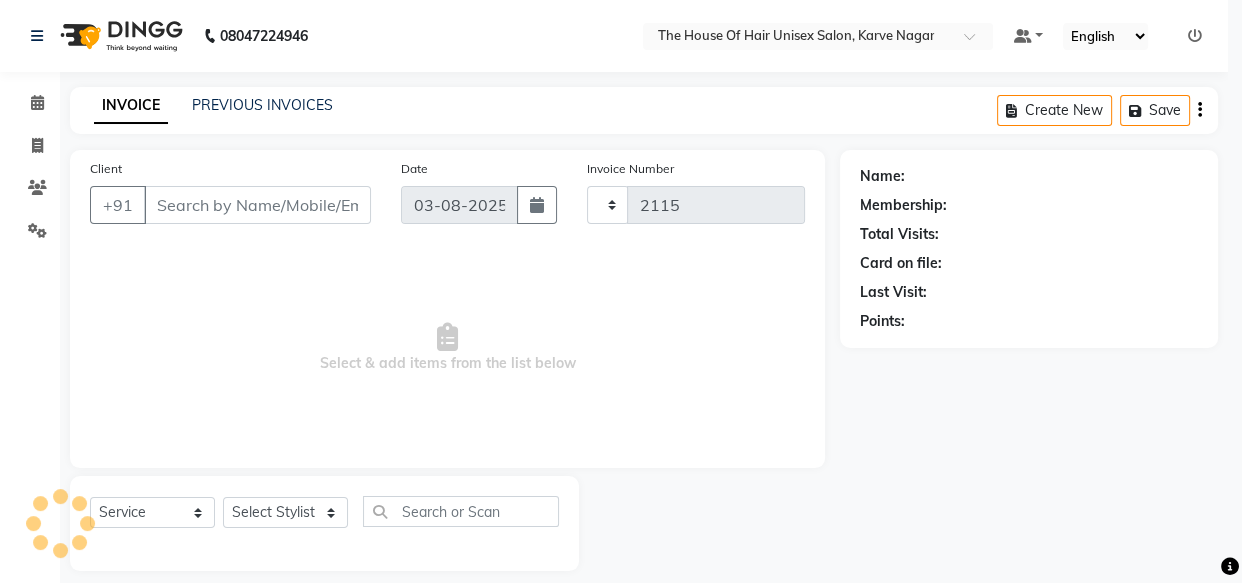 select on "598" 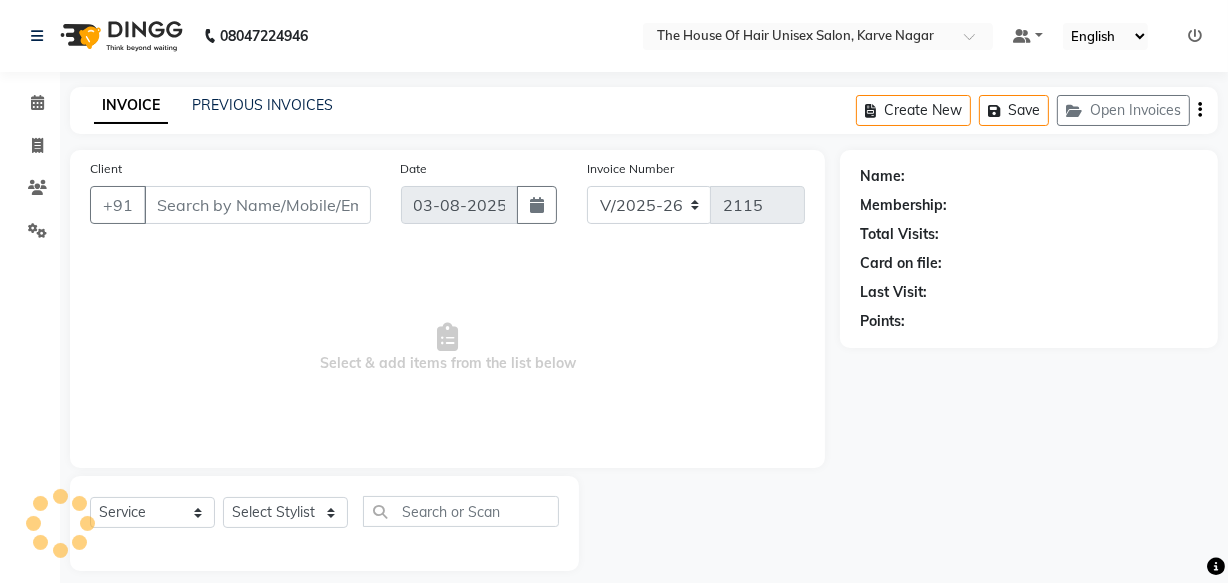 type on "[PHONE]" 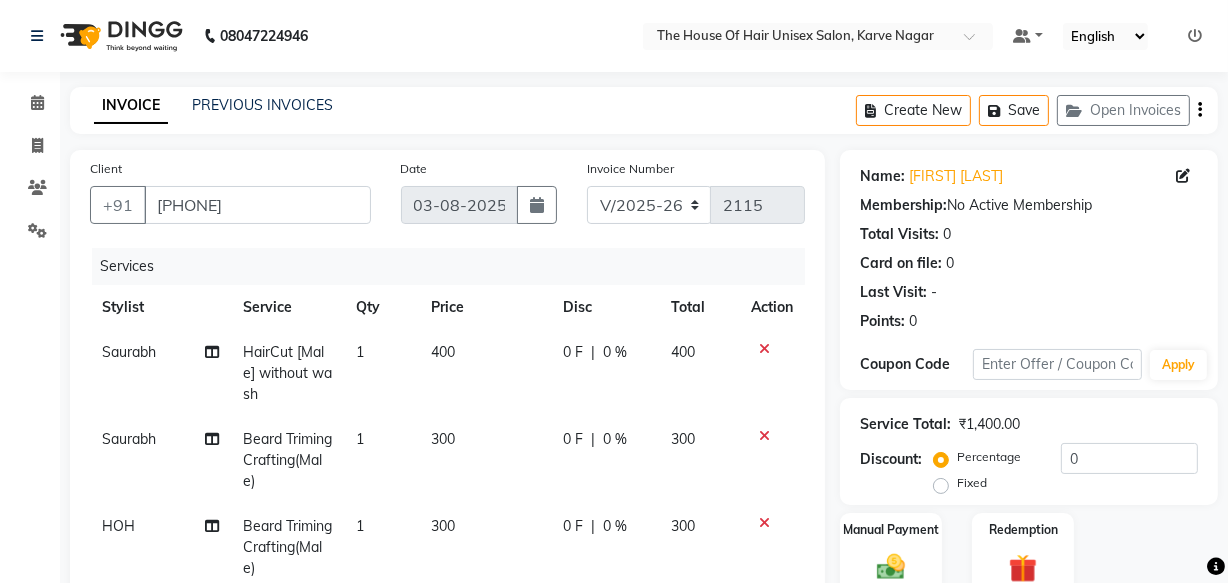 scroll, scrollTop: 440, scrollLeft: 0, axis: vertical 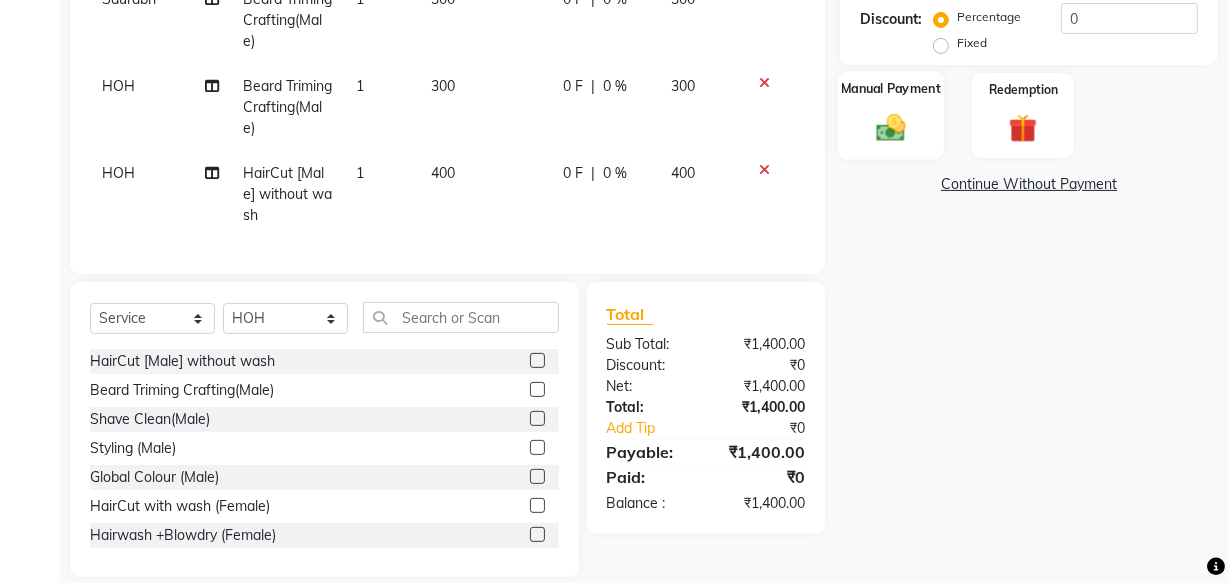 click 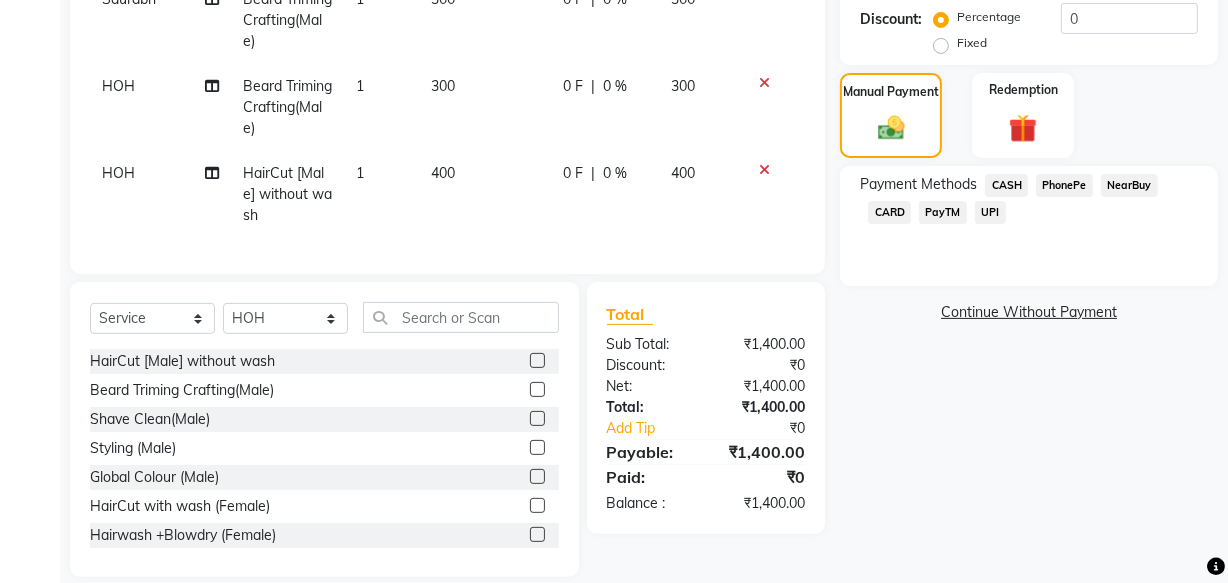 click on "UPI" 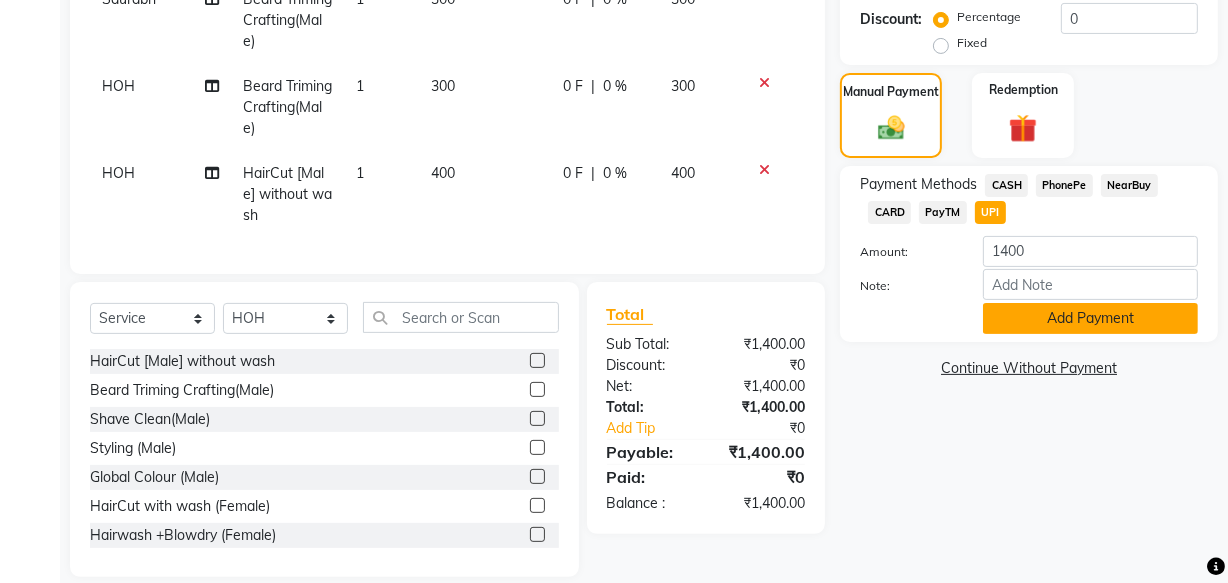 click on "Add Payment" 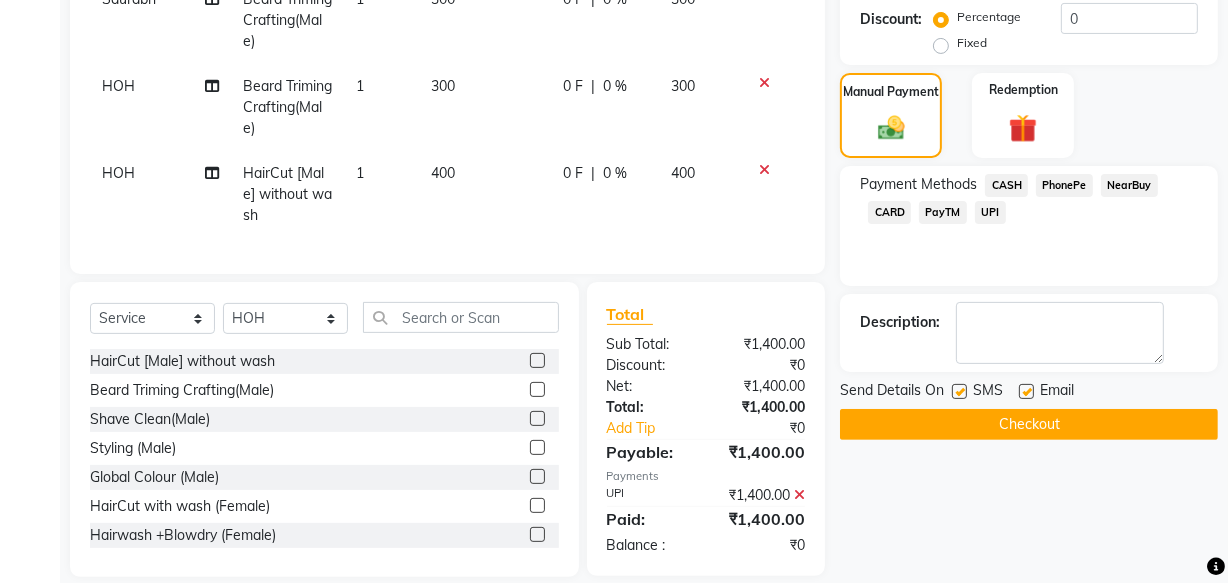 click on "Checkout" 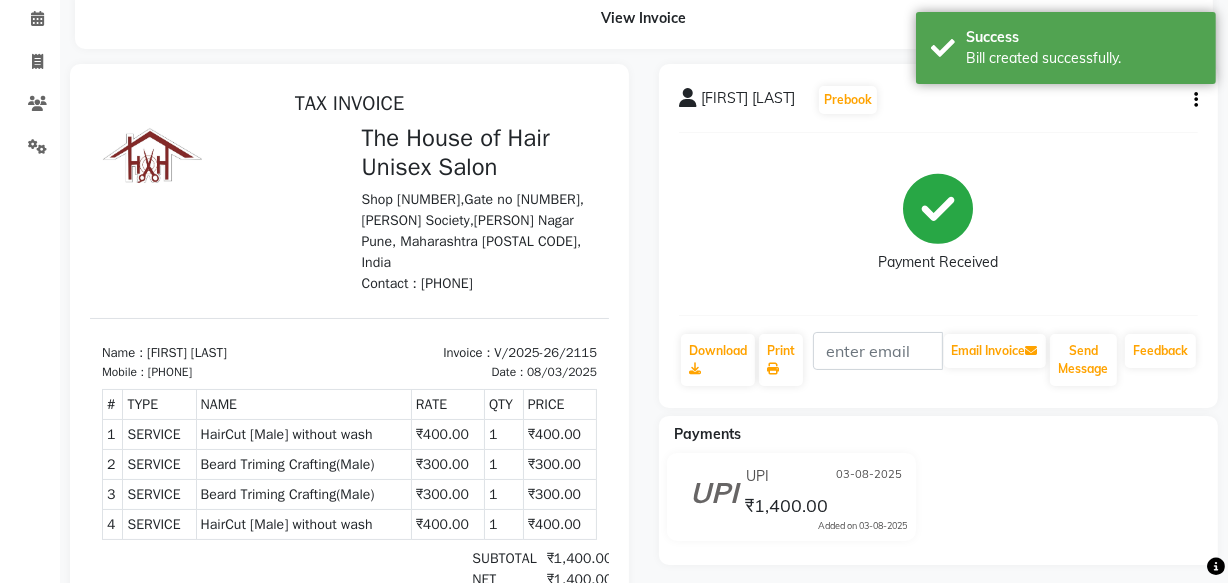 scroll, scrollTop: 0, scrollLeft: 0, axis: both 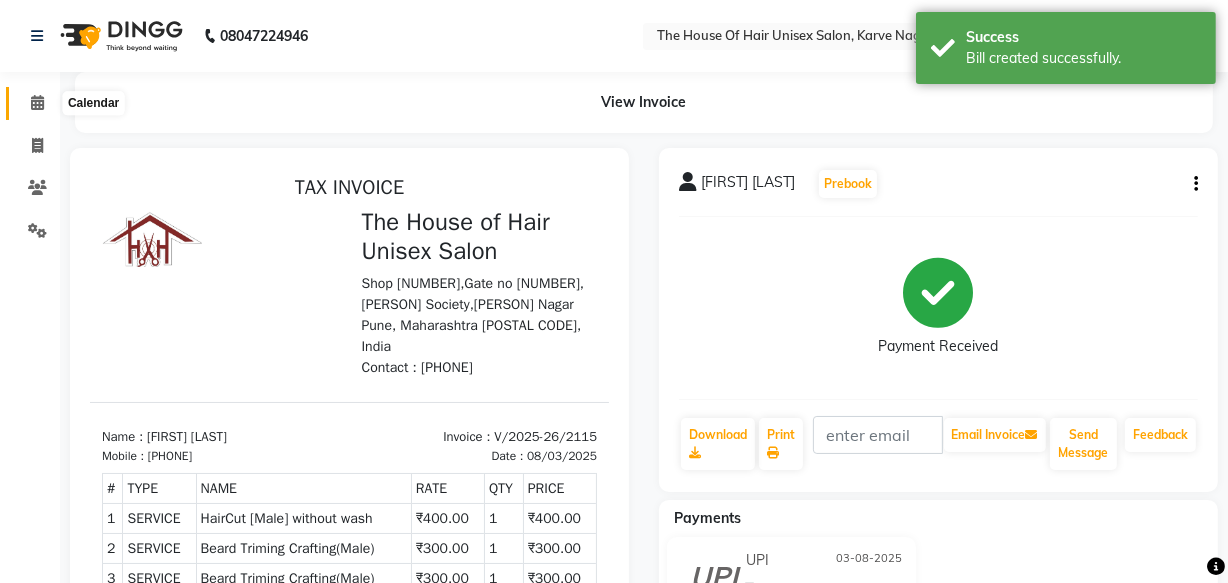 click 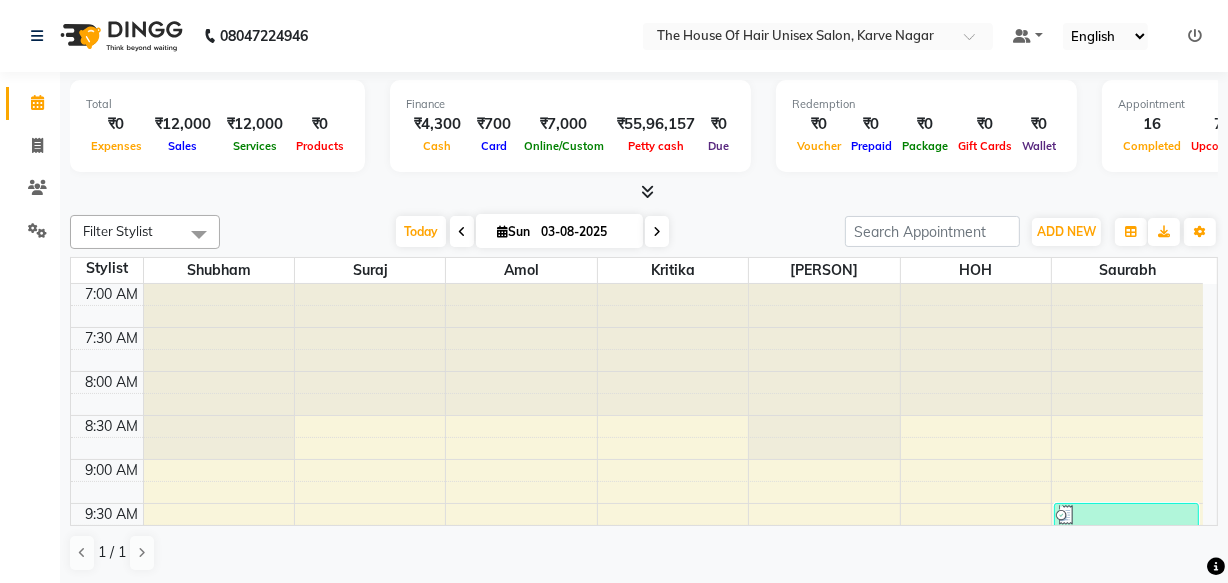 scroll, scrollTop: 0, scrollLeft: 0, axis: both 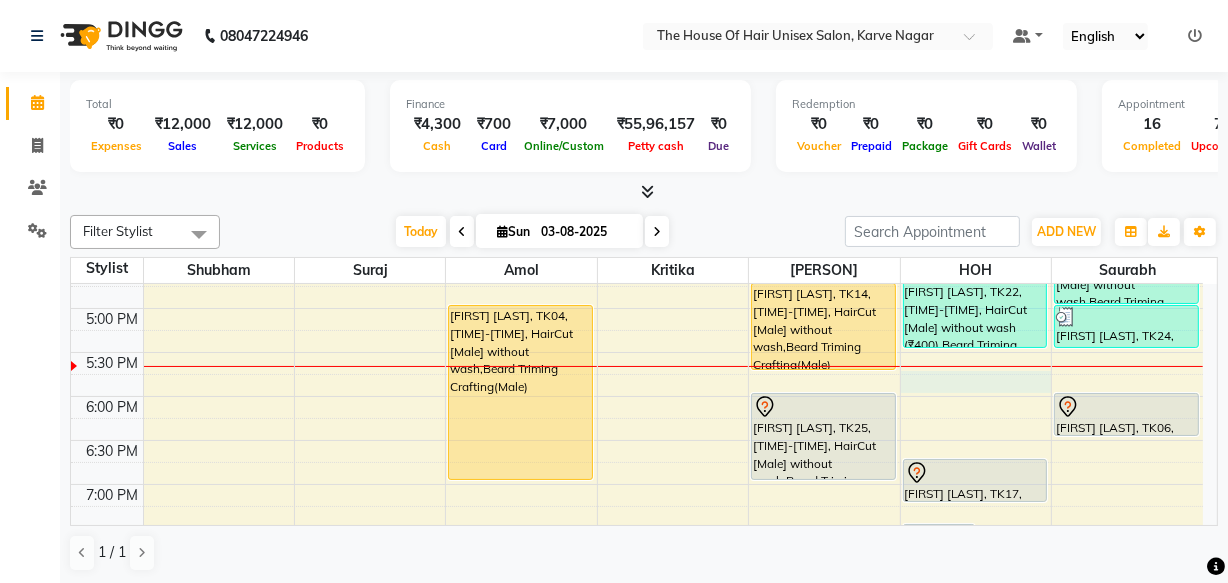 click on "7:00 AM 7:30 AM 8:00 AM 8:30 AM 9:00 AM 9:30 AM 10:00 AM 10:30 AM 11:00 AM 11:30 AM 12:00 PM 12:30 PM 1:00 PM 1:30 PM 2:00 PM 2:30 PM 3:00 PM 3:30 PM 4:00 PM 4:30 PM 5:00 PM 5:30 PM 6:00 PM 6:30 PM 7:00 PM 7:30 PM 8:00 PM 8:30 PM 9:00 PM 9:30 PM     jaysingh jagdale, TK01, 10:00 AM-10:30 AM, HairCut [Male] without wash     Prashant Kulkarni, TK09, 11:30 AM-12:00 PM, HairCut [Male] without wash     Jotri, TK18, 01:00 PM-02:00 PM, HairCut [Male] without wash,Beard Triming Crafting(Male)    Dhruv Shah, TK10, 02:00 PM-03:00 PM, HairCut [Male] without wash,Beard Triming Crafting(Male)     Smruti Kand, TK21, 03:00 PM-03:45 PM, HairCut with wash (Female)     neha mane, TK02, 03:45 PM-04:45 PM, Touch up (Female)    abhinav lambe, TK04, 05:00 PM-07:00 PM, HairCut [Male] without wash,Beard Triming Crafting(Male)             satyam, TK13, 08:00 PM-08:30 PM, HairCut [Male] without wash             satyam, TK13, 08:30 PM-09:00 PM, Beard Triming Crafting(Male)" at bounding box center [637, 88] 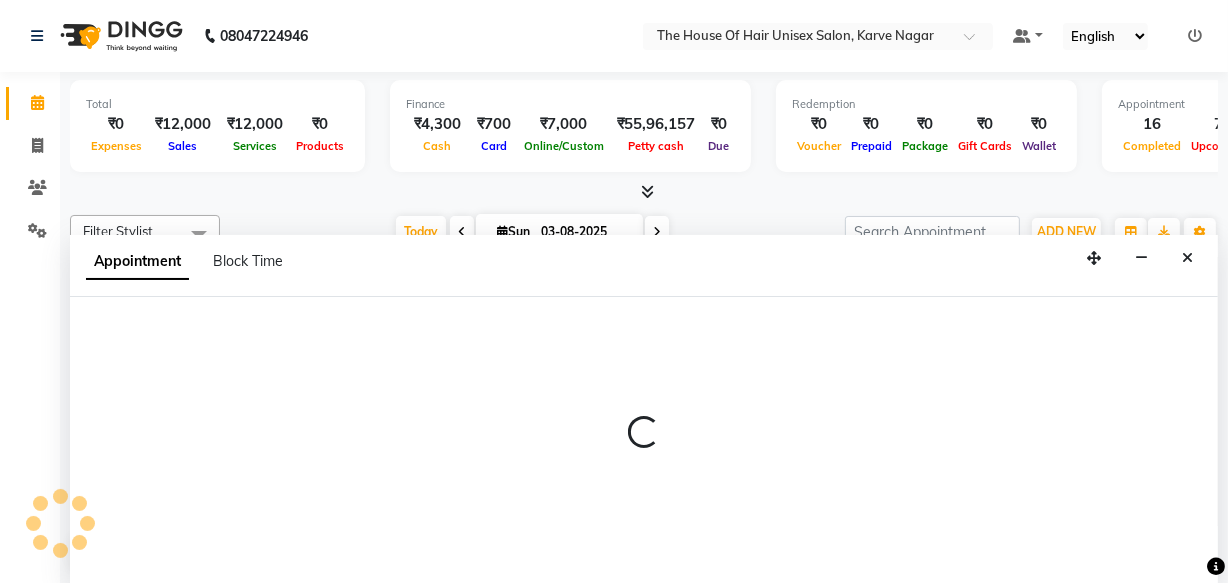 select on "85989" 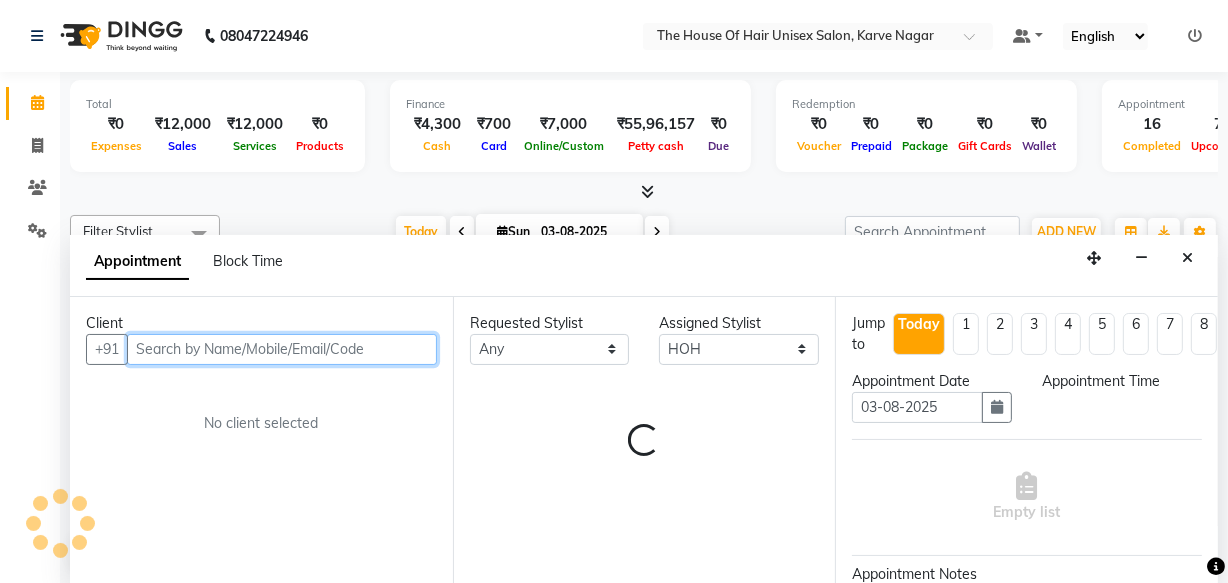 select on "1065" 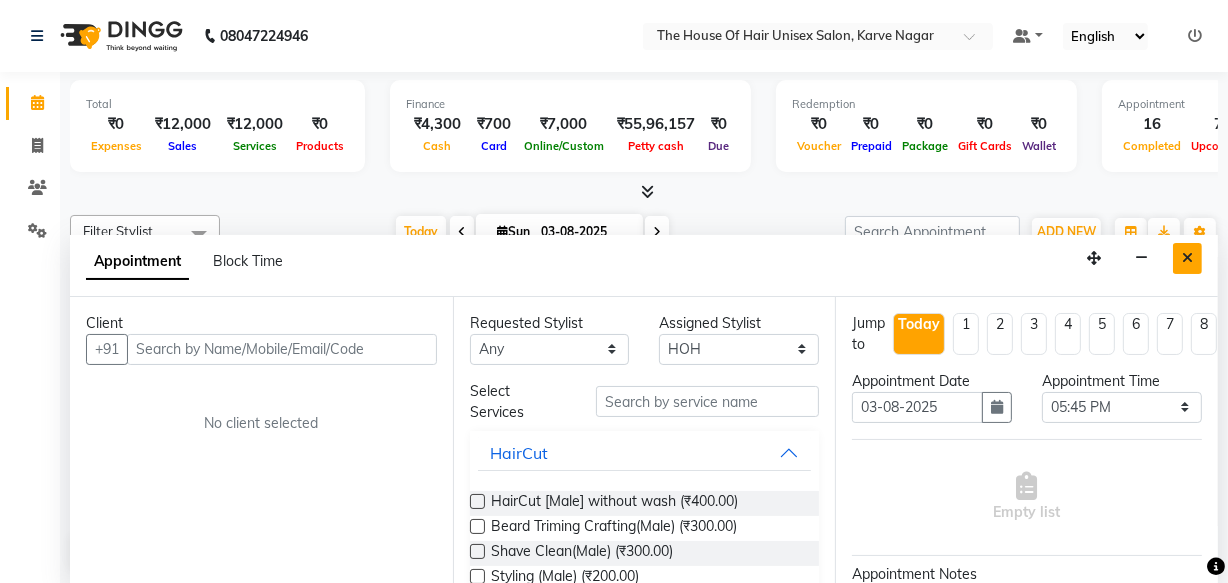 click at bounding box center [1187, 258] 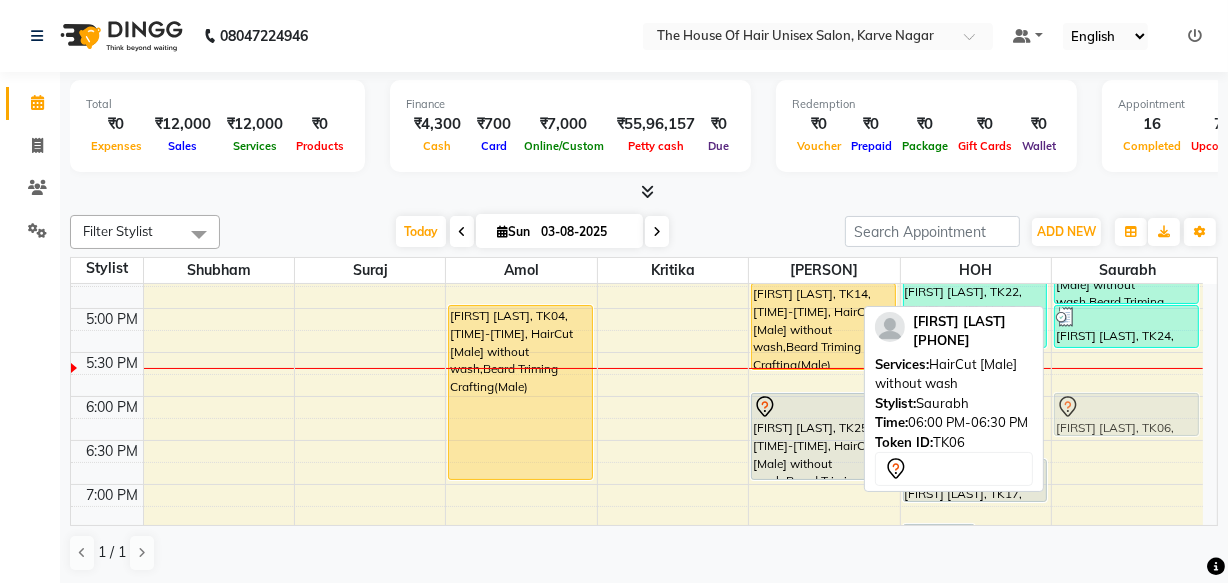 drag, startPoint x: 1105, startPoint y: 425, endPoint x: 1116, endPoint y: 429, distance: 11.7046995 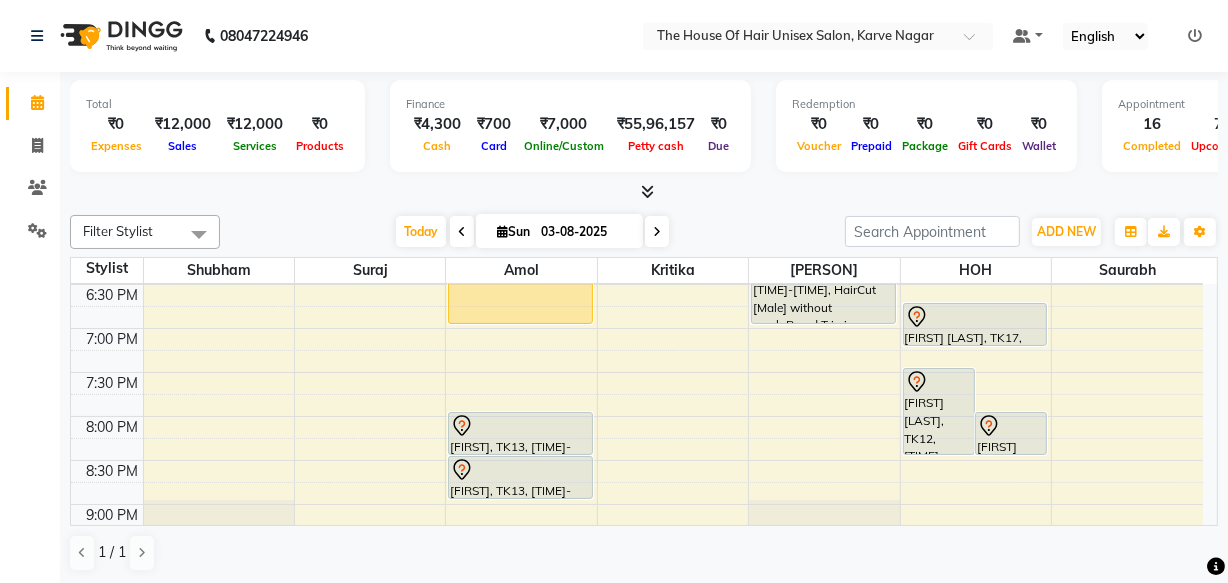 scroll, scrollTop: 968, scrollLeft: 0, axis: vertical 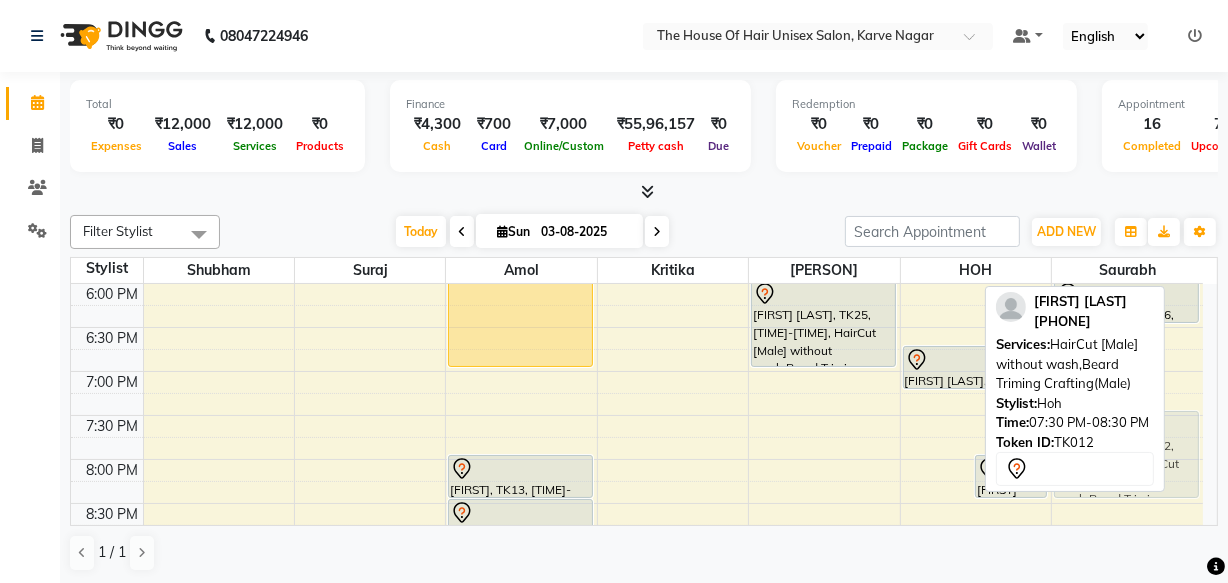drag, startPoint x: 953, startPoint y: 437, endPoint x: 1181, endPoint y: 428, distance: 228.17757 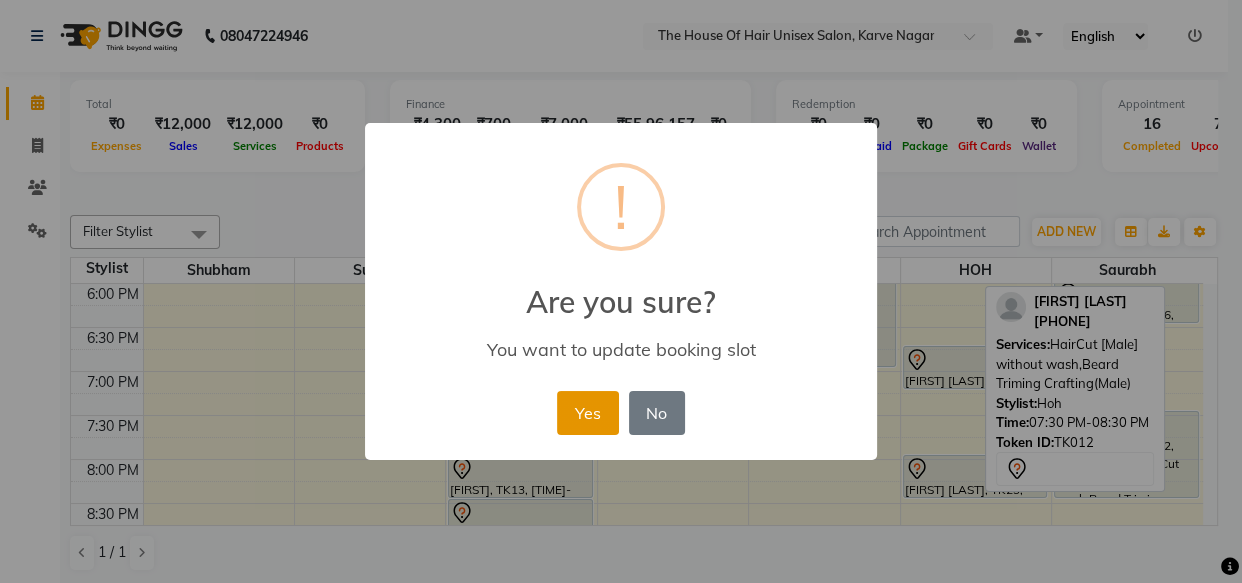 click on "Yes" at bounding box center (587, 413) 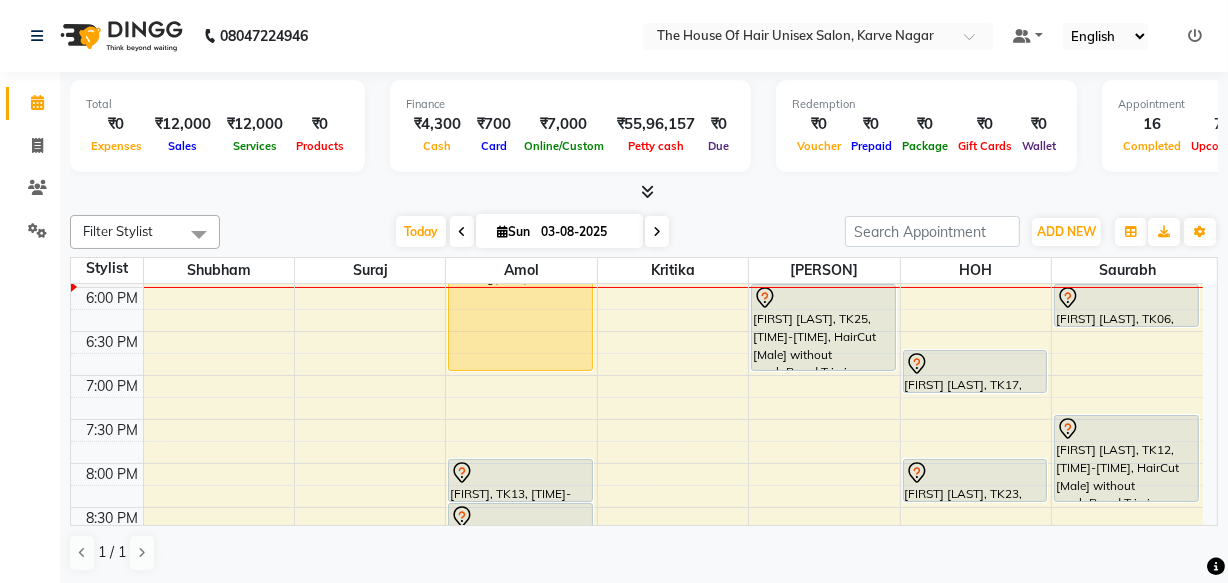 scroll, scrollTop: 957, scrollLeft: 0, axis: vertical 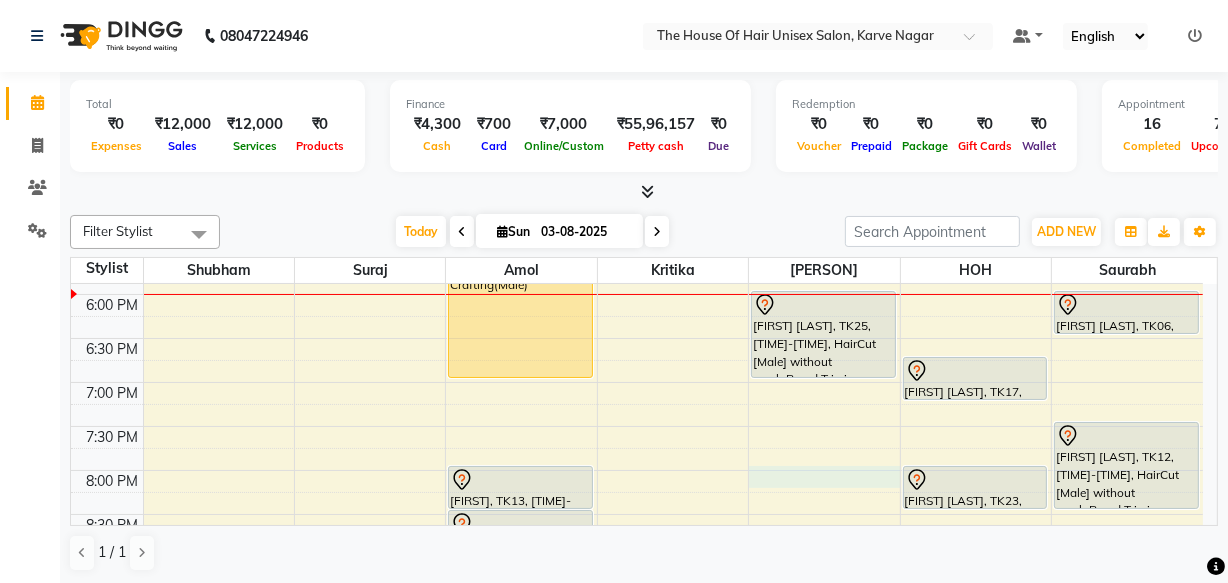 click on "7:00 AM 7:30 AM 8:00 AM 8:30 AM 9:00 AM 9:30 AM 10:00 AM 10:30 AM 11:00 AM 11:30 AM 12:00 PM 12:30 PM 1:00 PM 1:30 PM 2:00 PM 2:30 PM 3:00 PM 3:30 PM 4:00 PM 4:30 PM 5:00 PM 5:30 PM 6:00 PM 6:30 PM 7:00 PM 7:30 PM 8:00 PM 8:30 PM 9:00 PM 9:30 PM     jaysingh jagdale, TK01, 10:00 AM-10:30 AM, HairCut [Male] without wash     Prashant Kulkarni, TK09, 11:30 AM-12:00 PM, HairCut [Male] without wash     Jotri, TK18, 01:00 PM-02:00 PM, HairCut [Male] without wash,Beard Triming Crafting(Male)    Dhruv Shah, TK10, 02:00 PM-03:00 PM, HairCut [Male] without wash,Beard Triming Crafting(Male)     Smruti Kand, TK21, 03:00 PM-03:45 PM, HairCut with wash (Female)     neha mane, TK02, 03:45 PM-04:45 PM, Touch up (Female)    abhinav lambe, TK04, 05:00 PM-07:00 PM, HairCut [Male] without wash,Beard Triming Crafting(Male)             satyam, TK13, 08:00 PM-08:30 PM, HairCut [Male] without wash             satyam, TK13, 08:30 PM-09:00 PM, Beard Triming Crafting(Male)" at bounding box center [637, -14] 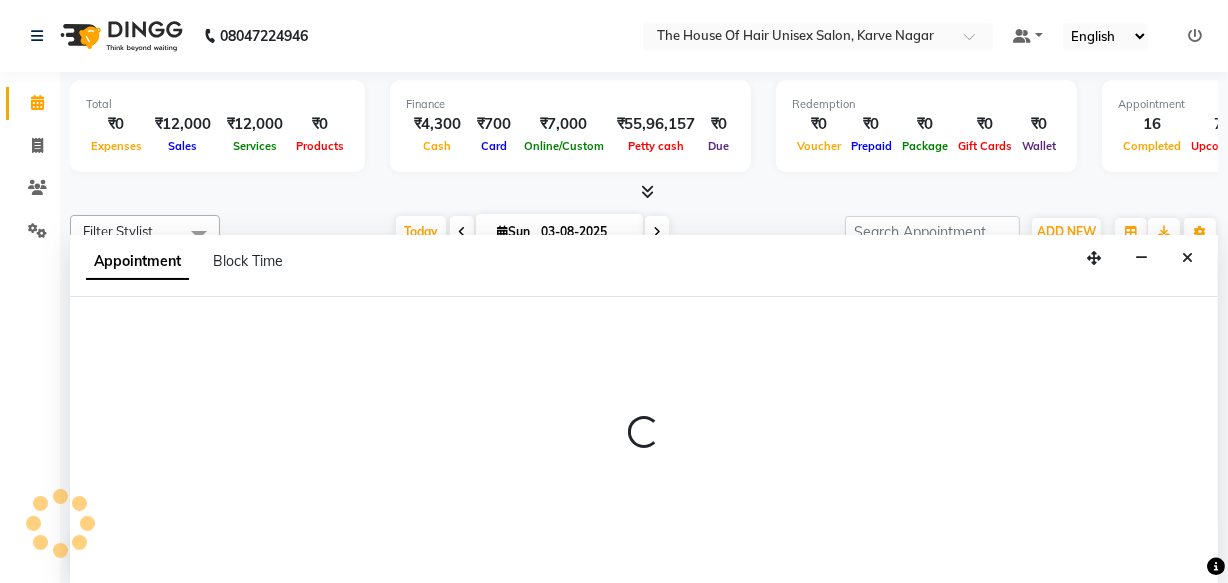 select on "42814" 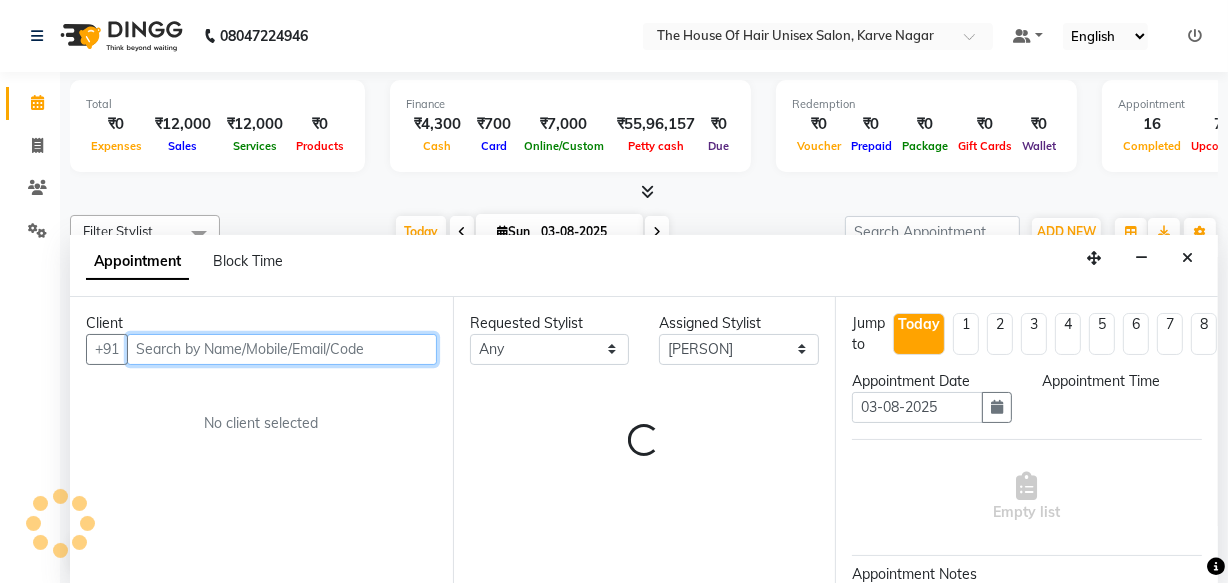 select on "1200" 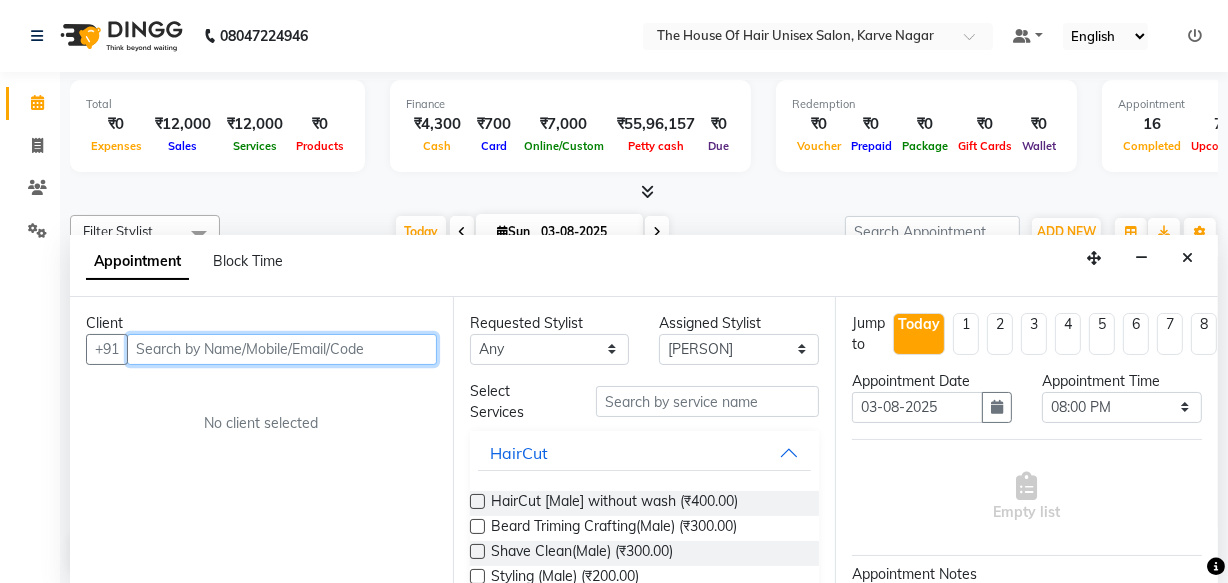 click at bounding box center [282, 349] 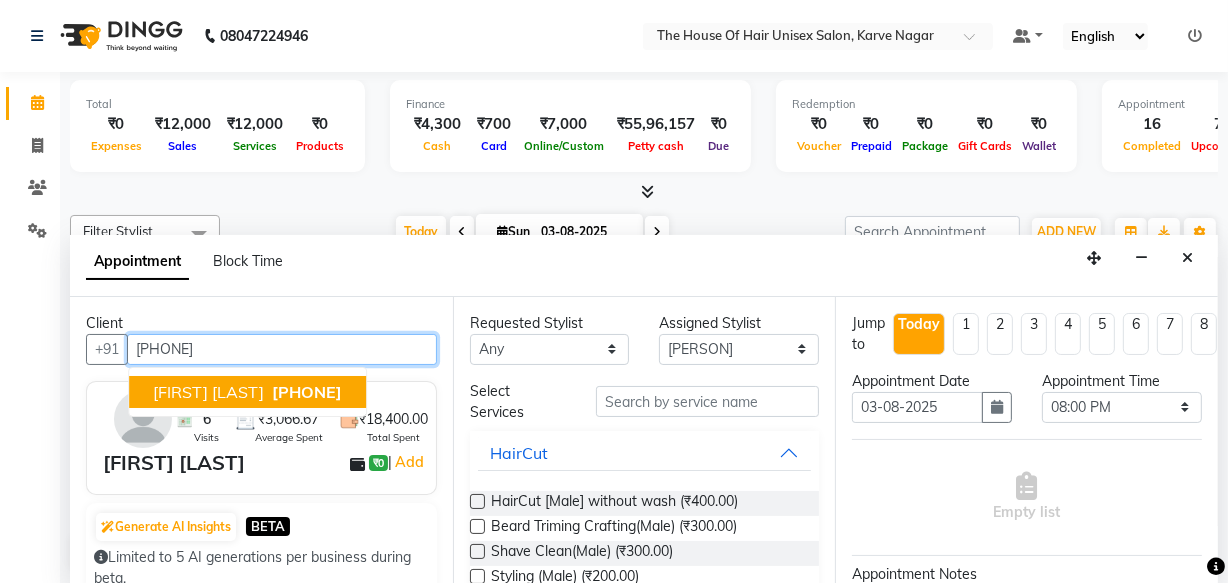 click on "9623274965" at bounding box center (307, 392) 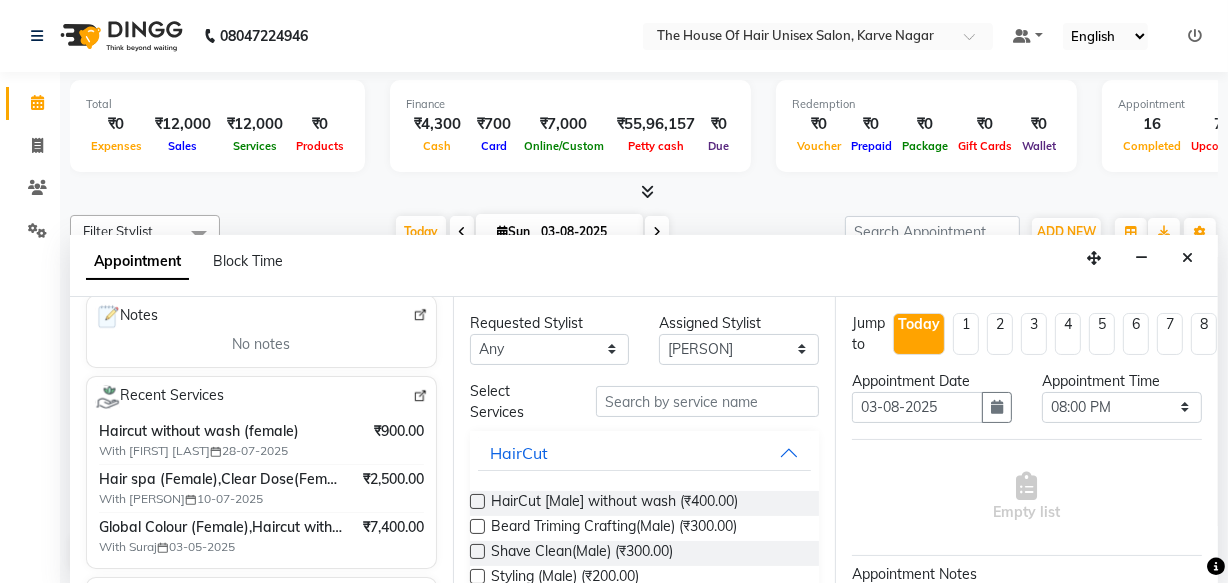 scroll, scrollTop: 310, scrollLeft: 0, axis: vertical 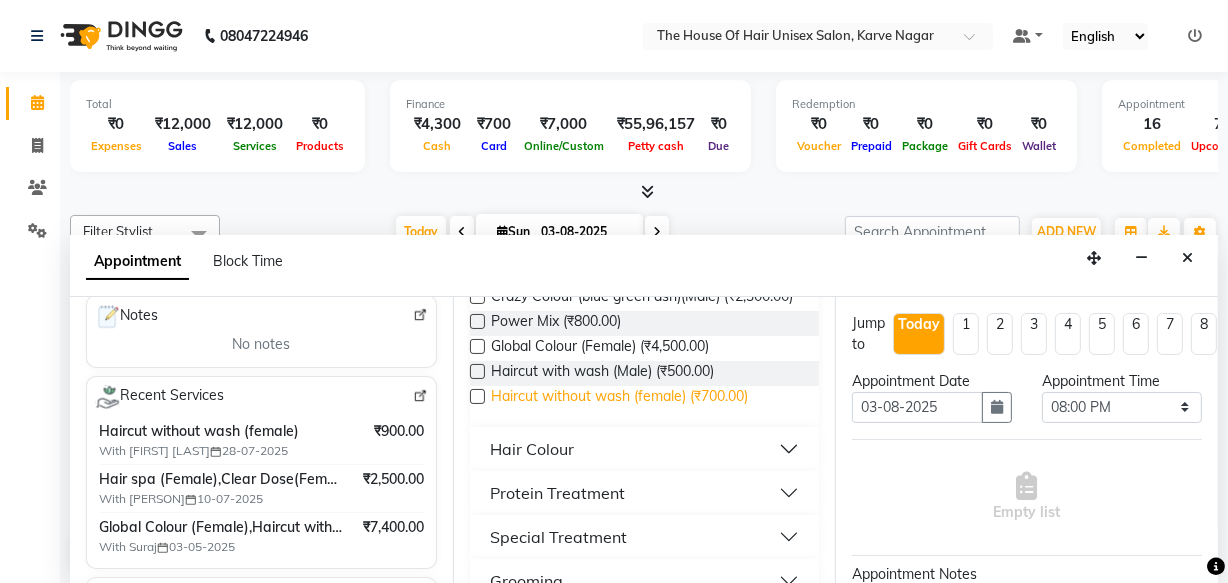 type on "9623274965" 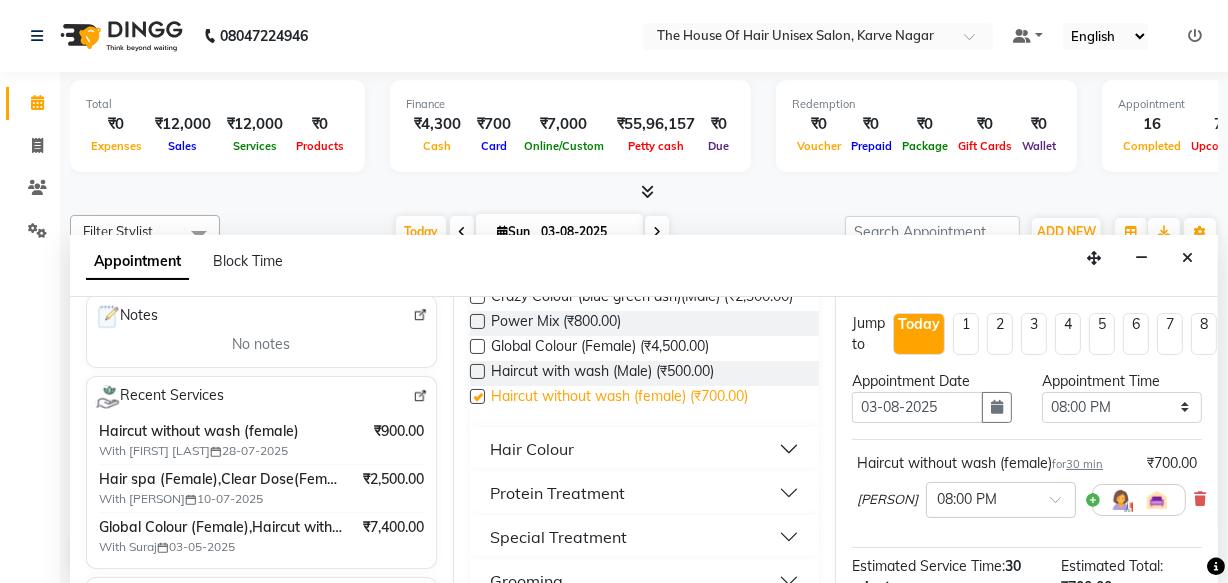 checkbox on "false" 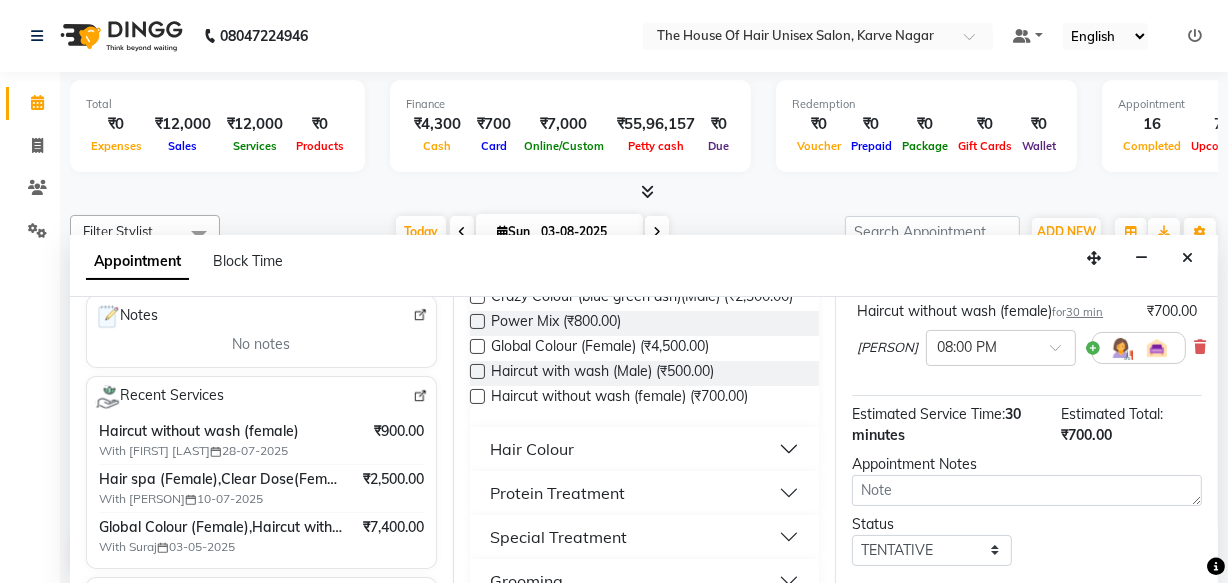 scroll, scrollTop: 291, scrollLeft: 0, axis: vertical 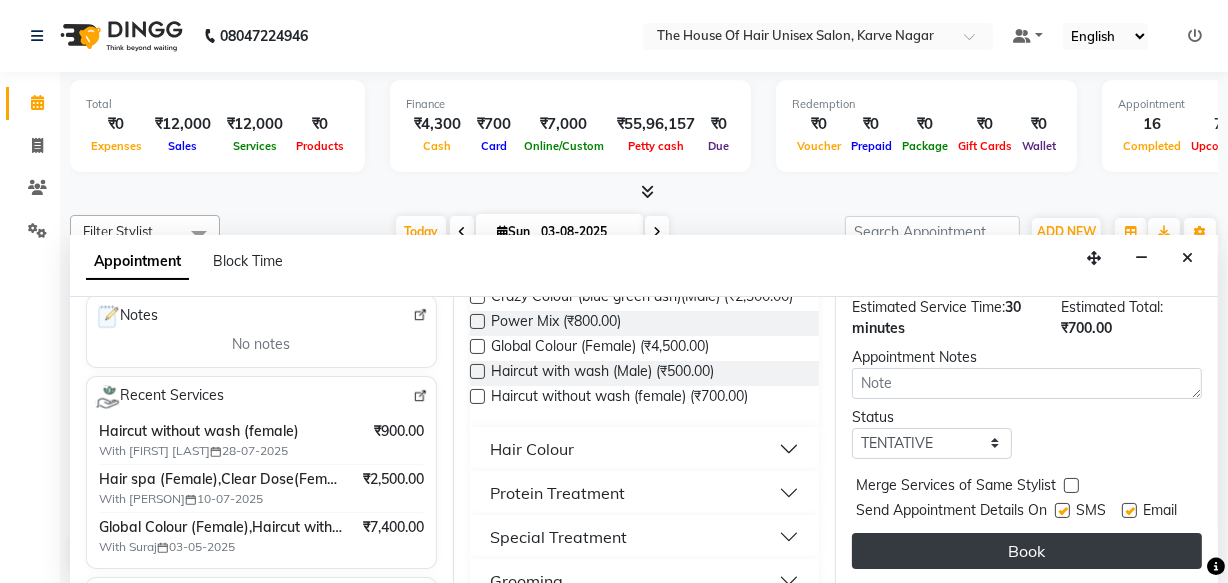 click on "Book" at bounding box center (1027, 551) 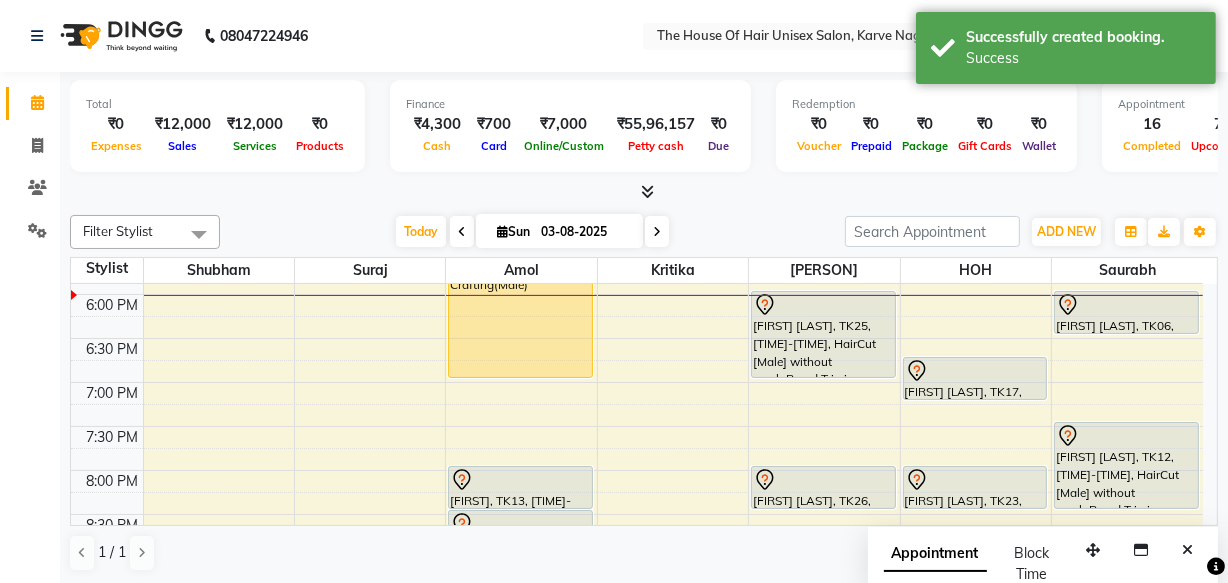 scroll, scrollTop: 0, scrollLeft: 0, axis: both 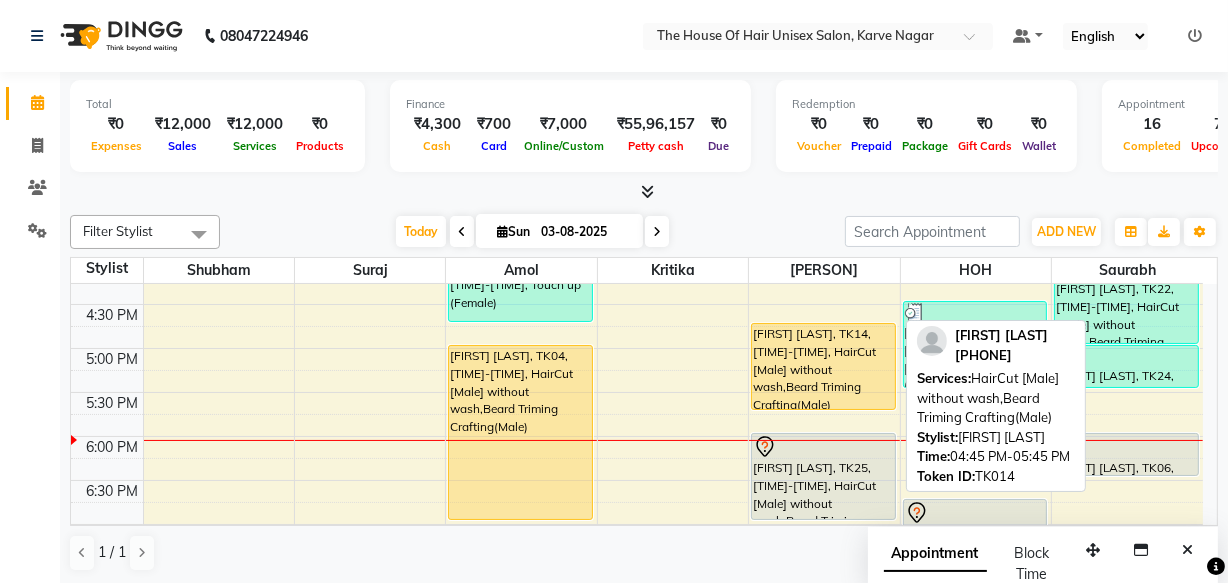 click on "Nikhil Sabale, TK14, 04:45 PM-05:45 PM, HairCut [Male] without wash,Beard Triming Crafting(Male)" at bounding box center (823, 366) 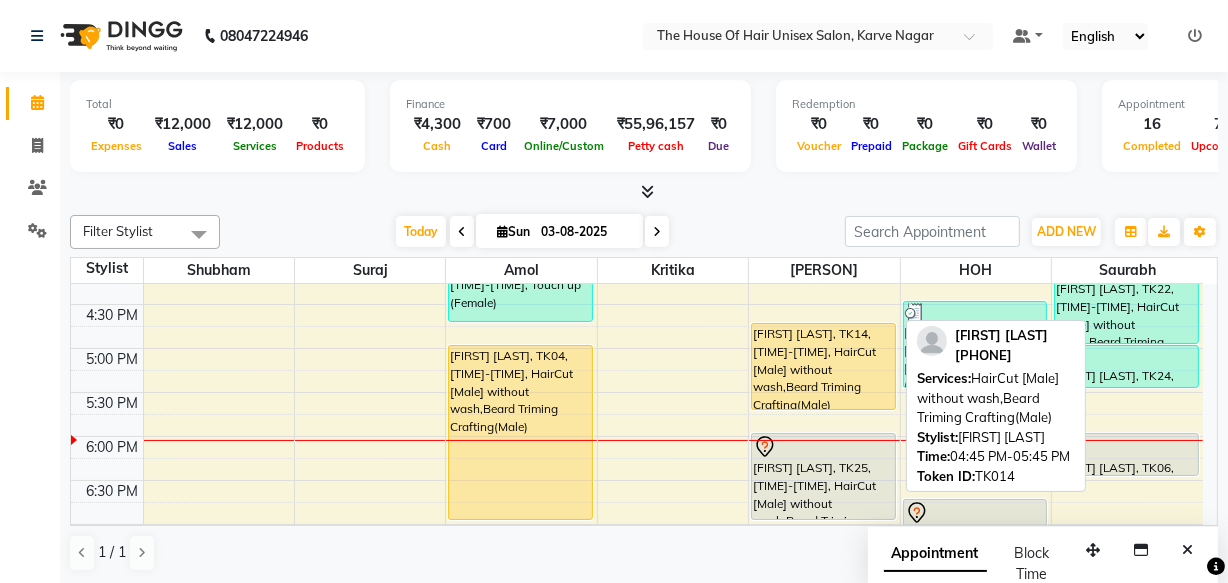 click on "Nikhil Sabale, TK14, 04:45 PM-05:45 PM, HairCut [Male] without wash,Beard Triming Crafting(Male)" at bounding box center [823, 366] 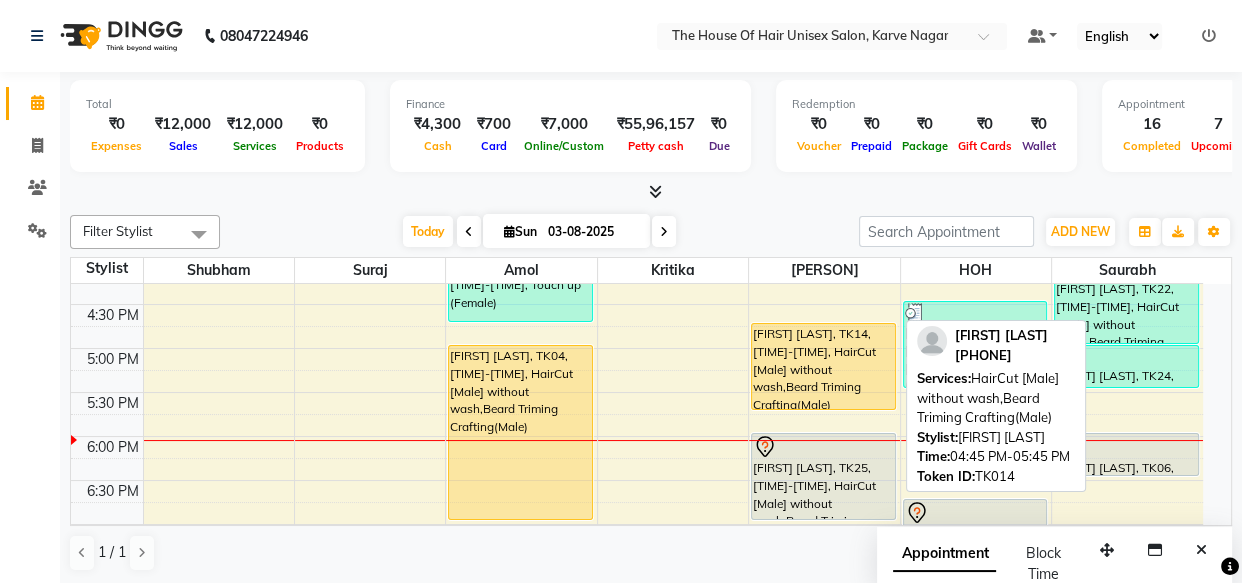 select on "1" 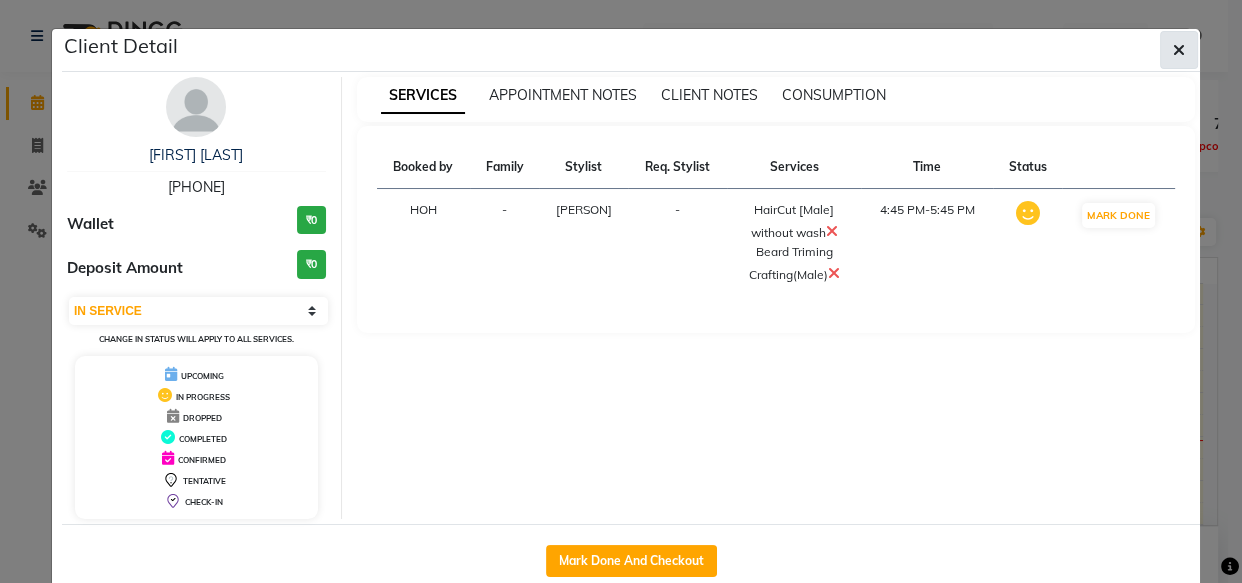 click 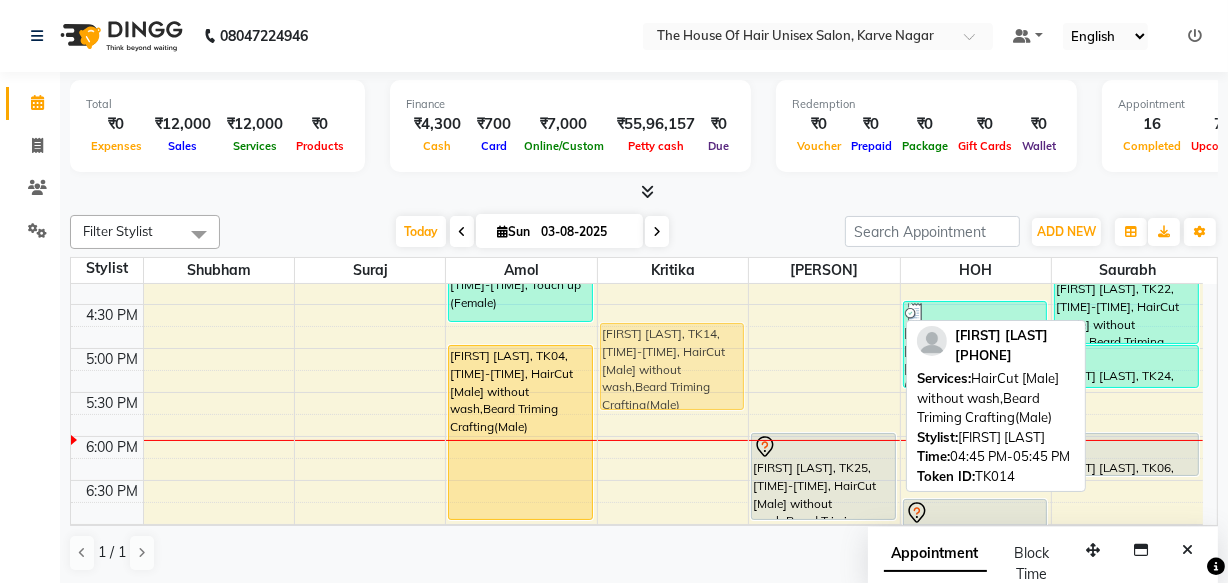 drag, startPoint x: 833, startPoint y: 335, endPoint x: 725, endPoint y: 337, distance: 108.01852 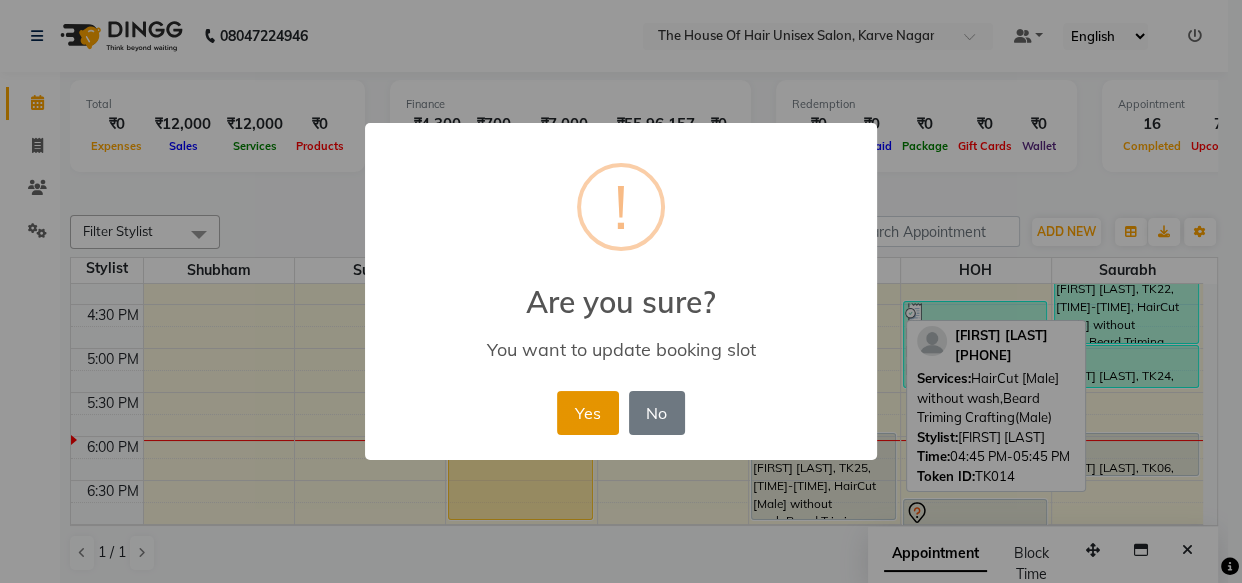 click on "Yes" at bounding box center [587, 413] 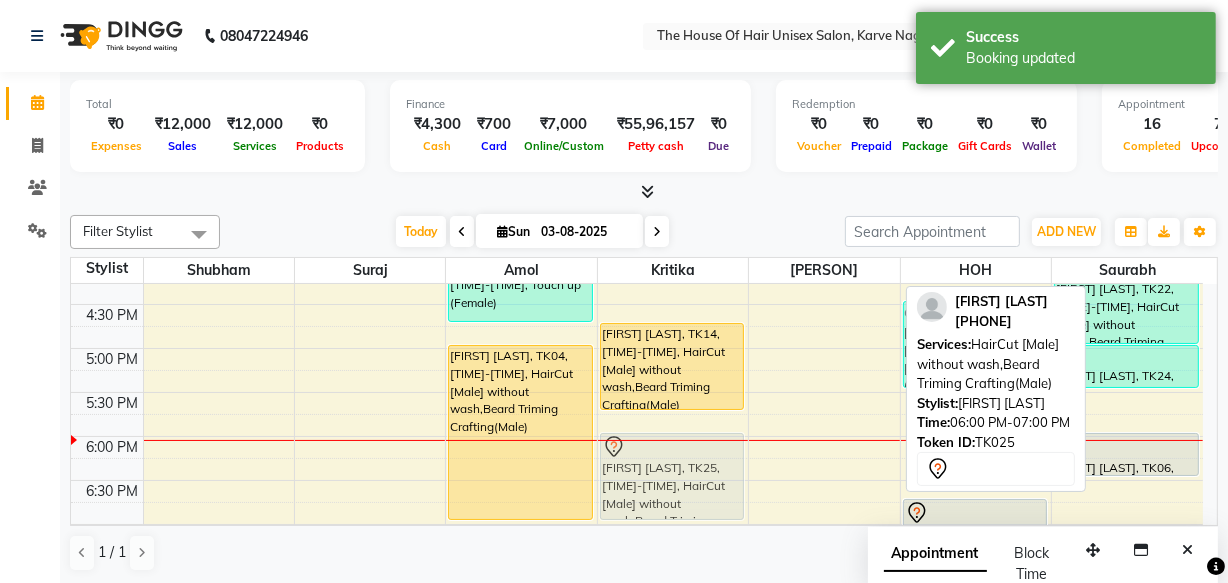drag, startPoint x: 820, startPoint y: 454, endPoint x: 688, endPoint y: 453, distance: 132.00378 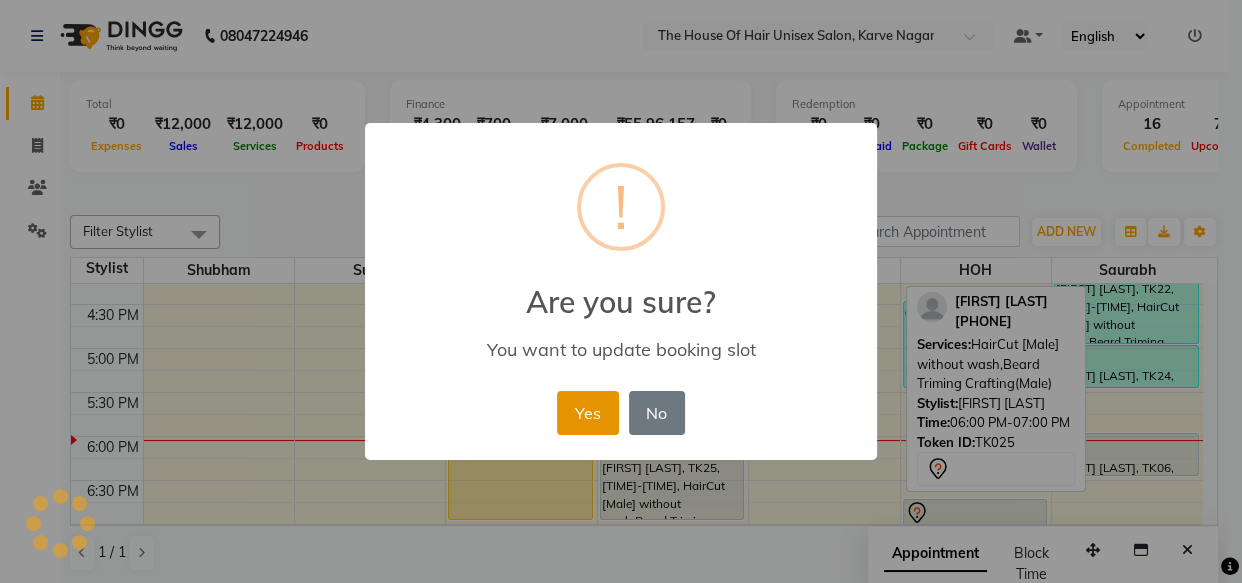 click on "Yes" at bounding box center [587, 413] 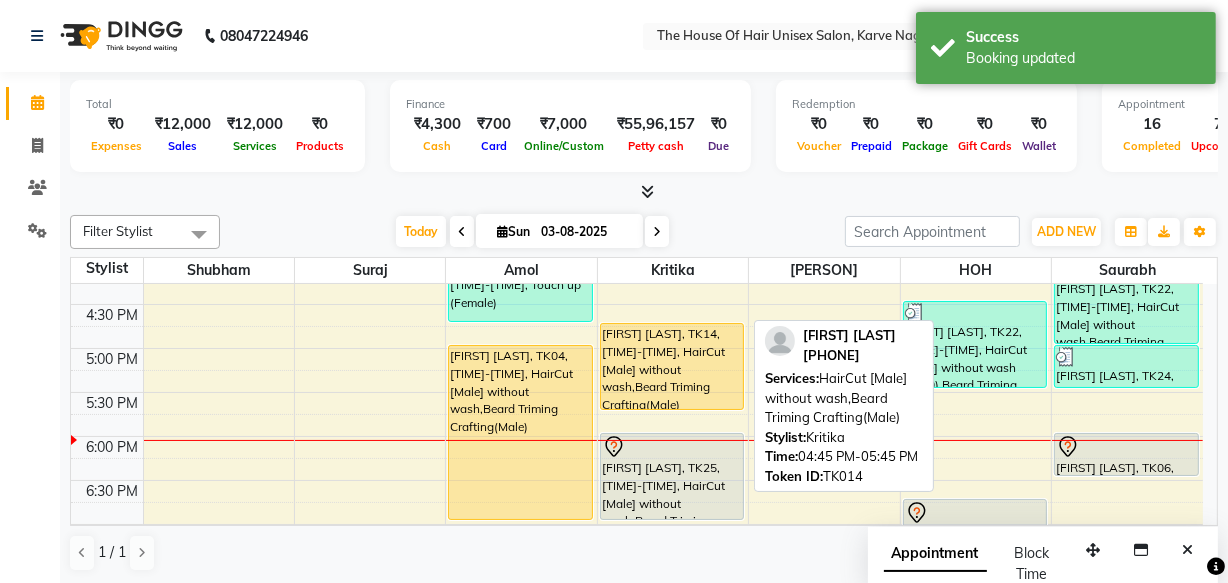 click on "Nikhil Sabale, TK14, 04:45 PM-05:45 PM, HairCut [Male] without wash,Beard Triming Crafting(Male)" at bounding box center [672, 366] 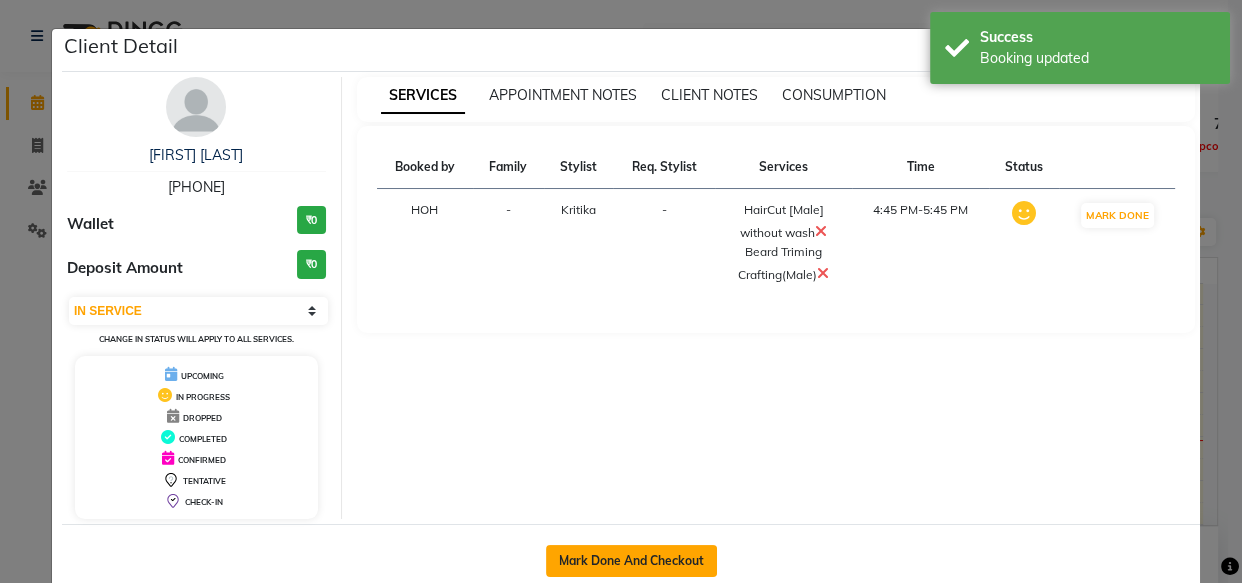 click on "Mark Done And Checkout" 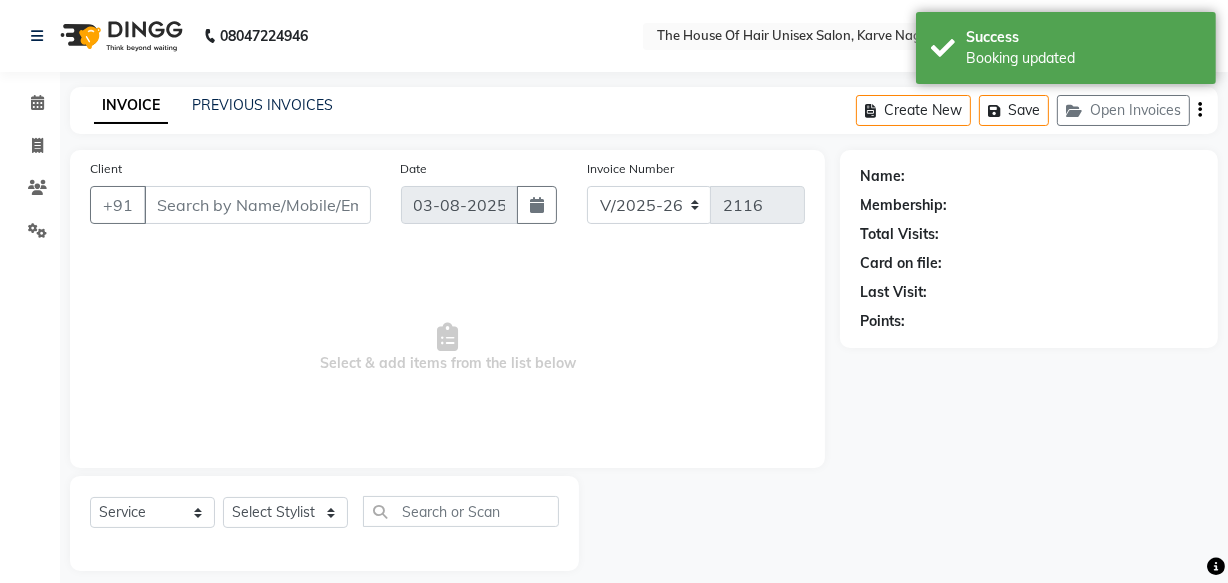 type on "[PHONE]" 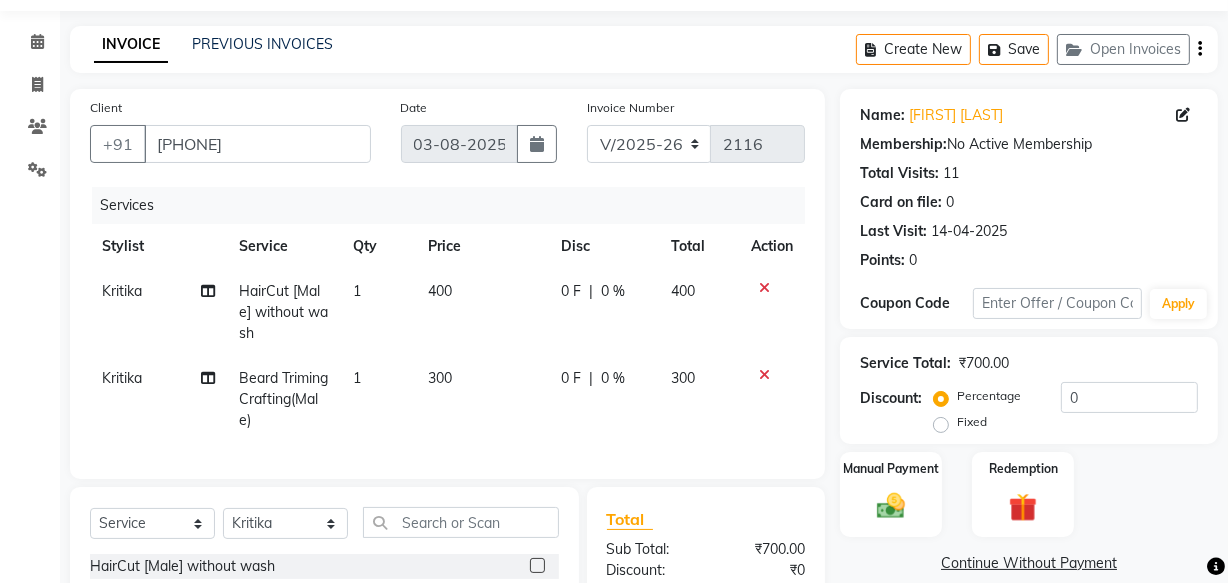 scroll, scrollTop: 0, scrollLeft: 0, axis: both 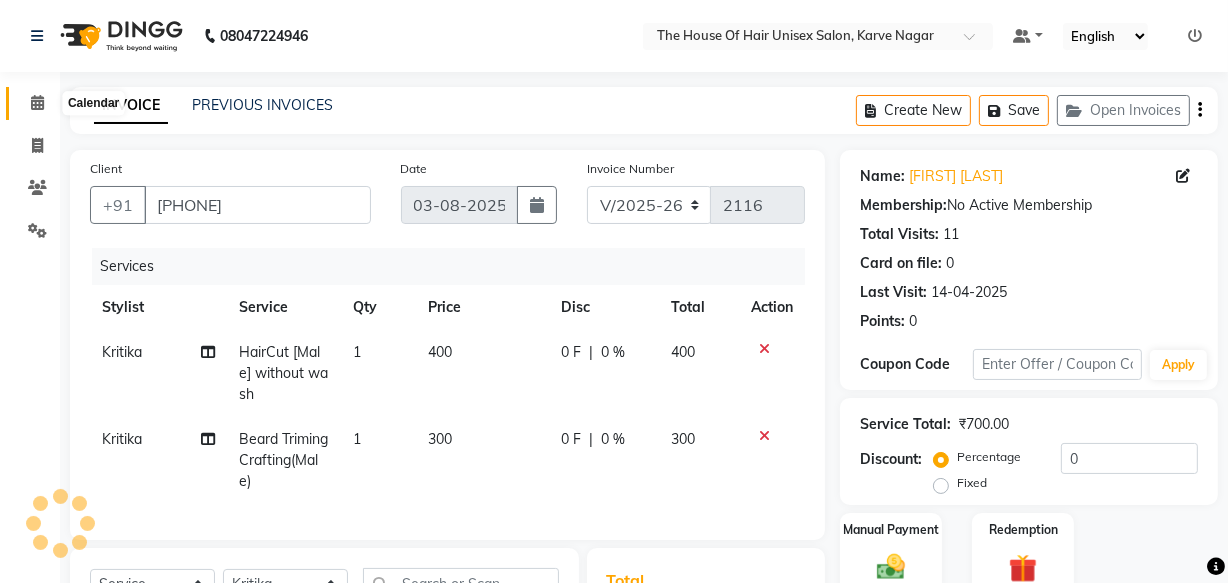 click 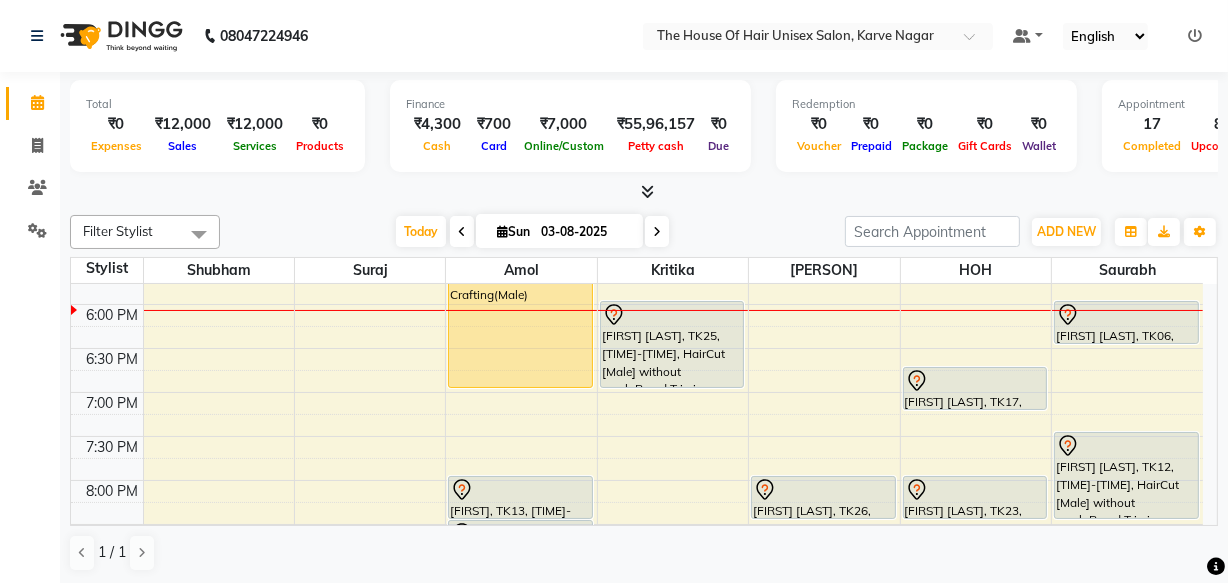 scroll, scrollTop: 944, scrollLeft: 0, axis: vertical 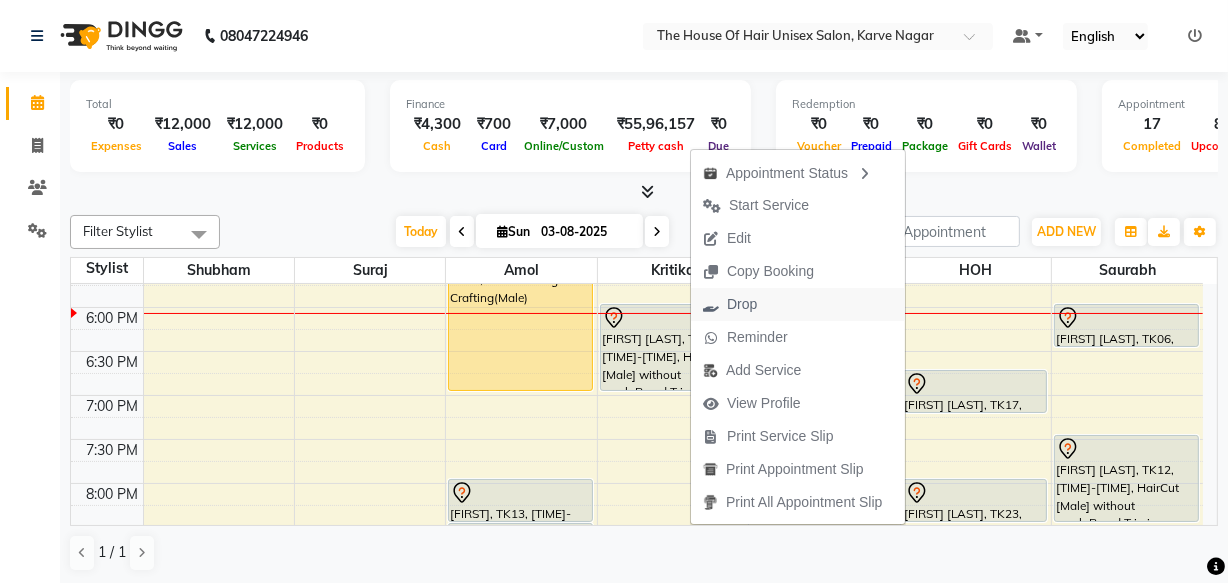 click on "Drop" at bounding box center [742, 304] 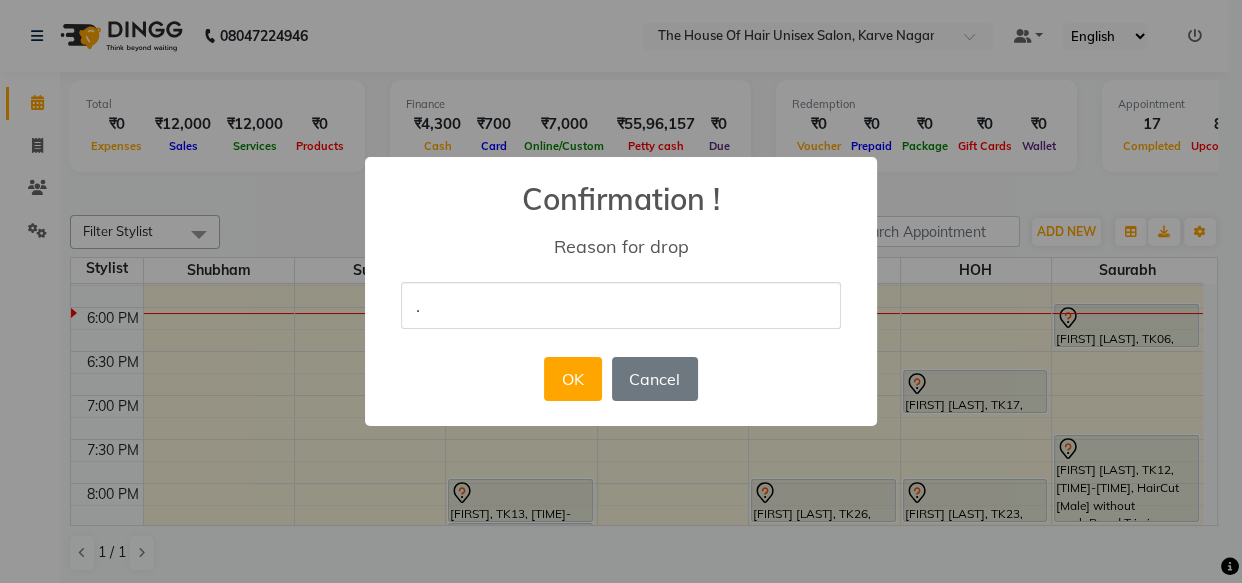 type on "." 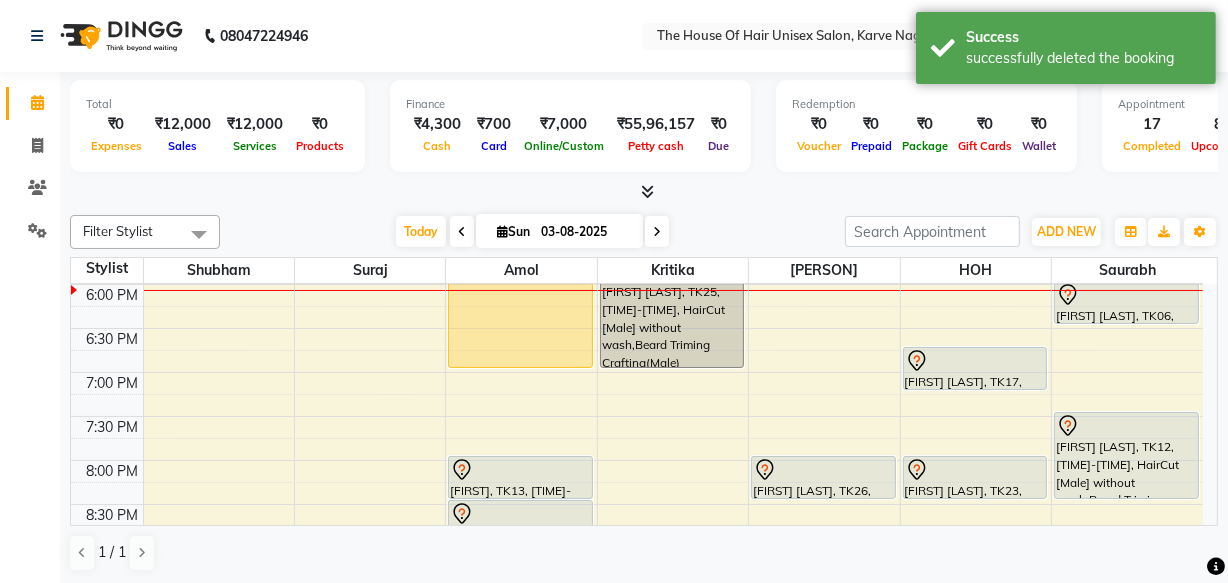 scroll, scrollTop: 968, scrollLeft: 0, axis: vertical 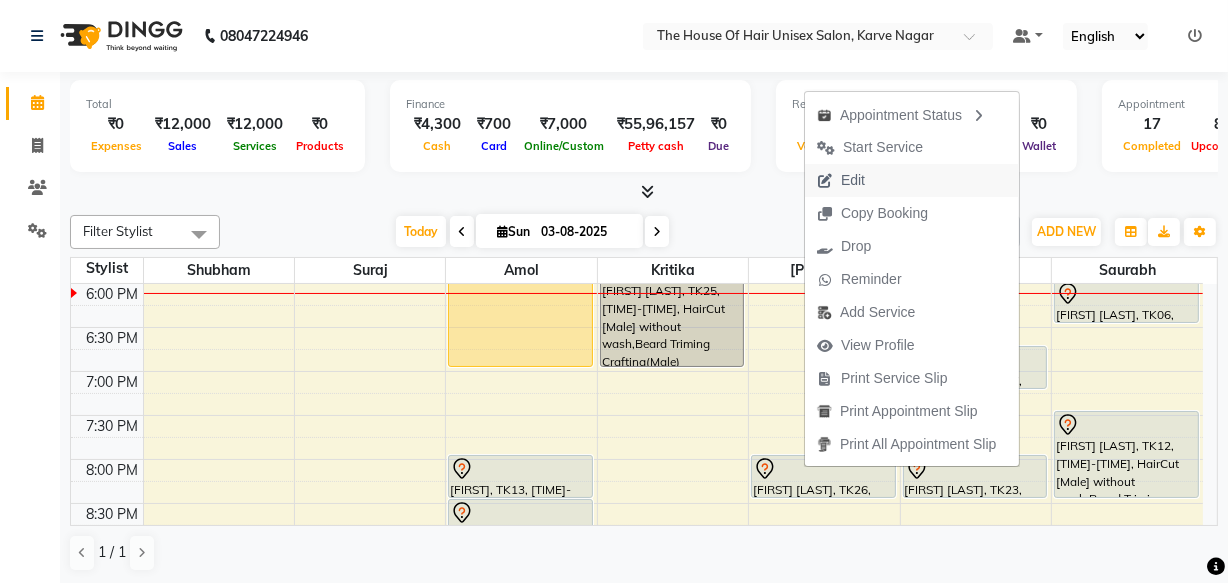 click on "Edit" at bounding box center [853, 180] 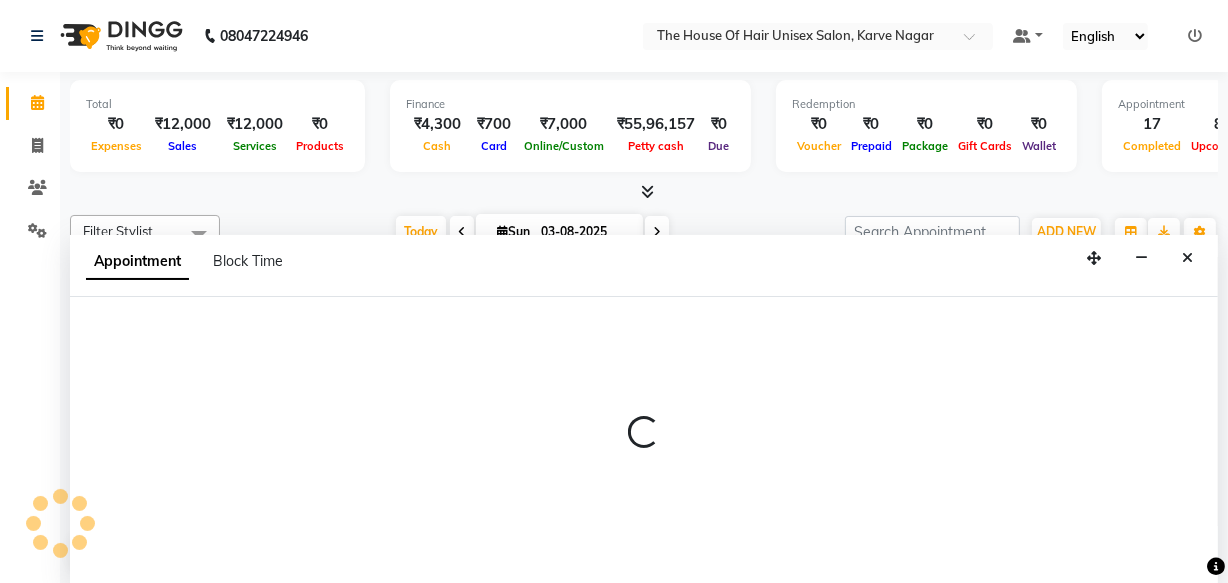 scroll, scrollTop: 0, scrollLeft: 0, axis: both 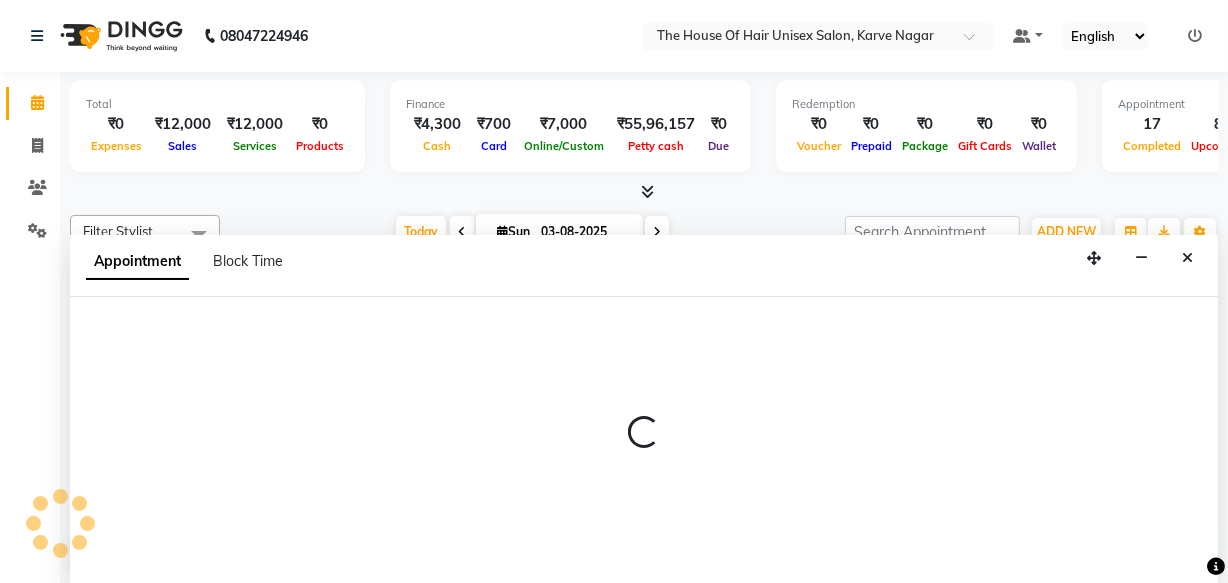 select on "1200" 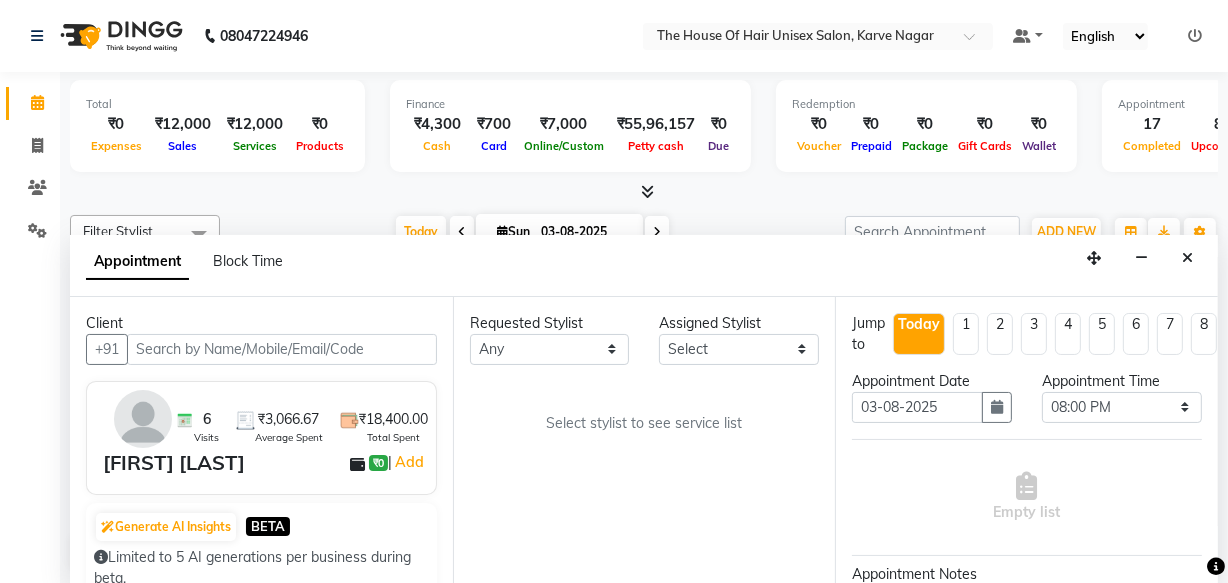 scroll, scrollTop: 965, scrollLeft: 0, axis: vertical 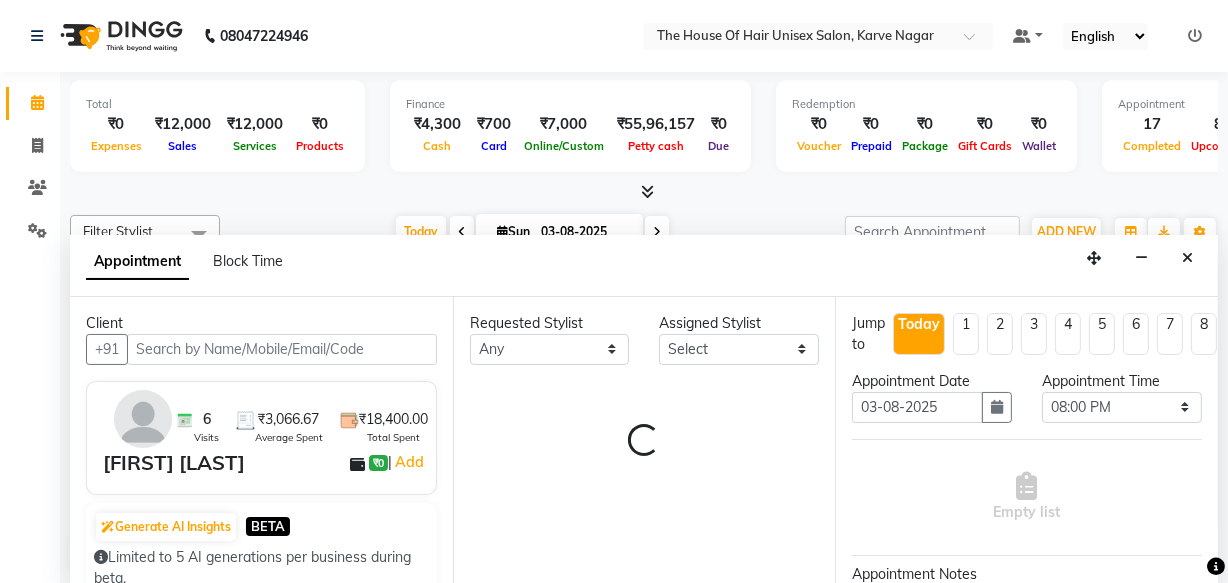 select on "42814" 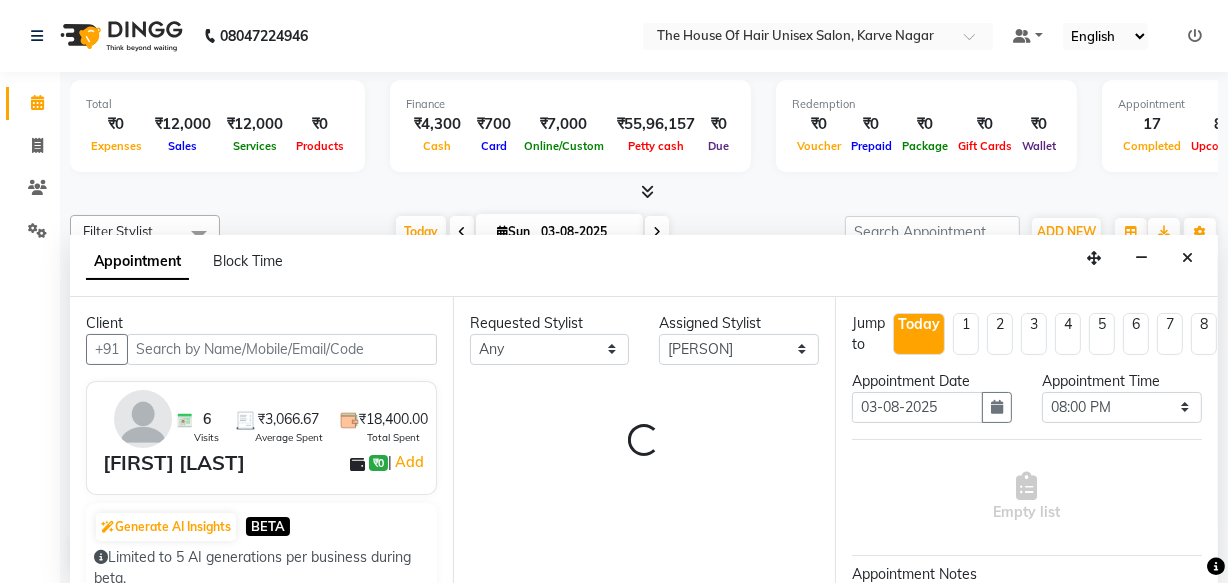 select on "160" 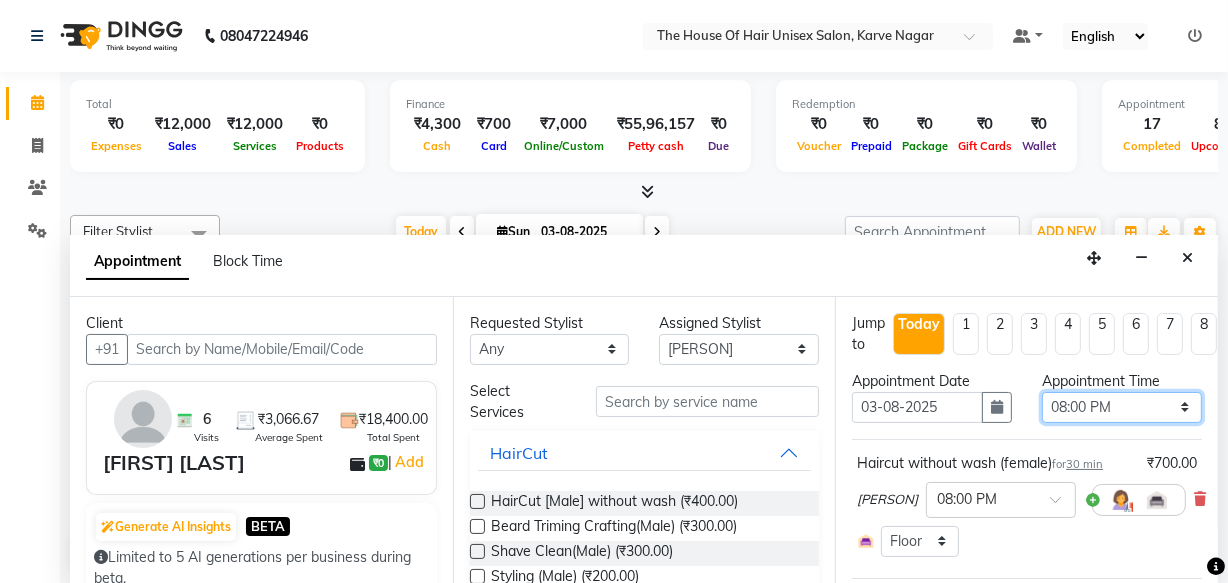 click on "Select 08:00 AM 08:15 AM 08:30 AM 08:45 AM 09:00 AM 09:15 AM 09:30 AM 09:45 AM 10:00 AM 10:15 AM 10:30 AM 10:45 AM 11:00 AM 11:15 AM 11:30 AM 11:45 AM 12:00 PM 12:15 PM 12:30 PM 12:45 PM 01:00 PM 01:15 PM 01:30 PM 01:45 PM 02:00 PM 02:15 PM 02:30 PM 02:45 PM 03:00 PM 03:15 PM 03:30 PM 03:45 PM 04:00 PM 04:15 PM 04:30 PM 04:45 PM 05:00 PM 05:15 PM 05:30 PM 05:45 PM 06:00 PM 06:15 PM 06:30 PM 06:45 PM 07:00 PM 07:15 PM 07:30 PM 07:45 PM 08:00 PM 08:15 PM 08:30 PM 08:45 PM 09:00 PM 09:15 PM 09:30 PM" at bounding box center (1122, 407) 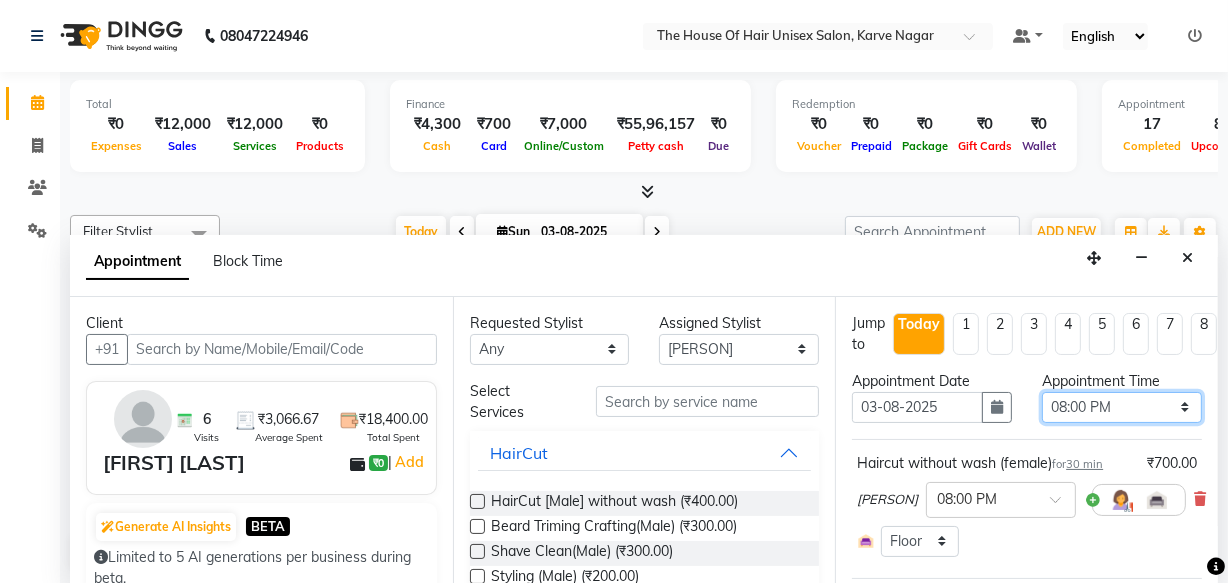 select on "1095" 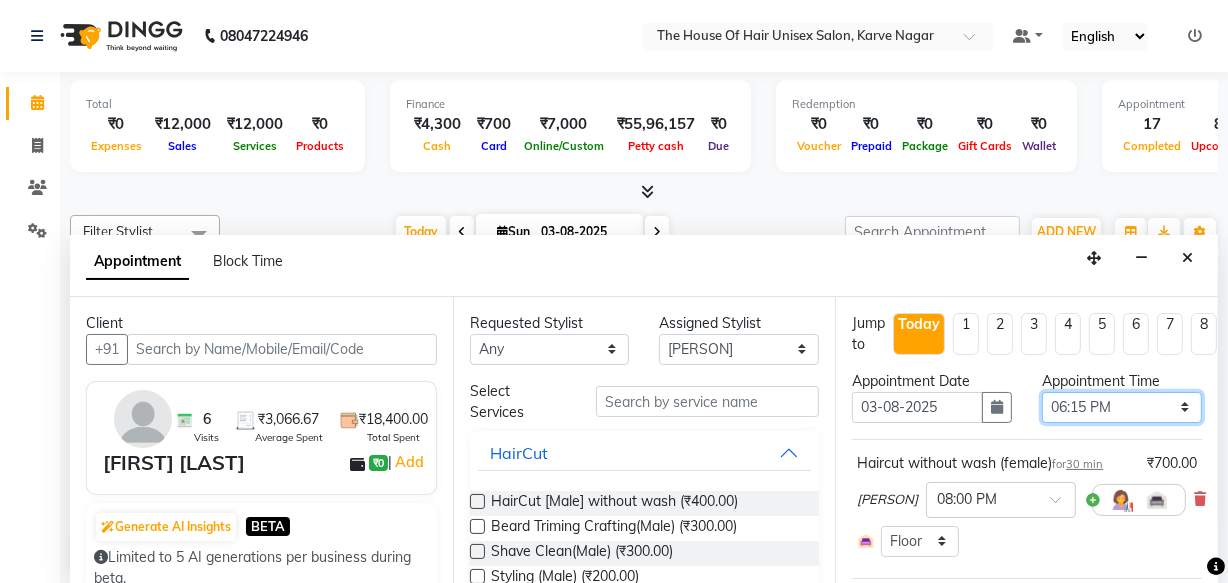 click on "Select 08:00 AM 08:15 AM 08:30 AM 08:45 AM 09:00 AM 09:15 AM 09:30 AM 09:45 AM 10:00 AM 10:15 AM 10:30 AM 10:45 AM 11:00 AM 11:15 AM 11:30 AM 11:45 AM 12:00 PM 12:15 PM 12:30 PM 12:45 PM 01:00 PM 01:15 PM 01:30 PM 01:45 PM 02:00 PM 02:15 PM 02:30 PM 02:45 PM 03:00 PM 03:15 PM 03:30 PM 03:45 PM 04:00 PM 04:15 PM 04:30 PM 04:45 PM 05:00 PM 05:15 PM 05:30 PM 05:45 PM 06:00 PM 06:15 PM 06:30 PM 06:45 PM 07:00 PM 07:15 PM 07:30 PM 07:45 PM 08:00 PM 08:15 PM 08:30 PM 08:45 PM 09:00 PM 09:15 PM 09:30 PM" at bounding box center [1122, 407] 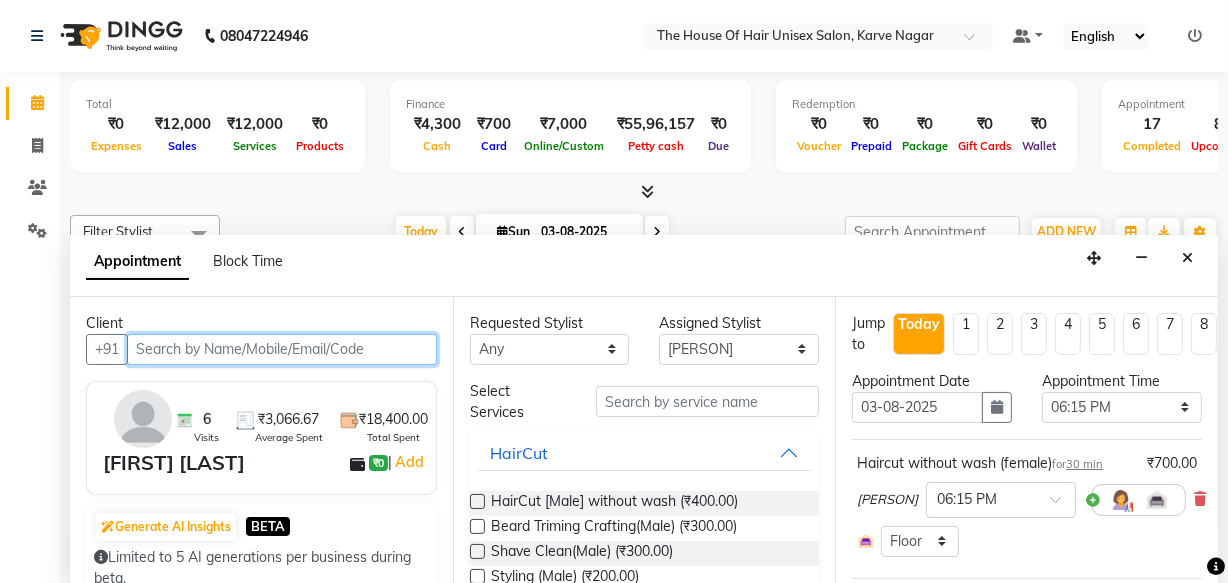 click at bounding box center [282, 349] 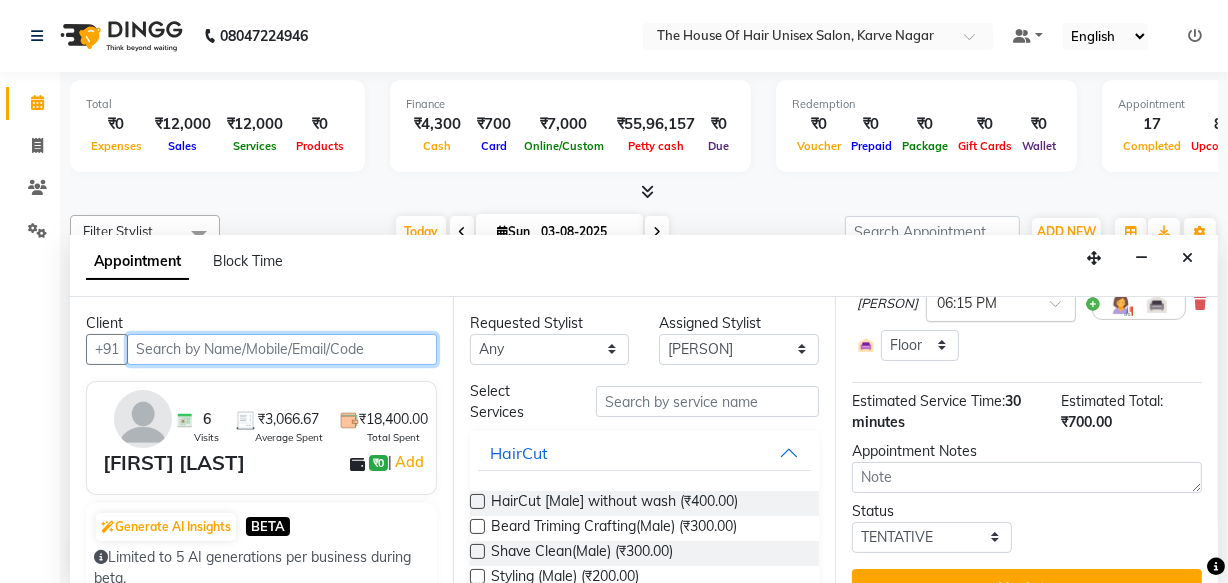 scroll, scrollTop: 247, scrollLeft: 0, axis: vertical 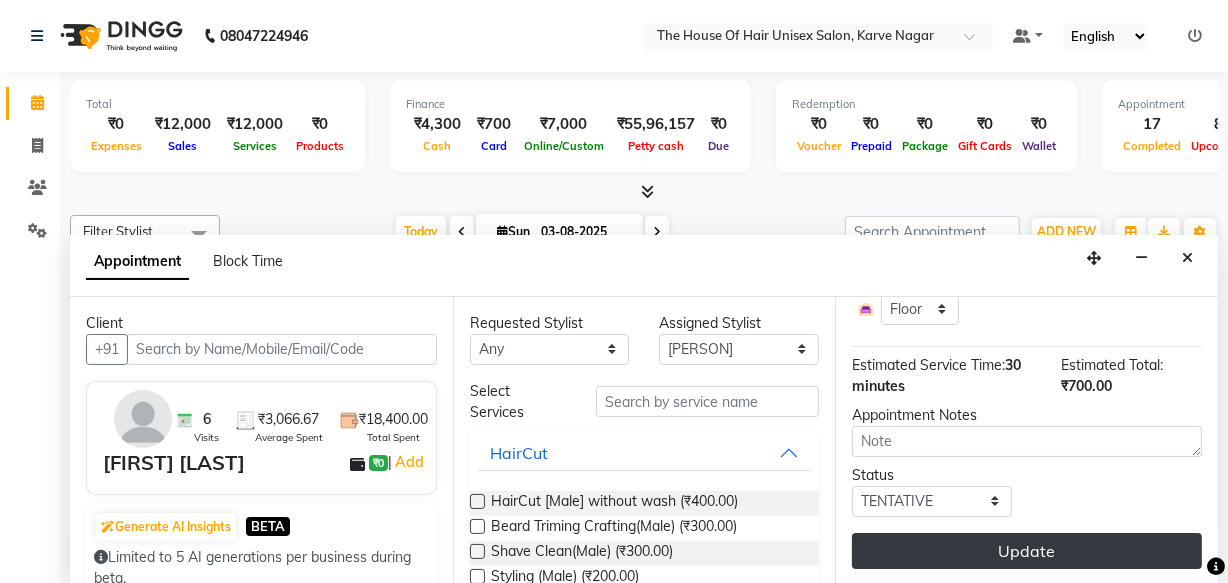 click on "Update" at bounding box center (1027, 551) 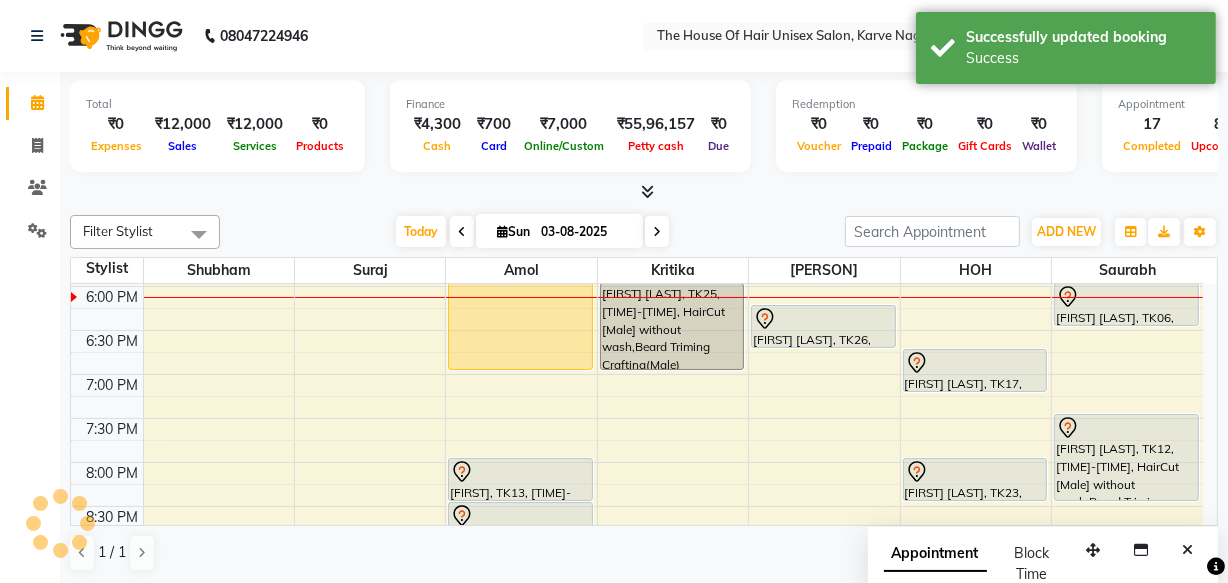 scroll, scrollTop: 0, scrollLeft: 0, axis: both 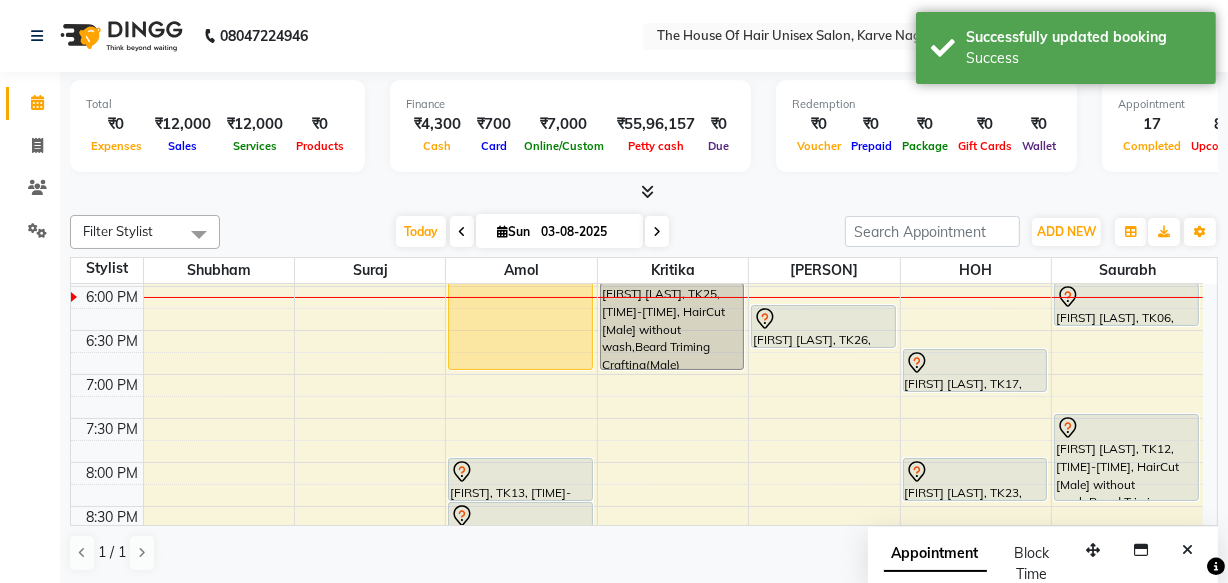 click at bounding box center [657, 232] 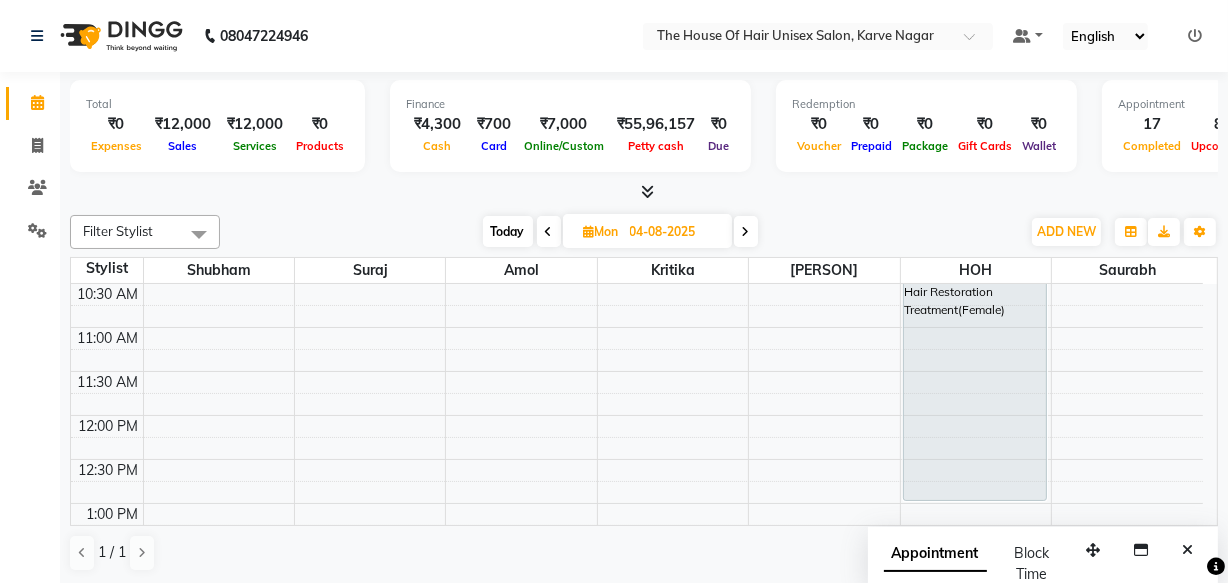 scroll, scrollTop: 307, scrollLeft: 0, axis: vertical 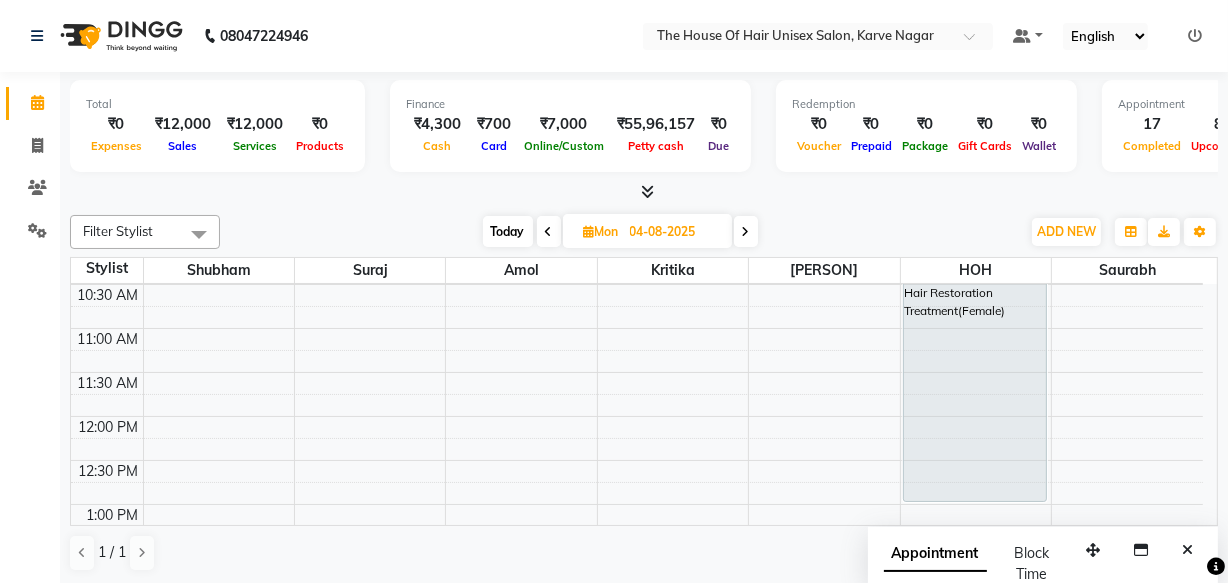 click on "7:00 AM 7:30 AM 8:00 AM 8:30 AM 9:00 AM 9:30 AM 10:00 AM 10:30 AM 11:00 AM 11:30 AM 12:00 PM 12:30 PM 1:00 PM 1:30 PM 2:00 PM 2:30 PM 3:00 PM 3:30 PM 4:00 PM 4:30 PM 5:00 PM 5:30 PM 6:00 PM 6:30 PM 7:00 PM 7:30 PM 8:00 PM 8:30 PM 9:00 PM 9:30 PM             Priyanka, 10:00 AM-01:00 PM, Hair Restoration Treatment(Female)" at bounding box center [637, 636] 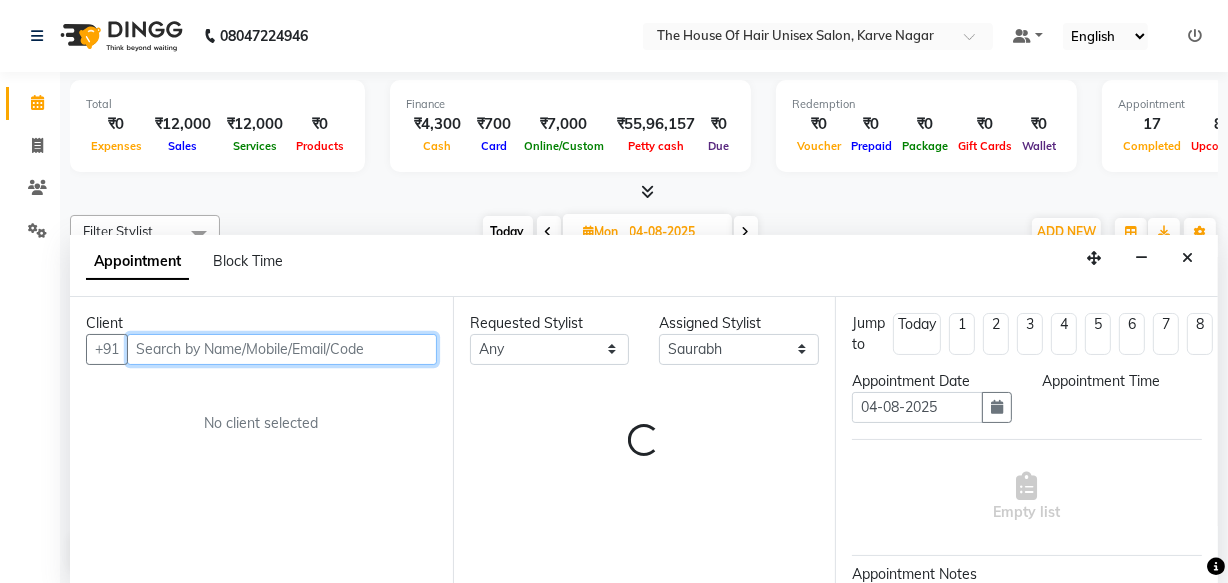 select on "660" 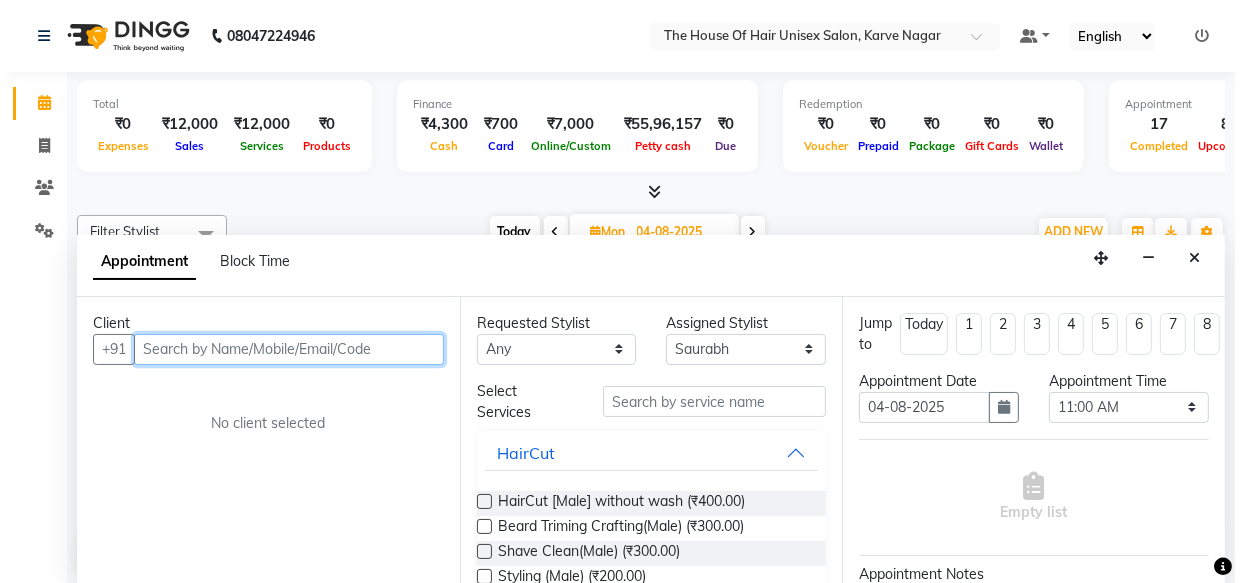 scroll, scrollTop: 0, scrollLeft: 0, axis: both 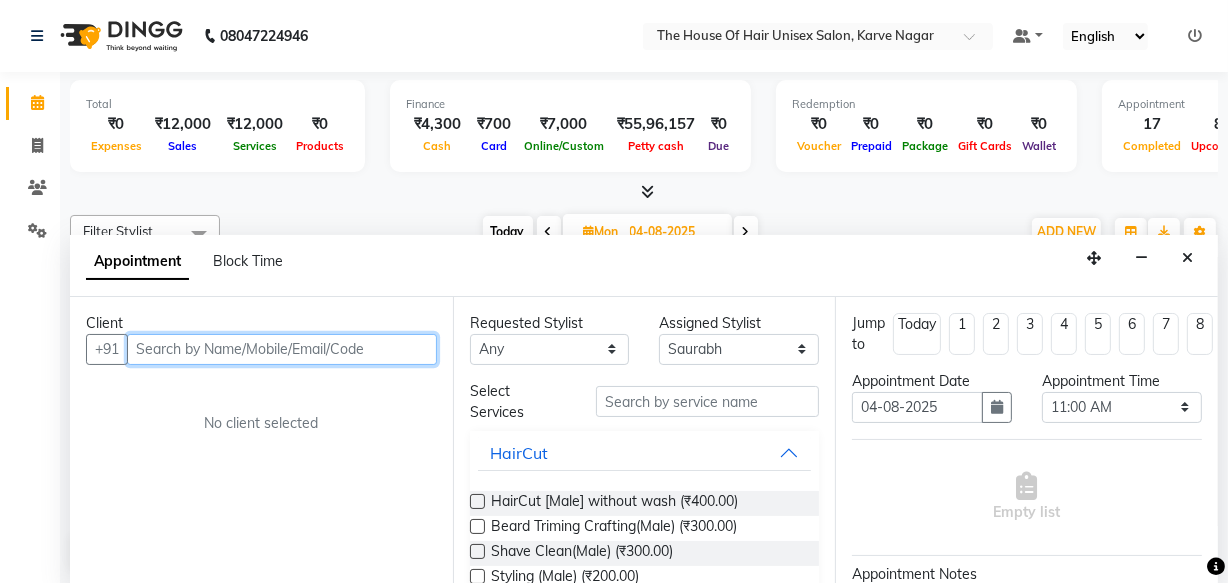 click at bounding box center [282, 349] 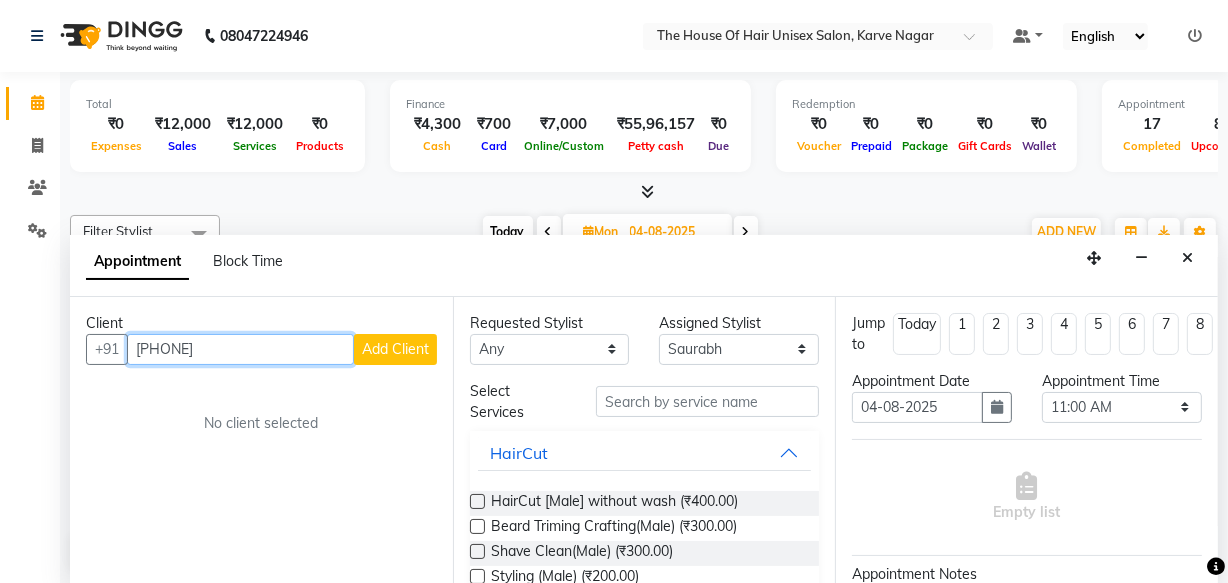 type on "8947023465" 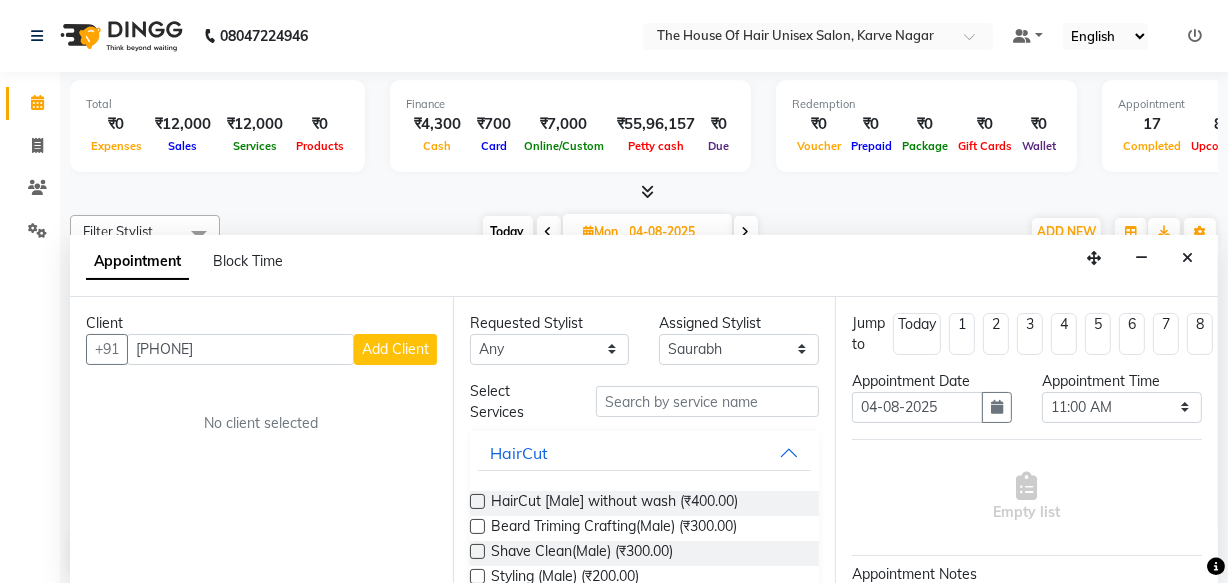 click on "Add Client" at bounding box center (395, 349) 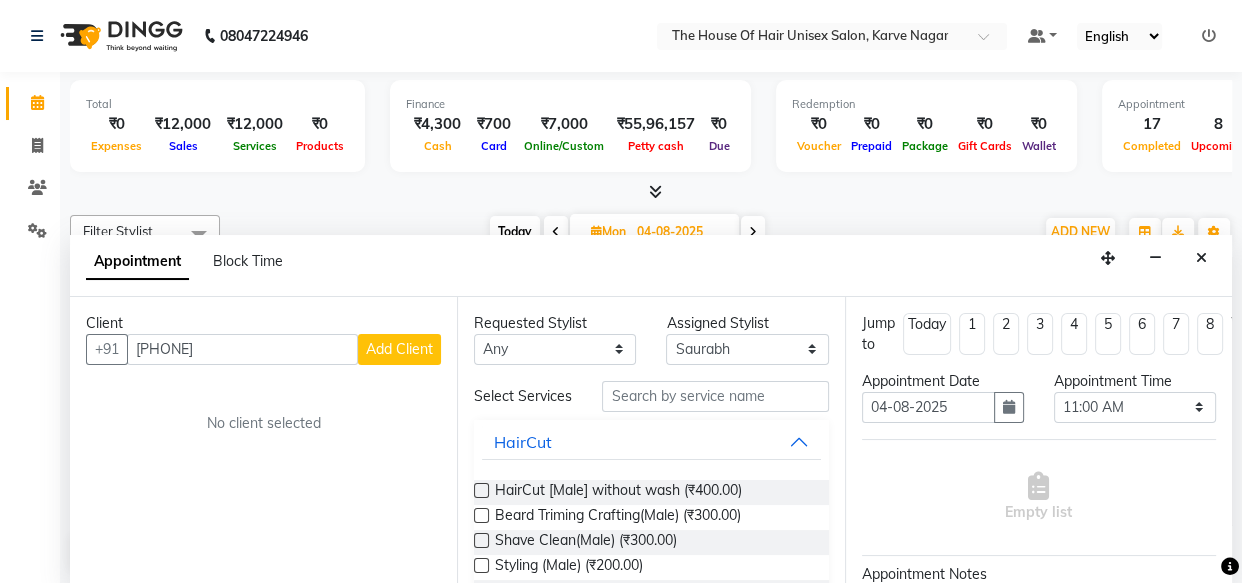 select on "22" 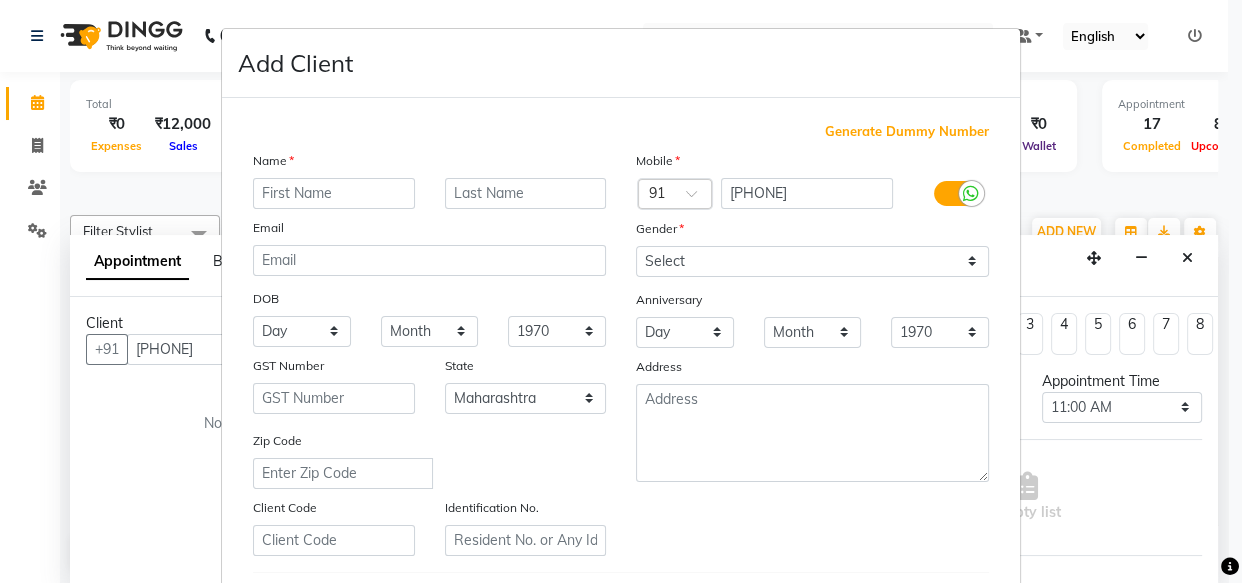 click at bounding box center [334, 193] 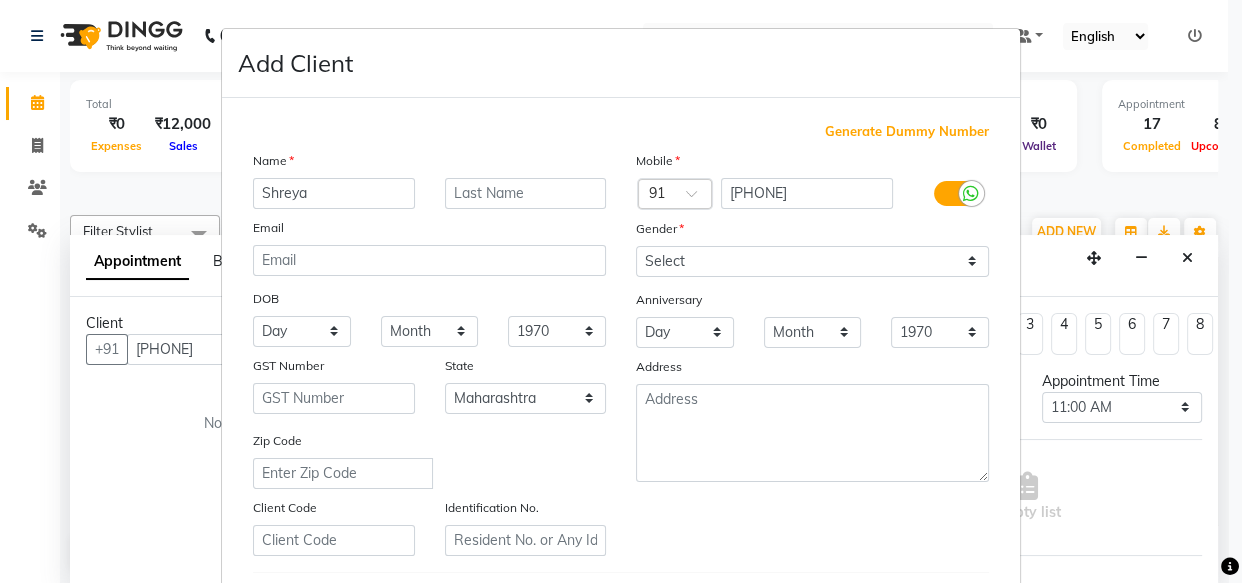 type on "Shreya" 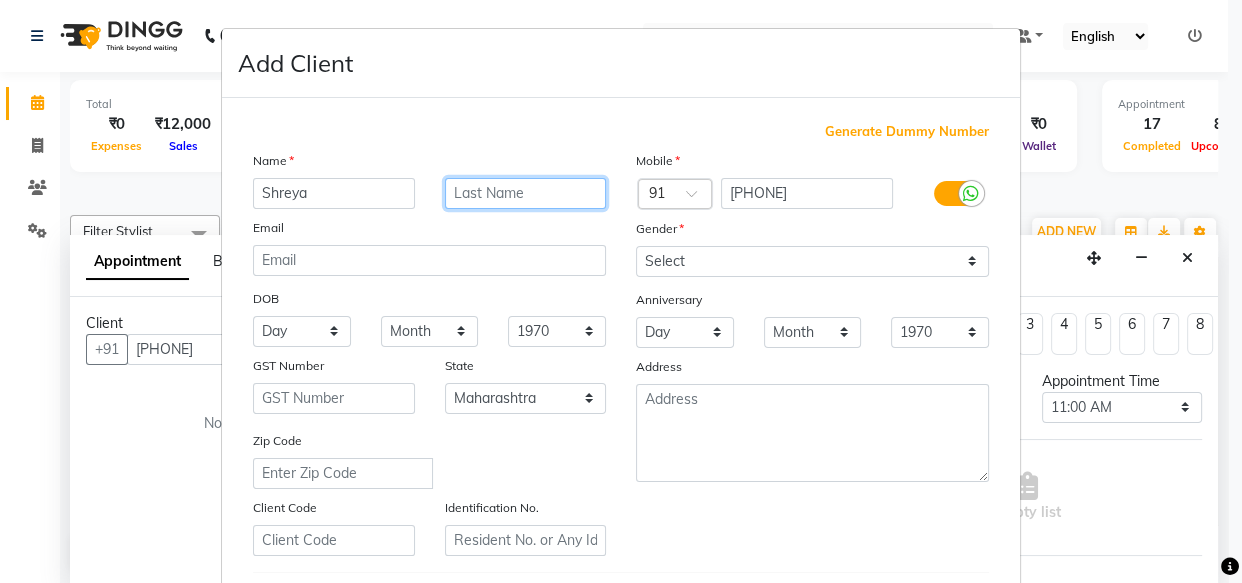 click at bounding box center (526, 193) 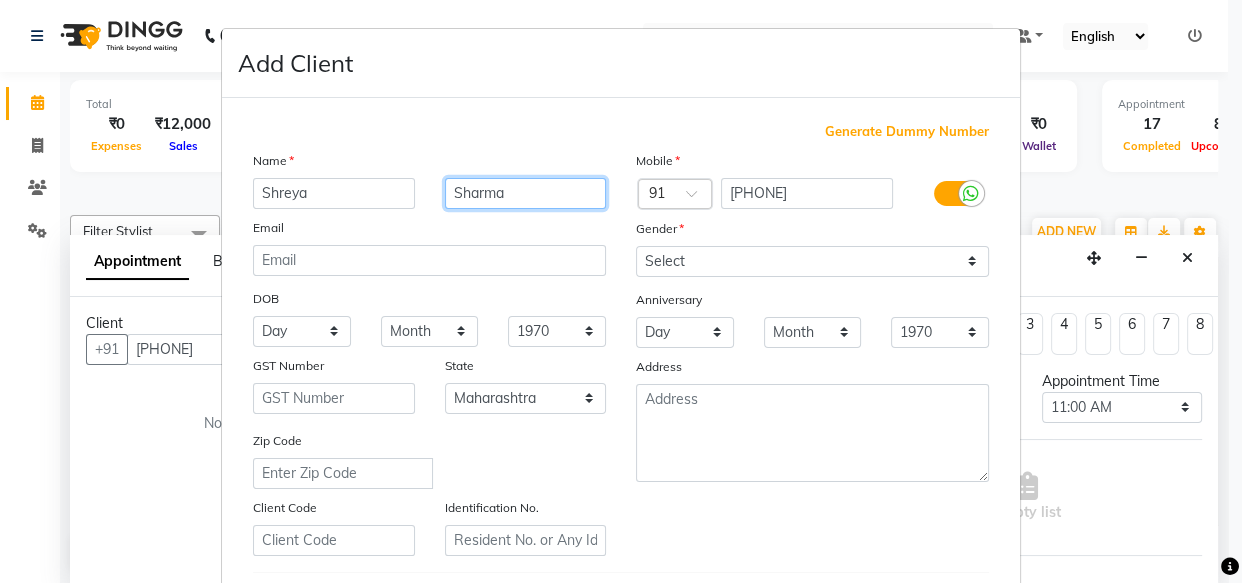 type on "Sharma" 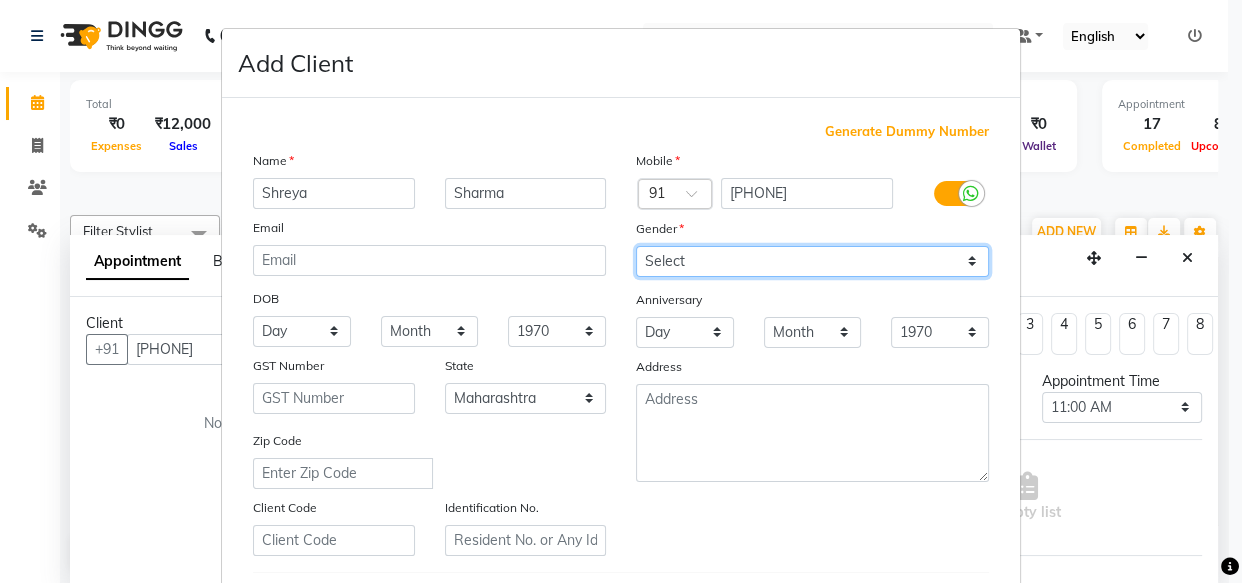 click on "Select Male Female Other Prefer Not To Say" at bounding box center [812, 261] 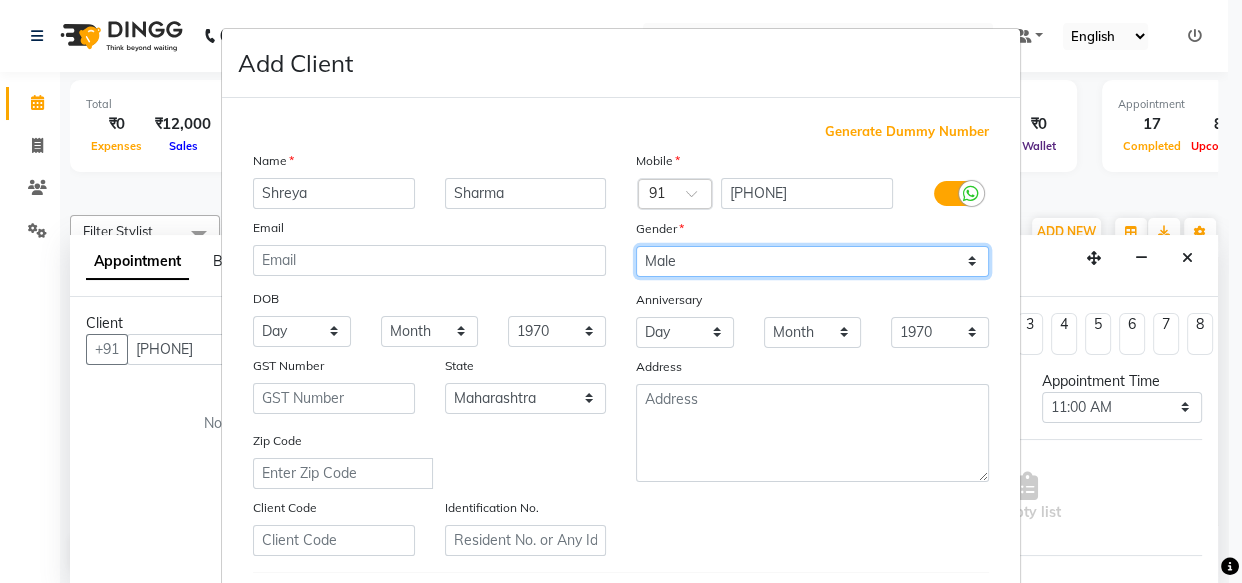 click on "Select Male Female Other Prefer Not To Say" at bounding box center (812, 261) 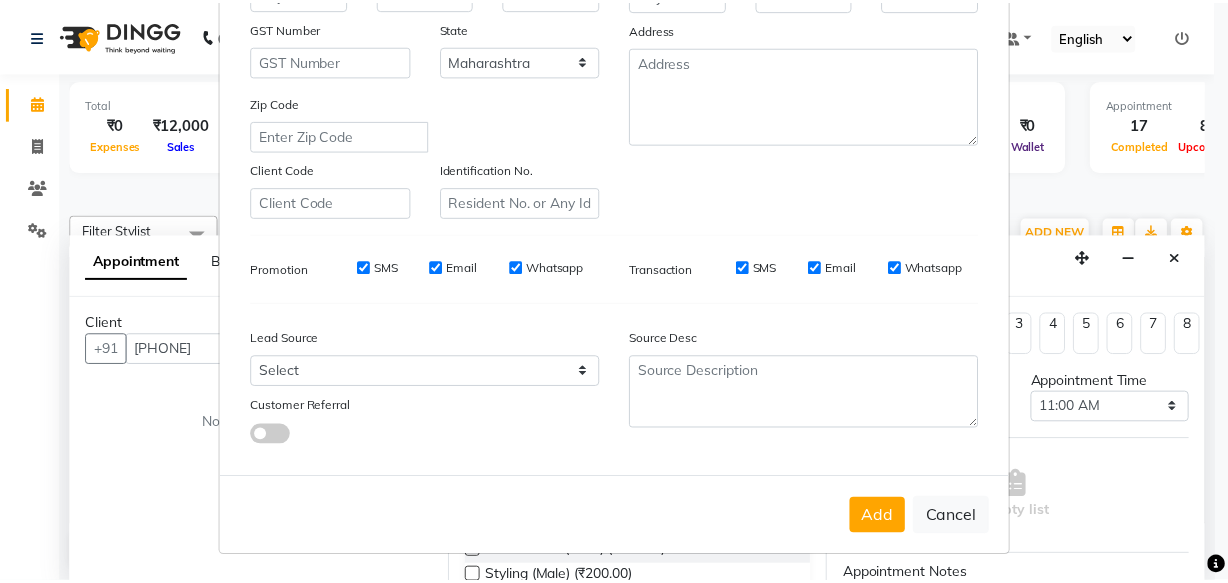 scroll, scrollTop: 346, scrollLeft: 0, axis: vertical 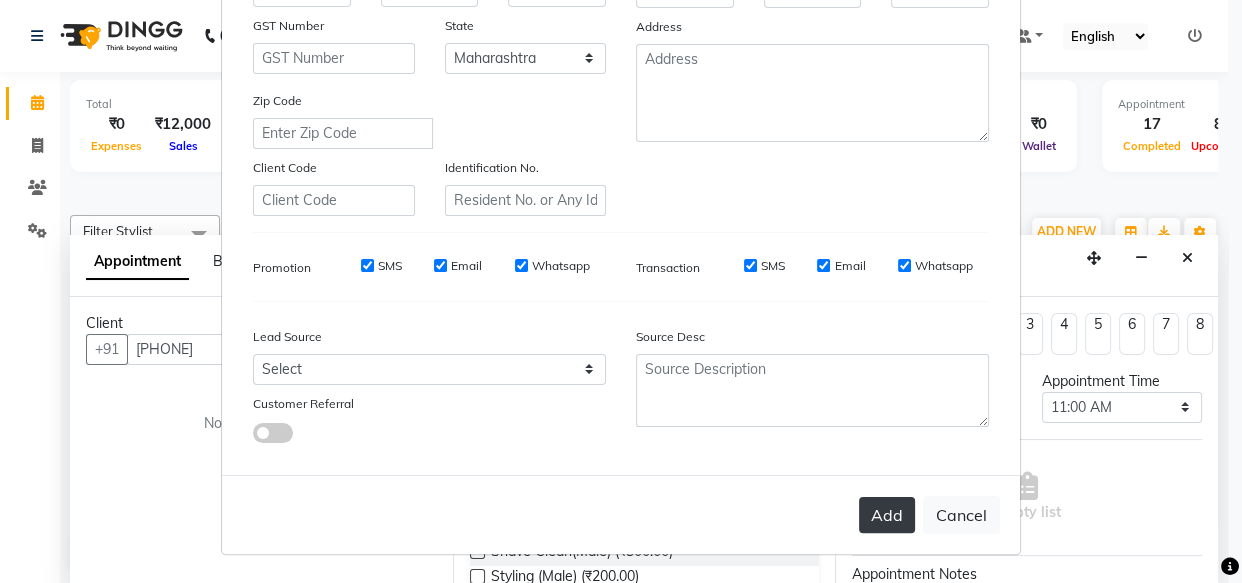 click on "Add" at bounding box center [887, 515] 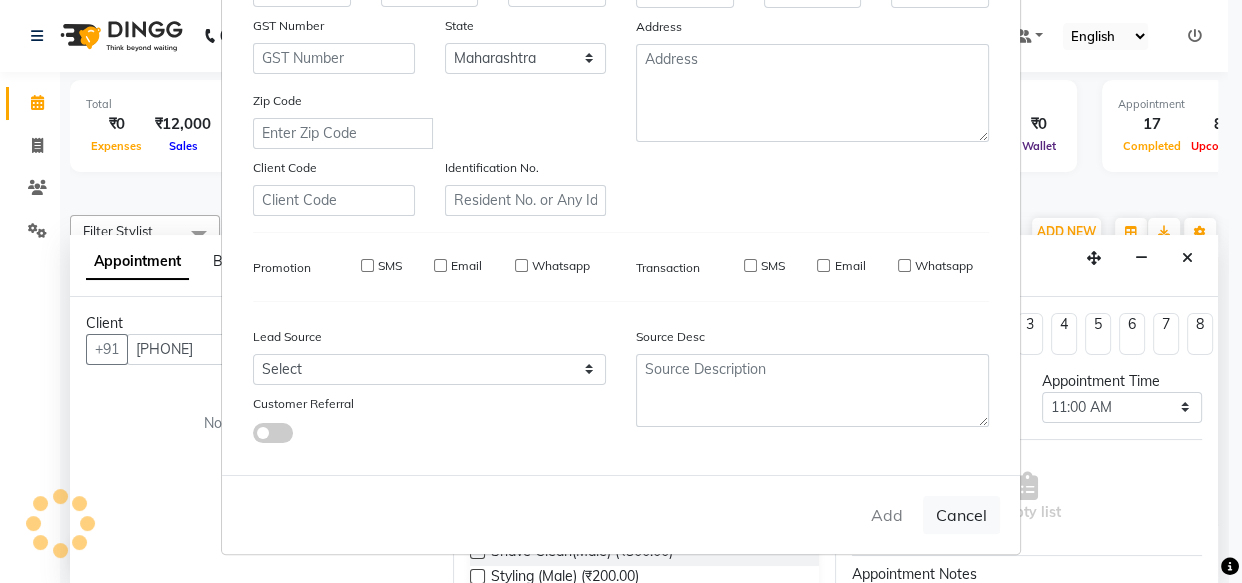 type 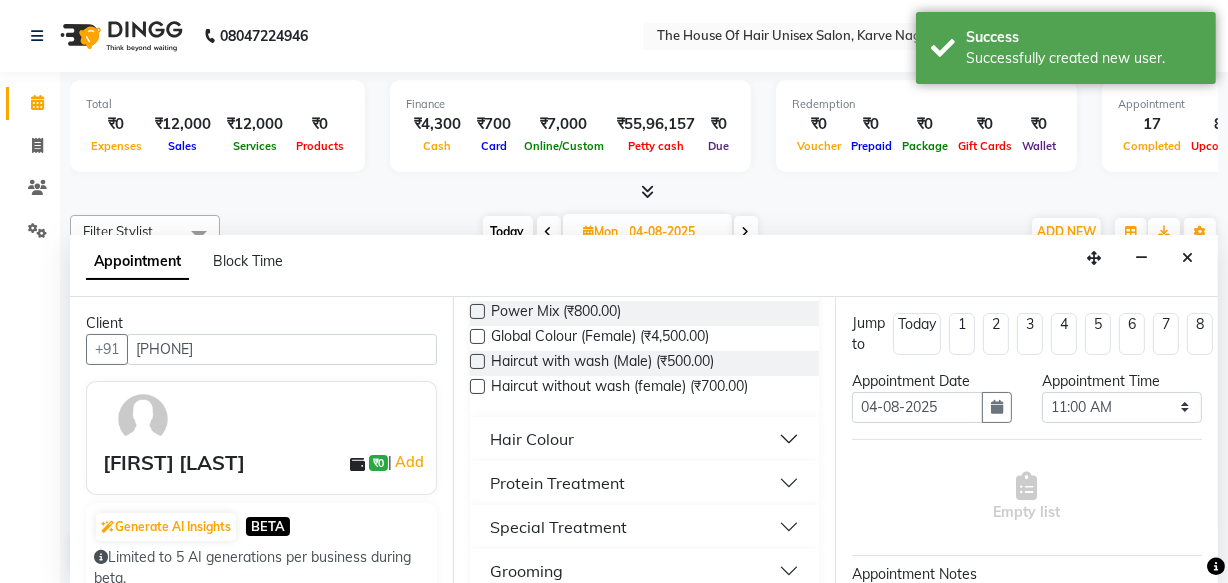 scroll, scrollTop: 941, scrollLeft: 0, axis: vertical 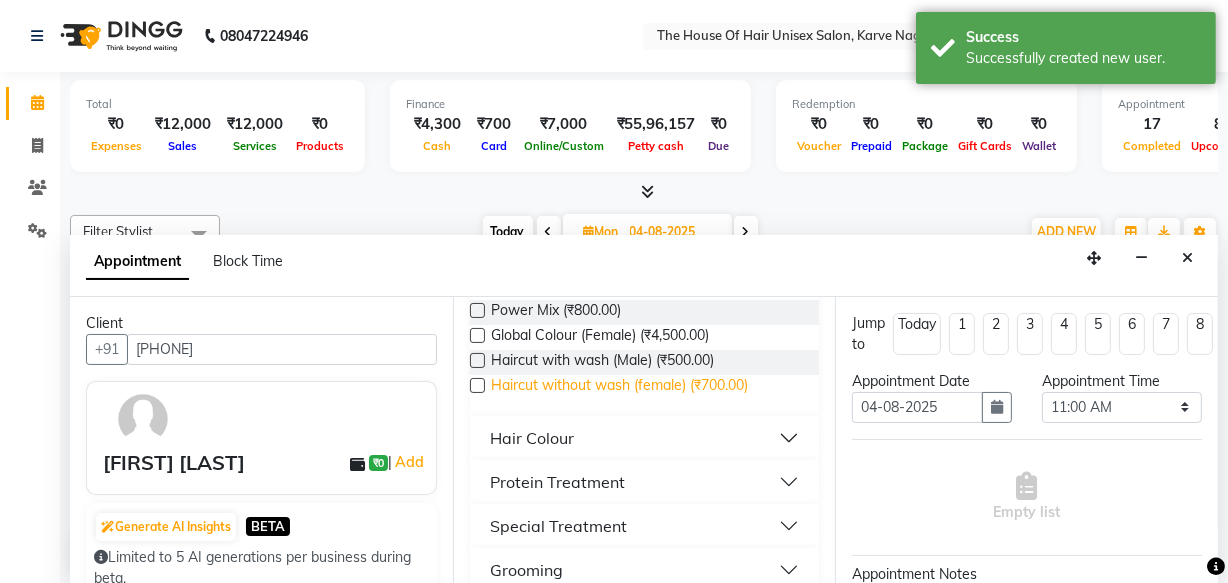 click on "Haircut without wash (female) (₹700.00)" at bounding box center (619, 387) 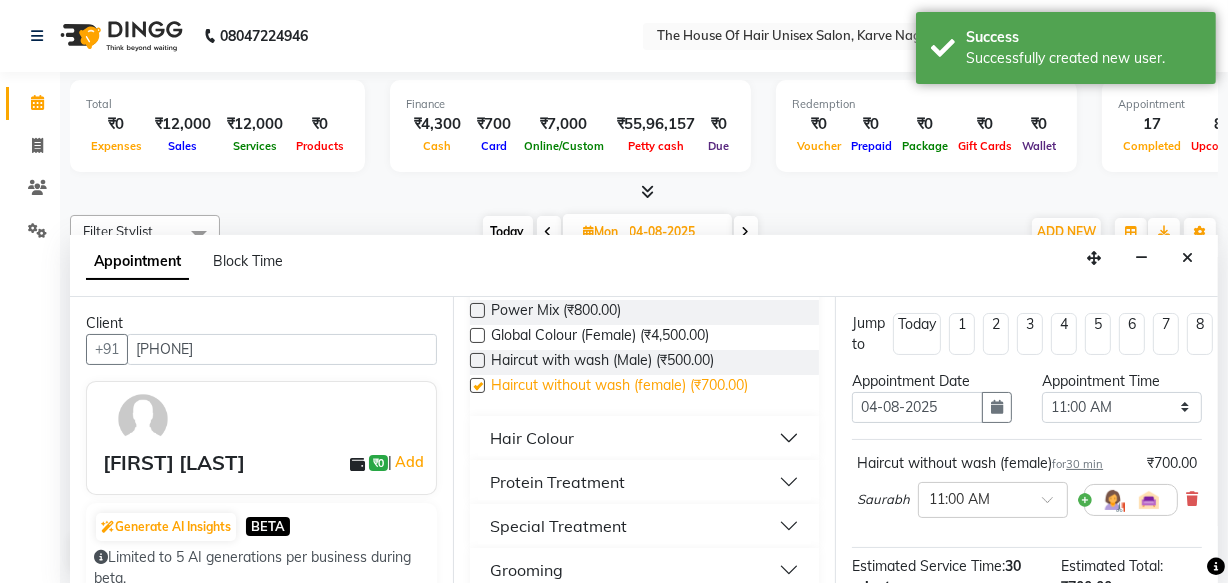 checkbox on "false" 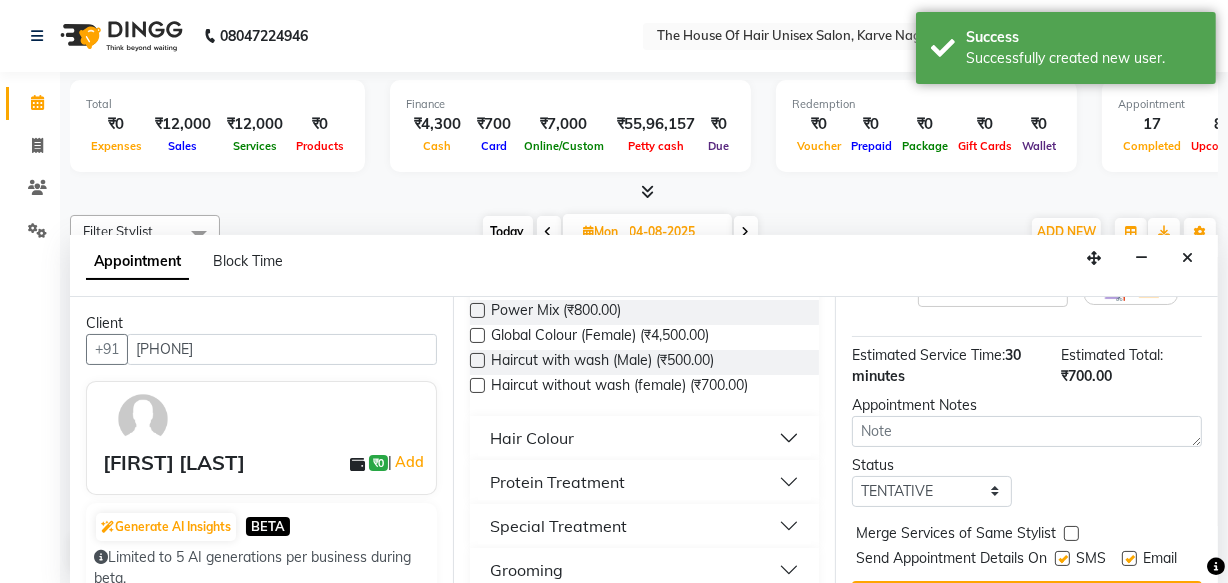 scroll, scrollTop: 289, scrollLeft: 0, axis: vertical 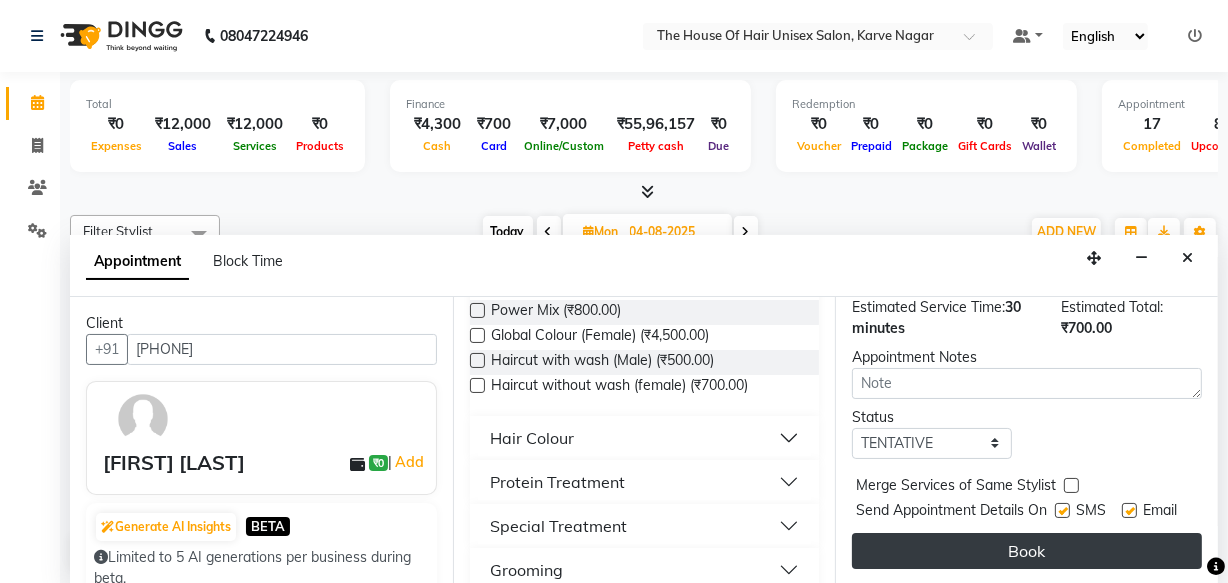 click on "Book" at bounding box center (1027, 551) 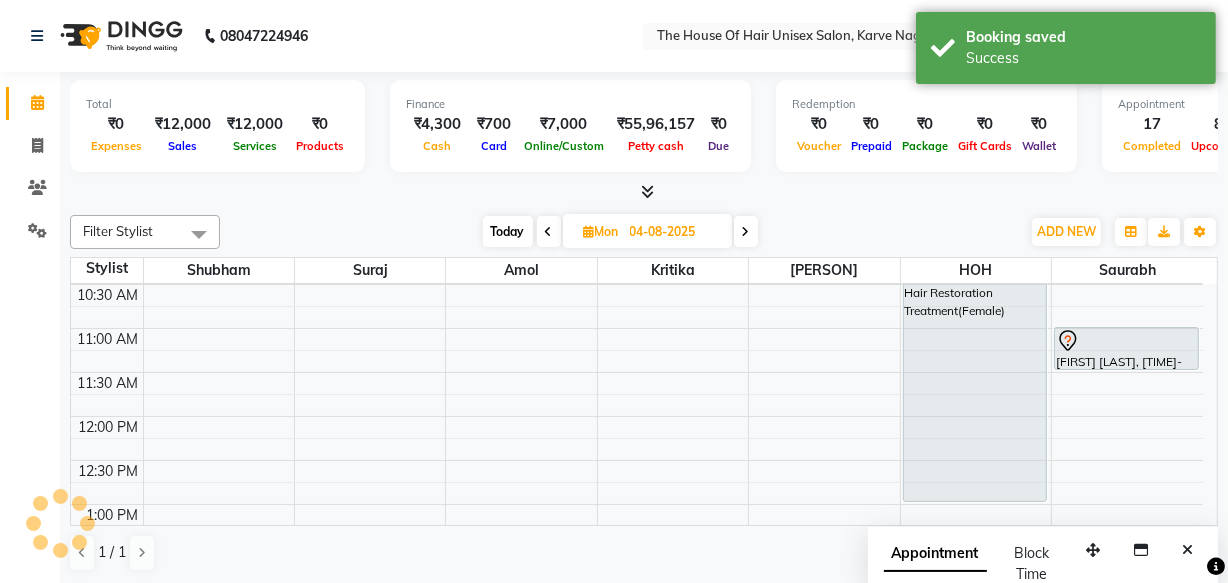 scroll, scrollTop: 0, scrollLeft: 0, axis: both 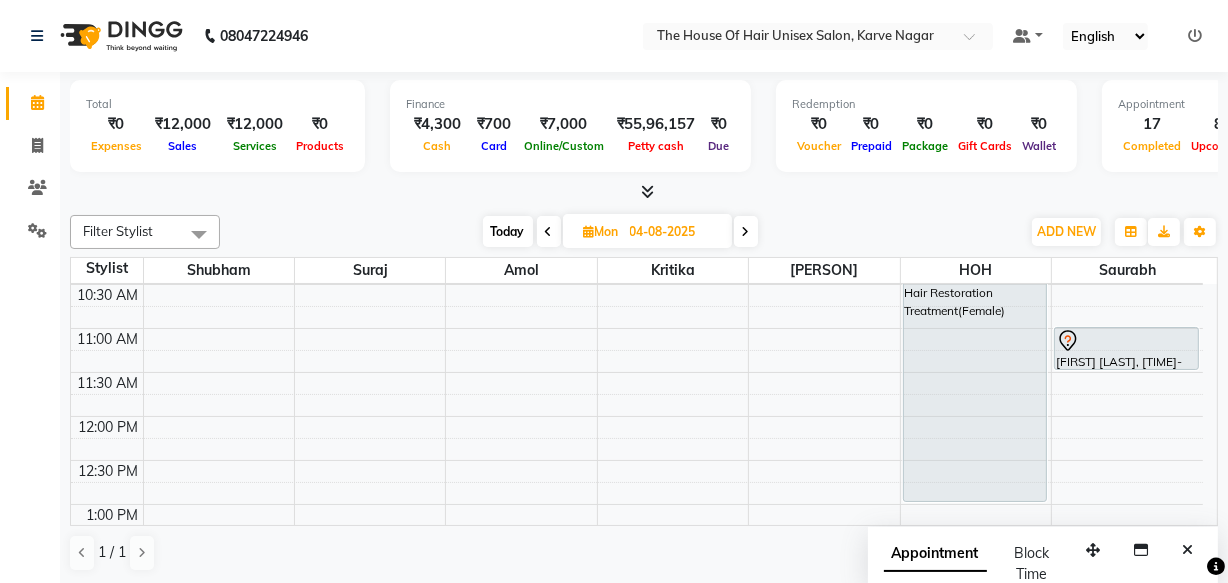 click on "Today" at bounding box center [508, 231] 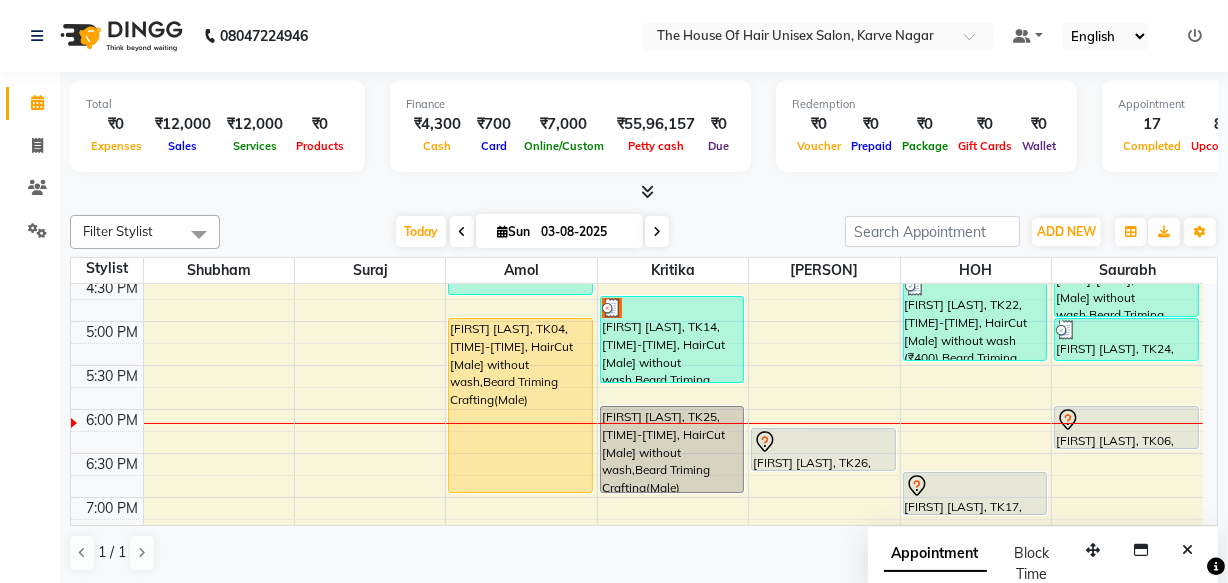 scroll, scrollTop: 843, scrollLeft: 0, axis: vertical 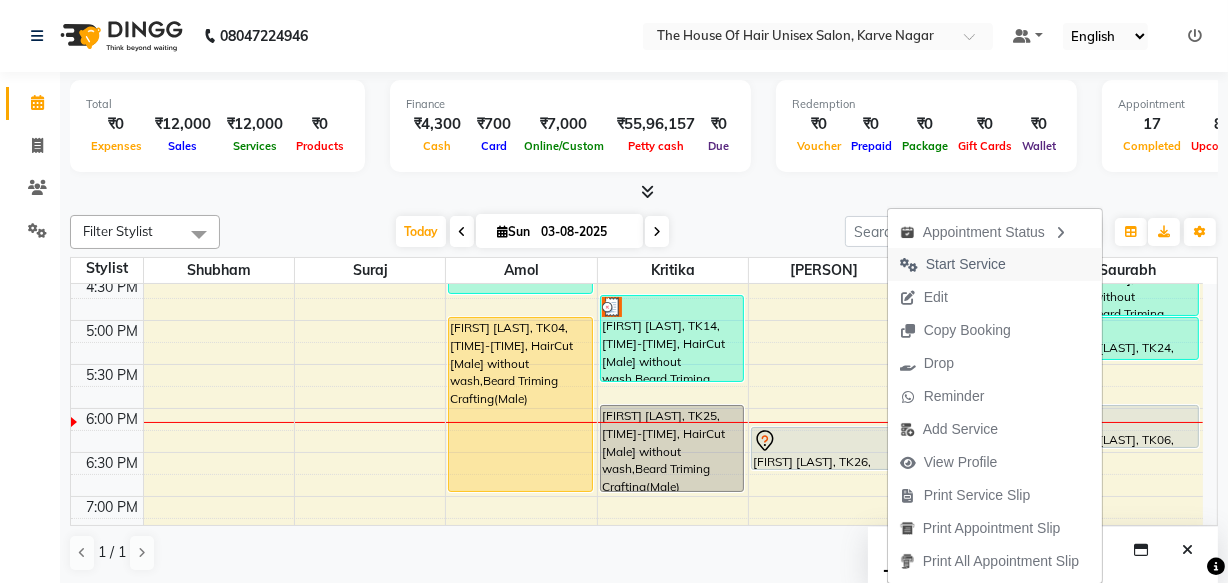 click on "Start Service" at bounding box center (966, 264) 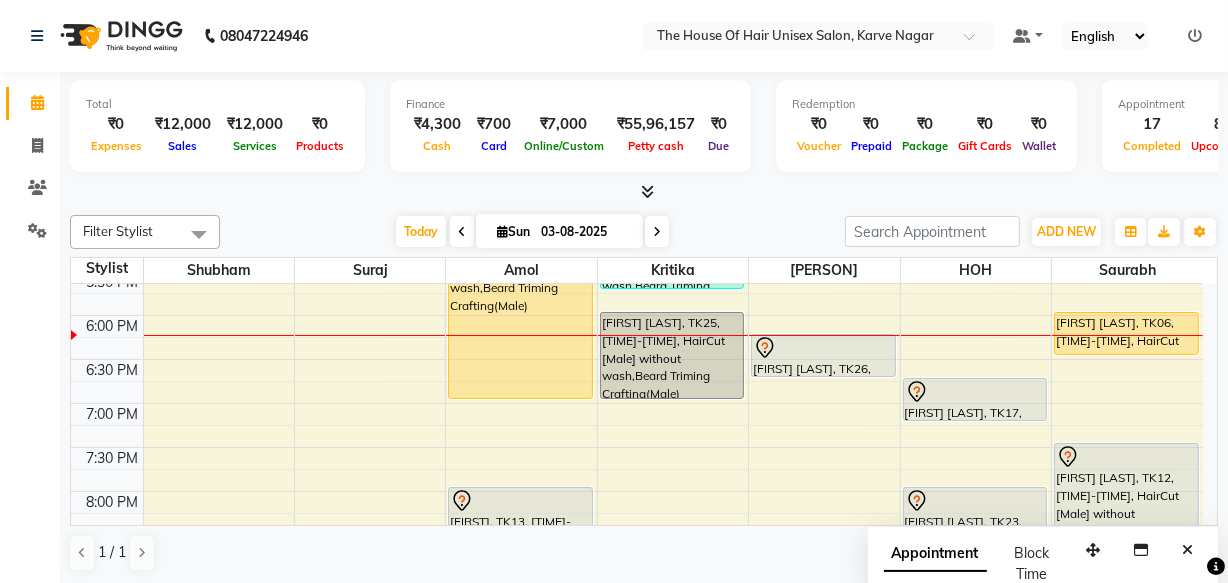 scroll, scrollTop: 940, scrollLeft: 0, axis: vertical 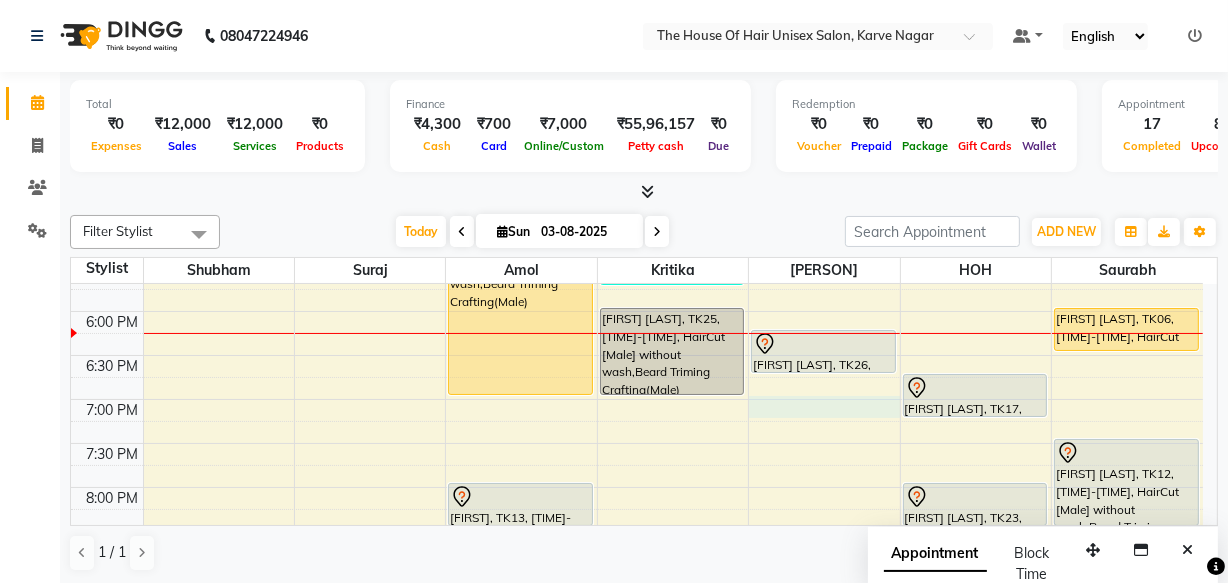 click on "7:00 AM 7:30 AM 8:00 AM 8:30 AM 9:00 AM 9:30 AM 10:00 AM 10:30 AM 11:00 AM 11:30 AM 12:00 PM 12:30 PM 1:00 PM 1:30 PM 2:00 PM 2:30 PM 3:00 PM 3:30 PM 4:00 PM 4:30 PM 5:00 PM 5:30 PM 6:00 PM 6:30 PM 7:00 PM 7:30 PM 8:00 PM 8:30 PM 9:00 PM 9:30 PM     jaysingh jagdale, TK01, 10:00 AM-10:30 AM, HairCut [Male] without wash     Prashant Kulkarni, TK09, 11:30 AM-12:00 PM, HairCut [Male] without wash     Jotri, TK18, 01:00 PM-02:00 PM, HairCut [Male] without wash,Beard Triming Crafting(Male)    Dhruv Shah, TK10, 02:00 PM-03:00 PM, HairCut [Male] without wash,Beard Triming Crafting(Male)     Smruti Kand, TK21, 03:00 PM-03:45 PM, HairCut with wash (Female)     neha mane, TK02, 03:45 PM-04:45 PM, Touch up (Female)    abhinav lambe, TK04, 05:00 PM-07:00 PM, HairCut [Male] without wash,Beard Triming Crafting(Male)             satyam, TK13, 08:00 PM-08:30 PM, HairCut [Male] without wash             satyam, TK13, 08:30 PM-09:00 PM, Beard Triming Crafting(Male)" at bounding box center (637, 3) 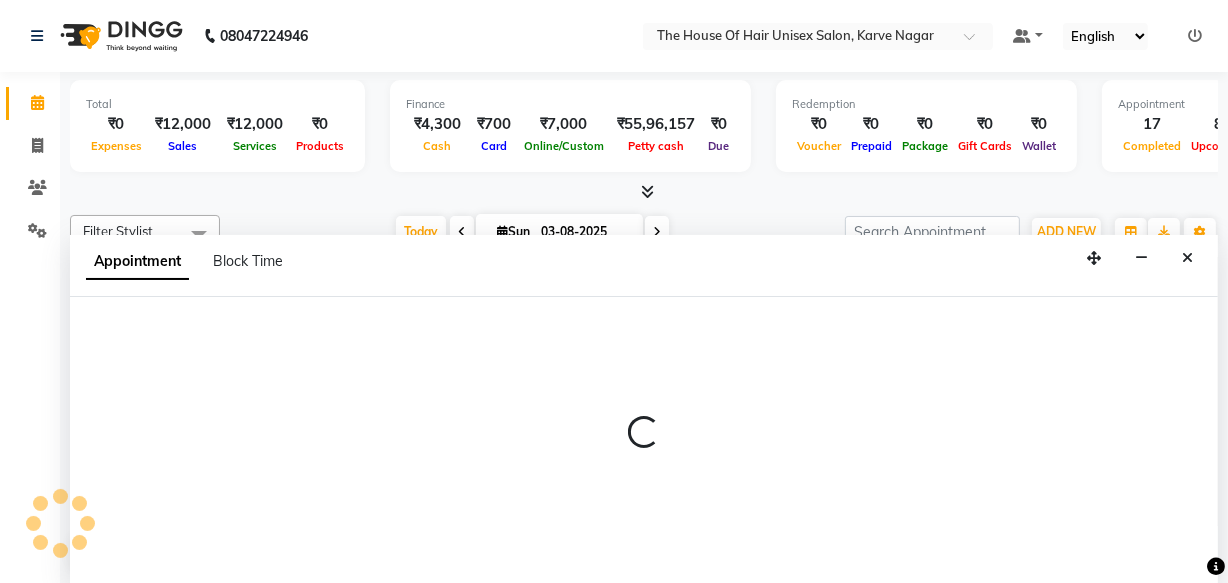 scroll, scrollTop: 0, scrollLeft: 0, axis: both 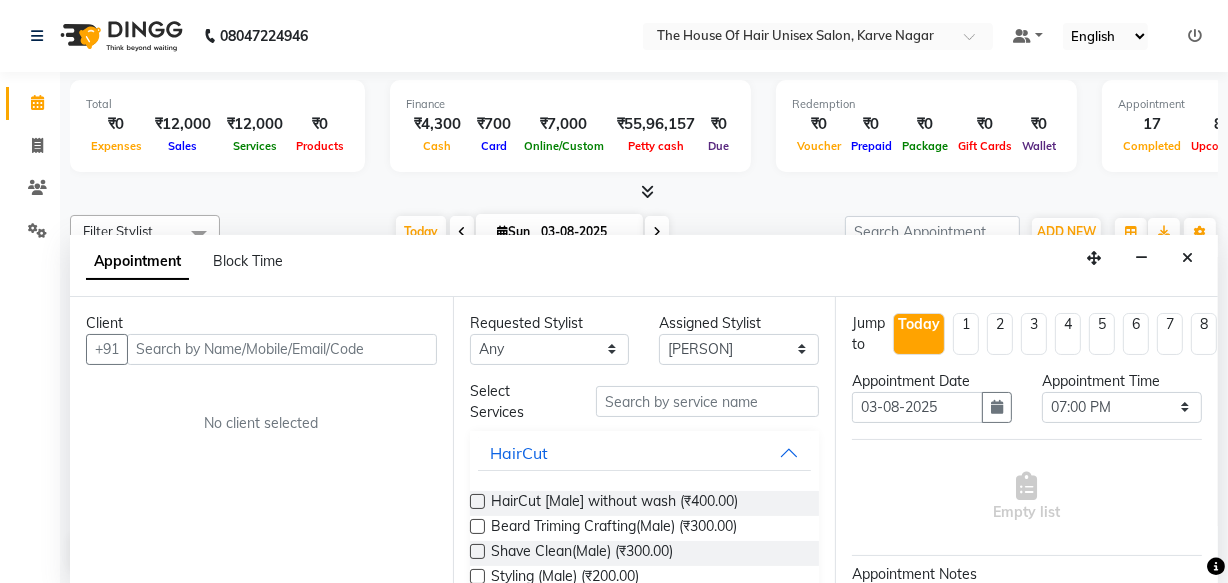 click at bounding box center (282, 349) 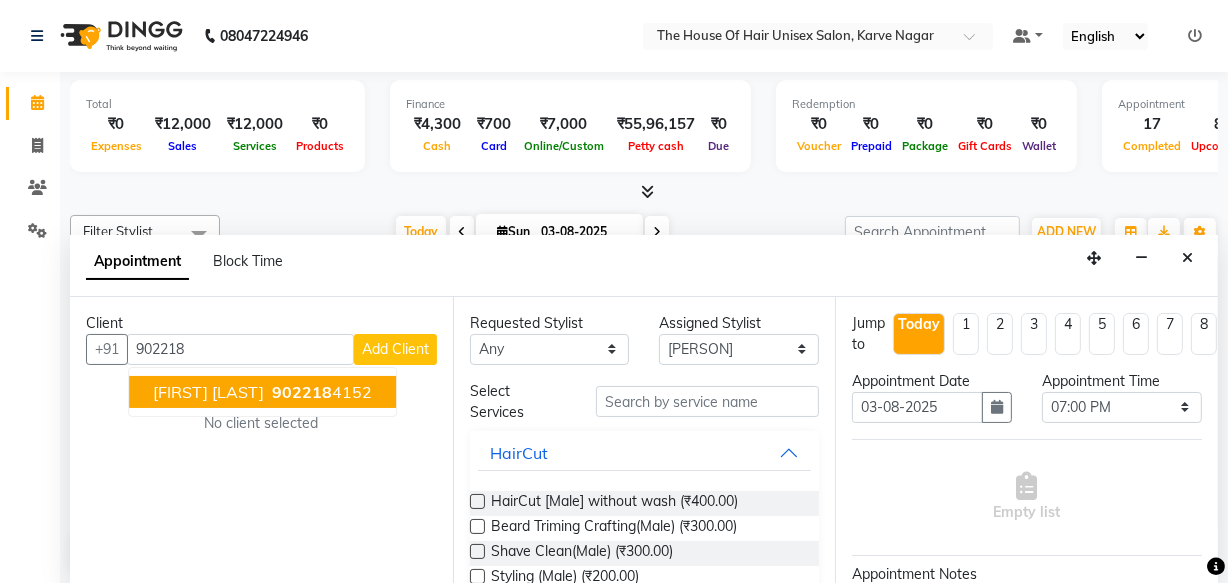 click on "902218" at bounding box center [302, 392] 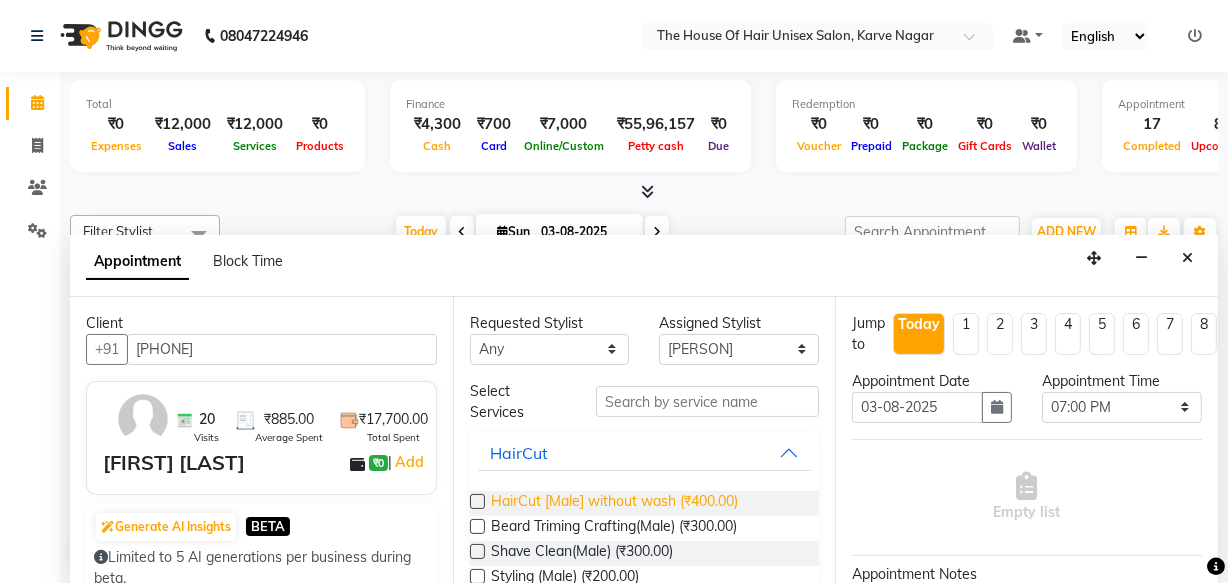 type on "9022184152" 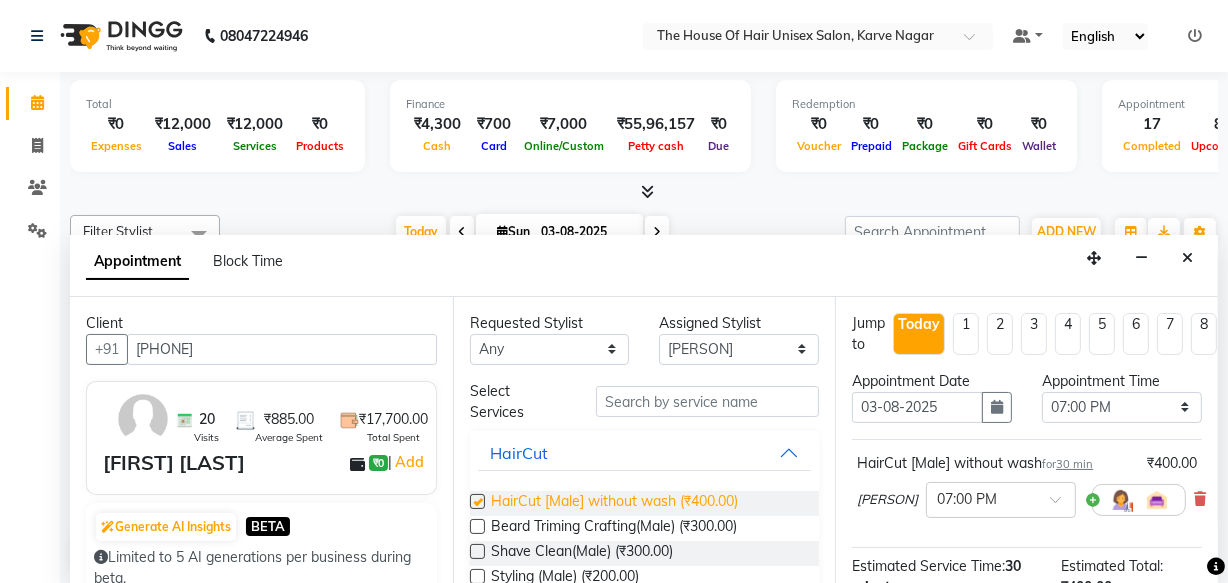 checkbox on "false" 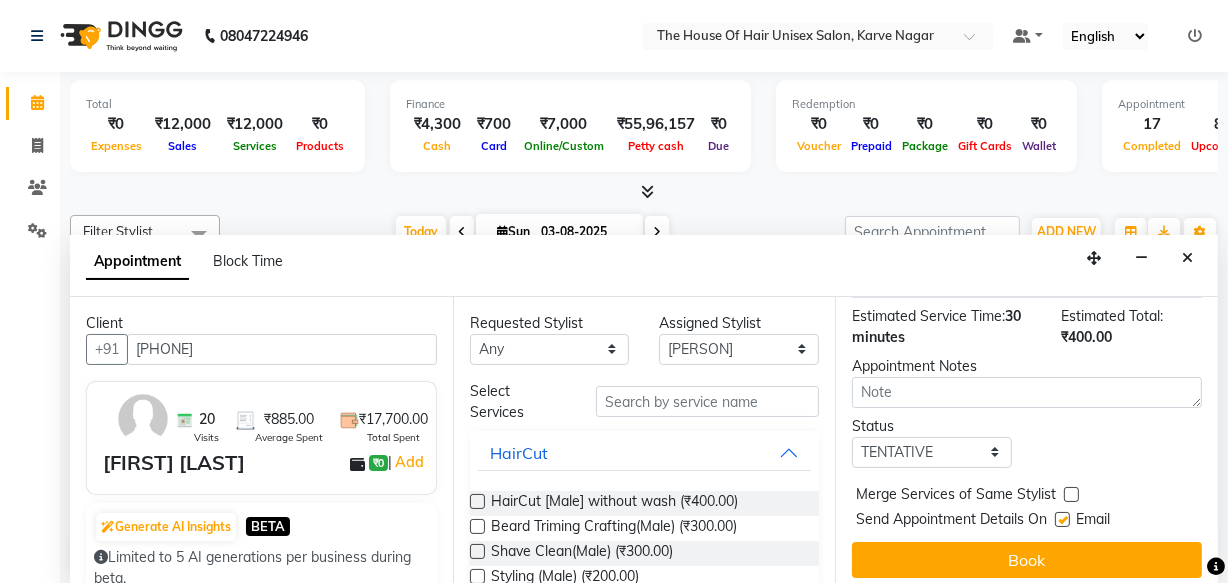 scroll, scrollTop: 275, scrollLeft: 0, axis: vertical 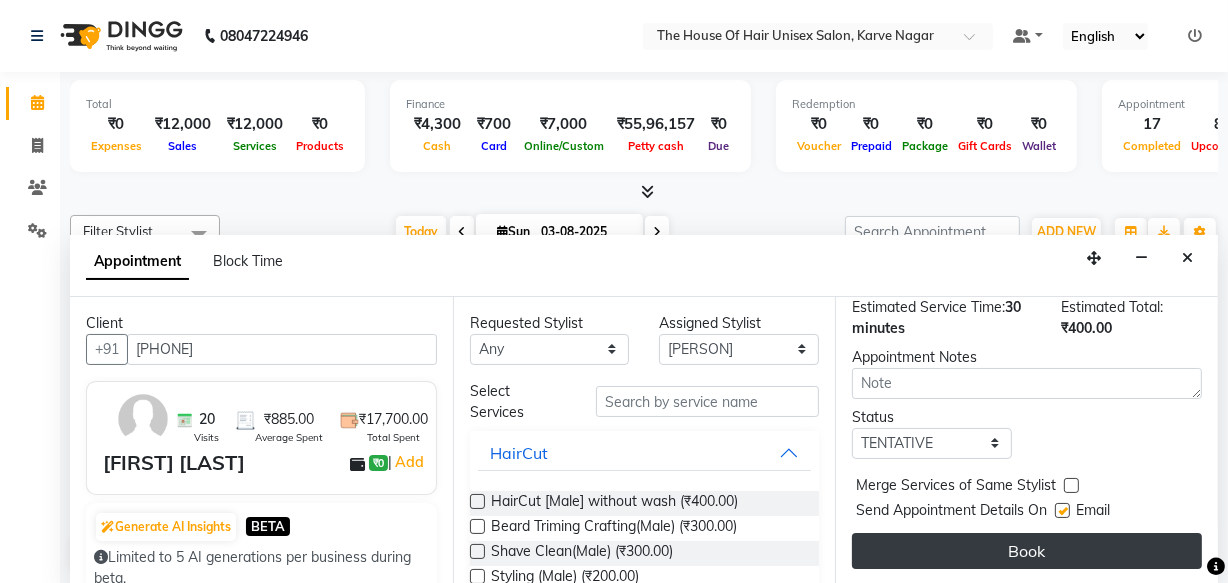 click on "Book" at bounding box center (1027, 551) 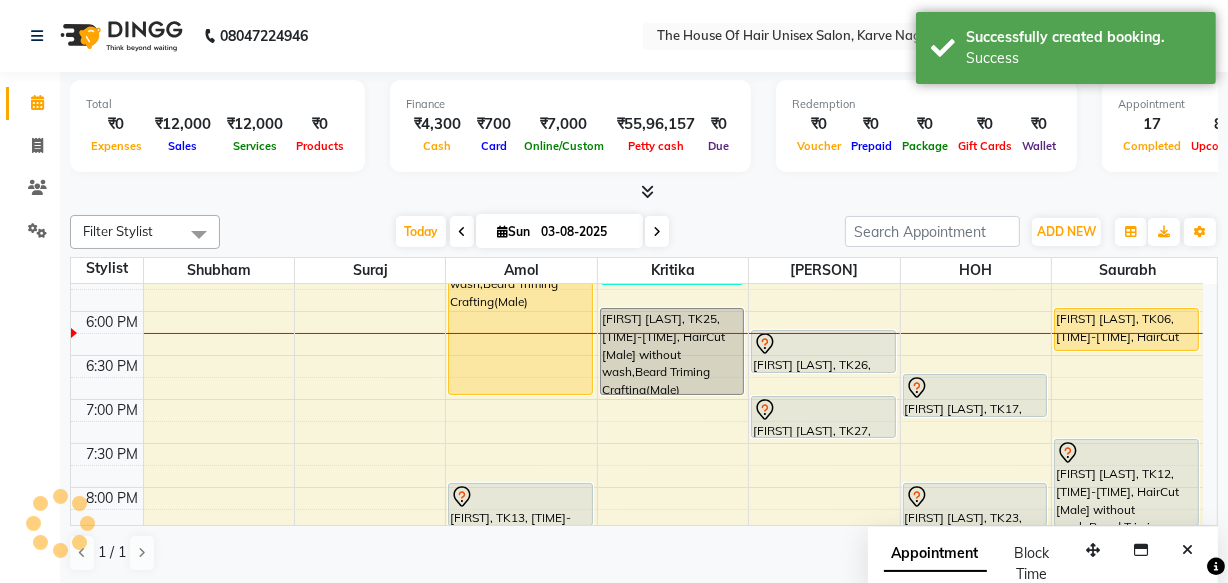 scroll, scrollTop: 0, scrollLeft: 0, axis: both 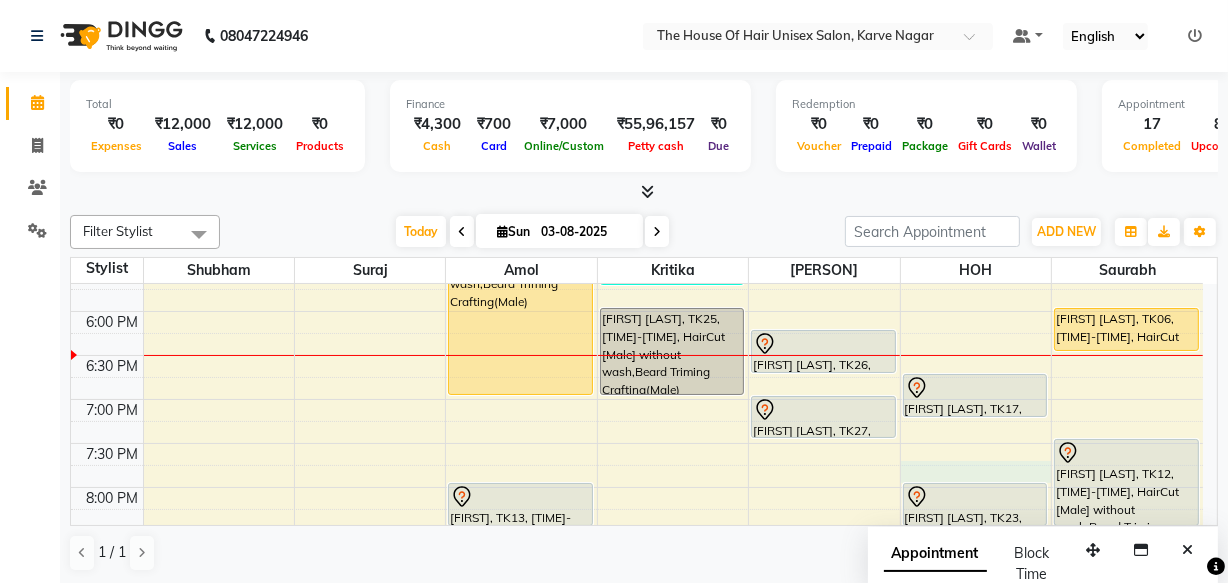 click on "7:00 AM 7:30 AM 8:00 AM 8:30 AM 9:00 AM 9:30 AM 10:00 AM 10:30 AM 11:00 AM 11:30 AM 12:00 PM 12:30 PM 1:00 PM 1:30 PM 2:00 PM 2:30 PM 3:00 PM 3:30 PM 4:00 PM 4:30 PM 5:00 PM 5:30 PM 6:00 PM 6:30 PM 7:00 PM 7:30 PM 8:00 PM 8:30 PM 9:00 PM 9:30 PM     jaysingh jagdale, TK01, 10:00 AM-10:30 AM, HairCut [Male] without wash     Prashant Kulkarni, TK09, 11:30 AM-12:00 PM, HairCut [Male] without wash     Jotri, TK18, 01:00 PM-02:00 PM, HairCut [Male] without wash,Beard Triming Crafting(Male)    Dhruv Shah, TK10, 02:00 PM-03:00 PM, HairCut [Male] without wash,Beard Triming Crafting(Male)     Smruti Kand, TK21, 03:00 PM-03:45 PM, HairCut with wash (Female)     neha mane, TK02, 03:45 PM-04:45 PM, Touch up (Female)    abhinav lambe, TK04, 05:00 PM-07:00 PM, HairCut [Male] without wash,Beard Triming Crafting(Male)             satyam, TK13, 08:00 PM-08:30 PM, HairCut [Male] without wash             satyam, TK13, 08:30 PM-09:00 PM, Beard Triming Crafting(Male)" at bounding box center [637, 3] 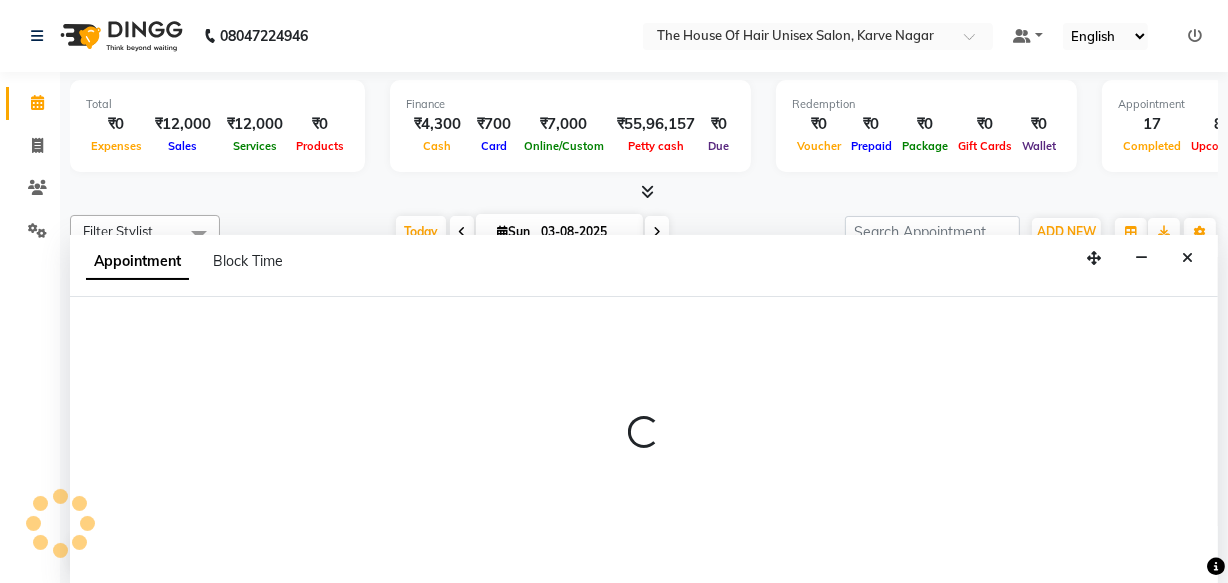 scroll, scrollTop: 0, scrollLeft: 0, axis: both 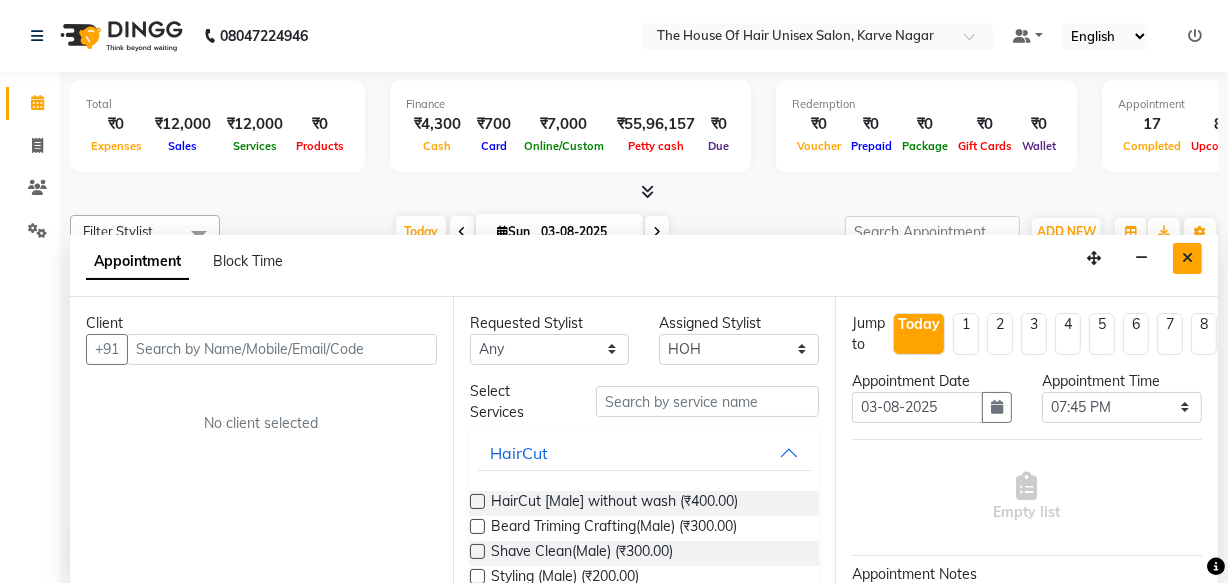 click at bounding box center (1187, 258) 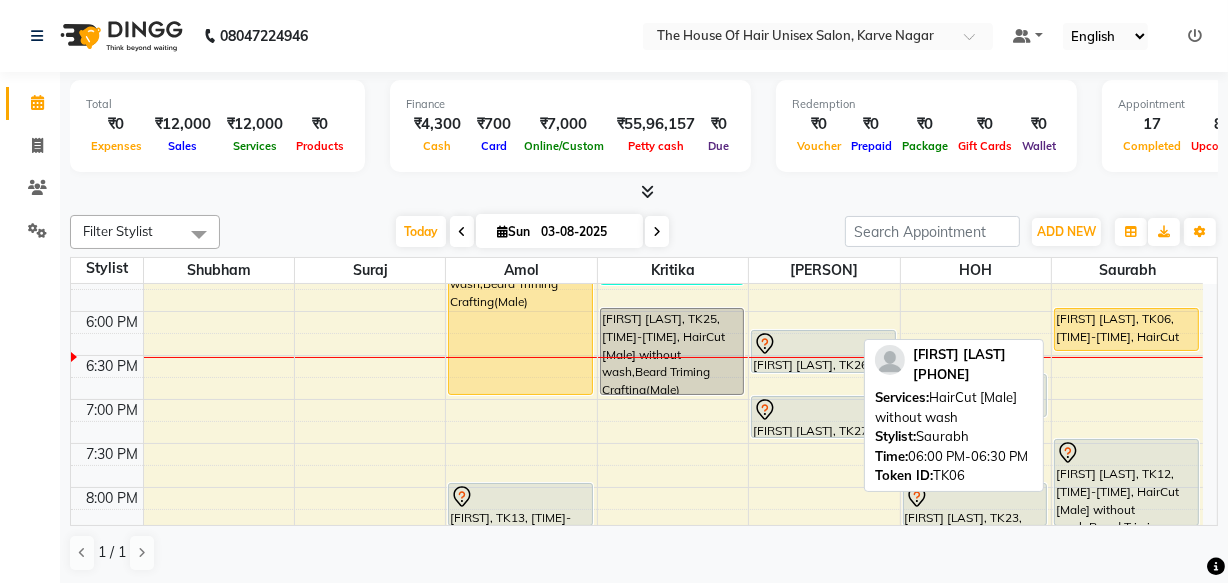 click on "[FIRST], TK06, 06:00 PM-06:30 PM, HairCut [Male] without wash" at bounding box center (1126, 329) 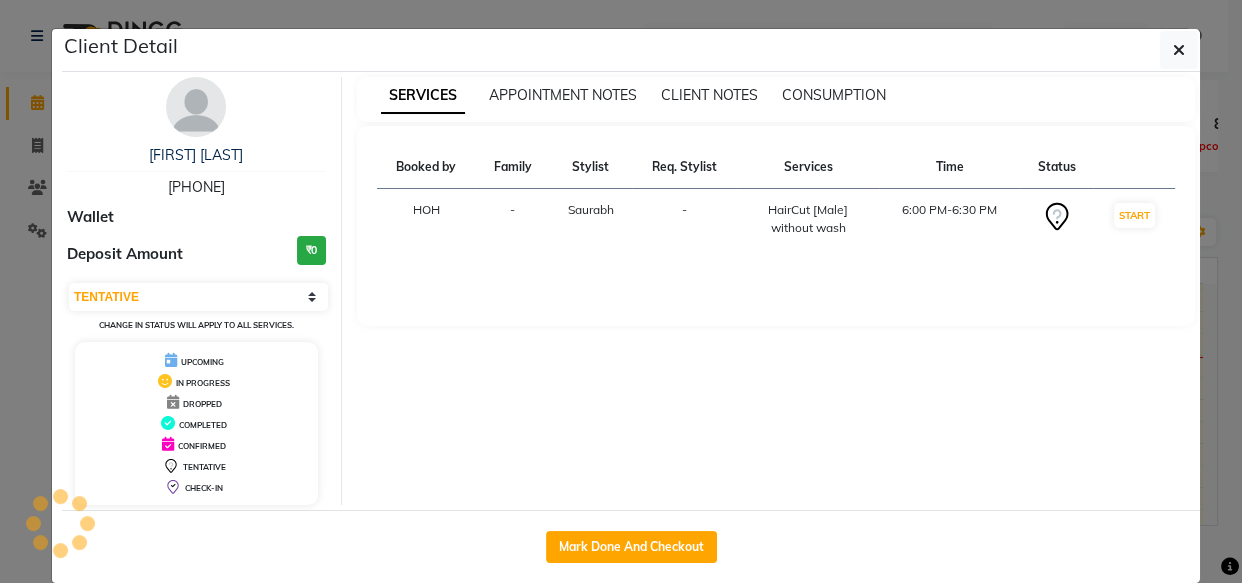 select on "1" 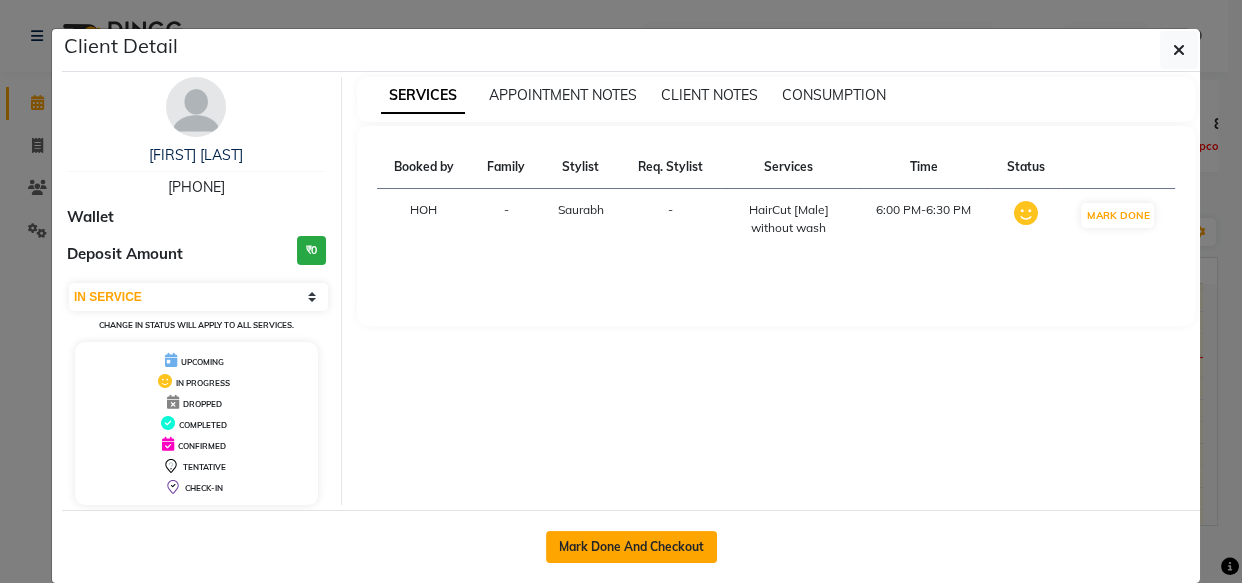 click on "Mark Done And Checkout" 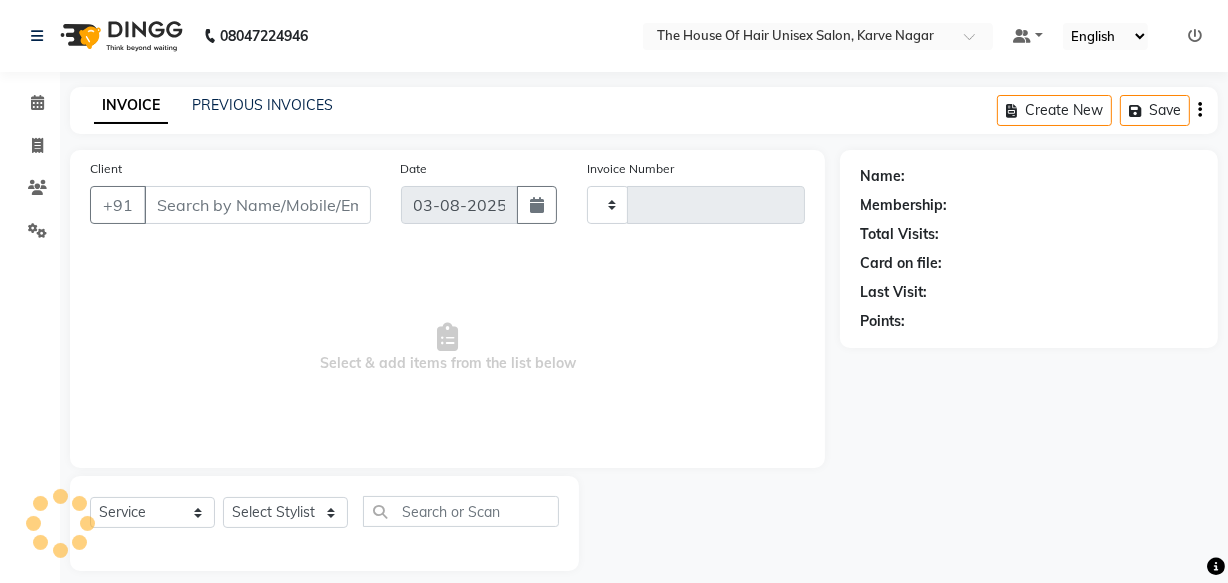 type on "2116" 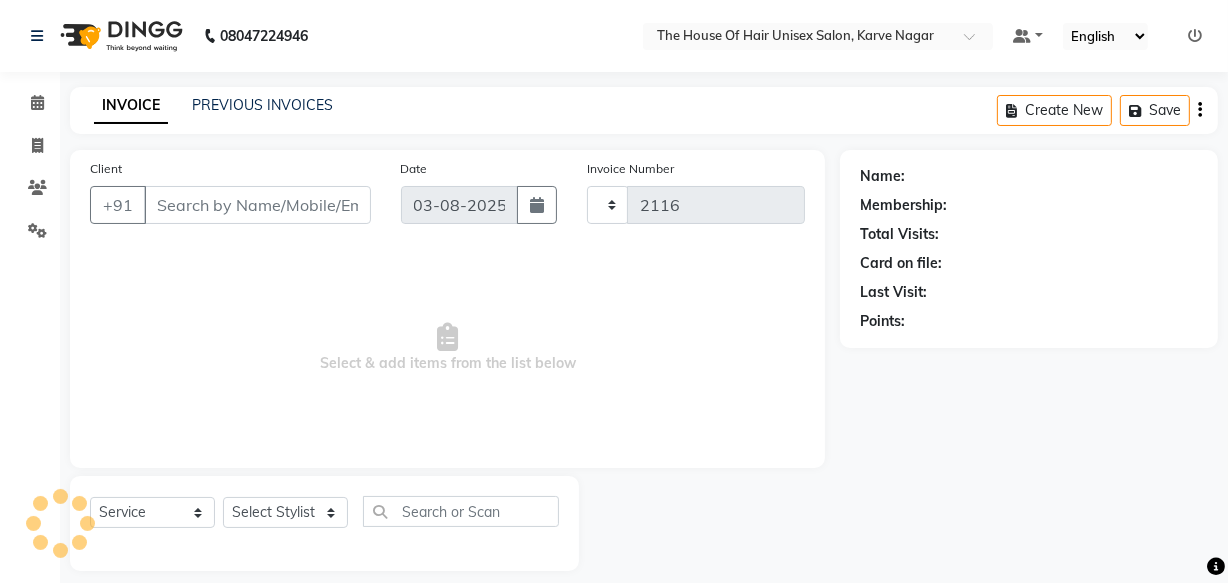select on "598" 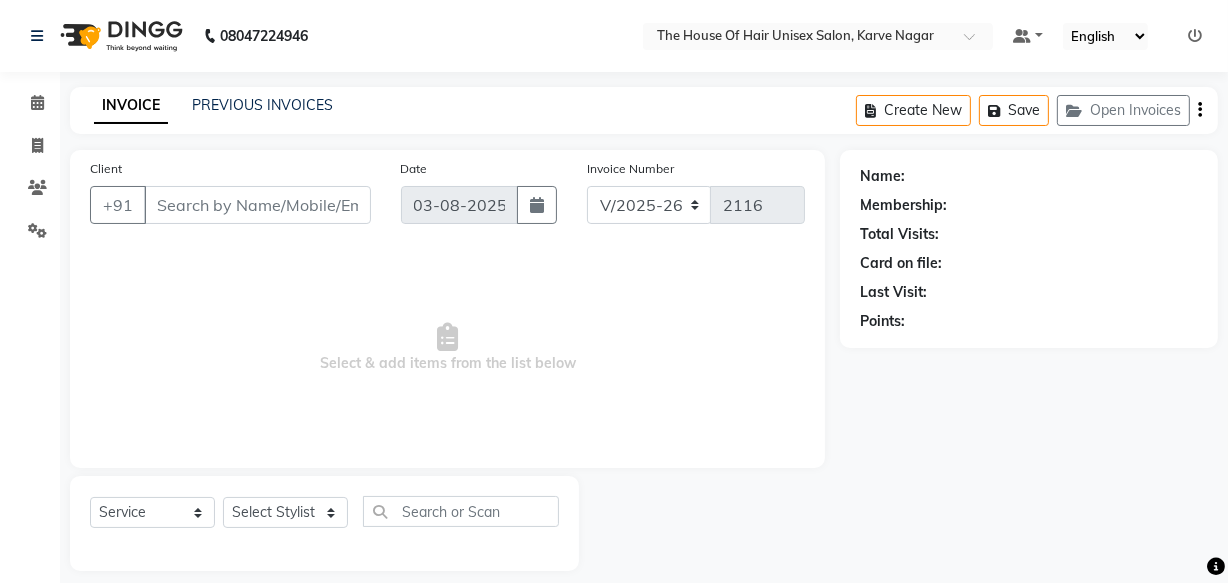 type on "[PHONE]" 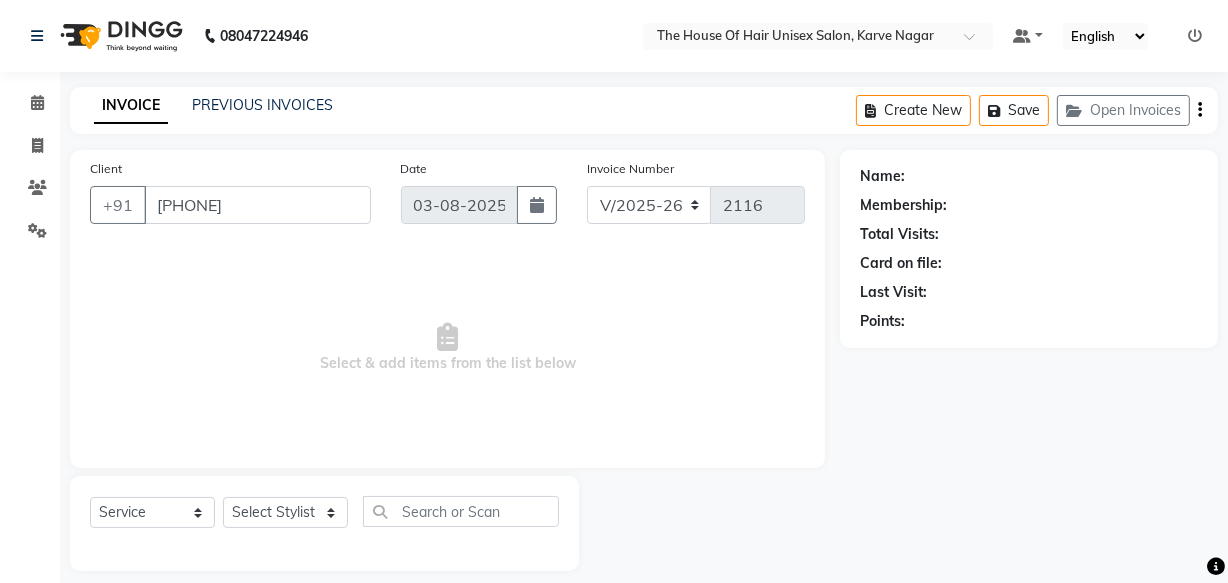 select on "86145" 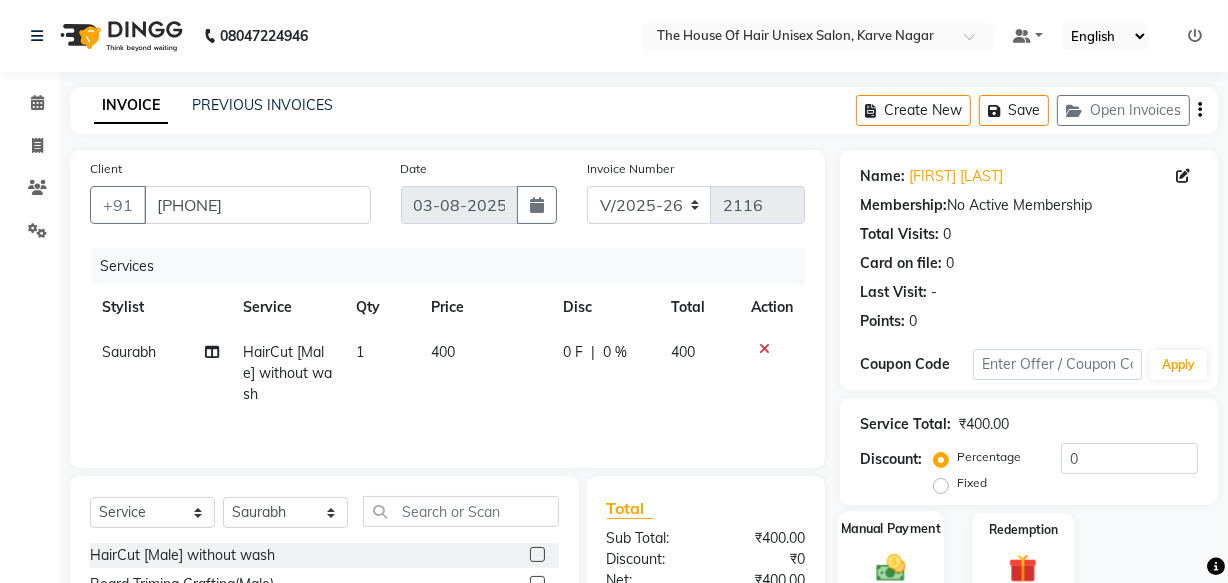 scroll, scrollTop: 213, scrollLeft: 0, axis: vertical 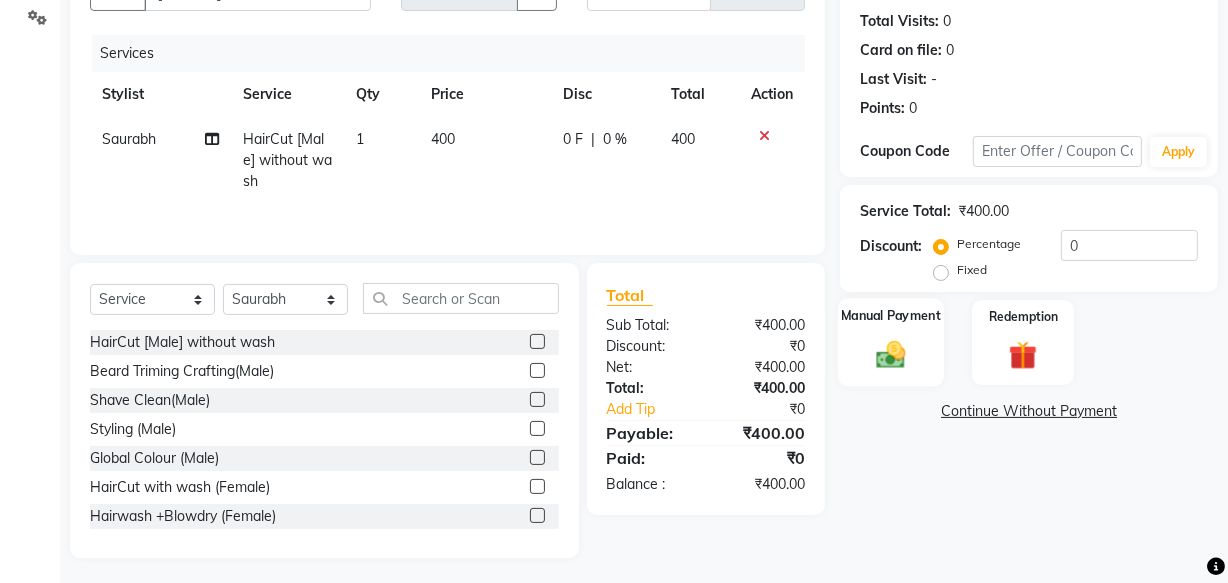 click 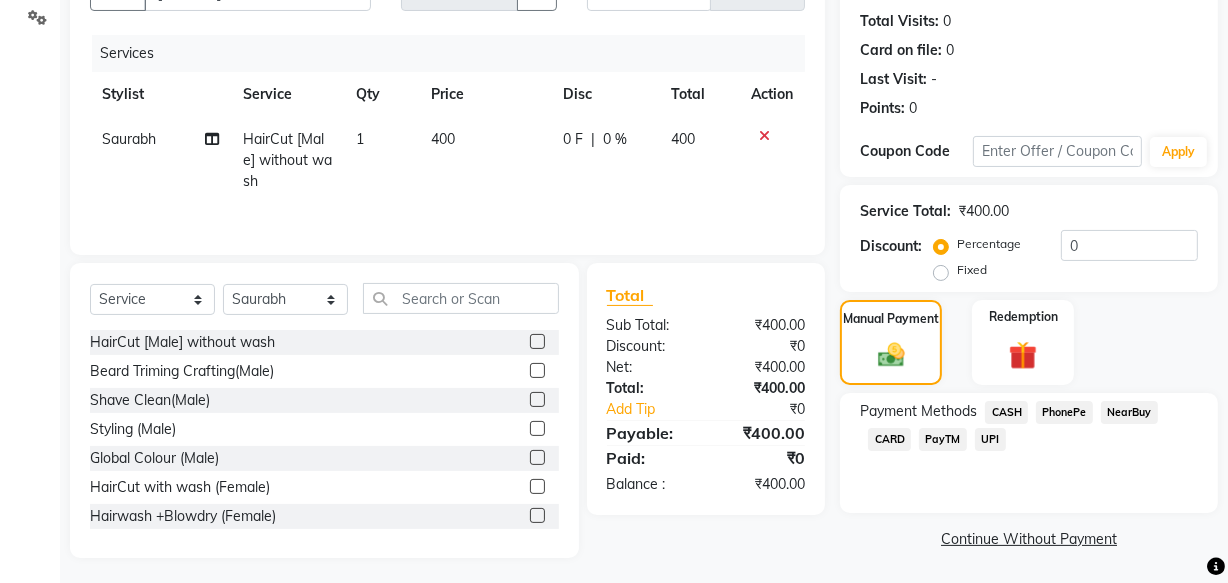 click on "CASH" 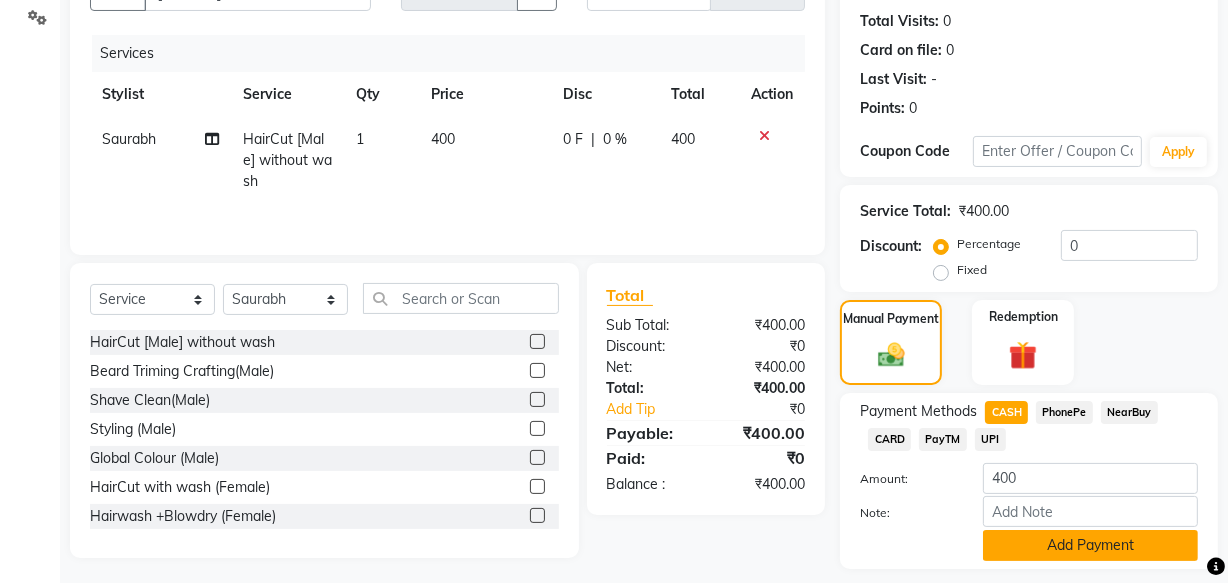 click on "Add Payment" 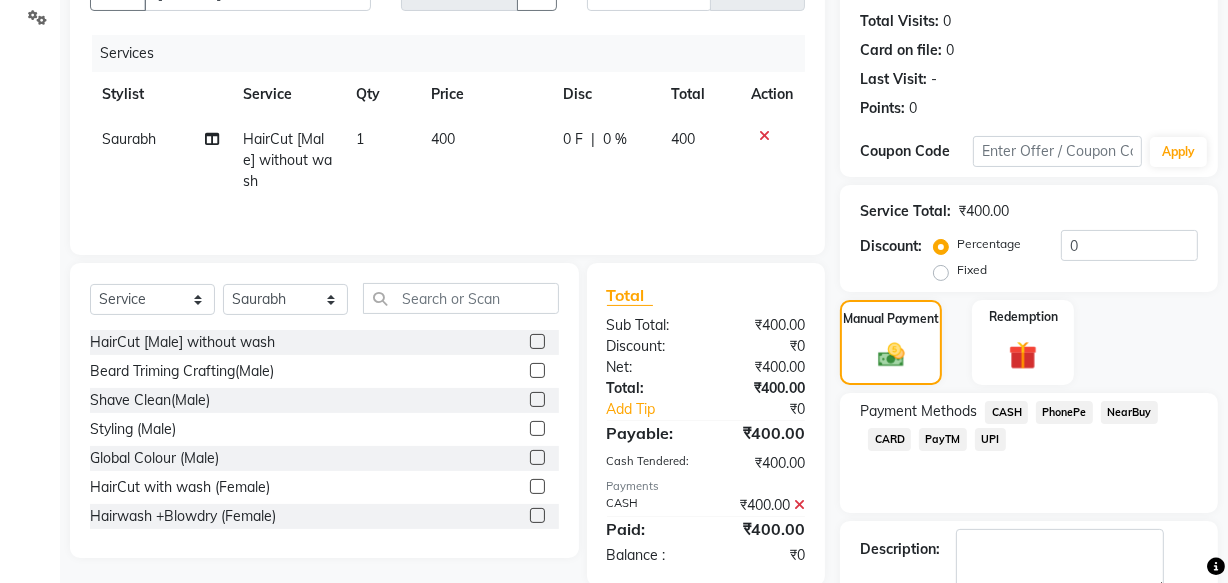 scroll, scrollTop: 326, scrollLeft: 0, axis: vertical 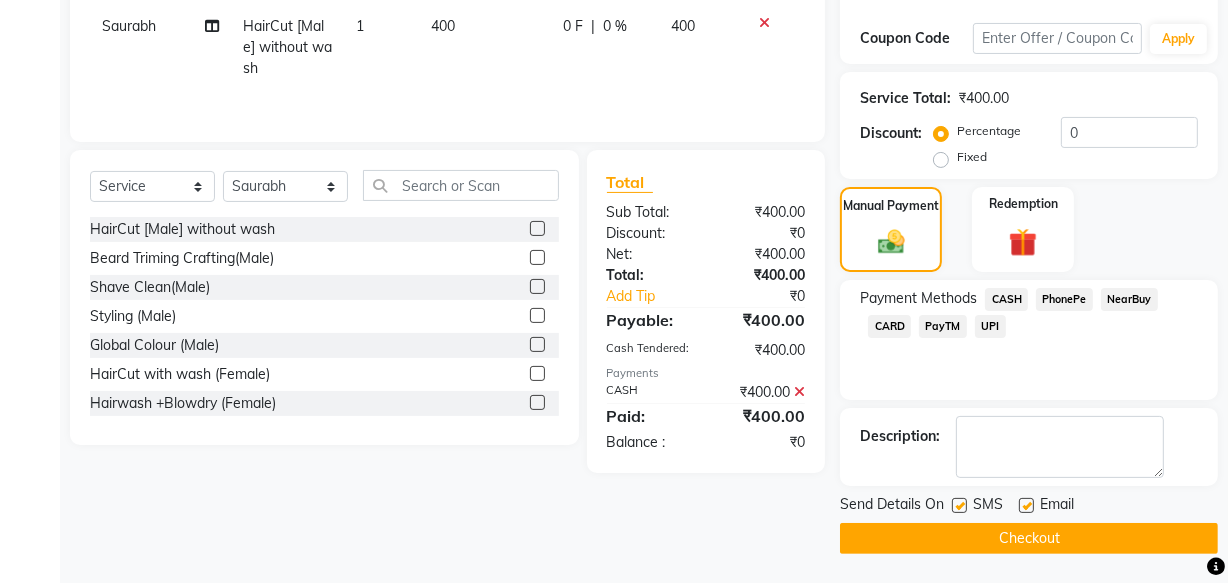 click on "Checkout" 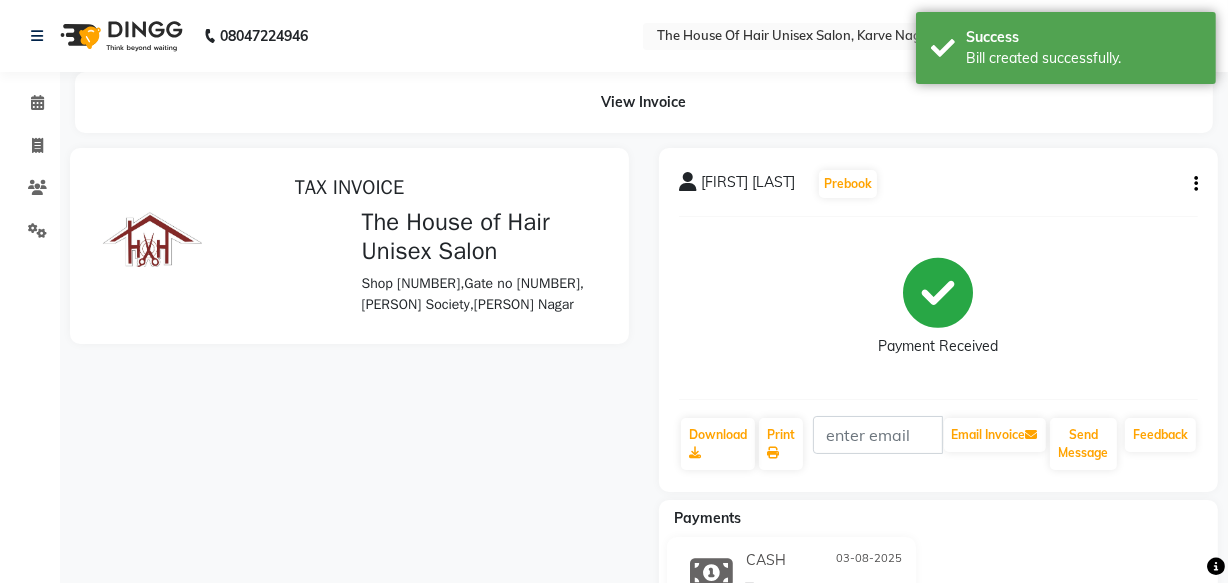 scroll, scrollTop: 0, scrollLeft: 0, axis: both 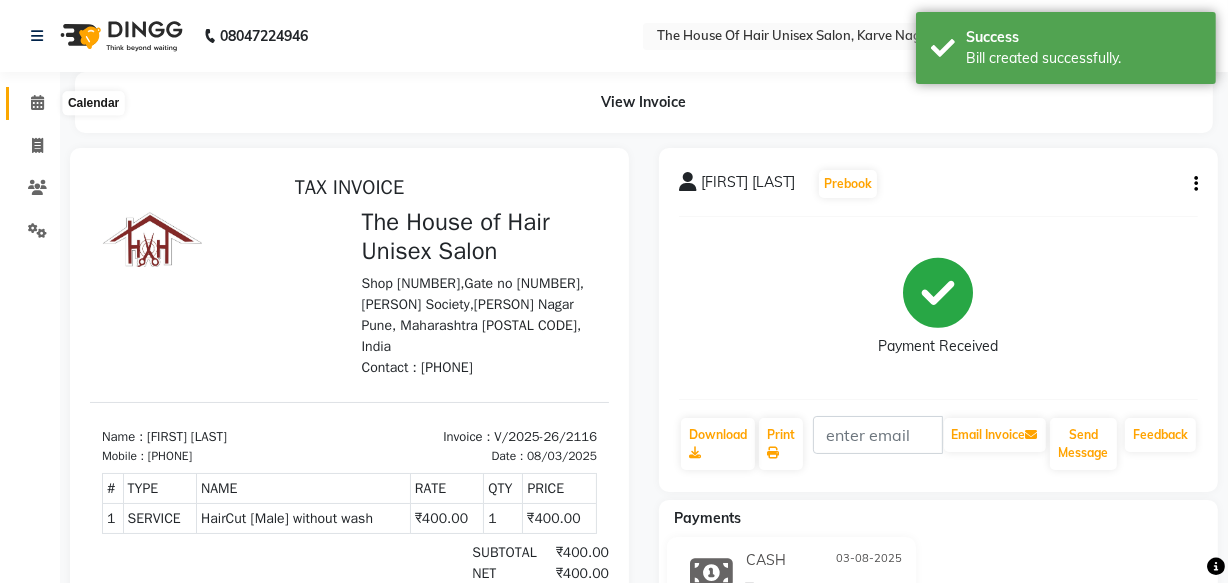 click 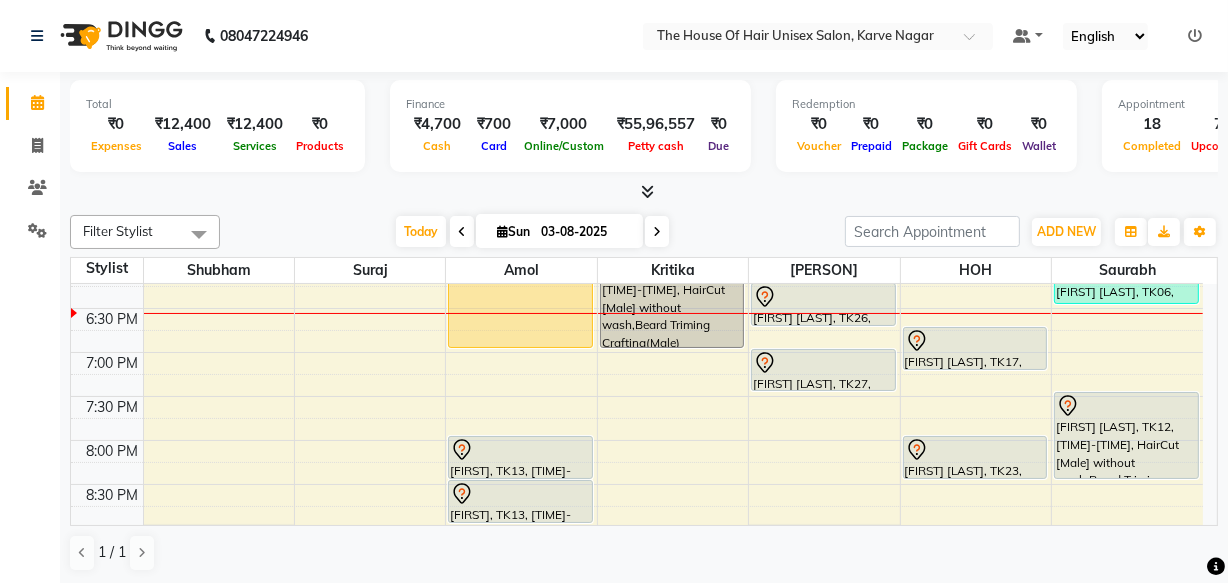 scroll, scrollTop: 981, scrollLeft: 0, axis: vertical 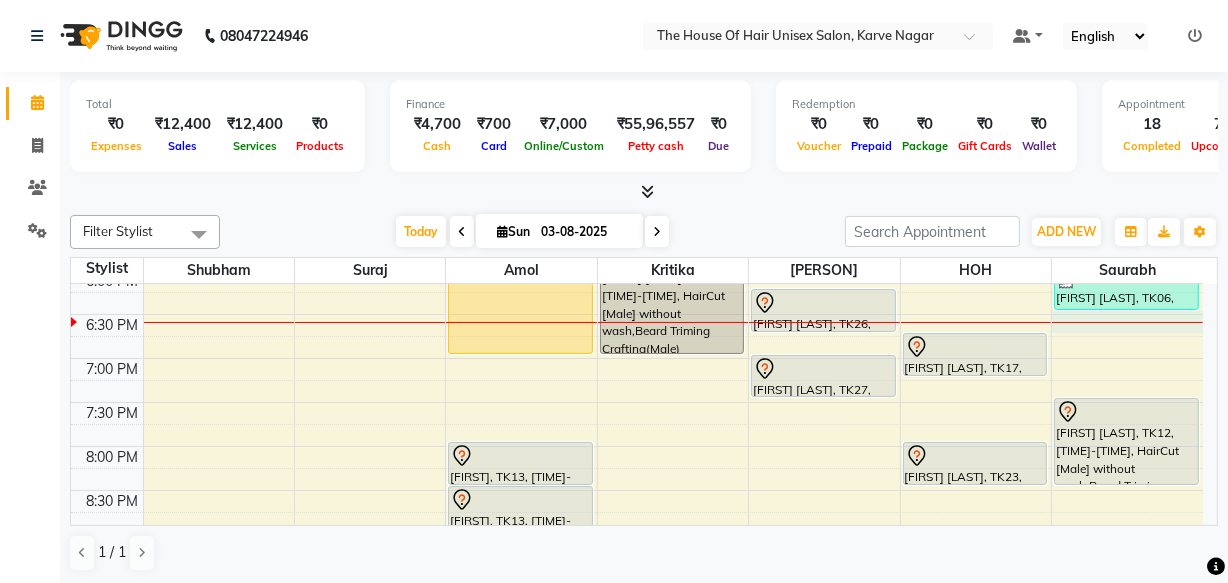 click on "7:00 AM 7:30 AM 8:00 AM 8:30 AM 9:00 AM 9:30 AM 10:00 AM 10:30 AM 11:00 AM 11:30 AM 12:00 PM 12:30 PM 1:00 PM 1:30 PM 2:00 PM 2:30 PM 3:00 PM 3:30 PM 4:00 PM 4:30 PM 5:00 PM 5:30 PM 6:00 PM 6:30 PM 7:00 PM 7:30 PM 8:00 PM 8:30 PM 9:00 PM 9:30 PM     jaysingh jagdale, TK01, 10:00 AM-10:30 AM, HairCut [Male] without wash     Prashant Kulkarni, TK09, 11:30 AM-12:00 PM, HairCut [Male] without wash     Jotri, TK18, 01:00 PM-02:00 PM, HairCut [Male] without wash,Beard Triming Crafting(Male)    Dhruv Shah, TK10, 02:00 PM-03:00 PM, HairCut [Male] without wash,Beard Triming Crafting(Male)     Smruti Kand, TK21, 03:00 PM-03:45 PM, HairCut with wash (Female)     neha mane, TK02, 03:45 PM-04:45 PM, Touch up (Female)    abhinav lambe, TK04, 05:00 PM-07:00 PM, HairCut [Male] without wash,Beard Triming Crafting(Male)             satyam, TK13, 08:00 PM-08:30 PM, HairCut [Male] without wash             satyam, TK13, 08:30 PM-09:00 PM, Beard Triming Crafting(Male)" at bounding box center [637, -38] 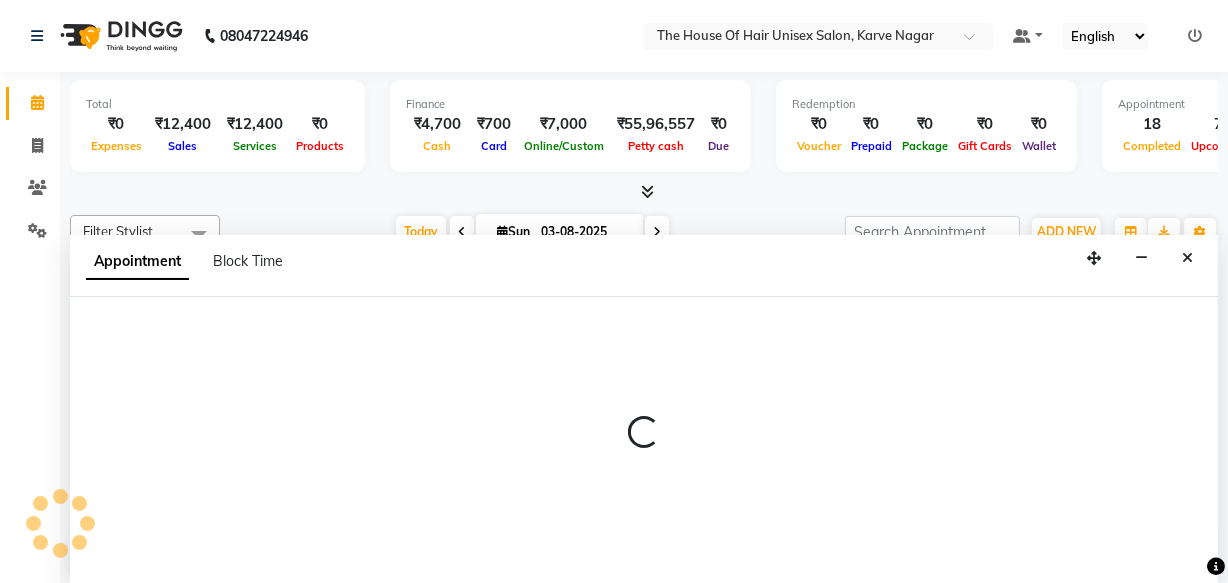 select on "86145" 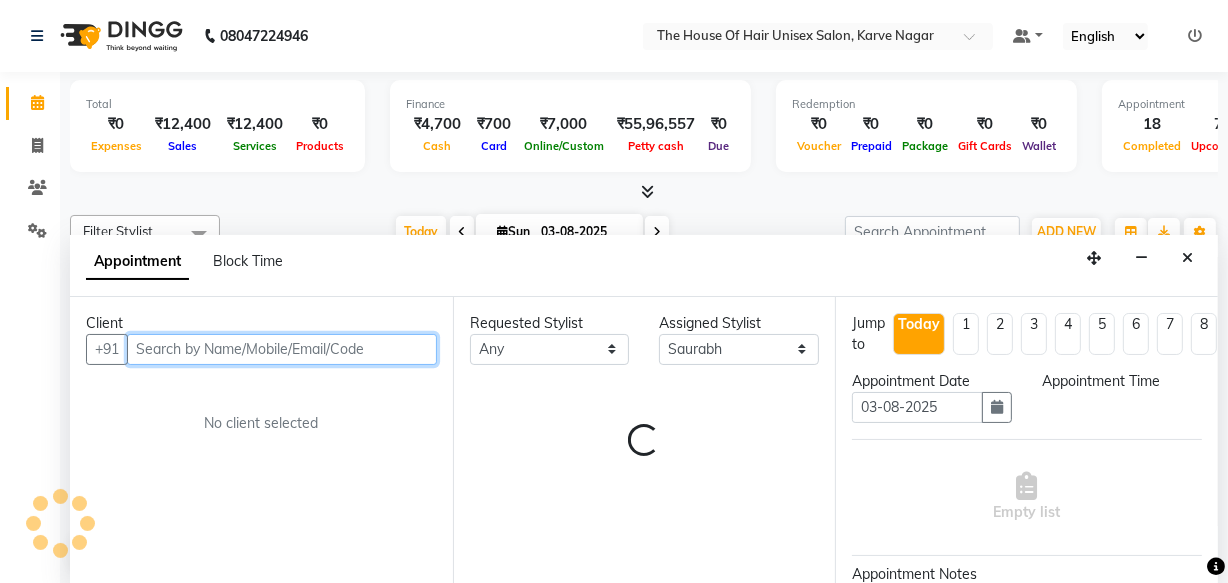 select on "1110" 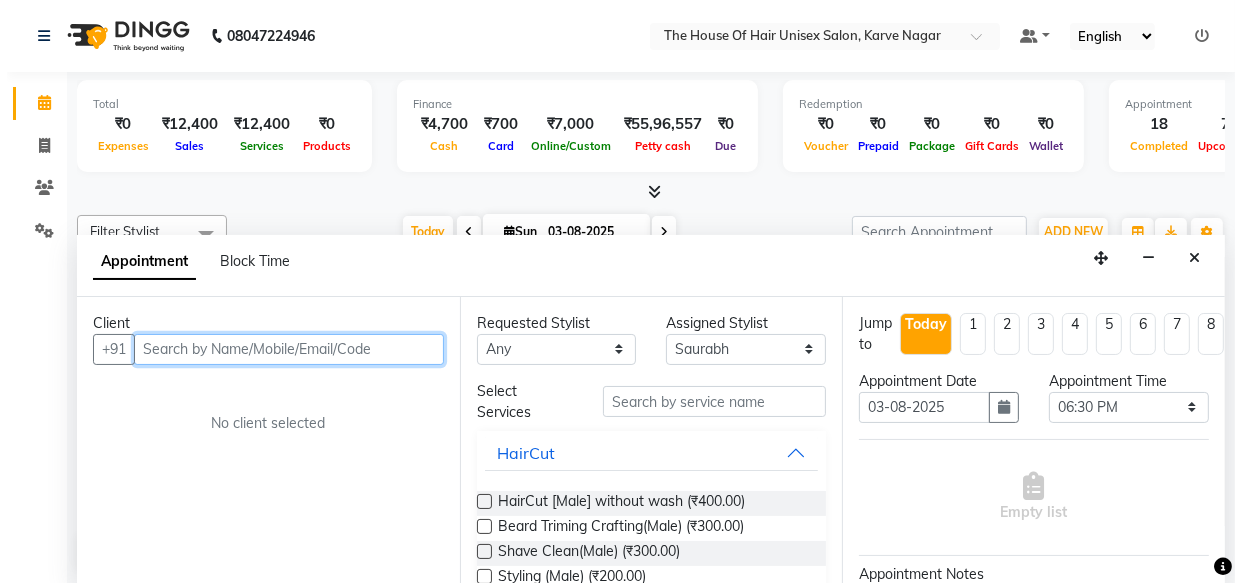scroll, scrollTop: 0, scrollLeft: 0, axis: both 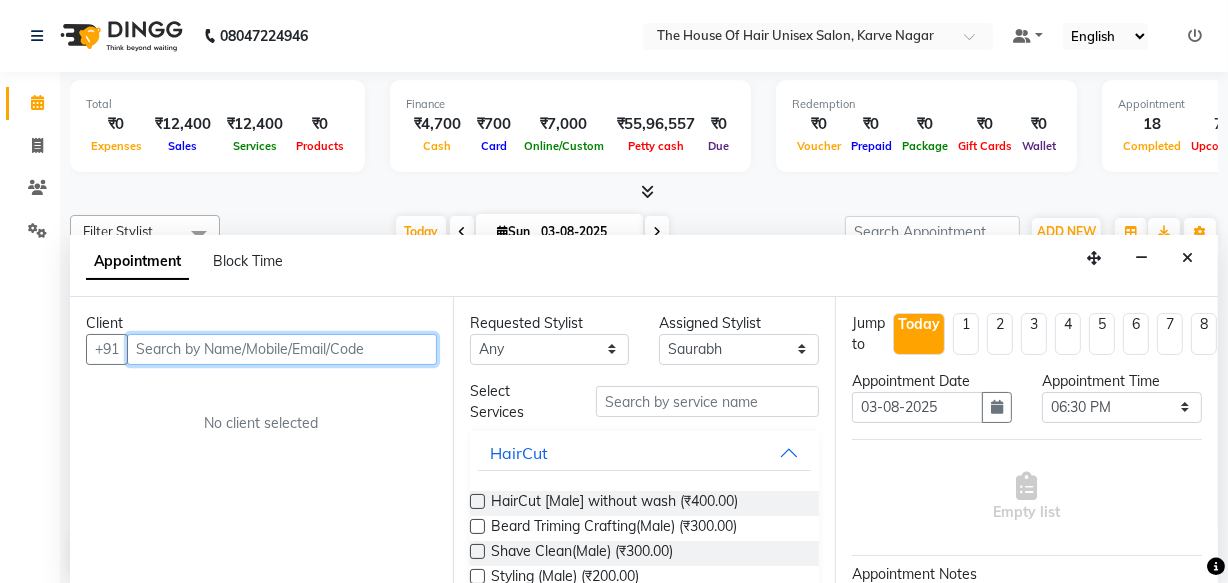 click at bounding box center (282, 349) 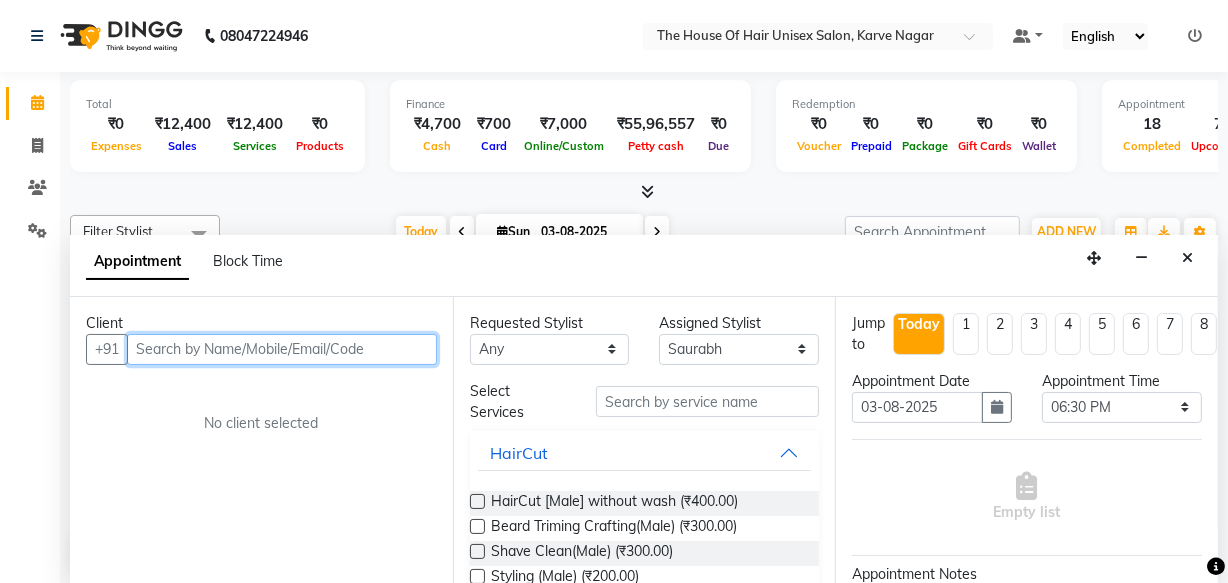 click at bounding box center [282, 349] 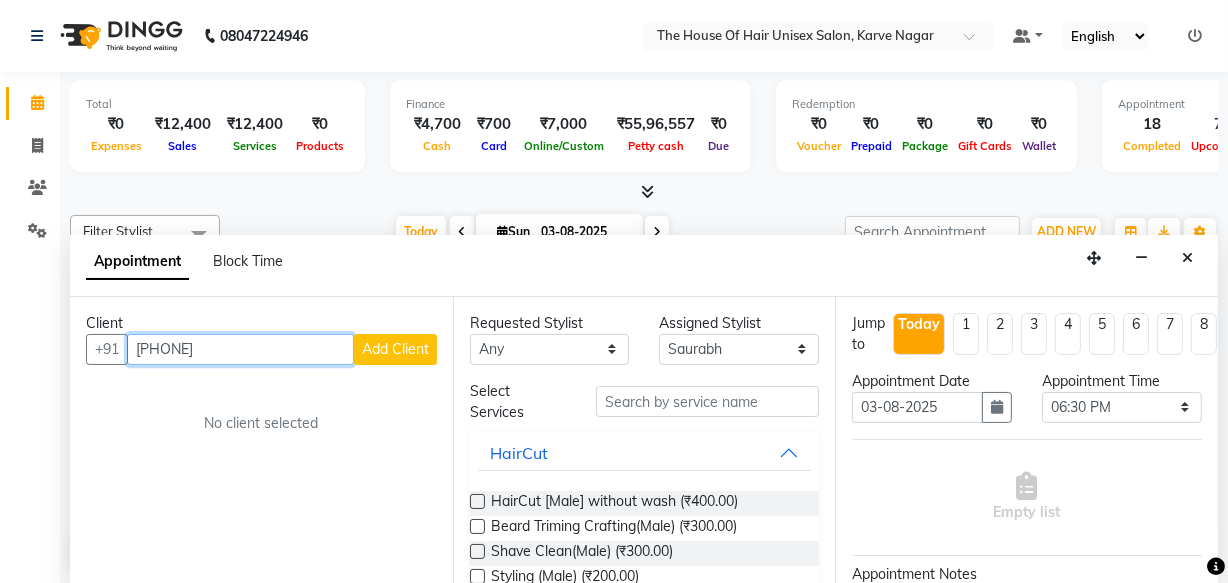 type on "9560329440" 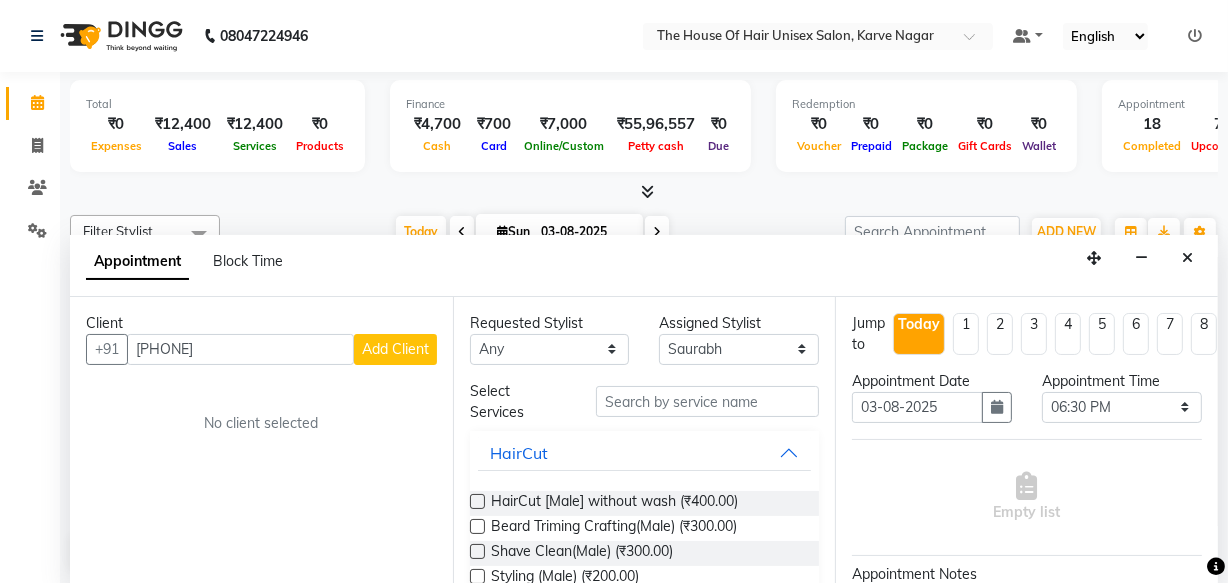 click on "Add Client" at bounding box center [395, 349] 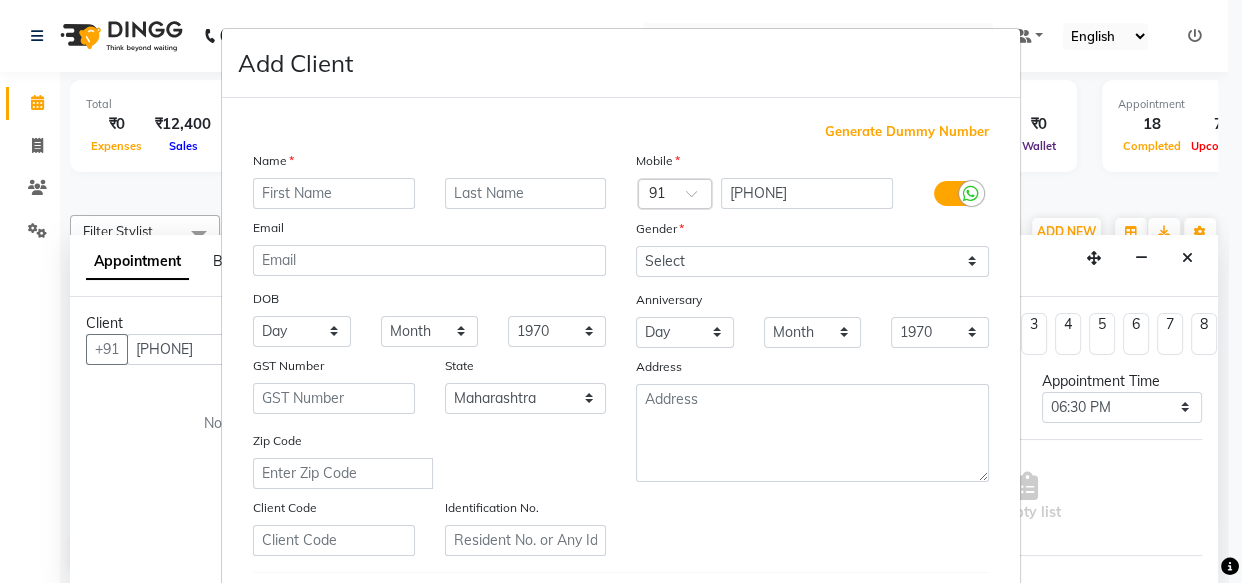 click at bounding box center (334, 193) 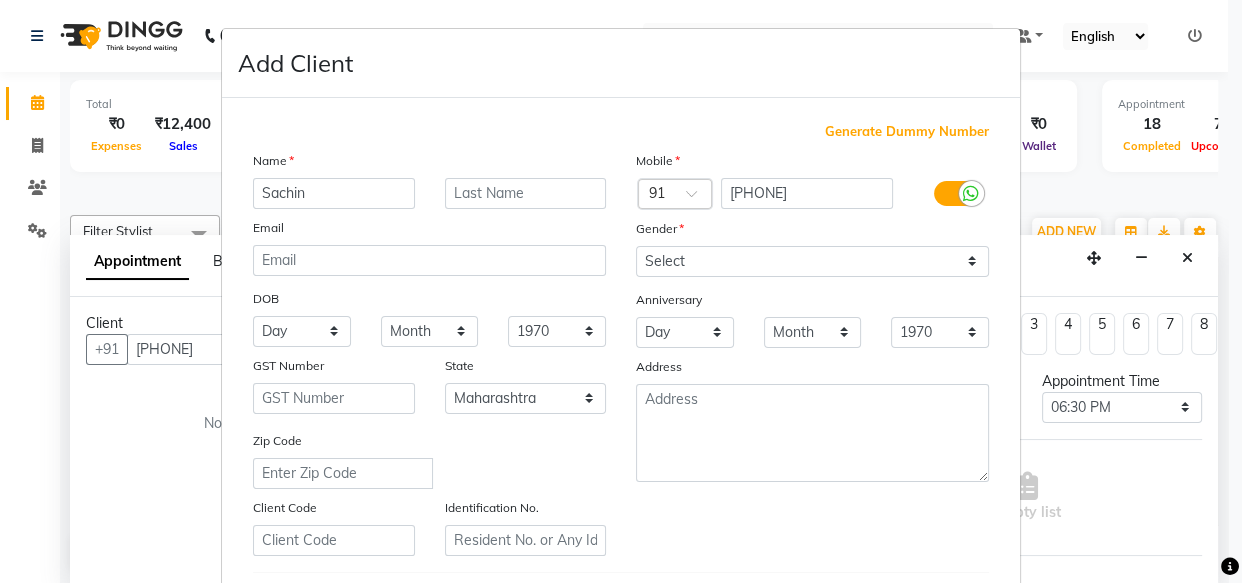 type on "Sachin" 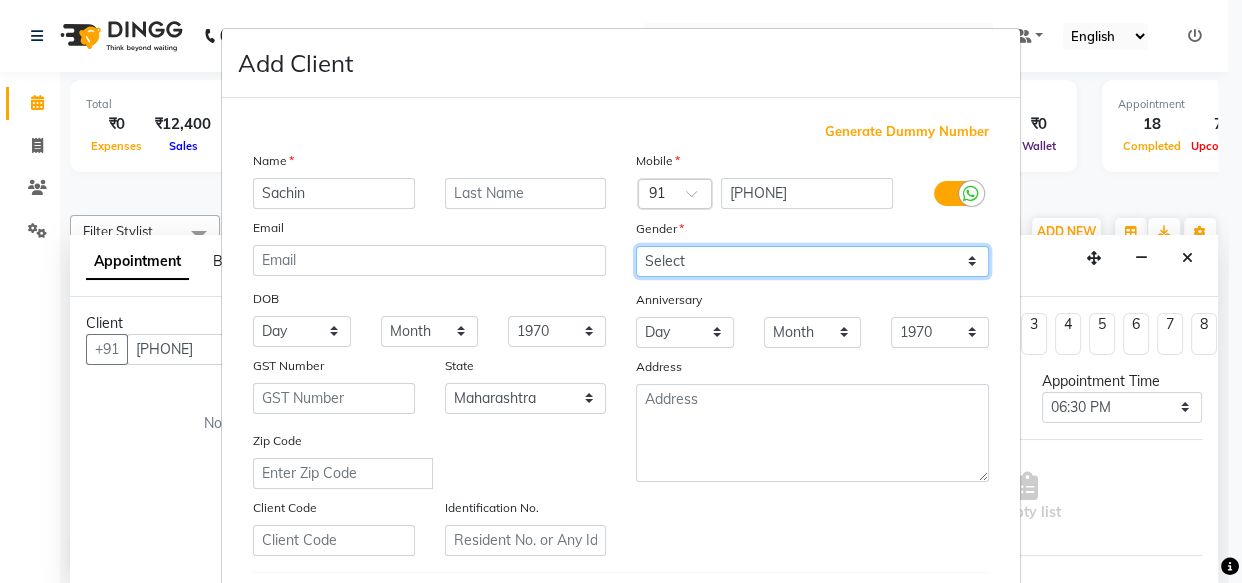 click on "Select Male Female Other Prefer Not To Say" at bounding box center (812, 261) 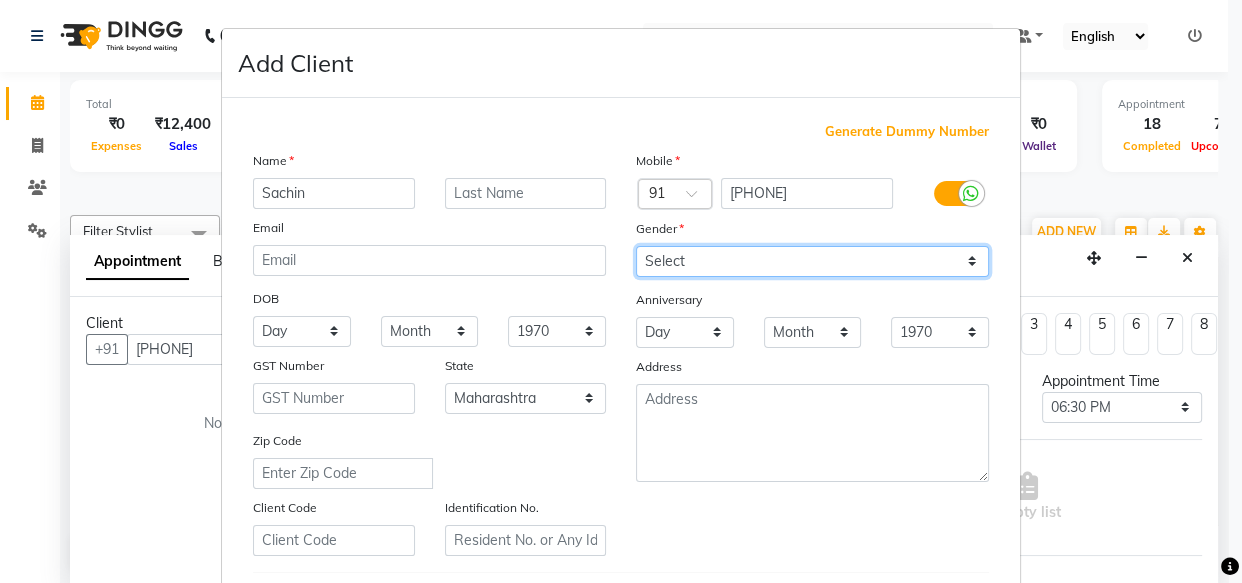 select on "male" 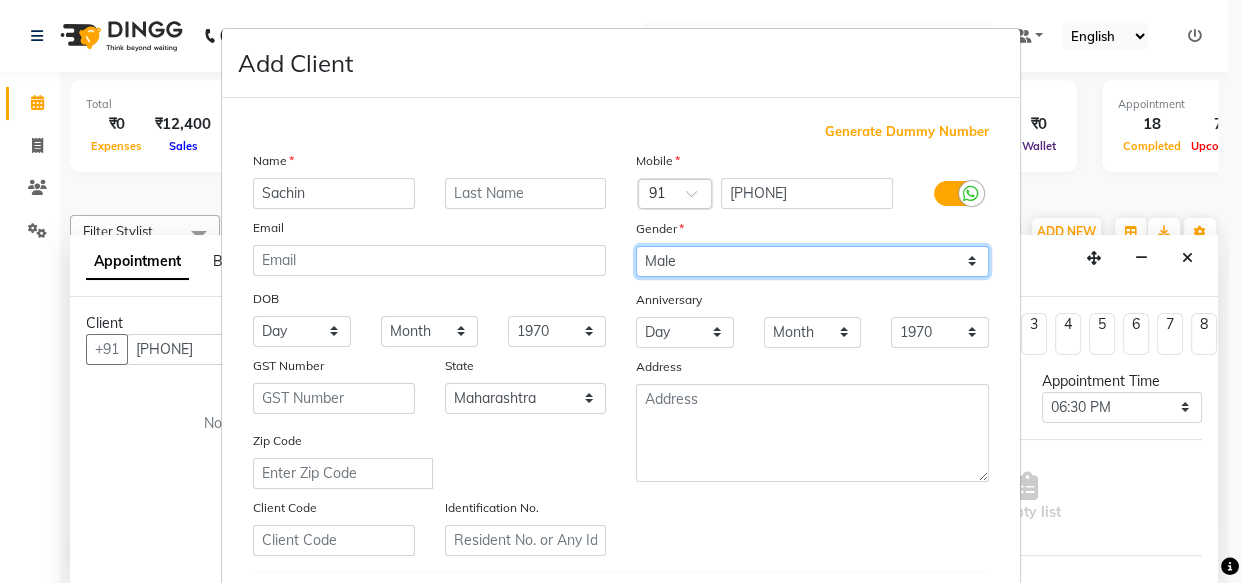 click on "Select Male Female Other Prefer Not To Say" at bounding box center (812, 261) 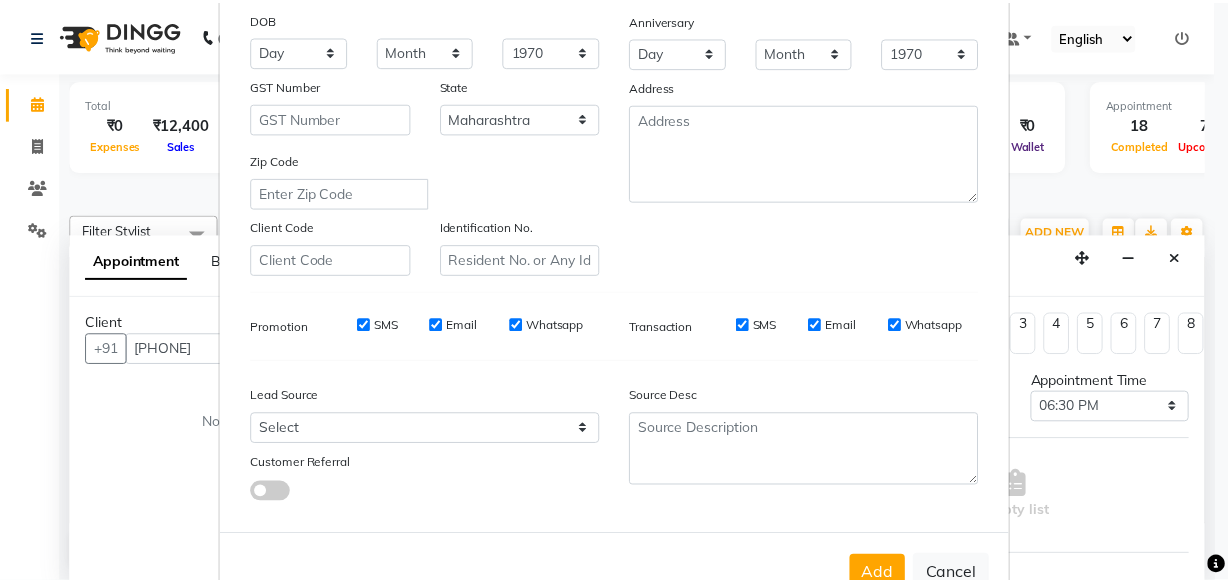scroll, scrollTop: 346, scrollLeft: 0, axis: vertical 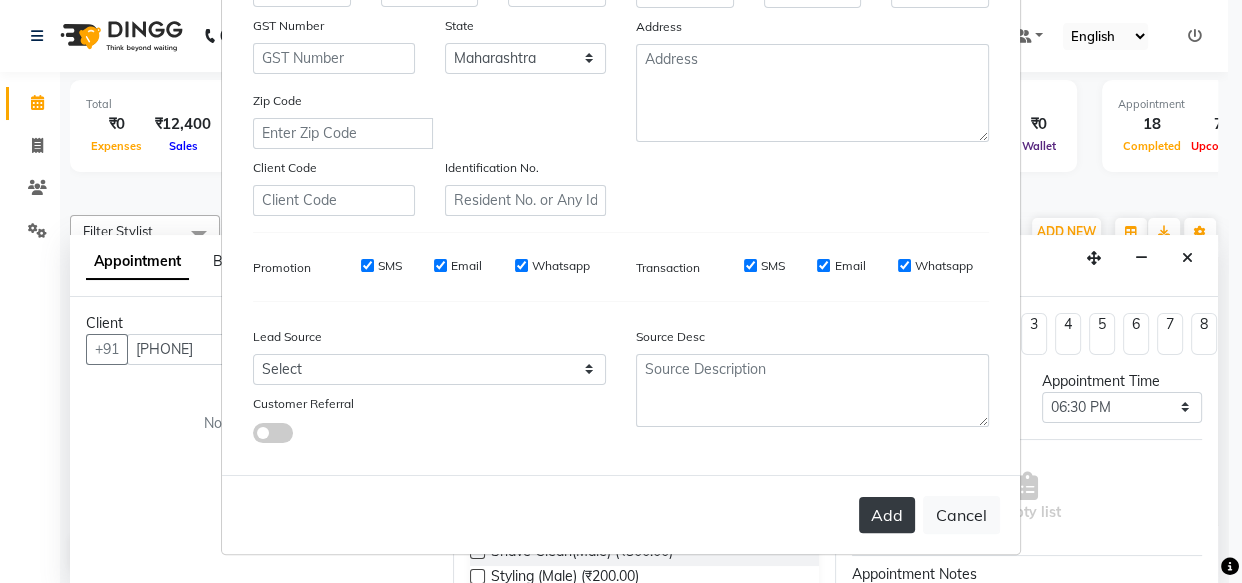 click on "Add" at bounding box center (887, 515) 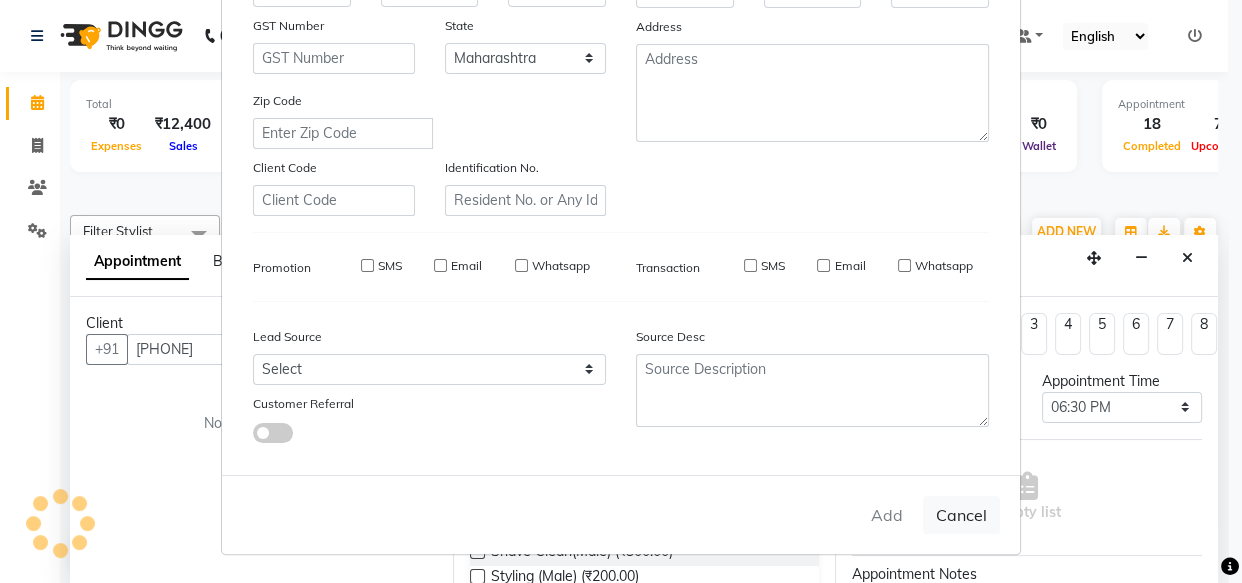 type 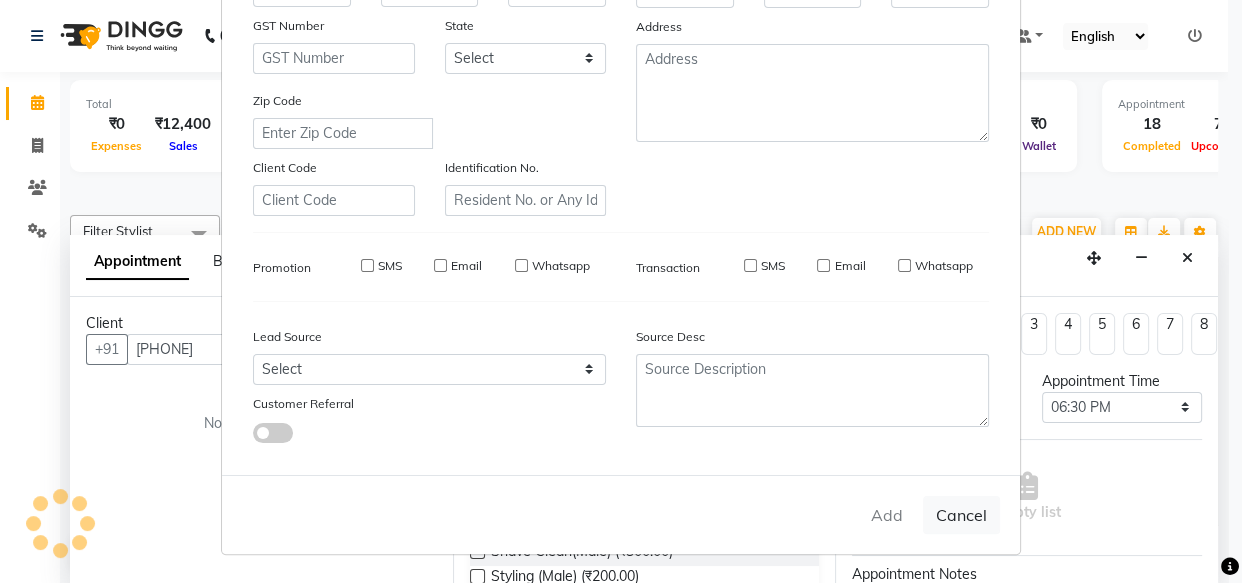 select 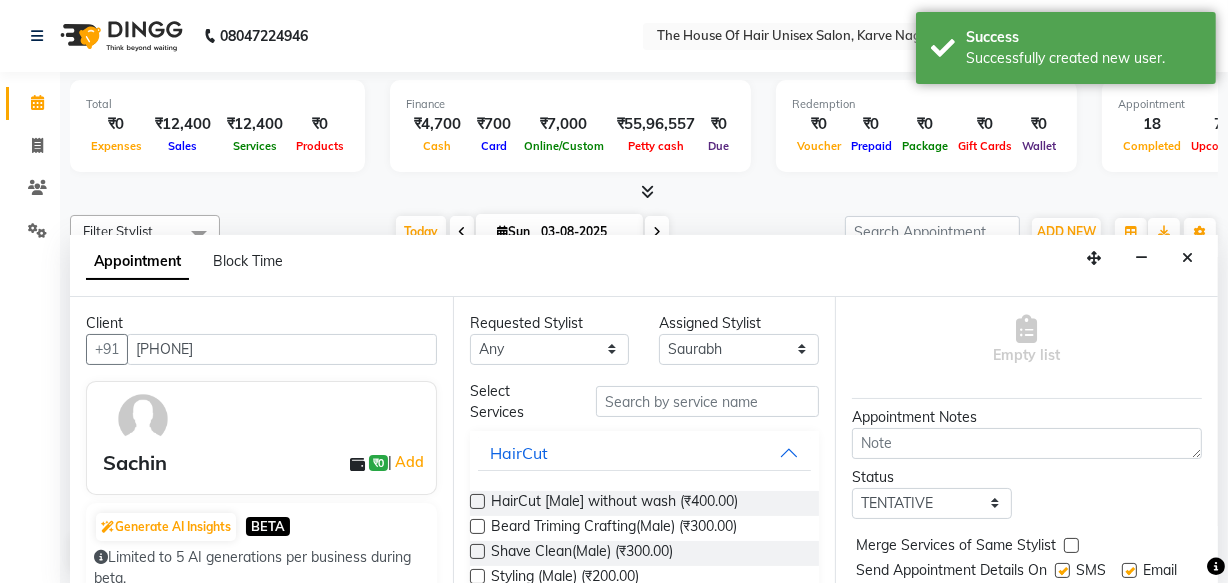 scroll, scrollTop: 160, scrollLeft: 0, axis: vertical 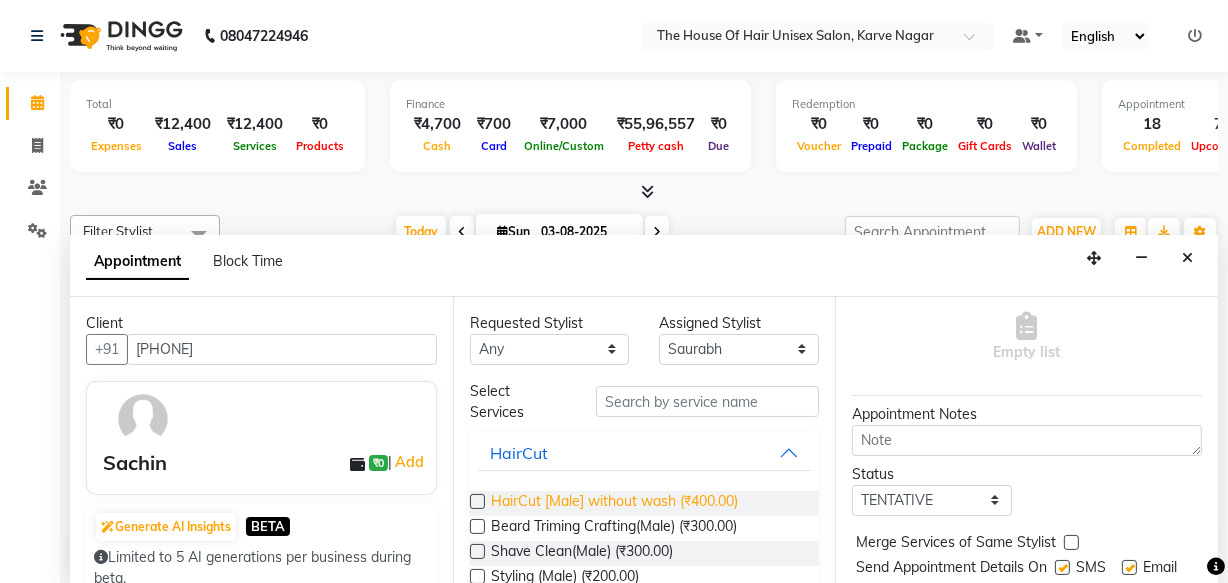 click on "HairCut [Male] without wash (₹400.00)" at bounding box center (614, 503) 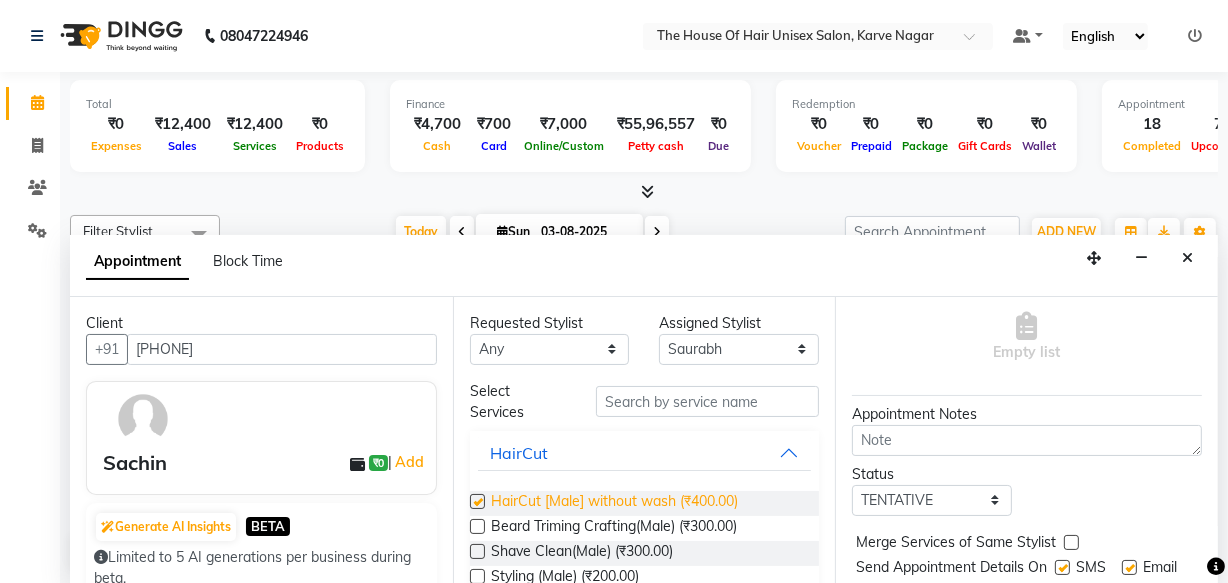 checkbox on "false" 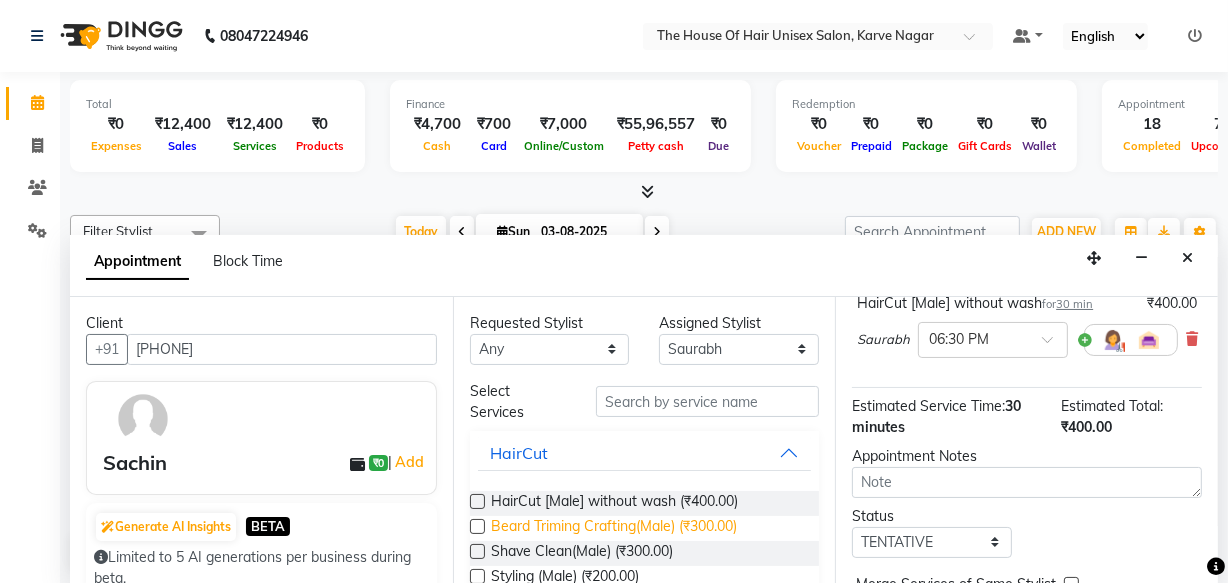 click on "Beard Triming Crafting(Male) (₹300.00)" at bounding box center [614, 528] 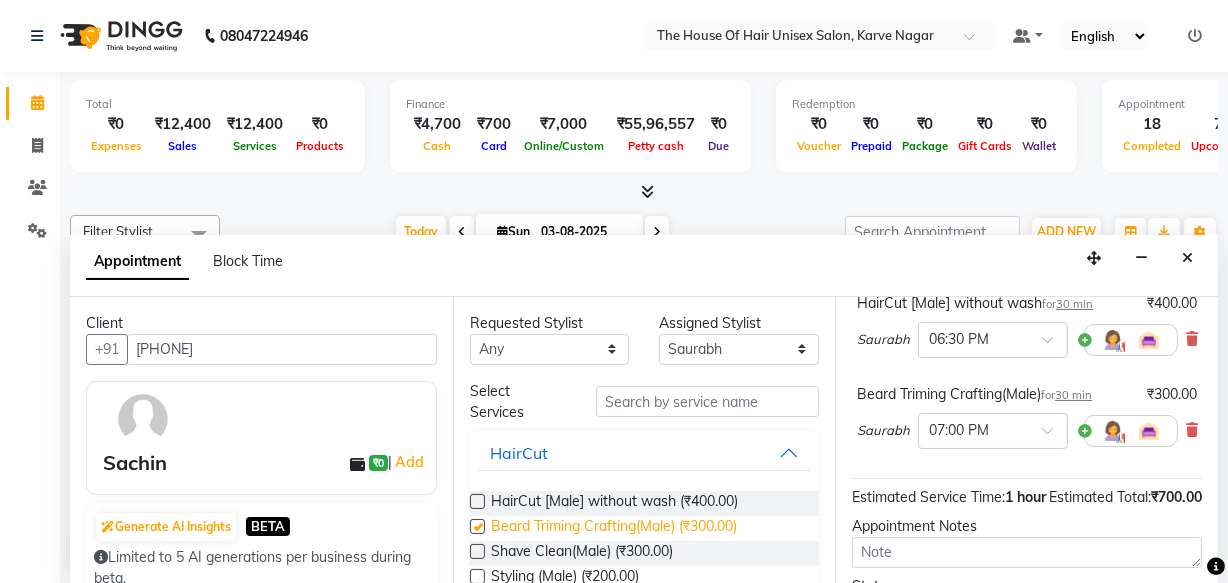 checkbox on "false" 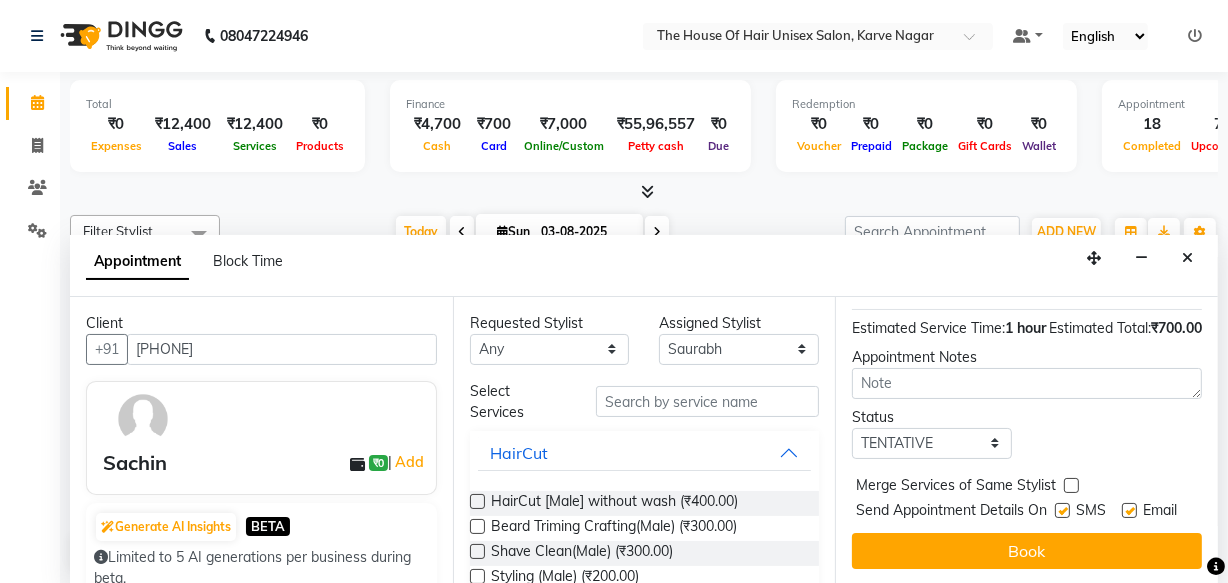 scroll, scrollTop: 380, scrollLeft: 0, axis: vertical 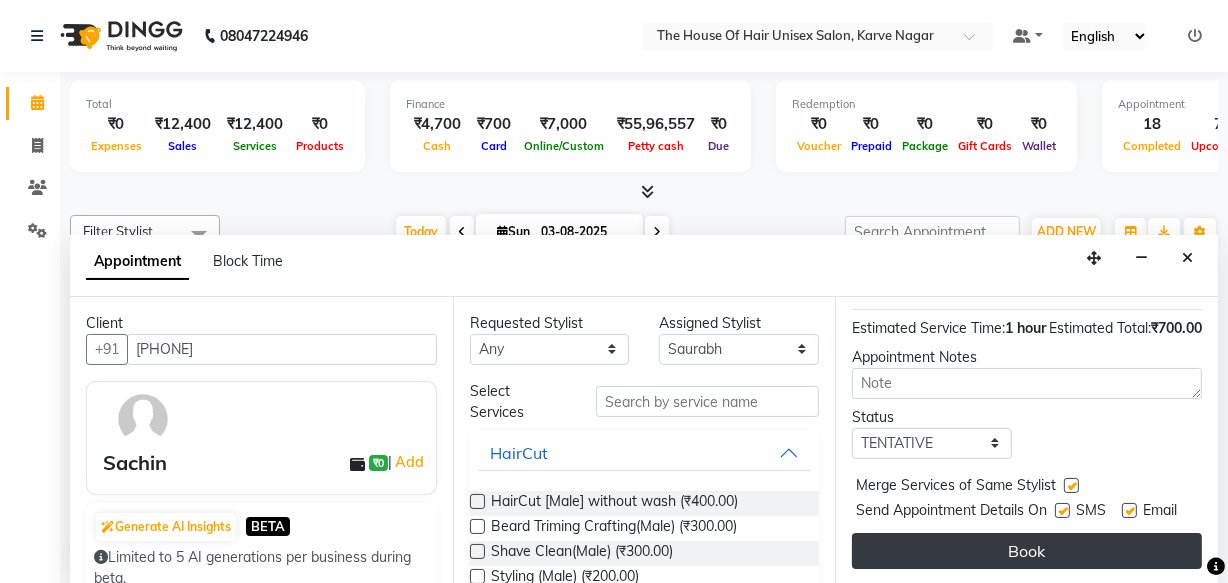 click on "Book" at bounding box center [1027, 551] 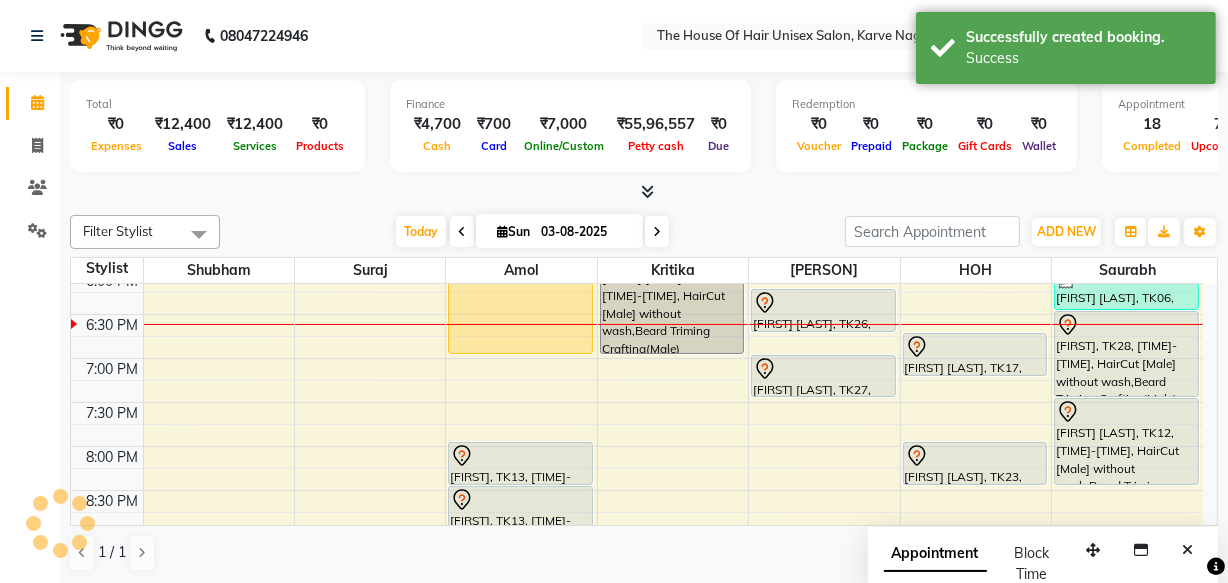 scroll, scrollTop: 0, scrollLeft: 0, axis: both 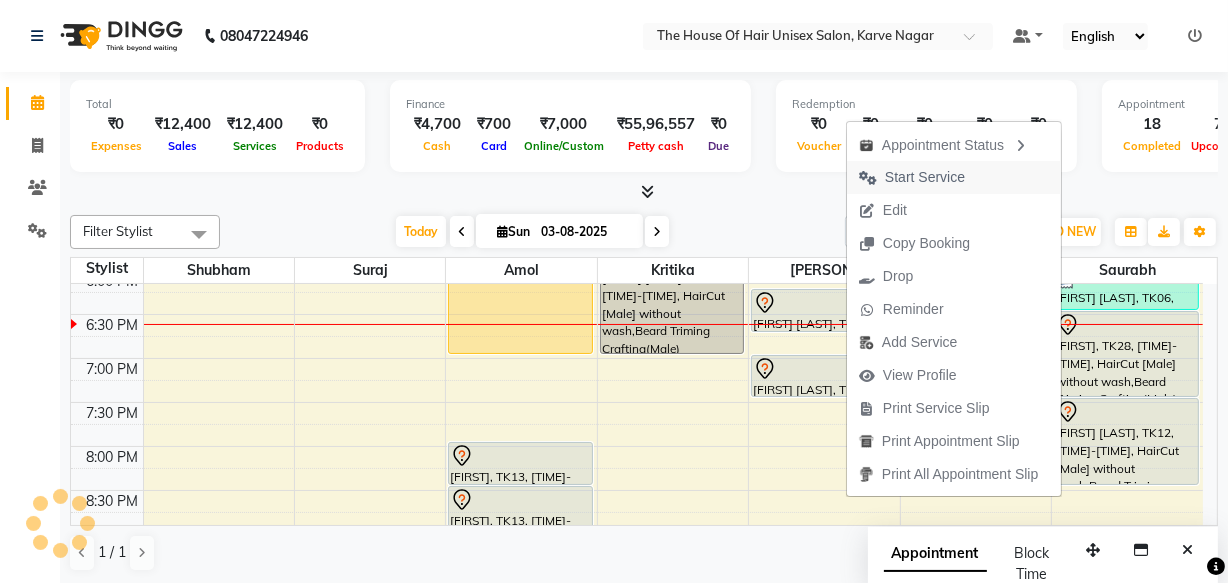 click on "Start Service" at bounding box center [925, 177] 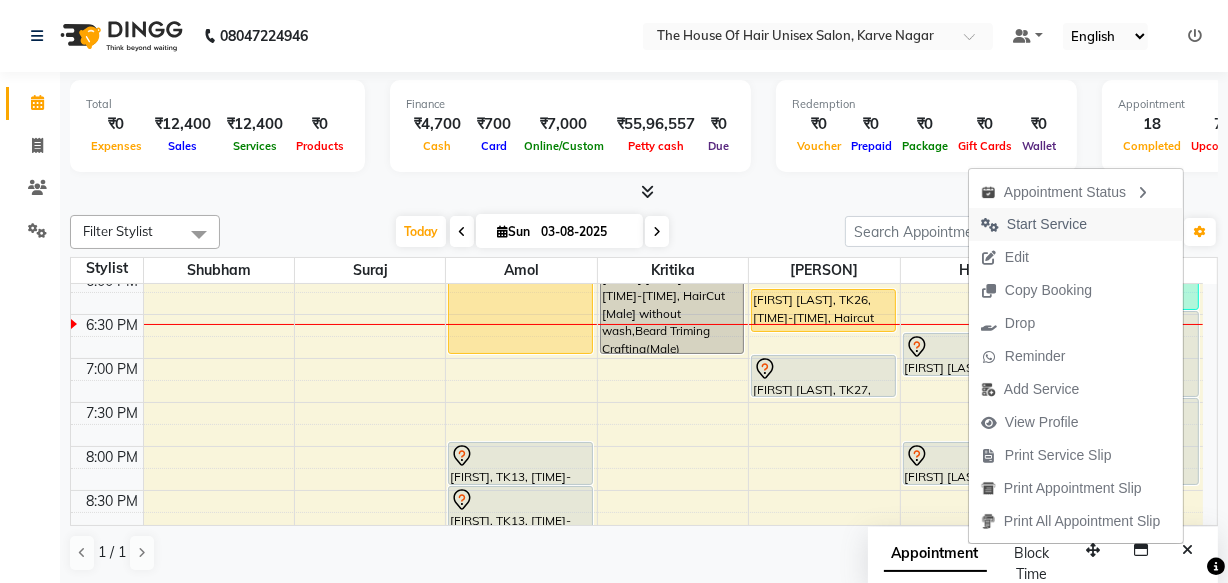 click on "Start Service" at bounding box center [1047, 224] 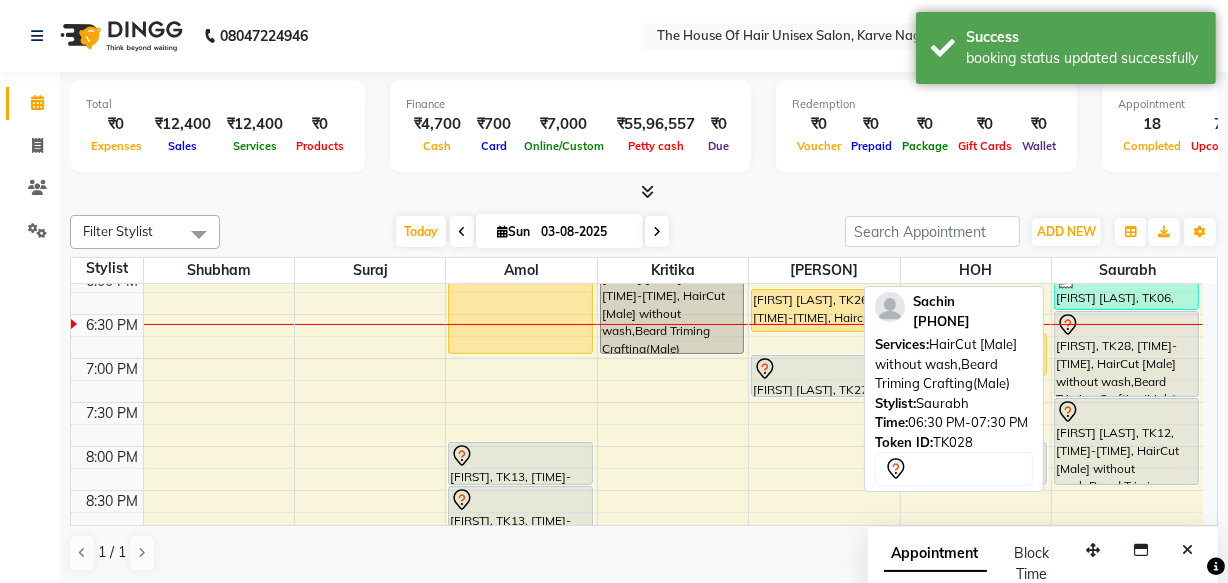 click on "Sachin, TK28, 06:30 PM-07:30 PM, HairCut [Male] without wash,Beard Triming Crafting(Male)" at bounding box center [1126, 354] 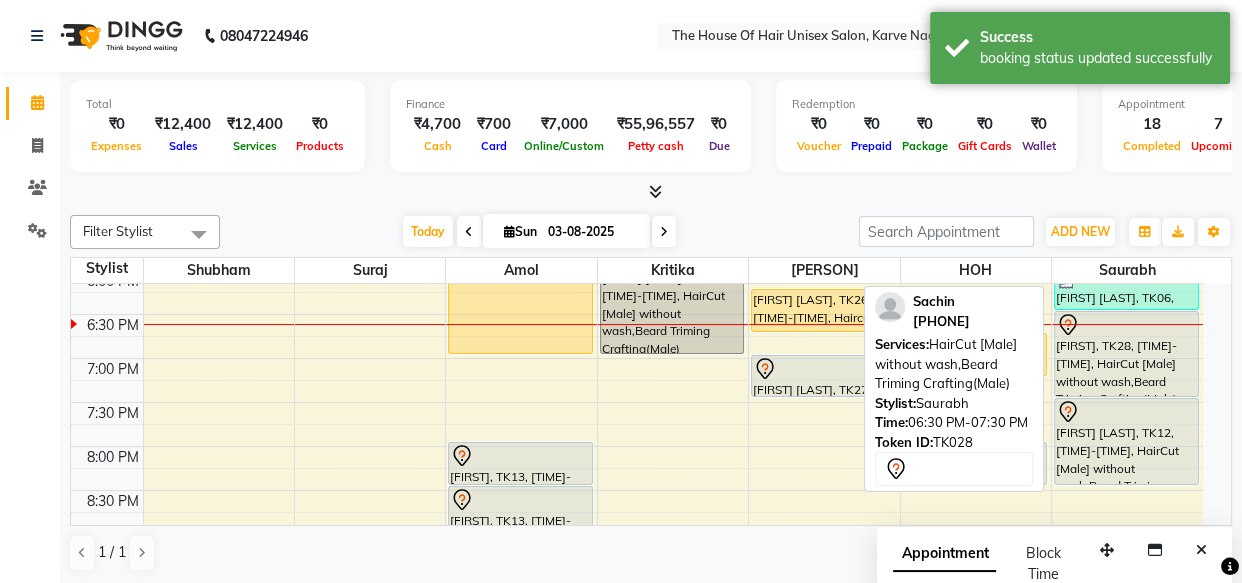 select on "7" 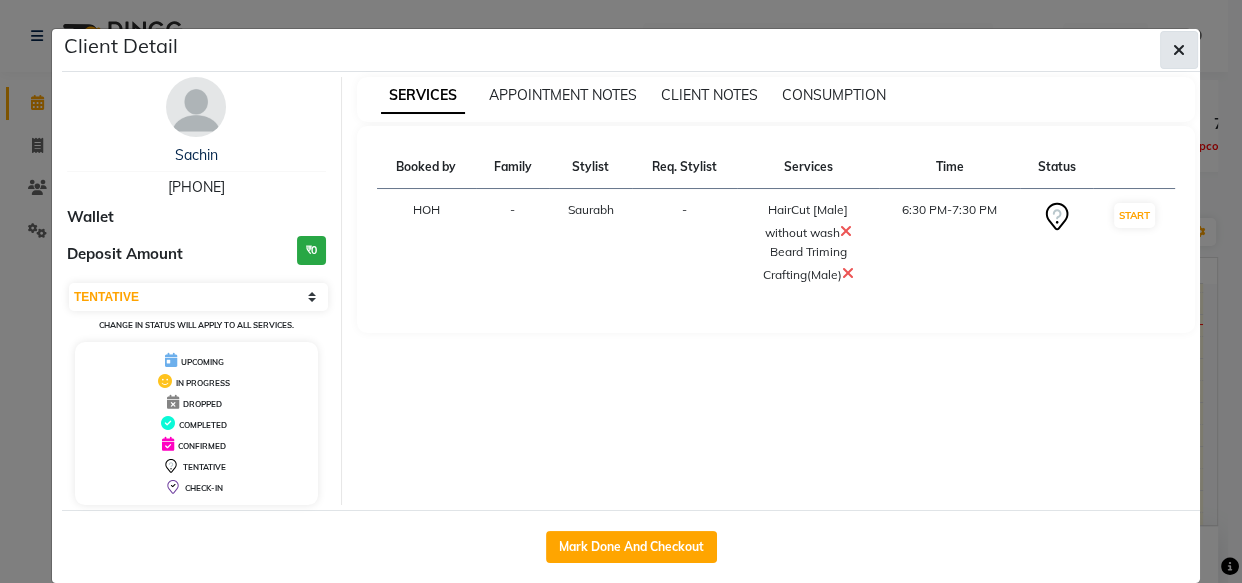 click 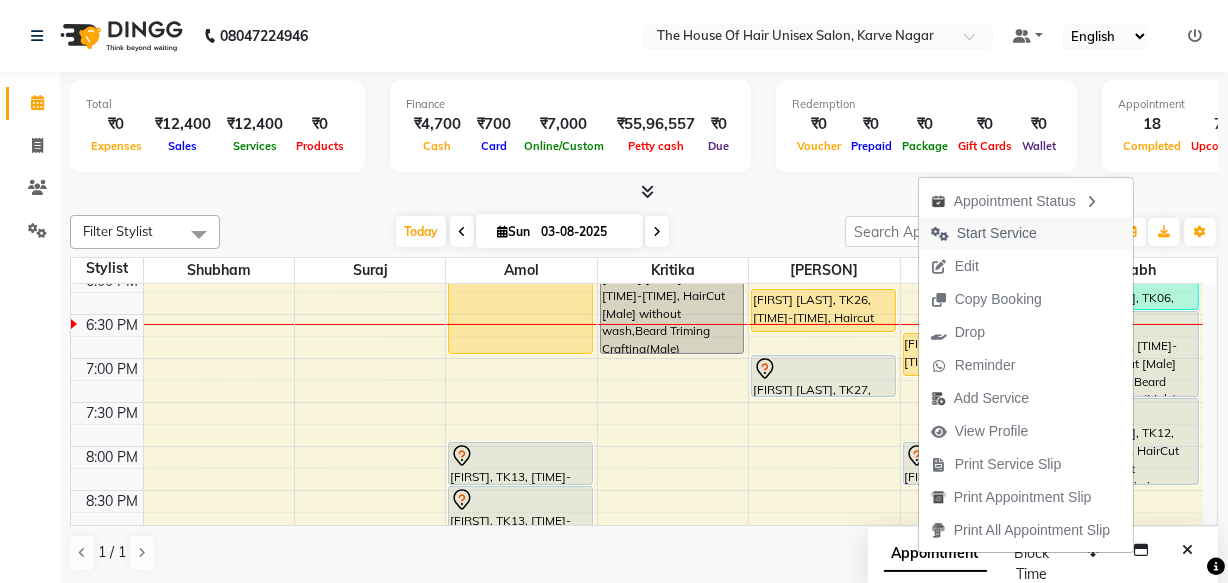 click on "Start Service" at bounding box center (997, 233) 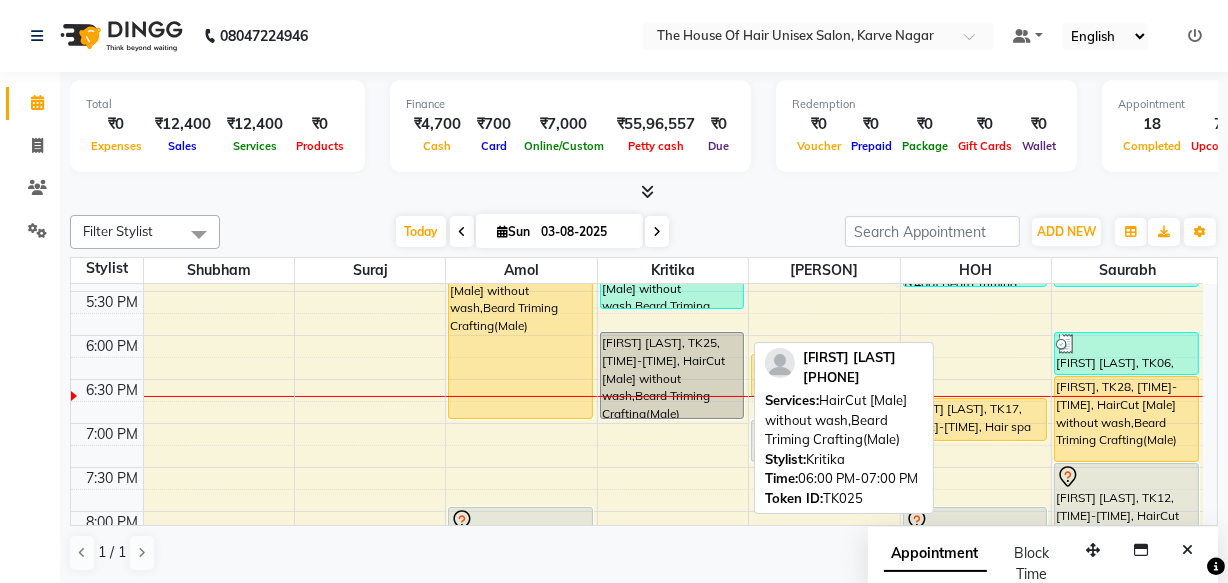 scroll, scrollTop: 802, scrollLeft: 0, axis: vertical 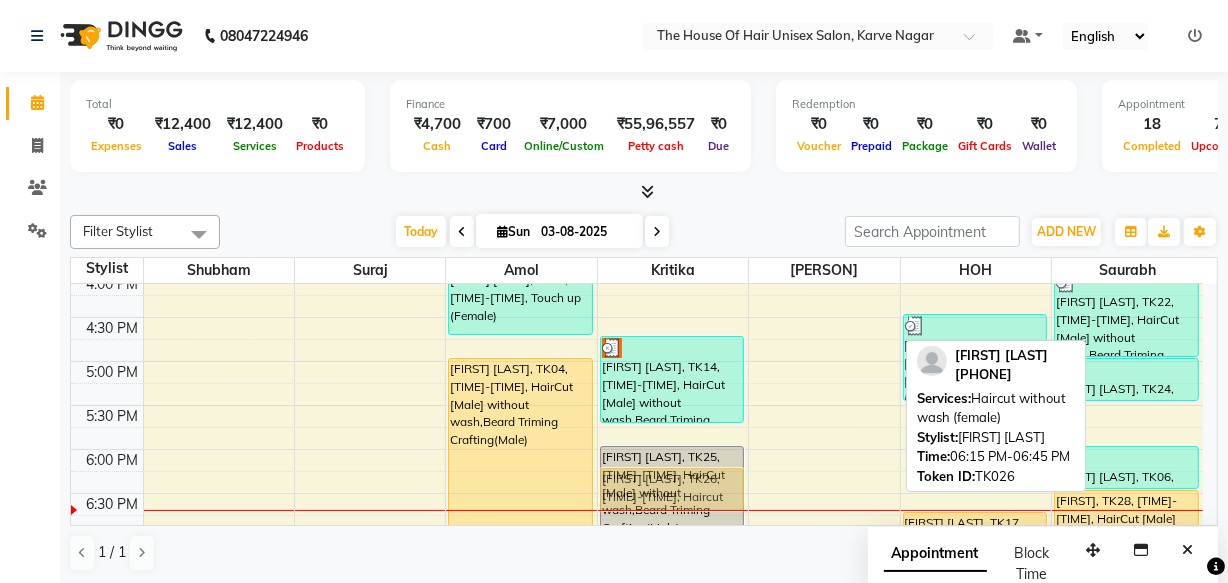 drag, startPoint x: 808, startPoint y: 479, endPoint x: 726, endPoint y: 476, distance: 82.05486 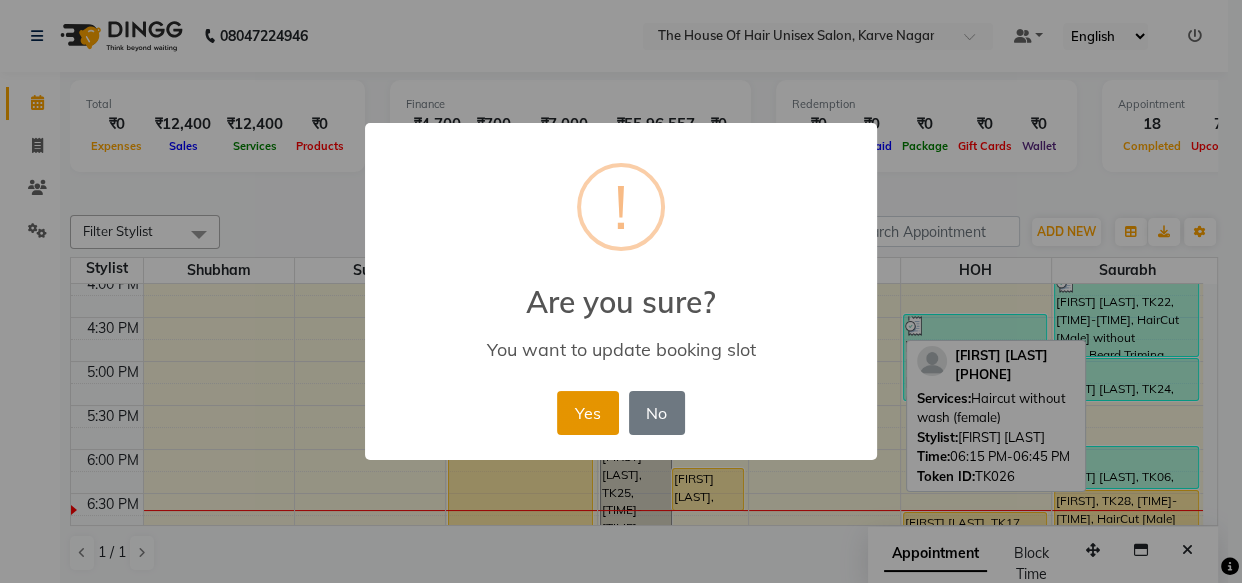 click on "Yes" at bounding box center [587, 413] 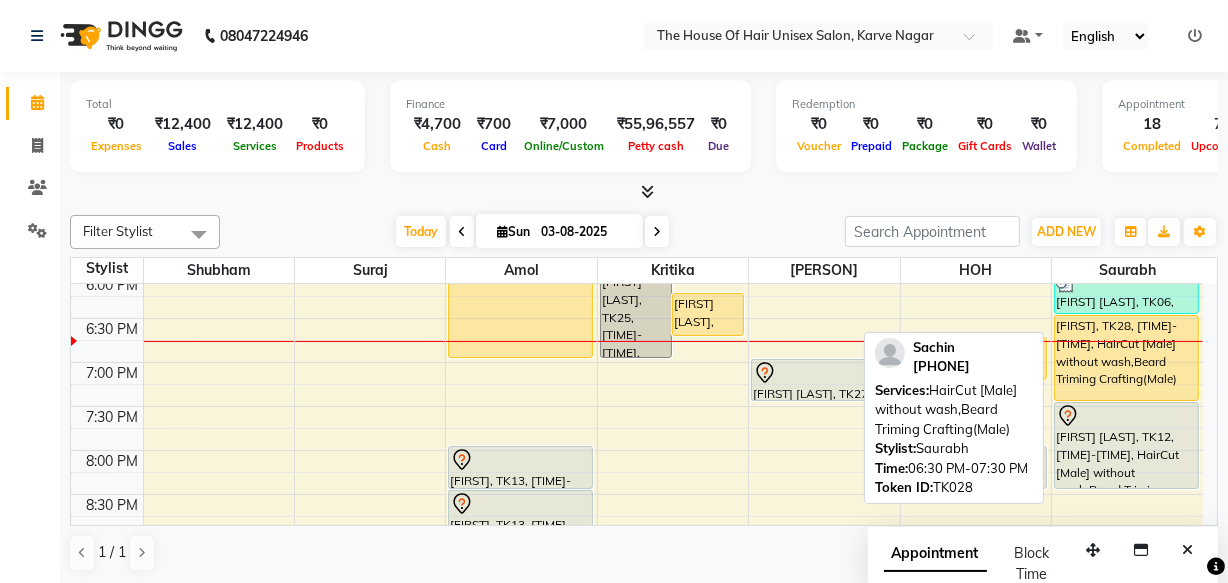 scroll, scrollTop: 976, scrollLeft: 0, axis: vertical 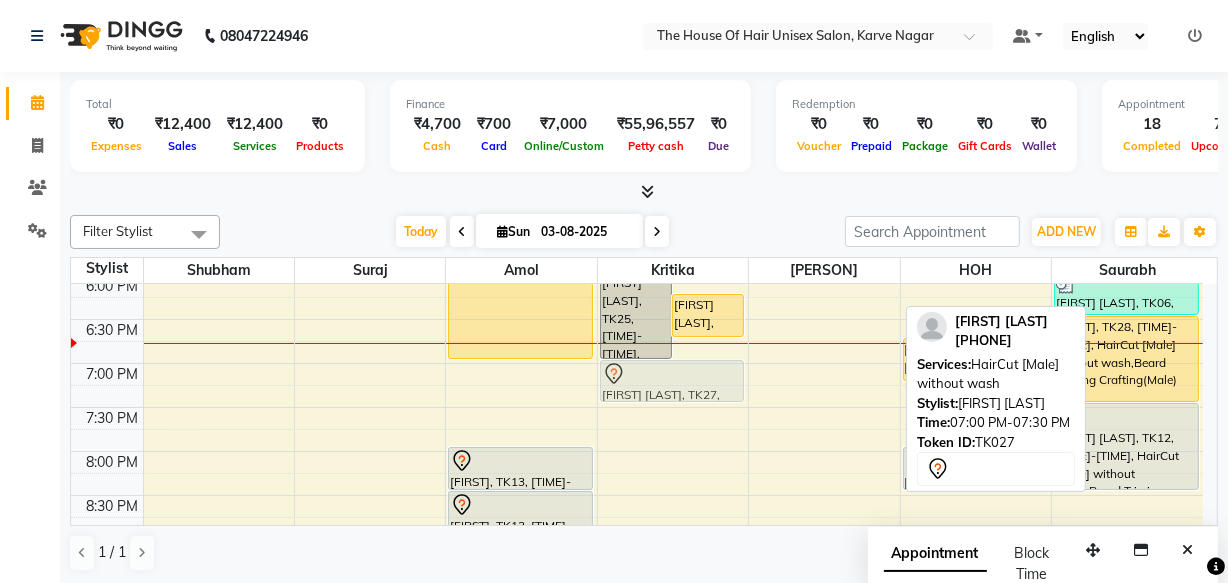 drag, startPoint x: 773, startPoint y: 379, endPoint x: 698, endPoint y: 382, distance: 75.059975 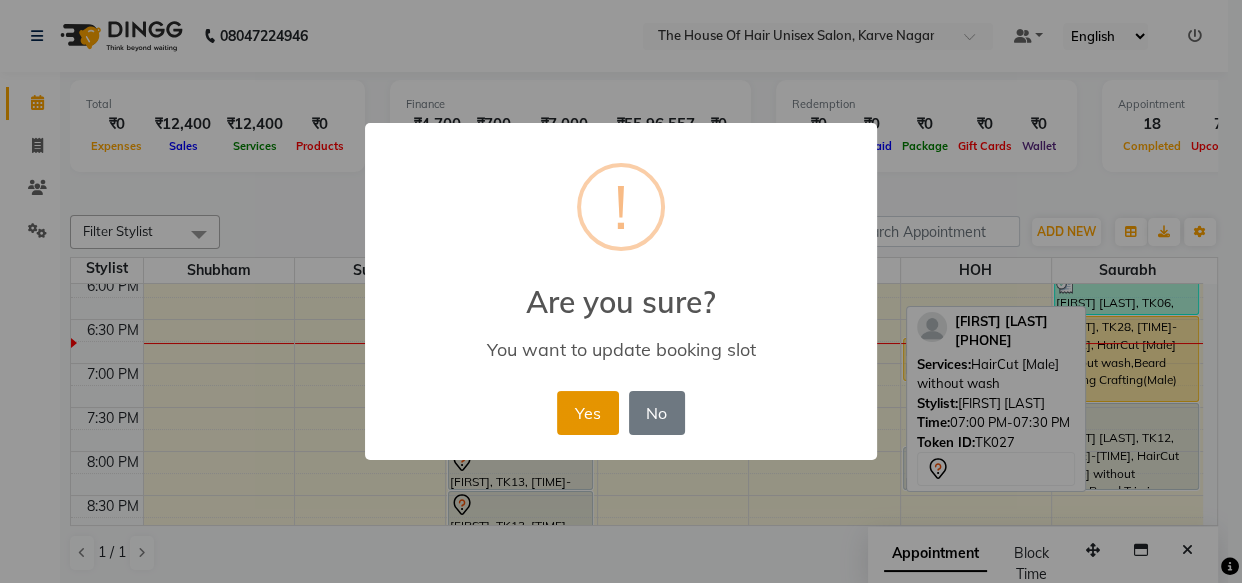 click on "Yes" at bounding box center [587, 413] 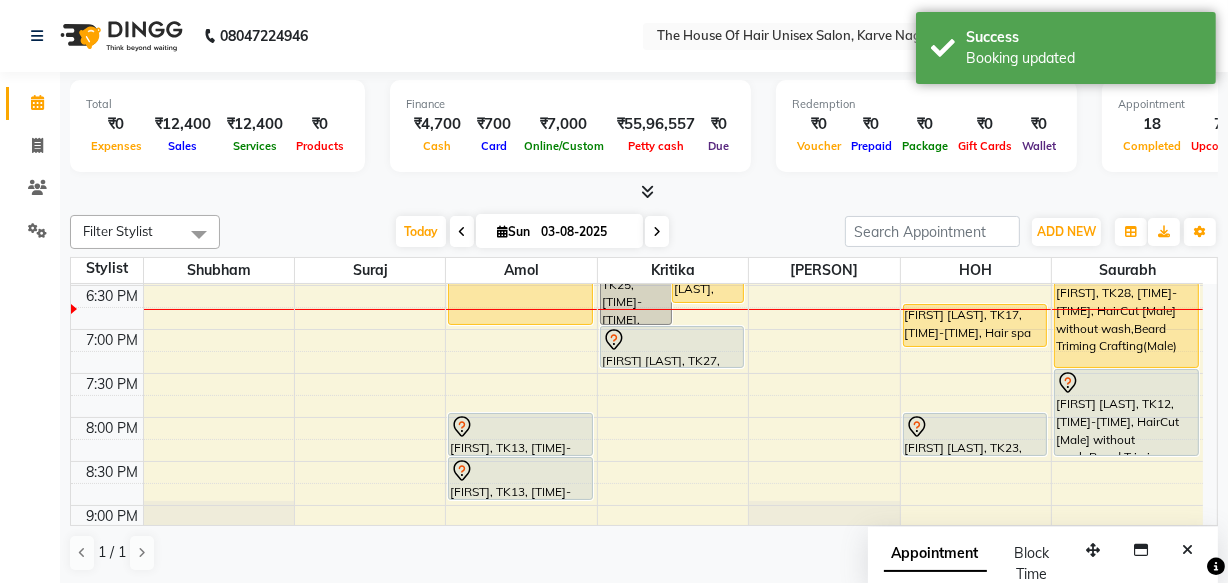 scroll, scrollTop: 1010, scrollLeft: 0, axis: vertical 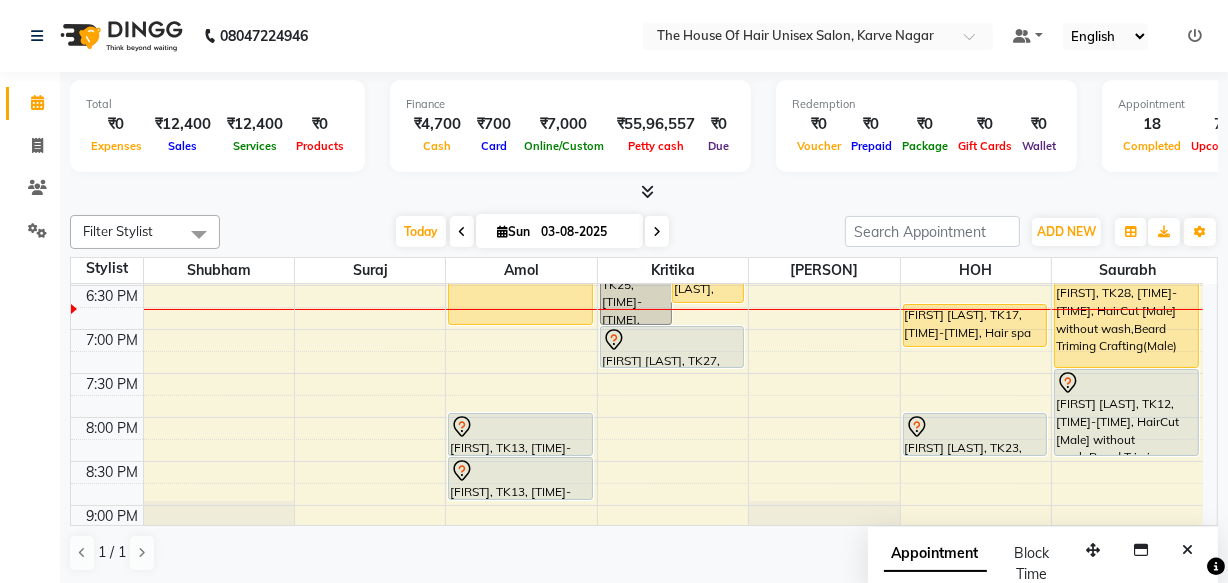 click on "7:00 AM 7:30 AM 8:00 AM 8:30 AM 9:00 AM 9:30 AM 10:00 AM 10:30 AM 11:00 AM 11:30 AM 12:00 PM 12:30 PM 1:00 PM 1:30 PM 2:00 PM 2:30 PM 3:00 PM 3:30 PM 4:00 PM 4:30 PM 5:00 PM 5:30 PM 6:00 PM 6:30 PM 7:00 PM 7:30 PM 8:00 PM 8:30 PM 9:00 PM 9:30 PM     jaysingh jagdale, TK01, 10:00 AM-10:30 AM, HairCut [Male] without wash     Prashant Kulkarni, TK09, 11:30 AM-12:00 PM, HairCut [Male] without wash     Jotri, TK18, 01:00 PM-02:00 PM, HairCut [Male] without wash,Beard Triming Crafting(Male)    Dhruv Shah, TK10, 02:00 PM-03:00 PM, HairCut [Male] without wash,Beard Triming Crafting(Male)     Smruti Kand, TK21, 03:00 PM-03:45 PM, HairCut with wash (Female)     neha mane, TK02, 03:45 PM-04:45 PM, Touch up (Female)    abhinav lambe, TK04, 05:00 PM-07:00 PM, HairCut [Male] without wash,Beard Triming Crafting(Male)             satyam, TK13, 08:00 PM-08:30 PM, HairCut [Male] without wash             satyam, TK13, 08:30 PM-09:00 PM, Beard Triming Crafting(Male)" at bounding box center (637, -67) 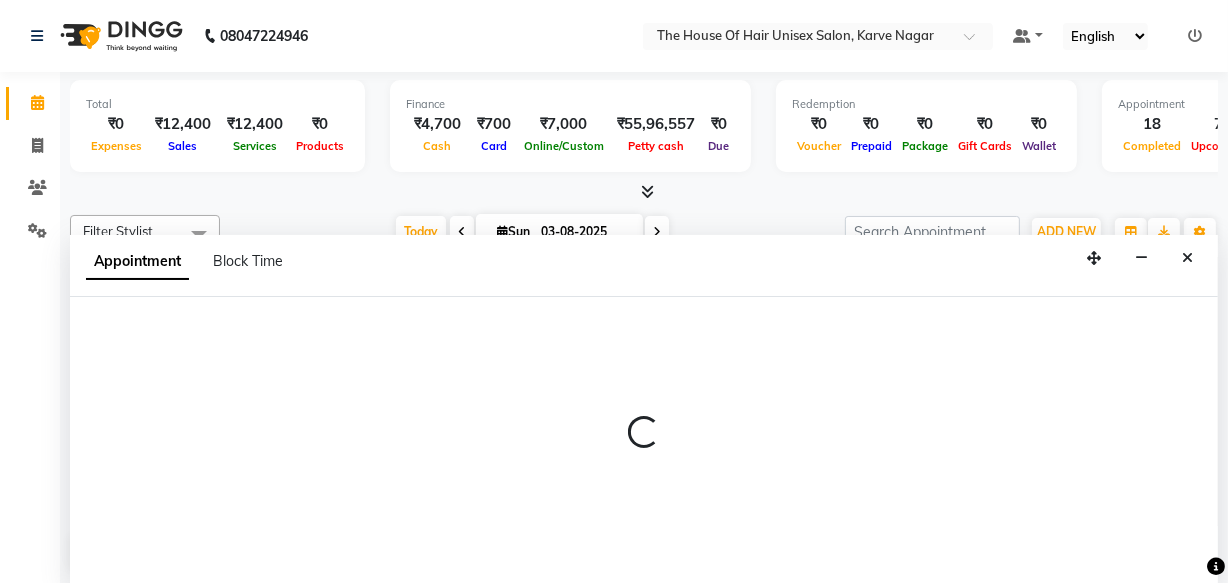 select on "20971" 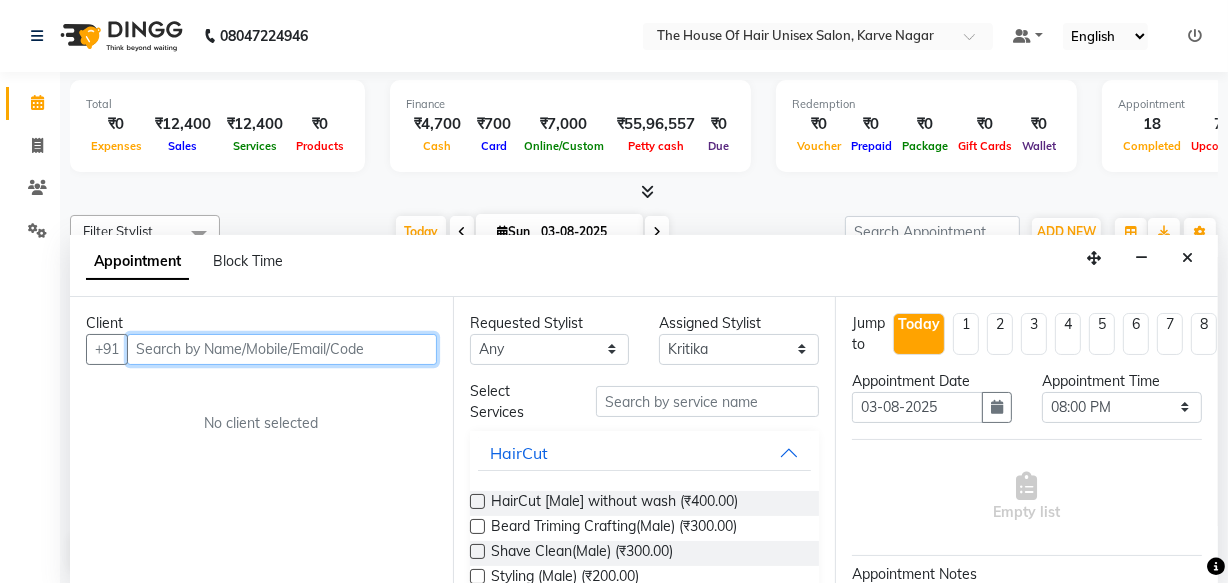 scroll, scrollTop: 0, scrollLeft: 0, axis: both 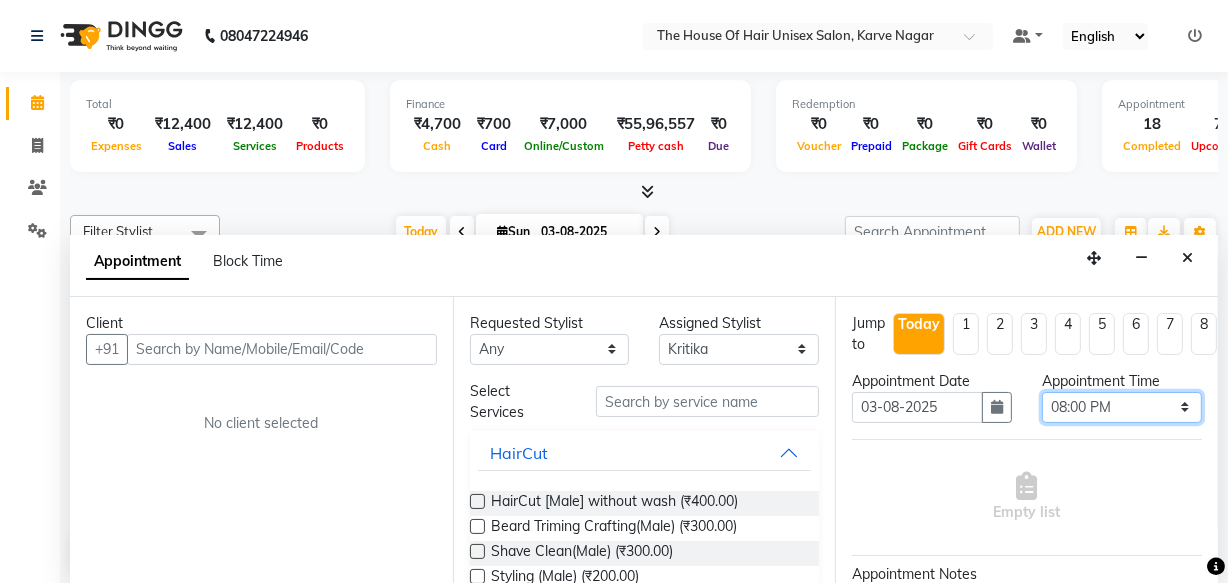 click on "Select 08:00 AM 08:15 AM 08:30 AM 08:45 AM 09:00 AM 09:15 AM 09:30 AM 09:45 AM 10:00 AM 10:15 AM 10:30 AM 10:45 AM 11:00 AM 11:15 AM 11:30 AM 11:45 AM 12:00 PM 12:15 PM 12:30 PM 12:45 PM 01:00 PM 01:15 PM 01:30 PM 01:45 PM 02:00 PM 02:15 PM 02:30 PM 02:45 PM 03:00 PM 03:15 PM 03:30 PM 03:45 PM 04:00 PM 04:15 PM 04:30 PM 04:45 PM 05:00 PM 05:15 PM 05:30 PM 05:45 PM 06:00 PM 06:15 PM 06:30 PM 06:45 PM 07:00 PM 07:15 PM 07:30 PM 07:45 PM 08:00 PM 08:15 PM 08:30 PM 08:45 PM 09:00 PM 09:15 PM 09:30 PM" at bounding box center [1122, 407] 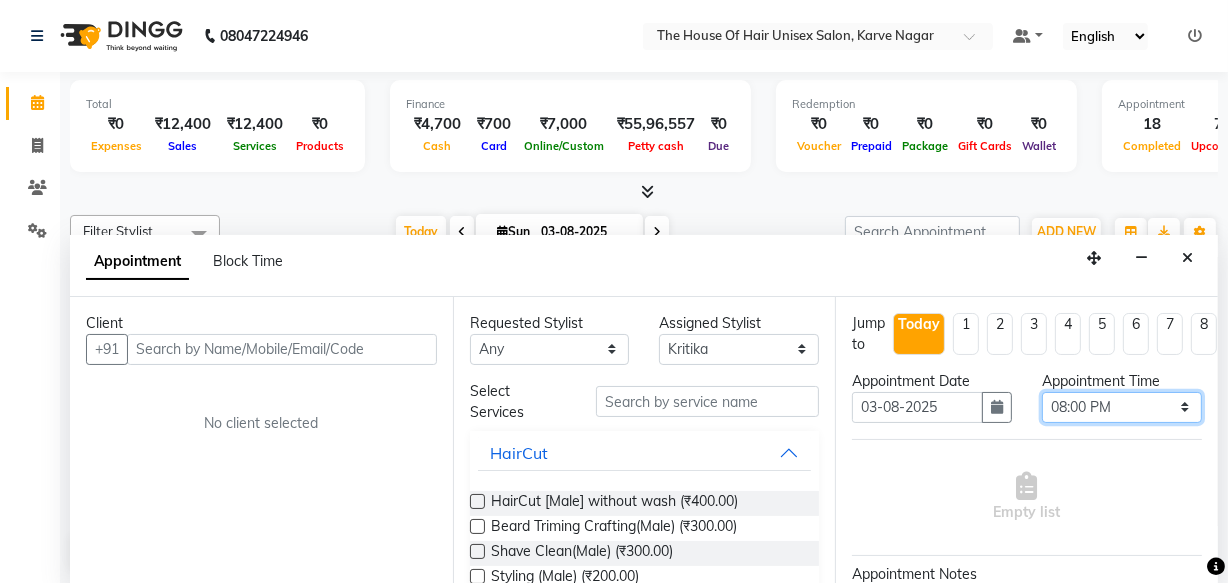 select on "1215" 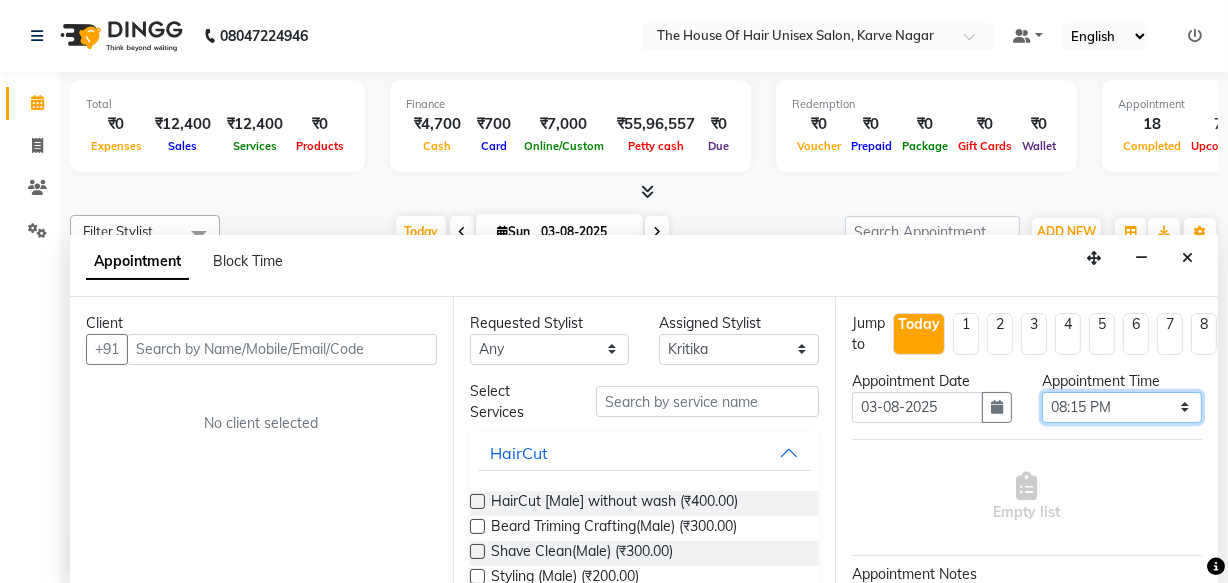 click on "Select 08:00 AM 08:15 AM 08:30 AM 08:45 AM 09:00 AM 09:15 AM 09:30 AM 09:45 AM 10:00 AM 10:15 AM 10:30 AM 10:45 AM 11:00 AM 11:15 AM 11:30 AM 11:45 AM 12:00 PM 12:15 PM 12:30 PM 12:45 PM 01:00 PM 01:15 PM 01:30 PM 01:45 PM 02:00 PM 02:15 PM 02:30 PM 02:45 PM 03:00 PM 03:15 PM 03:30 PM 03:45 PM 04:00 PM 04:15 PM 04:30 PM 04:45 PM 05:00 PM 05:15 PM 05:30 PM 05:45 PM 06:00 PM 06:15 PM 06:30 PM 06:45 PM 07:00 PM 07:15 PM 07:30 PM 07:45 PM 08:00 PM 08:15 PM 08:30 PM 08:45 PM 09:00 PM 09:15 PM 09:30 PM" at bounding box center [1122, 407] 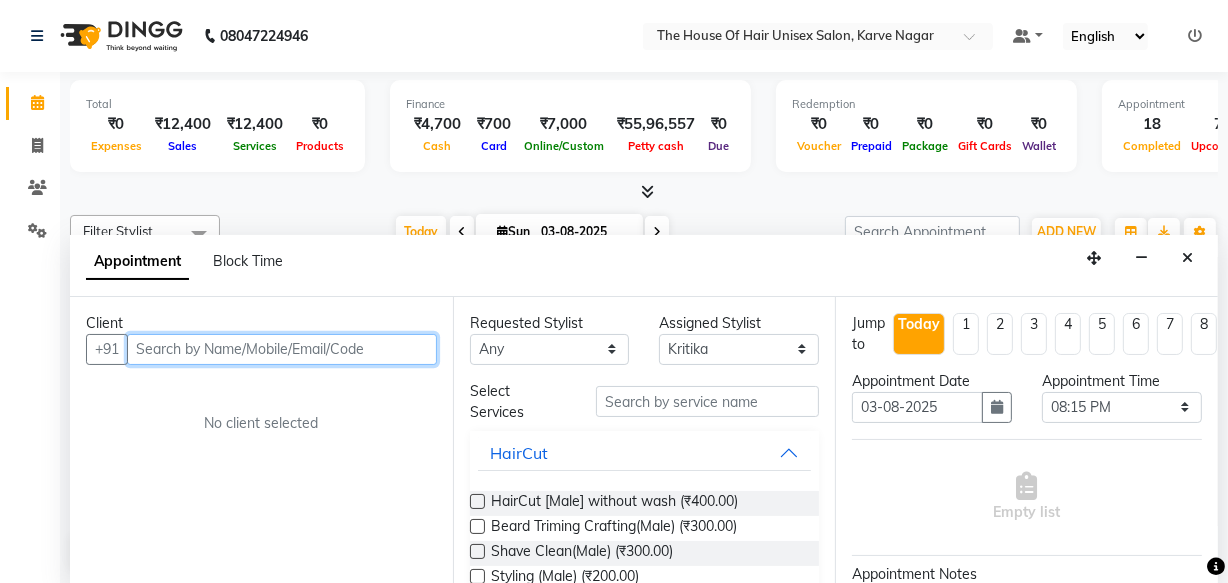 click at bounding box center (282, 349) 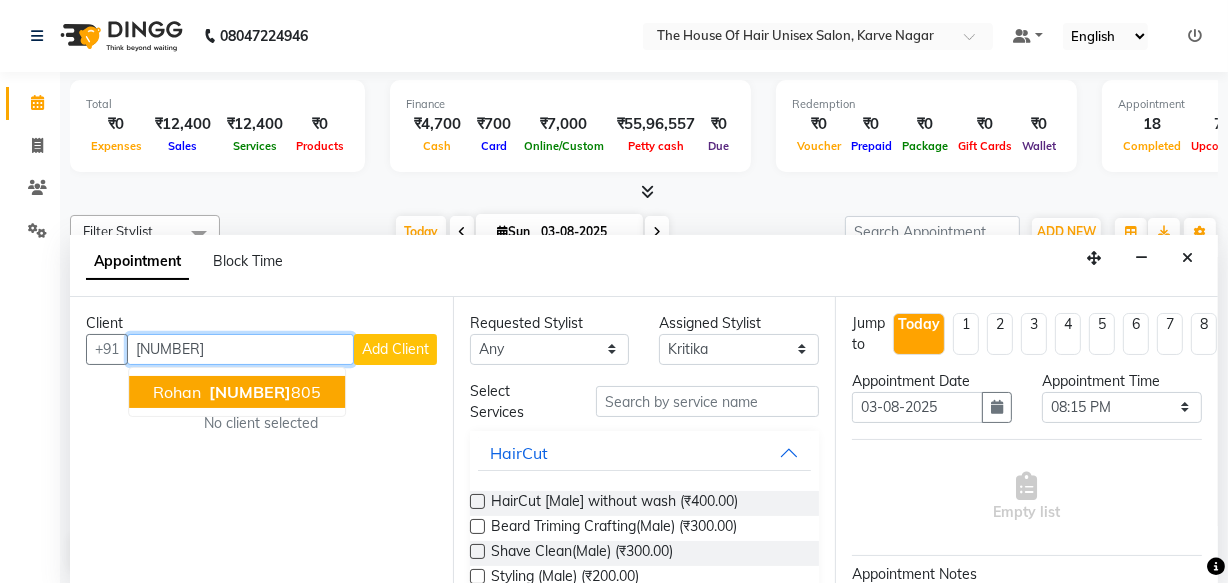 click on "8983400" at bounding box center (250, 392) 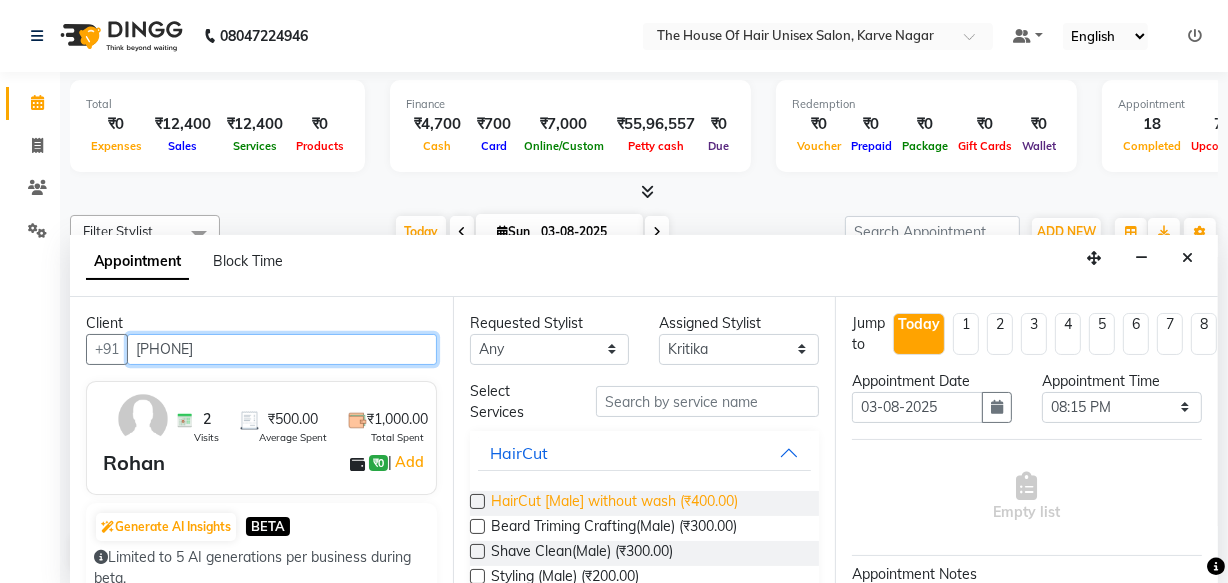 type on "8983400805" 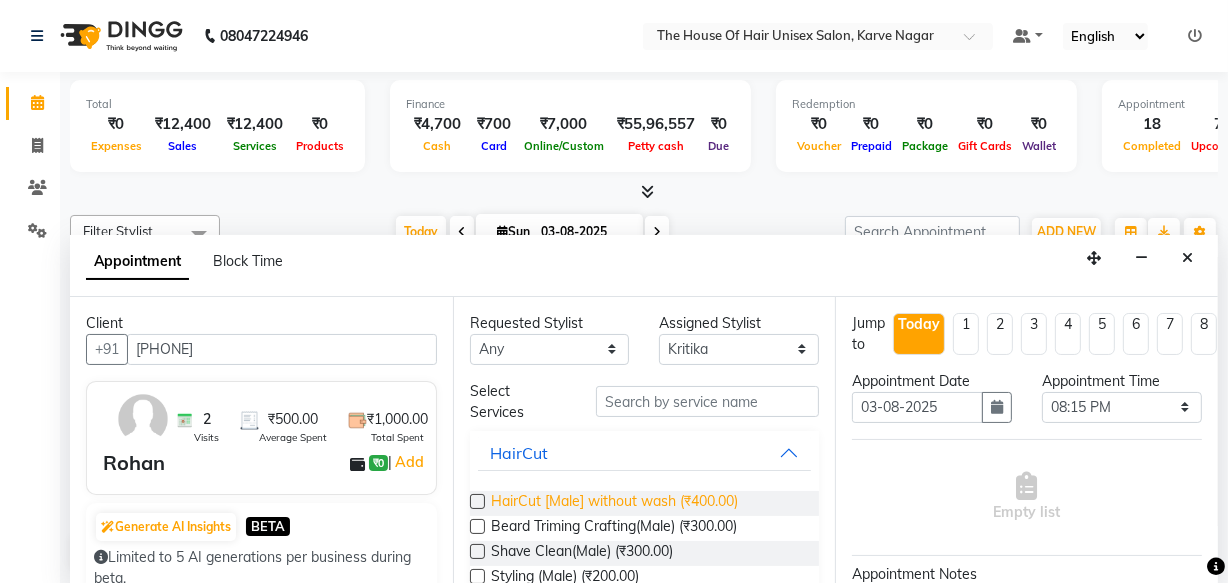 click on "HairCut [Male] without wash (₹400.00)" at bounding box center (614, 503) 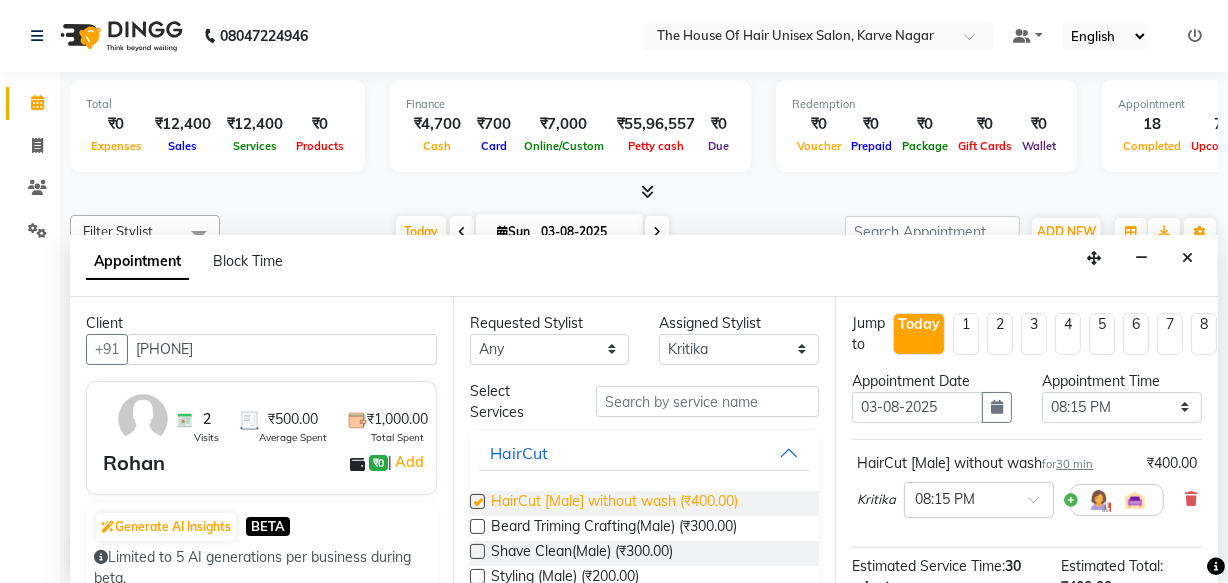 checkbox on "false" 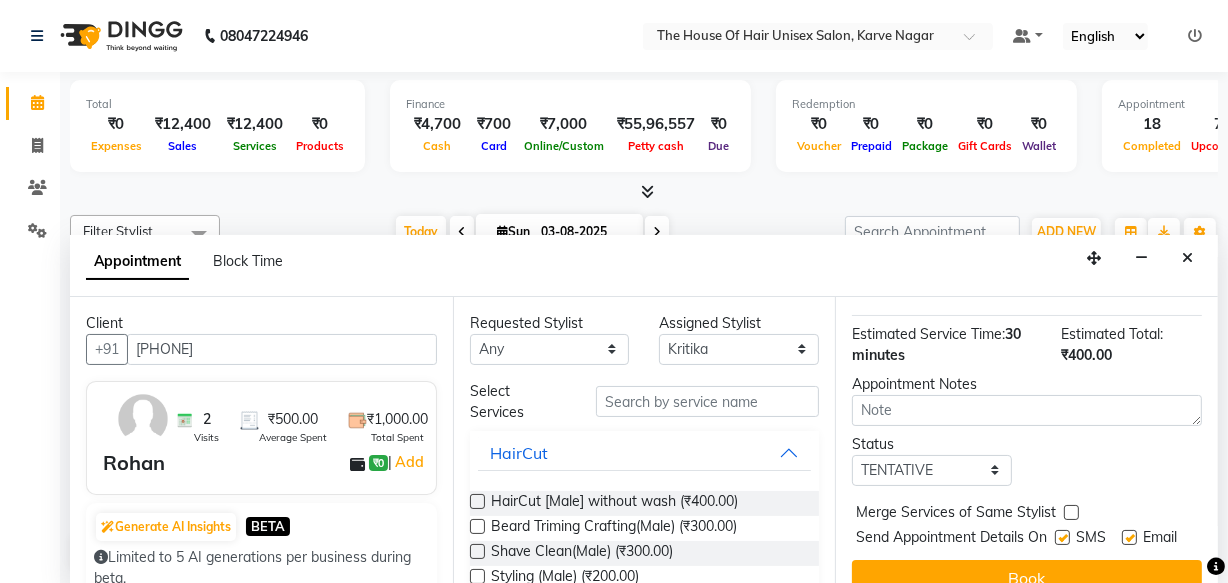 scroll, scrollTop: 268, scrollLeft: 0, axis: vertical 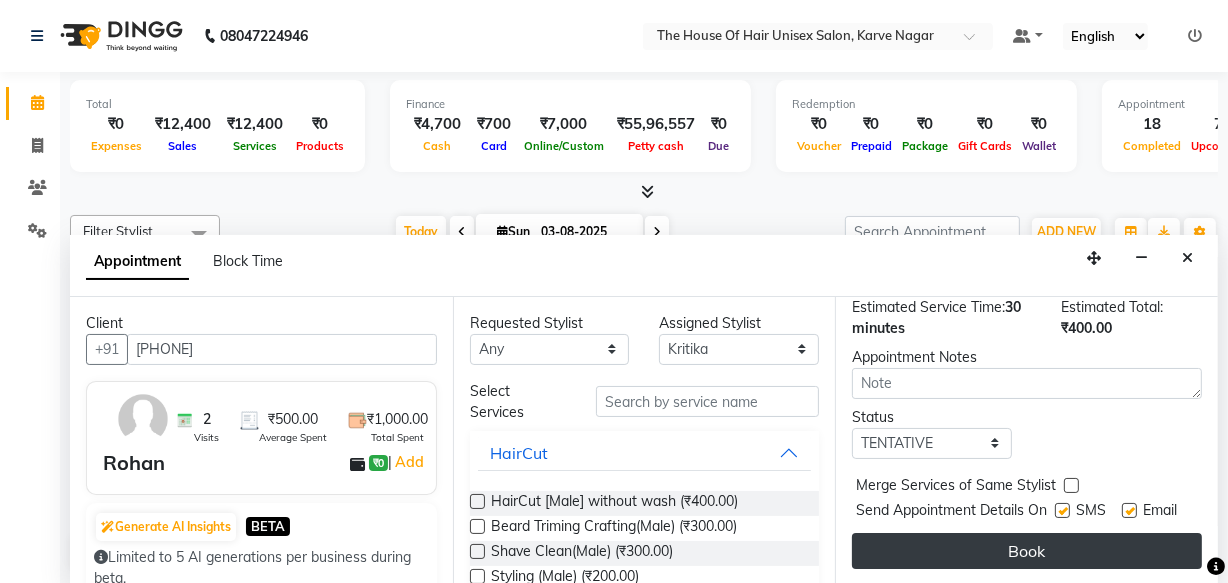 click on "Book" at bounding box center (1027, 551) 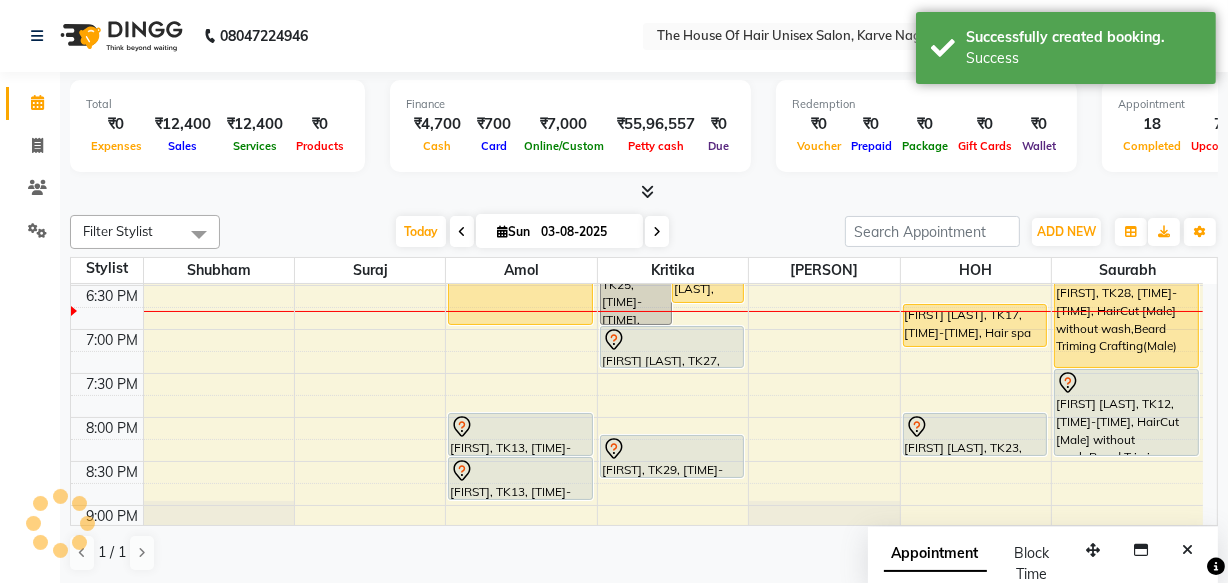 scroll, scrollTop: 0, scrollLeft: 0, axis: both 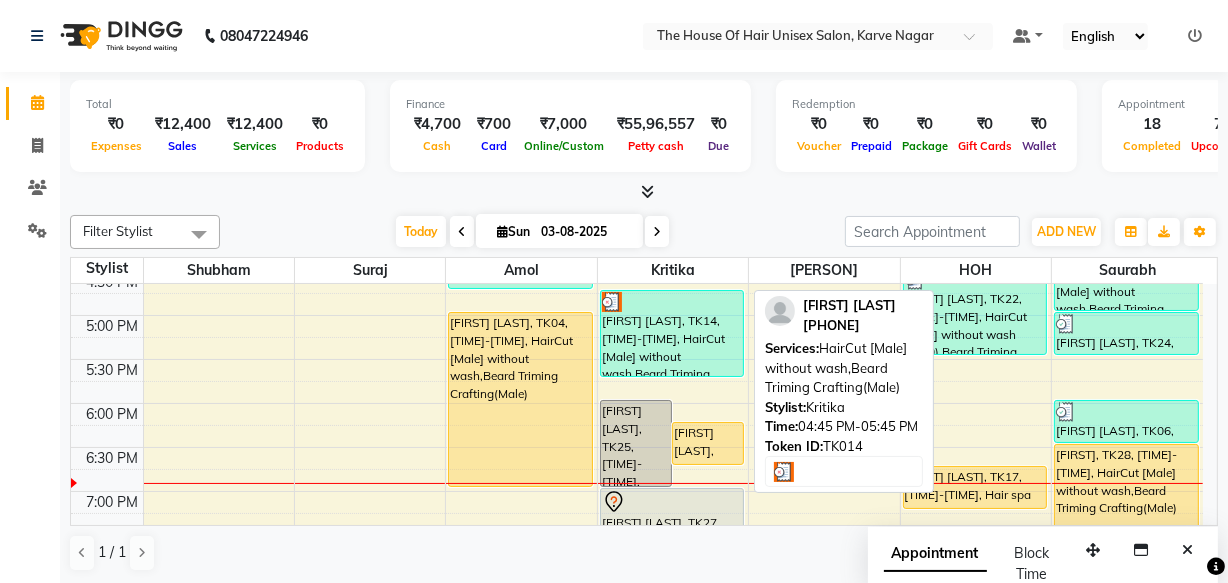 click at bounding box center (612, 302) 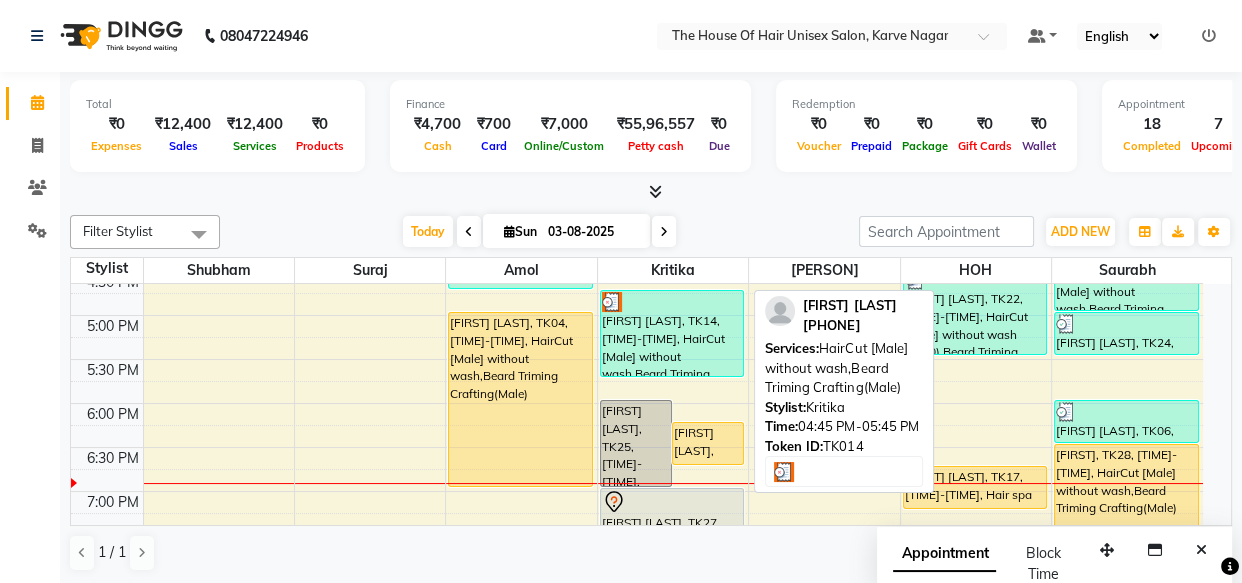 select on "3" 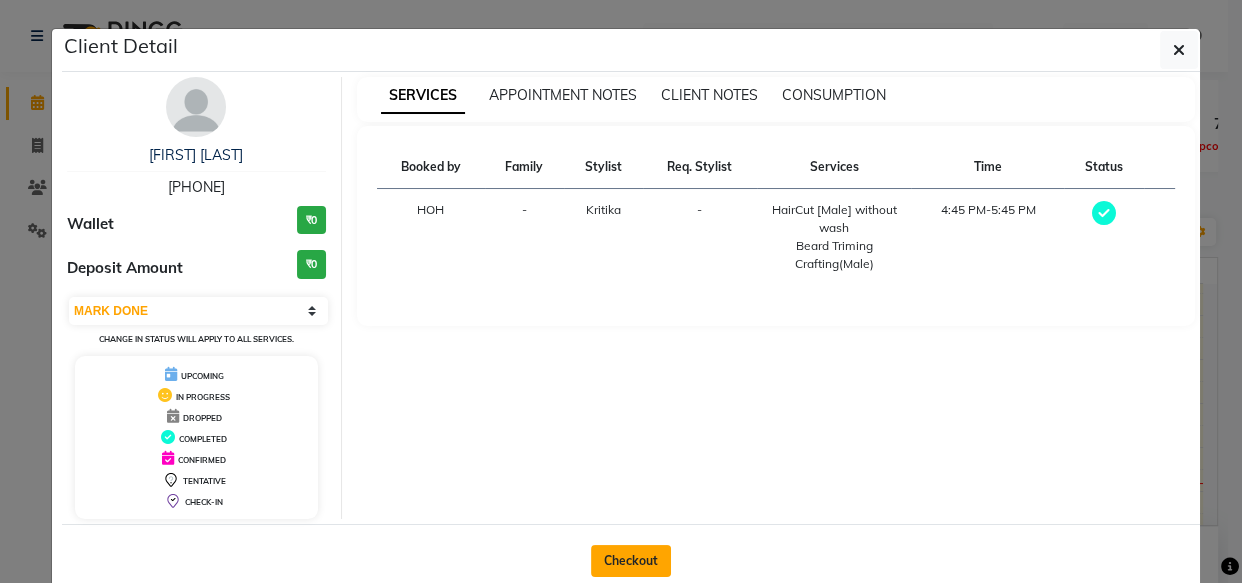 click on "Checkout" 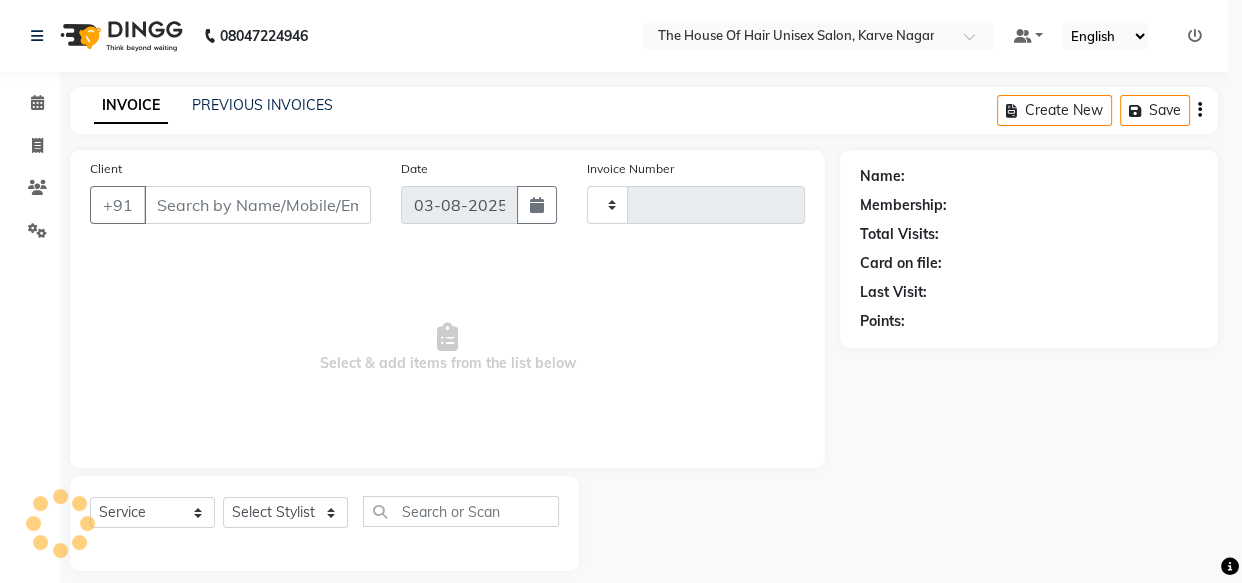 type on "2117" 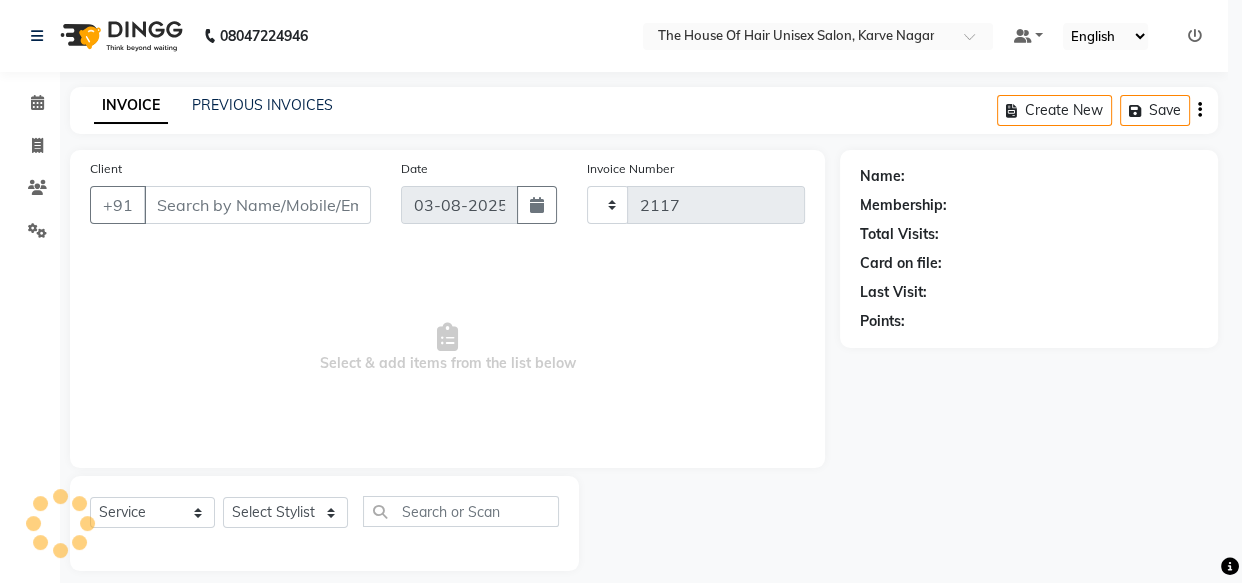 select on "598" 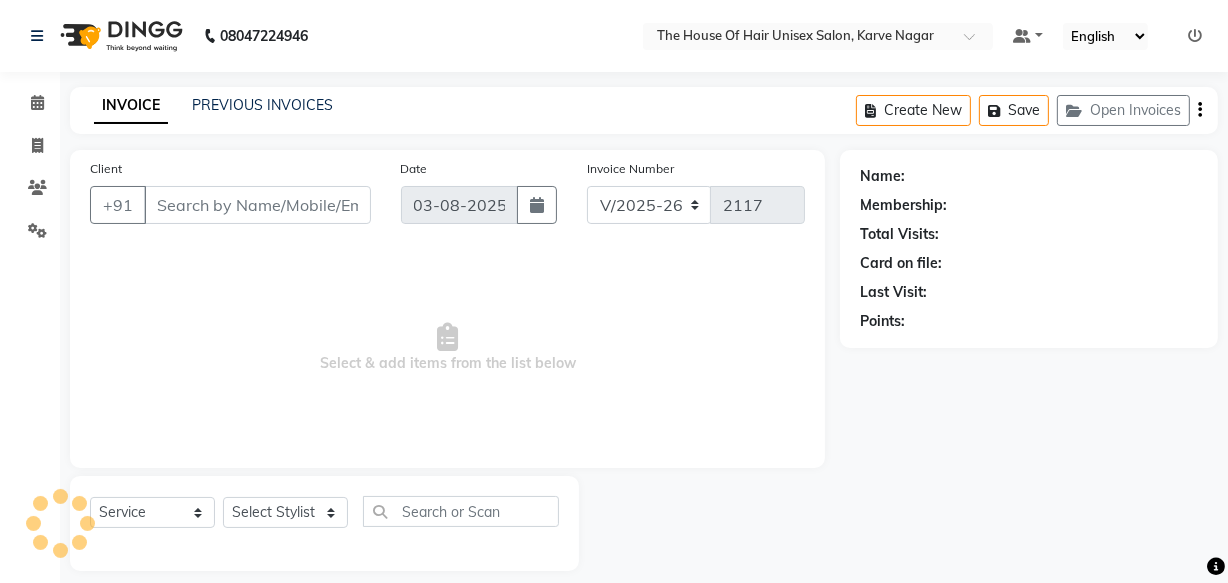 type on "[PHONE]" 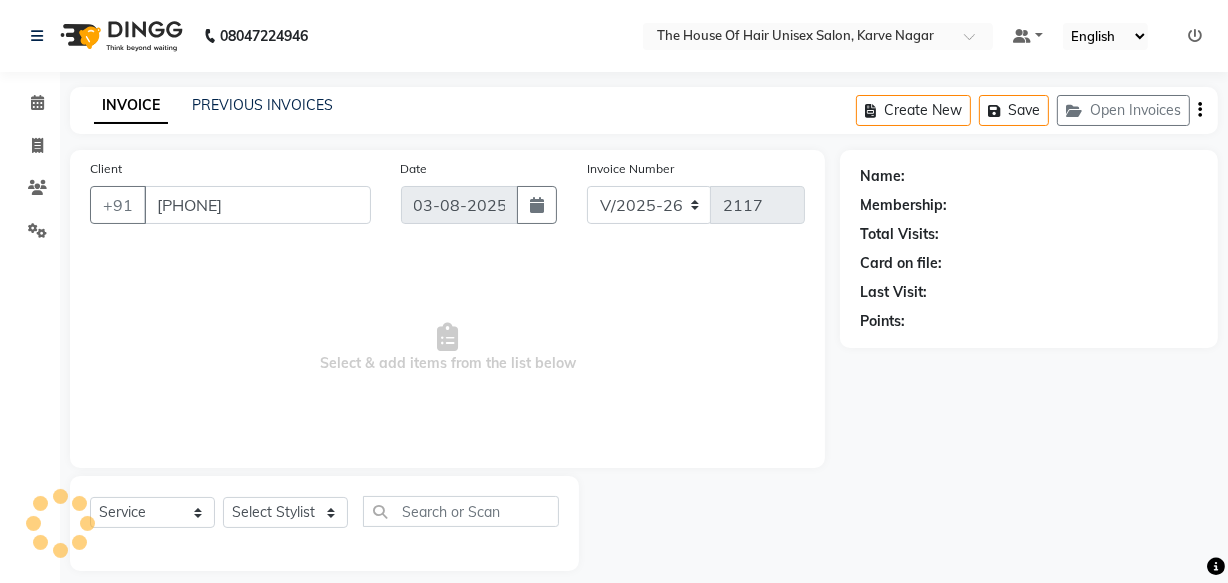 select on "20971" 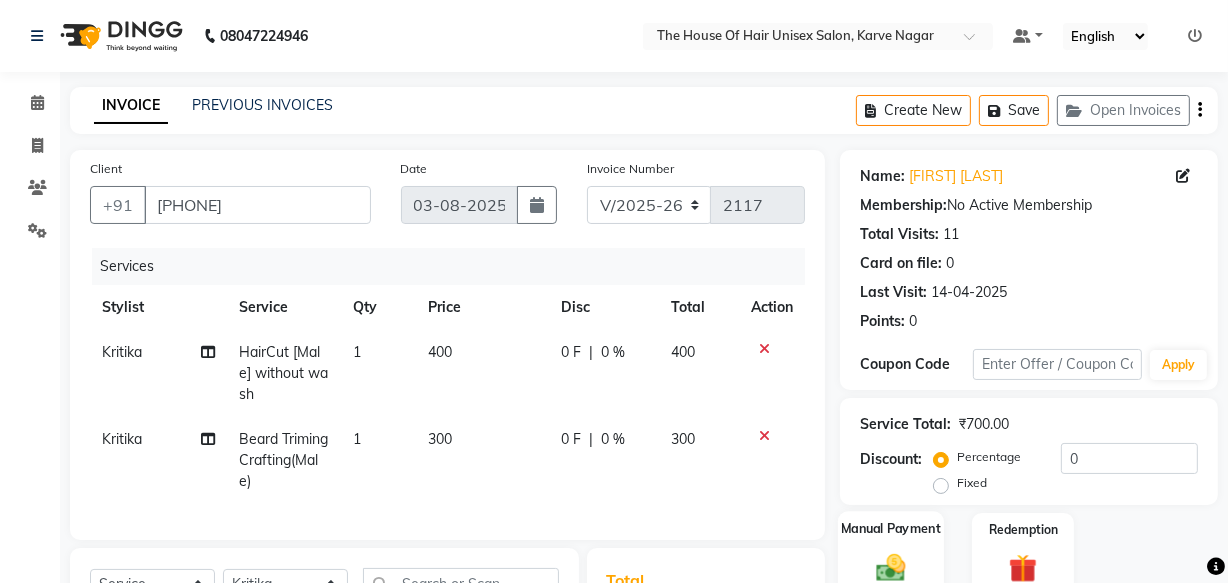 scroll, scrollTop: 118, scrollLeft: 0, axis: vertical 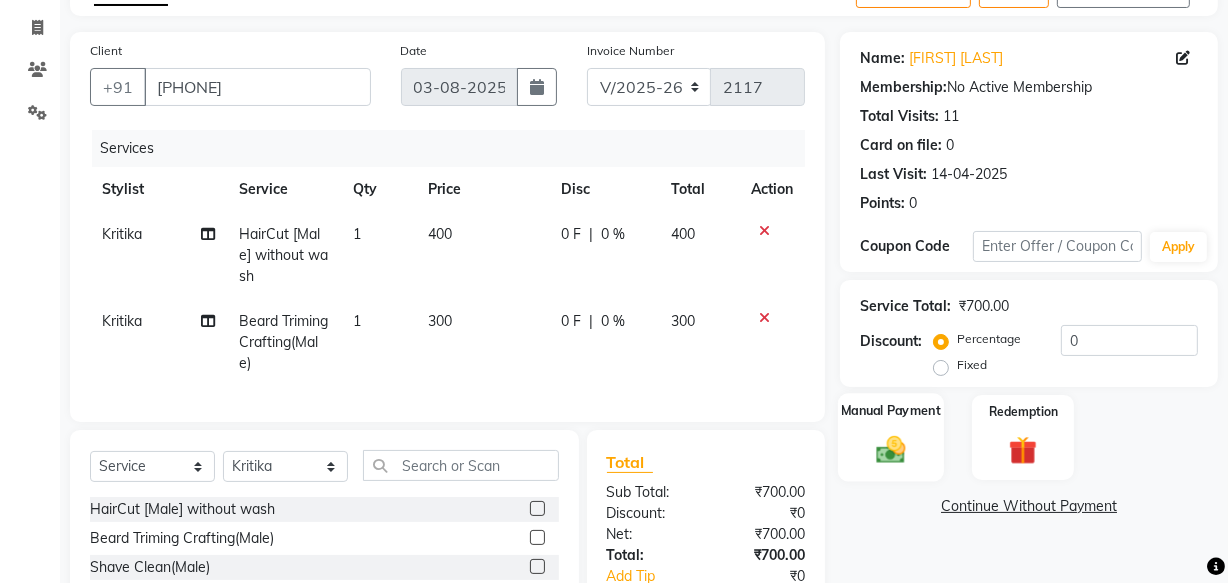 click 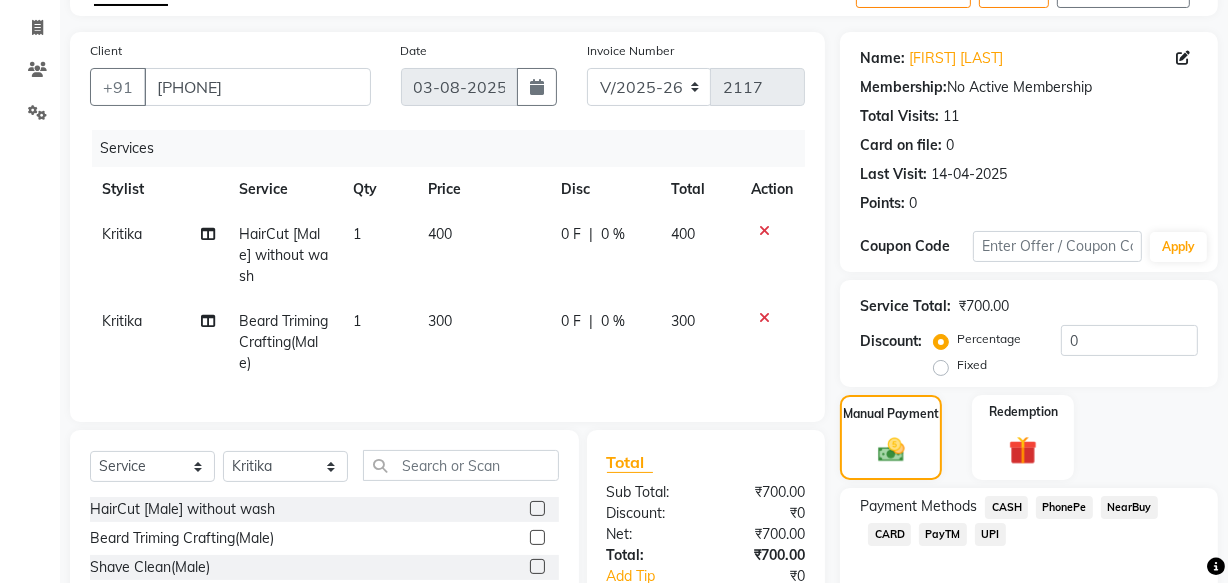 click on "UPI" 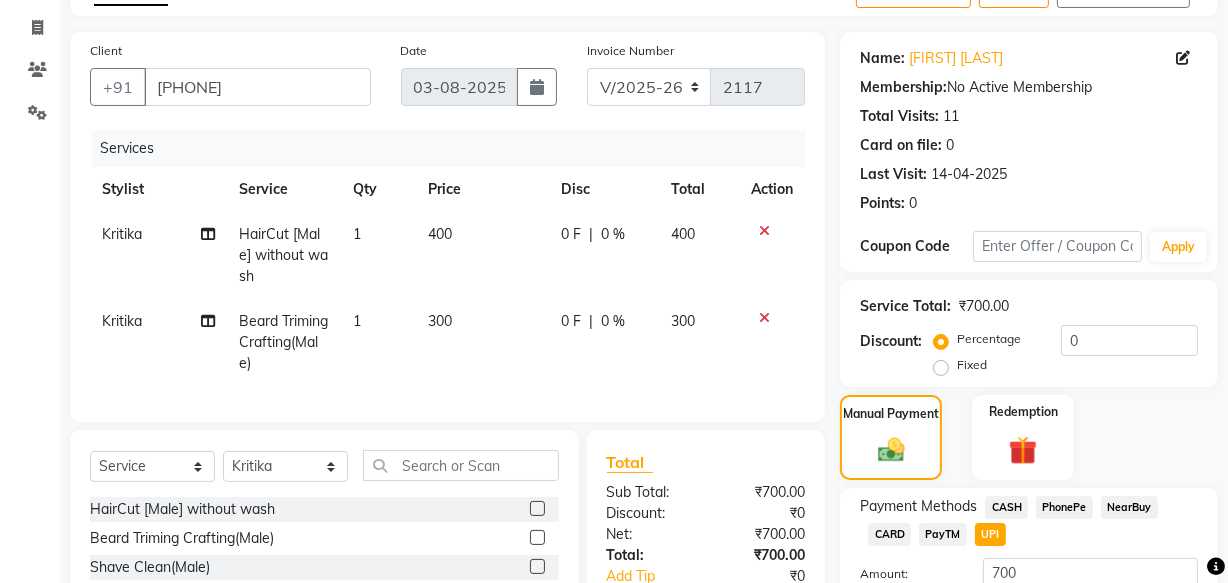 scroll, scrollTop: 304, scrollLeft: 0, axis: vertical 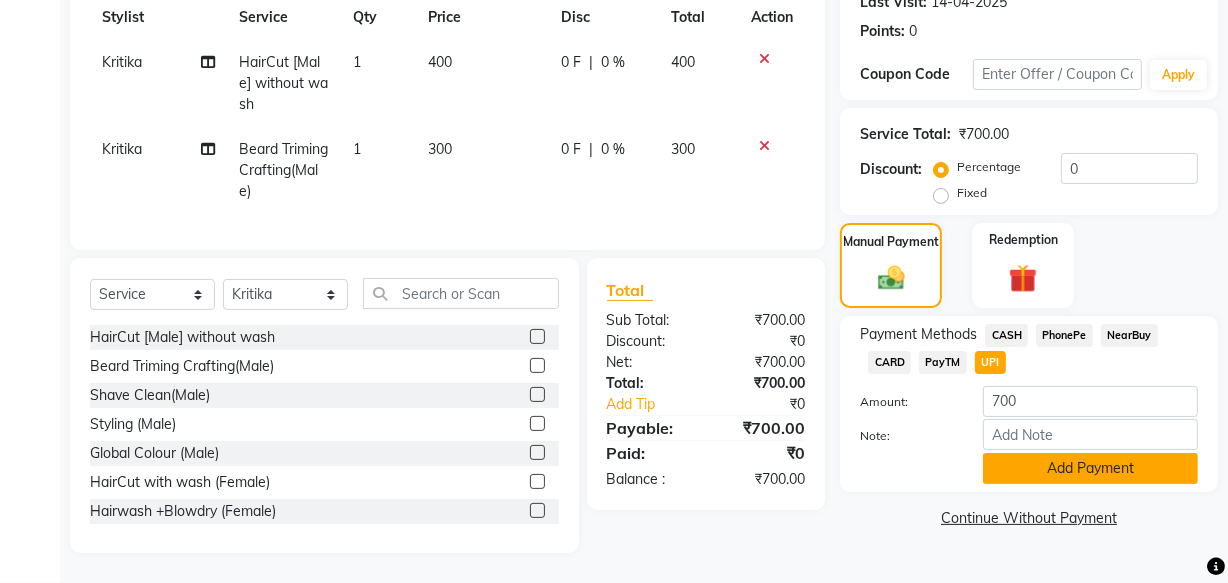 click on "Add Payment" 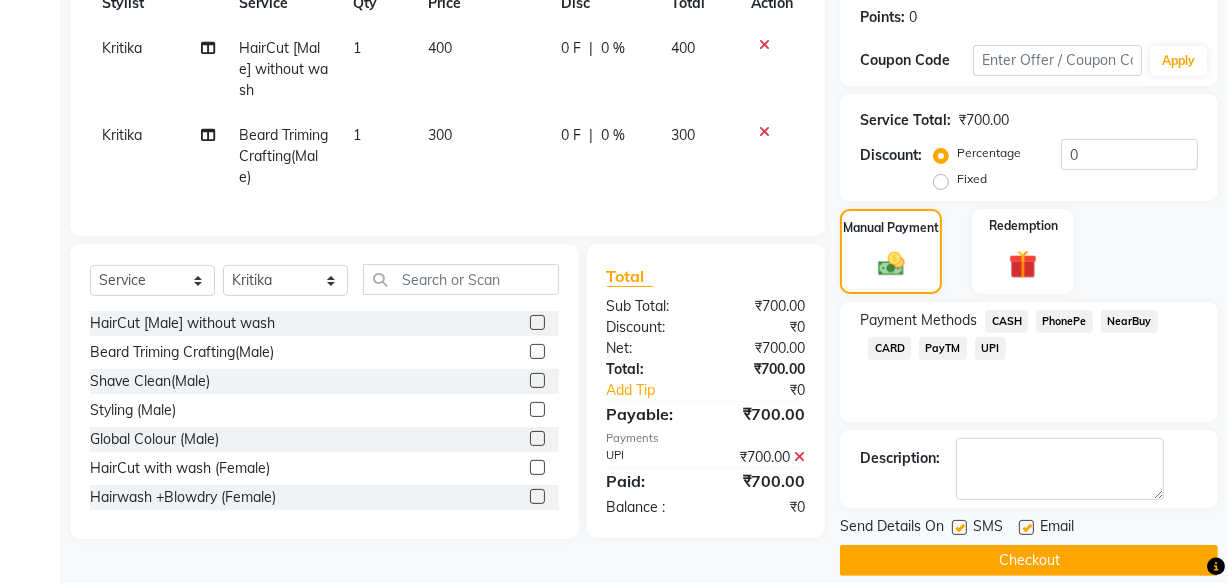 scroll, scrollTop: 326, scrollLeft: 0, axis: vertical 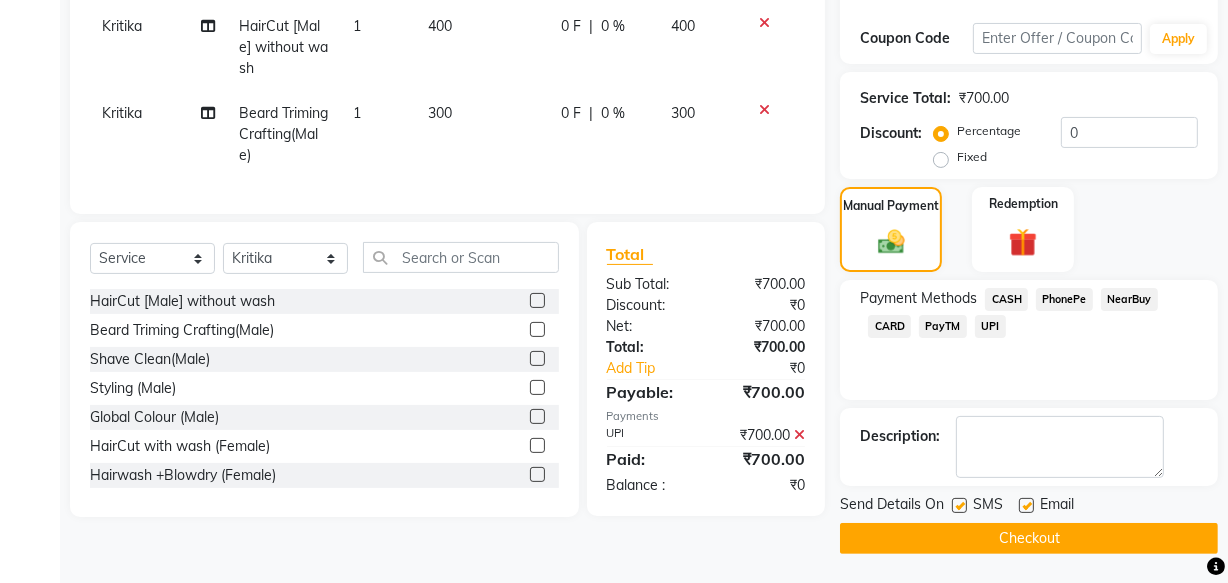 click on "Checkout" 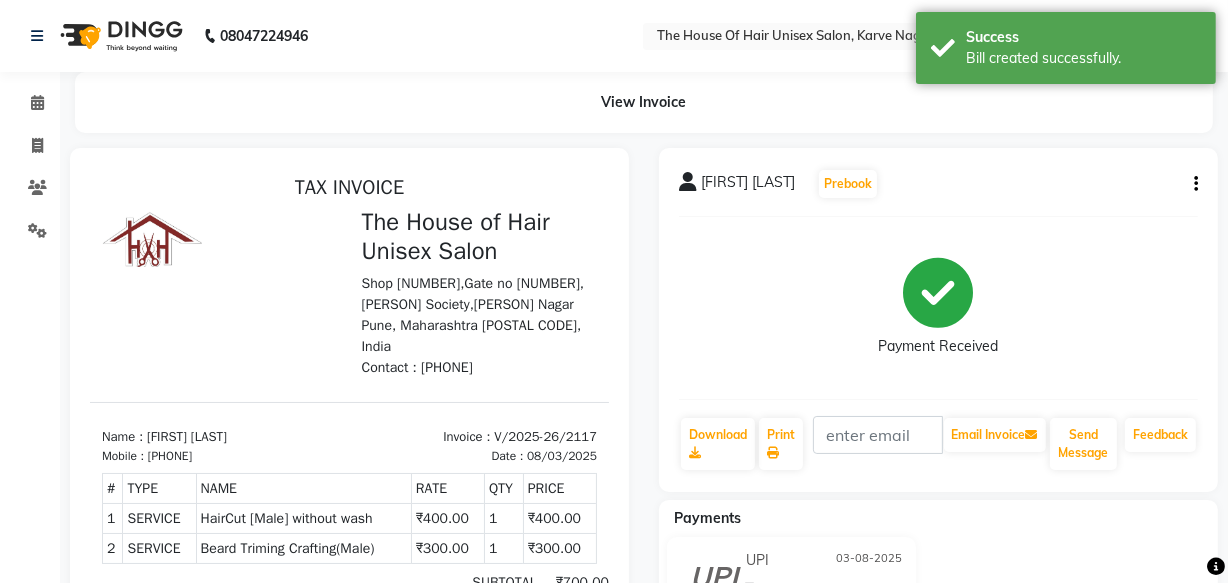 scroll, scrollTop: 0, scrollLeft: 0, axis: both 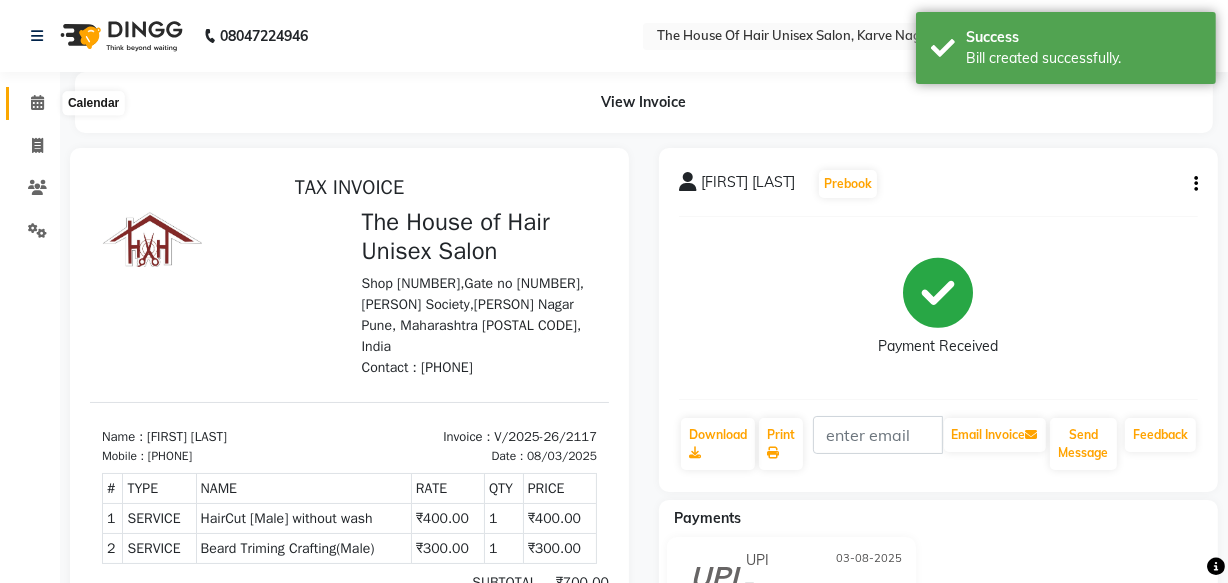 click 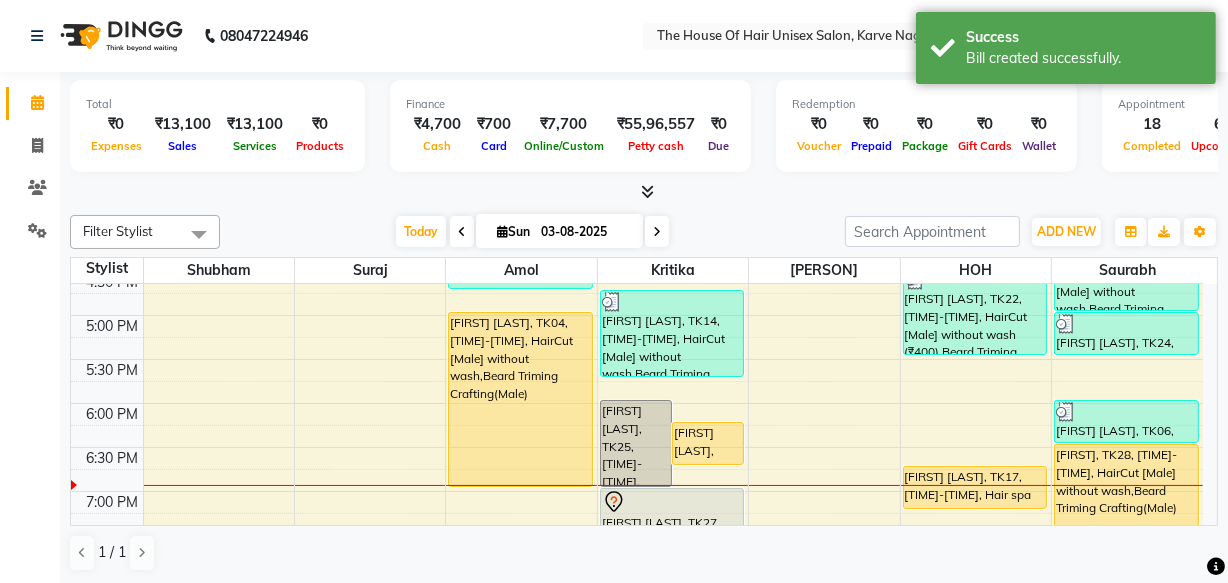 scroll, scrollTop: 852, scrollLeft: 0, axis: vertical 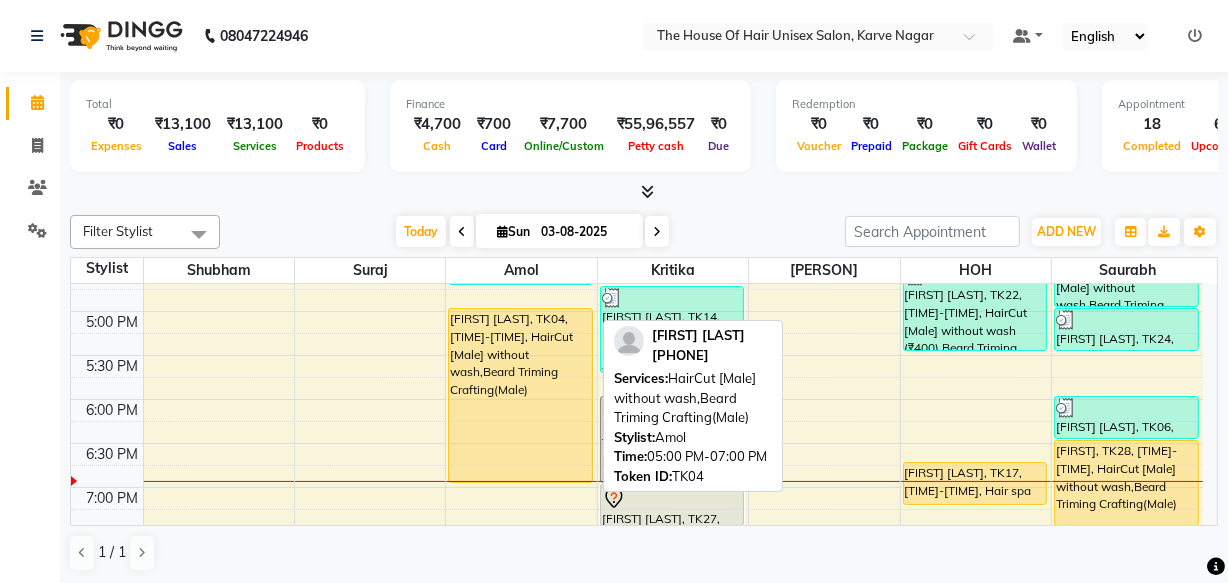 click on "[FIRST] [LAST], TK04, 05:00 PM-07:00 PM, HairCut [Male] without wash,Beard Triming Crafting(Male)" at bounding box center [520, 395] 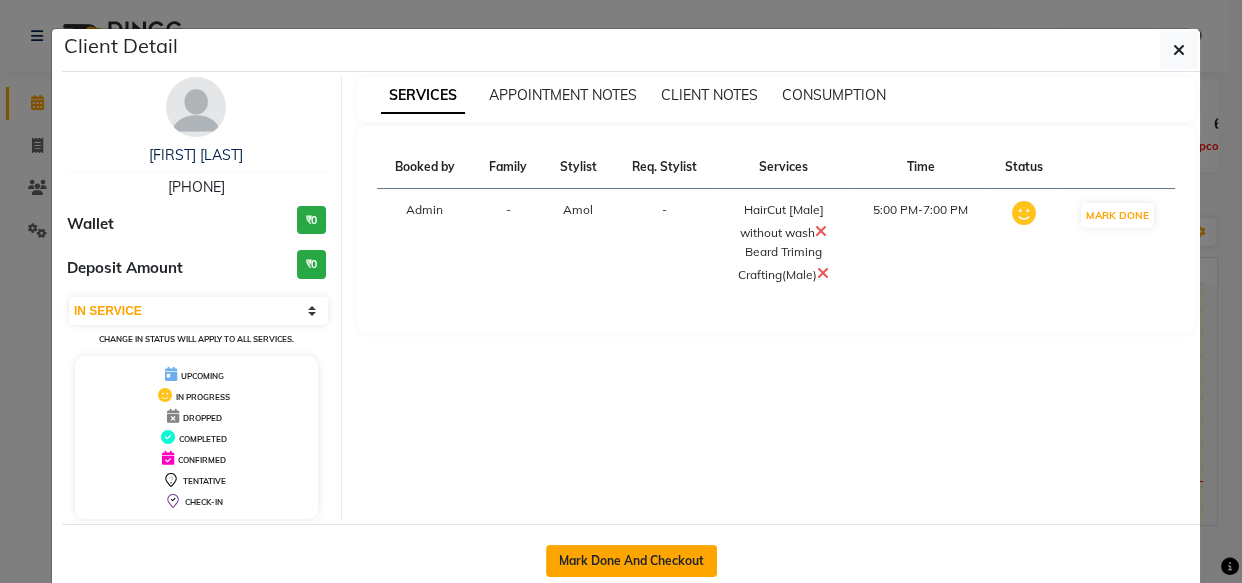click on "Mark Done And Checkout" 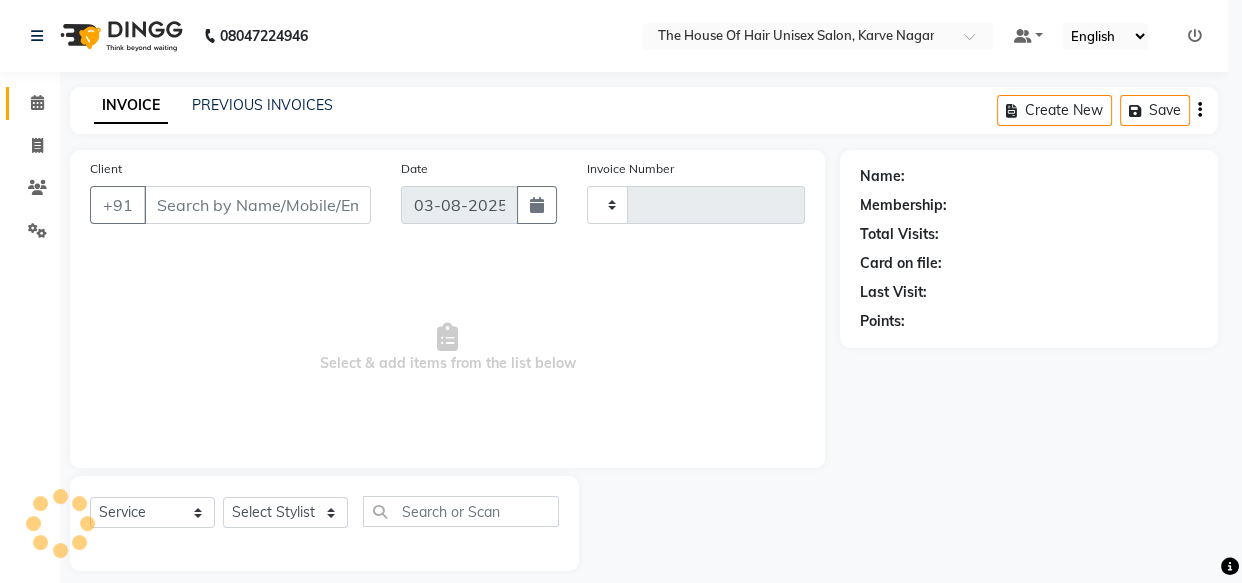 type on "2118" 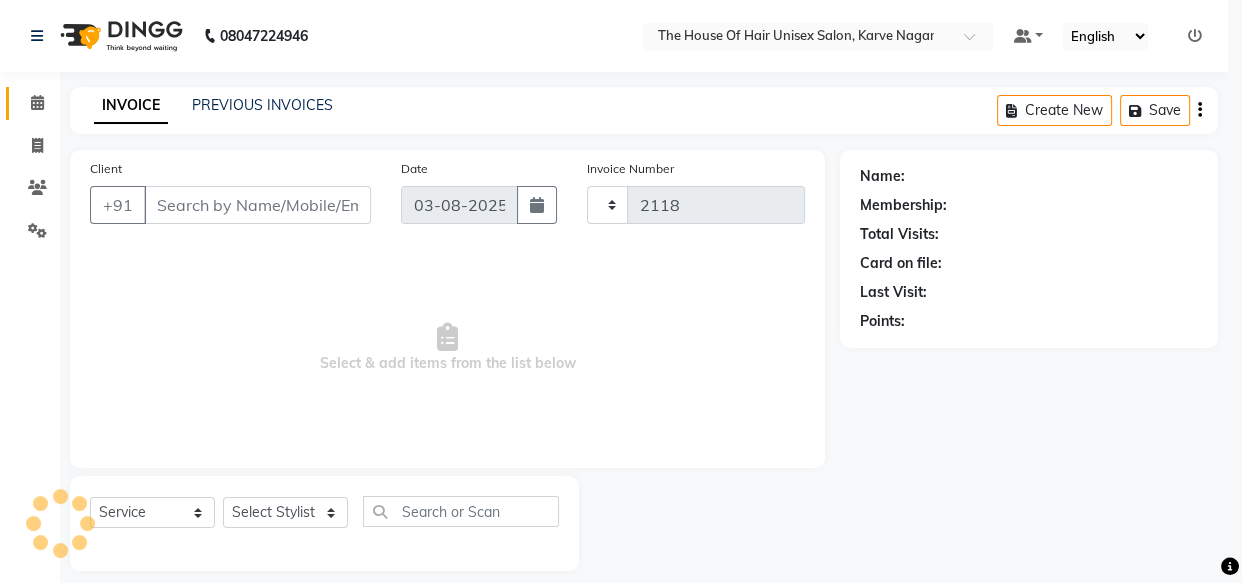 select on "598" 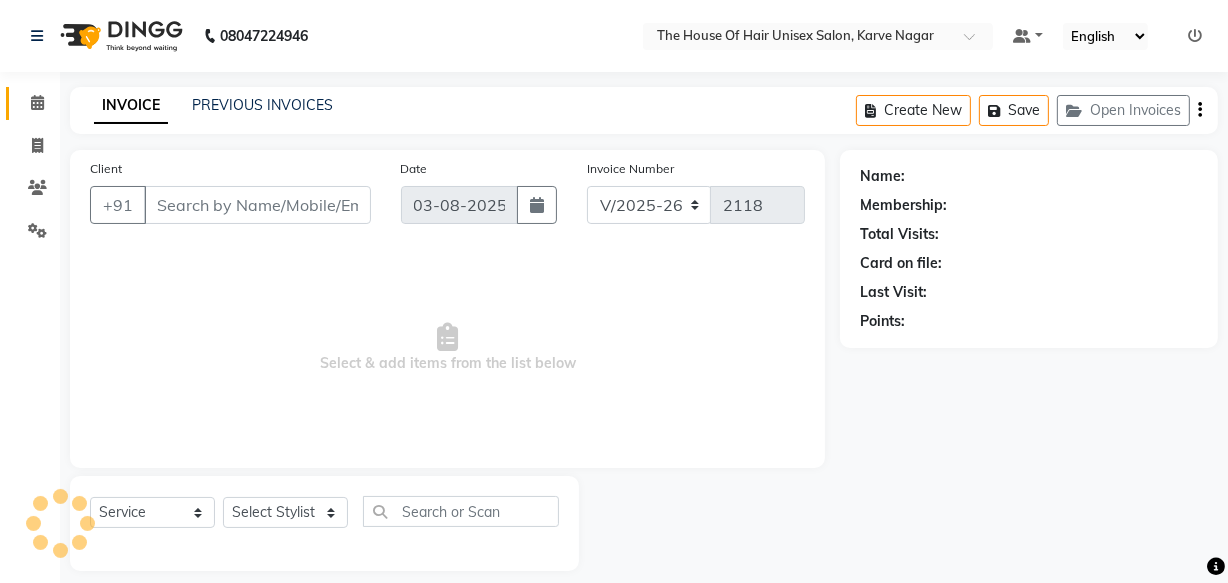 type on "[PHONE]" 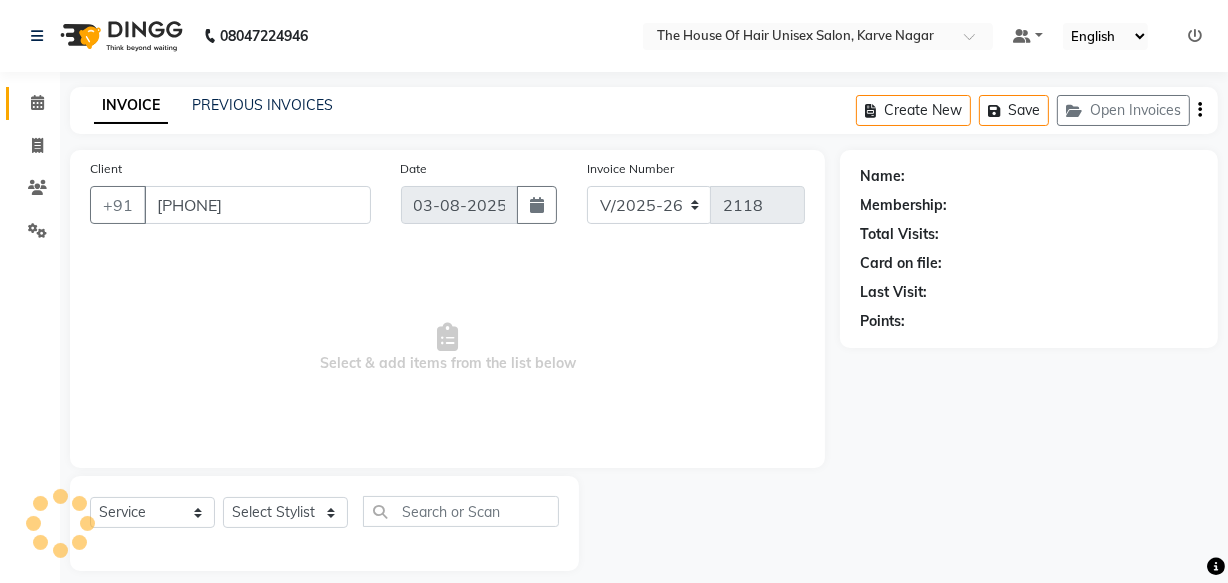 select on "13497" 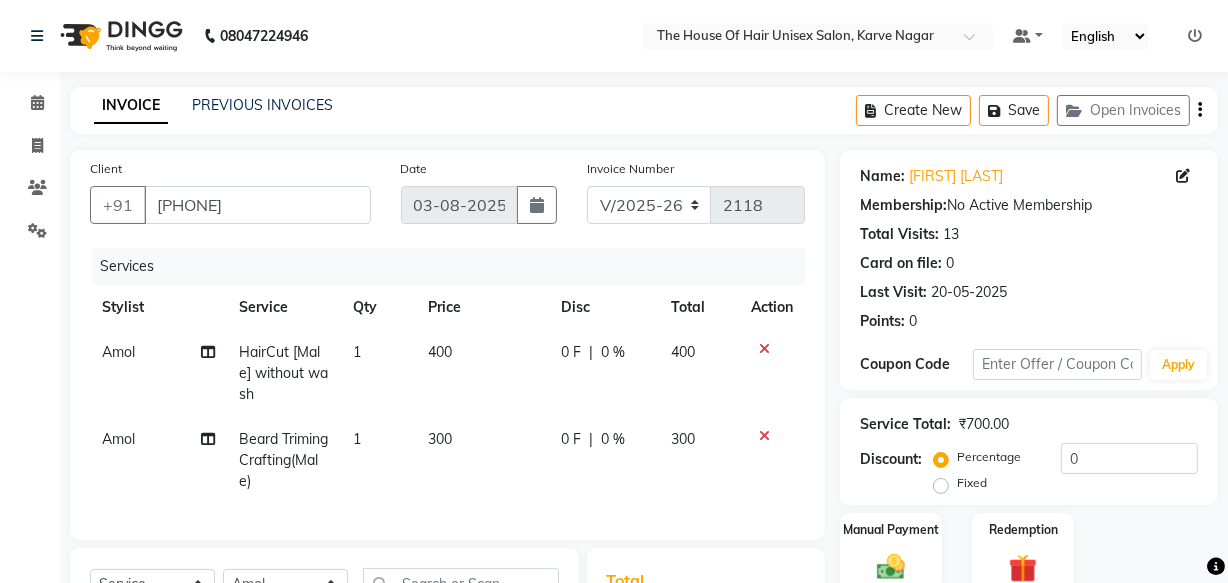 click on "400" 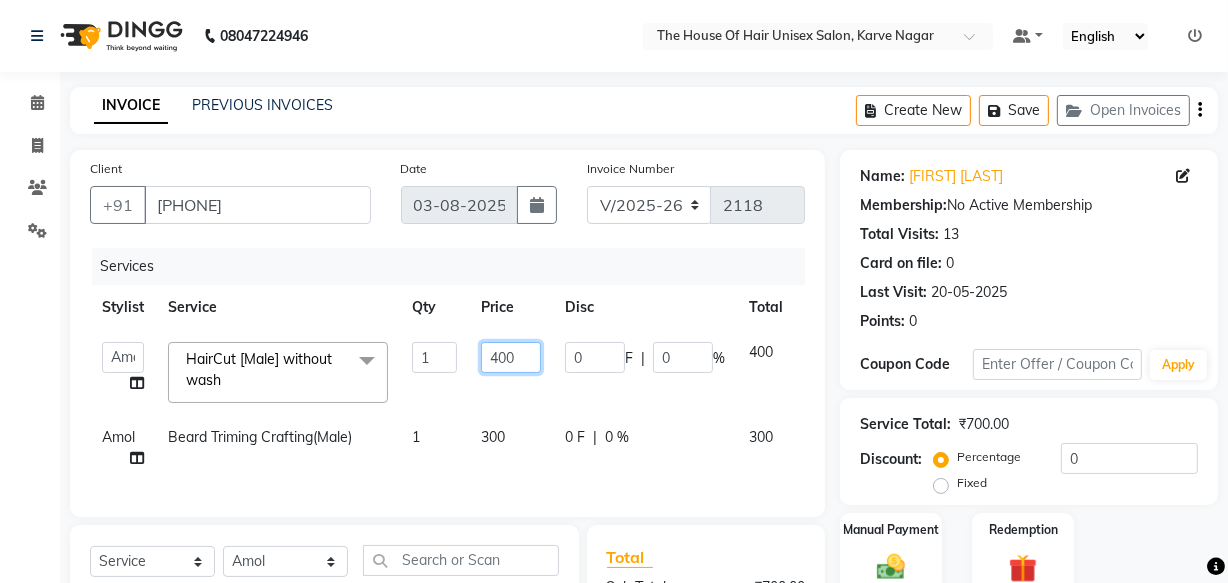 click on "400" 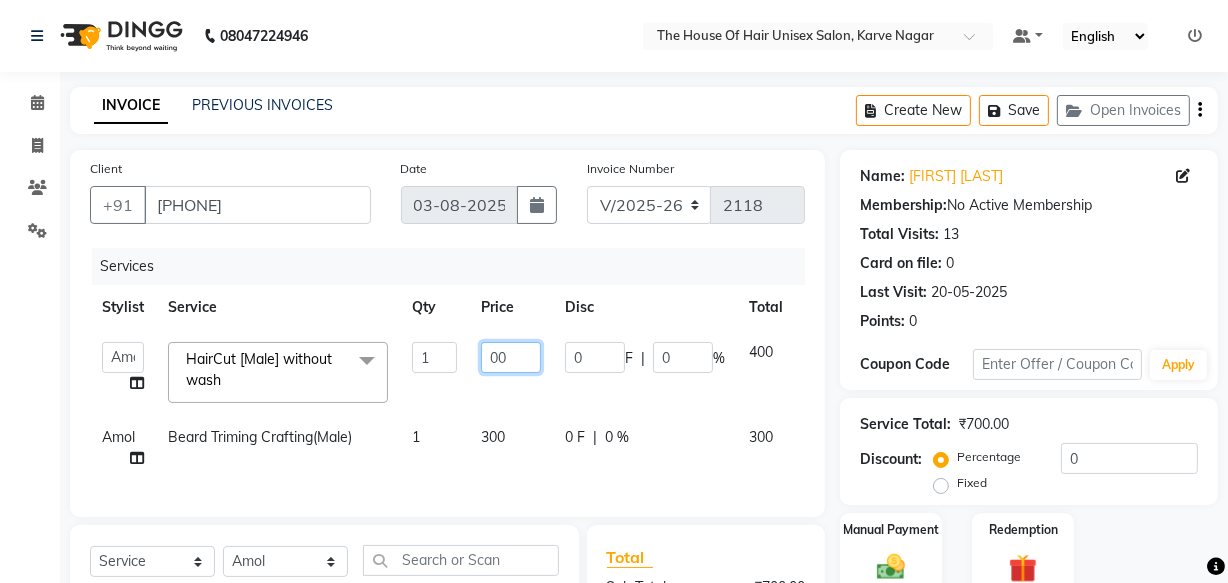 type on "500" 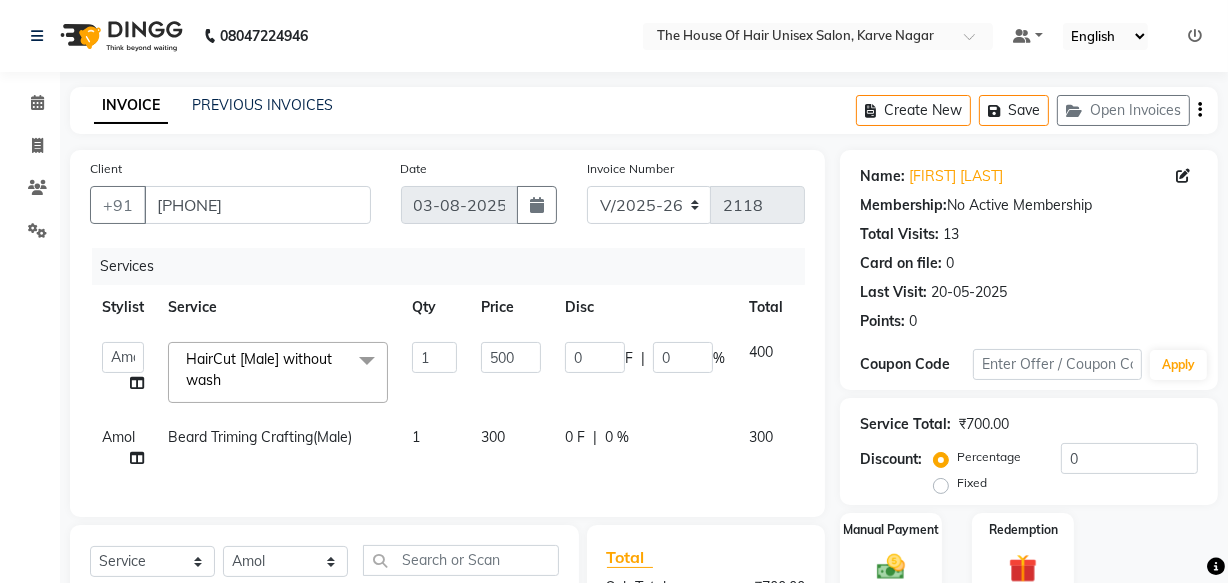 click on "Manual Payment Redemption" 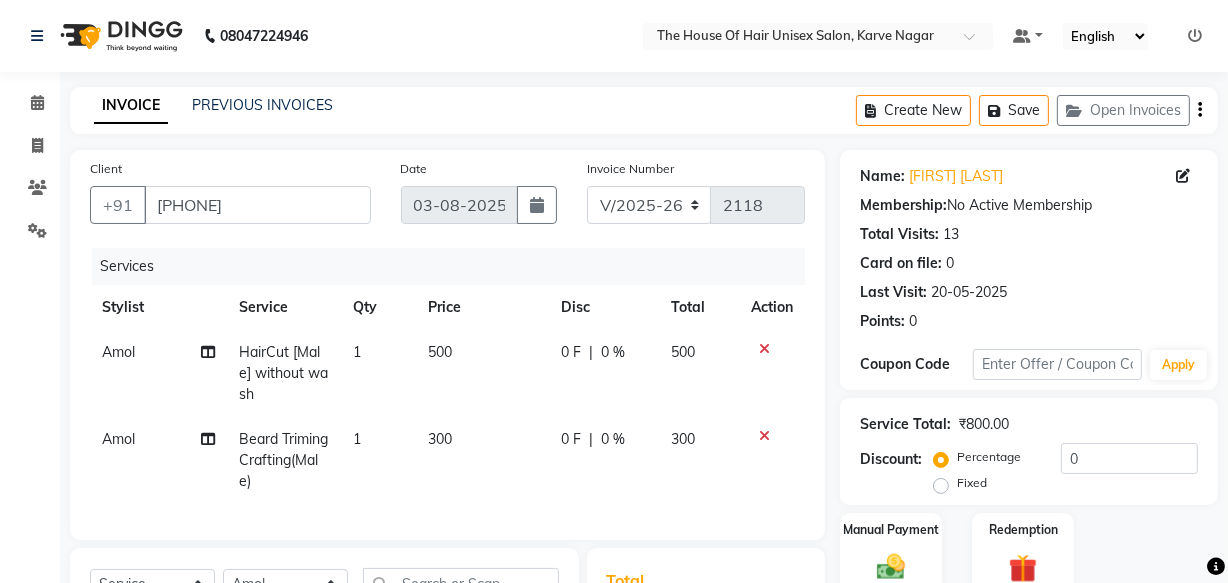 scroll, scrollTop: 239, scrollLeft: 0, axis: vertical 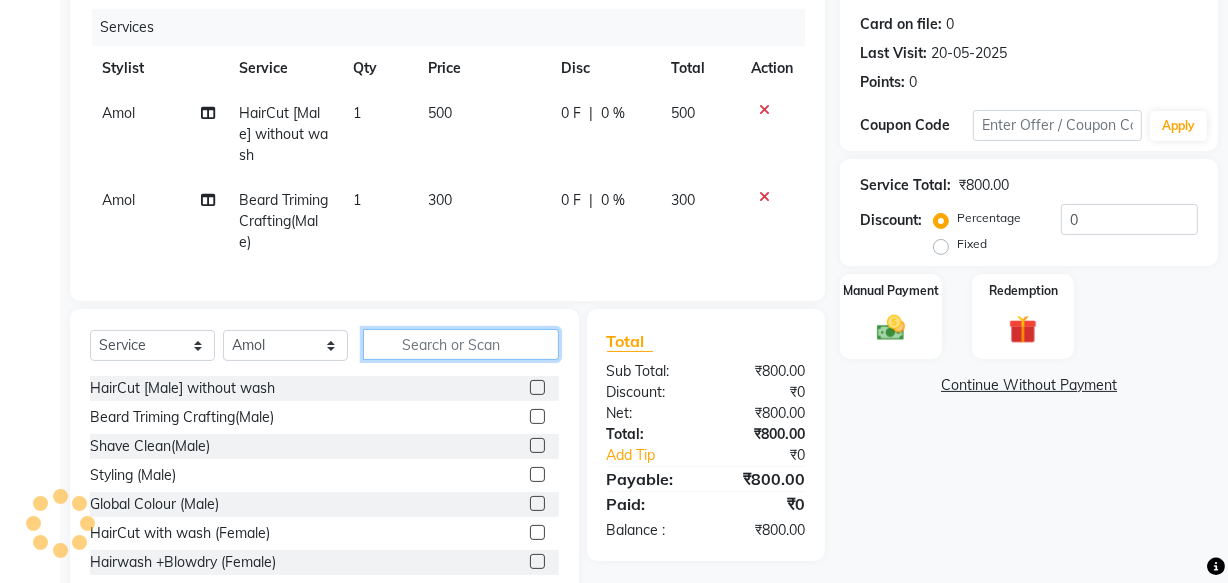 click 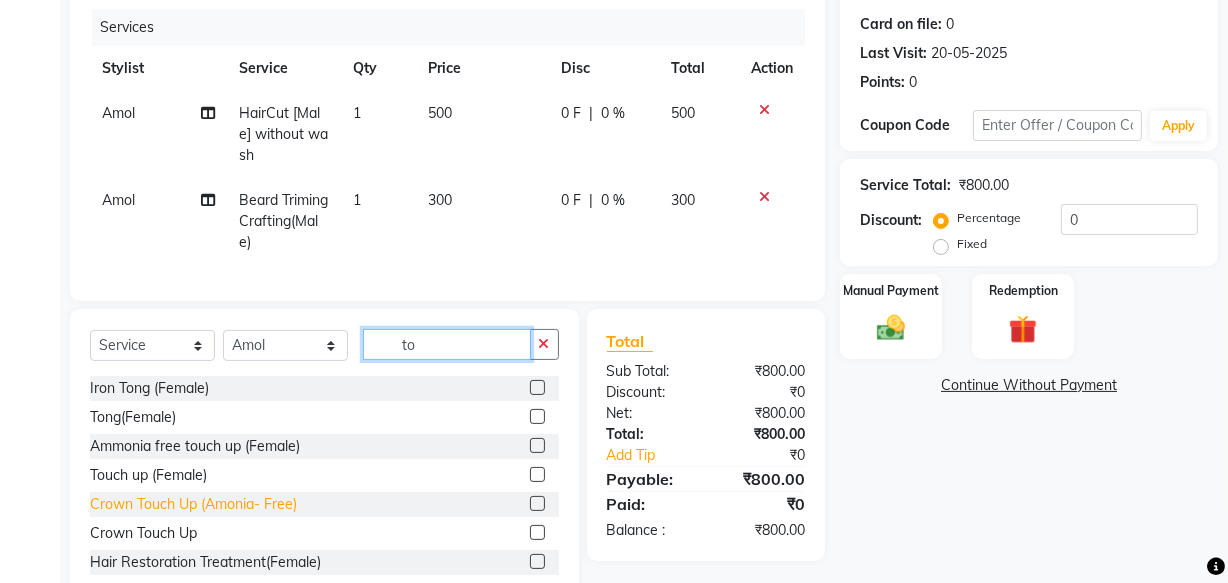 type on "to" 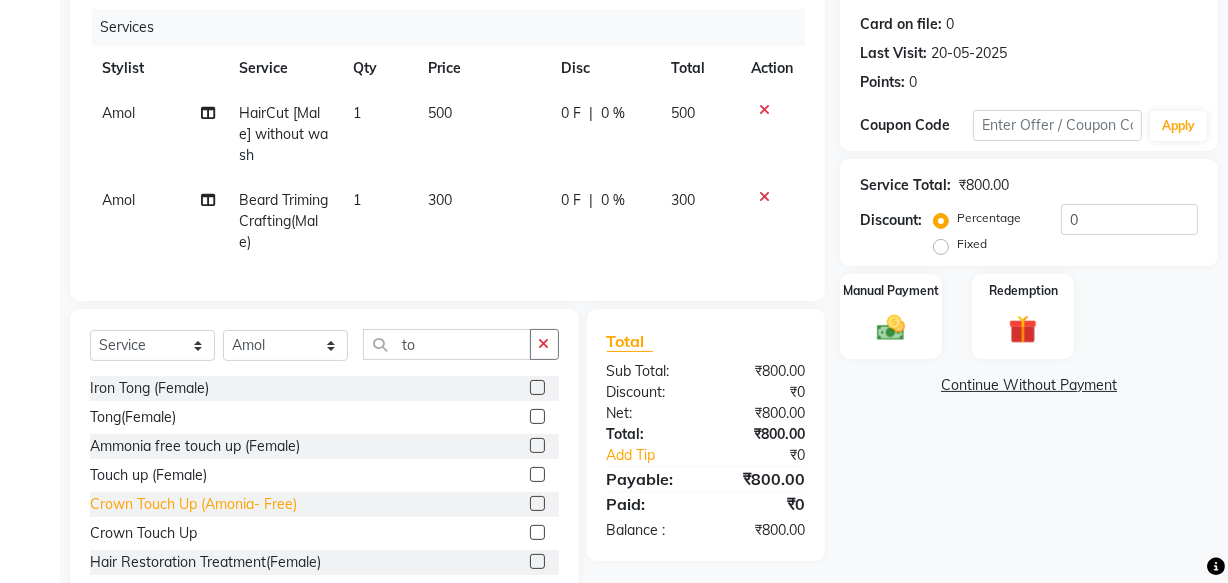 click on "Crown Touch Up (Amonia- Free)" 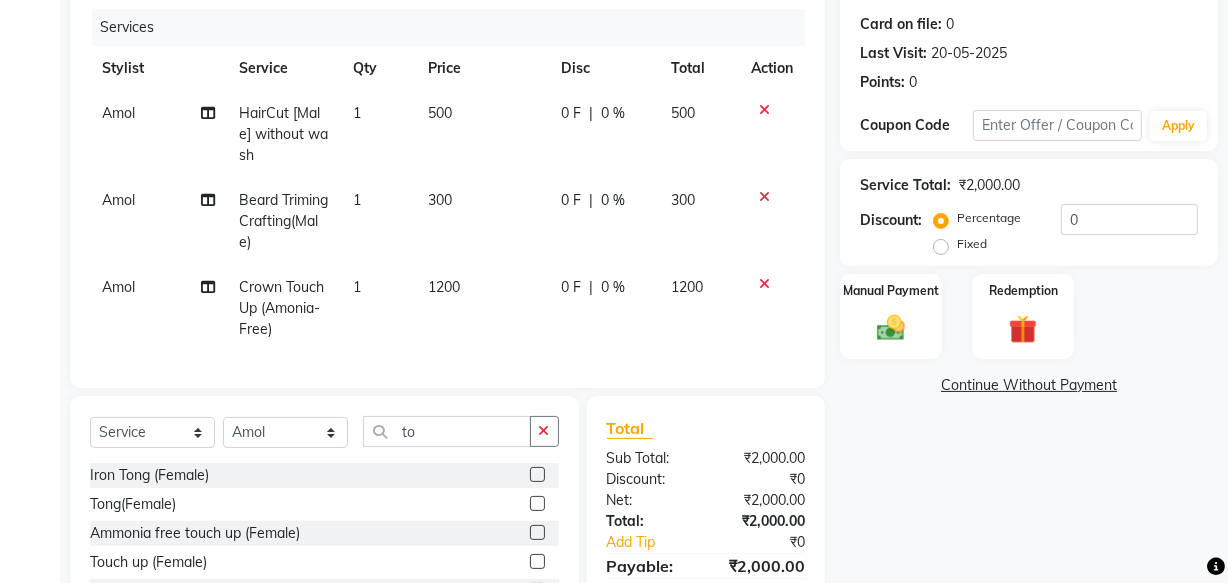 checkbox on "false" 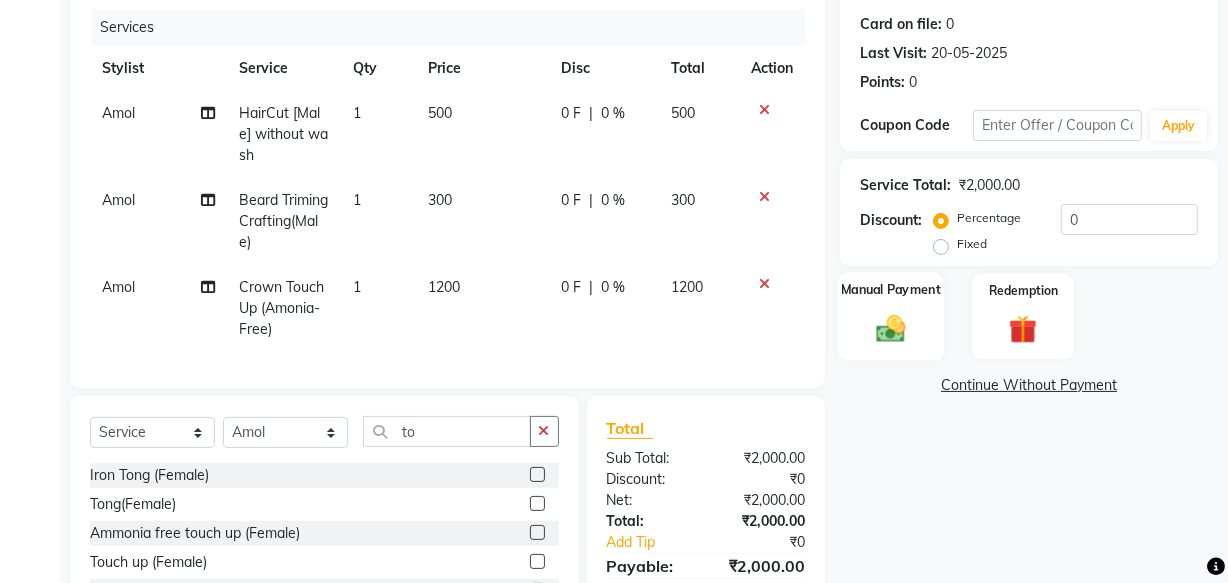 click 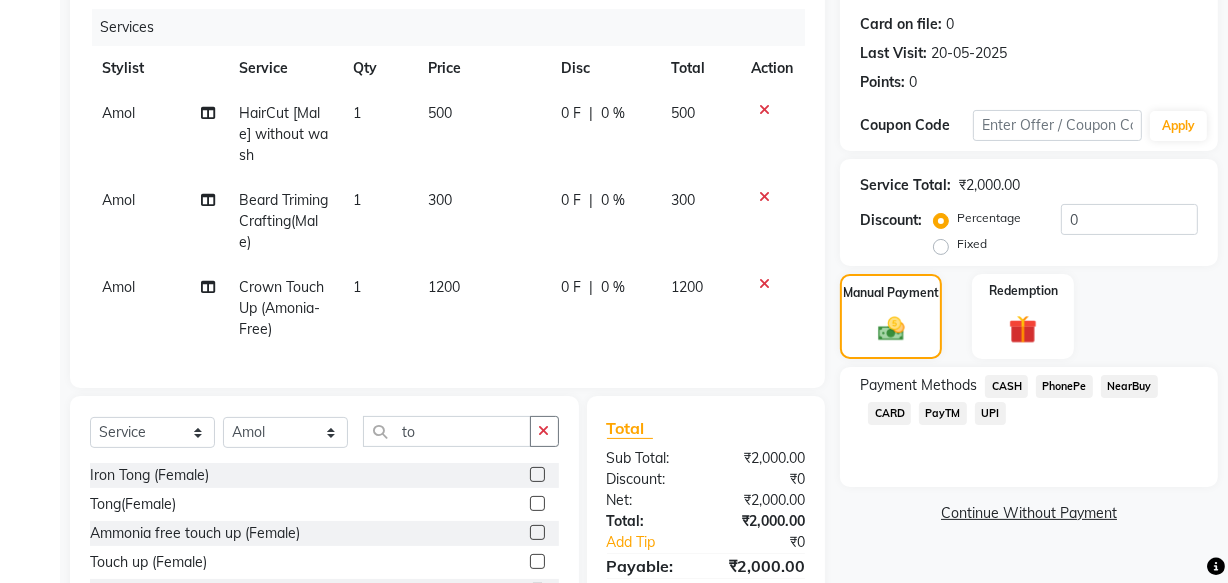 click on "UPI" 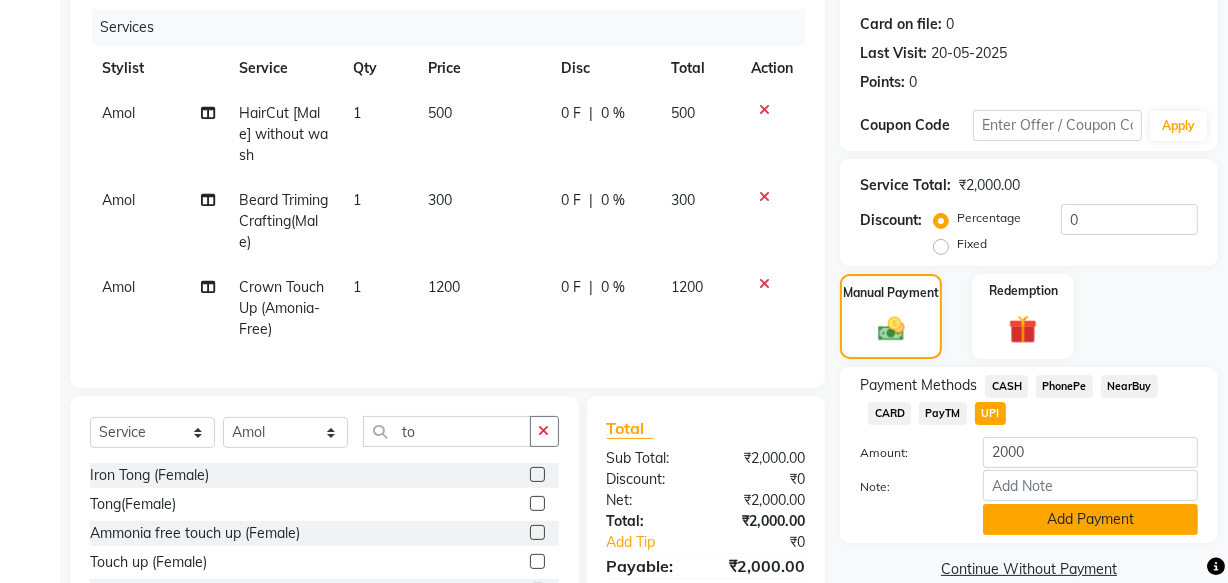 click on "Add Payment" 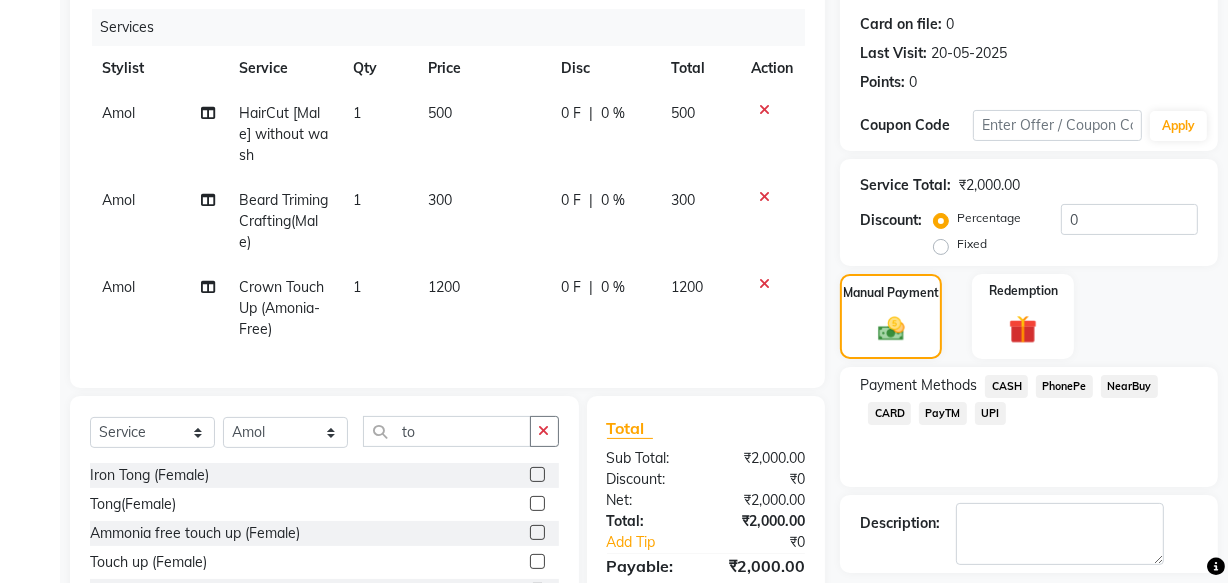 scroll, scrollTop: 391, scrollLeft: 0, axis: vertical 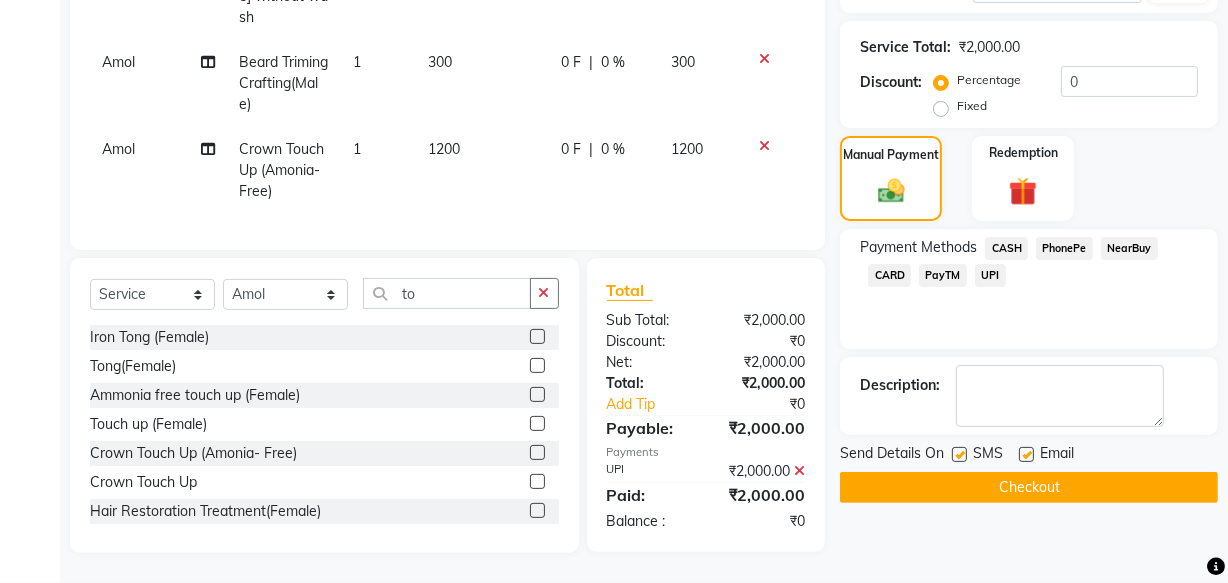click on "Checkout" 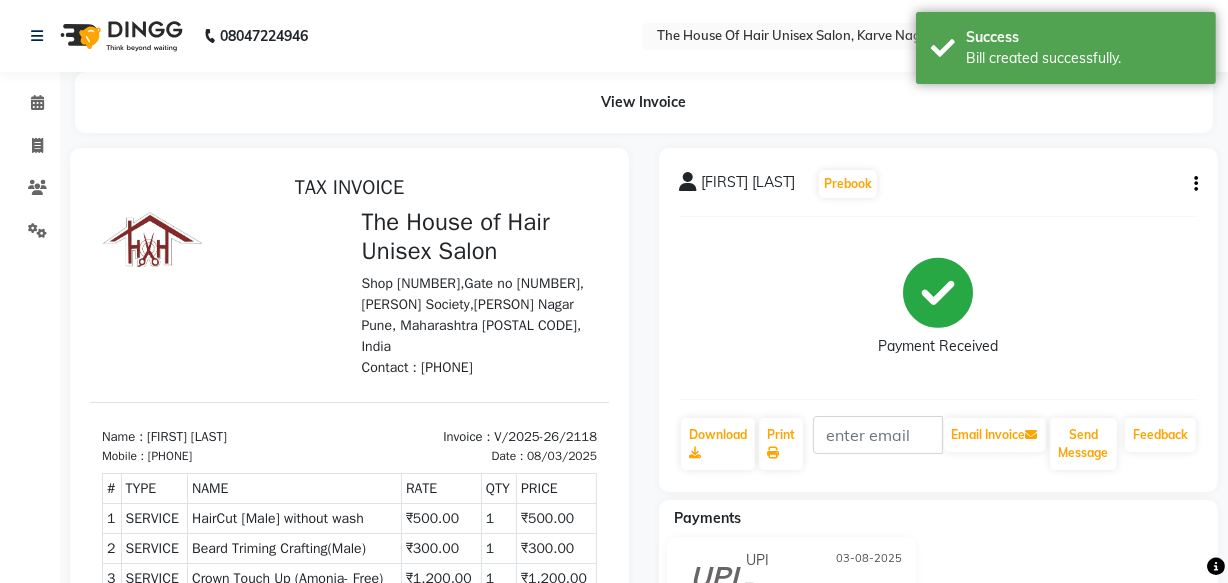 scroll, scrollTop: 25, scrollLeft: 0, axis: vertical 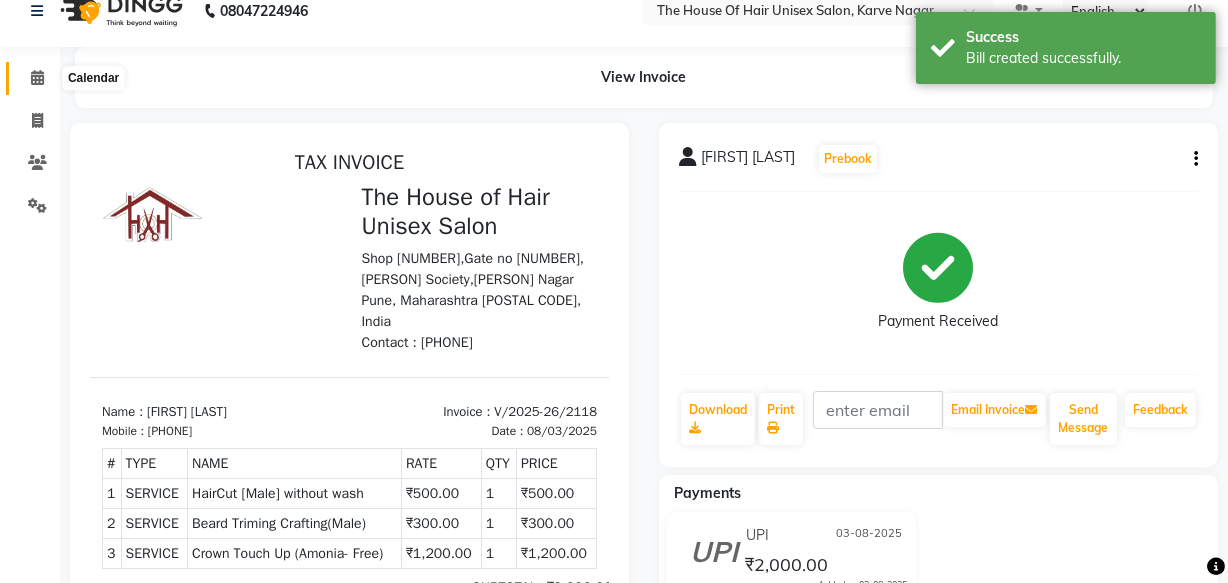 click 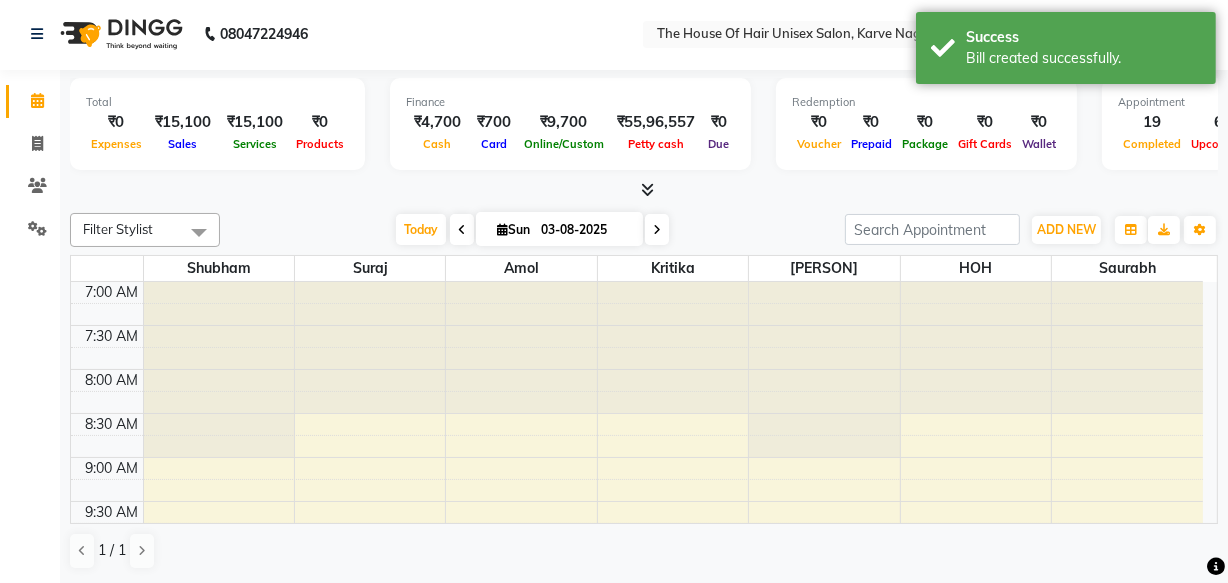 scroll, scrollTop: 0, scrollLeft: 0, axis: both 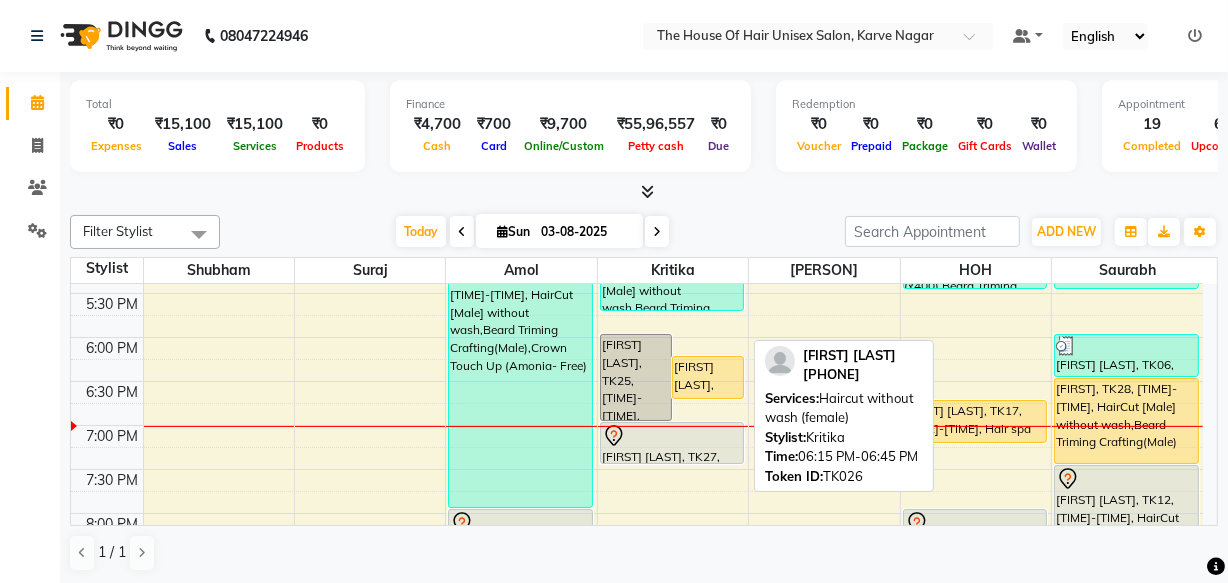 click on "Neha Cl, TK26, 06:15 PM-06:45 PM, Haircut without wash (female)" at bounding box center (708, 377) 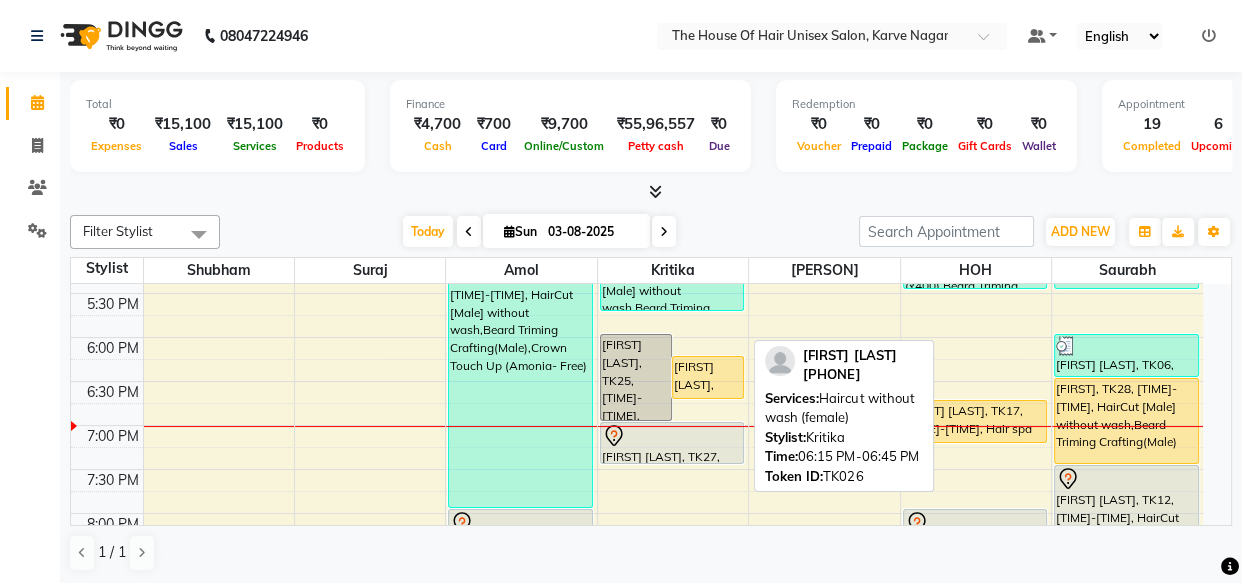 select on "1" 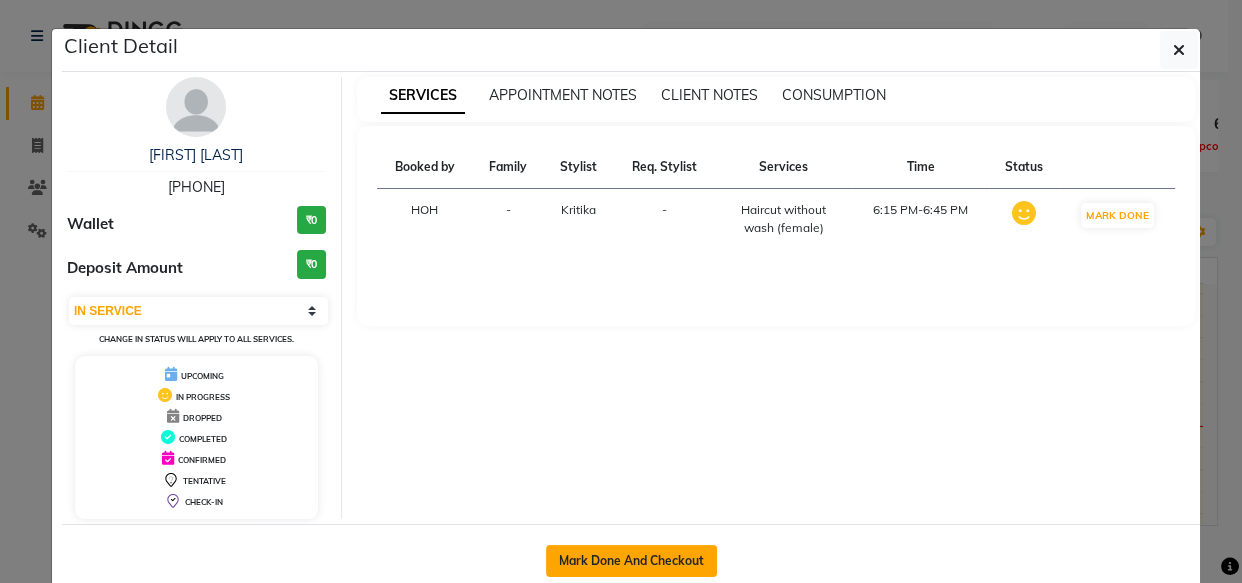 click on "Mark Done And Checkout" 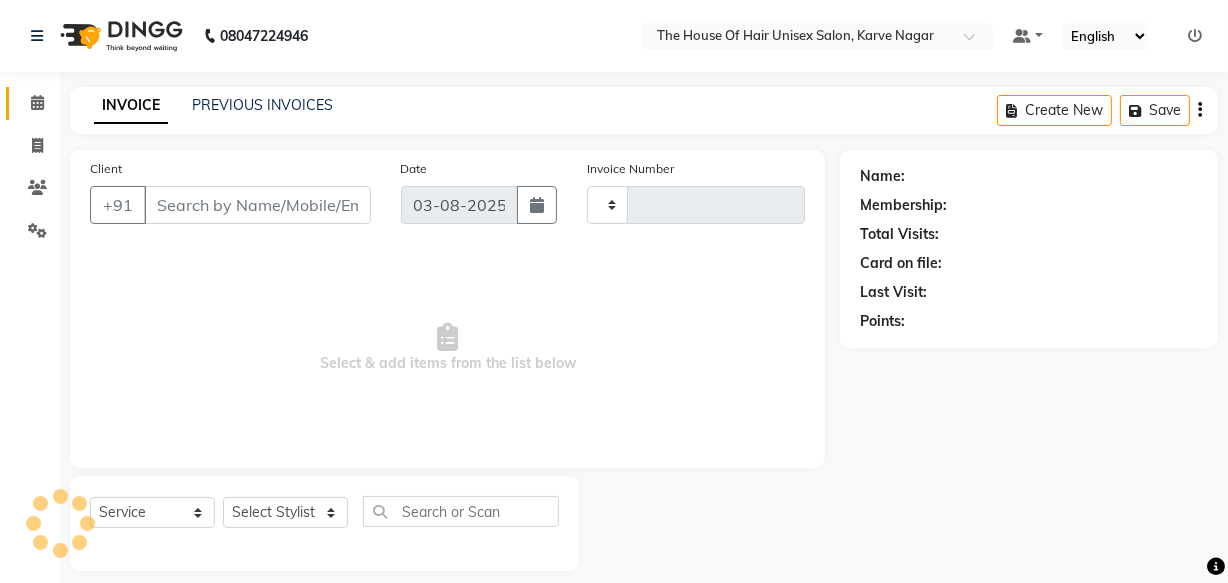 type on "2119" 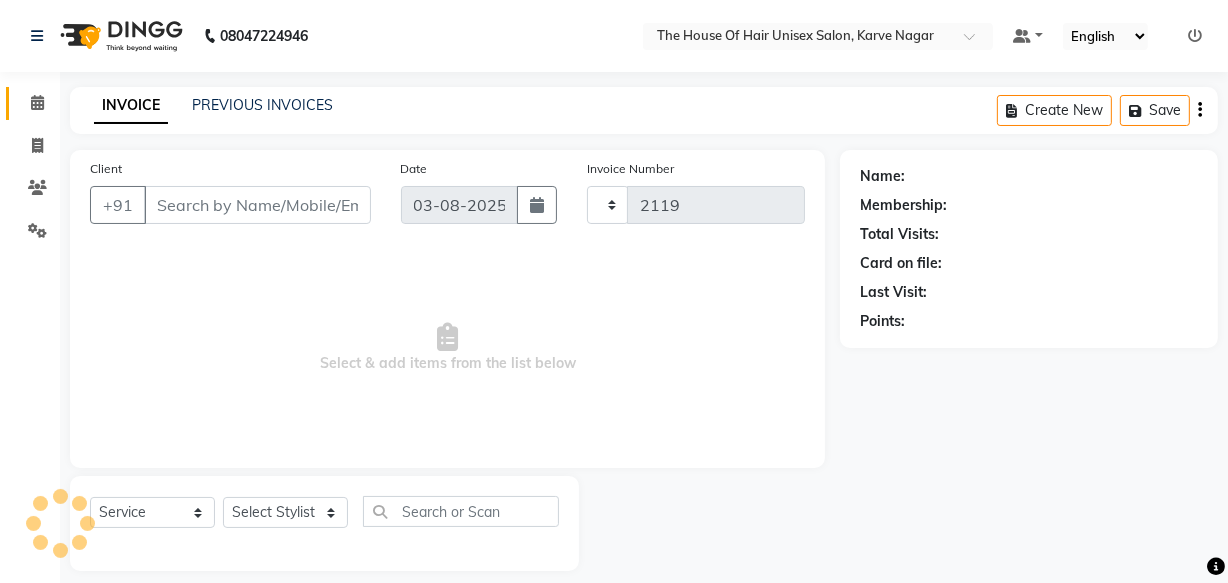 select on "598" 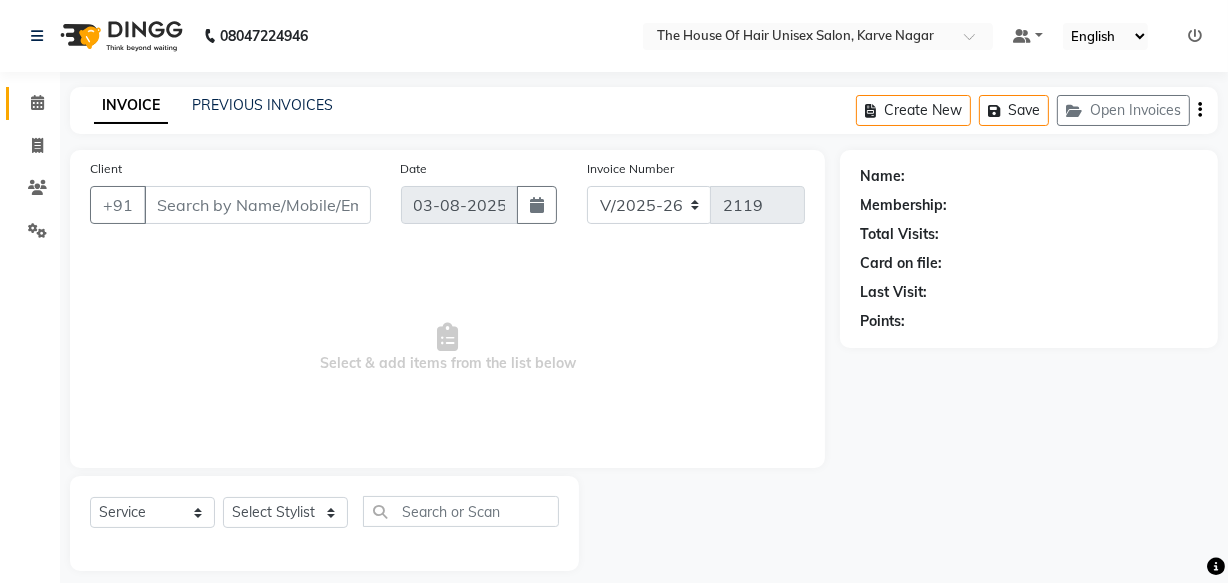 type on "9623274965" 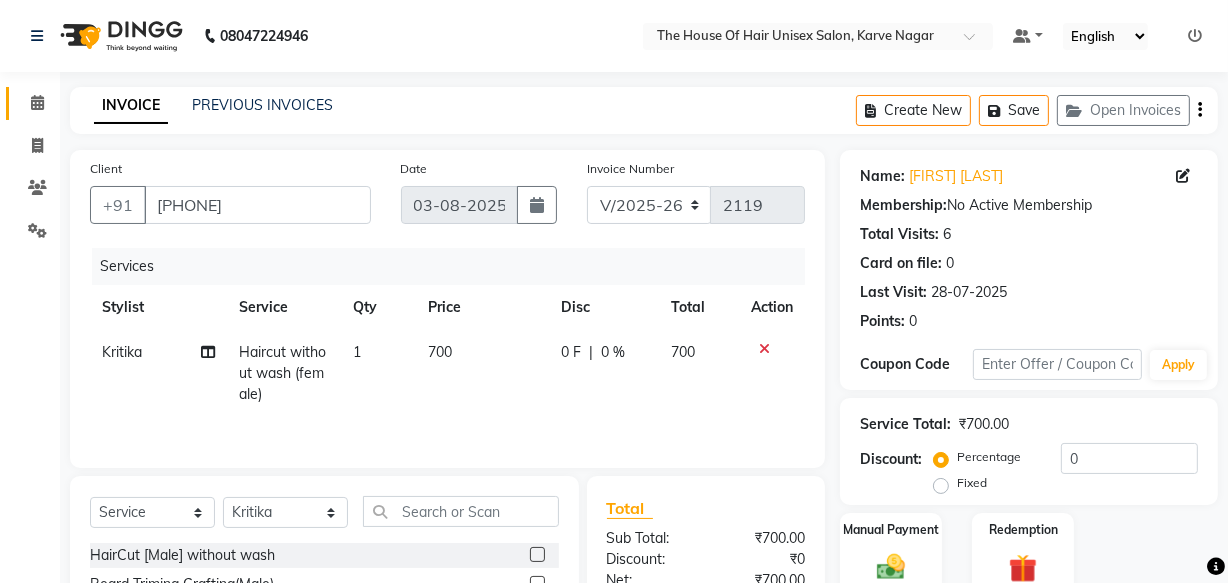 scroll, scrollTop: 219, scrollLeft: 0, axis: vertical 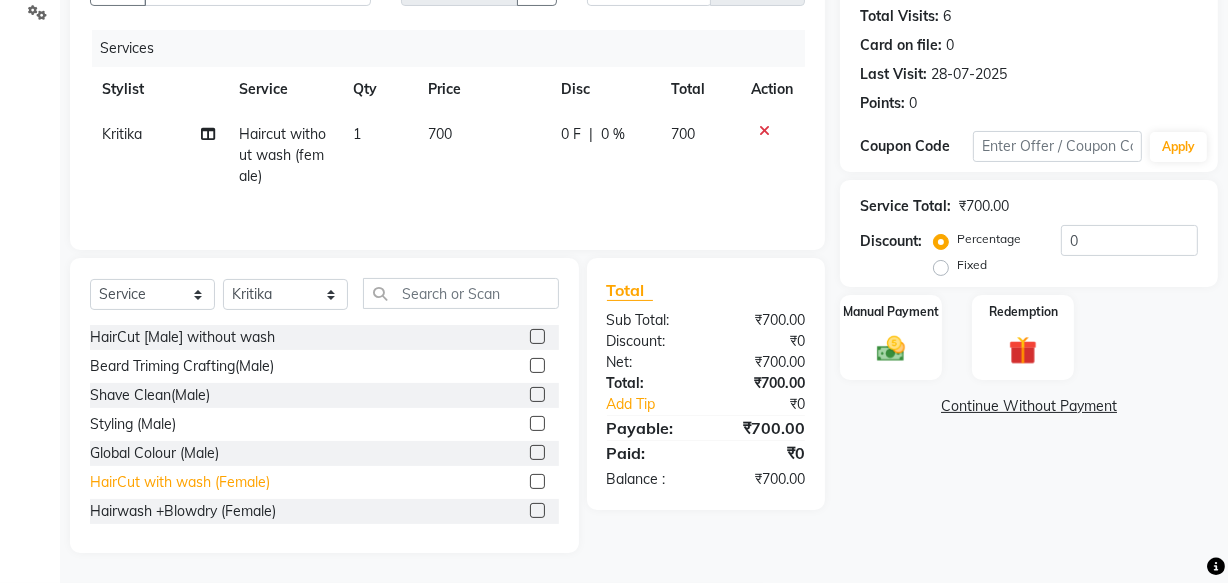 click on "HairCut with wash (Female)" 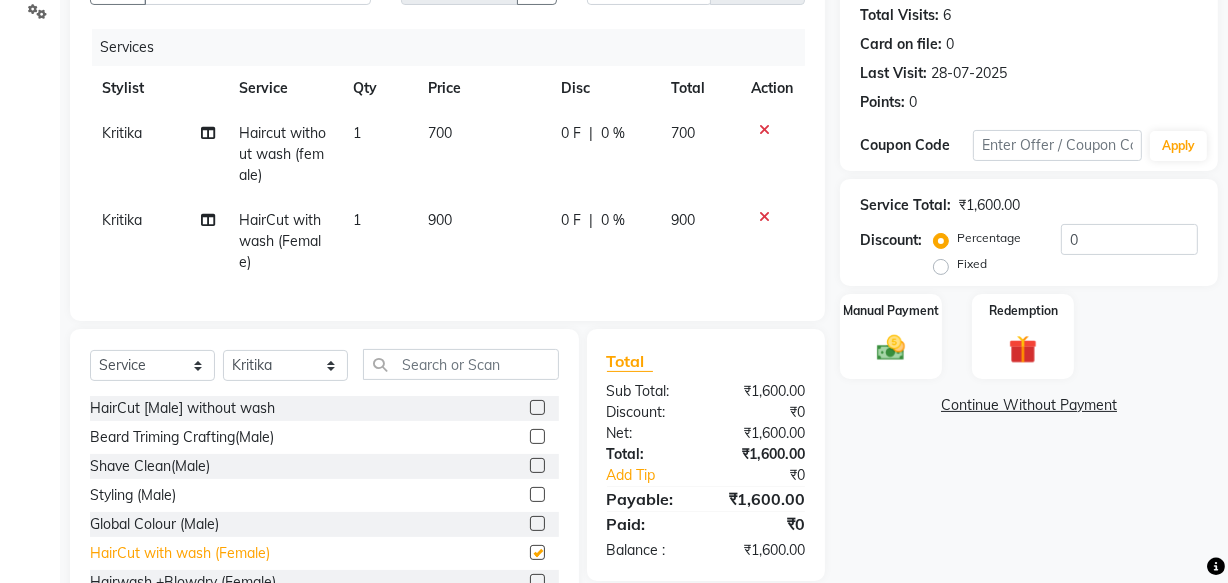 checkbox on "false" 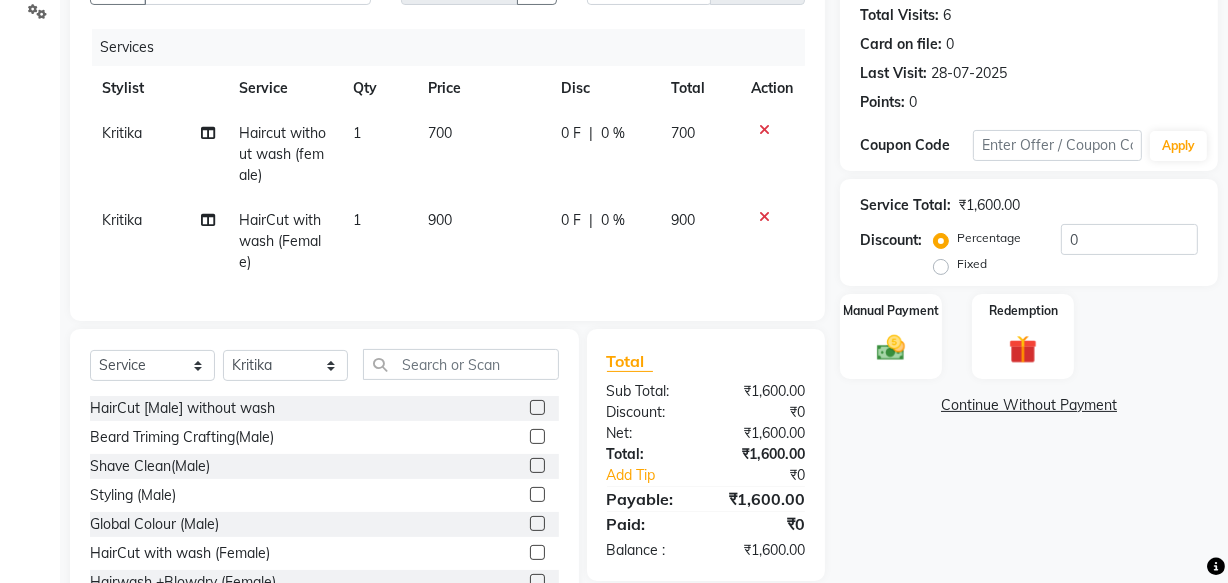 click 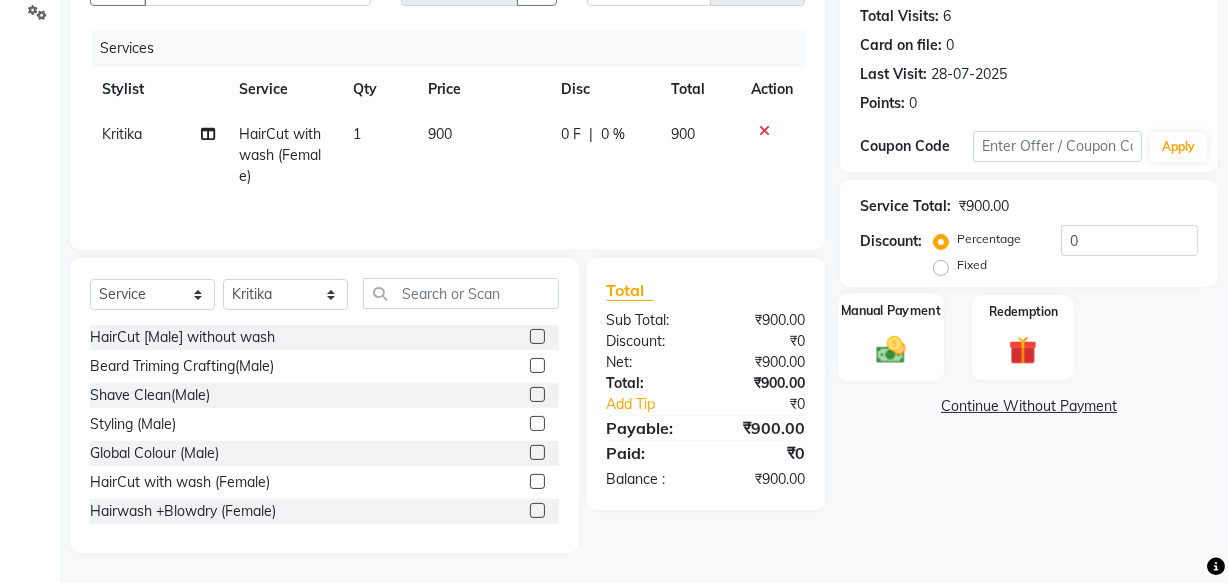 click 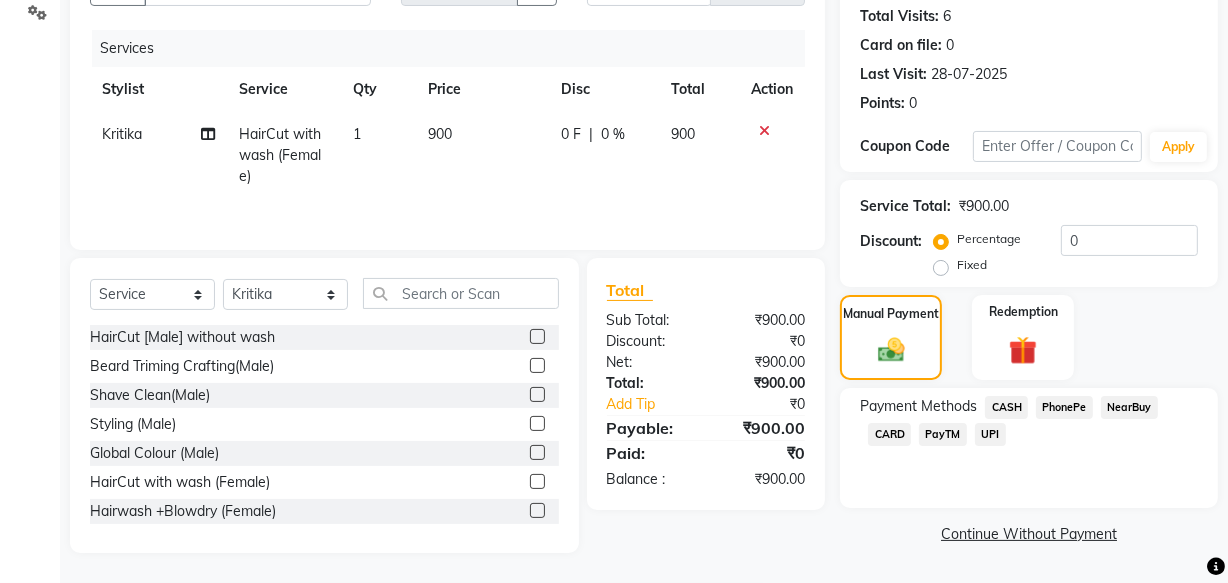 click on "UPI" 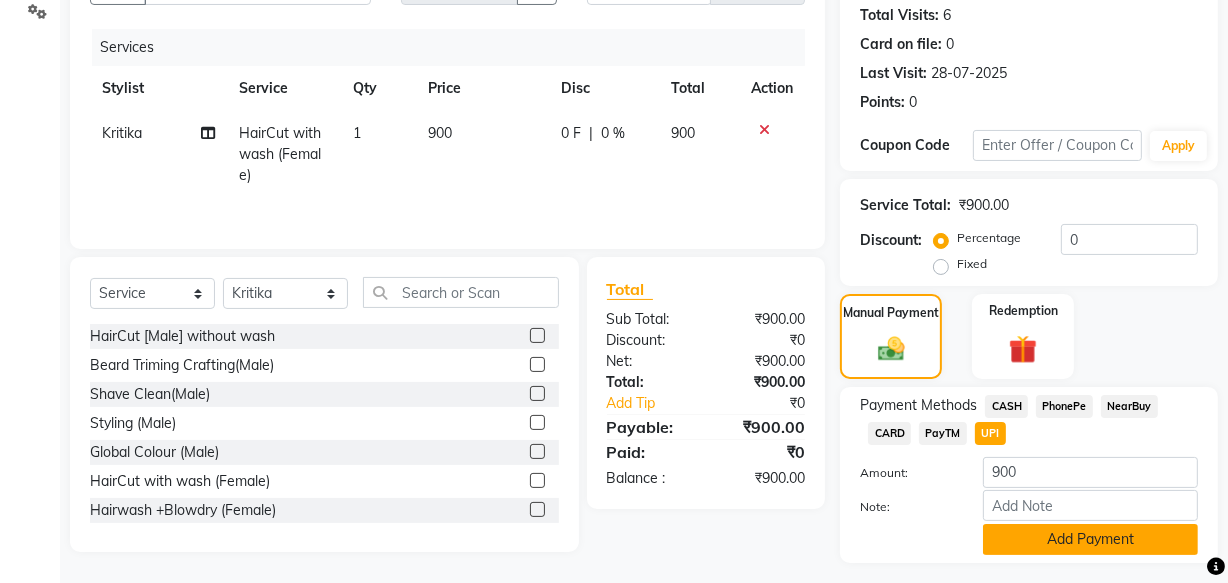 click on "Add Payment" 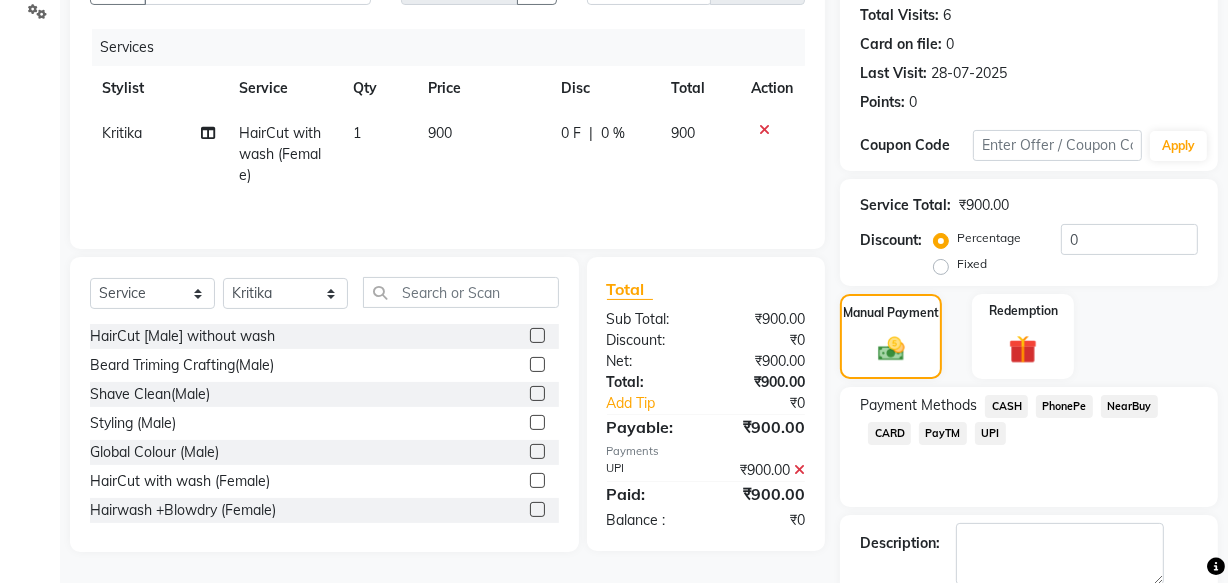 scroll, scrollTop: 326, scrollLeft: 0, axis: vertical 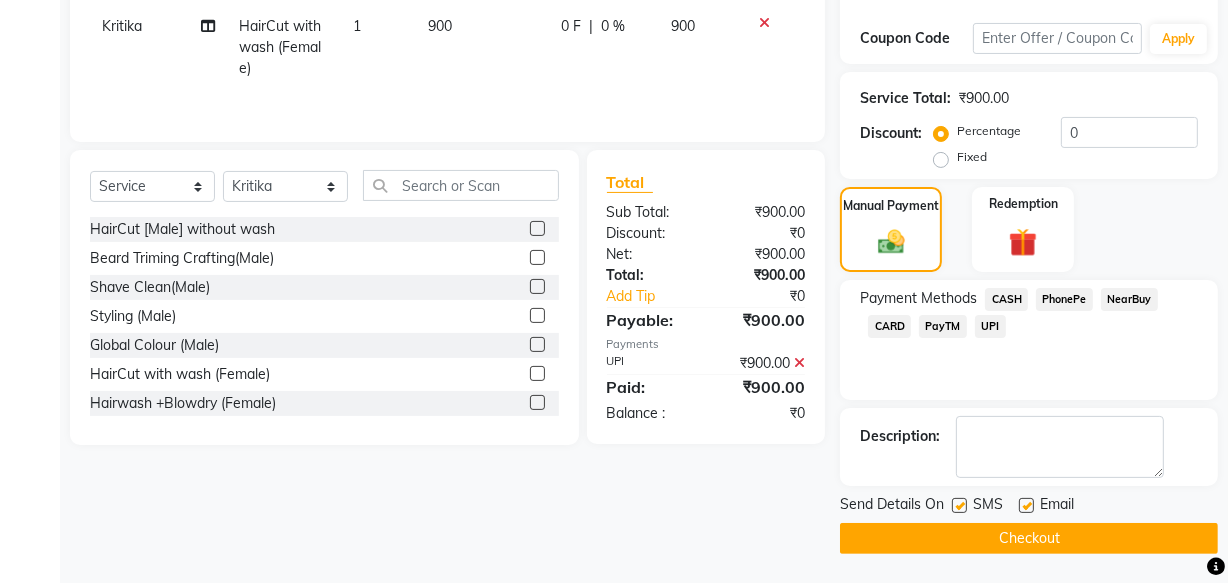 click on "Checkout" 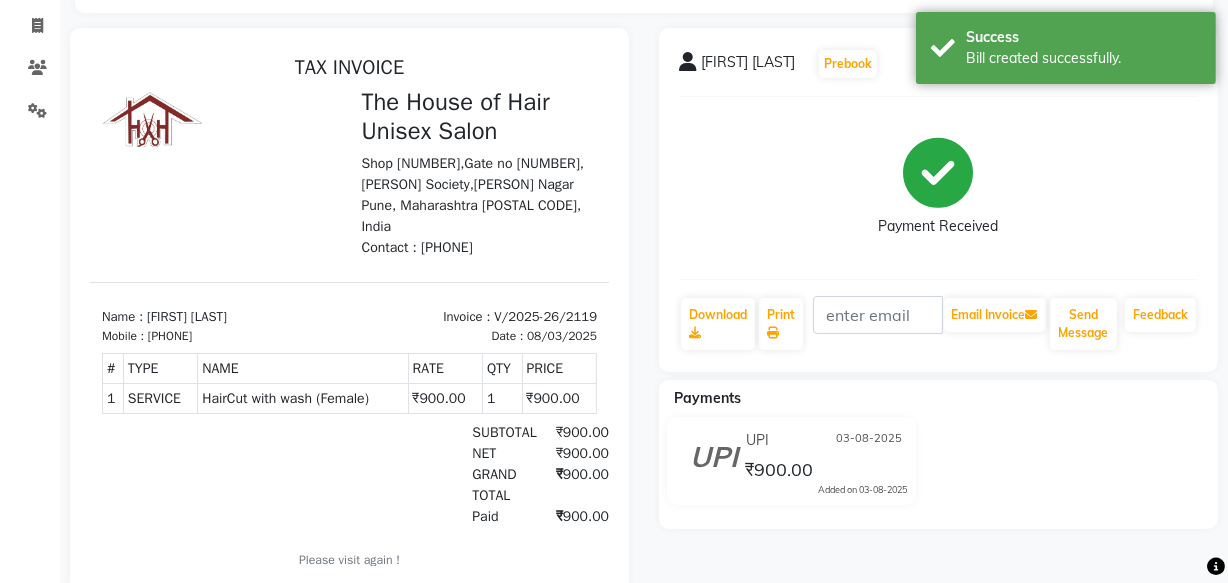 scroll, scrollTop: 0, scrollLeft: 0, axis: both 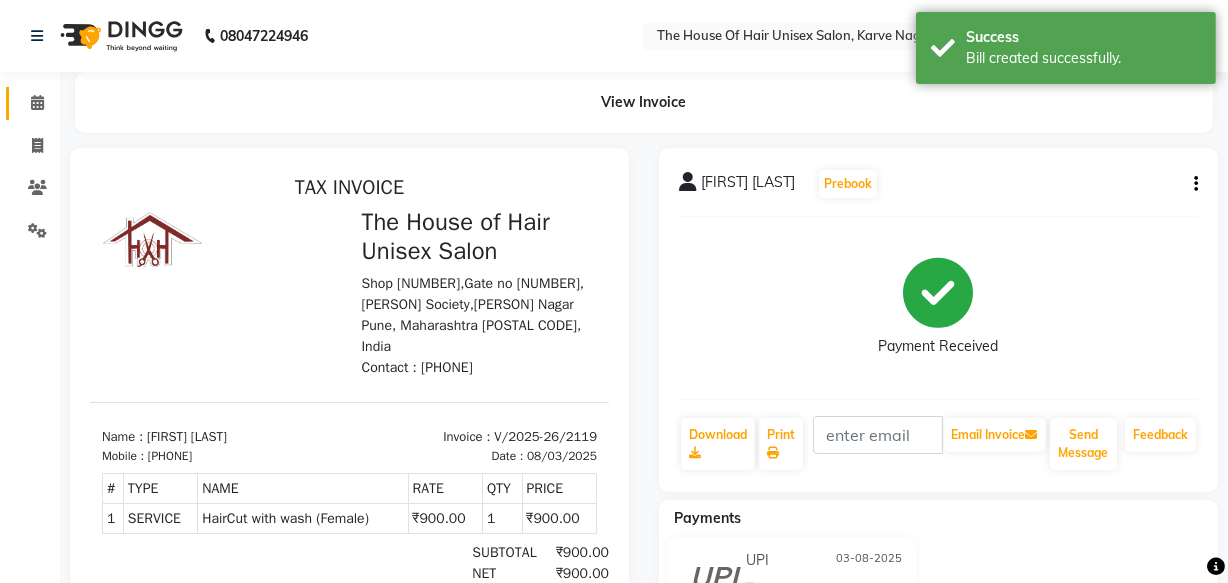 click 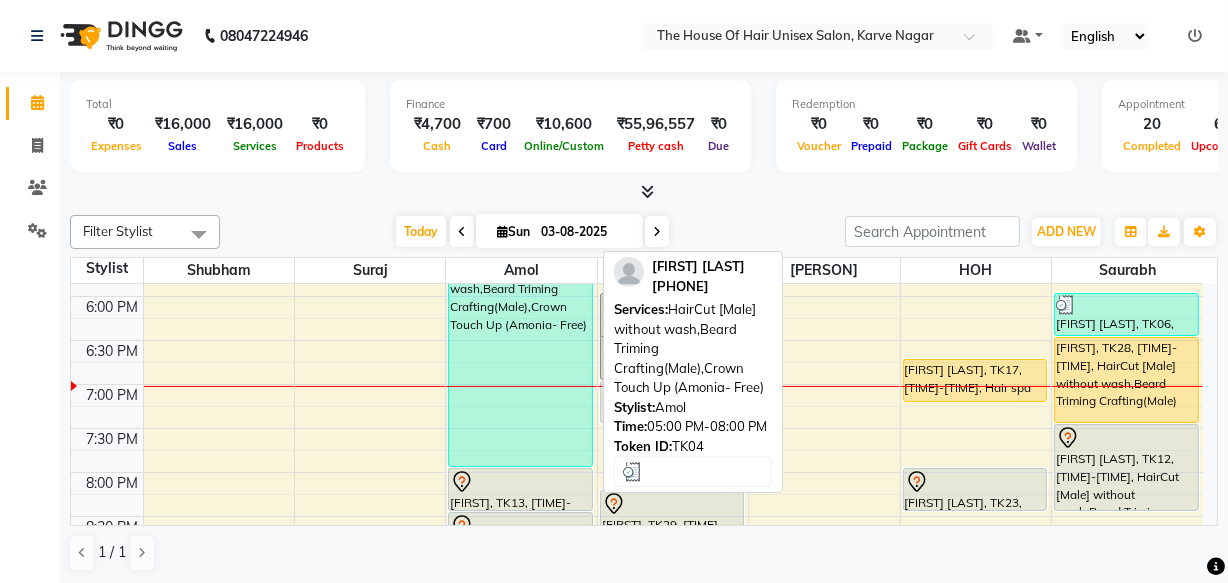 scroll, scrollTop: 967, scrollLeft: 0, axis: vertical 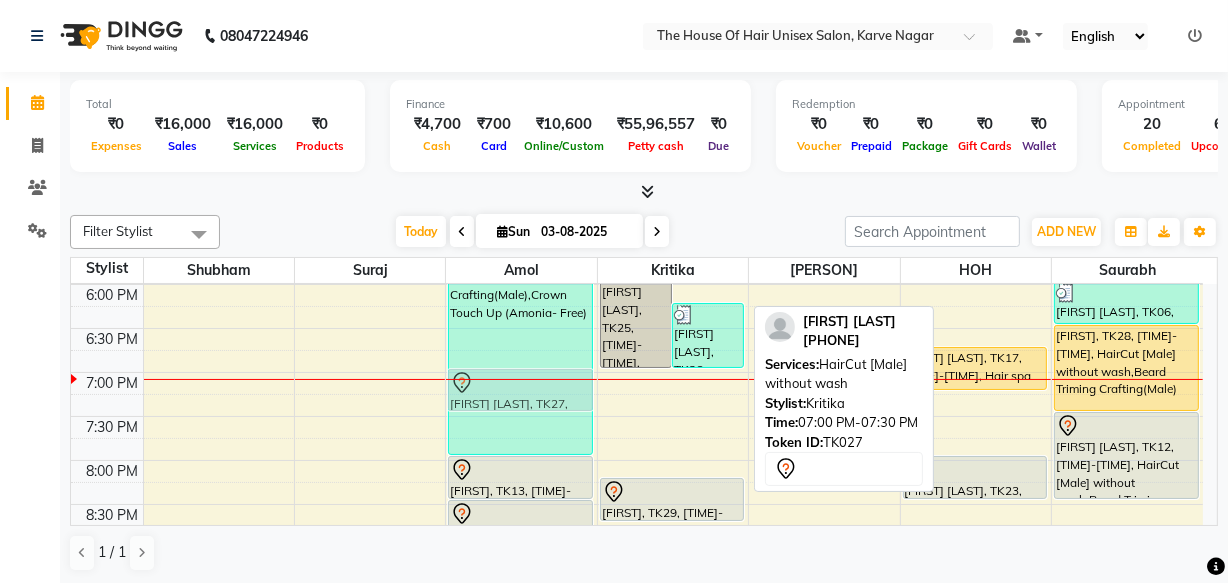 drag, startPoint x: 681, startPoint y: 389, endPoint x: 547, endPoint y: 392, distance: 134.03358 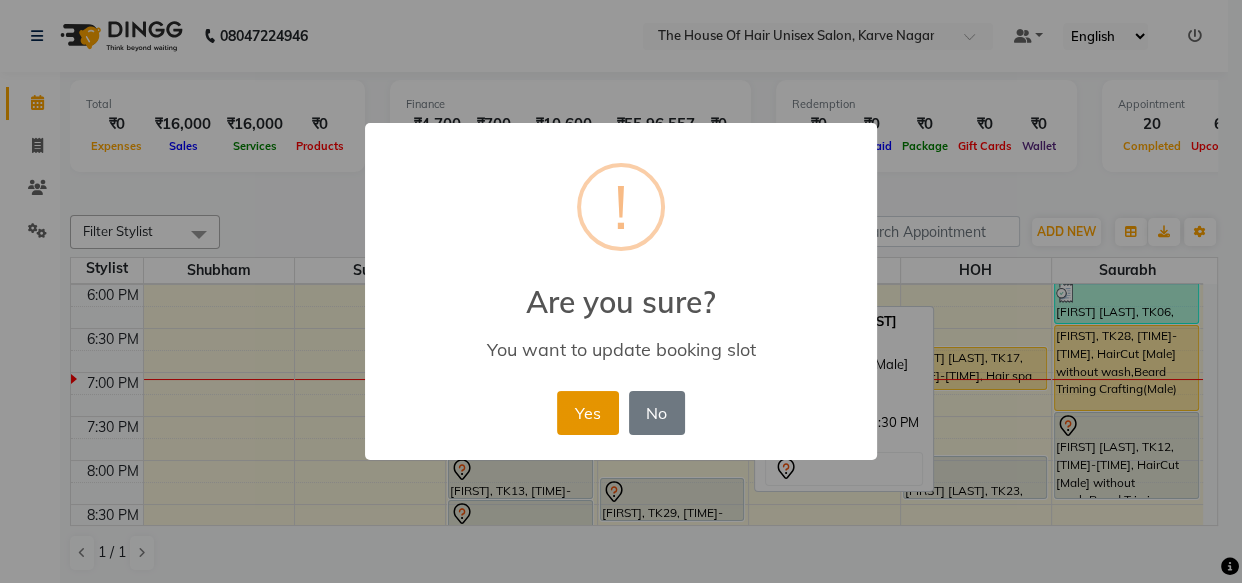 click on "Yes" at bounding box center [587, 413] 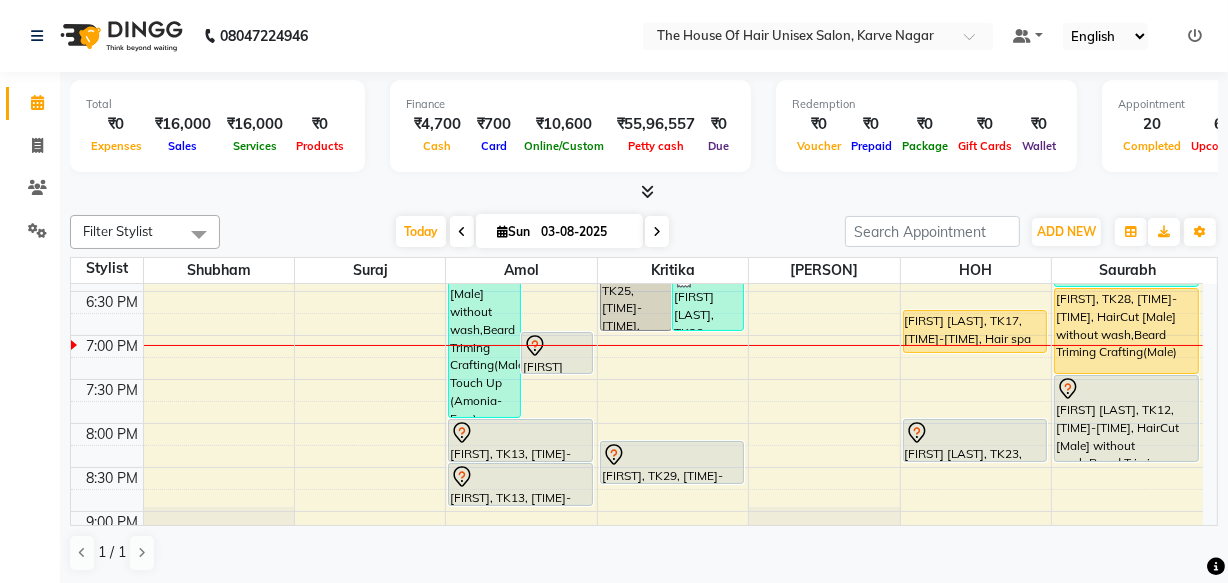 scroll, scrollTop: 1005, scrollLeft: 0, axis: vertical 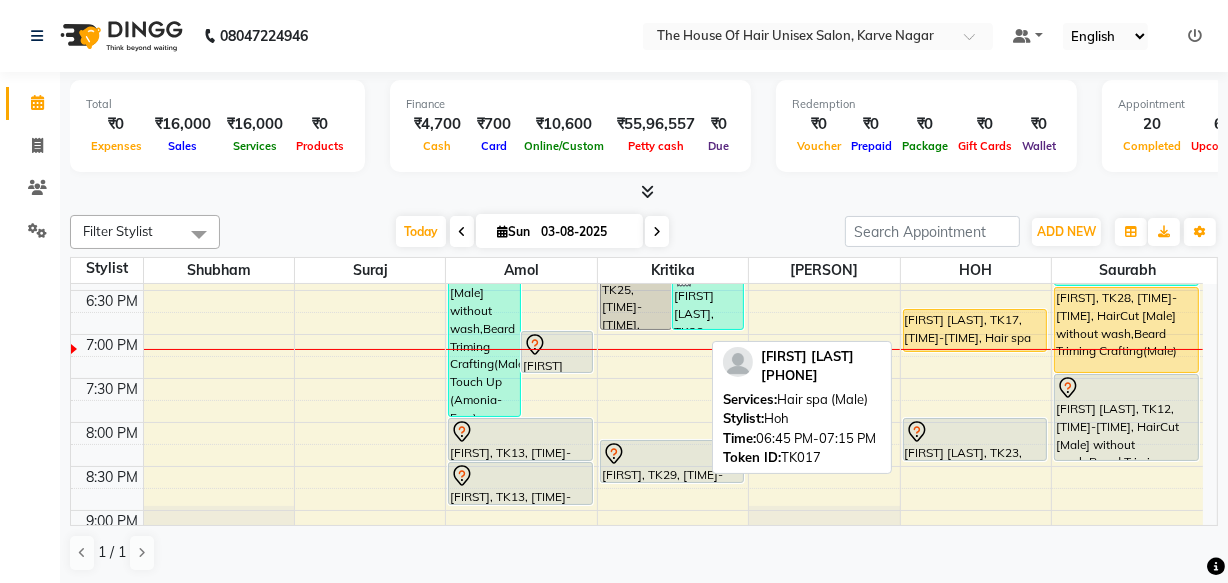 click on "Omkar Mahajan, TK17, 06:45 PM-07:15 PM, Hair spa (Male)" at bounding box center (975, 330) 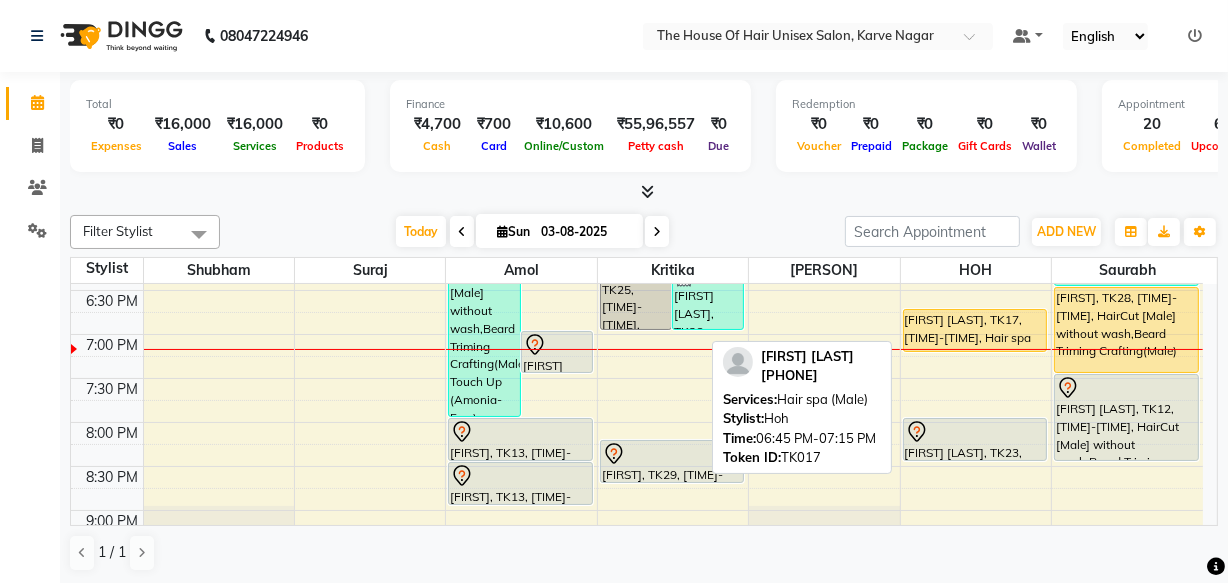 click on "Omkar Mahajan, TK17, 06:45 PM-07:15 PM, Hair spa (Male)" at bounding box center [975, 330] 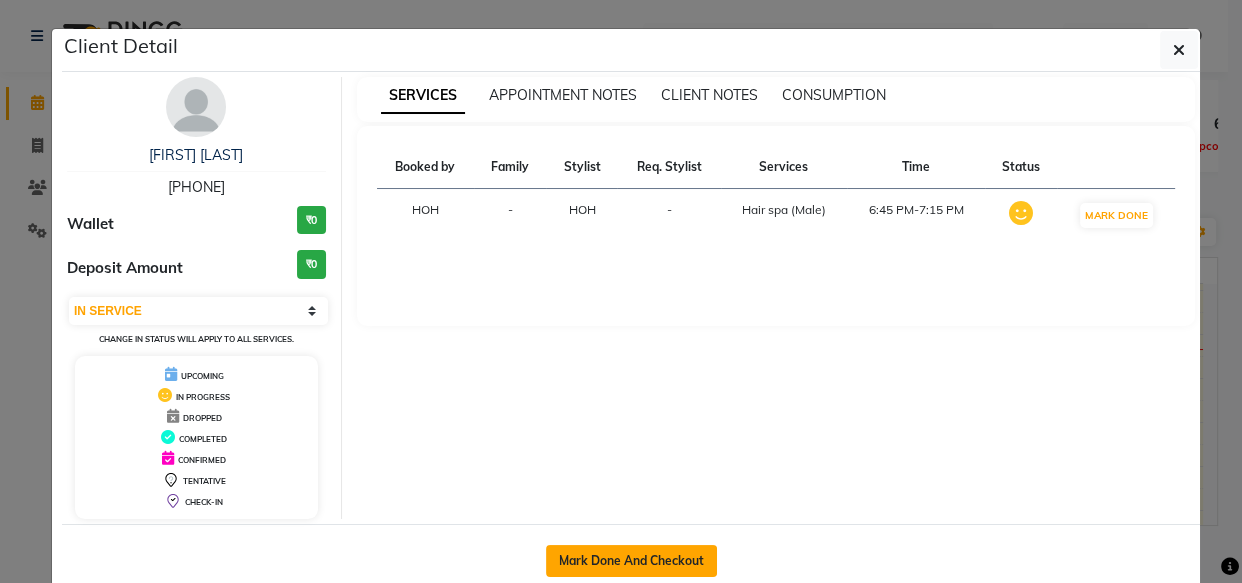 click on "Mark Done And Checkout" 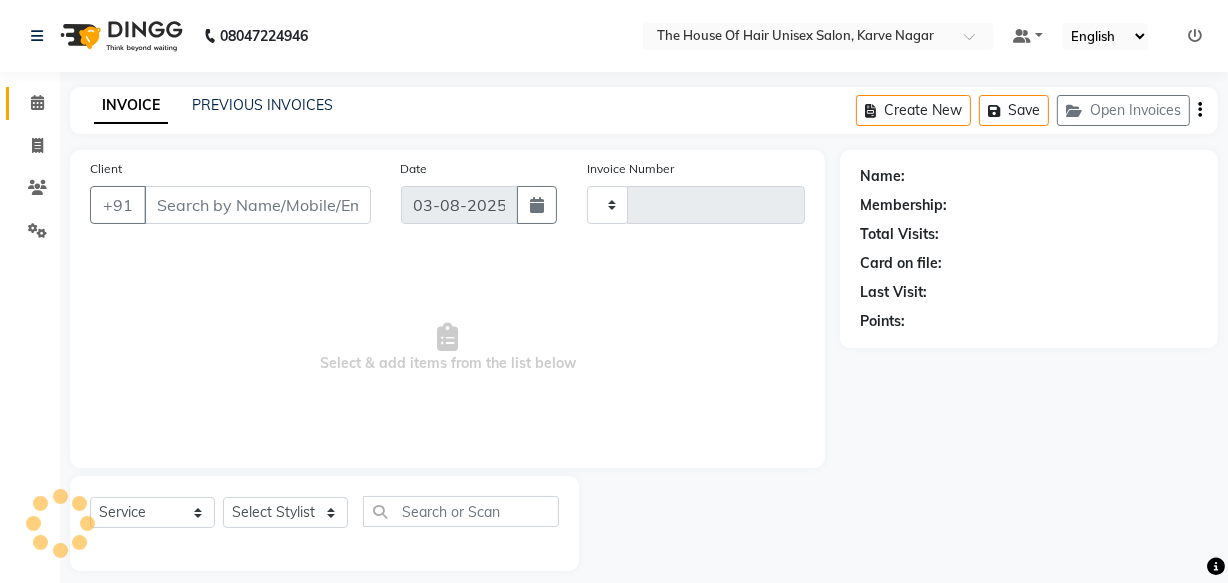 type on "2120" 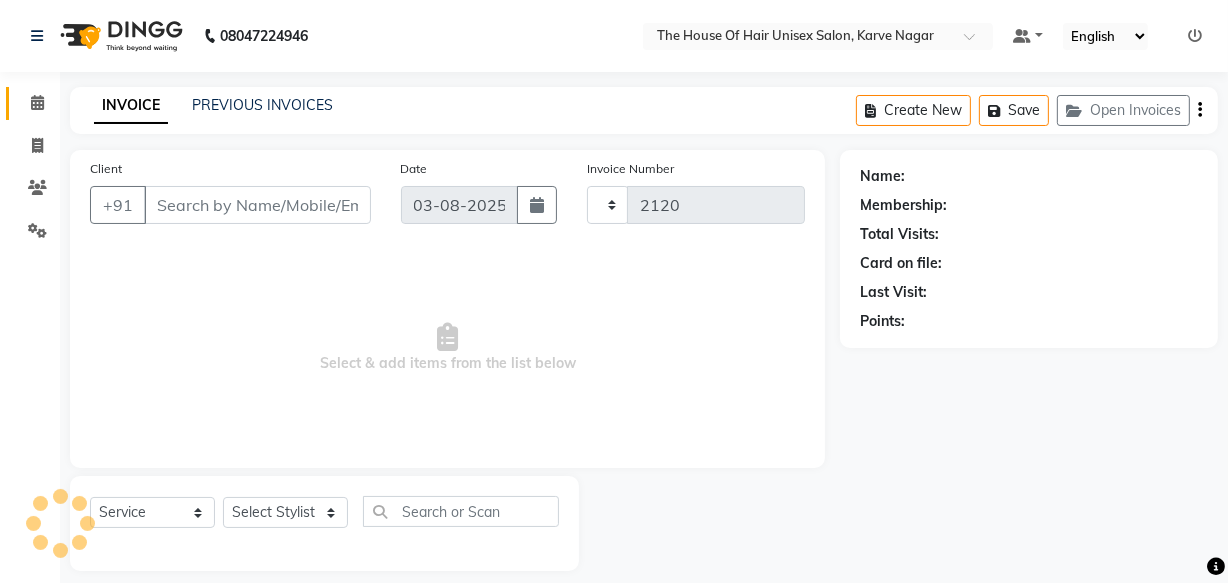 select on "598" 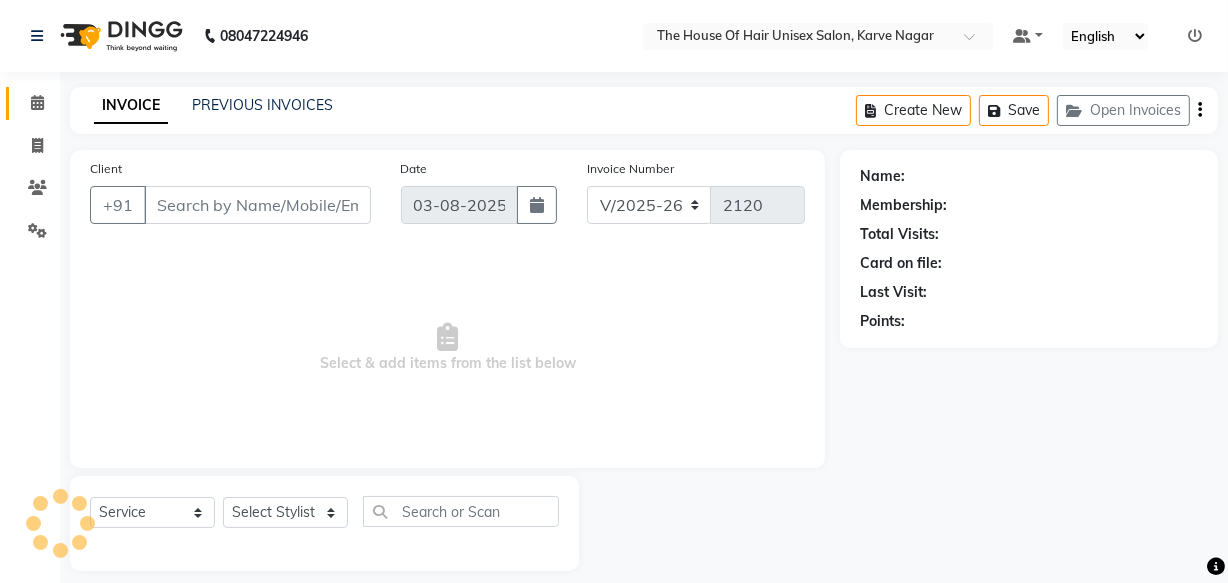 type on "[PHONE]" 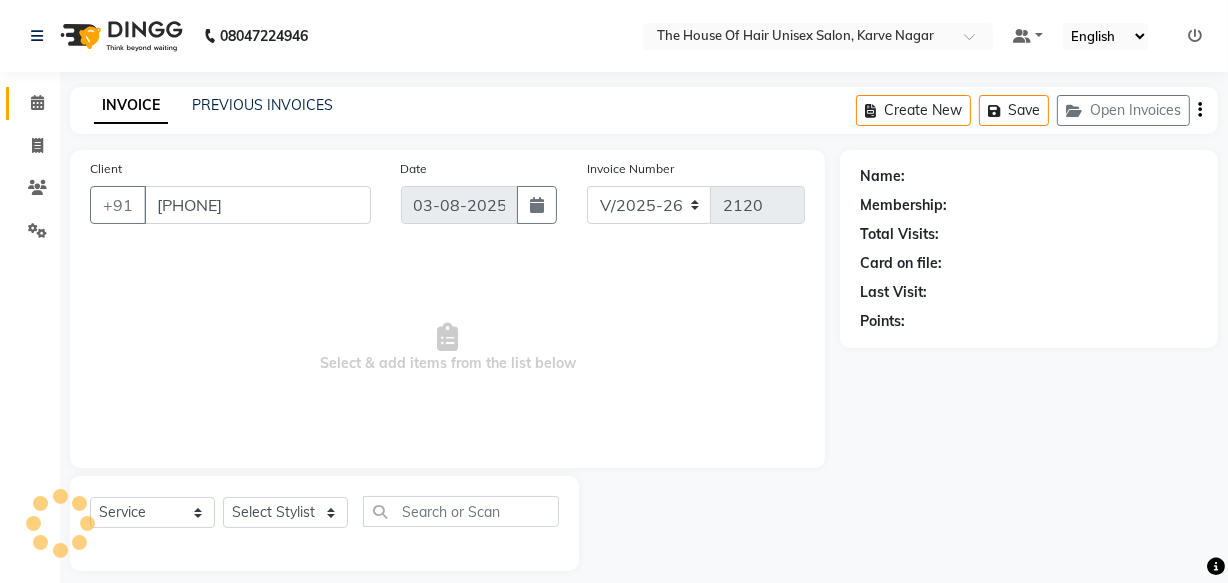 select on "85989" 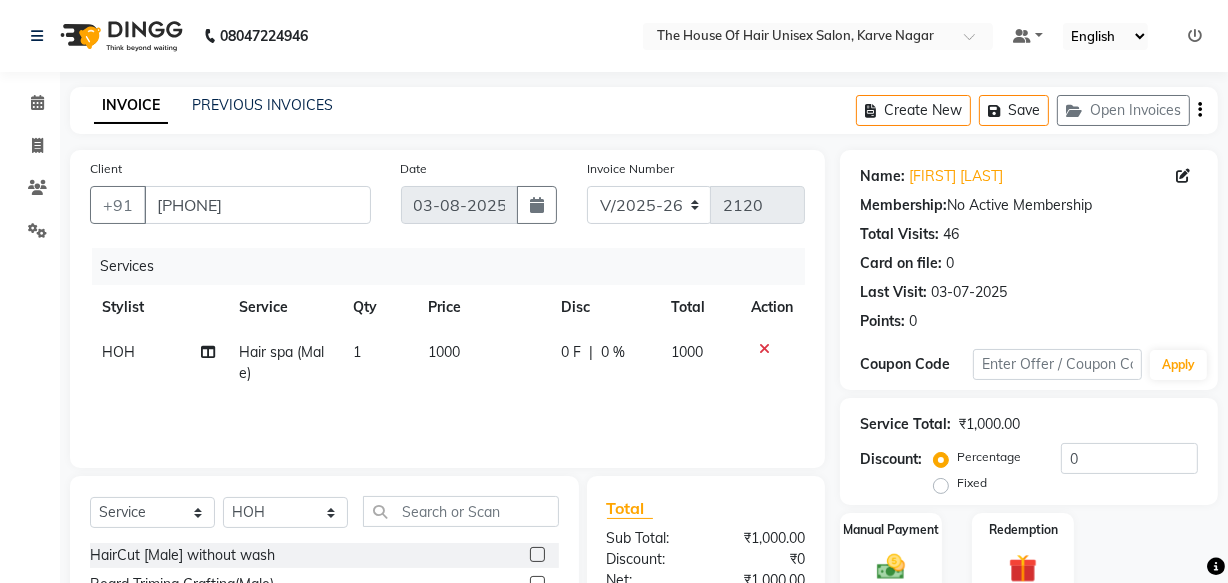 click on "1000" 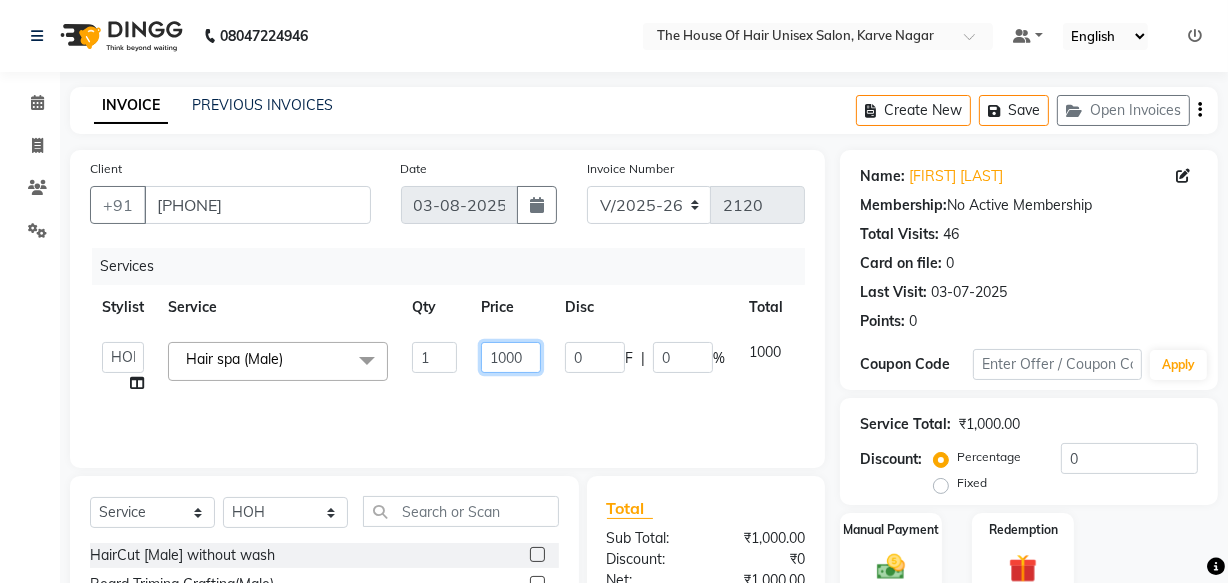 click on "1000" 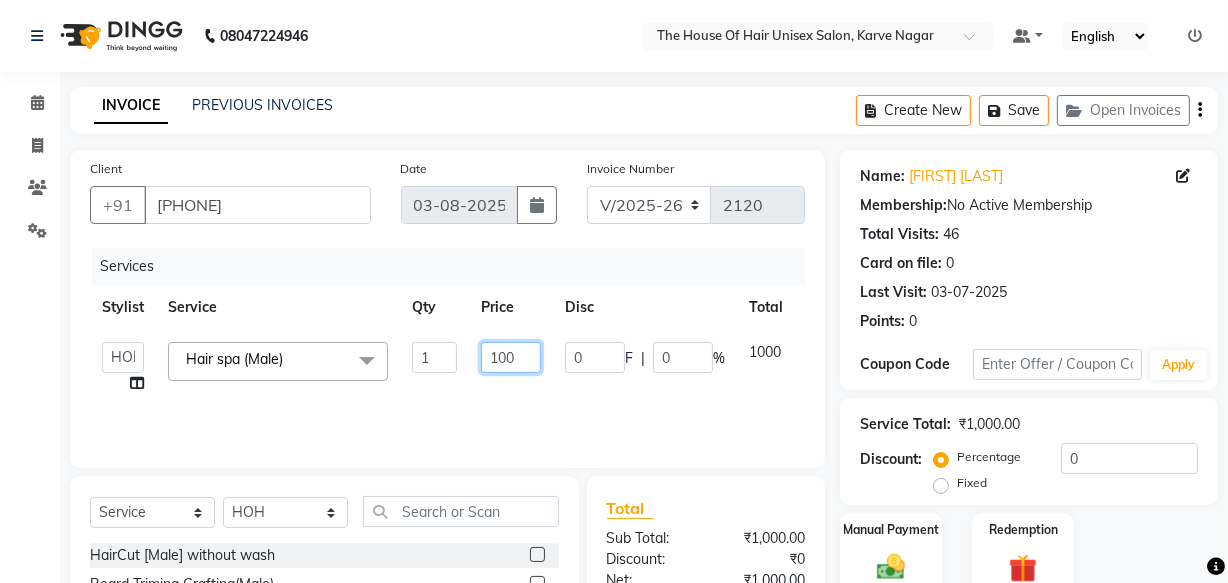 type on "1200" 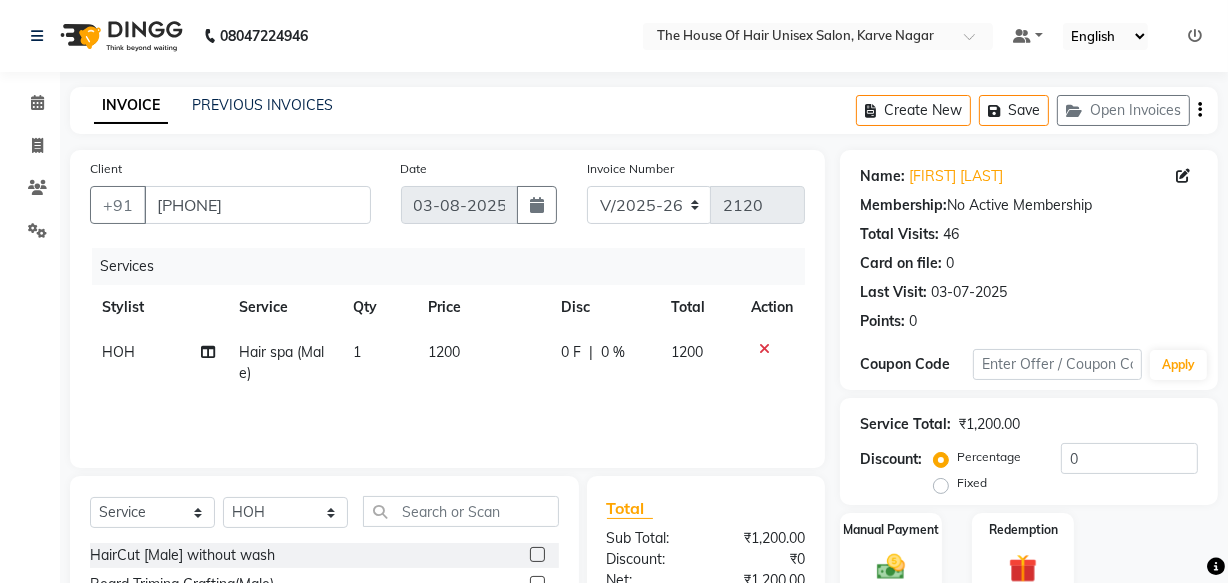 click on "Service Total:  ₹1,200.00  Discount:  Percentage   Fixed  0" 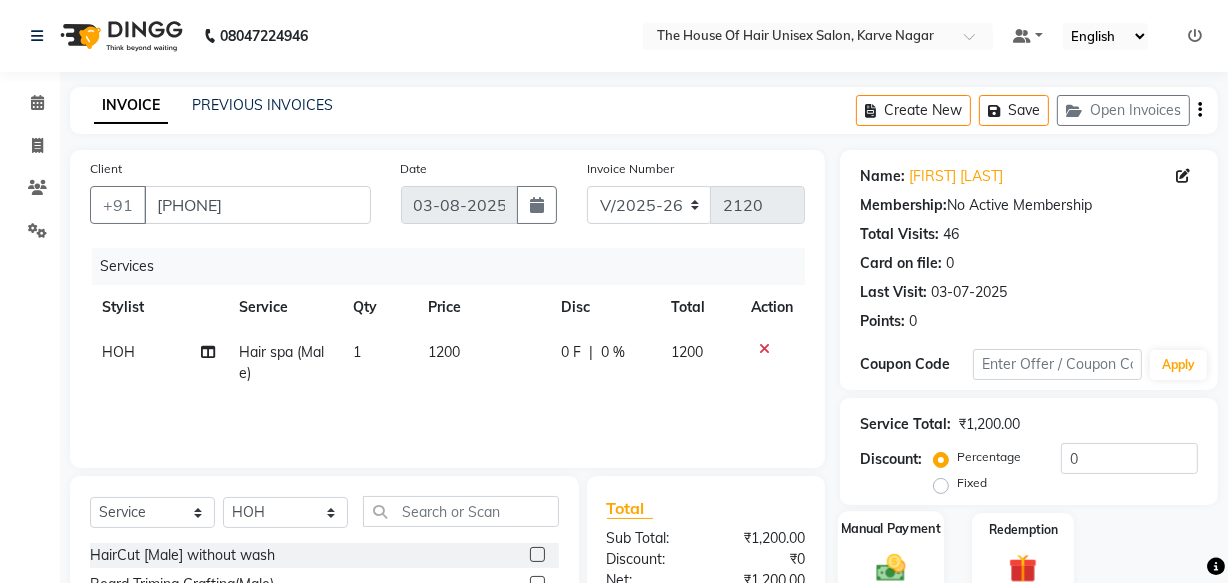 scroll, scrollTop: 219, scrollLeft: 0, axis: vertical 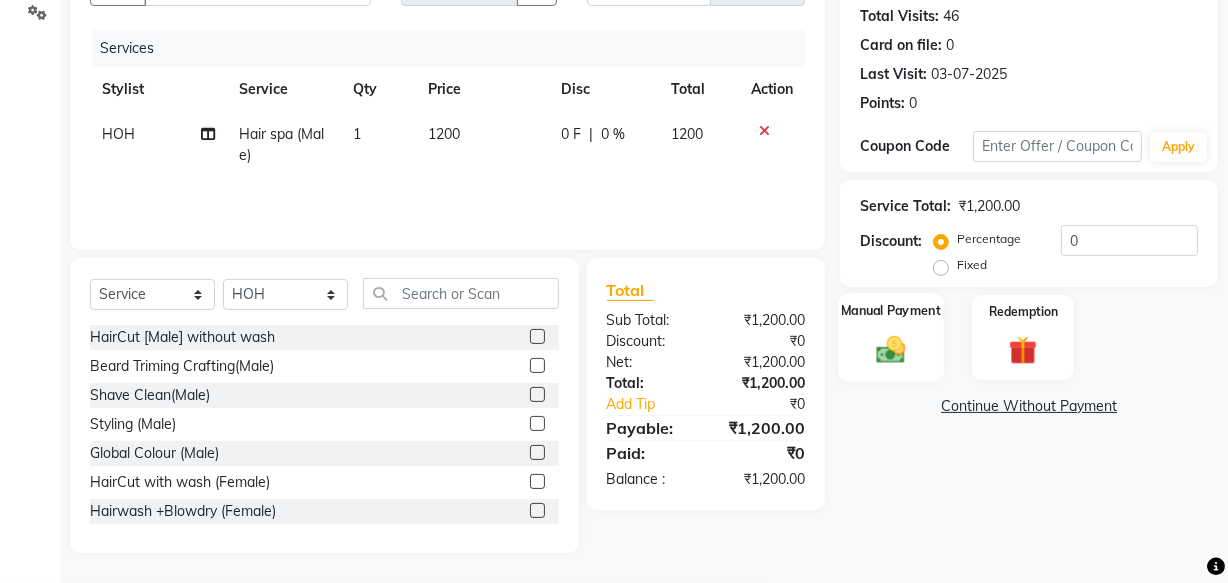 click 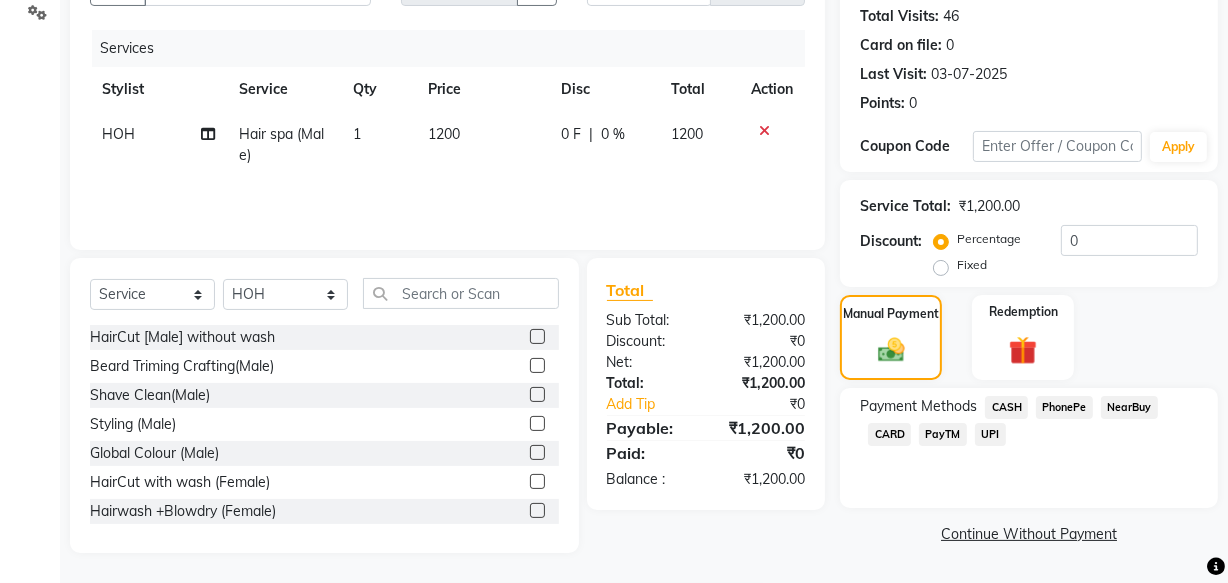 click on "CARD" 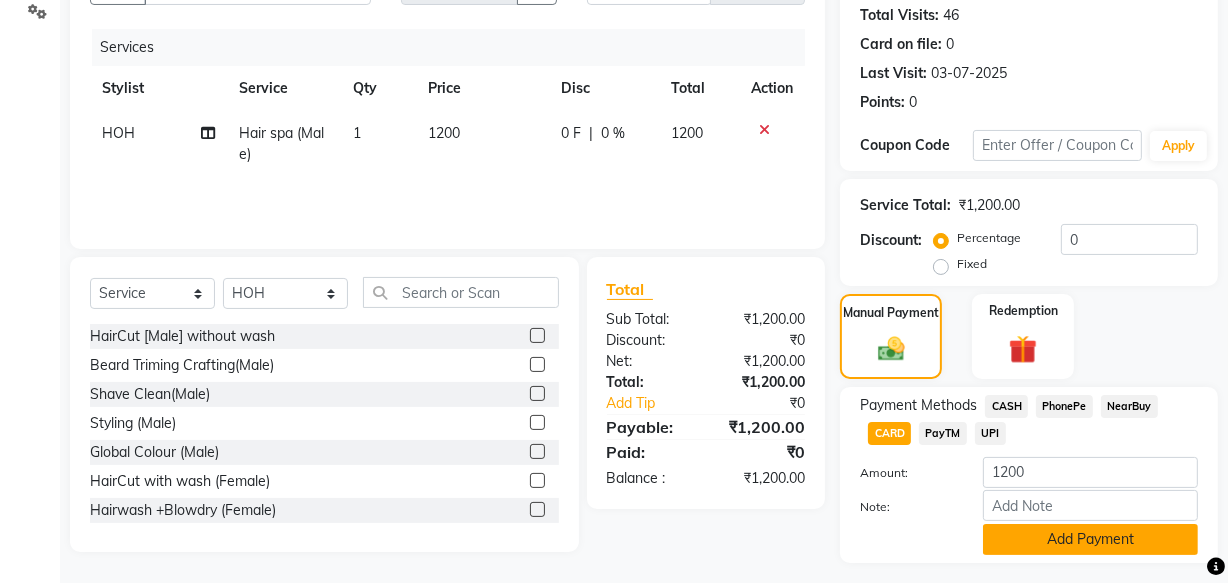 click on "Add Payment" 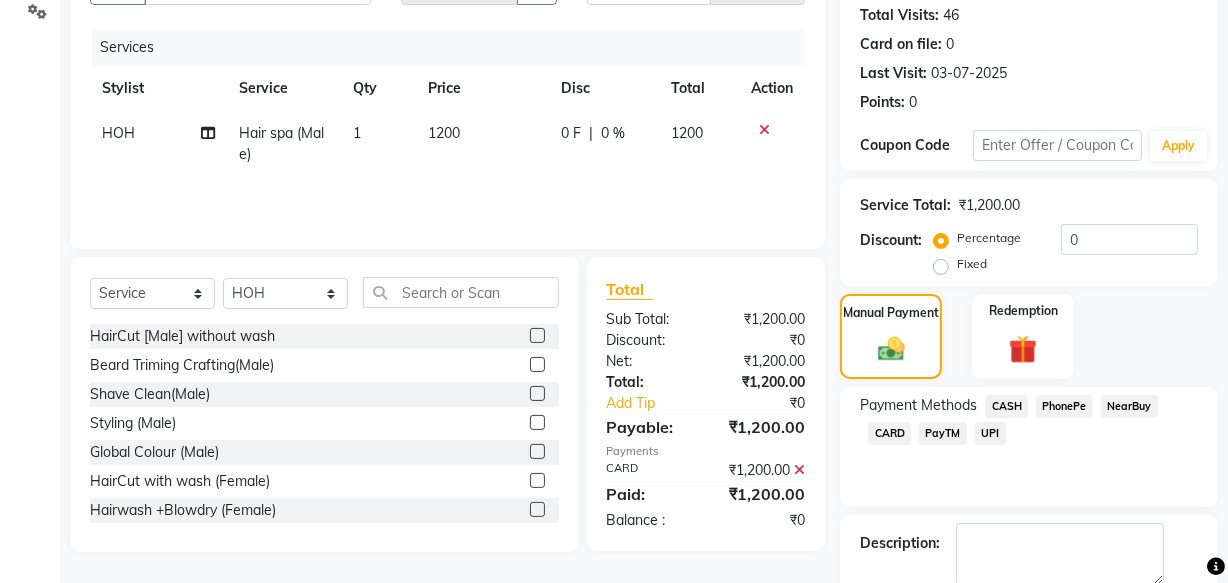 scroll, scrollTop: 326, scrollLeft: 0, axis: vertical 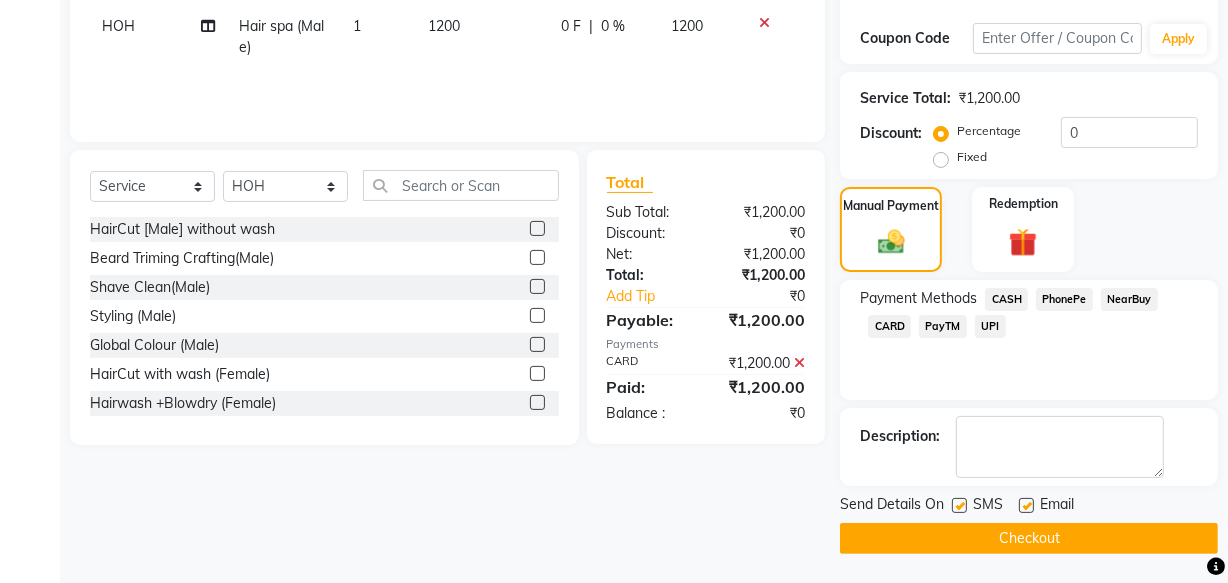 click on "Checkout" 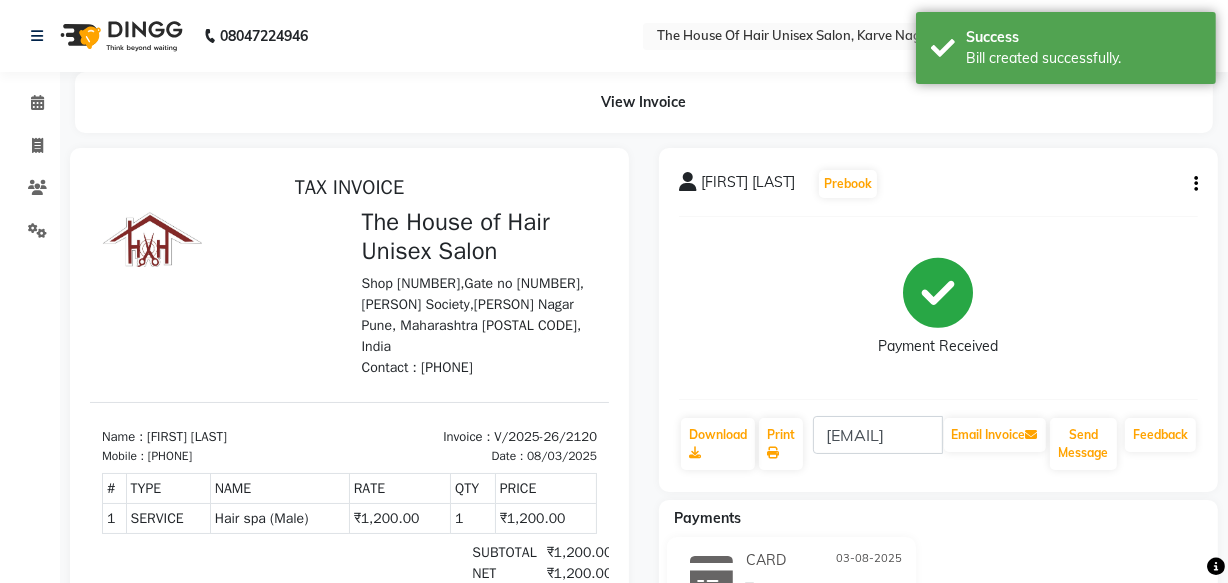 scroll, scrollTop: 0, scrollLeft: 0, axis: both 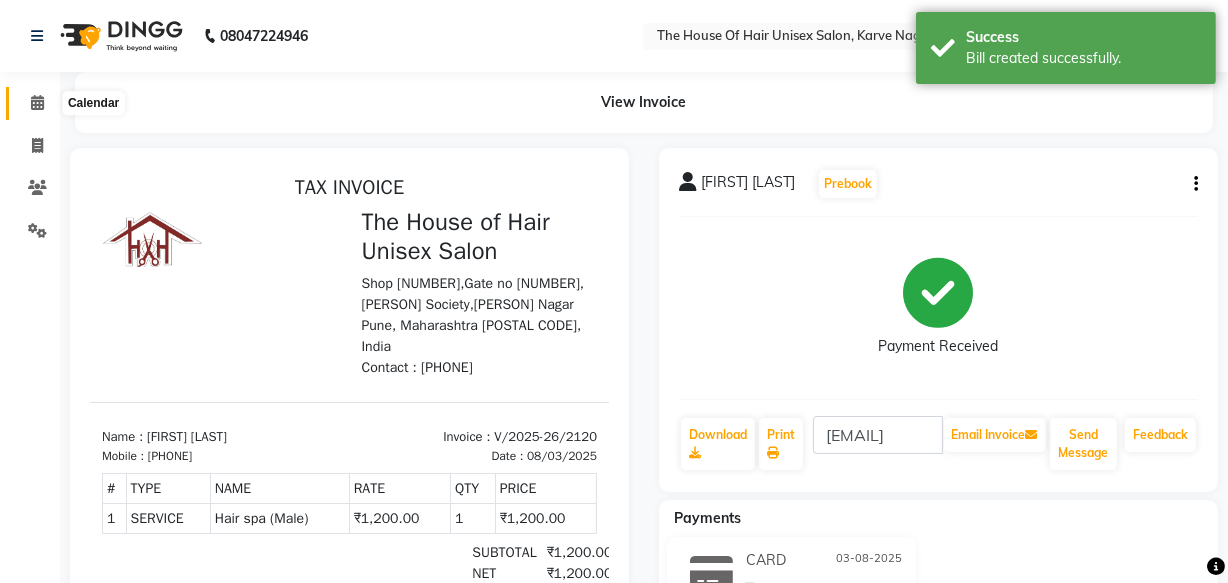 click 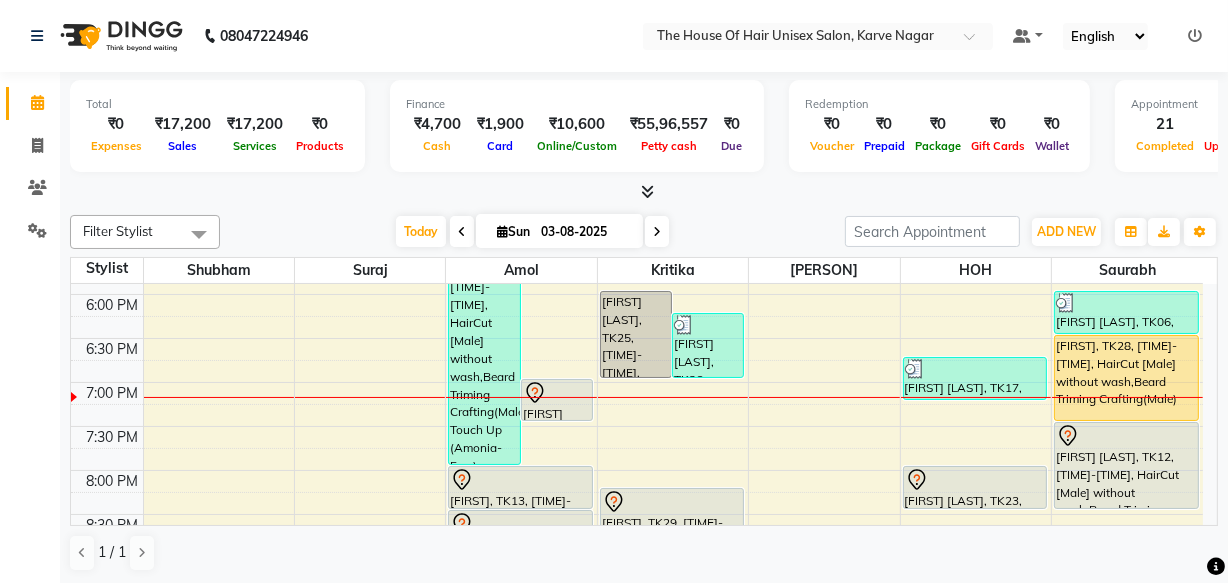 scroll, scrollTop: 954, scrollLeft: 0, axis: vertical 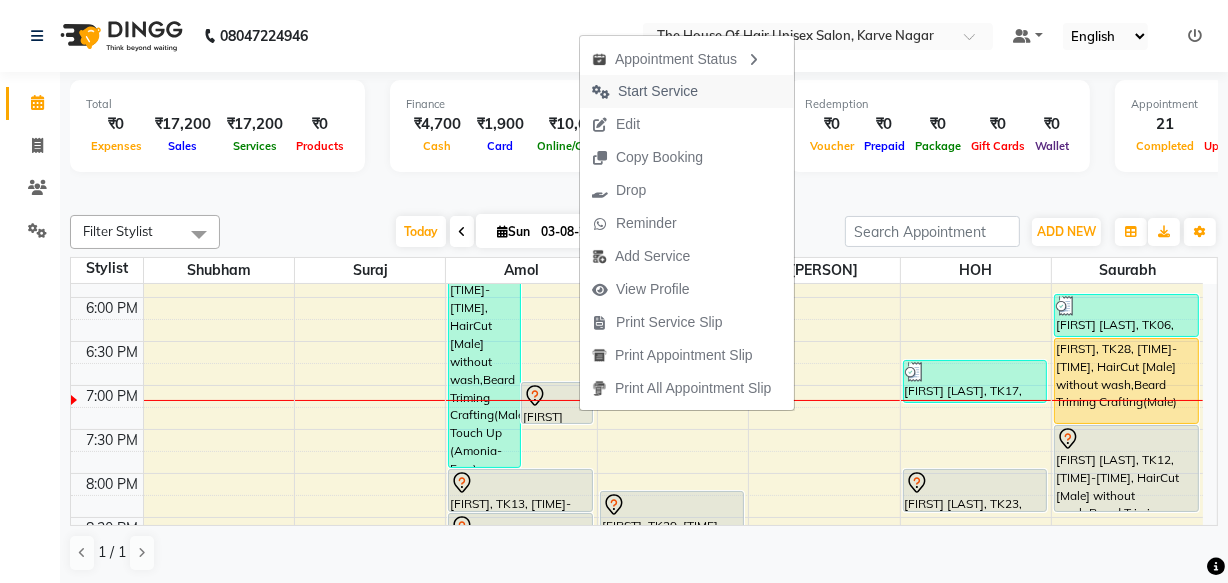 click on "Start Service" at bounding box center [658, 91] 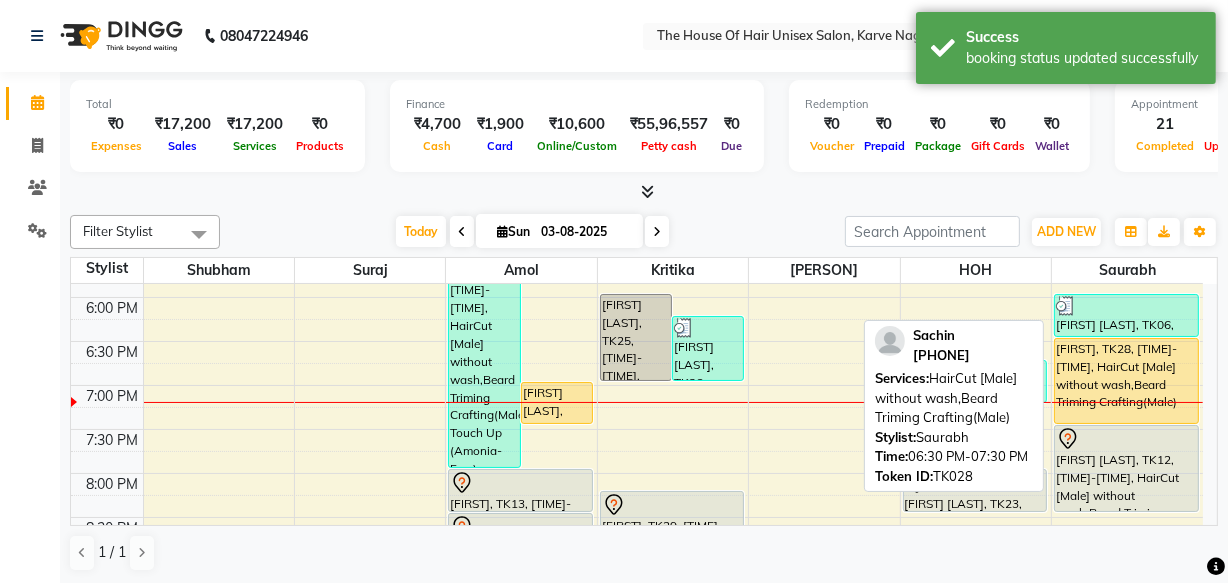 click on "Sachin, TK28, 06:30 PM-07:30 PM, HairCut [Male] without wash,Beard Triming Crafting(Male)" at bounding box center (1126, 381) 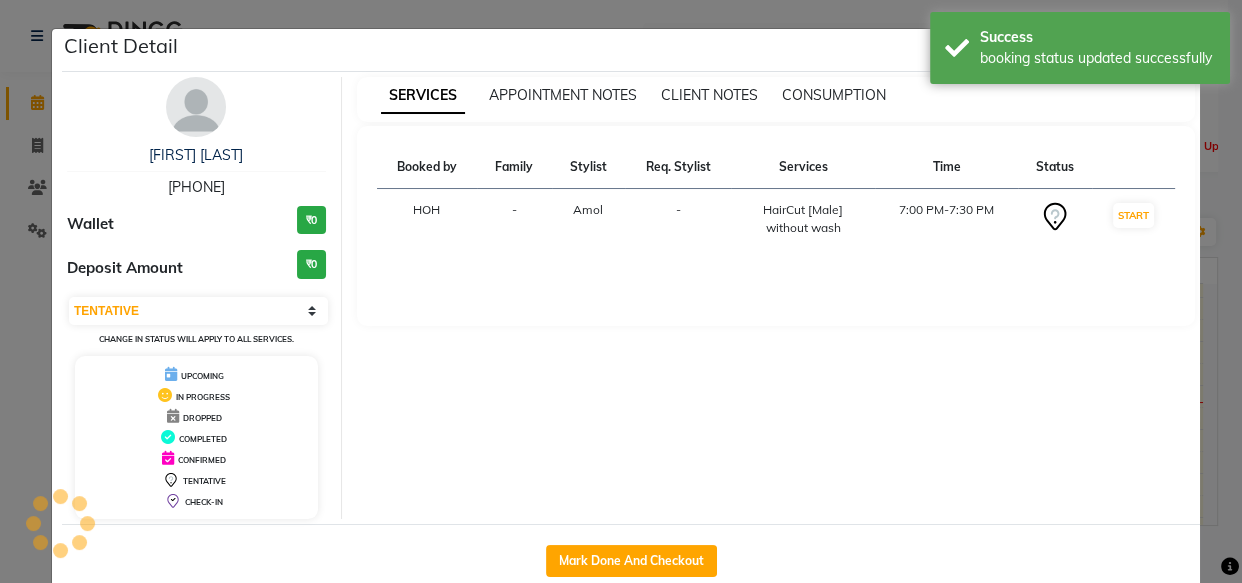 select on "1" 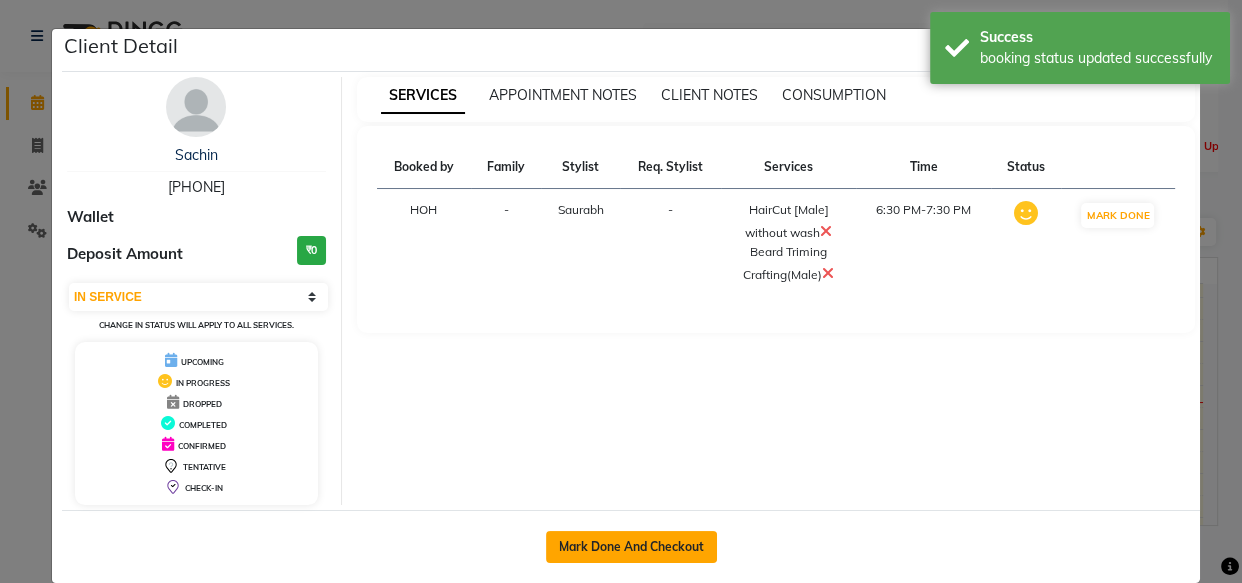 click on "Mark Done And Checkout" 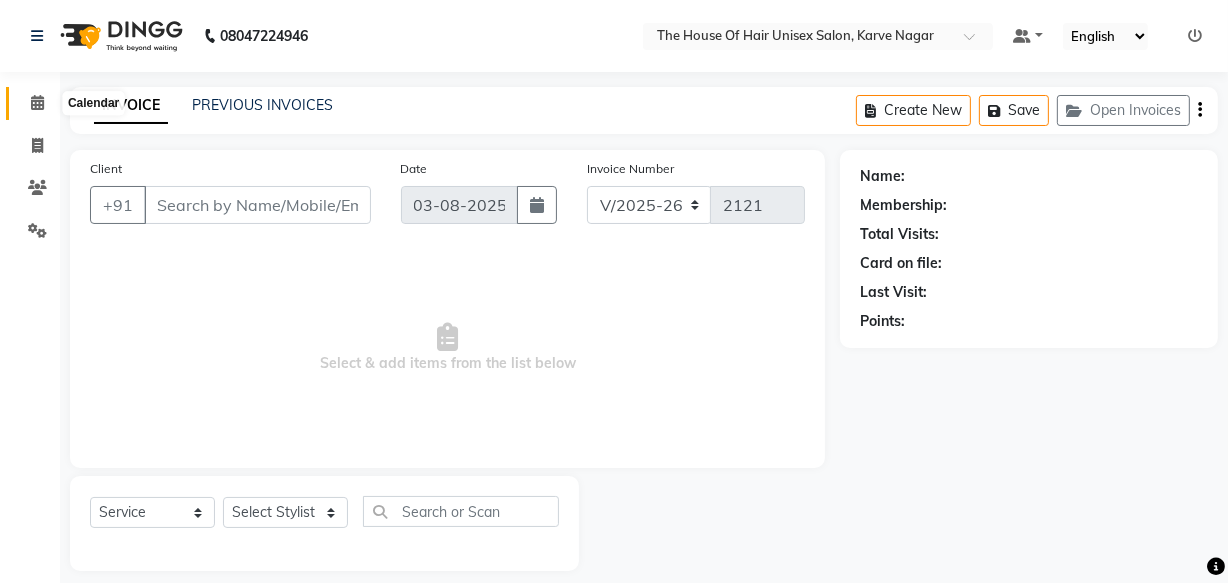 click 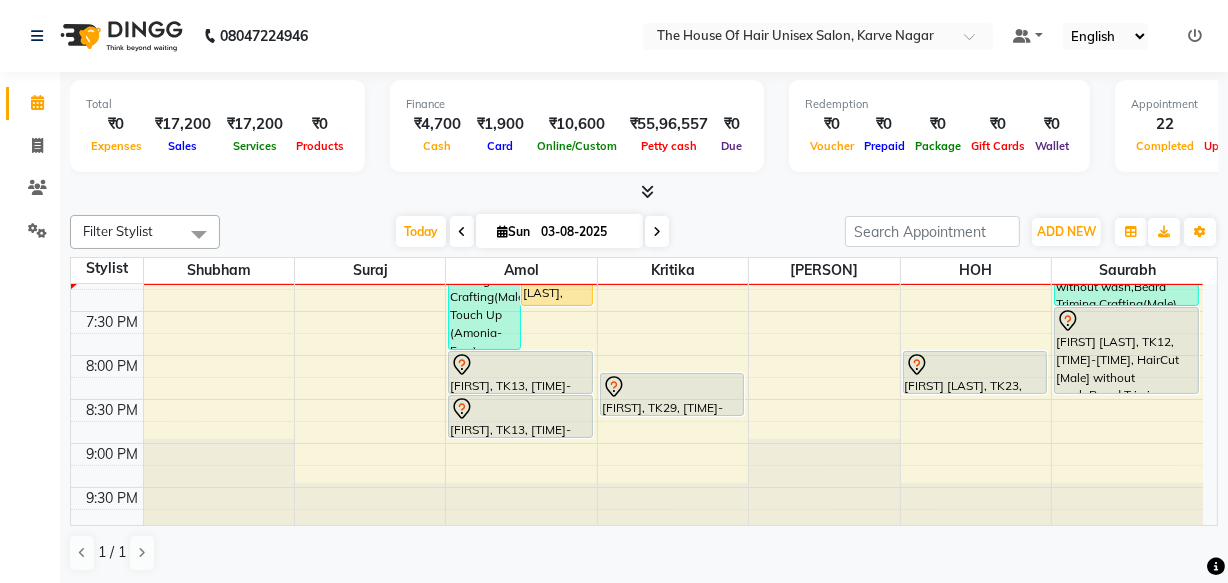 scroll, scrollTop: 1071, scrollLeft: 0, axis: vertical 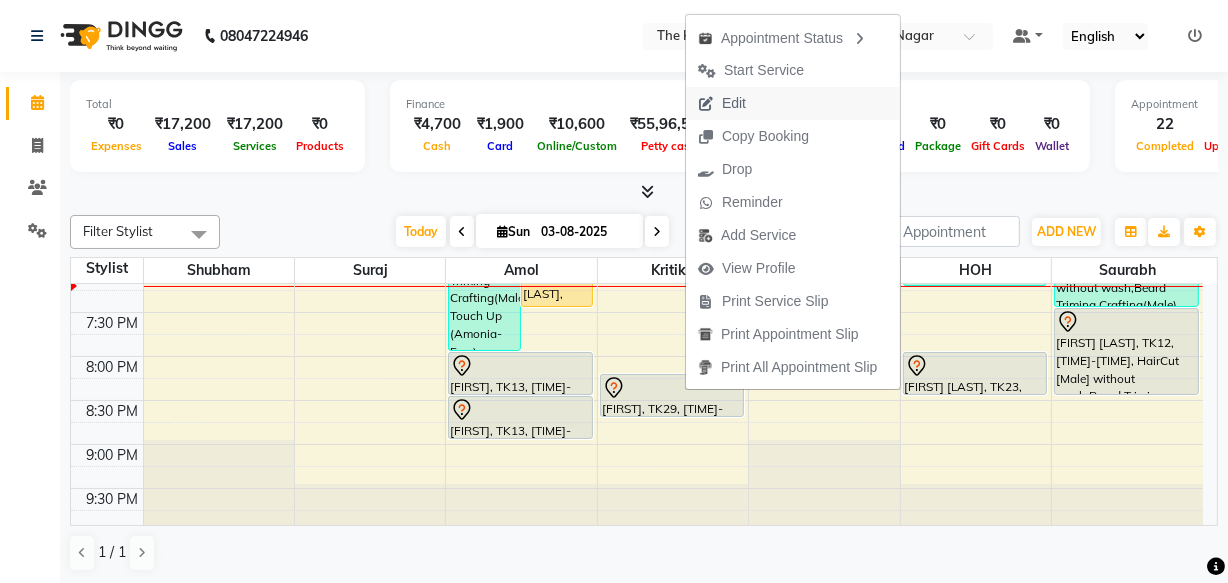 click on "Edit" at bounding box center [722, 103] 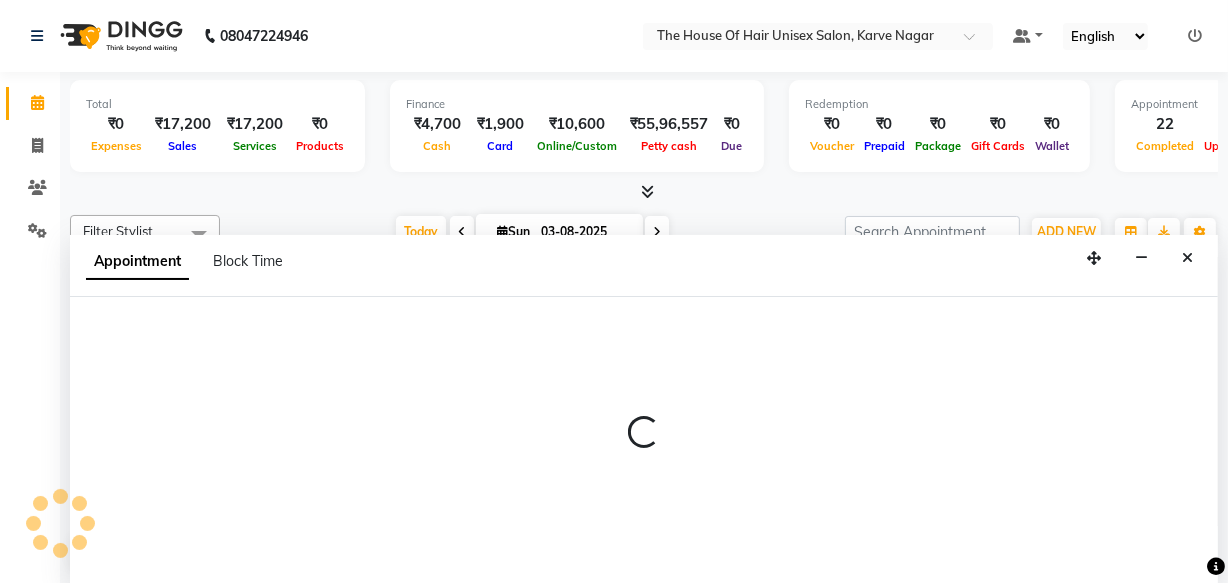 select on "tentative" 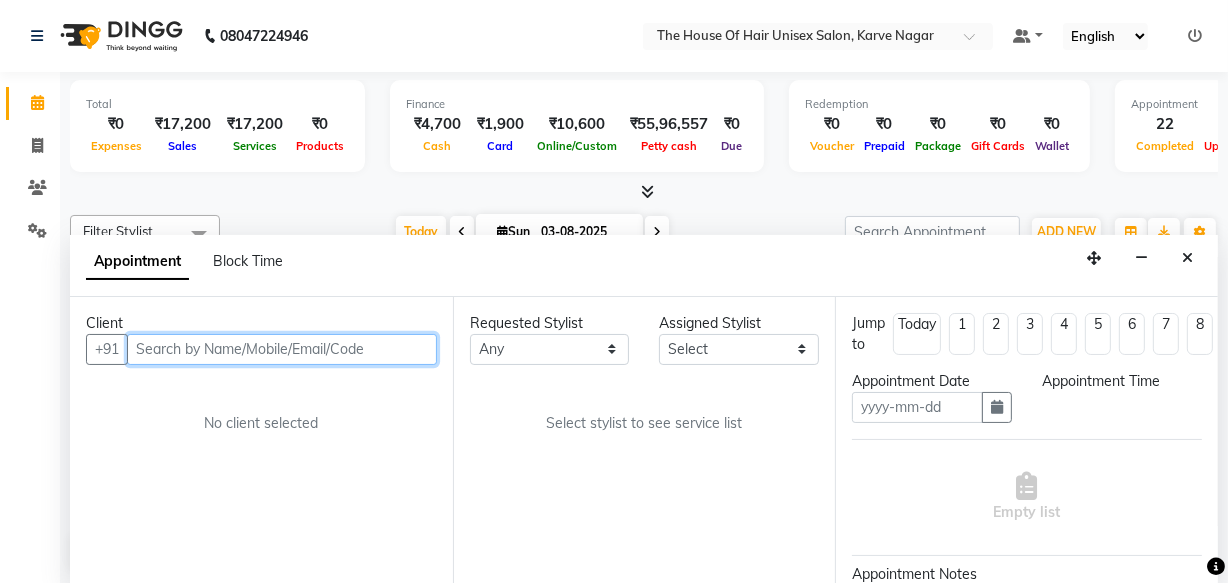 type on "03-08-2025" 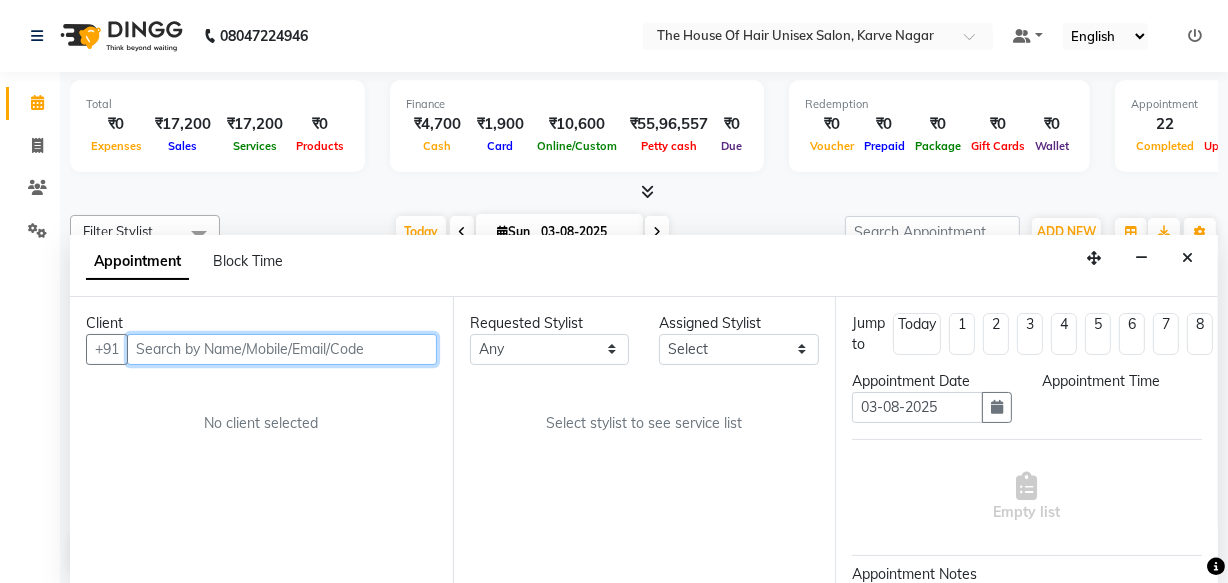 select on "1215" 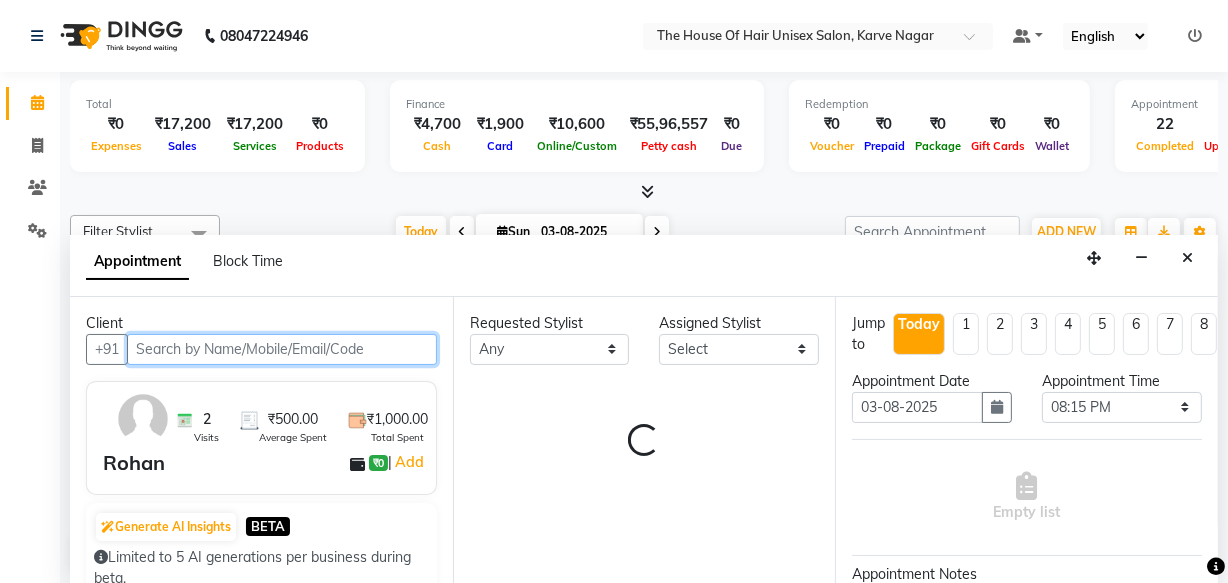 scroll, scrollTop: 0, scrollLeft: 0, axis: both 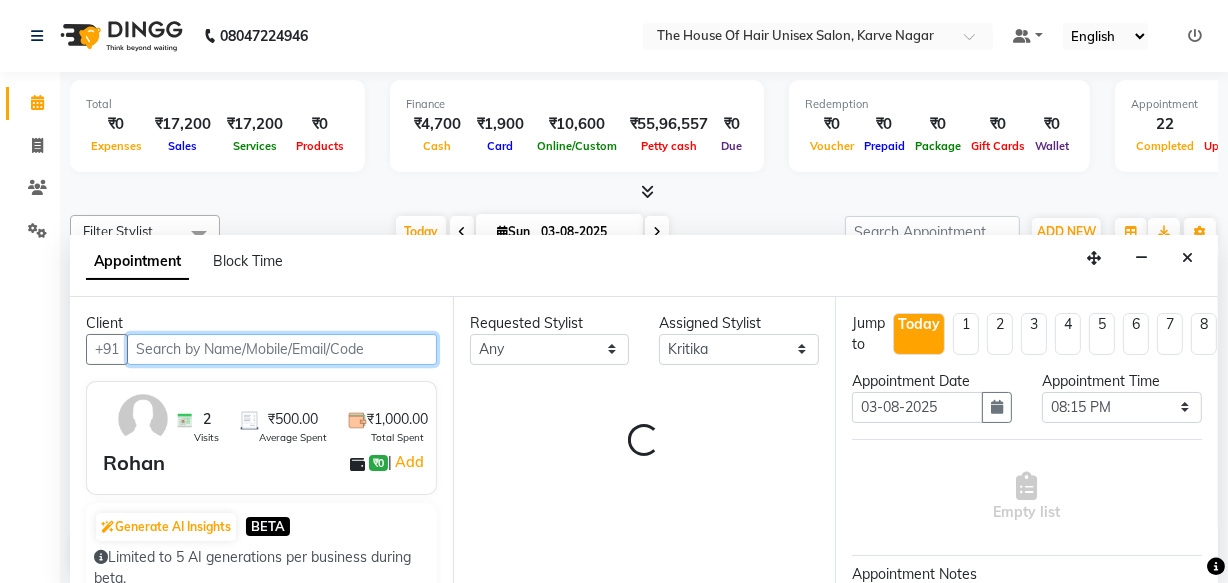select on "160" 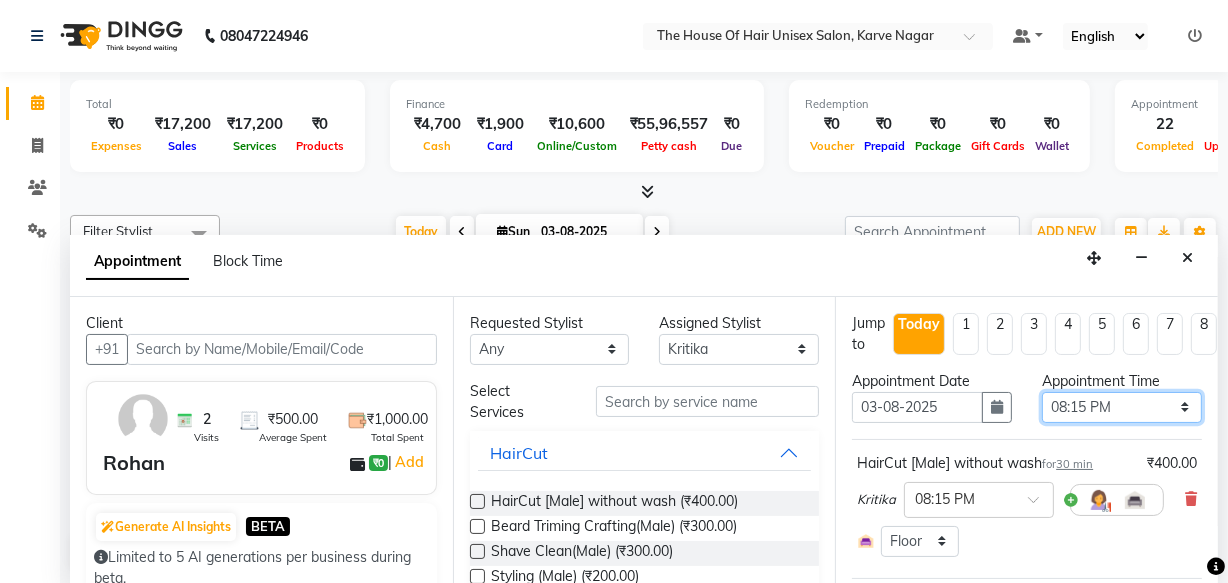 click on "Select 08:00 AM 08:15 AM 08:30 AM 08:45 AM 09:00 AM 09:15 AM 09:30 AM 09:45 AM 10:00 AM 10:15 AM 10:30 AM 10:45 AM 11:00 AM 11:15 AM 11:30 AM 11:45 AM 12:00 PM 12:15 PM 12:30 PM 12:45 PM 01:00 PM 01:15 PM 01:30 PM 01:45 PM 02:00 PM 02:15 PM 02:30 PM 02:45 PM 03:00 PM 03:15 PM 03:30 PM 03:45 PM 04:00 PM 04:15 PM 04:30 PM 04:45 PM 05:00 PM 05:15 PM 05:30 PM 05:45 PM 06:00 PM 06:15 PM 06:30 PM 06:45 PM 07:00 PM 07:15 PM 07:30 PM 07:45 PM 08:00 PM 08:15 PM 08:30 PM 08:45 PM 09:00 PM 09:15 PM 09:30 PM" at bounding box center [1122, 407] 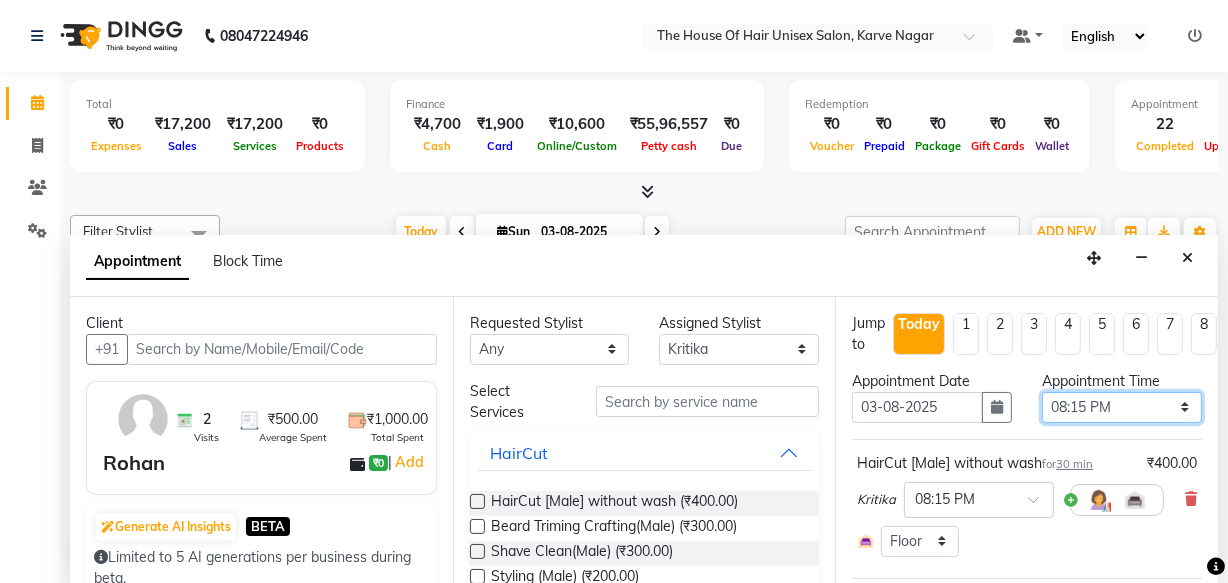select on "1155" 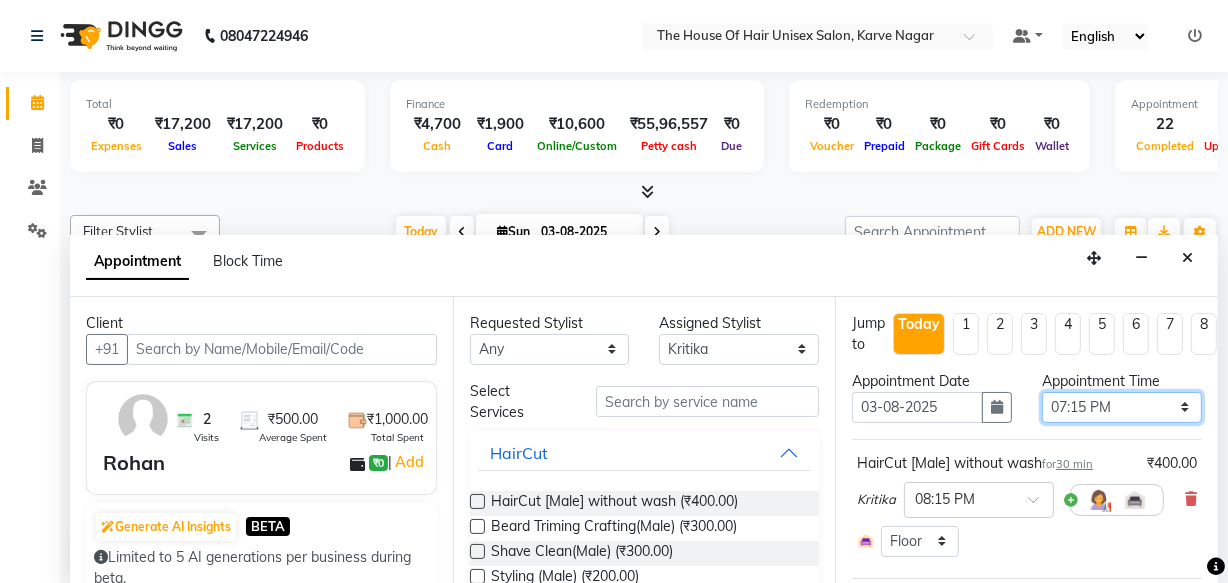 click on "Select 08:00 AM 08:15 AM 08:30 AM 08:45 AM 09:00 AM 09:15 AM 09:30 AM 09:45 AM 10:00 AM 10:15 AM 10:30 AM 10:45 AM 11:00 AM 11:15 AM 11:30 AM 11:45 AM 12:00 PM 12:15 PM 12:30 PM 12:45 PM 01:00 PM 01:15 PM 01:30 PM 01:45 PM 02:00 PM 02:15 PM 02:30 PM 02:45 PM 03:00 PM 03:15 PM 03:30 PM 03:45 PM 04:00 PM 04:15 PM 04:30 PM 04:45 PM 05:00 PM 05:15 PM 05:30 PM 05:45 PM 06:00 PM 06:15 PM 06:30 PM 06:45 PM 07:00 PM 07:15 PM 07:30 PM 07:45 PM 08:00 PM 08:15 PM 08:30 PM 08:45 PM 09:00 PM 09:15 PM 09:30 PM" at bounding box center [1122, 407] 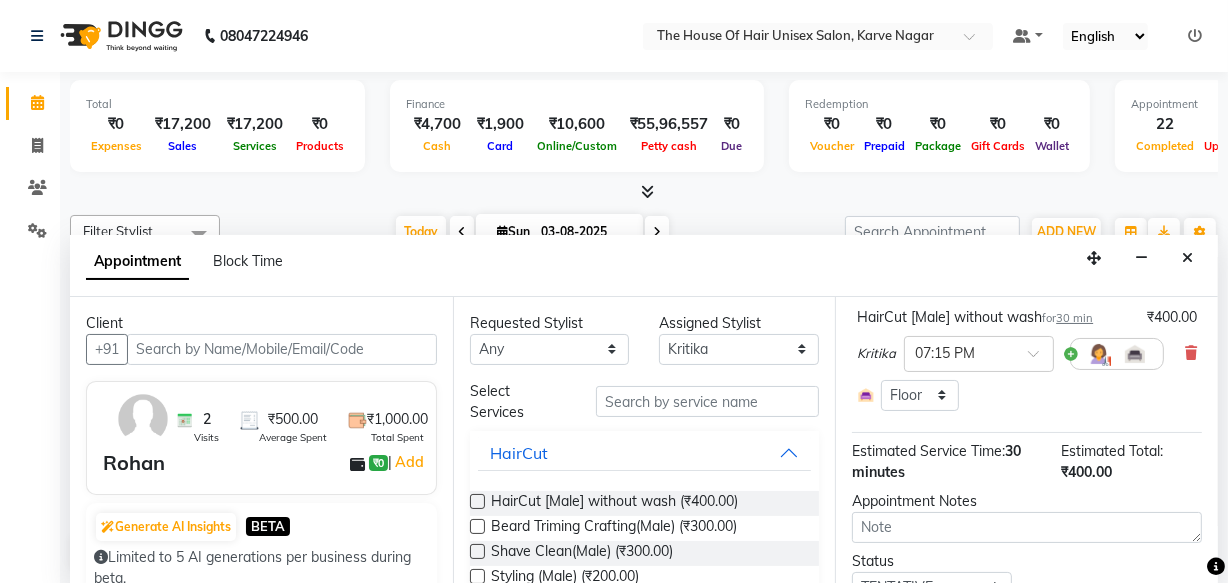 scroll, scrollTop: 245, scrollLeft: 0, axis: vertical 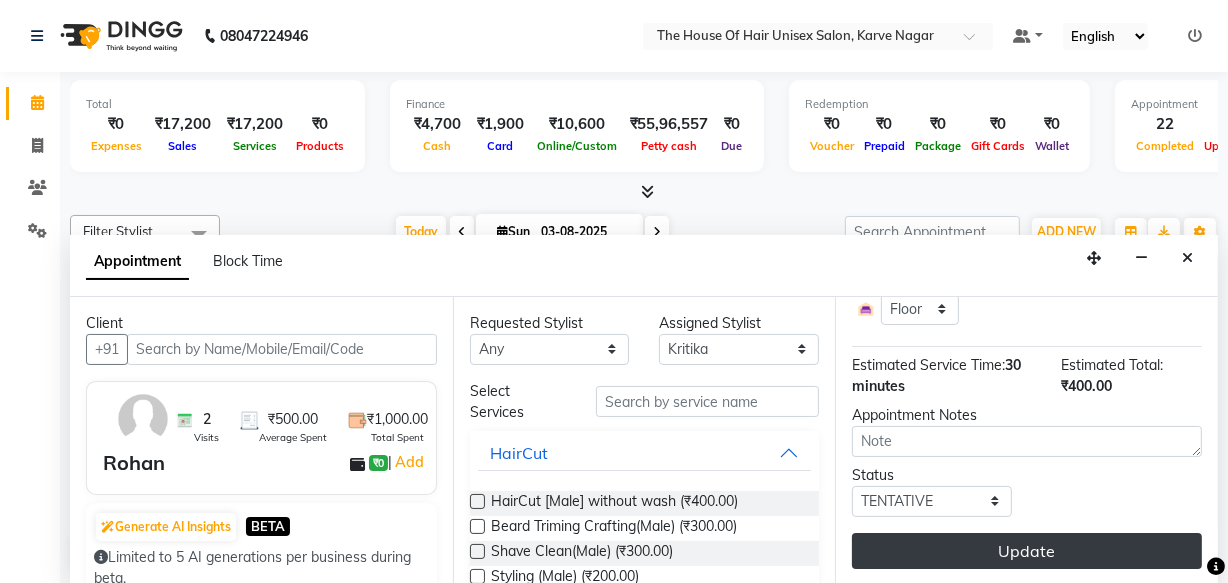 click on "Update" at bounding box center (1027, 551) 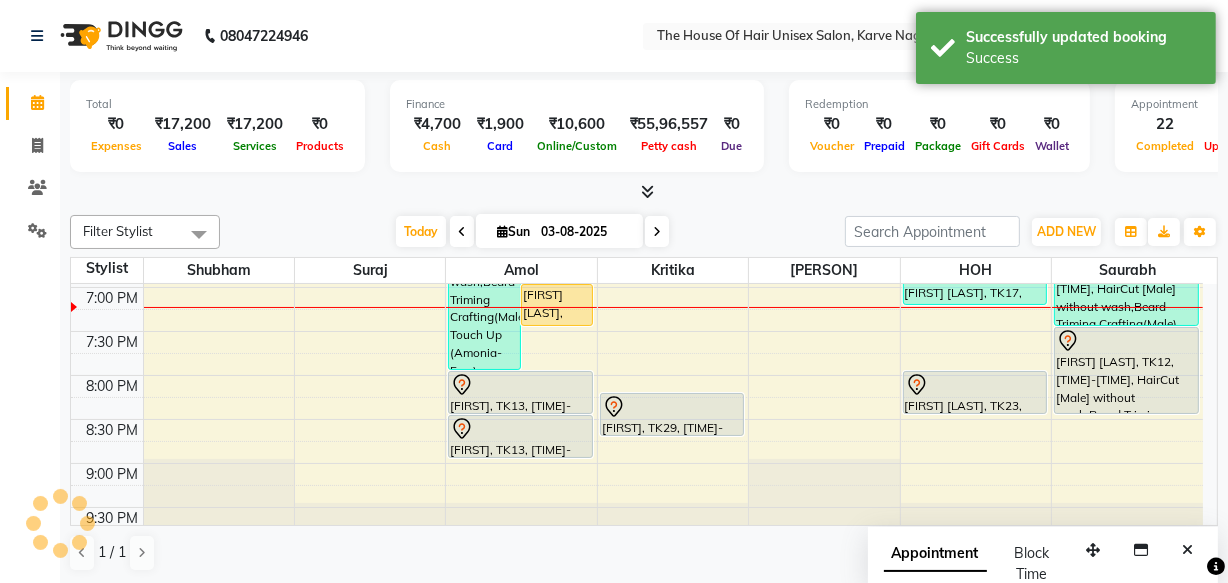 scroll, scrollTop: 0, scrollLeft: 0, axis: both 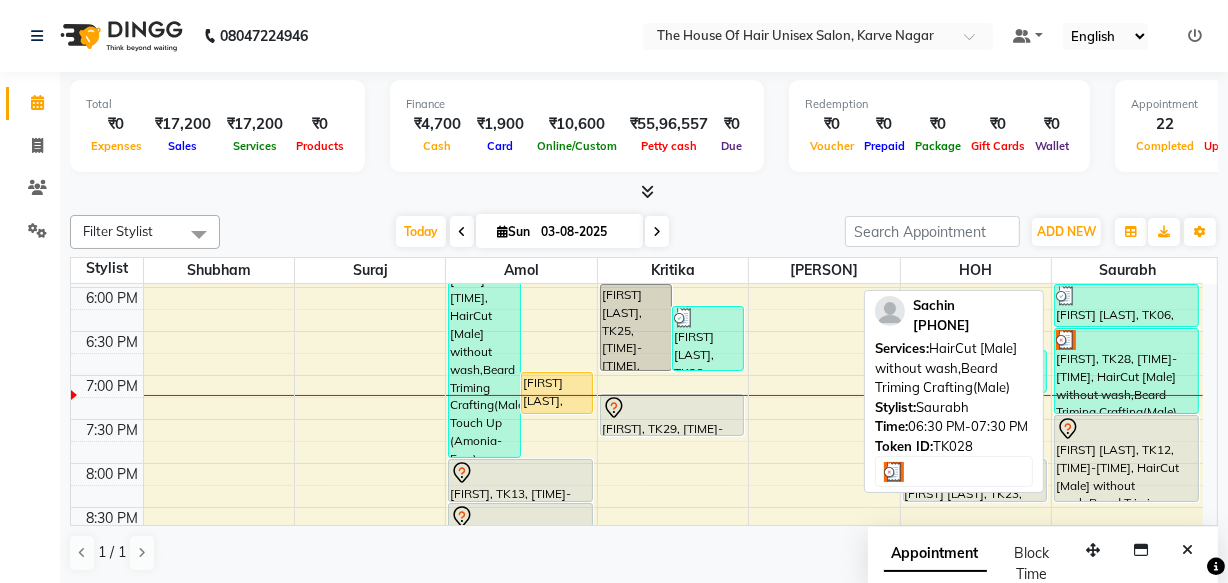 click at bounding box center [1066, 340] 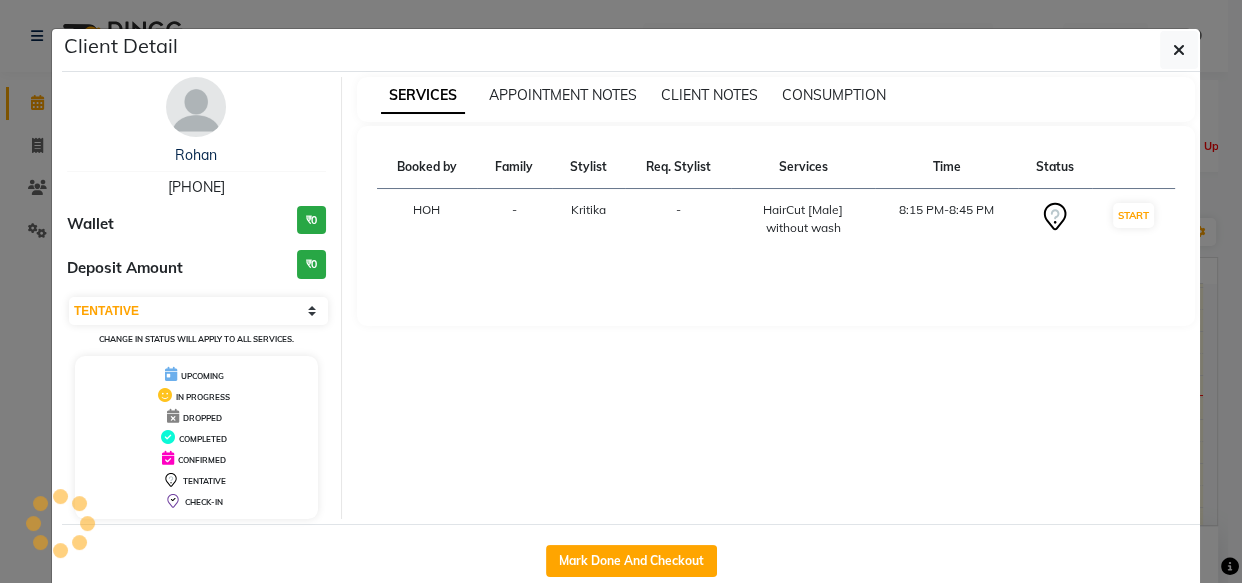 select on "3" 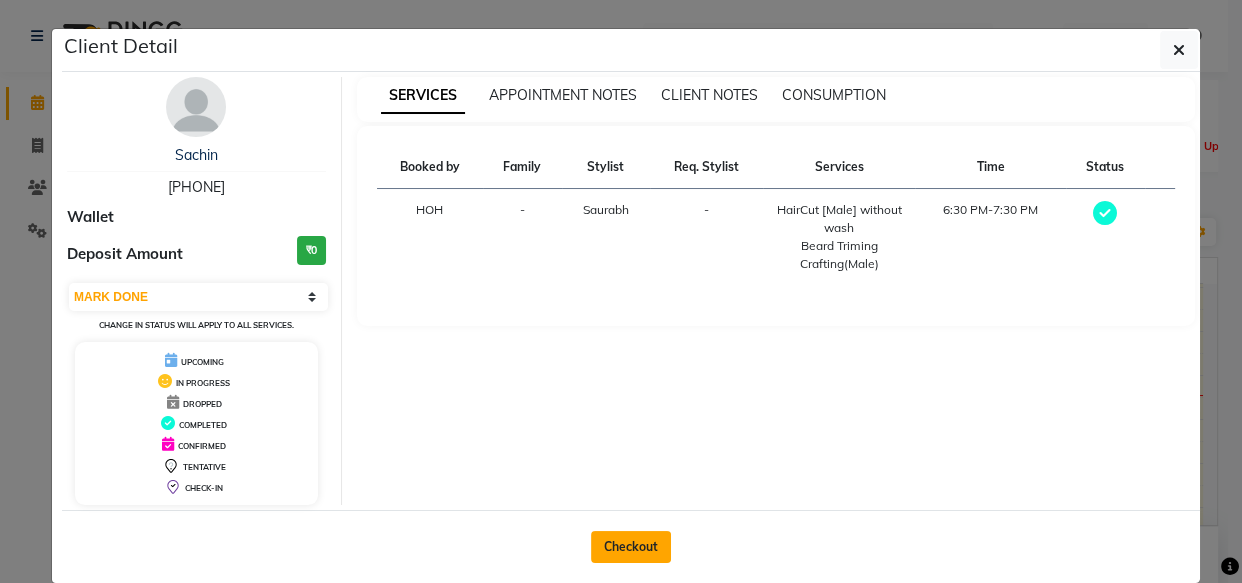click on "Checkout" 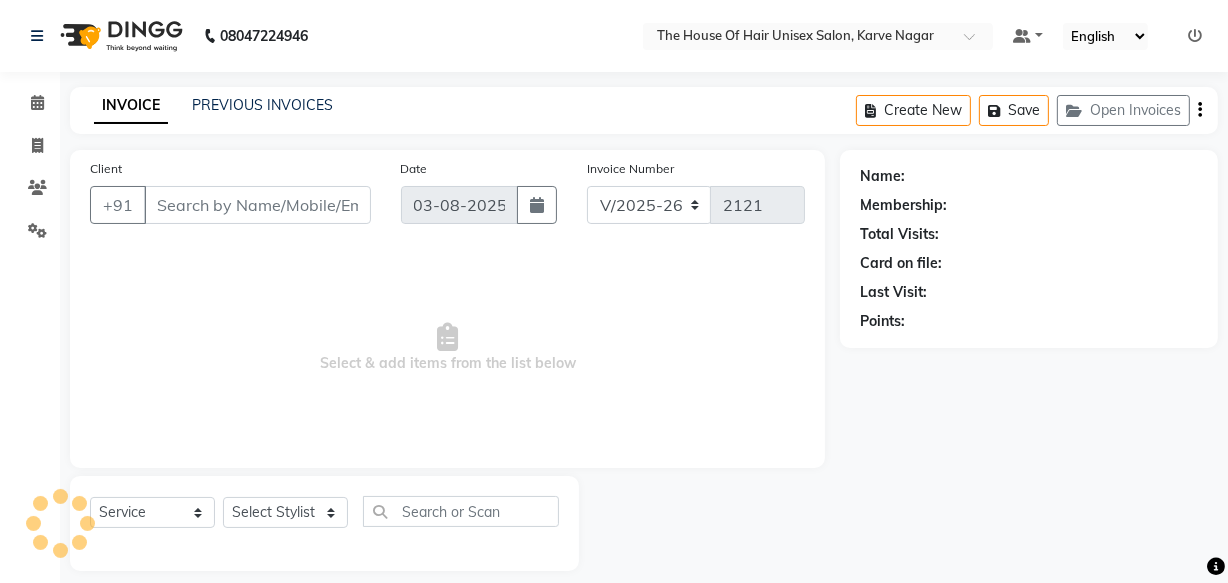 type on "9560329440" 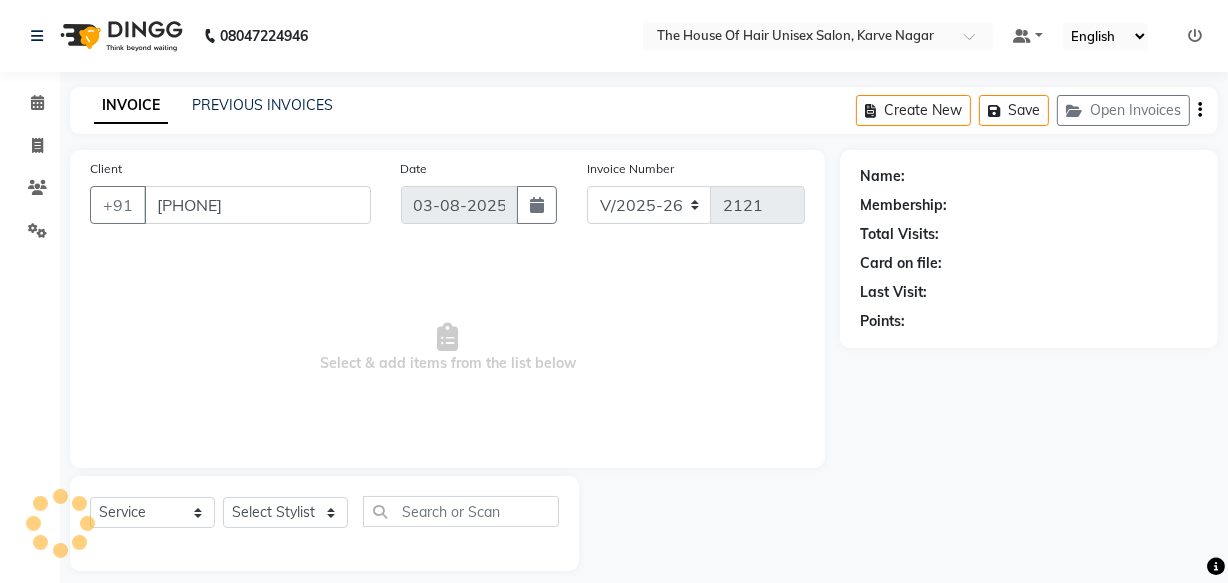 select on "86145" 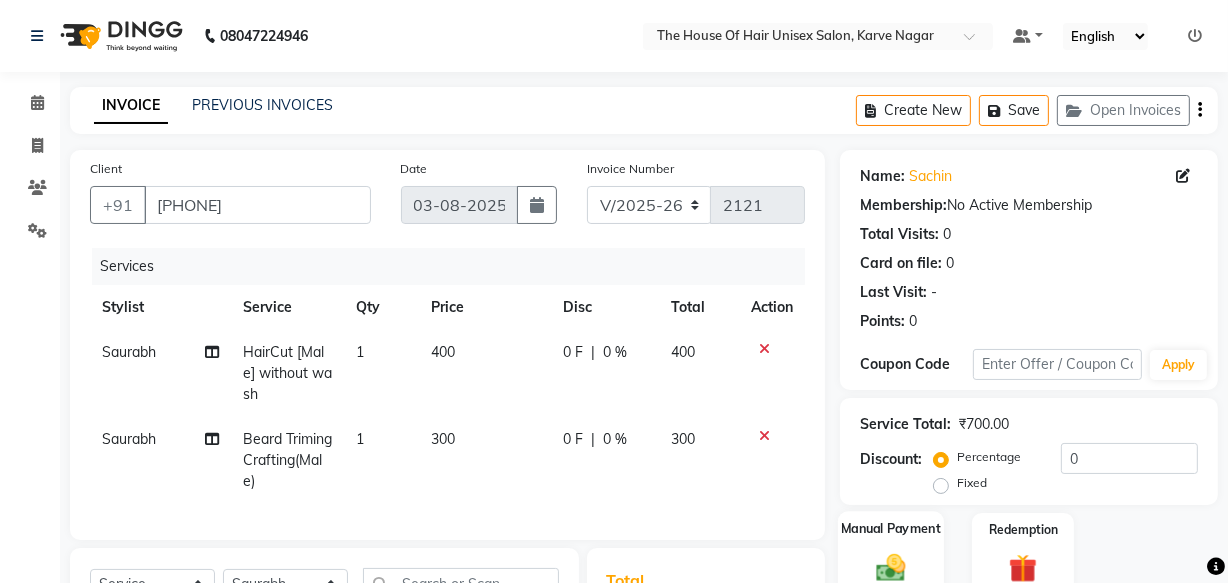 scroll, scrollTop: 216, scrollLeft: 0, axis: vertical 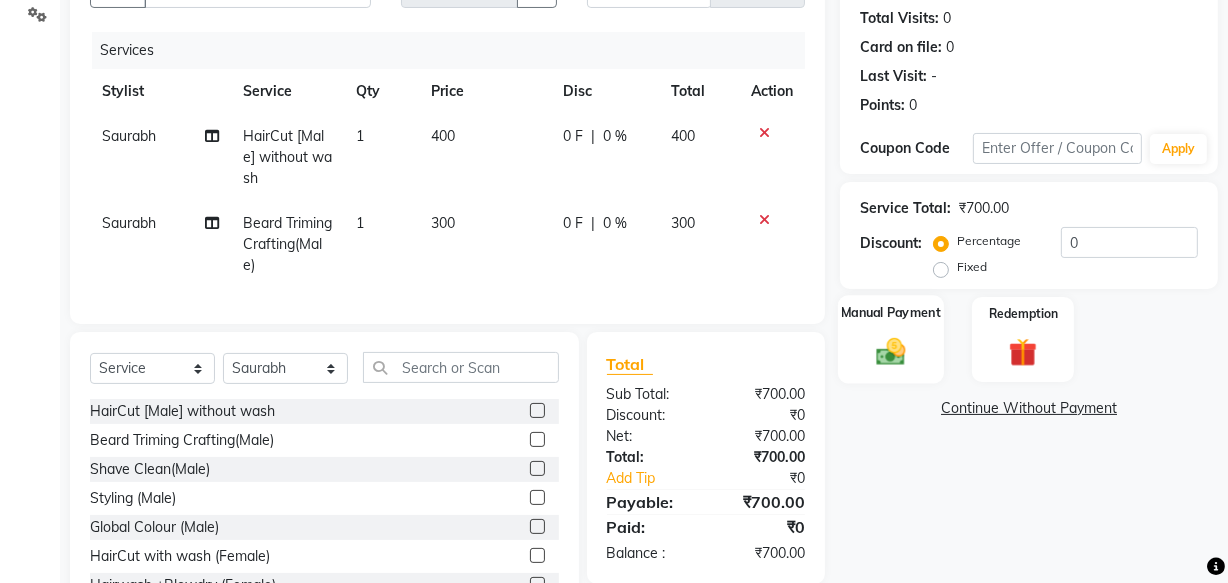 click 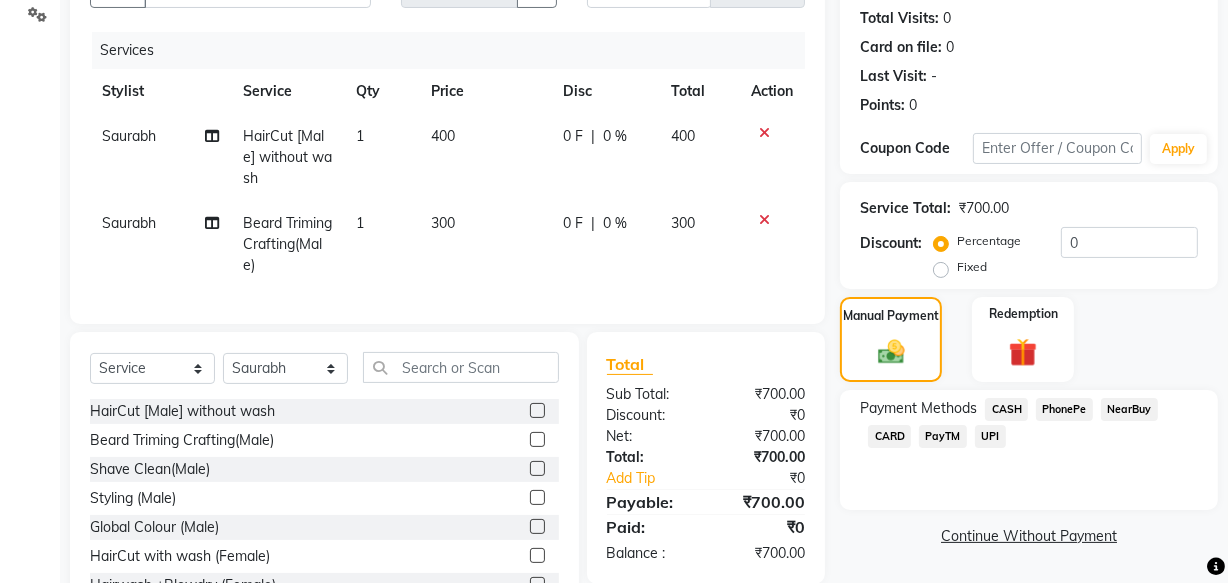 click on "UPI" 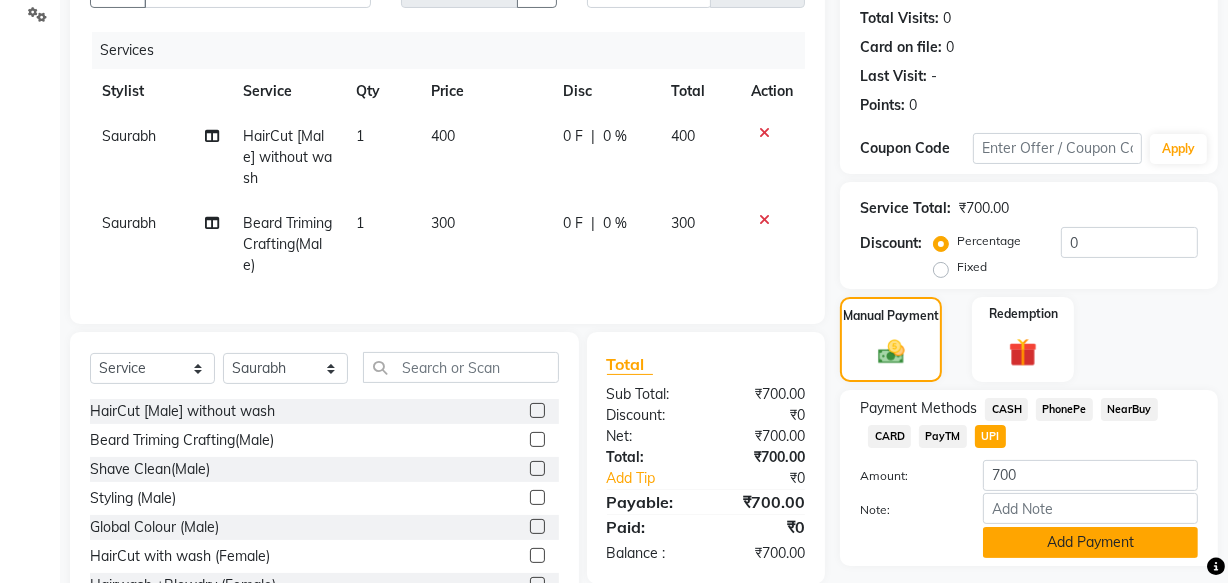 click on "Add Payment" 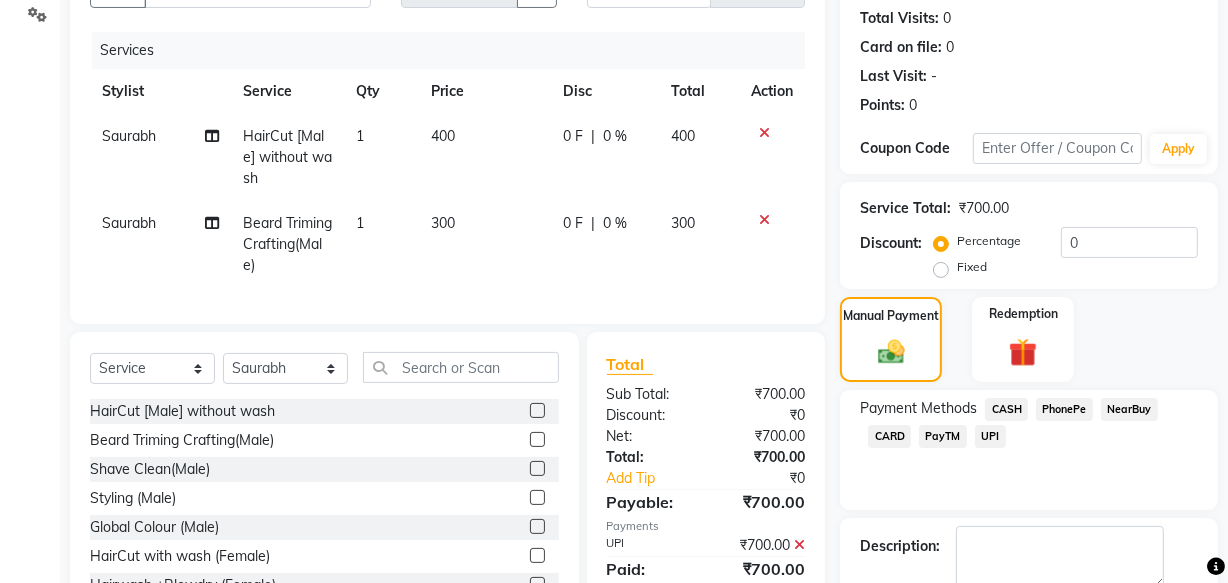 scroll, scrollTop: 326, scrollLeft: 0, axis: vertical 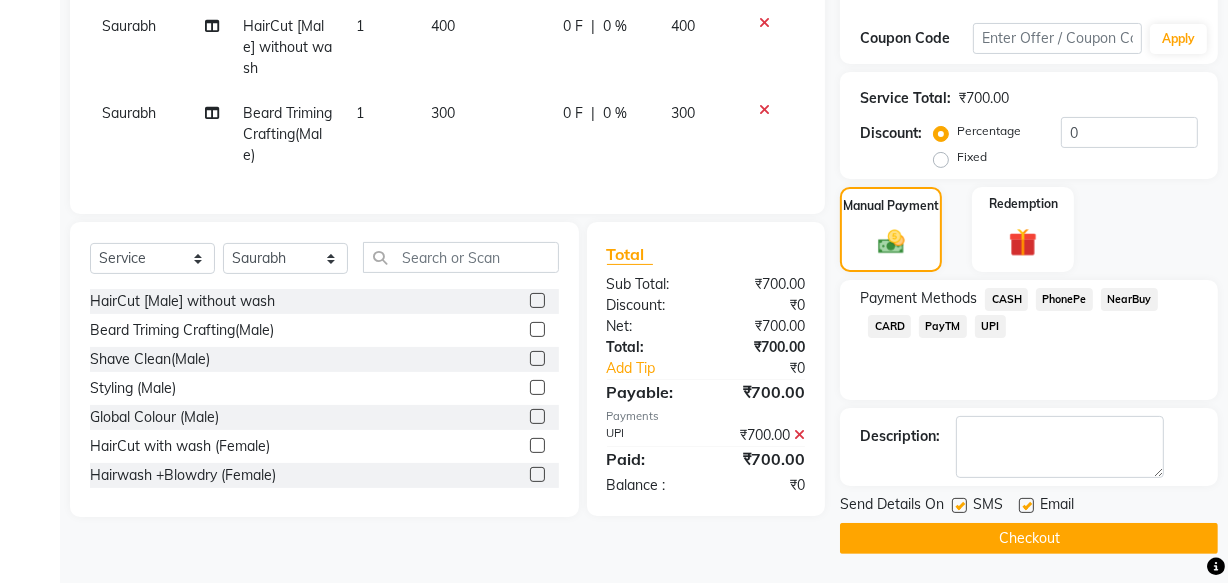 click on "Checkout" 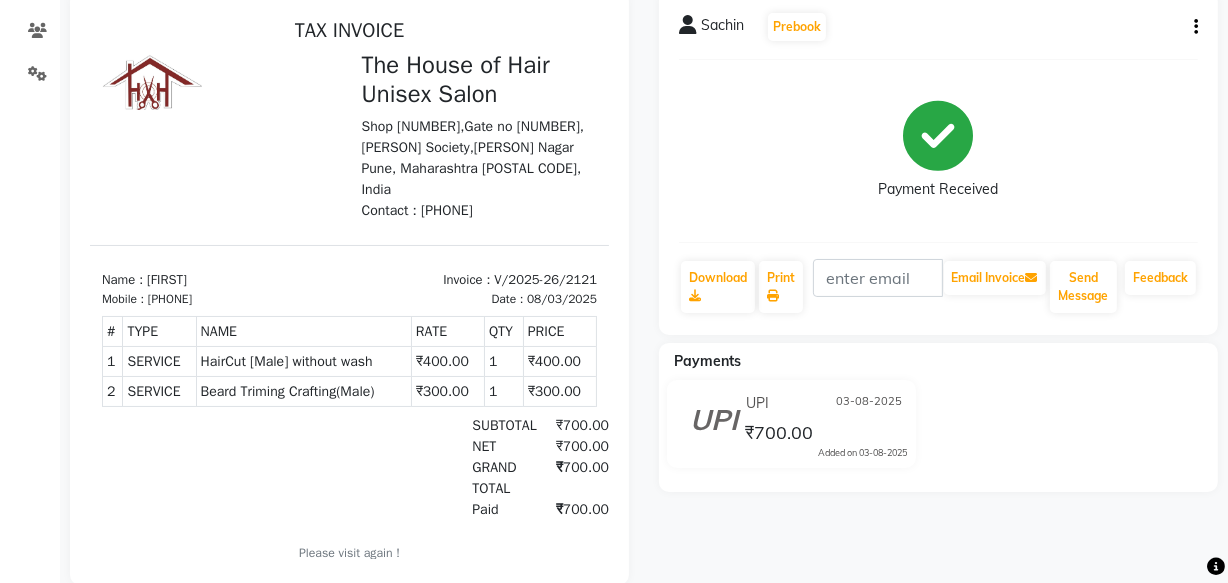 scroll, scrollTop: 0, scrollLeft: 0, axis: both 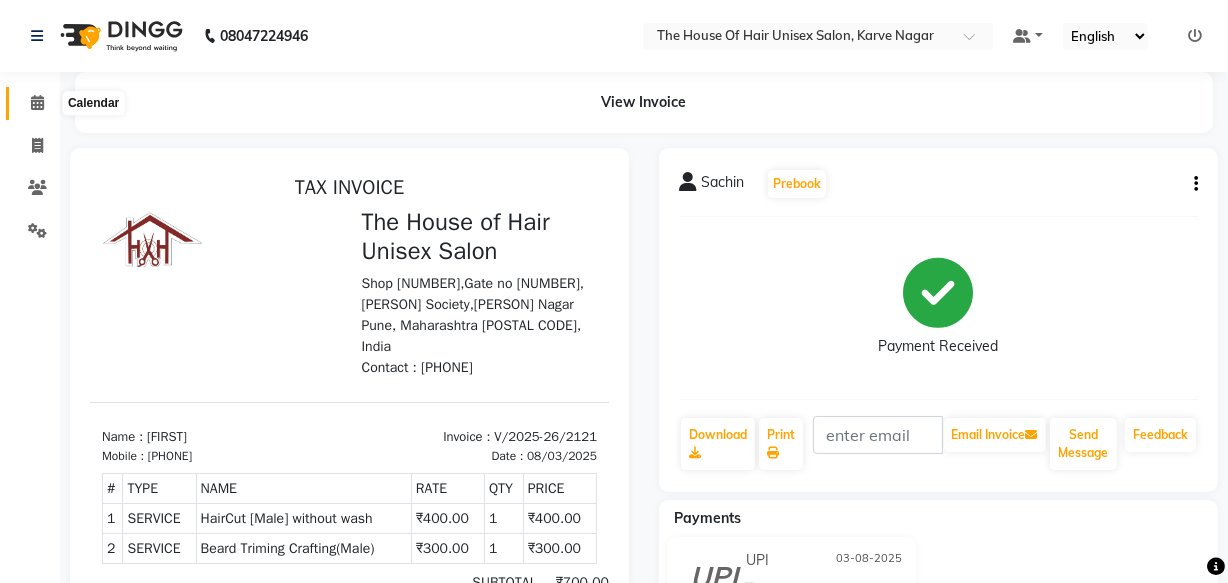 click 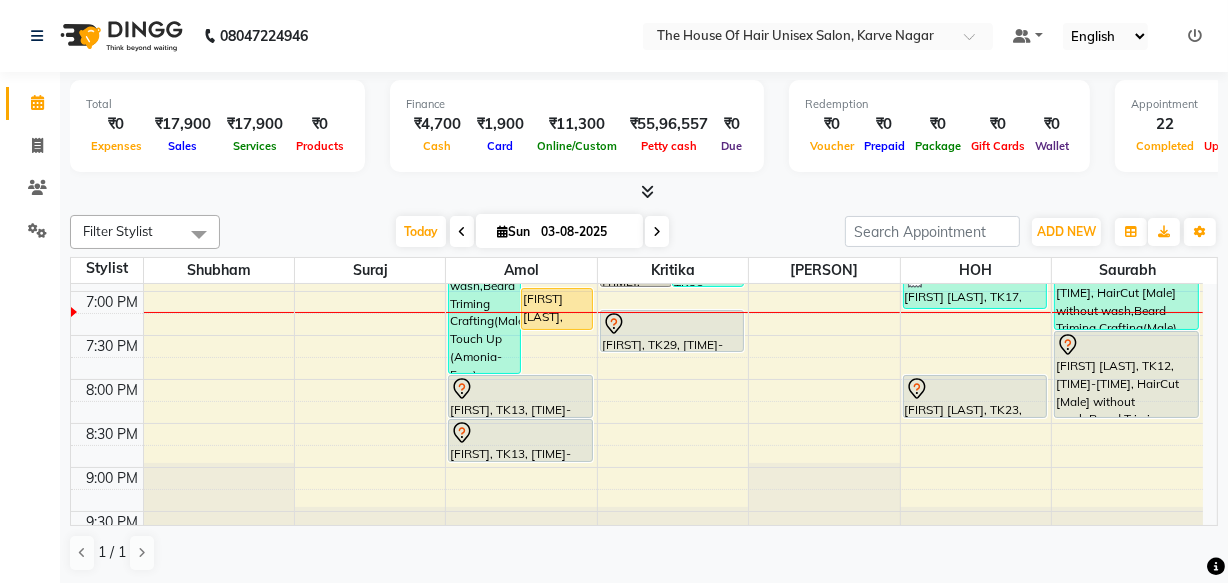 scroll, scrollTop: 1046, scrollLeft: 0, axis: vertical 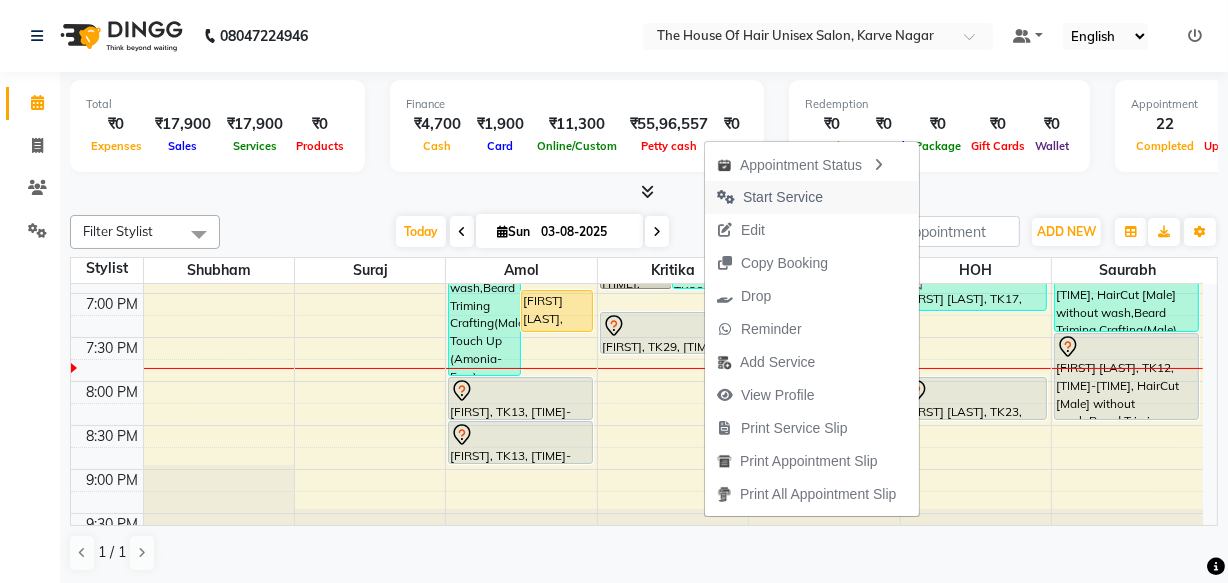 click on "Start Service" at bounding box center (783, 197) 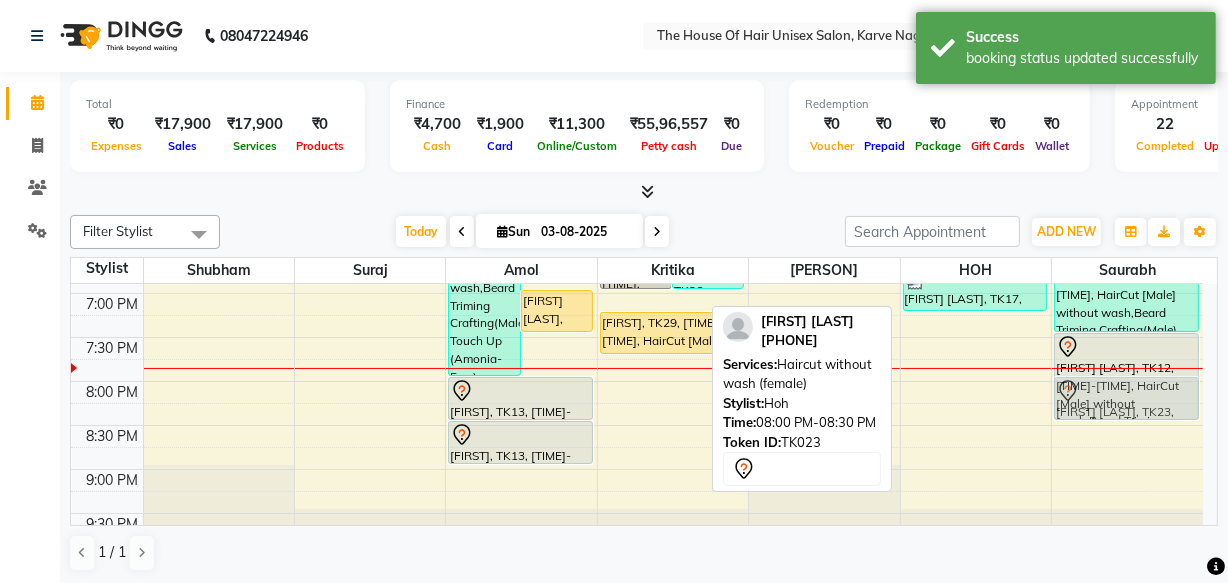 drag, startPoint x: 1018, startPoint y: 391, endPoint x: 1126, endPoint y: 390, distance: 108.00463 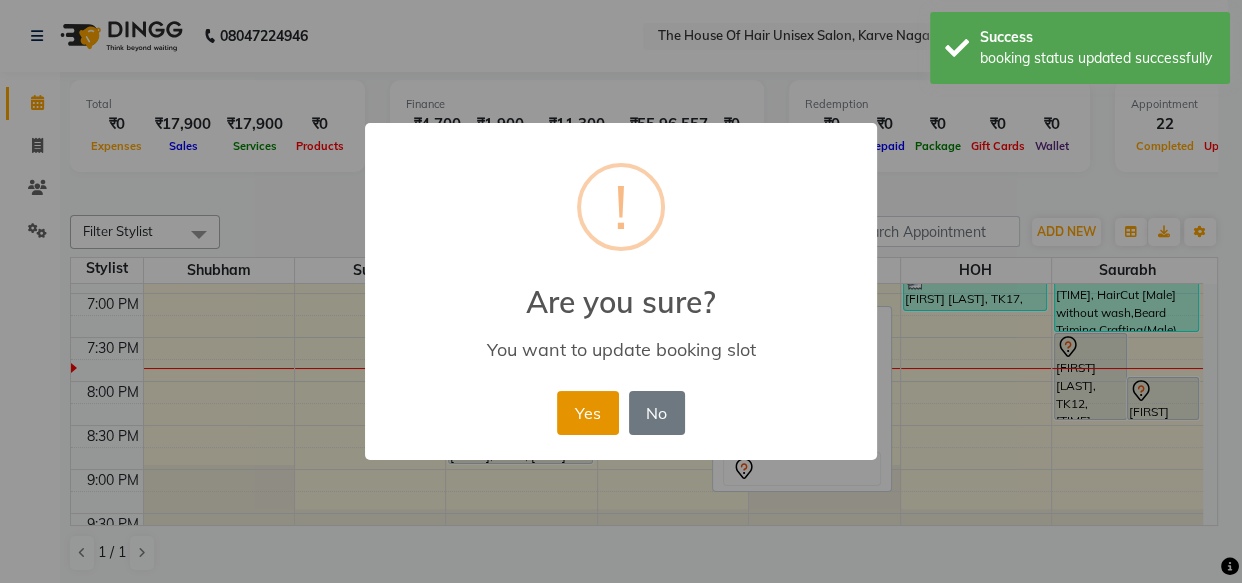 click on "Yes" at bounding box center (587, 413) 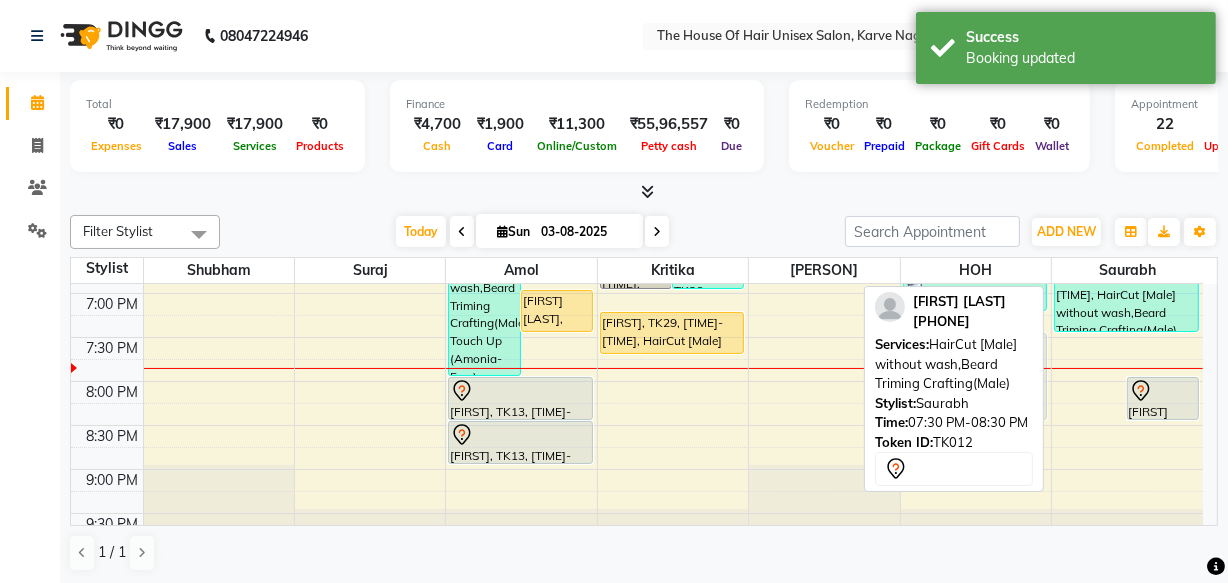 drag, startPoint x: 1093, startPoint y: 380, endPoint x: 1041, endPoint y: 390, distance: 52.95281 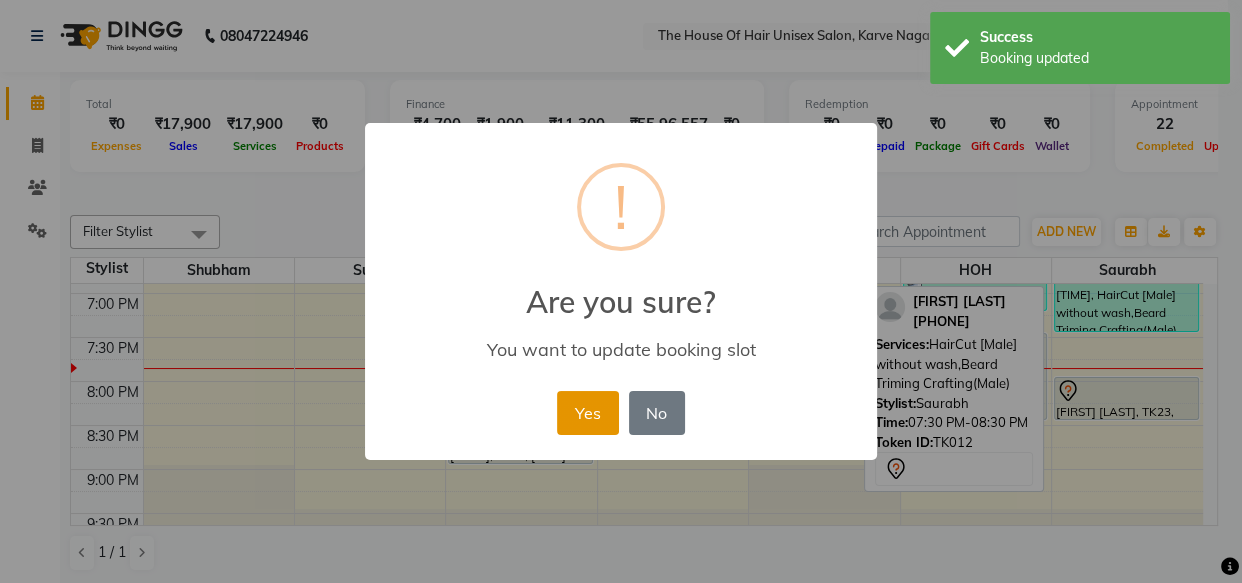 click on "Yes" at bounding box center (587, 413) 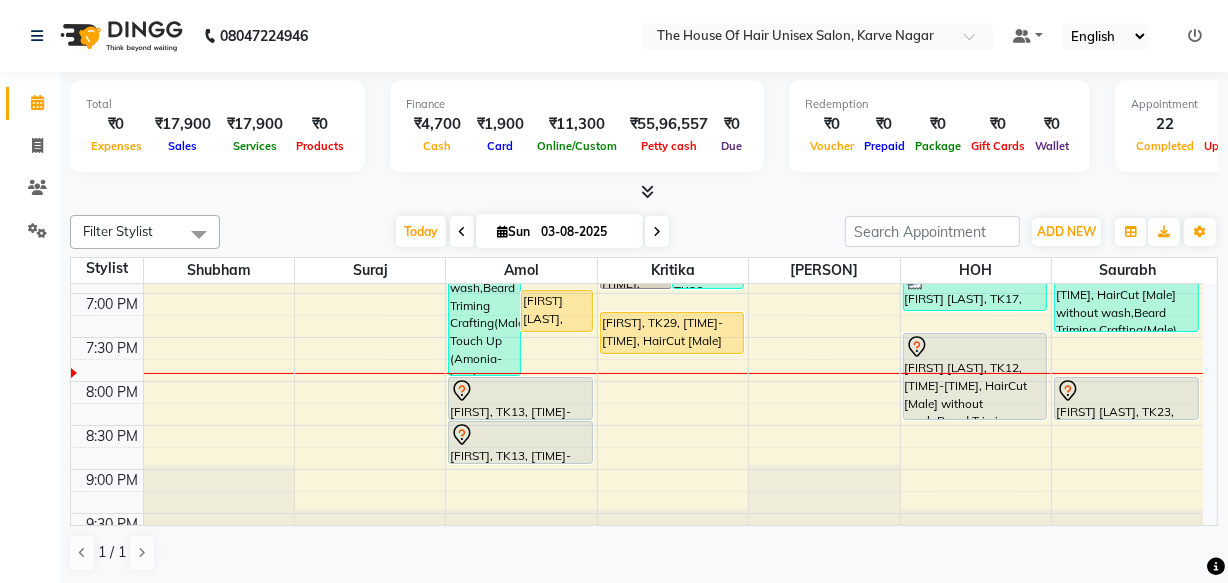 click on "7:00 AM 7:30 AM 8:00 AM 8:30 AM 9:00 AM 9:30 AM 10:00 AM 10:30 AM 11:00 AM 11:30 AM 12:00 PM 12:30 PM 1:00 PM 1:30 PM 2:00 PM 2:30 PM 3:00 PM 3:30 PM 4:00 PM 4:30 PM 5:00 PM 5:30 PM 6:00 PM 6:30 PM 7:00 PM 7:30 PM 8:00 PM 8:30 PM 9:00 PM 9:30 PM     abhinav lambe, TK04, 05:00 PM-08:00 PM, HairCut [Male] without wash,Beard Triming Crafting(Male),Crown Touch Up (Amonia- Free)    Dhruv sandu, TK27, 07:00 PM-07:30 PM, HairCut [Male] without wash     jaysingh jagdale, TK01, 10:00 AM-10:30 AM, HairCut [Male] without wash     Prashant Kulkarni, TK09, 11:30 AM-12:00 PM, HairCut [Male] without wash     Jotri, TK18, 01:00 PM-02:00 PM, HairCut [Male] without wash,Beard Triming Crafting(Male)    Dhruv Shah, TK10, 02:00 PM-03:00 PM, HairCut [Male] without wash,Beard Triming Crafting(Male)     Smruti Kand, TK21, 03:00 PM-03:45 PM, HairCut with wash (Female)     neha mane, TK02, 03:45 PM-04:45 PM, Touch up (Female)             satyam, TK13, 08:00 PM-08:30 PM, HairCut [Male] without wash" at bounding box center (637, -103) 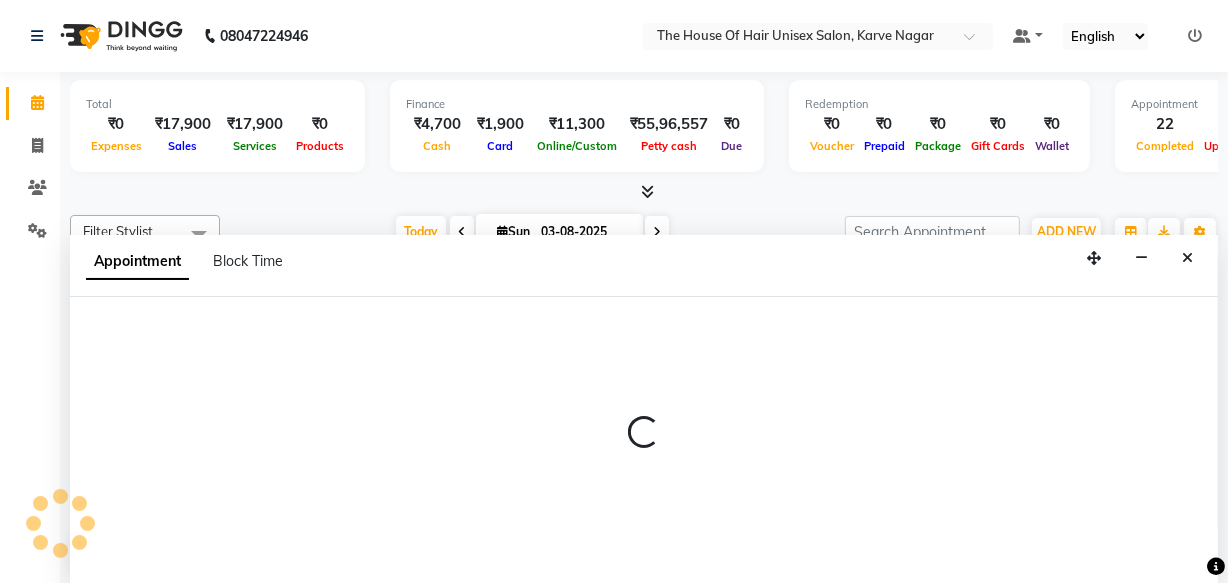 select on "85989" 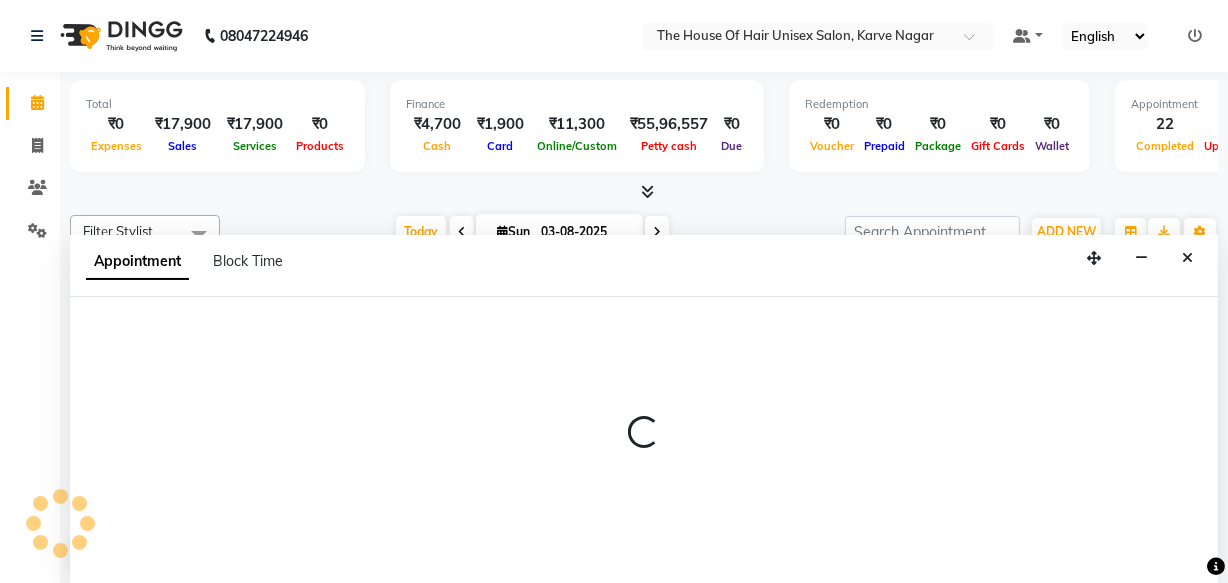 select on "tentative" 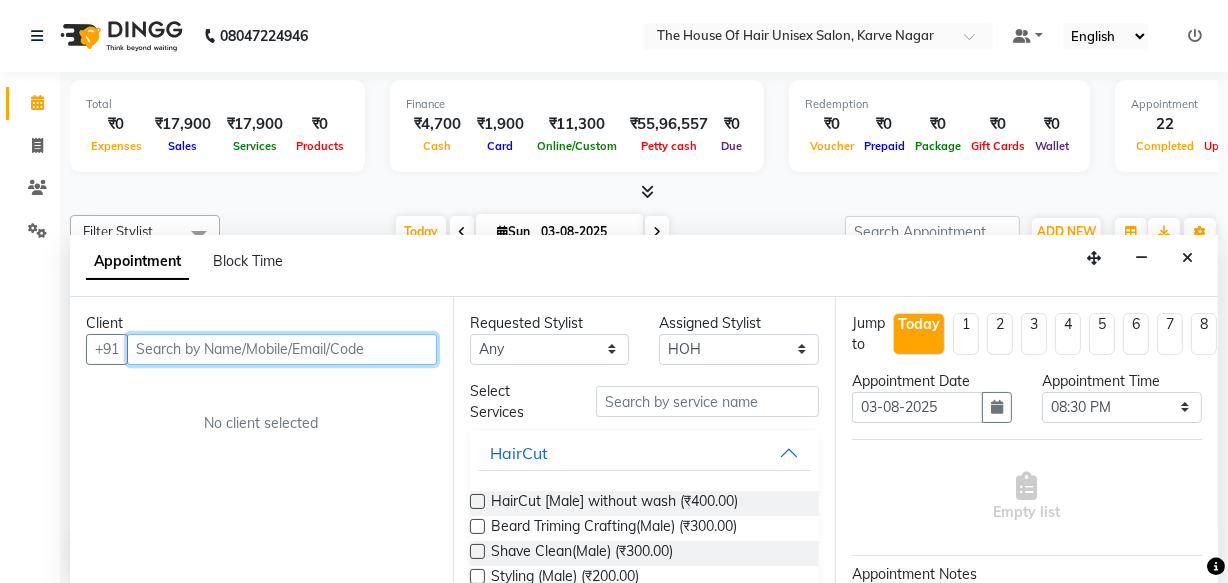 click at bounding box center (282, 349) 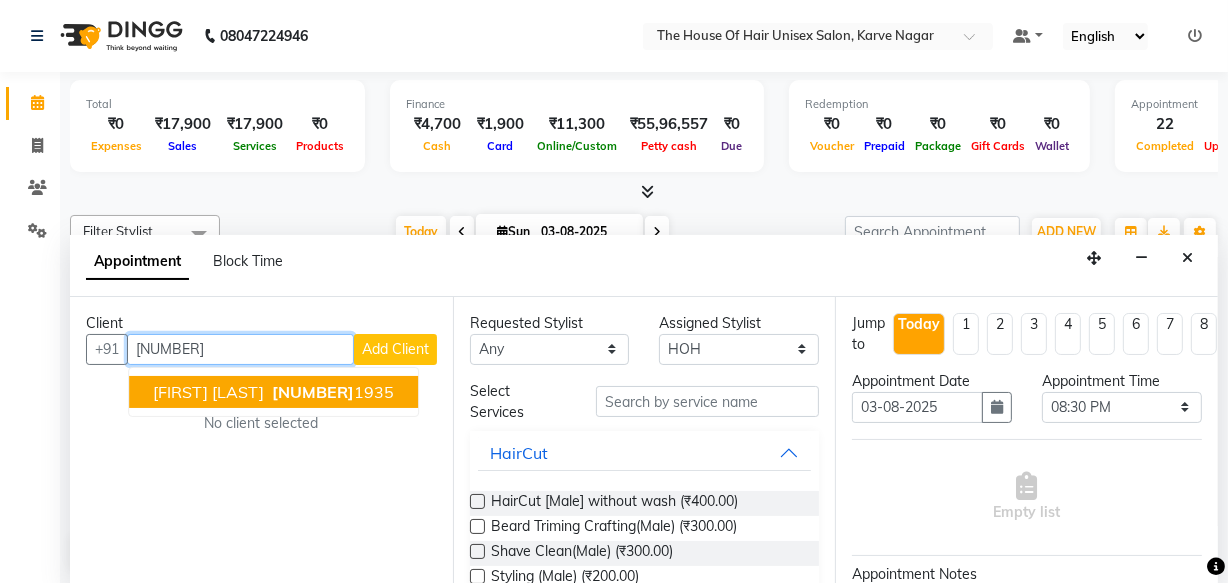click on "739793" at bounding box center [313, 392] 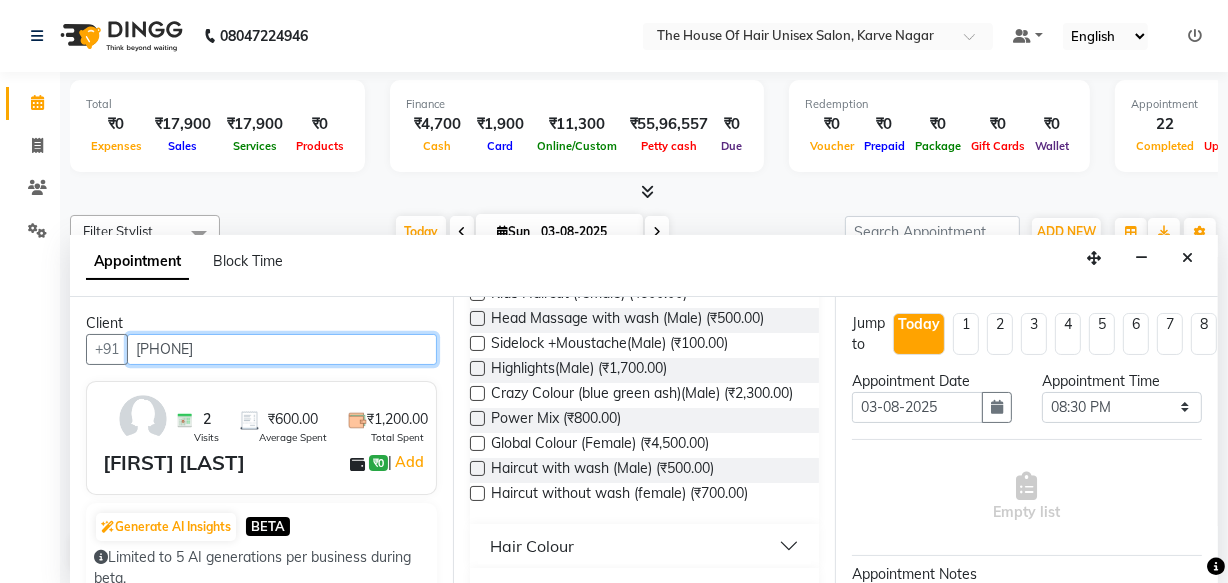 scroll, scrollTop: 939, scrollLeft: 0, axis: vertical 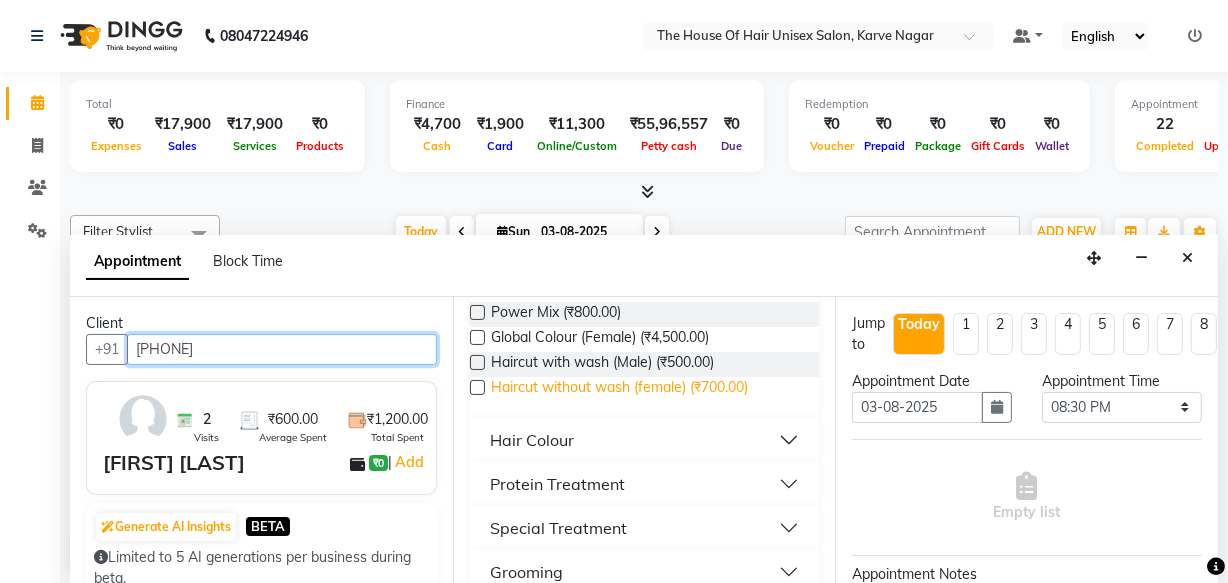 type on "7397931935" 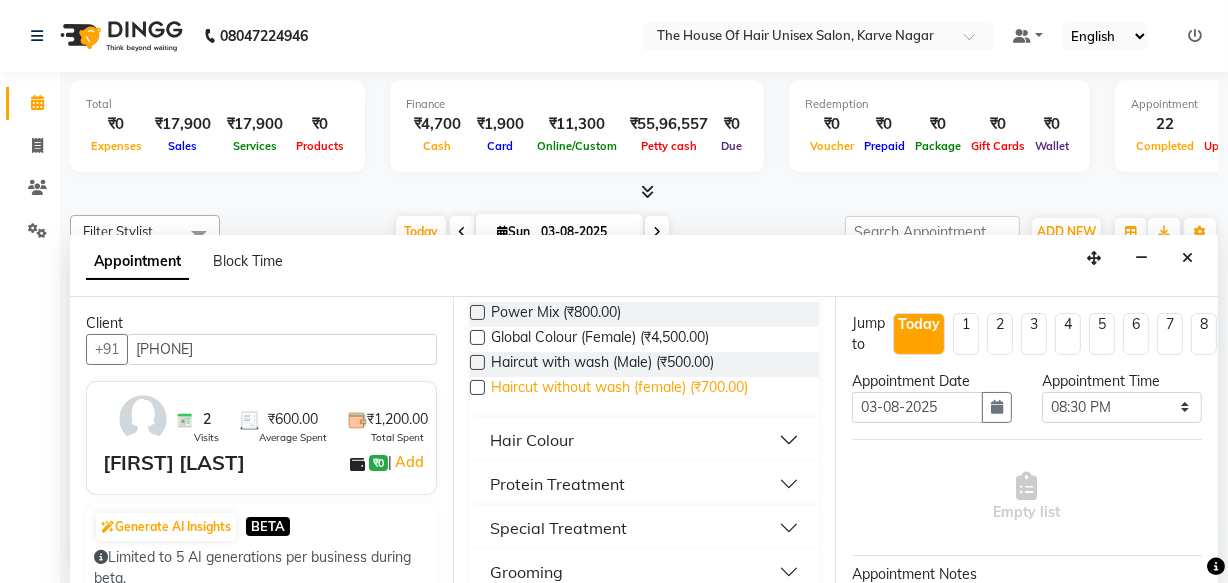 click on "Haircut without wash (female) (₹700.00)" at bounding box center (619, 389) 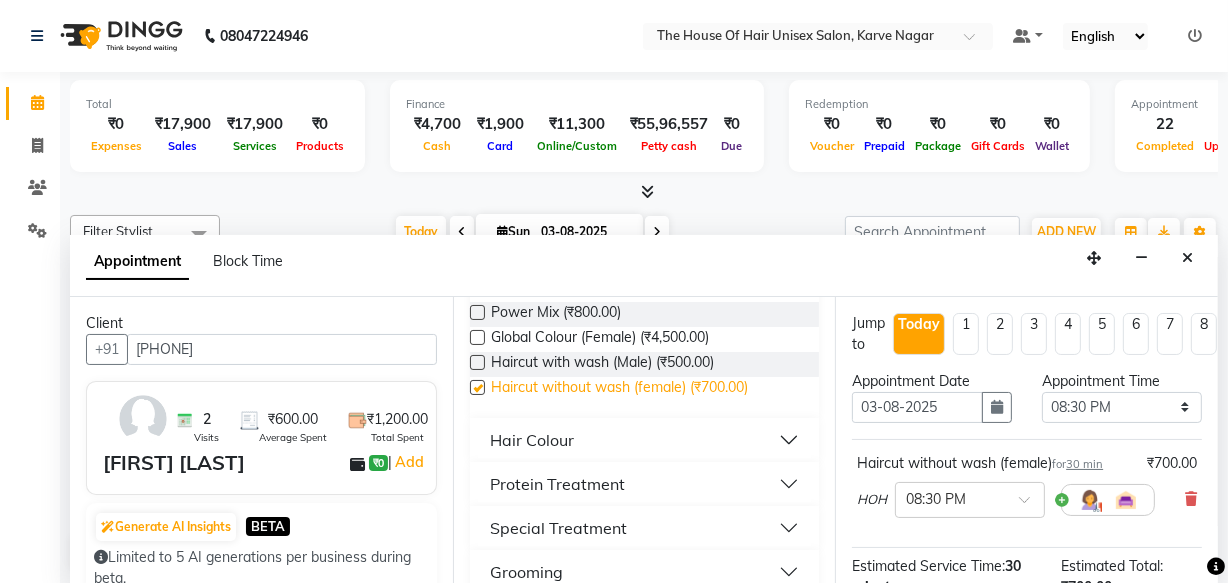 checkbox on "false" 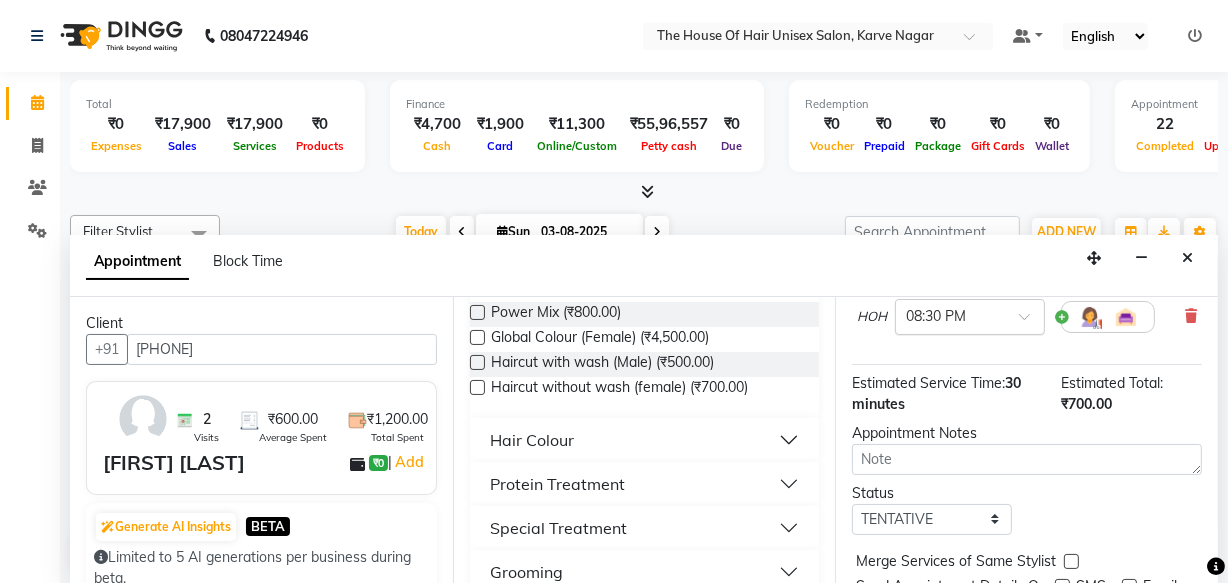 scroll, scrollTop: 289, scrollLeft: 0, axis: vertical 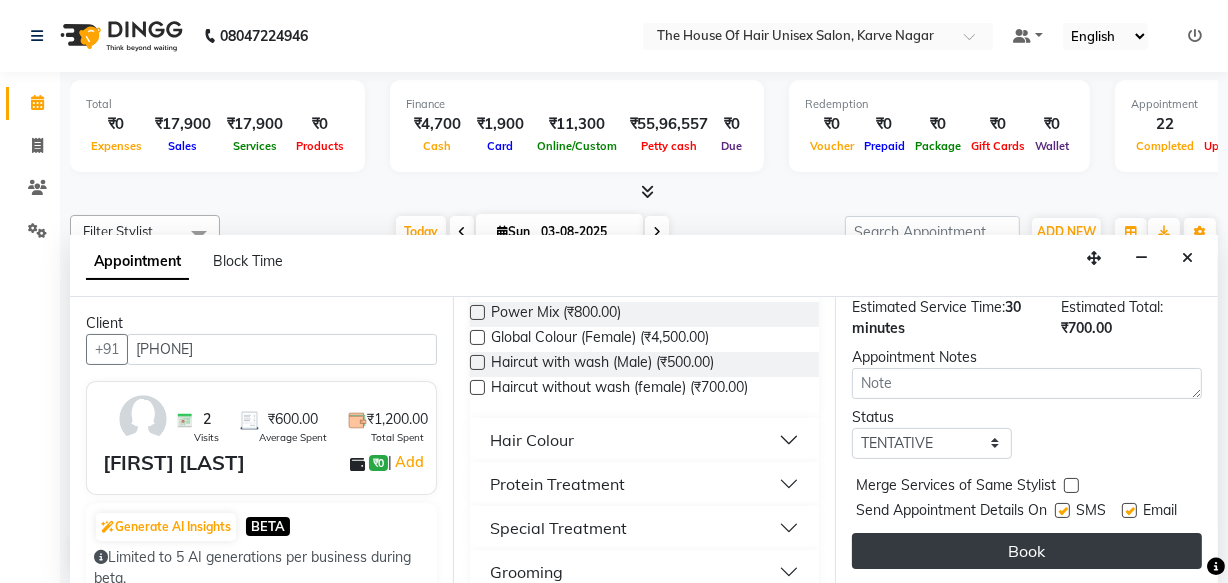 click on "Book" at bounding box center (1027, 551) 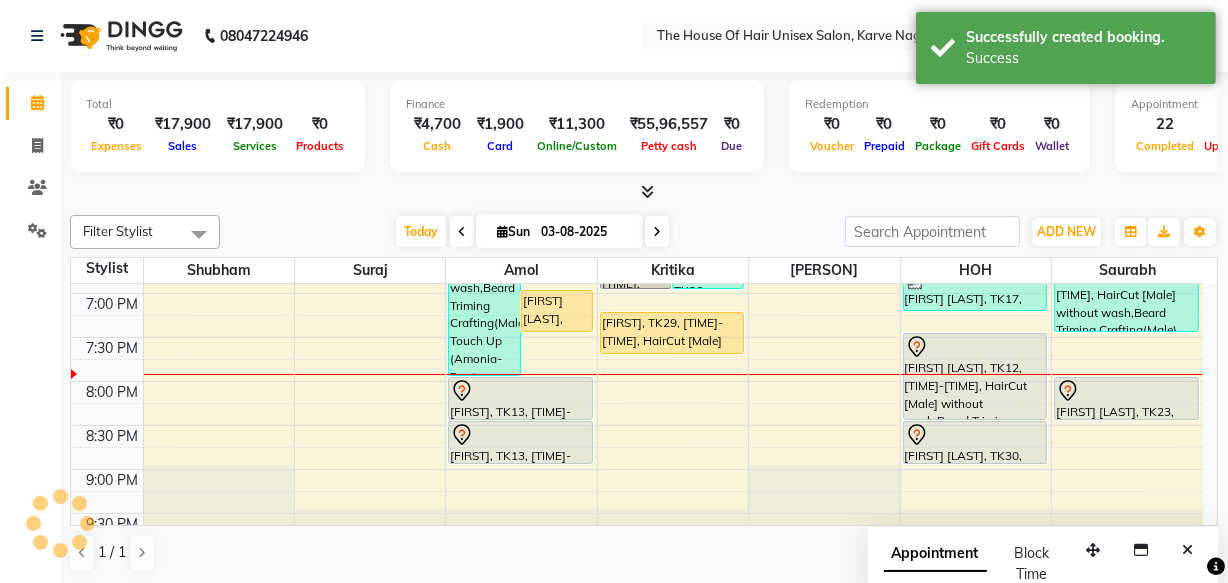 scroll, scrollTop: 0, scrollLeft: 0, axis: both 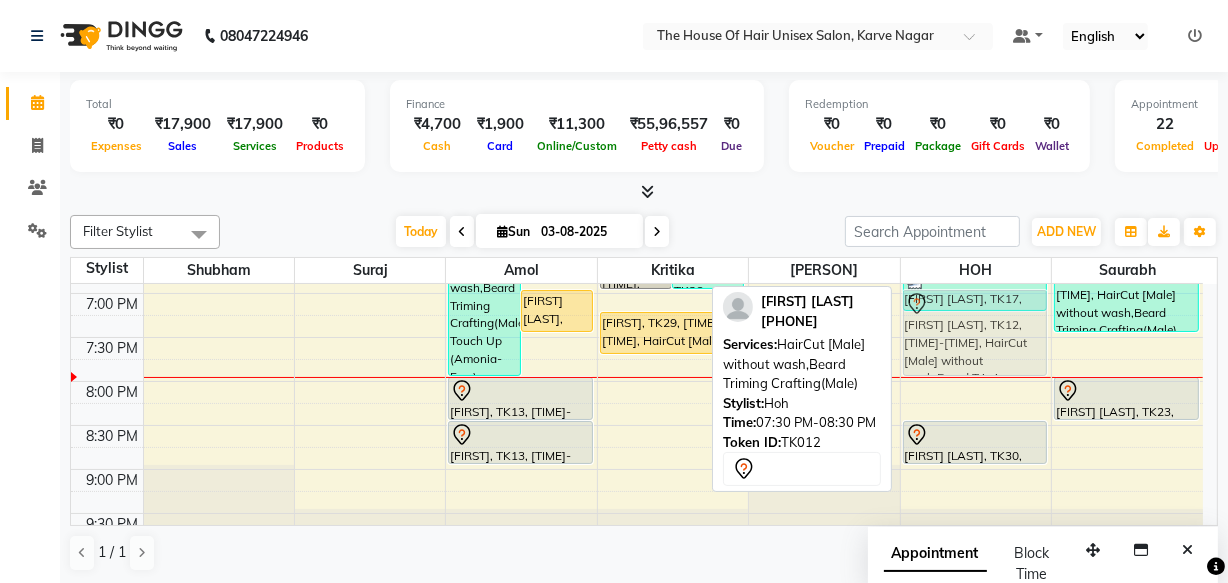 drag, startPoint x: 974, startPoint y: 398, endPoint x: 970, endPoint y: 360, distance: 38.209946 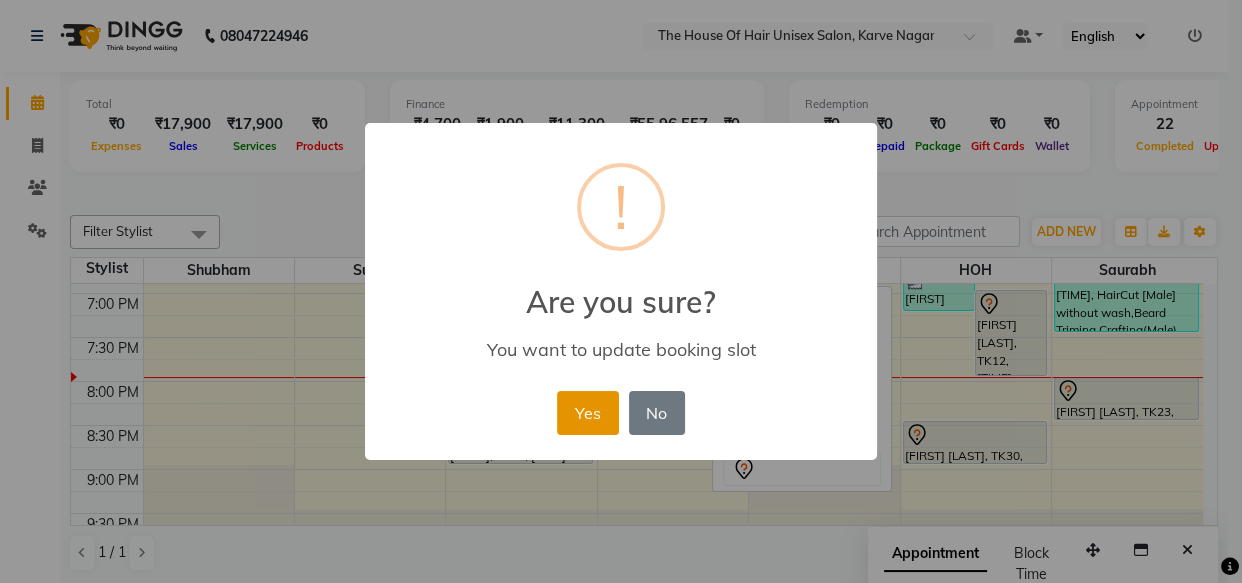 click on "Yes" at bounding box center [587, 413] 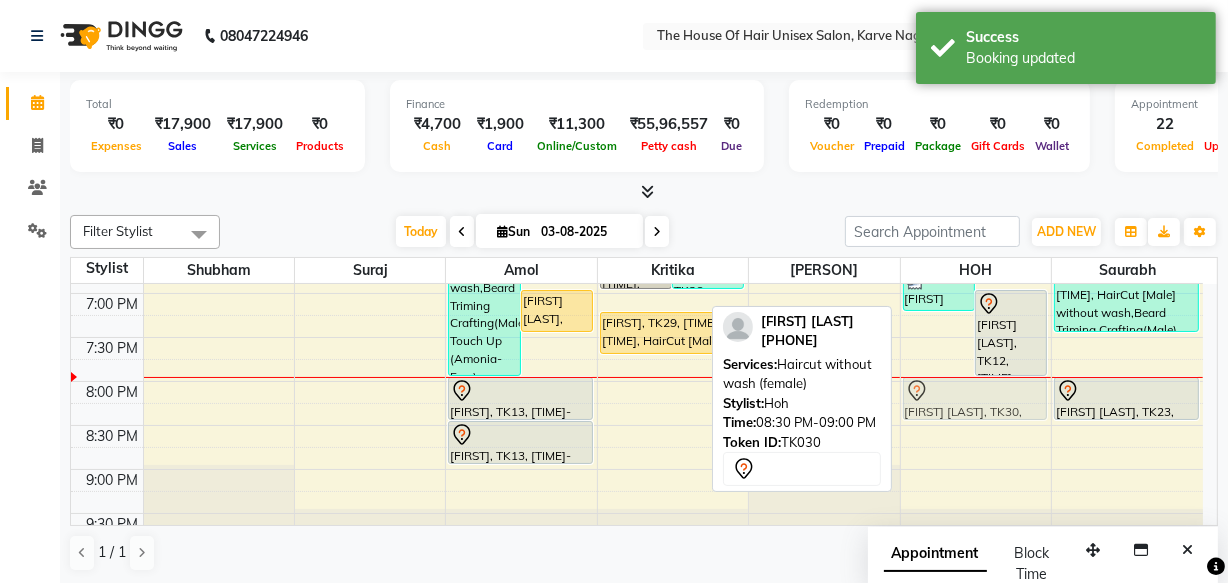 drag, startPoint x: 990, startPoint y: 438, endPoint x: 979, endPoint y: 389, distance: 50.219517 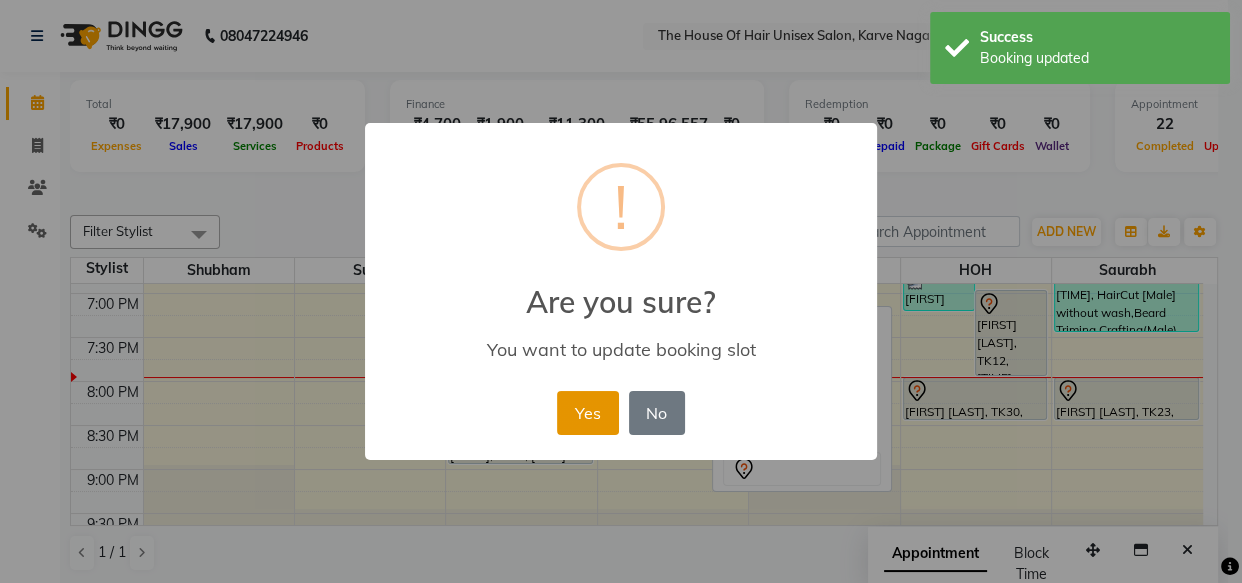 click on "Yes" at bounding box center (587, 413) 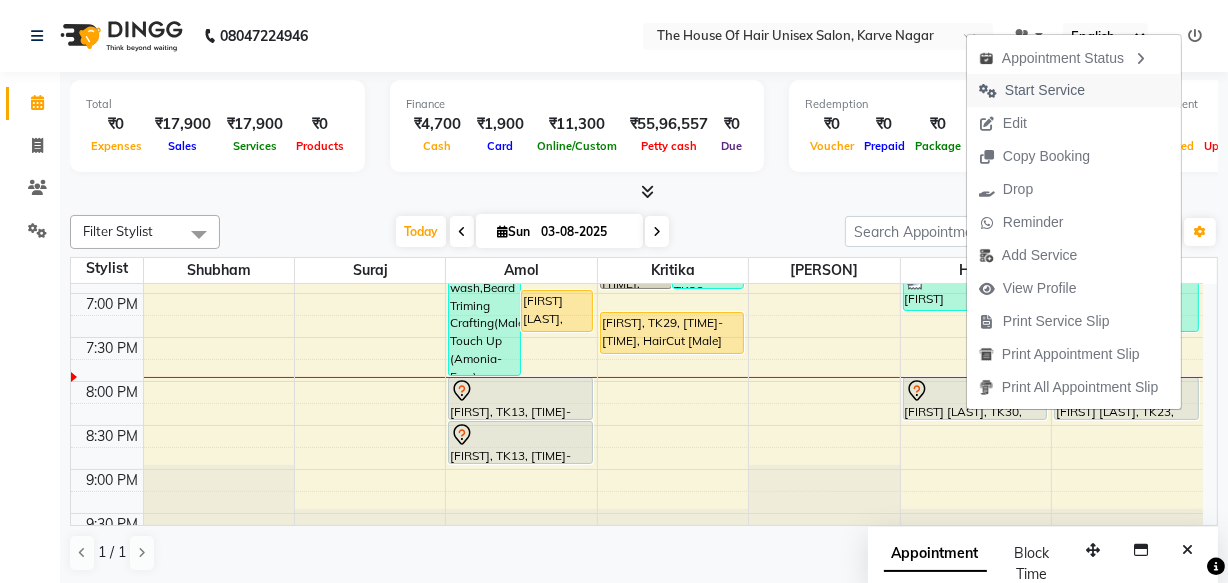 click on "Start Service" at bounding box center (1045, 90) 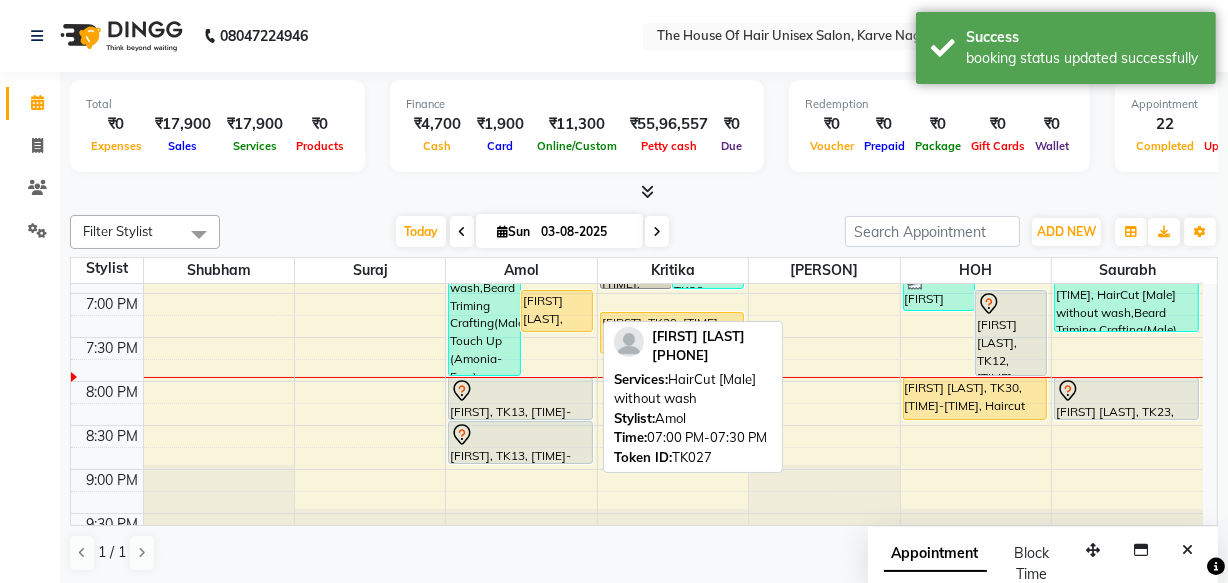 click on "Dhruv sandu, TK27, 07:00 PM-07:30 PM, HairCut [Male] without wash" at bounding box center (557, 311) 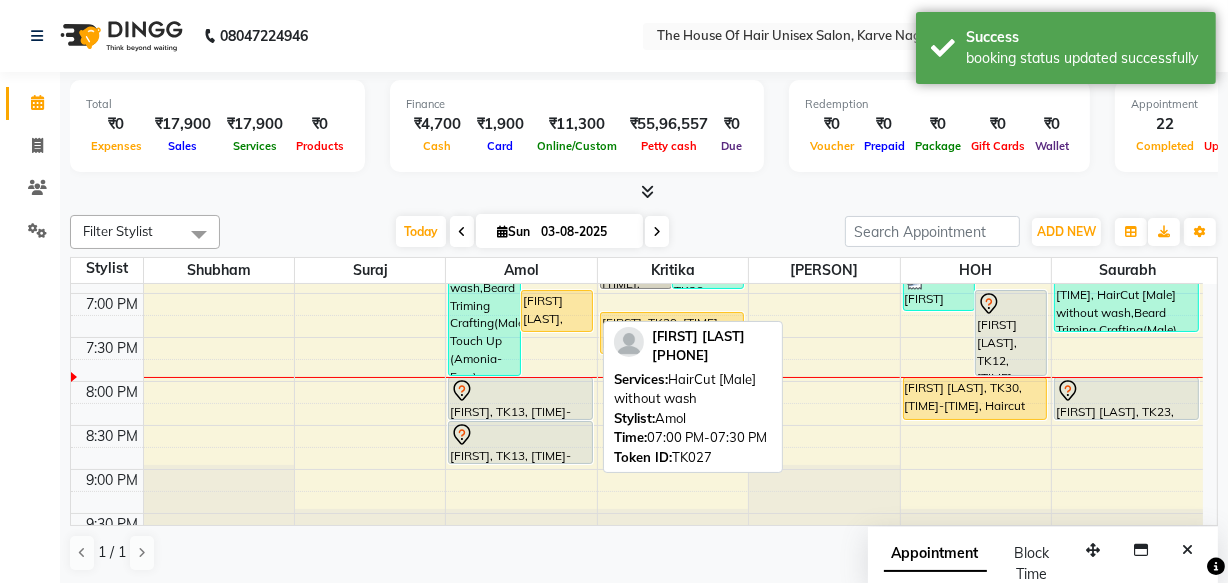 click on "Dhruv sandu, TK27, 07:00 PM-07:30 PM, HairCut [Male] without wash" at bounding box center [557, 311] 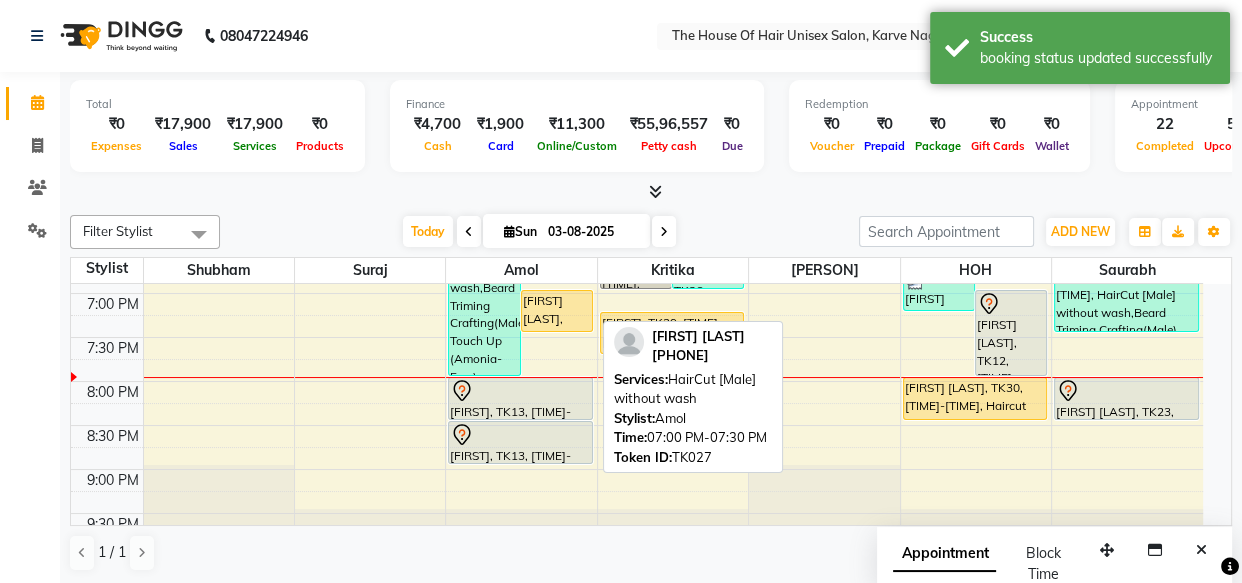 select on "1" 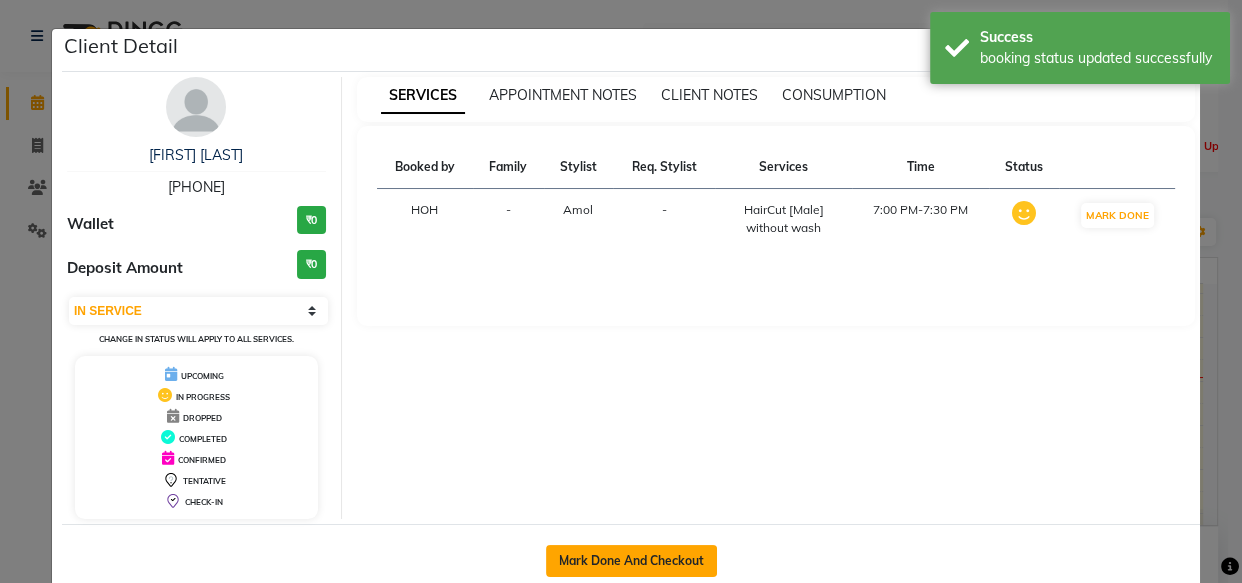 click on "Mark Done And Checkout" 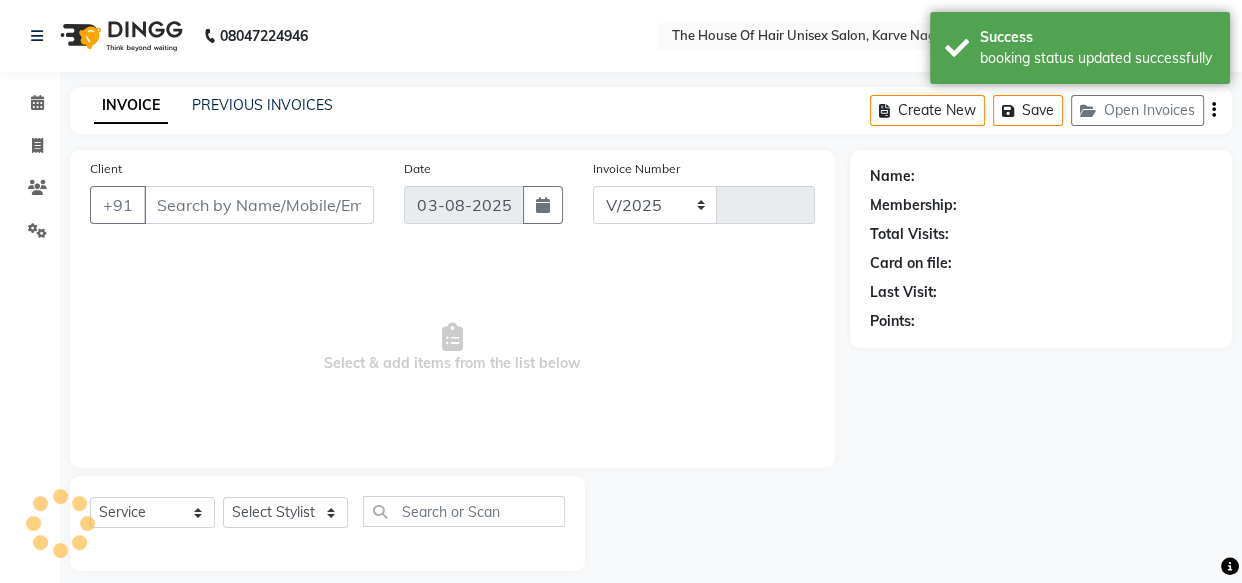 select on "598" 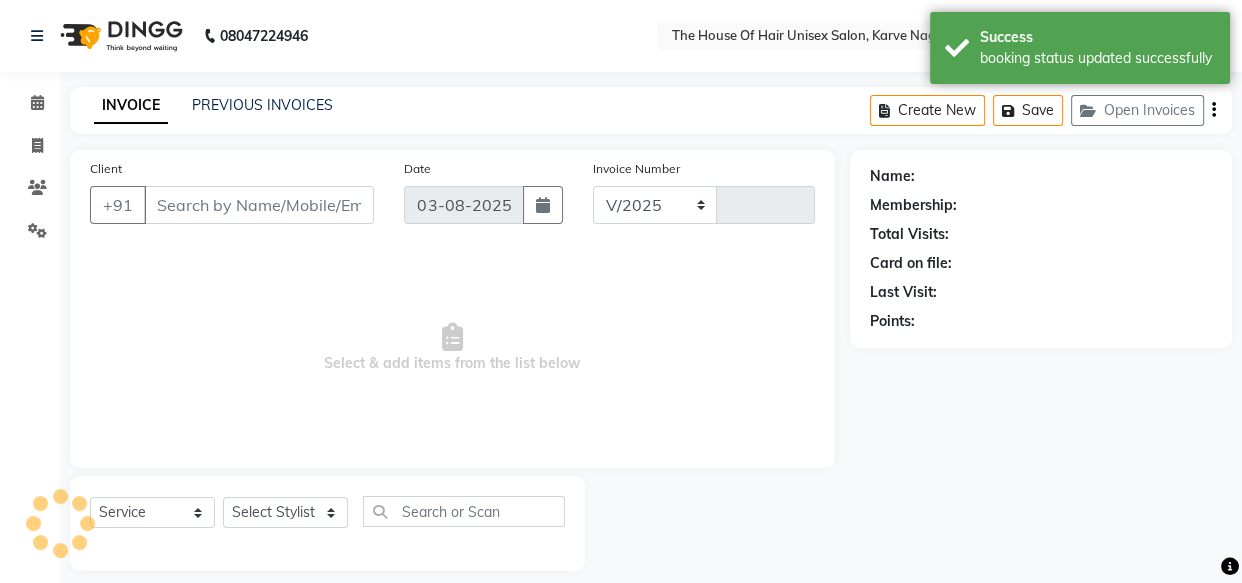 type on "2122" 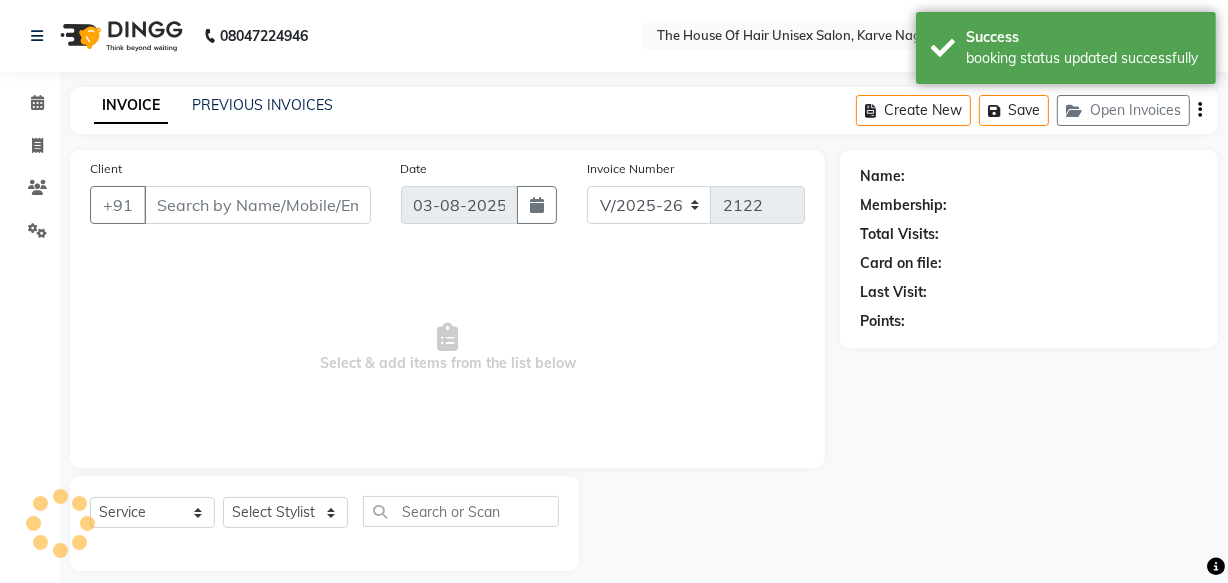 type on "9022184152" 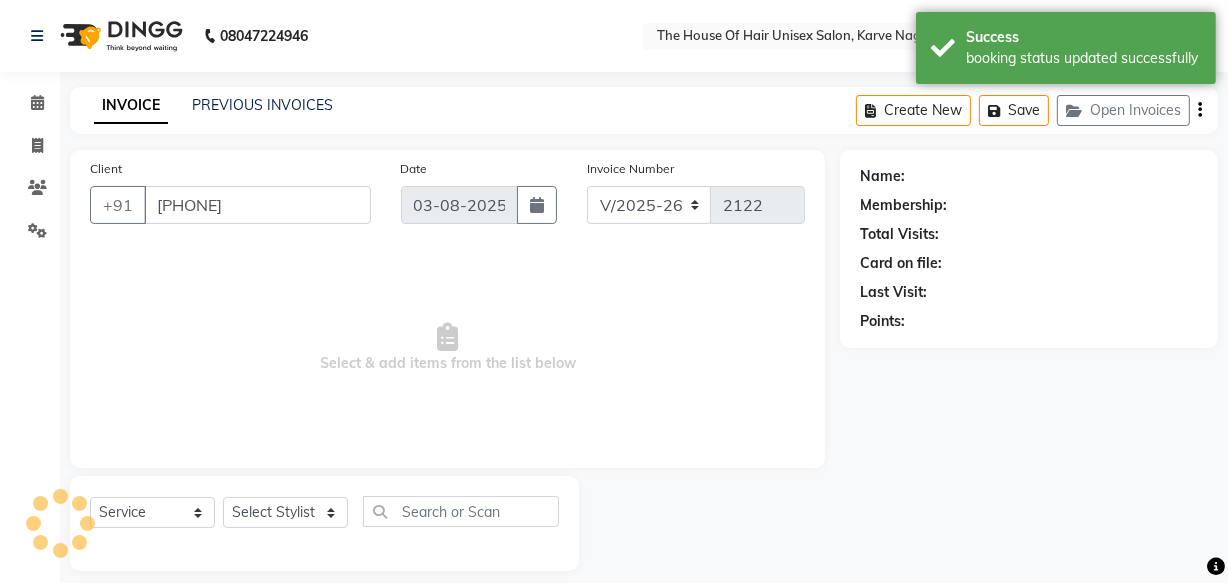 select on "13497" 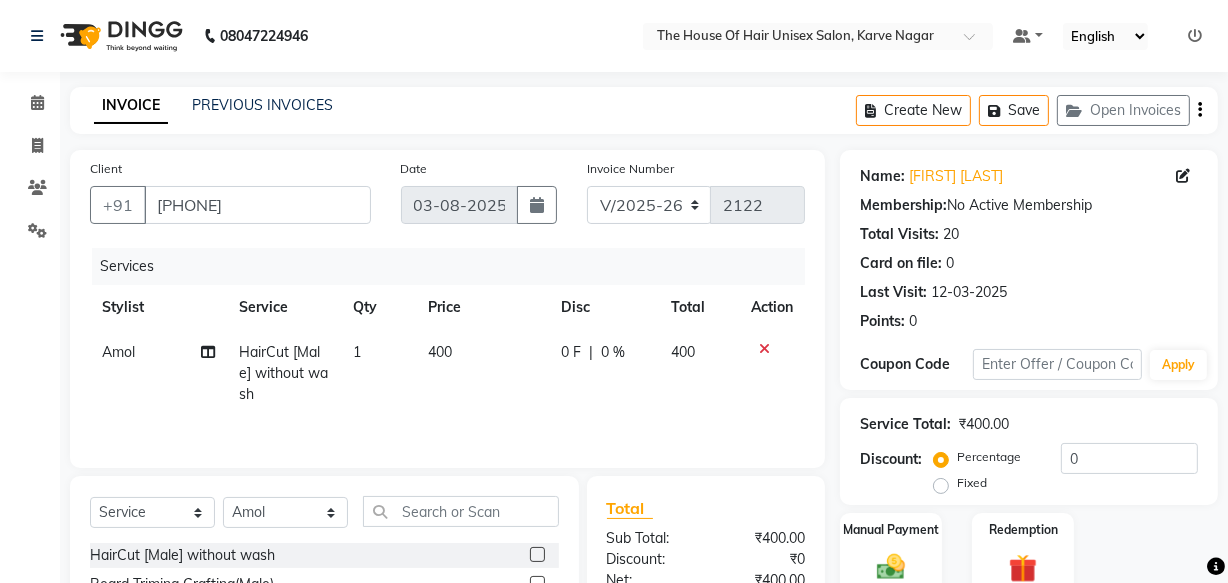 click on "400" 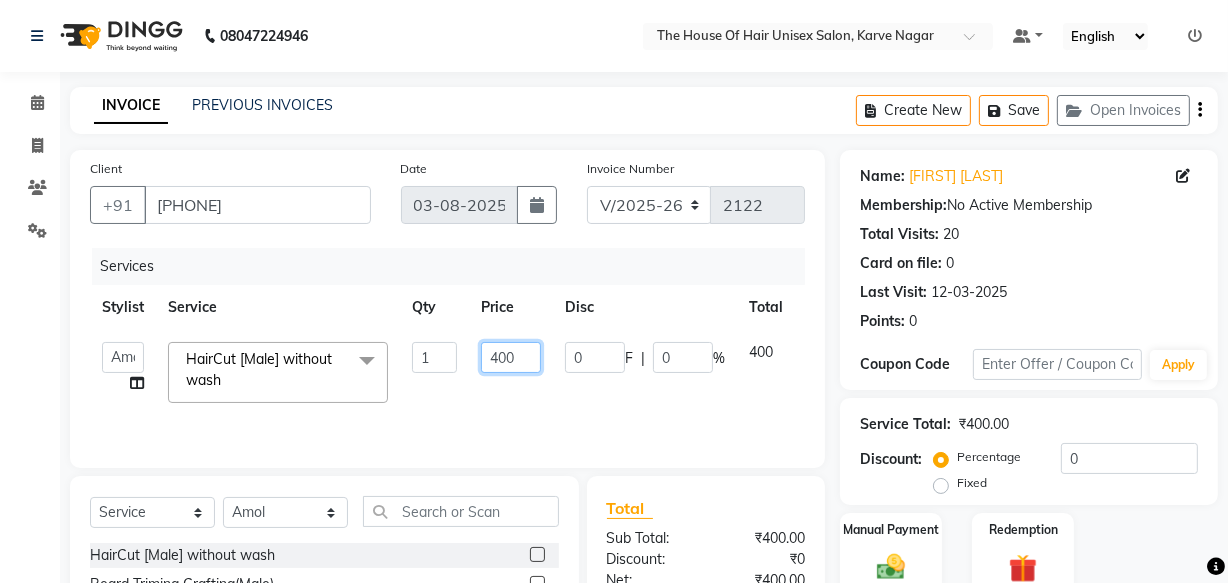 click on "400" 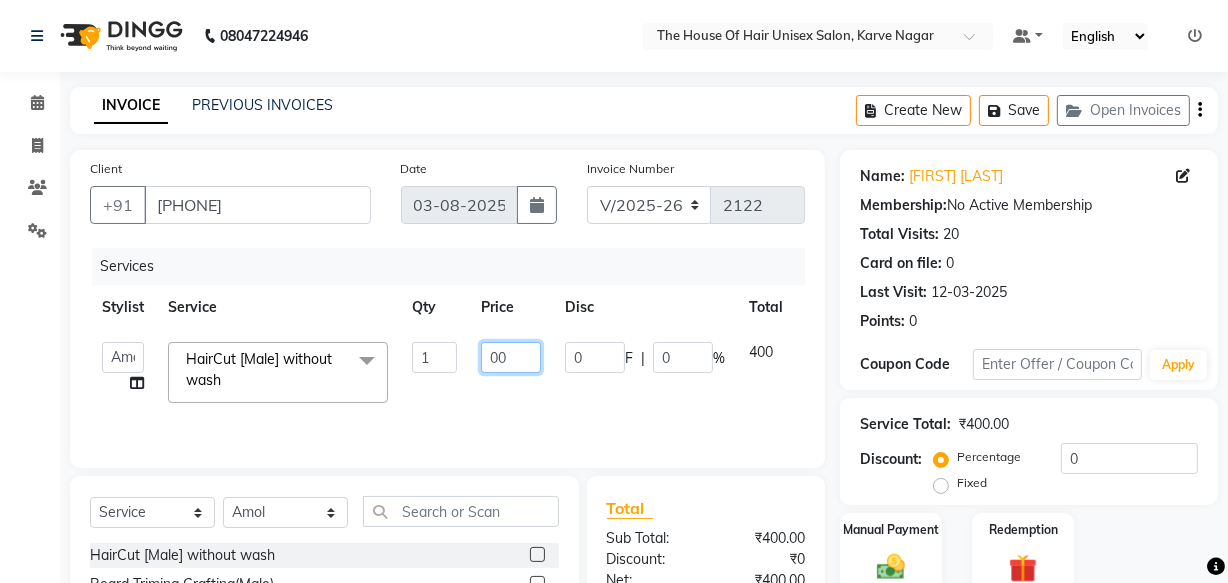 type on "500" 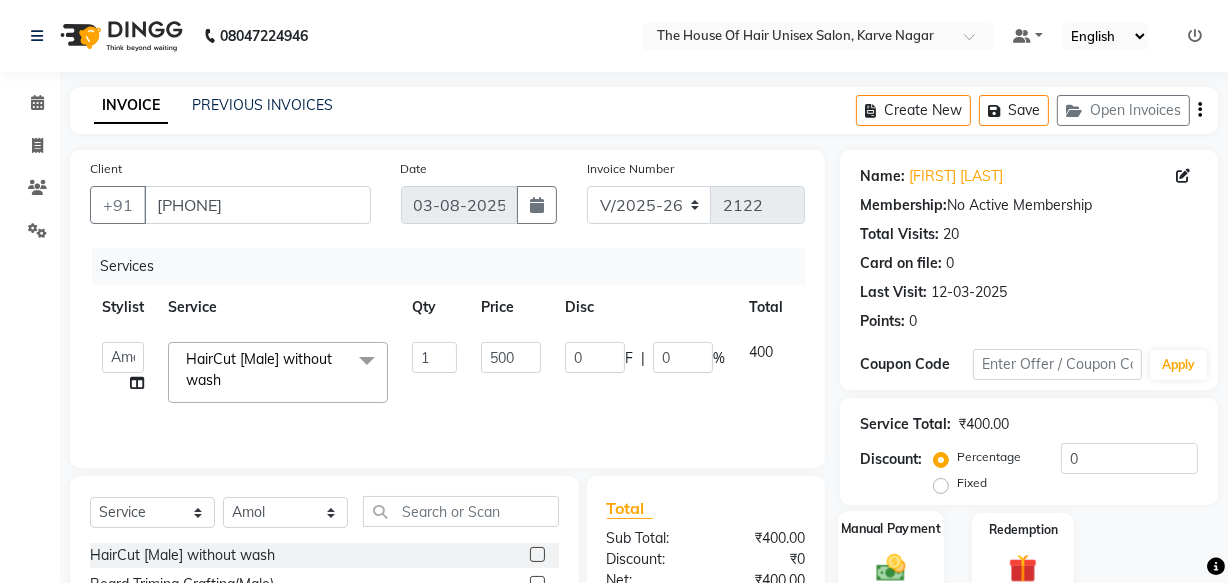 click on "Manual Payment" 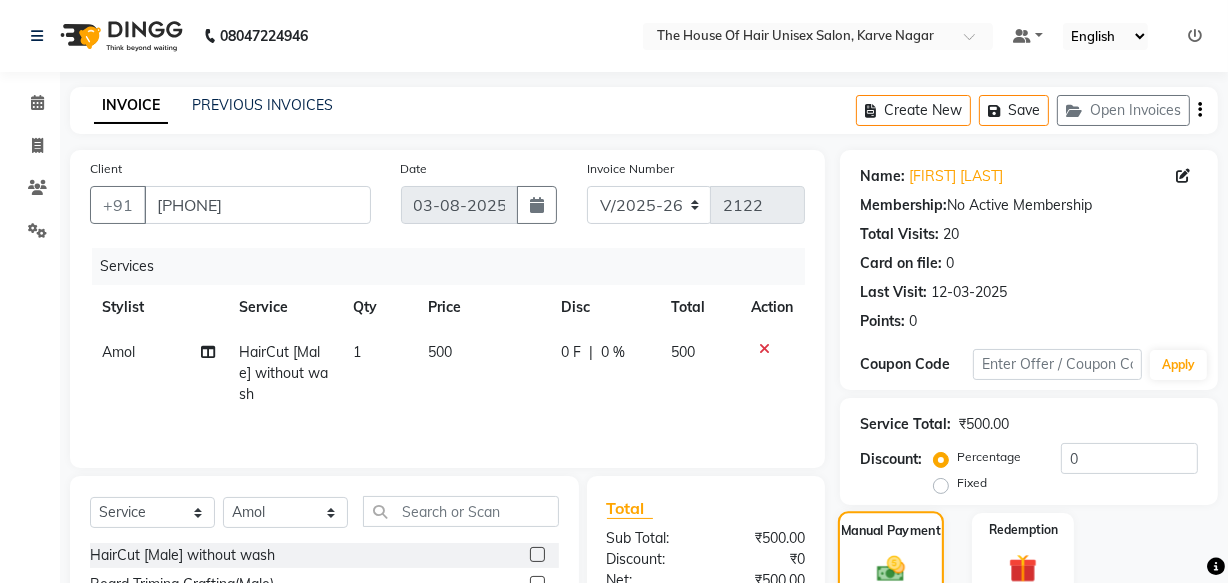 scroll, scrollTop: 219, scrollLeft: 0, axis: vertical 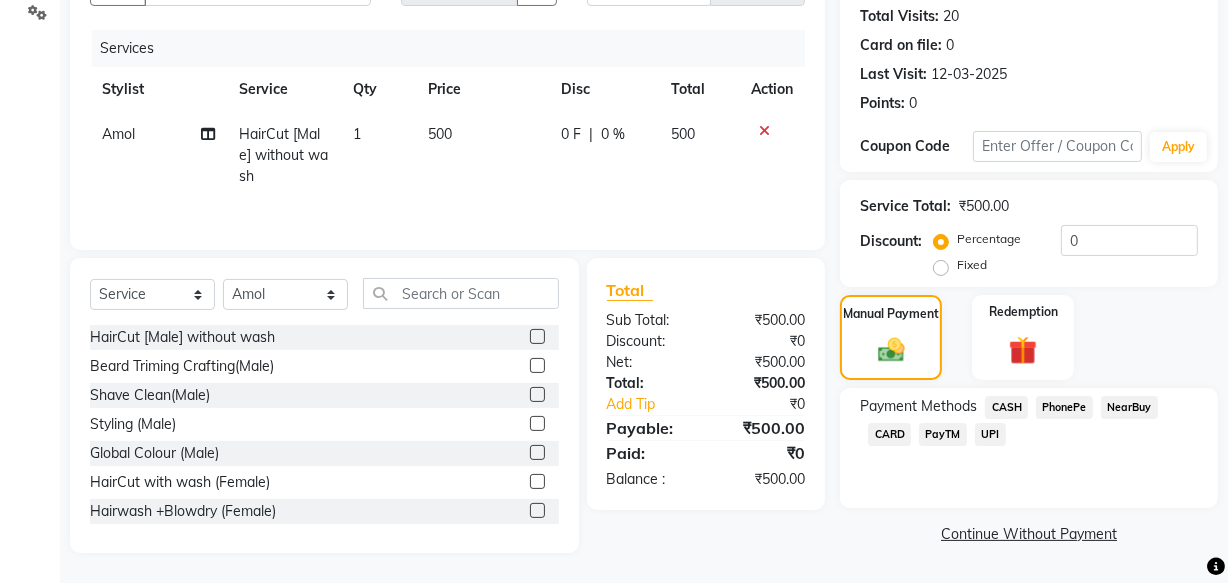 click on "CASH" 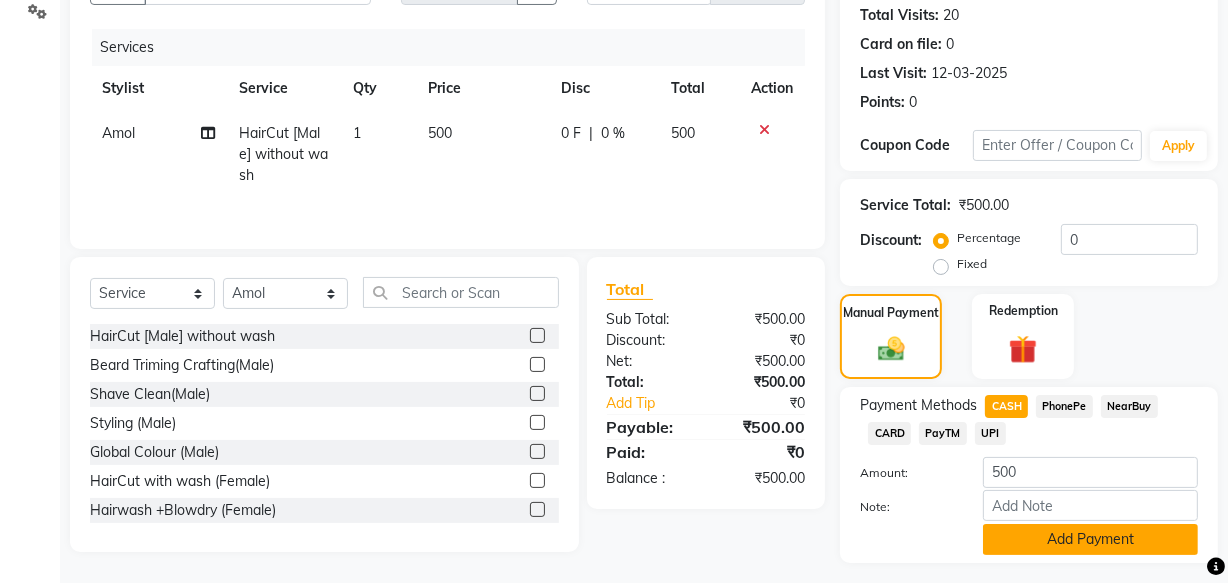 click on "Add Payment" 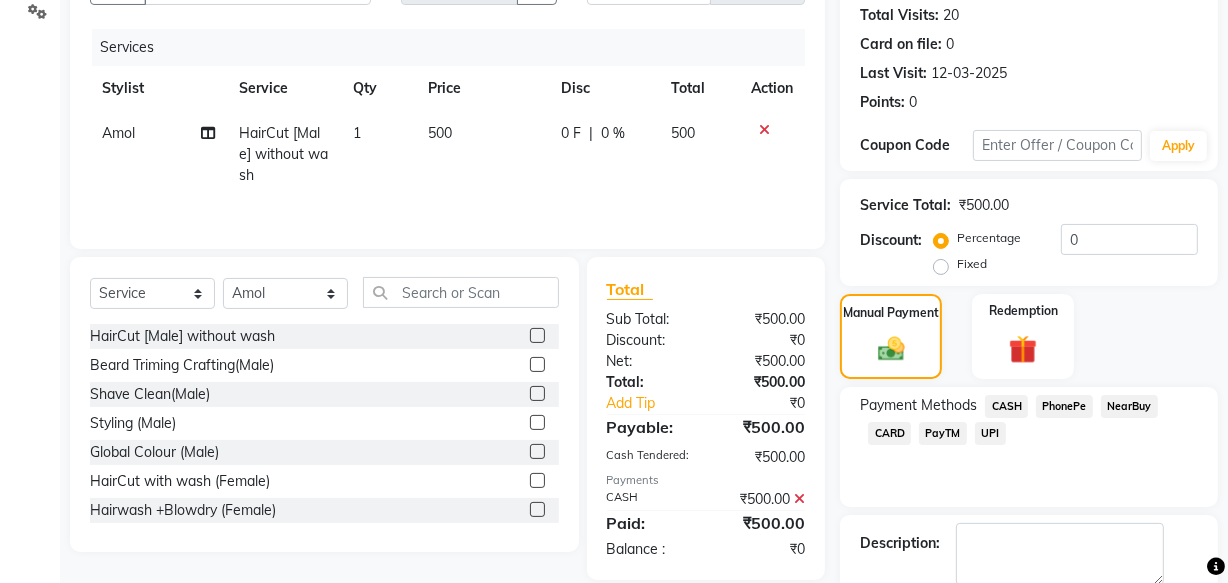 scroll, scrollTop: 326, scrollLeft: 0, axis: vertical 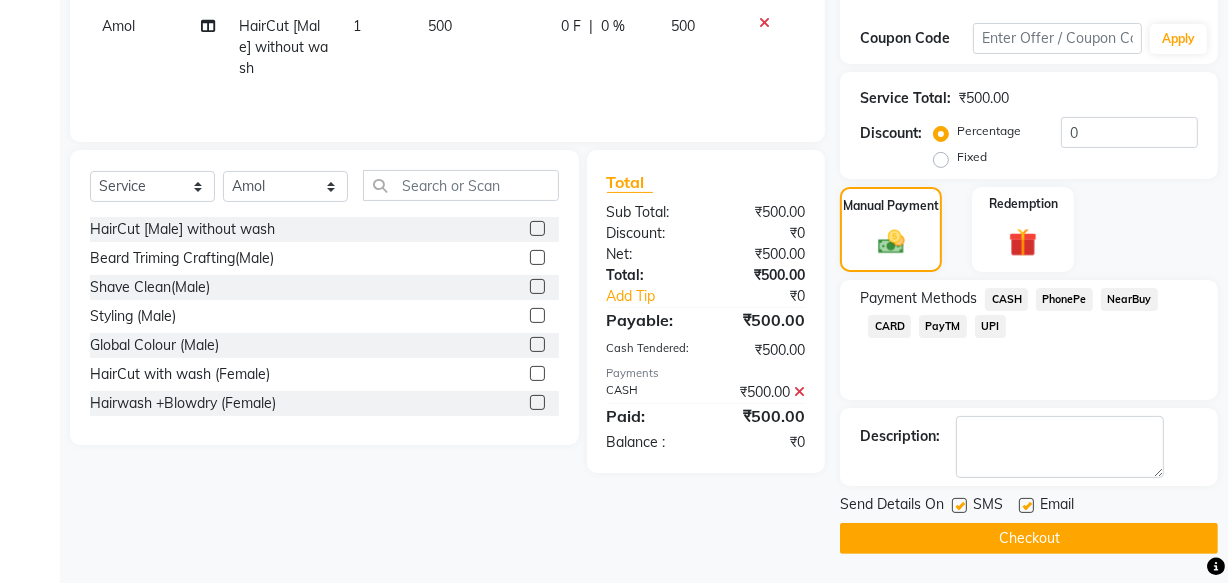 click on "Checkout" 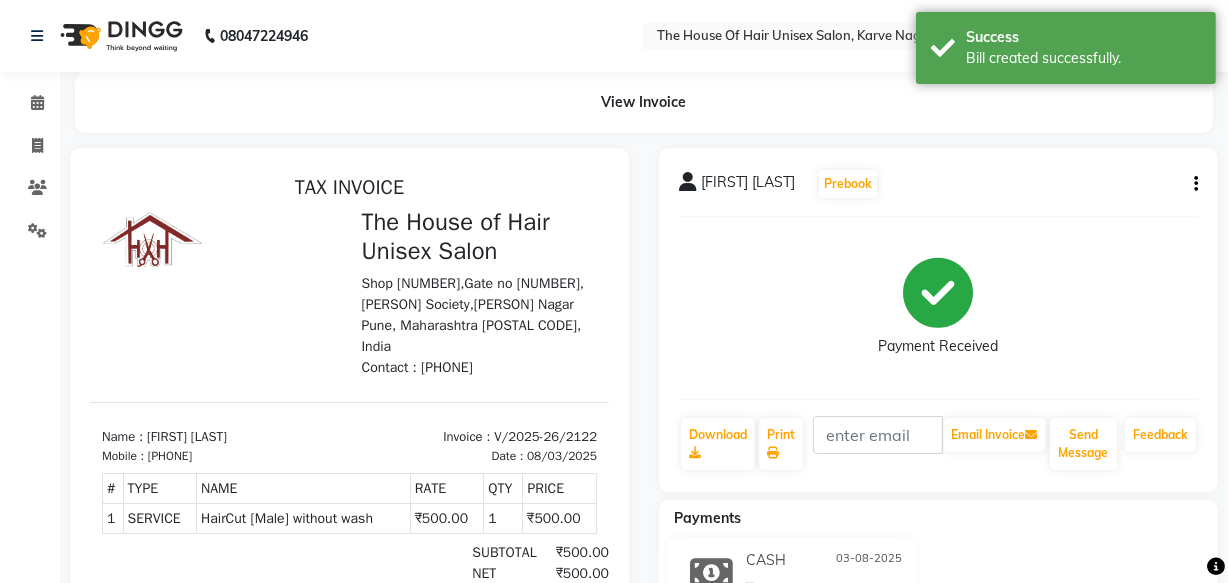 scroll, scrollTop: 0, scrollLeft: 0, axis: both 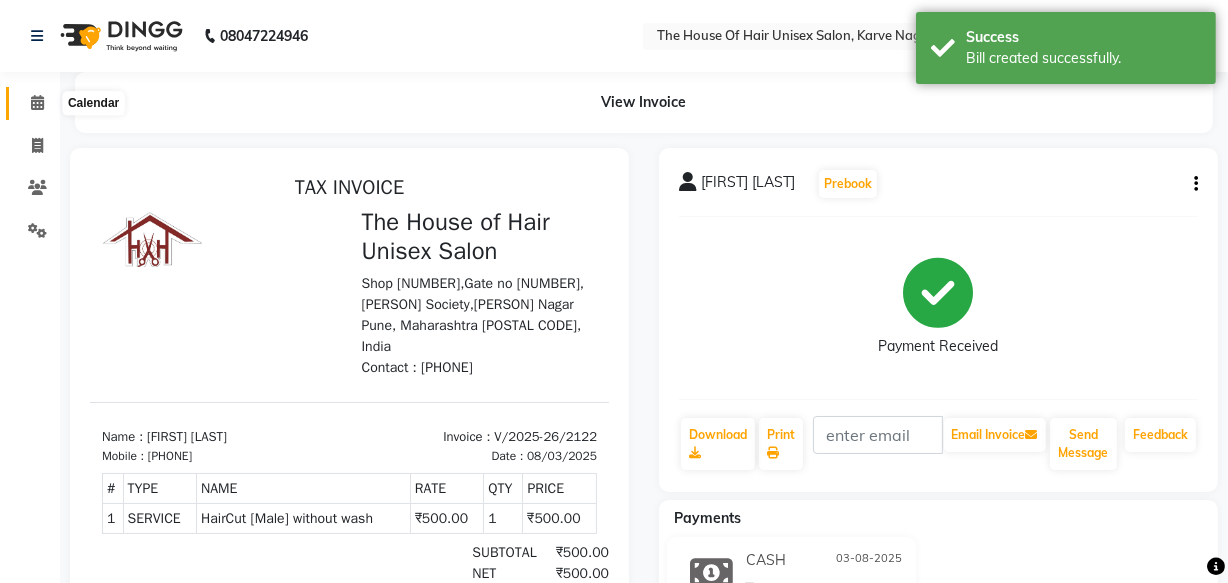click 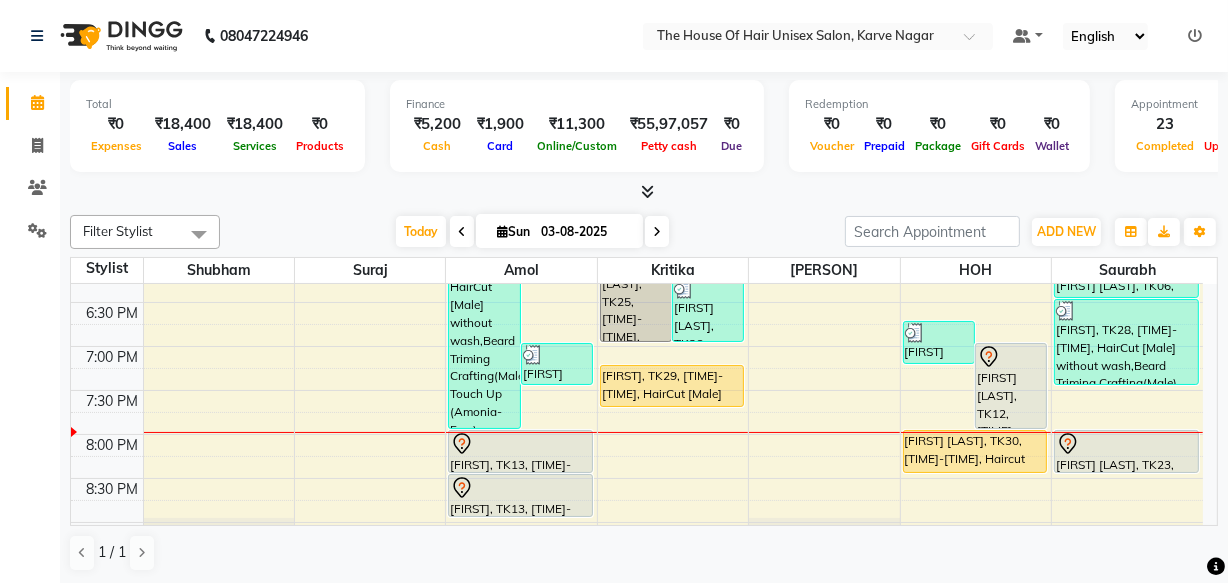 scroll, scrollTop: 992, scrollLeft: 0, axis: vertical 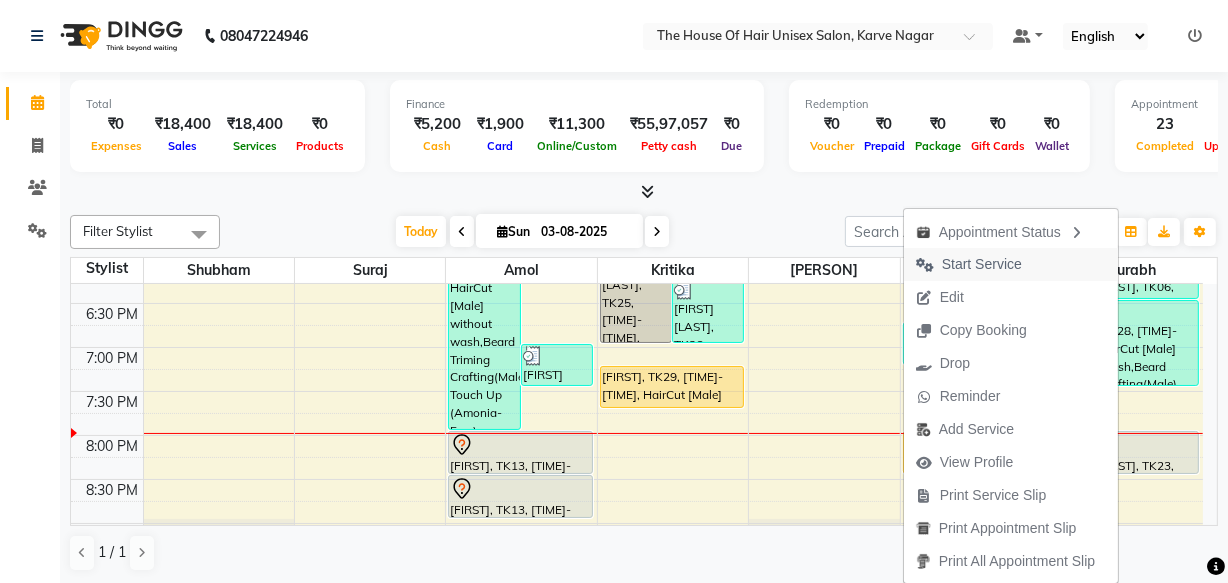 click on "Start Service" at bounding box center (982, 264) 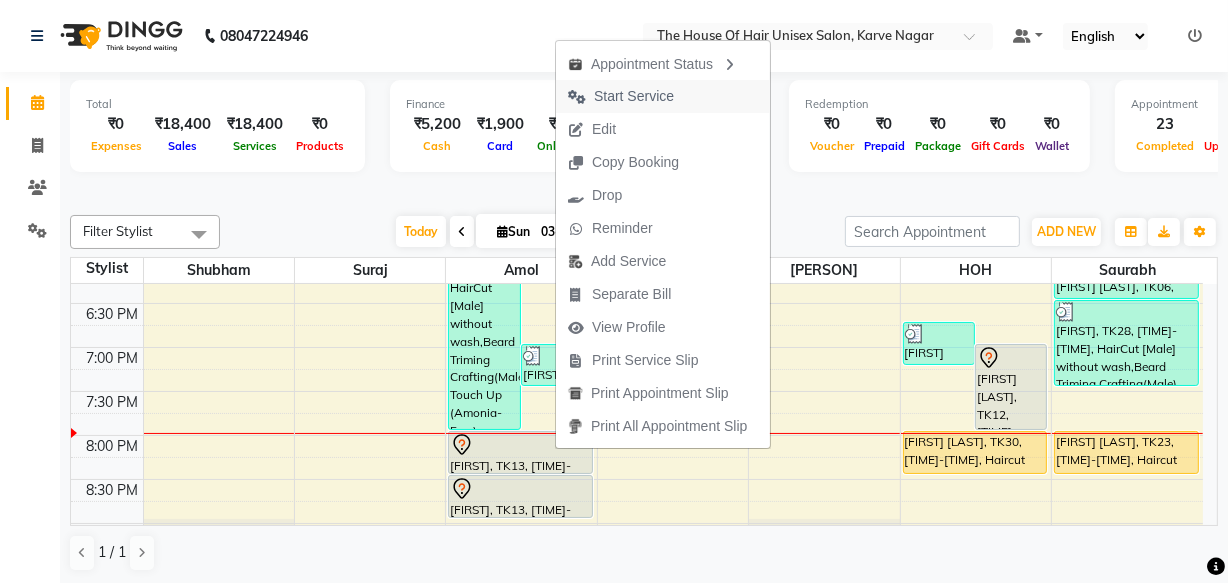 click on "Start Service" at bounding box center [634, 96] 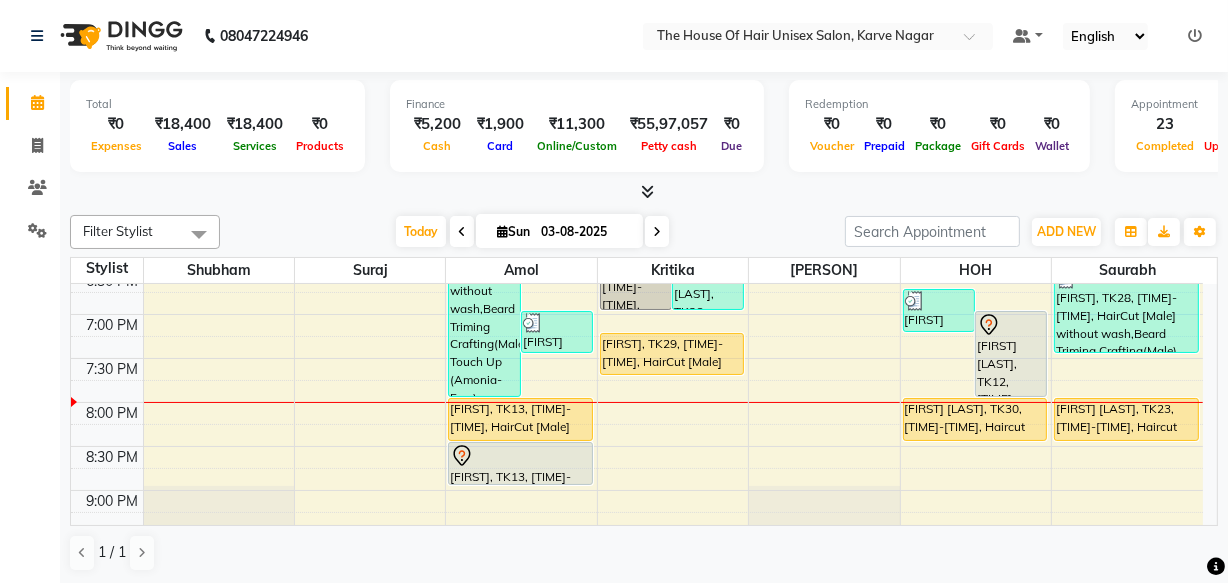 scroll, scrollTop: 1018, scrollLeft: 0, axis: vertical 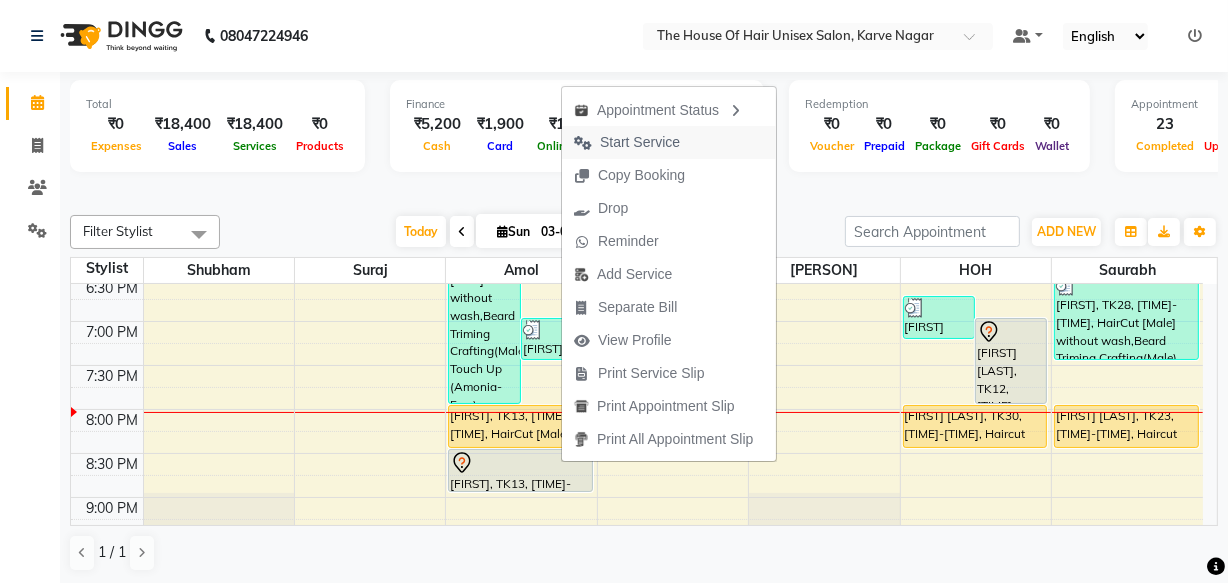 click on "Start Service" at bounding box center [640, 142] 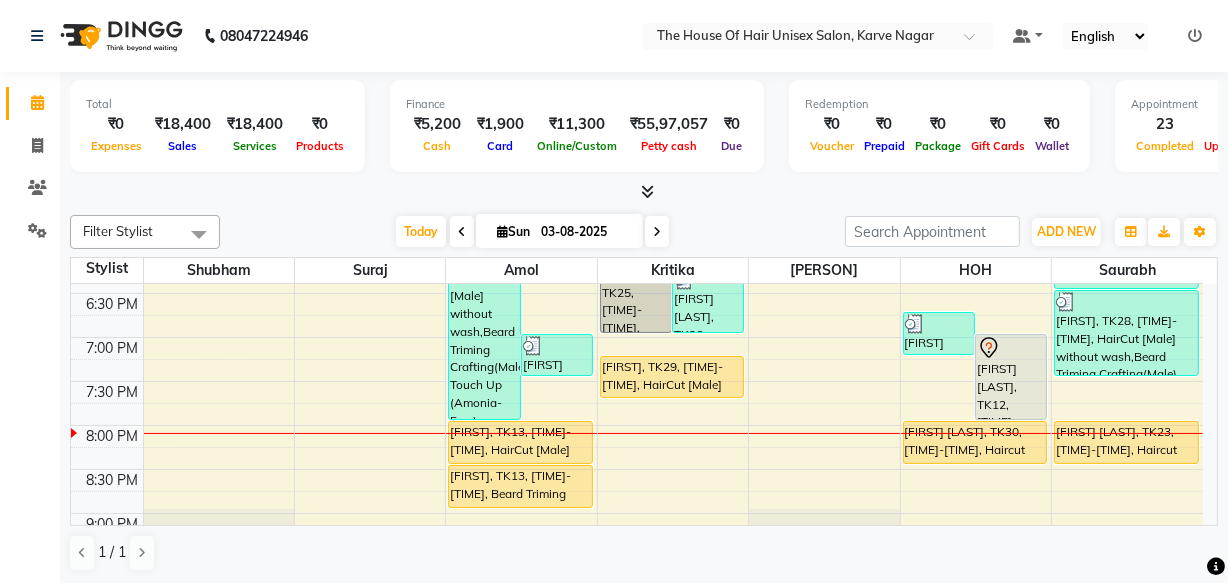 scroll, scrollTop: 987, scrollLeft: 0, axis: vertical 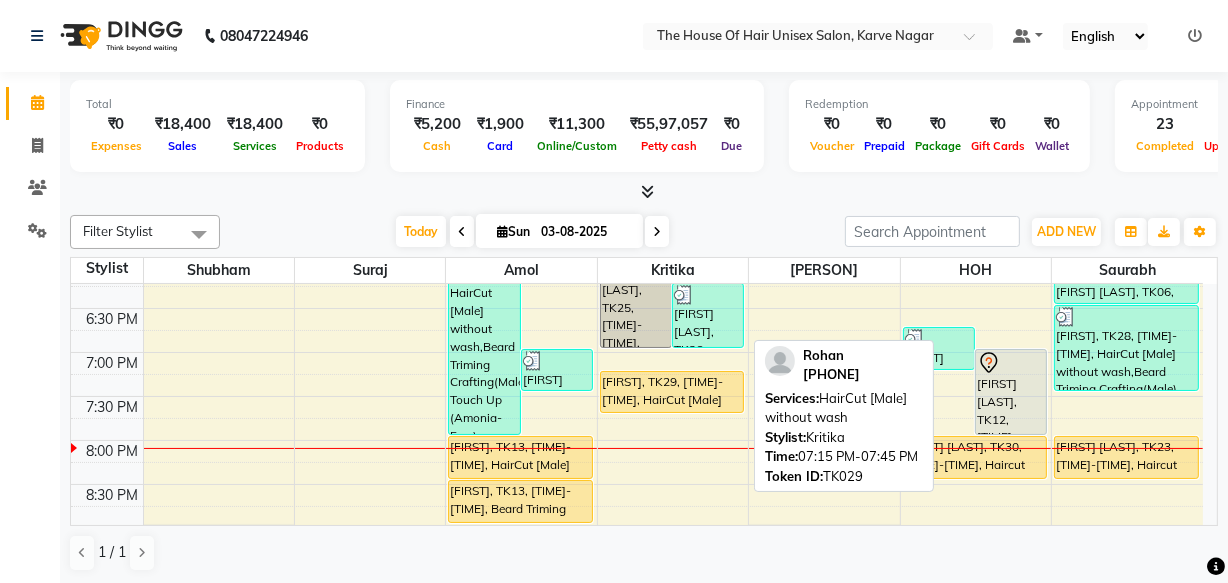 click on "Rohan, TK29, 07:15 PM-07:45 PM, HairCut [Male] without wash" at bounding box center [672, 392] 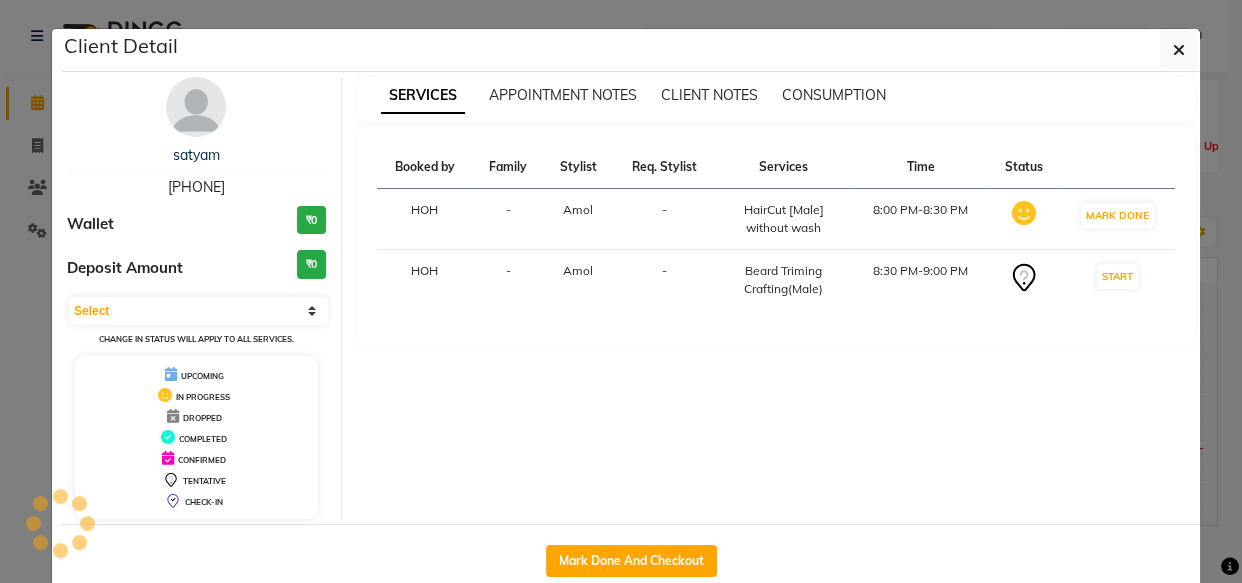 select on "1" 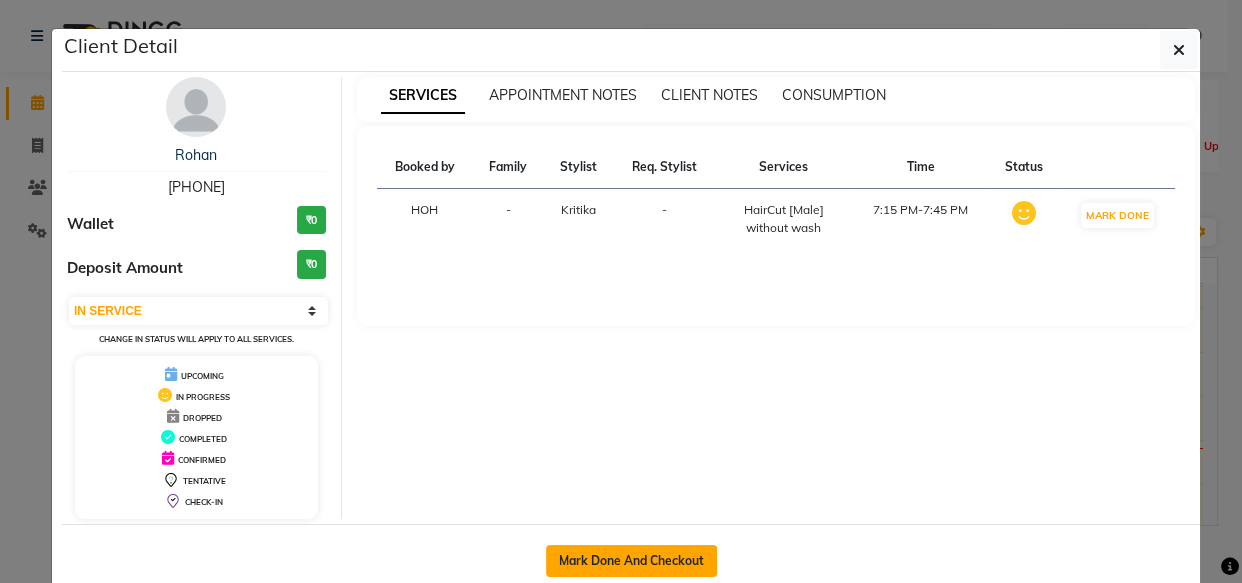 click on "Mark Done And Checkout" 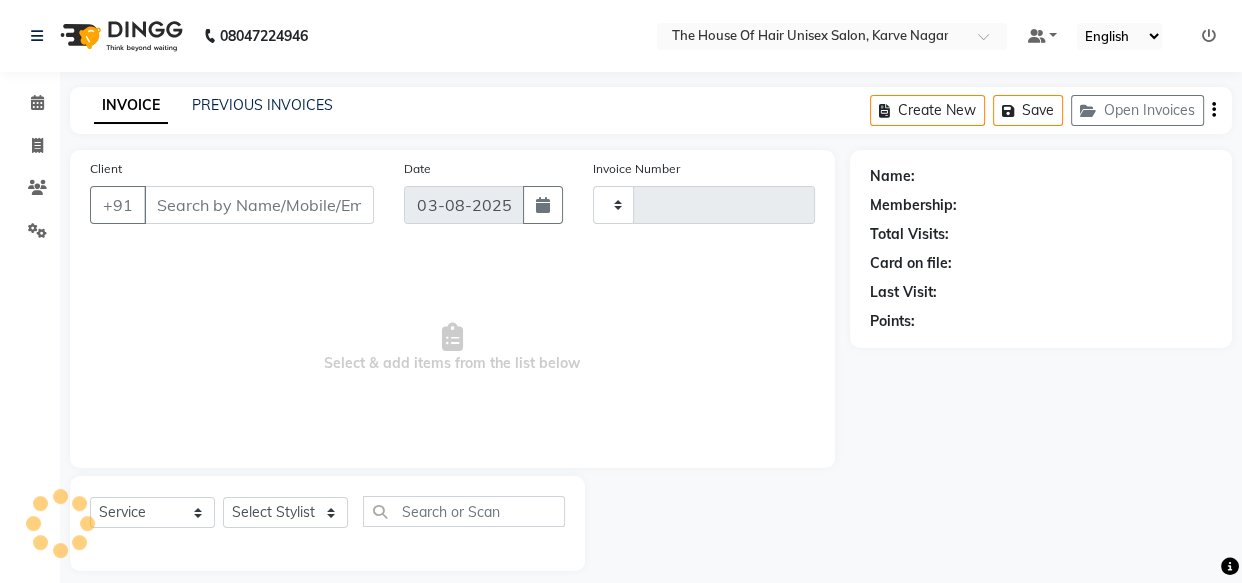 type on "2123" 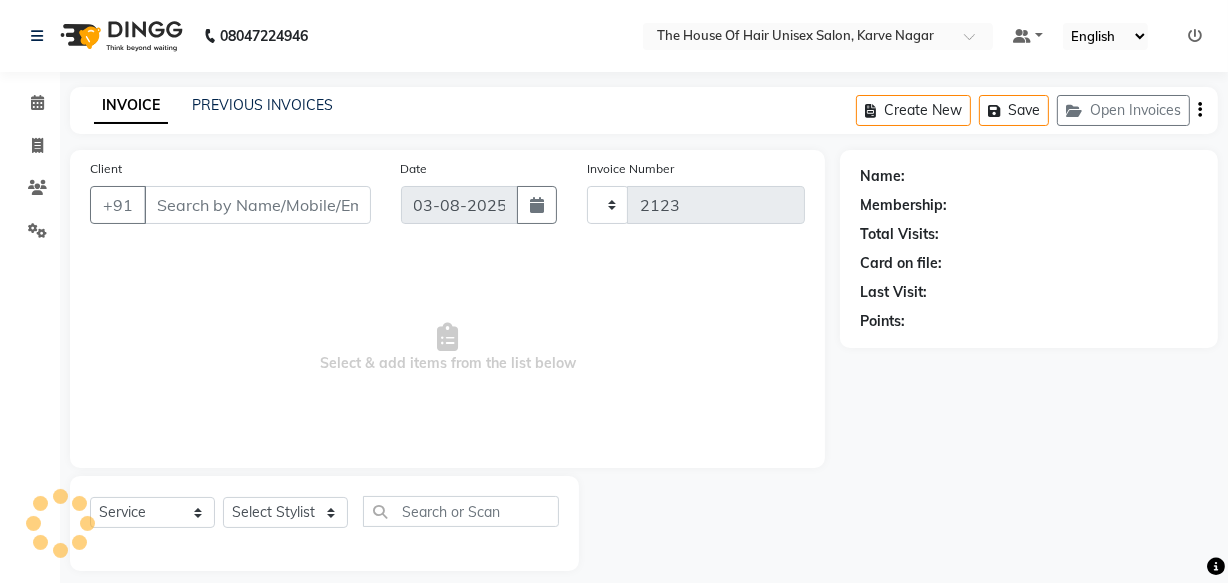 select on "598" 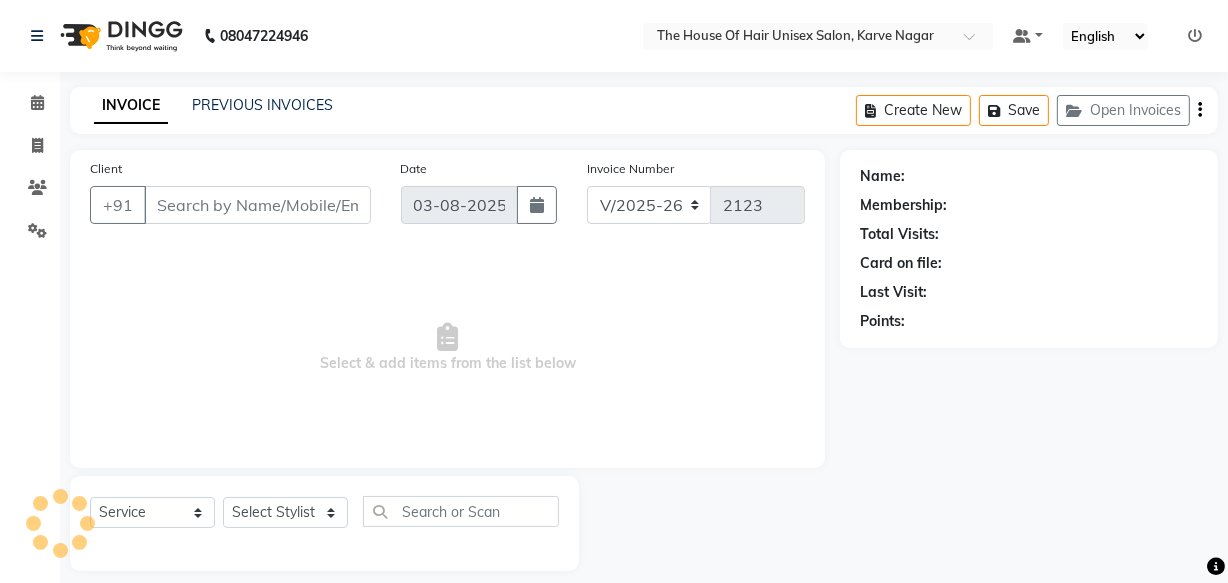 type on "8983400805" 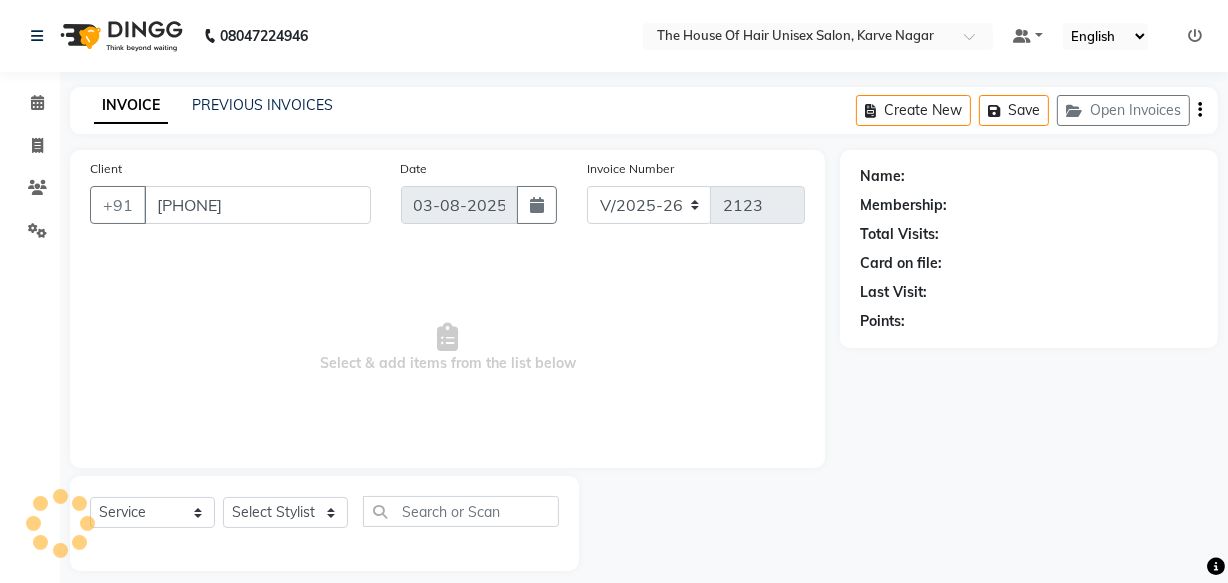 select on "20971" 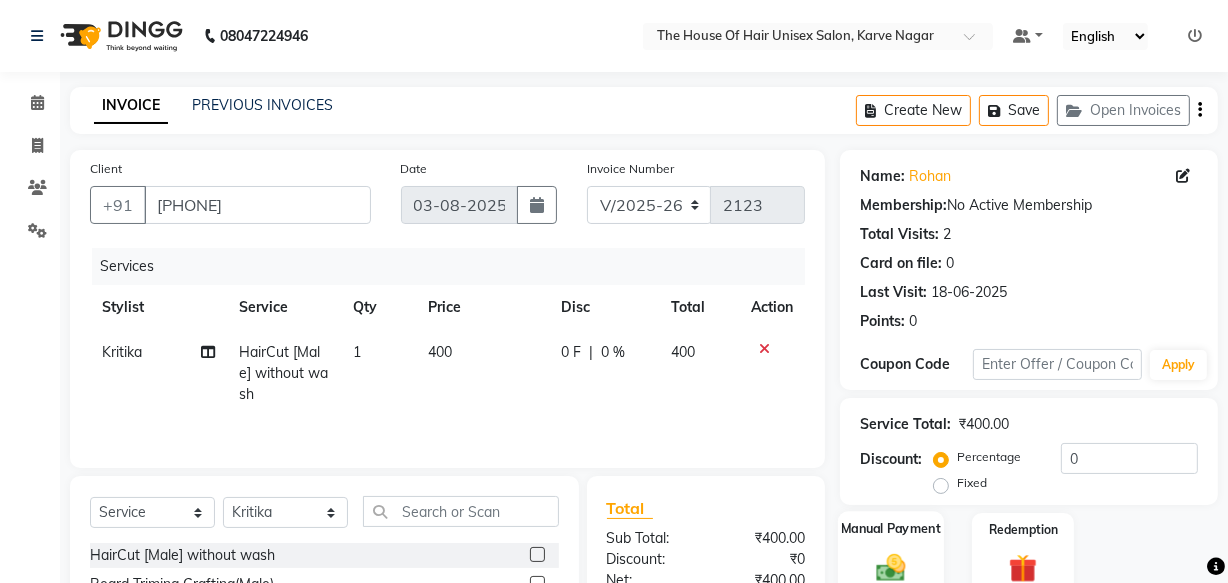 click on "Manual Payment" 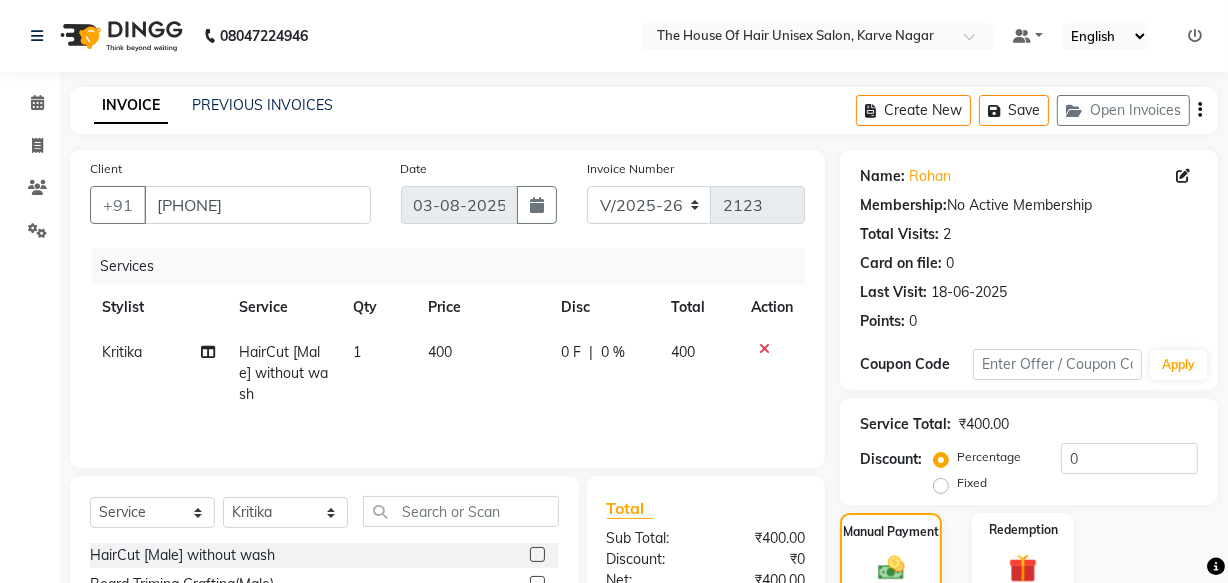 scroll, scrollTop: 219, scrollLeft: 0, axis: vertical 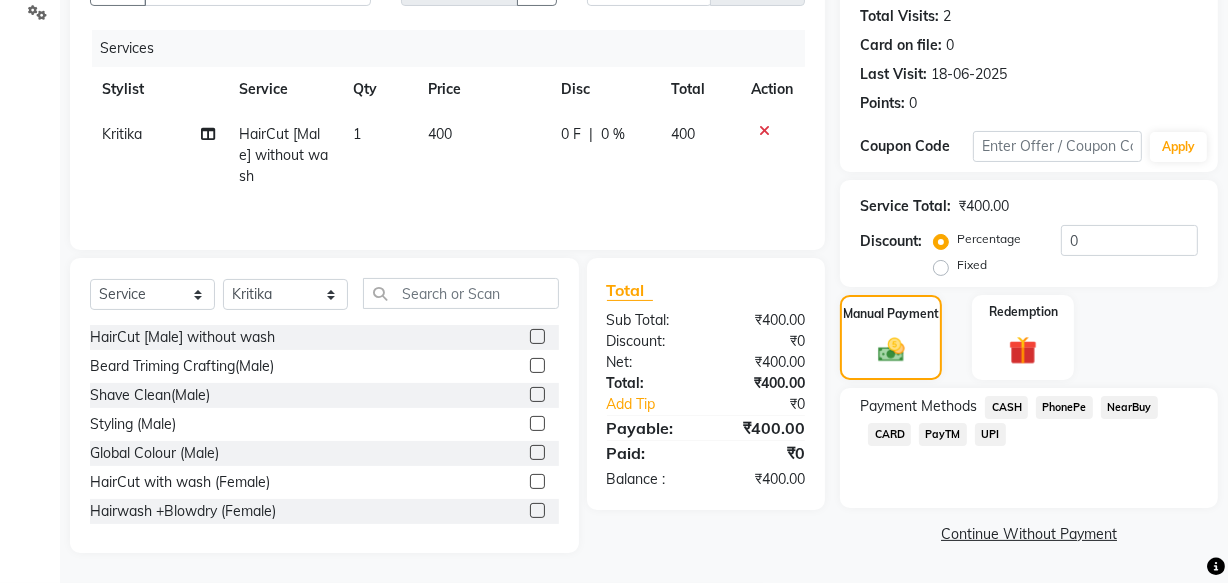 click on "CASH" 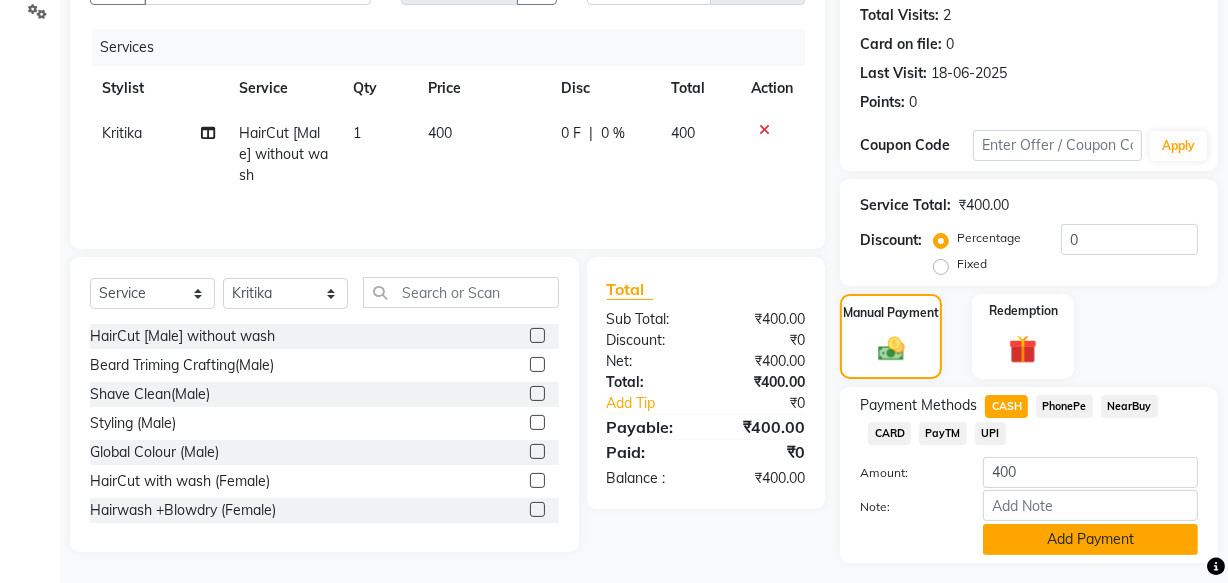 click on "Add Payment" 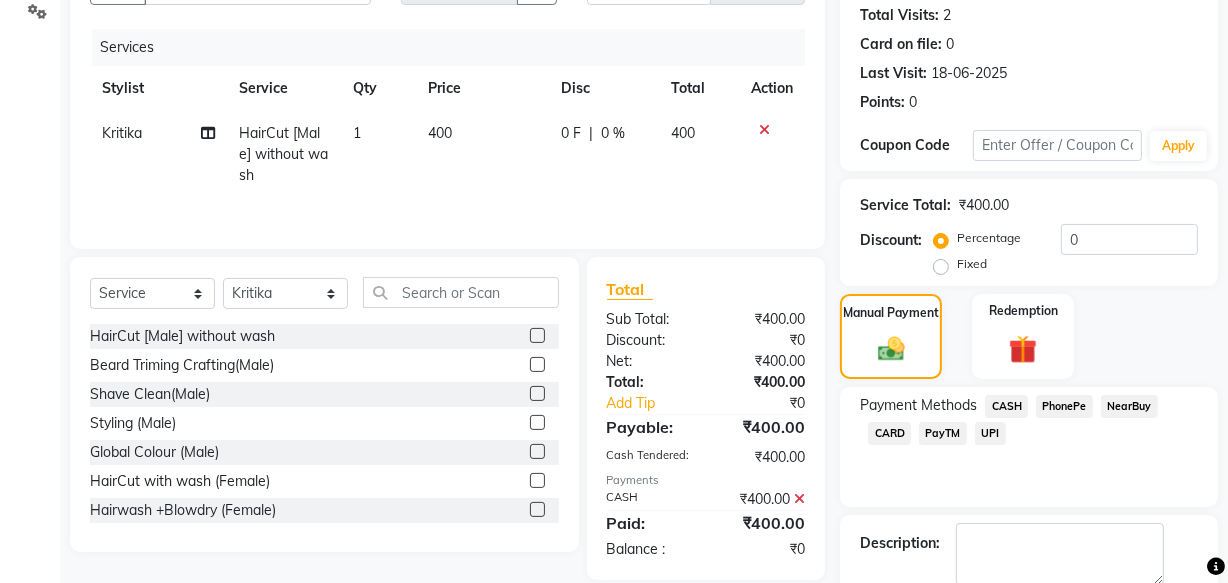 scroll, scrollTop: 326, scrollLeft: 0, axis: vertical 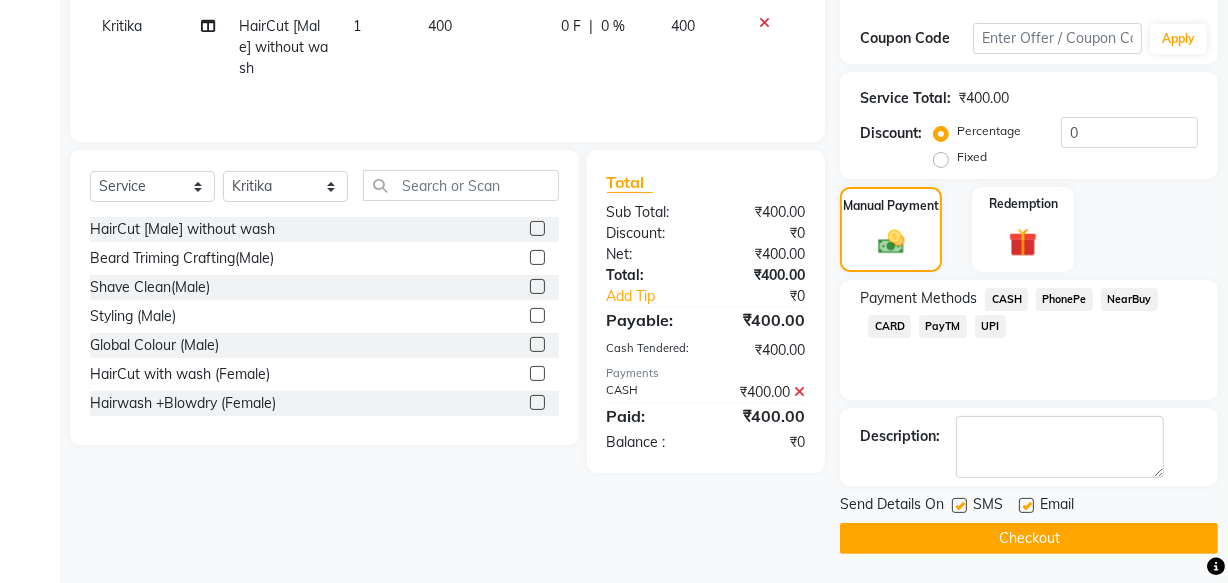 click on "Checkout" 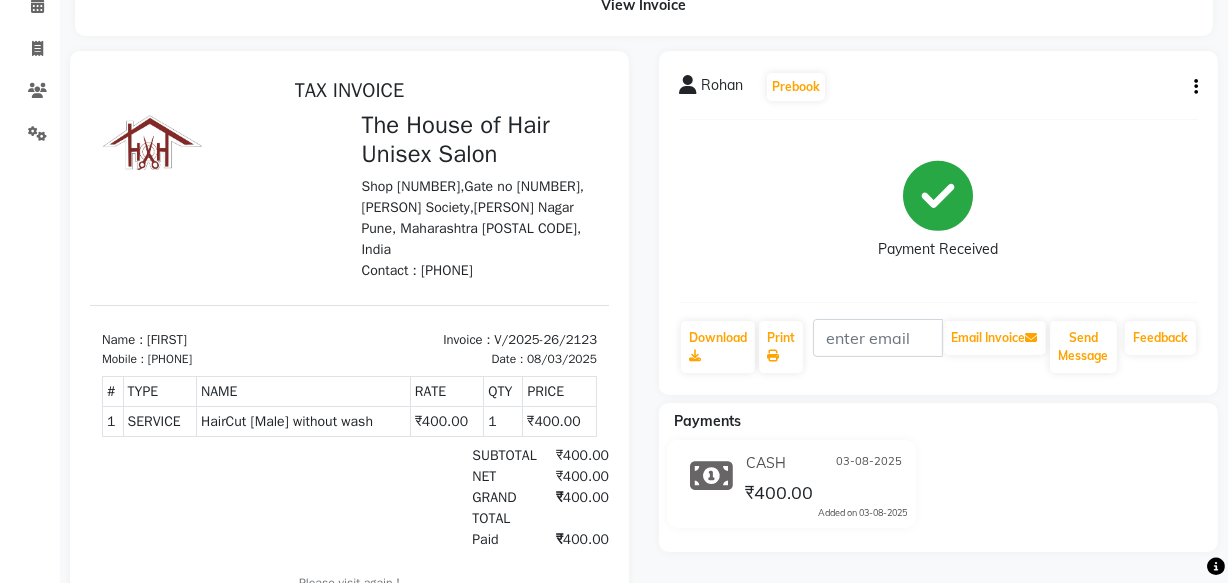 scroll, scrollTop: 0, scrollLeft: 0, axis: both 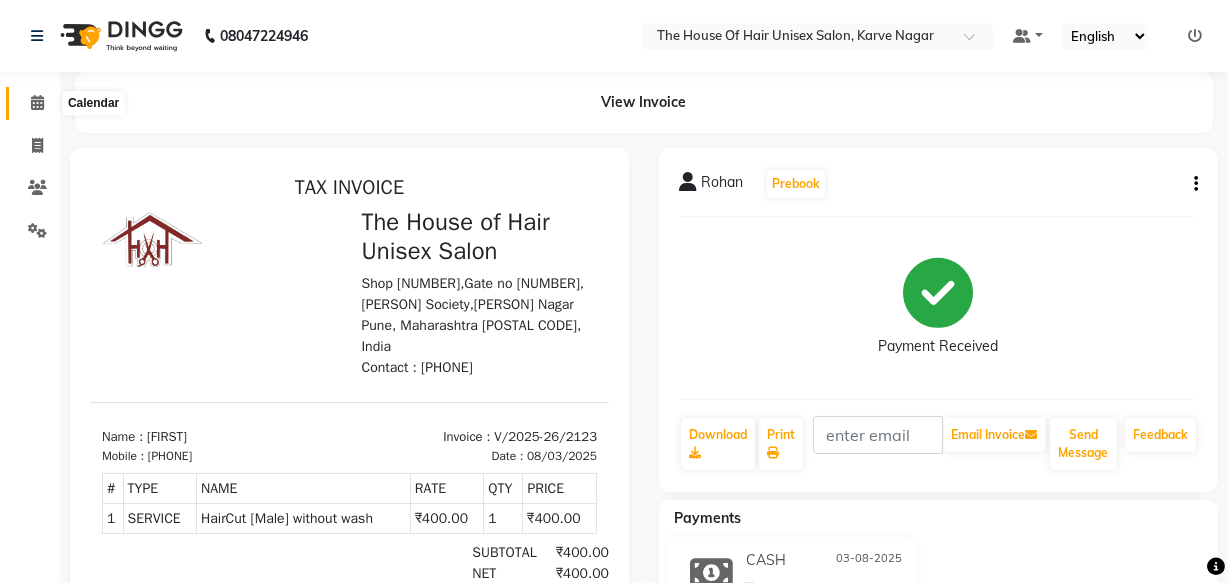 click 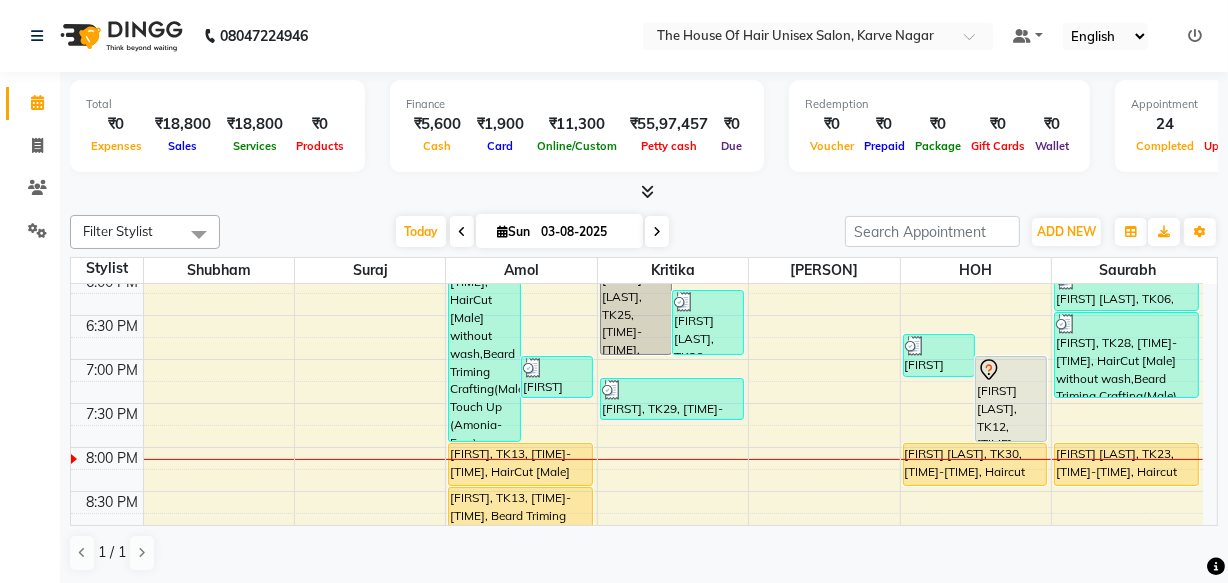 scroll, scrollTop: 965, scrollLeft: 0, axis: vertical 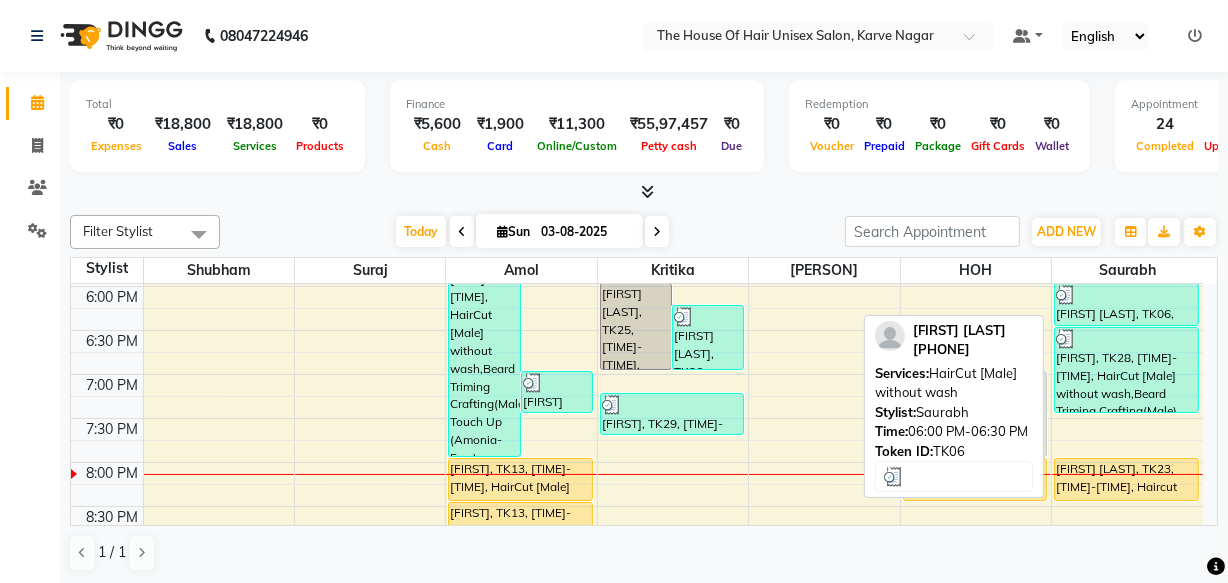 click at bounding box center (1126, 295) 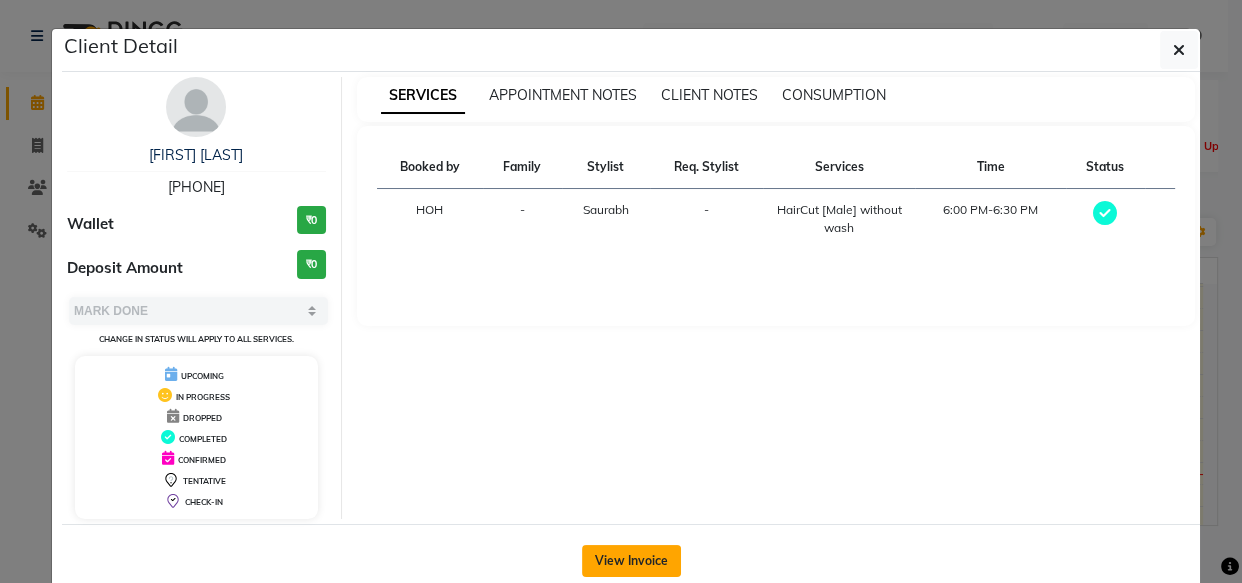 click on "View Invoice" 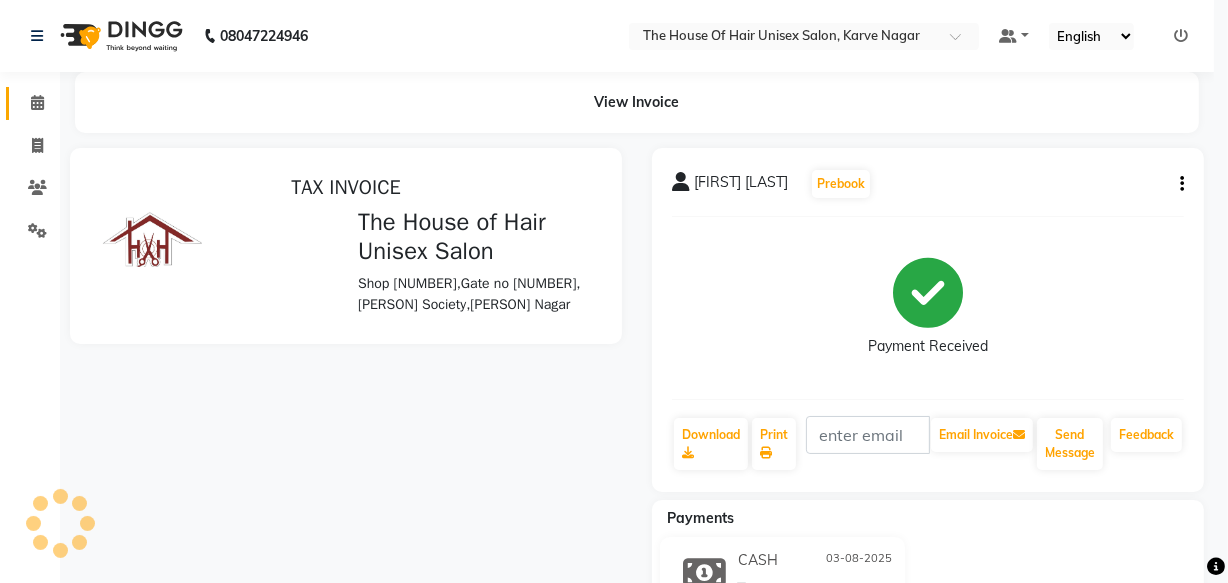 scroll, scrollTop: 0, scrollLeft: 0, axis: both 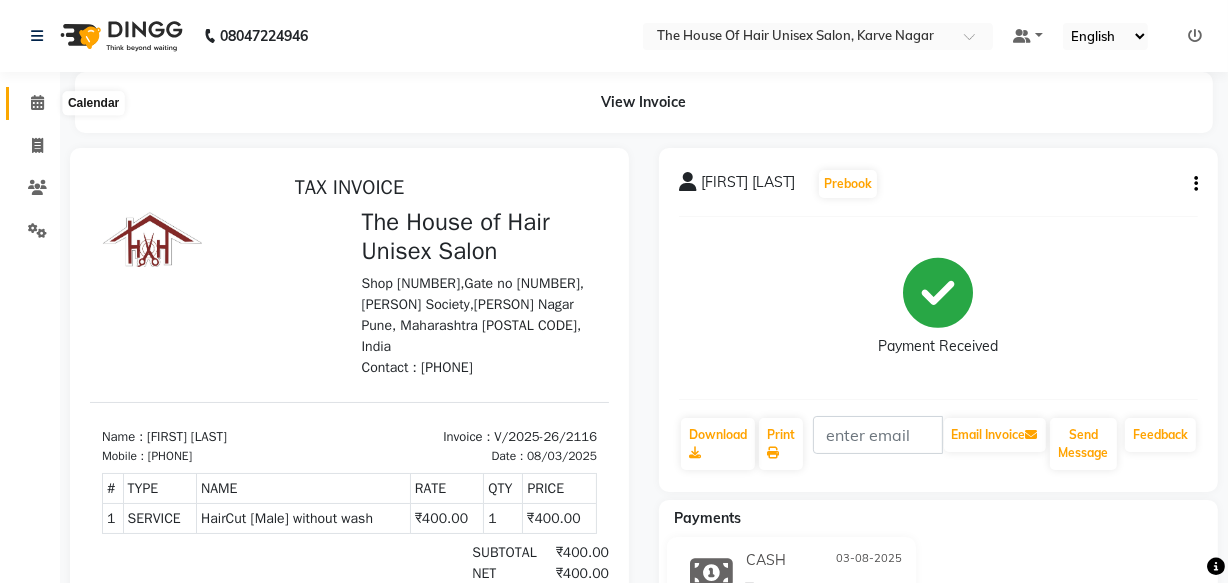click 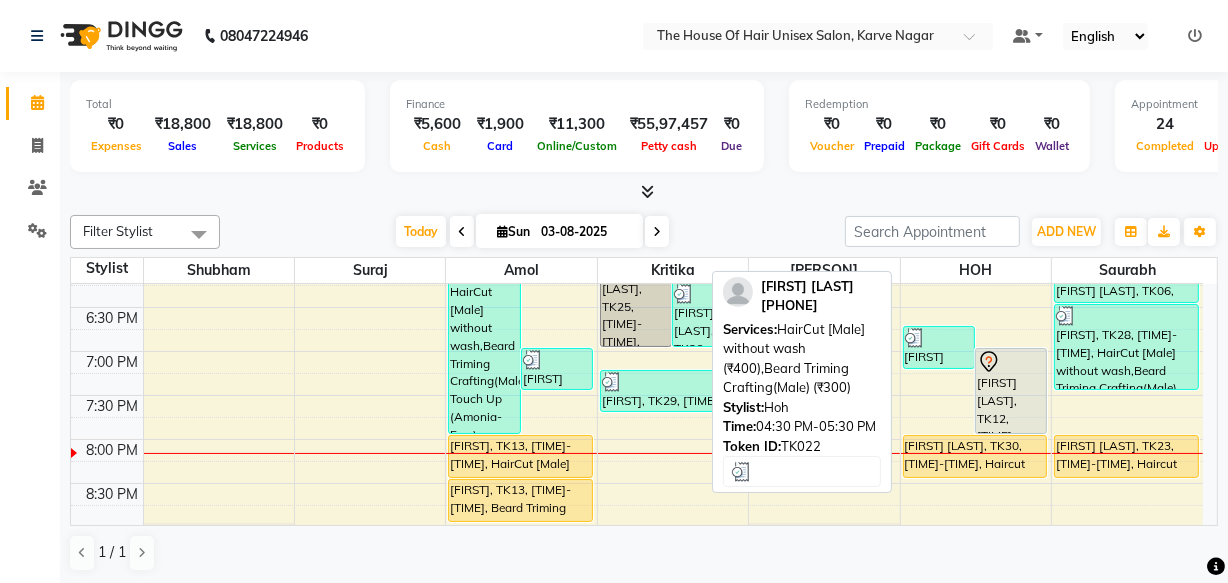 scroll, scrollTop: 949, scrollLeft: 0, axis: vertical 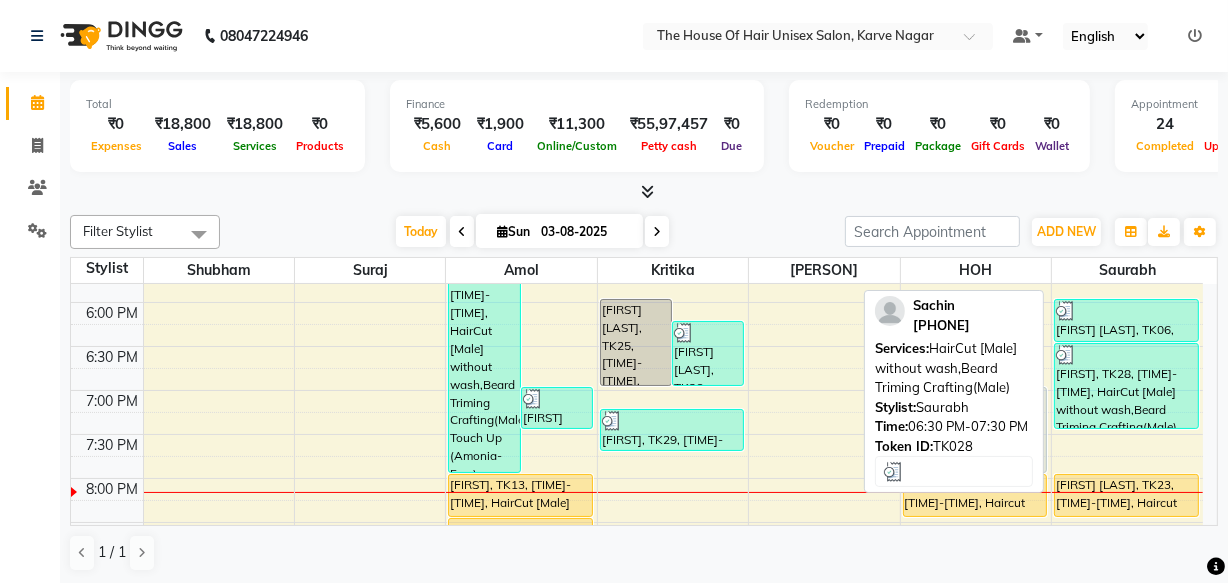 click on "Sachin, TK28, 06:30 PM-07:30 PM, HairCut [Male] without wash,Beard Triming Crafting(Male)" at bounding box center (1126, 386) 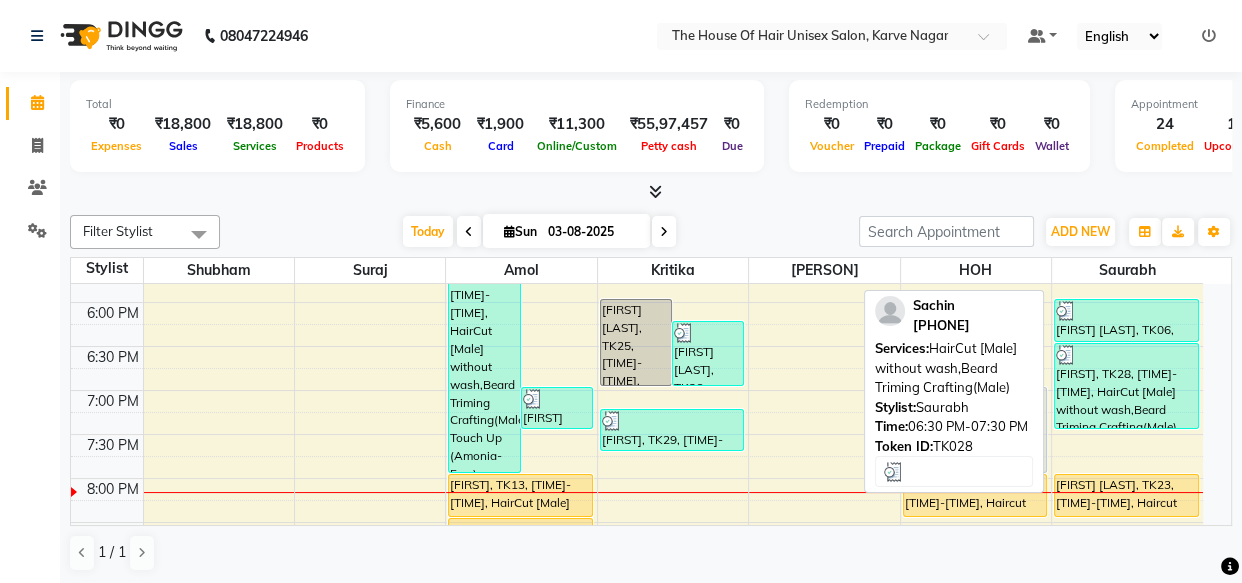 select on "3" 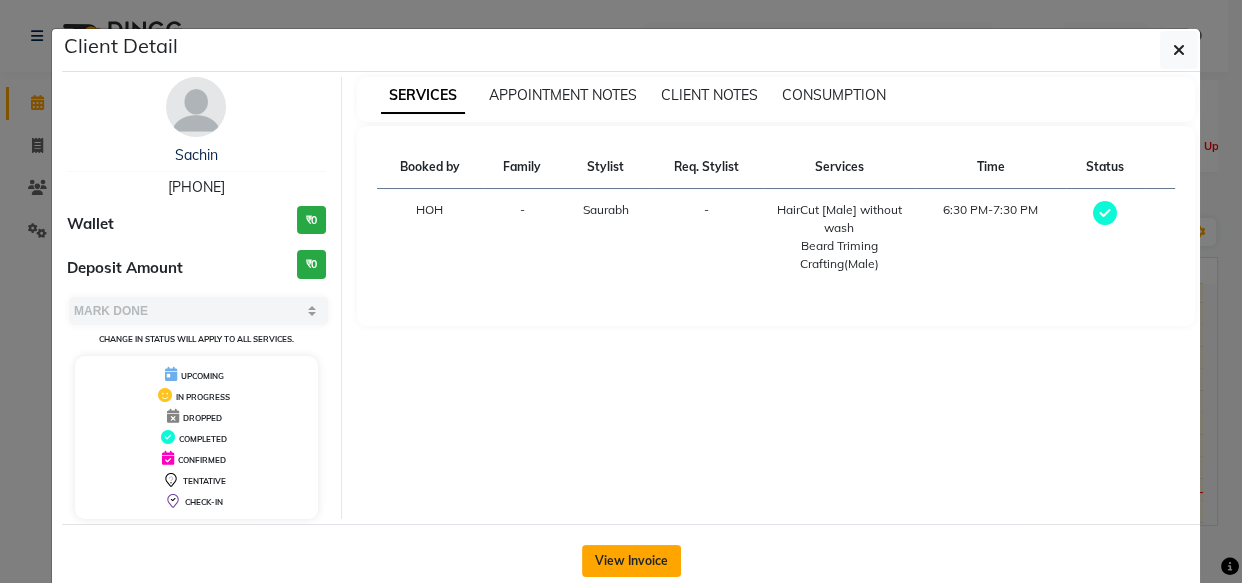 click on "View Invoice" 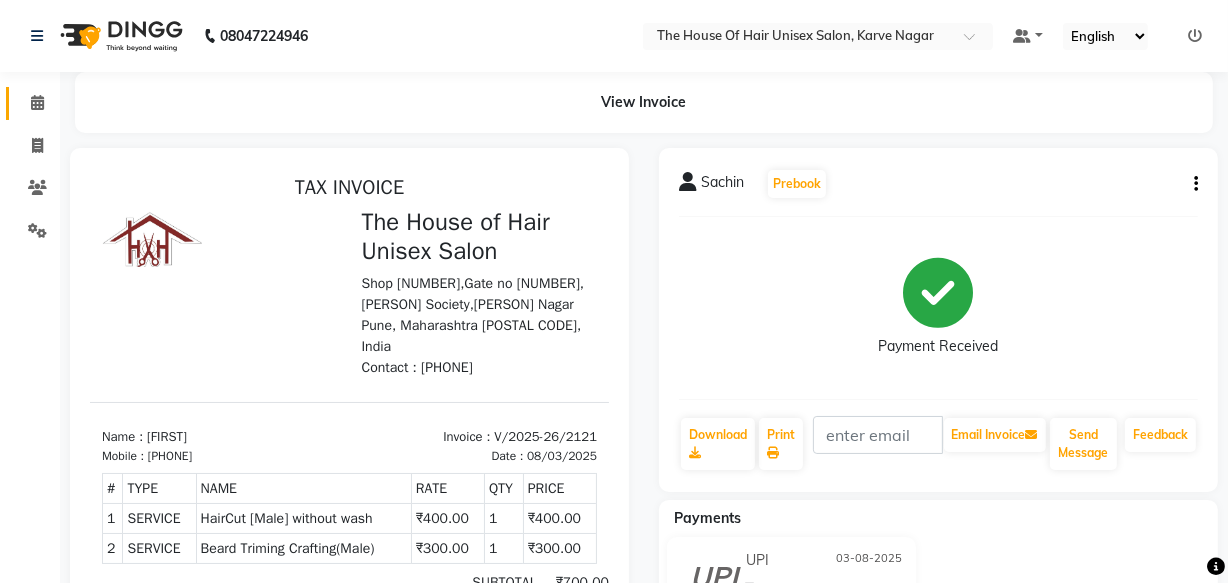 scroll, scrollTop: 50, scrollLeft: 0, axis: vertical 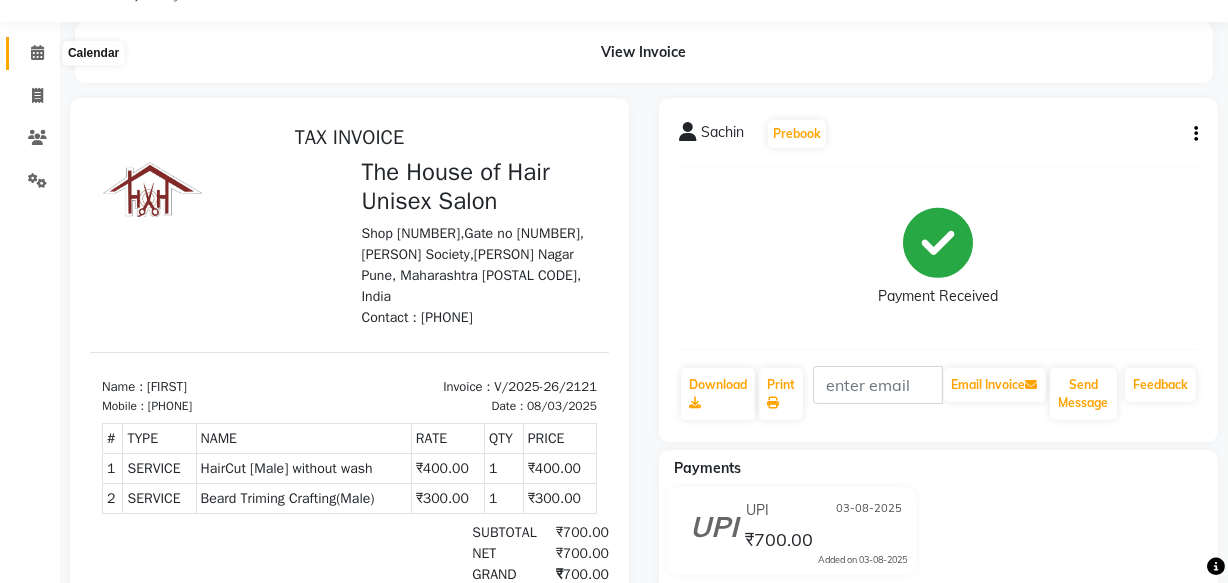 click 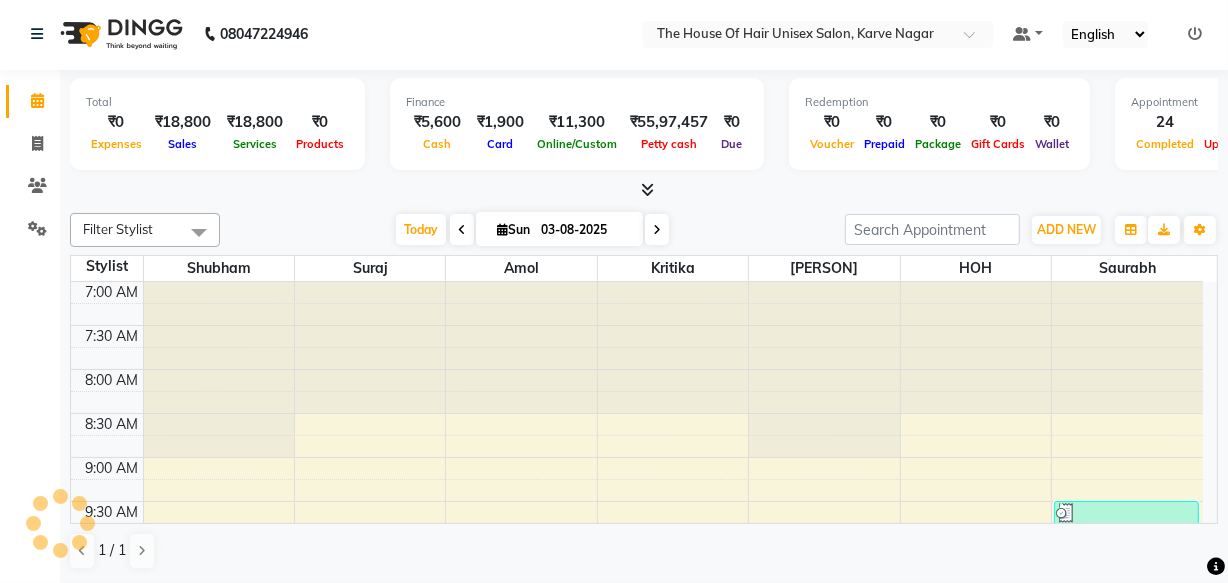 scroll, scrollTop: 0, scrollLeft: 0, axis: both 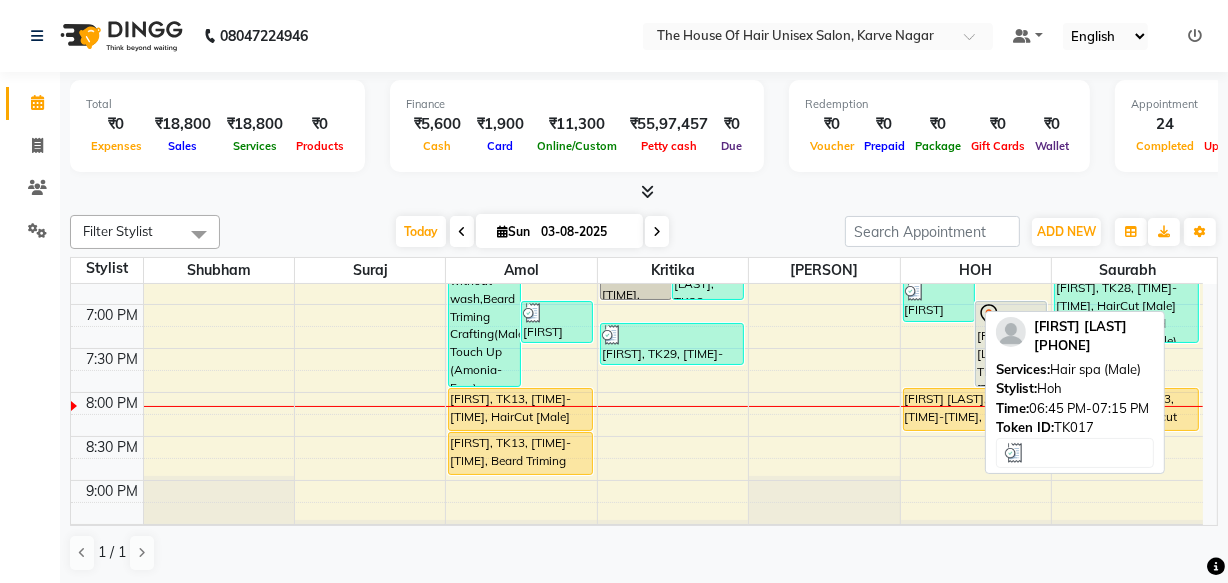 click on "Omkar Mahajan, TK17, 06:45 PM-07:15 PM, Hair spa (Male)" at bounding box center (939, 300) 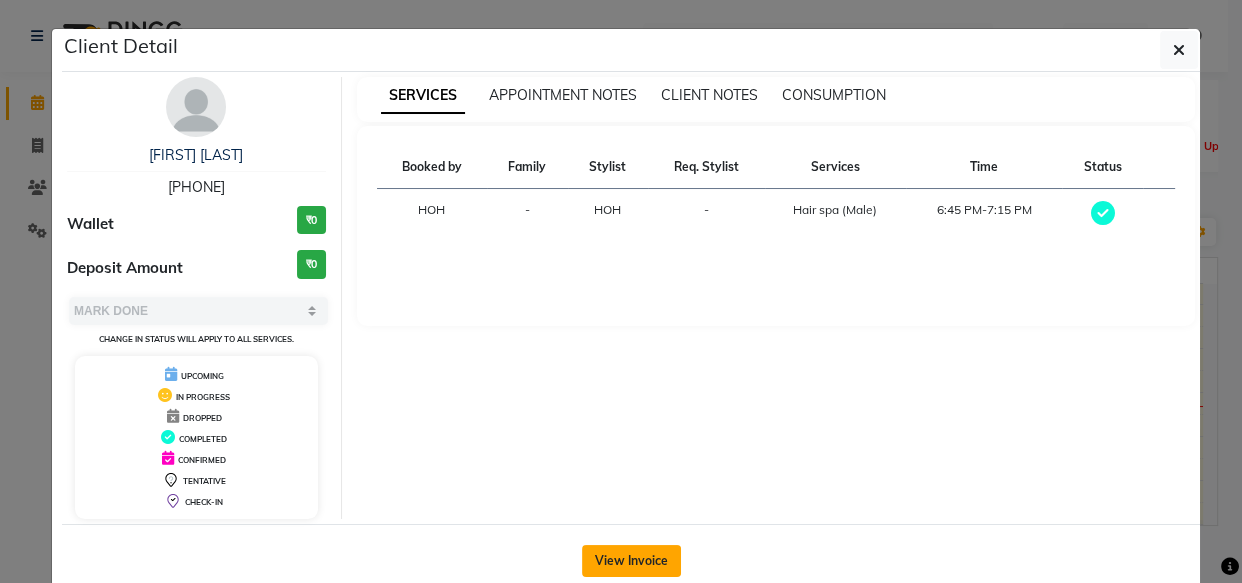 click on "View Invoice" 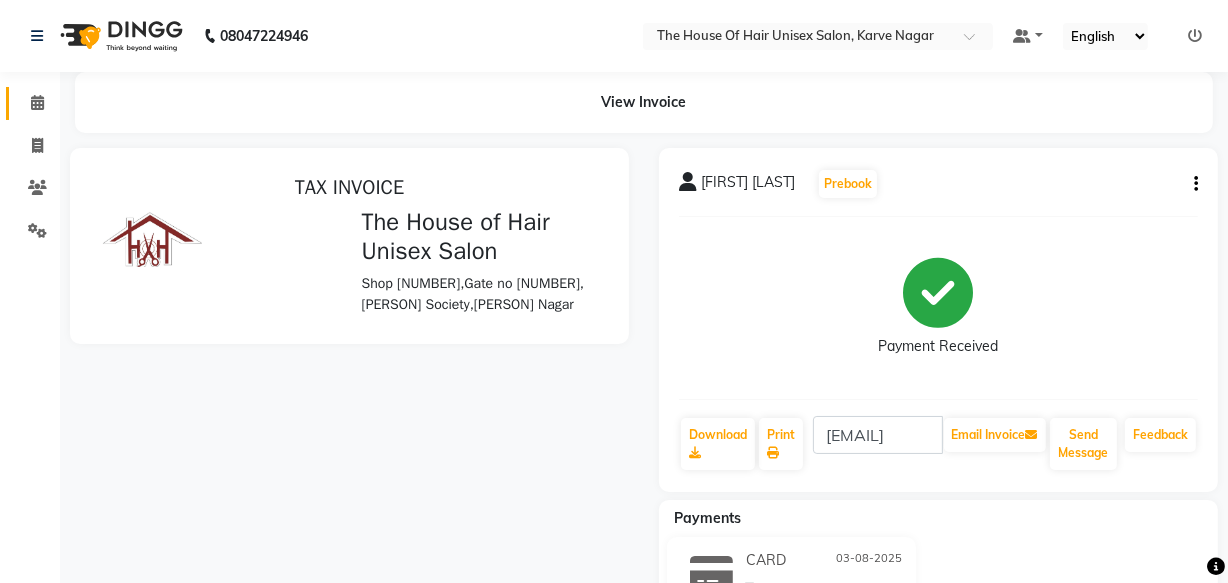 scroll, scrollTop: 0, scrollLeft: 0, axis: both 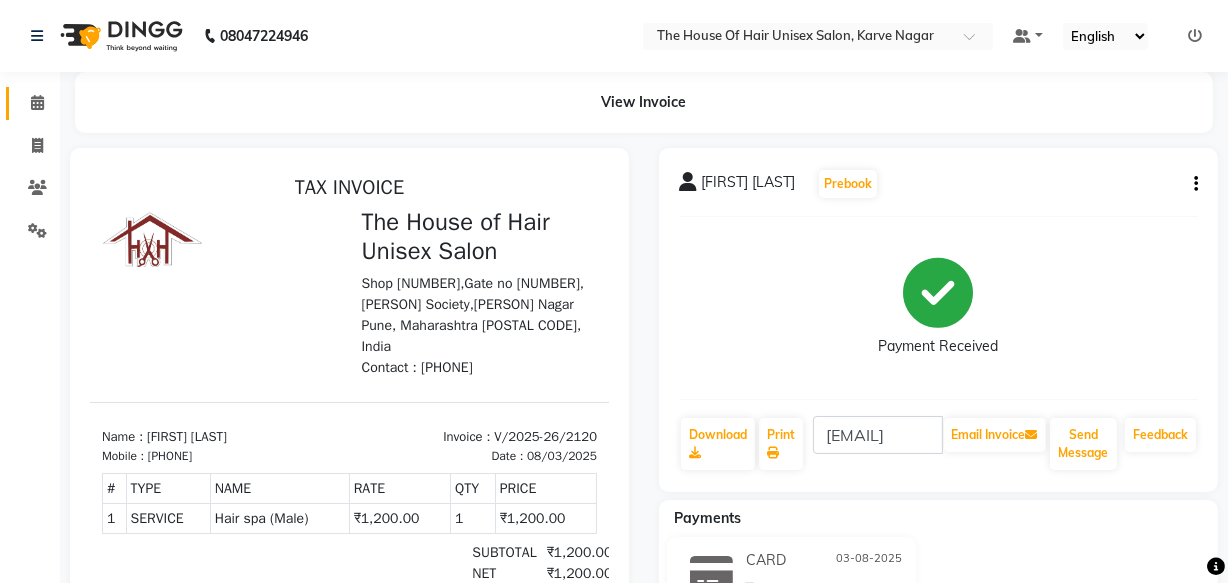 click 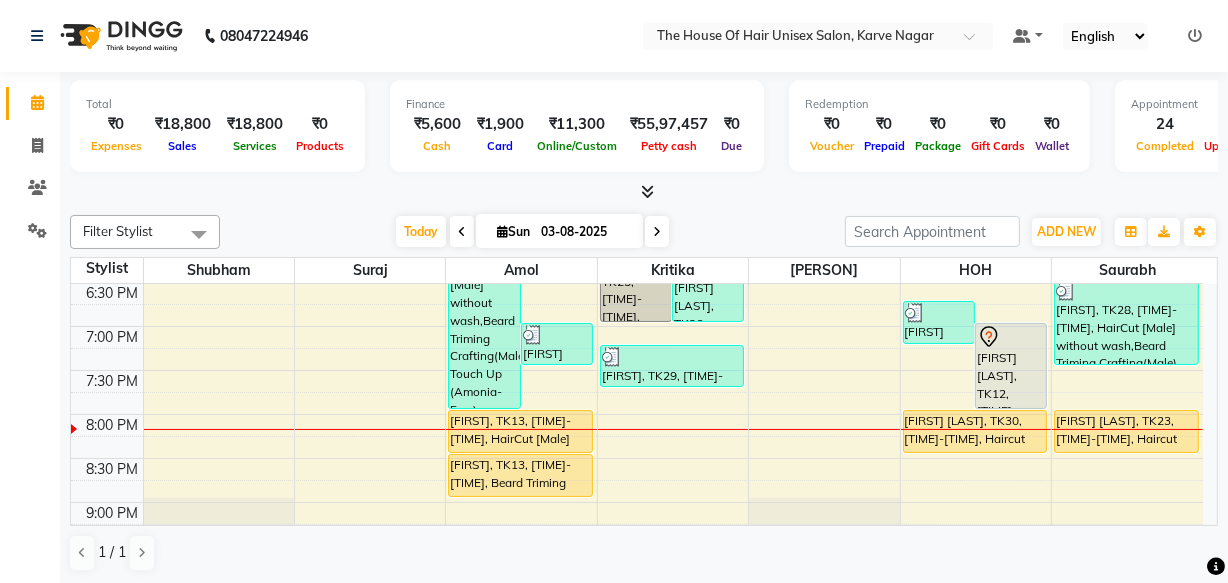 scroll, scrollTop: 993, scrollLeft: 0, axis: vertical 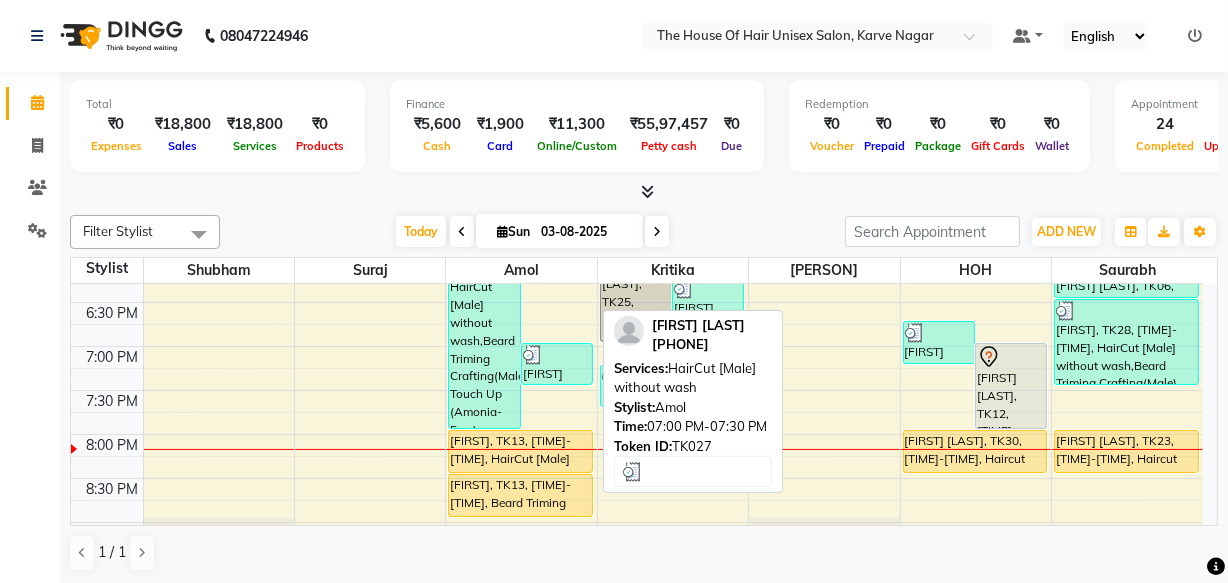 click on "Dhruv sandu, TK27, 07:00 PM-07:30 PM, HairCut [Male] without wash" at bounding box center (557, 364) 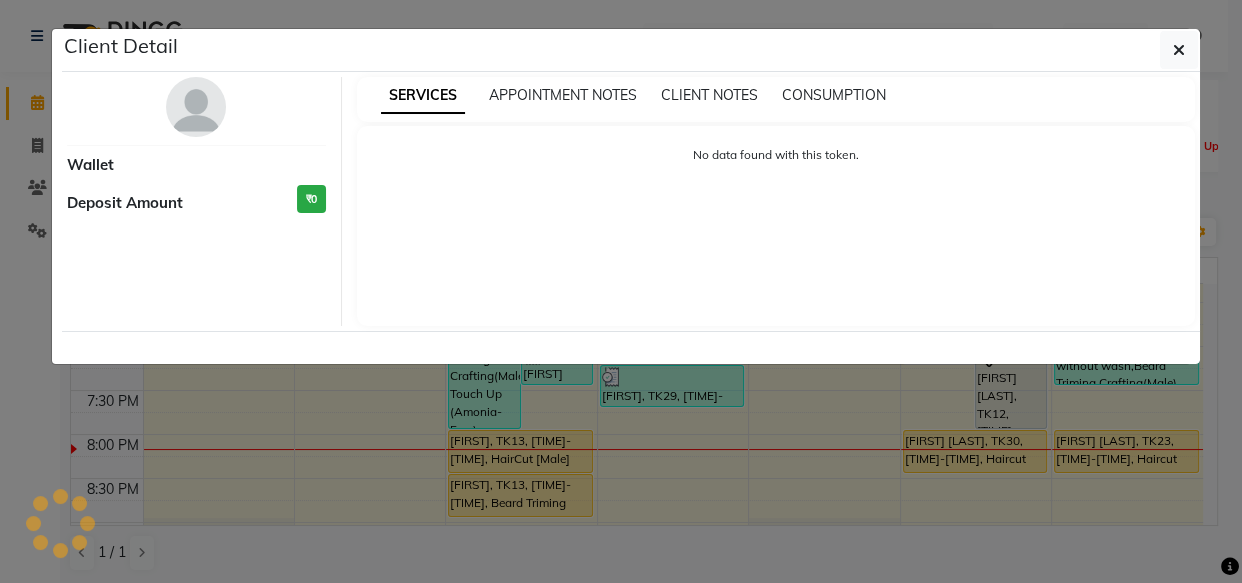 select on "3" 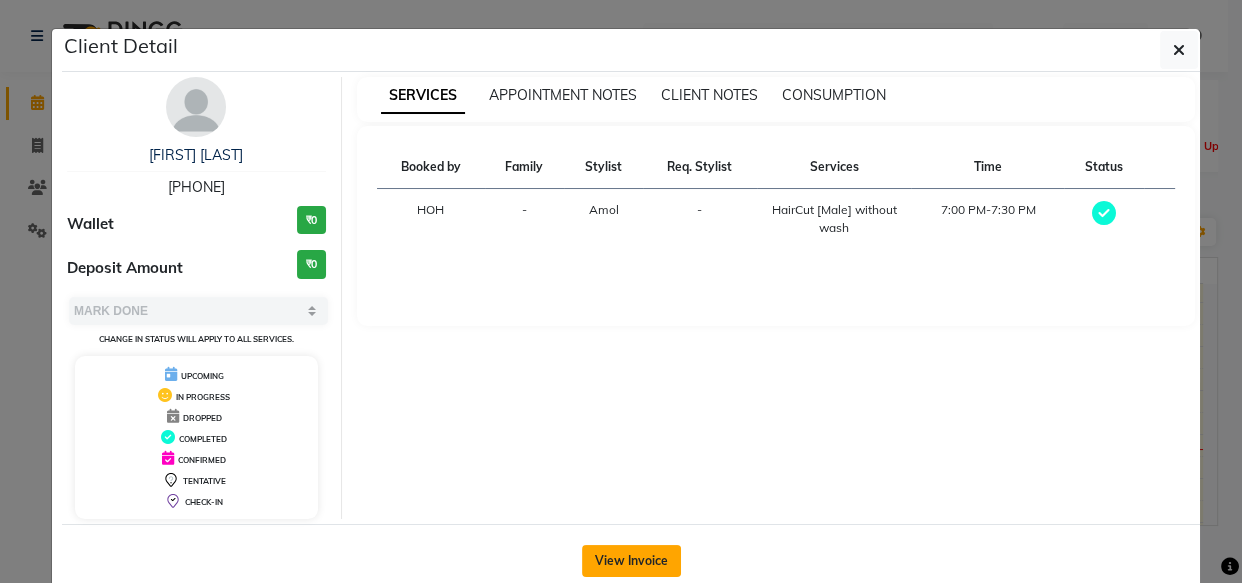 click on "View Invoice" 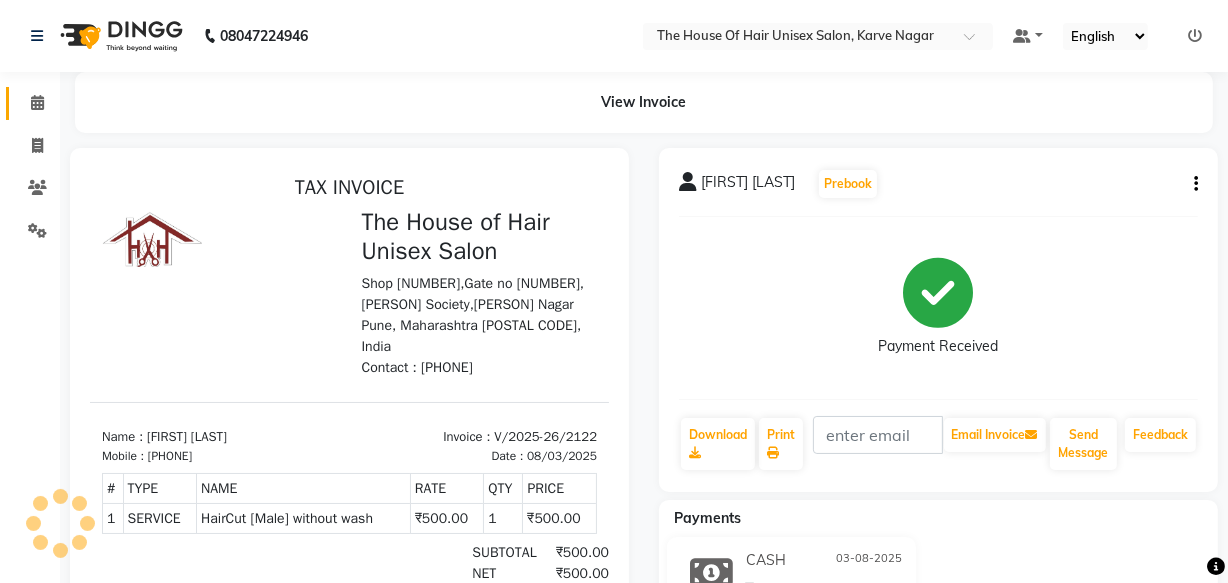 scroll, scrollTop: 0, scrollLeft: 0, axis: both 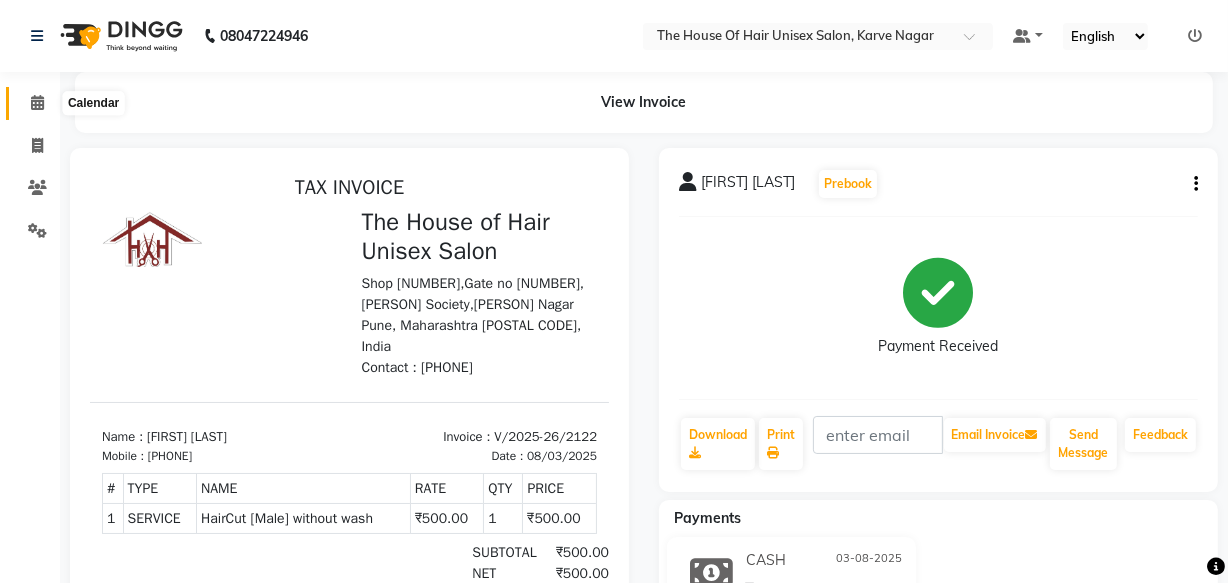click 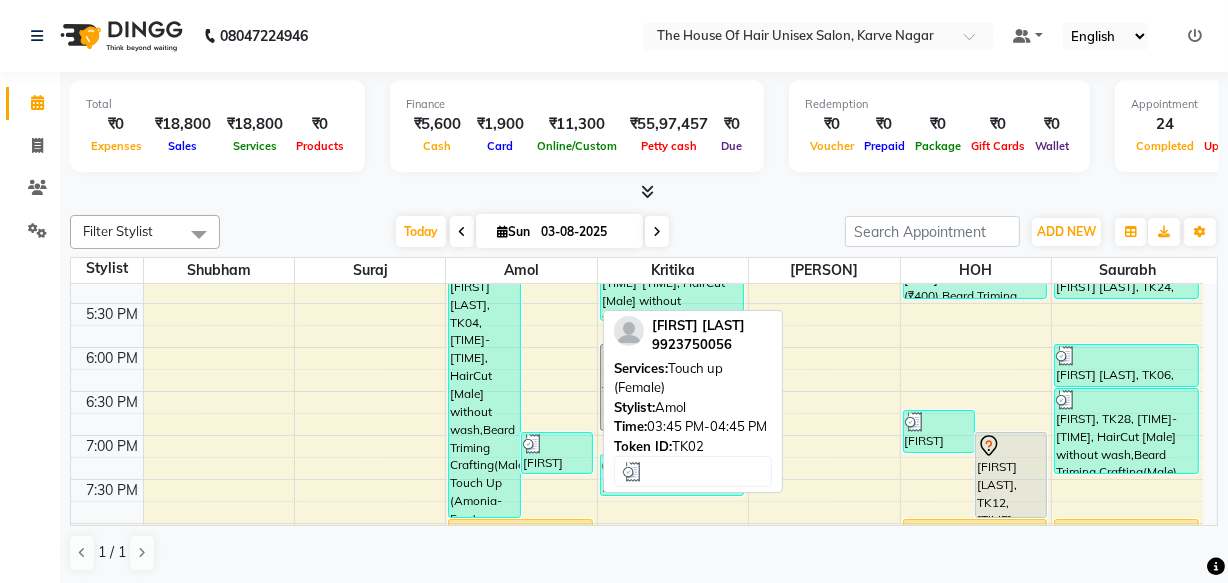 scroll, scrollTop: 963, scrollLeft: 0, axis: vertical 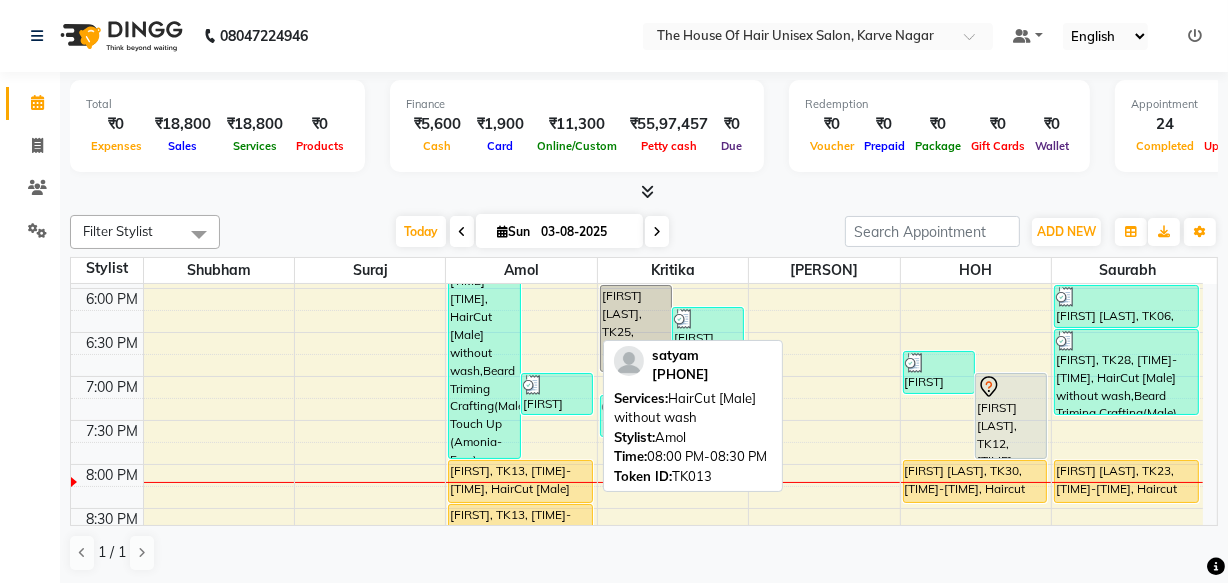 click on "[FIRST], TK13, 08:00 PM-08:30 PM, HairCut [Male] without wash" at bounding box center (520, 481) 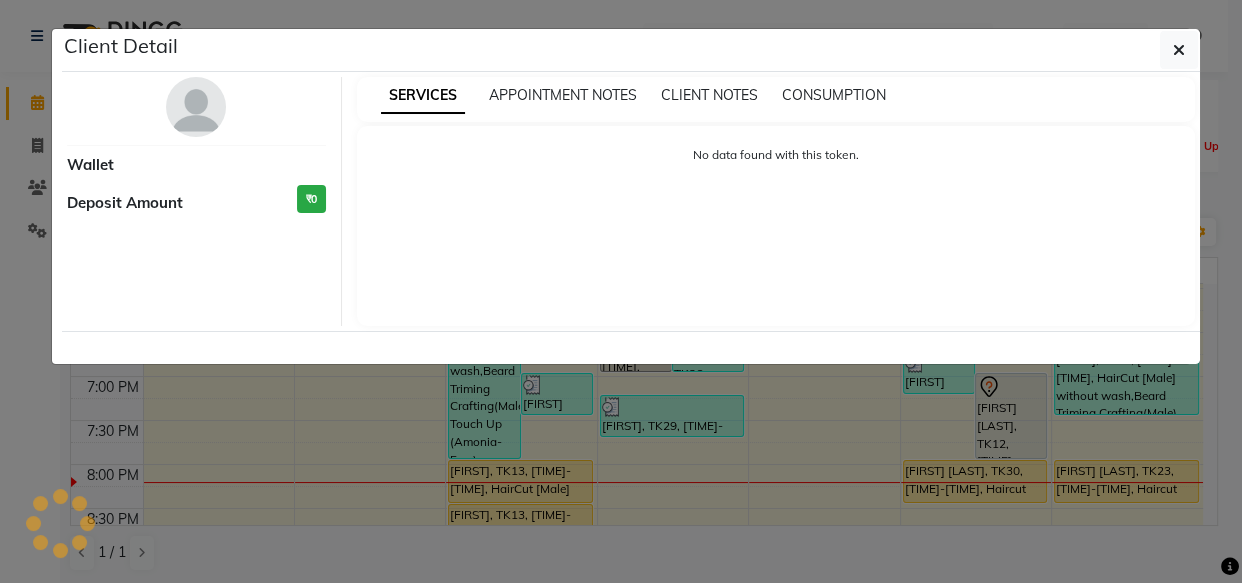 select on "1" 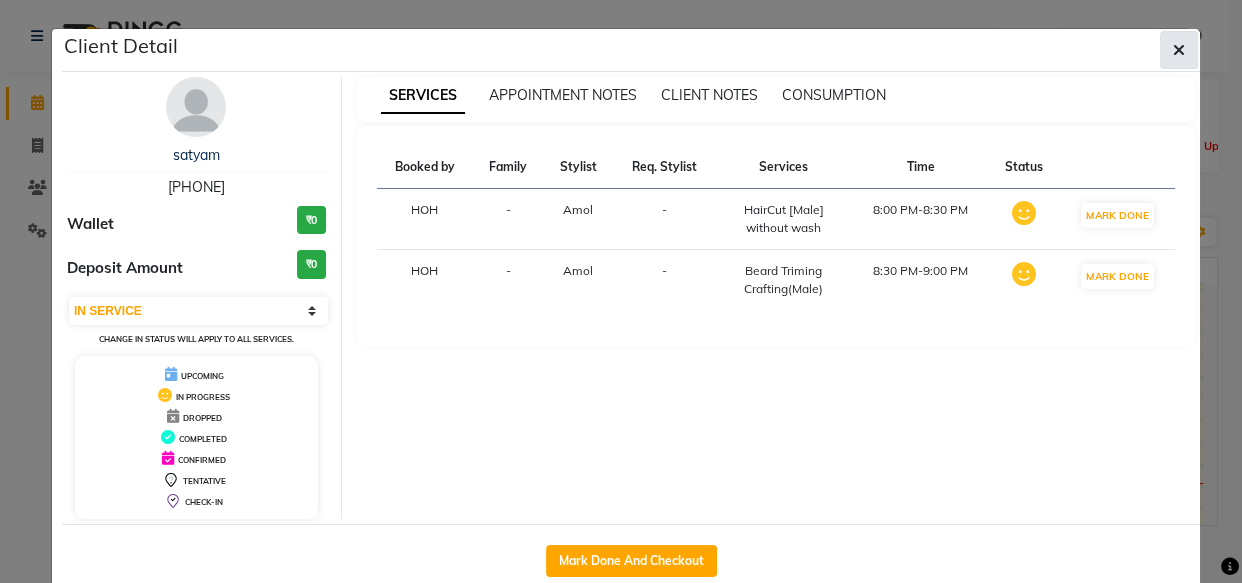 click 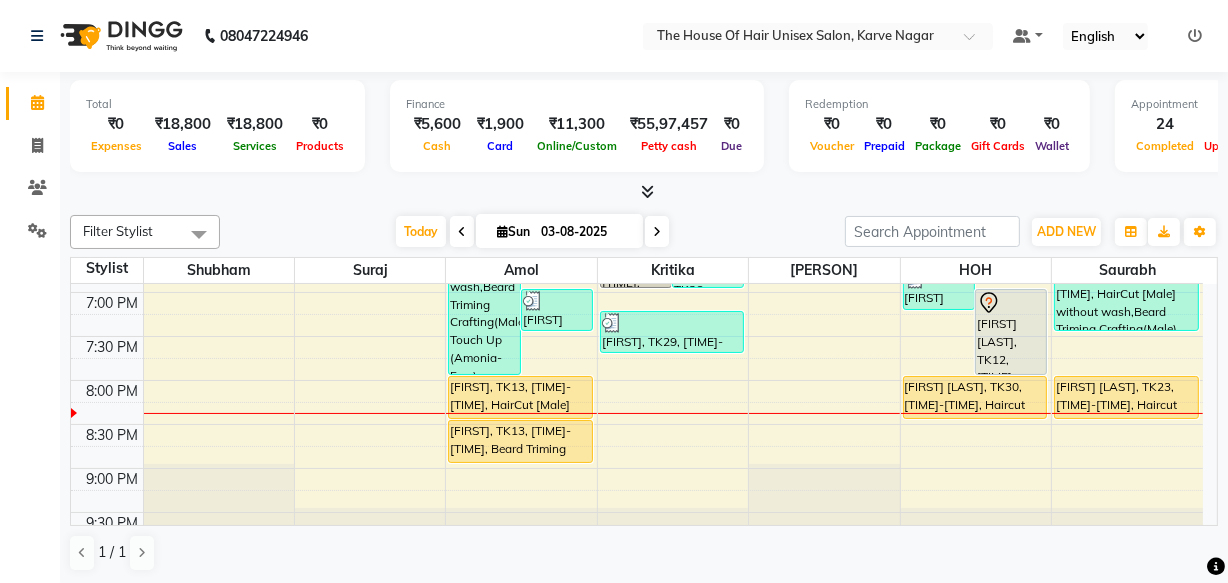 scroll, scrollTop: 1072, scrollLeft: 0, axis: vertical 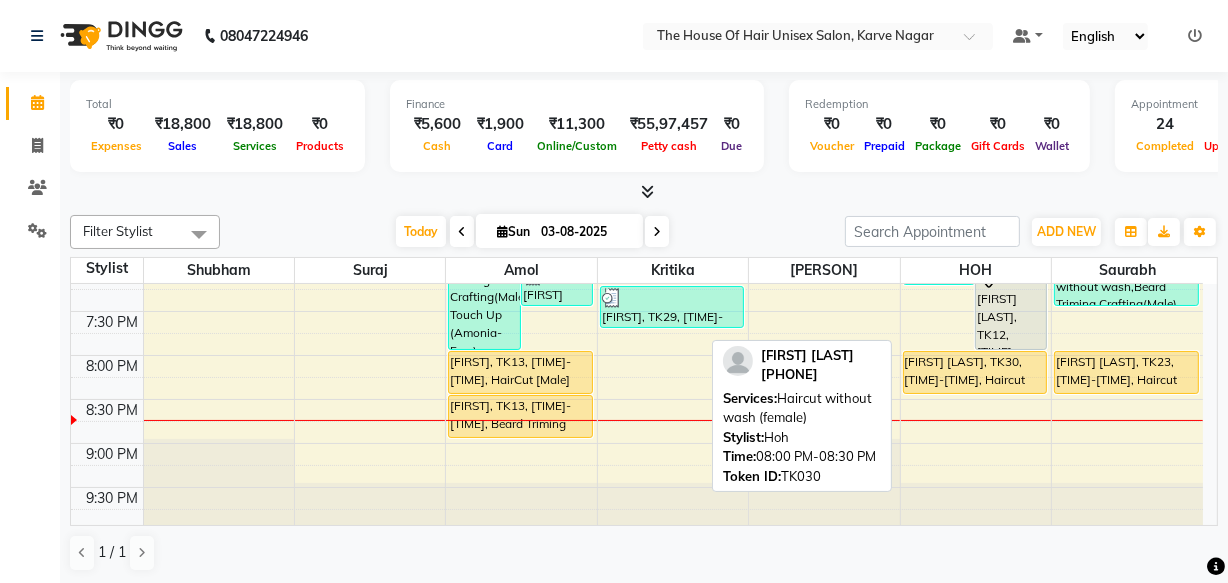 click on "Jui vaidya, TK30, 08:00 PM-08:30 PM, Haircut without wash (female)" at bounding box center [975, 372] 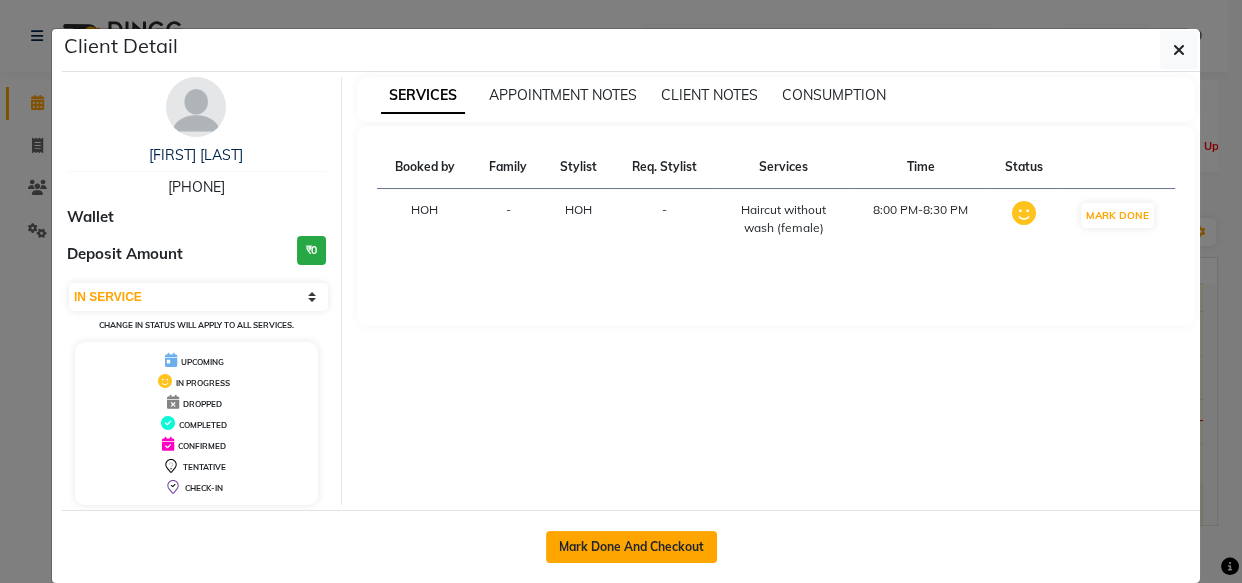 click on "Mark Done And Checkout" 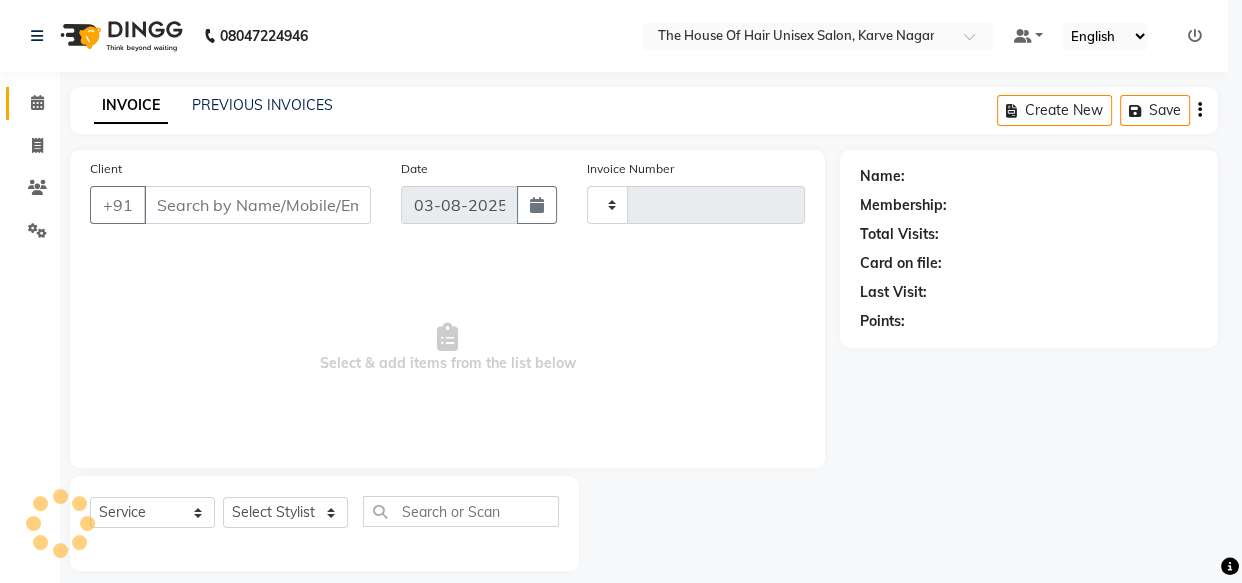 type on "2124" 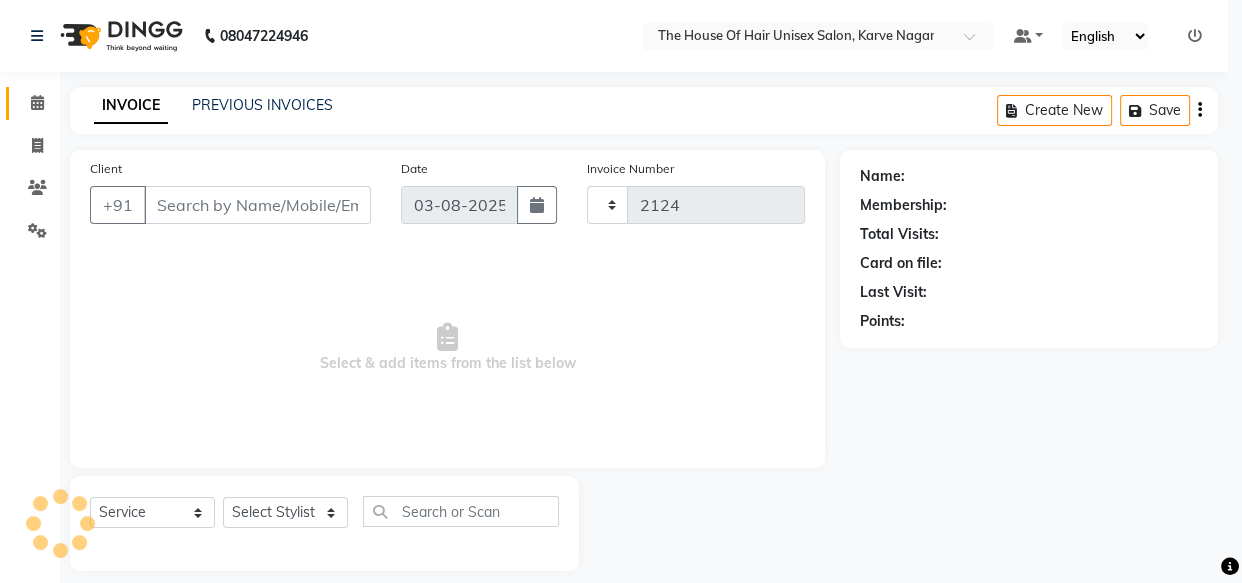 select on "598" 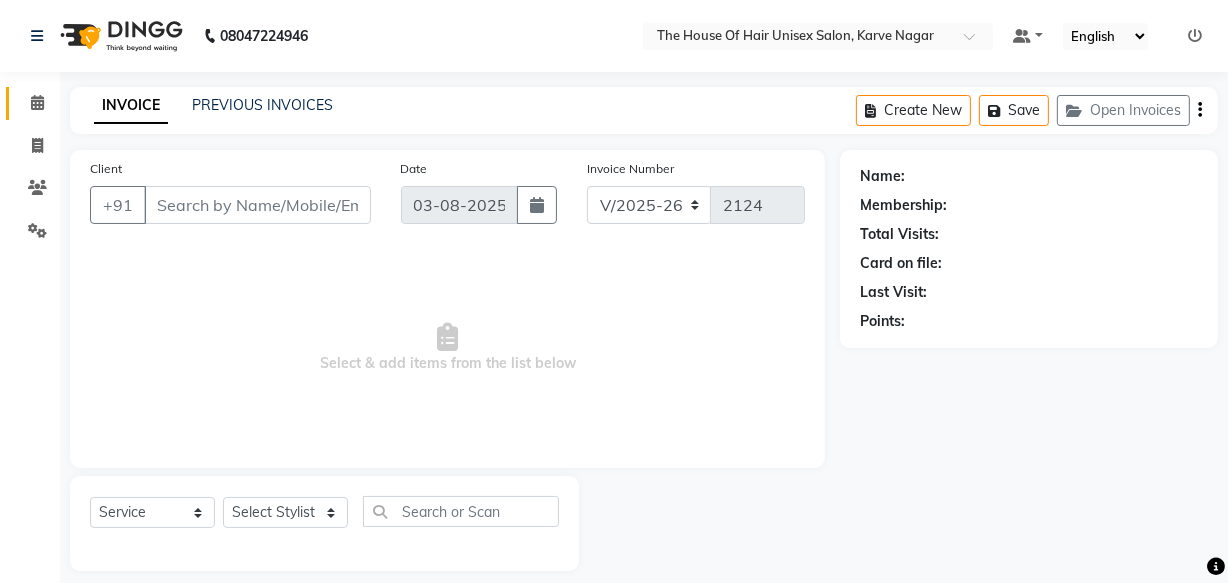 type on "7397931935" 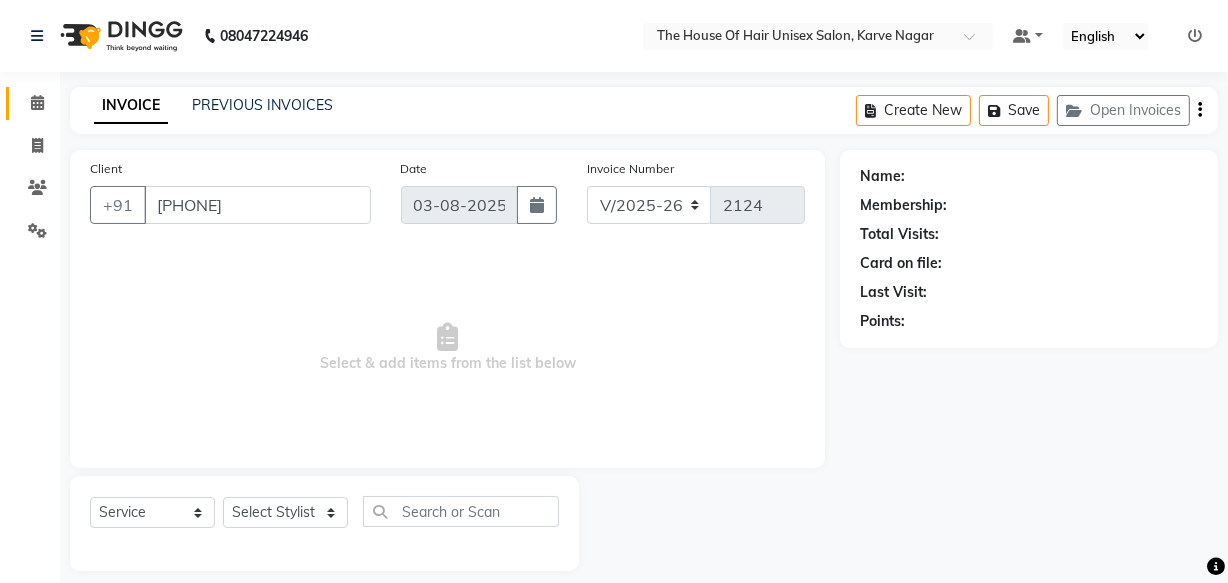 select on "85989" 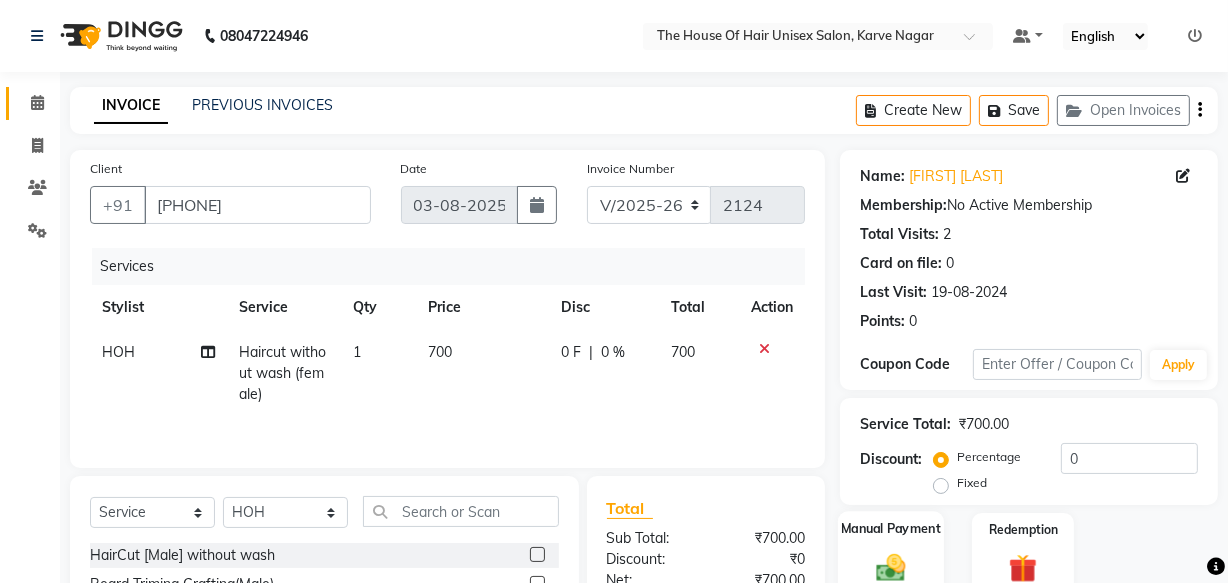 scroll, scrollTop: 108, scrollLeft: 0, axis: vertical 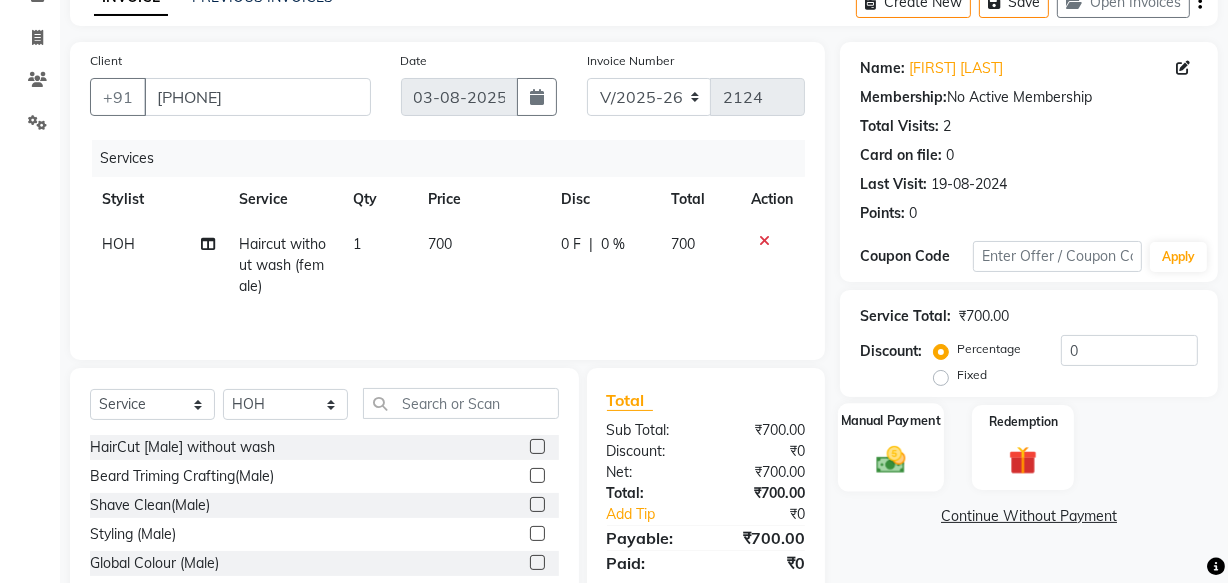 click on "Manual Payment" 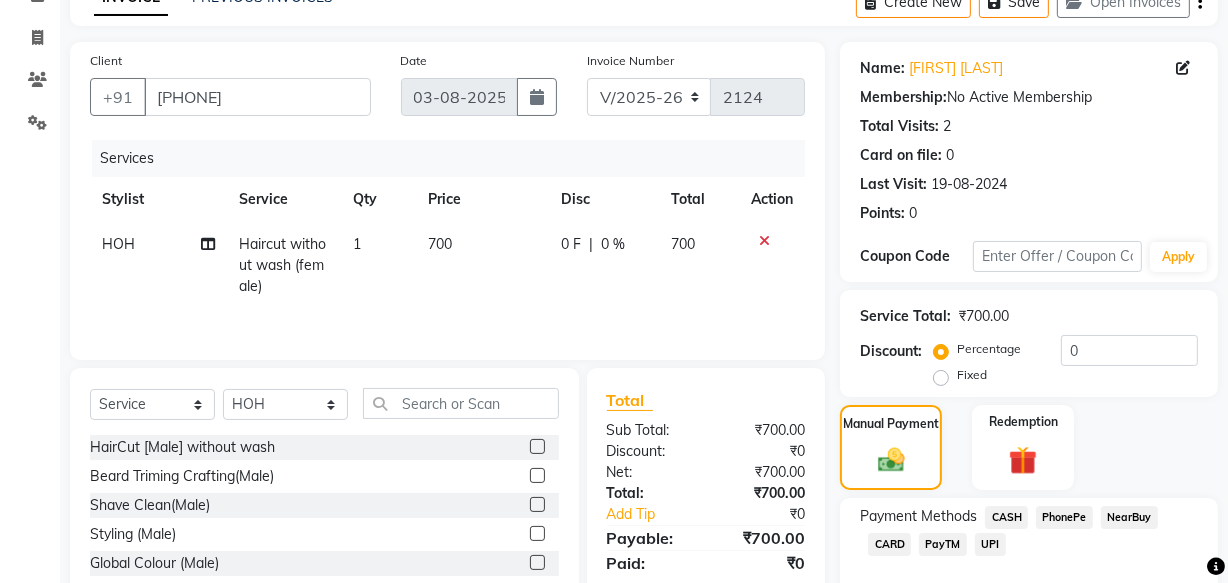 click on "CASH" 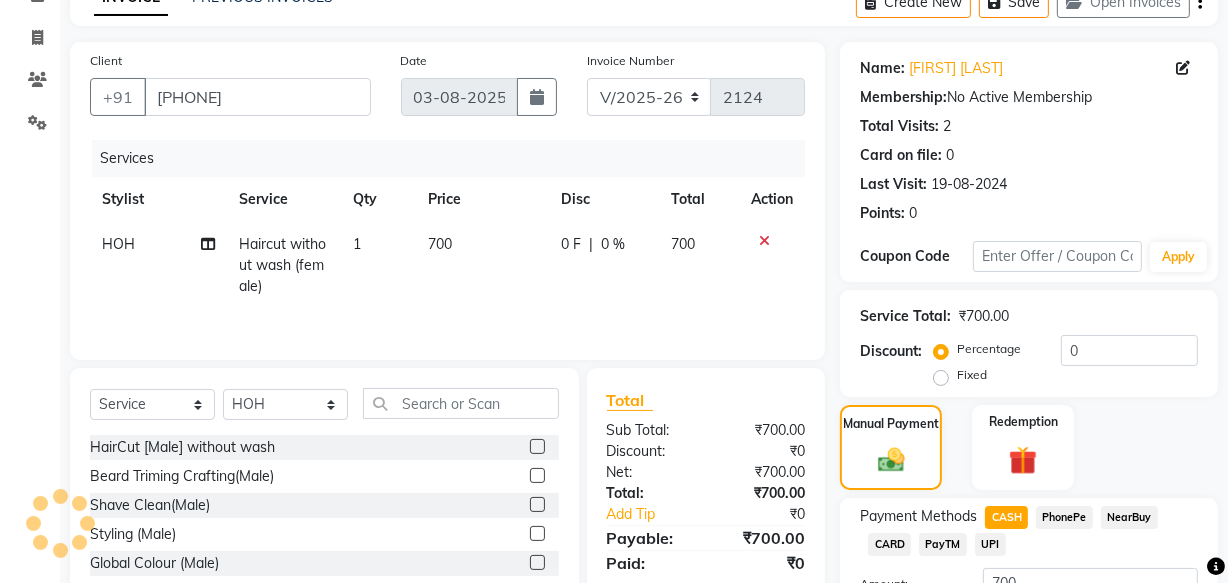 scroll, scrollTop: 197, scrollLeft: 0, axis: vertical 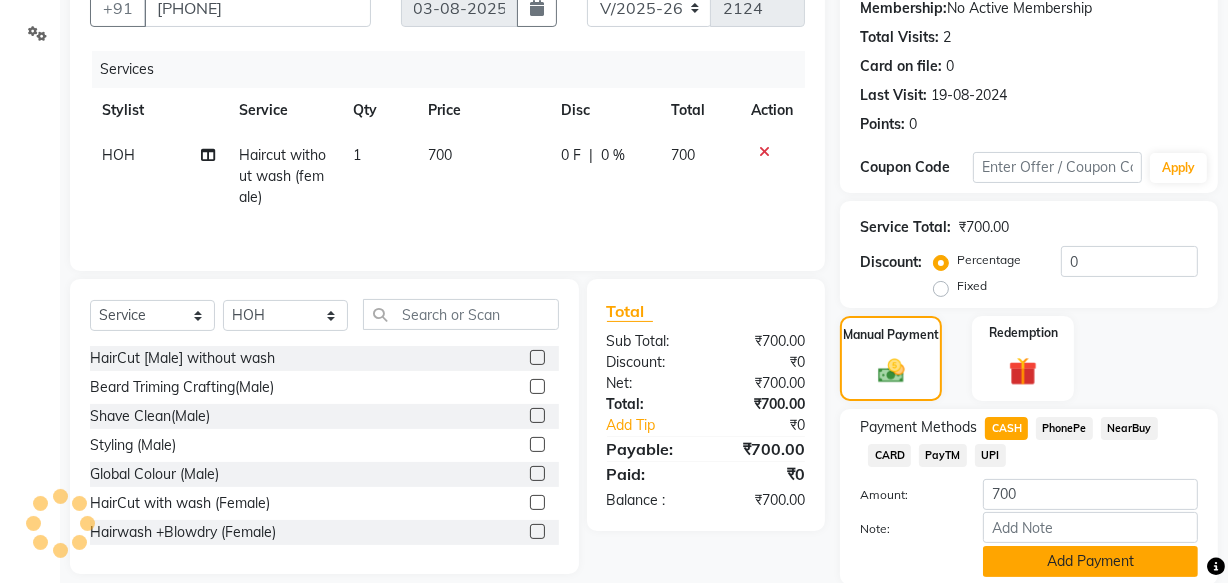 click on "Add Payment" 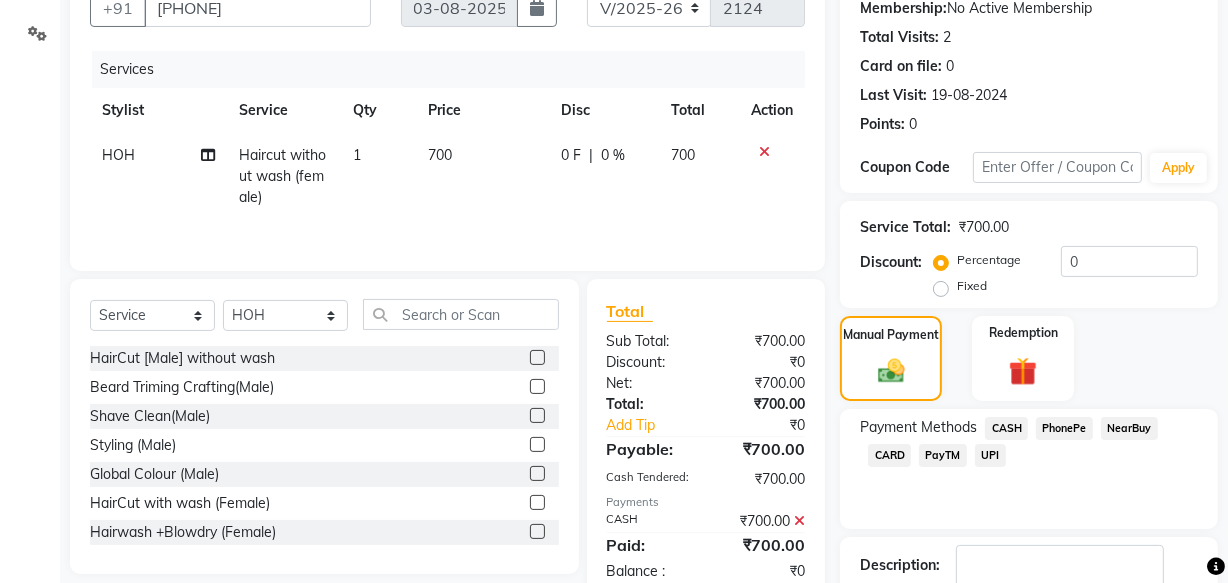 scroll, scrollTop: 326, scrollLeft: 0, axis: vertical 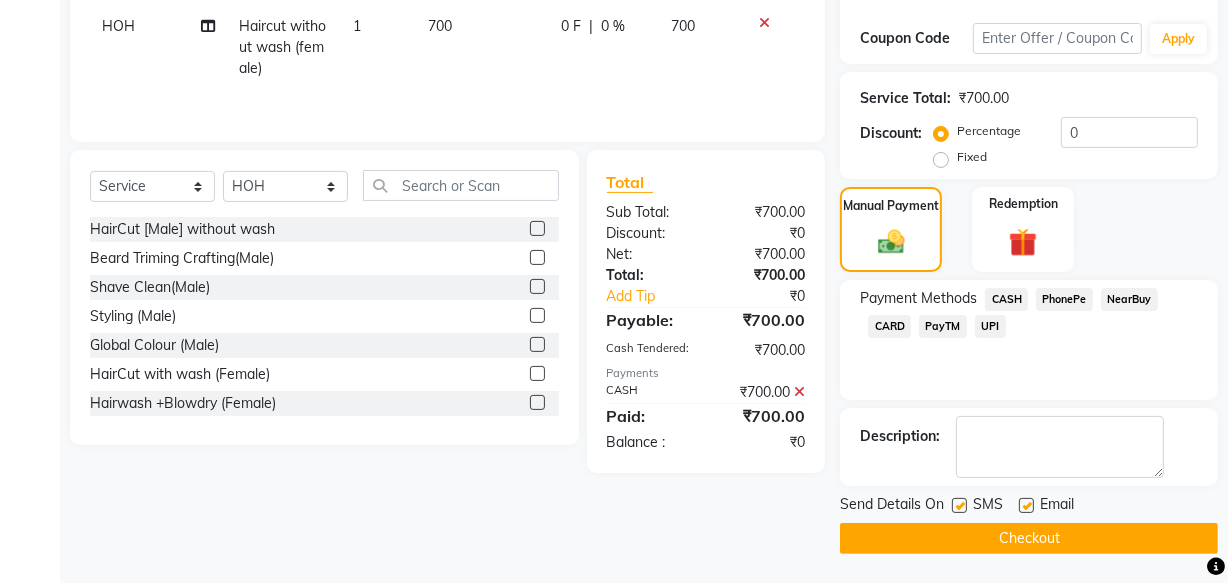 click on "Checkout" 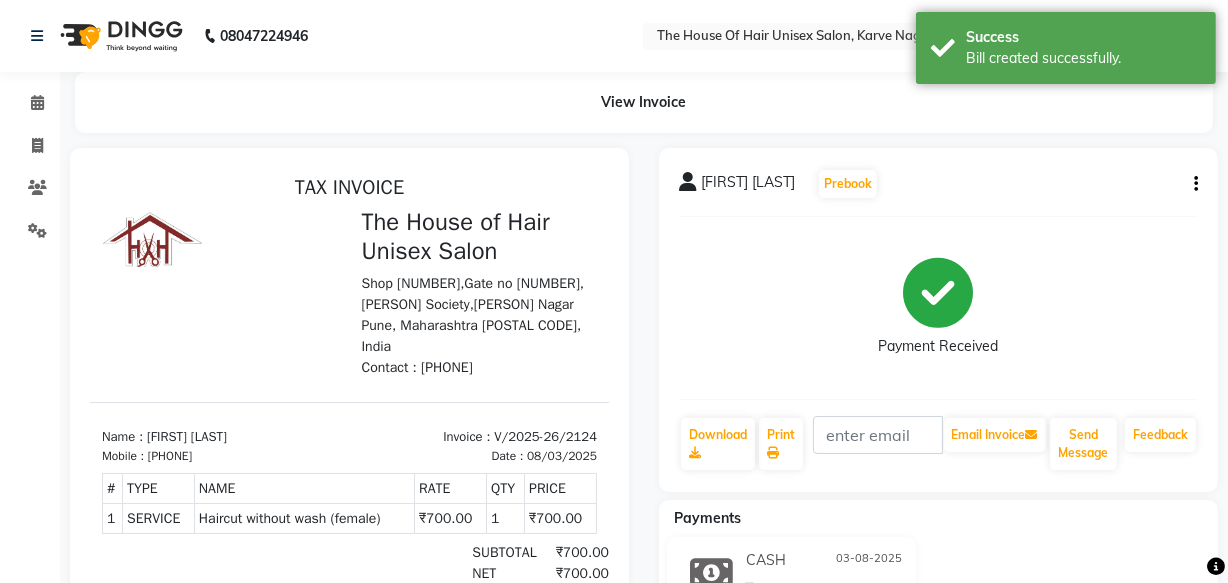 scroll, scrollTop: 0, scrollLeft: 0, axis: both 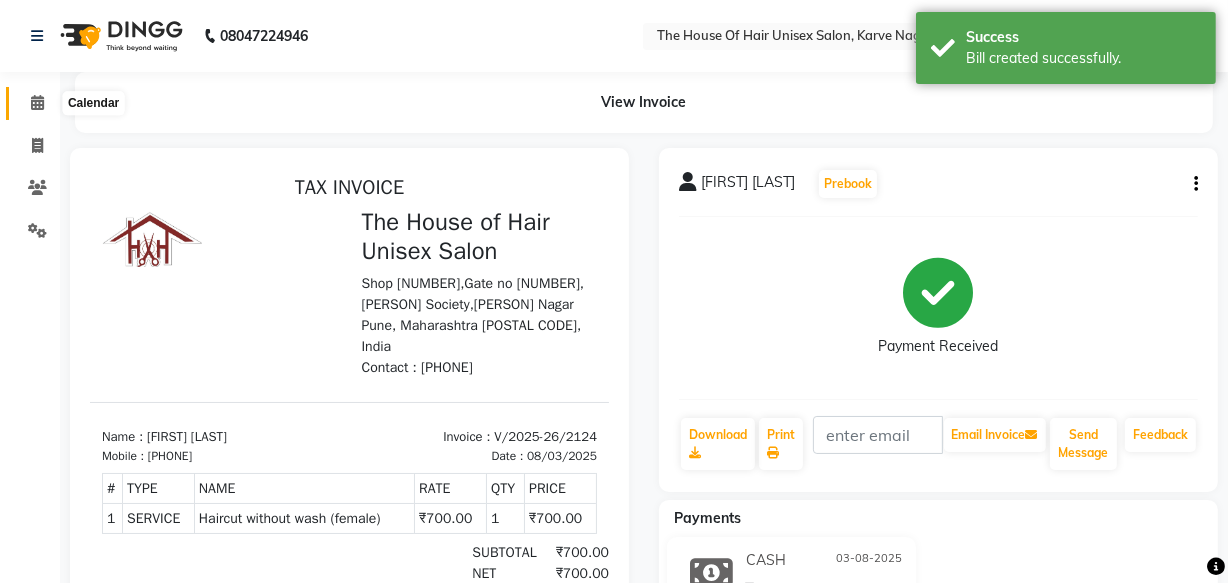 click 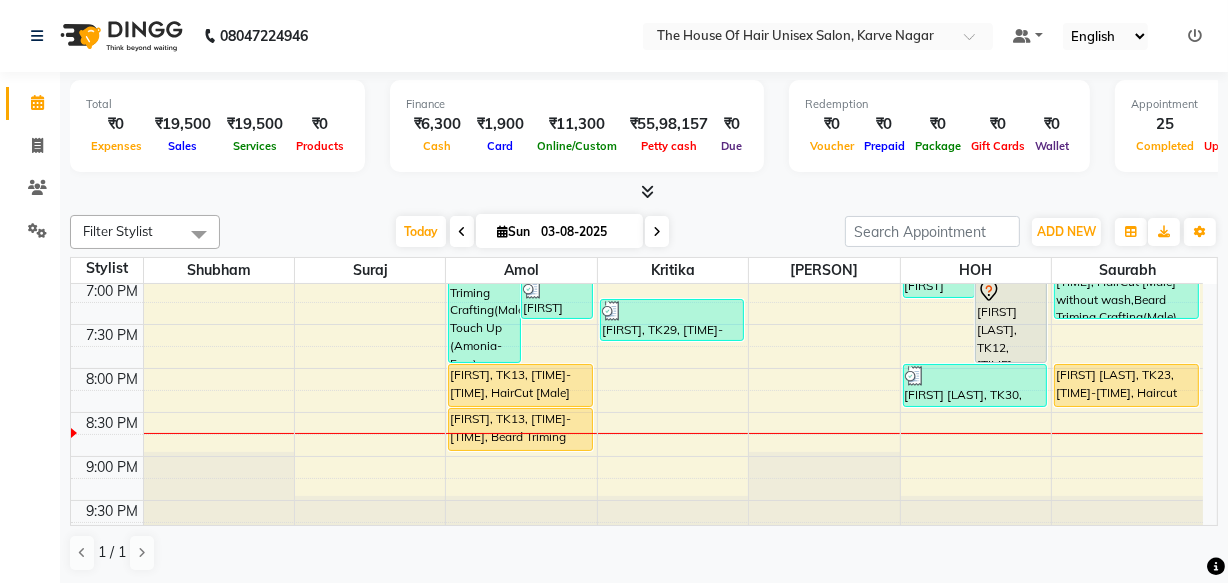 scroll, scrollTop: 1060, scrollLeft: 0, axis: vertical 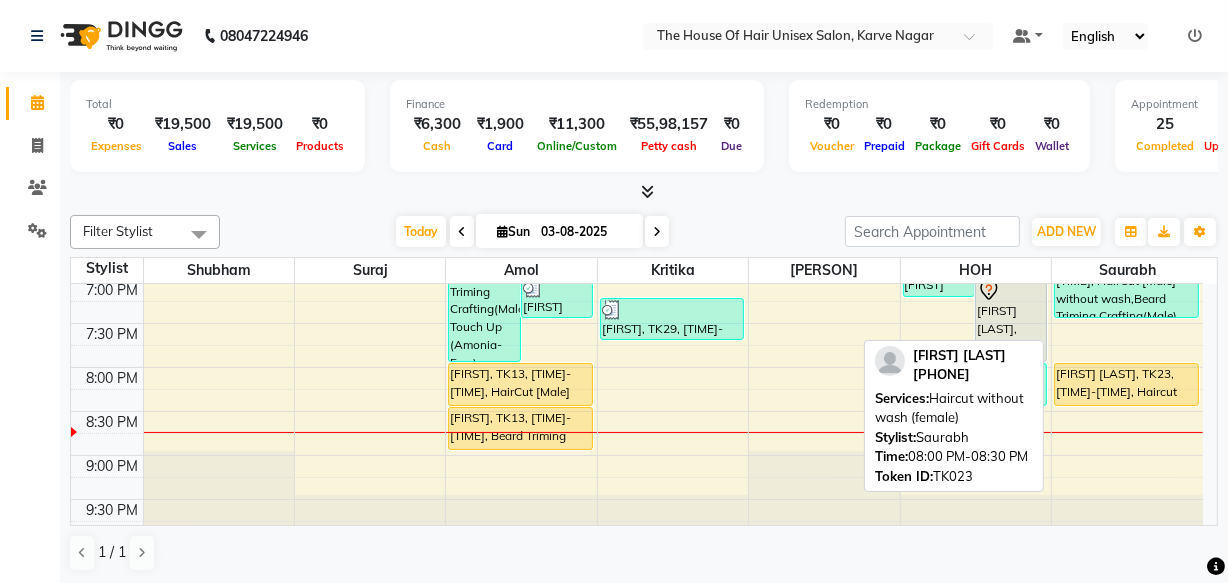 click on "[FIRST] [LAST], TK23, 08:00 PM-08:30 PM, Haircut without wash (female)" at bounding box center (1126, 384) 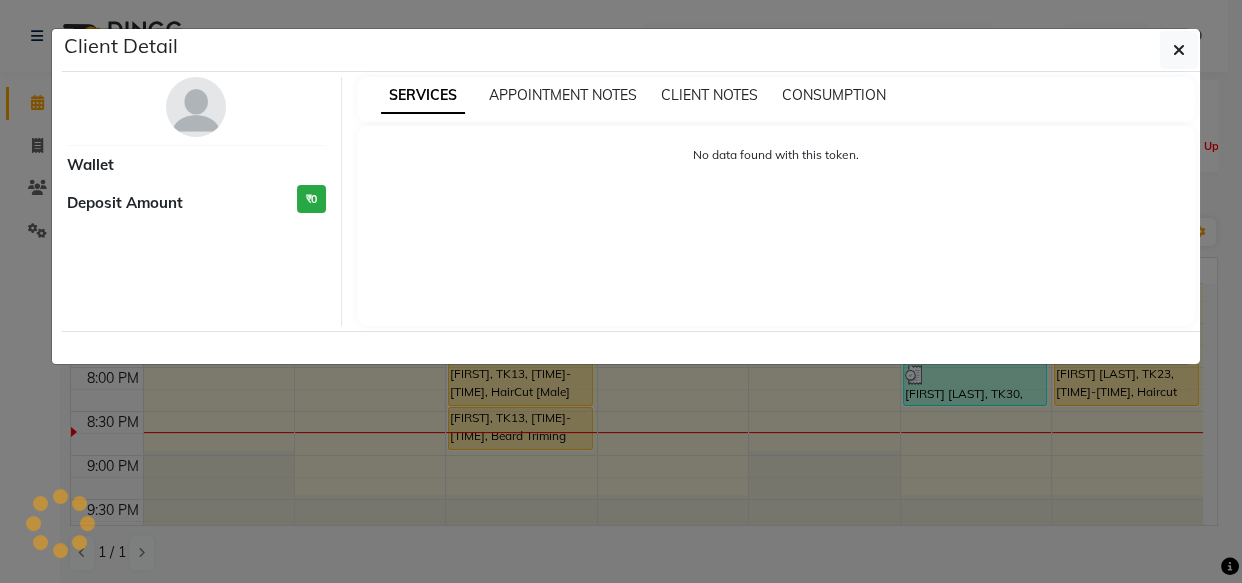 select on "1" 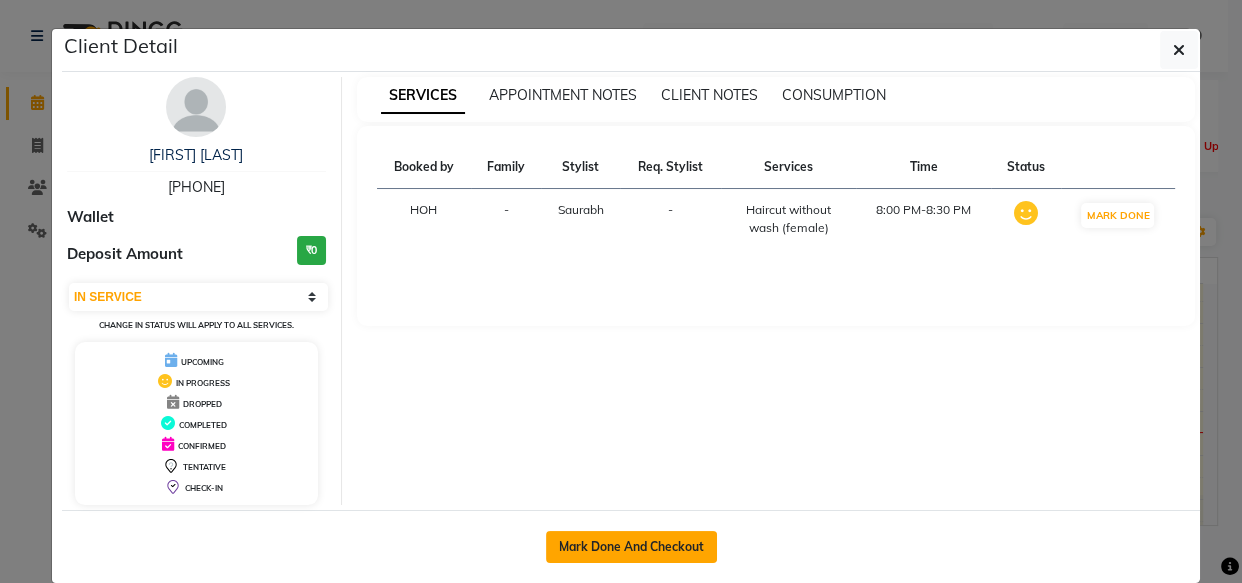 click on "Mark Done And Checkout" 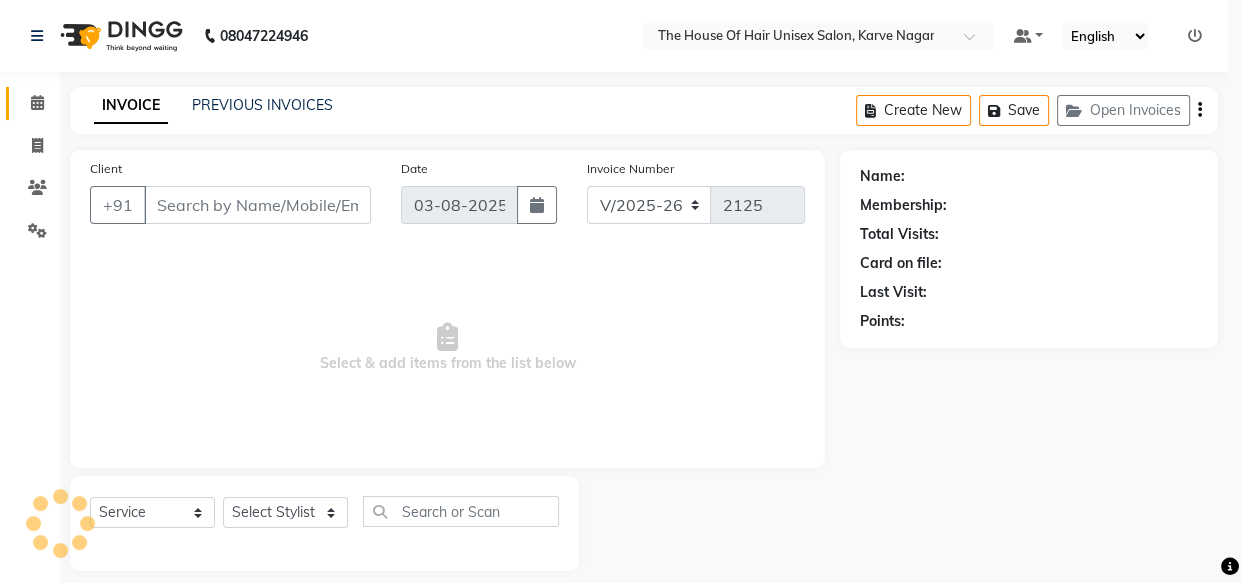 select on "3" 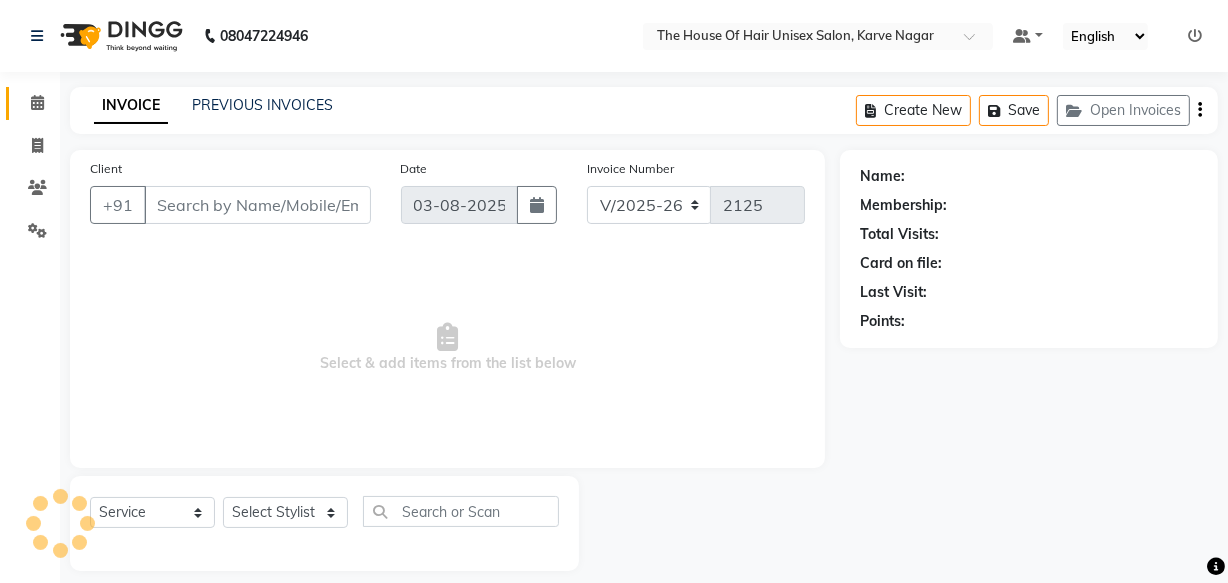 type on "[PHONE]" 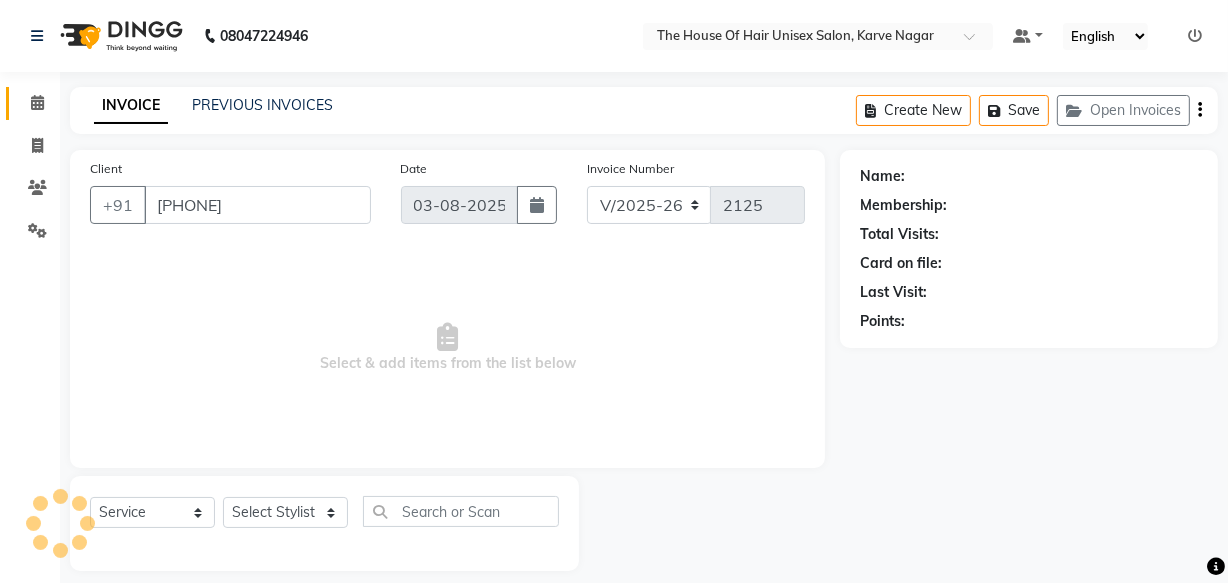 select on "86145" 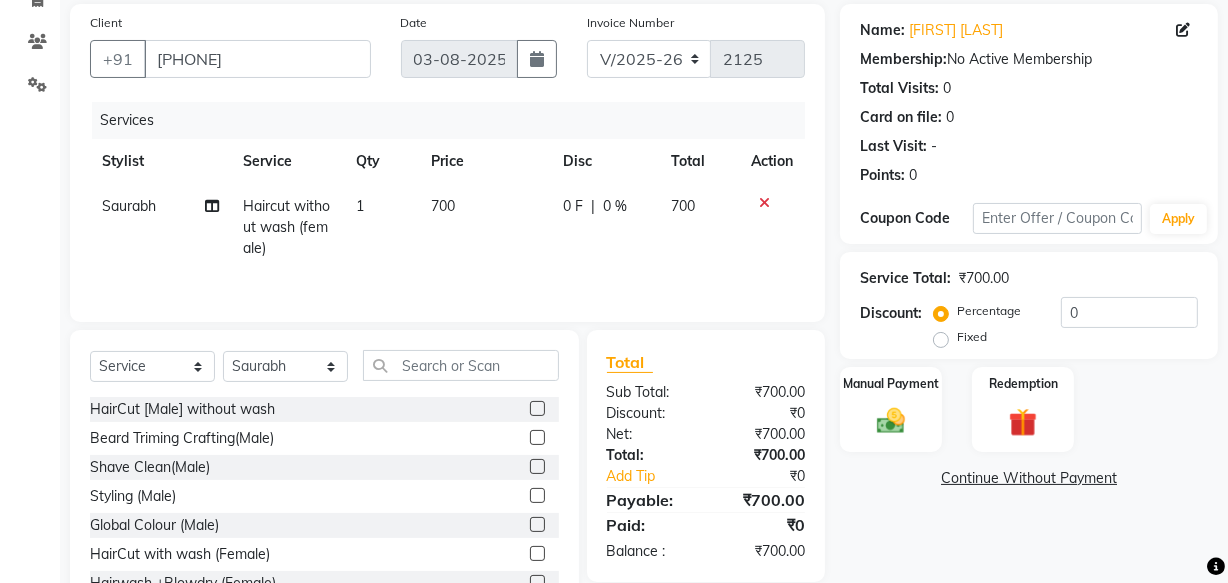 scroll, scrollTop: 56, scrollLeft: 0, axis: vertical 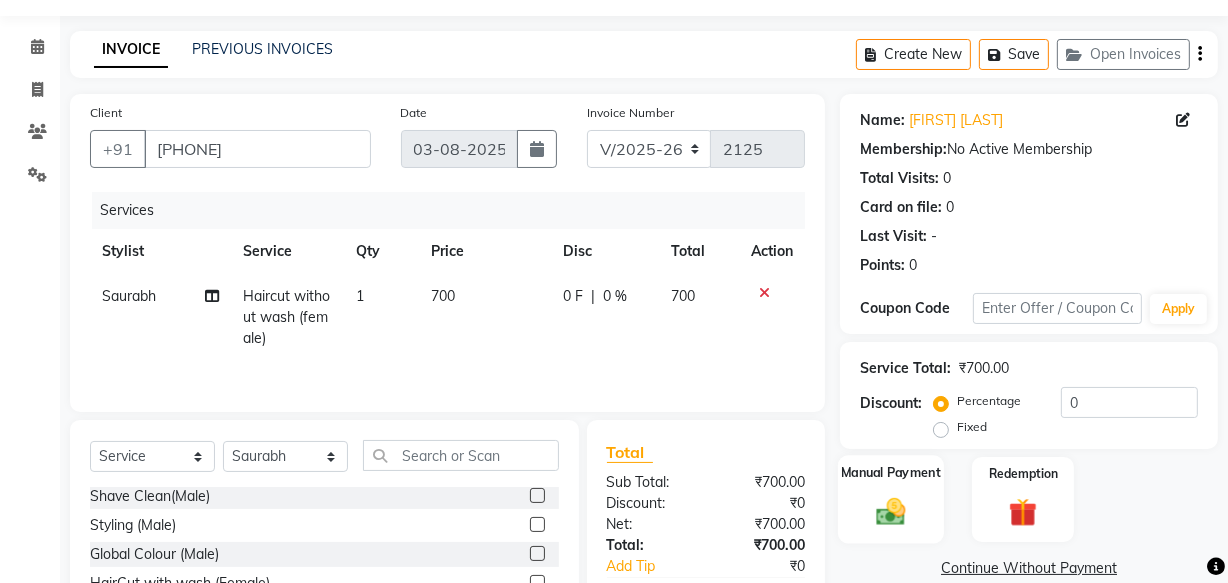 click on "Manual Payment" 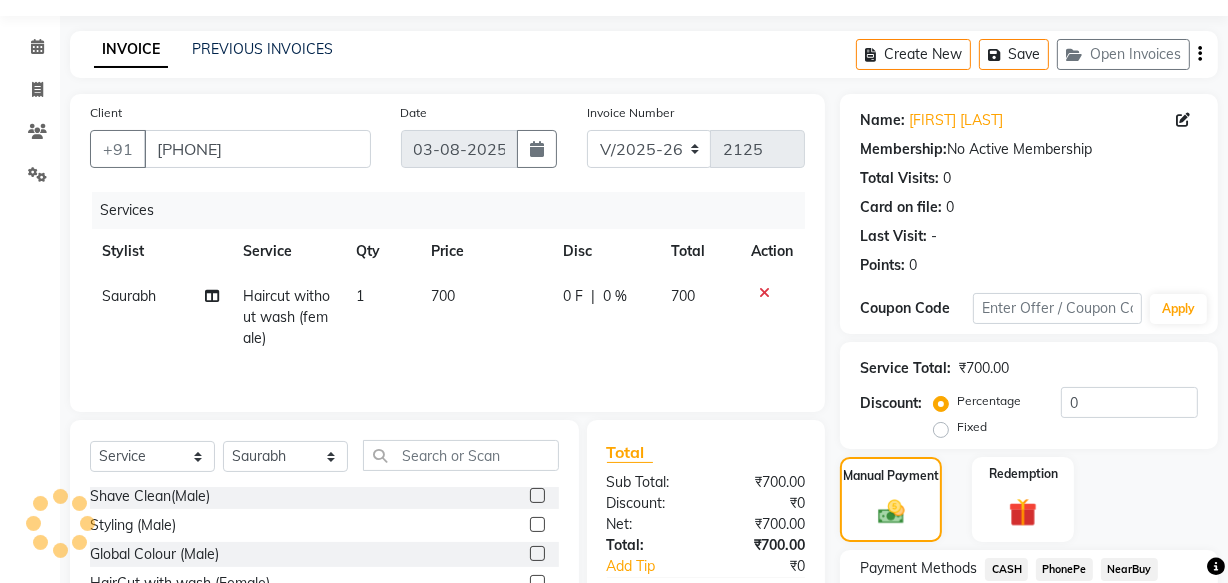 scroll, scrollTop: 142, scrollLeft: 0, axis: vertical 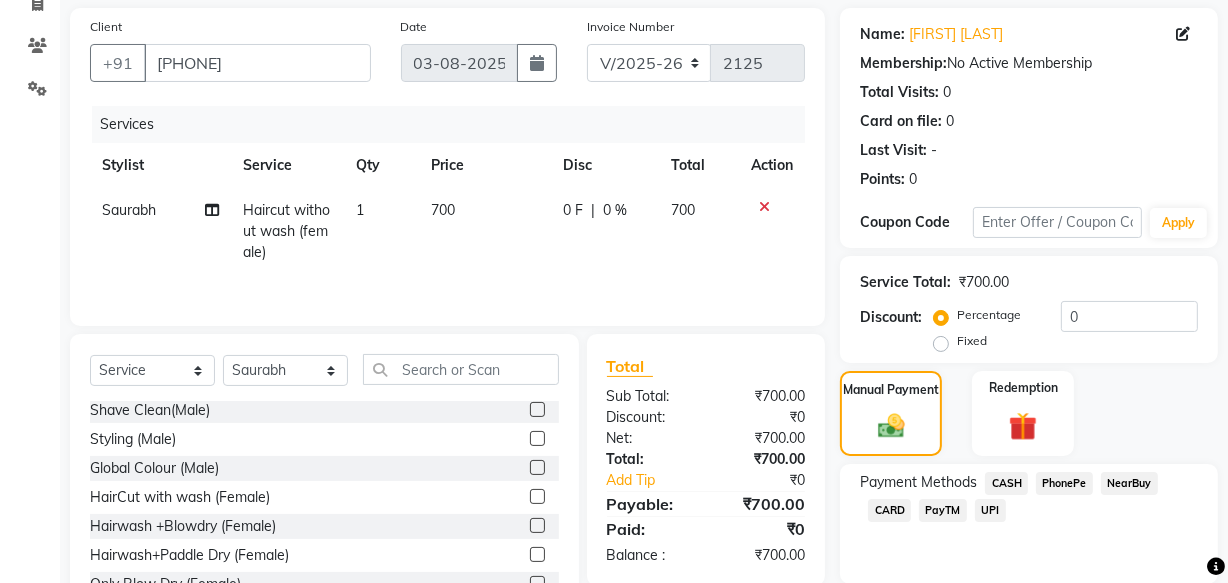 click on "CASH" 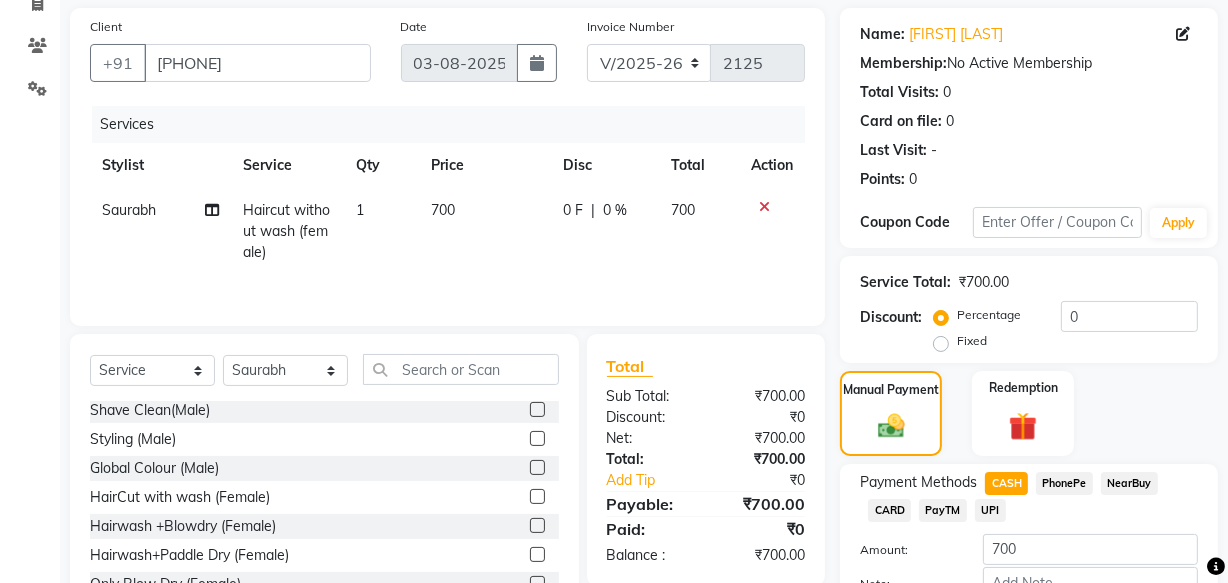 scroll, scrollTop: 270, scrollLeft: 0, axis: vertical 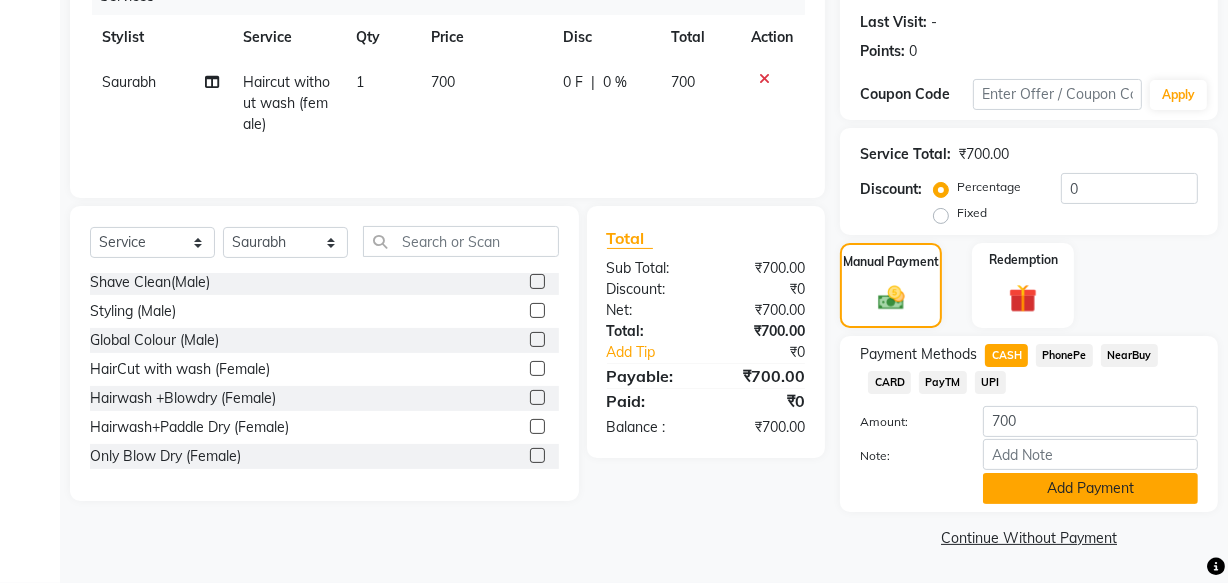 click on "Add Payment" 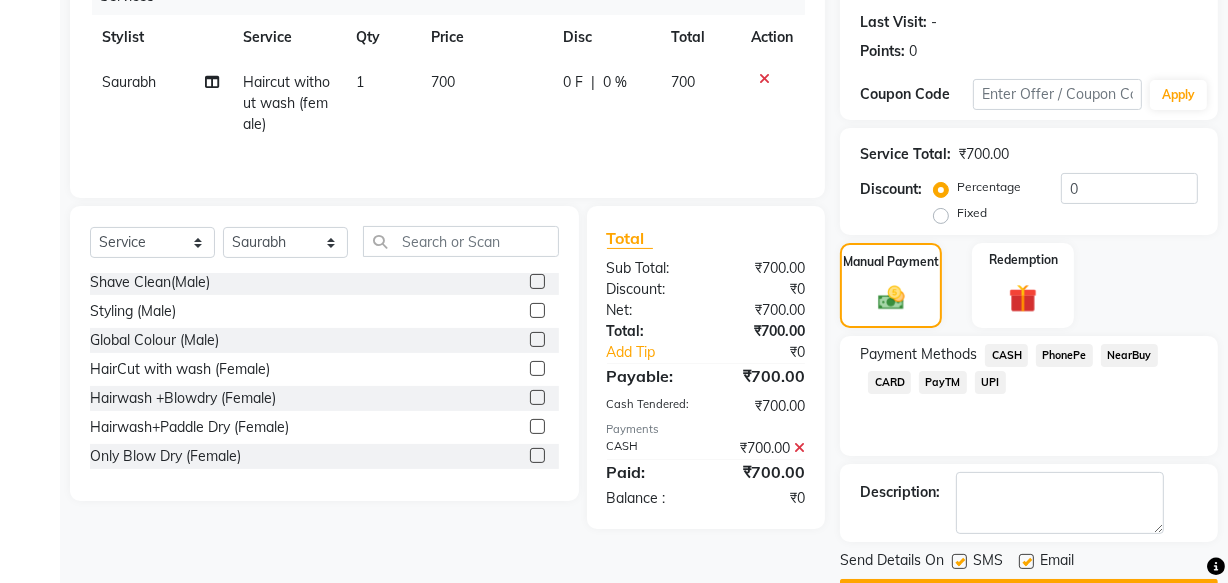 scroll, scrollTop: 326, scrollLeft: 0, axis: vertical 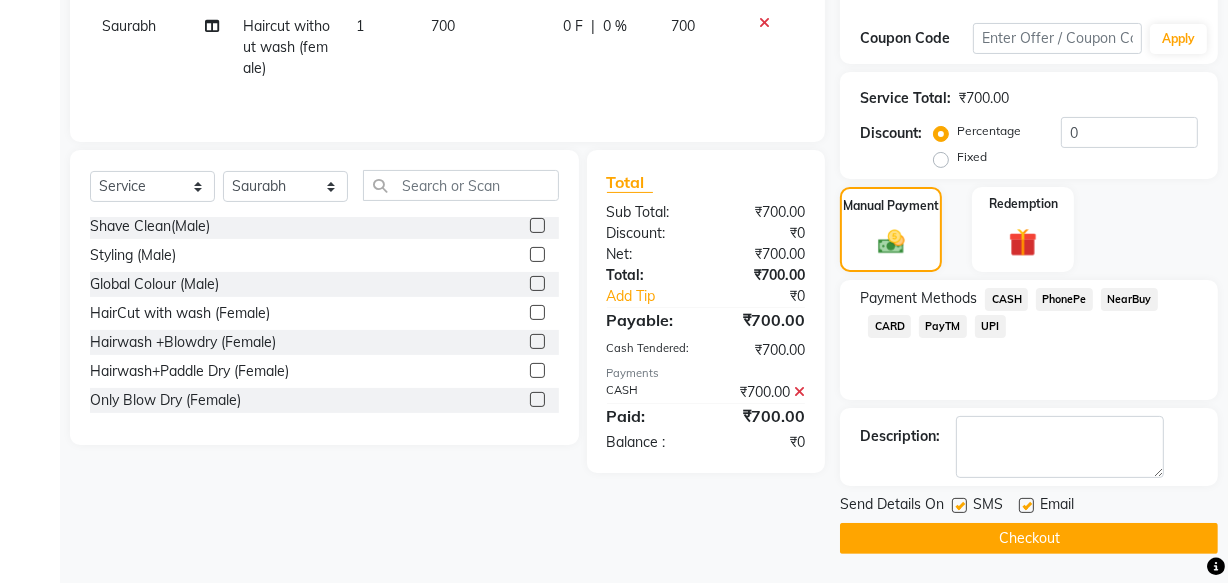 click on "Checkout" 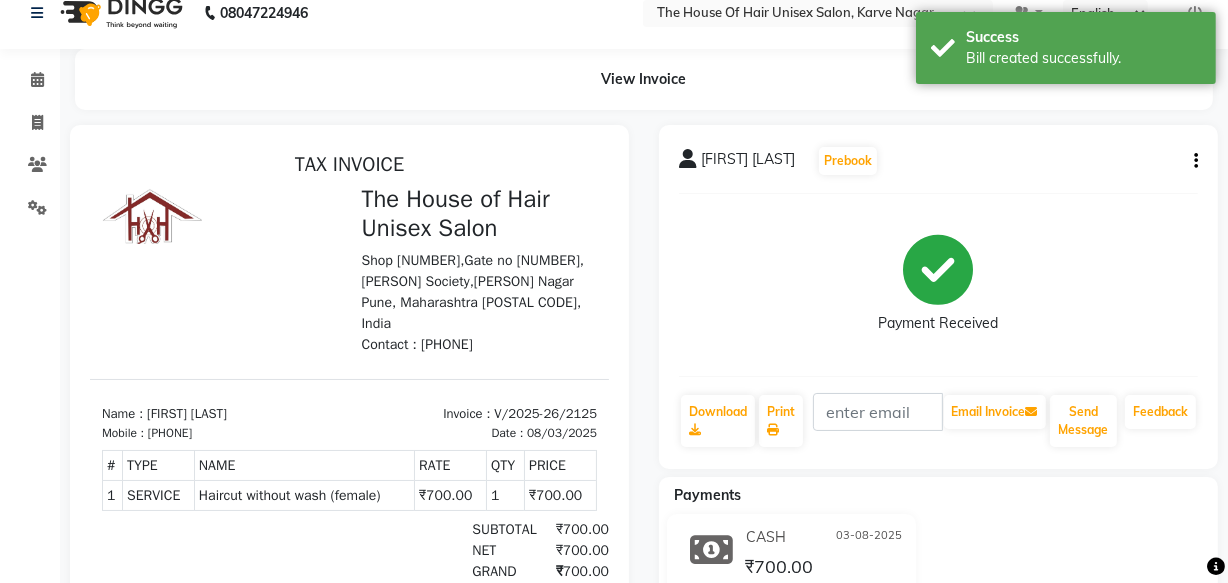 scroll, scrollTop: 0, scrollLeft: 0, axis: both 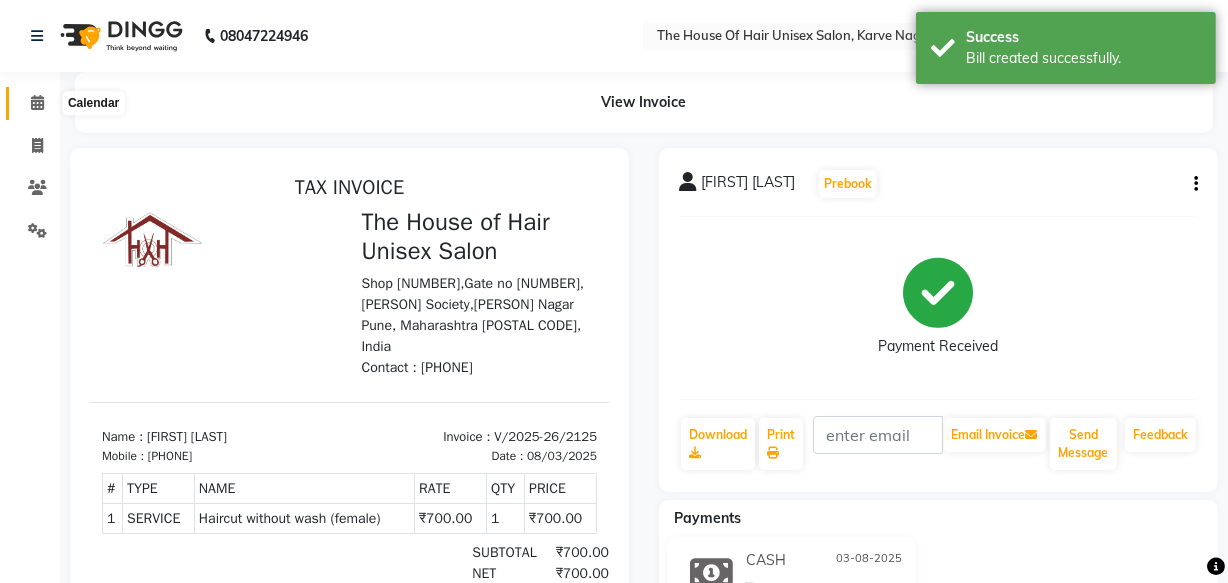 click 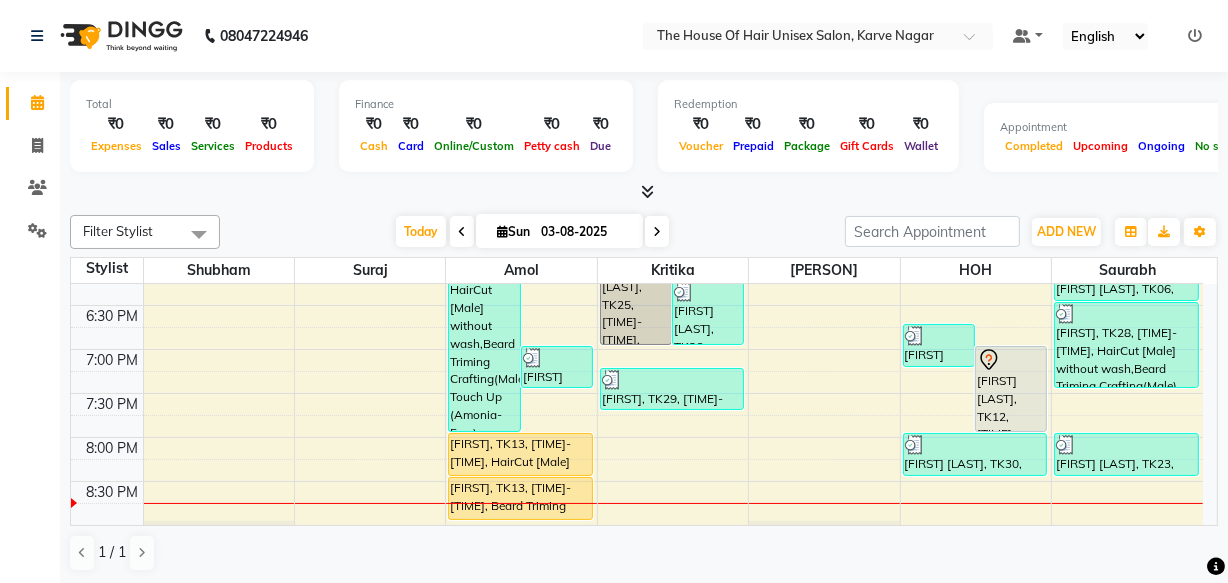 scroll, scrollTop: 988, scrollLeft: 0, axis: vertical 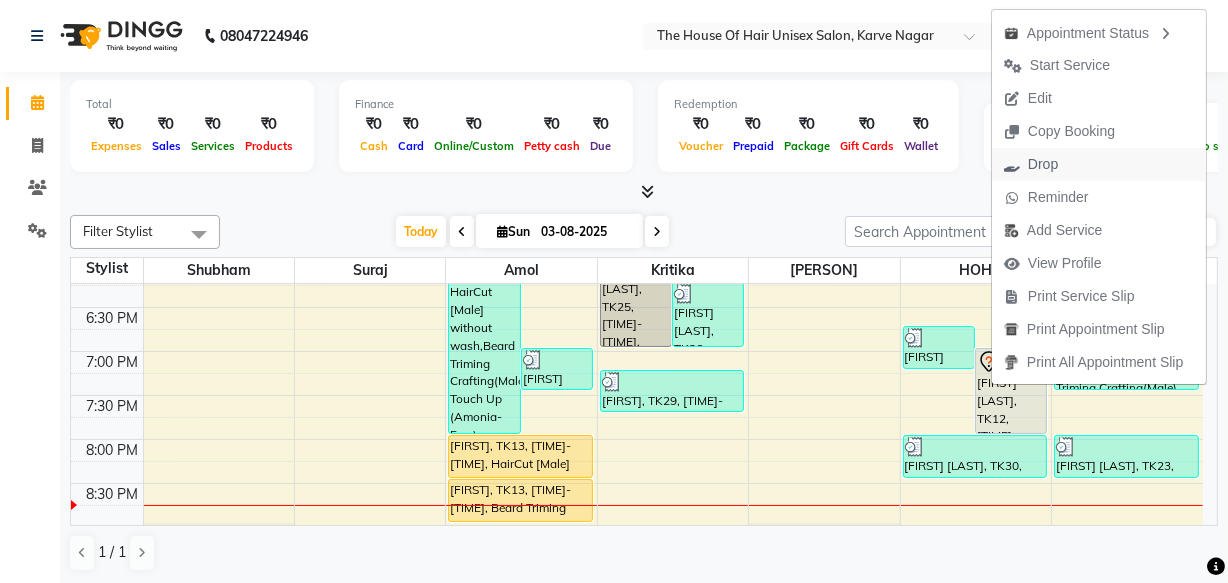 click on "Drop" at bounding box center [1031, 164] 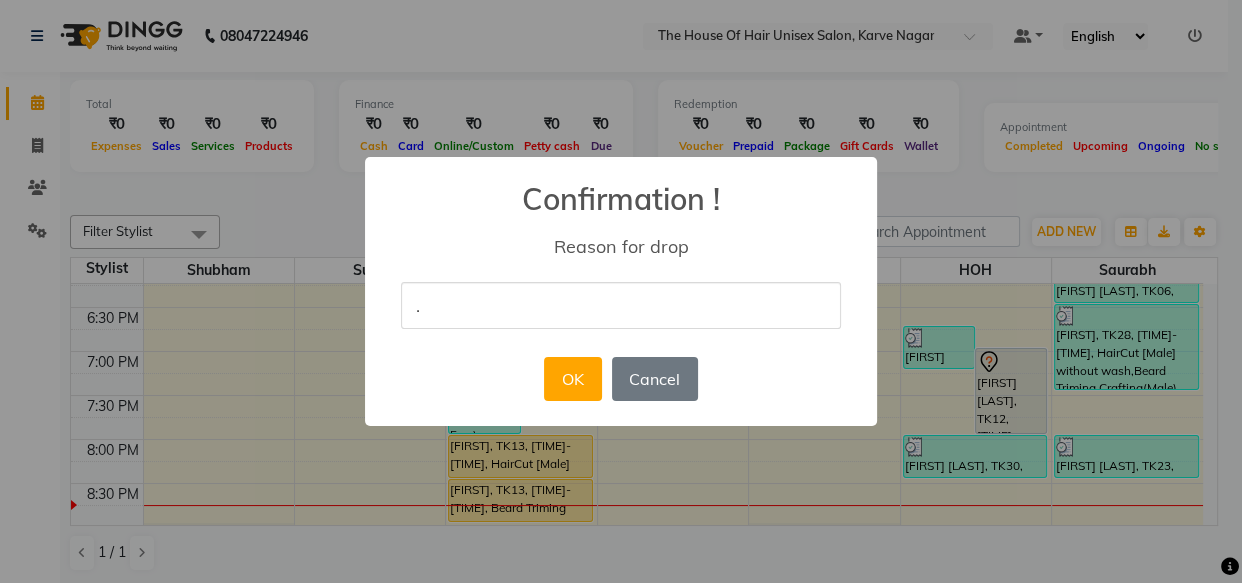 type on "." 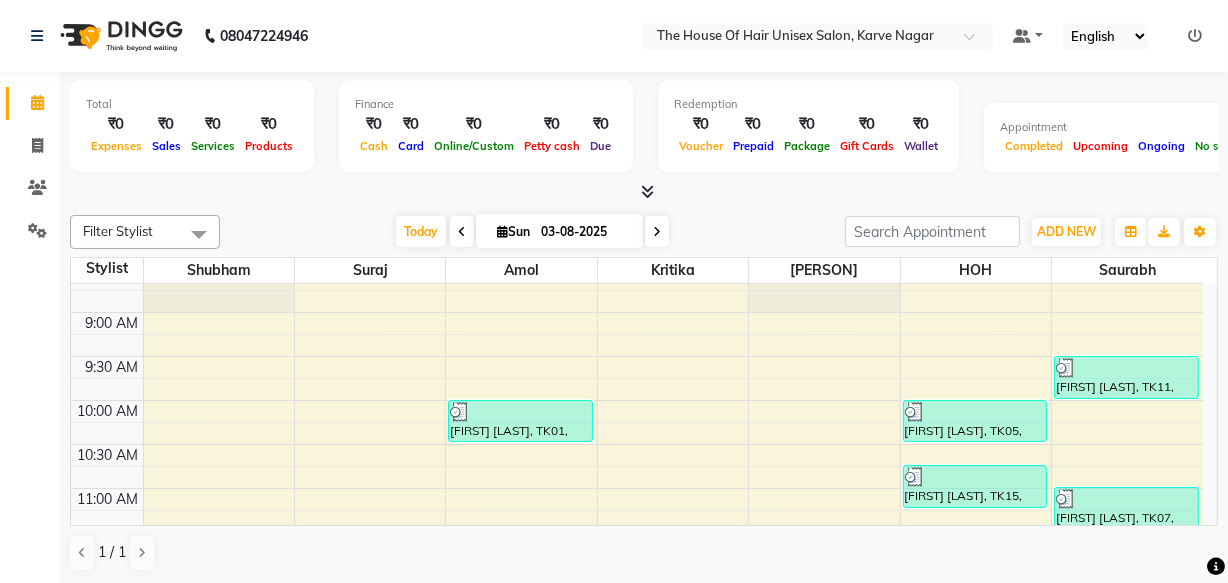 scroll, scrollTop: 148, scrollLeft: 0, axis: vertical 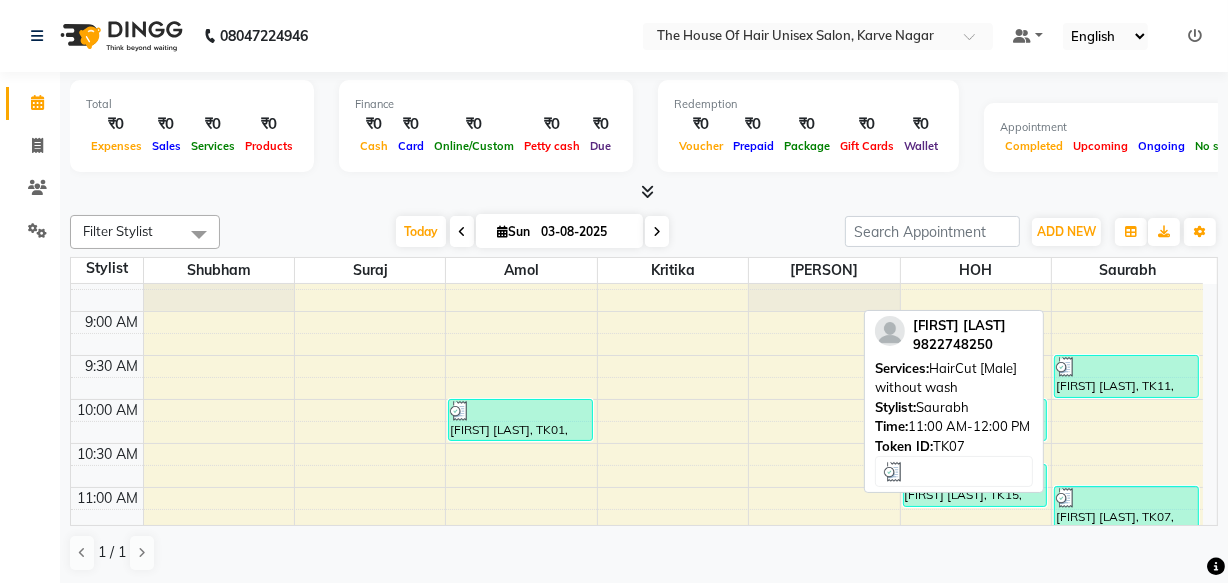 click at bounding box center [1126, 498] 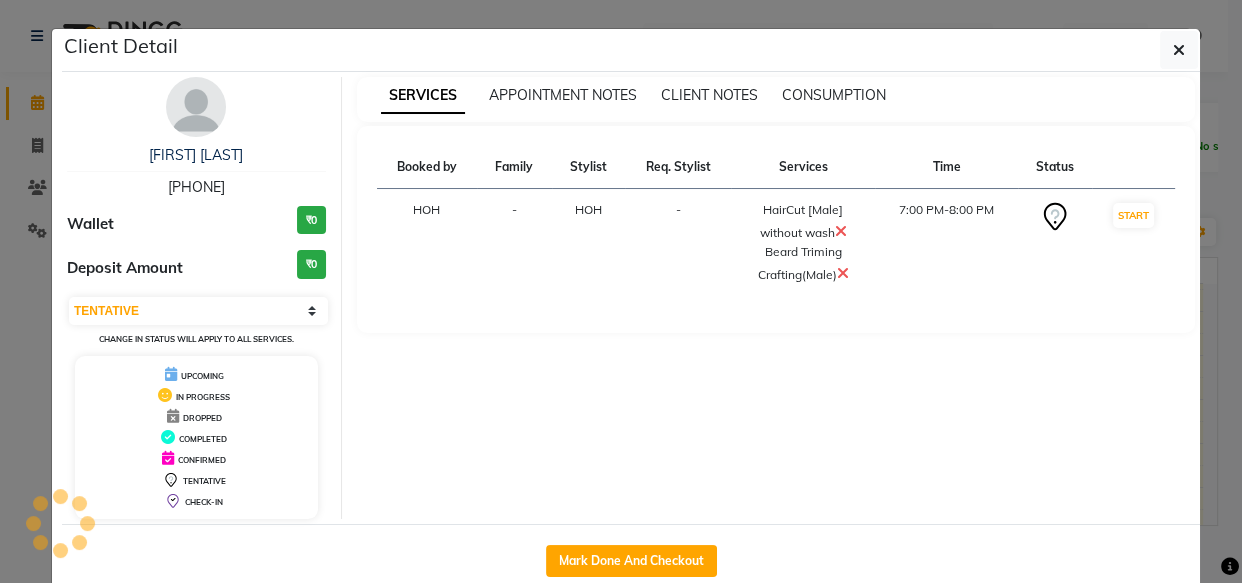 select on "3" 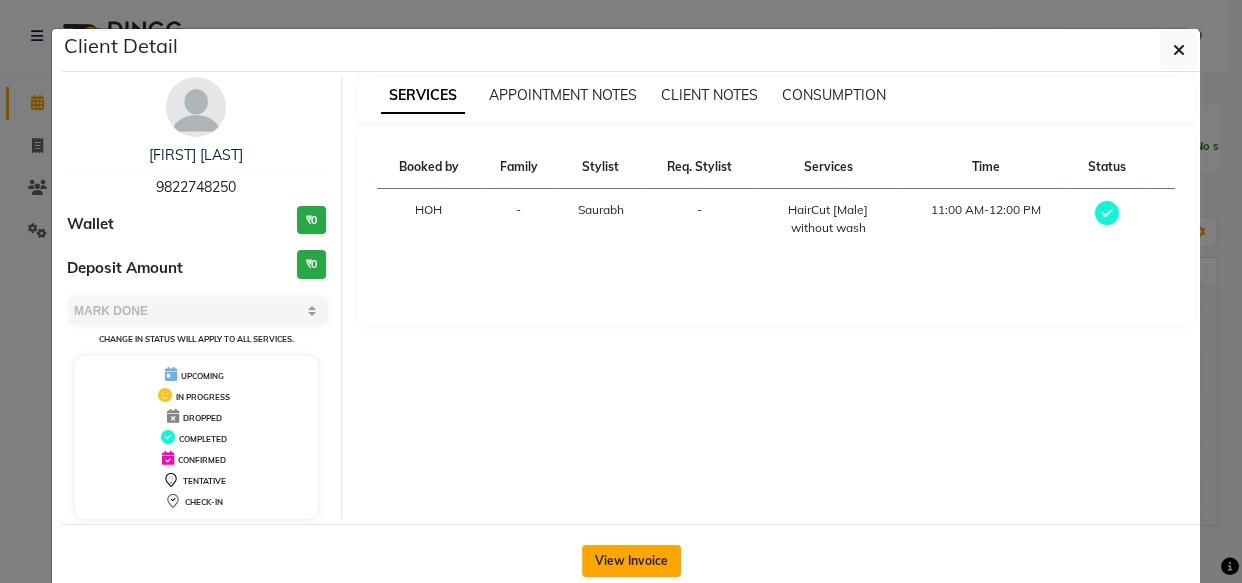 click on "View Invoice" 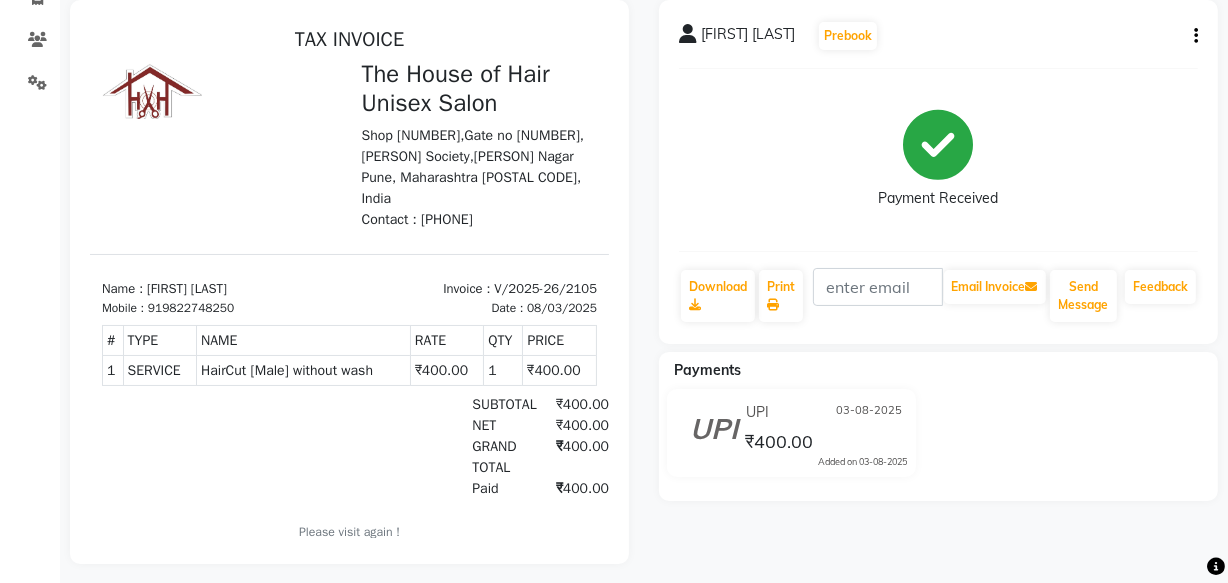 scroll, scrollTop: 0, scrollLeft: 0, axis: both 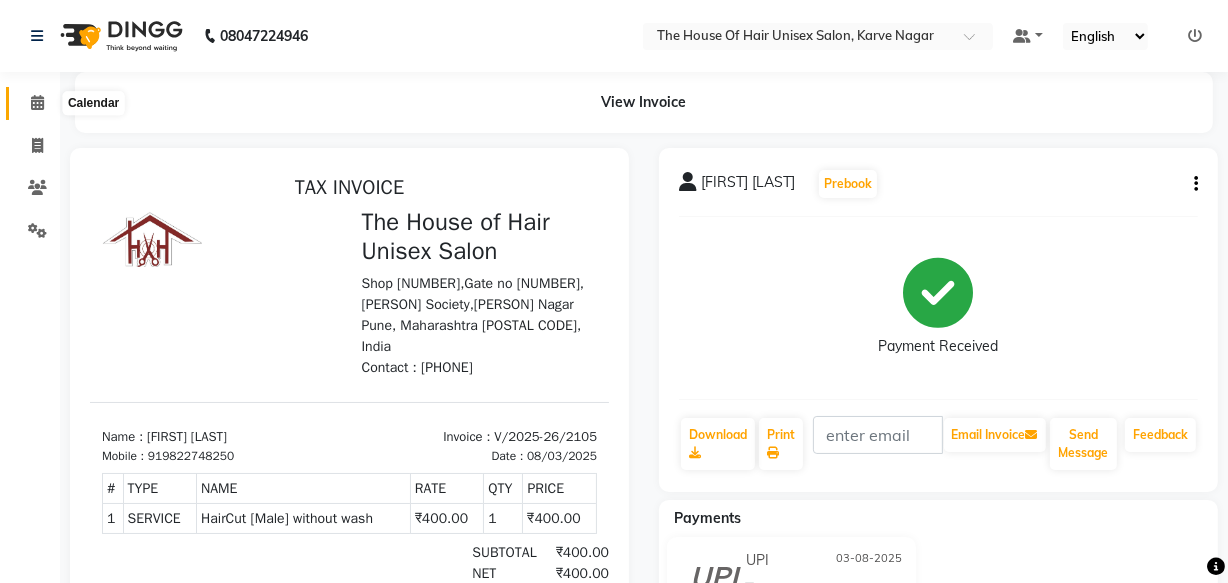 click 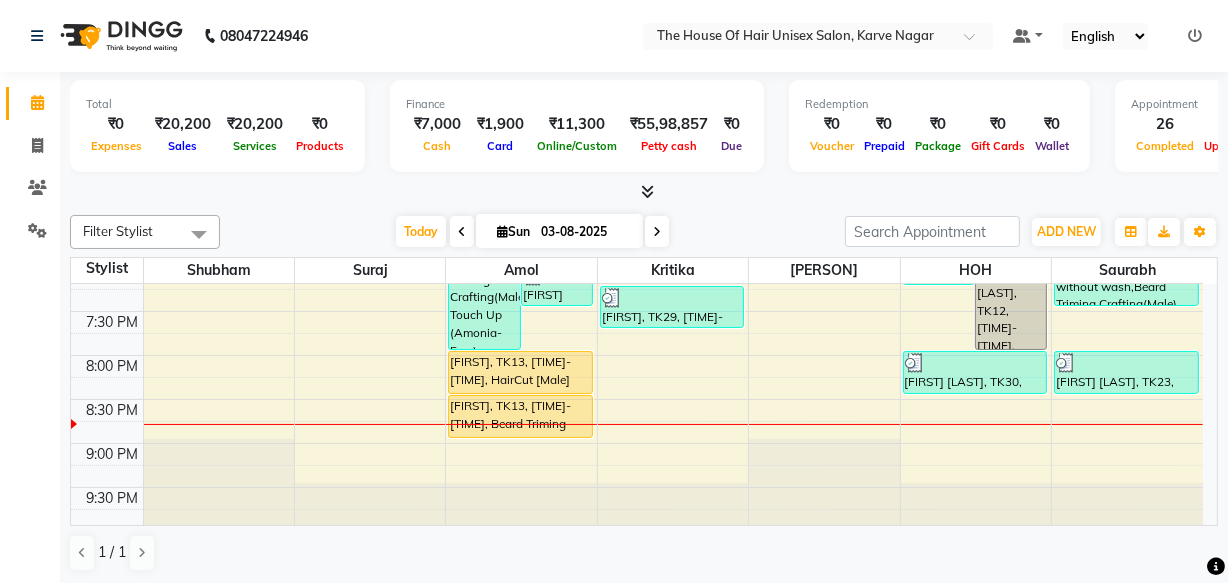 scroll, scrollTop: 1071, scrollLeft: 0, axis: vertical 